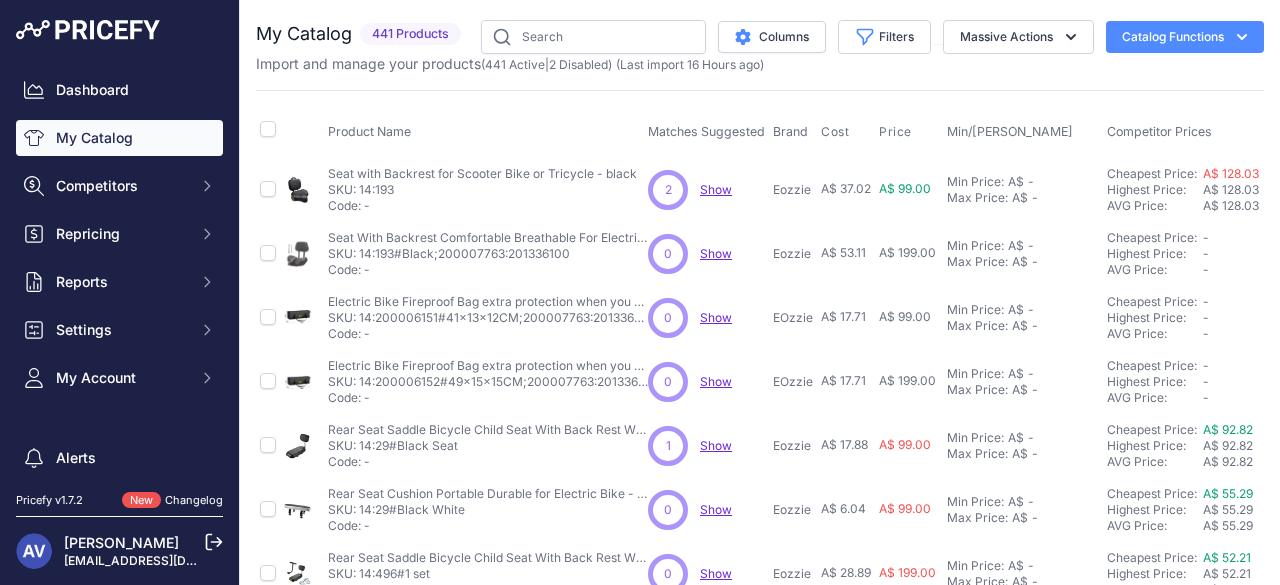scroll, scrollTop: 0, scrollLeft: 0, axis: both 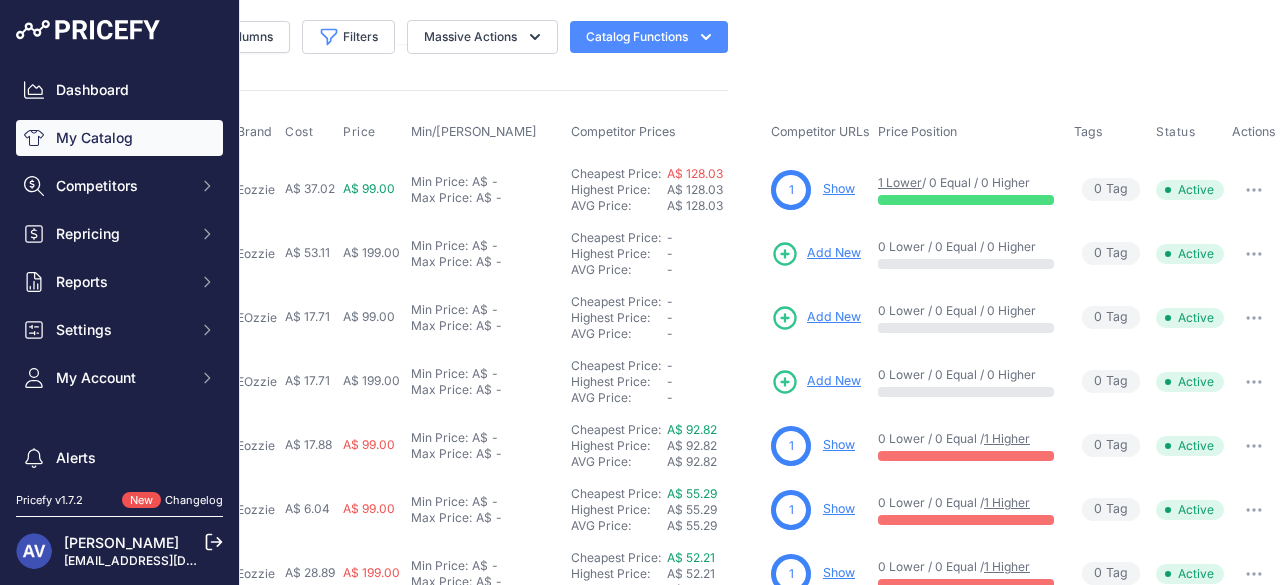 click at bounding box center (1254, 190) 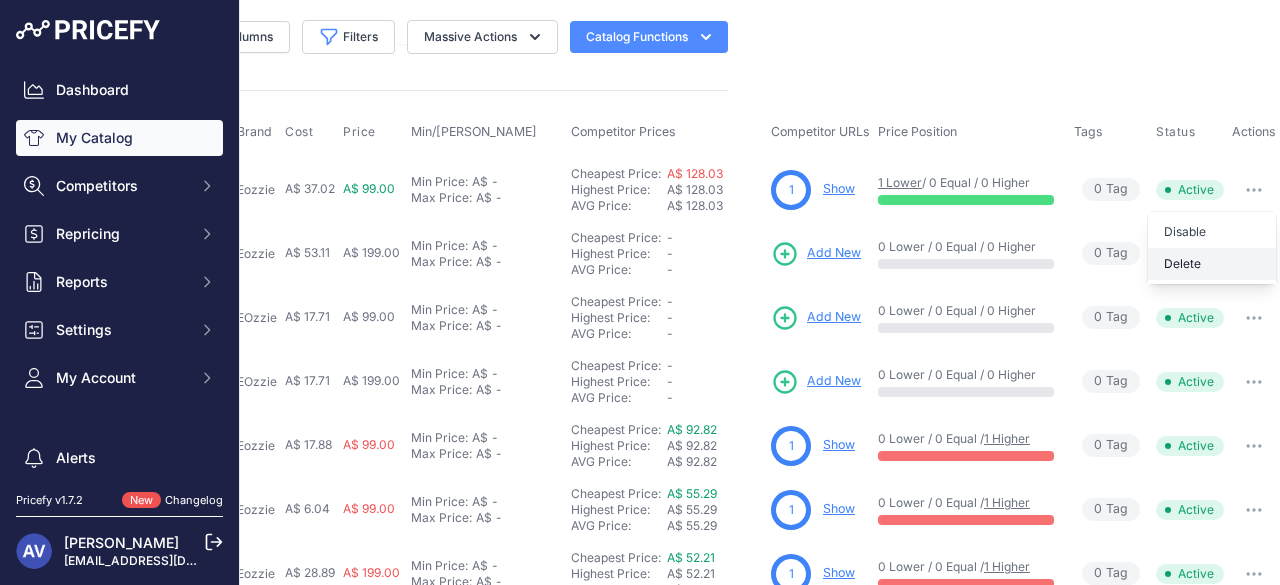 click on "Delete" at bounding box center [1212, 264] 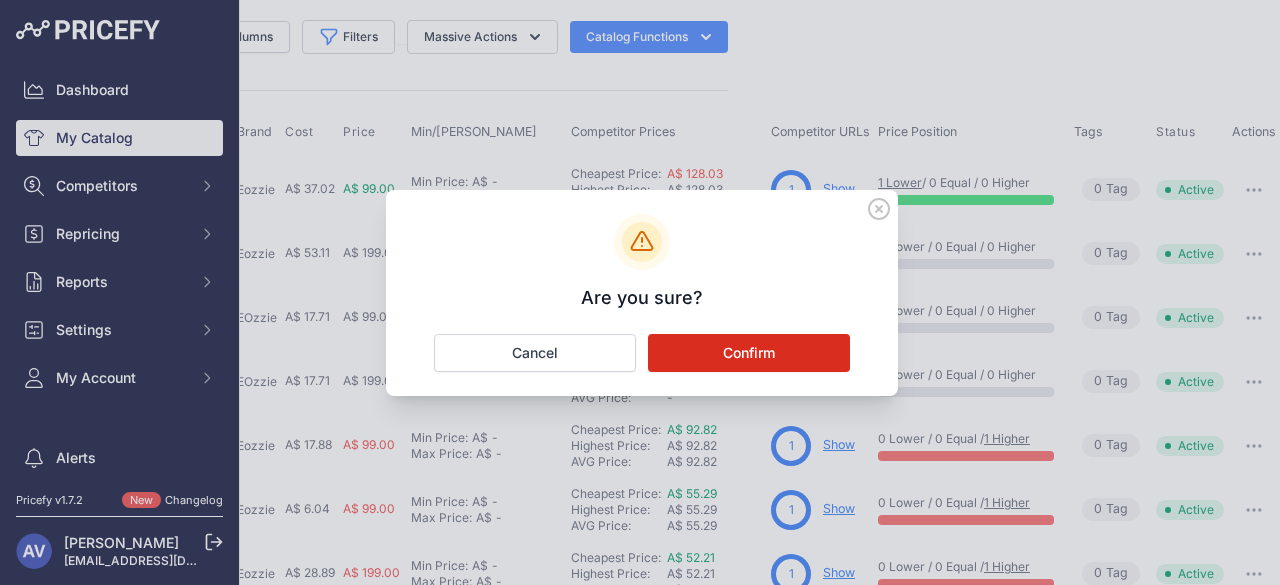 click 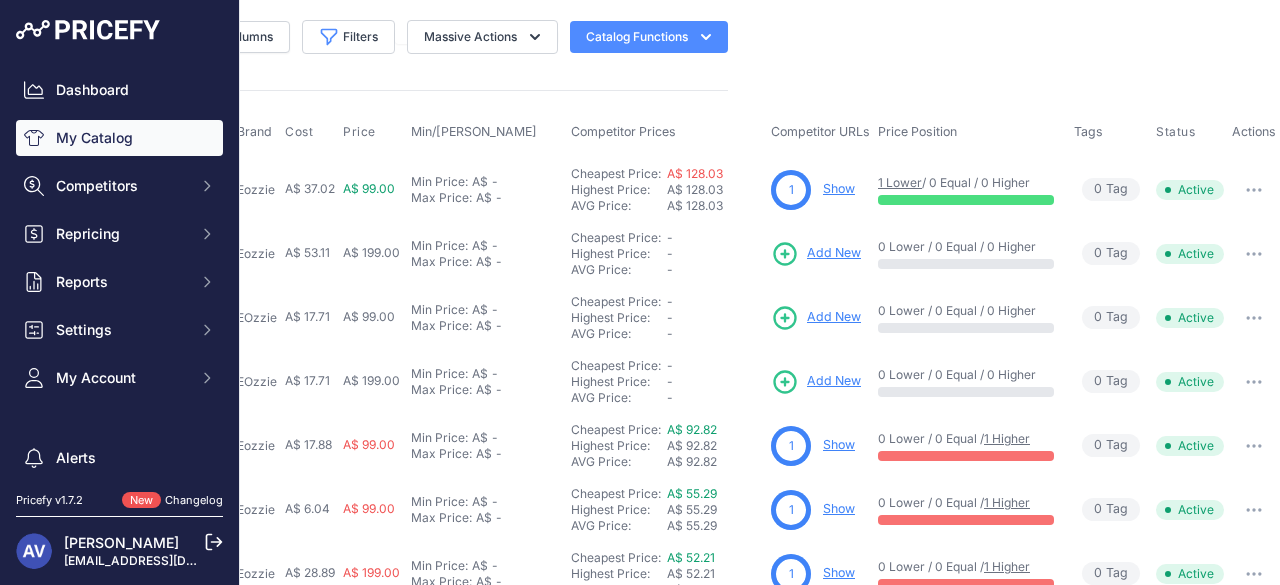 click at bounding box center (1254, 190) 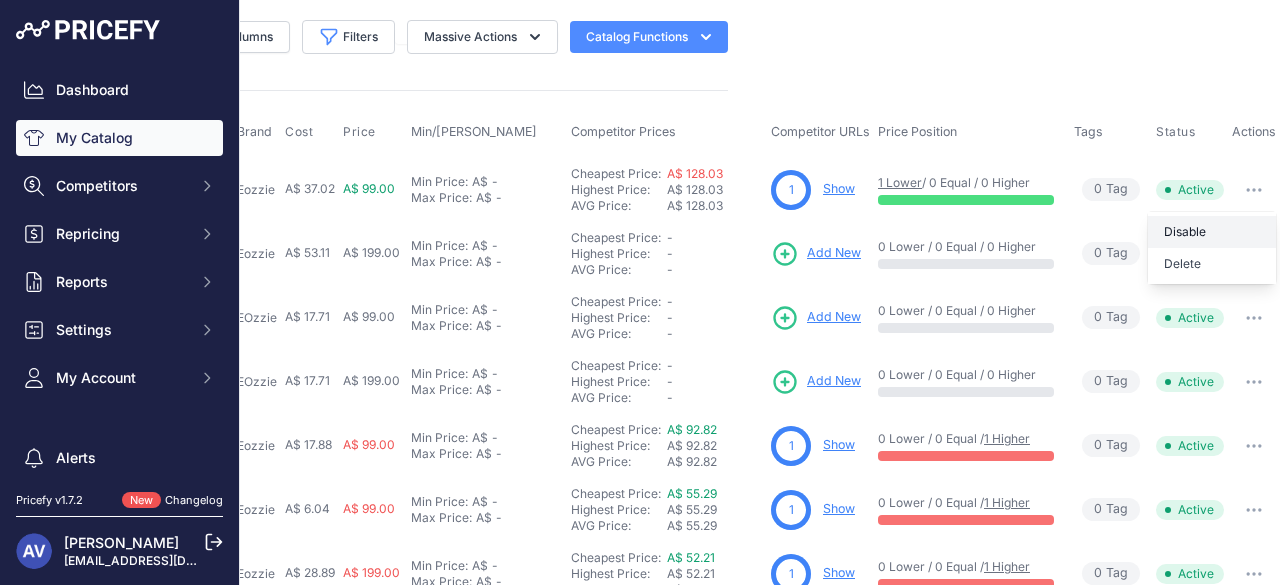 click on "Disable" at bounding box center (1212, 232) 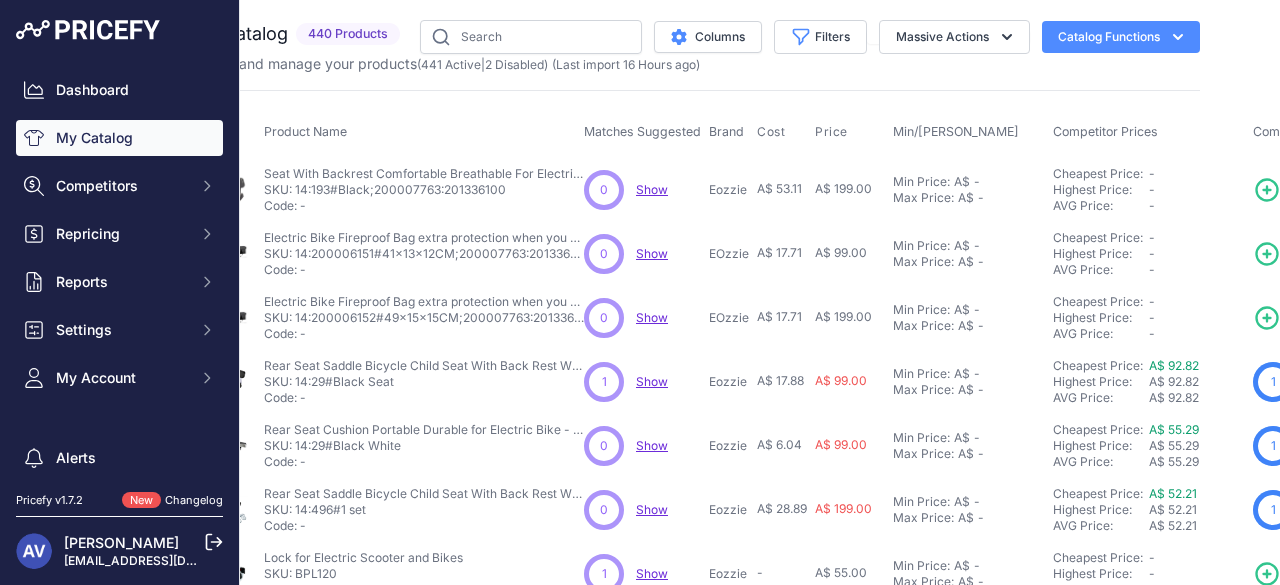 scroll, scrollTop: 0, scrollLeft: 0, axis: both 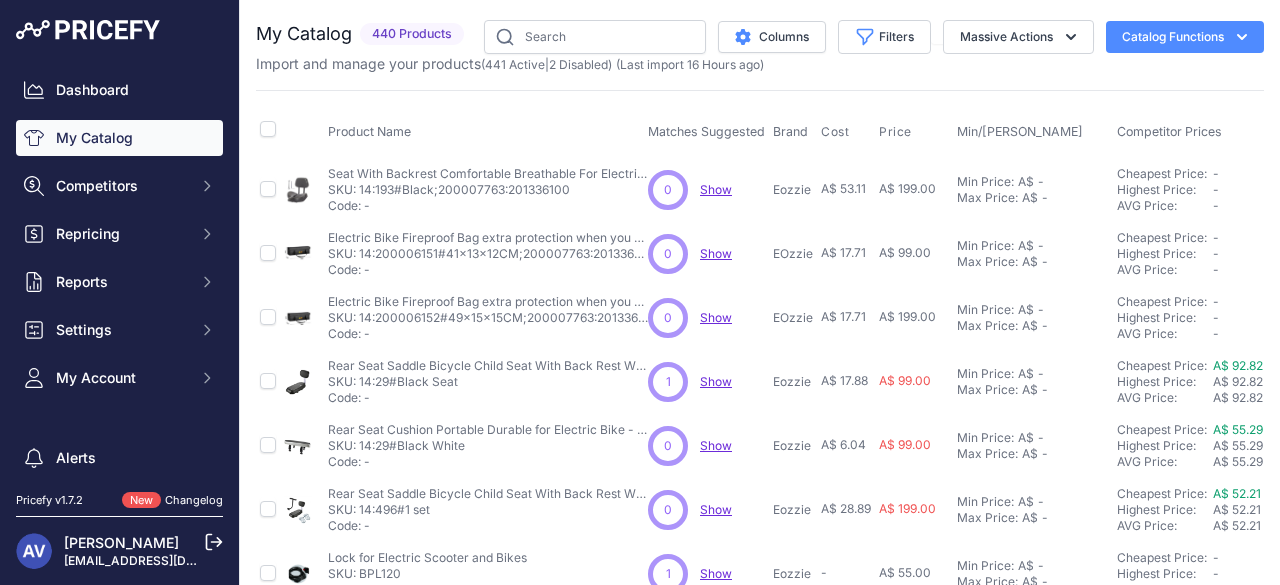 click on "440
Products" at bounding box center (412, 34) 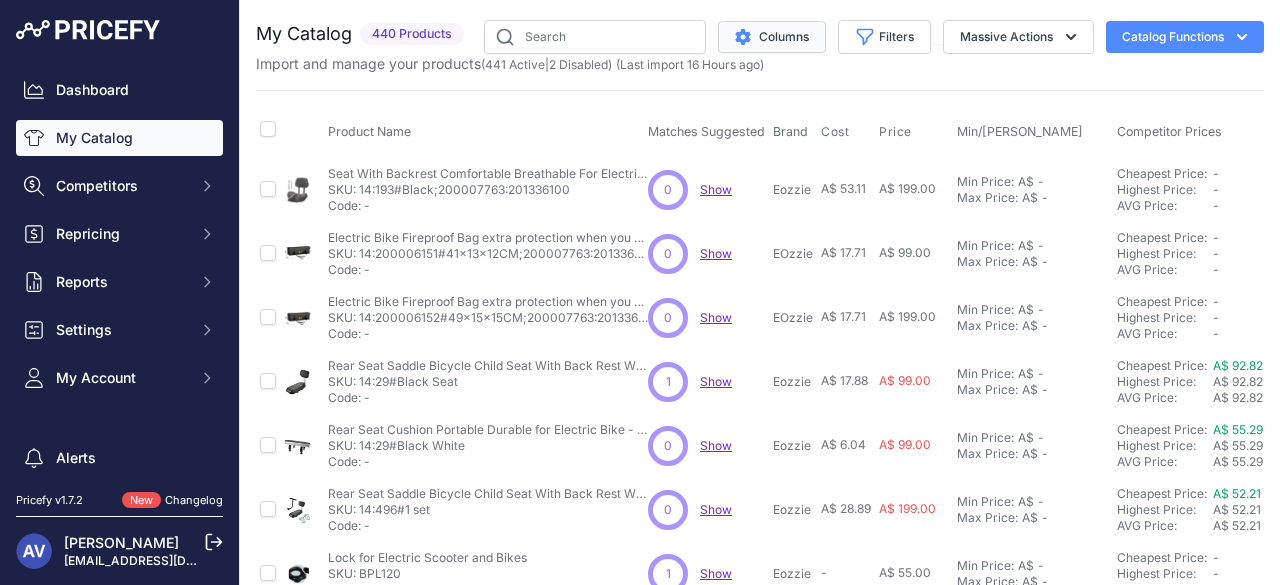 click on "Columns" at bounding box center [772, 37] 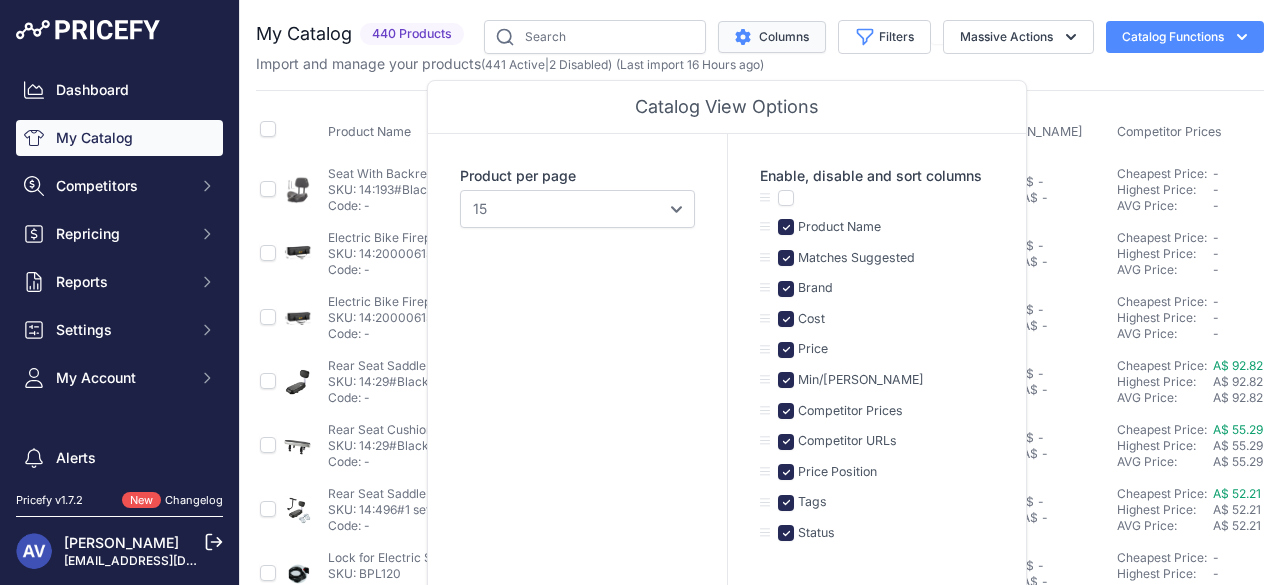 click on "Columns" at bounding box center (772, 37) 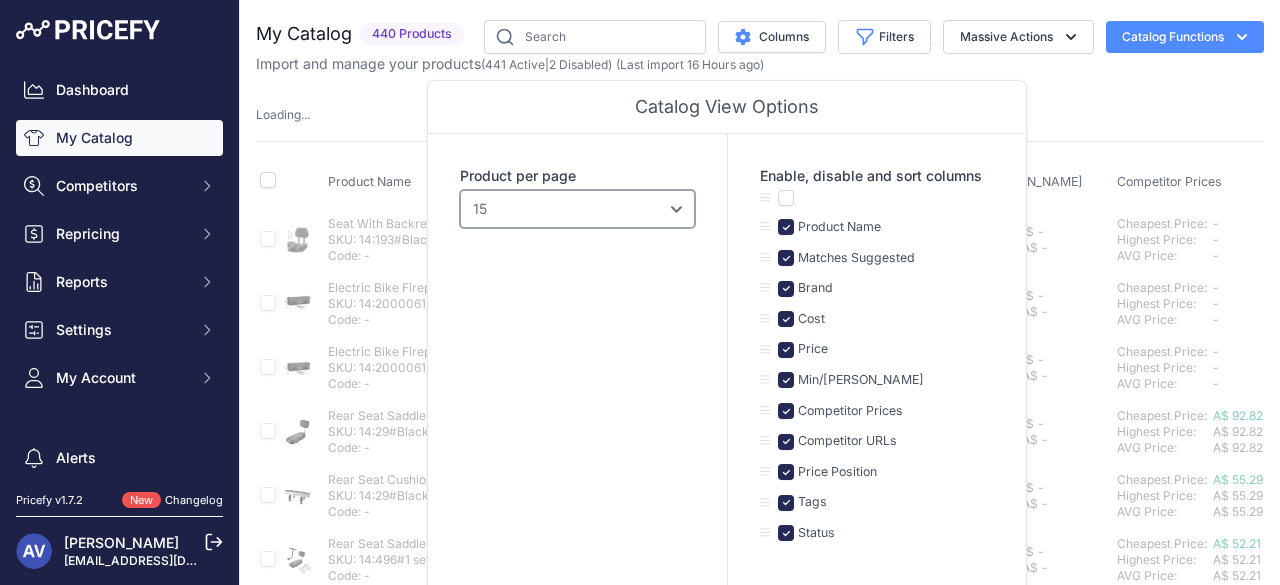 click on "10
15
20
25
50
100" at bounding box center [577, 209] 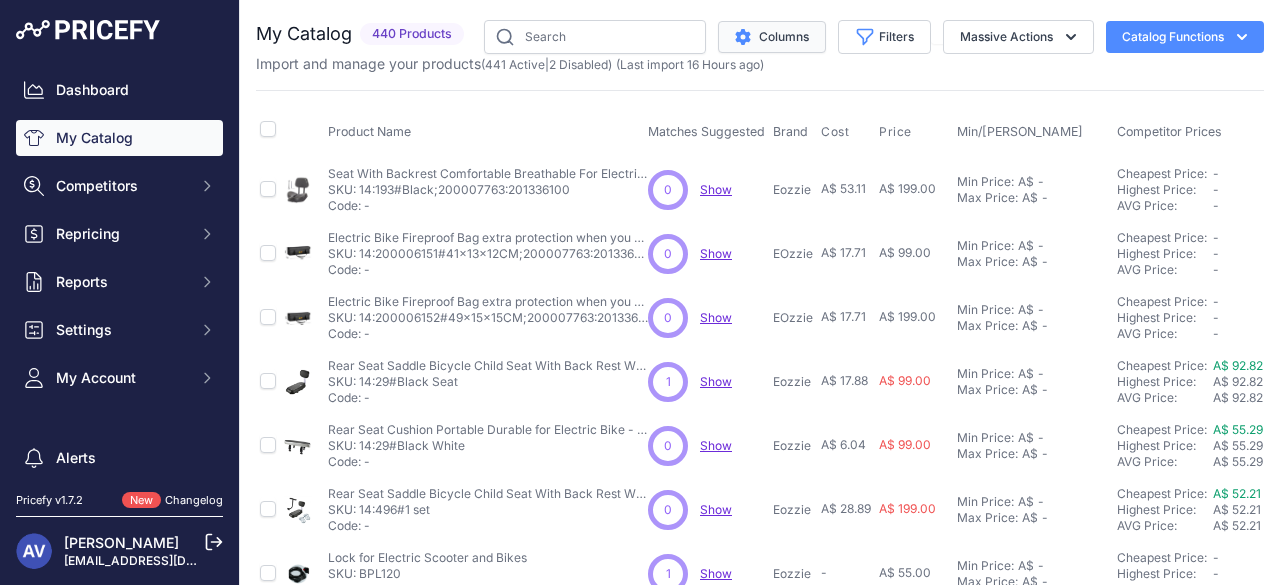 click on "Columns" at bounding box center (772, 37) 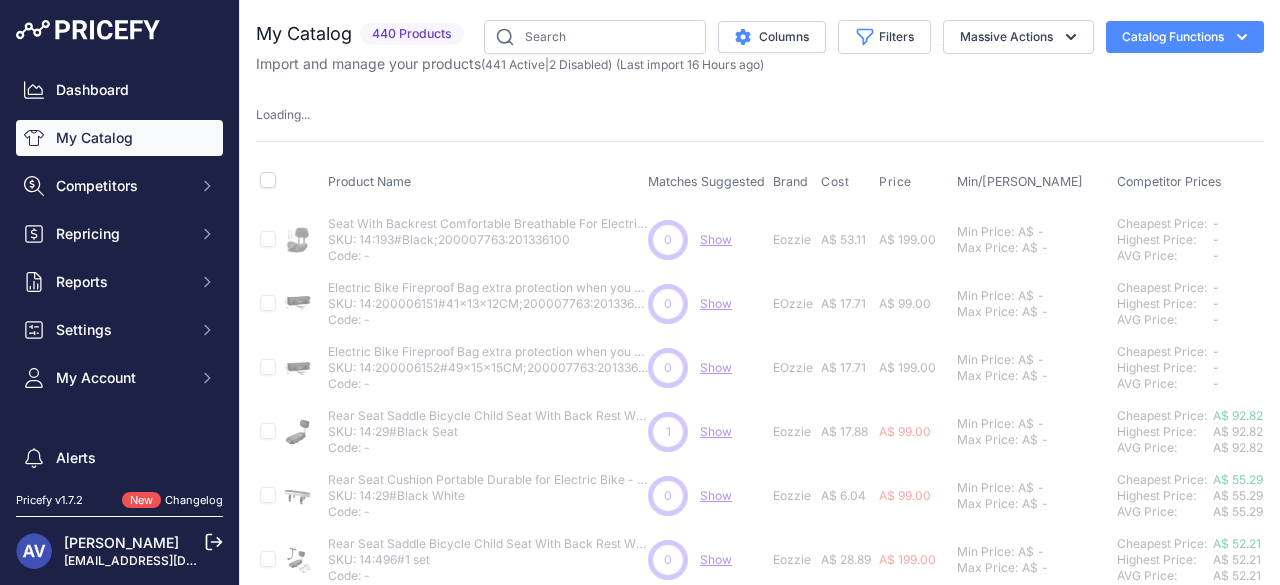 type 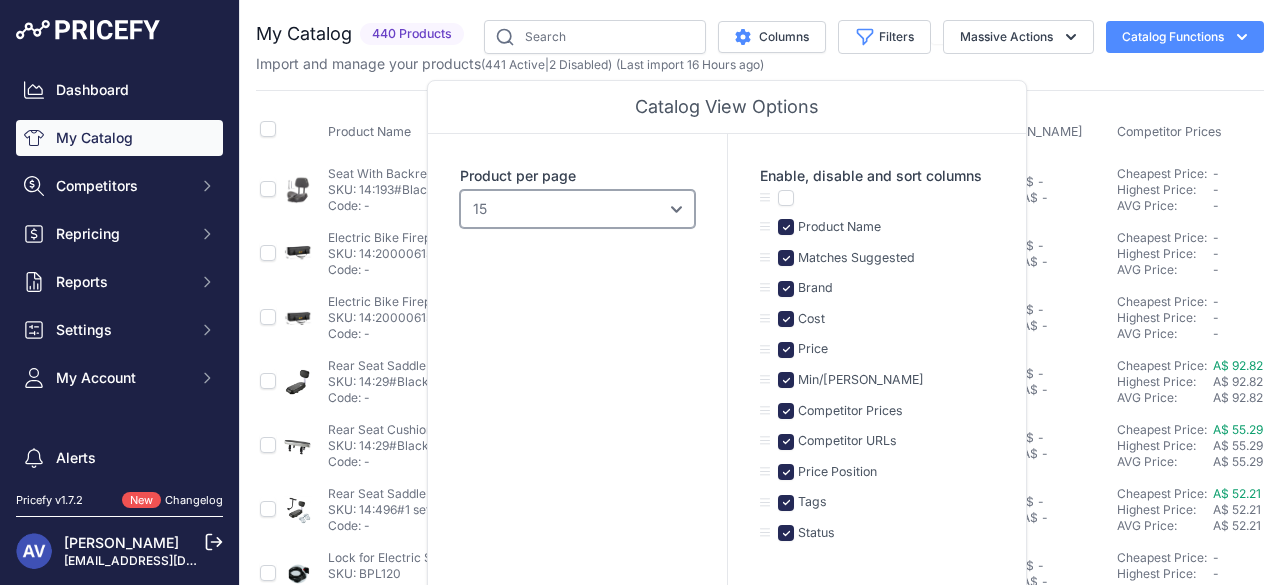 click on "10
15
20
25
50
100" at bounding box center (577, 209) 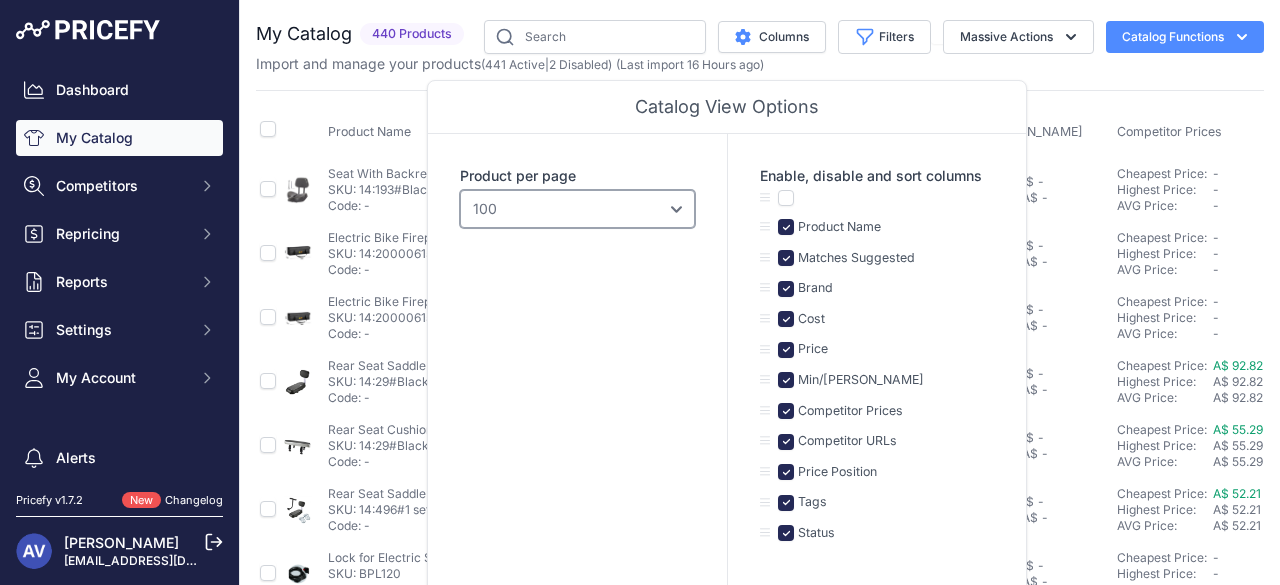 click on "10
15
20
25
50
100" at bounding box center (577, 209) 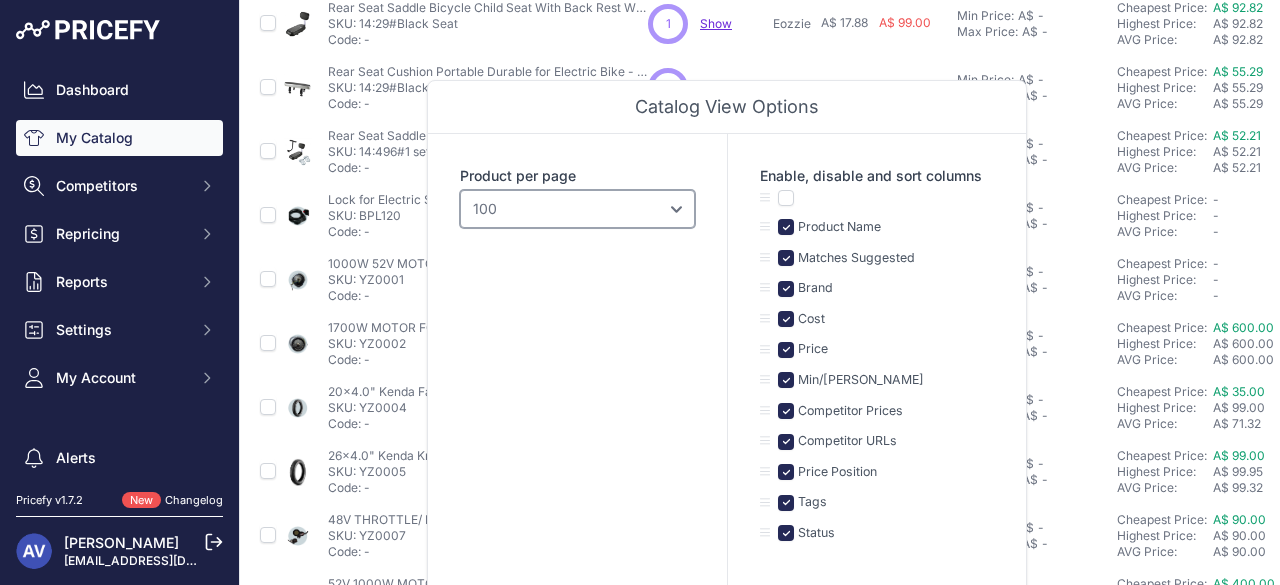 scroll, scrollTop: 520, scrollLeft: 0, axis: vertical 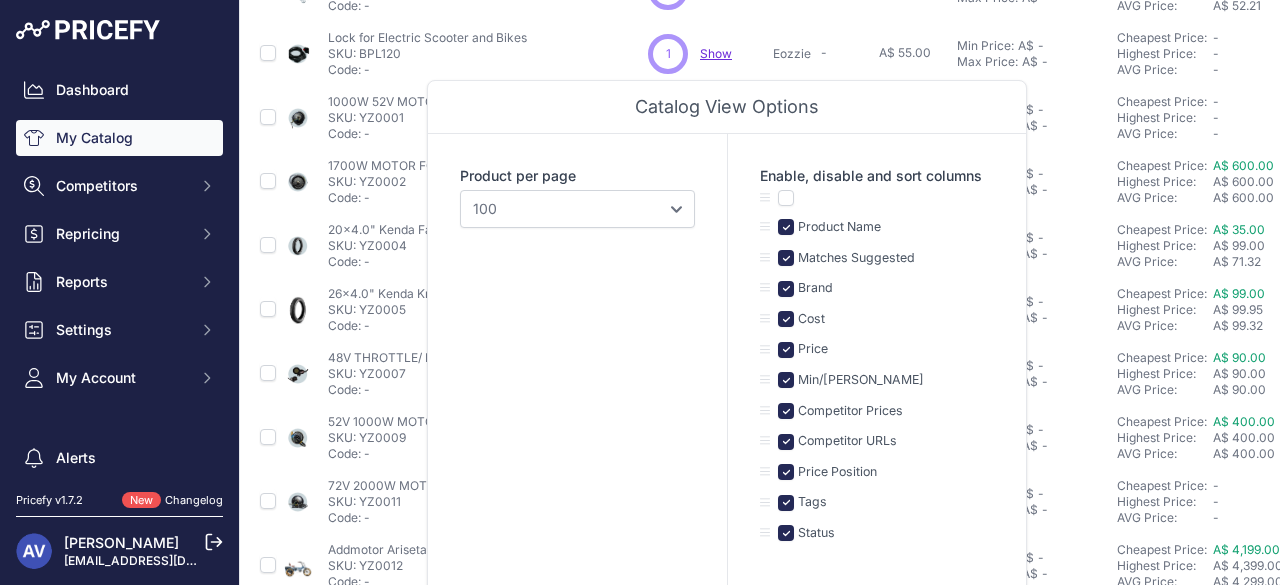 click on "Product per page
10
15
20
25
50
100" at bounding box center (577, 360) 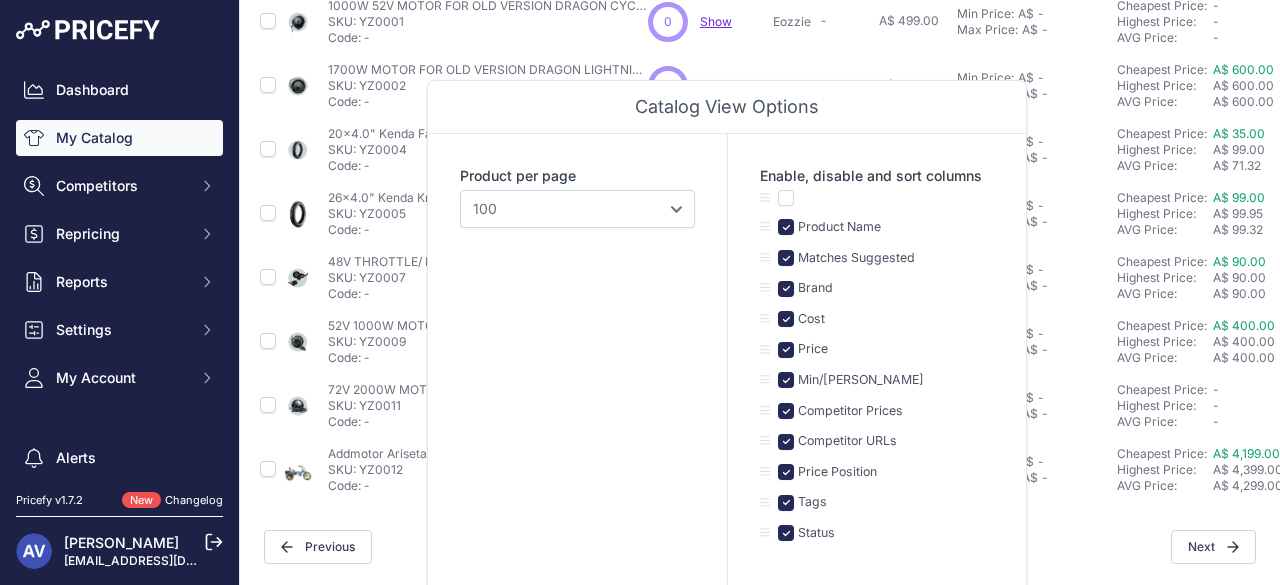 scroll, scrollTop: 0, scrollLeft: 0, axis: both 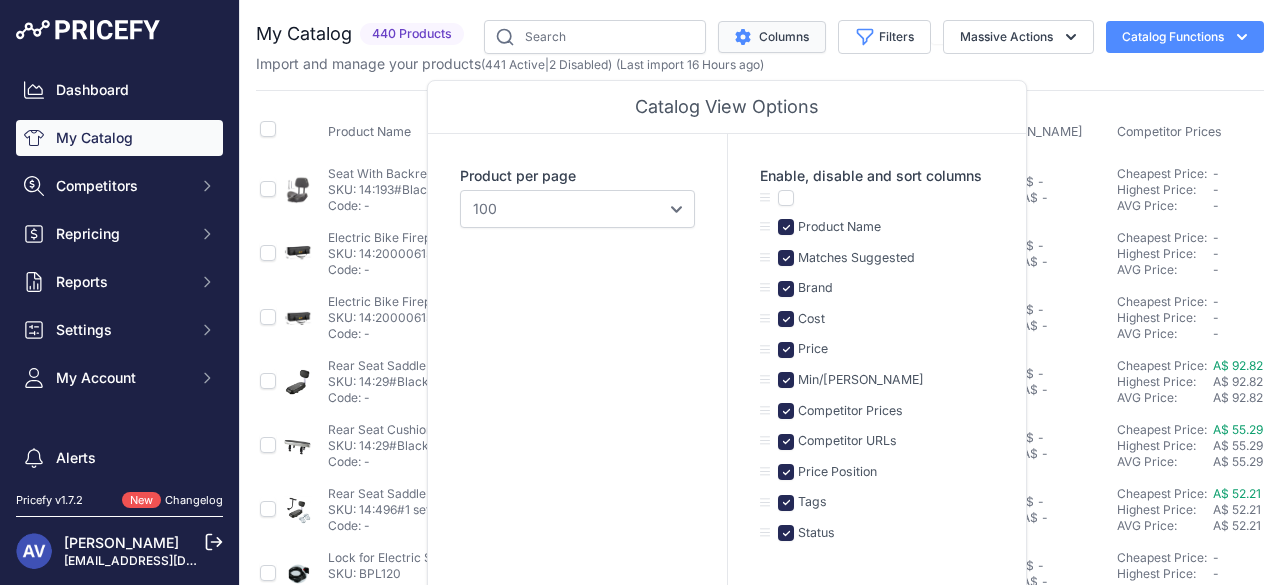 click on "Columns" at bounding box center [772, 37] 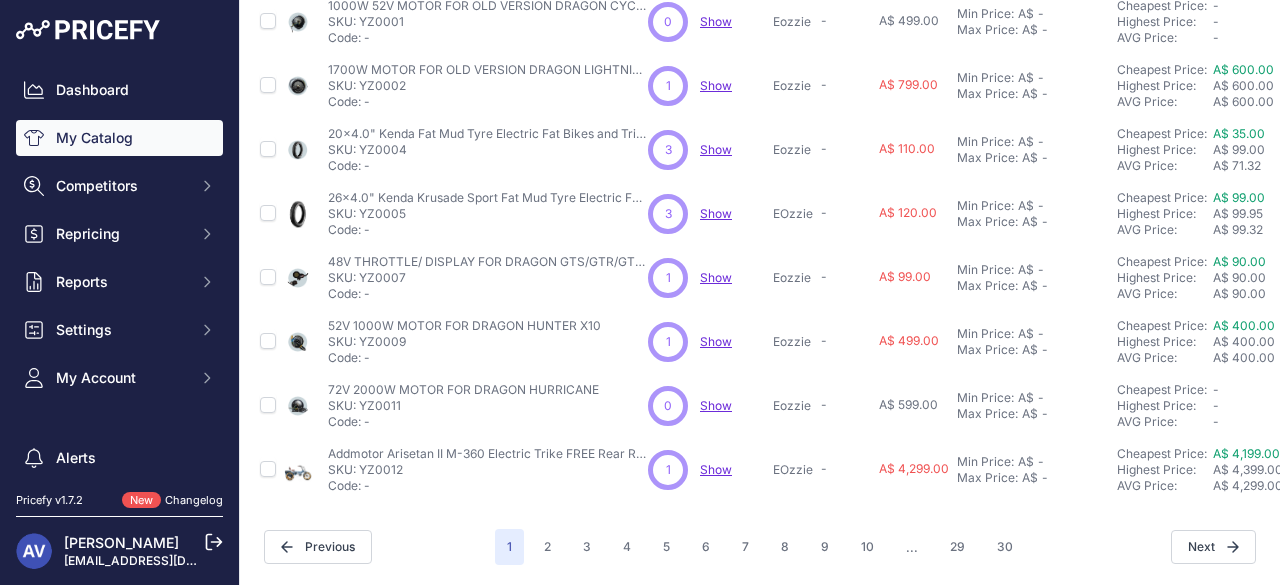 scroll, scrollTop: 0, scrollLeft: 0, axis: both 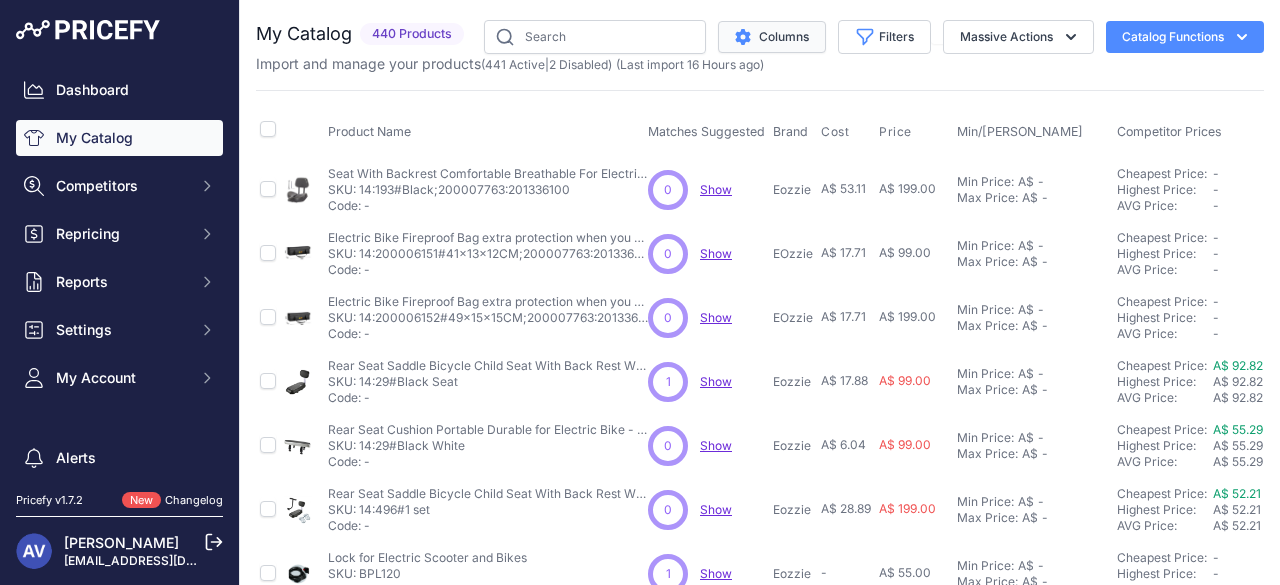 click on "Columns" at bounding box center (772, 37) 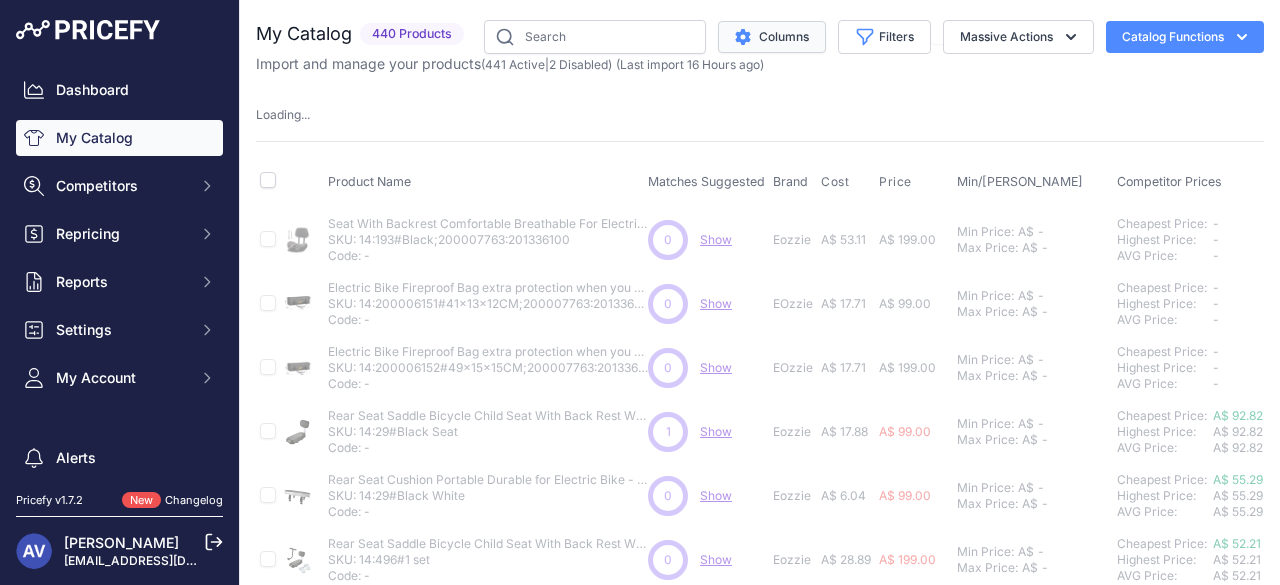 type 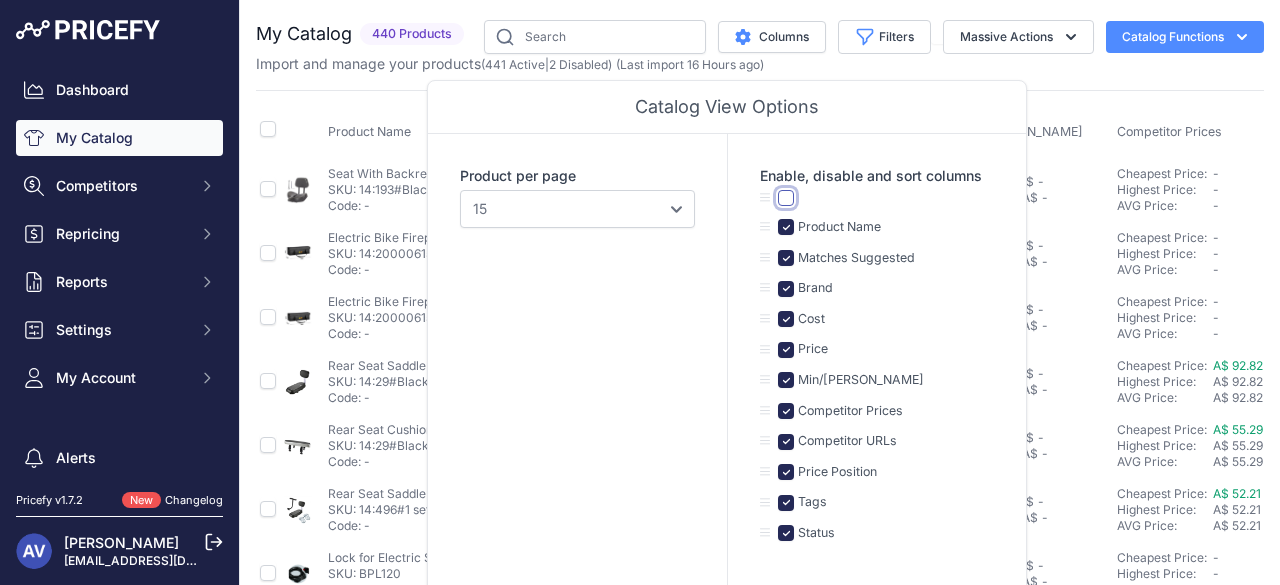 click at bounding box center [786, 198] 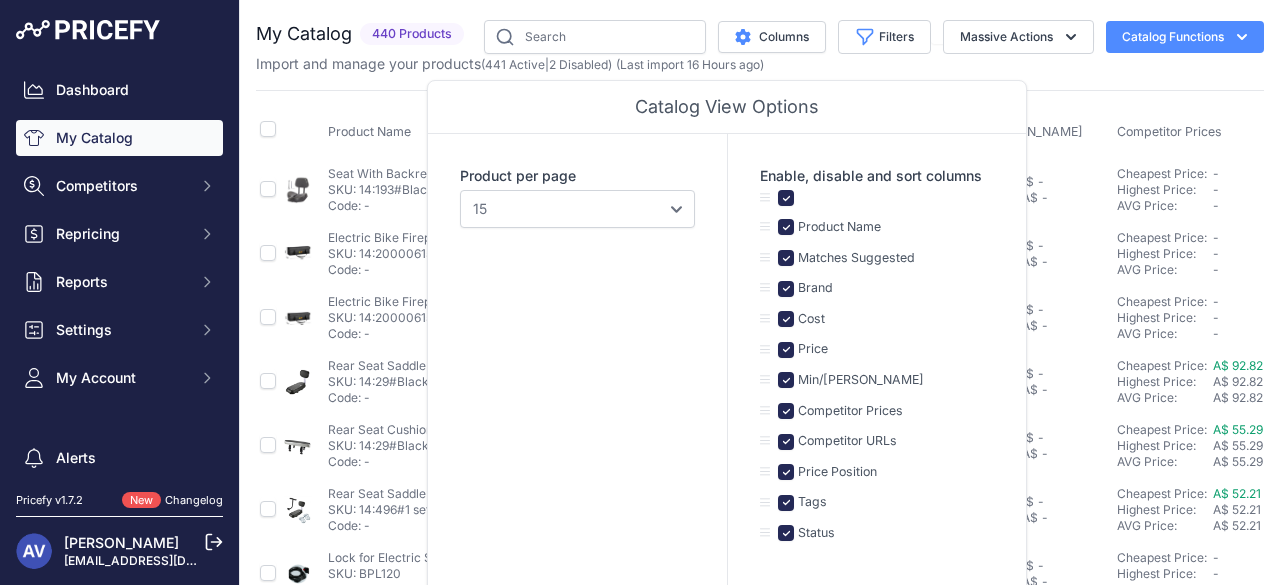 click 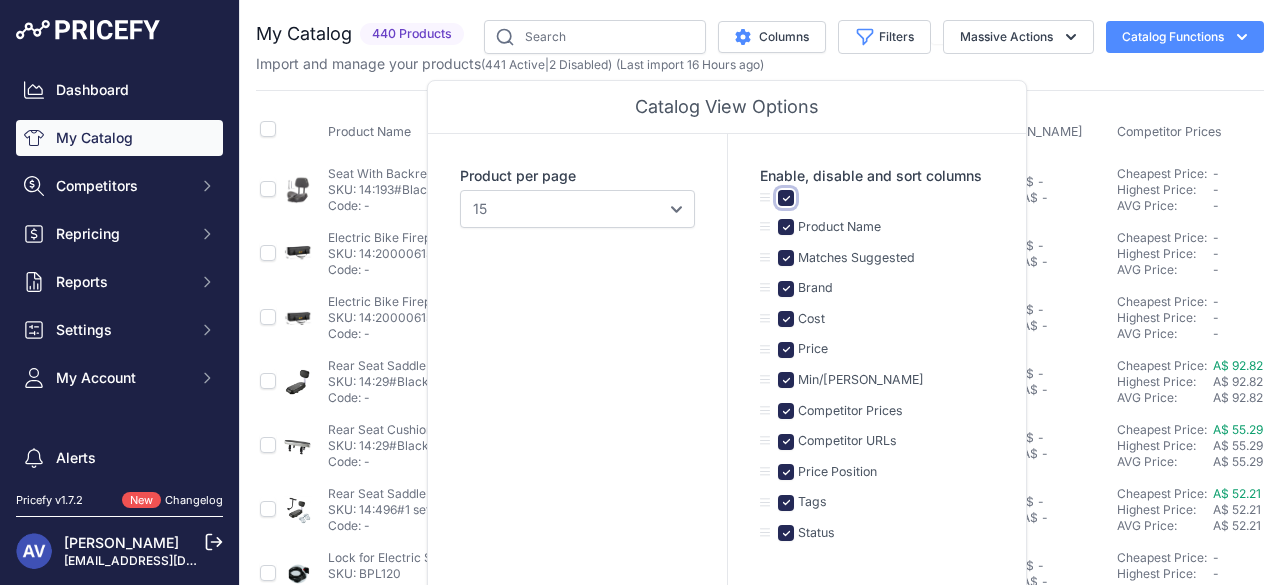 click at bounding box center [786, 198] 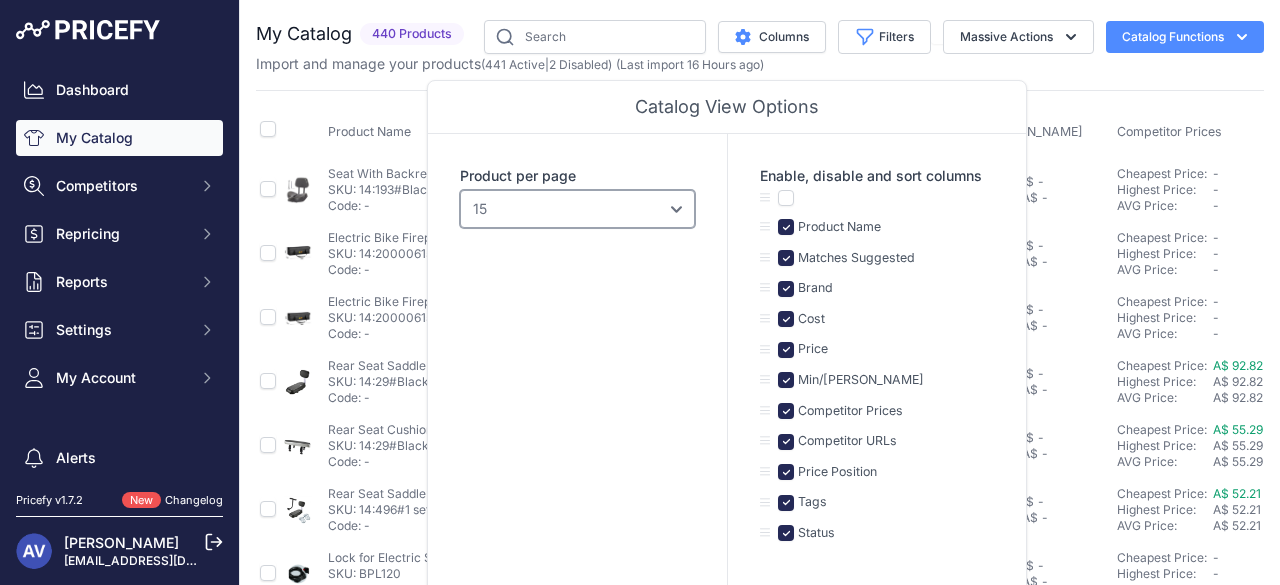click on "10
15
20
25
50
100" at bounding box center [577, 209] 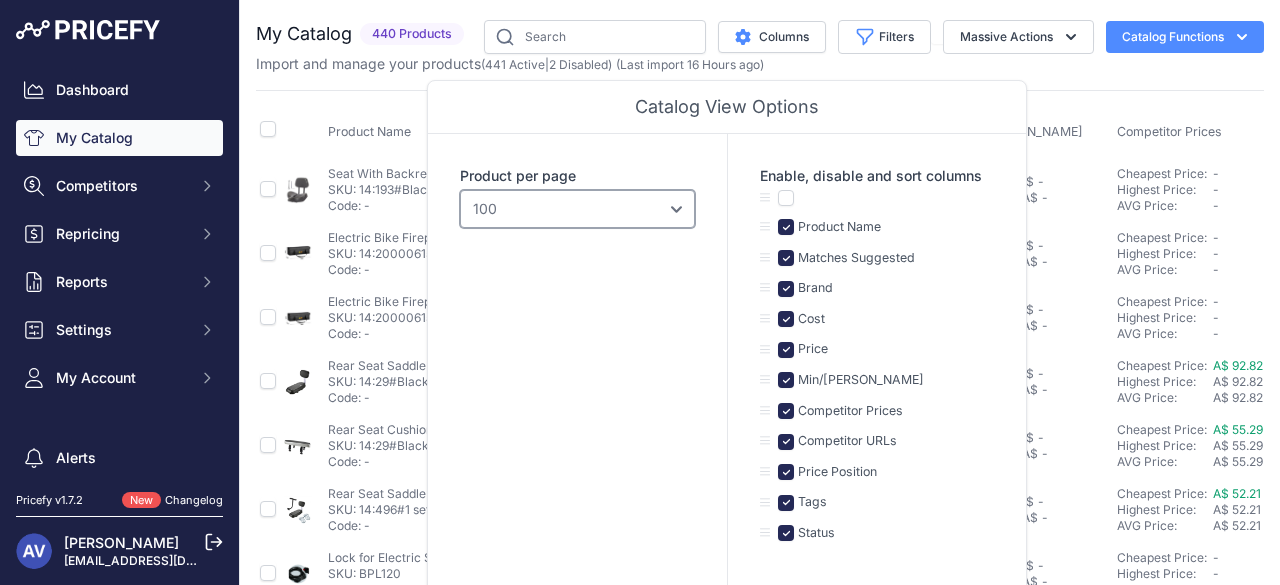 click on "10
15
20
25
50
100" at bounding box center (577, 209) 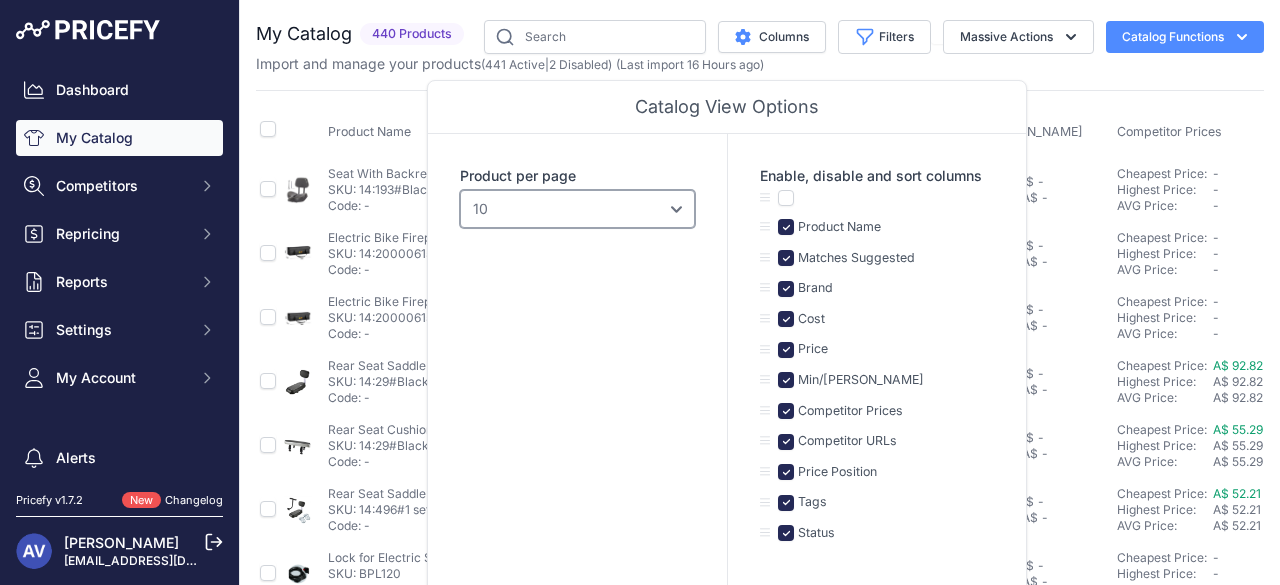 select on "100" 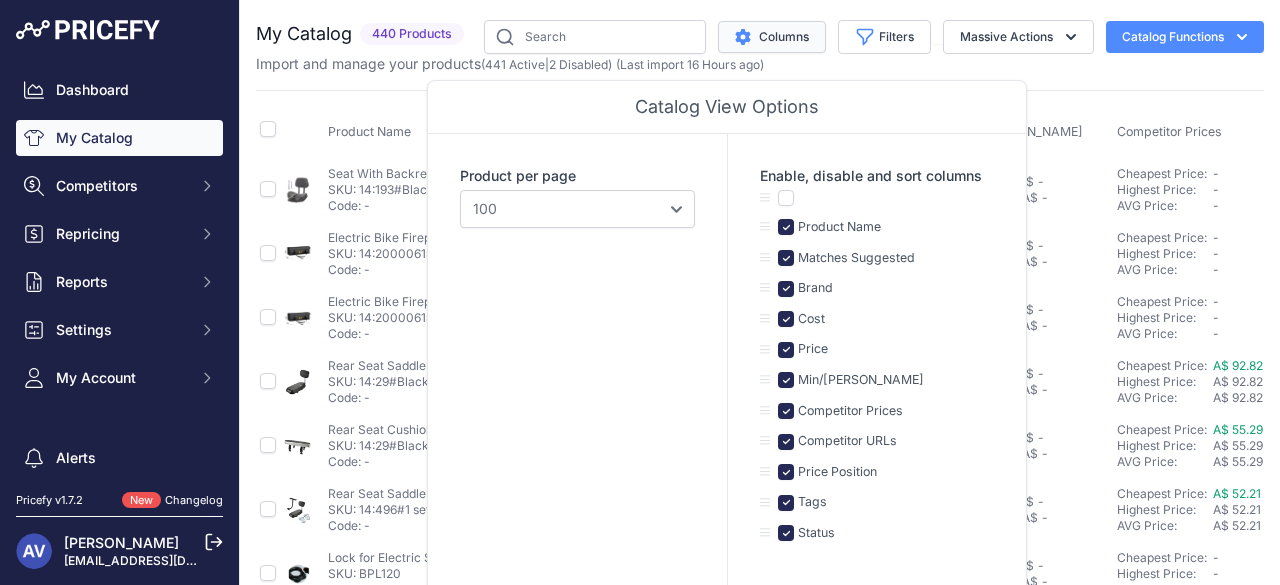 click on "Columns" at bounding box center [772, 37] 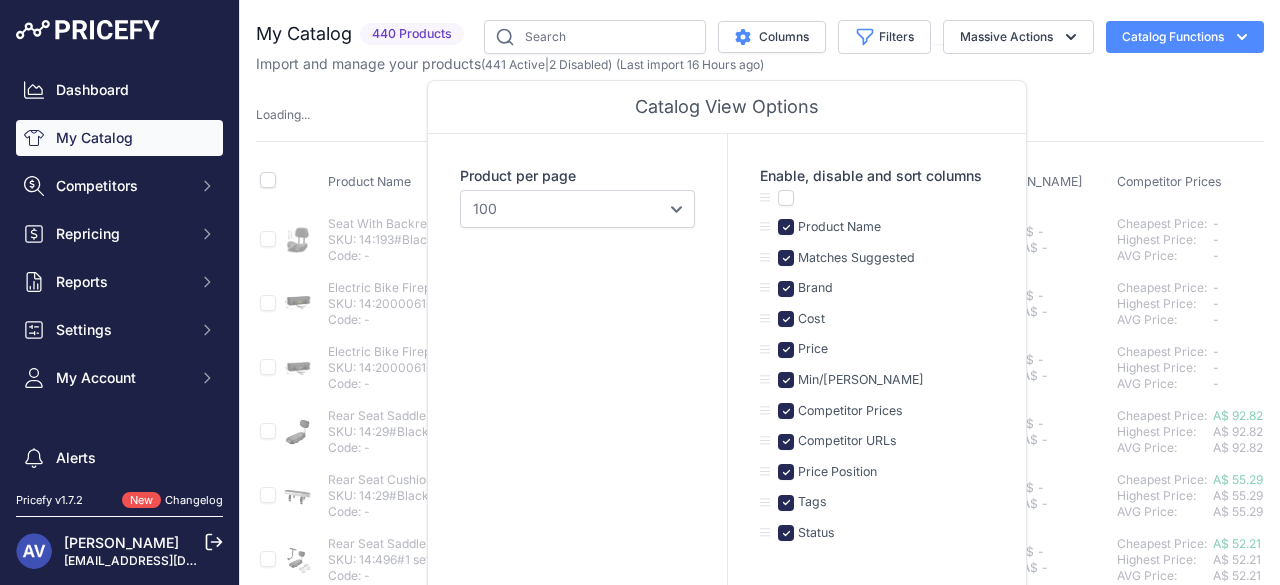 type 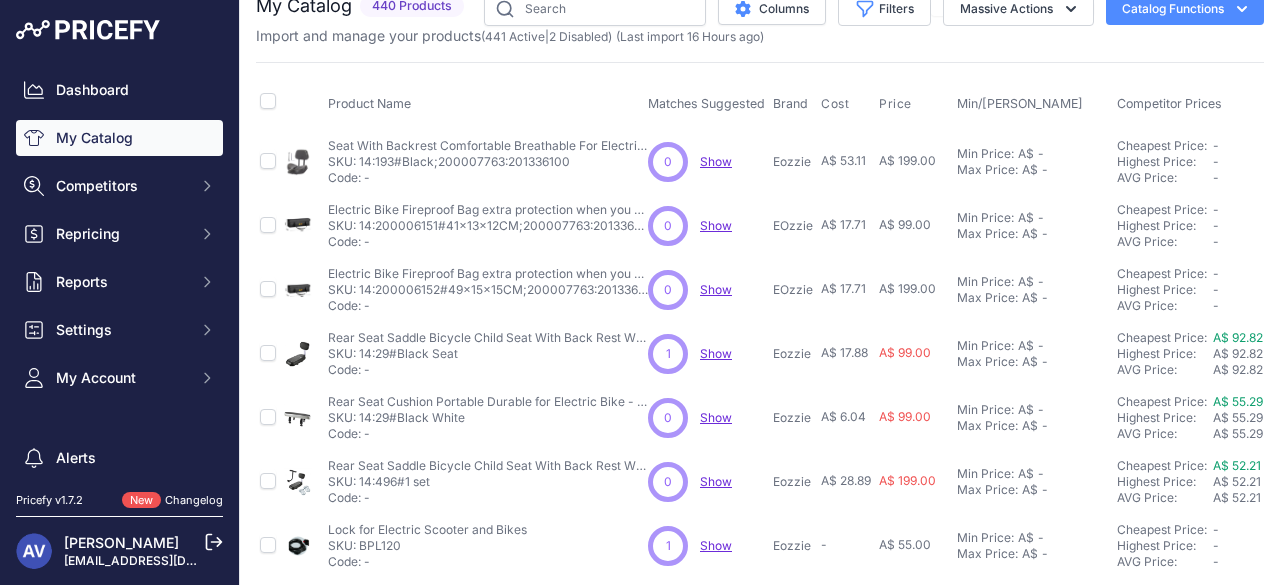 scroll, scrollTop: 0, scrollLeft: 0, axis: both 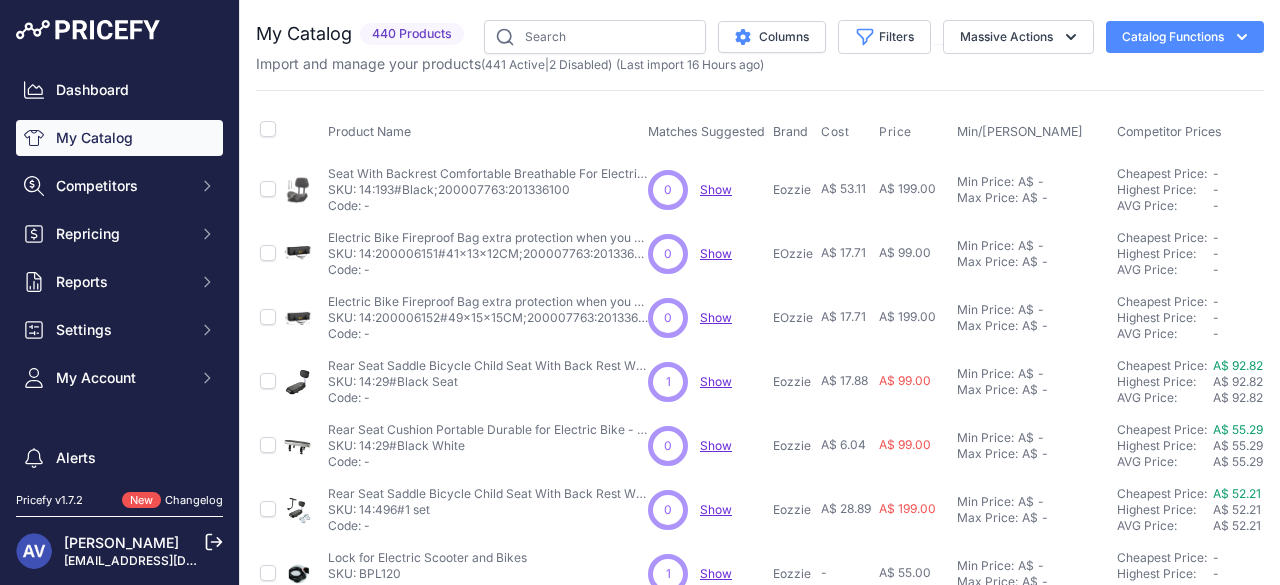 click on "Catalog Functions" at bounding box center (1185, 37) 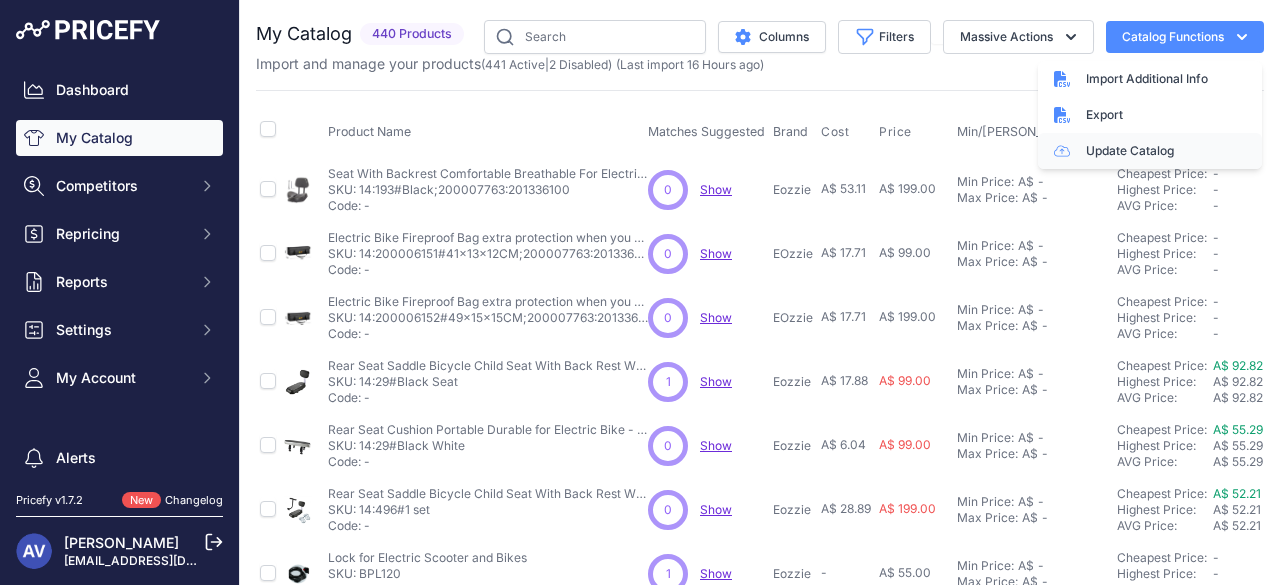 click on "Update Catalog" at bounding box center [1150, 151] 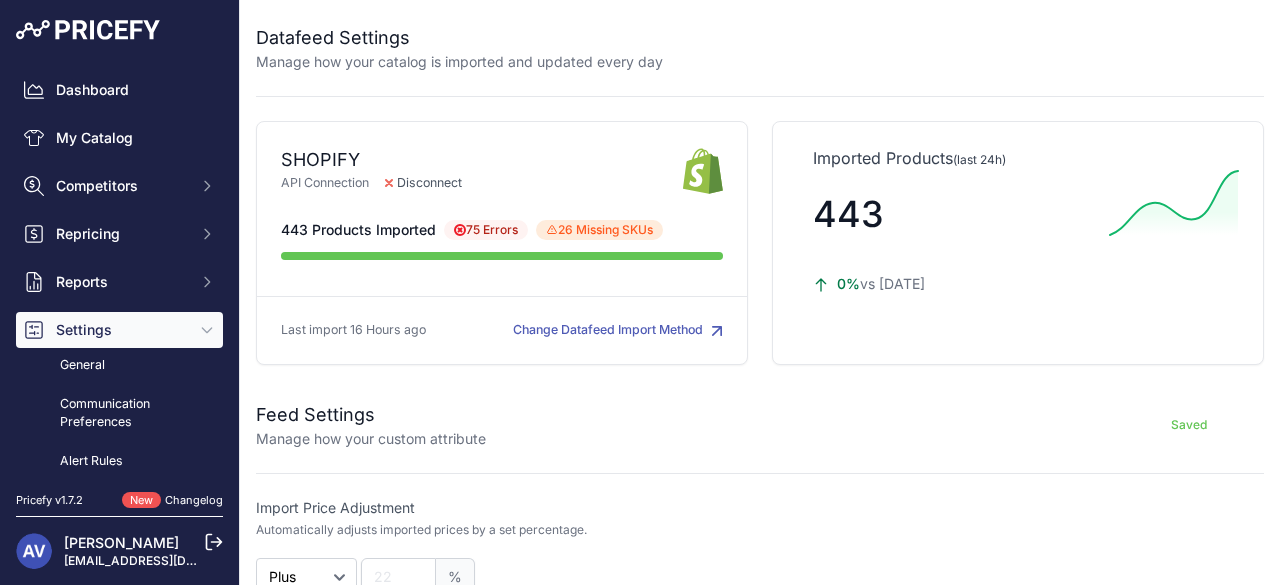 scroll, scrollTop: 0, scrollLeft: 0, axis: both 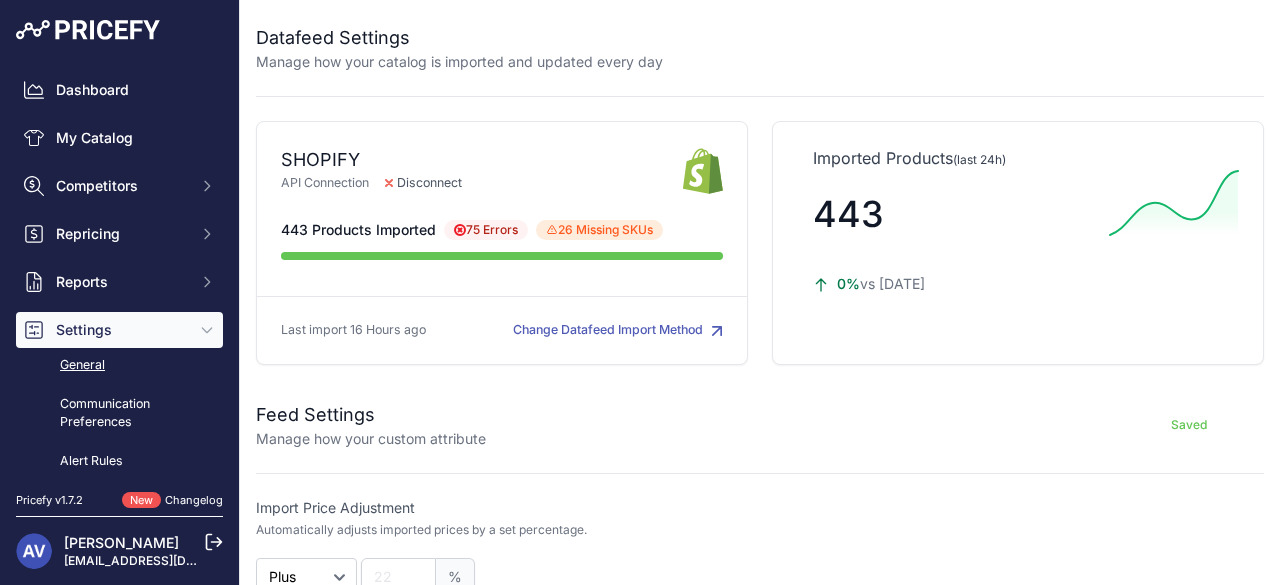 click on "General" at bounding box center (119, 365) 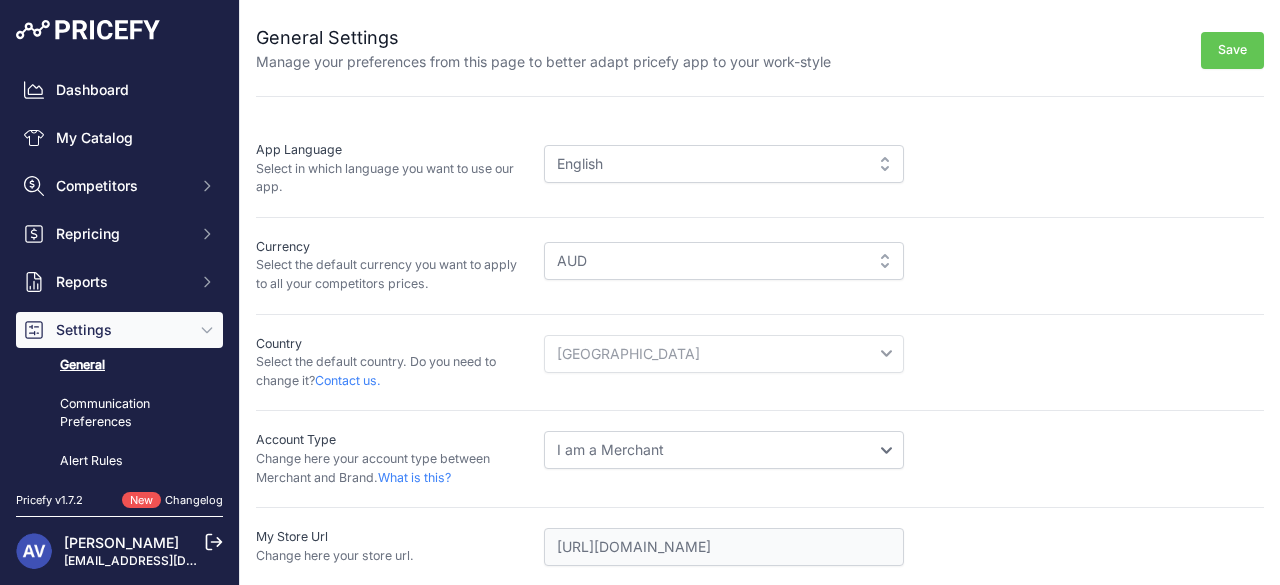 scroll, scrollTop: 0, scrollLeft: 0, axis: both 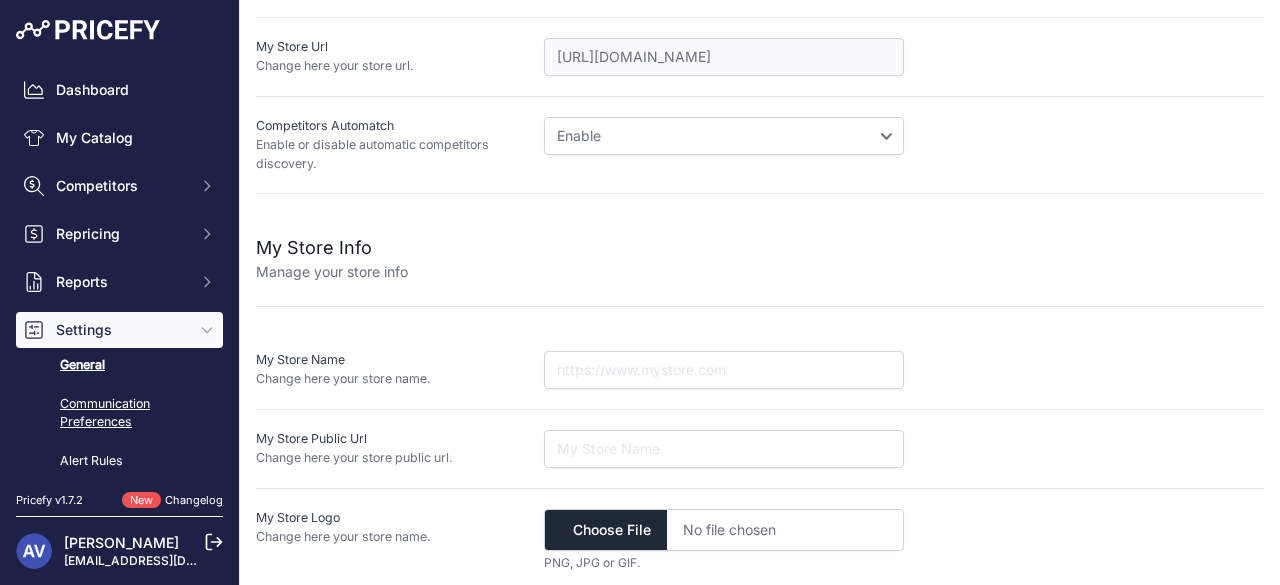 click on "Communication Preferences" at bounding box center (119, 413) 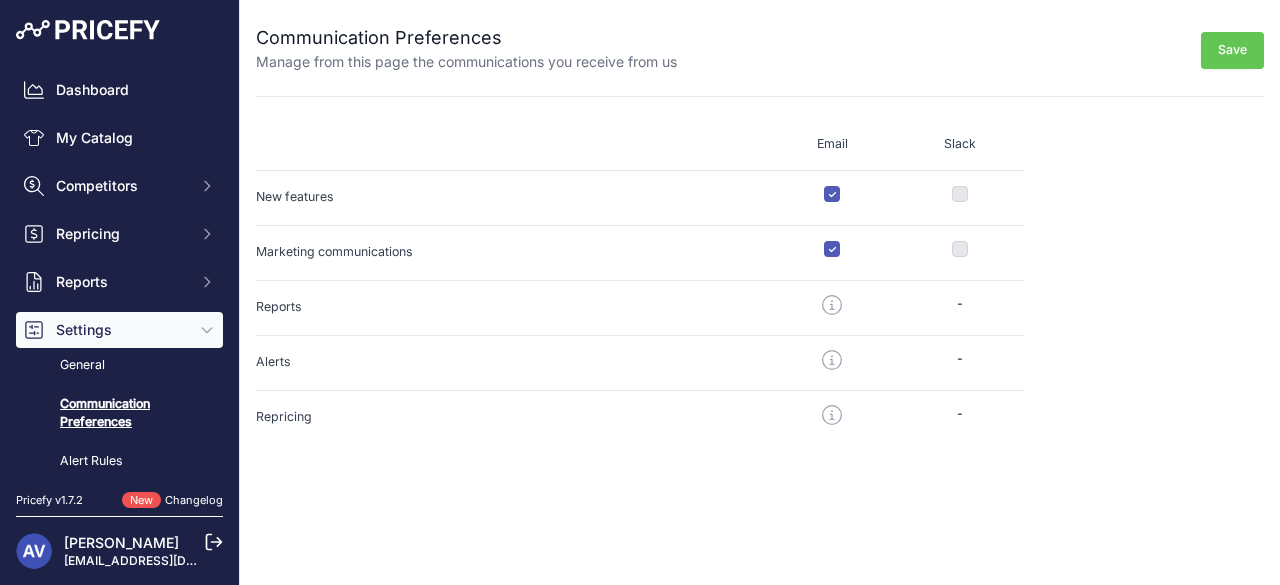scroll, scrollTop: 0, scrollLeft: 0, axis: both 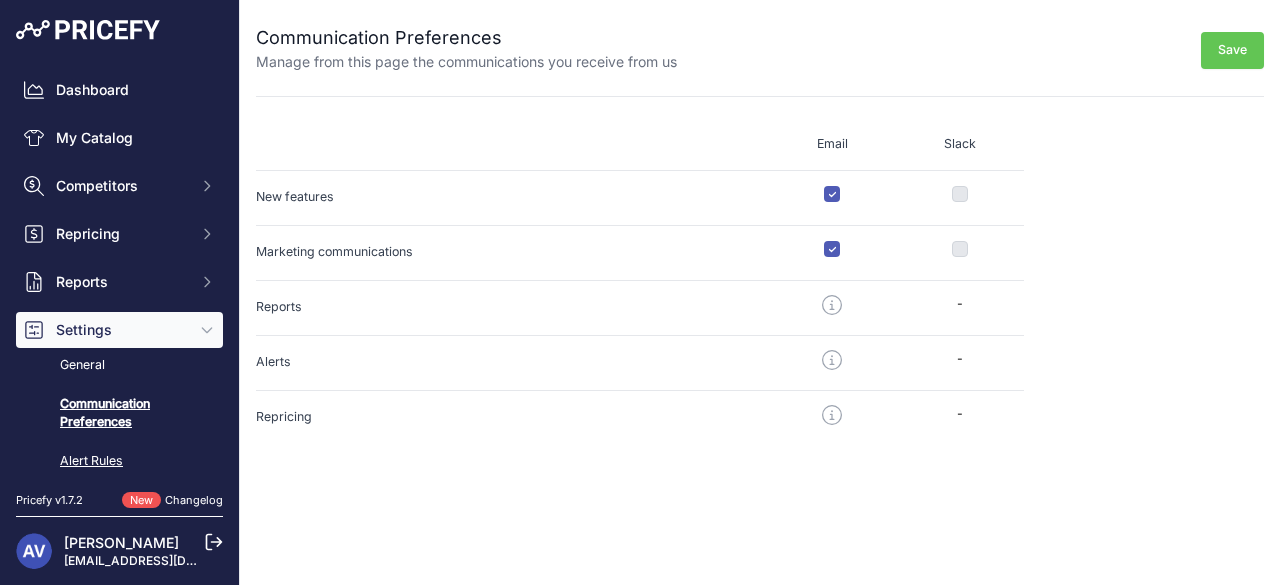 click on "Alert Rules" at bounding box center (119, 461) 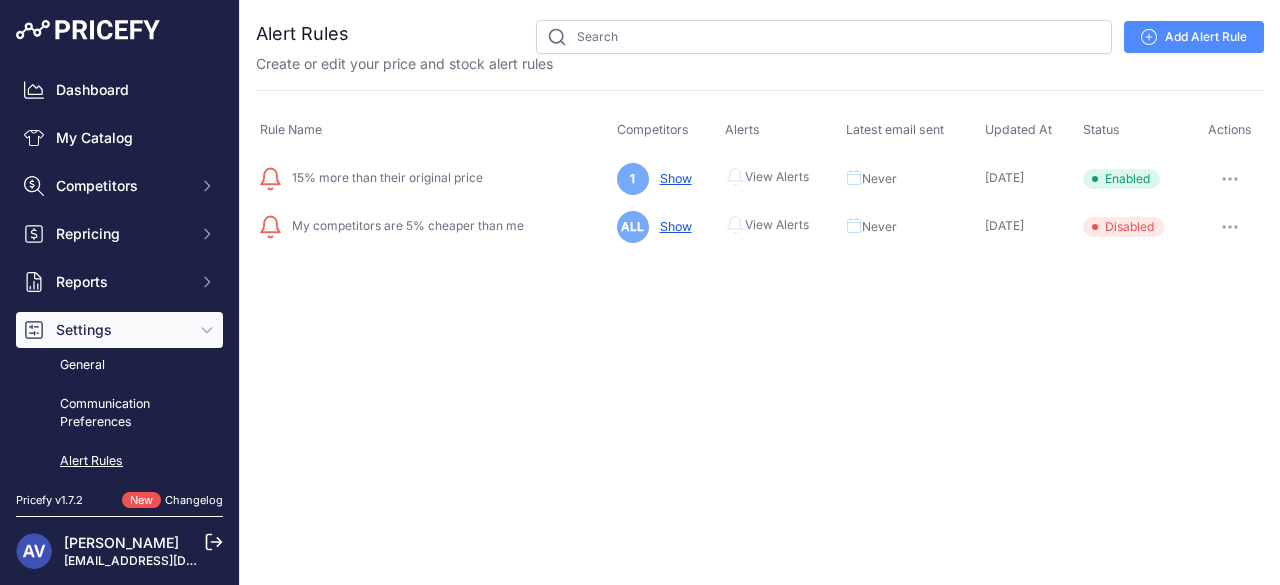 scroll, scrollTop: 0, scrollLeft: 0, axis: both 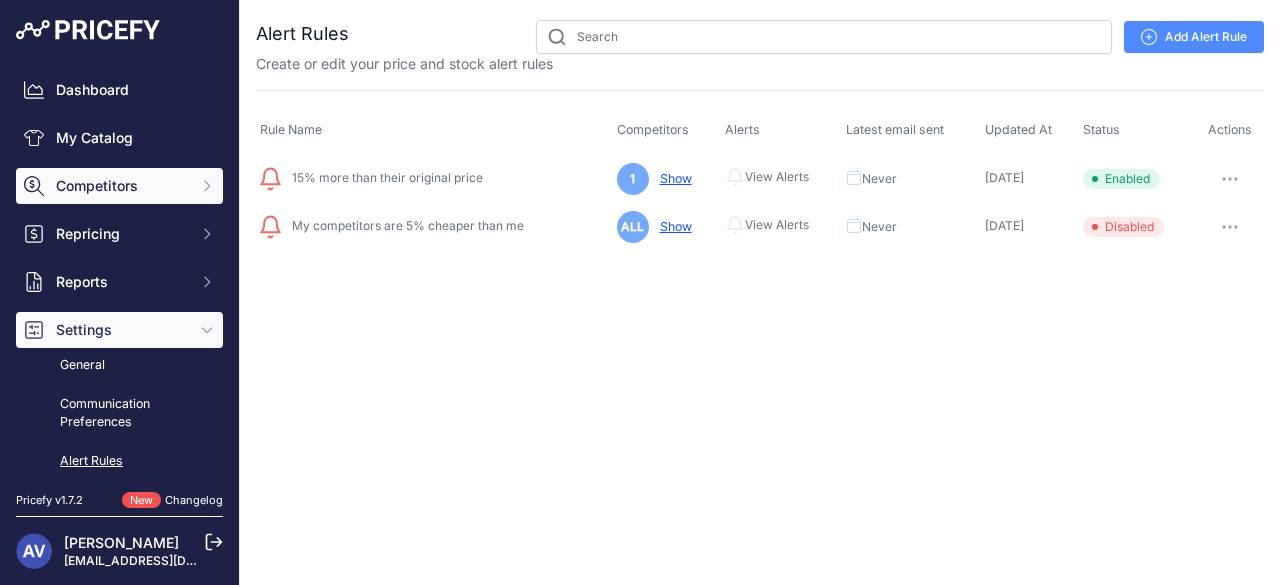 click on "Competitors" at bounding box center (121, 186) 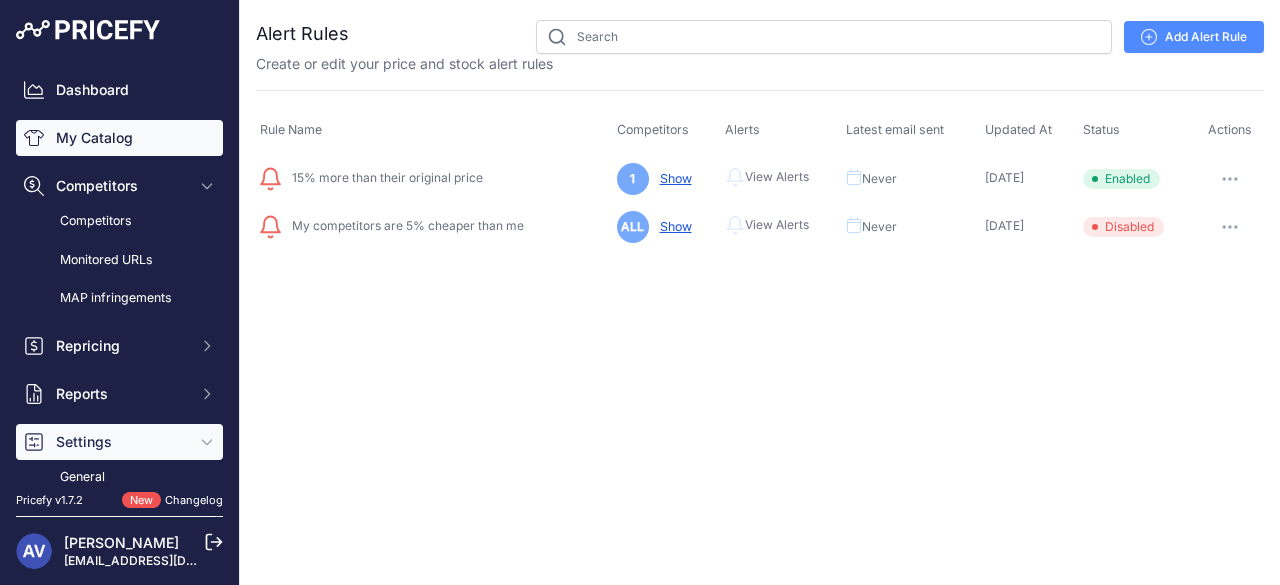 click on "My Catalog" at bounding box center [119, 138] 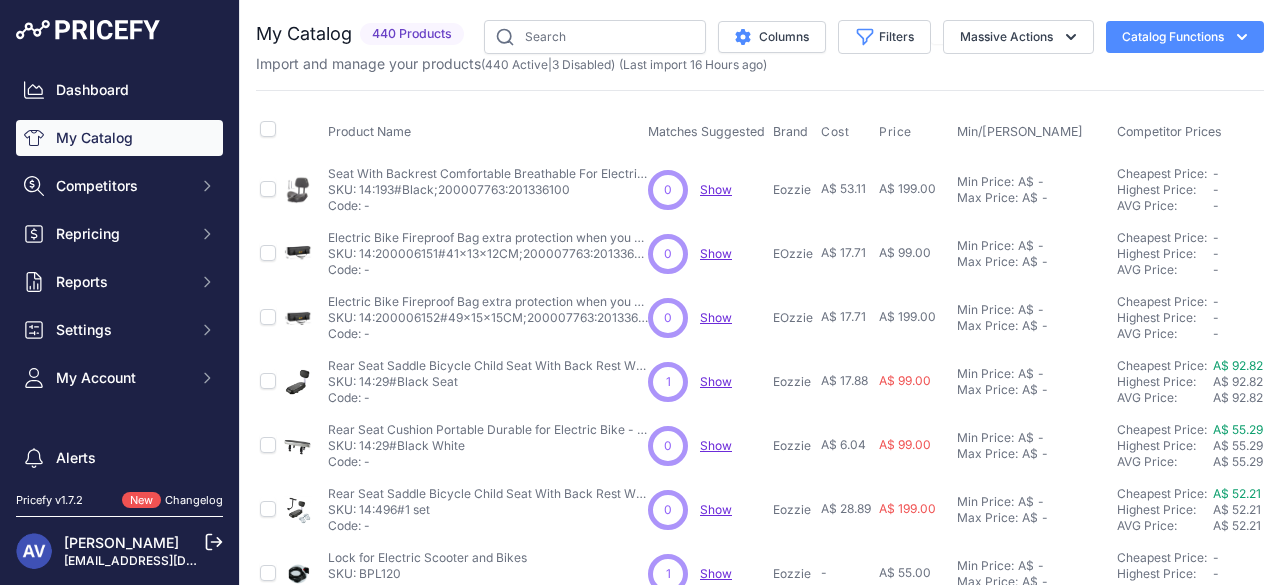scroll, scrollTop: 0, scrollLeft: 0, axis: both 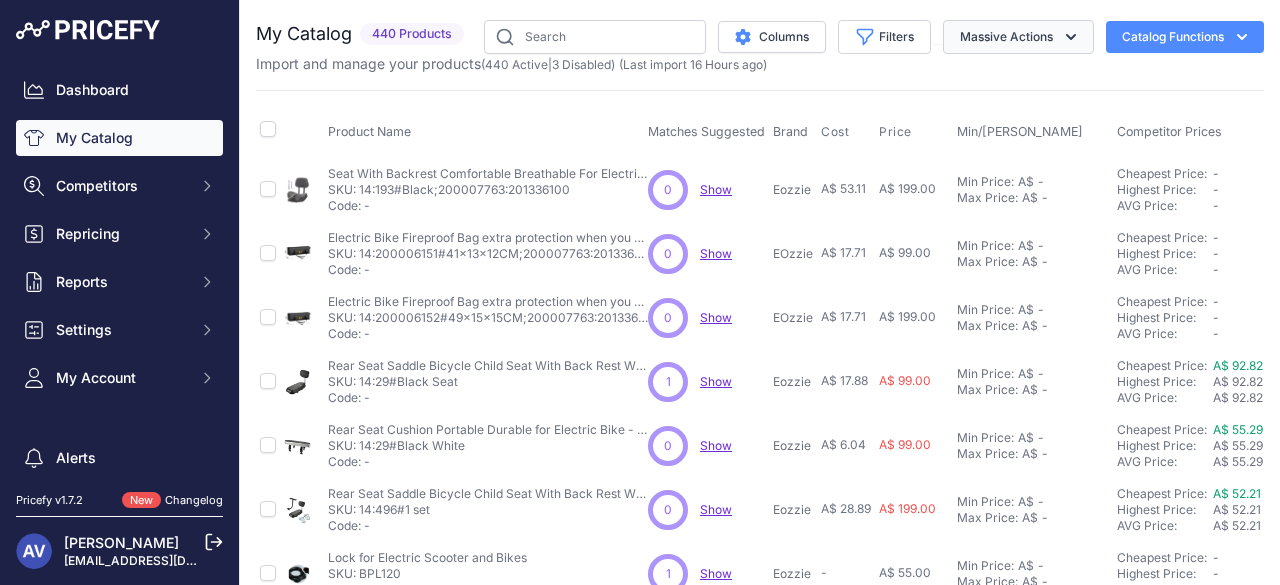 click on "Massive Actions" at bounding box center (1018, 37) 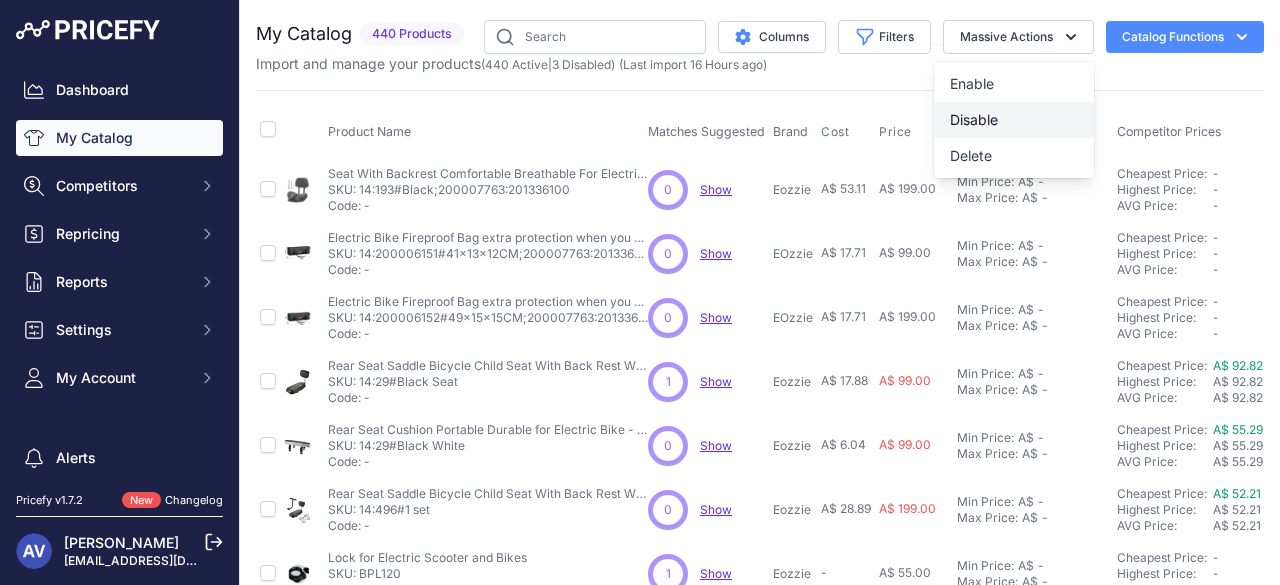 click on "Disable" at bounding box center [1014, 120] 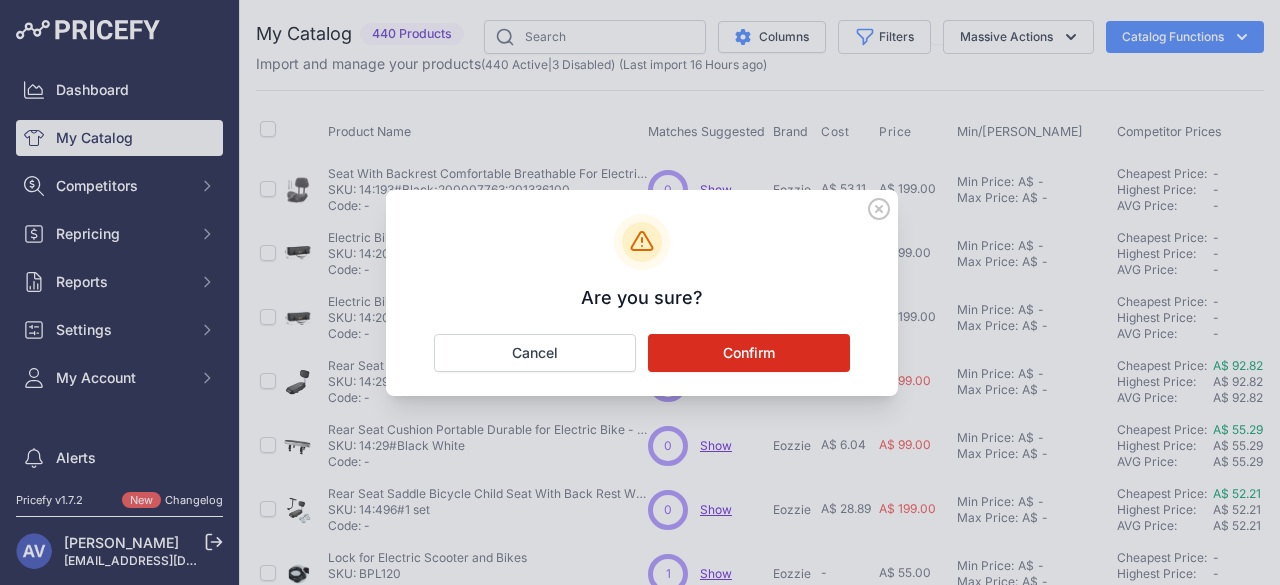 click on "Confirm" at bounding box center (749, 353) 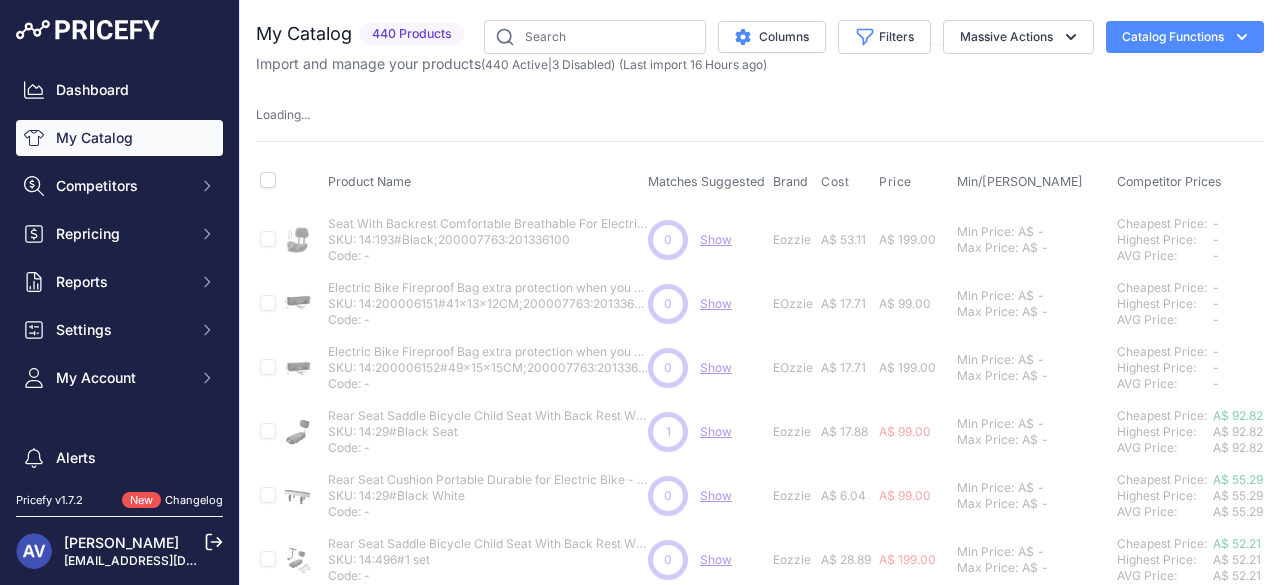 type 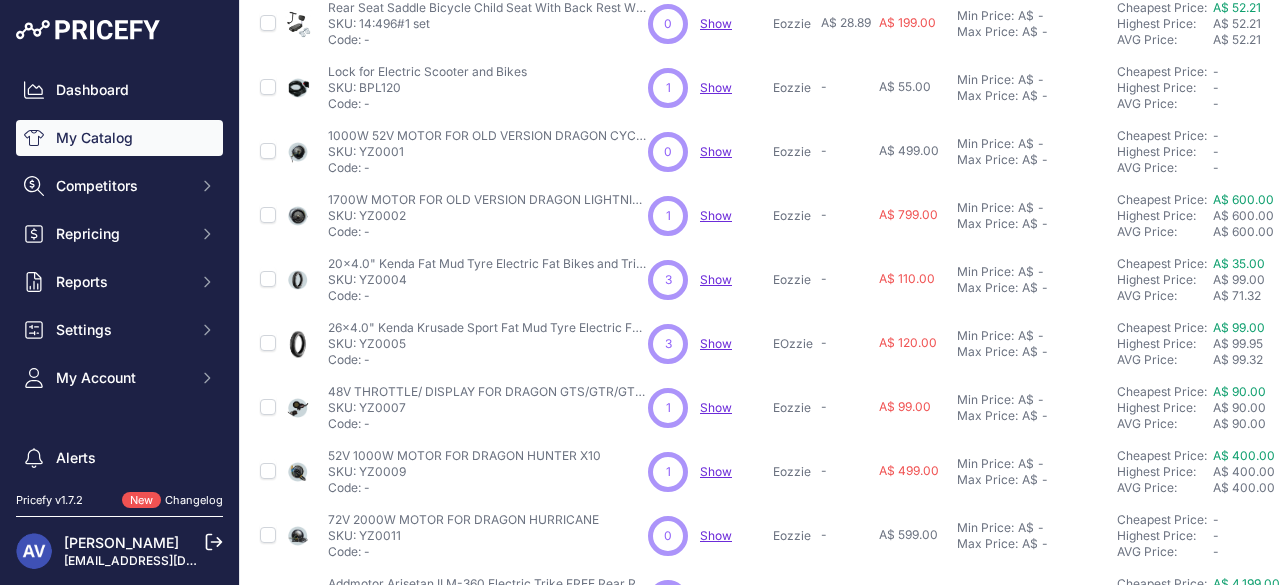 scroll, scrollTop: 0, scrollLeft: 0, axis: both 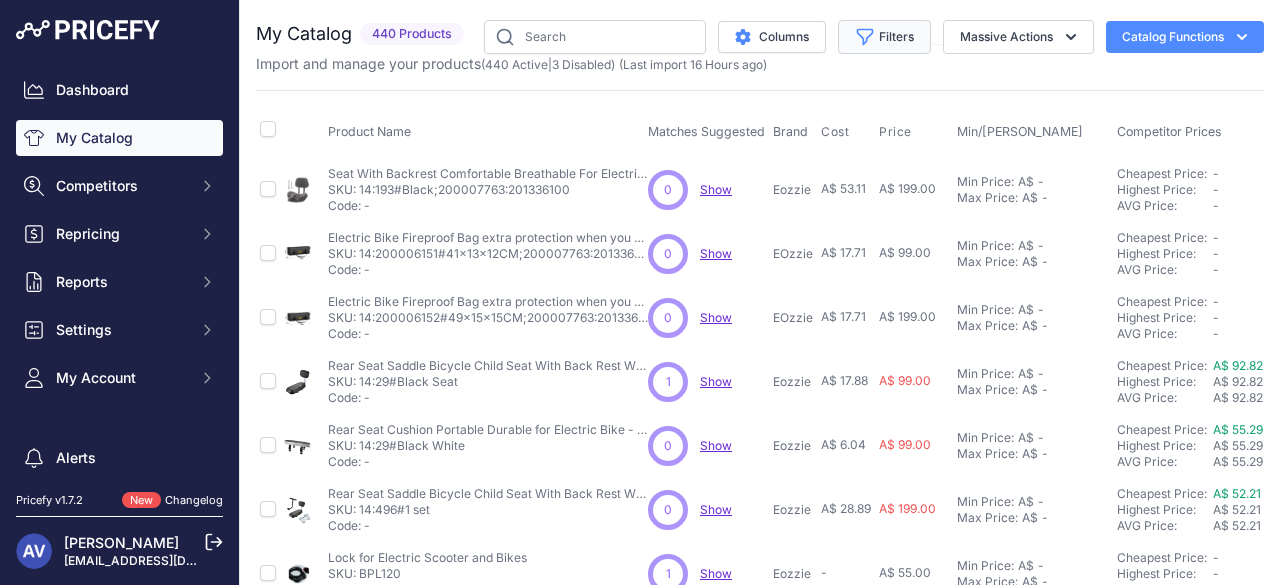 click on "Filters" at bounding box center (884, 37) 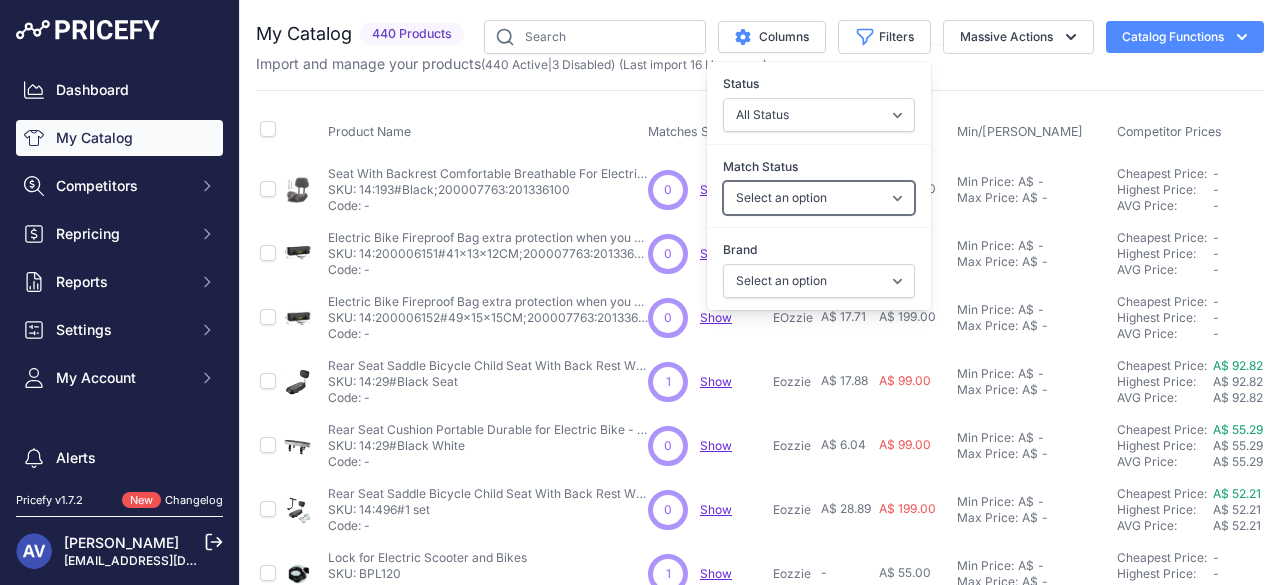 click on "Select an option
Matched
Unmatched" at bounding box center (819, 198) 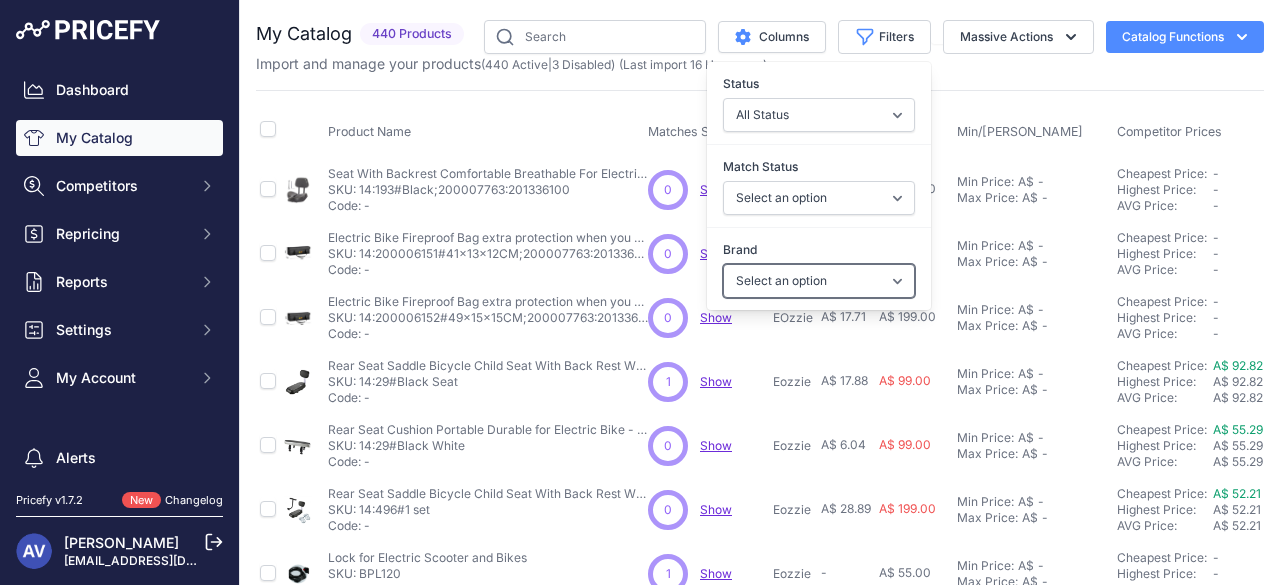 click on "Select an option
Eozzie
EOzzie Electric Vehicles" at bounding box center (819, 281) 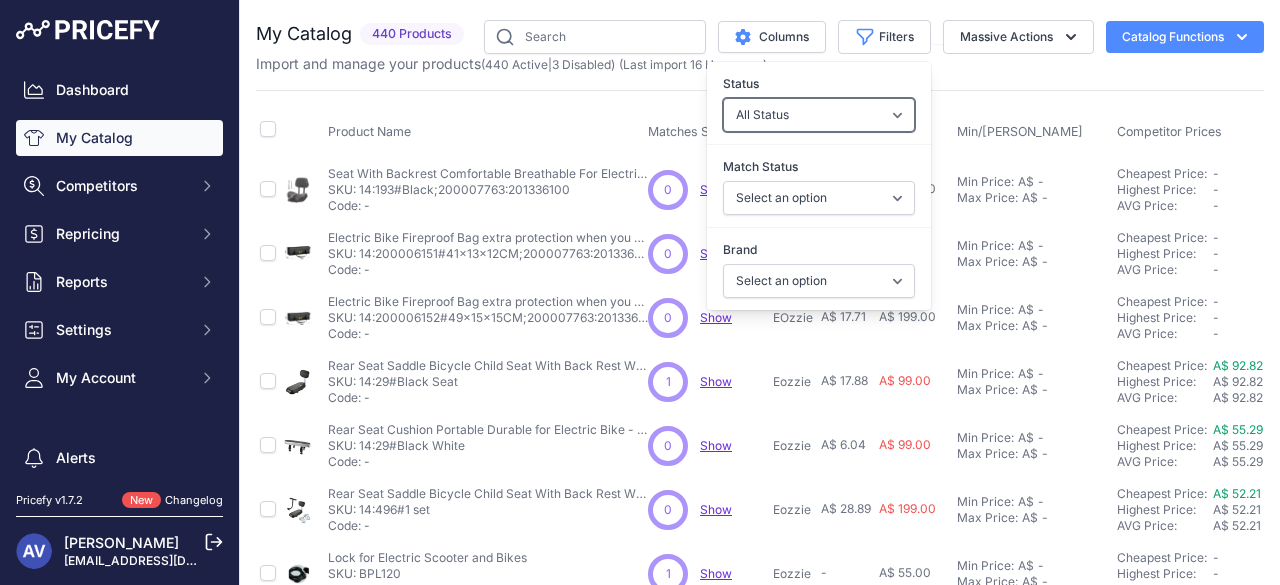 click on "All Status
Only Enabled
Only Disabled" at bounding box center [819, 115] 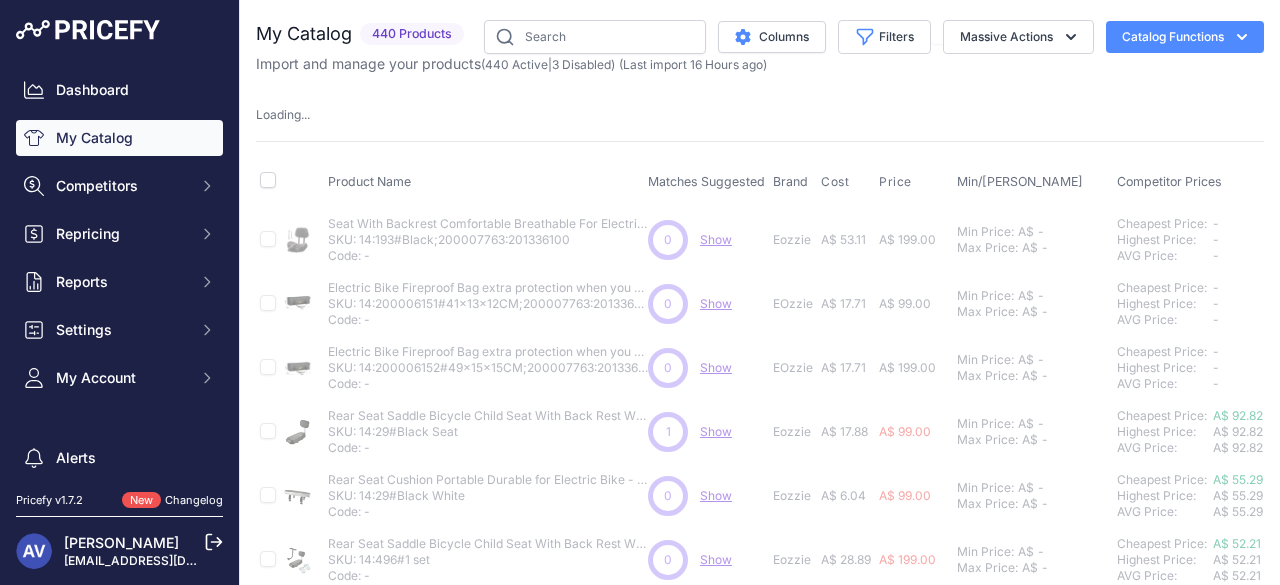click on "My Catalog
440
Products" at bounding box center [760, 625] 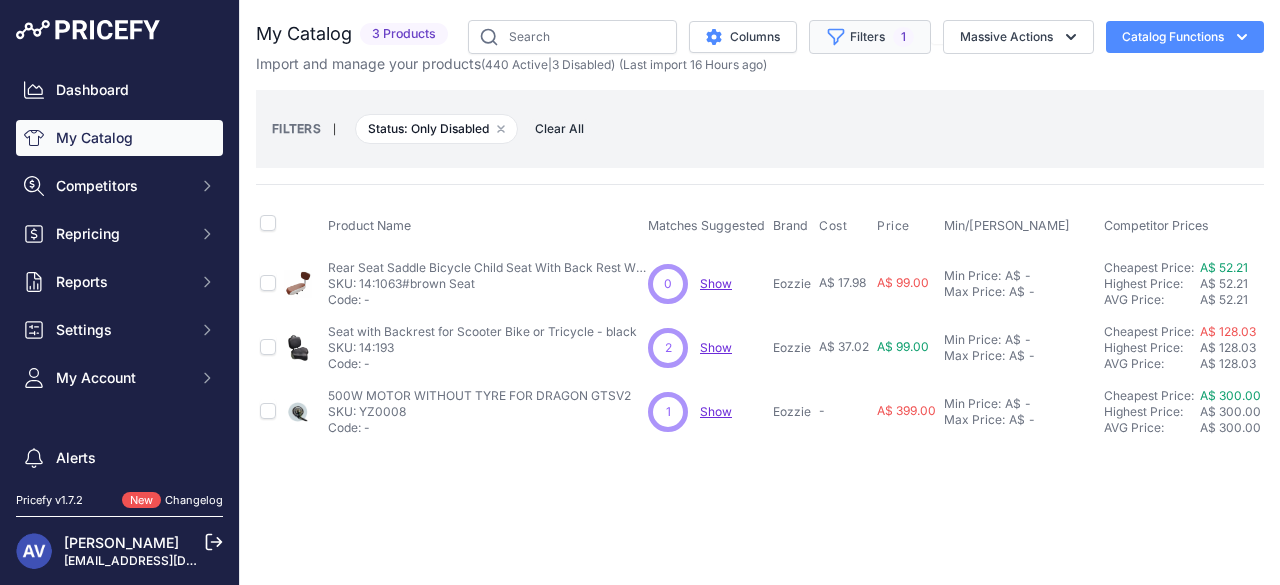 click on "Filters
1" at bounding box center [870, 37] 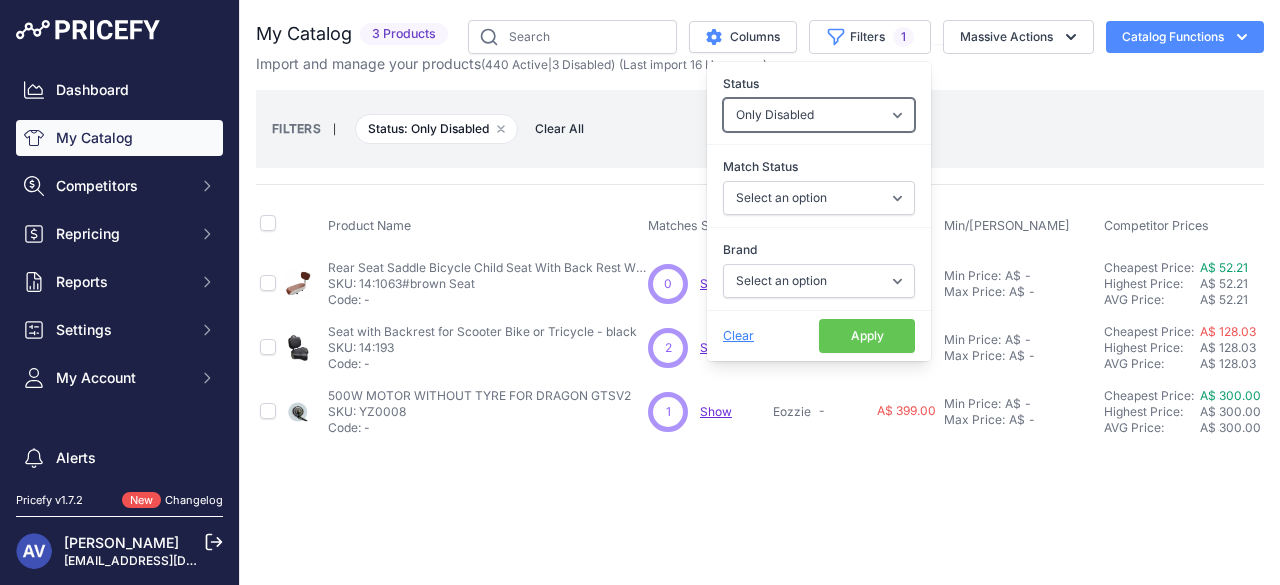 click on "All Status
Only Enabled
Only Disabled" at bounding box center [819, 115] 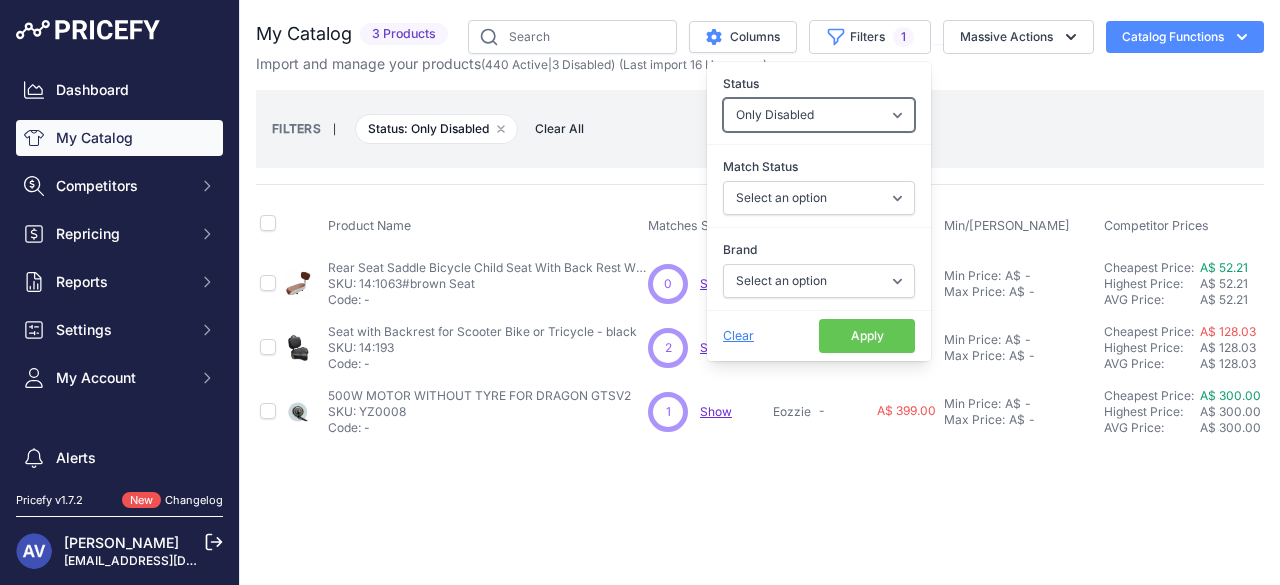 select on "1" 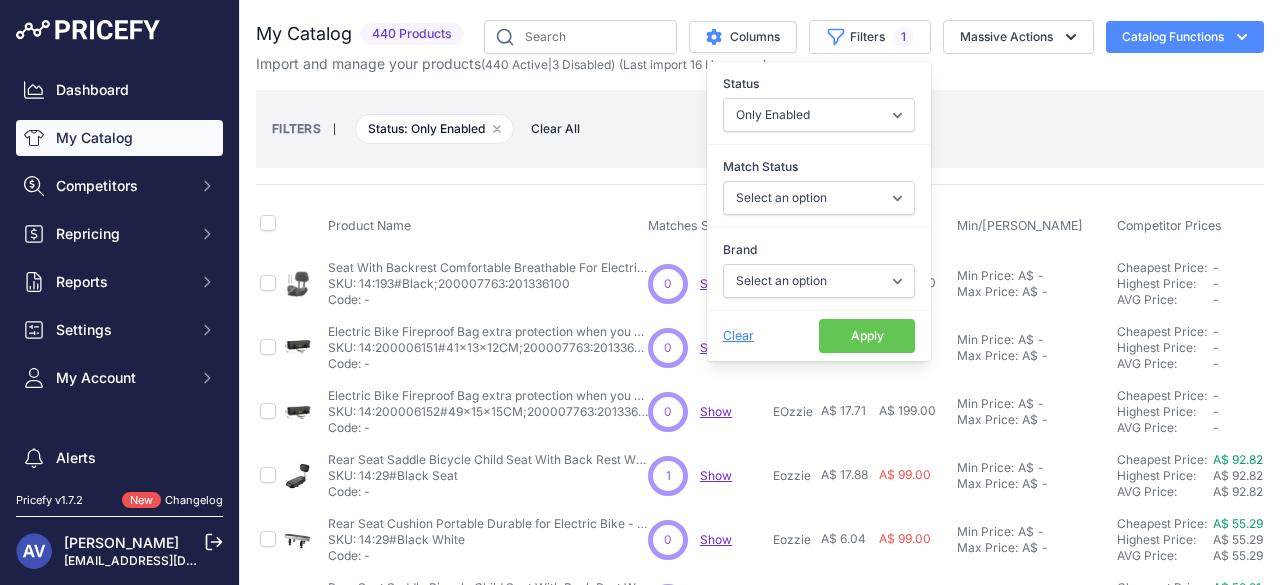 click on "Apply" at bounding box center (867, 336) 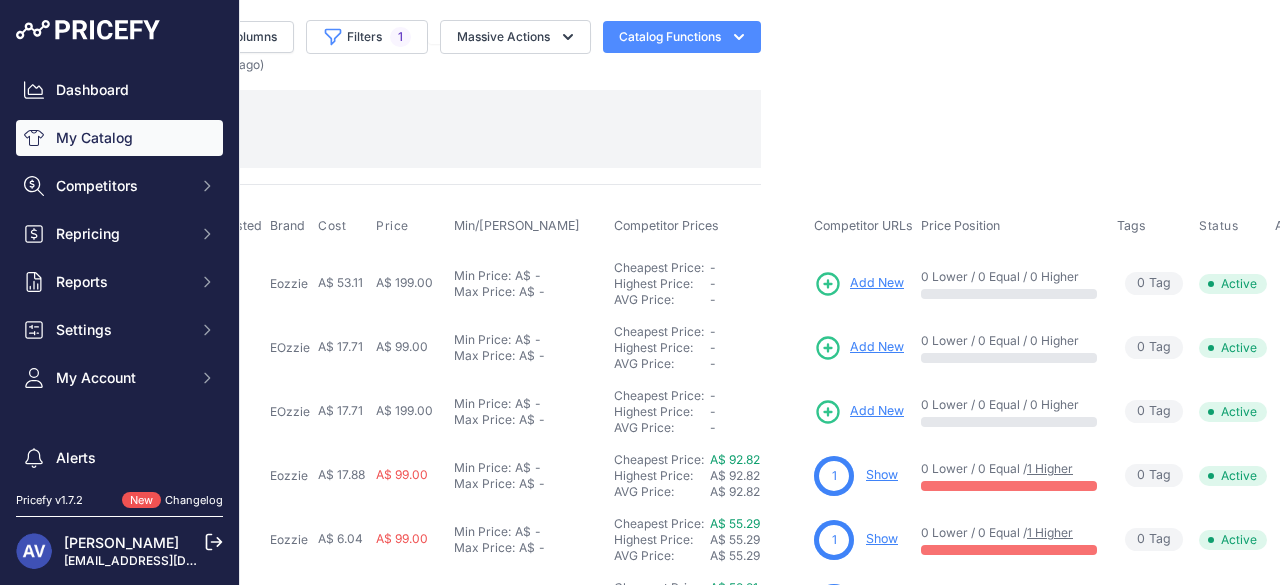 scroll, scrollTop: 0, scrollLeft: 562, axis: horizontal 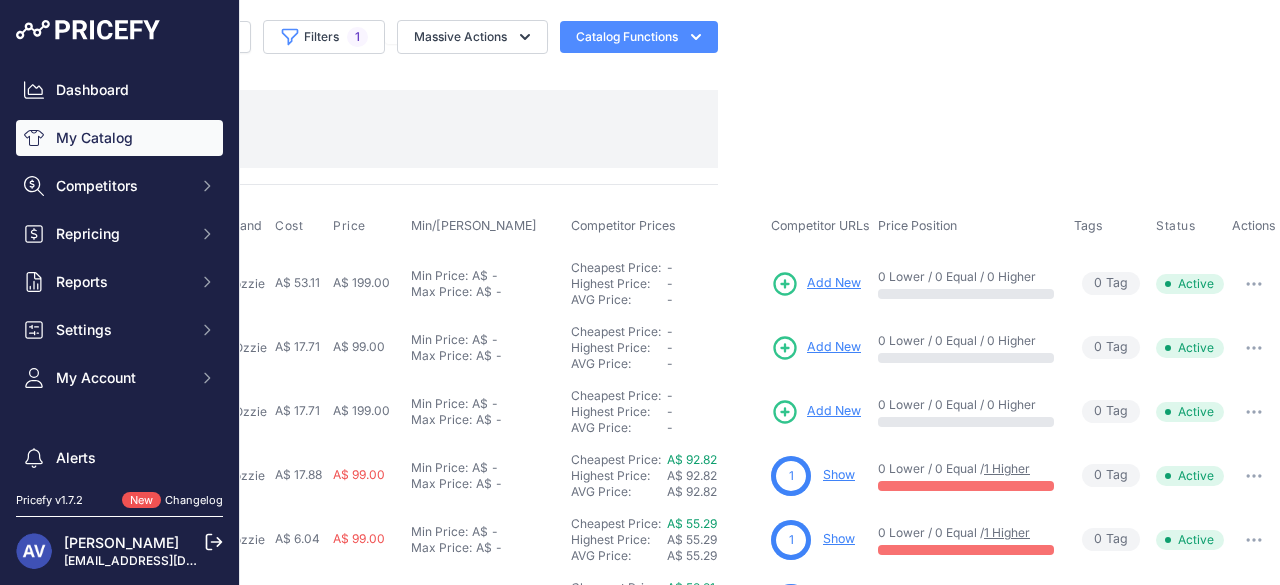click 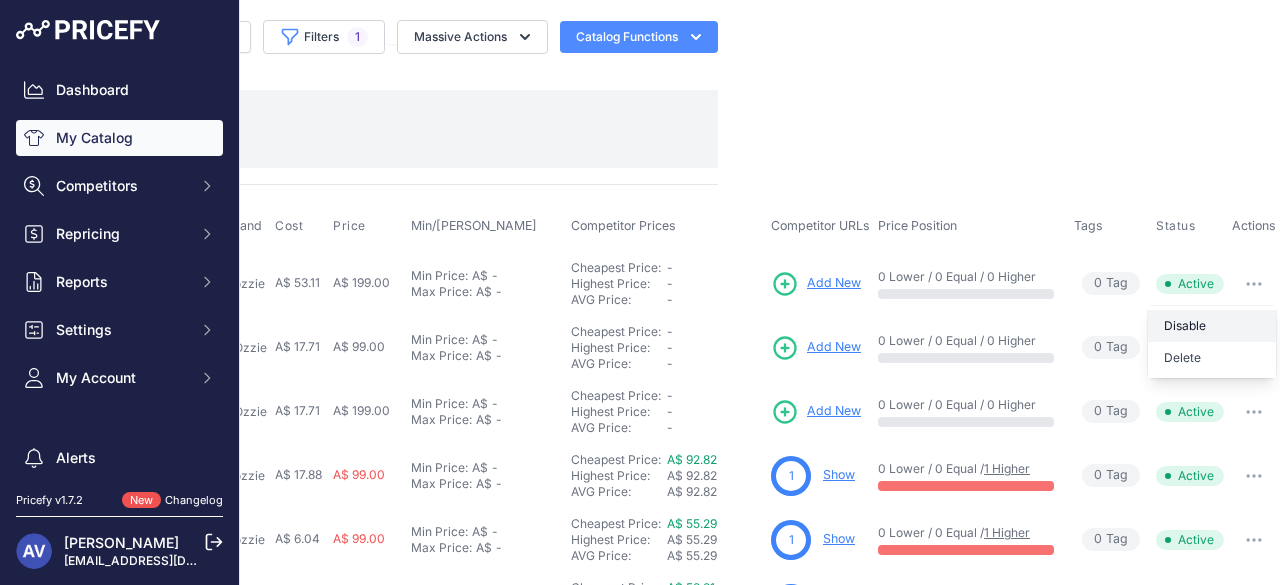 click on "Disable" at bounding box center [1212, 326] 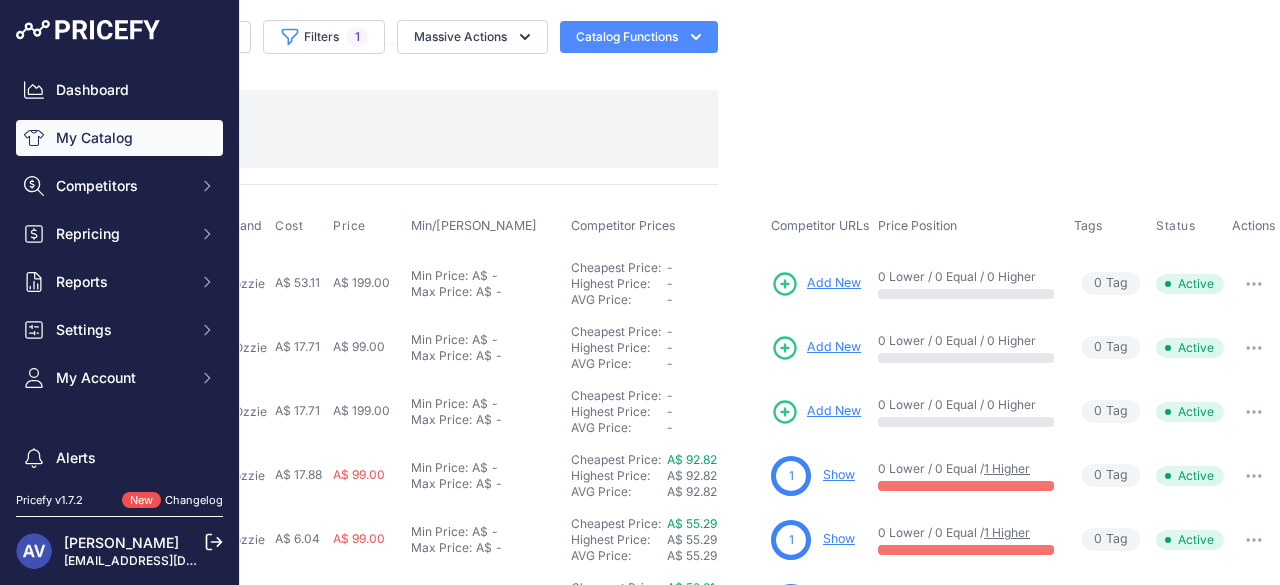 click at bounding box center [1254, 348] 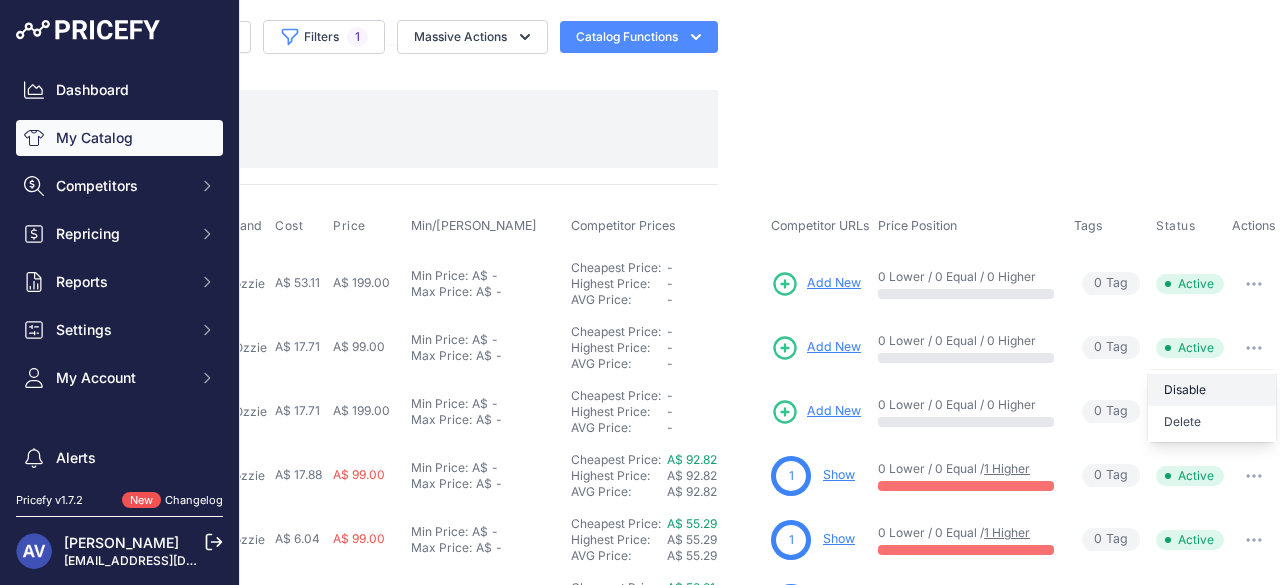 click on "Disable" at bounding box center (1212, 390) 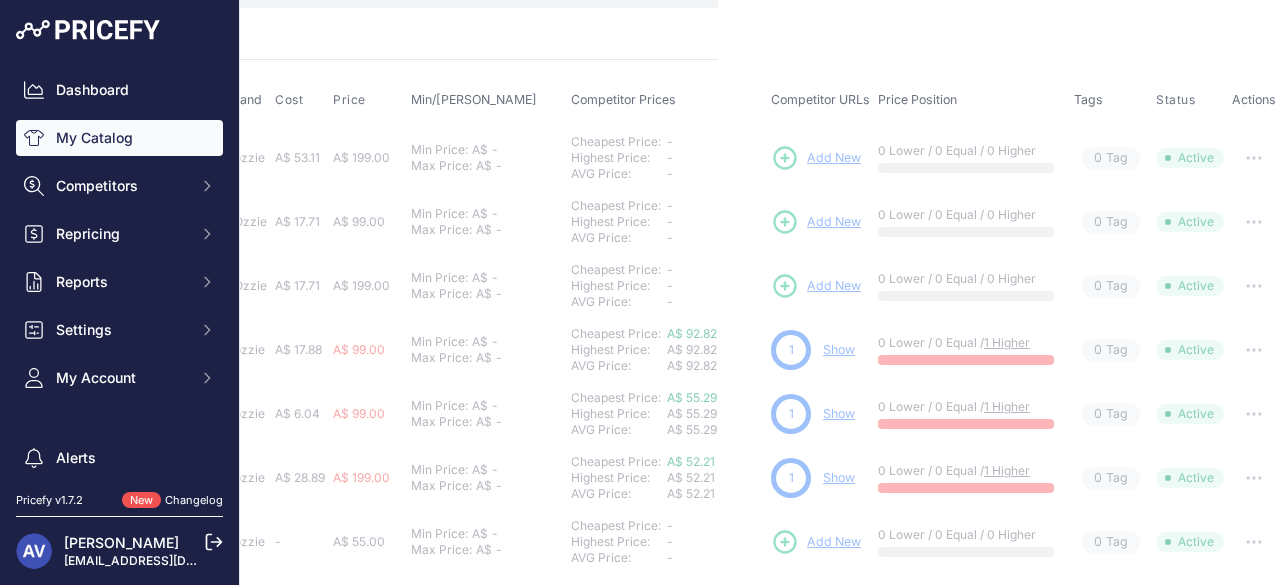 type 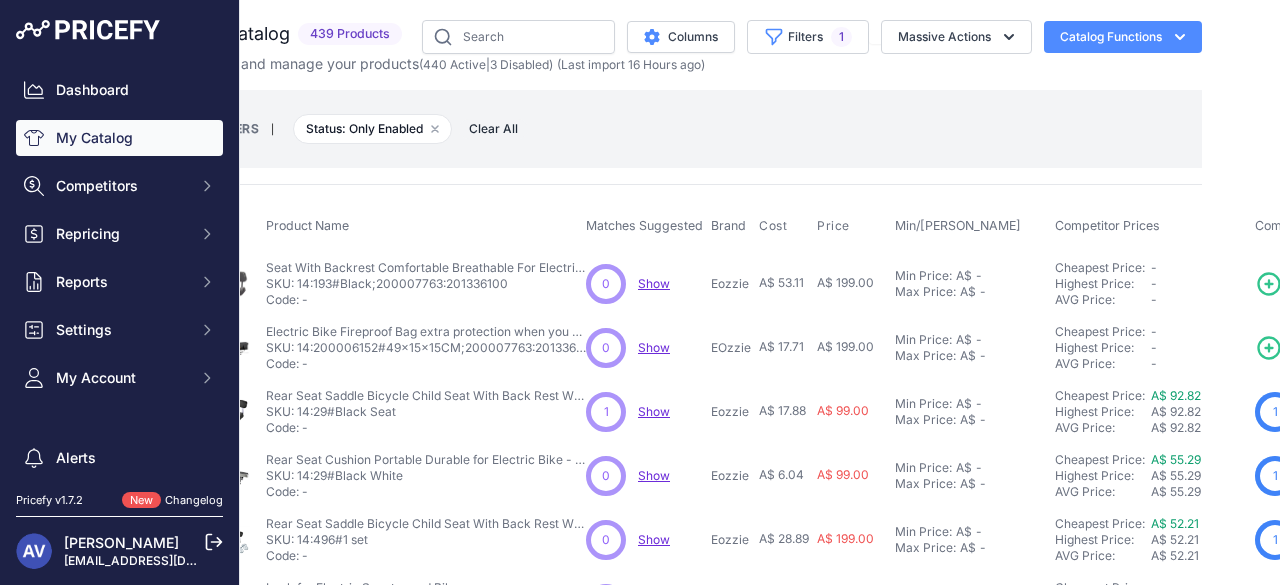 scroll, scrollTop: 0, scrollLeft: 0, axis: both 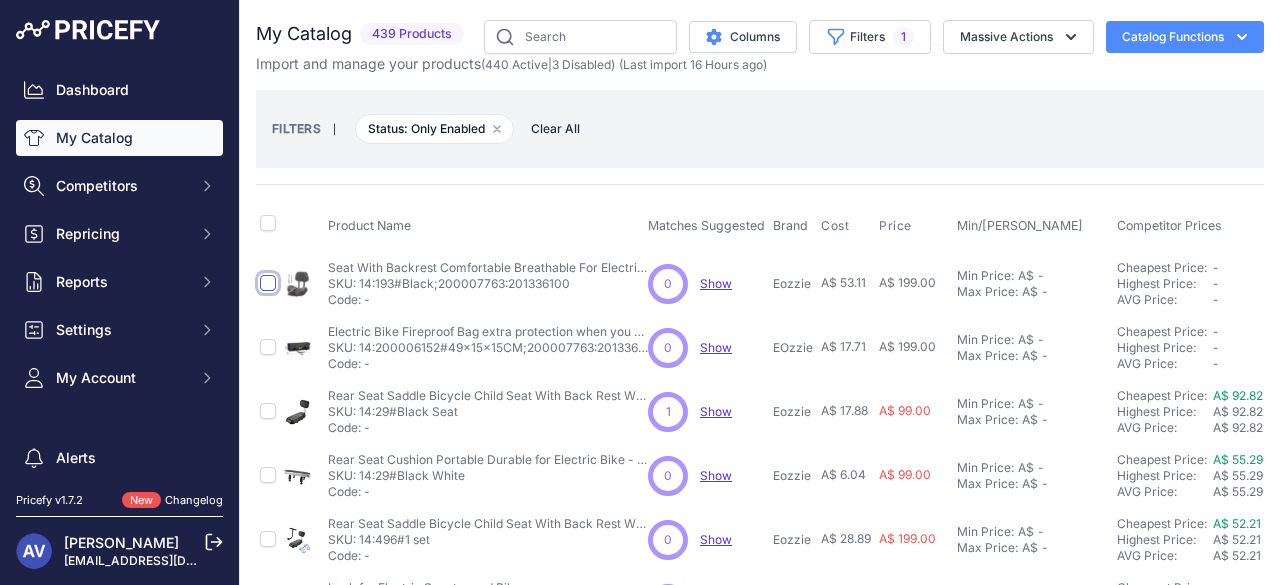 click at bounding box center [268, 283] 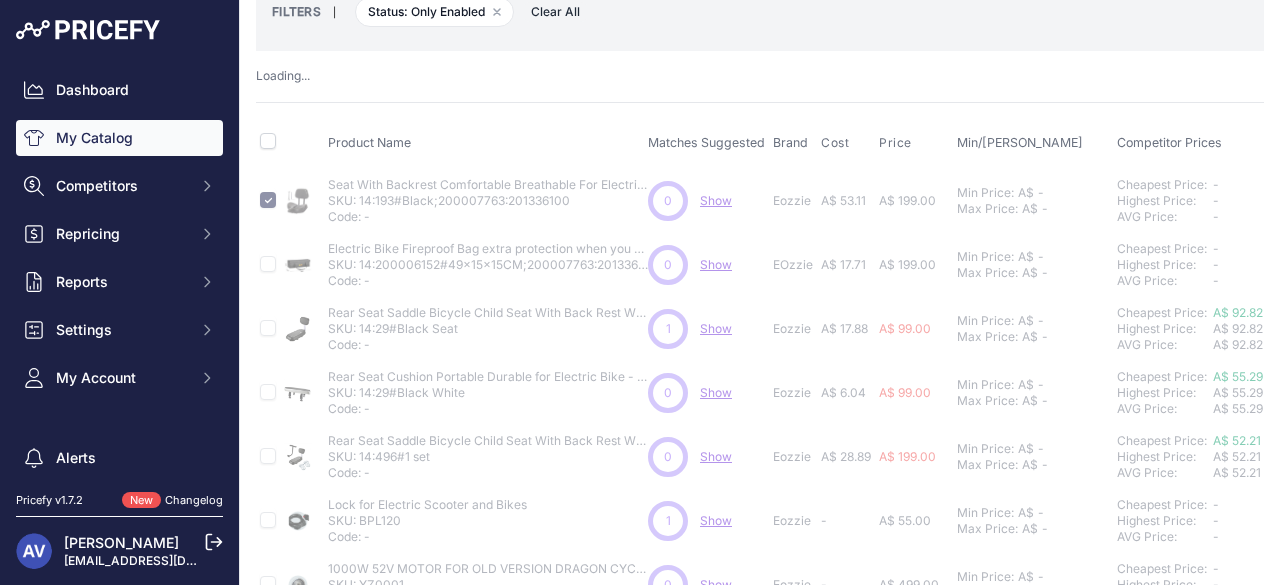 scroll, scrollTop: 120, scrollLeft: 0, axis: vertical 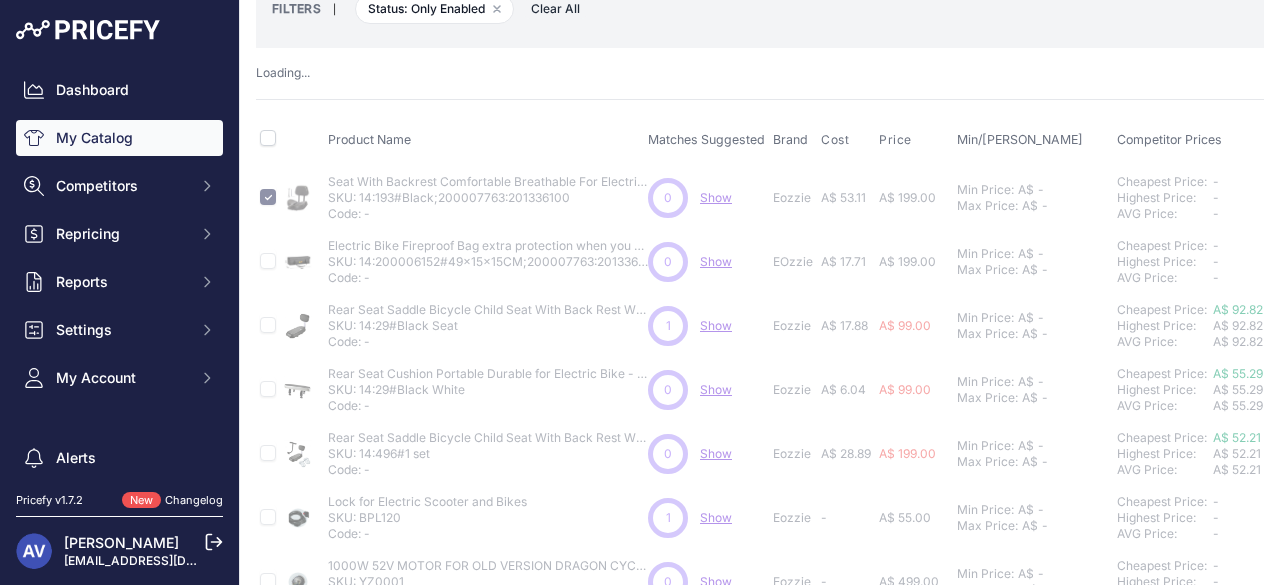 type 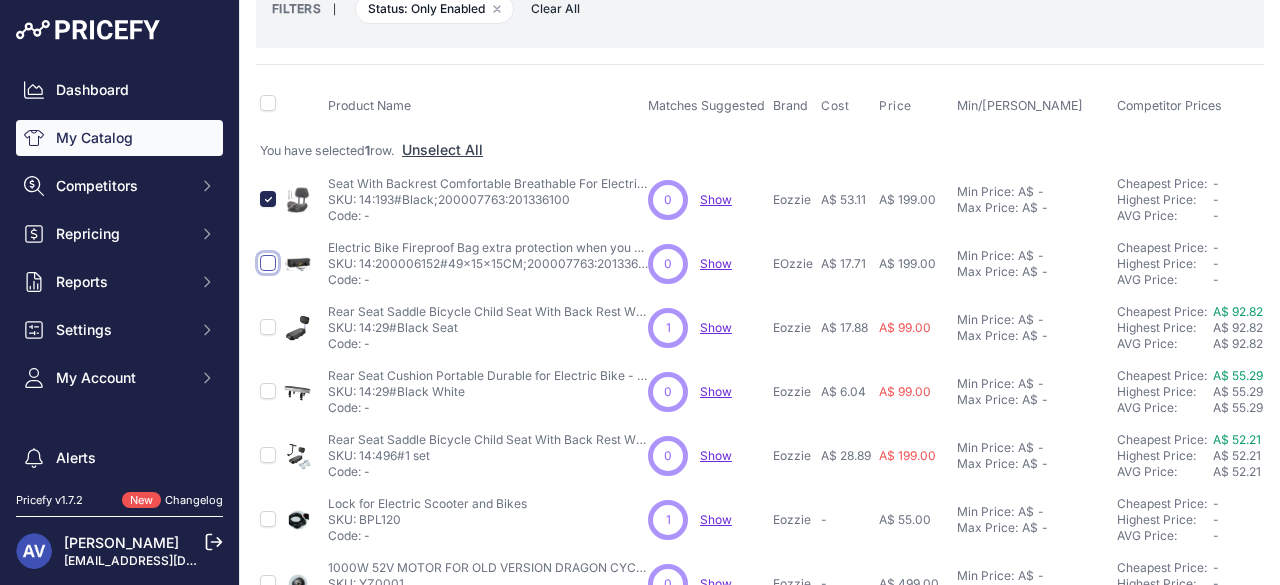 click at bounding box center (268, 263) 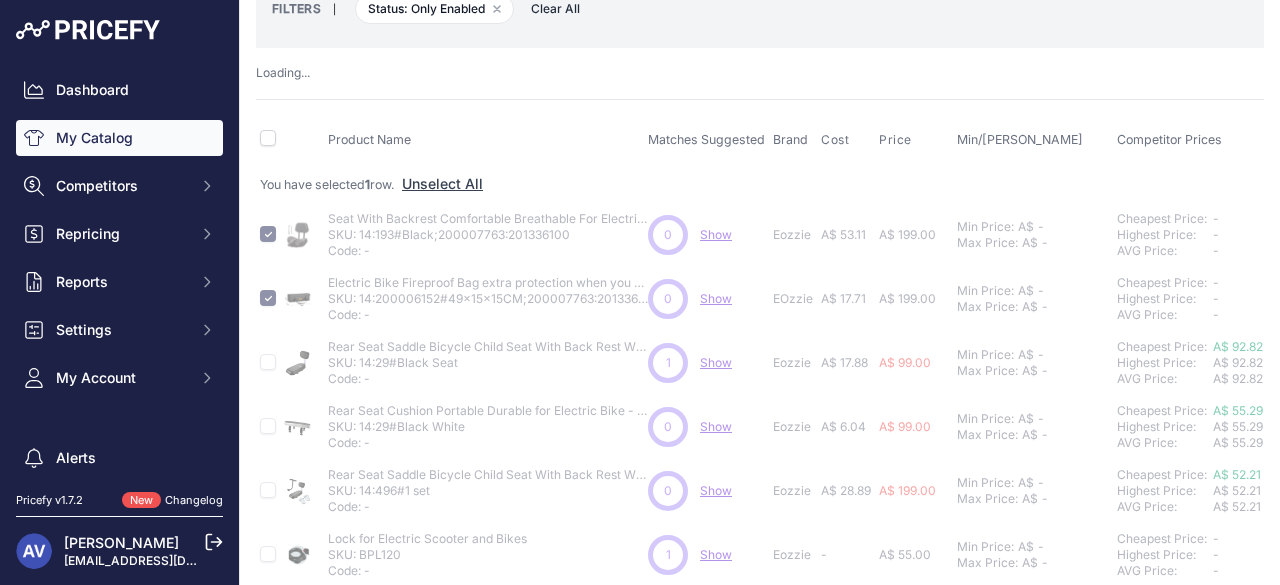 type 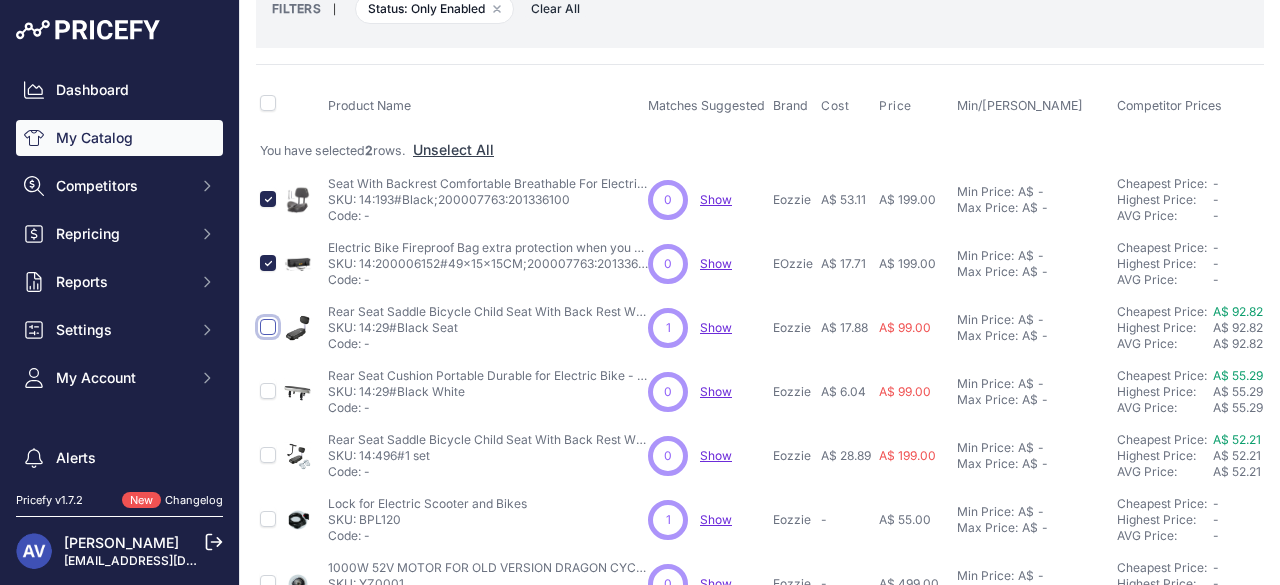 click at bounding box center (268, 327) 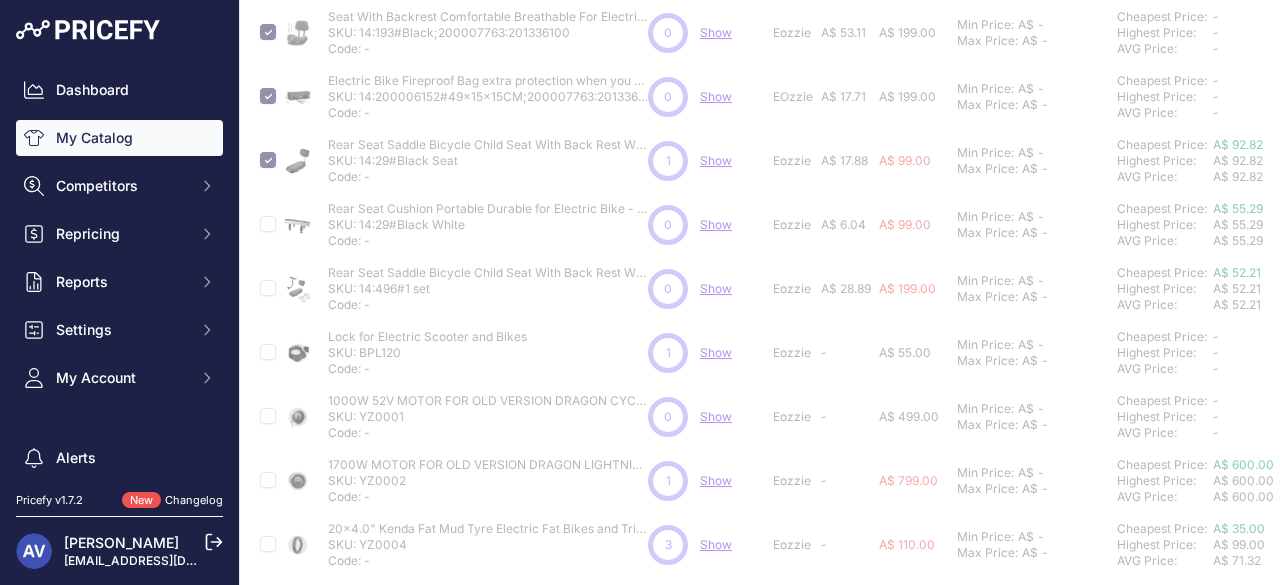 scroll, scrollTop: 324, scrollLeft: 0, axis: vertical 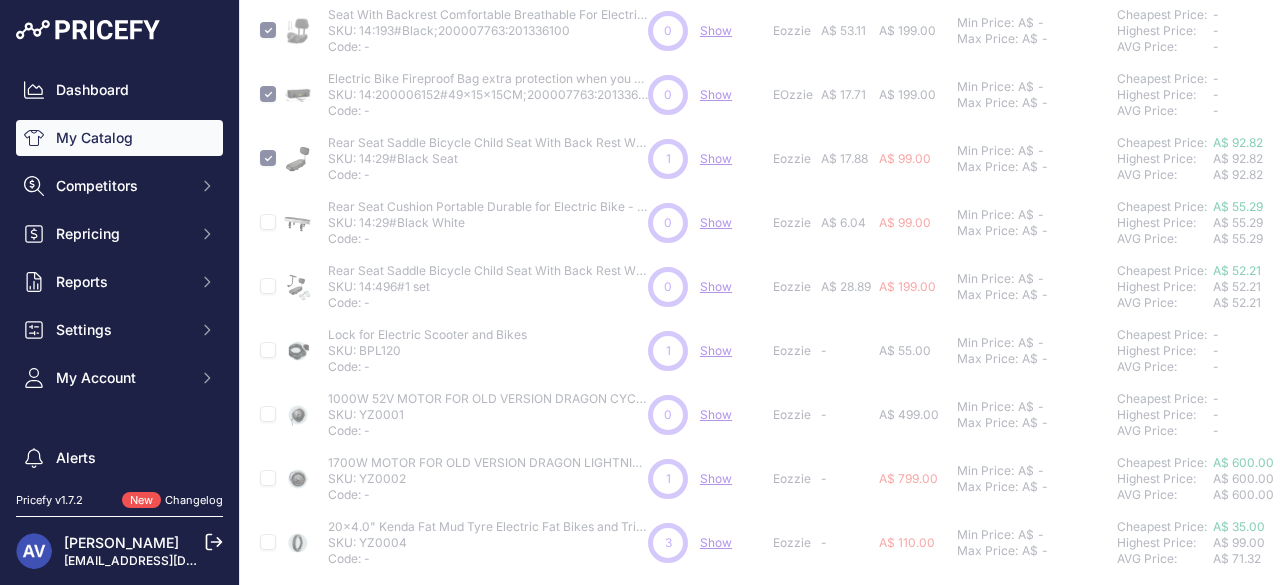 type 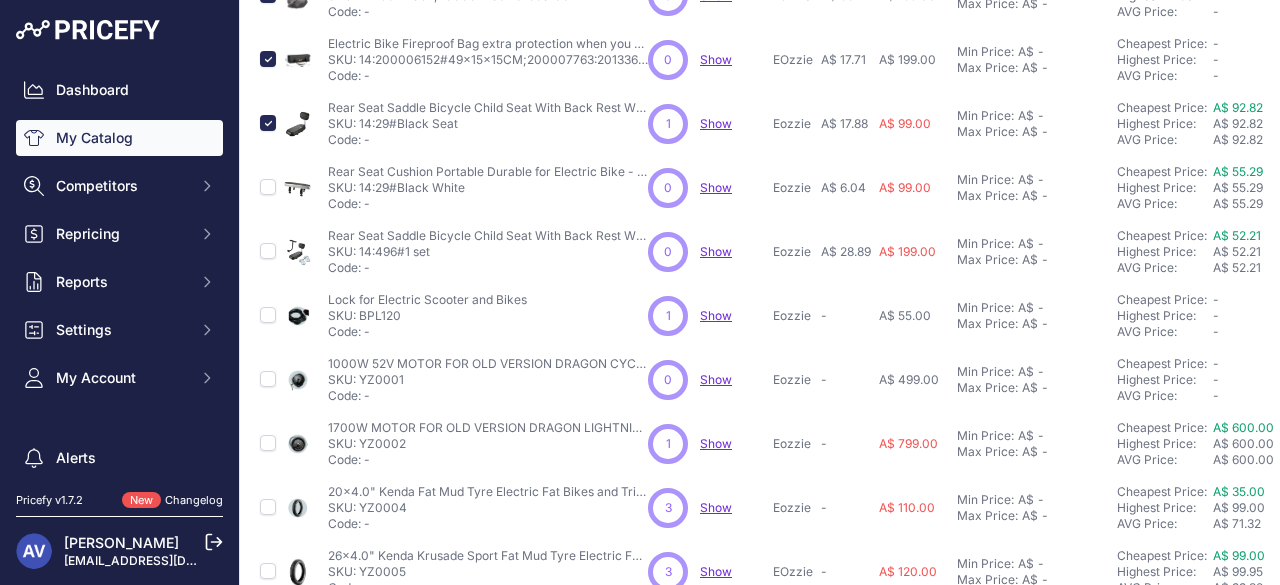 scroll, scrollTop: 289, scrollLeft: 0, axis: vertical 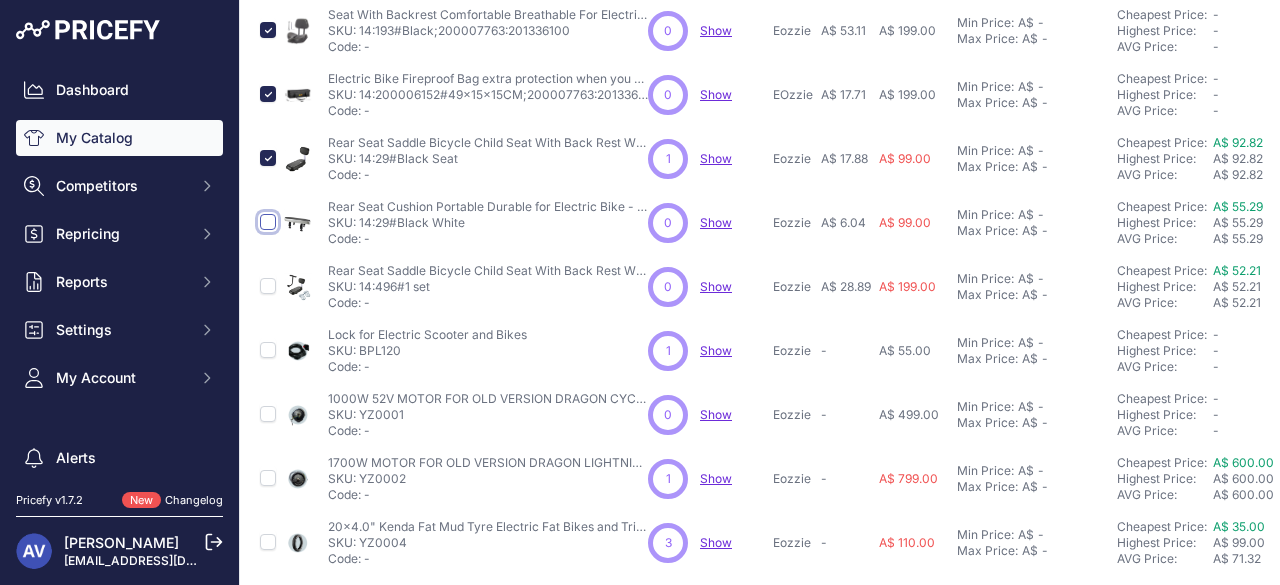 click at bounding box center [268, 222] 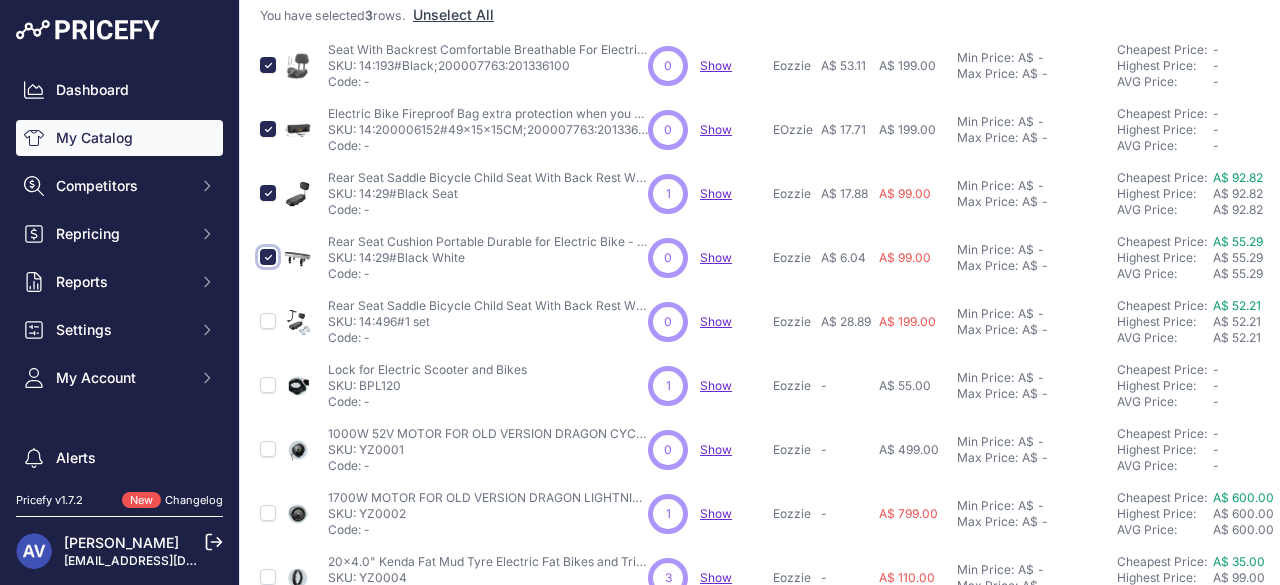 scroll, scrollTop: 324, scrollLeft: 0, axis: vertical 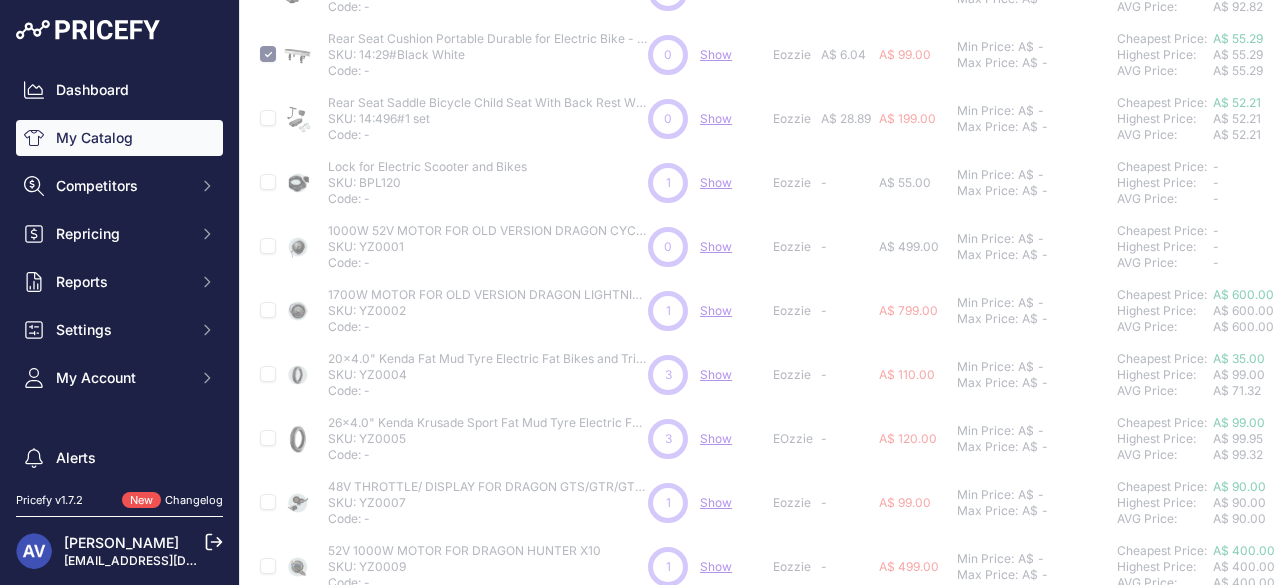 type 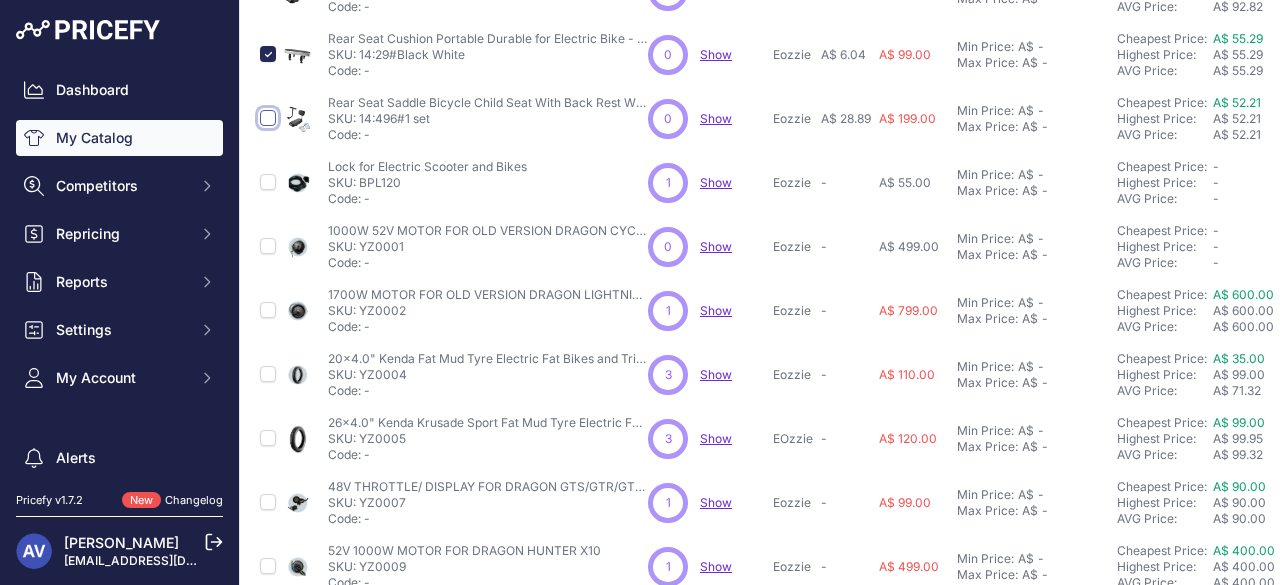 click at bounding box center (268, 118) 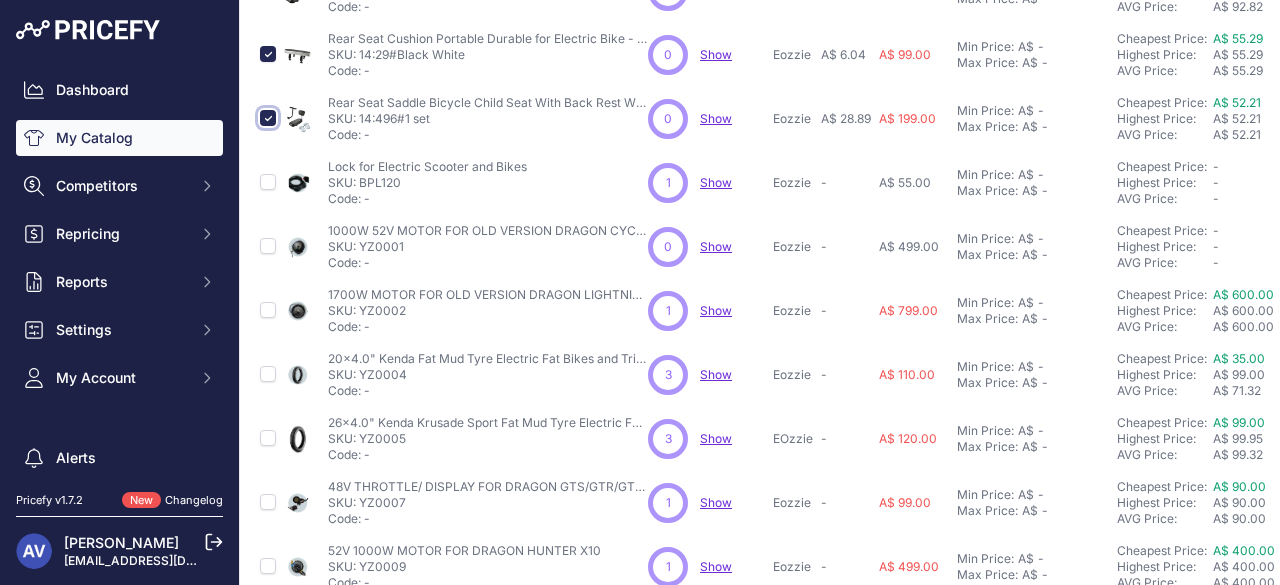 scroll, scrollTop: 492, scrollLeft: 0, axis: vertical 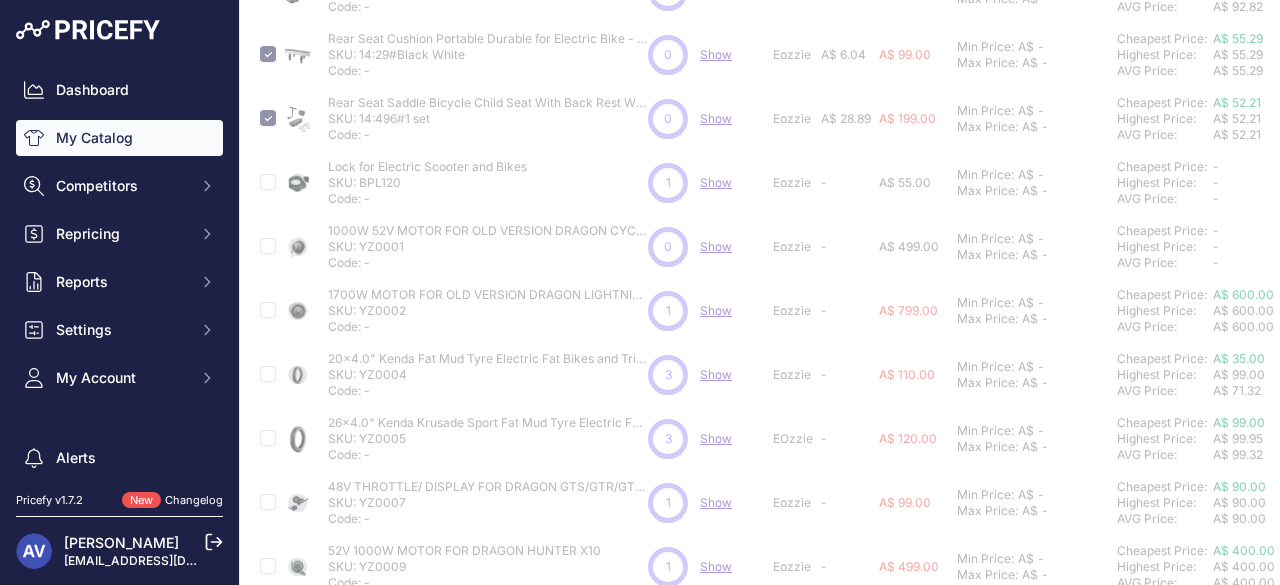 type 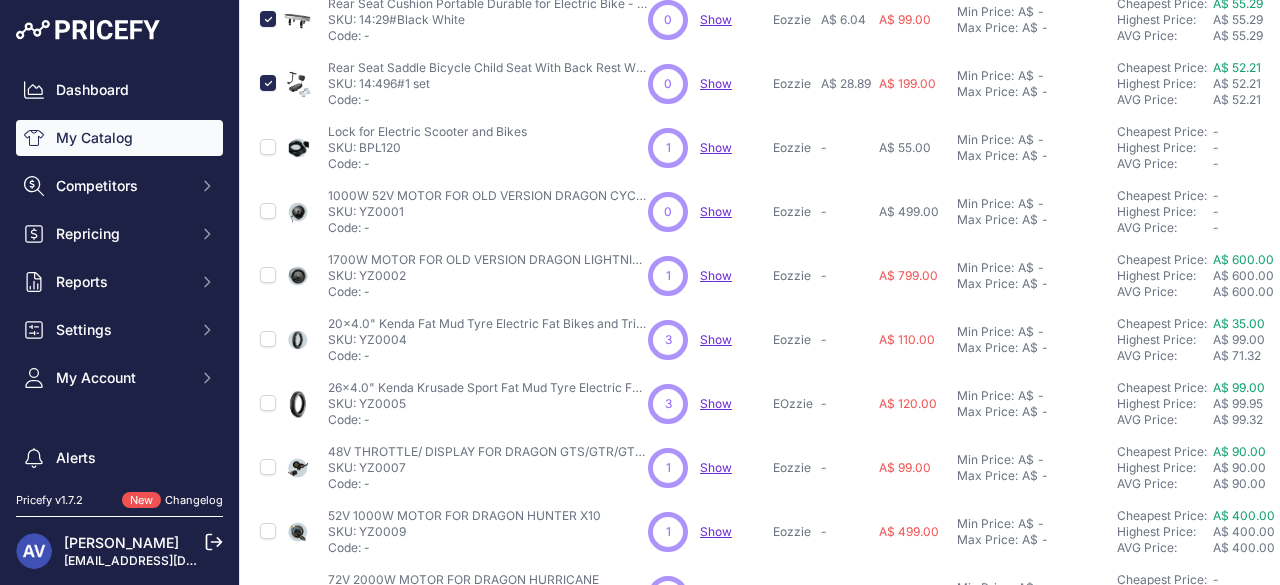 scroll, scrollTop: 457, scrollLeft: 0, axis: vertical 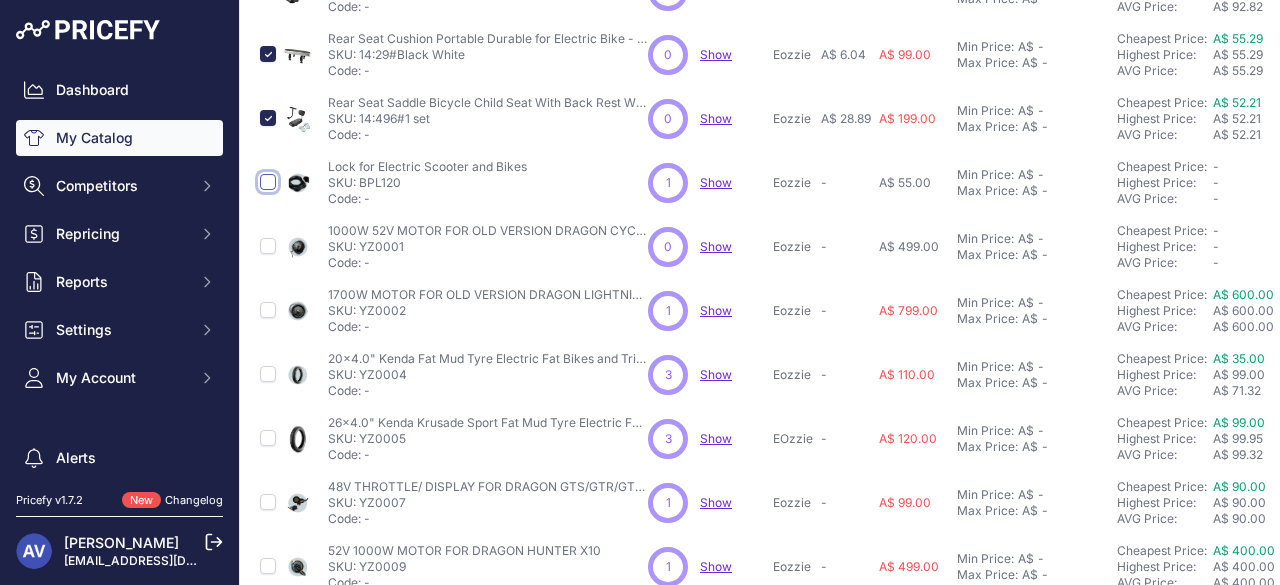 click at bounding box center (268, 182) 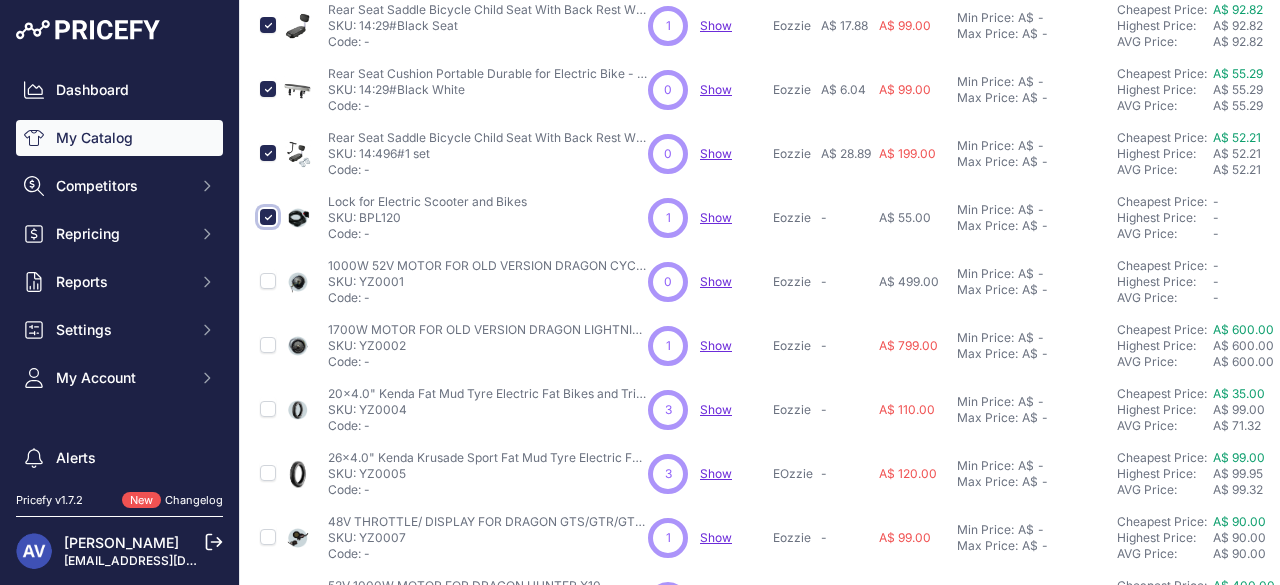 scroll, scrollTop: 492, scrollLeft: 0, axis: vertical 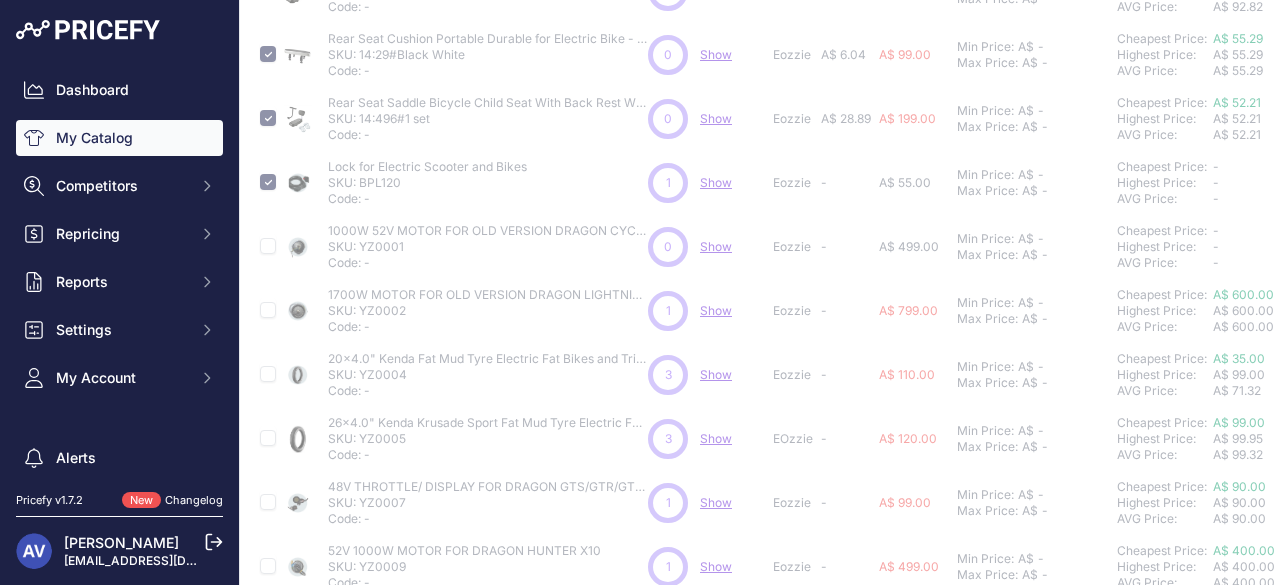 type 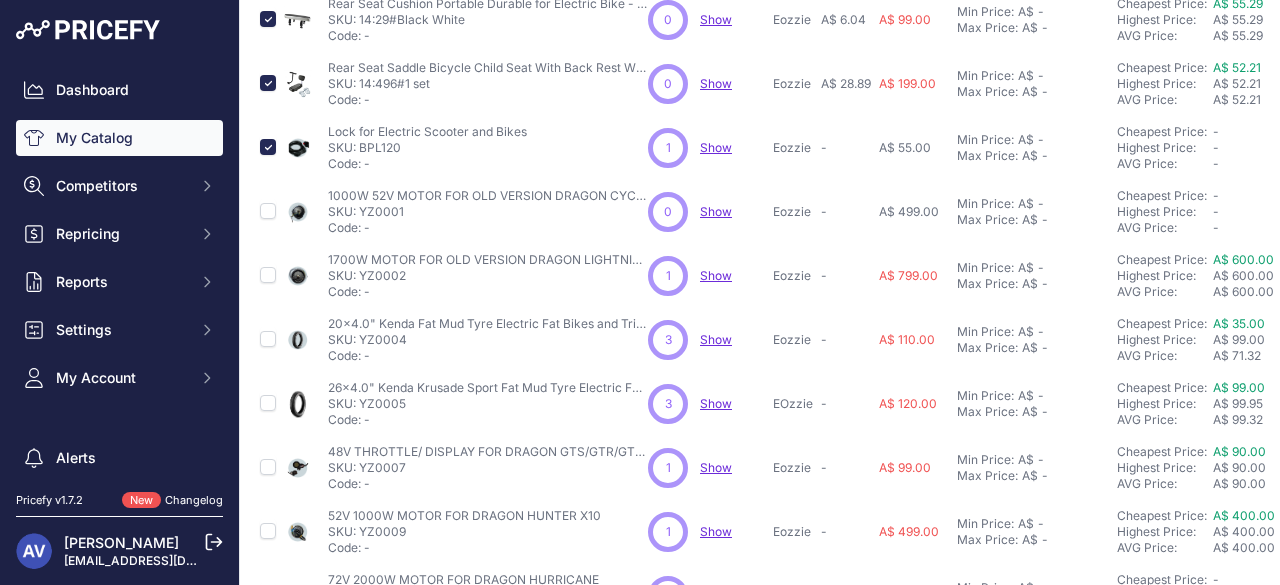 scroll, scrollTop: 457, scrollLeft: 0, axis: vertical 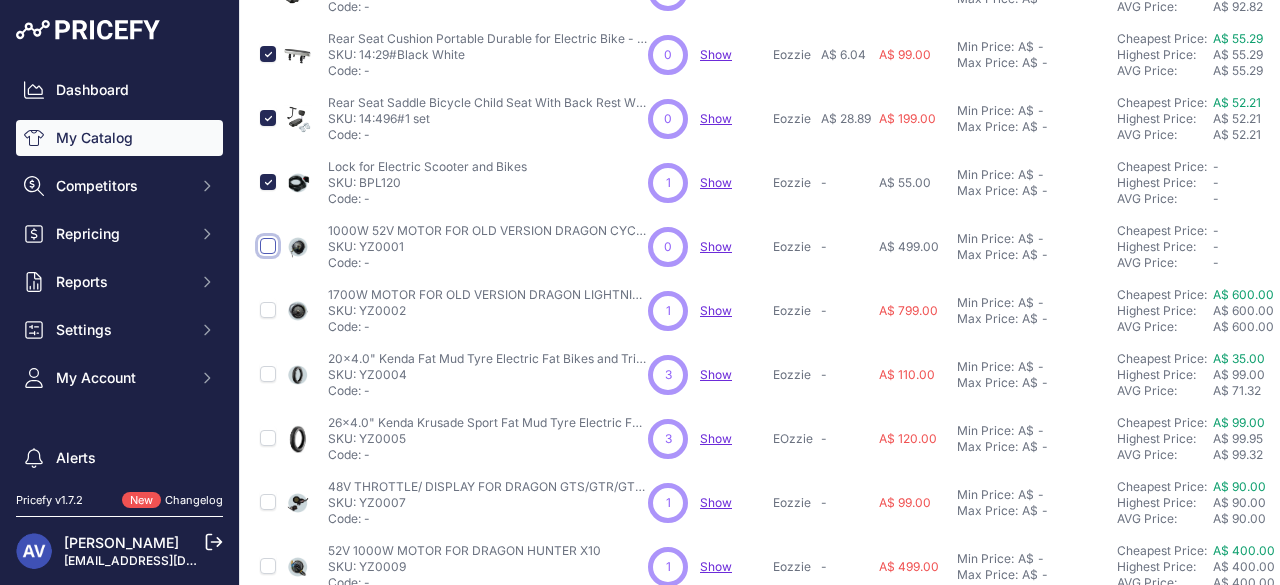 click at bounding box center [268, 246] 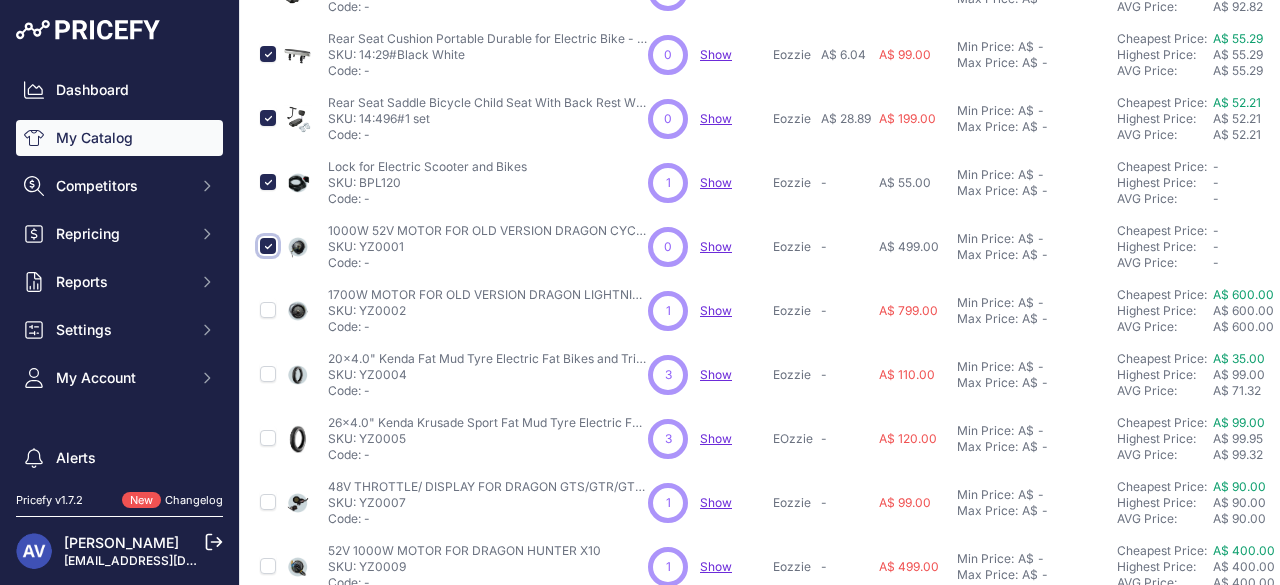 scroll, scrollTop: 492, scrollLeft: 0, axis: vertical 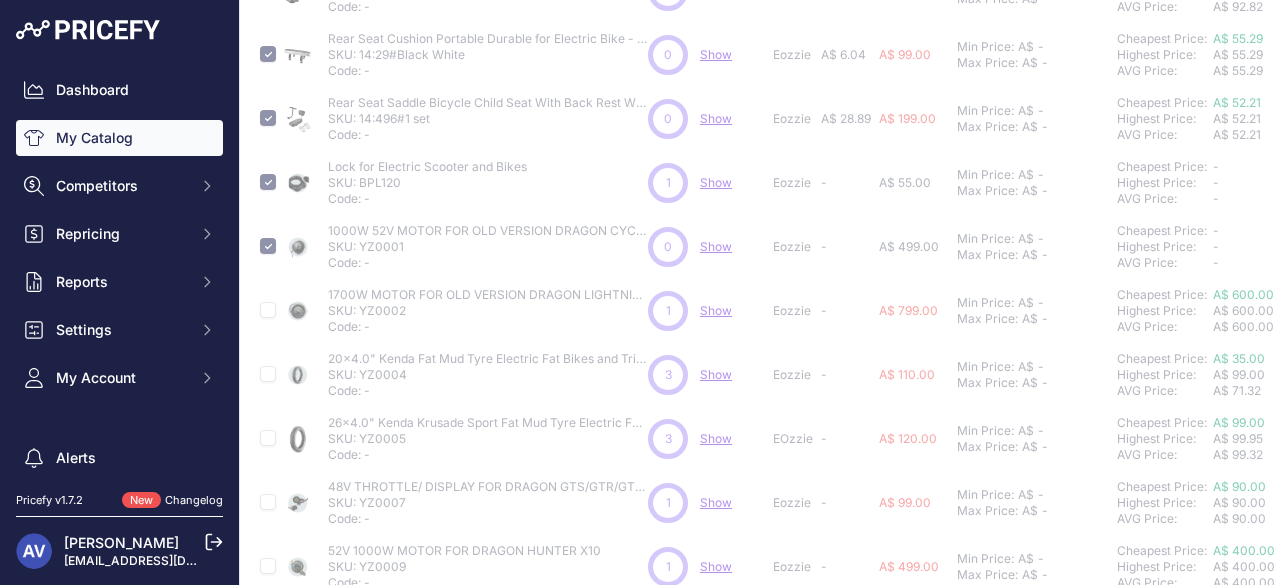 type 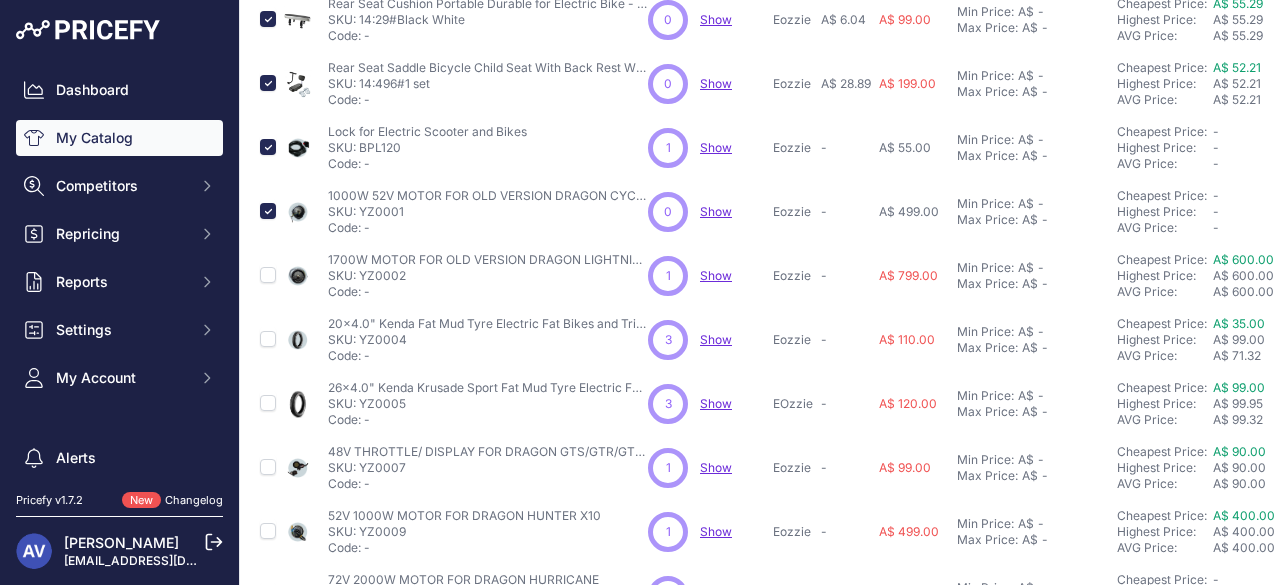 scroll, scrollTop: 457, scrollLeft: 0, axis: vertical 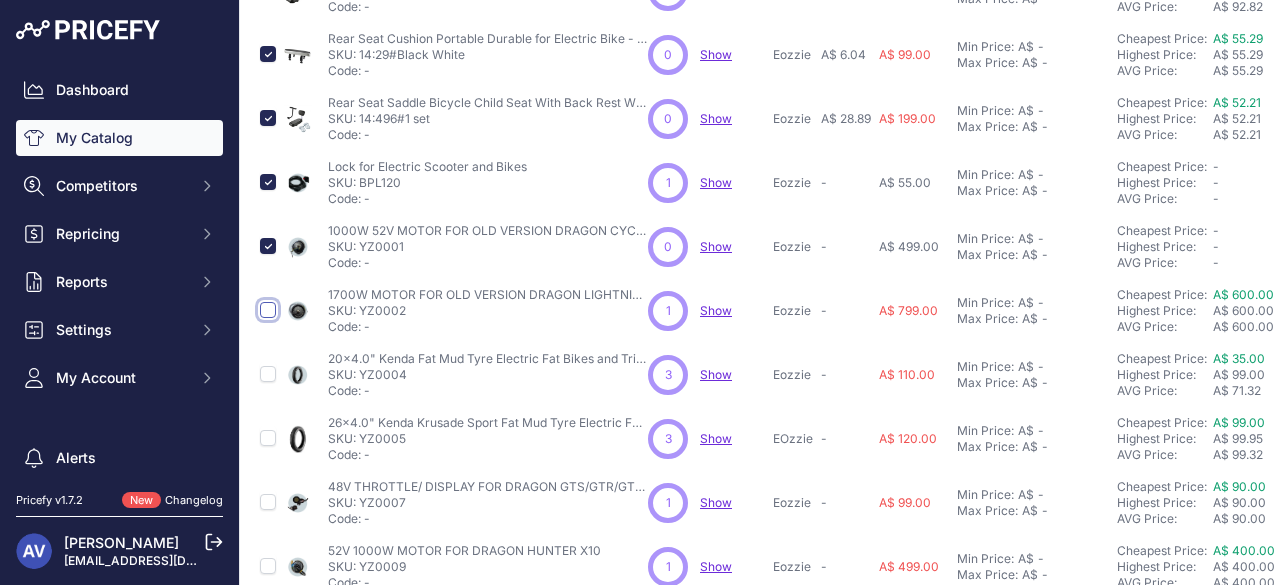 click at bounding box center [268, 310] 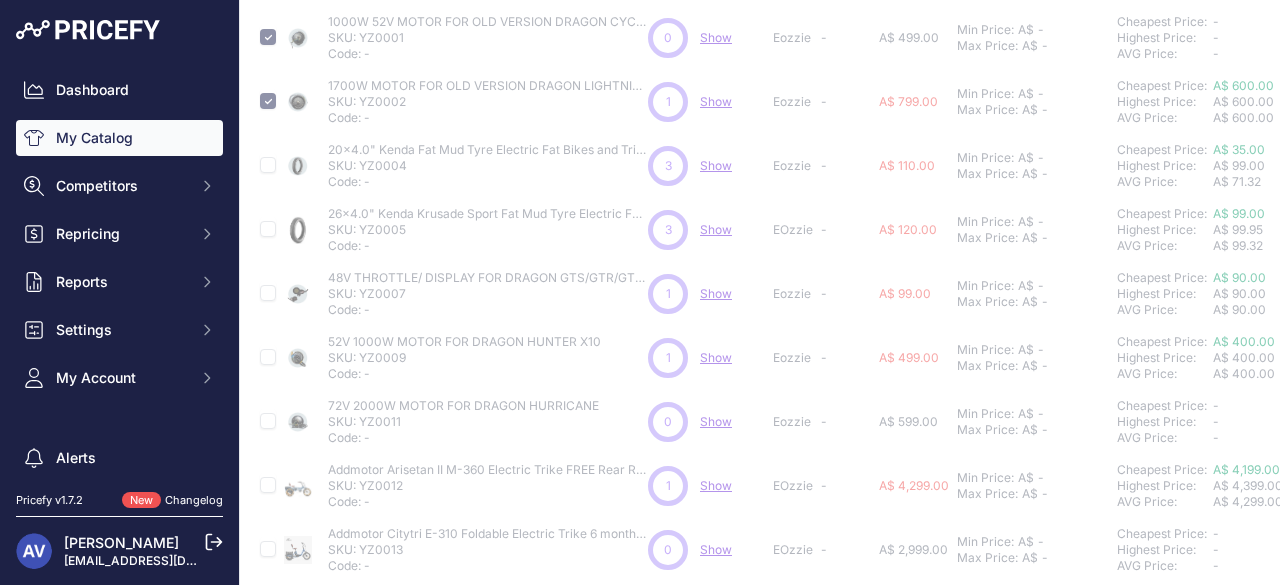 scroll, scrollTop: 720, scrollLeft: 0, axis: vertical 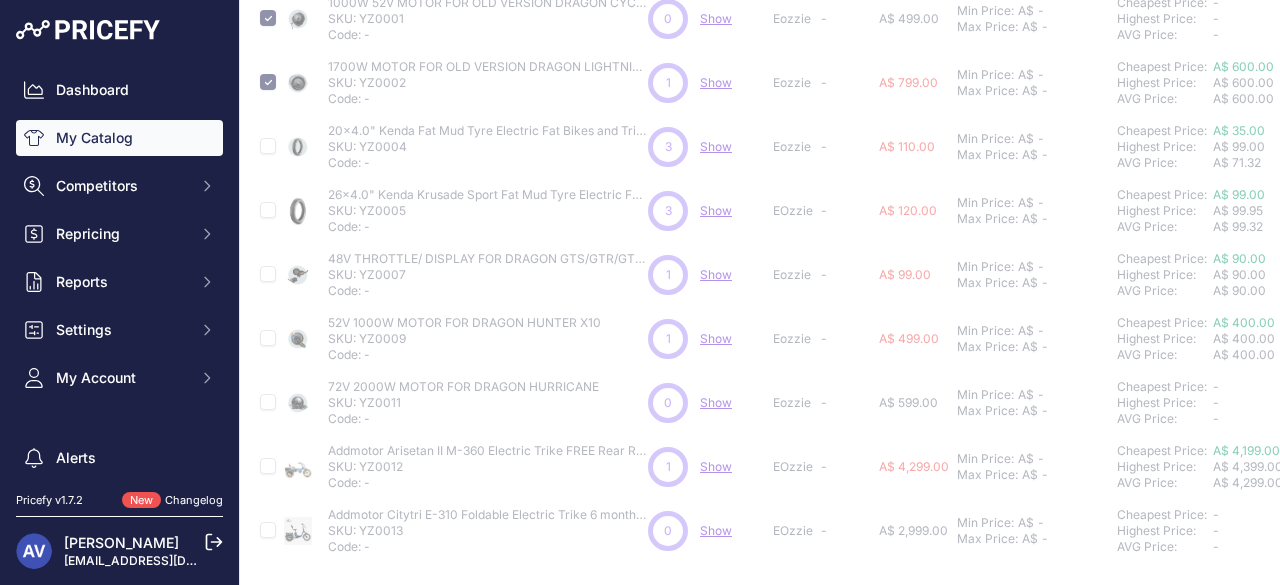 type 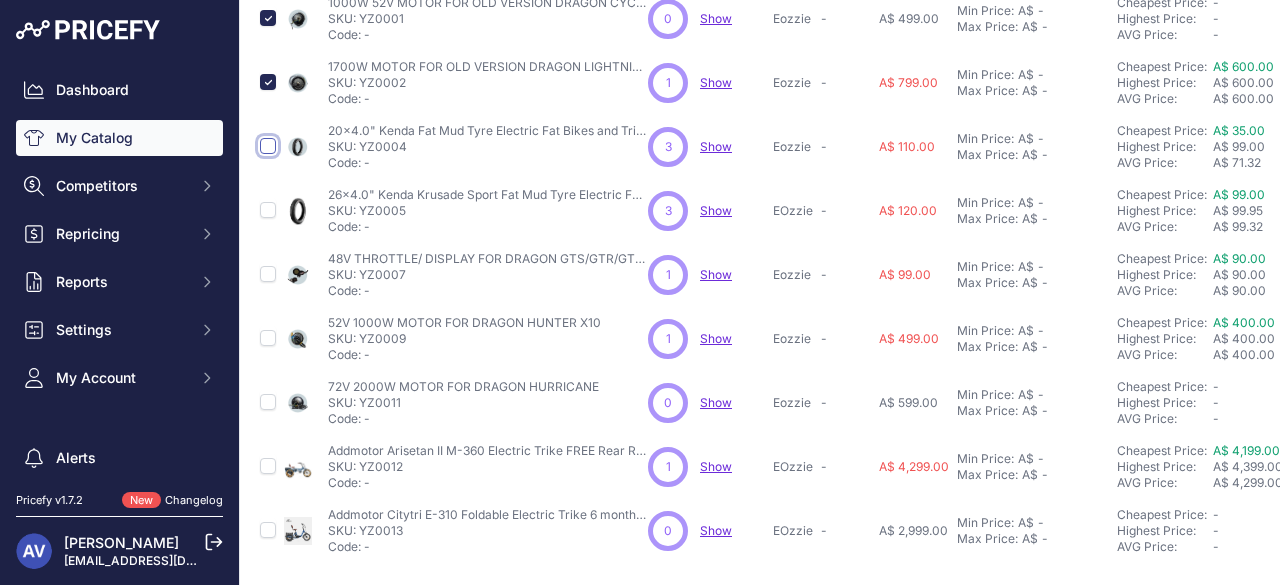 click at bounding box center (268, 146) 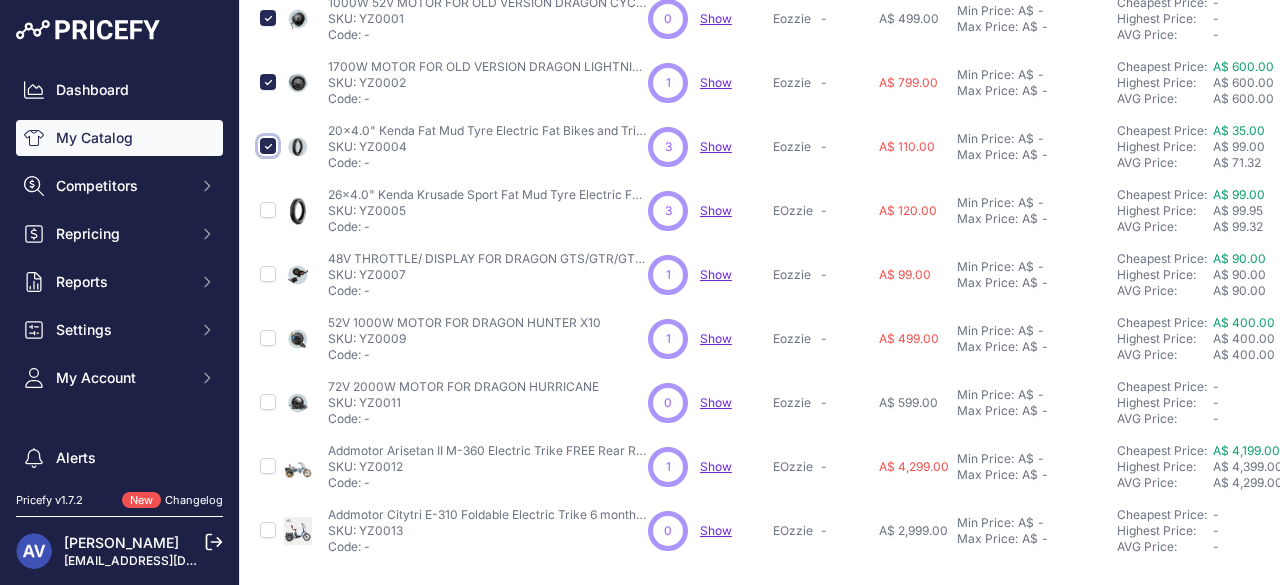scroll, scrollTop: 720, scrollLeft: 0, axis: vertical 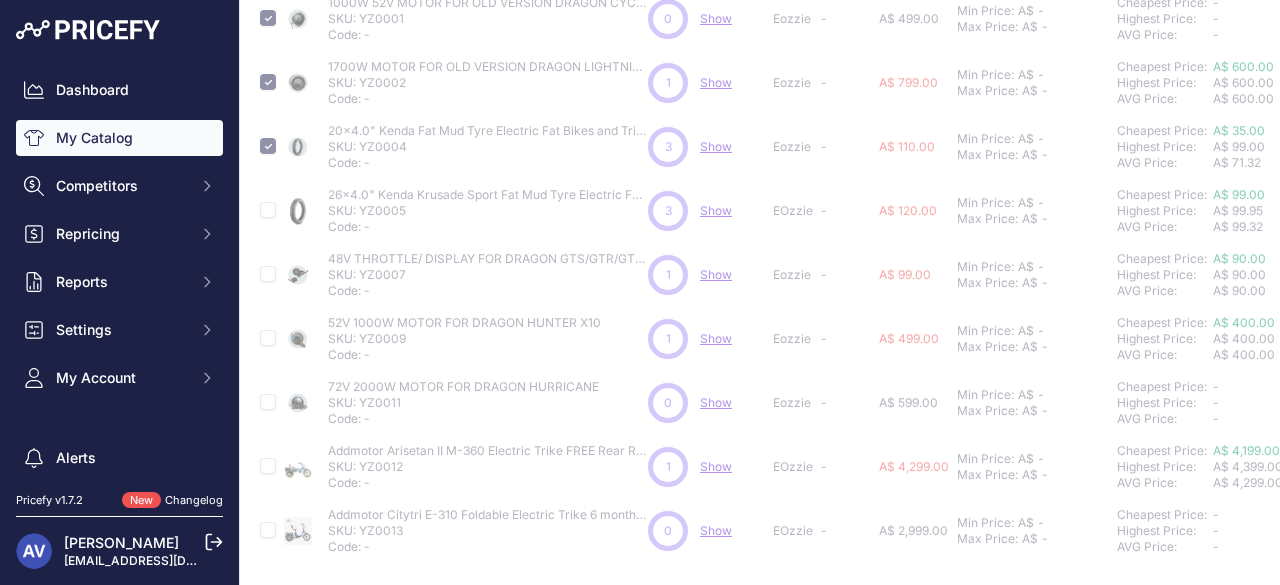type 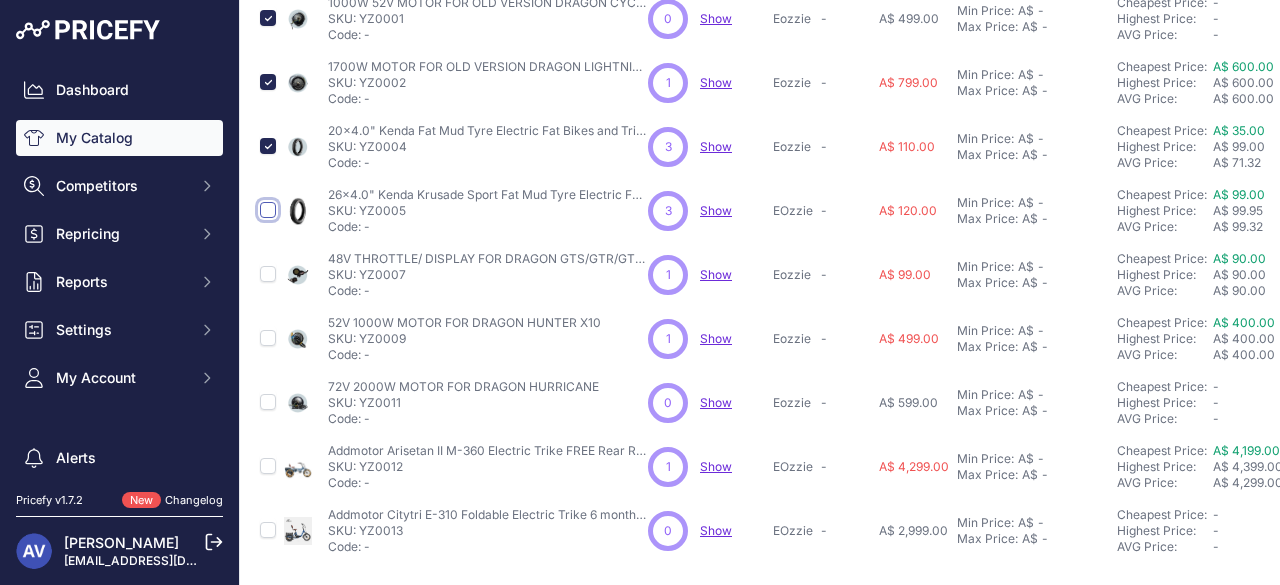 click at bounding box center (268, 210) 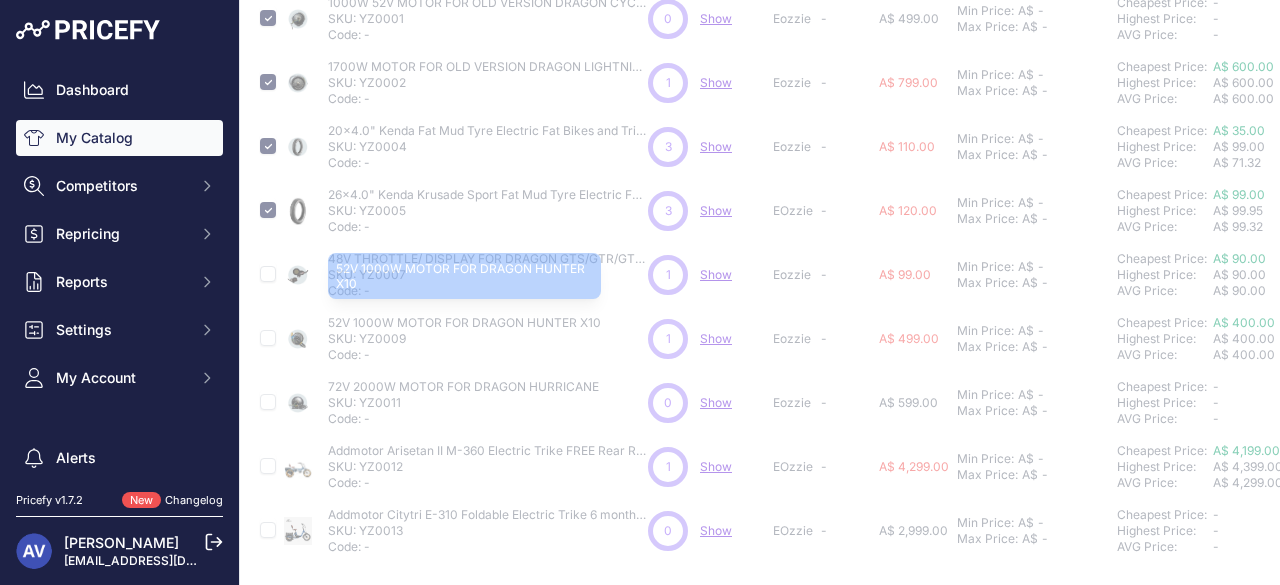scroll, scrollTop: 792, scrollLeft: 0, axis: vertical 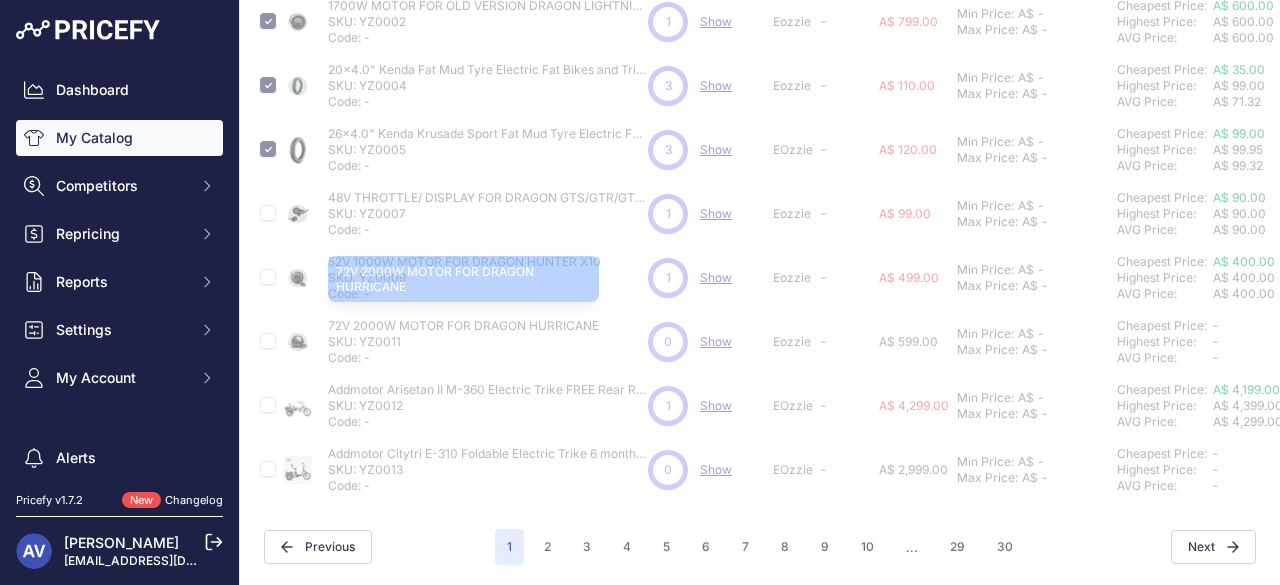type 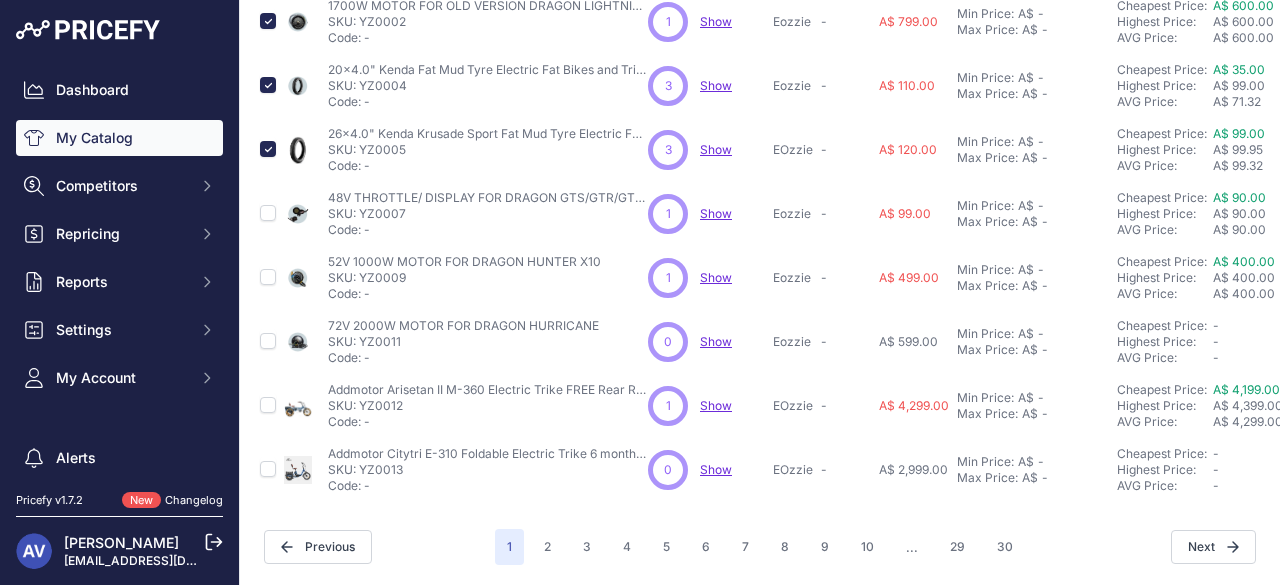 scroll, scrollTop: 758, scrollLeft: 0, axis: vertical 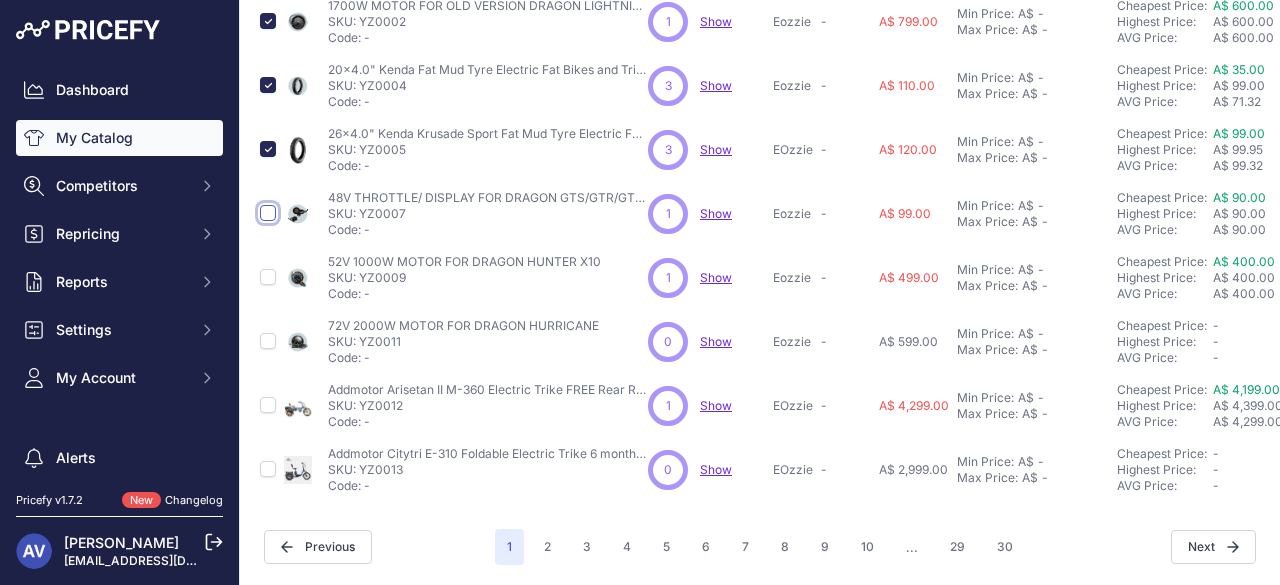 click at bounding box center [268, 213] 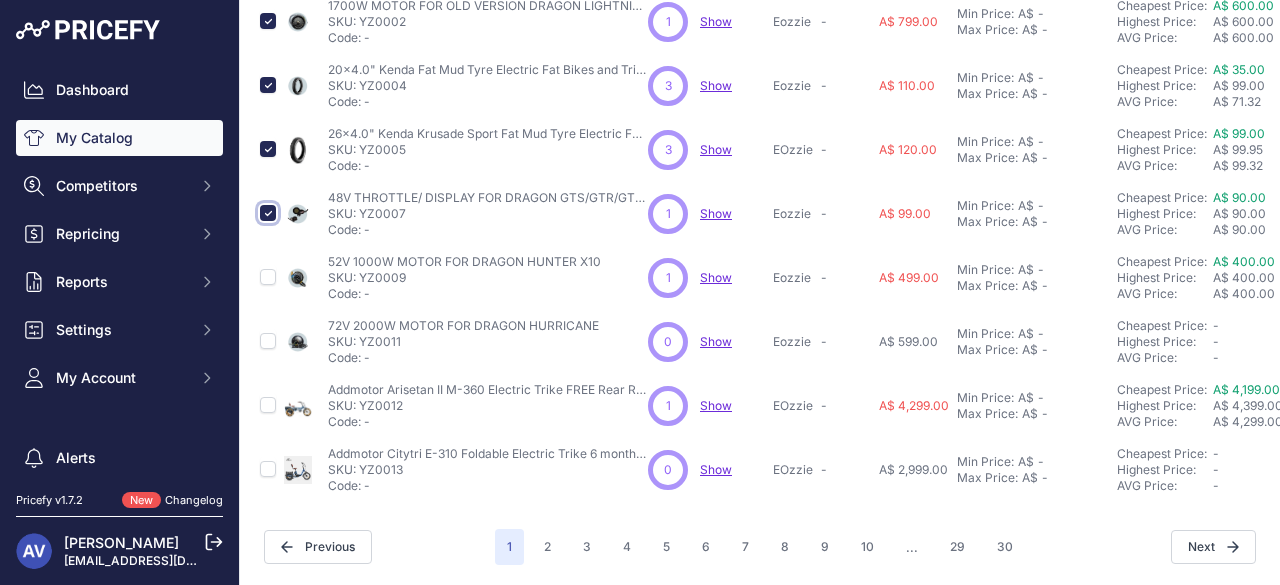 scroll, scrollTop: 792, scrollLeft: 0, axis: vertical 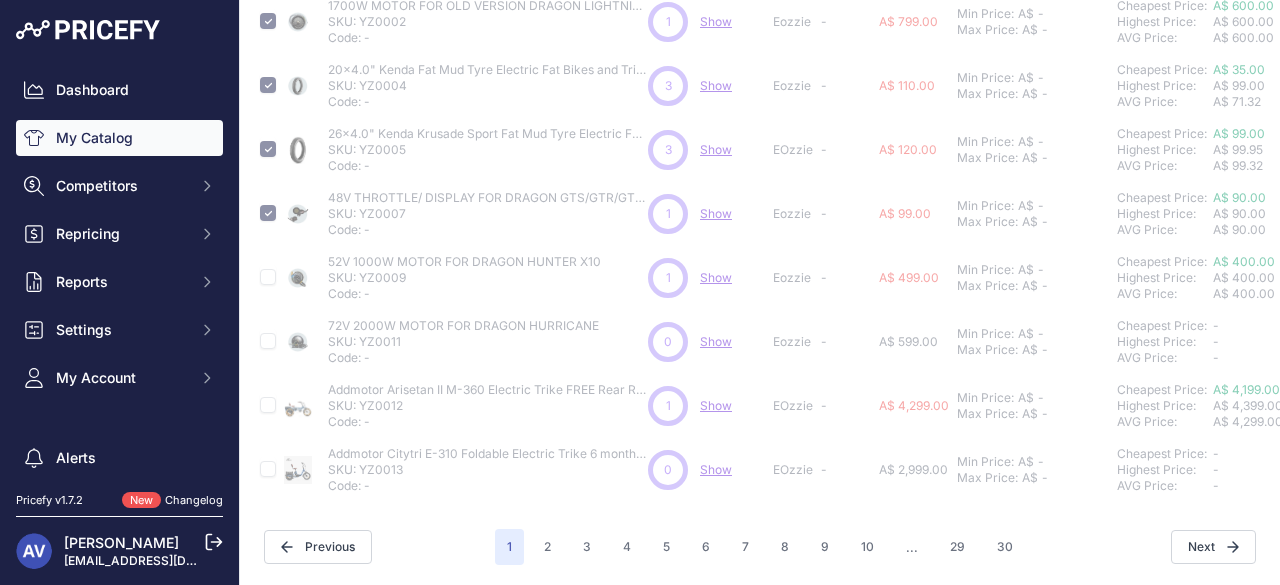 type 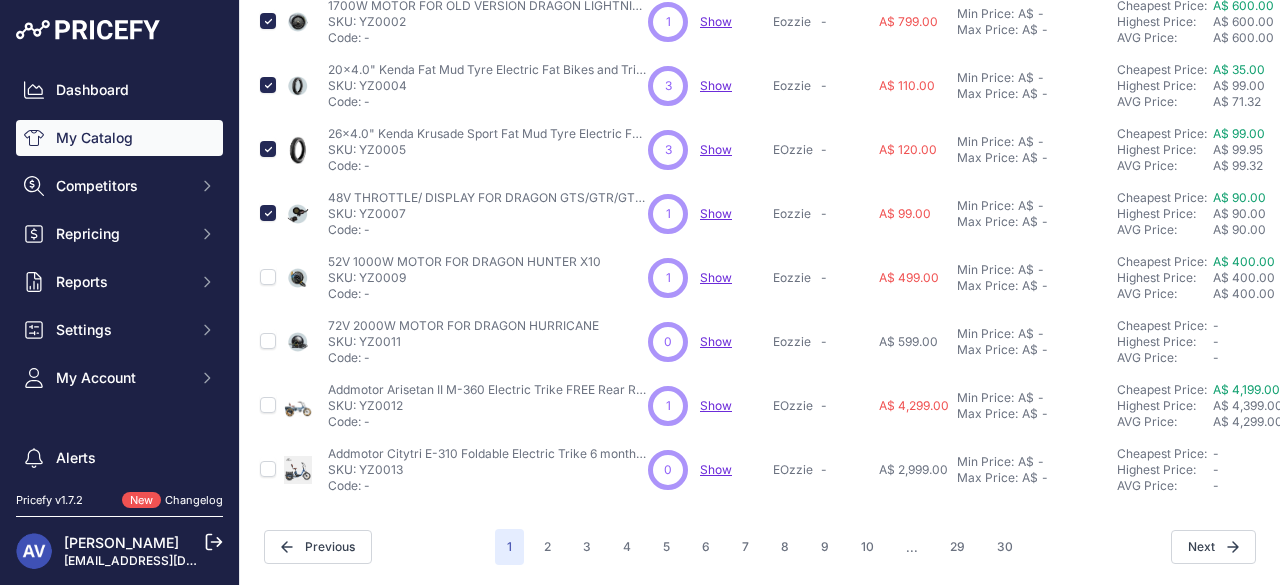 scroll, scrollTop: 758, scrollLeft: 0, axis: vertical 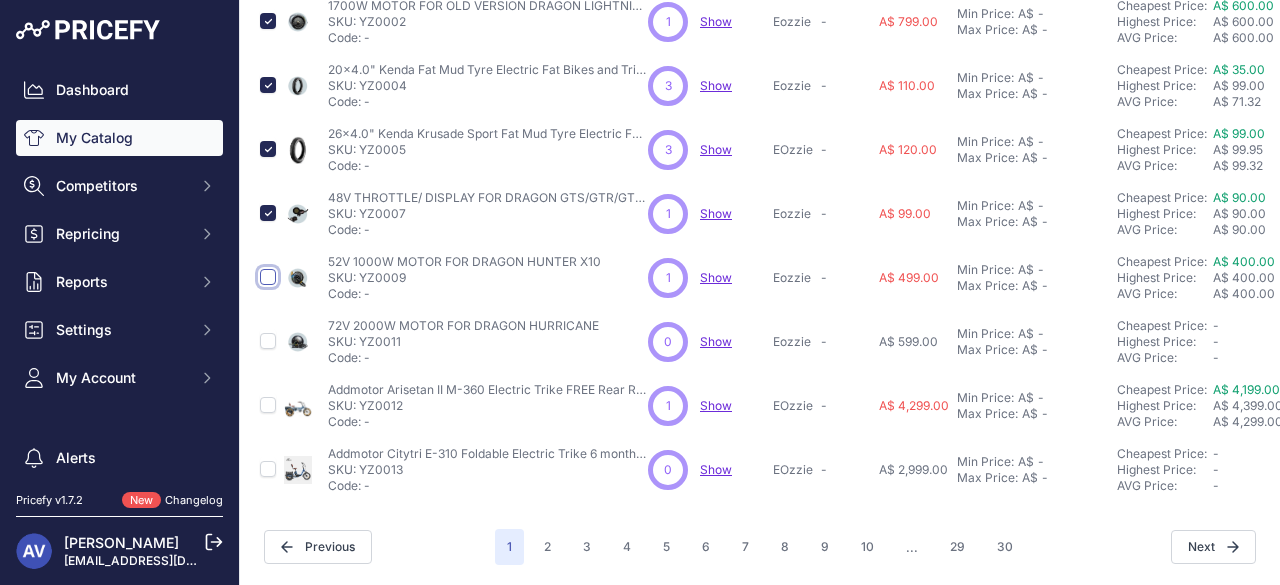 click at bounding box center (268, 277) 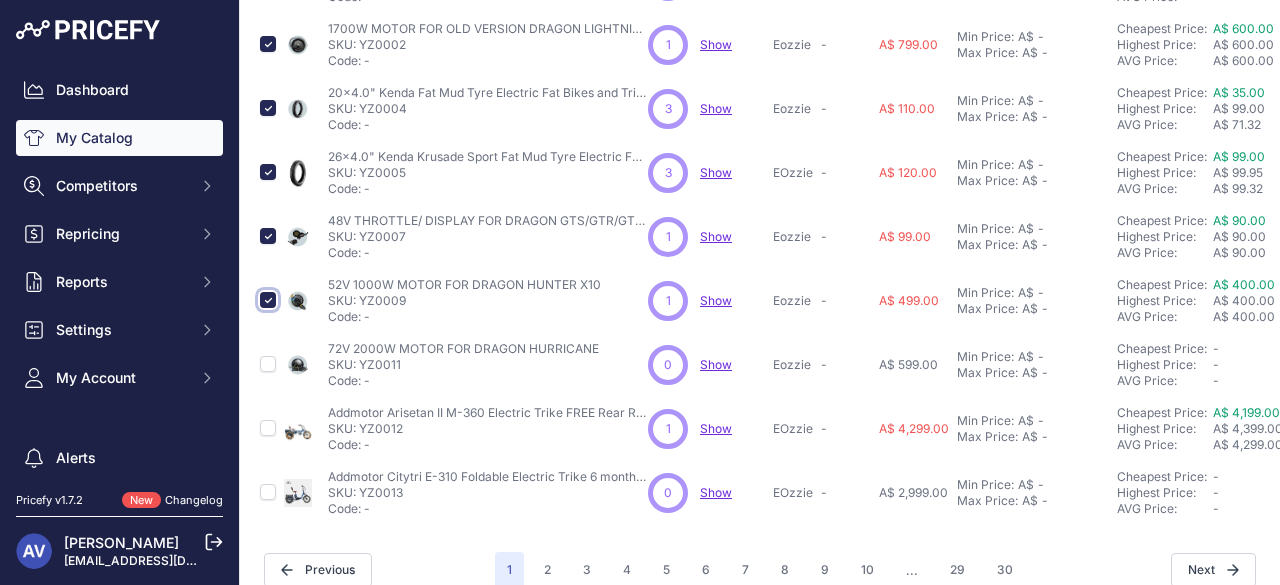 scroll, scrollTop: 792, scrollLeft: 0, axis: vertical 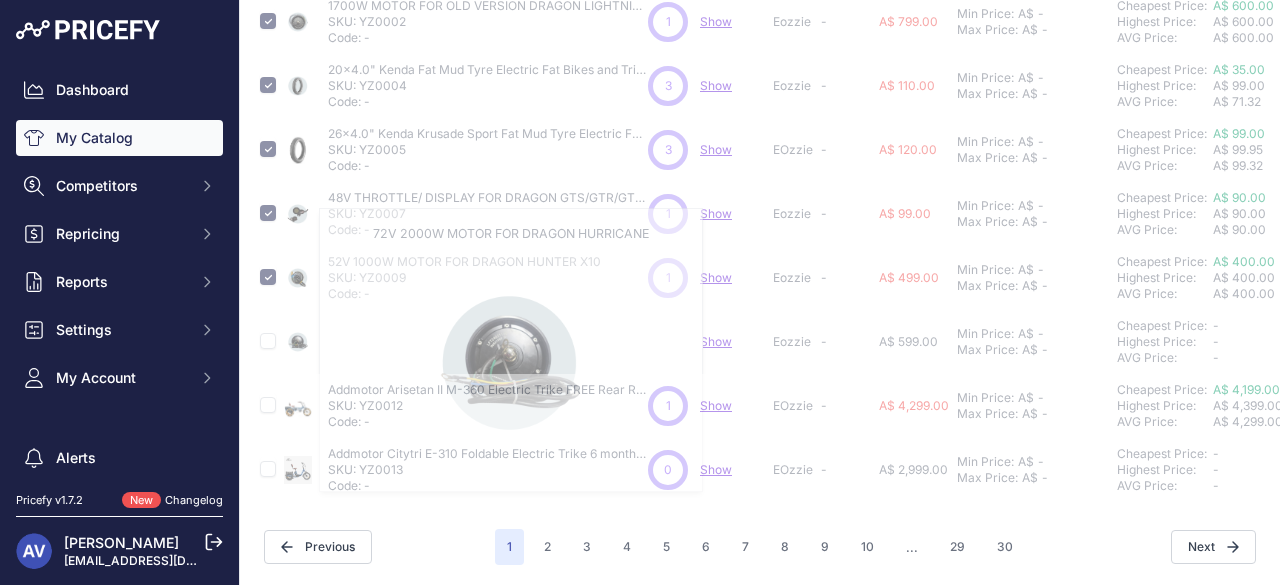 type 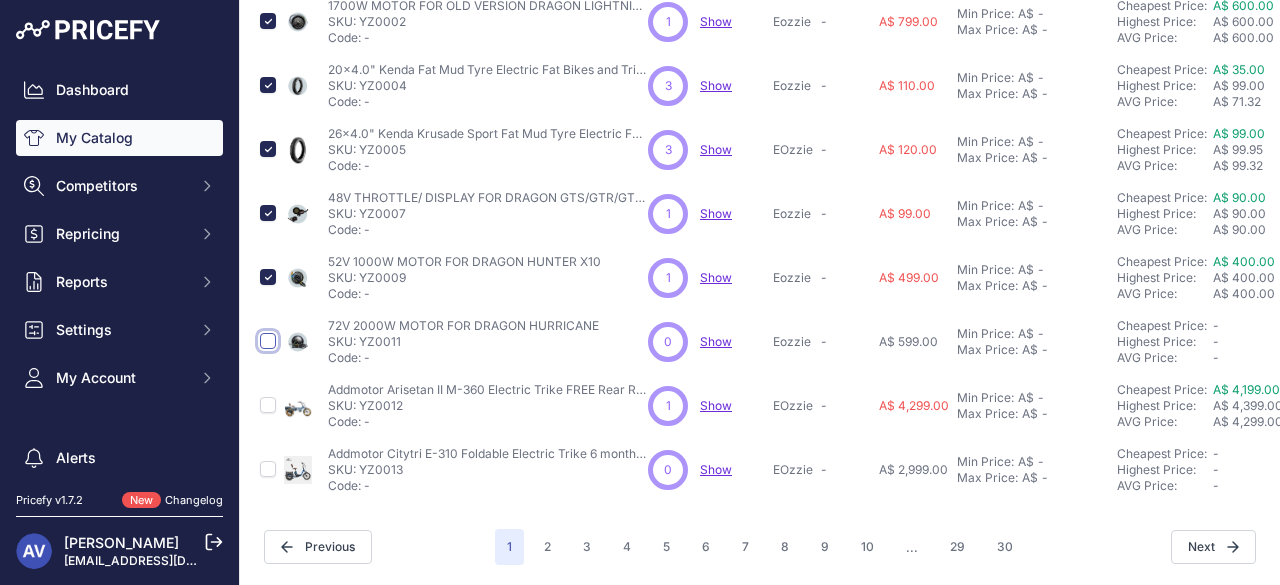 click at bounding box center (268, 341) 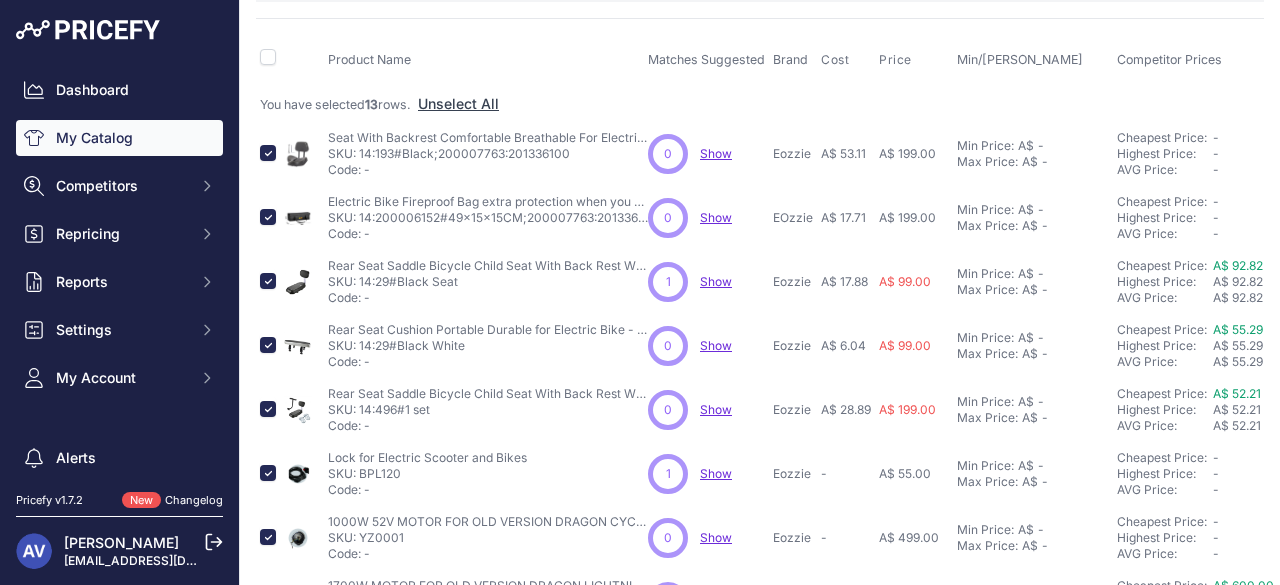 scroll, scrollTop: 0, scrollLeft: 0, axis: both 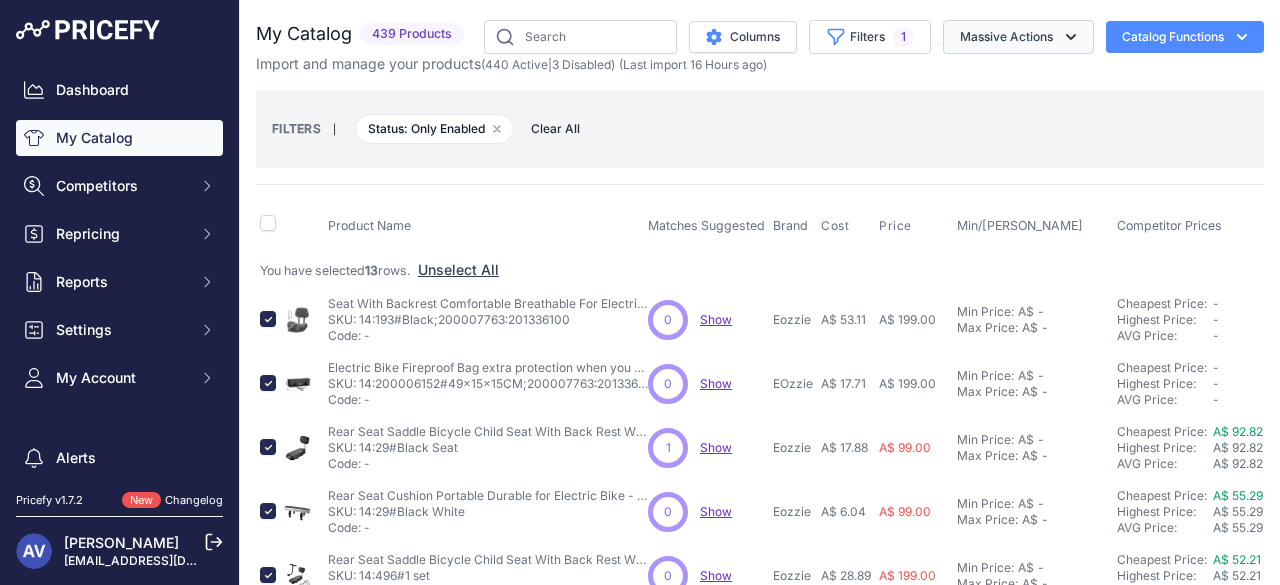 click on "Massive Actions" at bounding box center (1018, 37) 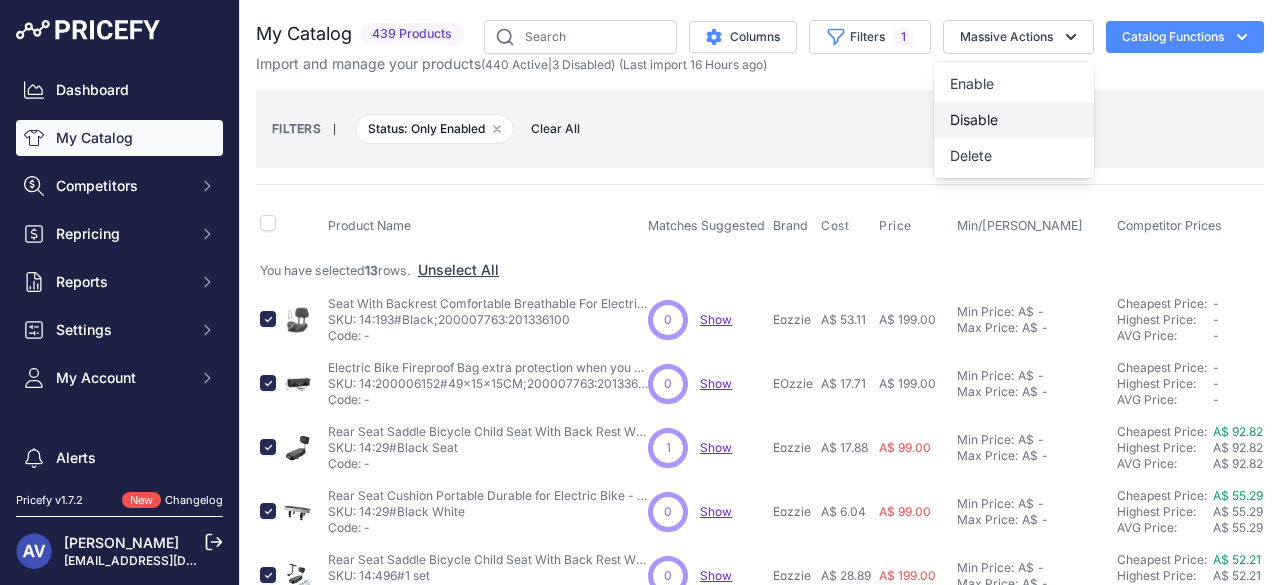 click on "Disable" at bounding box center (1014, 120) 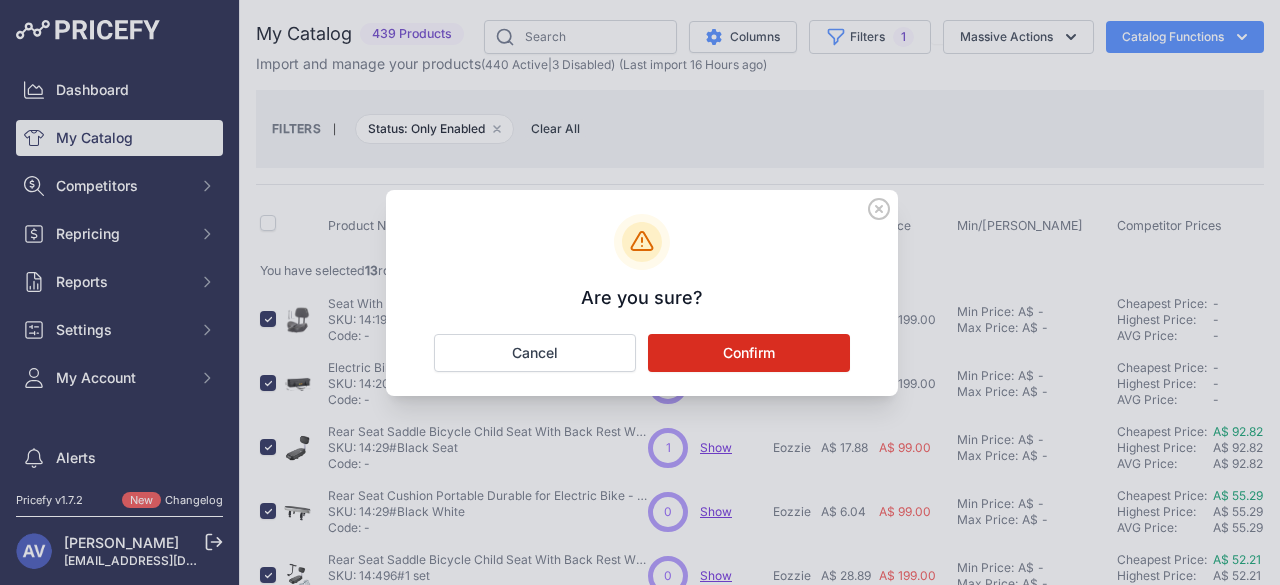 click on "Confirm" at bounding box center (749, 353) 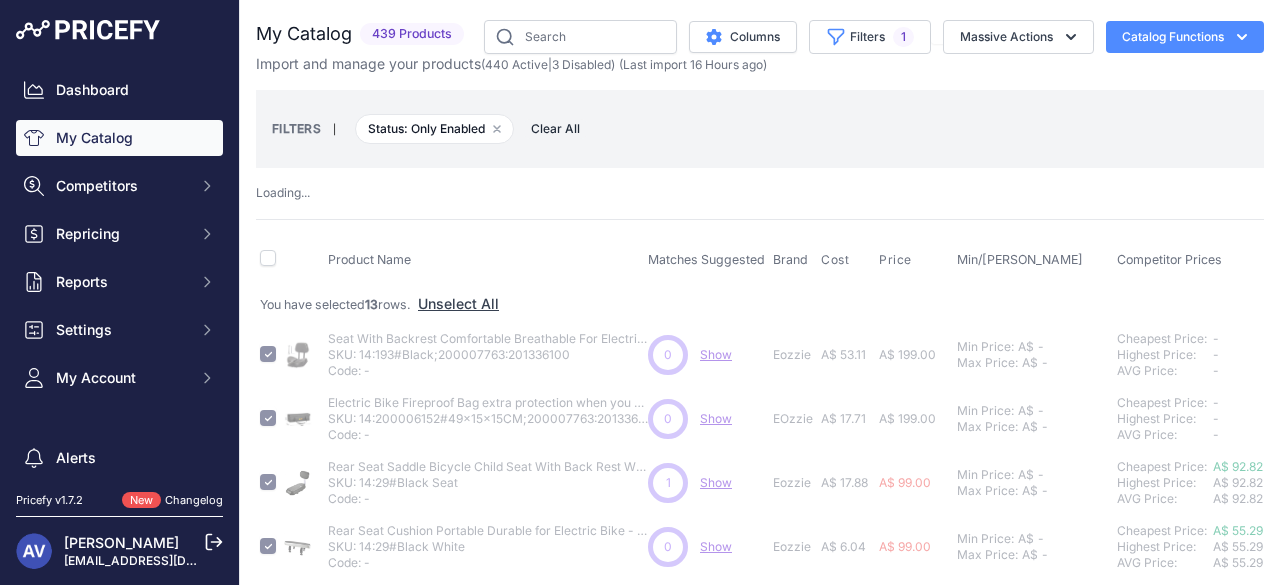 type 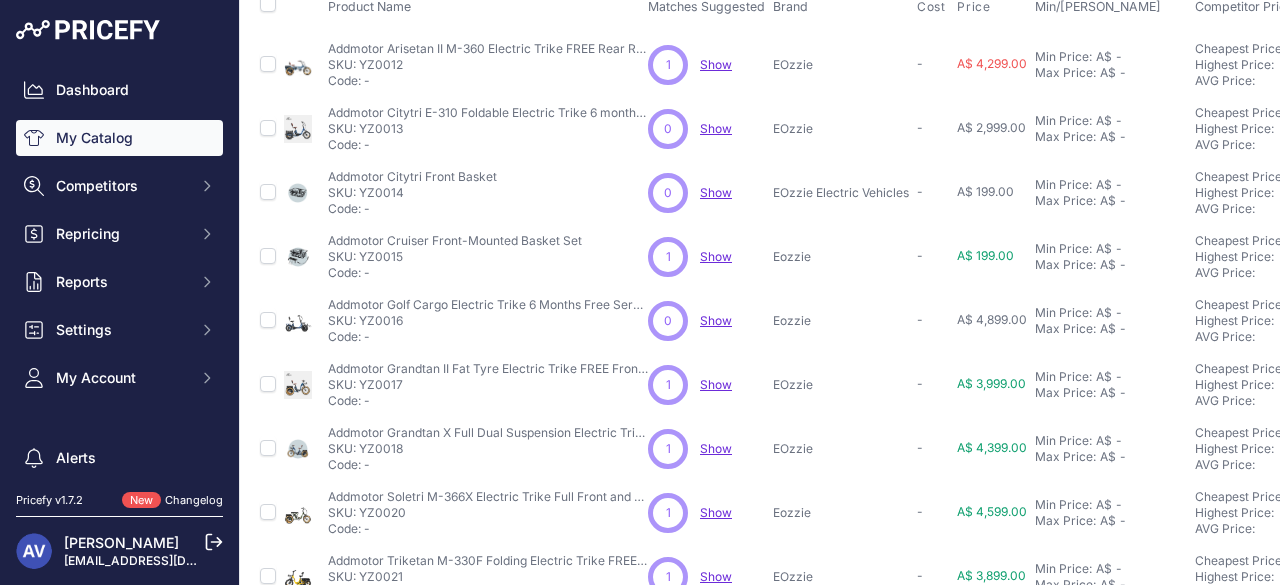 scroll, scrollTop: 220, scrollLeft: 0, axis: vertical 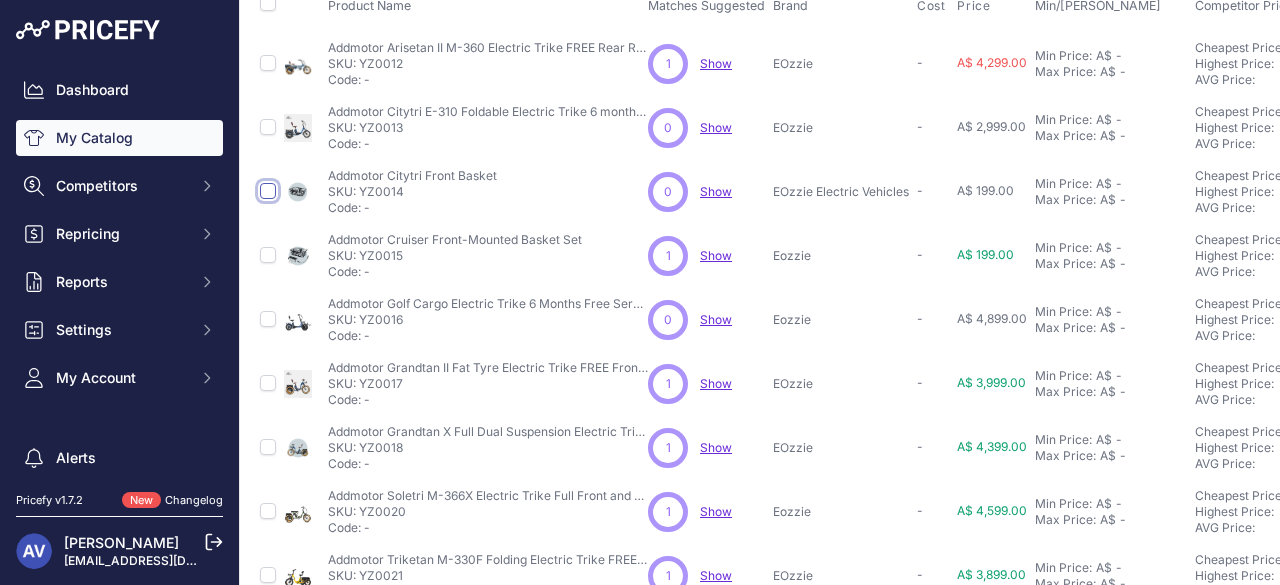 click at bounding box center [268, 191] 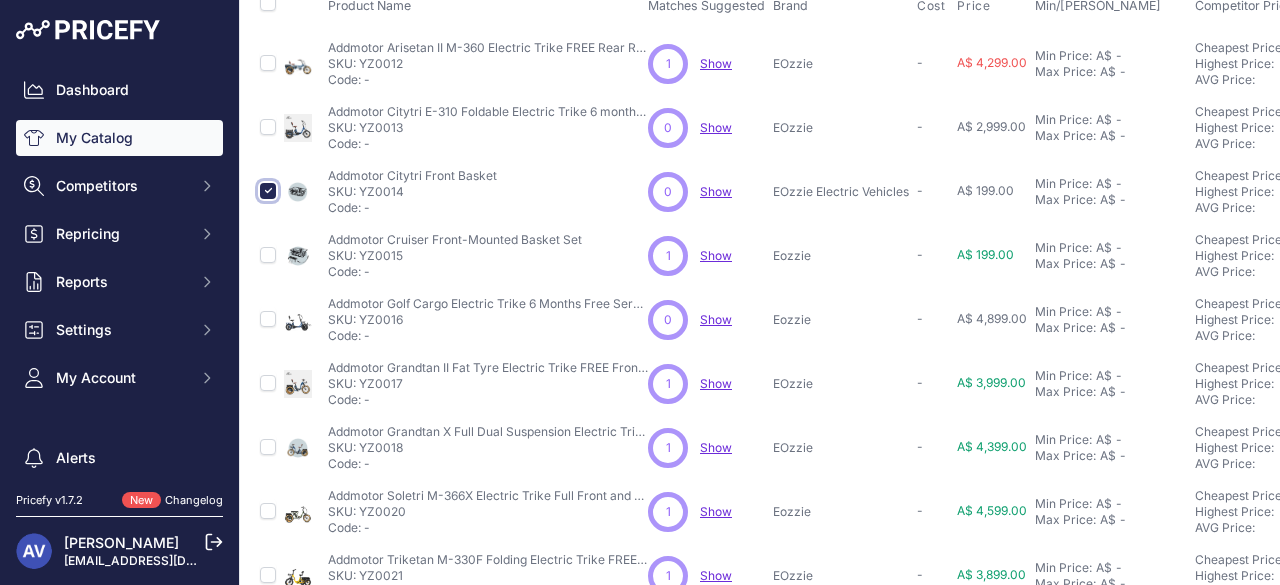 scroll, scrollTop: 254, scrollLeft: 0, axis: vertical 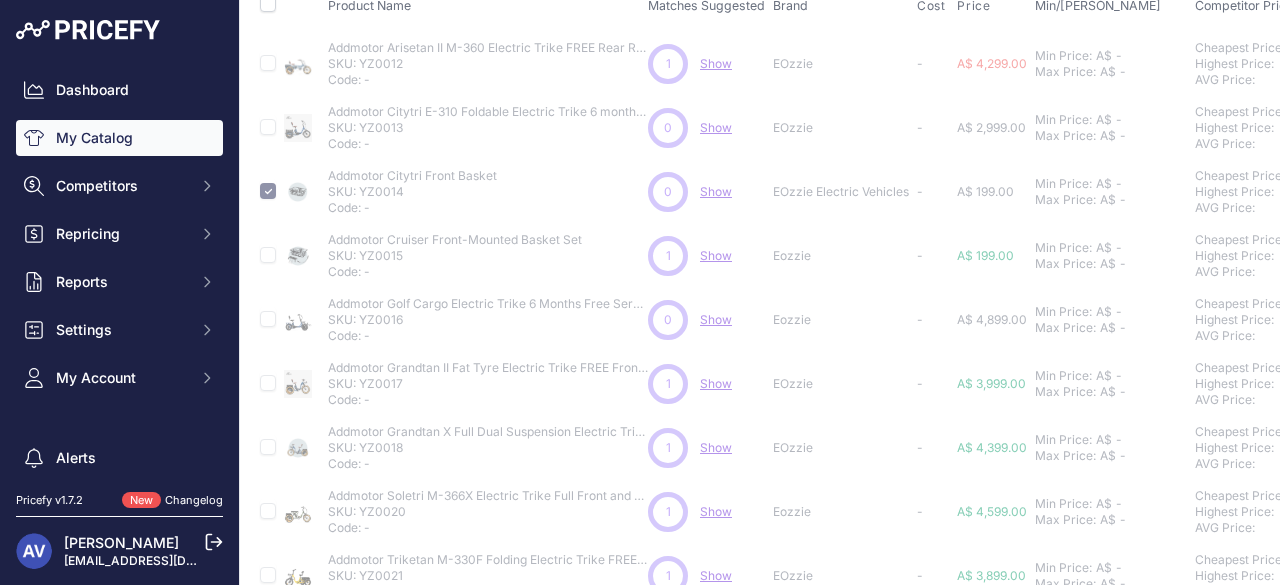 type 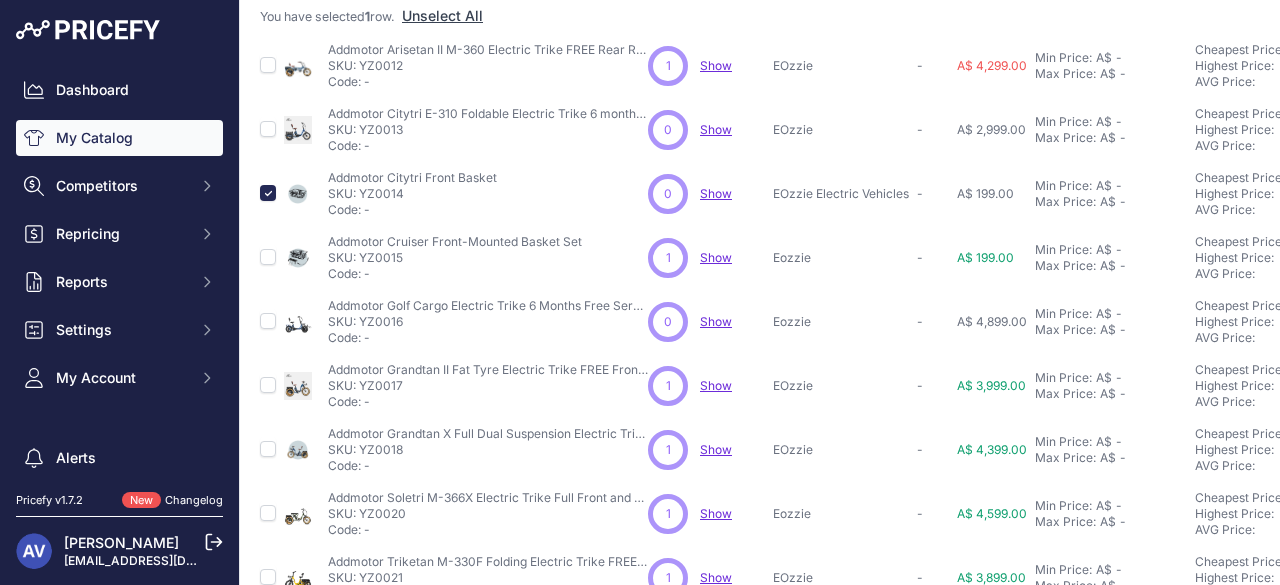 scroll, scrollTop: 220, scrollLeft: 0, axis: vertical 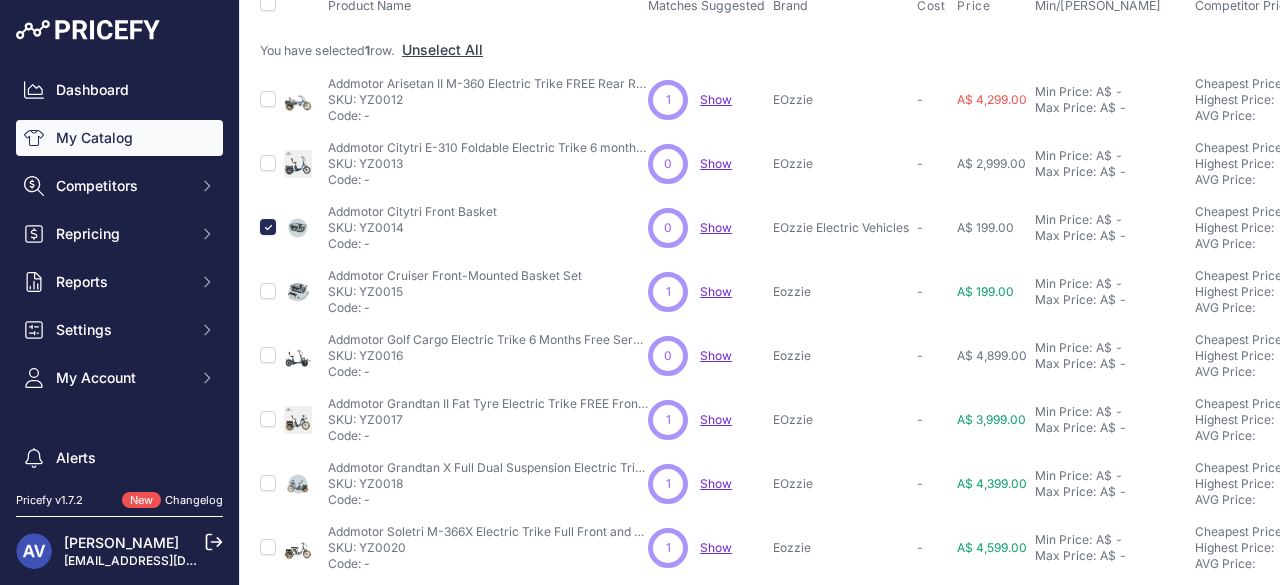 click at bounding box center [268, 228] 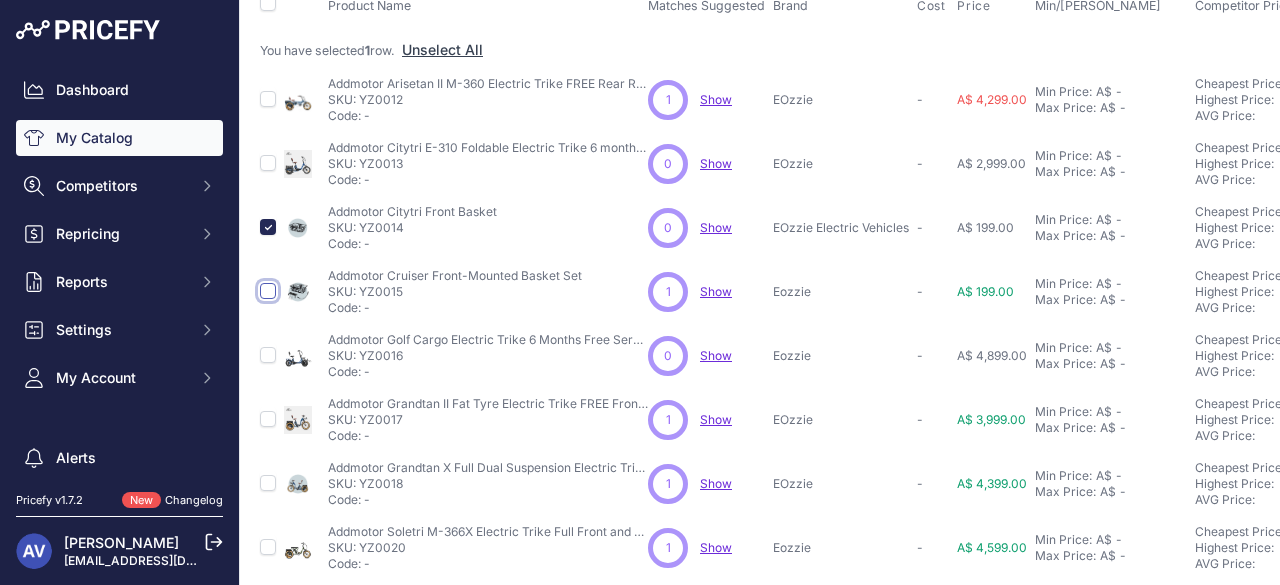 click at bounding box center (268, 291) 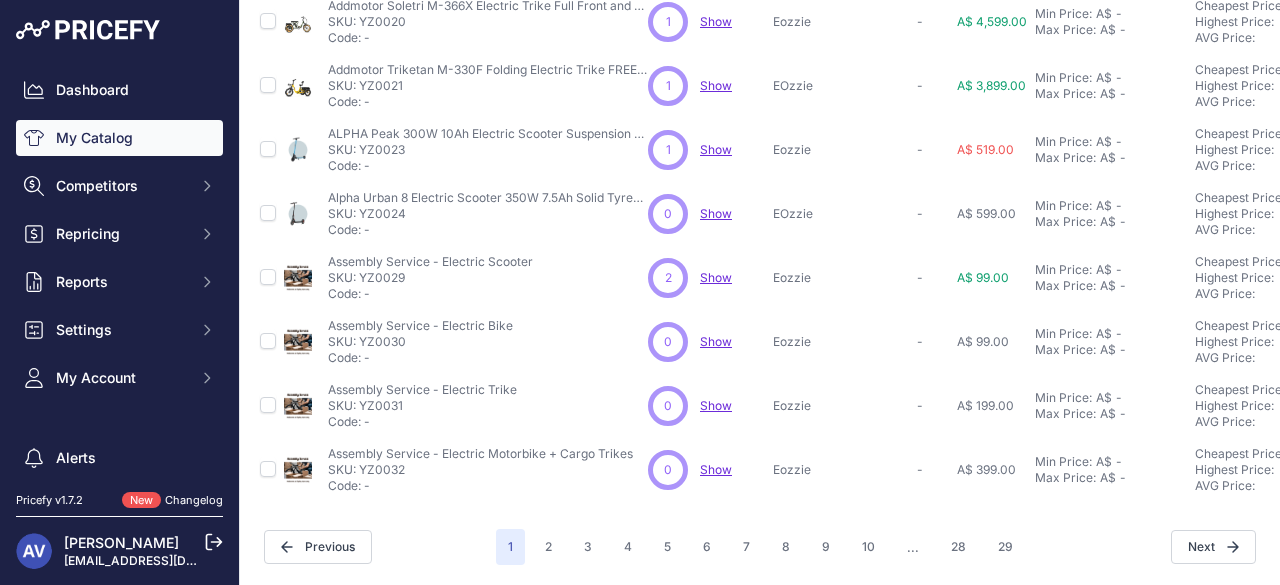 scroll, scrollTop: 758, scrollLeft: 0, axis: vertical 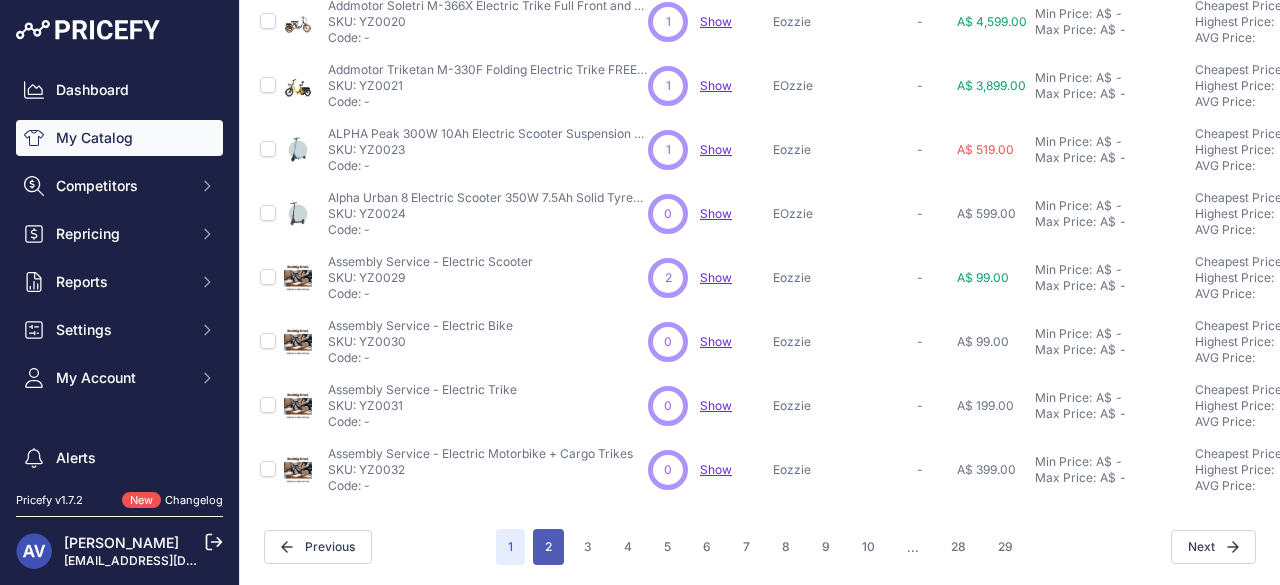 click on "2" at bounding box center (548, 547) 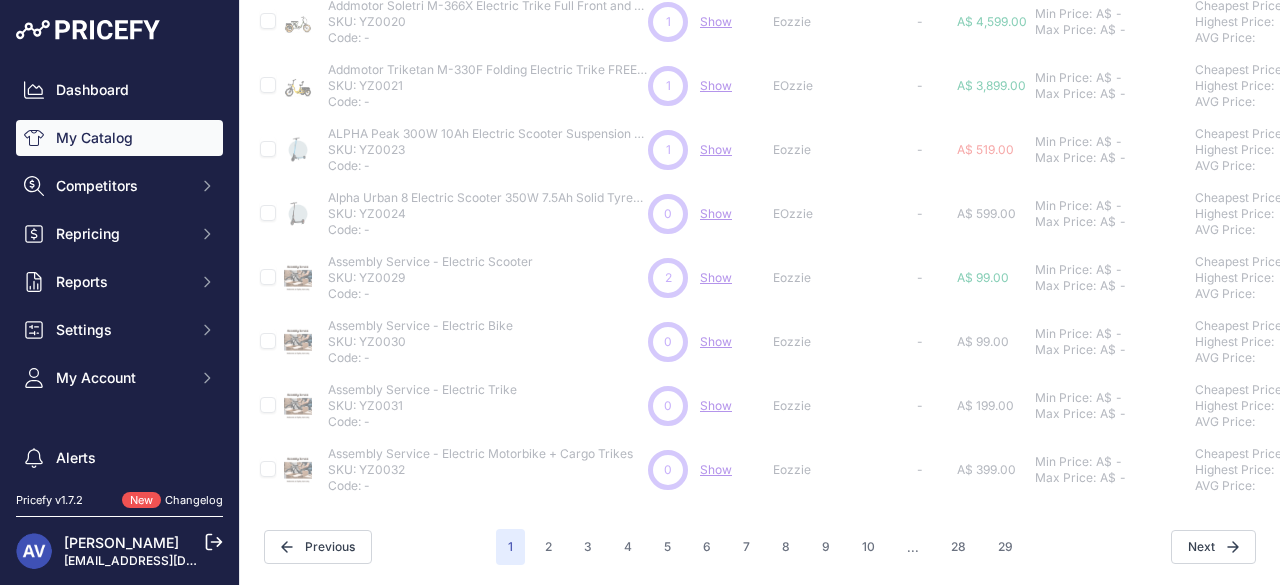 type 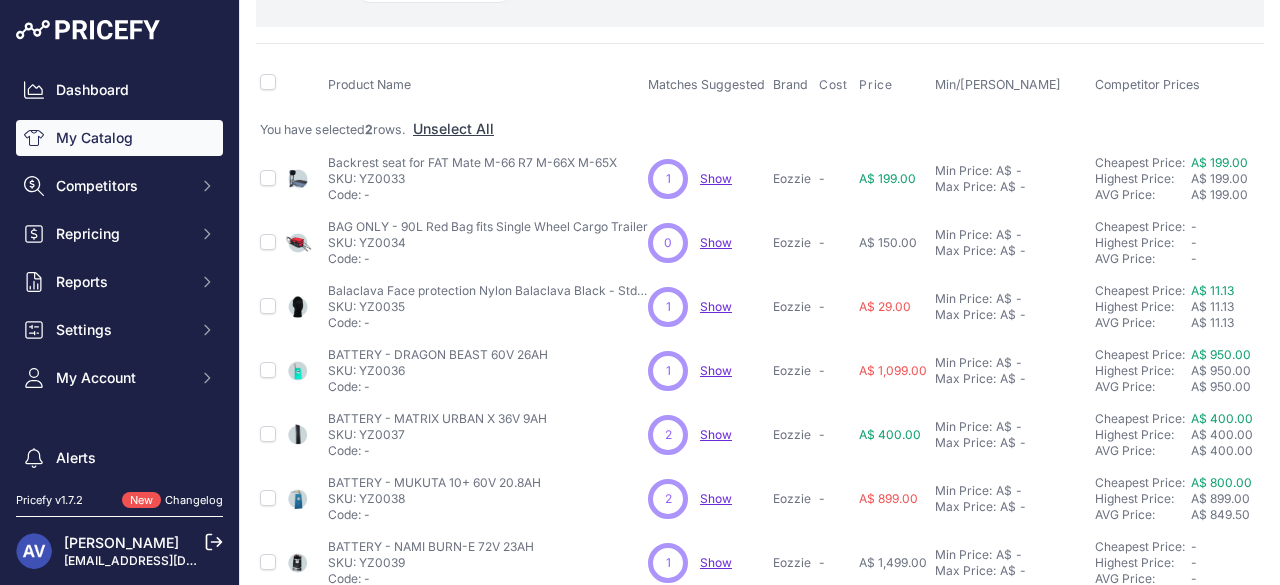 scroll, scrollTop: 143, scrollLeft: 0, axis: vertical 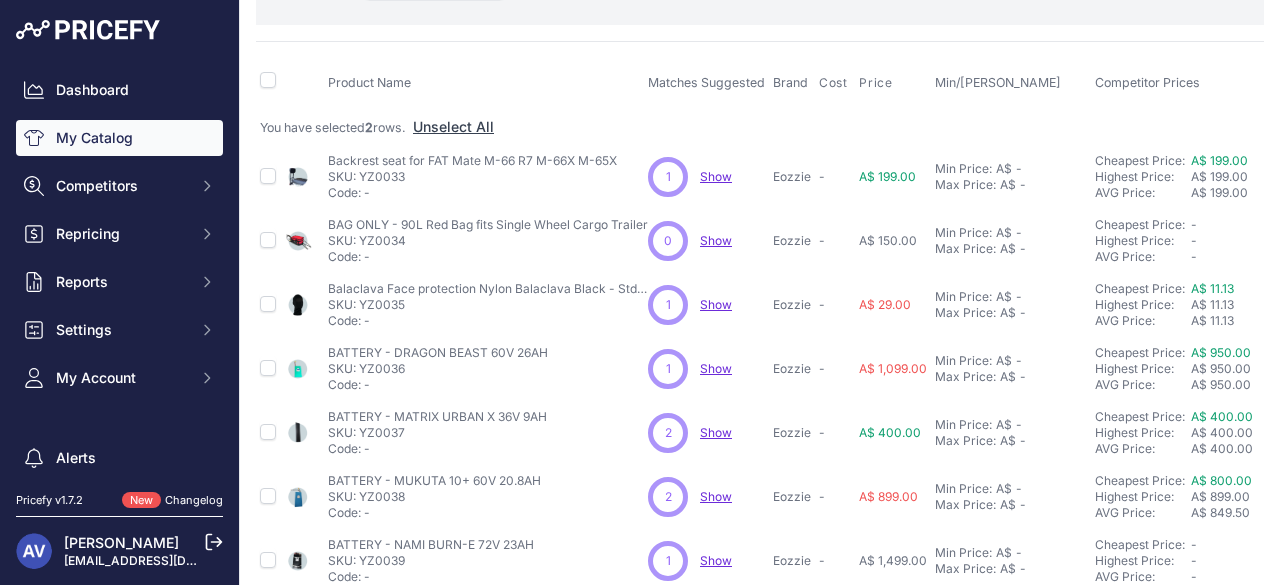 click at bounding box center [268, 241] 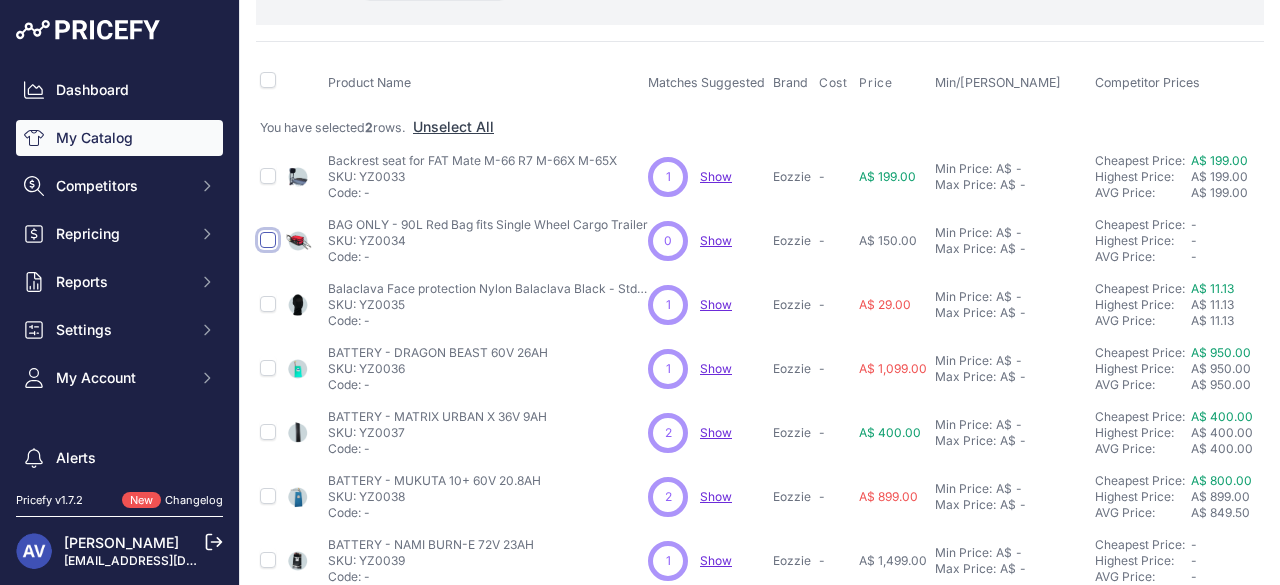 click at bounding box center [268, 240] 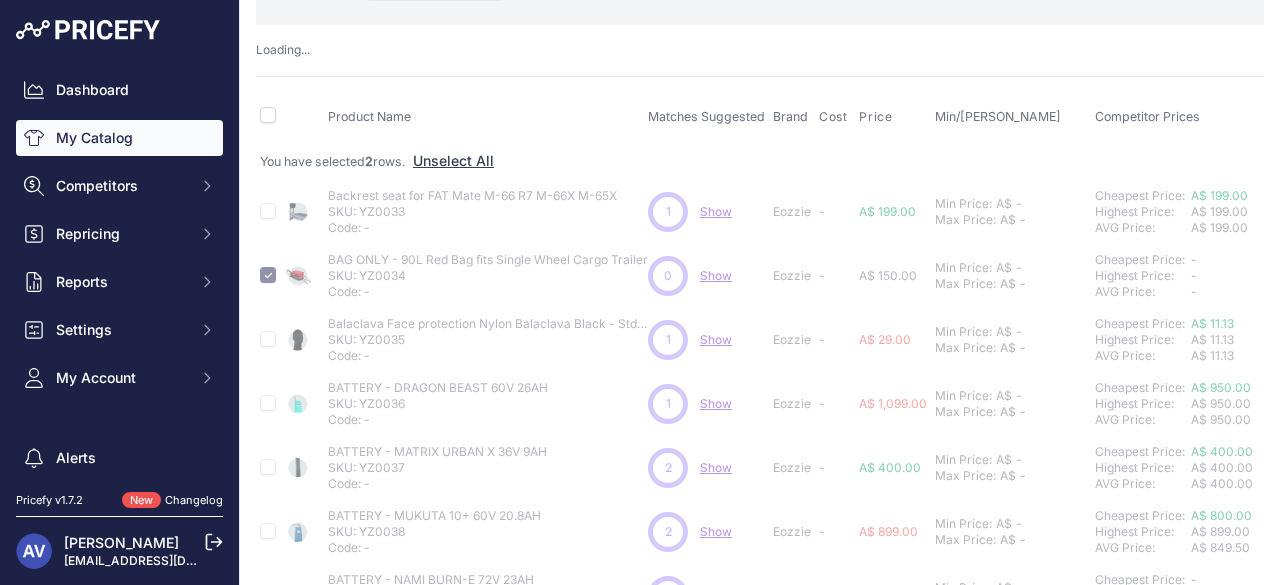 type 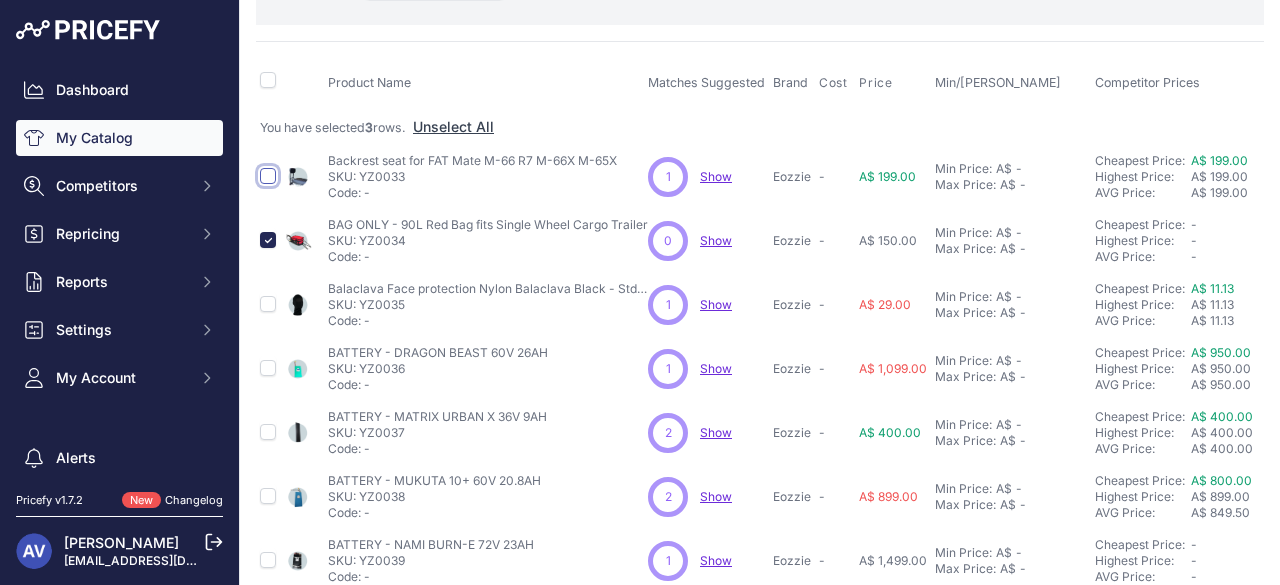 click at bounding box center [268, 176] 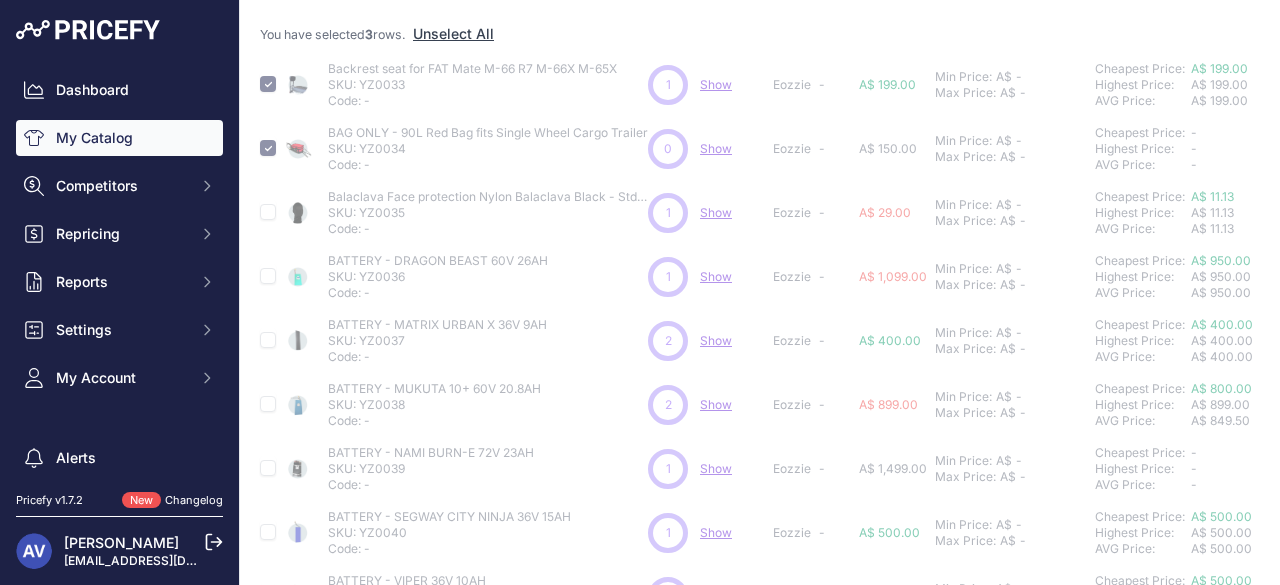 scroll, scrollTop: 280, scrollLeft: 0, axis: vertical 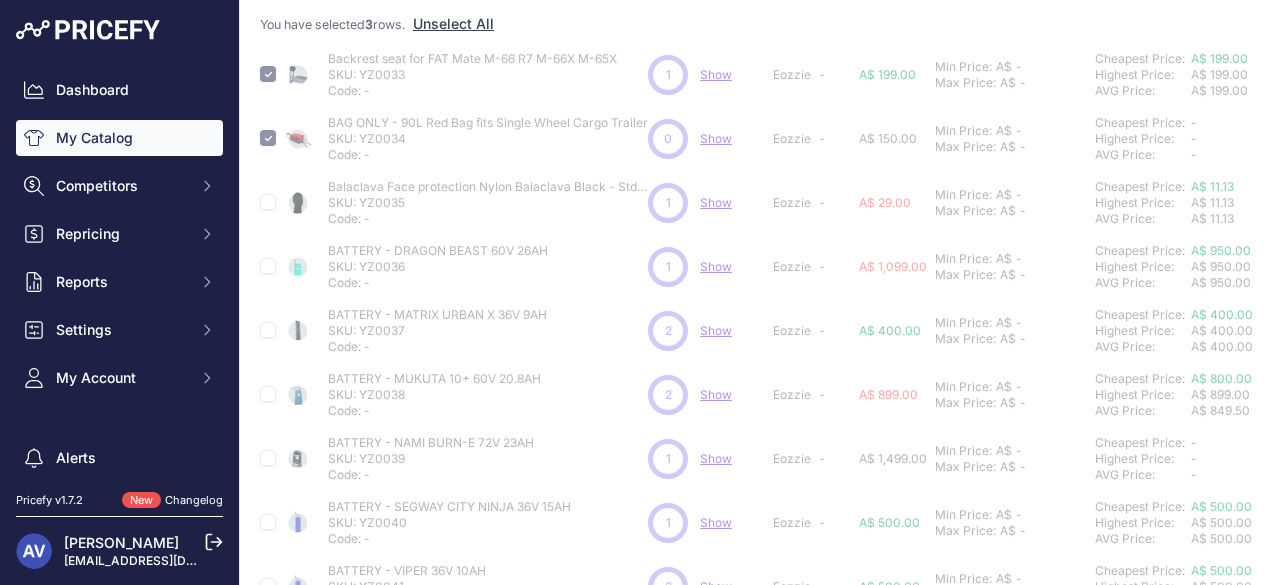 type 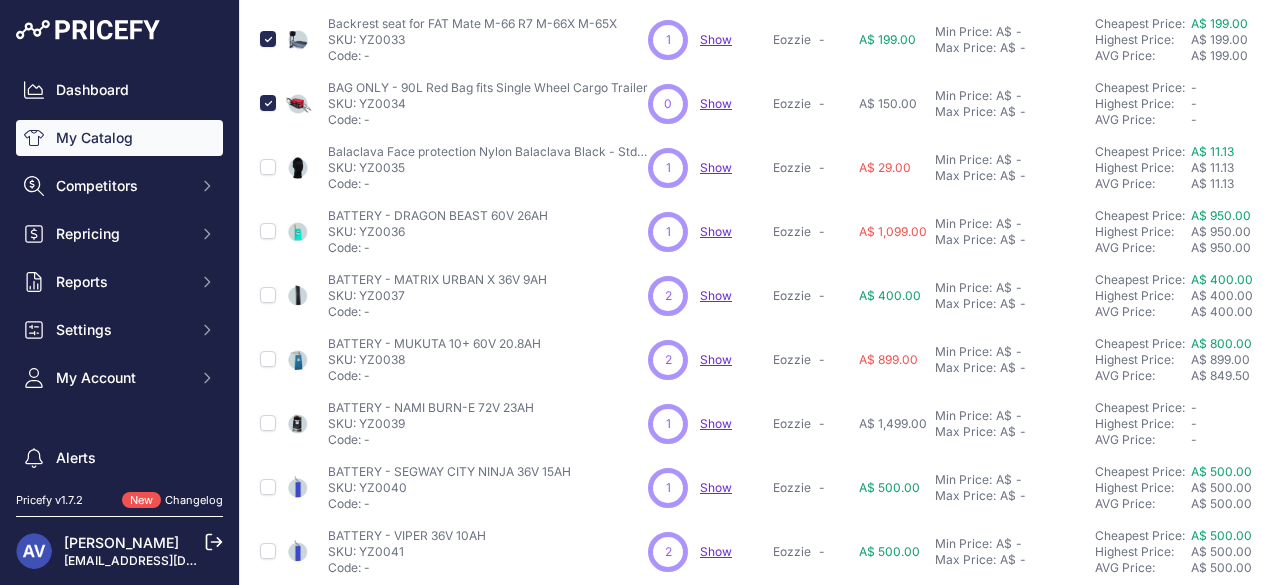 scroll, scrollTop: 245, scrollLeft: 0, axis: vertical 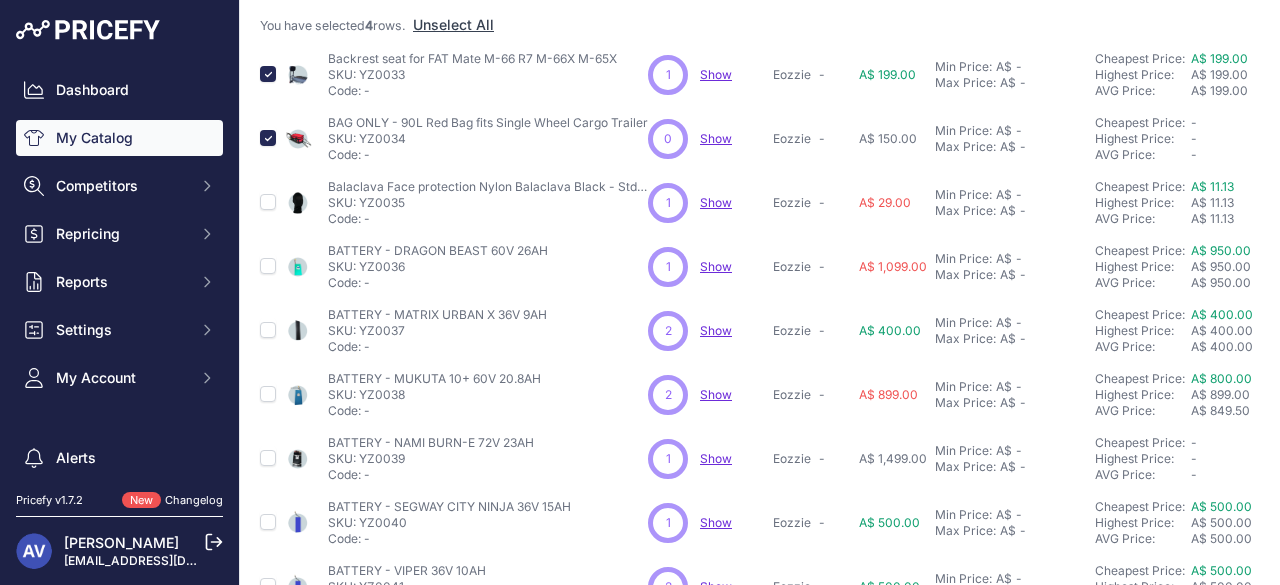 click at bounding box center (268, 203) 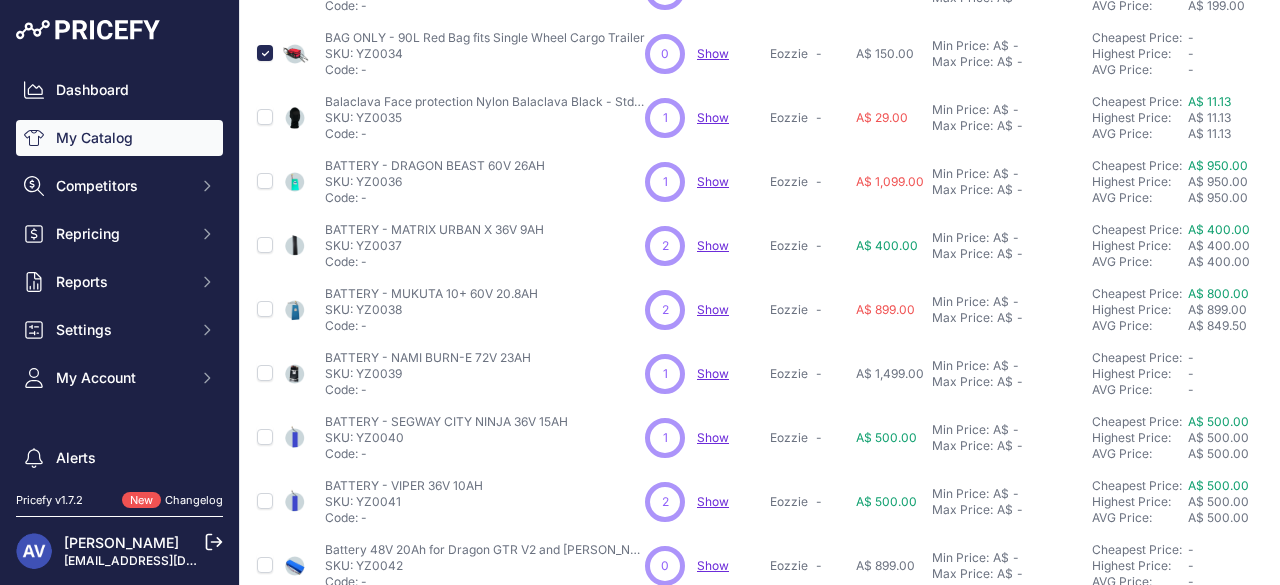 scroll, scrollTop: 331, scrollLeft: 2, axis: both 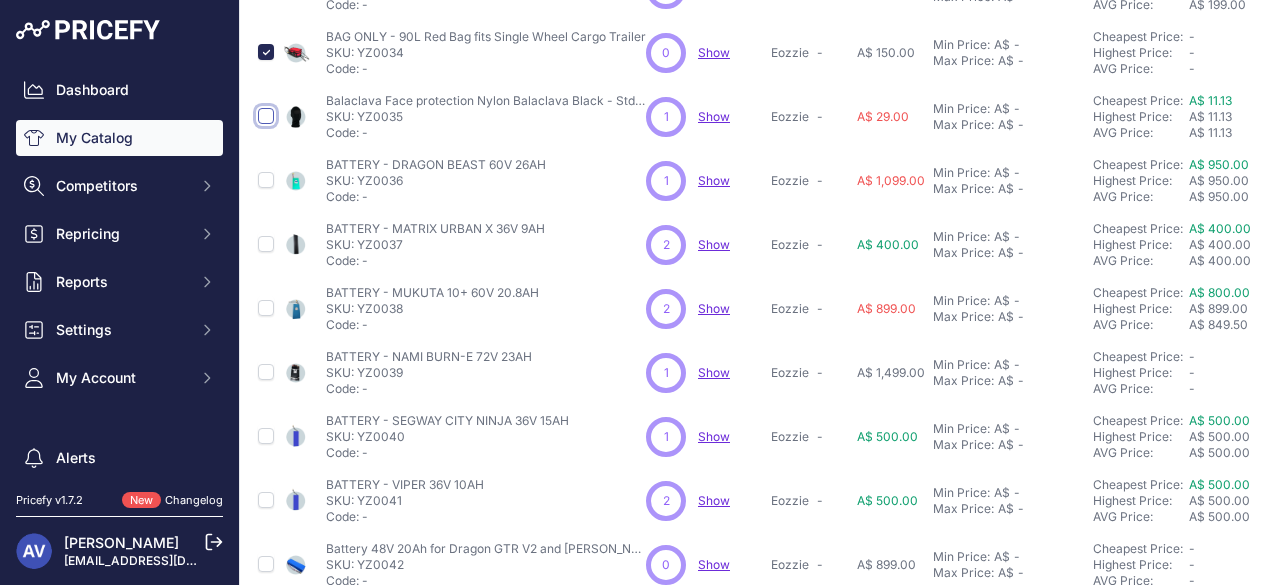 click at bounding box center (266, 116) 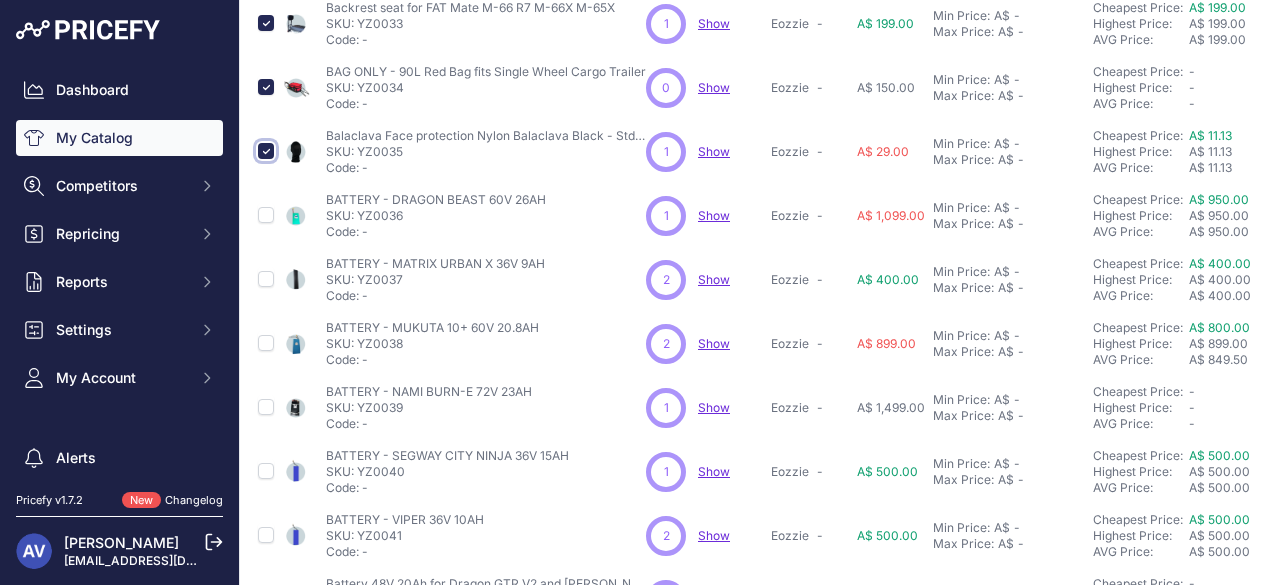 scroll, scrollTop: 366, scrollLeft: 2, axis: both 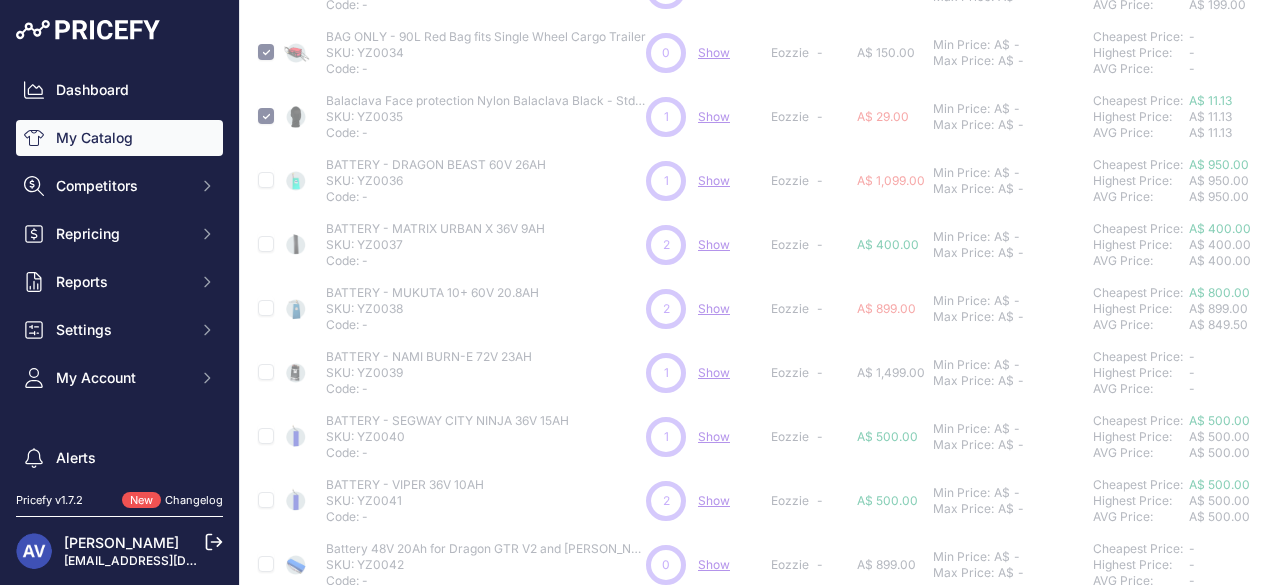 type 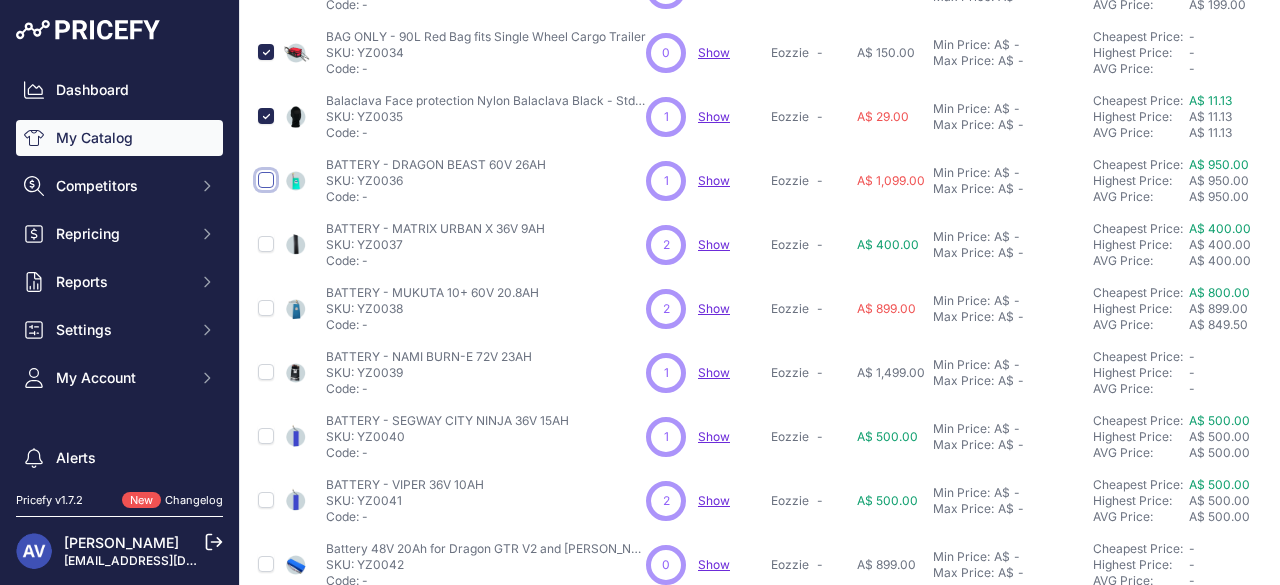 click at bounding box center (266, 180) 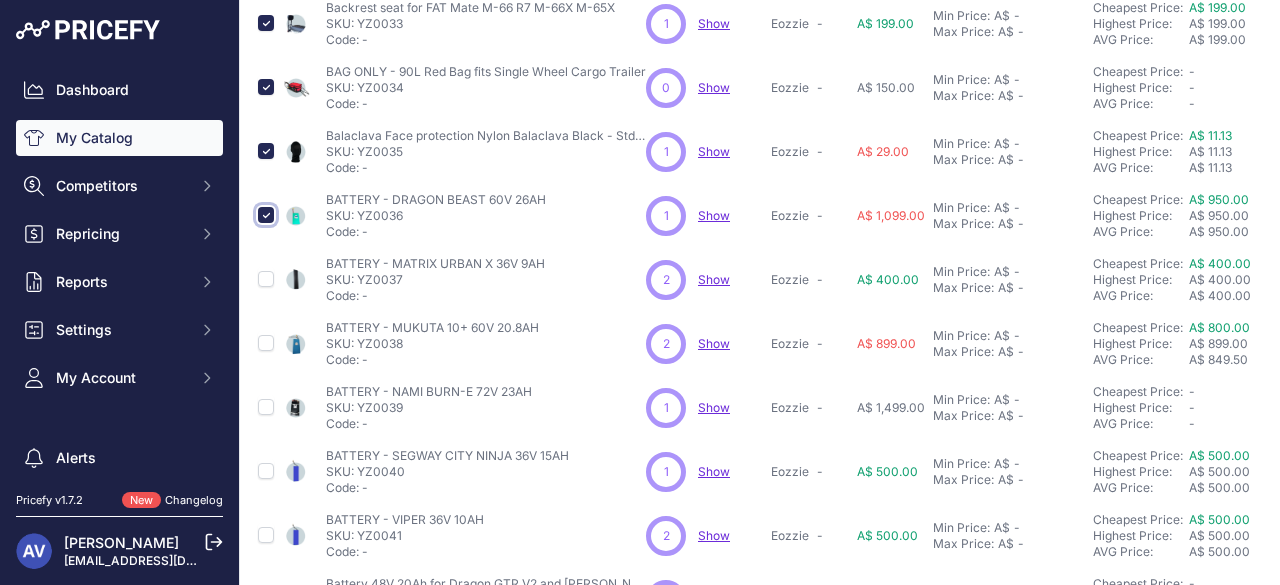 scroll, scrollTop: 366, scrollLeft: 2, axis: both 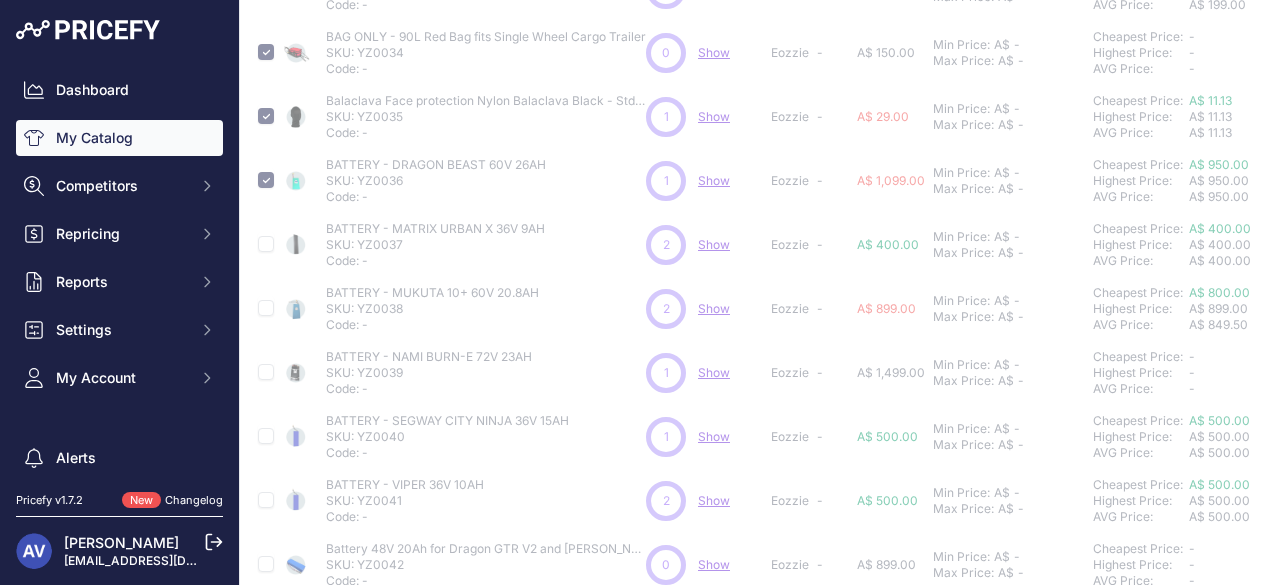 type 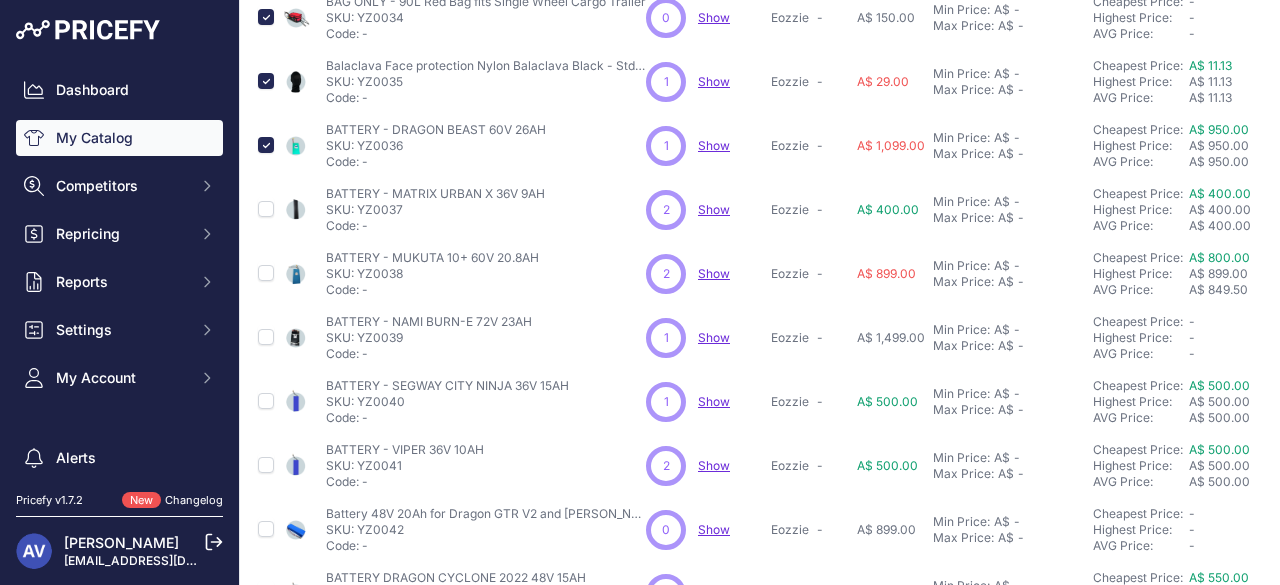 scroll, scrollTop: 331, scrollLeft: 2, axis: both 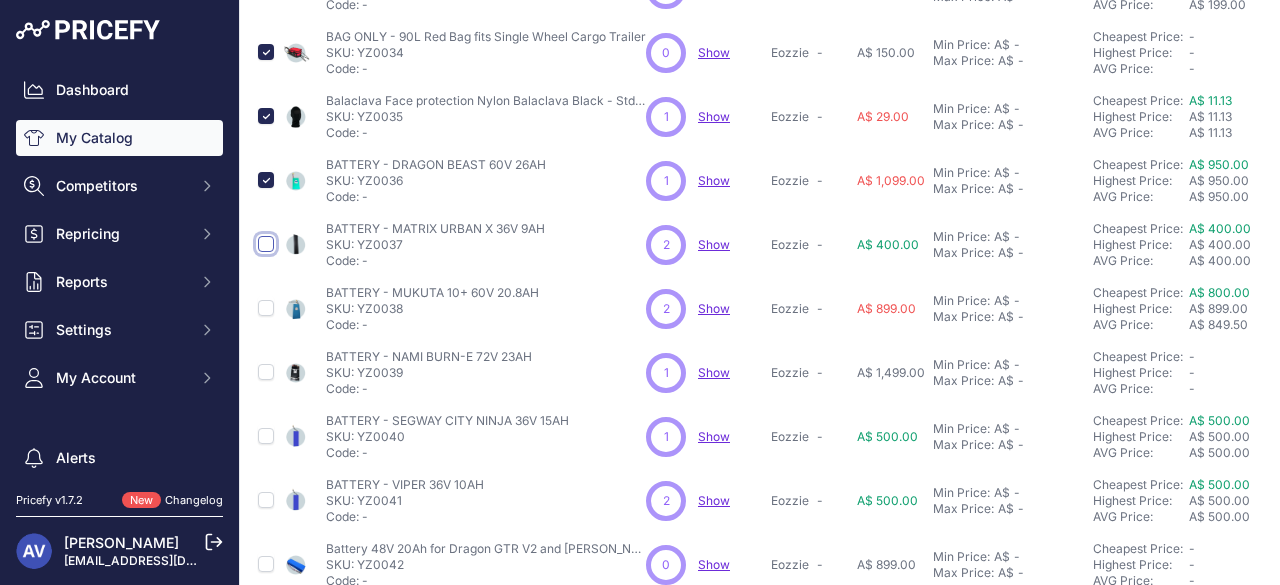 click at bounding box center [266, 244] 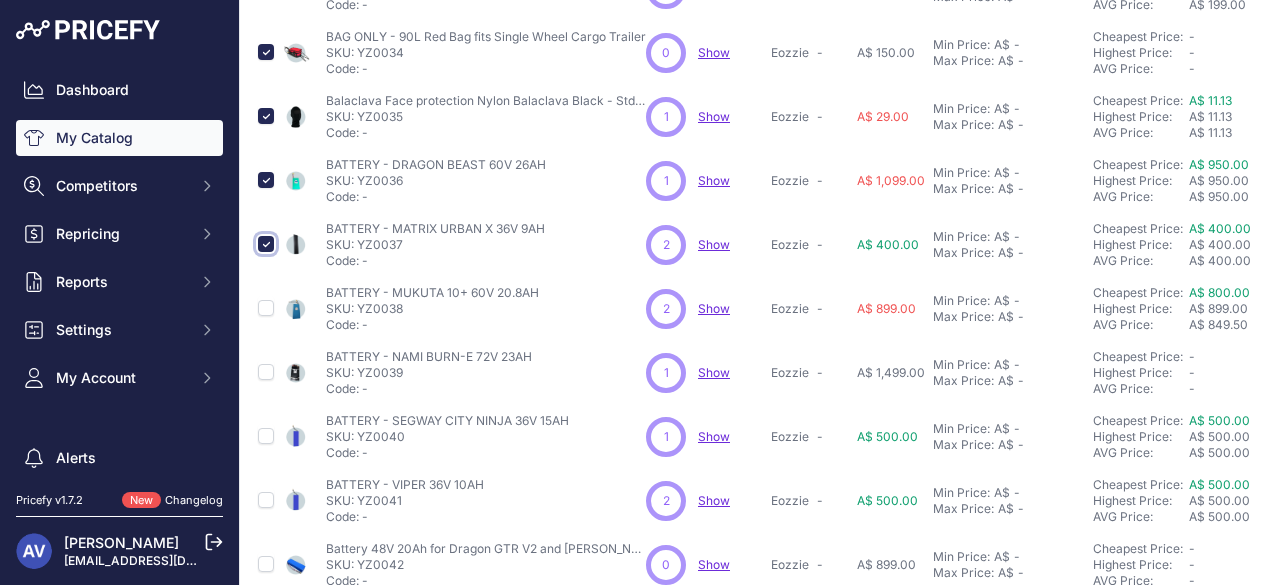 scroll, scrollTop: 366, scrollLeft: 2, axis: both 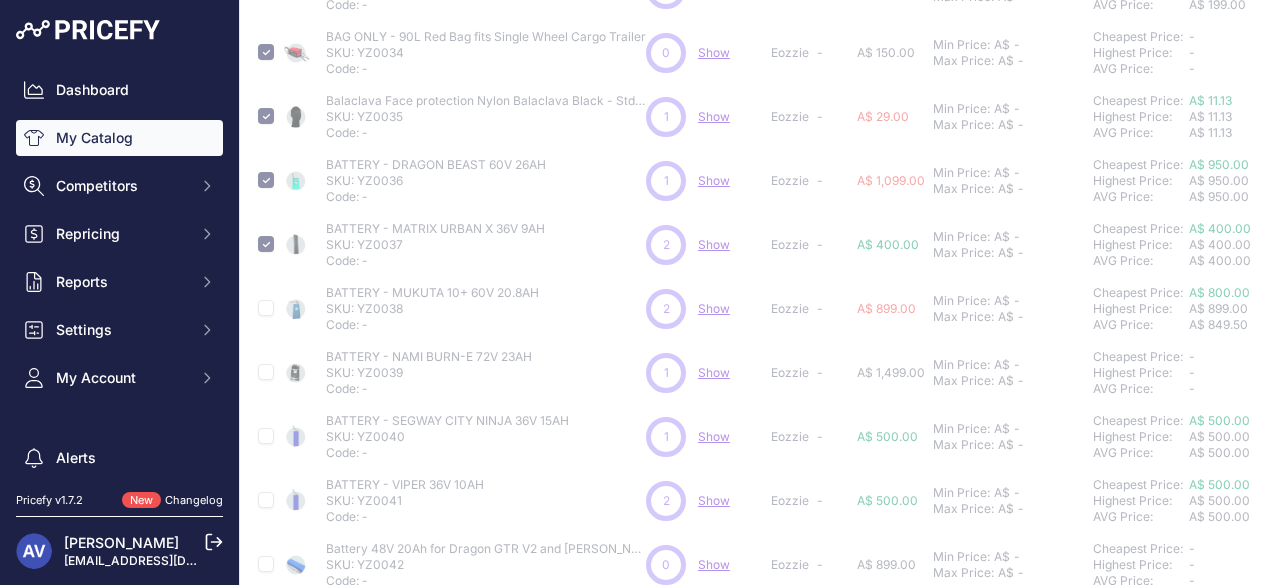 type 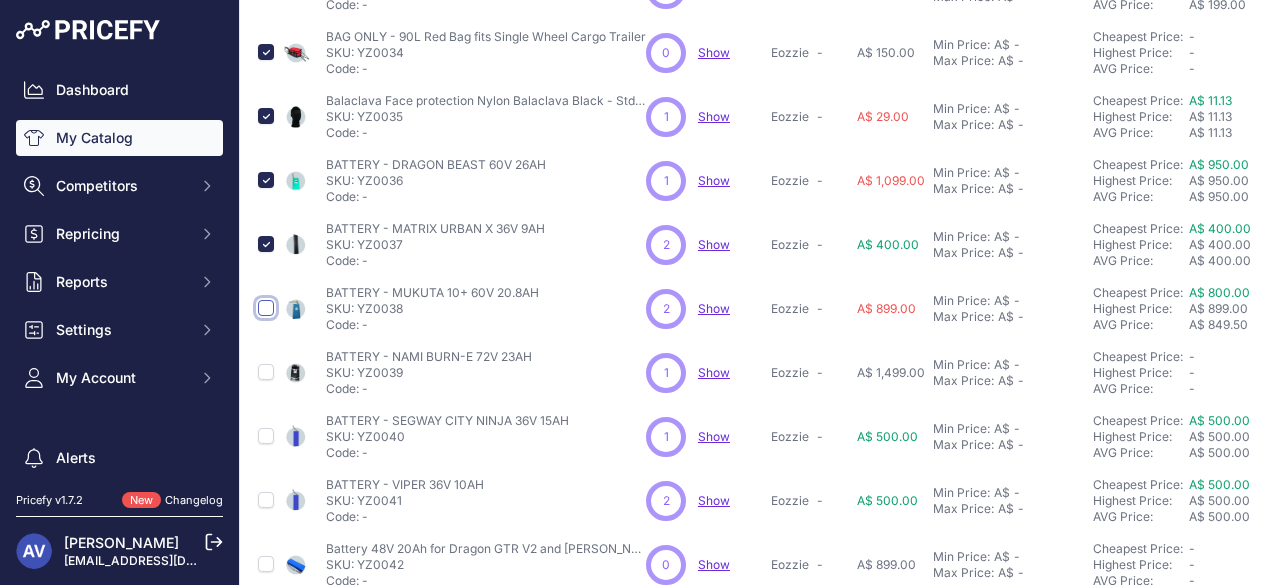 click at bounding box center [266, 308] 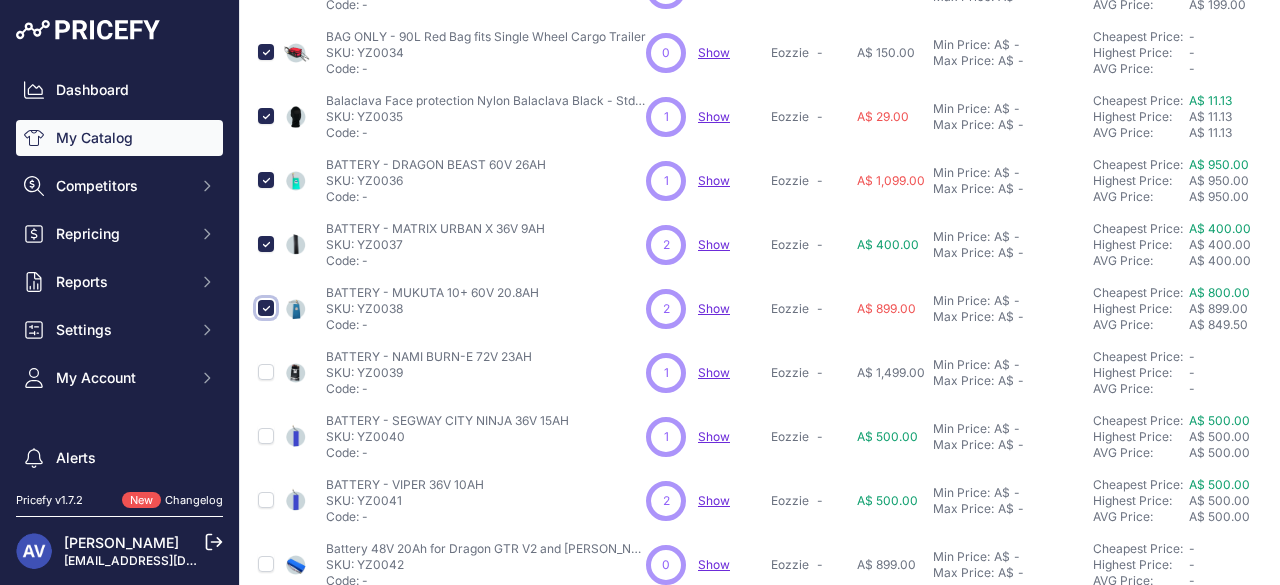 scroll, scrollTop: 366, scrollLeft: 2, axis: both 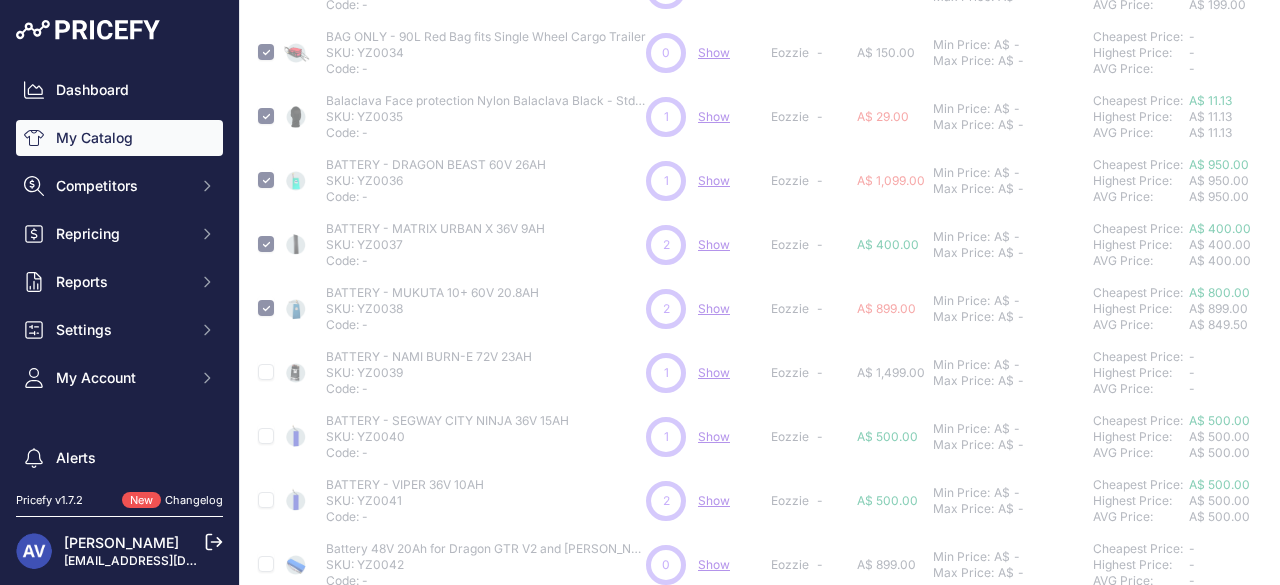 type 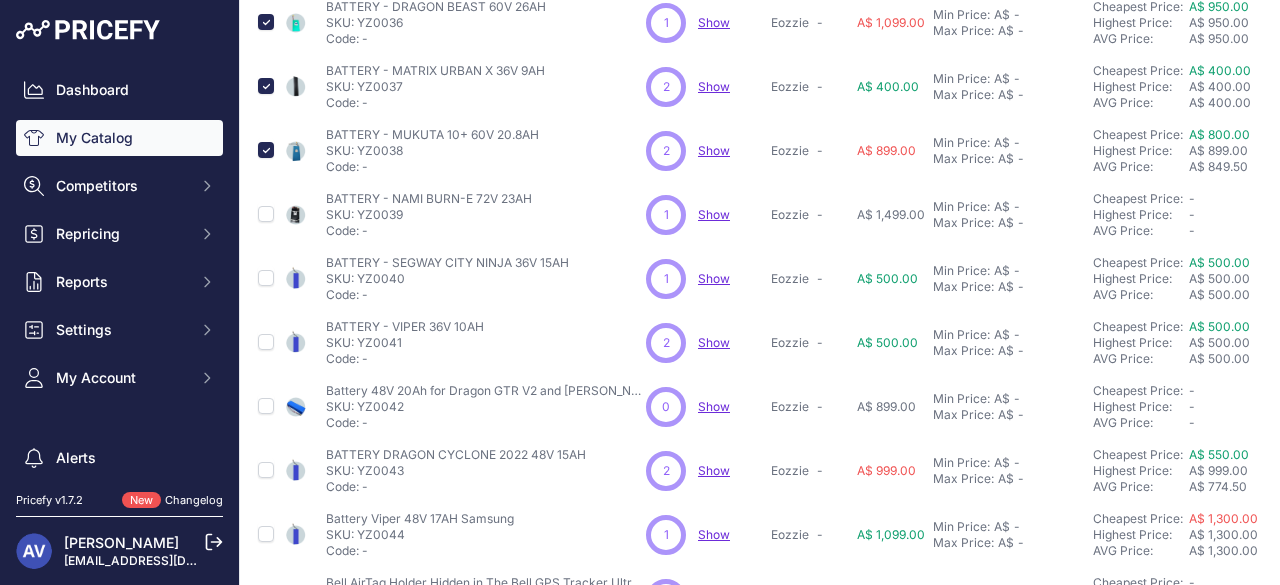 scroll, scrollTop: 491, scrollLeft: 2, axis: both 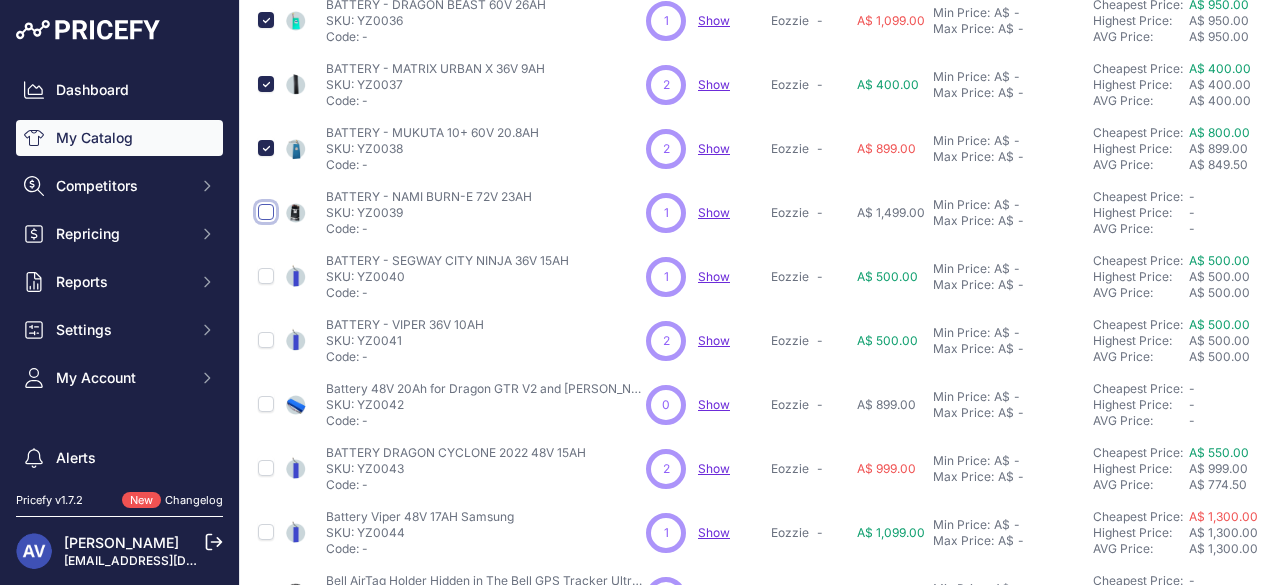 click at bounding box center (266, 212) 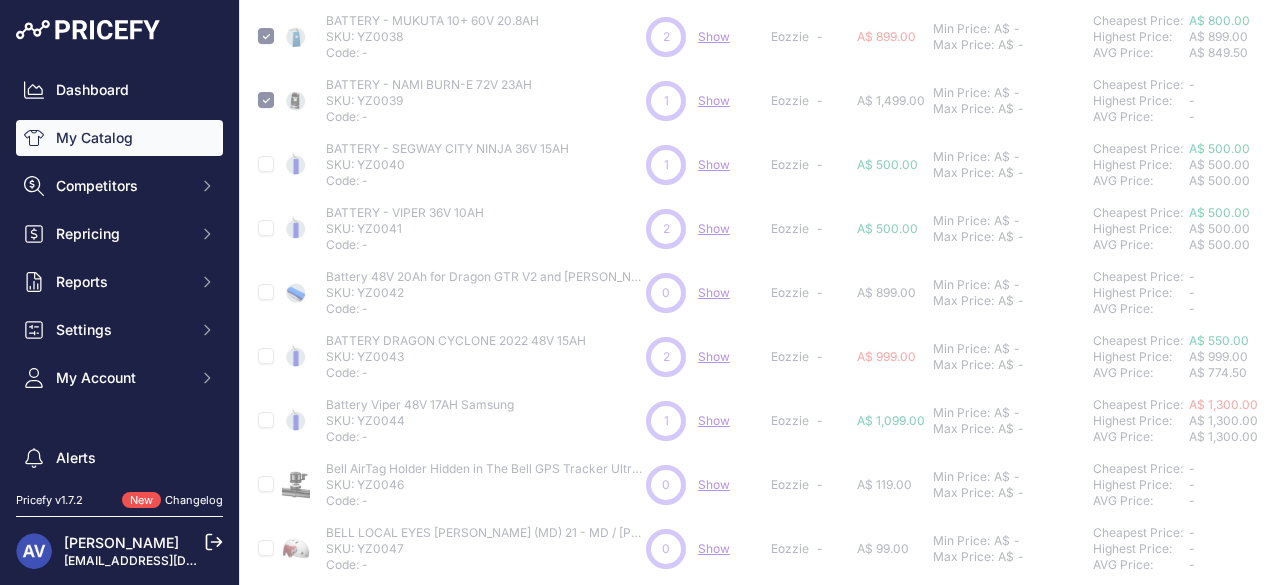 scroll, scrollTop: 639, scrollLeft: 2, axis: both 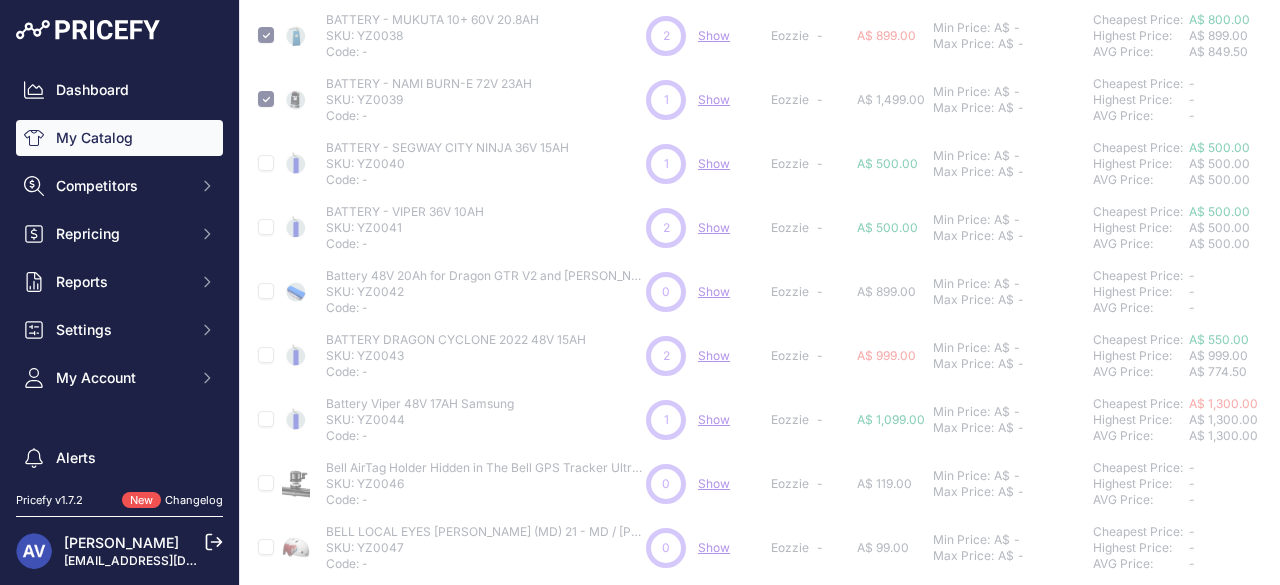 type 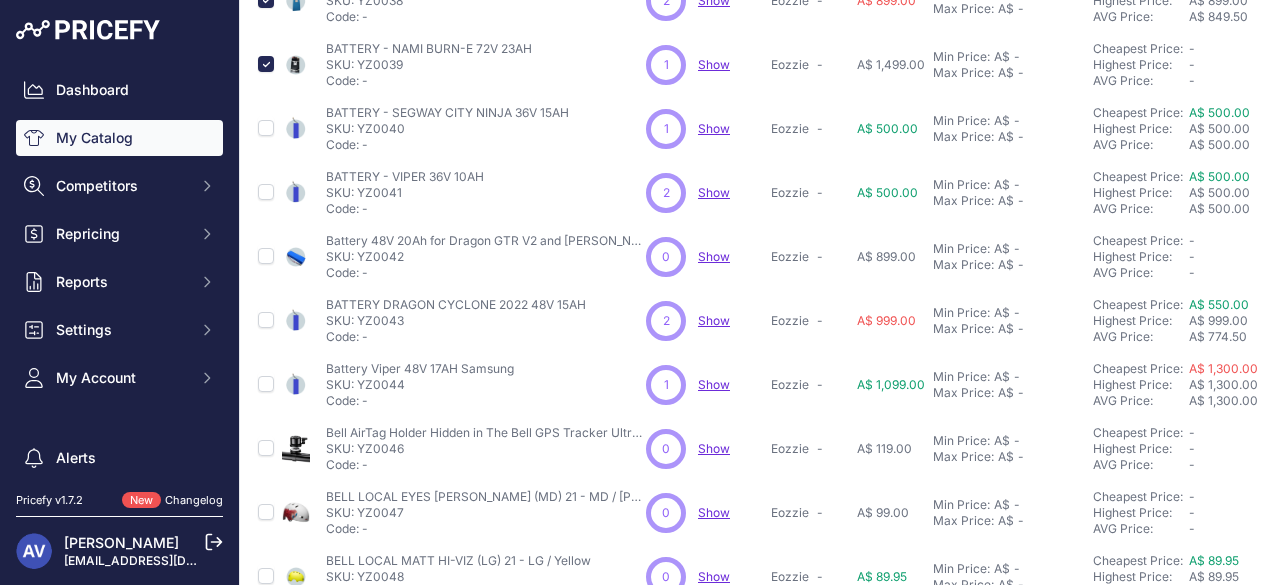 scroll, scrollTop: 604, scrollLeft: 2, axis: both 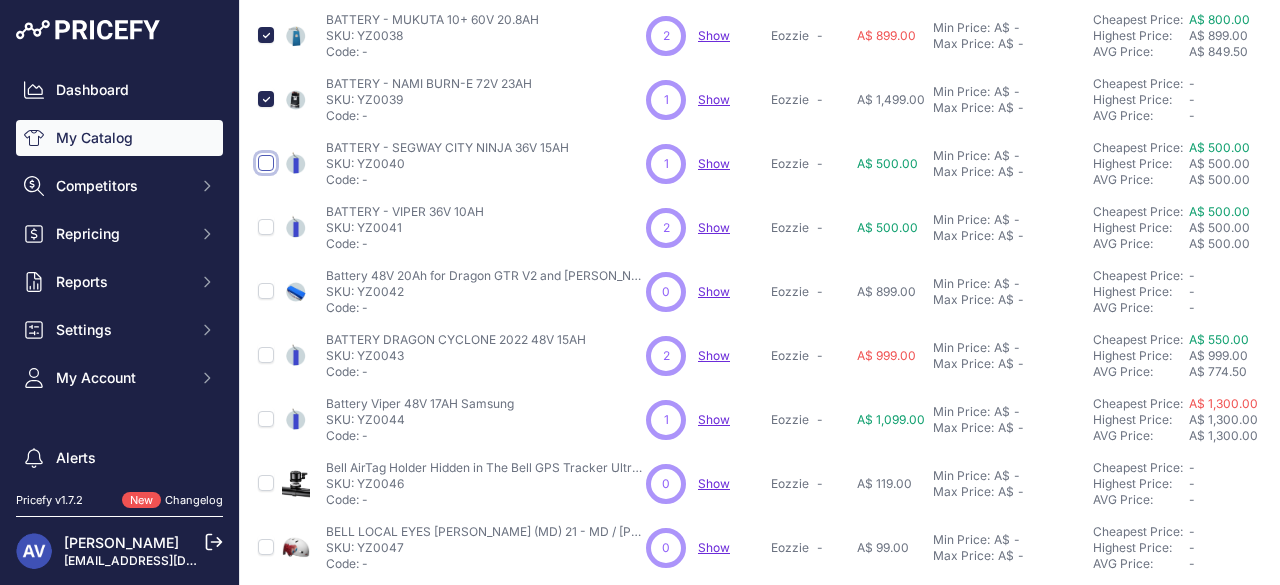 click at bounding box center (266, 163) 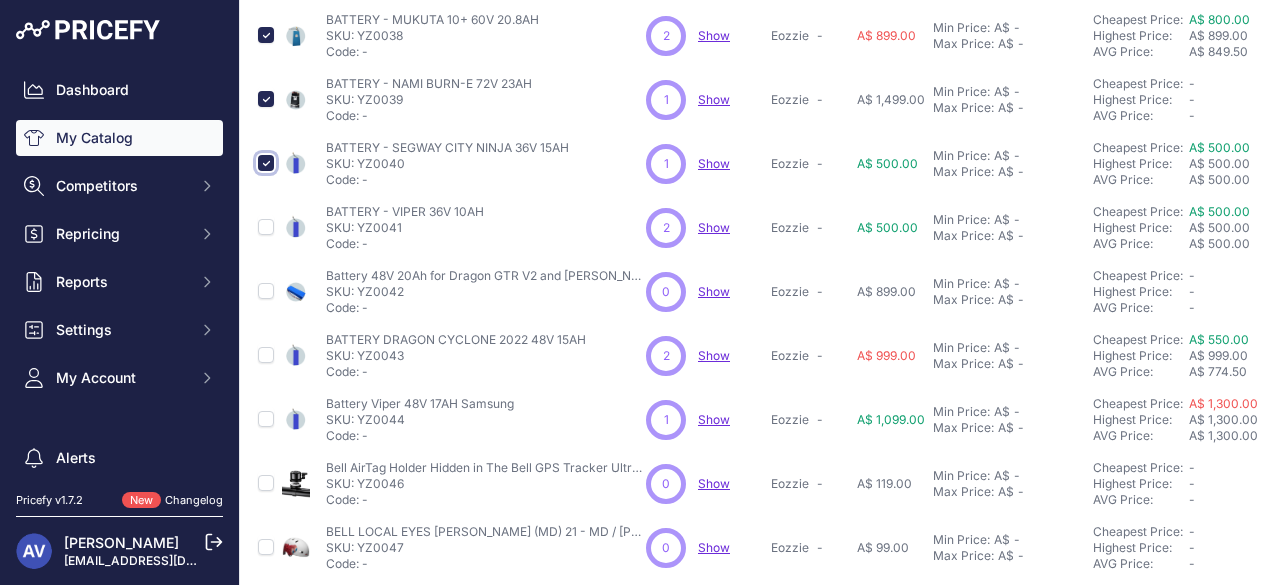 scroll, scrollTop: 639, scrollLeft: 2, axis: both 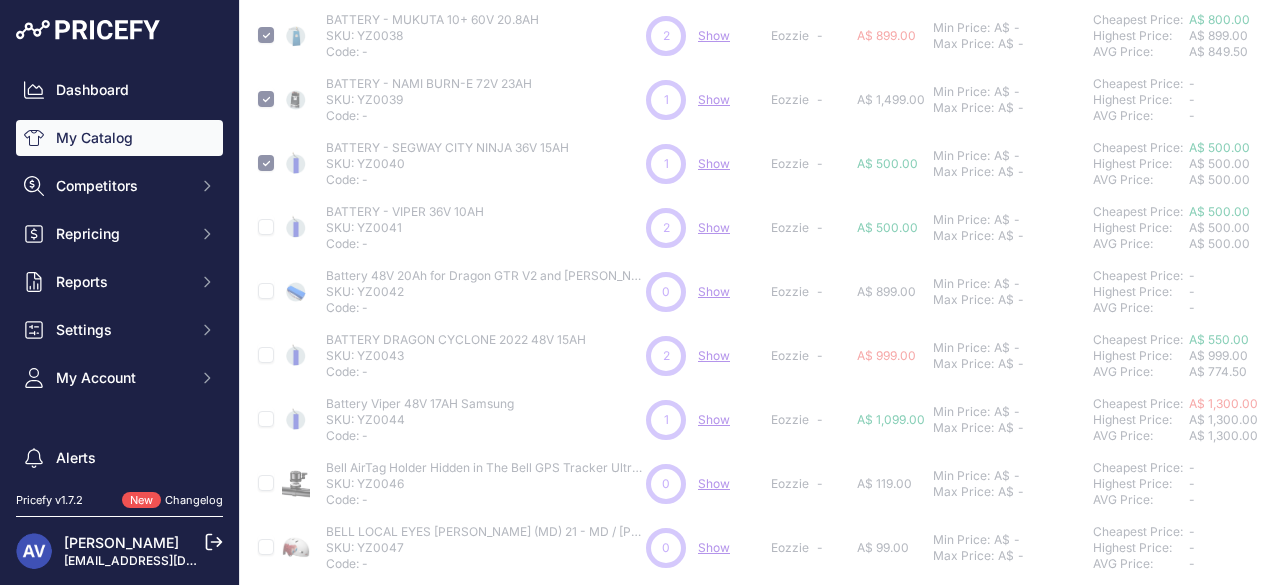 type 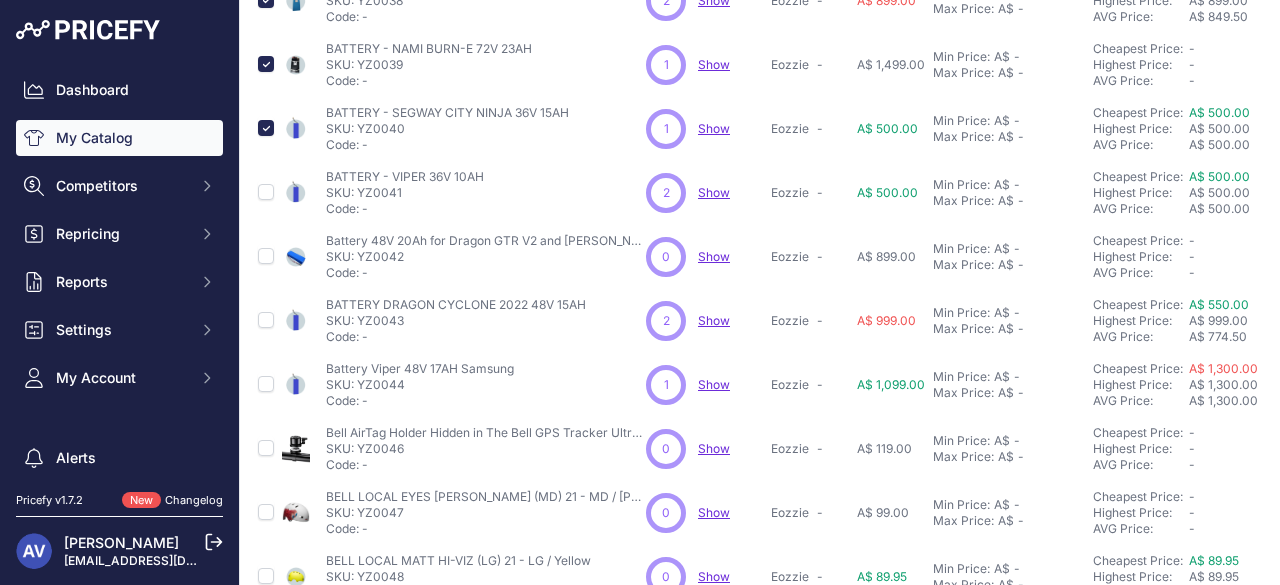 scroll, scrollTop: 604, scrollLeft: 2, axis: both 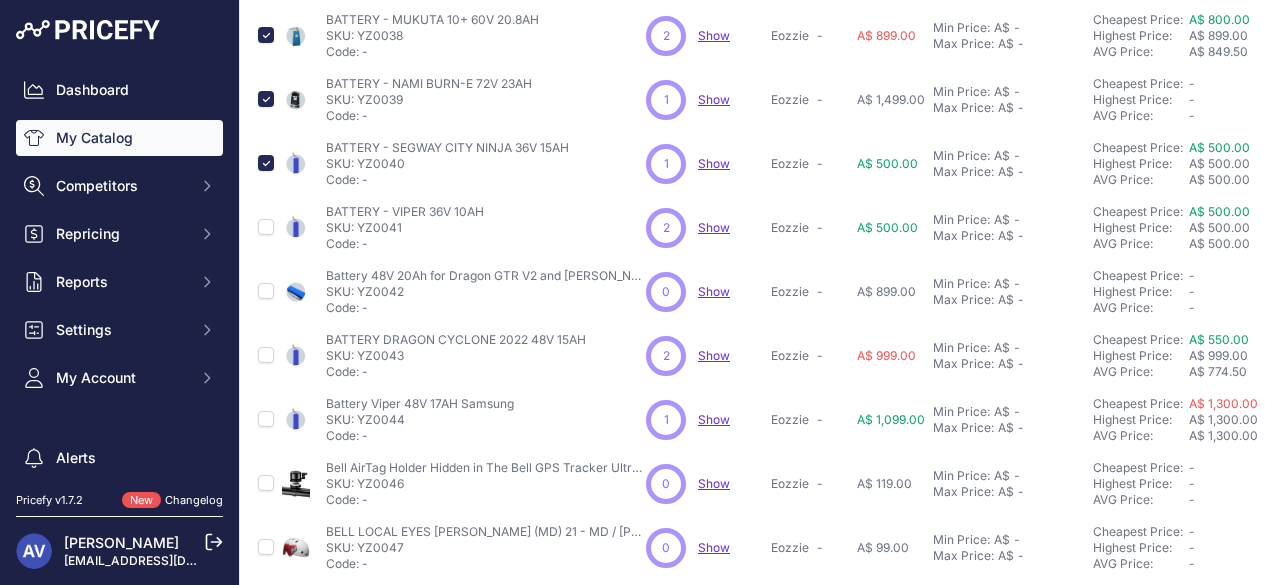 click at bounding box center (266, 228) 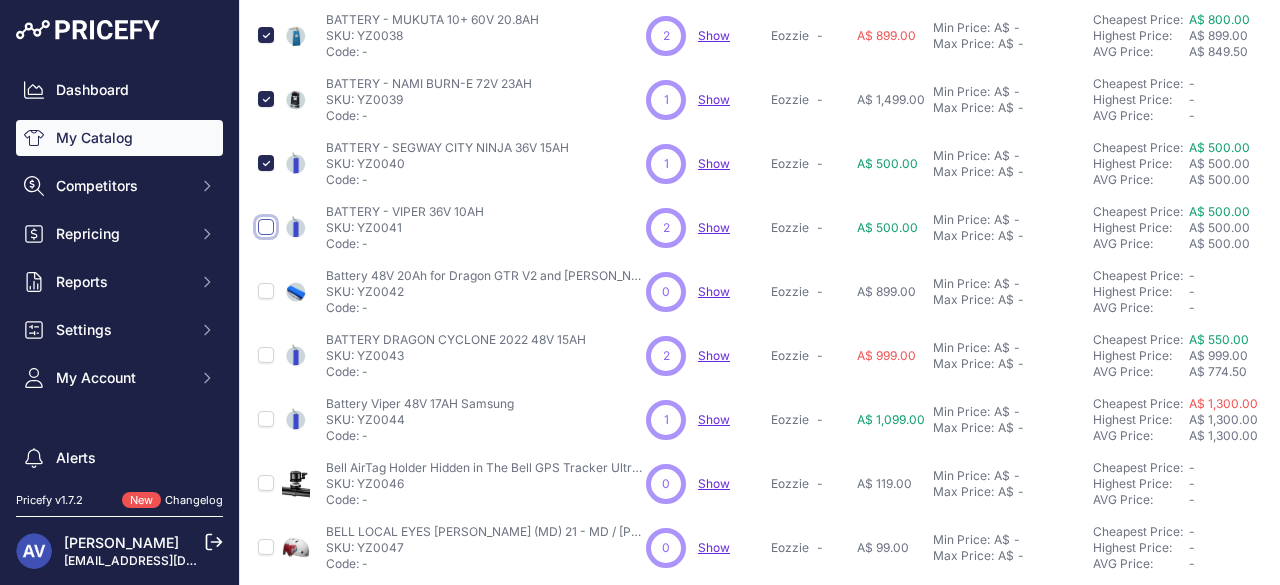 click at bounding box center (266, 227) 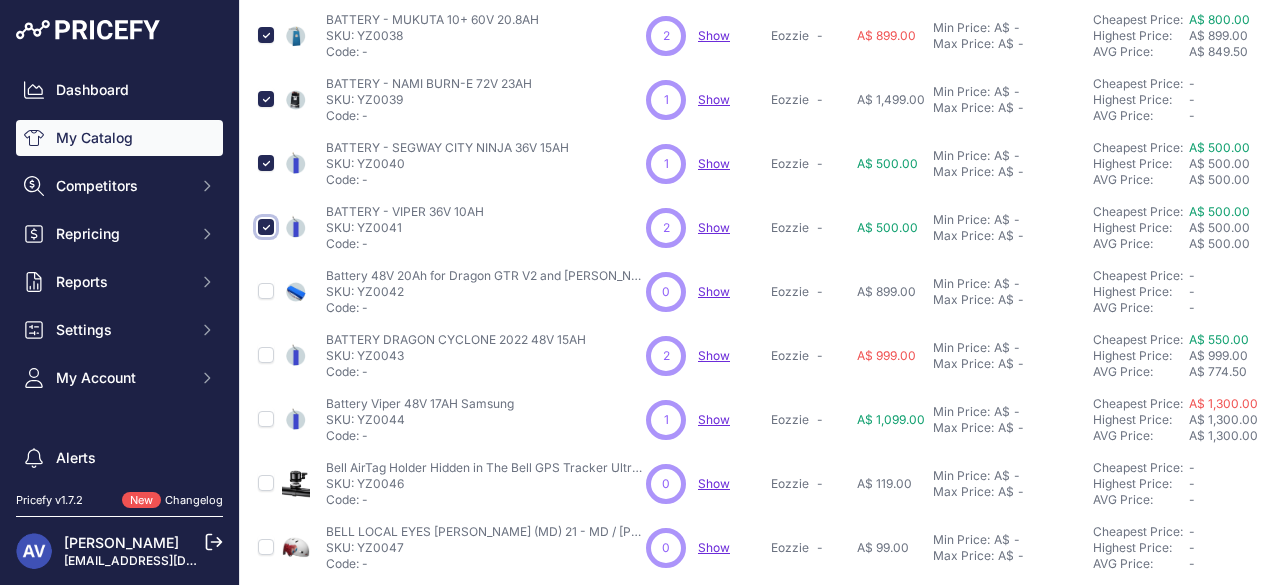 scroll, scrollTop: 639, scrollLeft: 2, axis: both 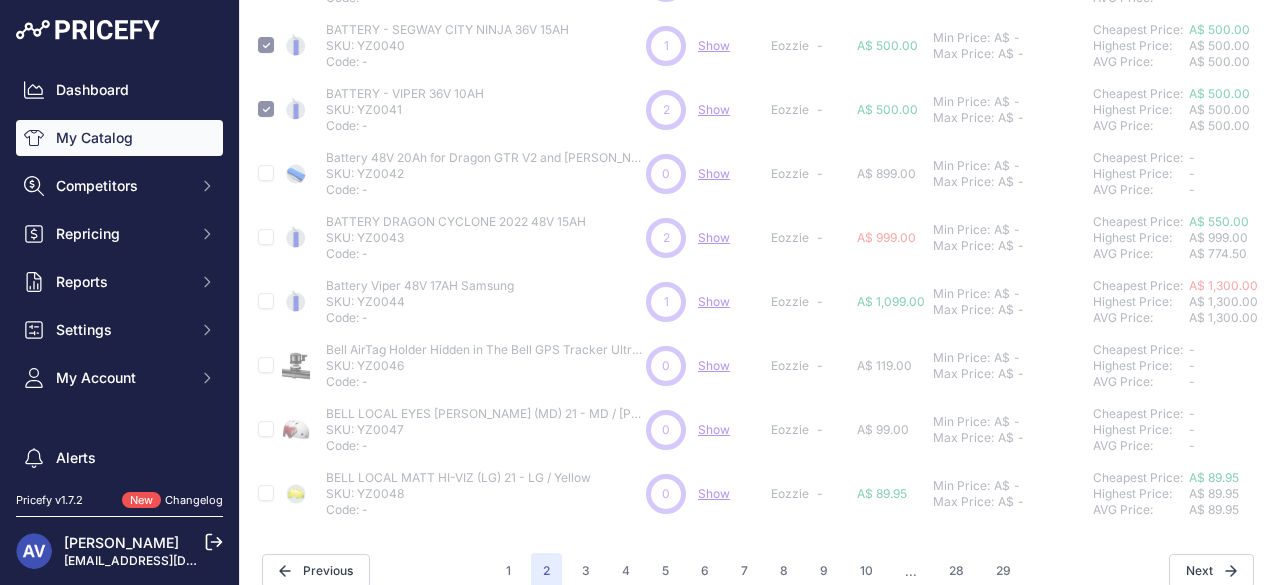 type 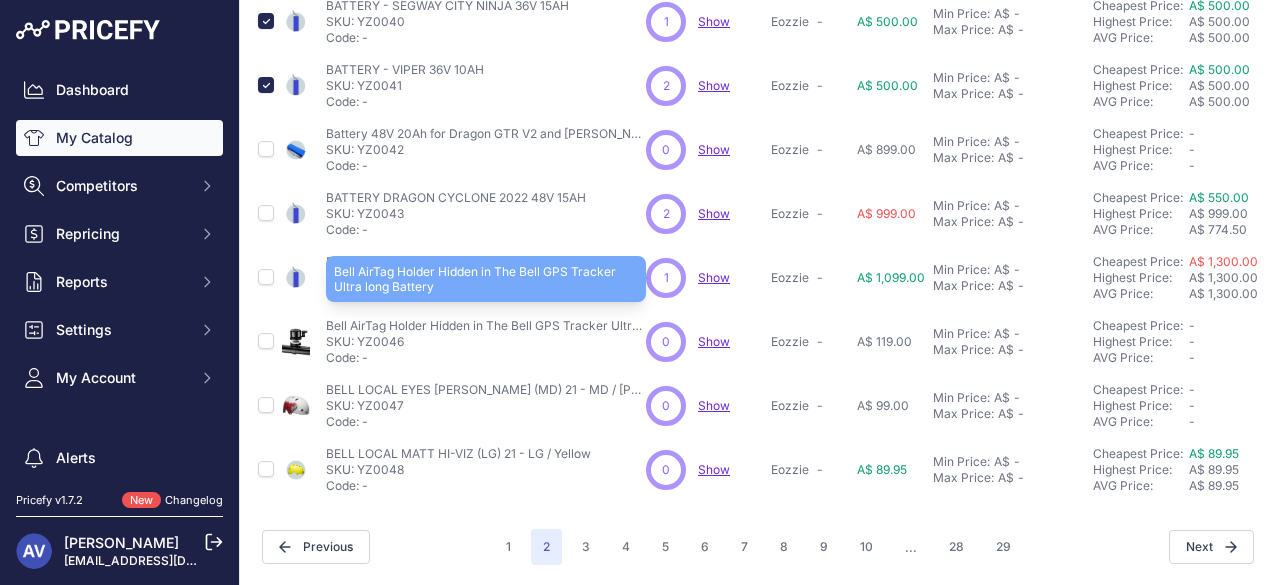 scroll, scrollTop: 757, scrollLeft: 2, axis: both 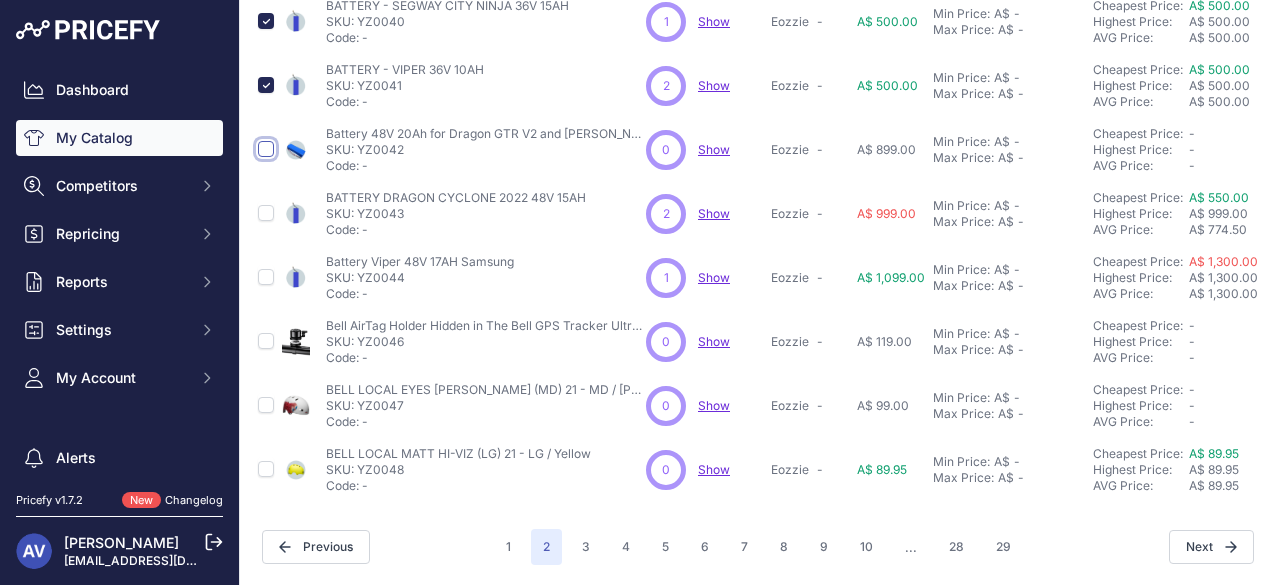 click at bounding box center [266, 149] 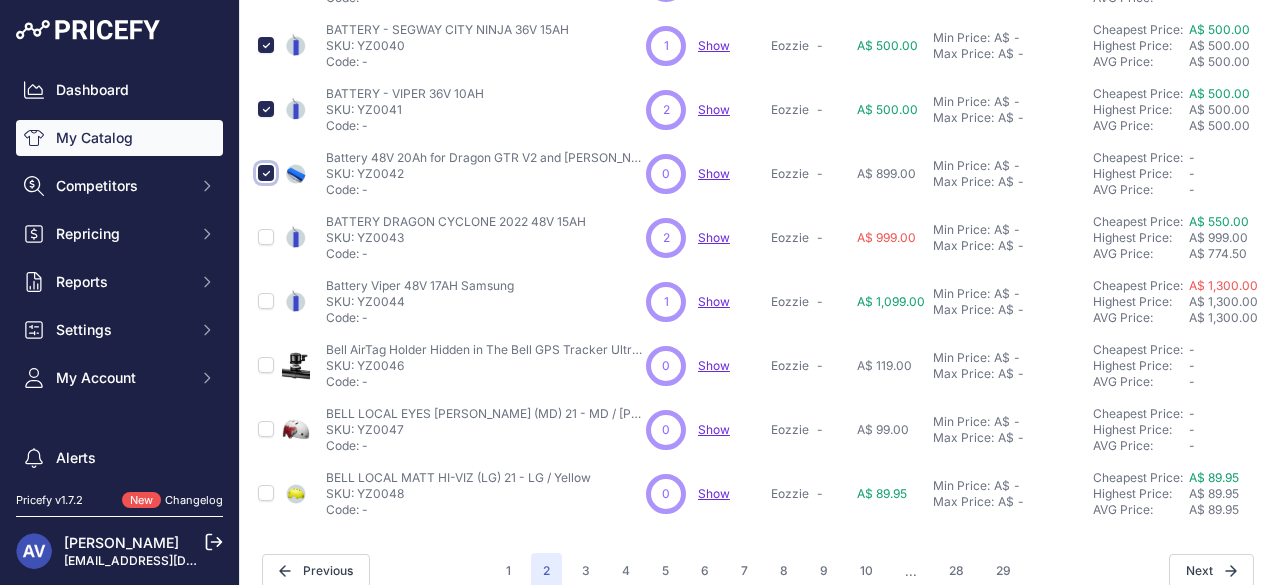 scroll, scrollTop: 792, scrollLeft: 2, axis: both 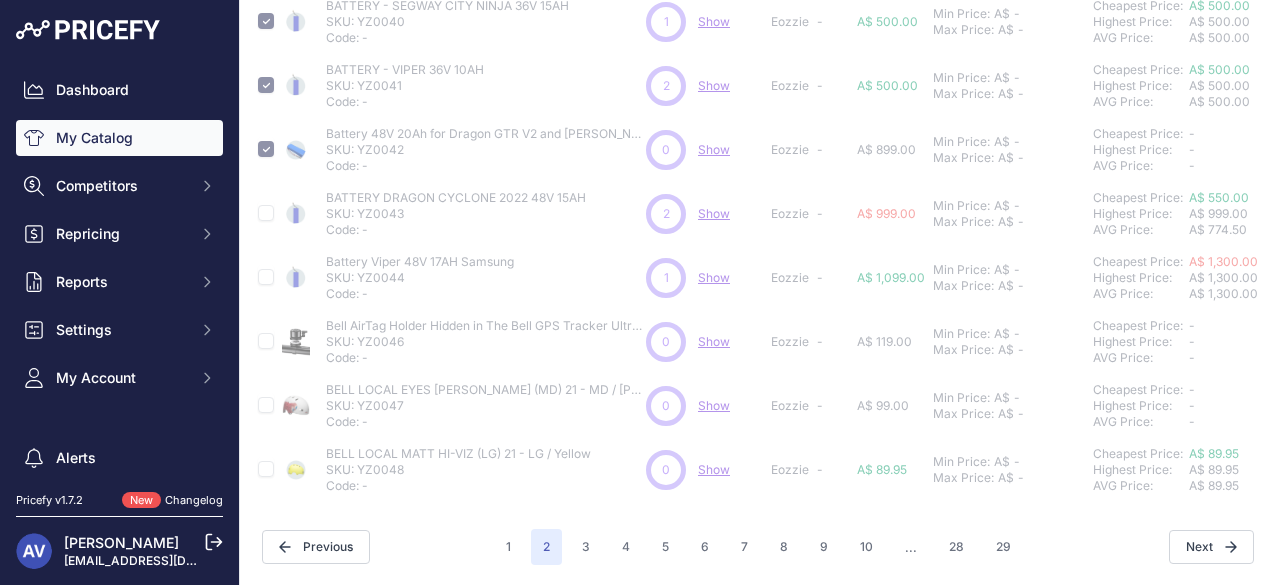 type 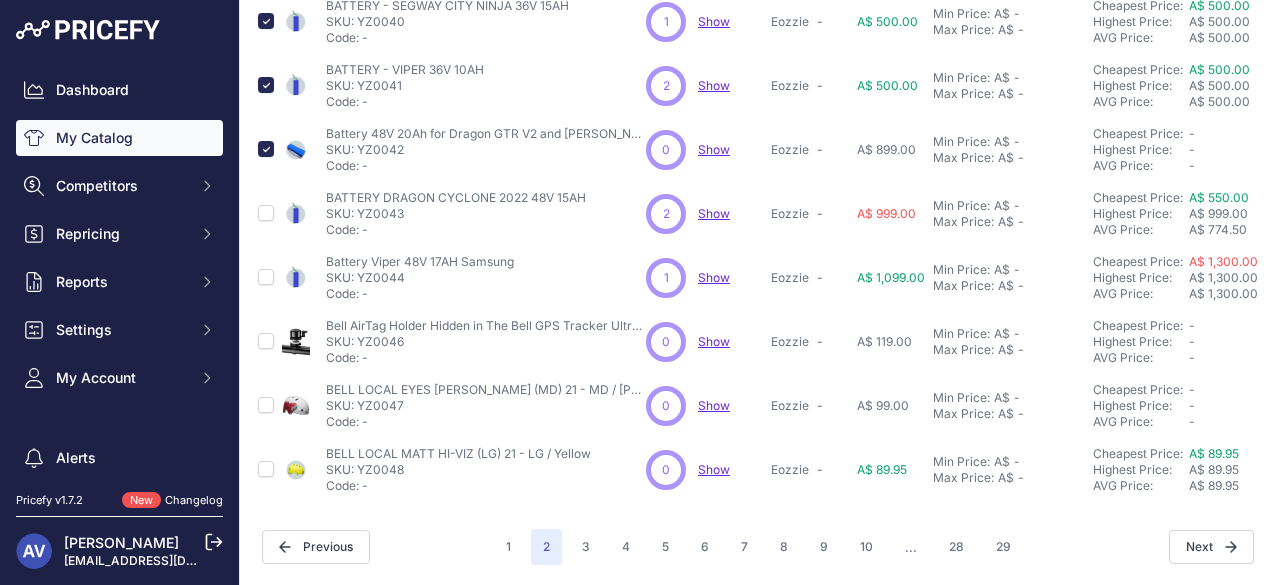 scroll, scrollTop: 757, scrollLeft: 2, axis: both 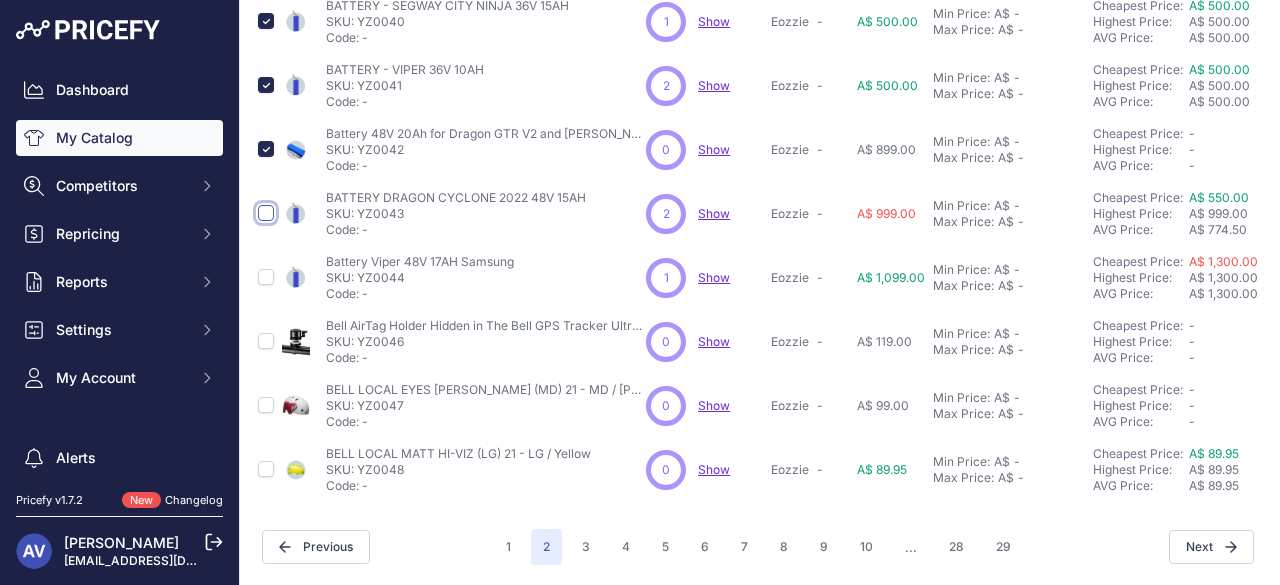 click at bounding box center [266, 213] 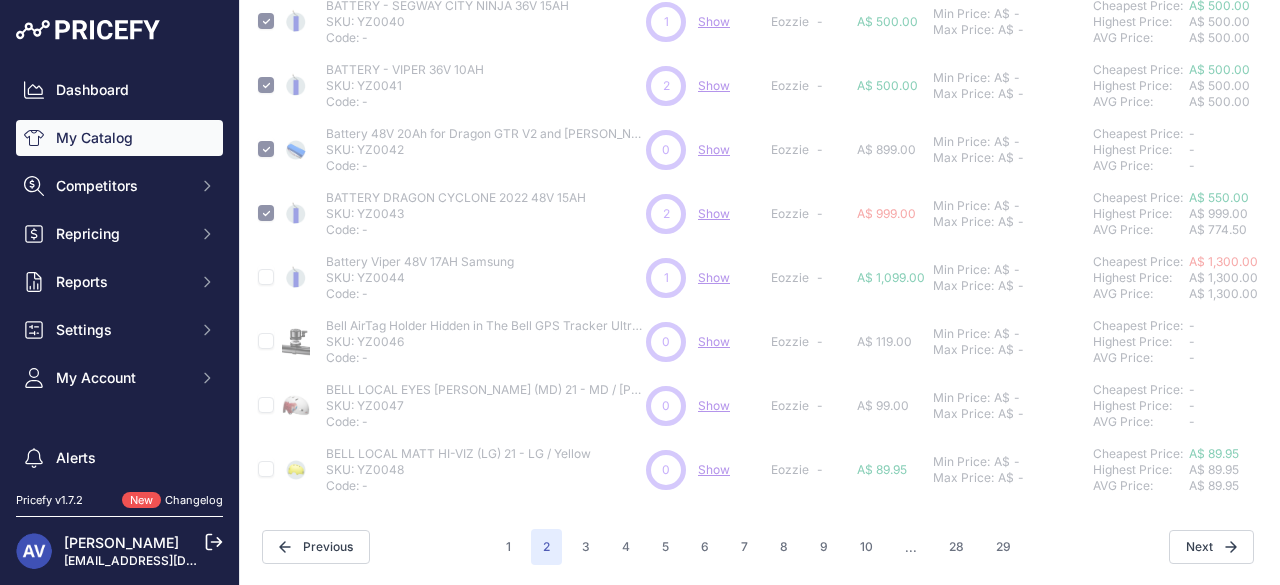 scroll, scrollTop: 792, scrollLeft: 2, axis: both 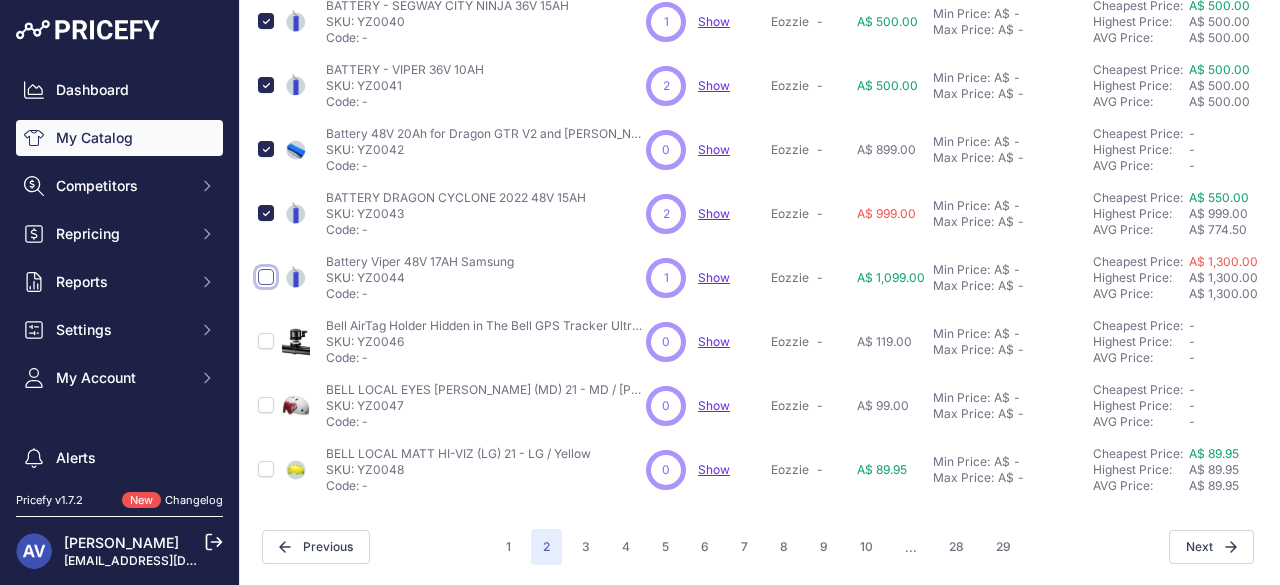 click at bounding box center [266, 277] 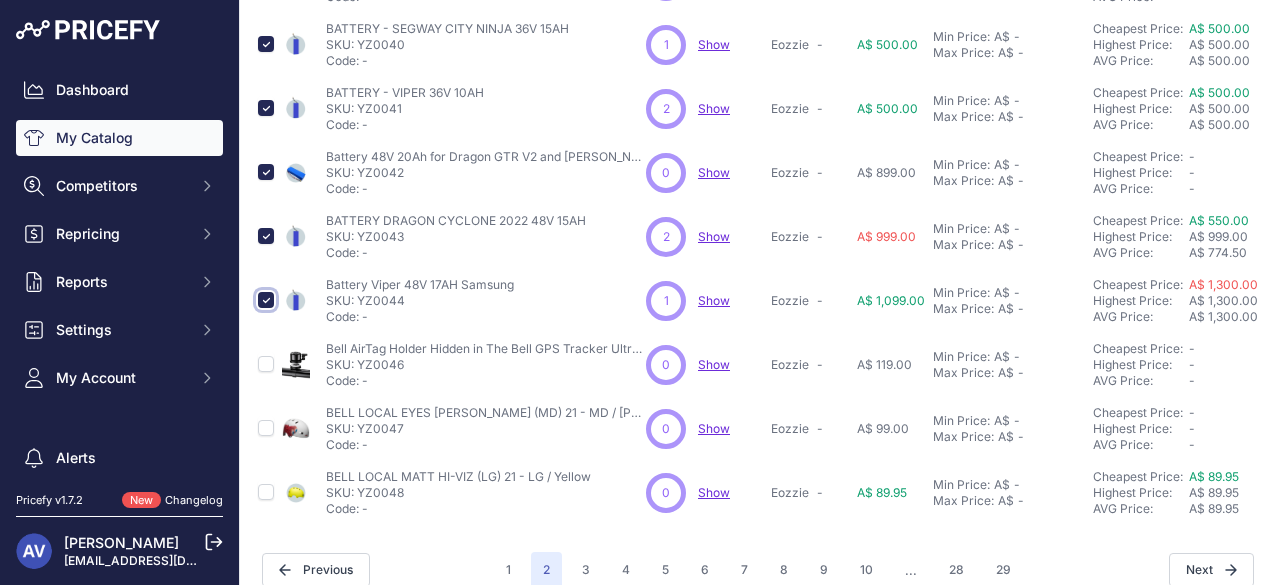 scroll, scrollTop: 792, scrollLeft: 2, axis: both 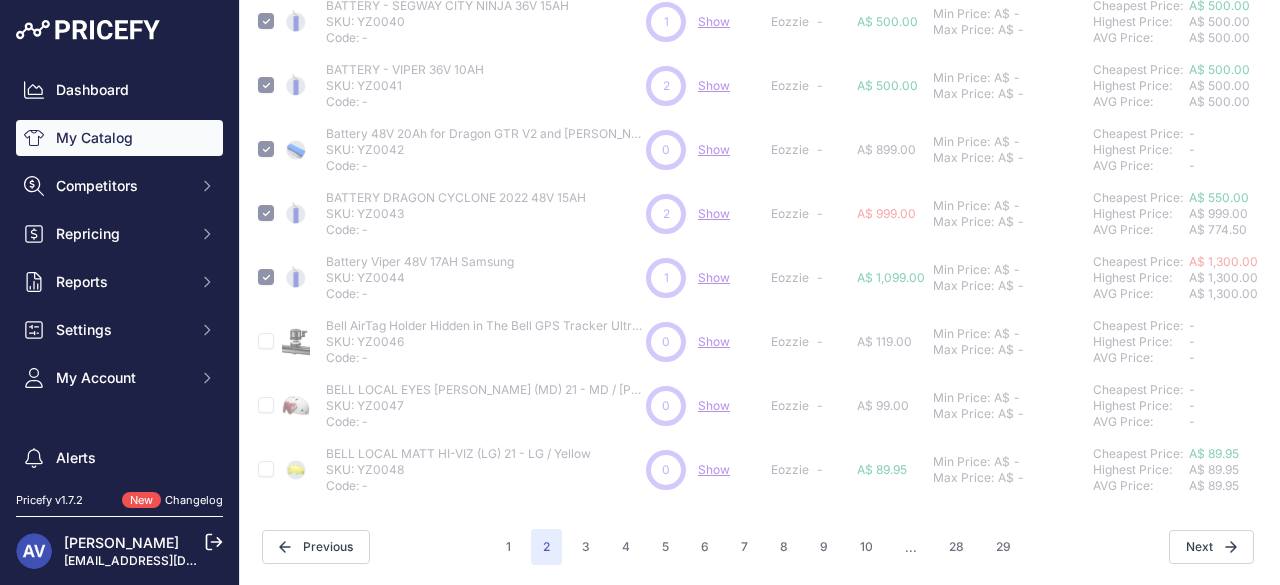 type 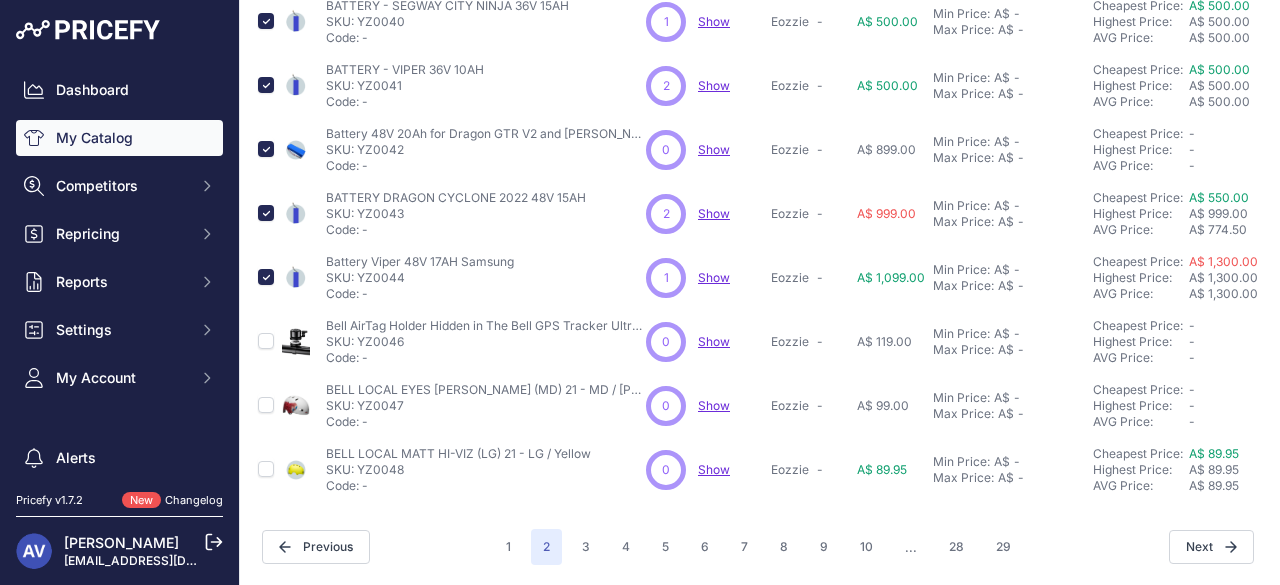 scroll, scrollTop: 758, scrollLeft: 2, axis: both 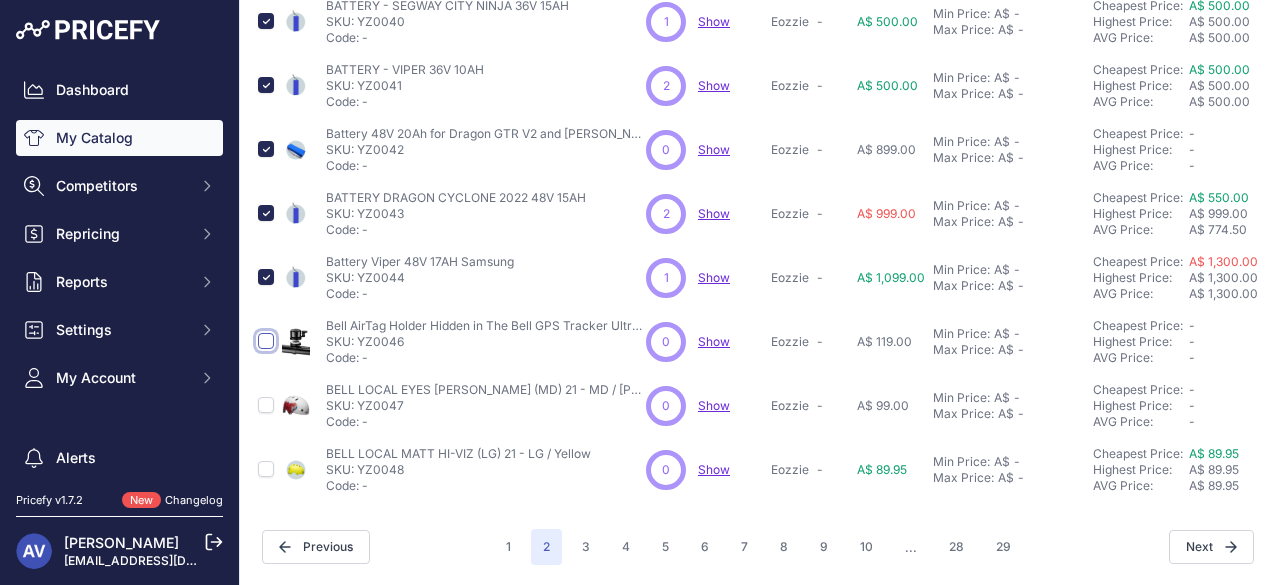 click at bounding box center (266, 341) 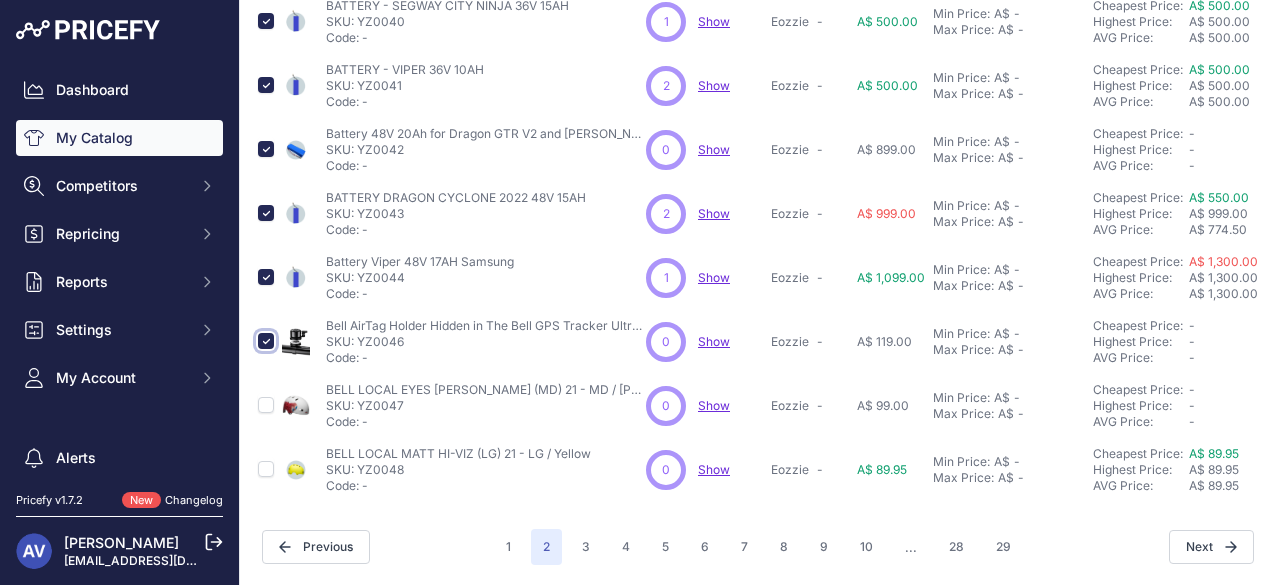 scroll, scrollTop: 792, scrollLeft: 2, axis: both 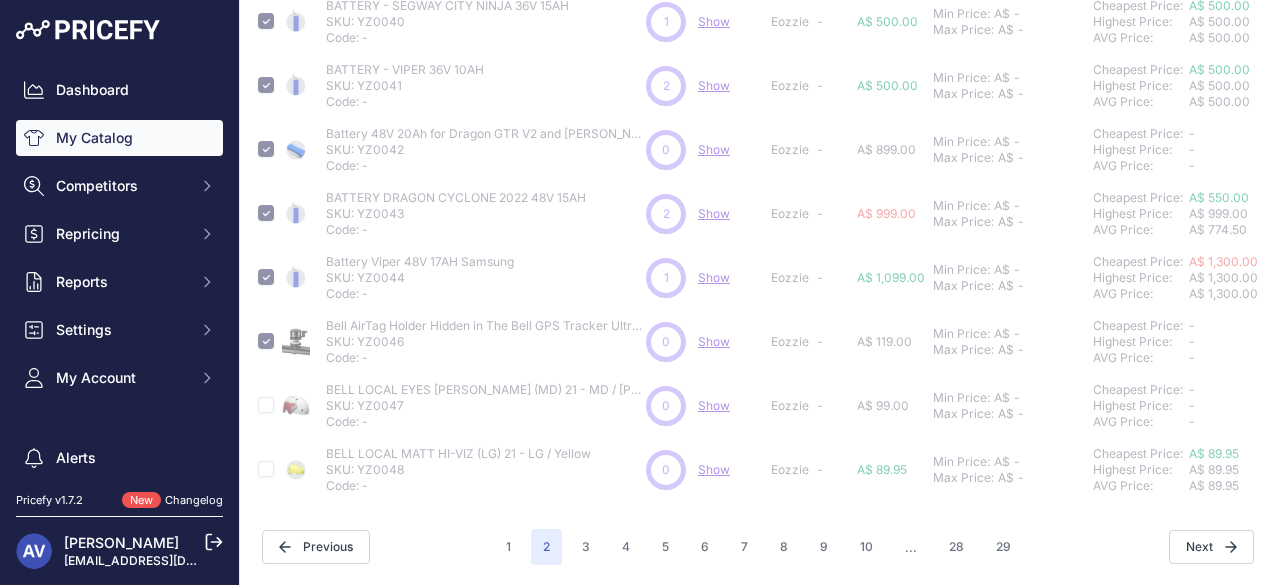 type 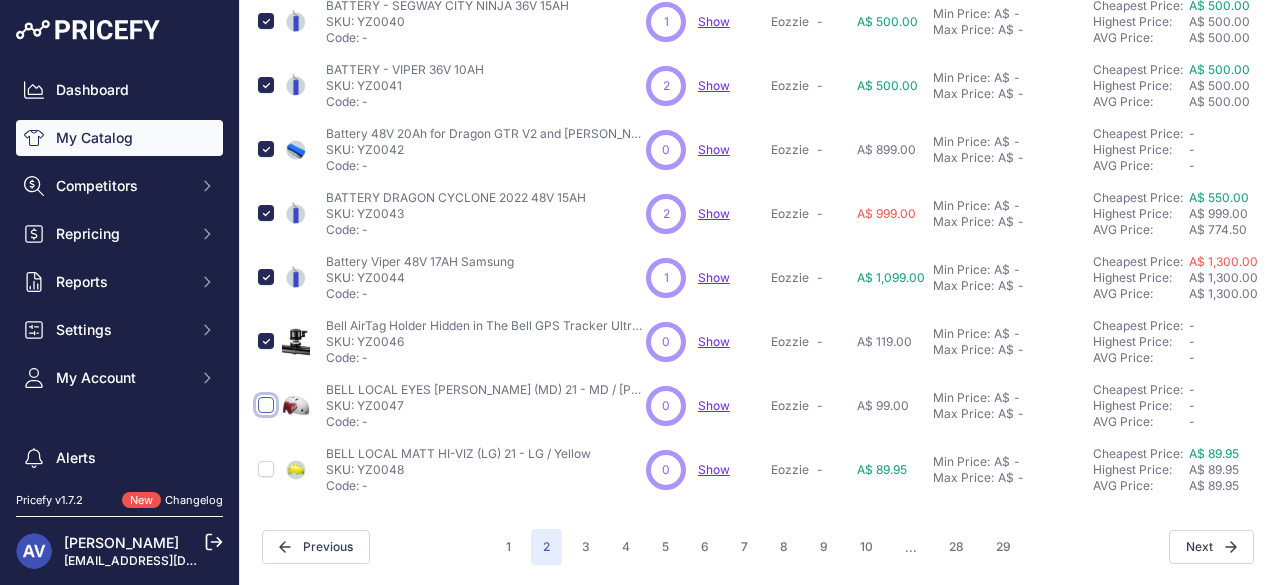 click at bounding box center (266, 405) 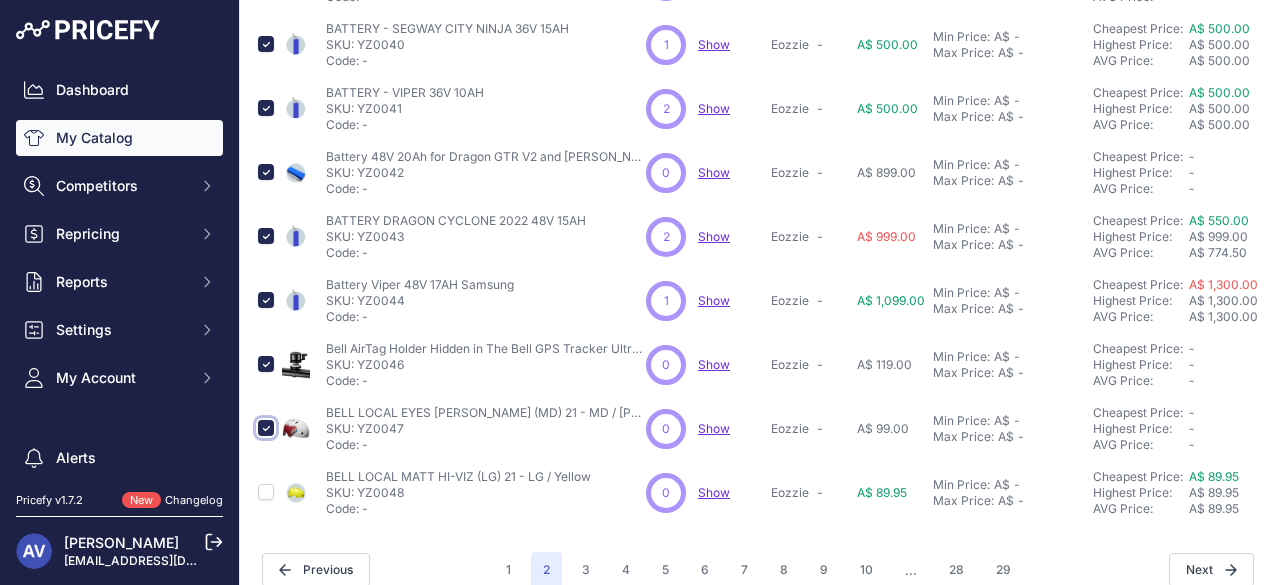 scroll, scrollTop: 792, scrollLeft: 2, axis: both 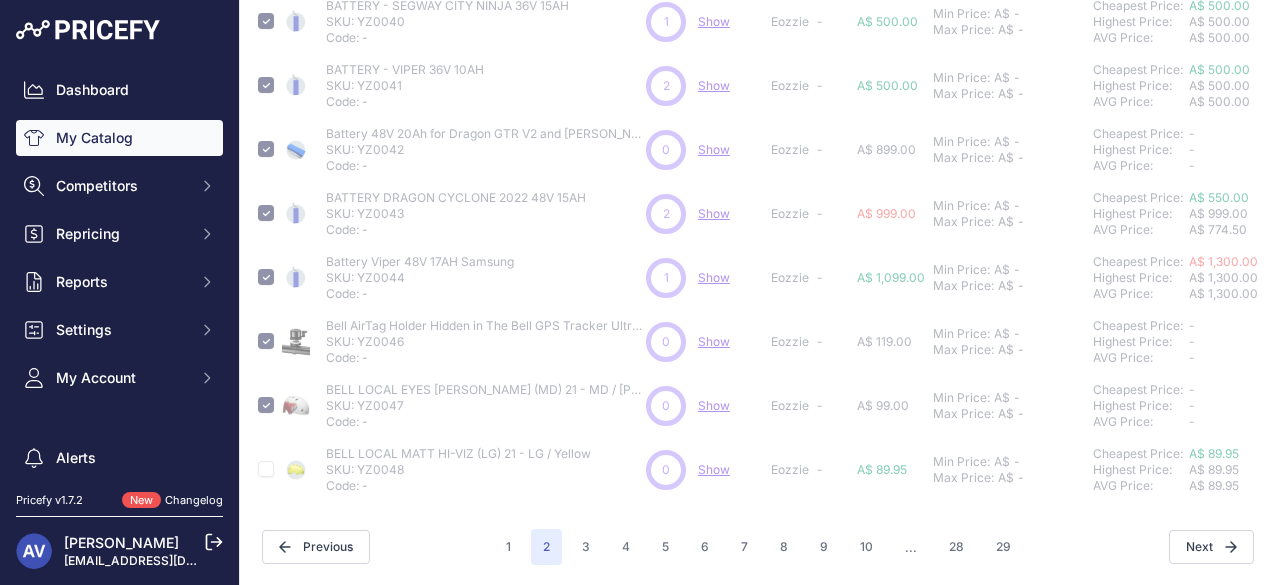 type 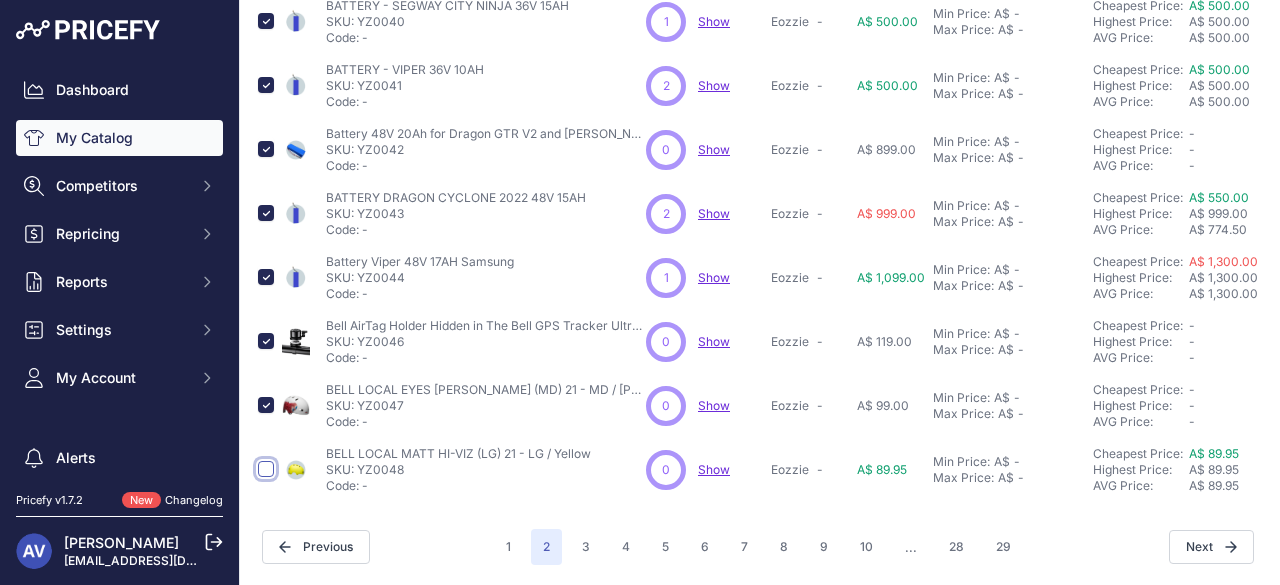 click at bounding box center (266, 469) 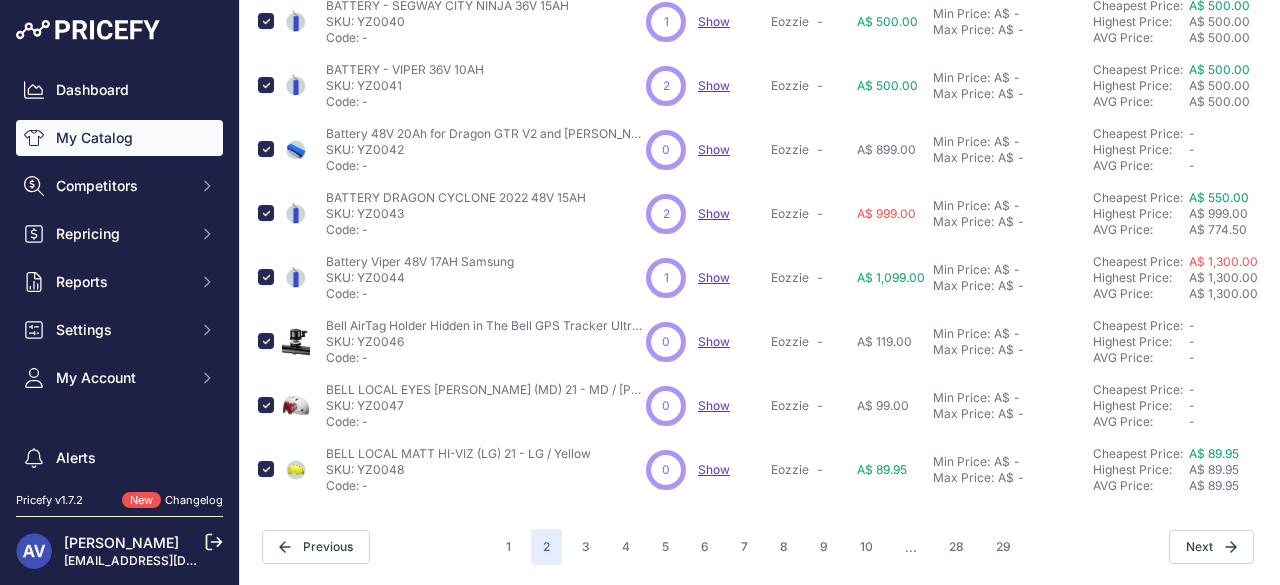 scroll, scrollTop: 758, scrollLeft: 2, axis: both 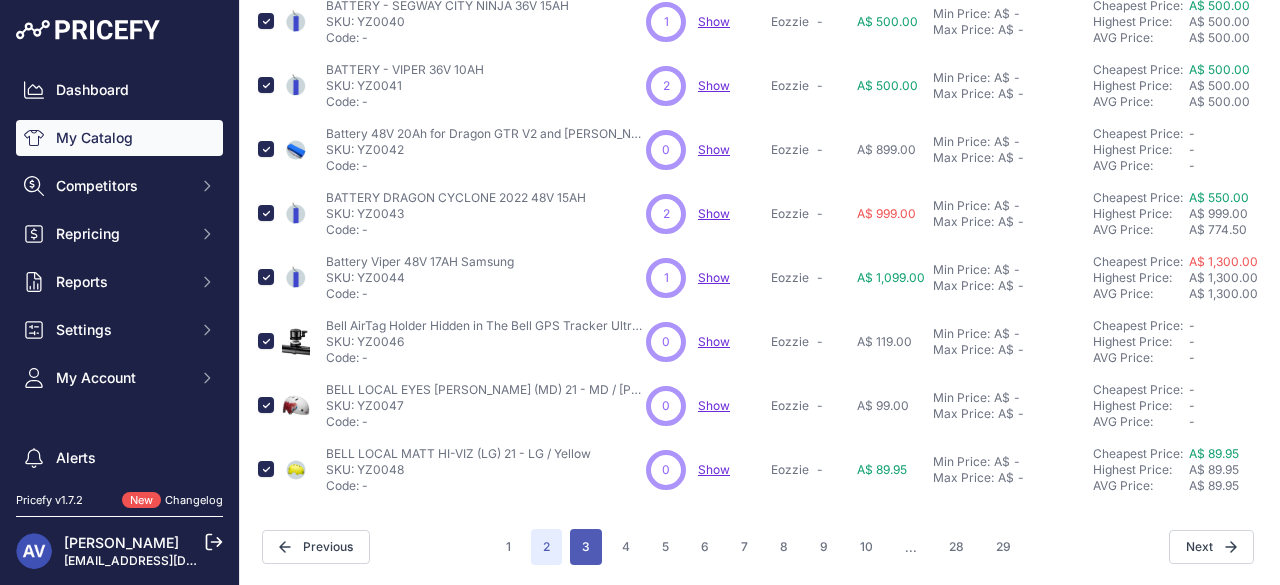 click on "3" at bounding box center (586, 547) 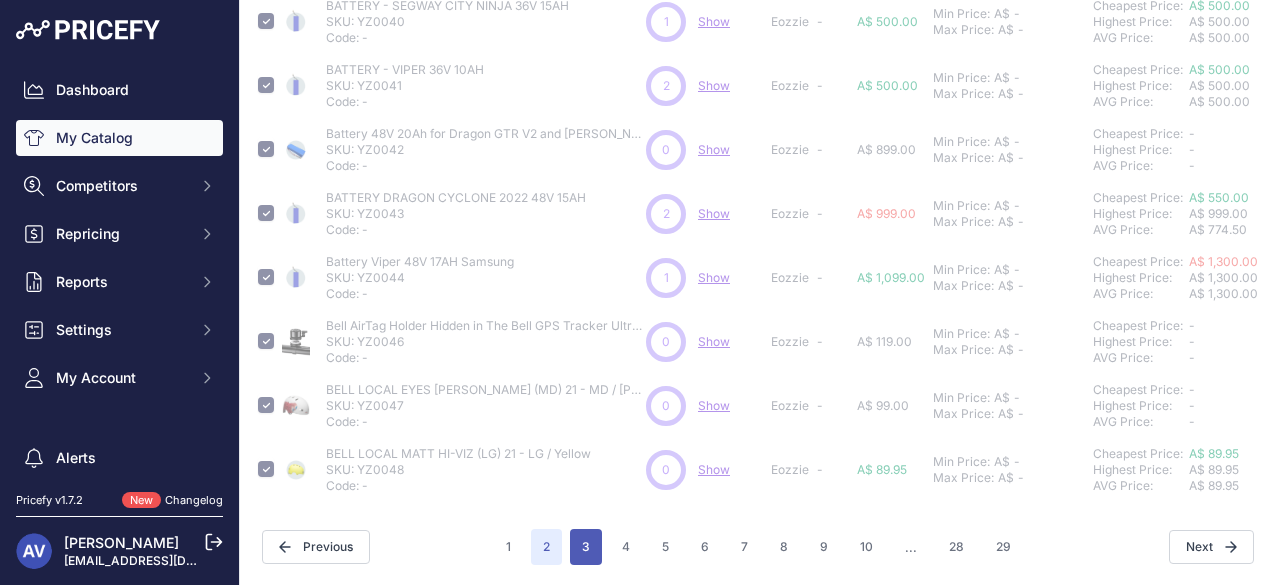type 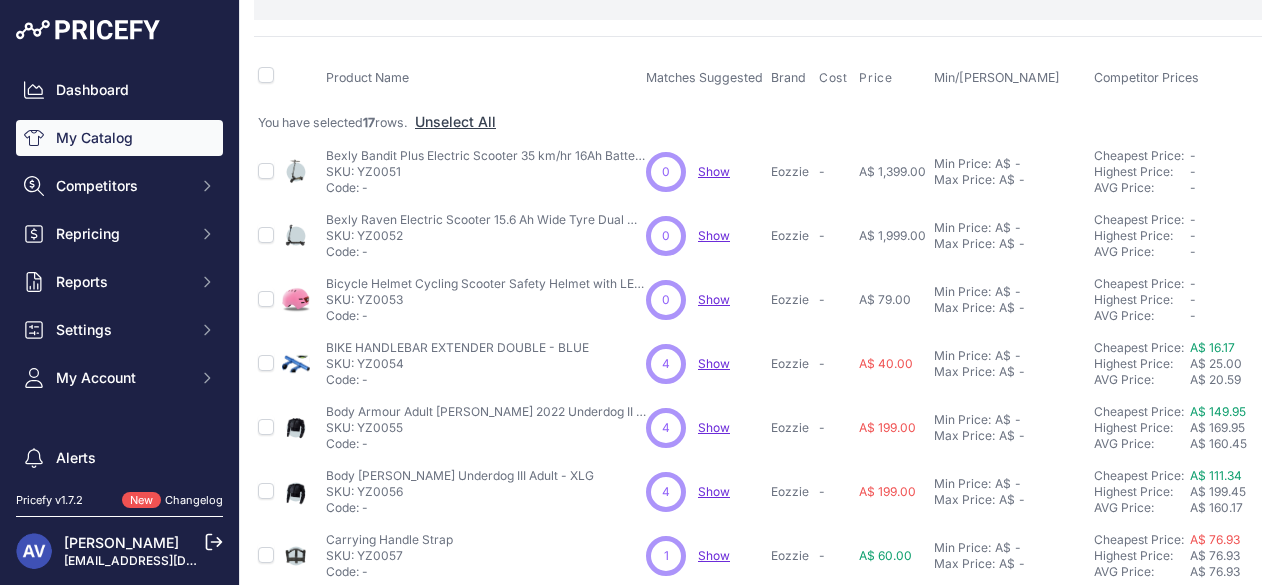 scroll, scrollTop: 150, scrollLeft: 2, axis: both 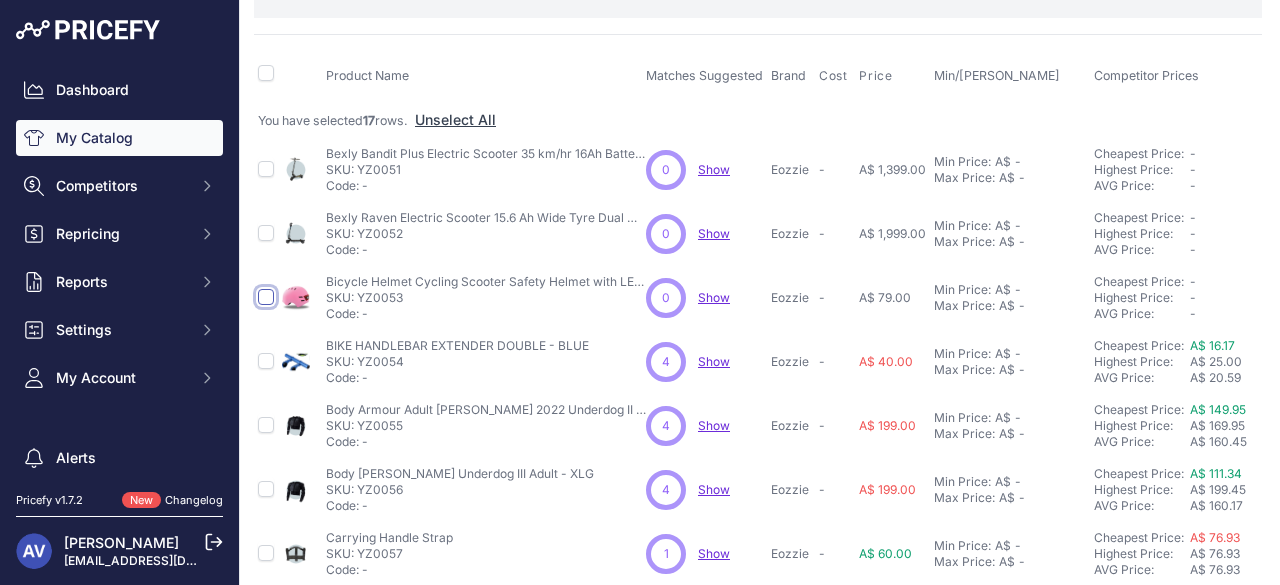 click at bounding box center [266, 297] 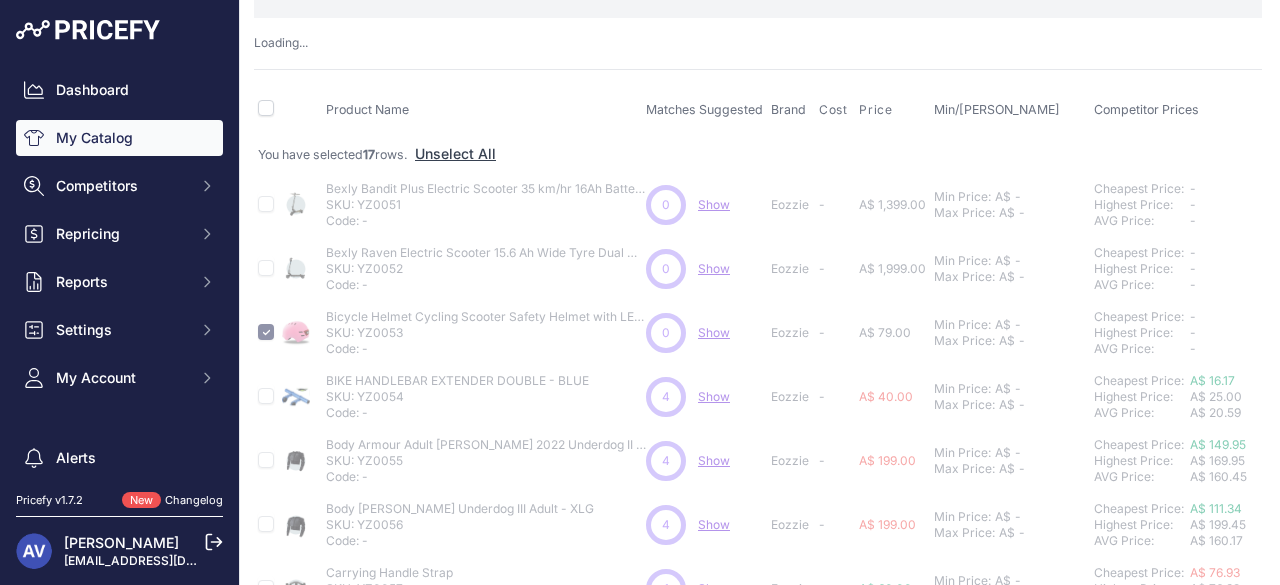 type 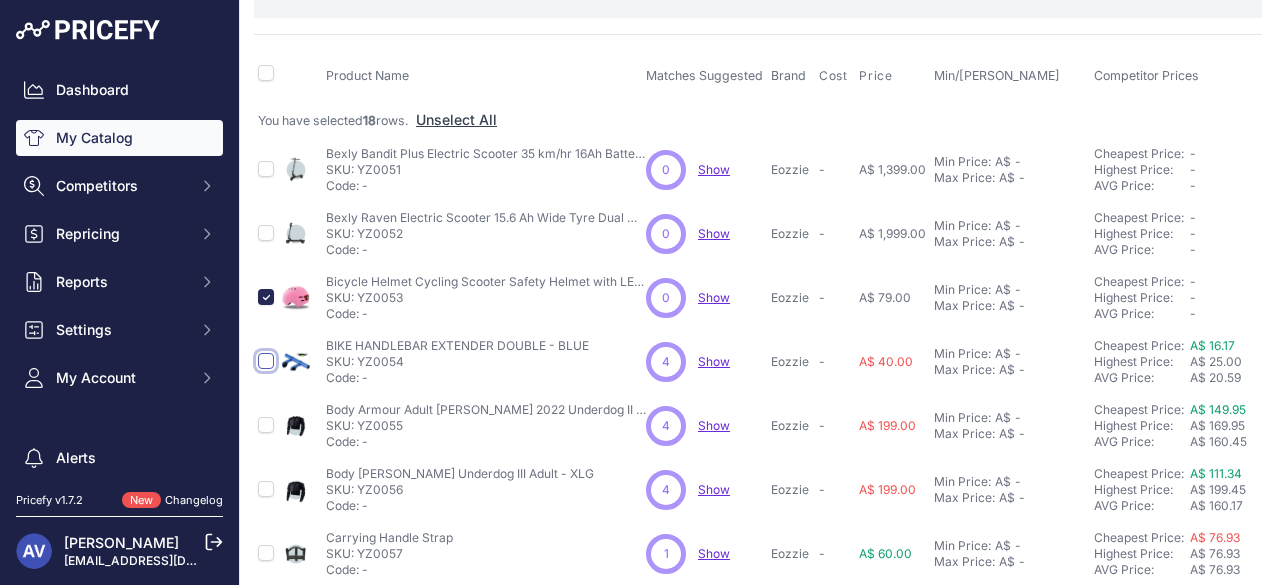 click at bounding box center (266, 361) 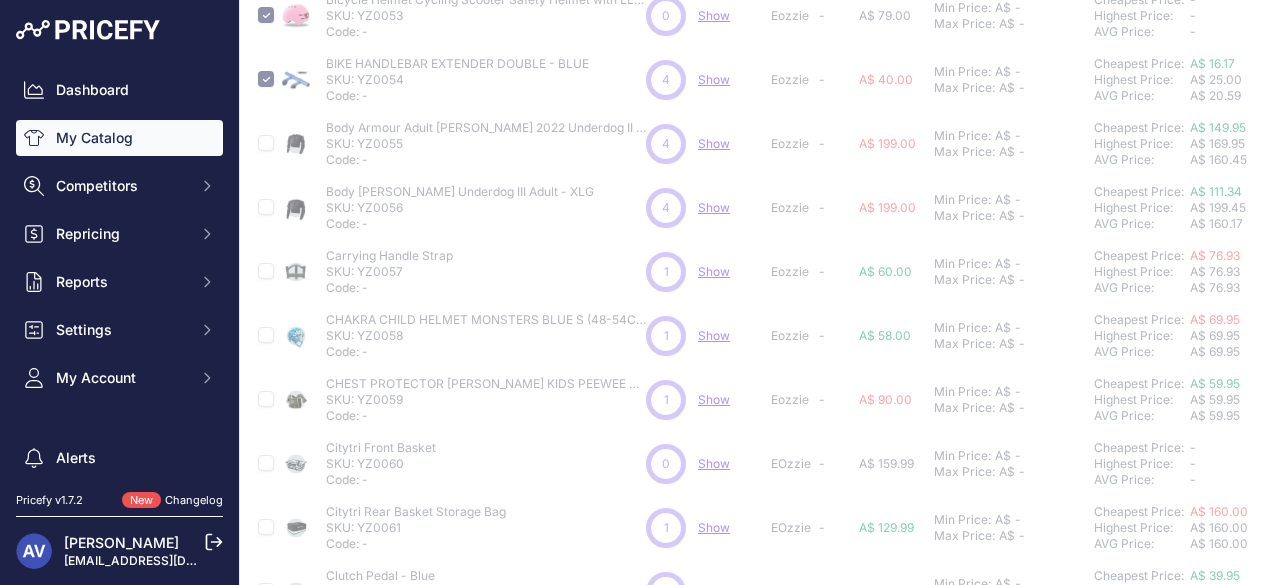 scroll, scrollTop: 469, scrollLeft: 2, axis: both 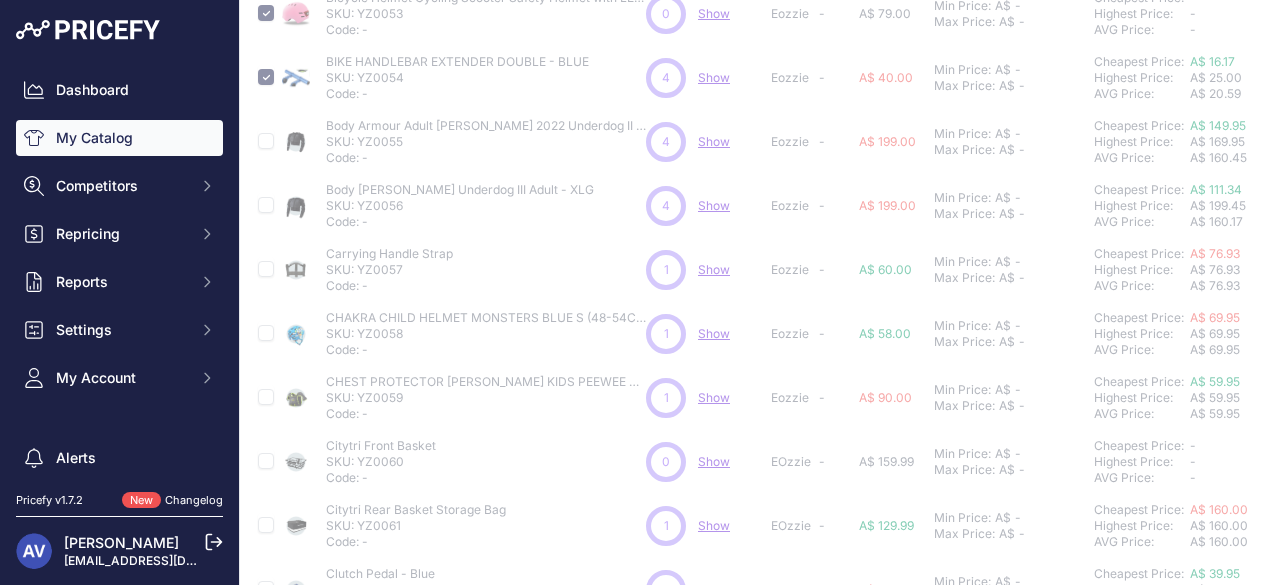 type 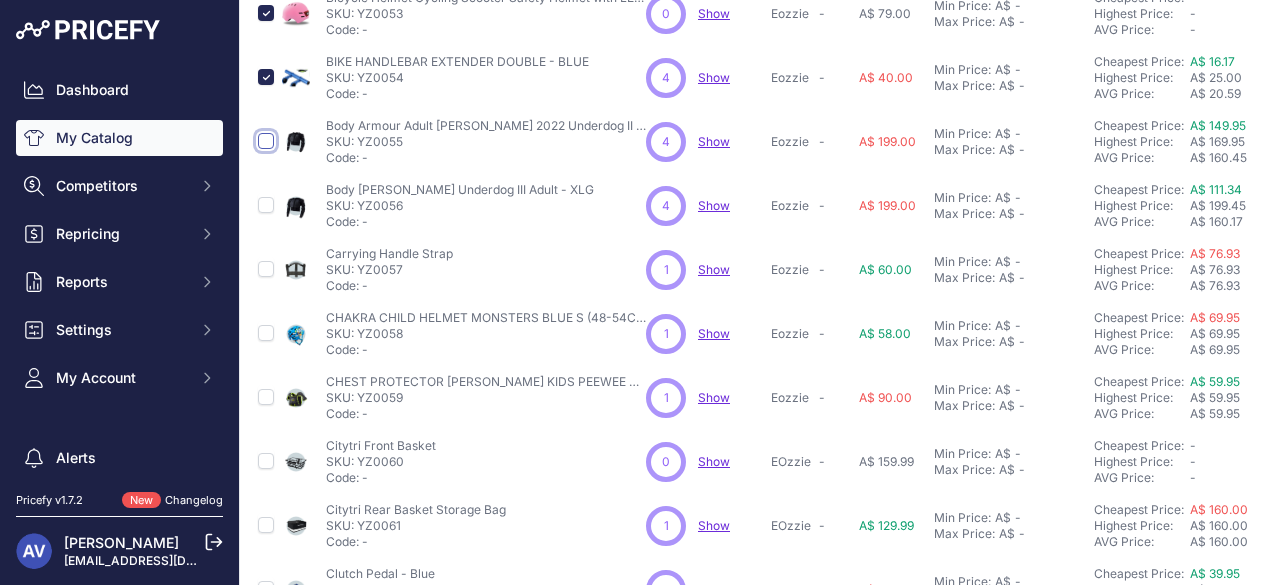 click at bounding box center (266, 141) 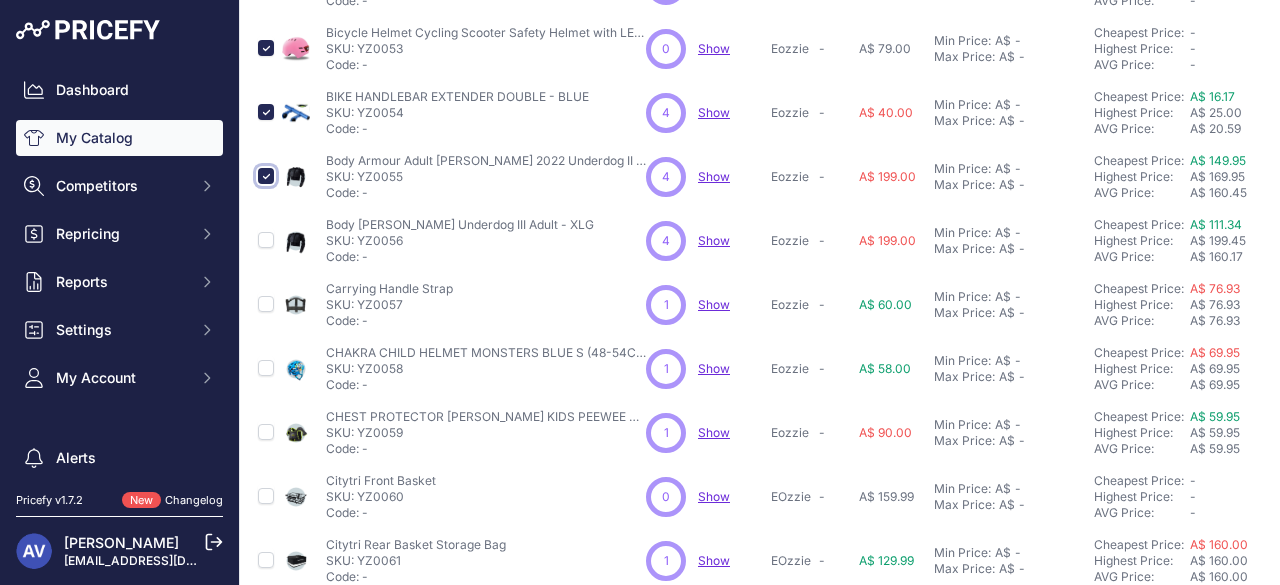 scroll, scrollTop: 469, scrollLeft: 2, axis: both 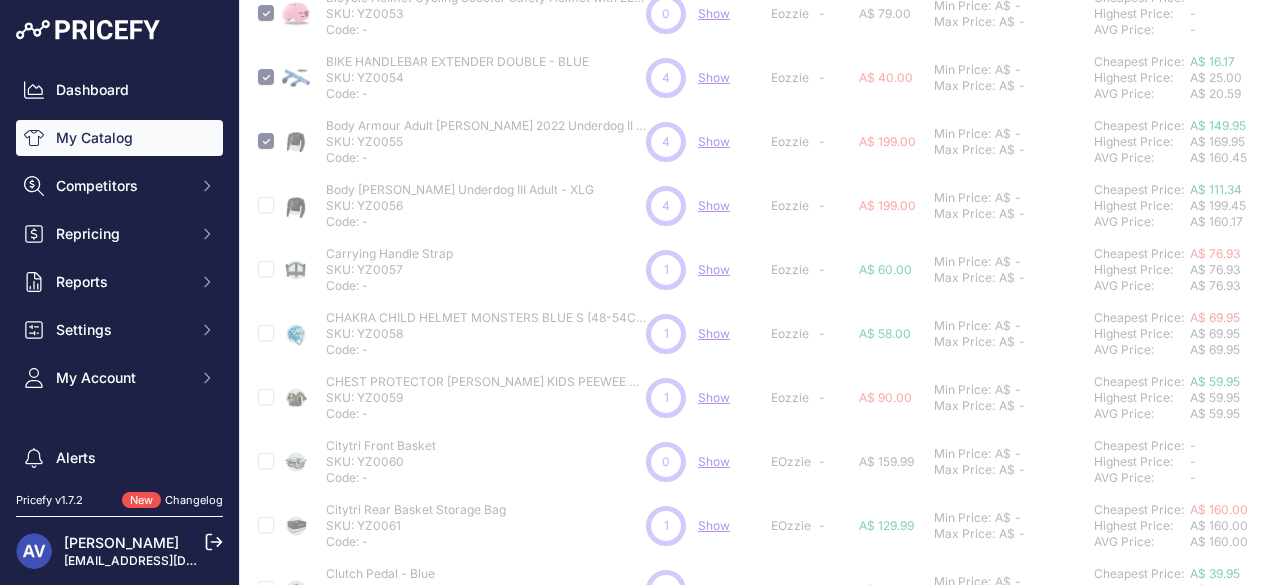 type 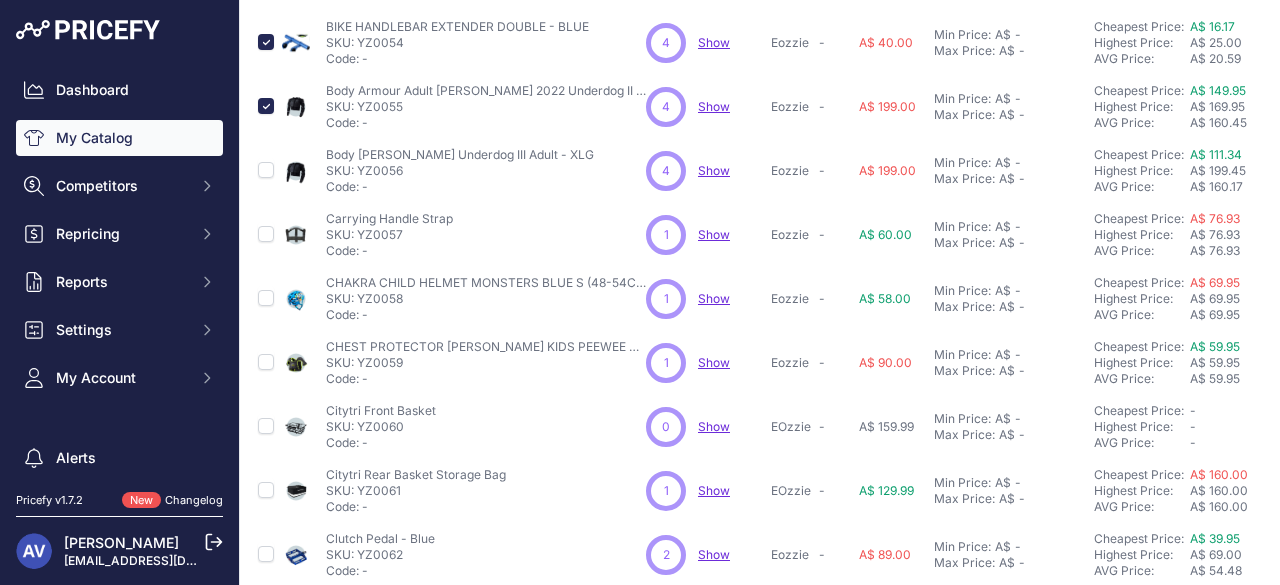 scroll, scrollTop: 434, scrollLeft: 2, axis: both 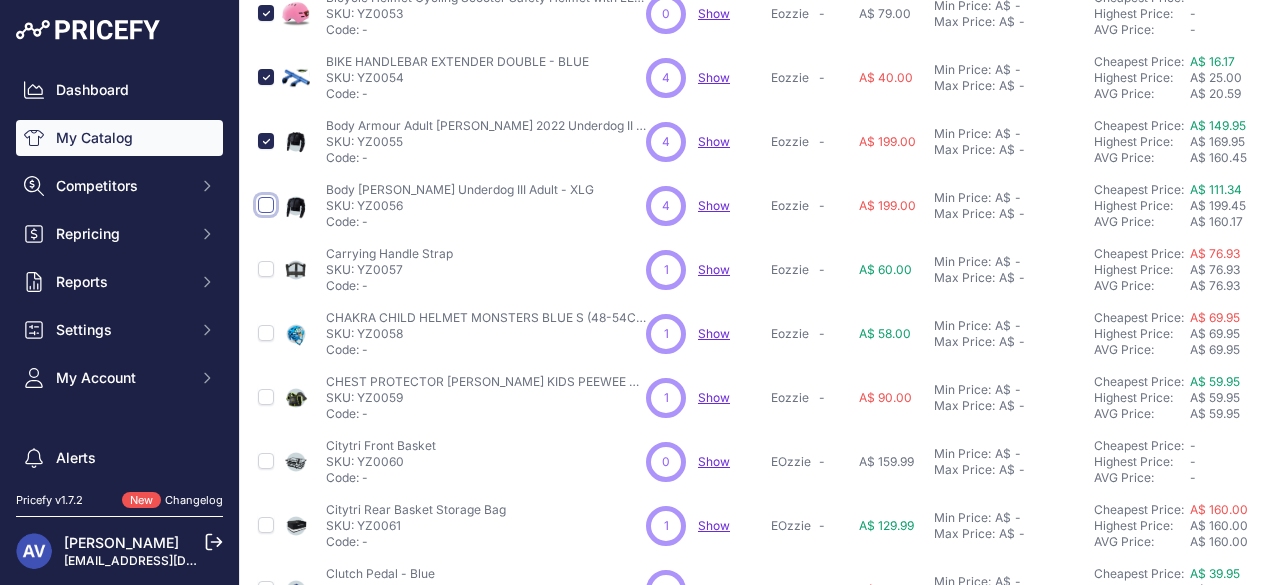 click at bounding box center [266, 205] 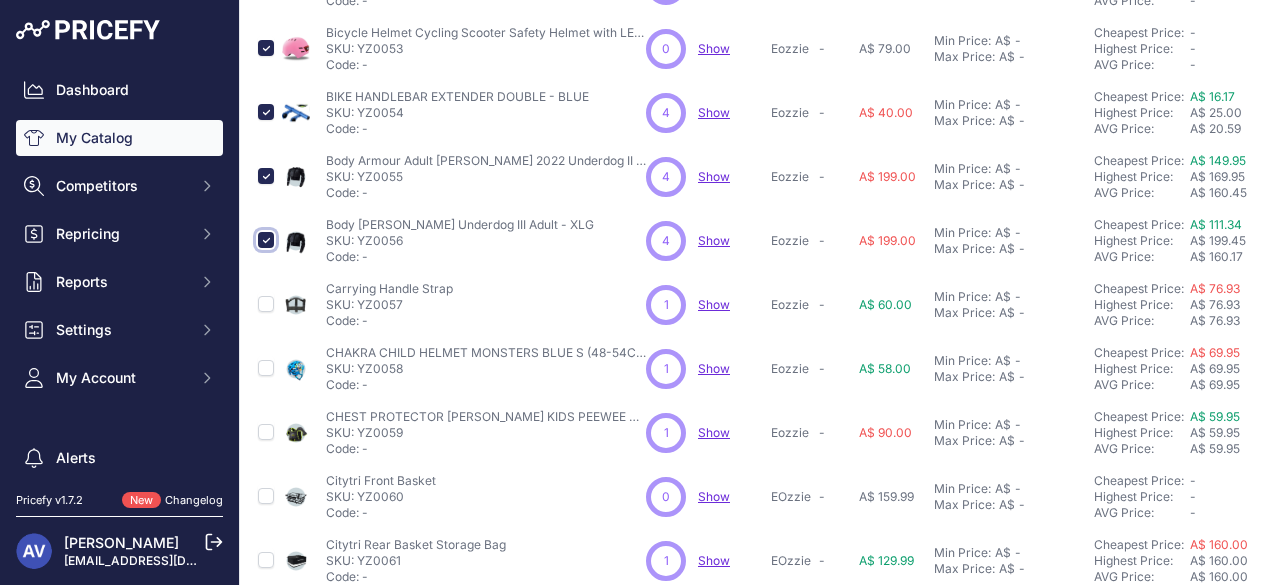 scroll, scrollTop: 469, scrollLeft: 2, axis: both 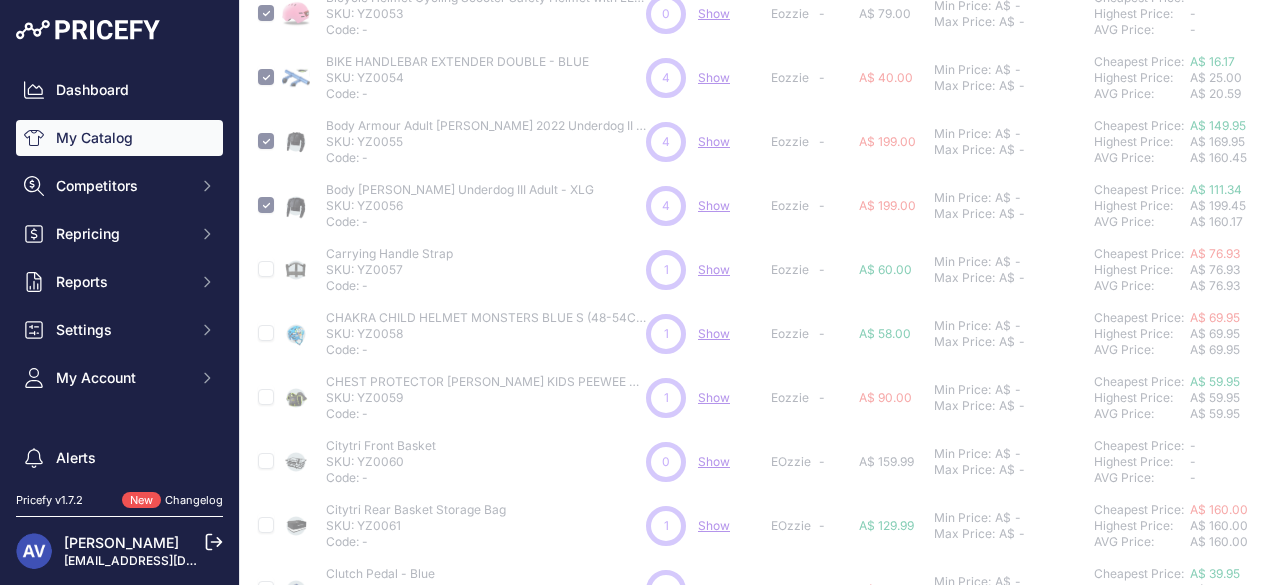 type 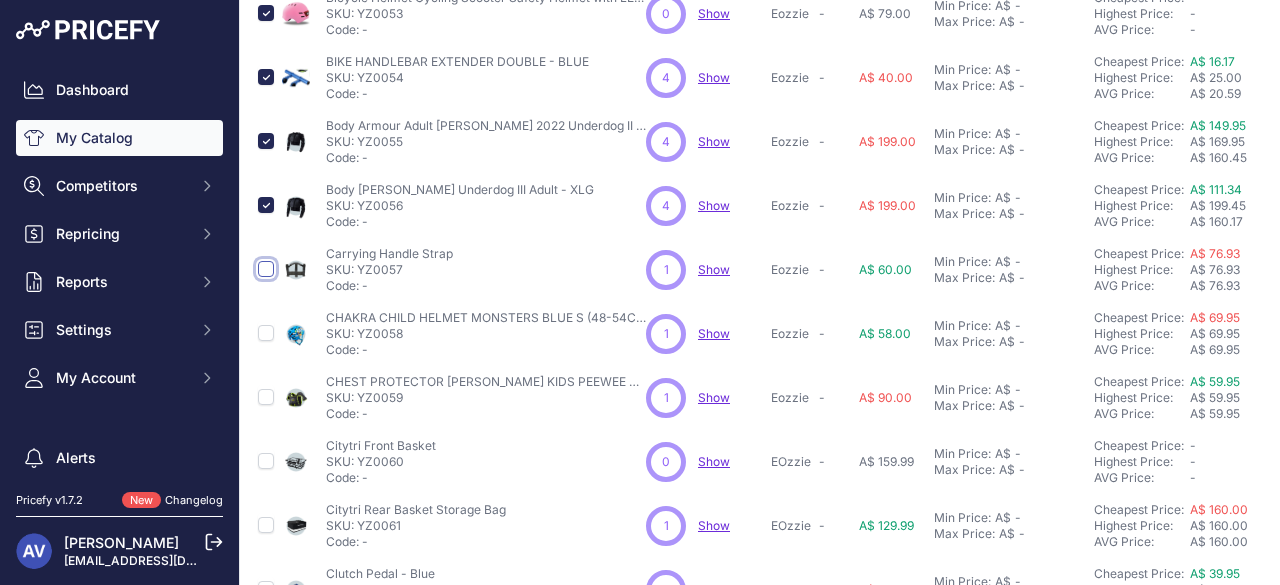 click at bounding box center (266, 269) 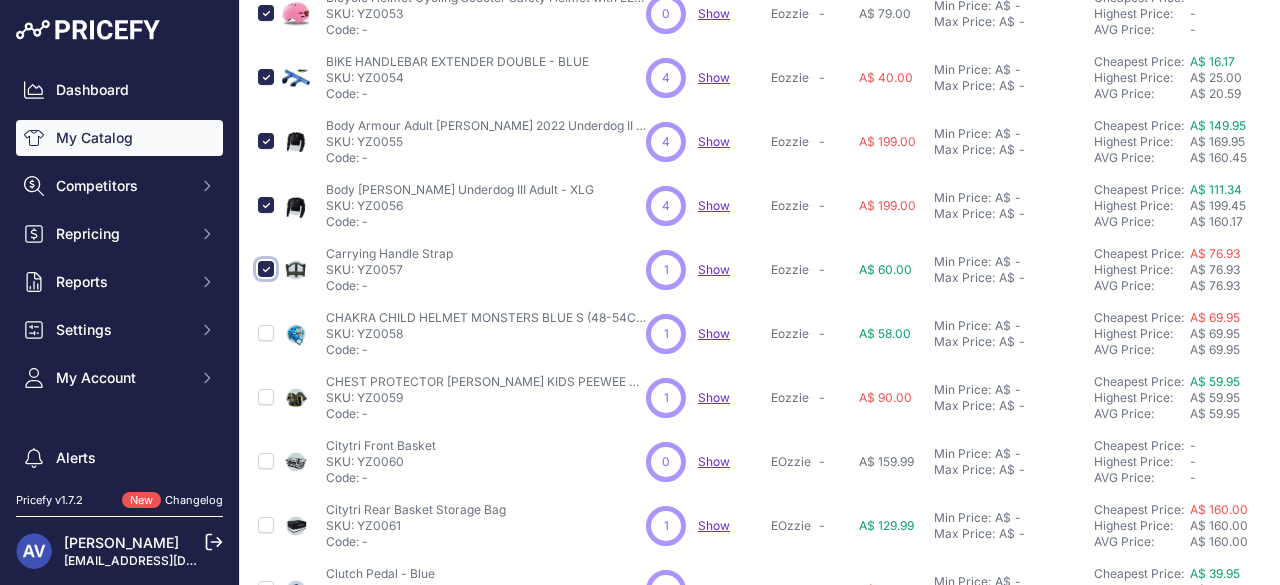 scroll, scrollTop: 469, scrollLeft: 2, axis: both 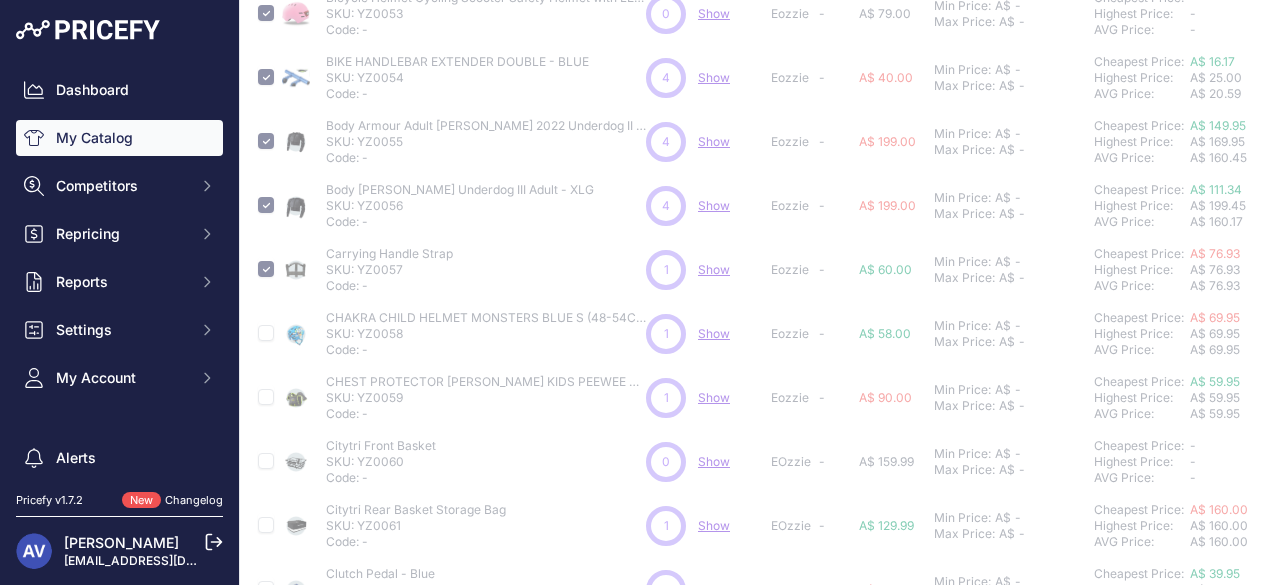 type 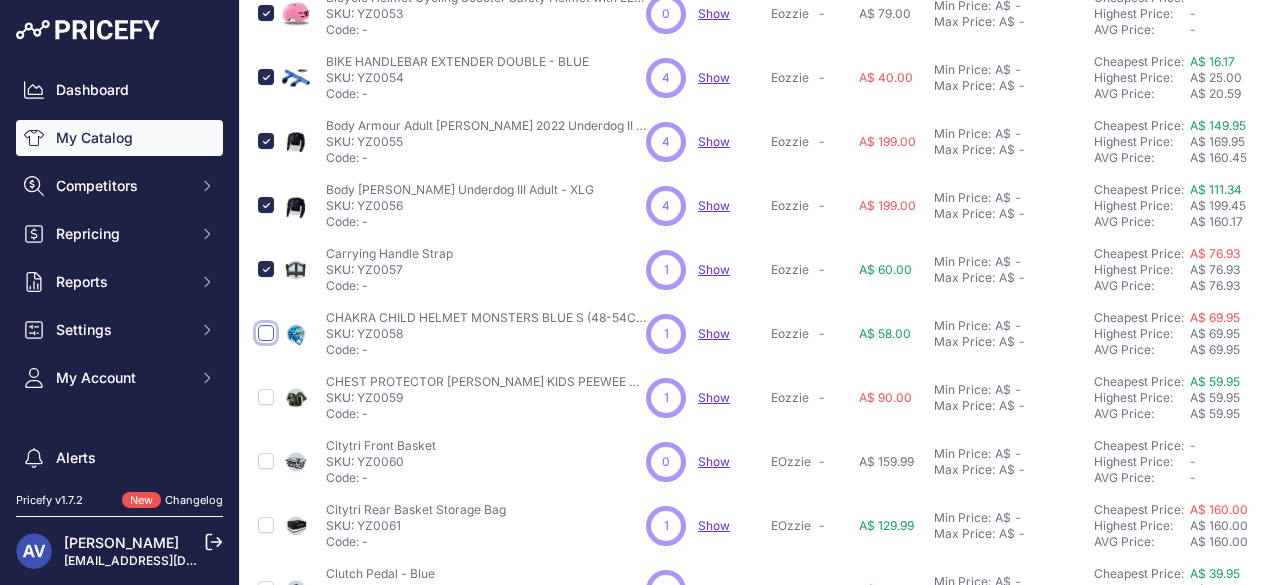 click at bounding box center (266, 333) 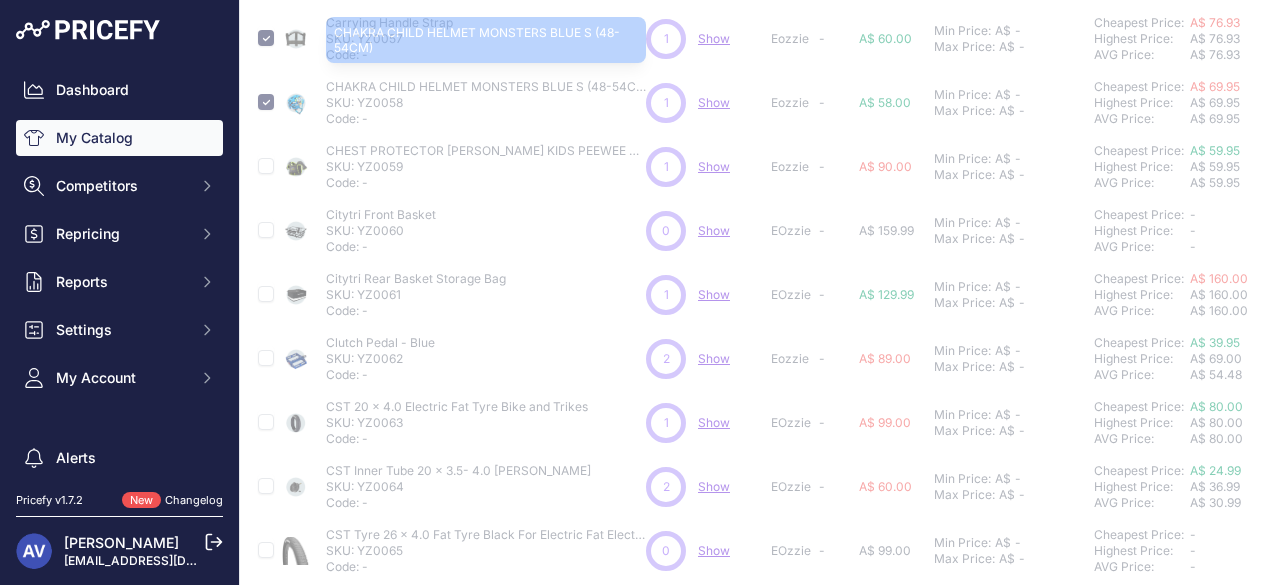 scroll, scrollTop: 708, scrollLeft: 2, axis: both 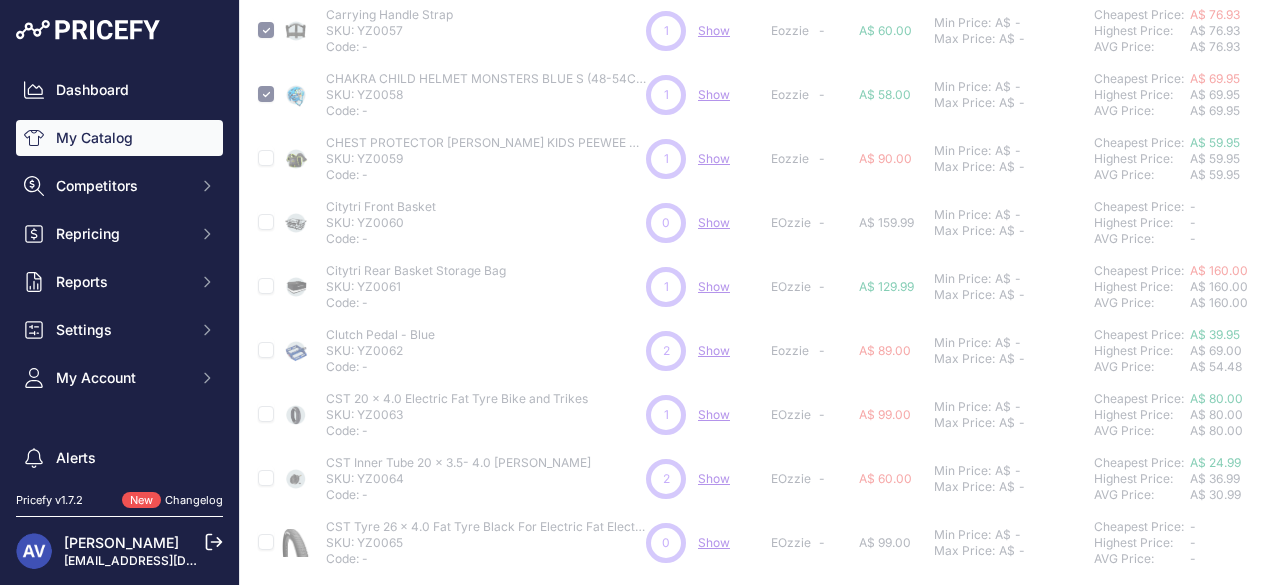 type 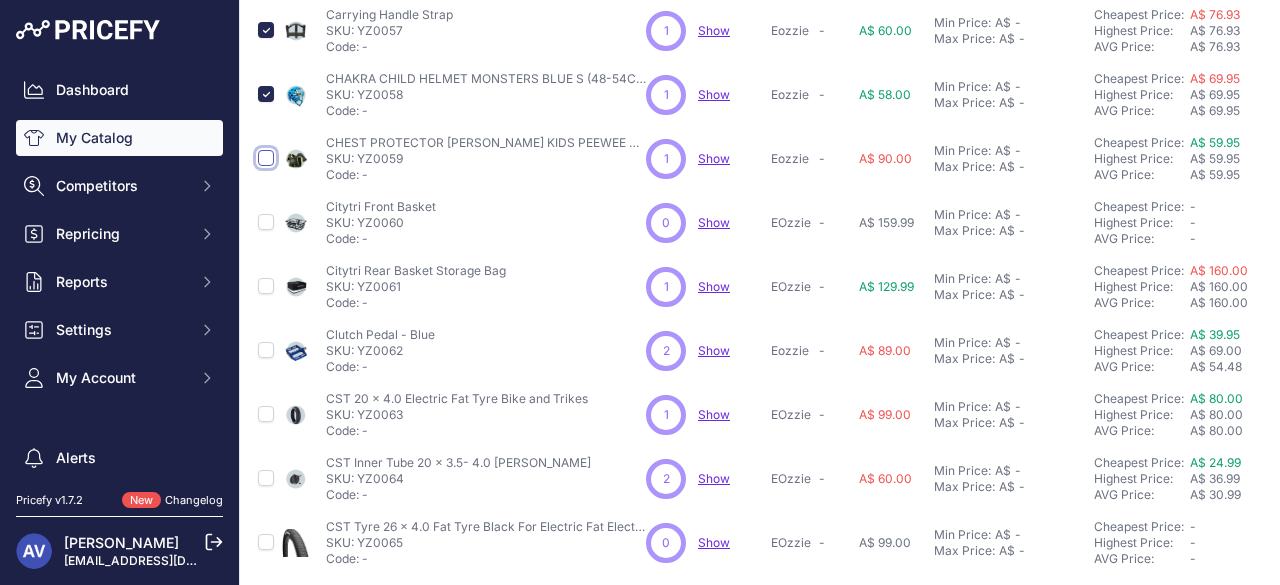 click at bounding box center [266, 158] 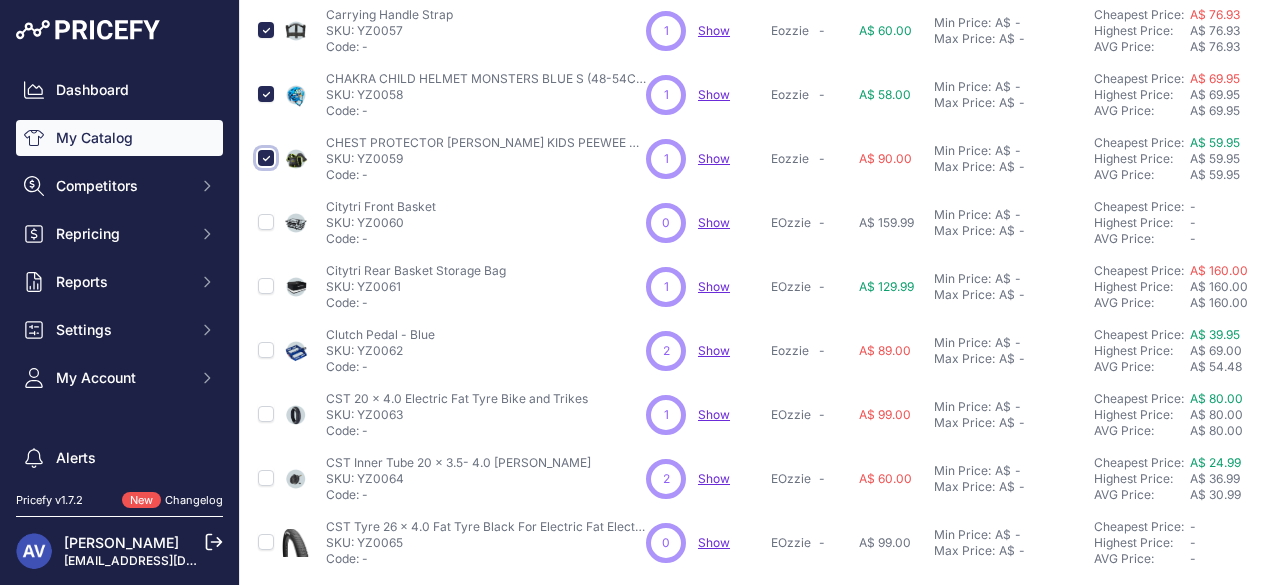 scroll, scrollTop: 708, scrollLeft: 2, axis: both 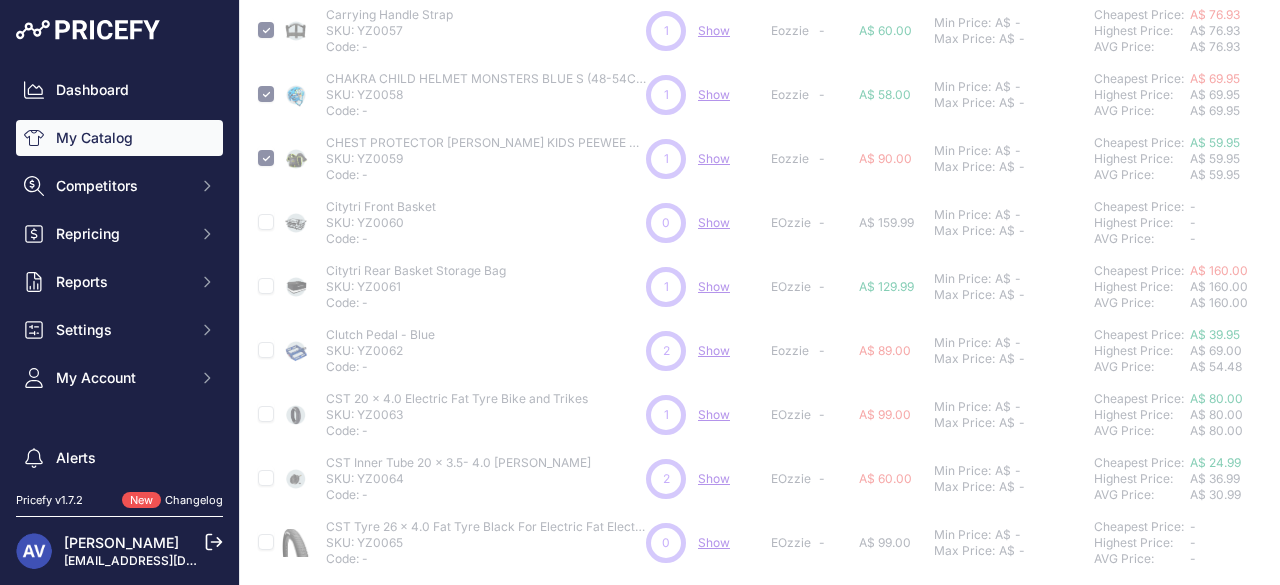 type 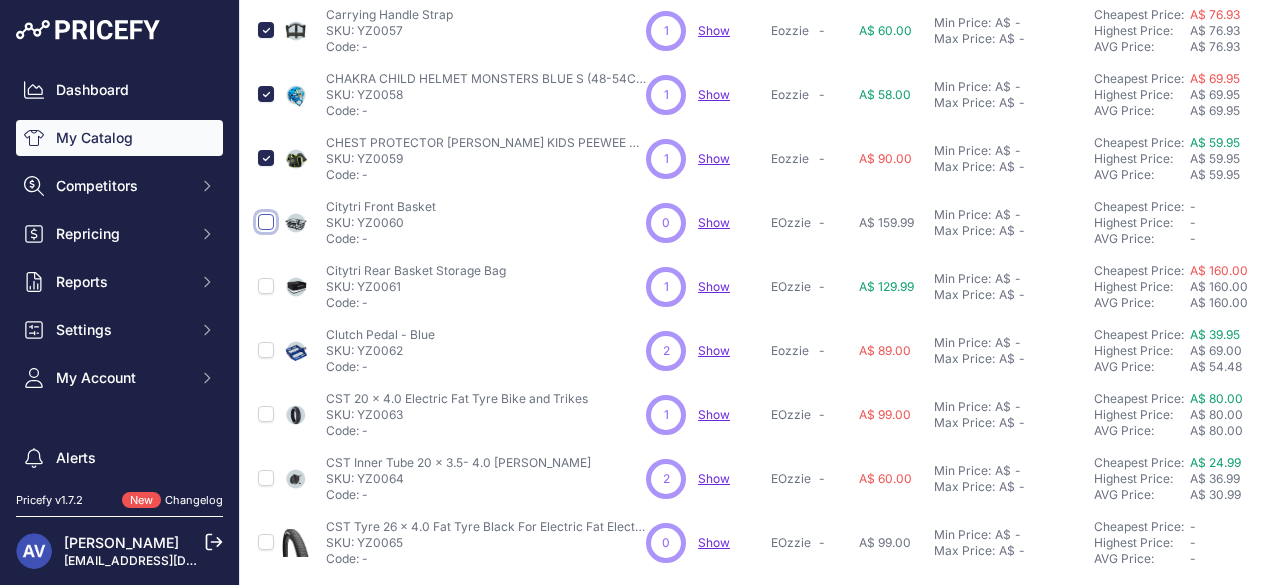 click at bounding box center (266, 222) 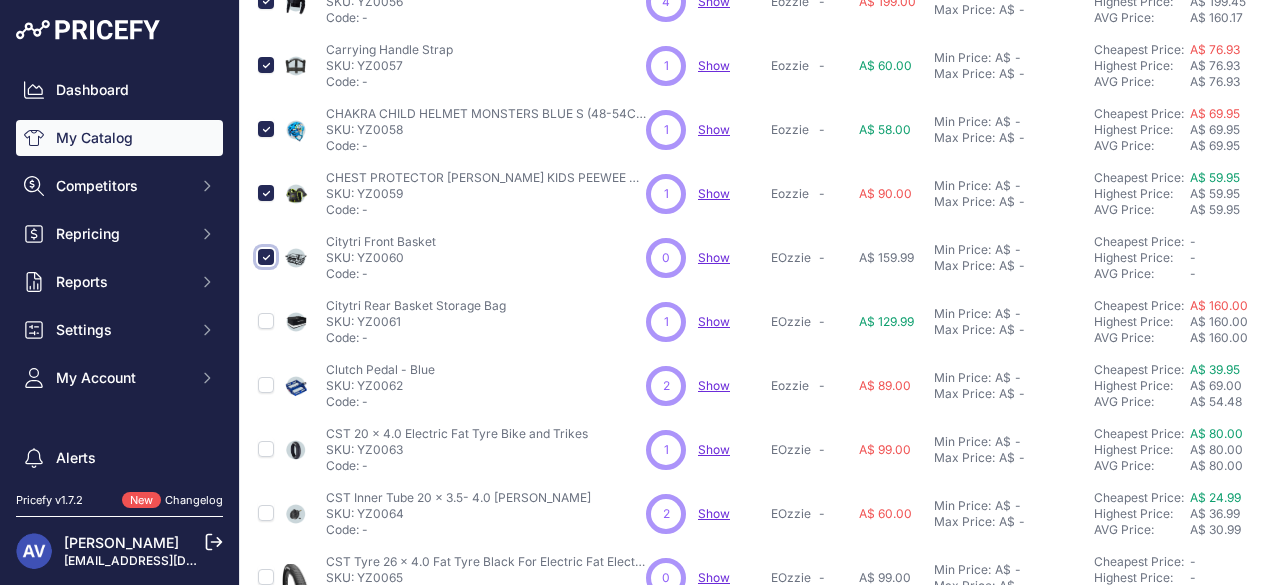 scroll, scrollTop: 708, scrollLeft: 2, axis: both 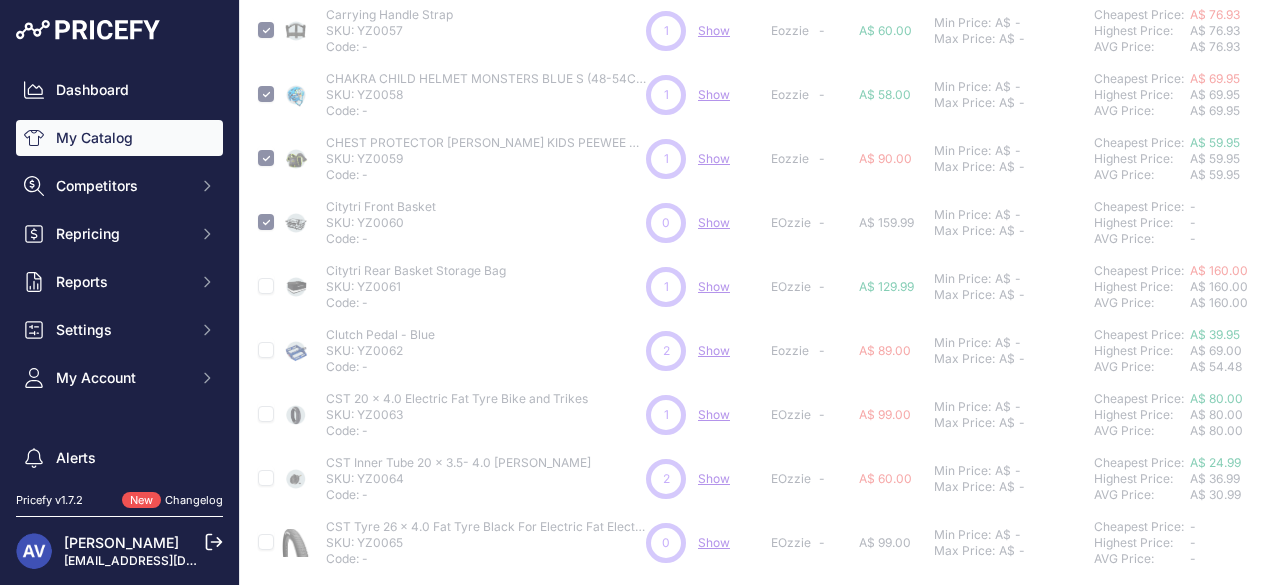 type 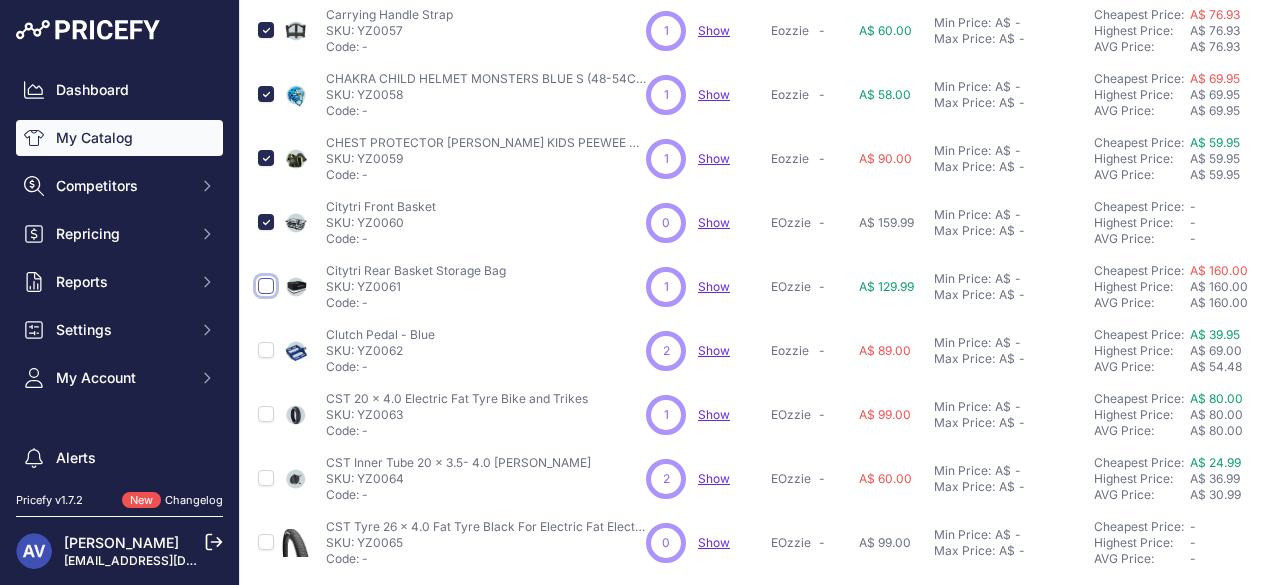 click at bounding box center (266, 286) 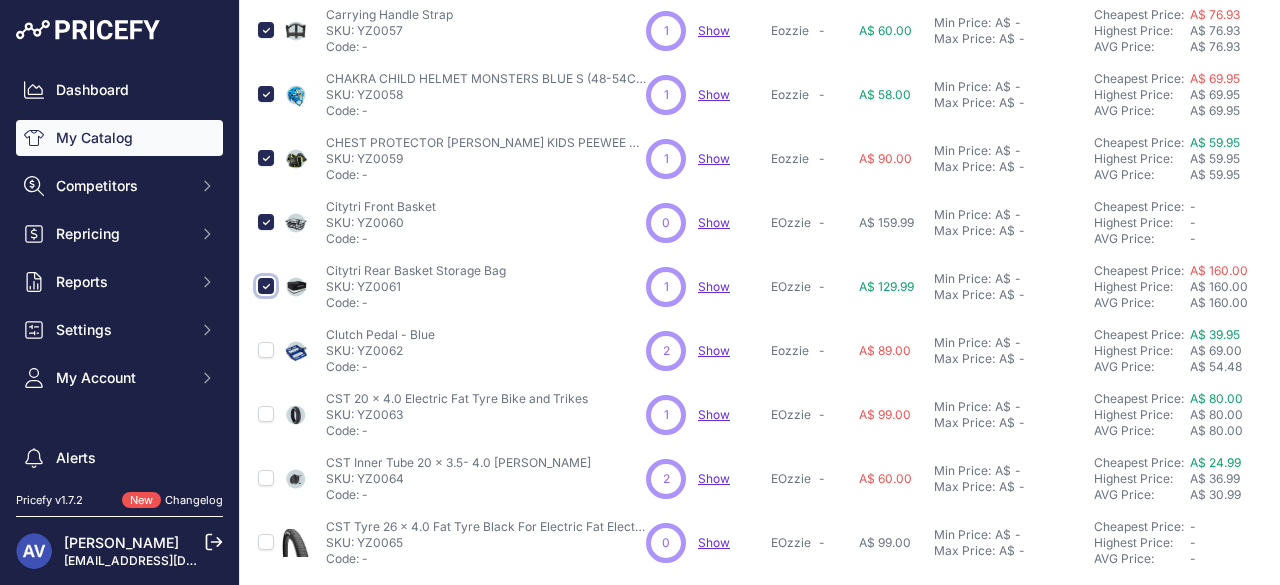 scroll, scrollTop: 708, scrollLeft: 2, axis: both 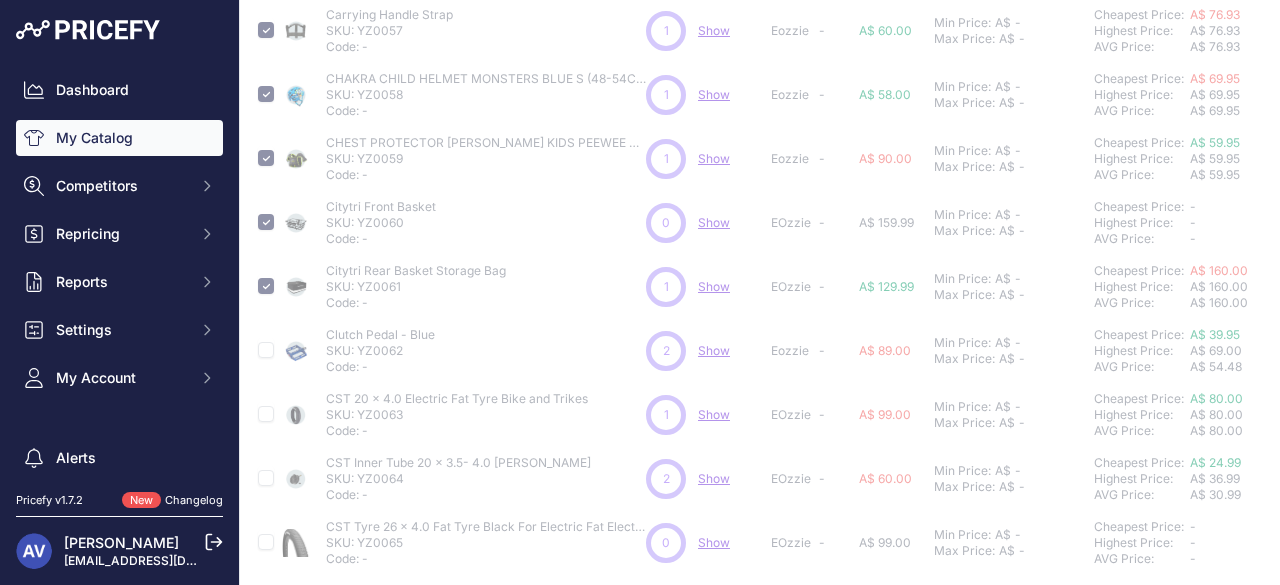 type 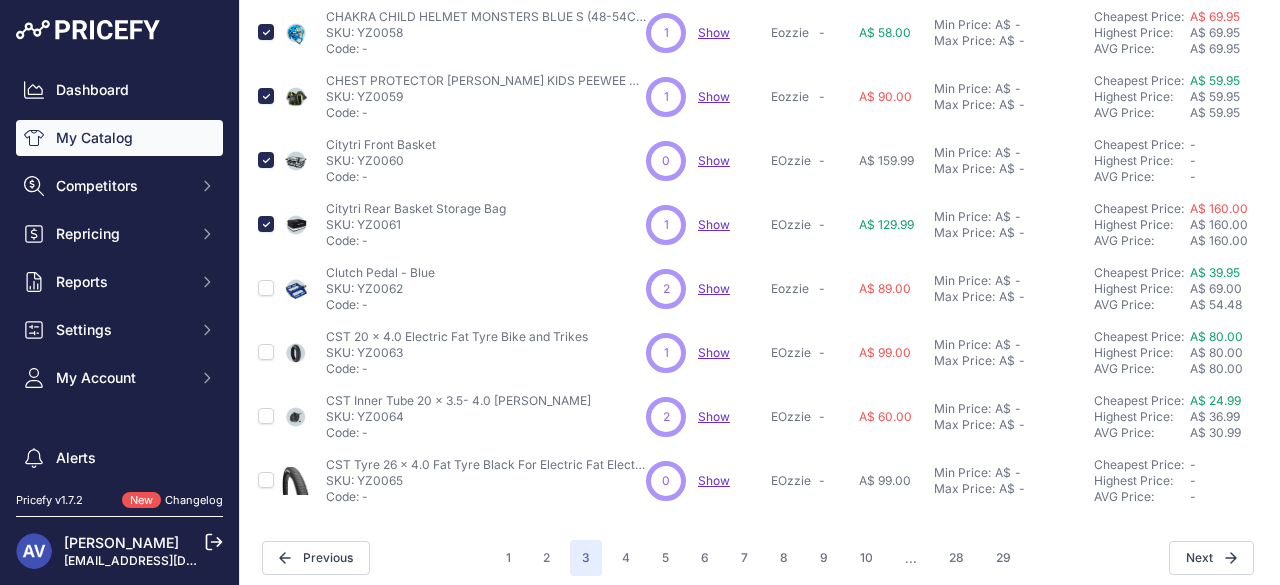 scroll, scrollTop: 758, scrollLeft: 2, axis: both 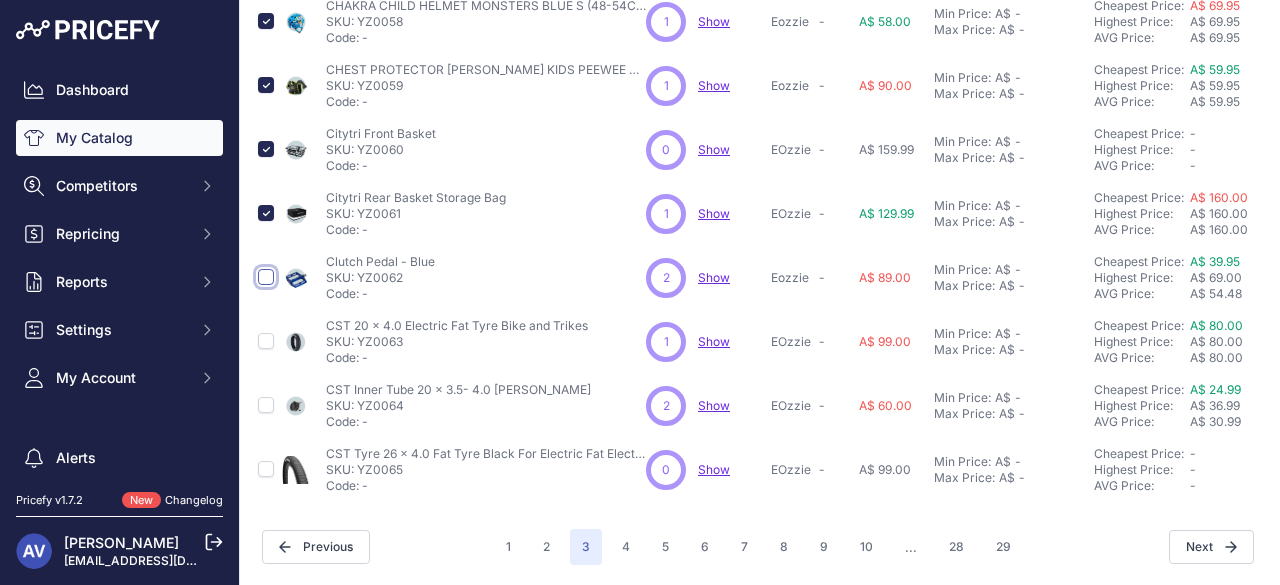 click at bounding box center (266, 277) 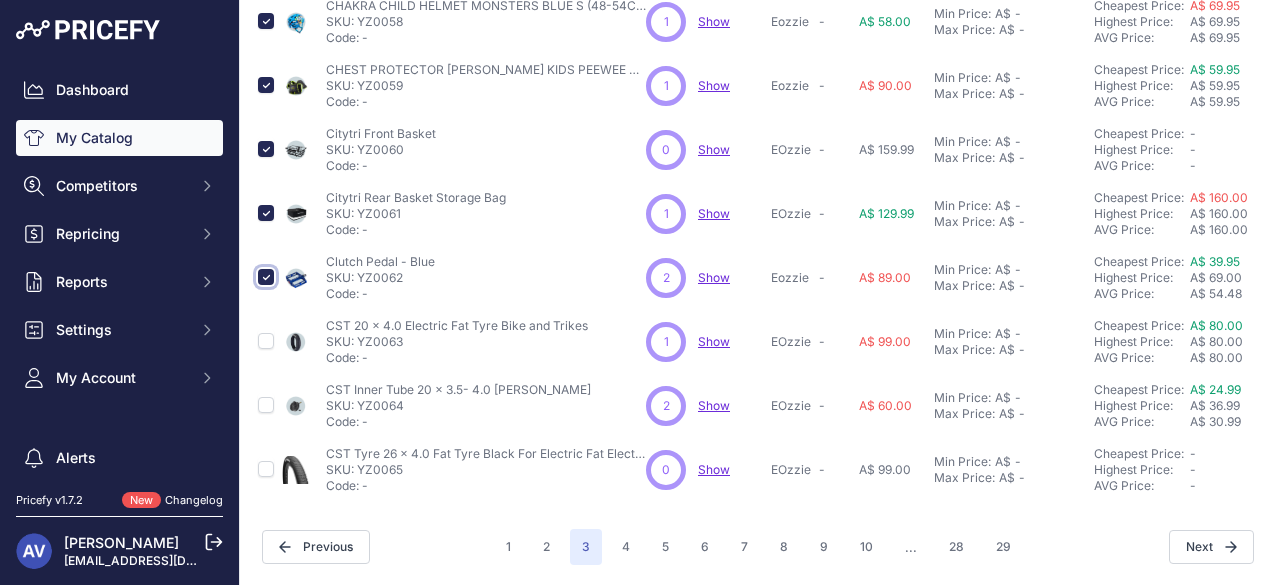scroll, scrollTop: 792, scrollLeft: 2, axis: both 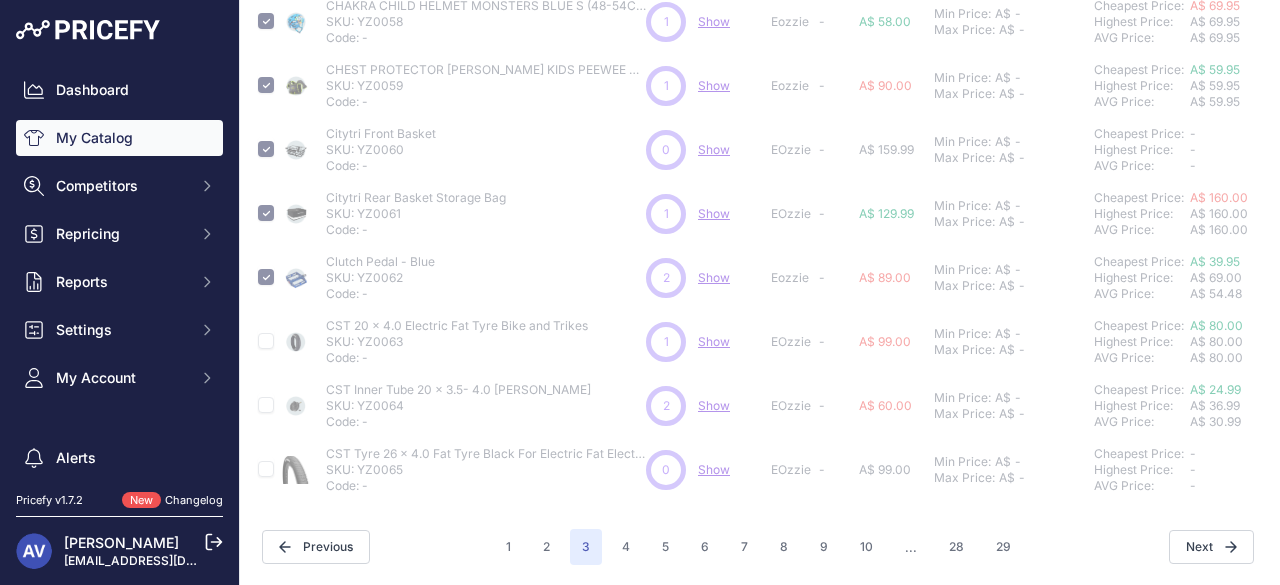 type 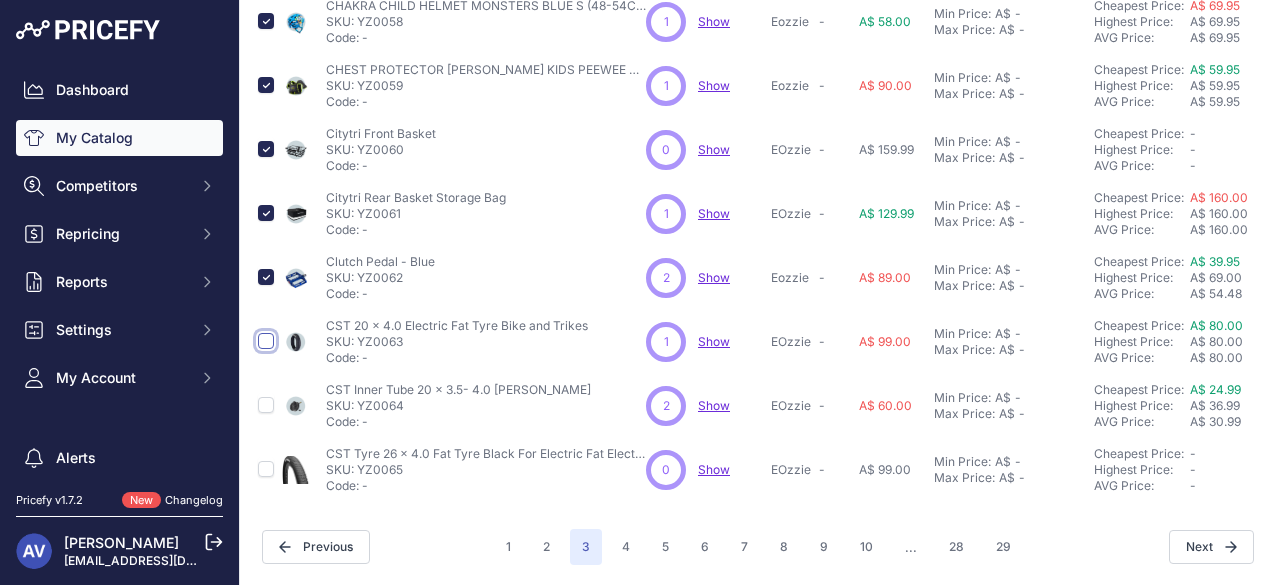 click at bounding box center (266, 341) 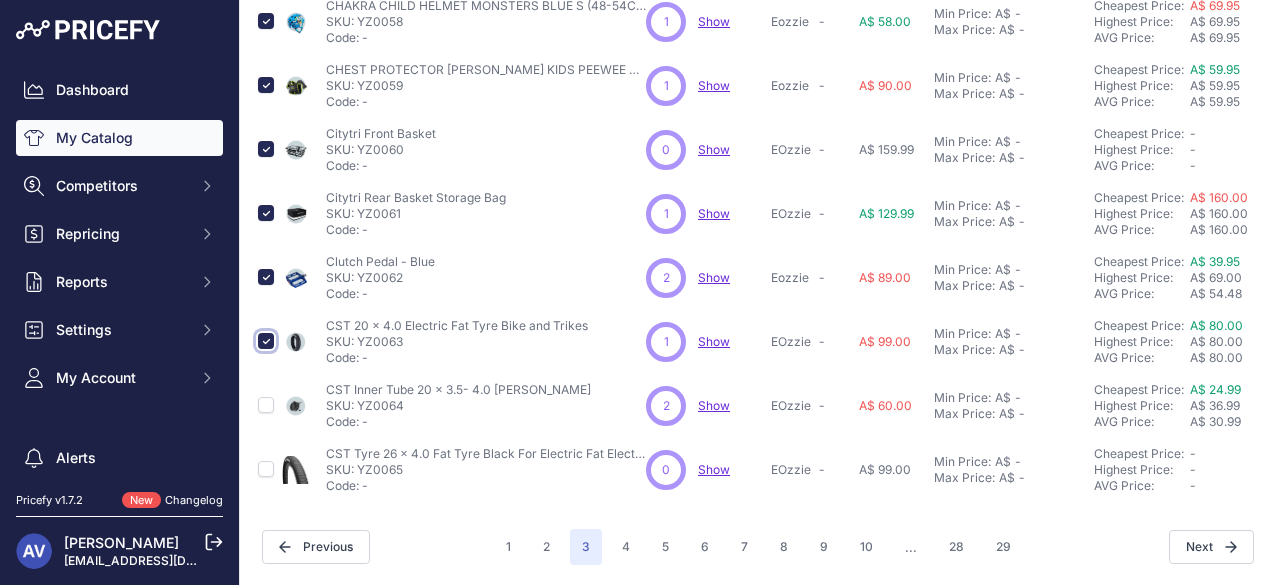 scroll, scrollTop: 792, scrollLeft: 2, axis: both 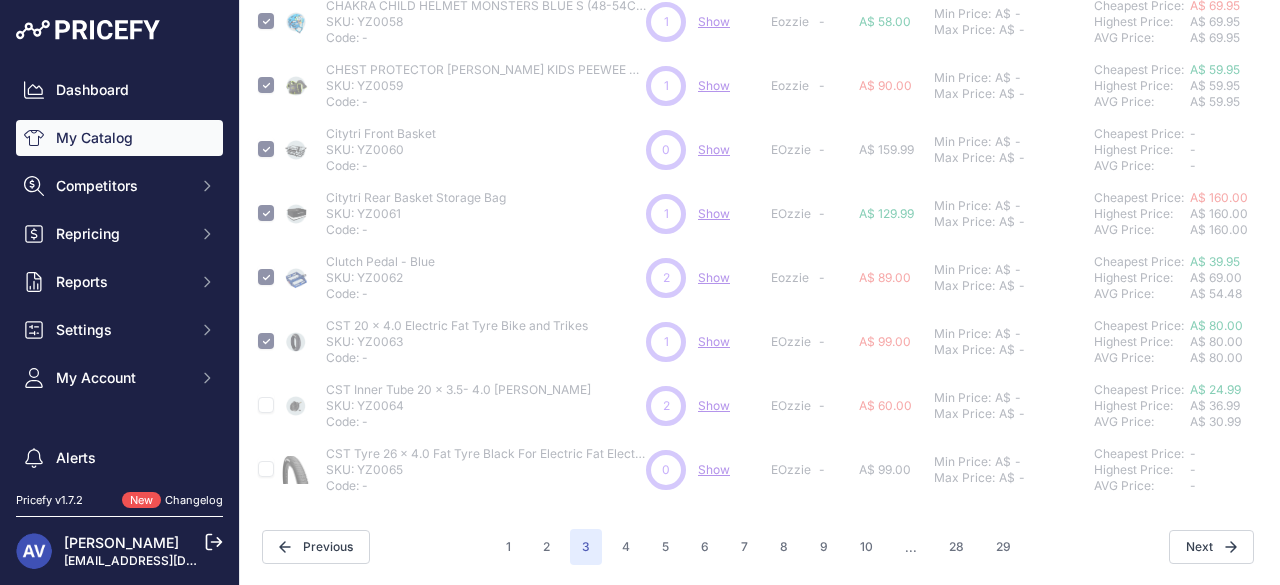 type 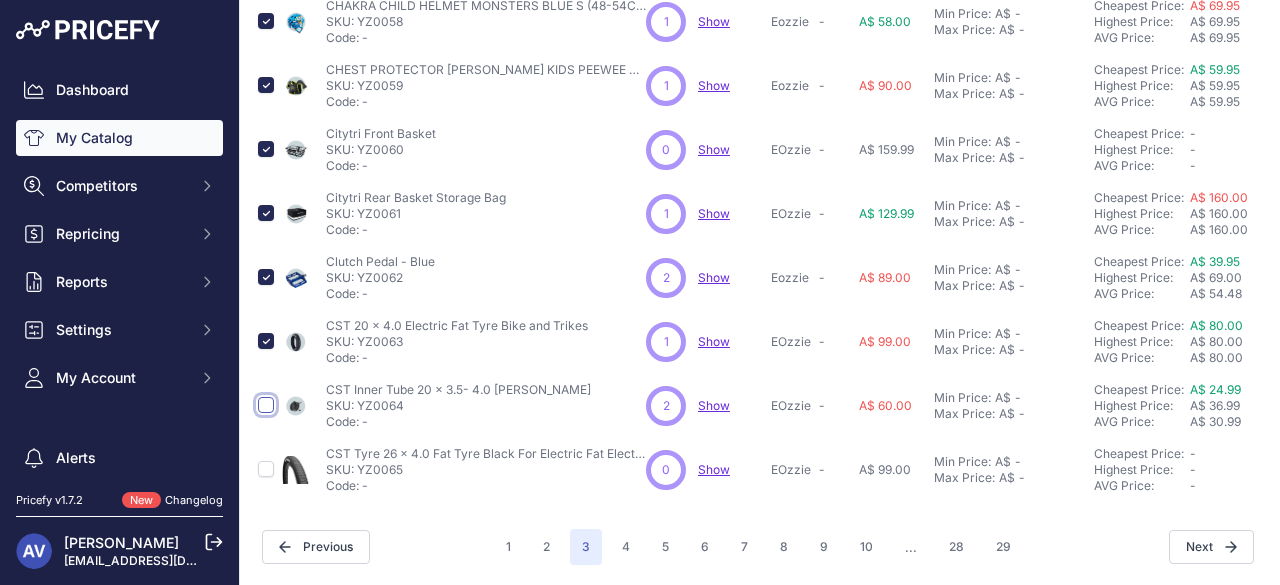 click at bounding box center (266, 405) 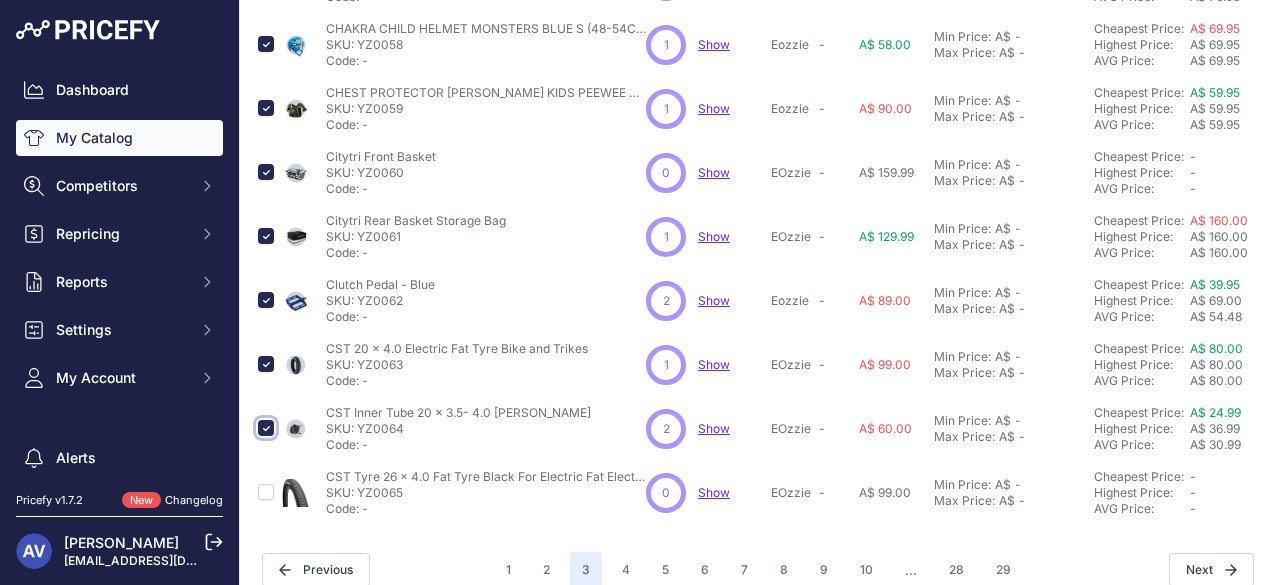 scroll, scrollTop: 792, scrollLeft: 2, axis: both 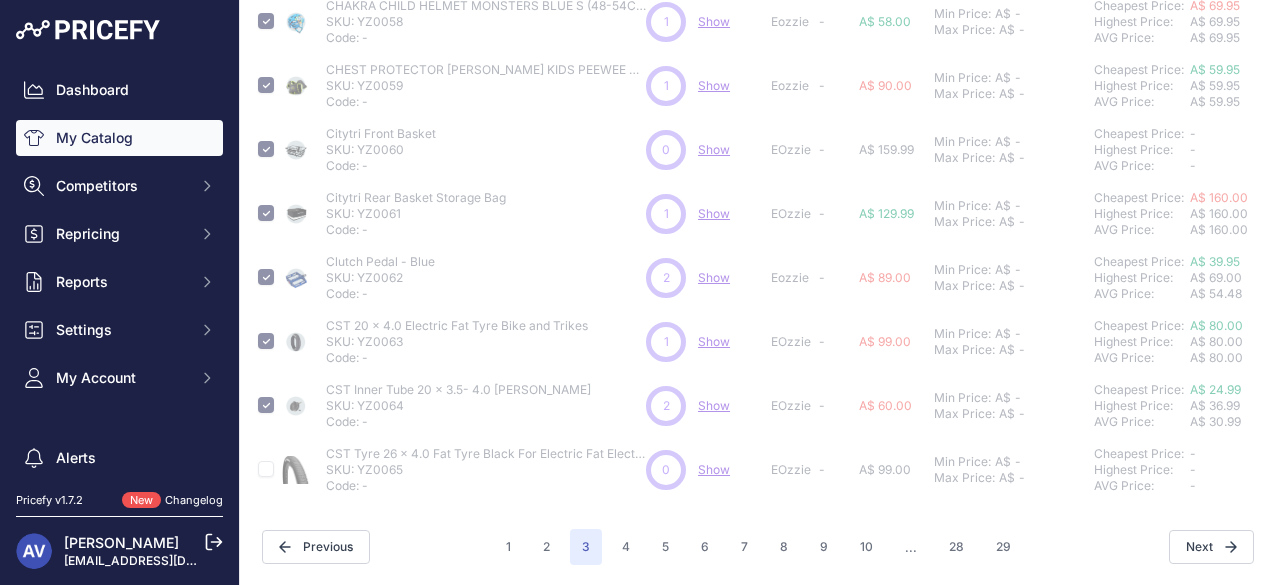 type 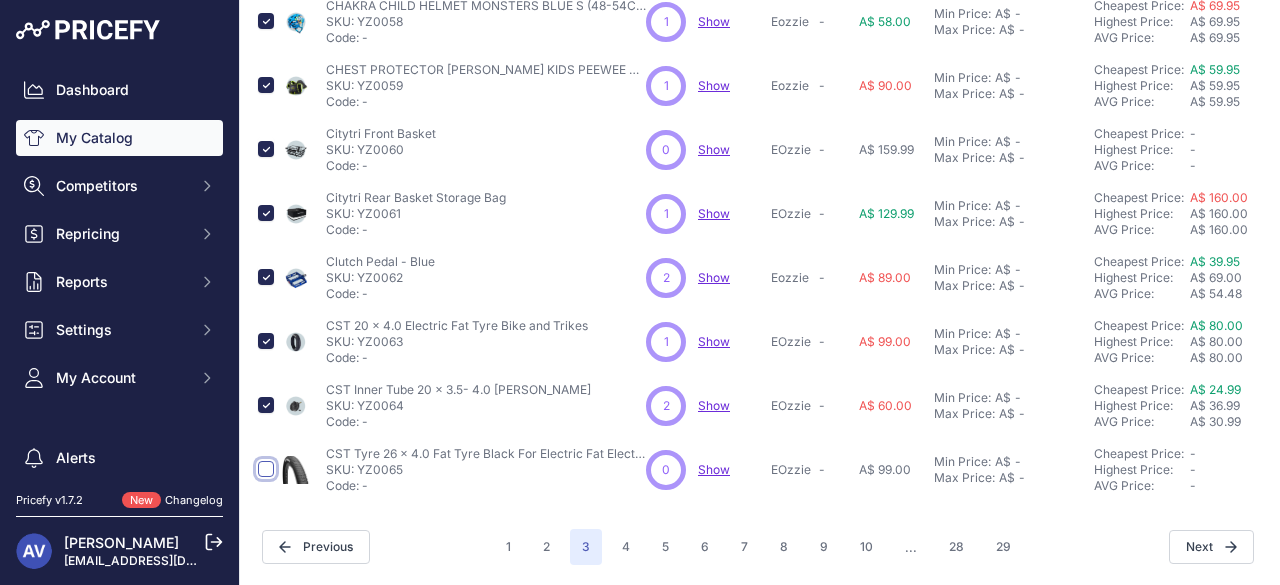 click at bounding box center [266, 469] 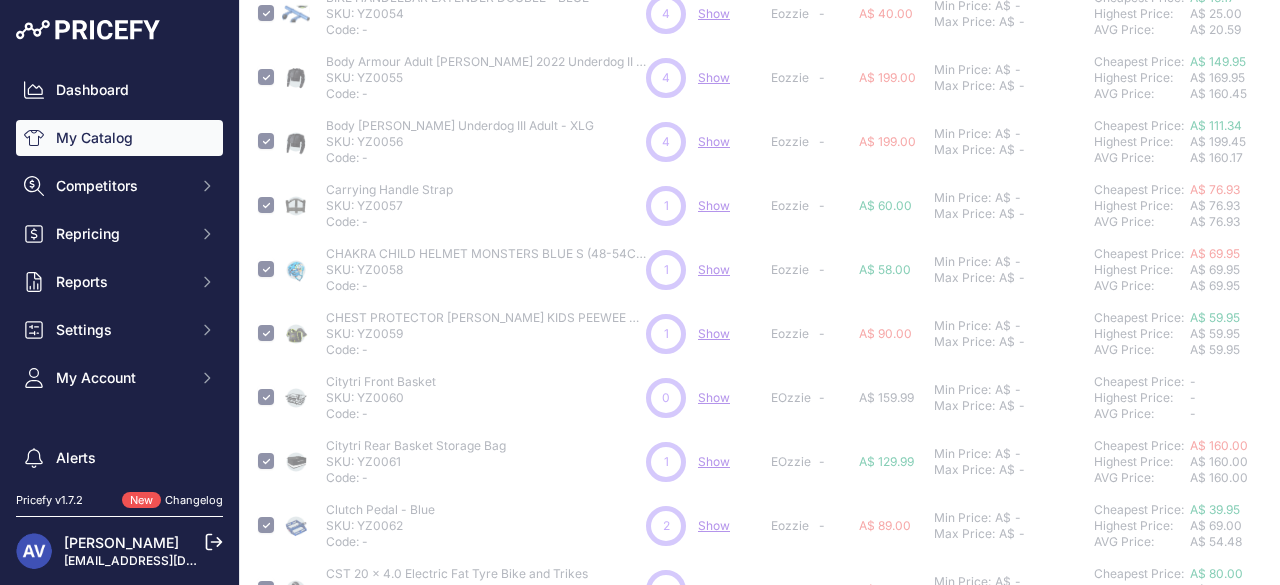 scroll, scrollTop: 792, scrollLeft: 2, axis: both 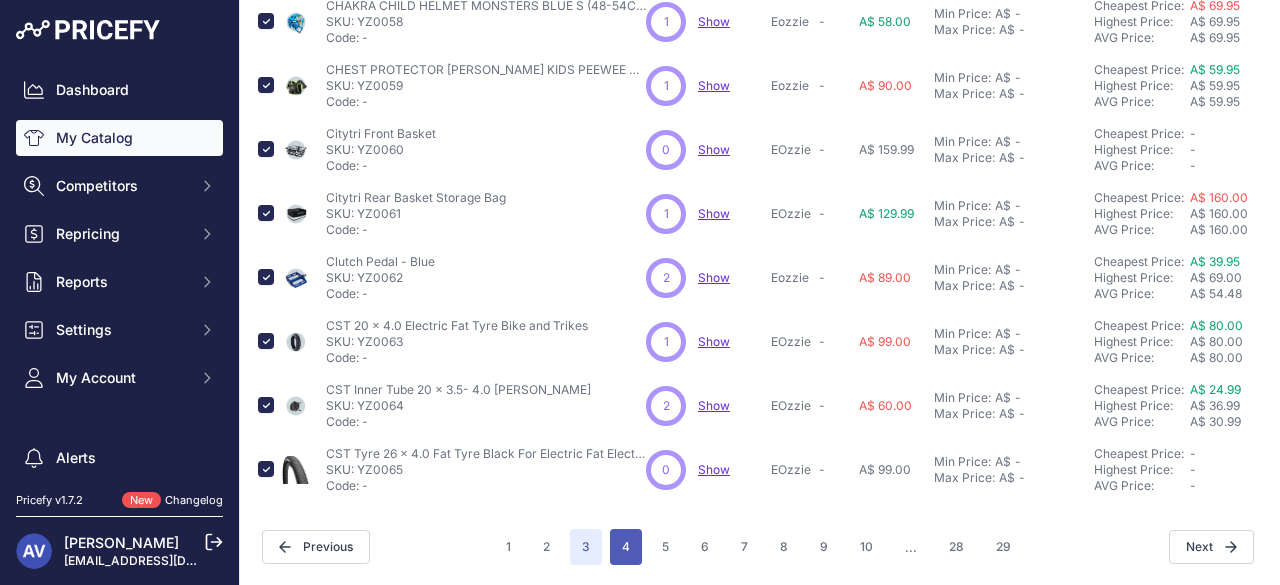 click on "4" at bounding box center (626, 547) 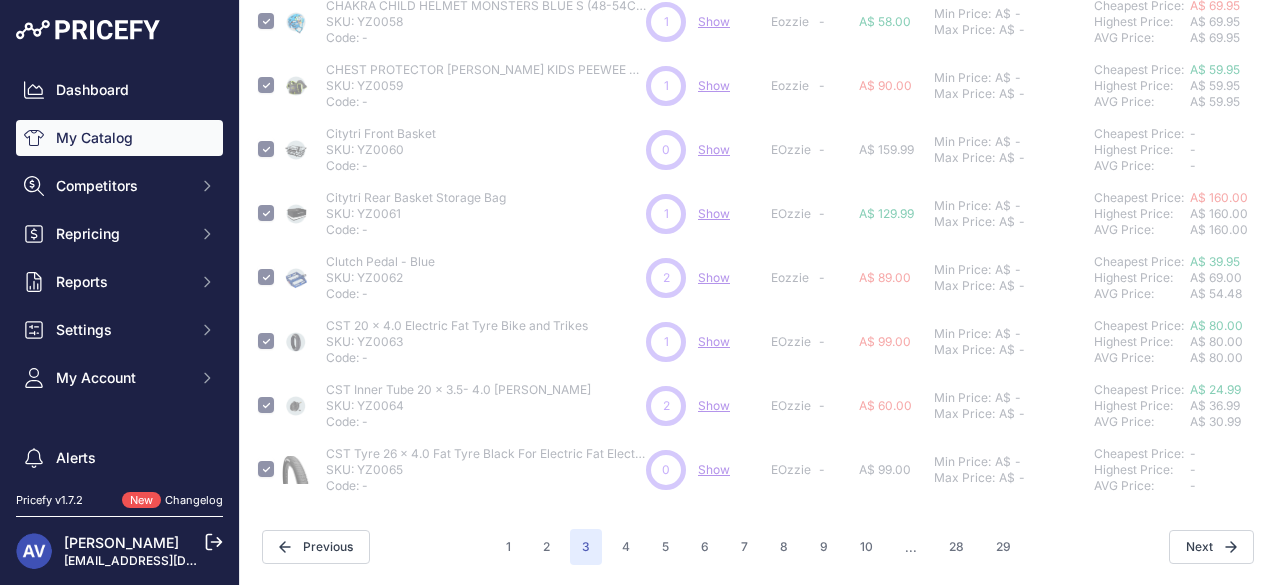 type 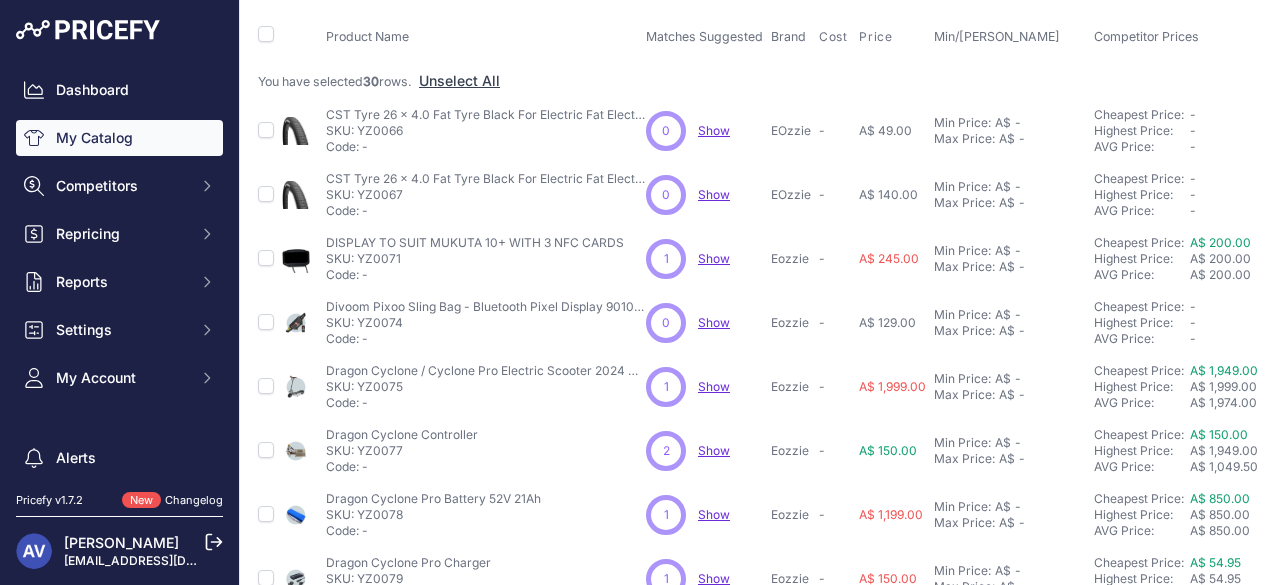 scroll, scrollTop: 196, scrollLeft: 2, axis: both 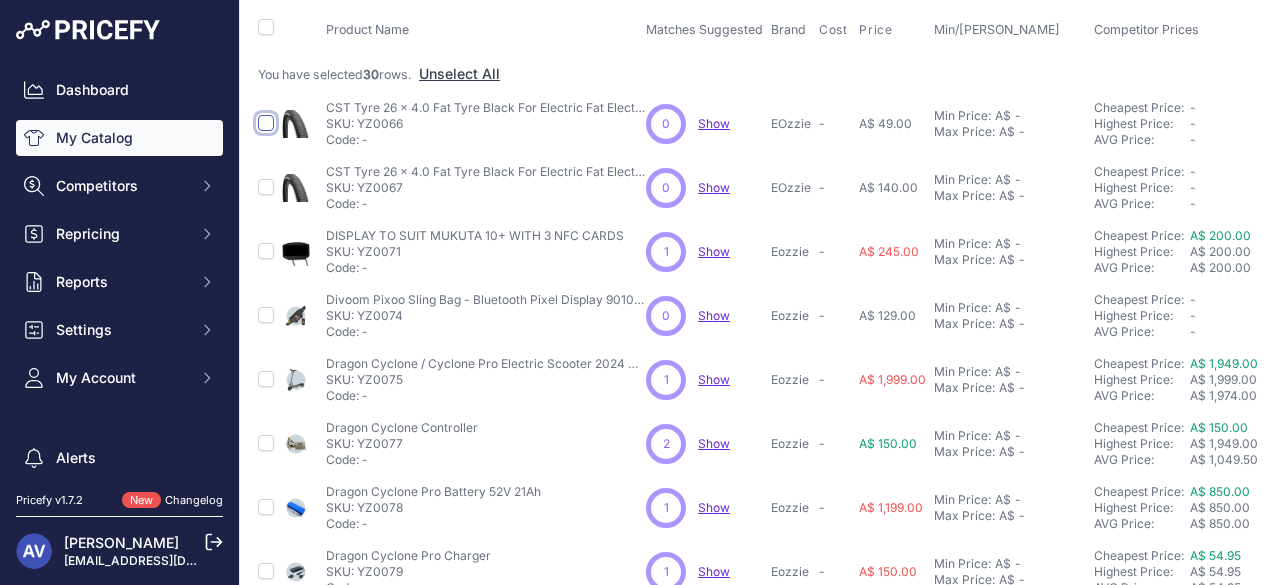 click at bounding box center [266, 123] 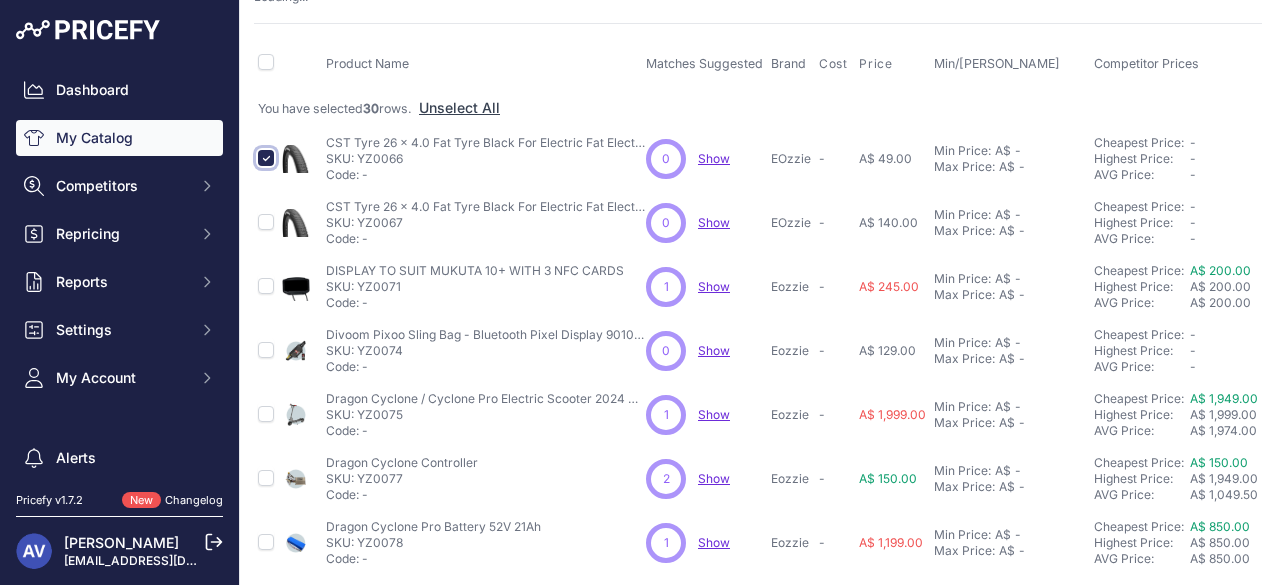 scroll, scrollTop: 230, scrollLeft: 2, axis: both 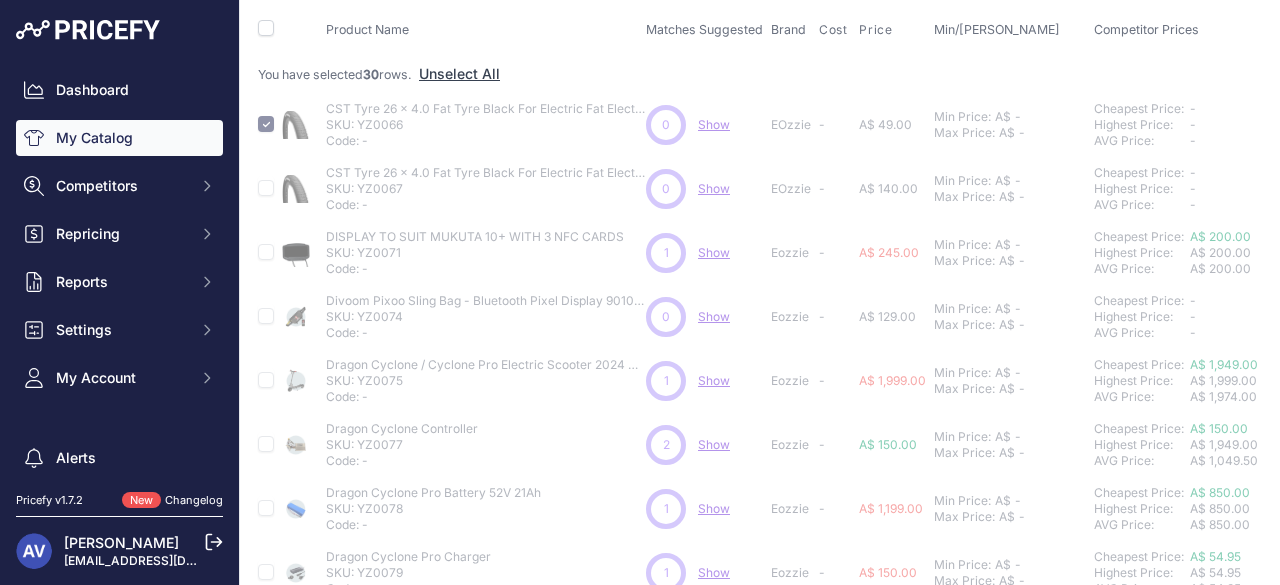 type 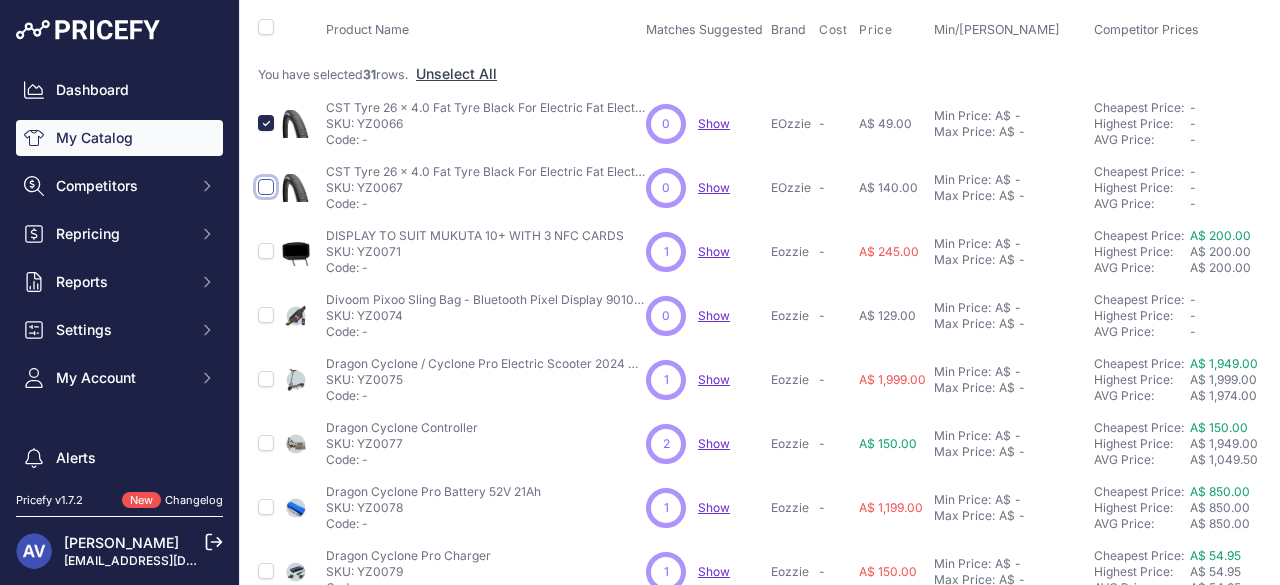 click at bounding box center (266, 187) 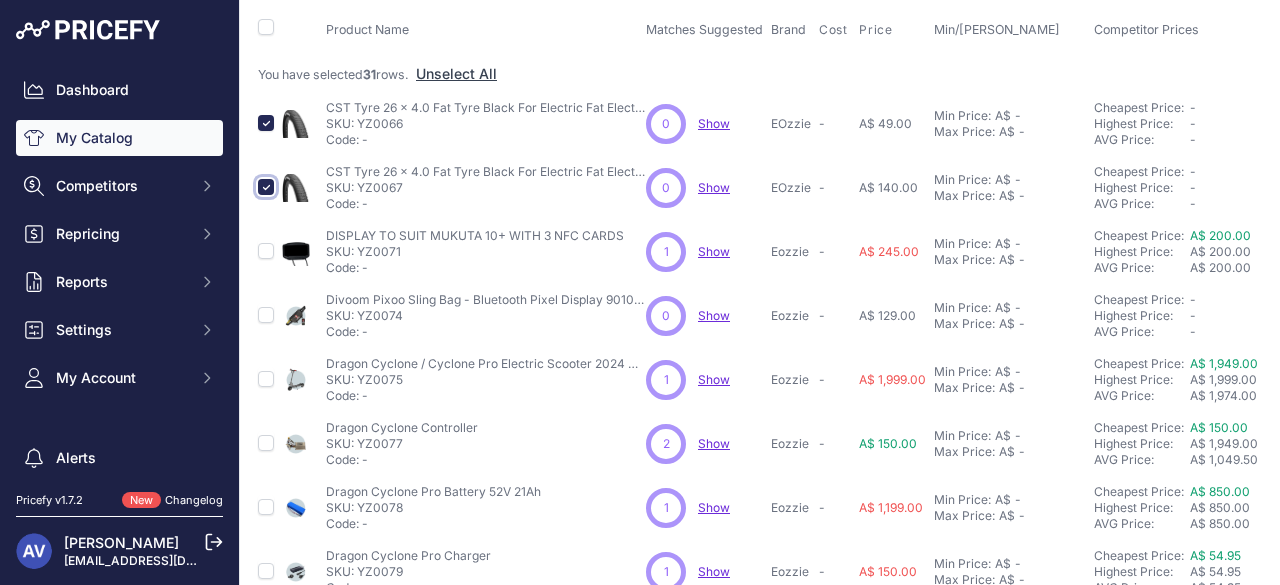 scroll, scrollTop: 230, scrollLeft: 2, axis: both 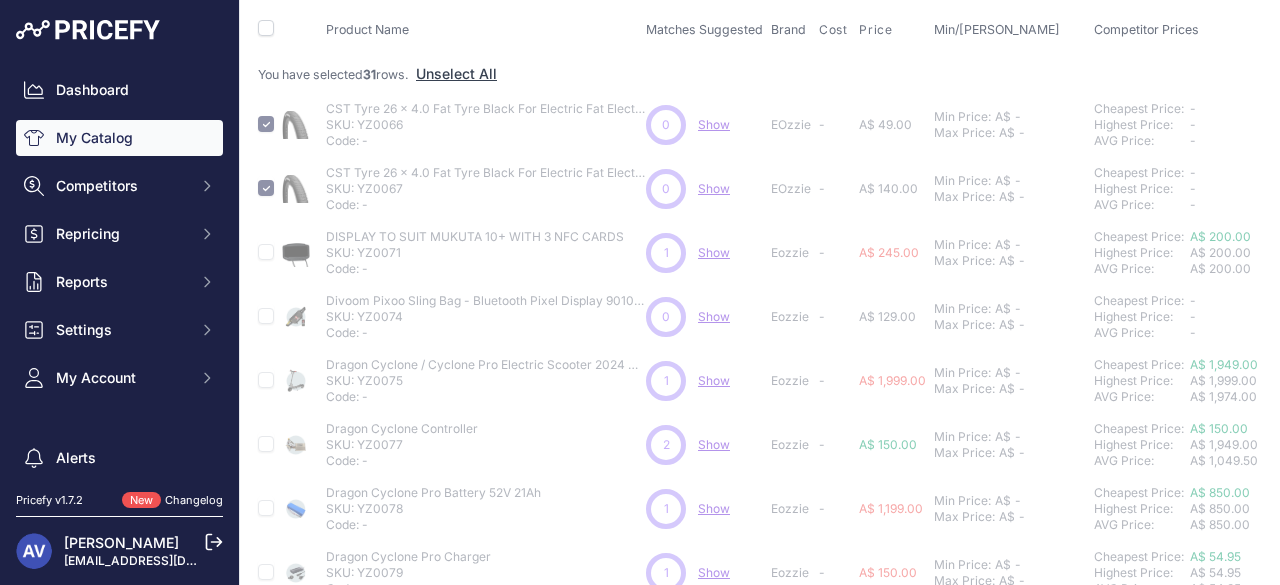 type 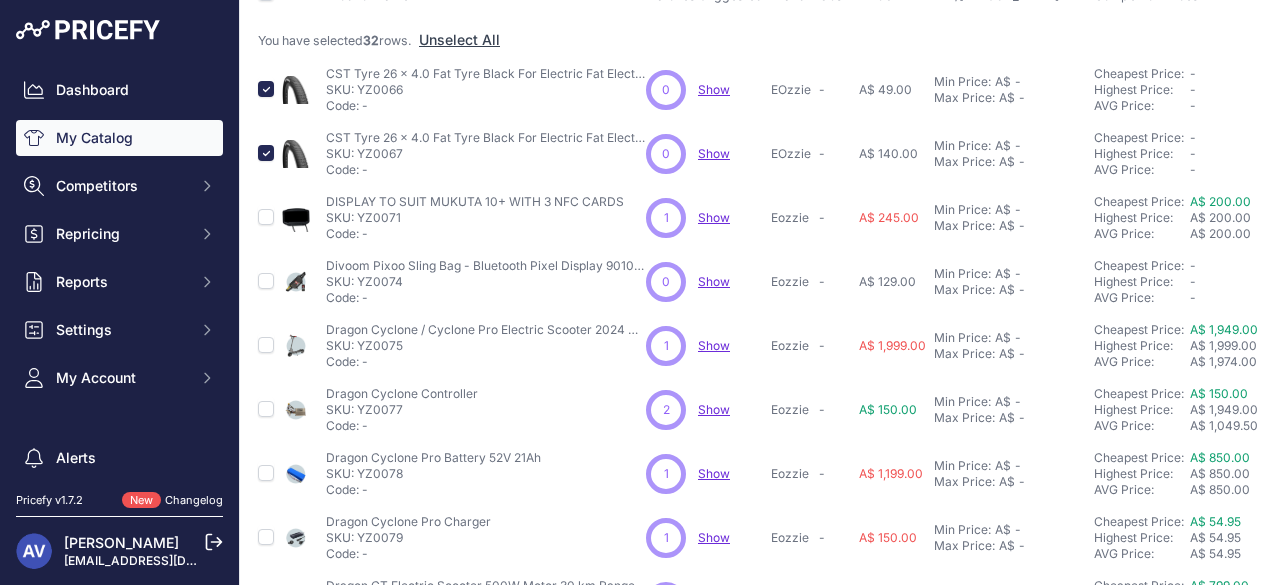 scroll, scrollTop: 196, scrollLeft: 2, axis: both 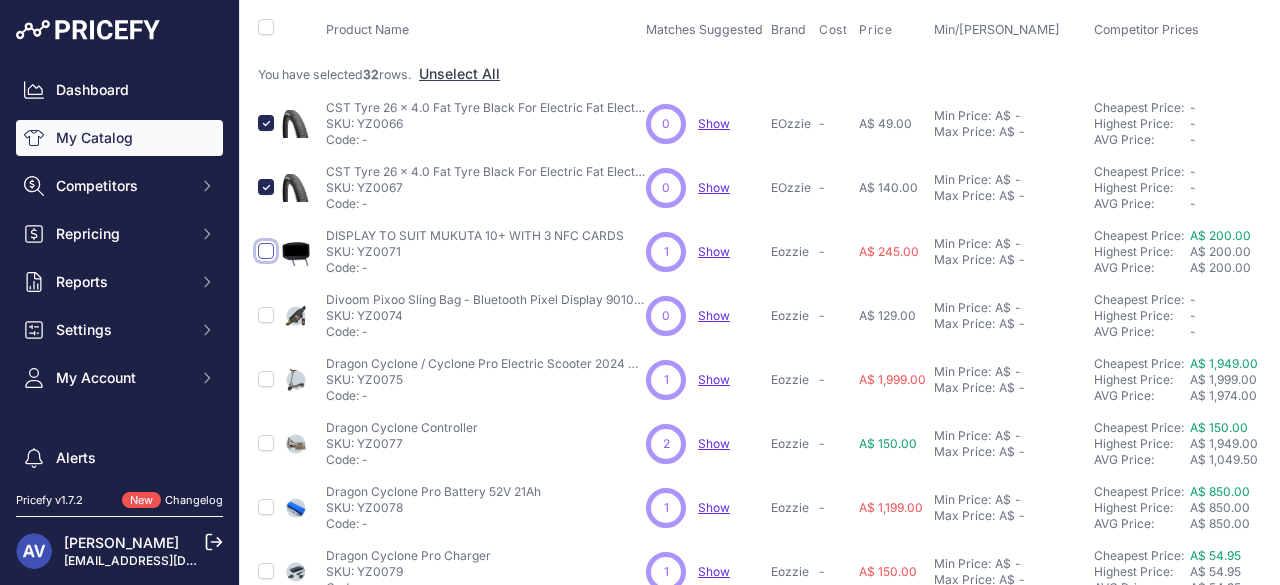 click at bounding box center [266, 251] 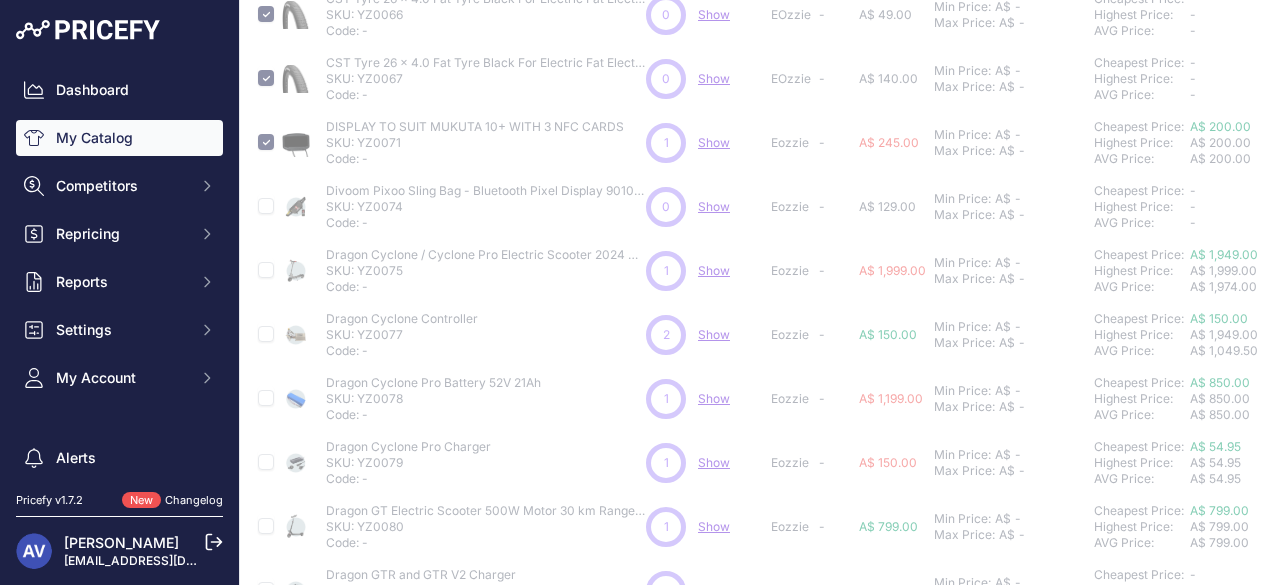 scroll, scrollTop: 342, scrollLeft: 2, axis: both 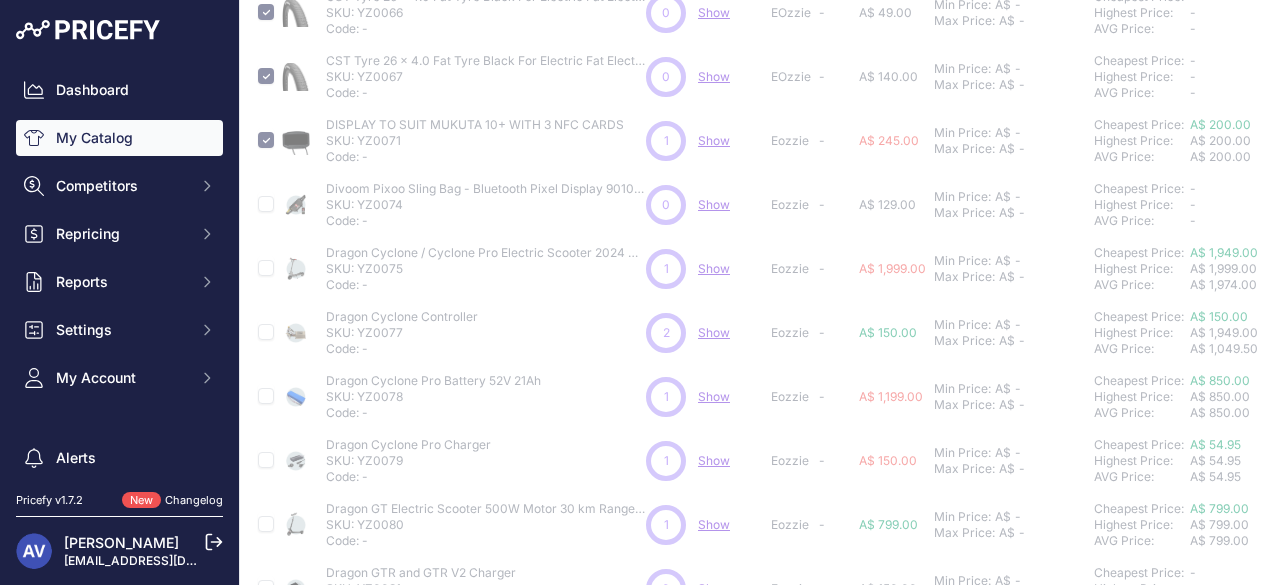 type 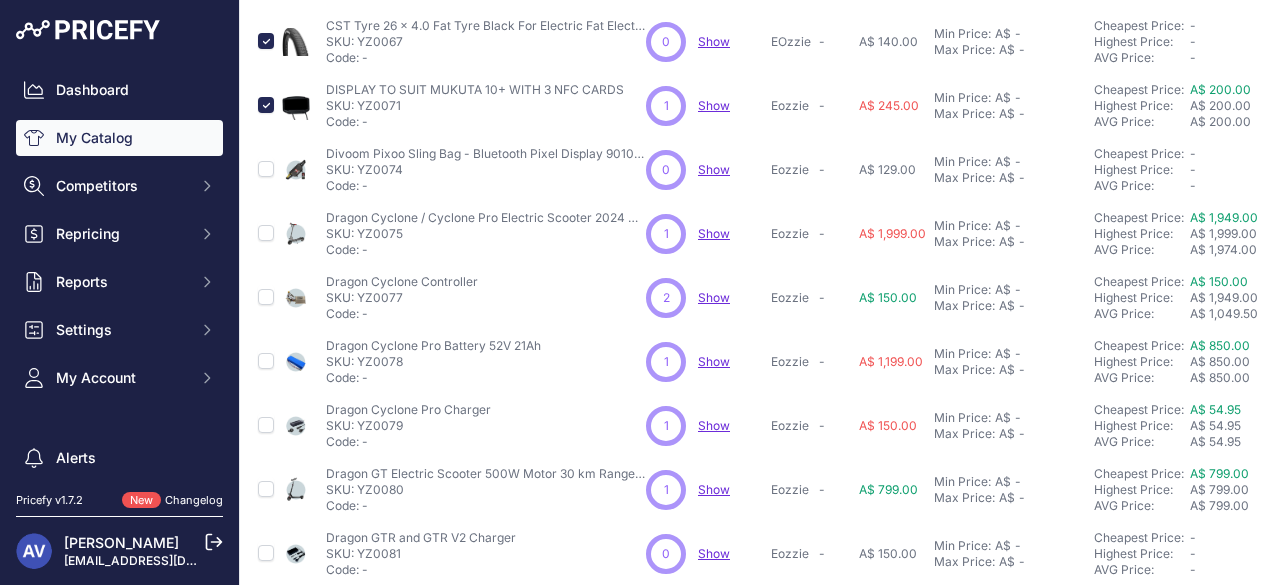 scroll, scrollTop: 307, scrollLeft: 2, axis: both 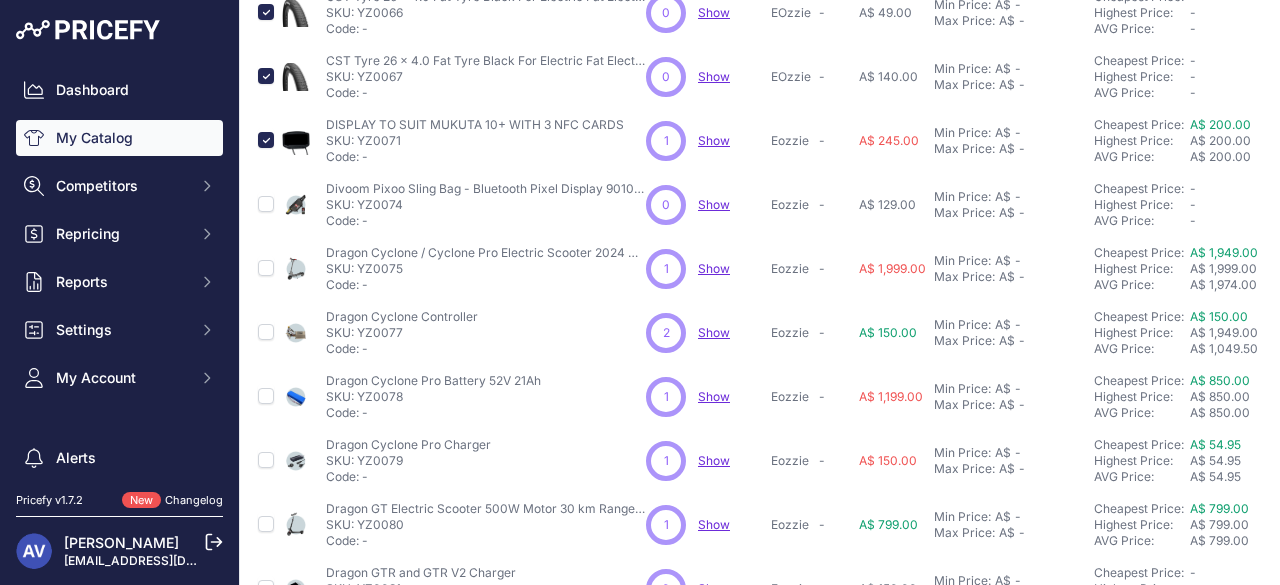 click at bounding box center (266, 205) 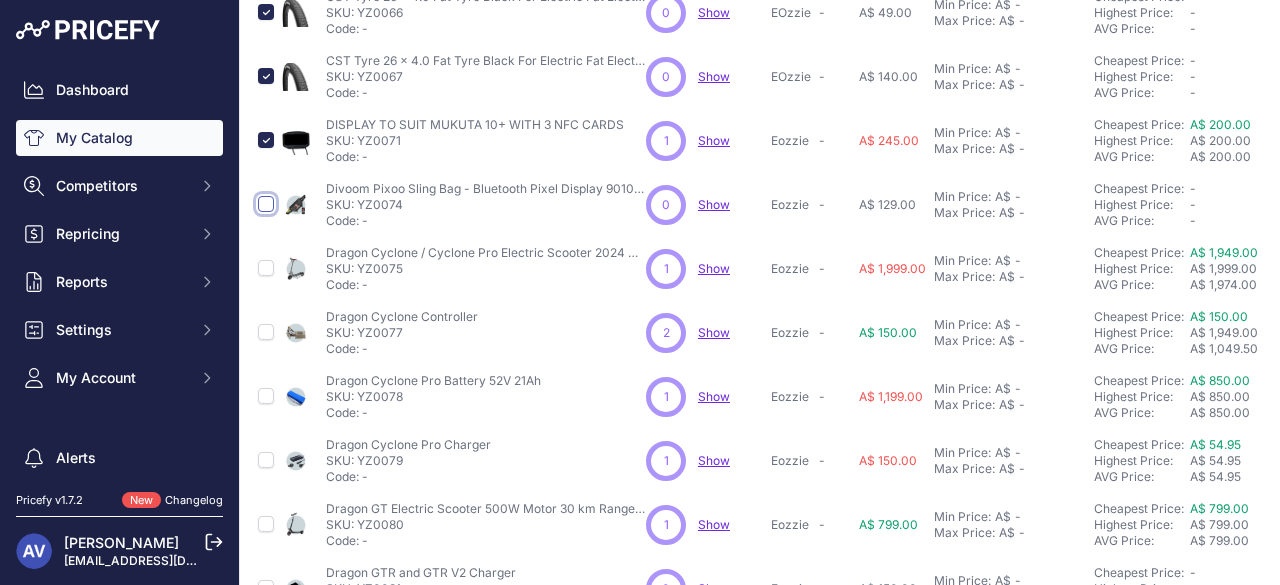 click at bounding box center (266, 204) 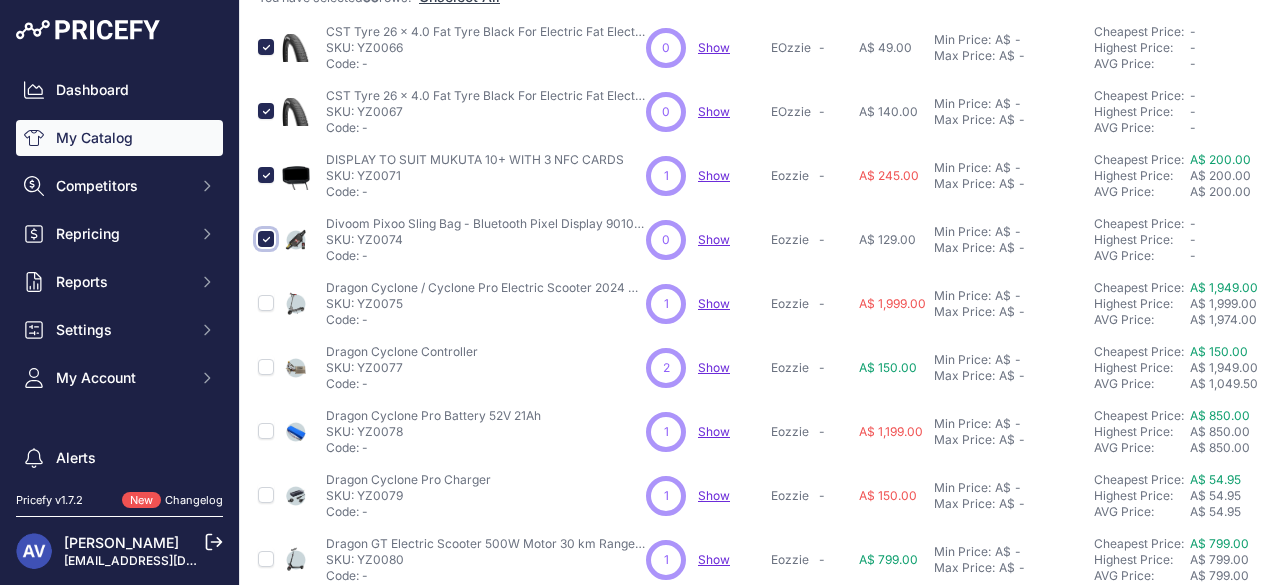 scroll, scrollTop: 342, scrollLeft: 2, axis: both 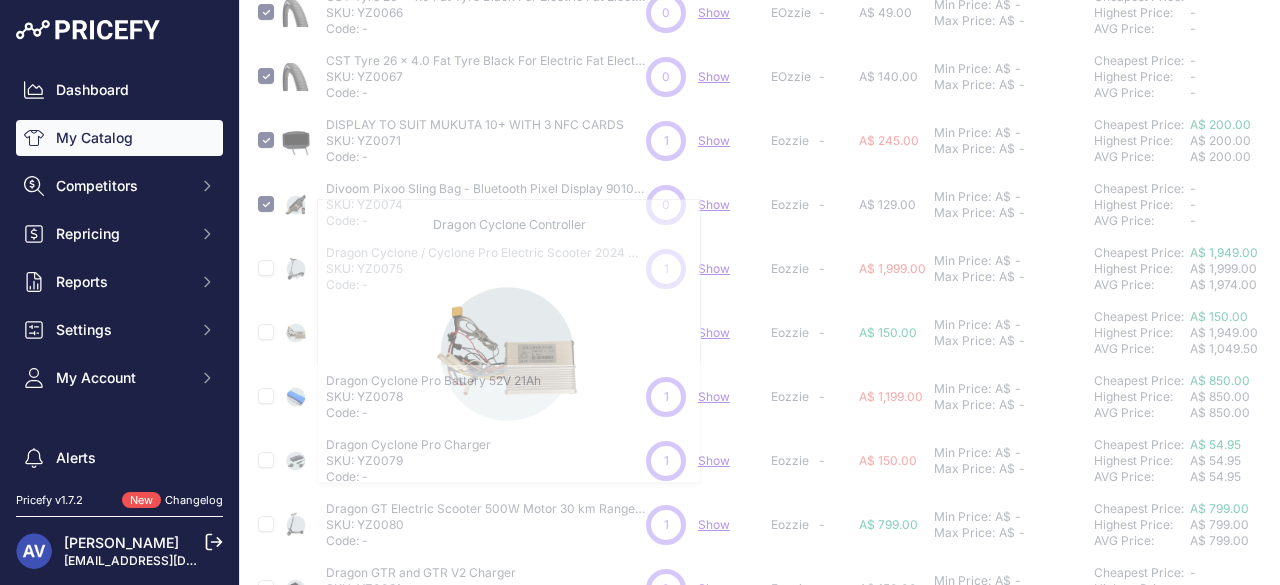 type 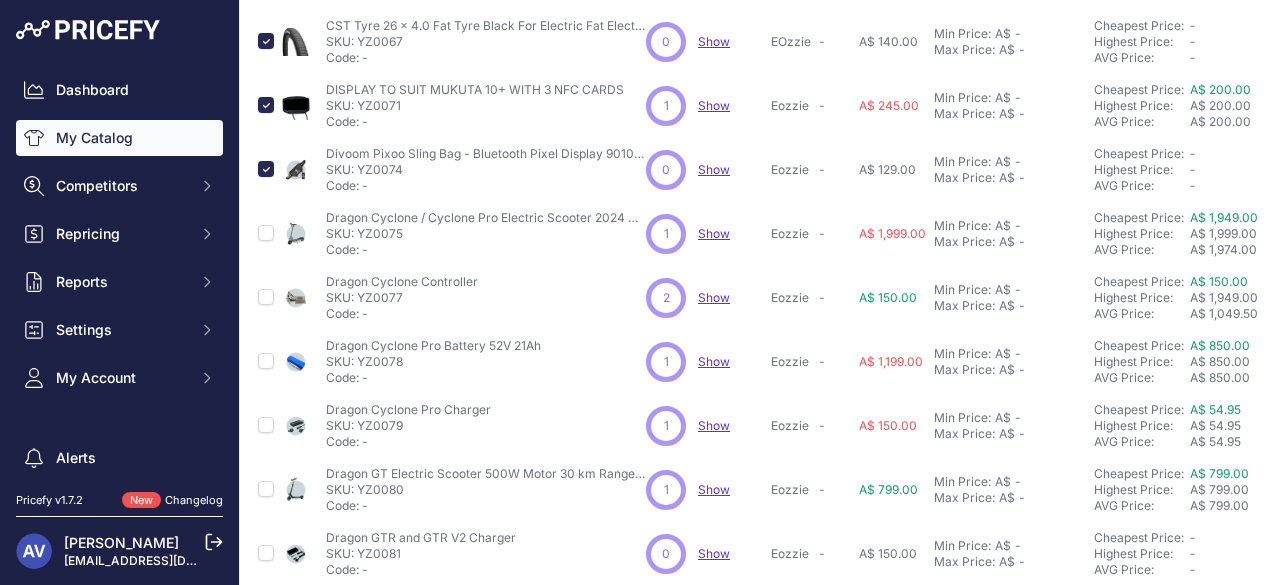 scroll, scrollTop: 307, scrollLeft: 2, axis: both 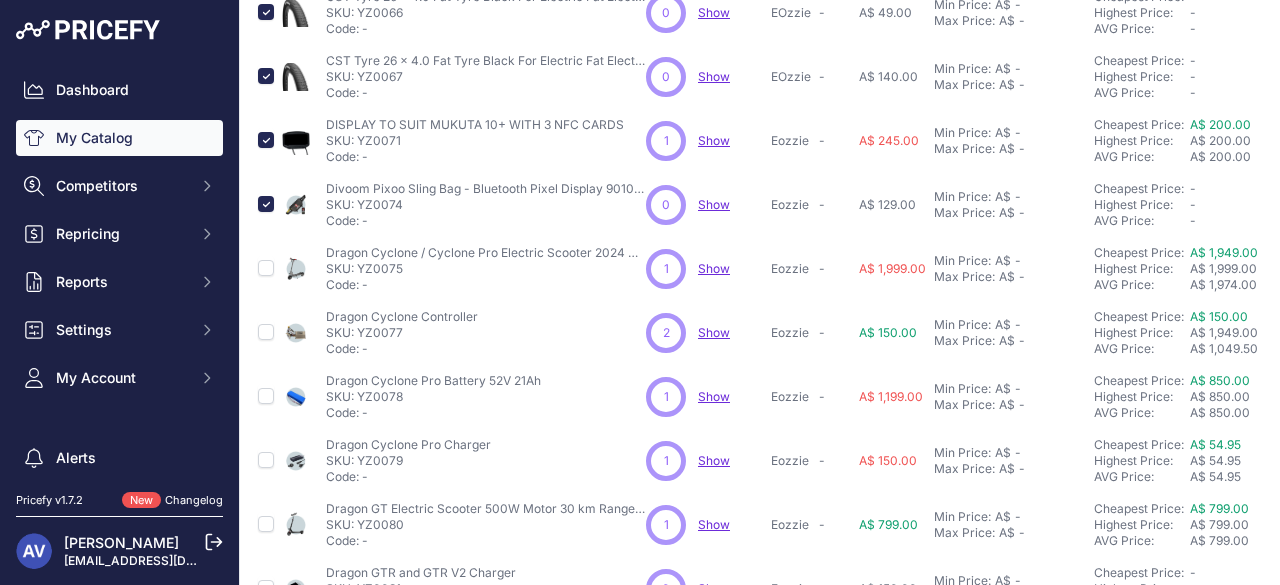 click at bounding box center (266, 333) 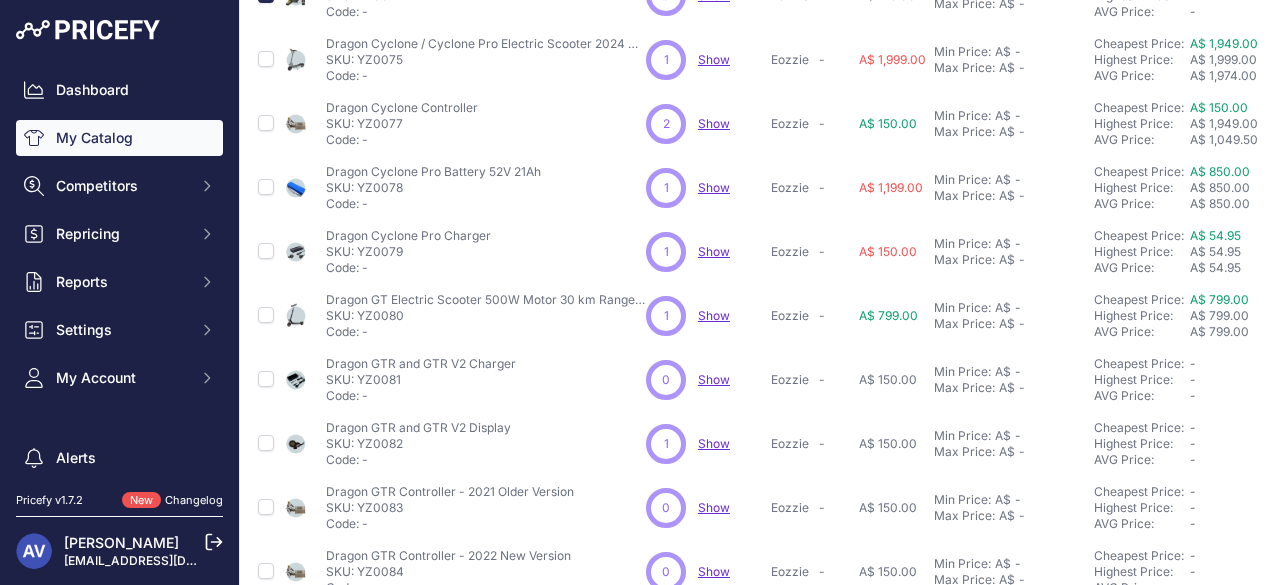 scroll, scrollTop: 517, scrollLeft: 2, axis: both 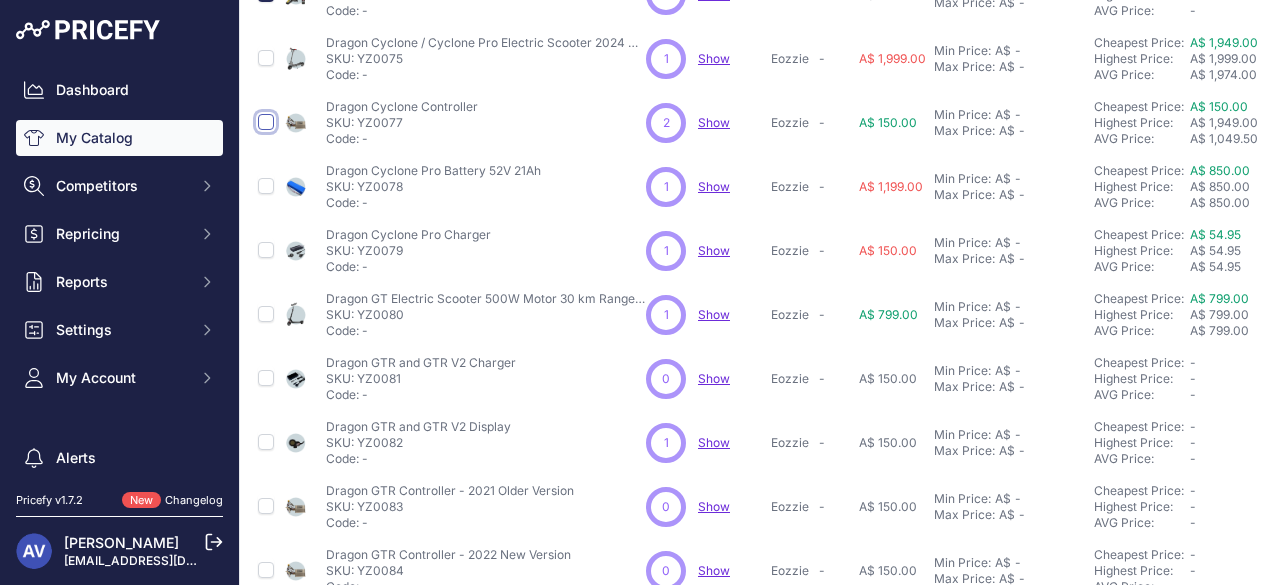 click at bounding box center [266, 122] 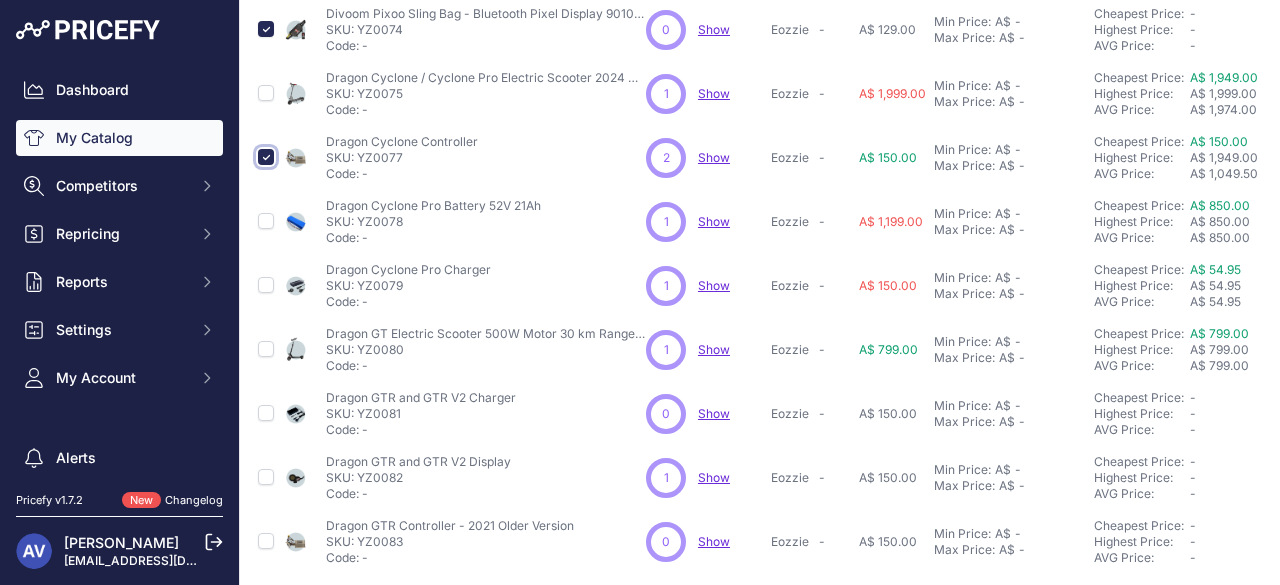 scroll, scrollTop: 552, scrollLeft: 2, axis: both 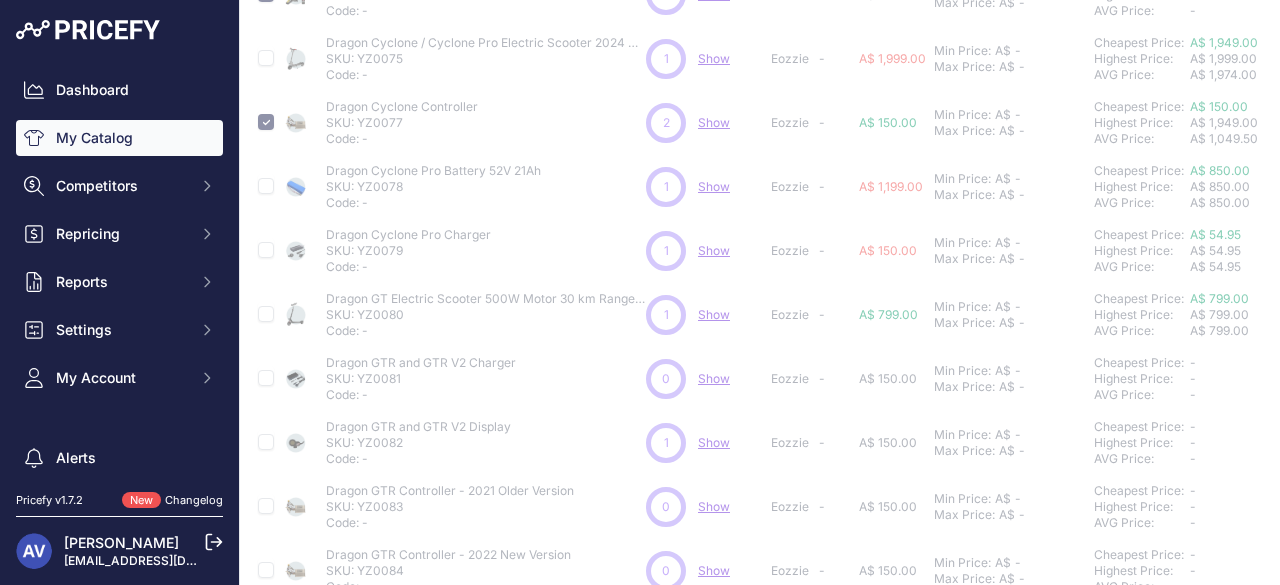 type 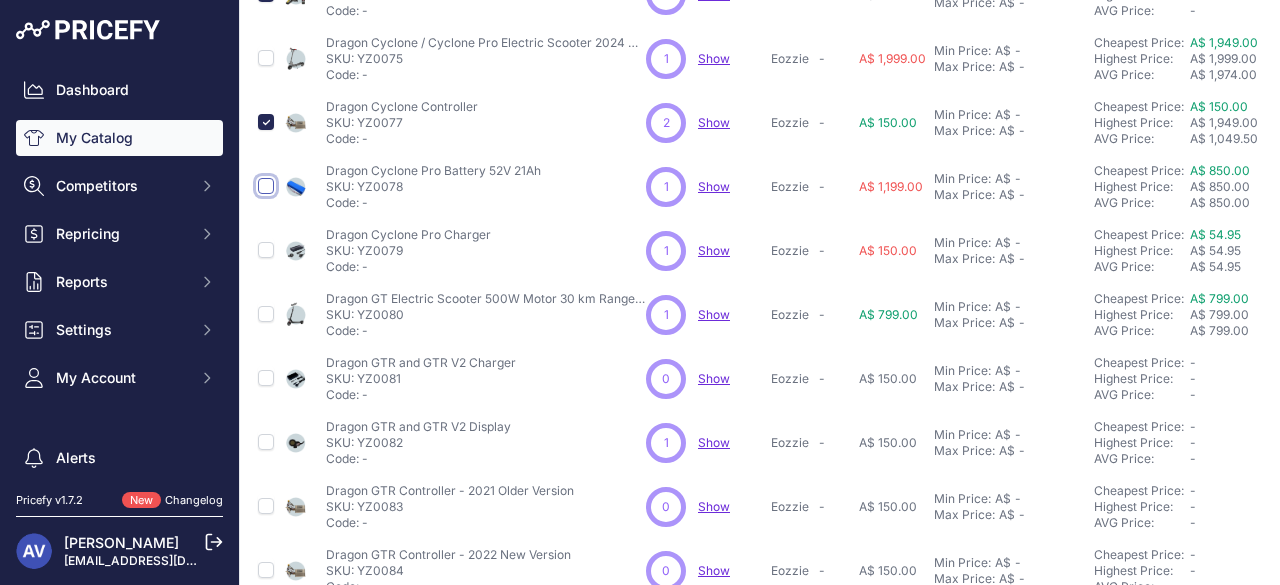 click at bounding box center [266, 186] 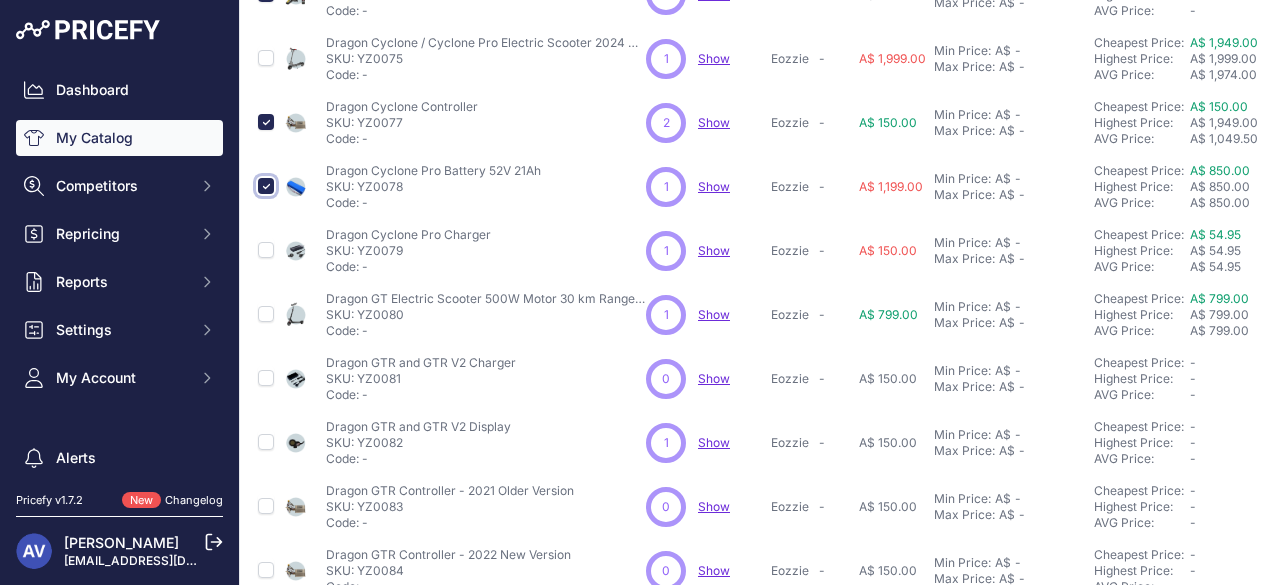 scroll, scrollTop: 552, scrollLeft: 2, axis: both 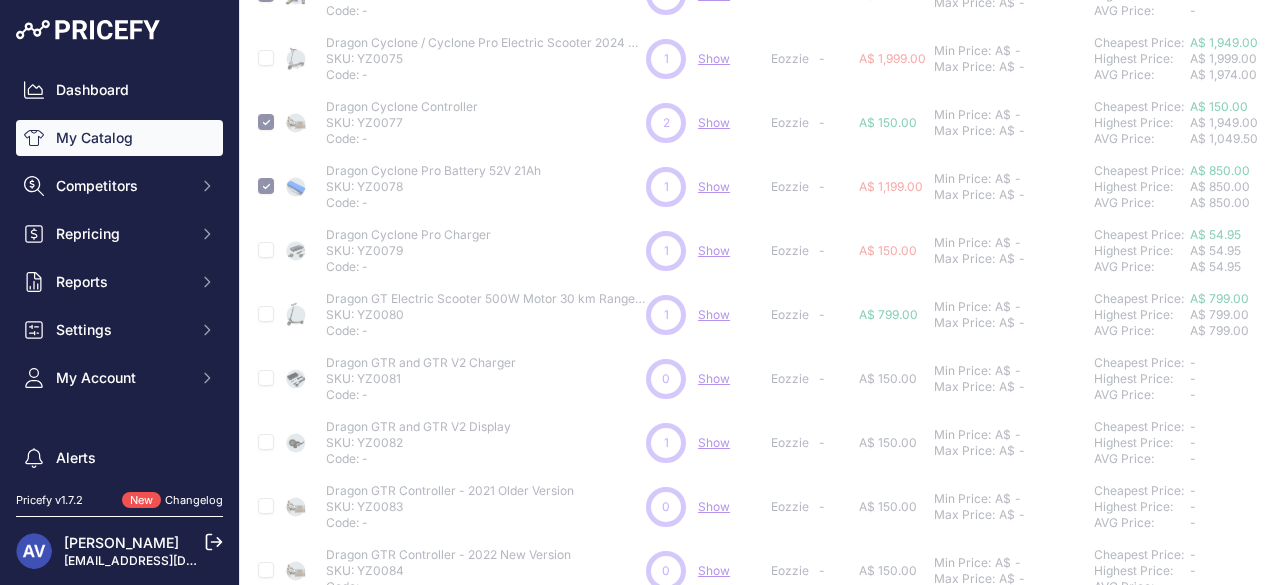 type 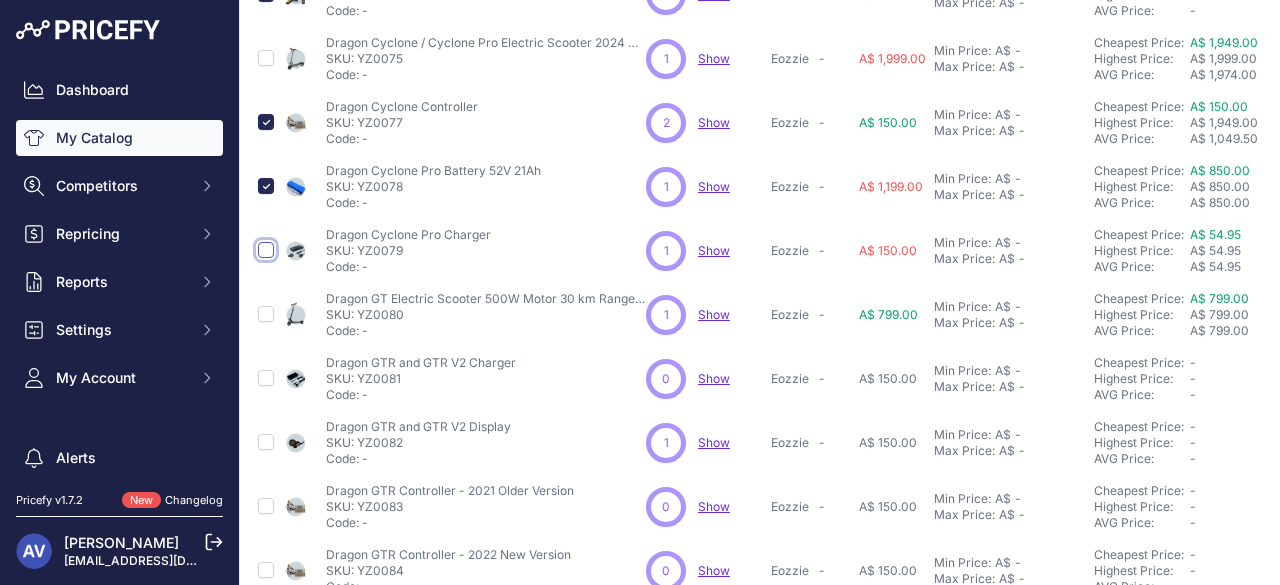click at bounding box center [266, 250] 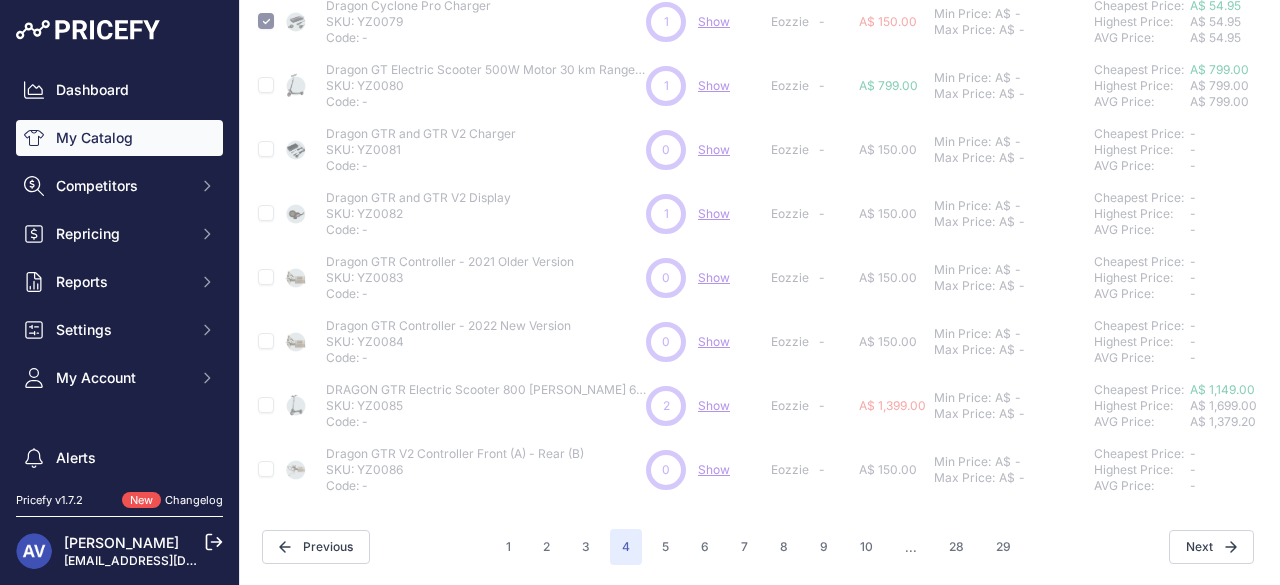 scroll, scrollTop: 792, scrollLeft: 2, axis: both 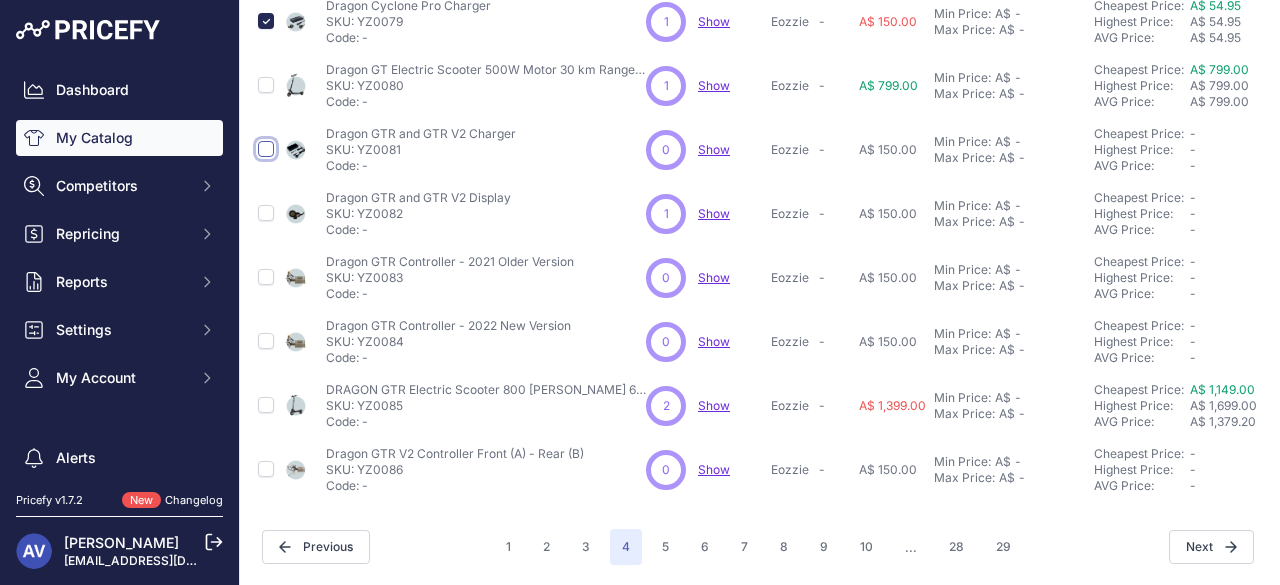 click at bounding box center [266, 149] 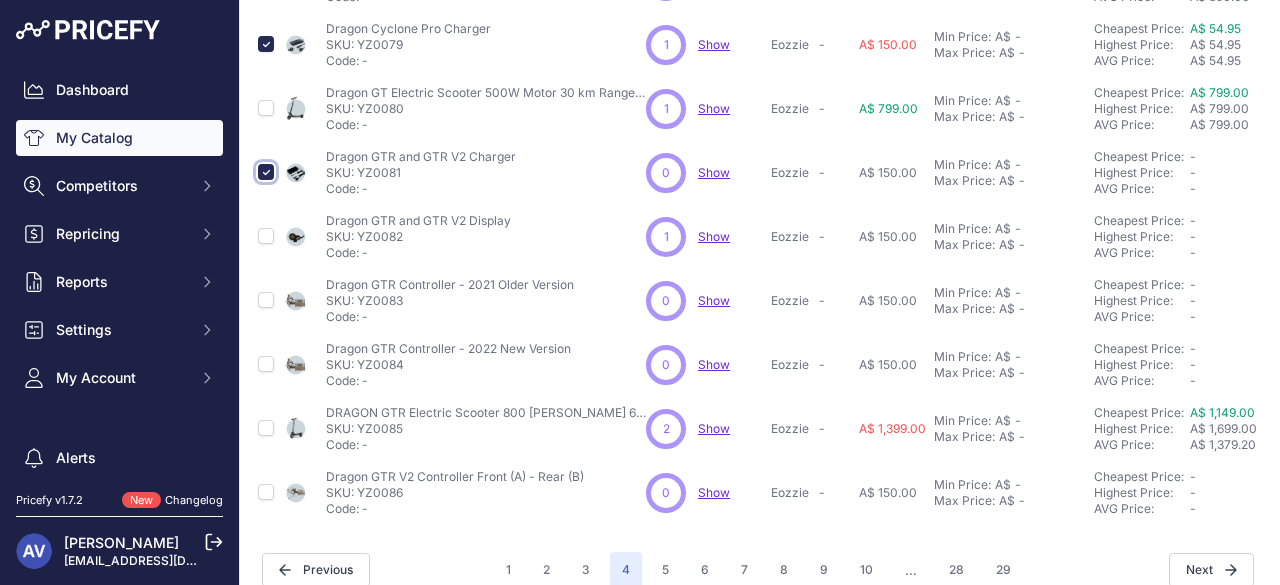scroll, scrollTop: 792, scrollLeft: 2, axis: both 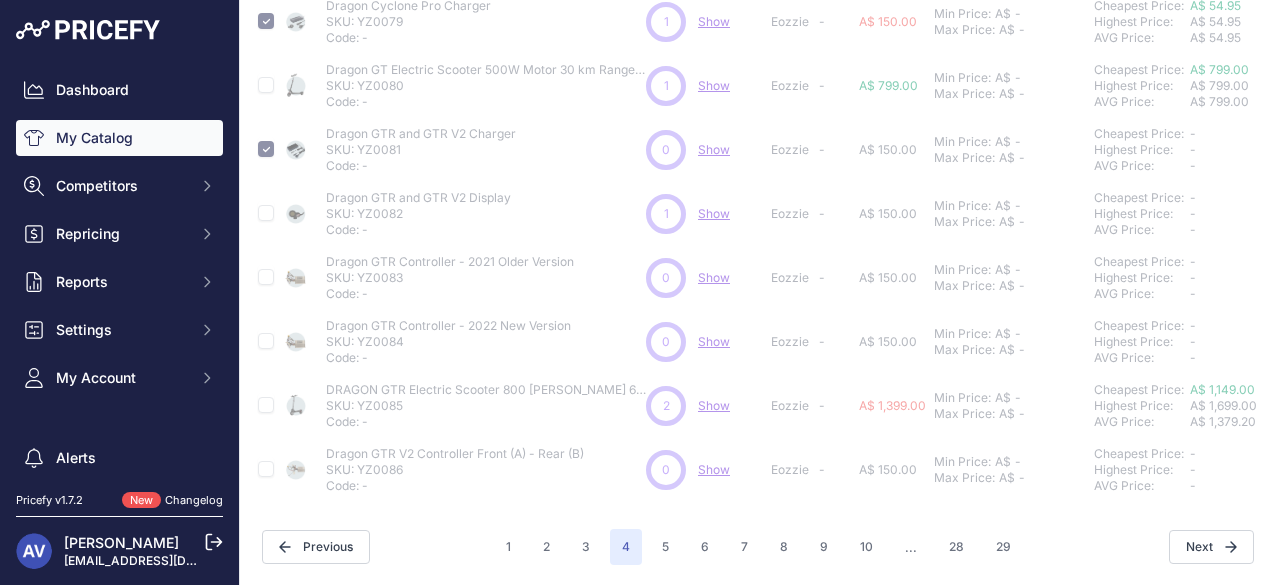 type 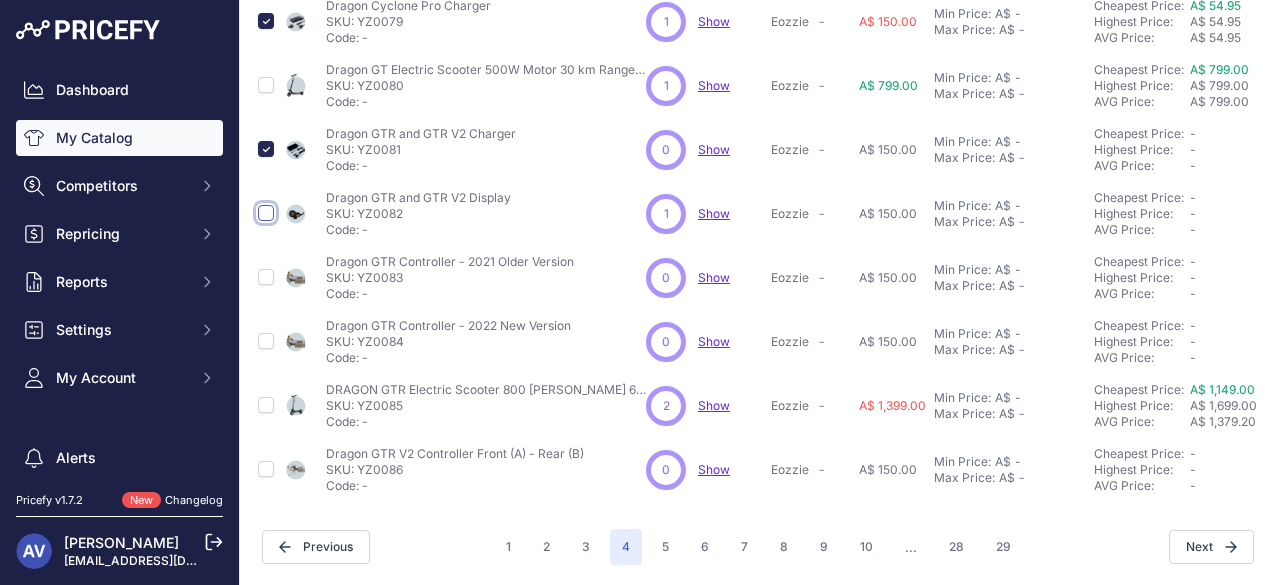 click at bounding box center [266, 213] 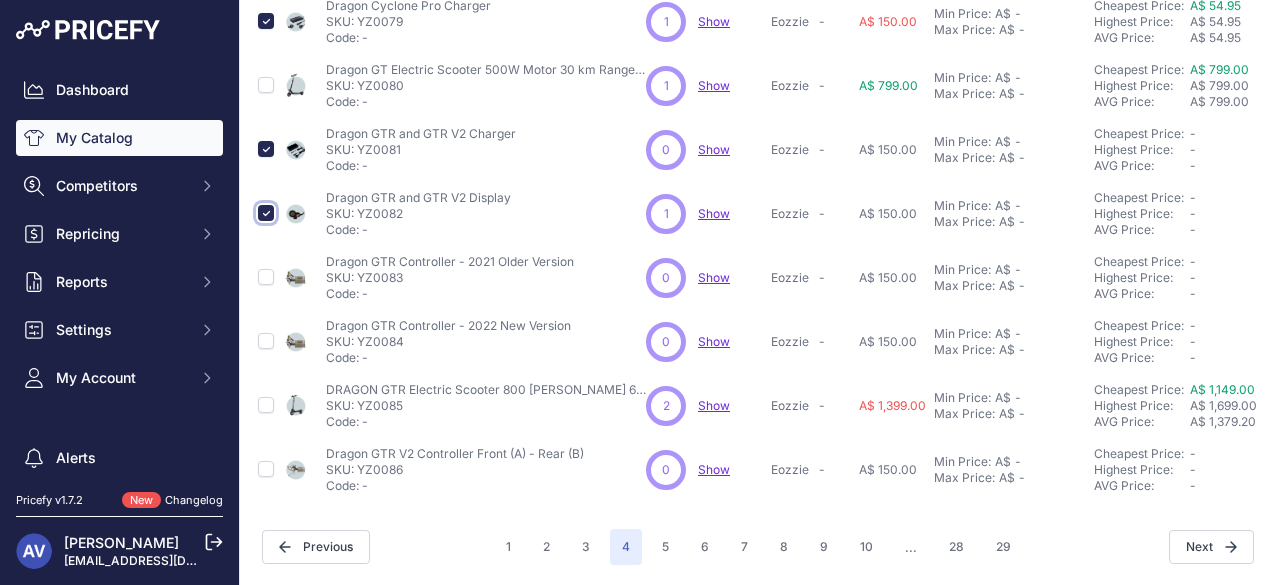 scroll, scrollTop: 792, scrollLeft: 2, axis: both 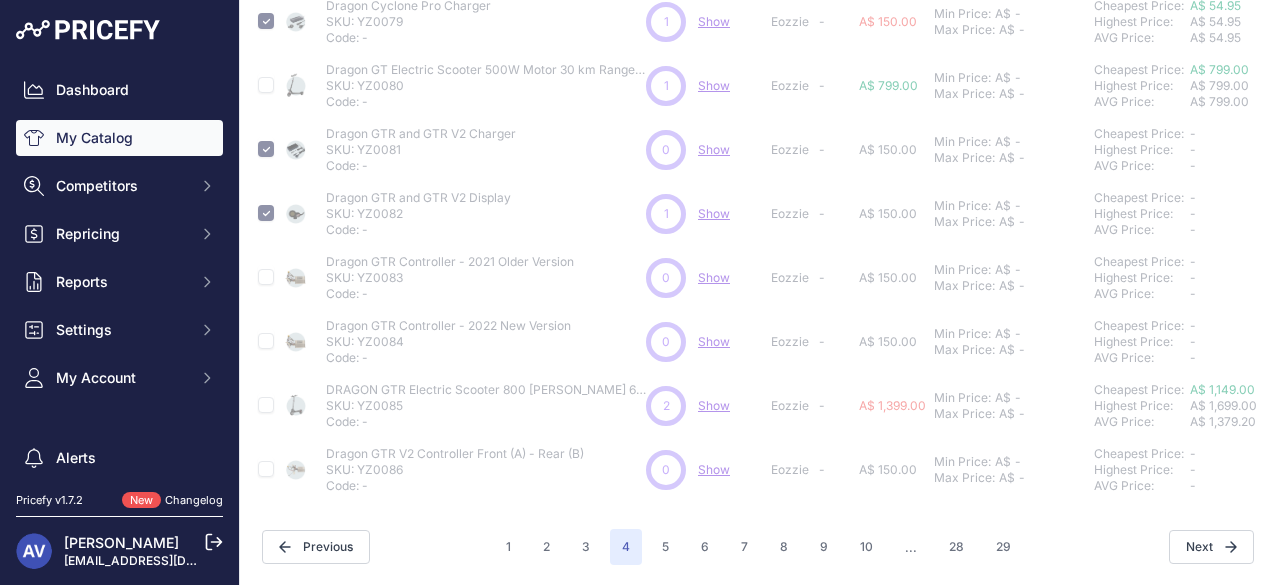 type 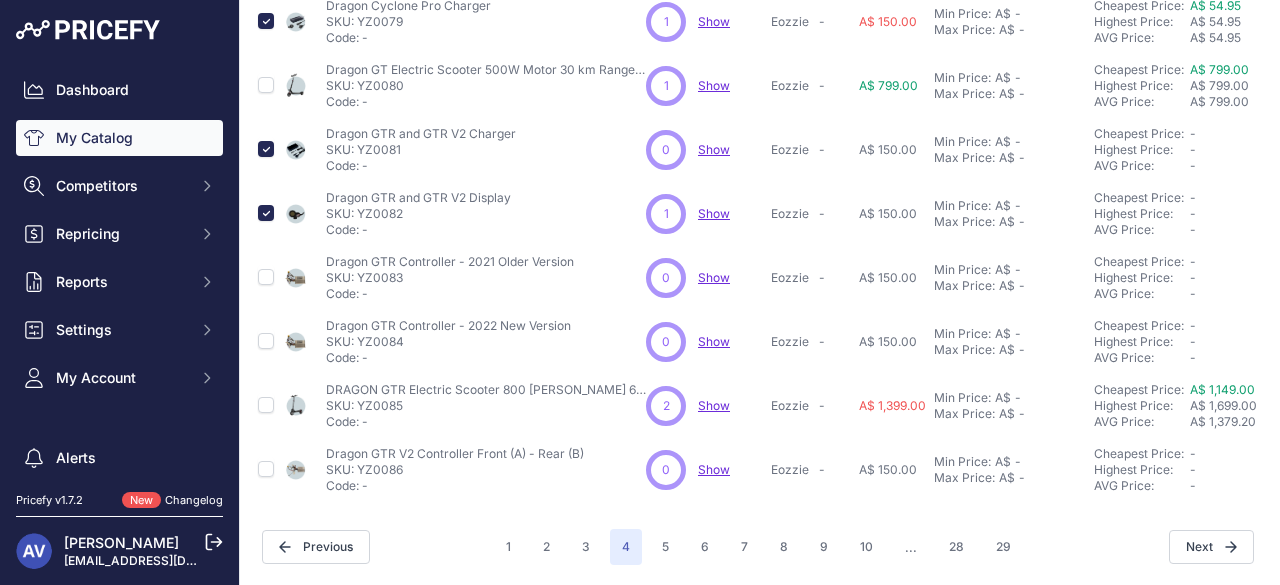 scroll, scrollTop: 758, scrollLeft: 2, axis: both 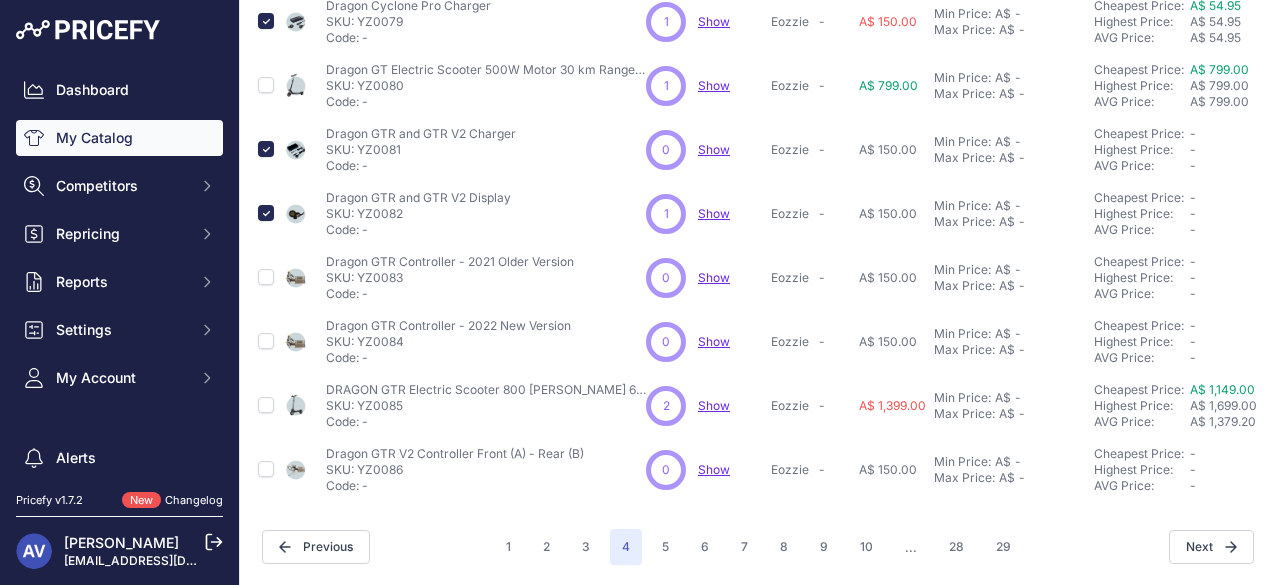 click at bounding box center [266, 278] 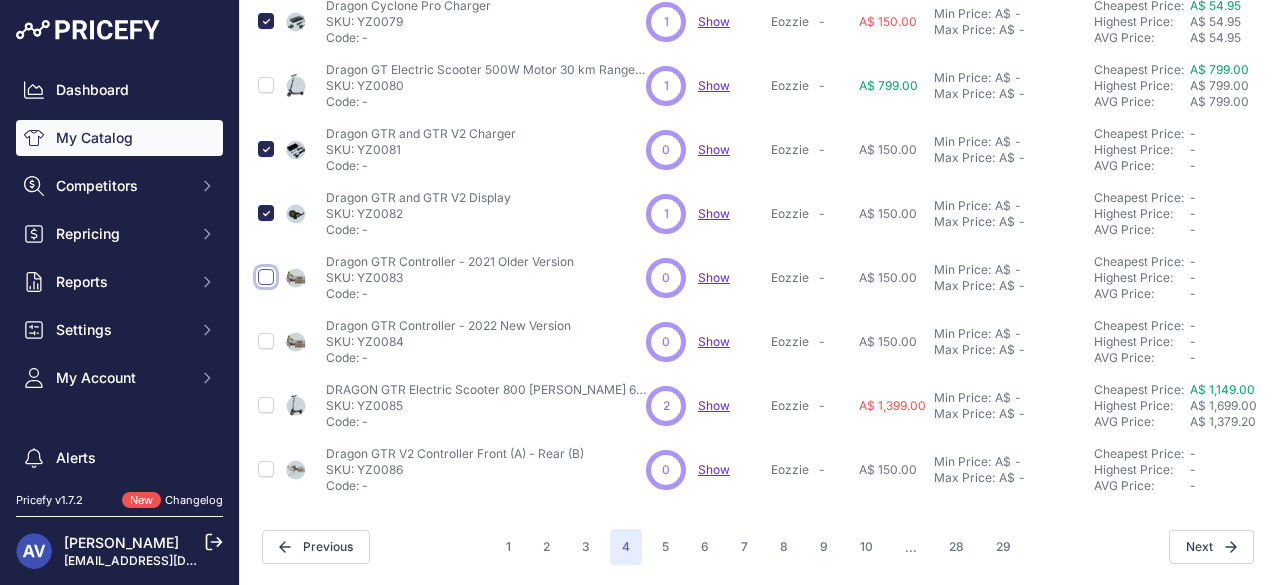 click at bounding box center [266, 277] 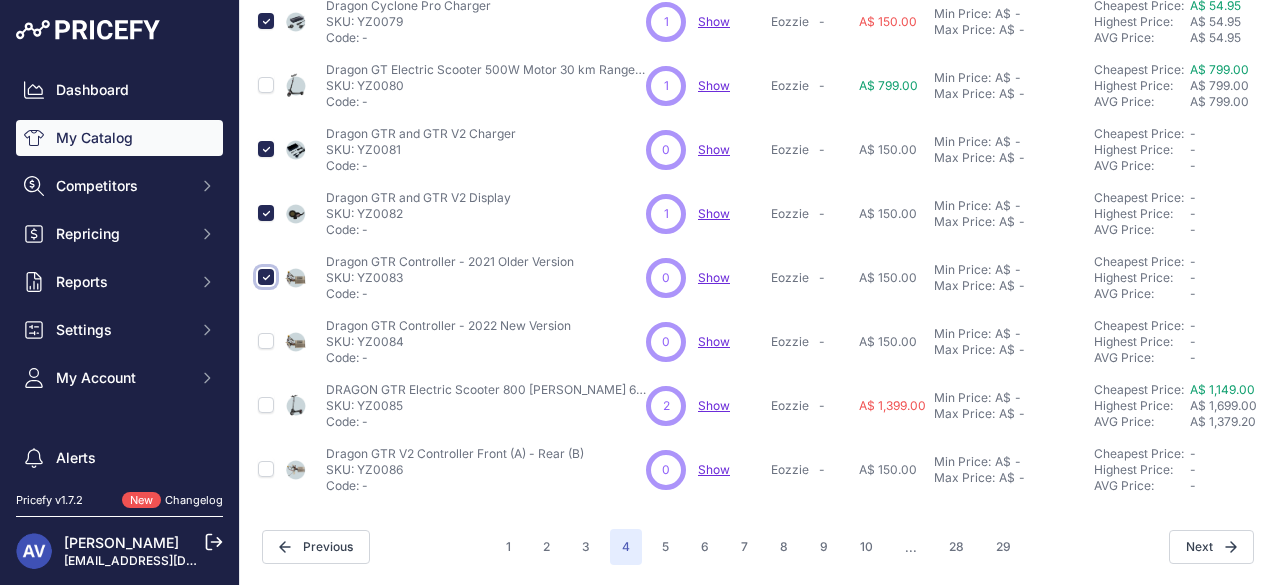 scroll, scrollTop: 792, scrollLeft: 2, axis: both 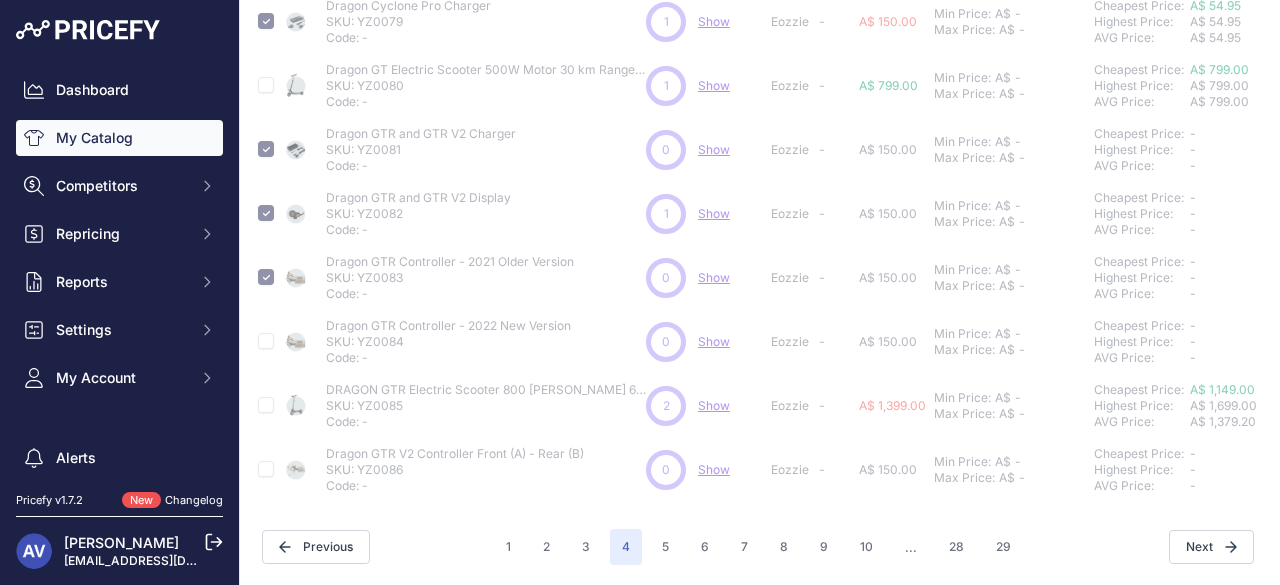type 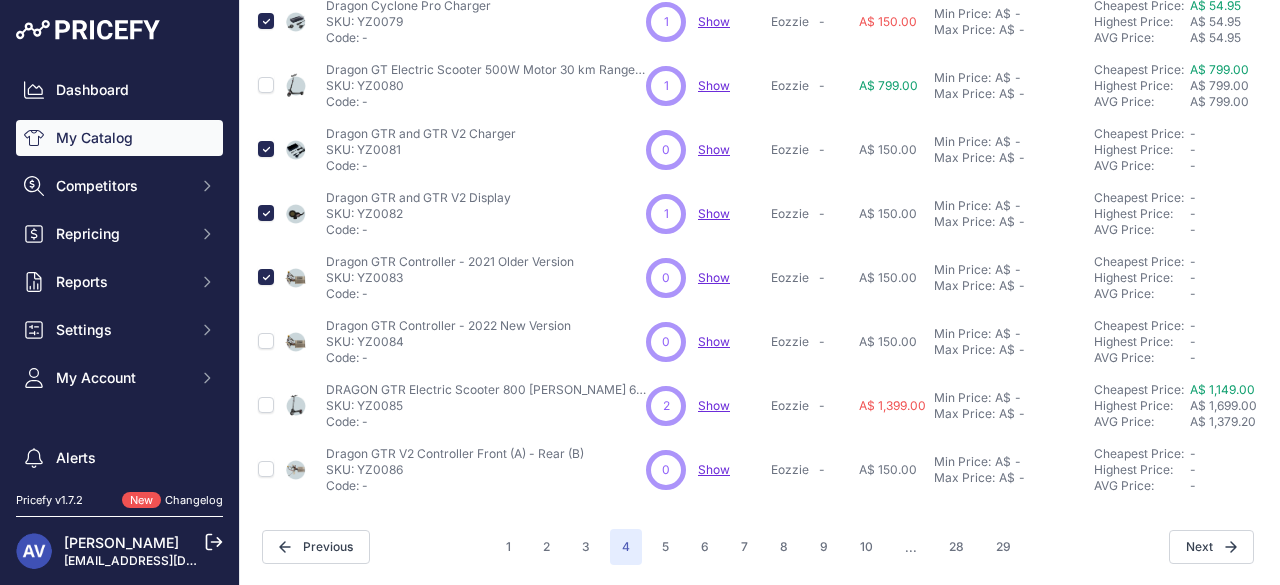 scroll, scrollTop: 758, scrollLeft: 2, axis: both 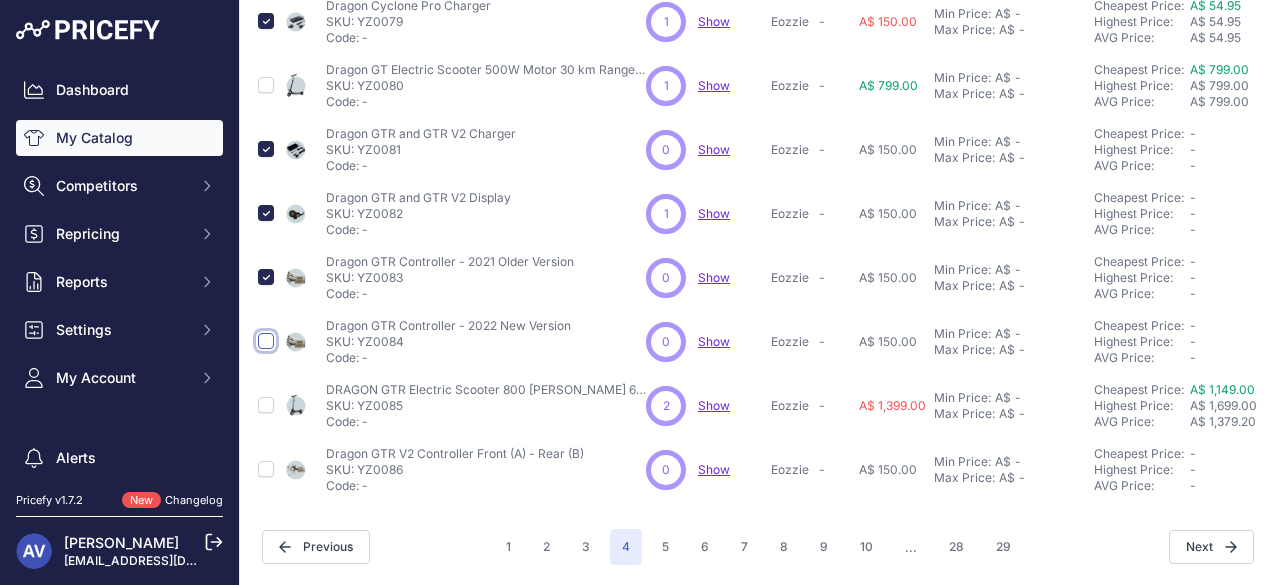 click at bounding box center (266, 341) 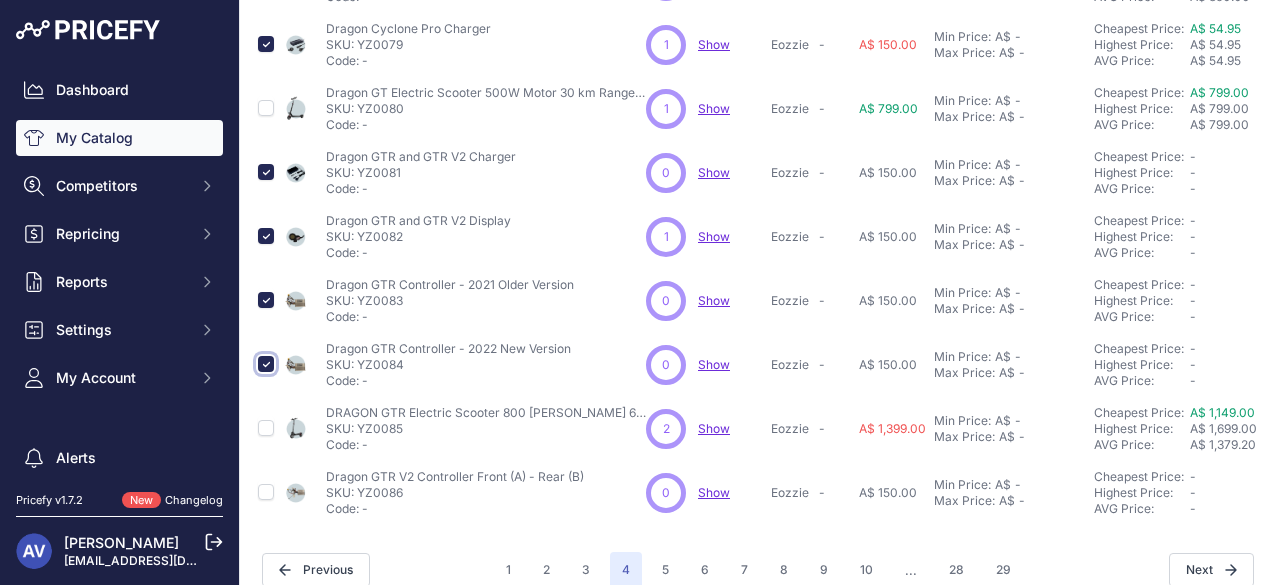scroll, scrollTop: 792, scrollLeft: 2, axis: both 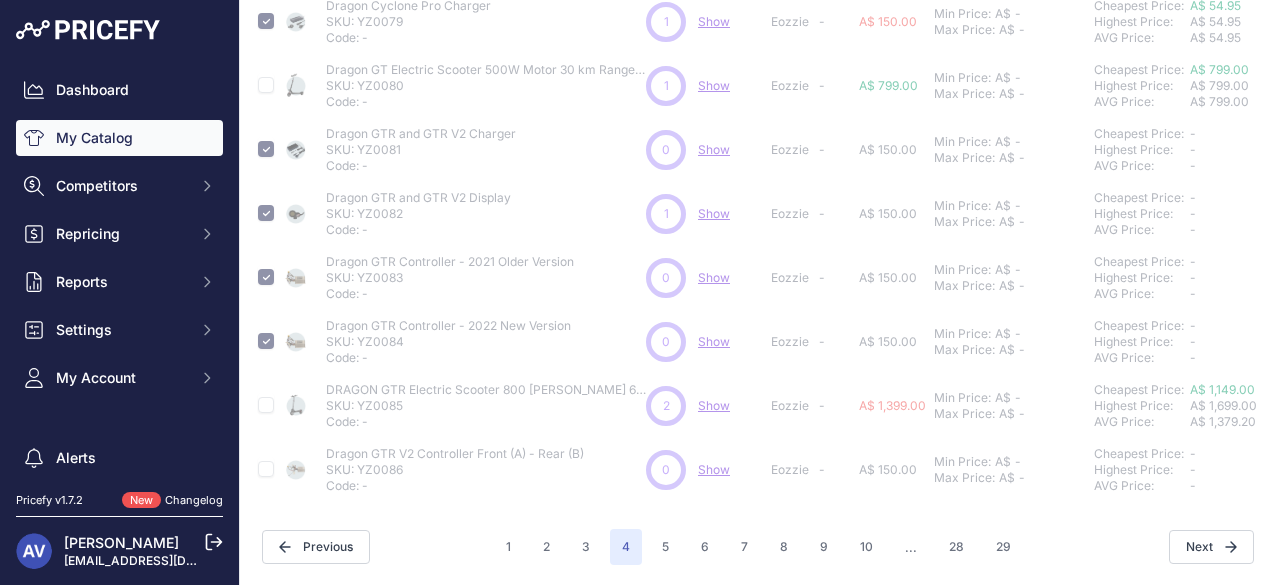 type 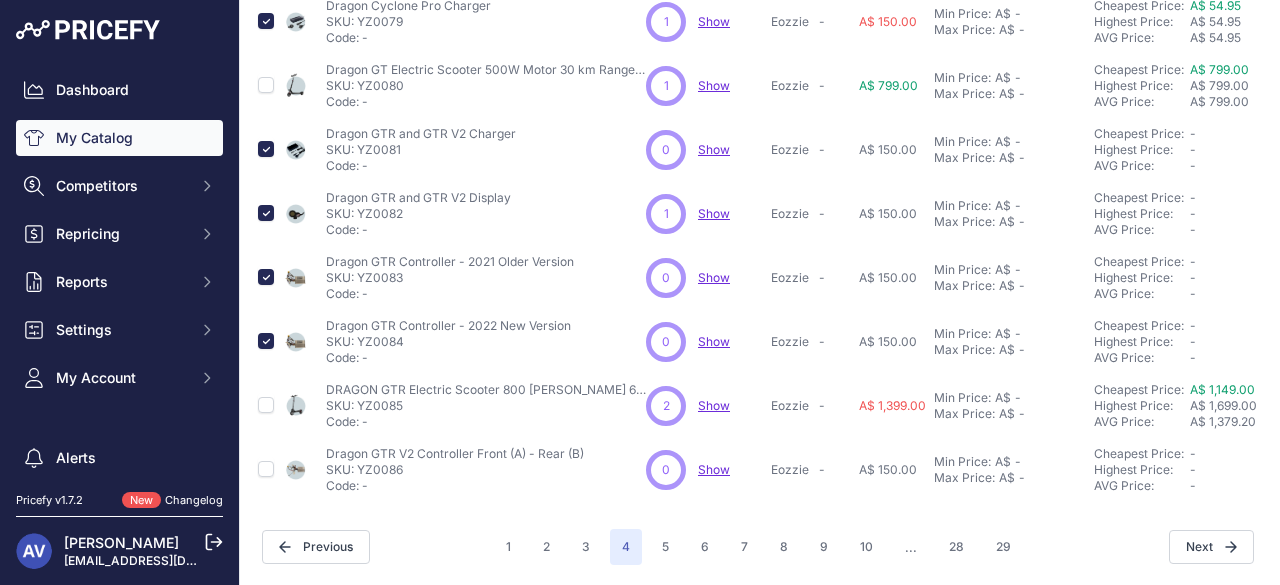 scroll, scrollTop: 758, scrollLeft: 2, axis: both 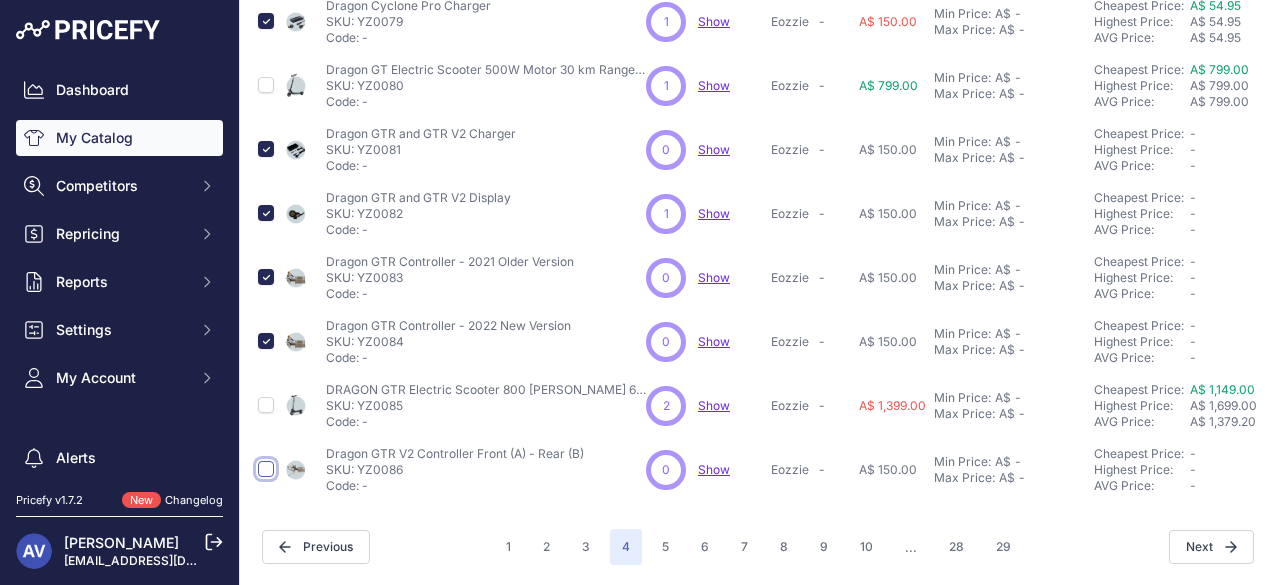 click at bounding box center [266, 469] 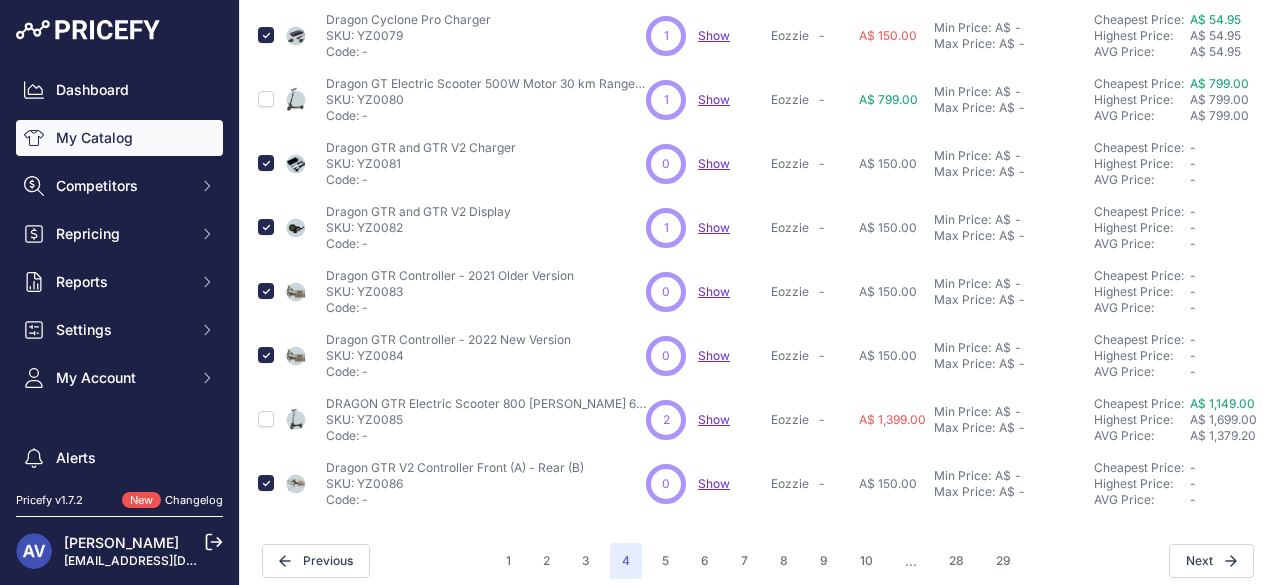 scroll, scrollTop: 758, scrollLeft: 2, axis: both 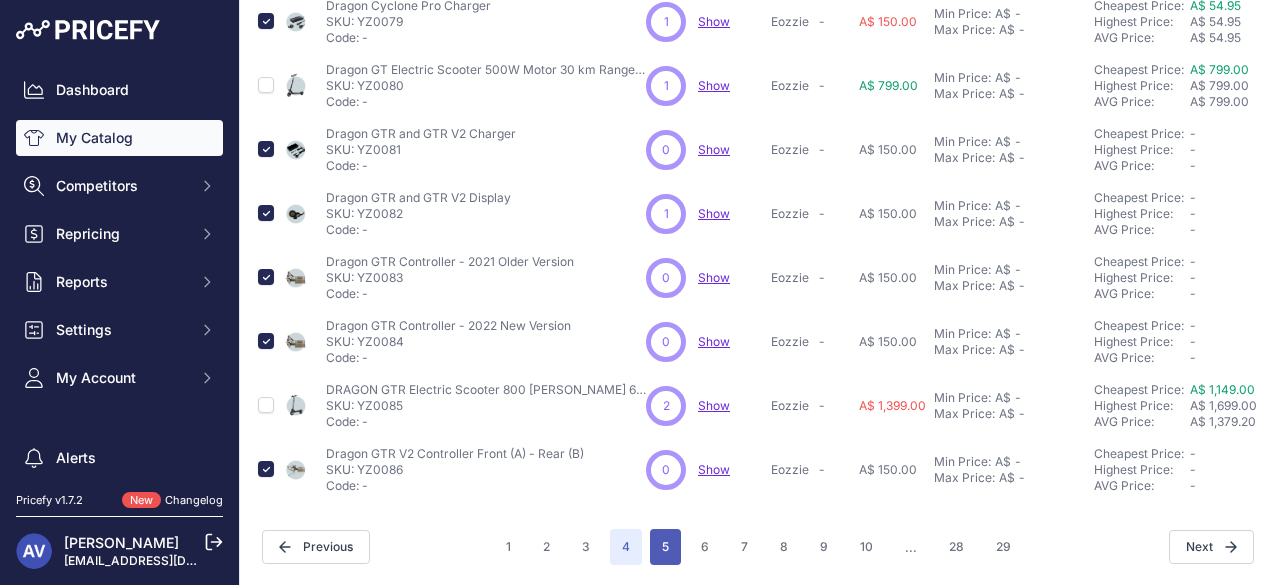 click on "5" at bounding box center [665, 547] 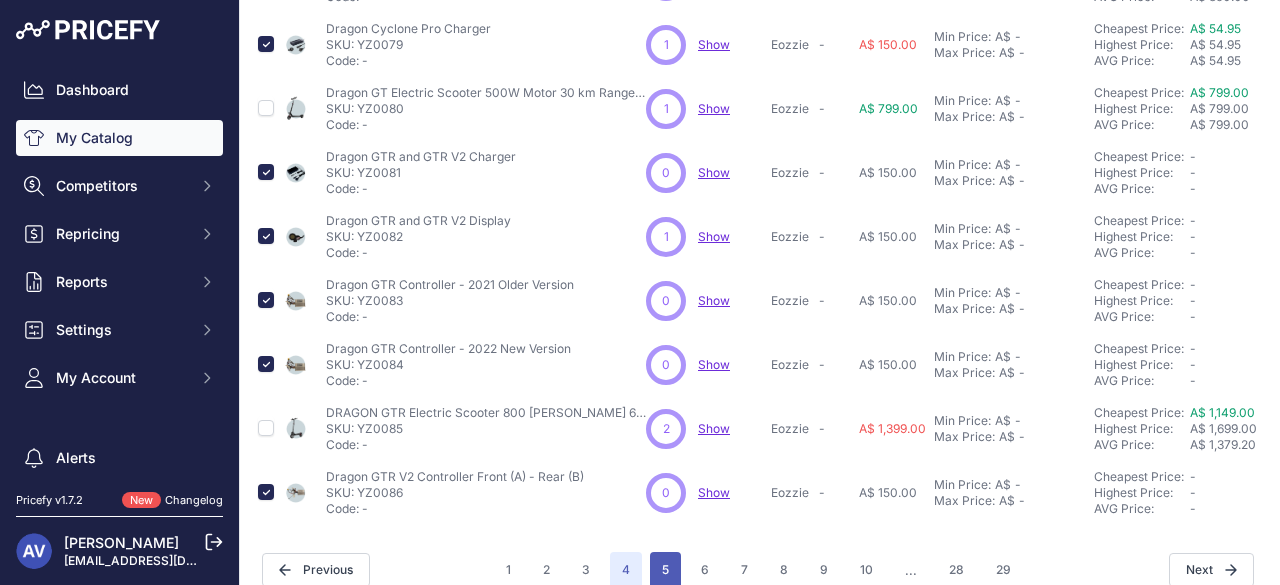 scroll, scrollTop: 792, scrollLeft: 2, axis: both 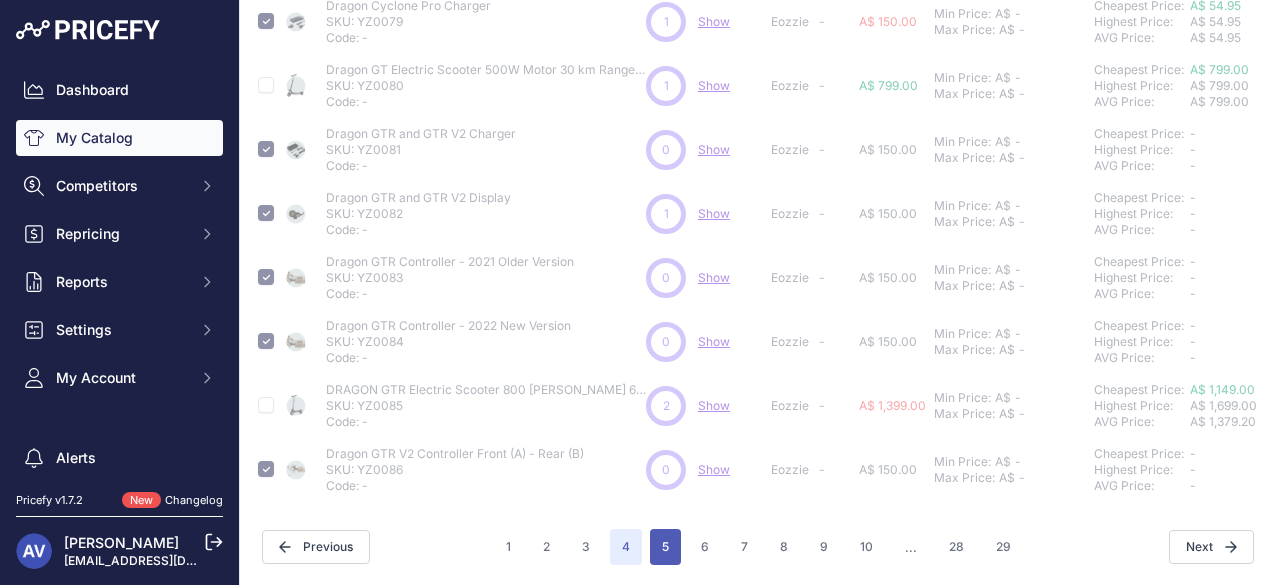 type 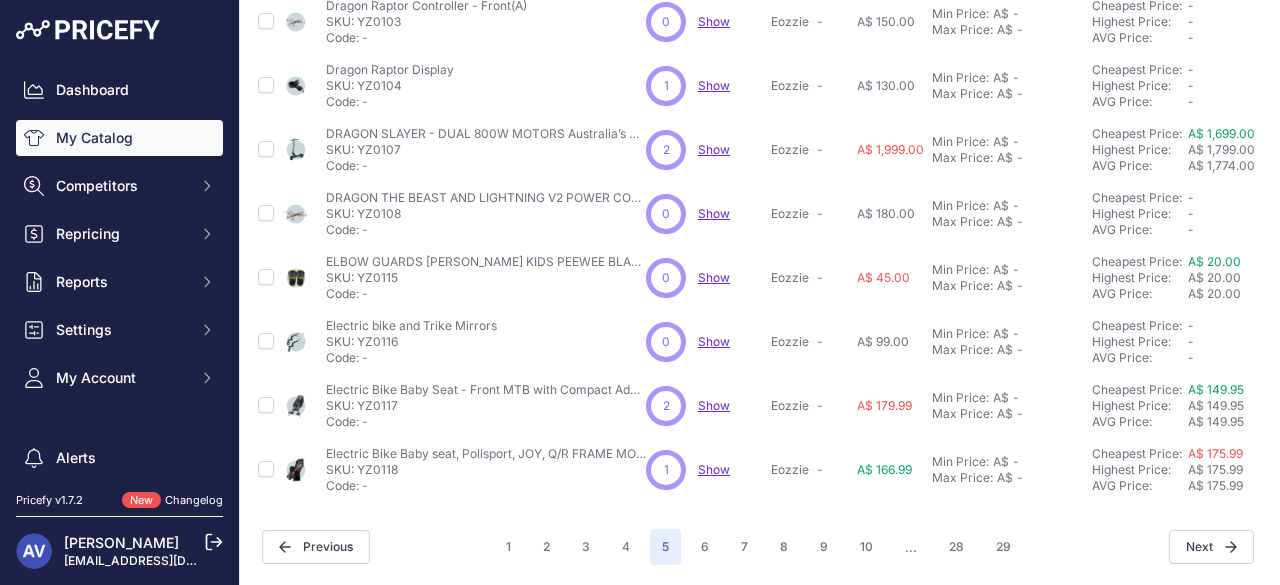 scroll, scrollTop: 0, scrollLeft: 2, axis: horizontal 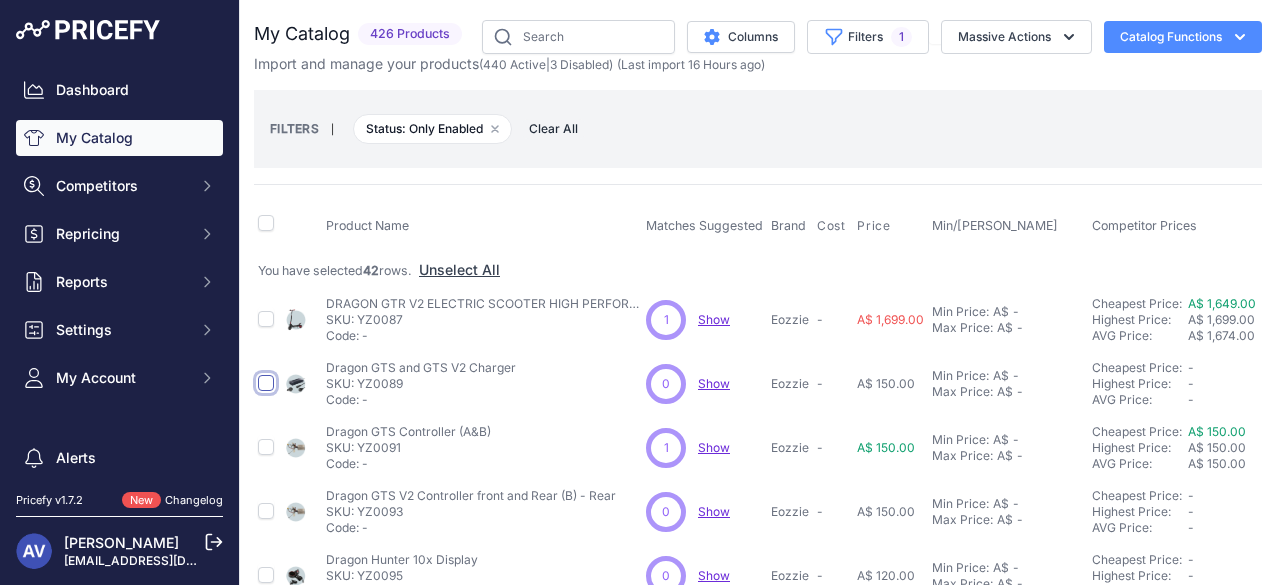click at bounding box center (266, 383) 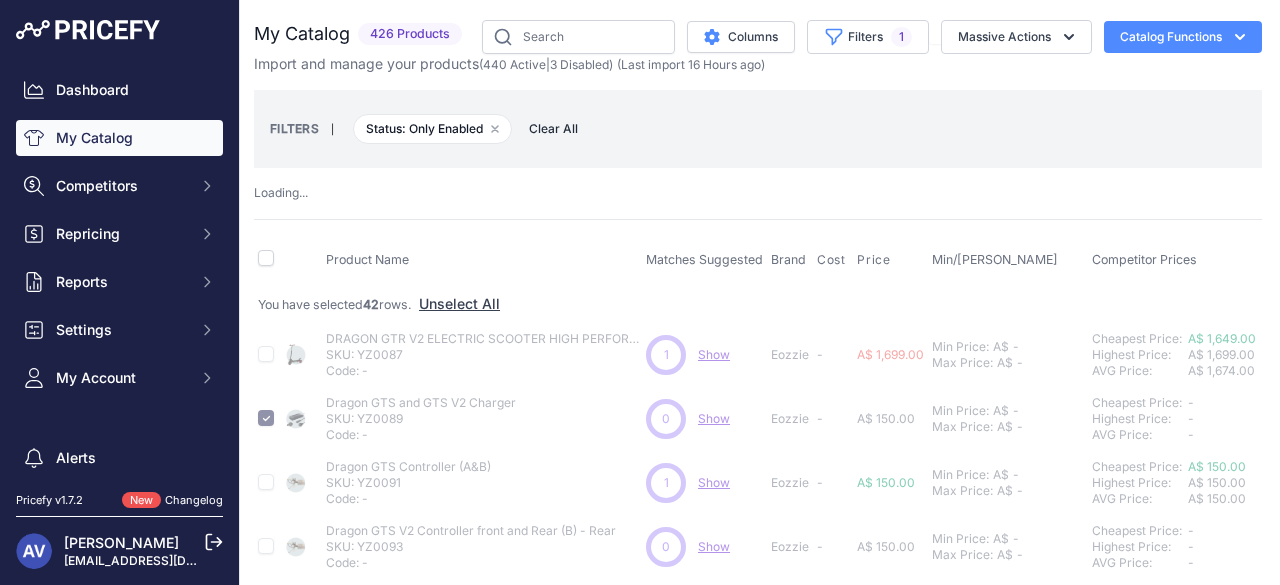 type 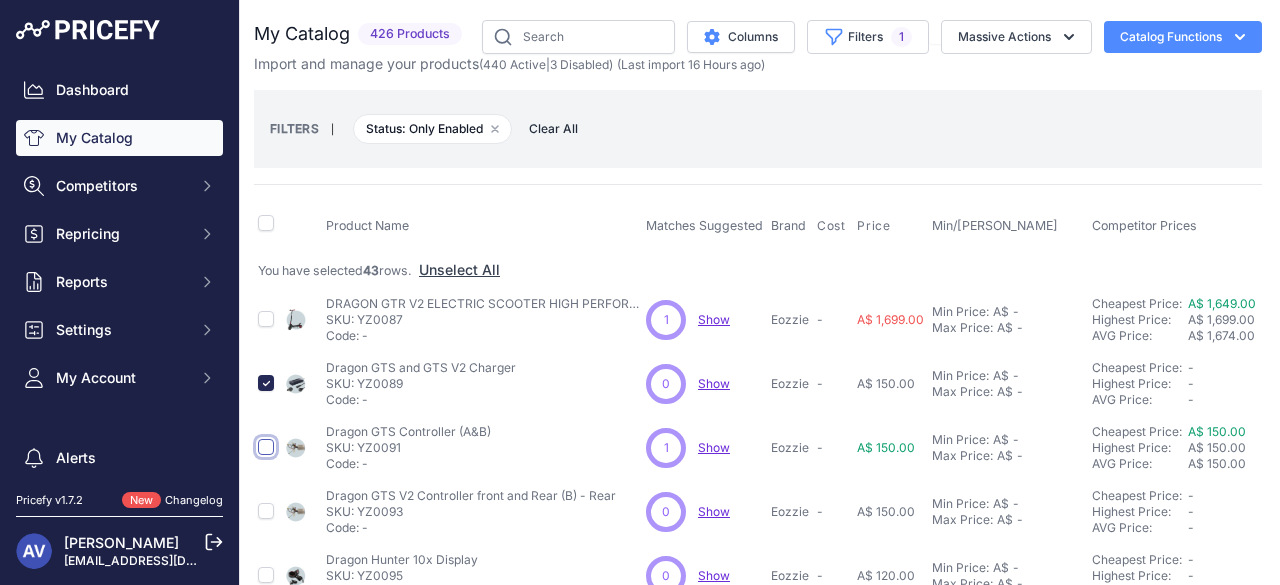 click at bounding box center [266, 447] 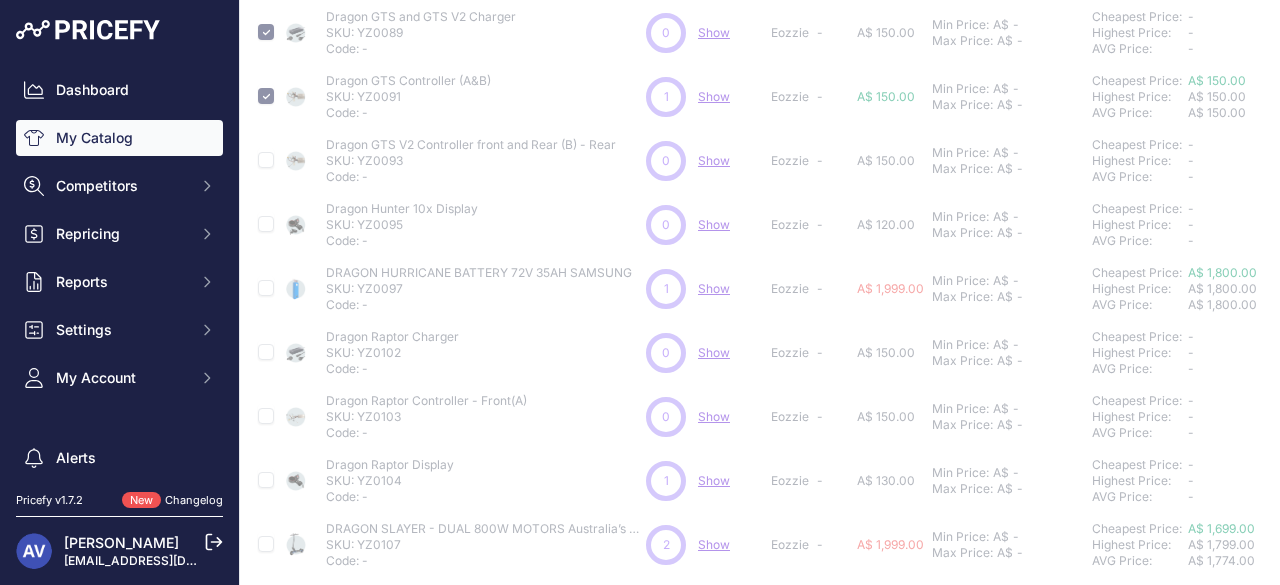 scroll, scrollTop: 387, scrollLeft: 2, axis: both 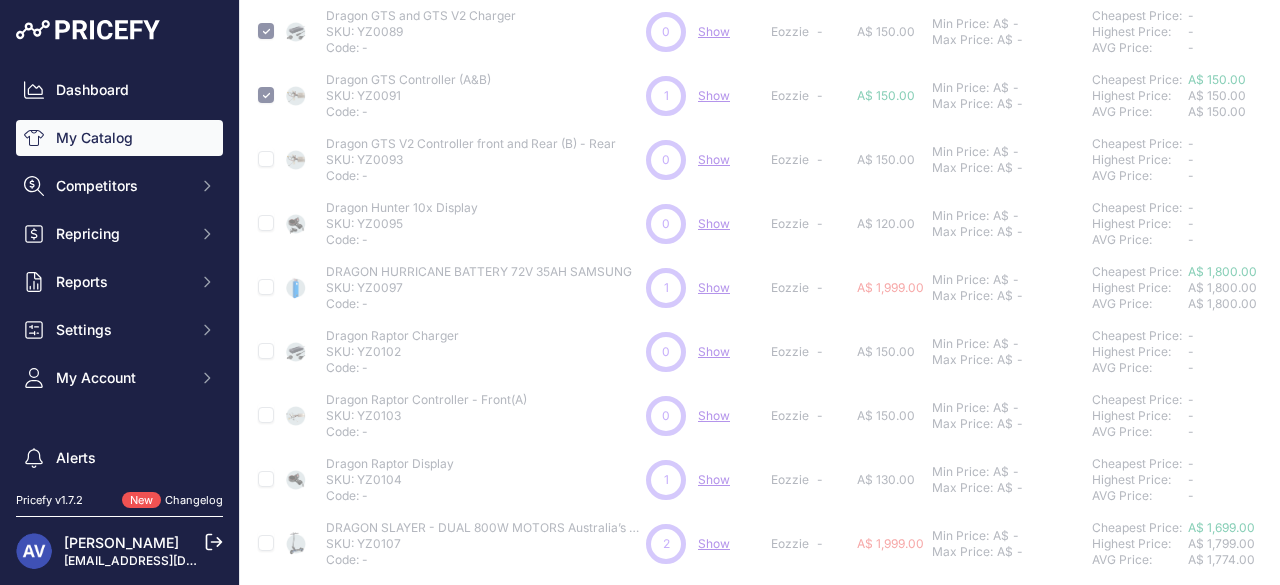 type 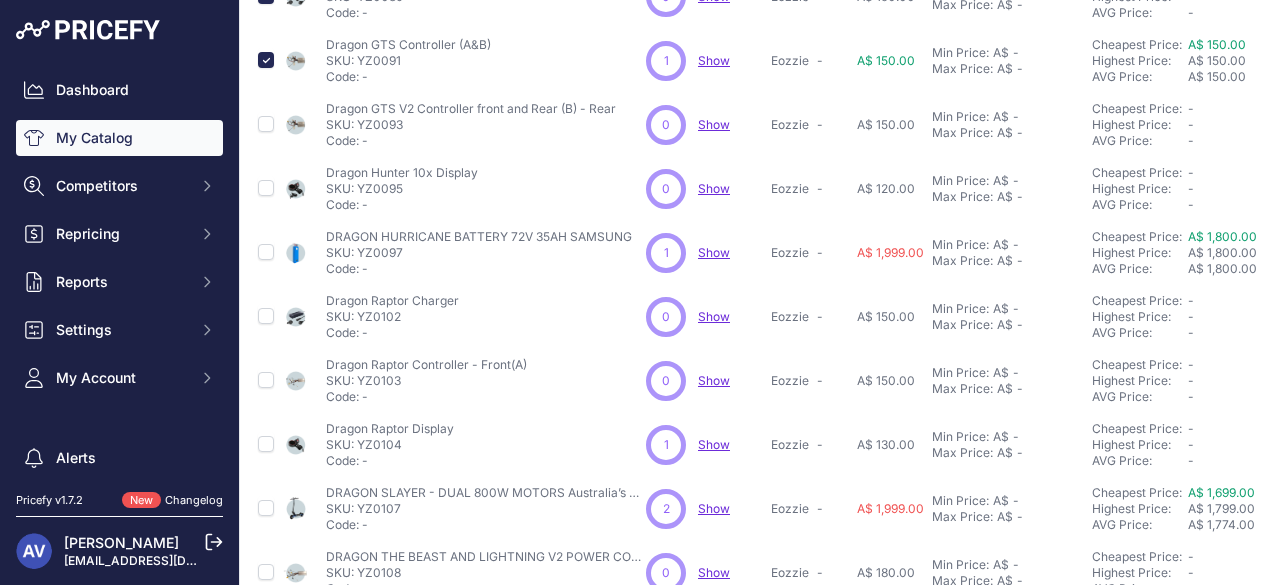 scroll, scrollTop: 352, scrollLeft: 2, axis: both 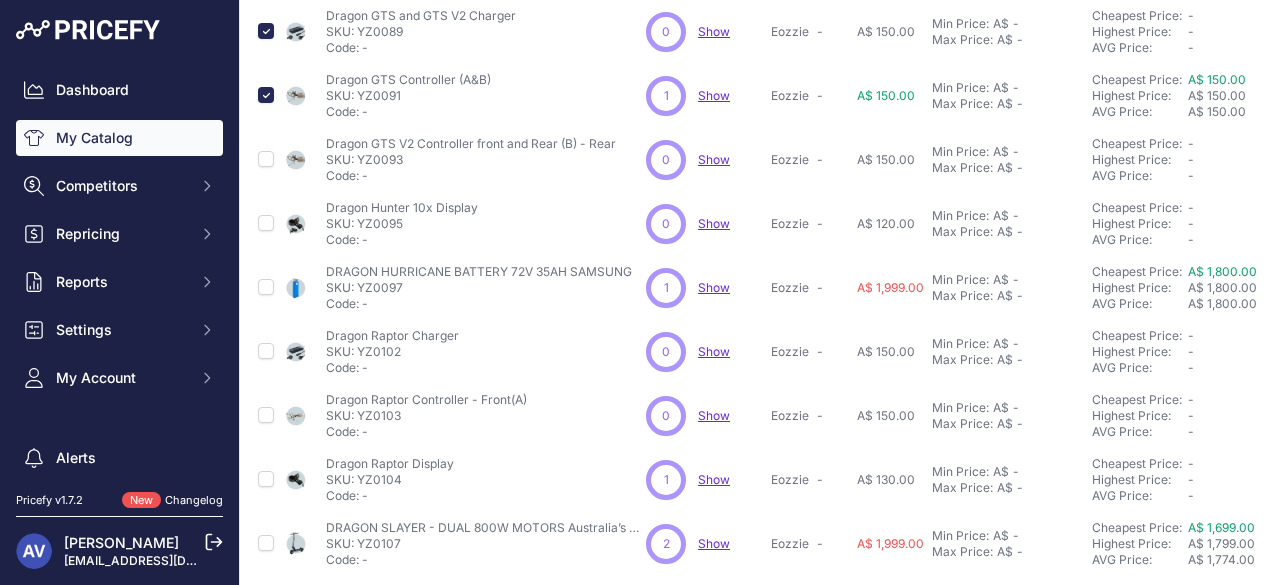 click at bounding box center [266, 160] 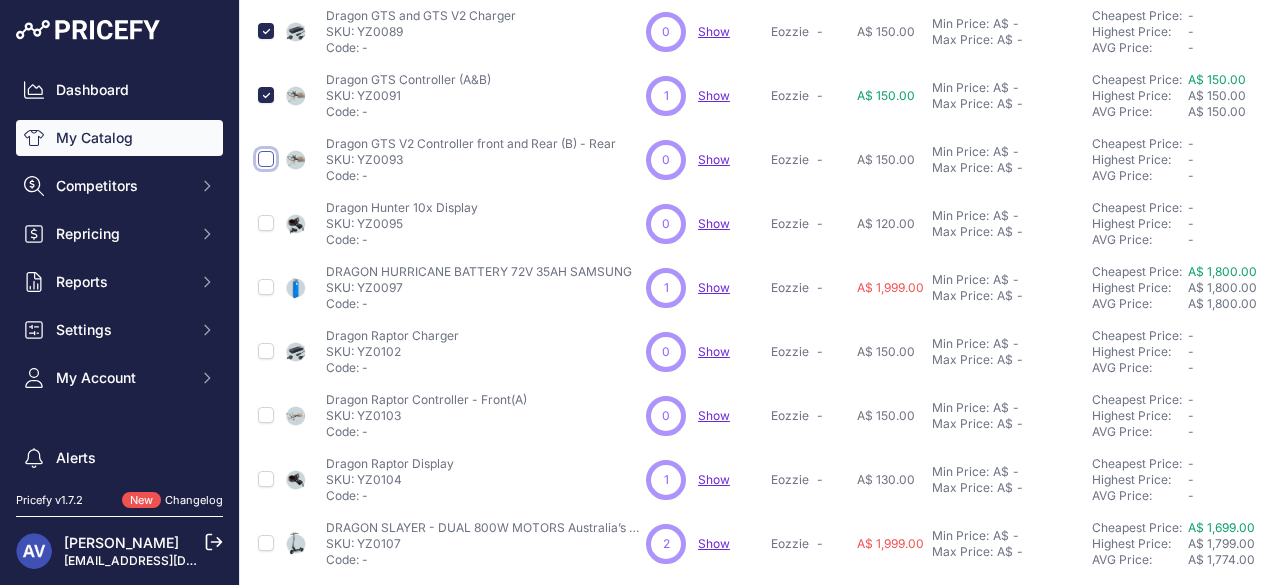 click at bounding box center (266, 159) 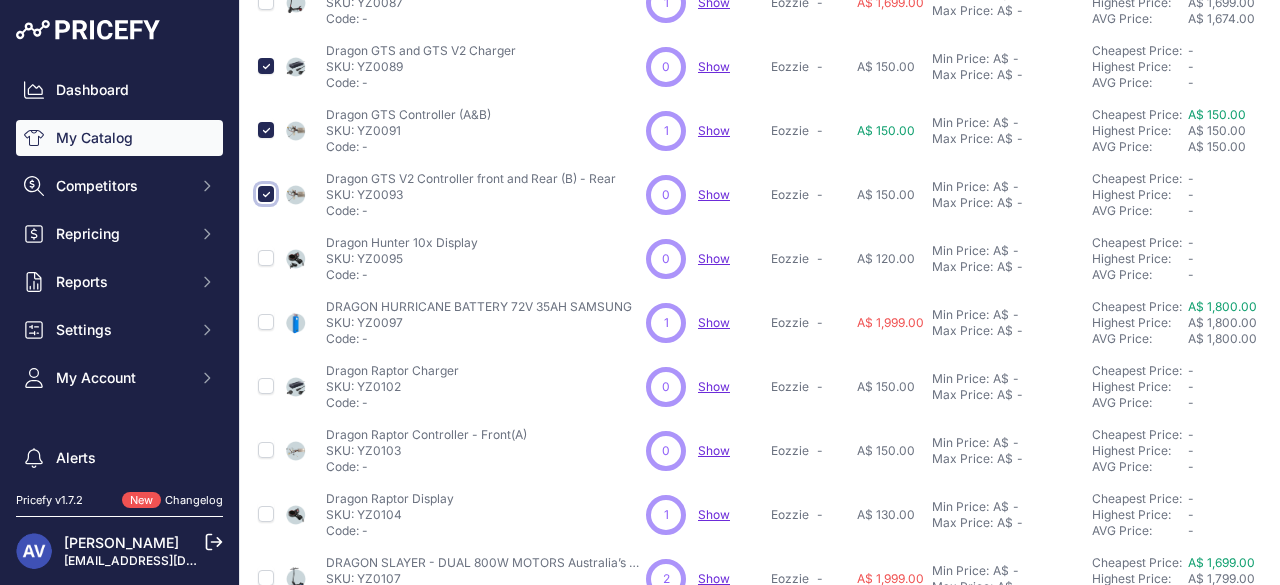 scroll, scrollTop: 387, scrollLeft: 2, axis: both 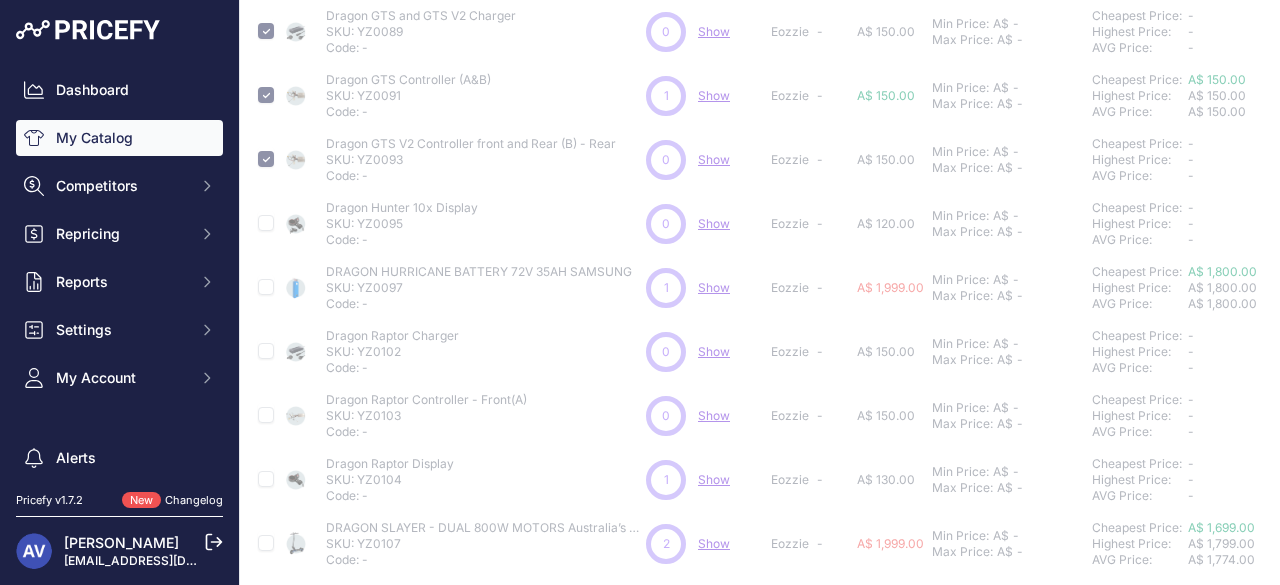type 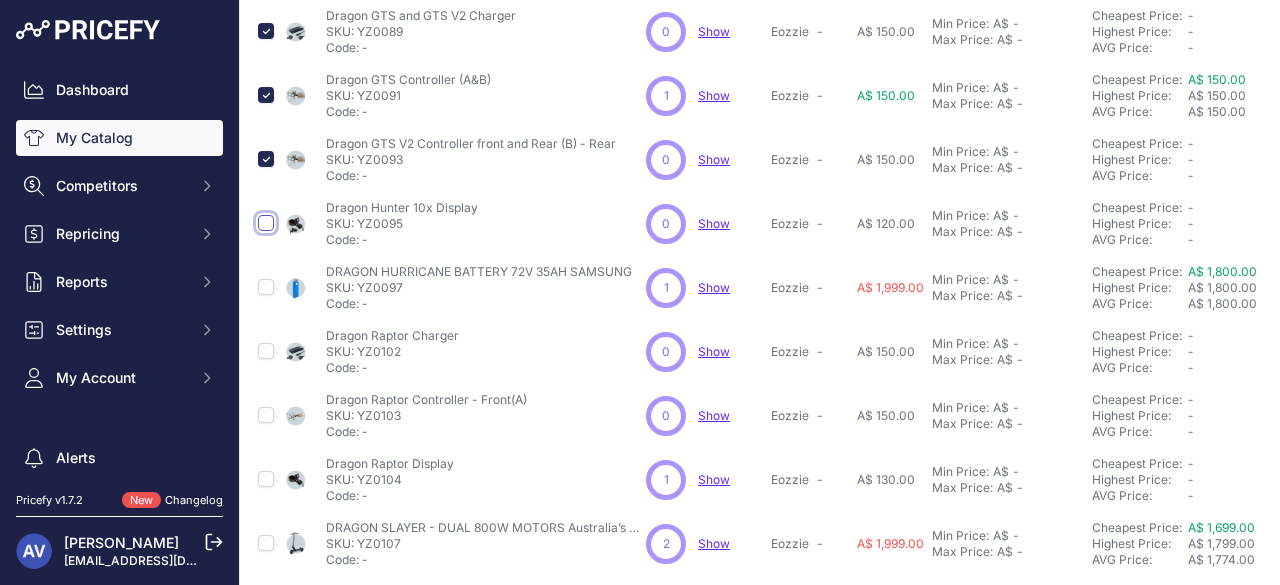 click at bounding box center (266, 223) 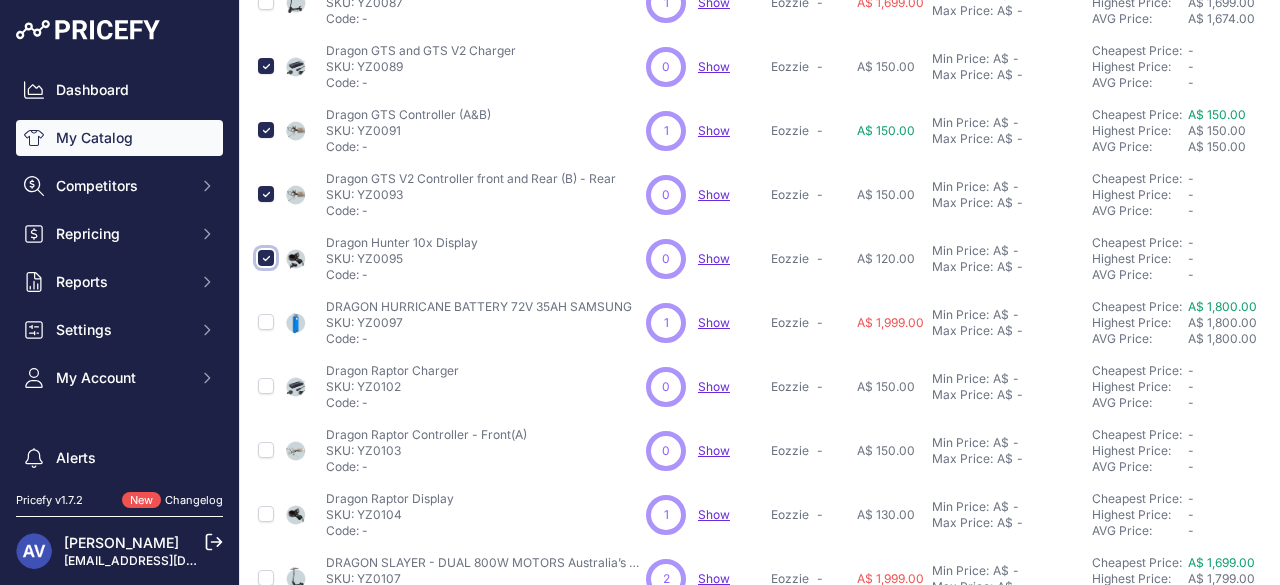 scroll, scrollTop: 387, scrollLeft: 2, axis: both 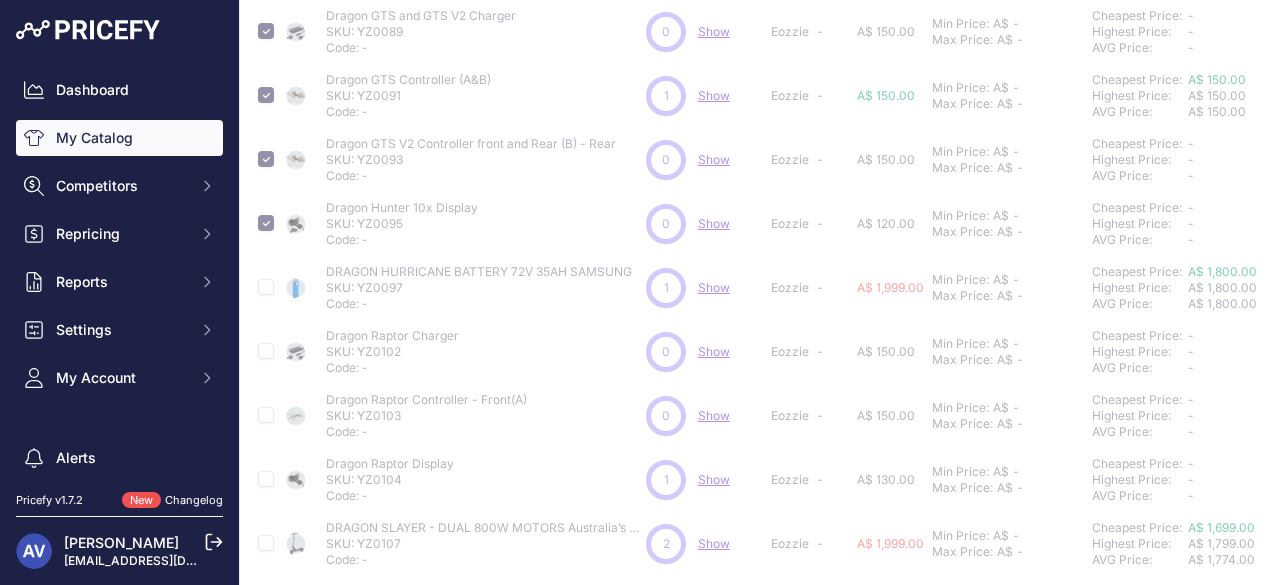 type 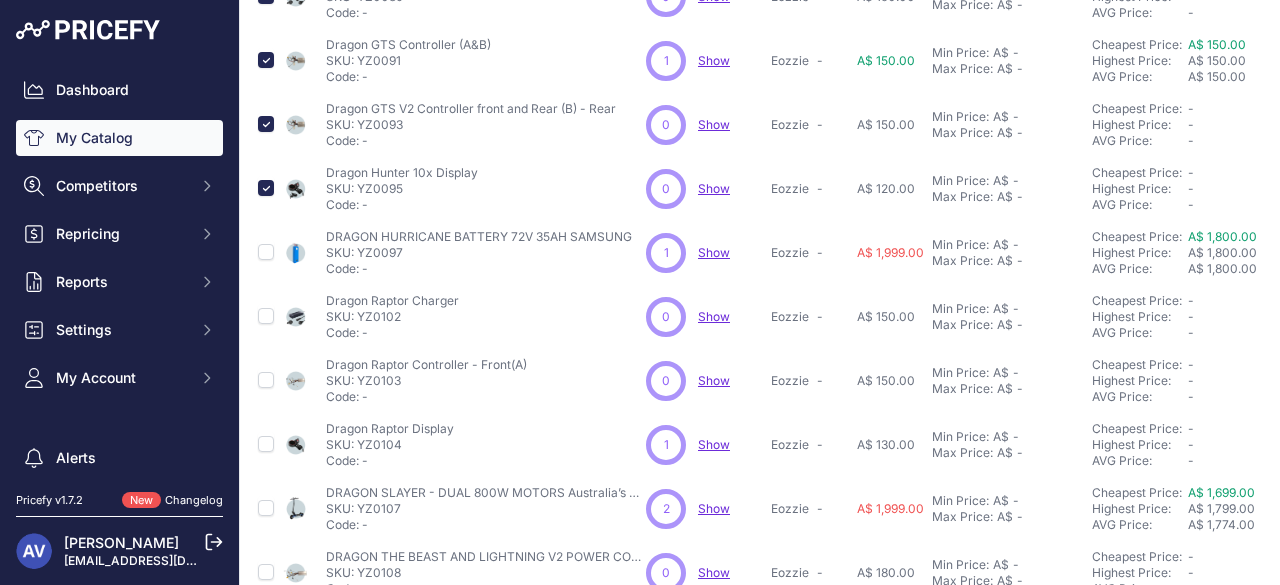 scroll, scrollTop: 352, scrollLeft: 2, axis: both 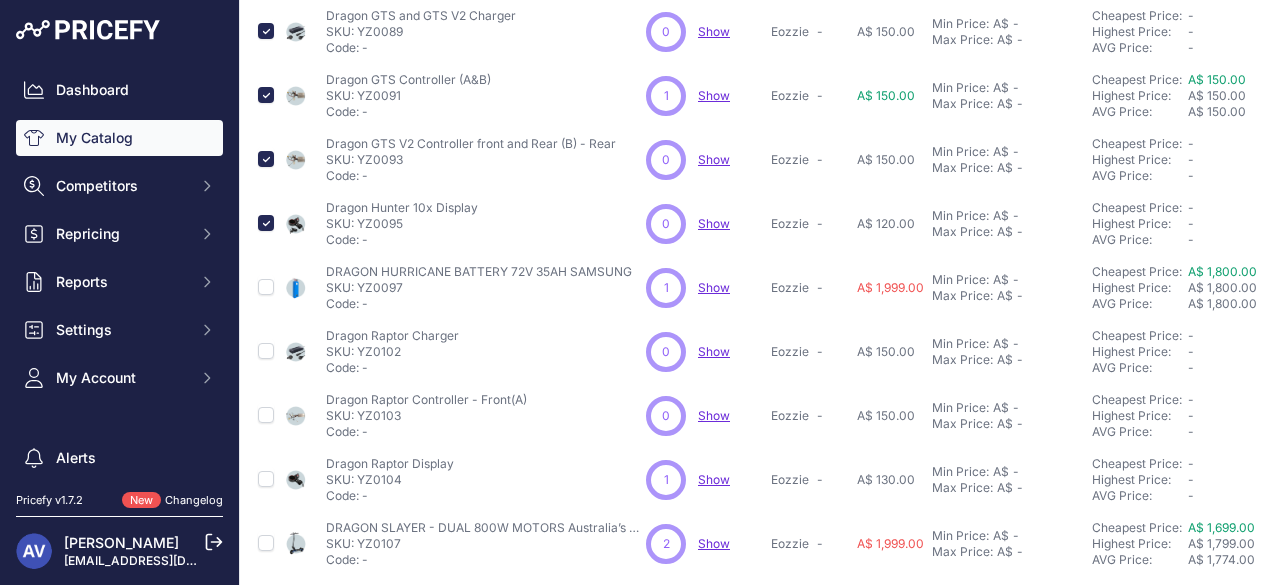 click at bounding box center [266, 288] 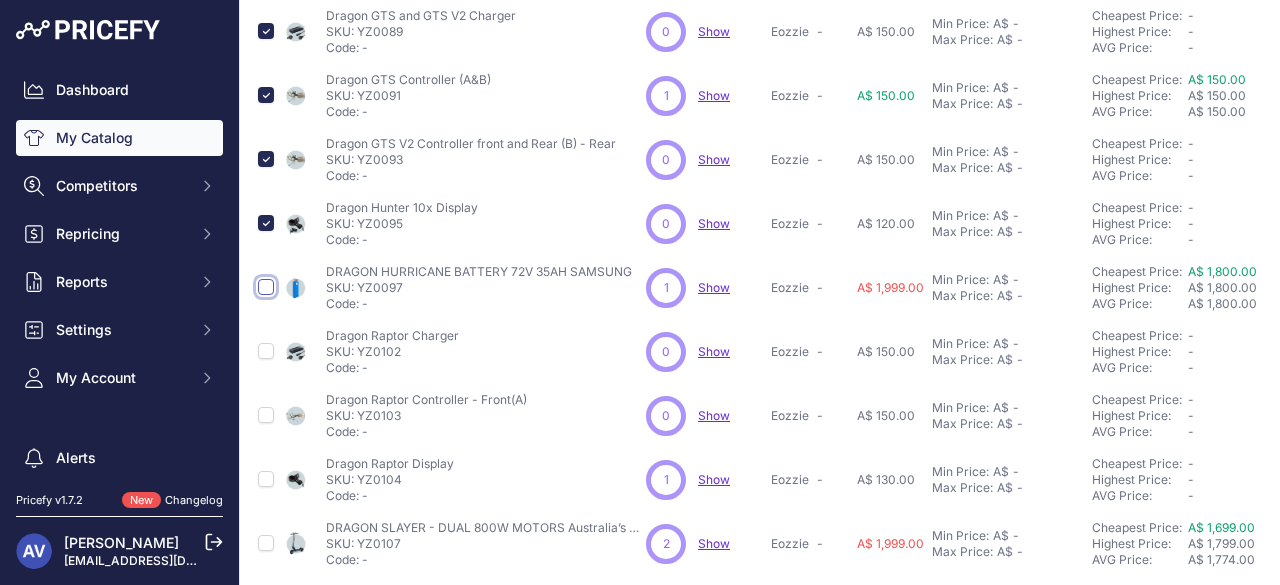 click at bounding box center (266, 287) 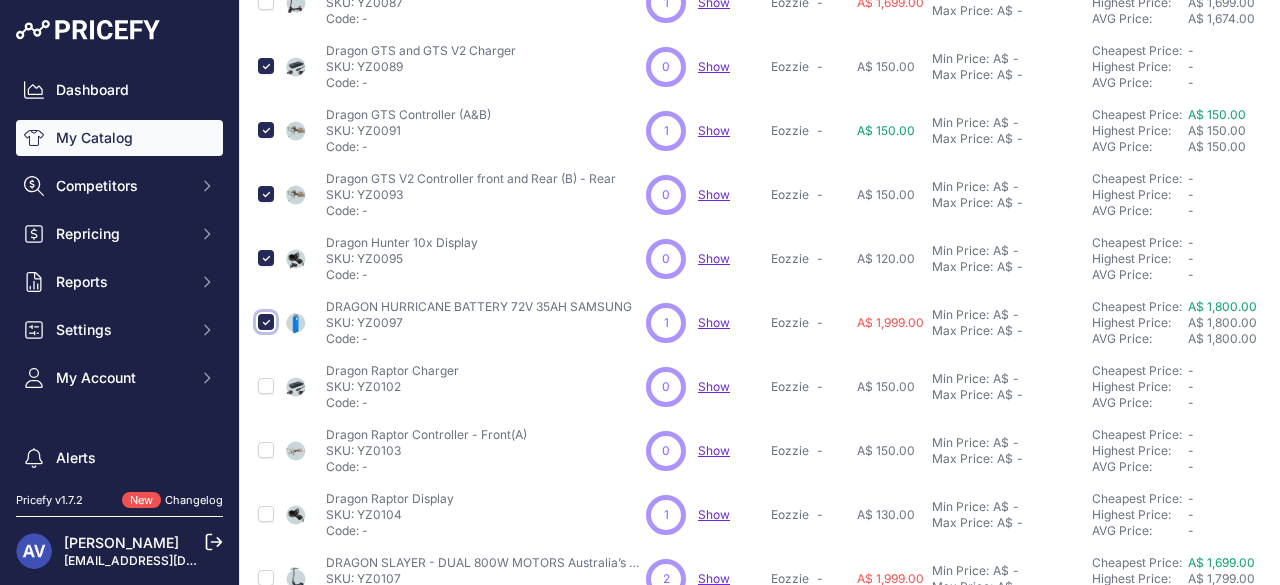 scroll, scrollTop: 387, scrollLeft: 2, axis: both 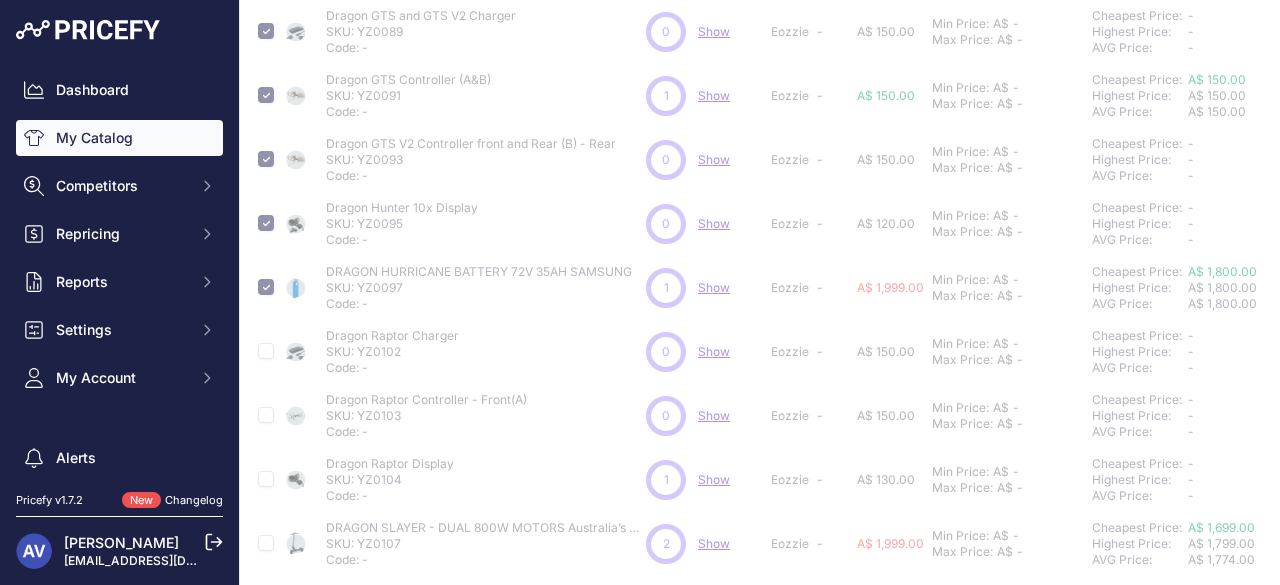 type 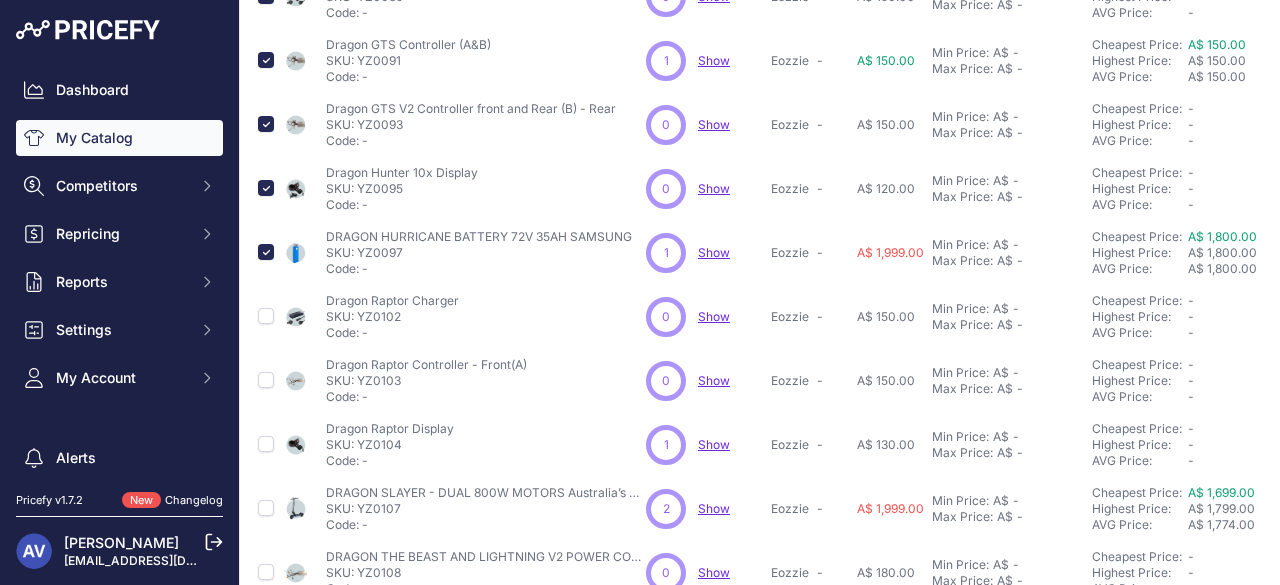scroll, scrollTop: 352, scrollLeft: 2, axis: both 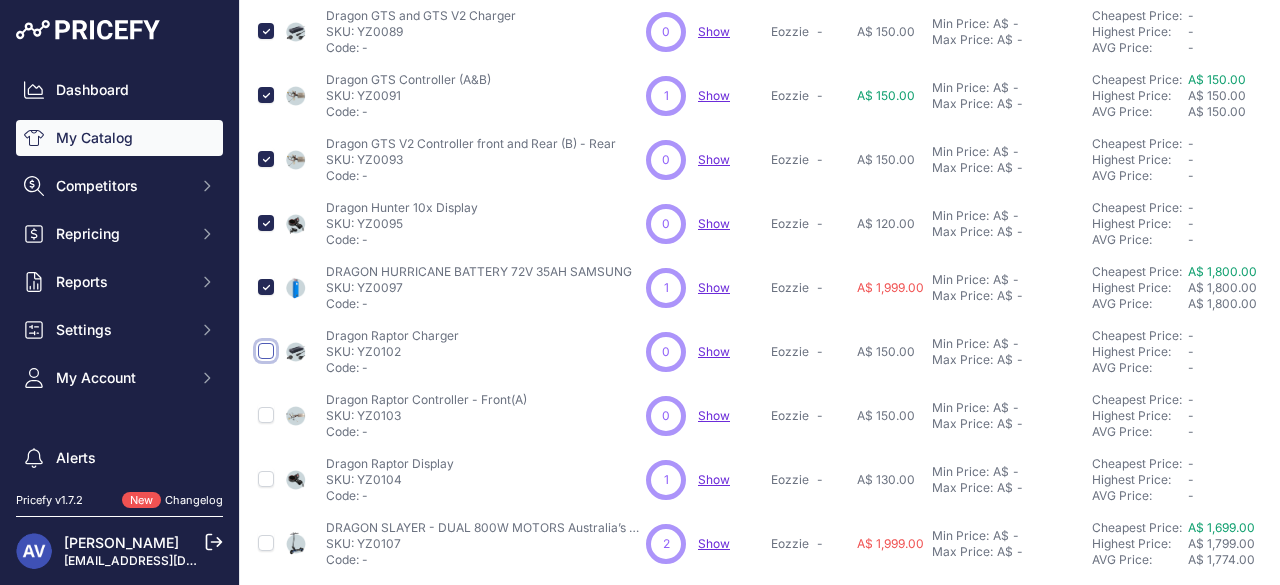 click at bounding box center [266, 351] 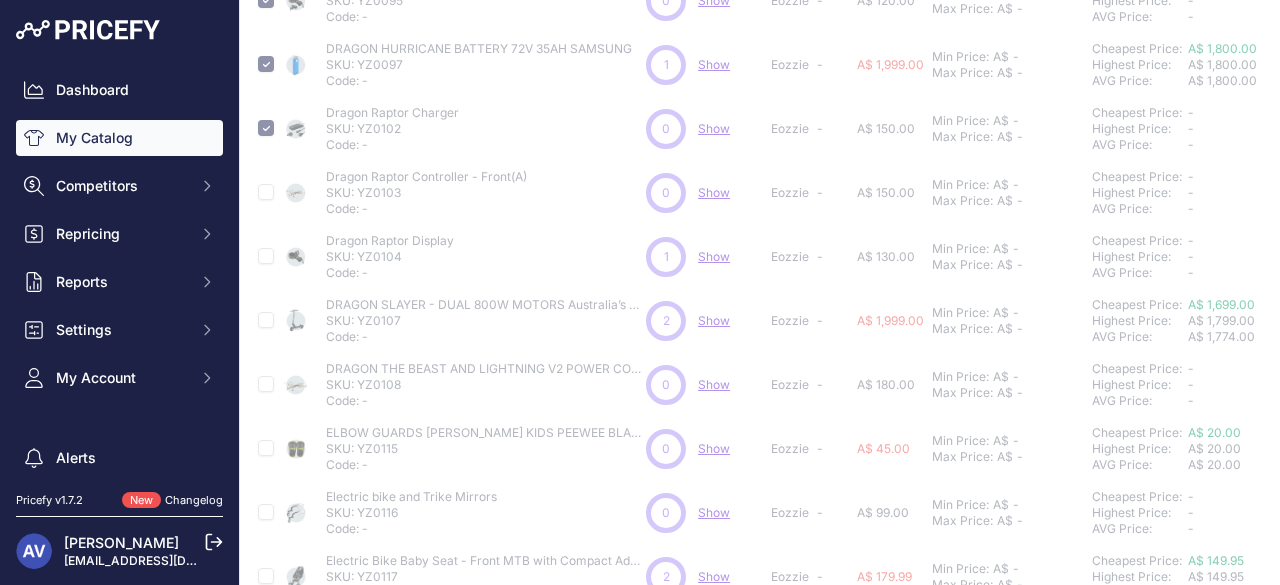 scroll, scrollTop: 611, scrollLeft: 2, axis: both 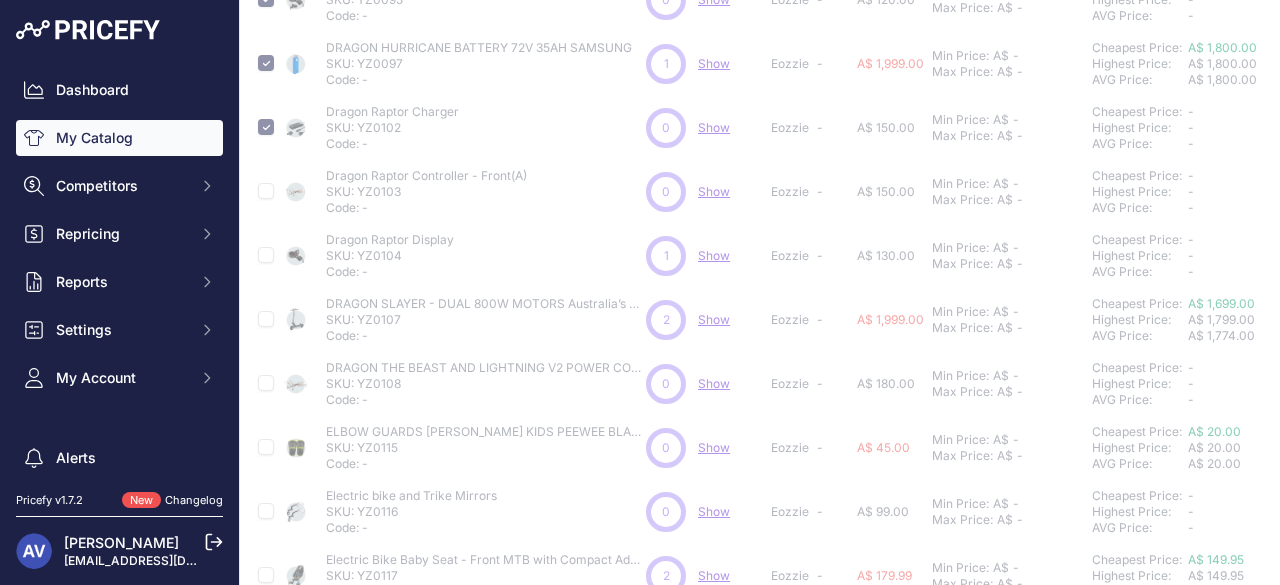 type 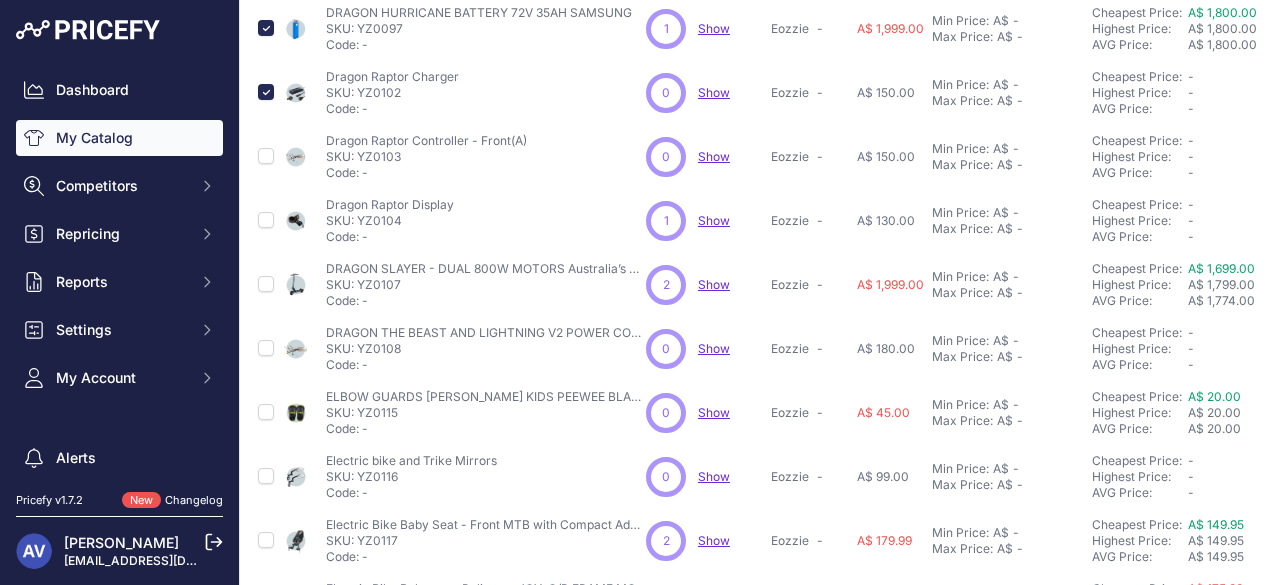 scroll, scrollTop: 576, scrollLeft: 2, axis: both 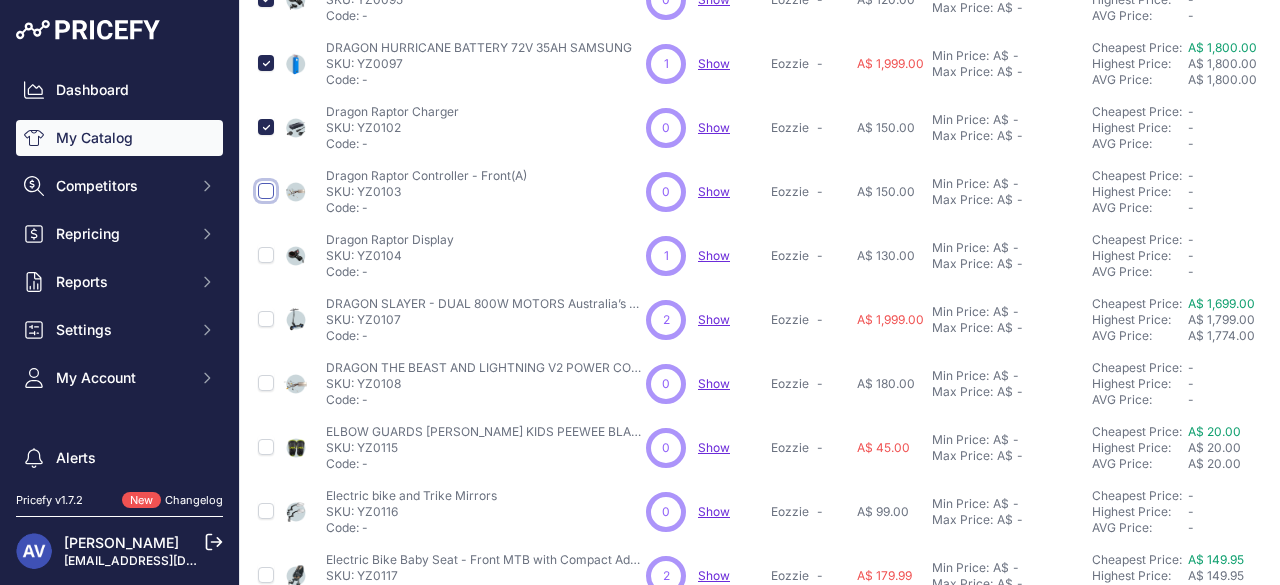 click at bounding box center [266, 191] 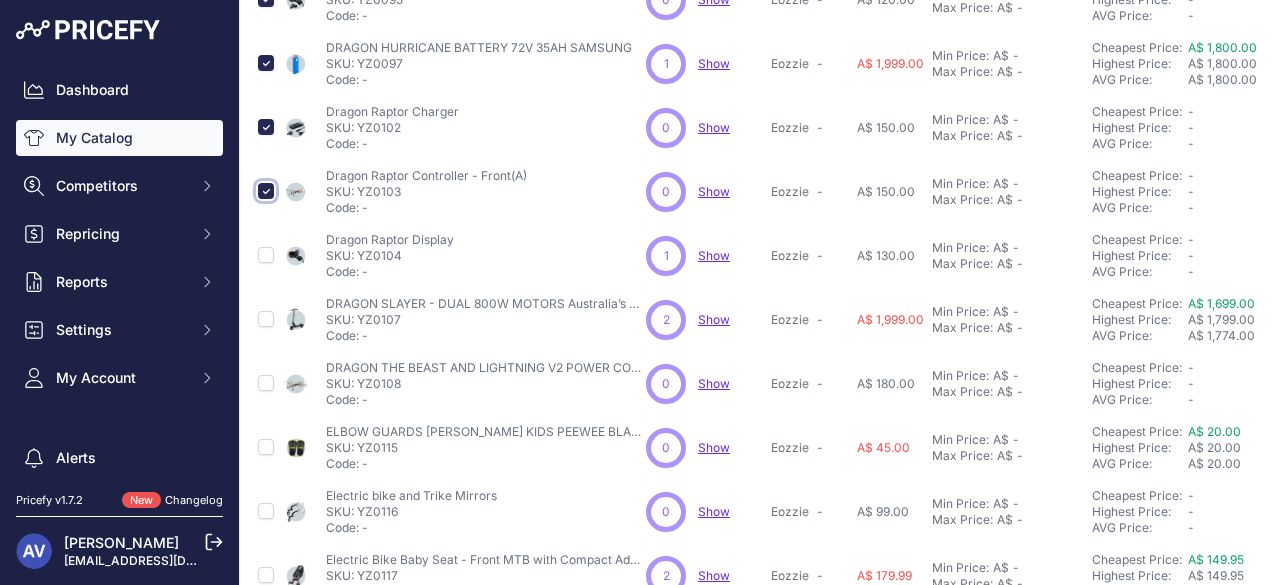 scroll, scrollTop: 611, scrollLeft: 2, axis: both 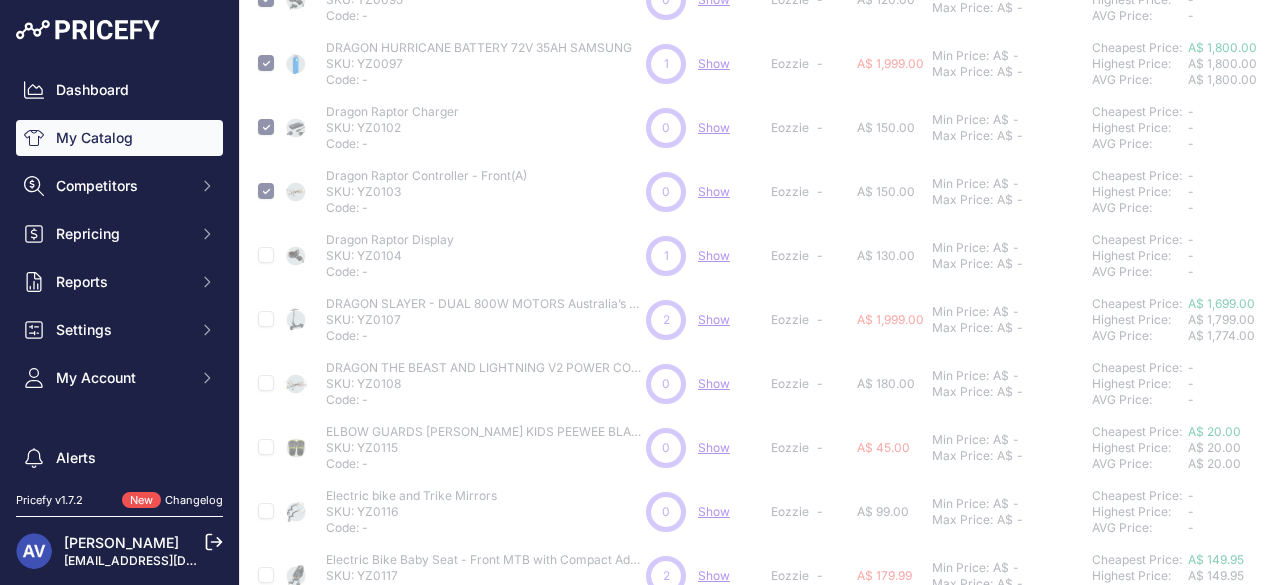 type 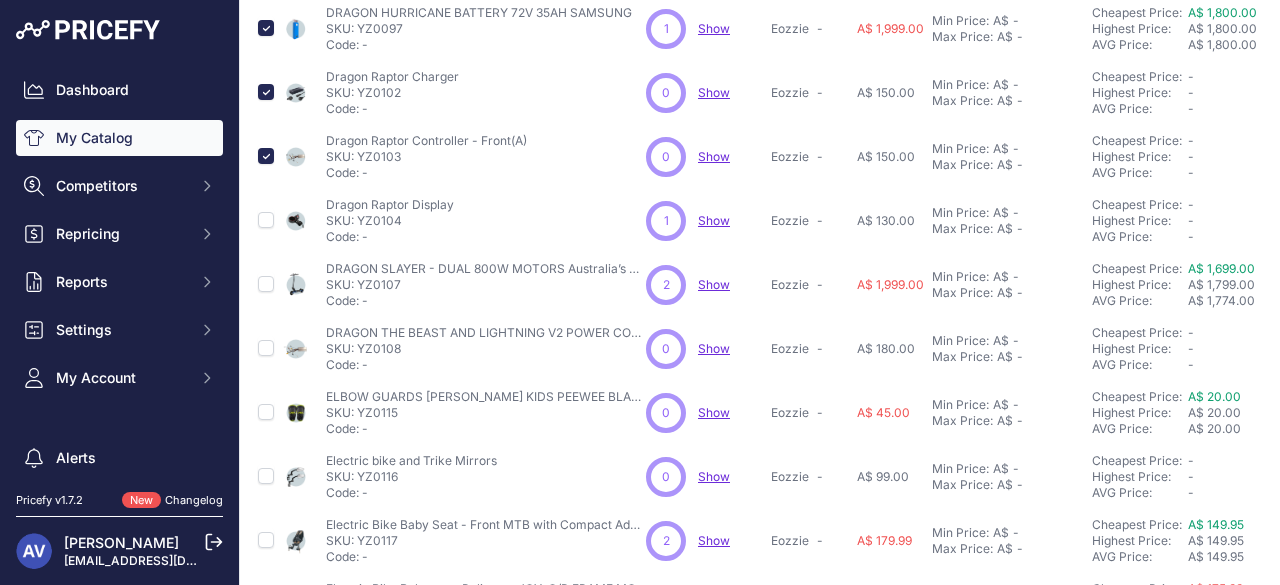 scroll, scrollTop: 576, scrollLeft: 2, axis: both 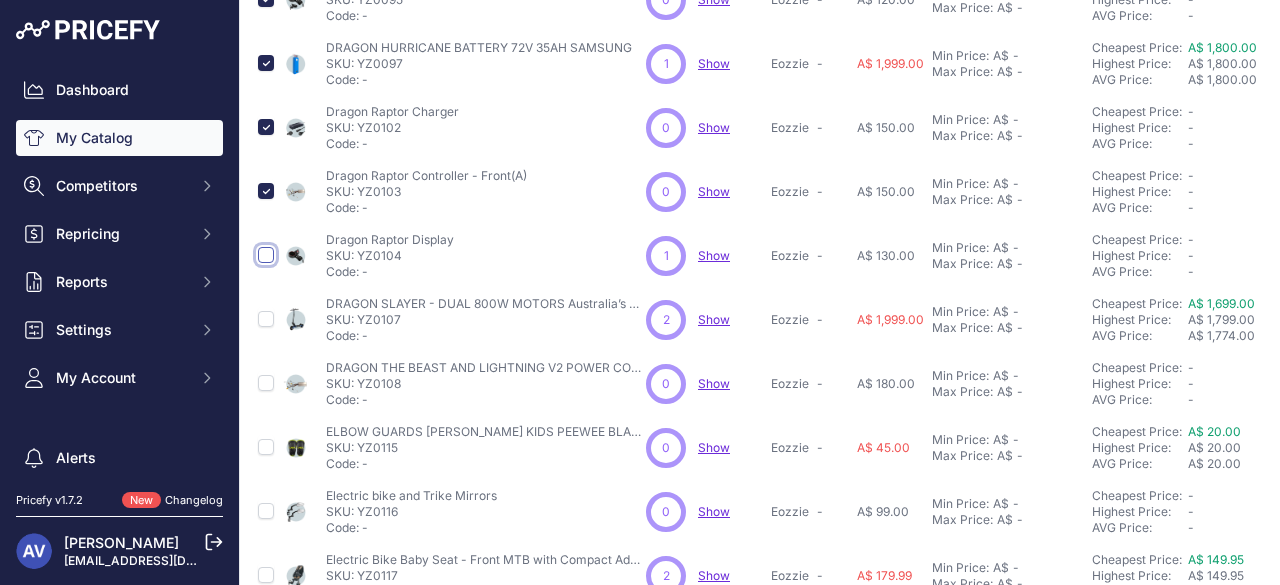 click at bounding box center (266, 255) 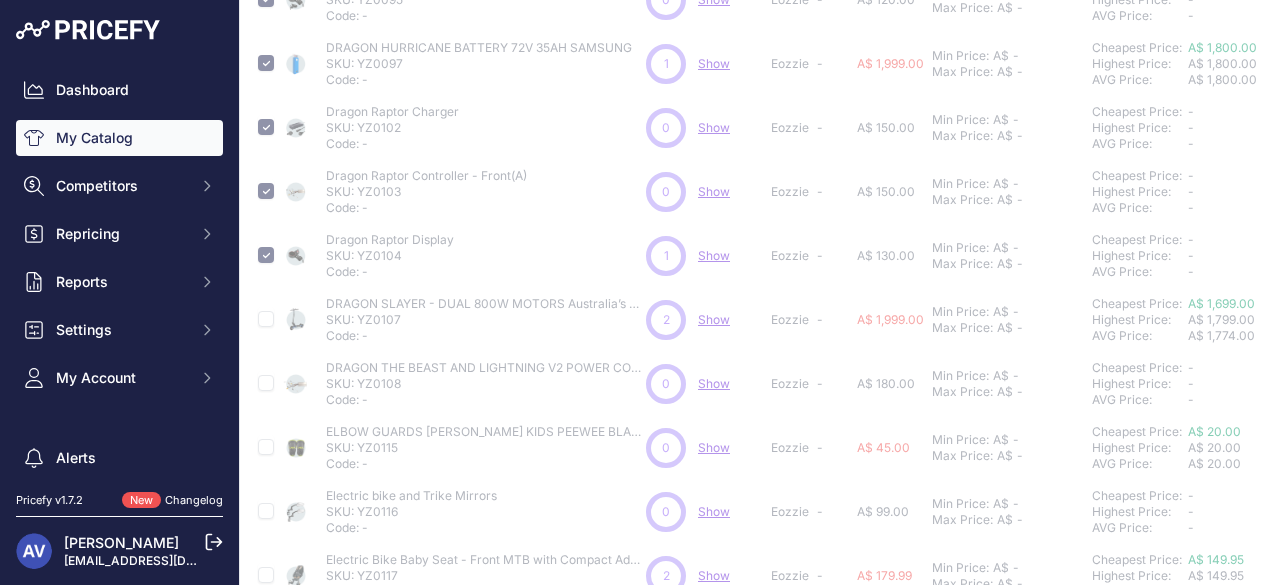 scroll, scrollTop: 792, scrollLeft: 2, axis: both 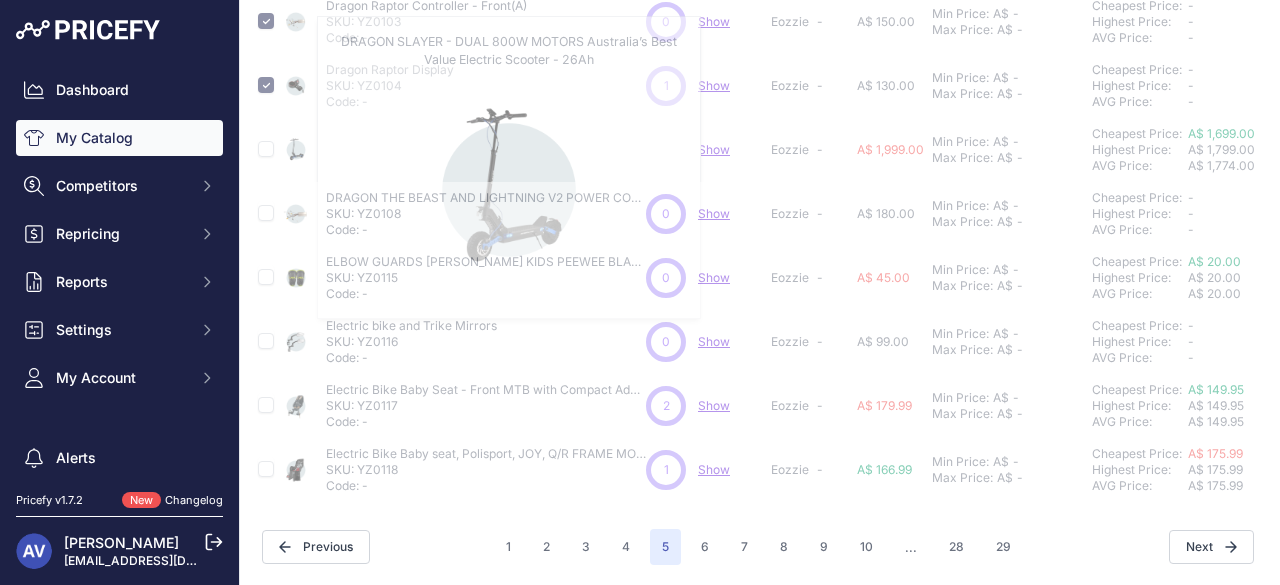 type 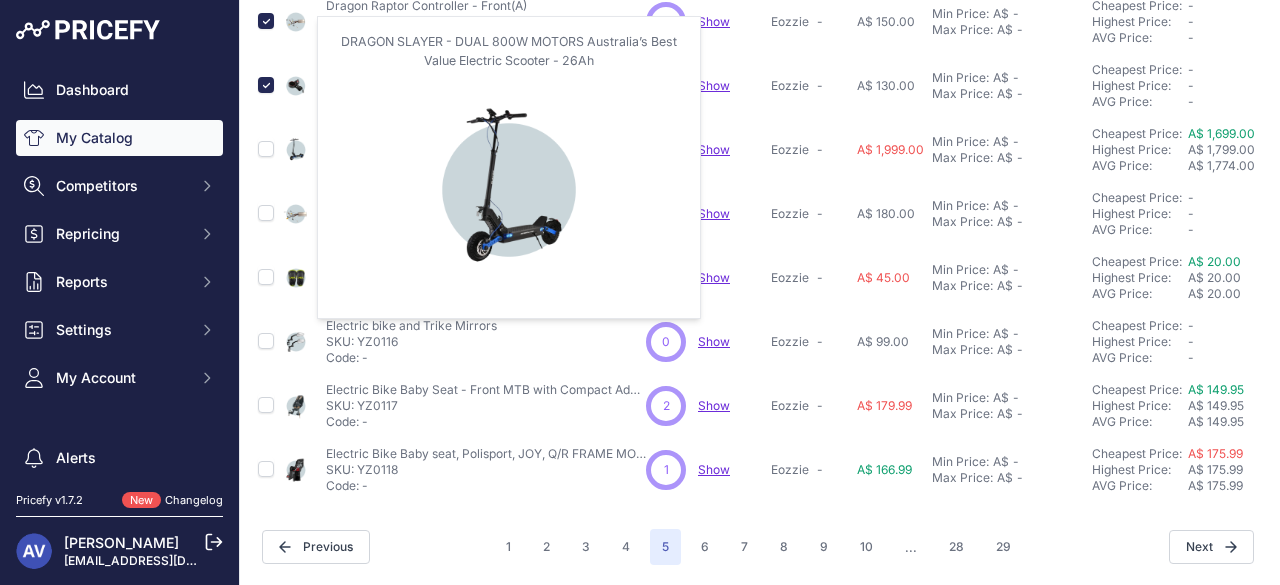 scroll, scrollTop: 758, scrollLeft: 2, axis: both 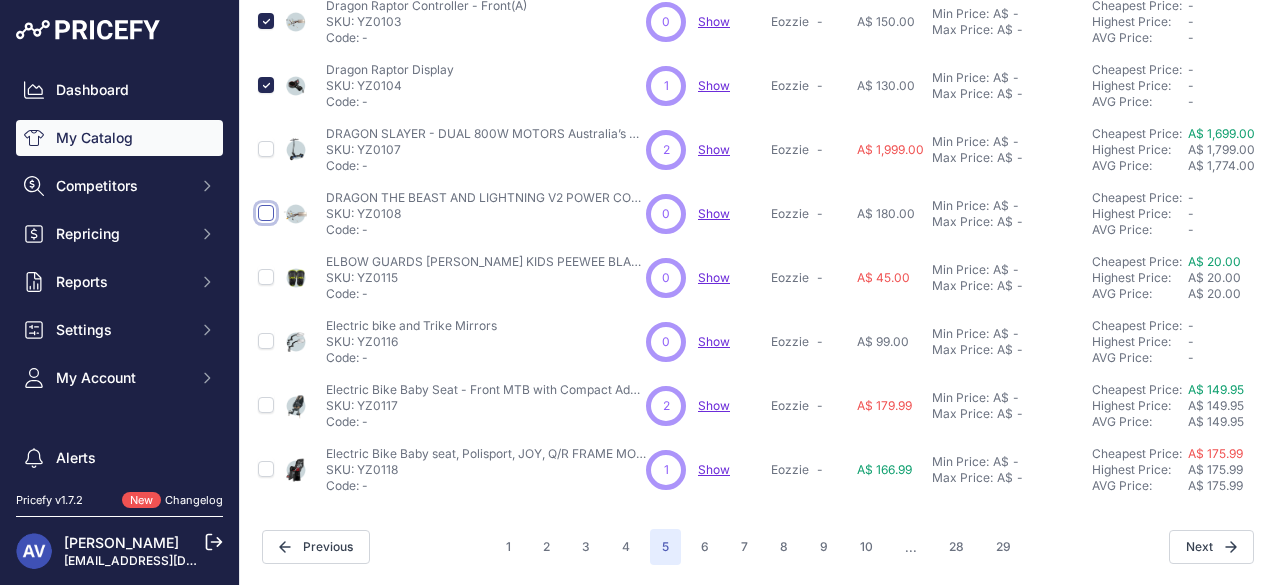 click at bounding box center [266, 213] 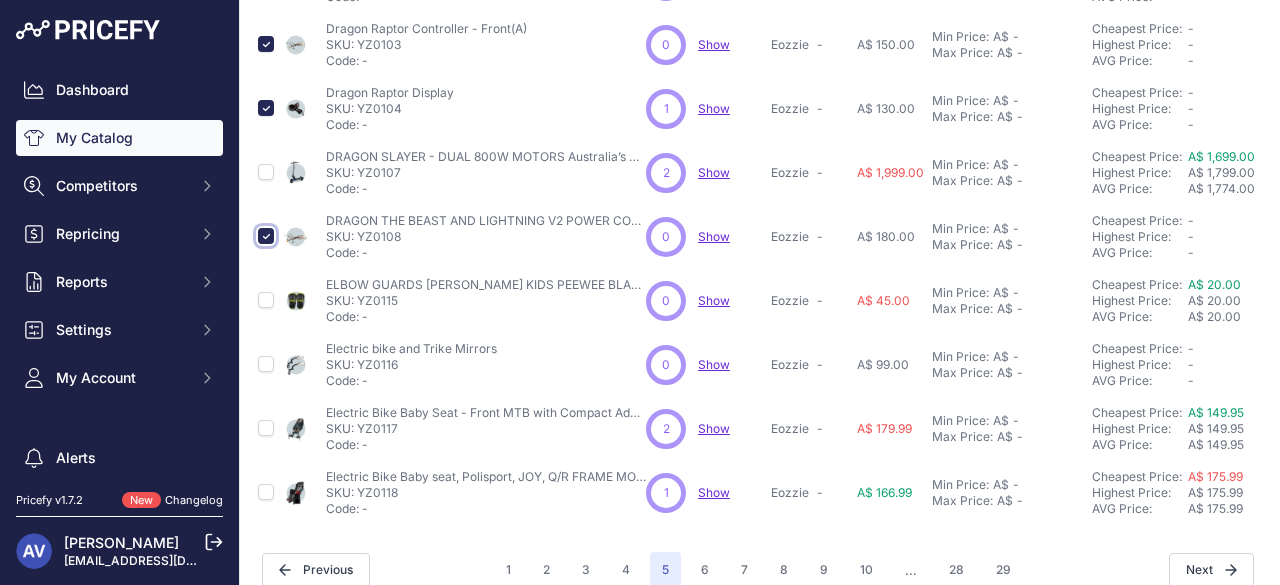 scroll, scrollTop: 792, scrollLeft: 2, axis: both 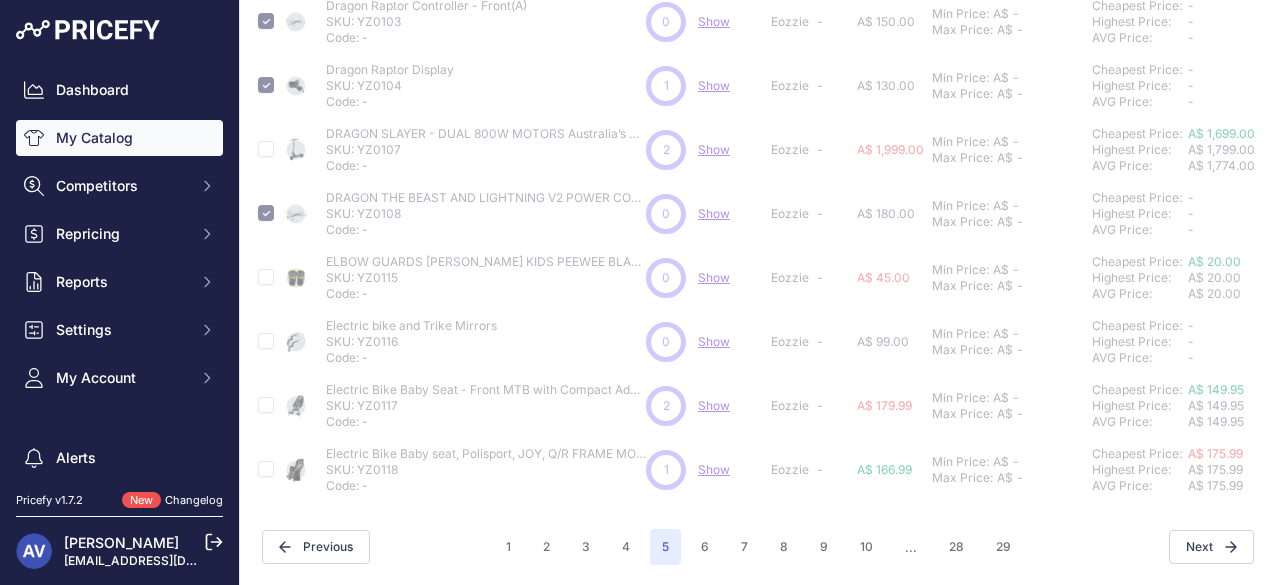 type 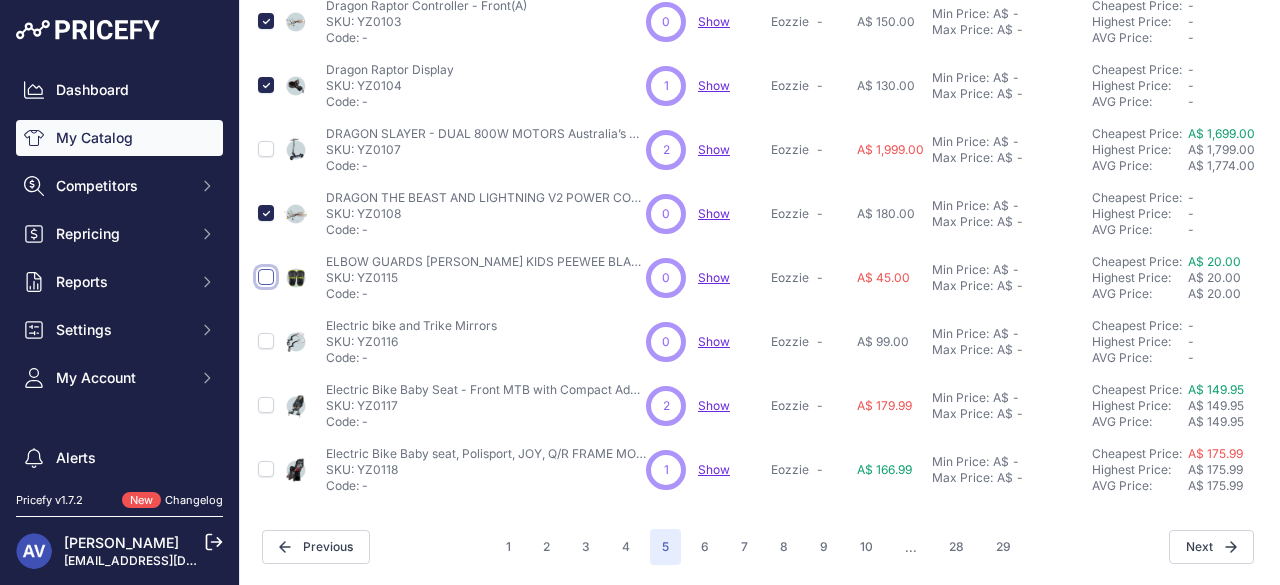 click at bounding box center (266, 277) 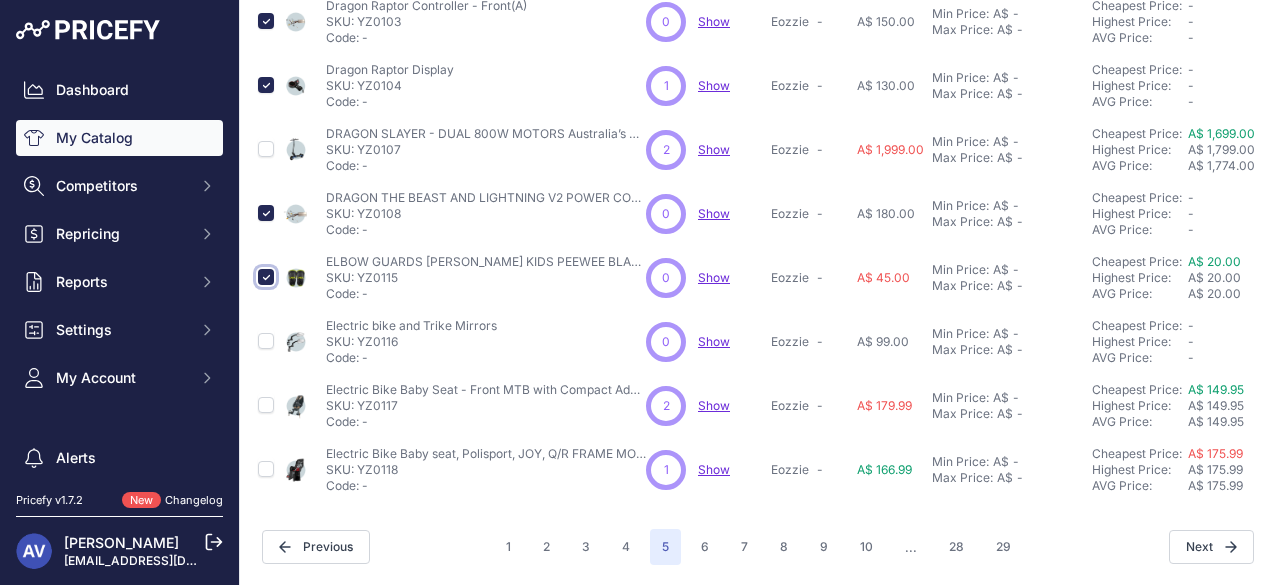 scroll, scrollTop: 792, scrollLeft: 2, axis: both 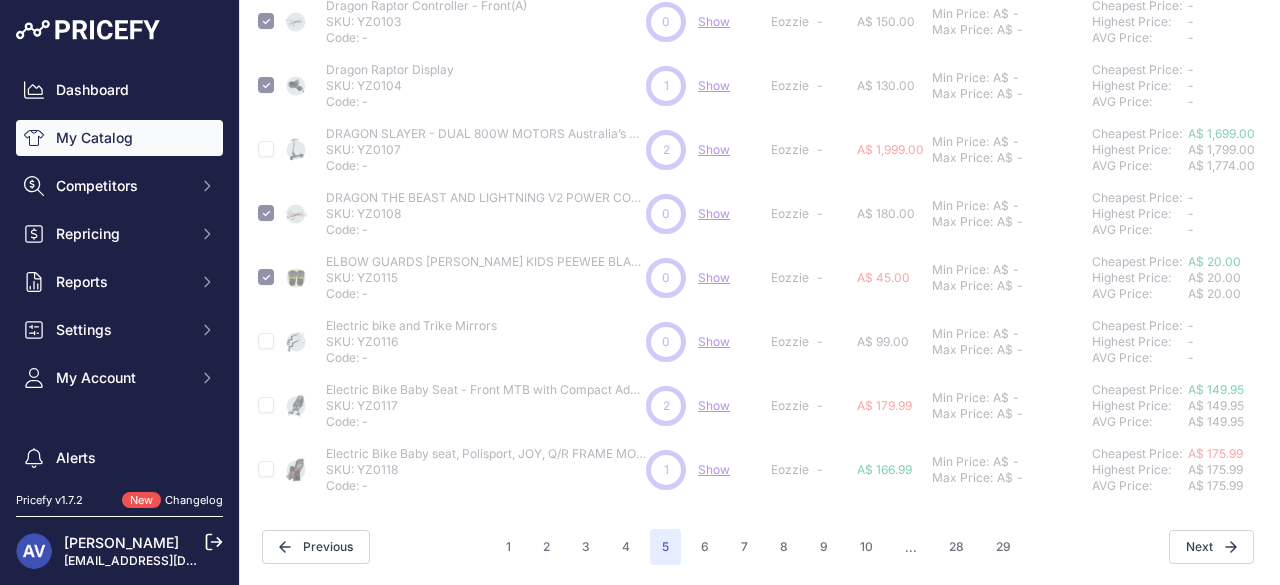 type 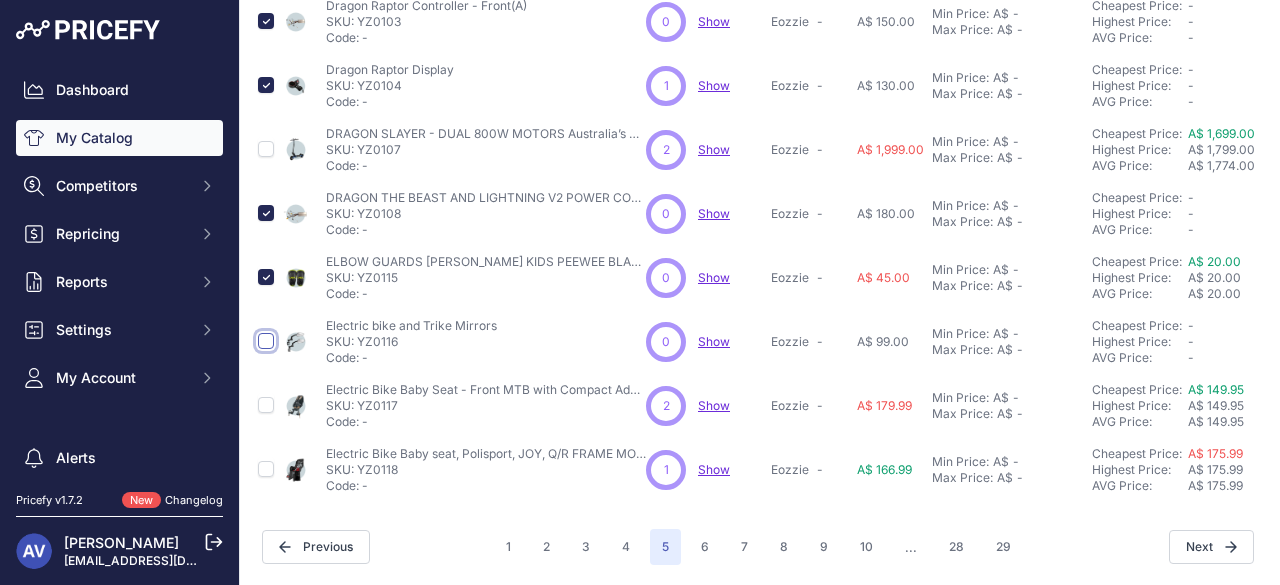 click at bounding box center (266, 341) 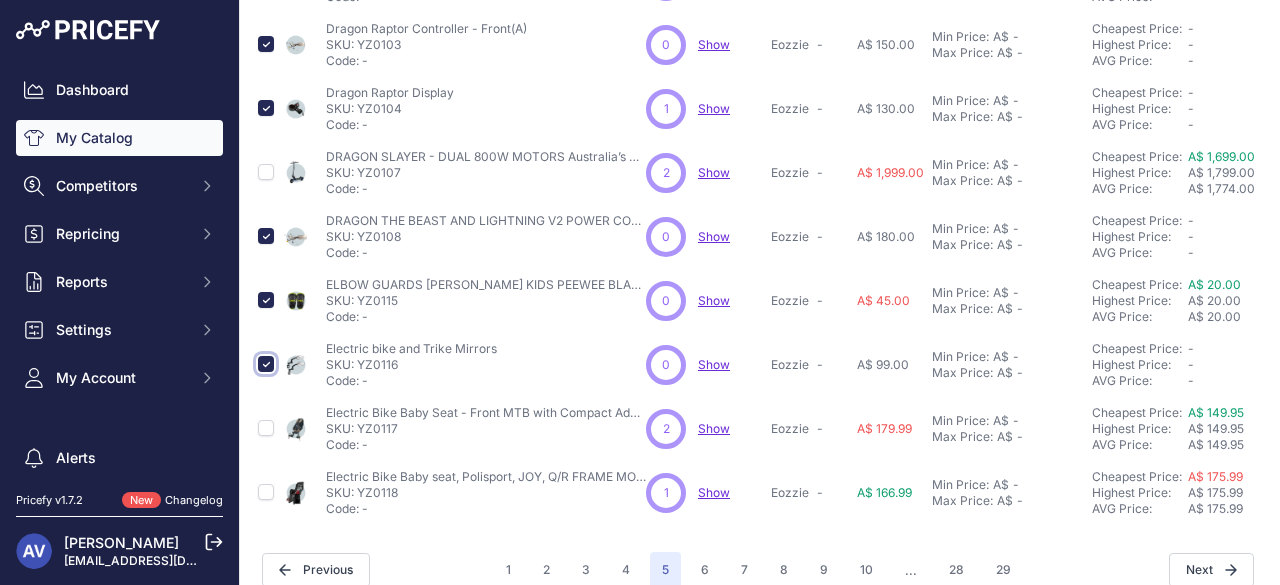 scroll, scrollTop: 792, scrollLeft: 2, axis: both 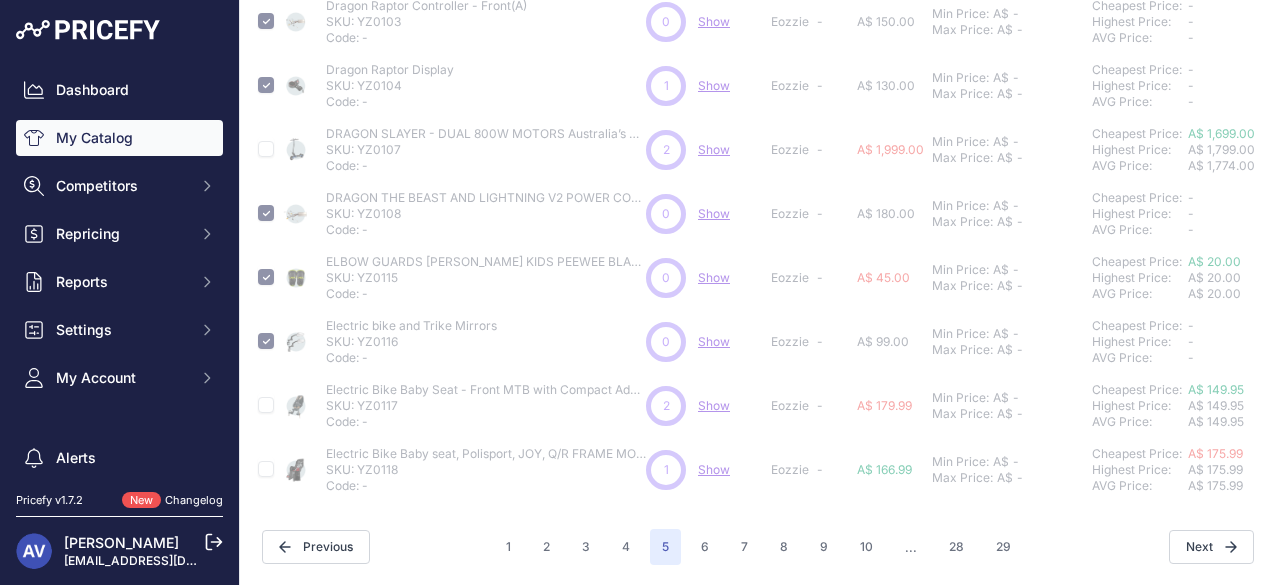 type 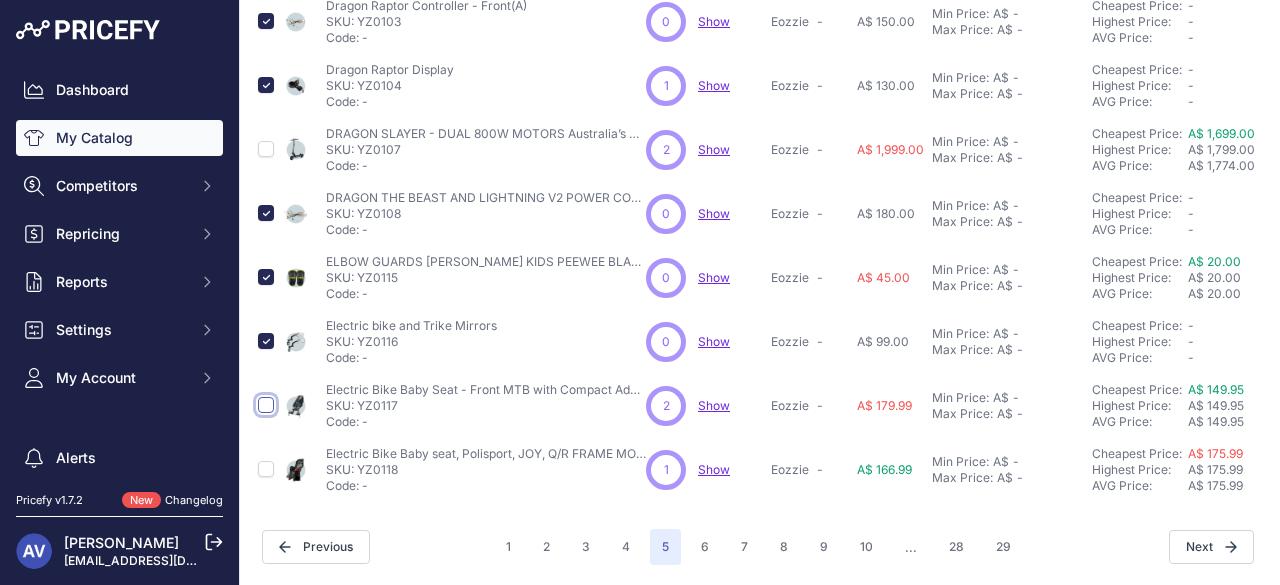 click at bounding box center (266, 405) 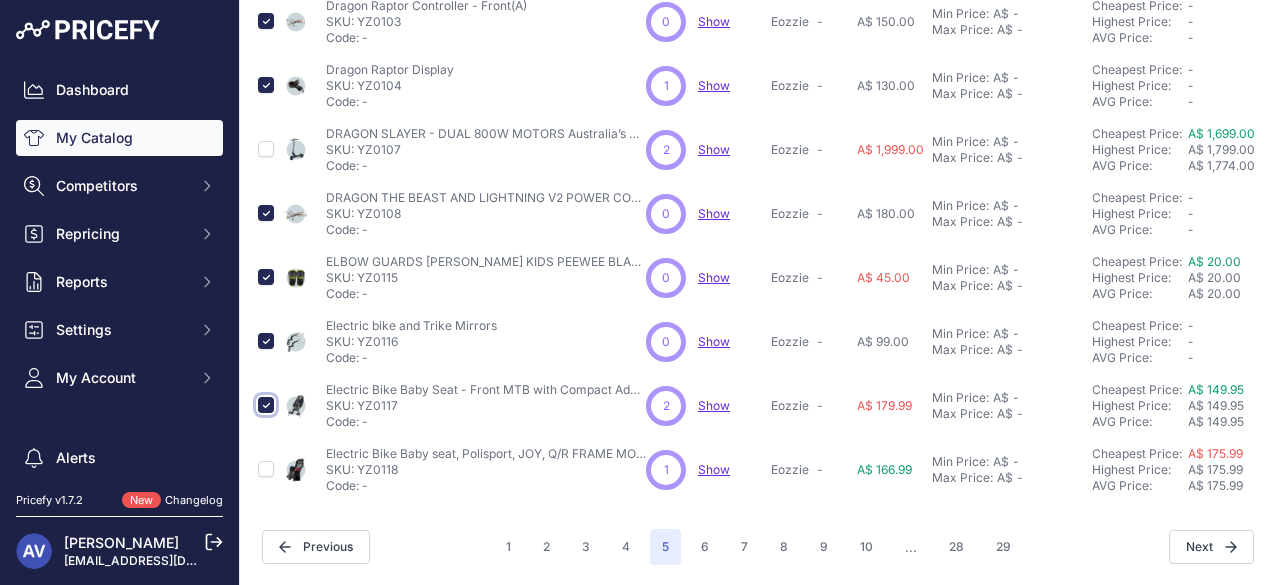 scroll, scrollTop: 792, scrollLeft: 2, axis: both 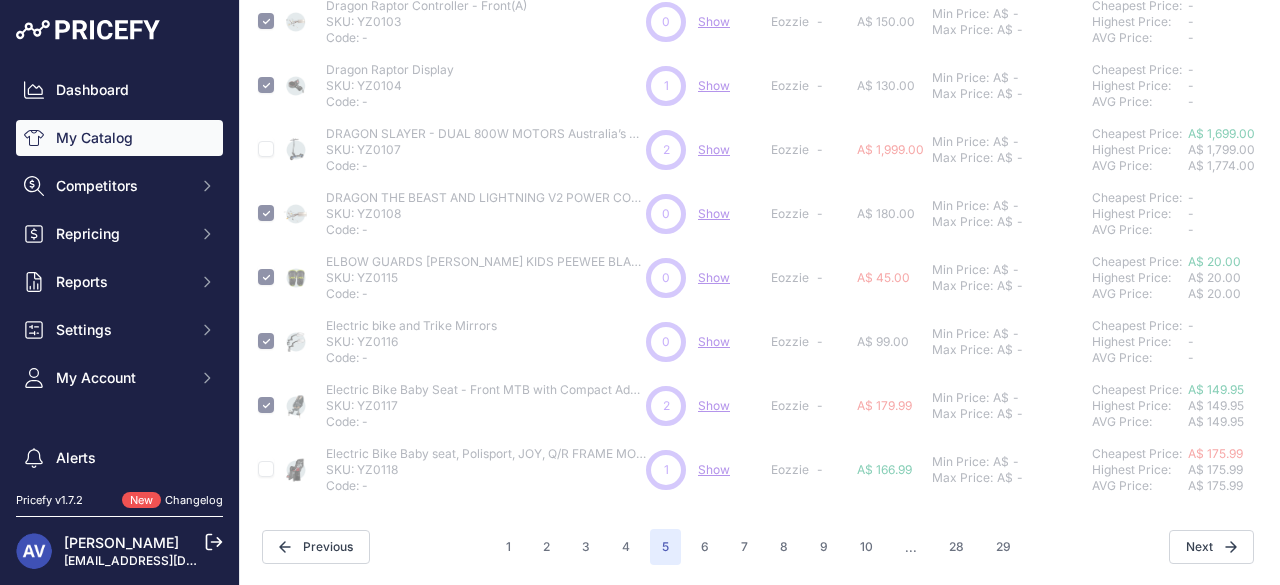 type 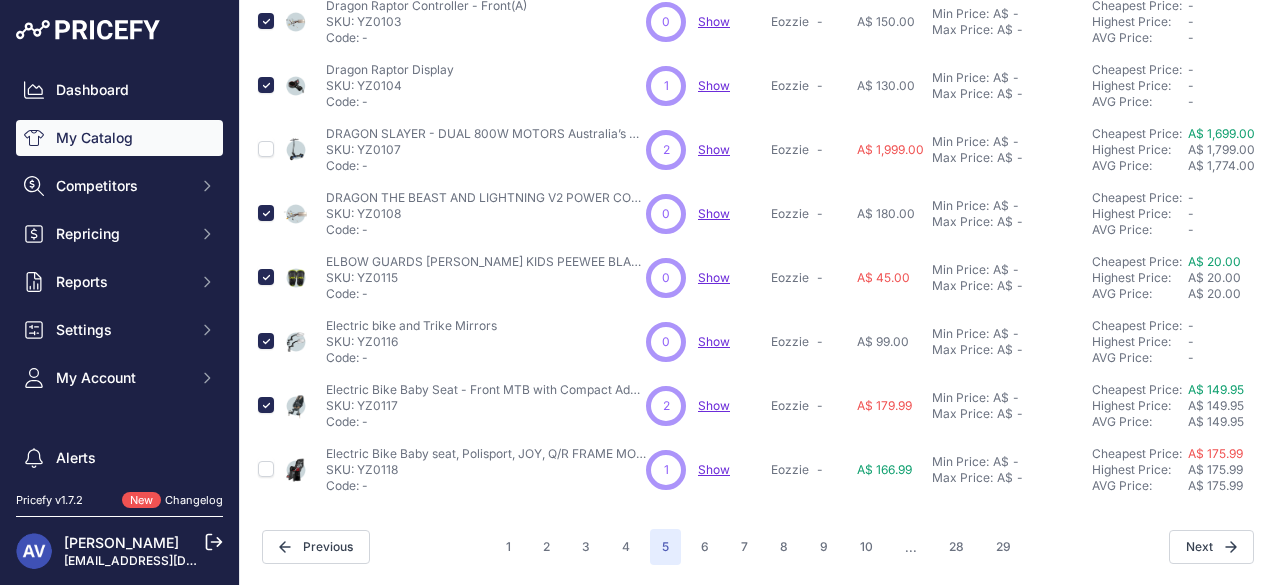 scroll, scrollTop: 758, scrollLeft: 2, axis: both 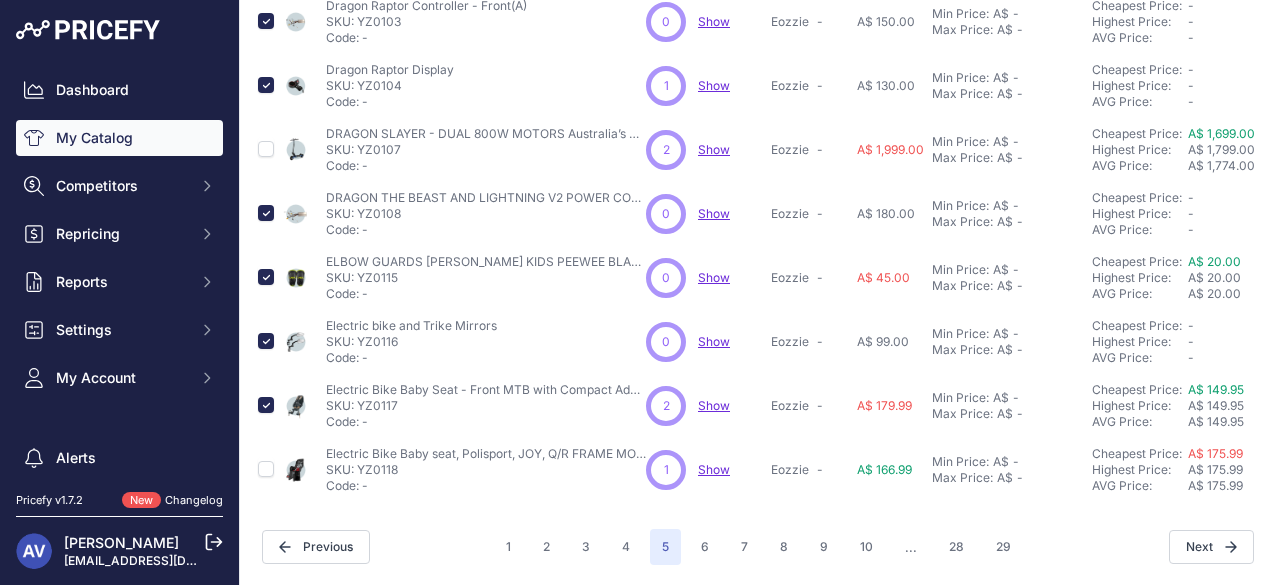 click at bounding box center [266, 470] 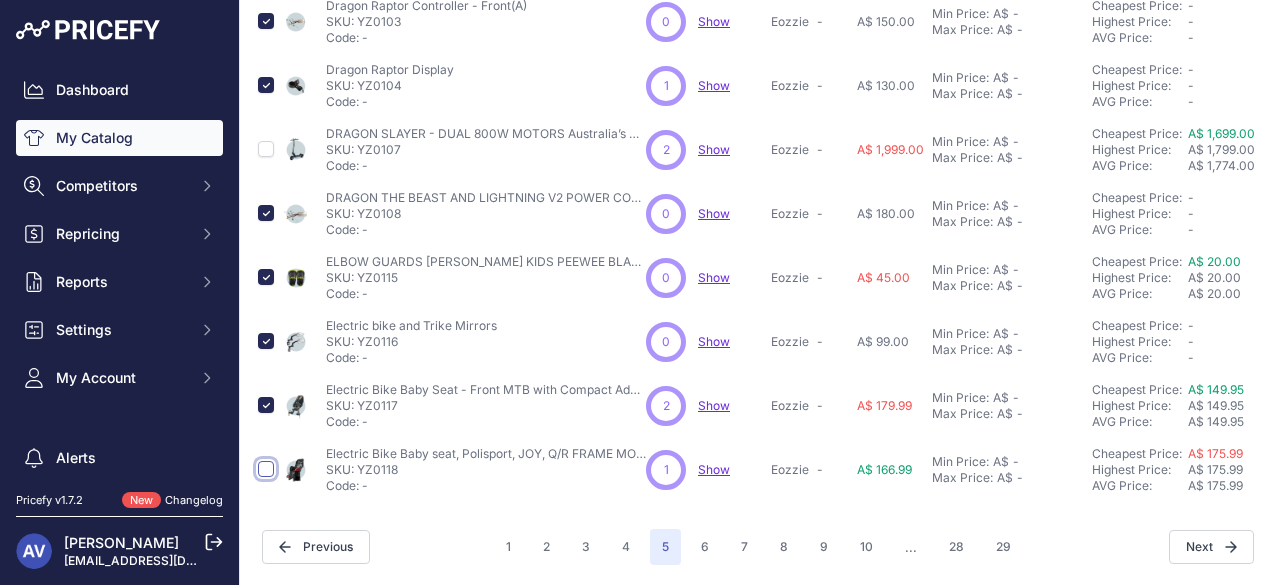 click at bounding box center (266, 469) 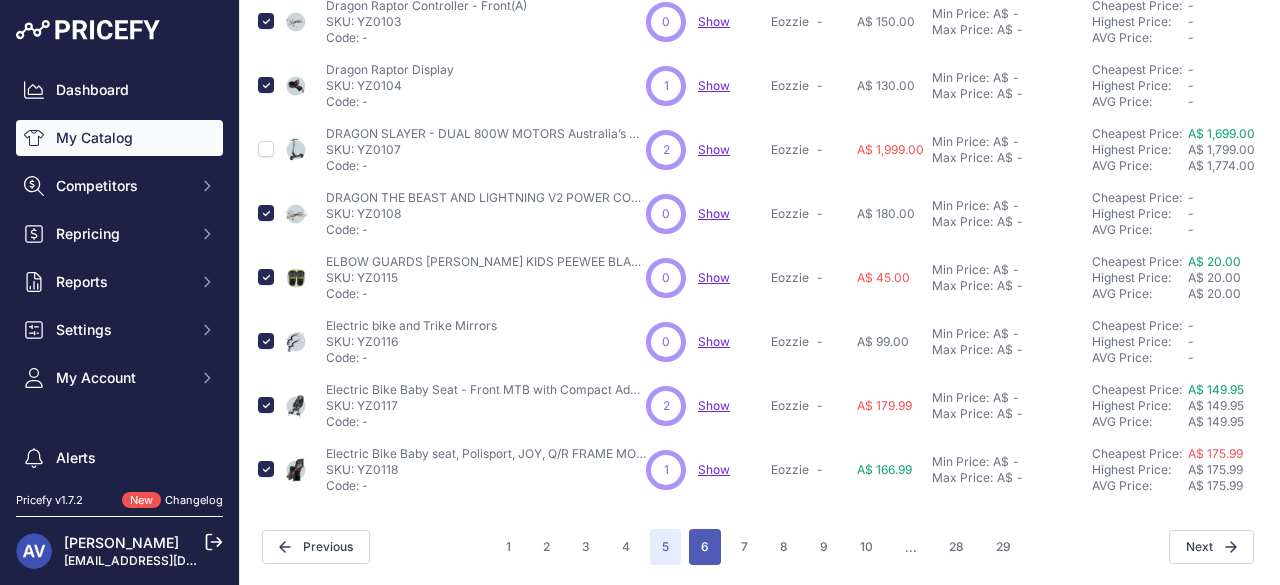 scroll, scrollTop: 758, scrollLeft: 2, axis: both 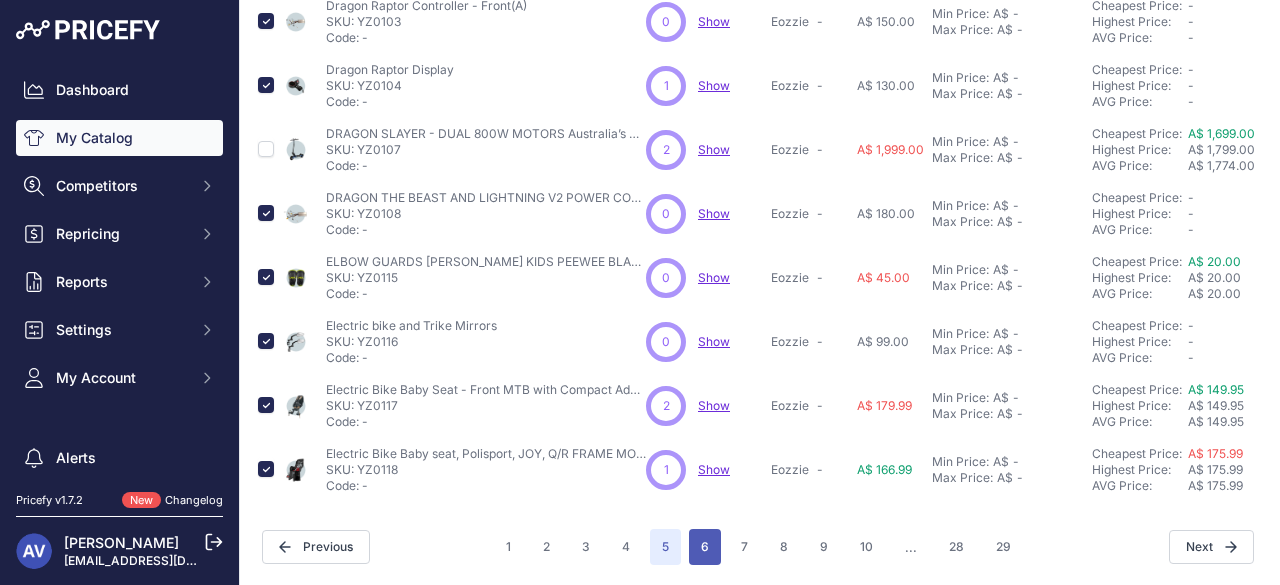 click on "6" at bounding box center [705, 547] 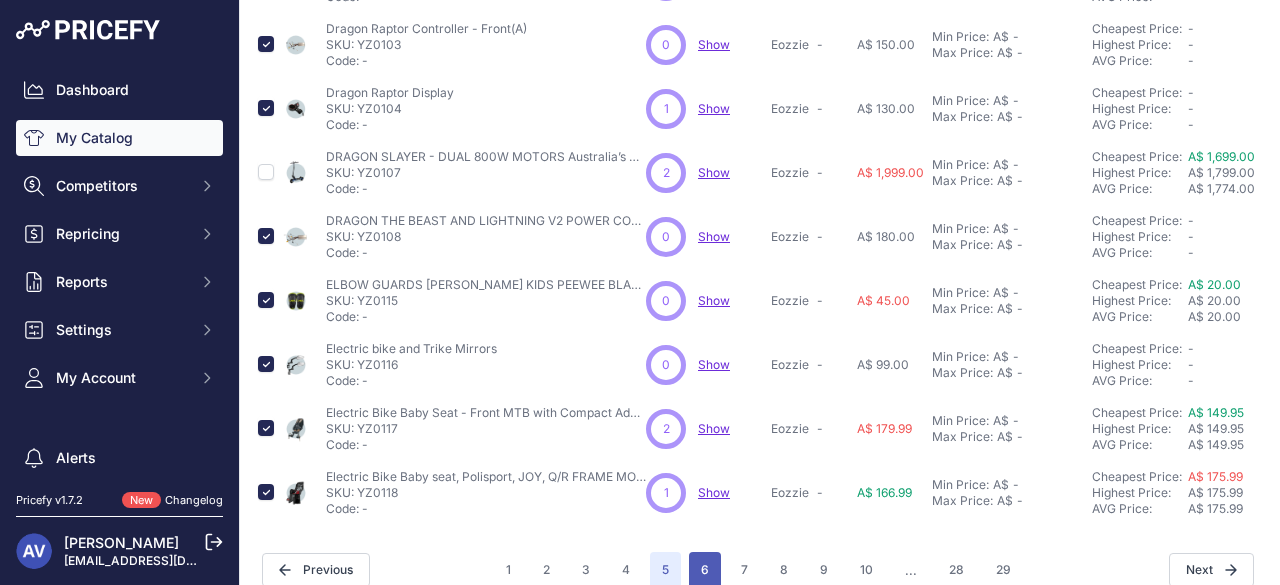 scroll, scrollTop: 792, scrollLeft: 2, axis: both 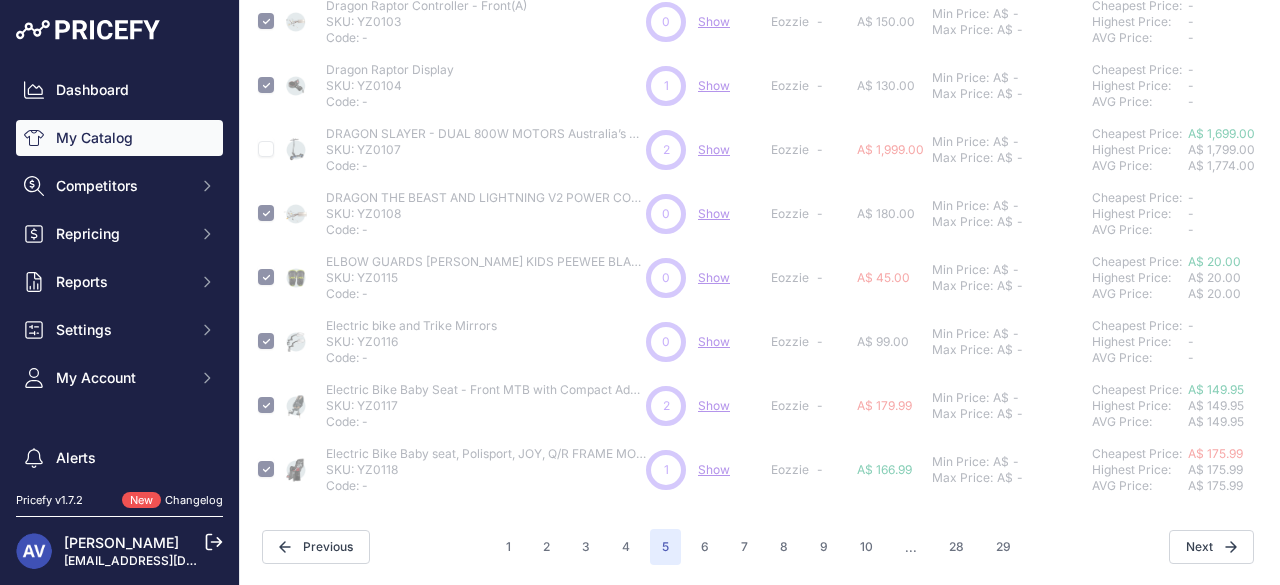 type 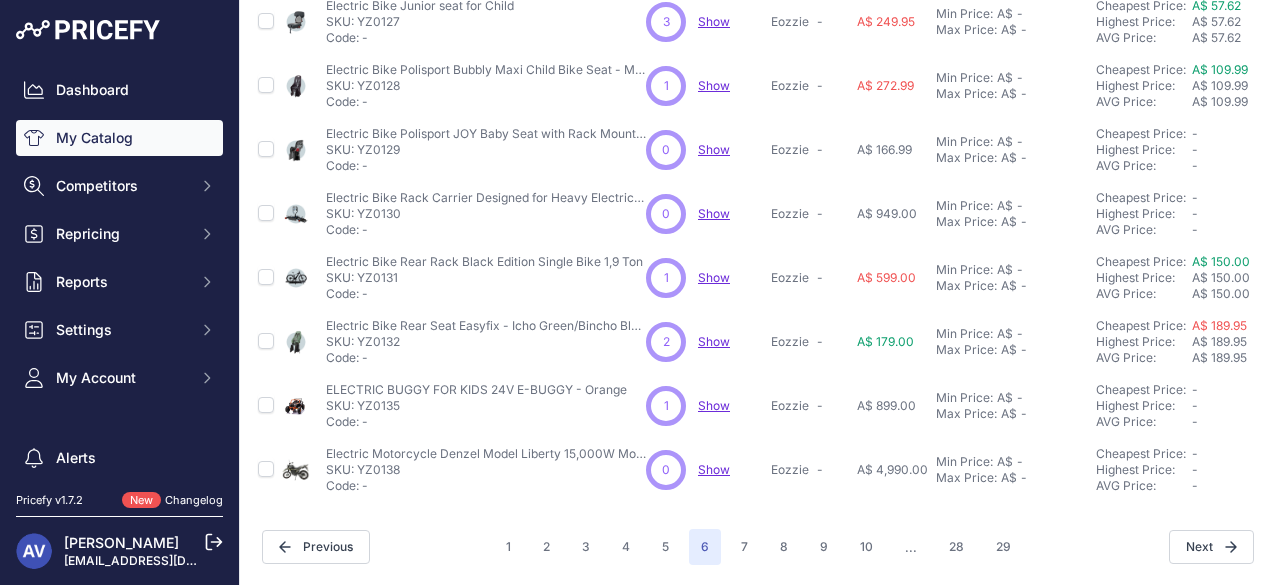 scroll, scrollTop: 0, scrollLeft: 2, axis: horizontal 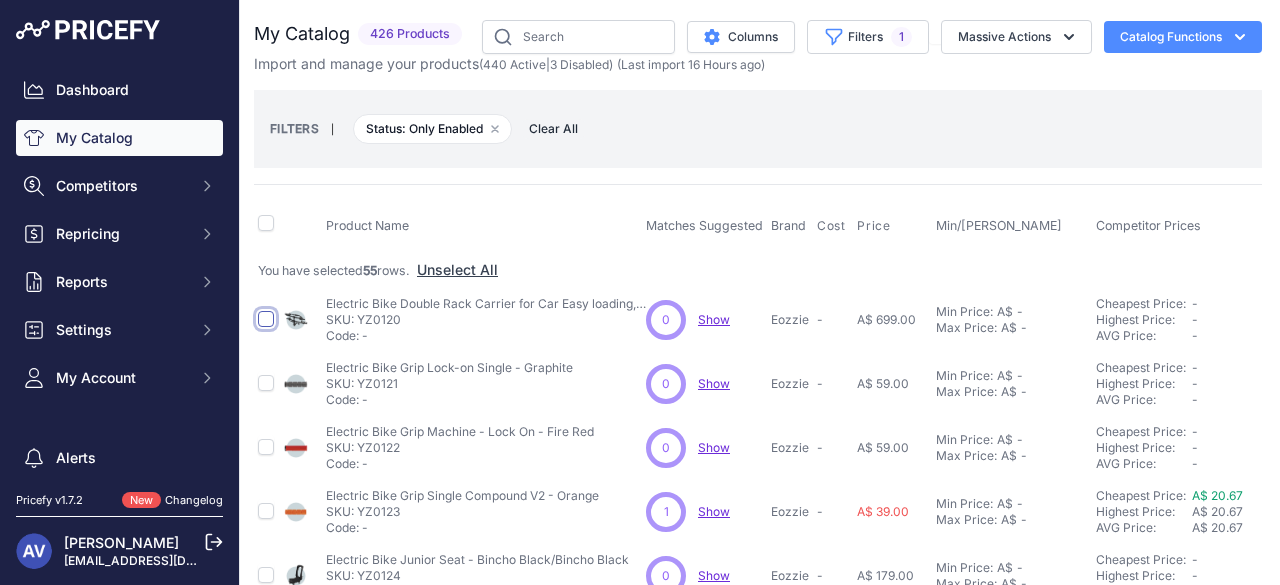 click at bounding box center [266, 319] 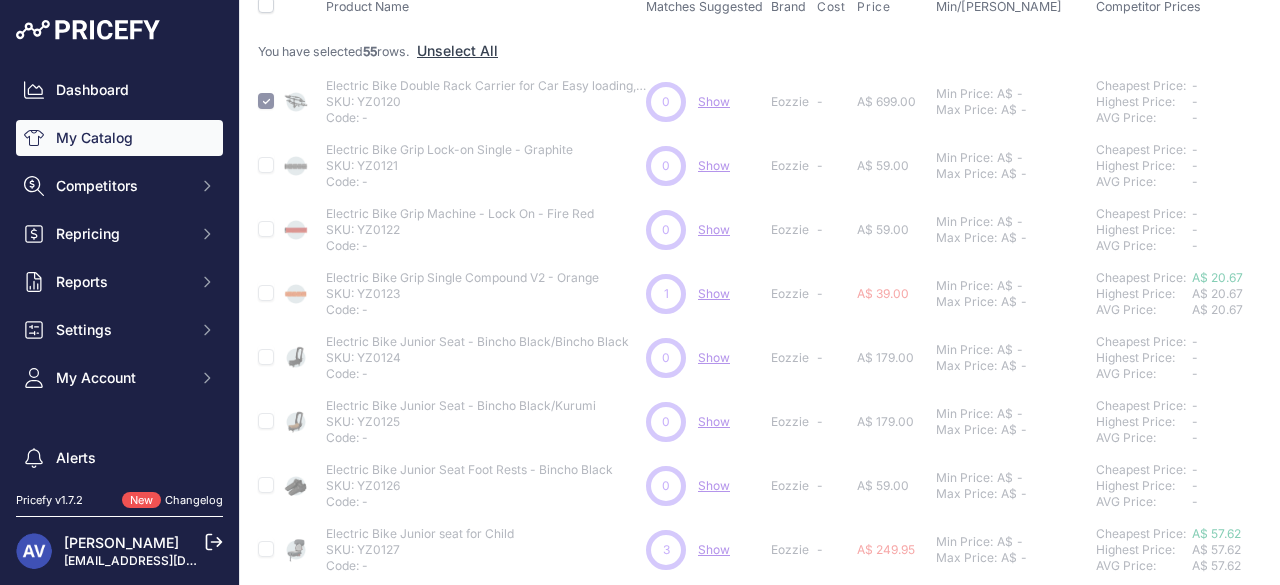 scroll, scrollTop: 257, scrollLeft: 2, axis: both 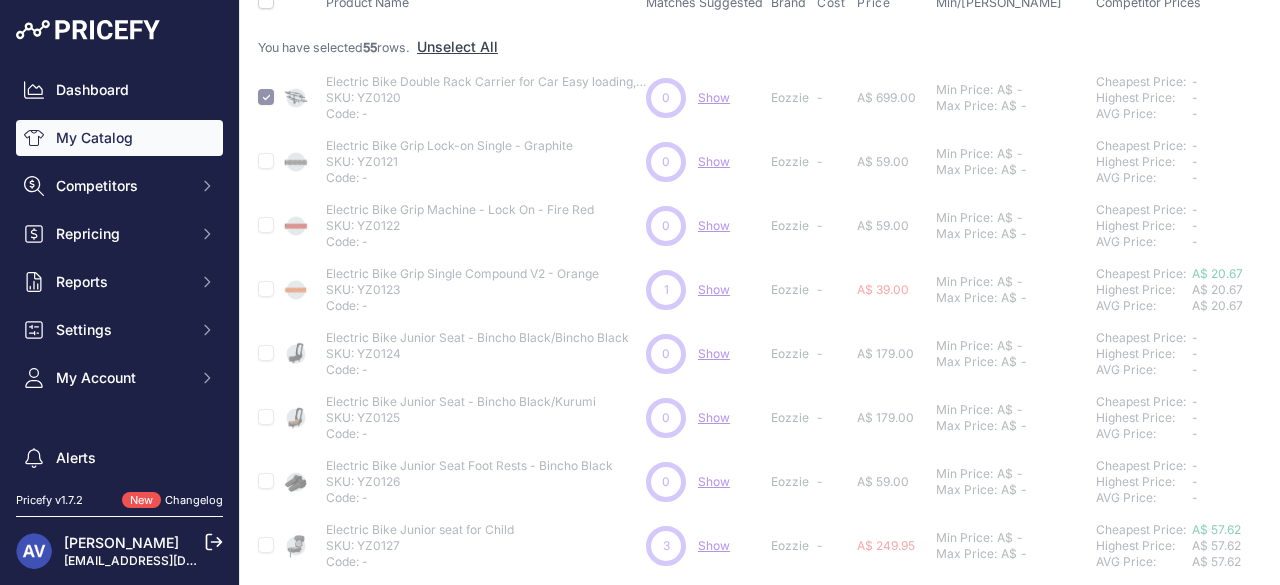 type 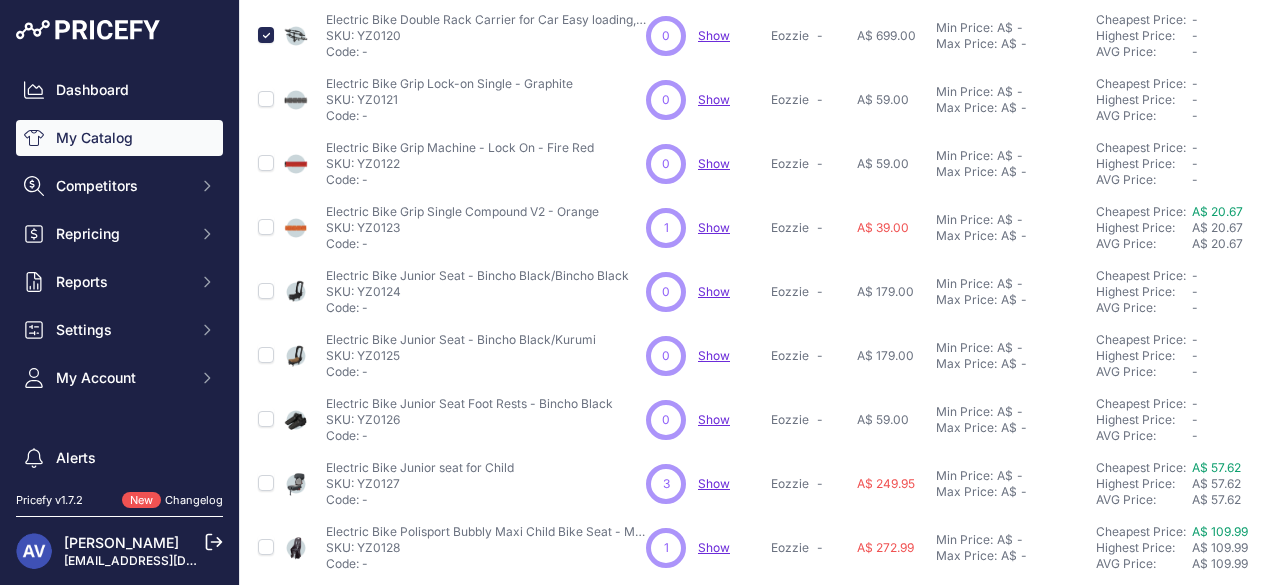 scroll, scrollTop: 281, scrollLeft: 2, axis: both 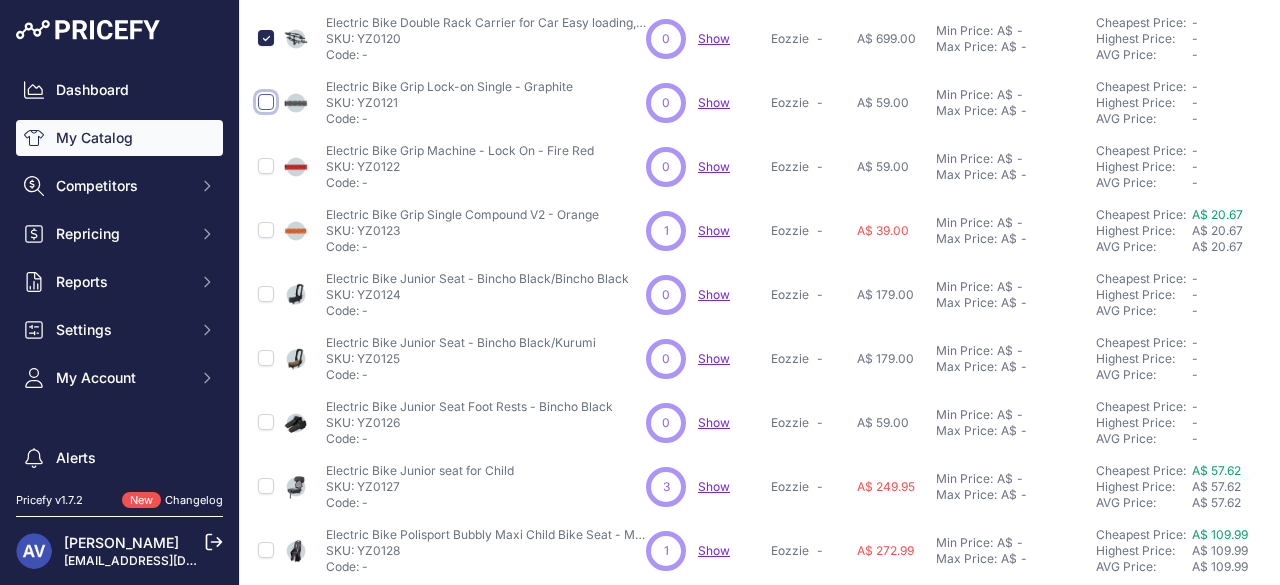 click at bounding box center [266, 102] 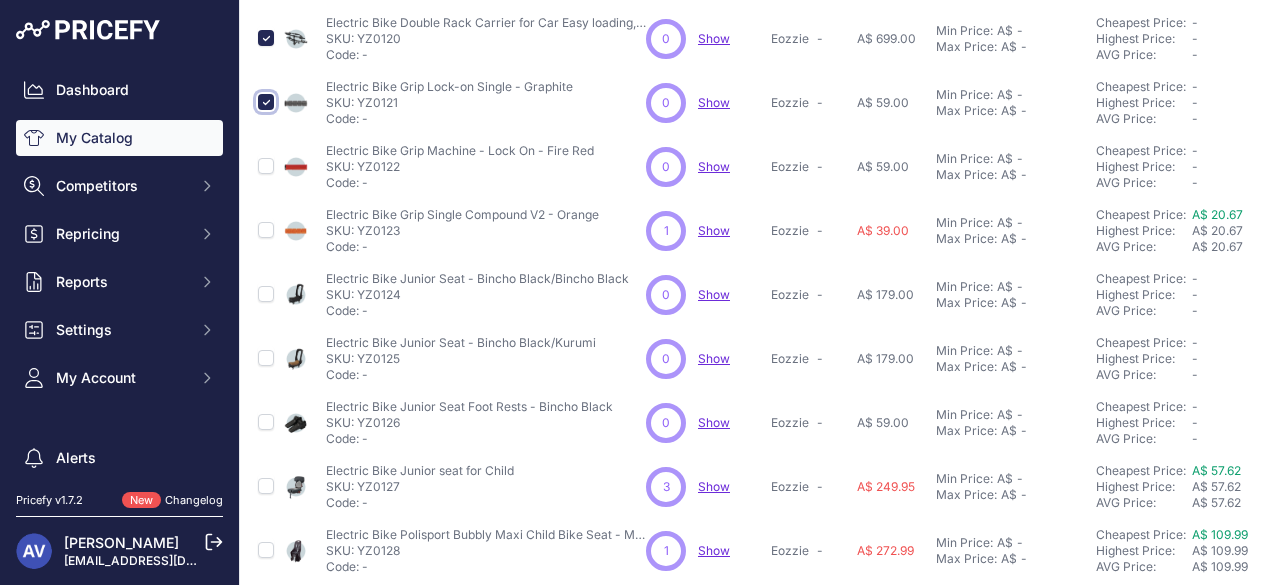 scroll, scrollTop: 316, scrollLeft: 2, axis: both 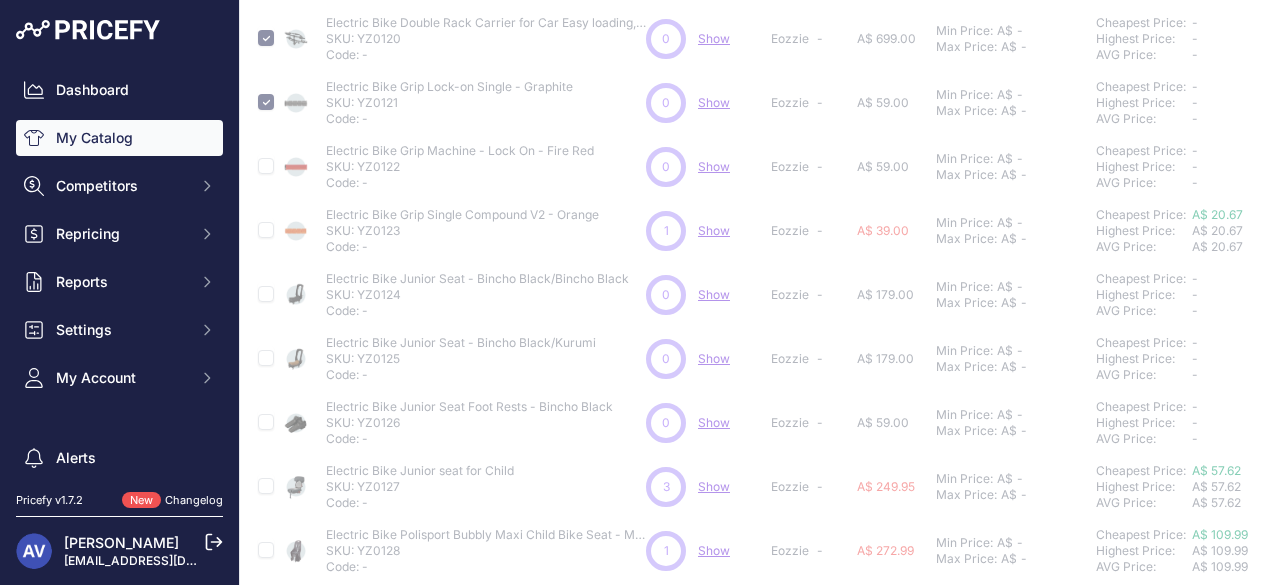 type 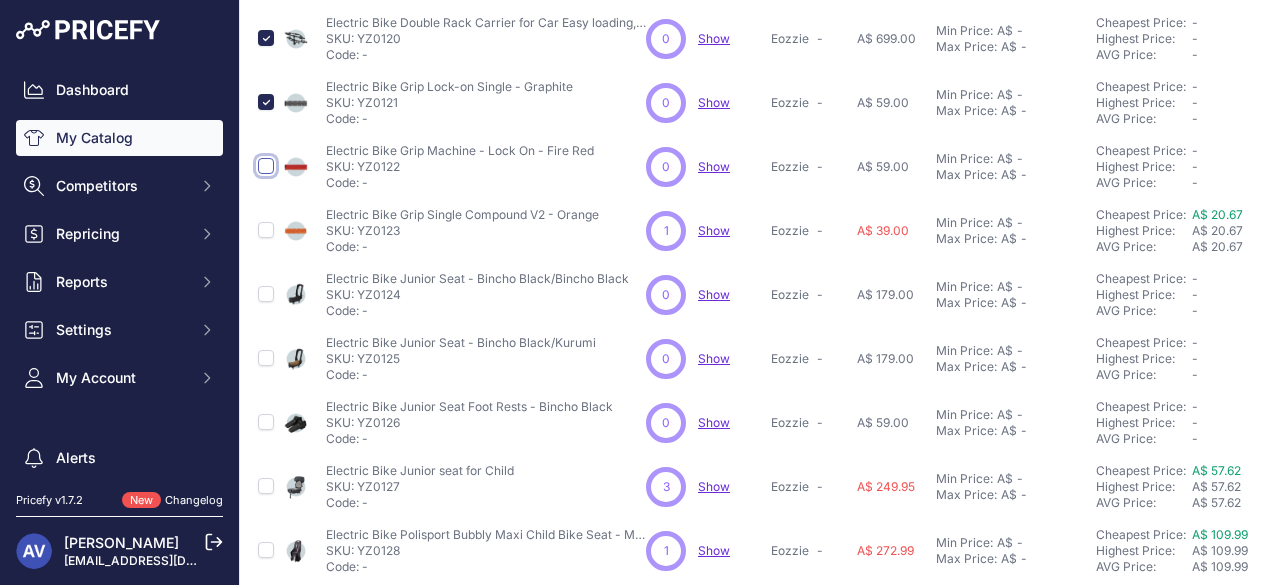 click at bounding box center (266, 166) 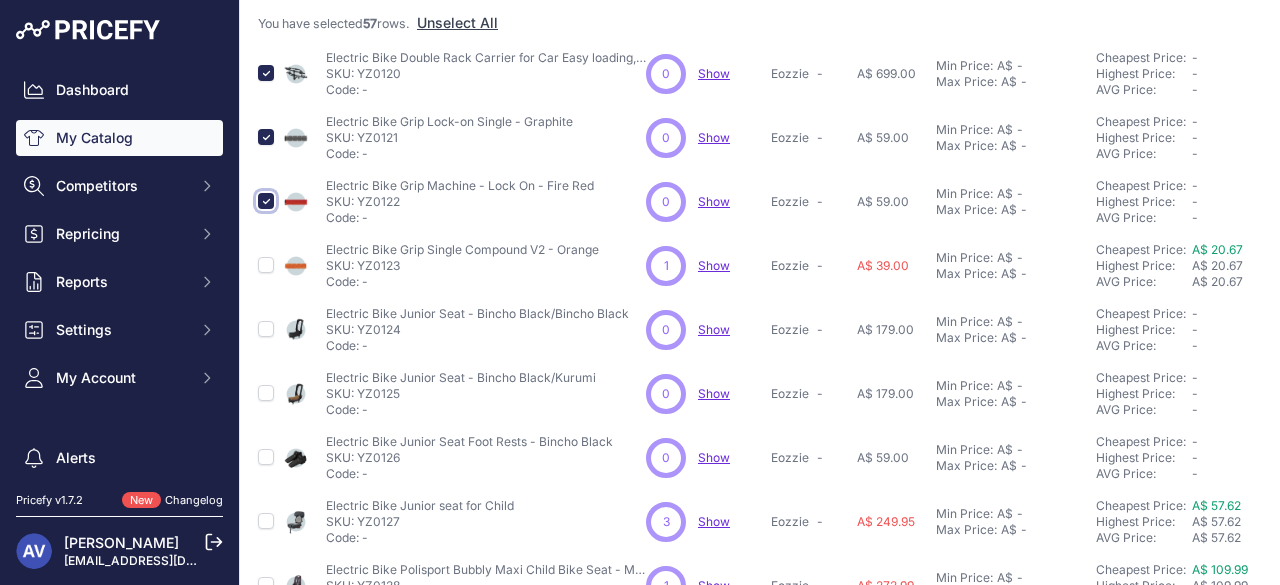 scroll, scrollTop: 316, scrollLeft: 2, axis: both 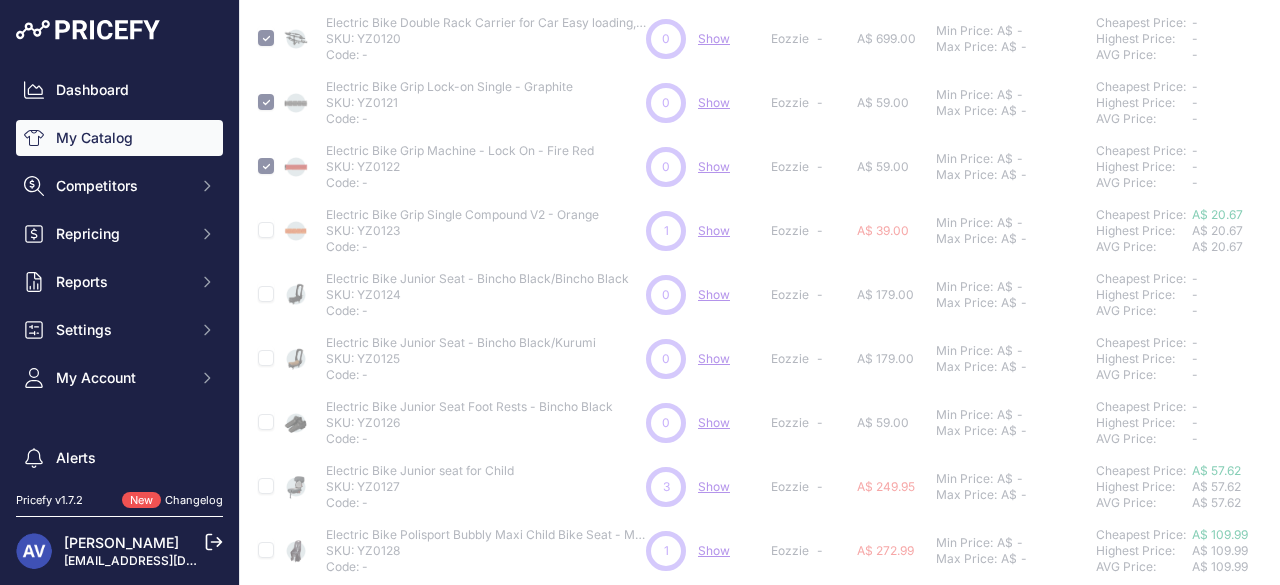 type 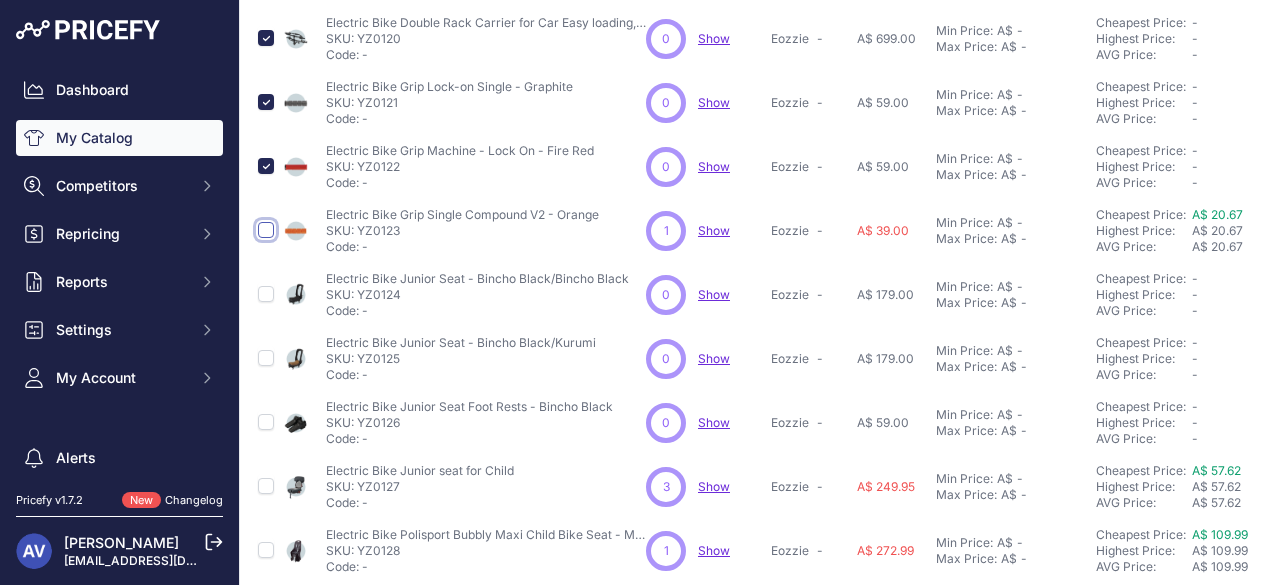 click at bounding box center (266, 230) 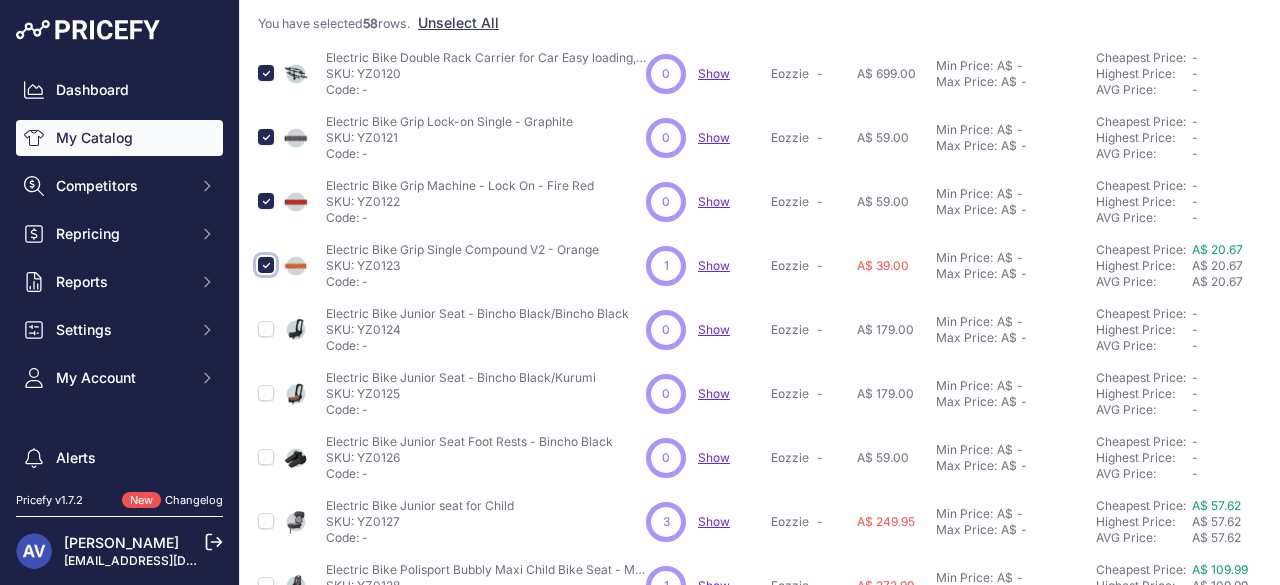 scroll, scrollTop: 316, scrollLeft: 2, axis: both 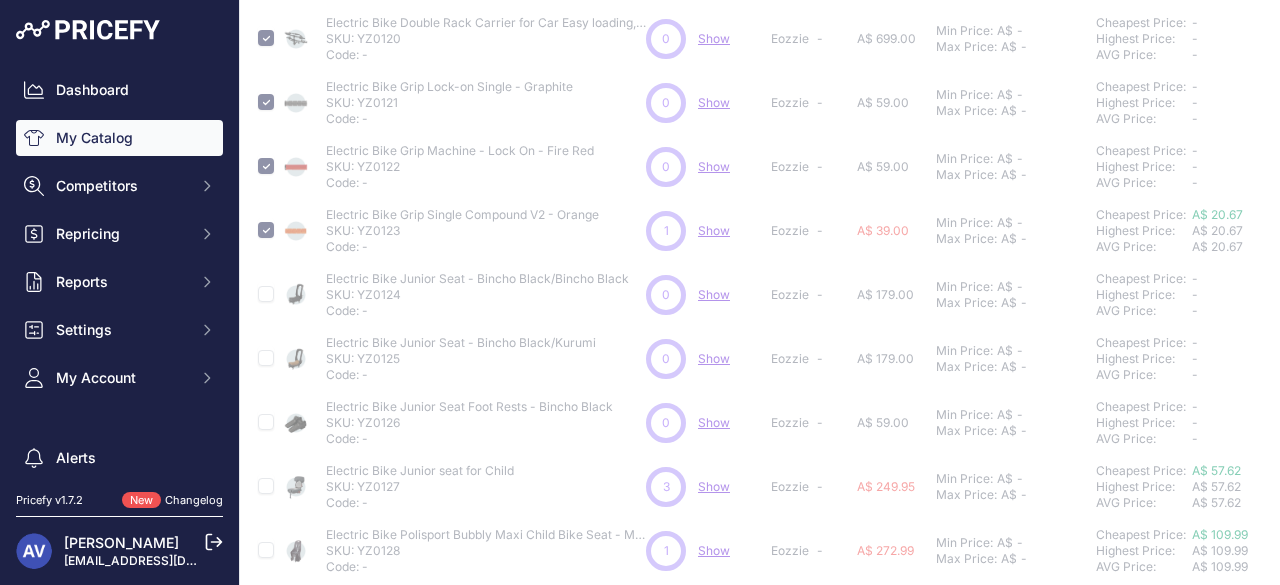 type 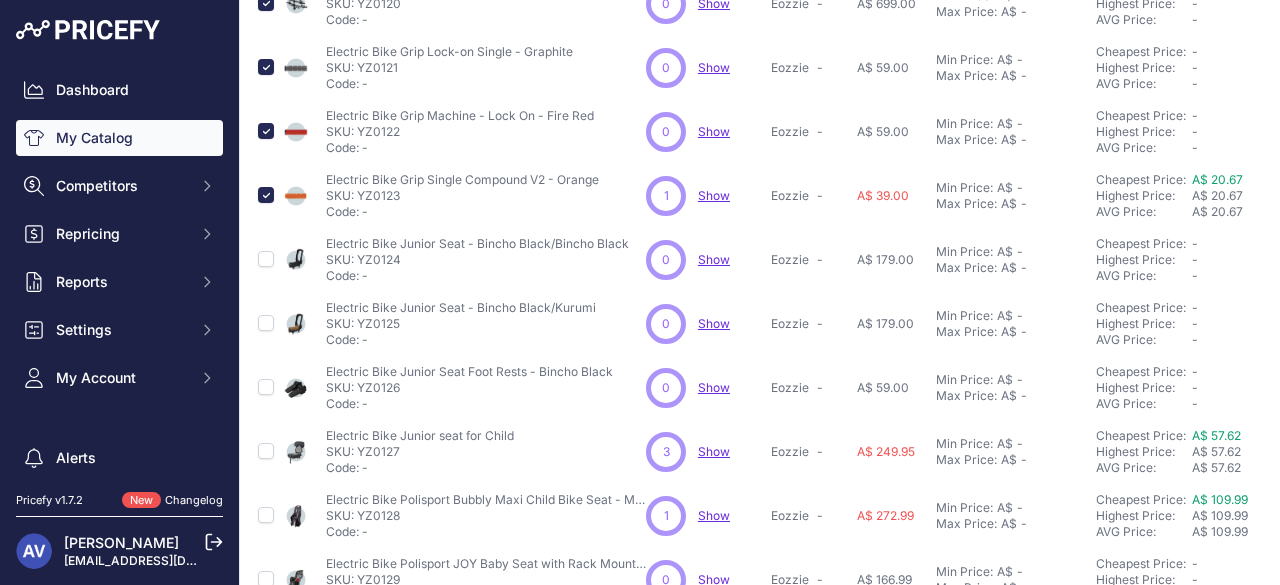 scroll, scrollTop: 281, scrollLeft: 2, axis: both 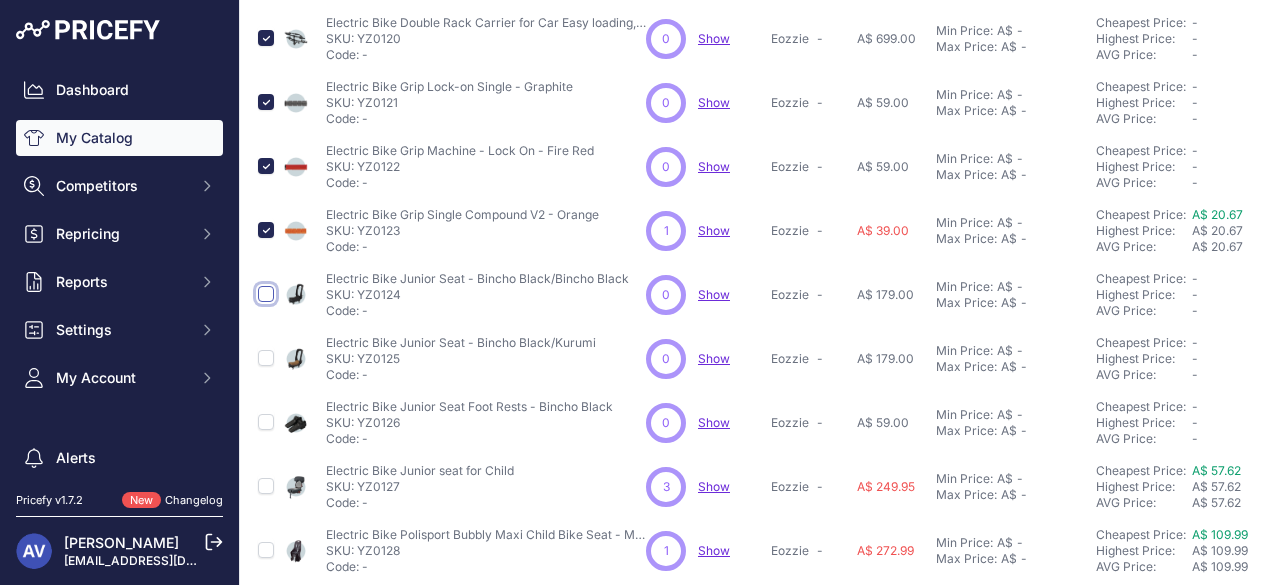 click at bounding box center (266, 294) 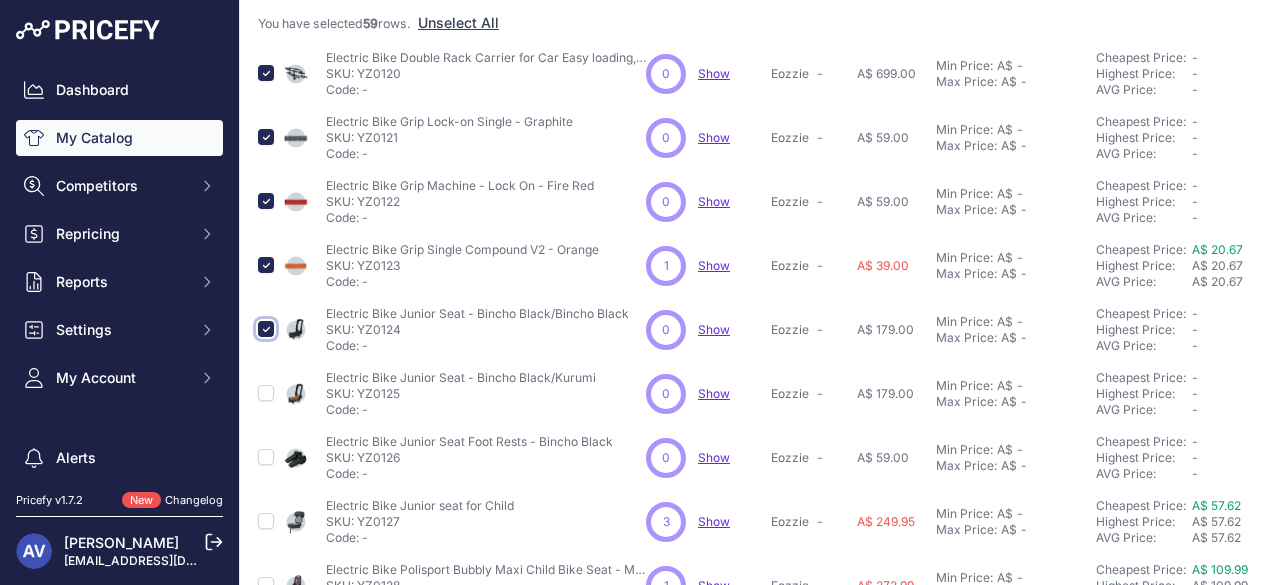 scroll, scrollTop: 316, scrollLeft: 2, axis: both 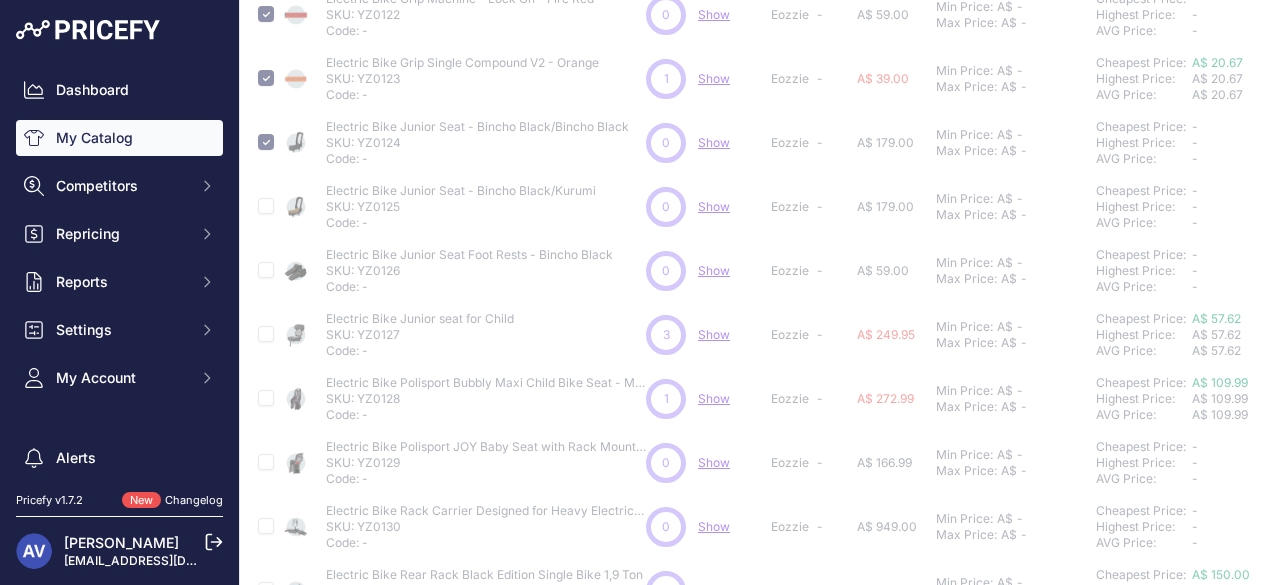 type 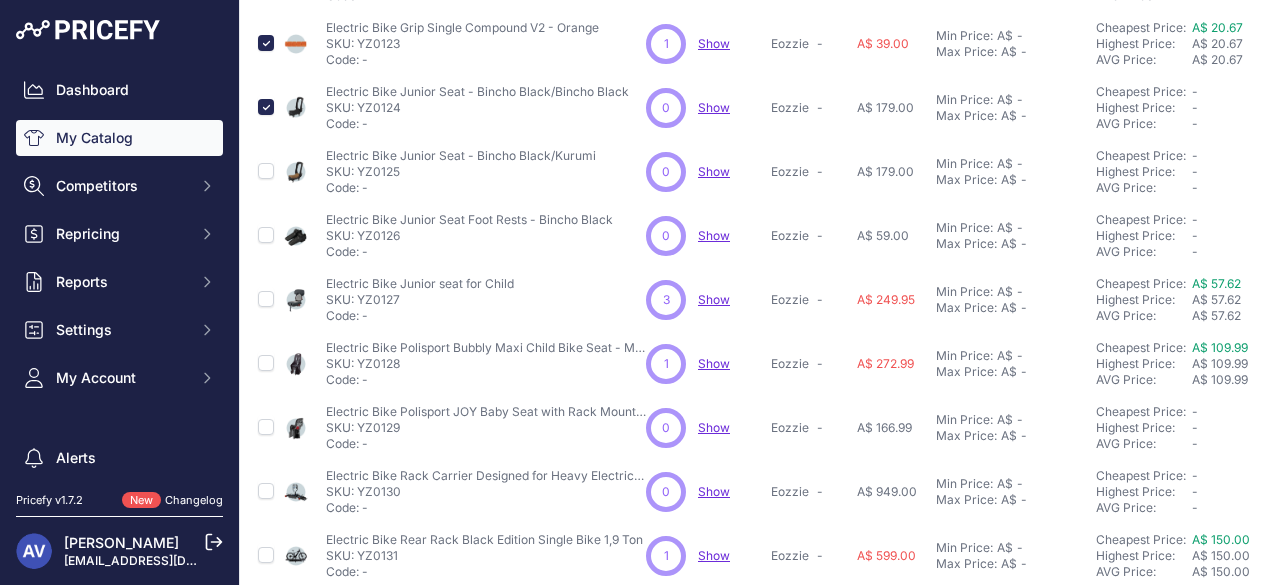 scroll, scrollTop: 435, scrollLeft: 2, axis: both 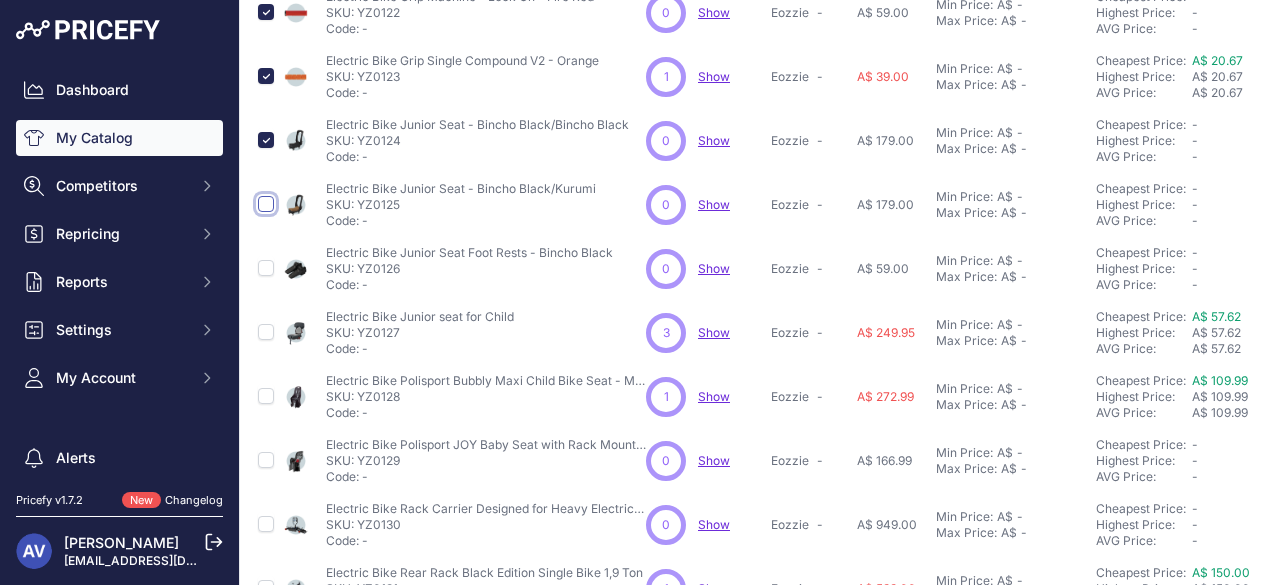 click at bounding box center (266, 204) 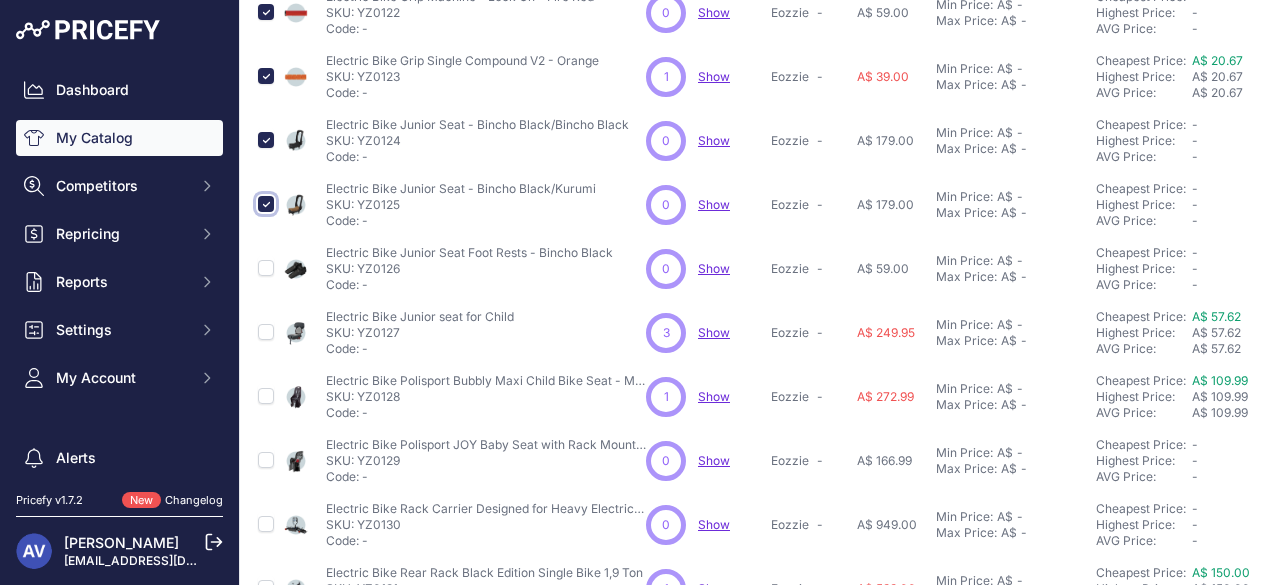 scroll, scrollTop: 470, scrollLeft: 2, axis: both 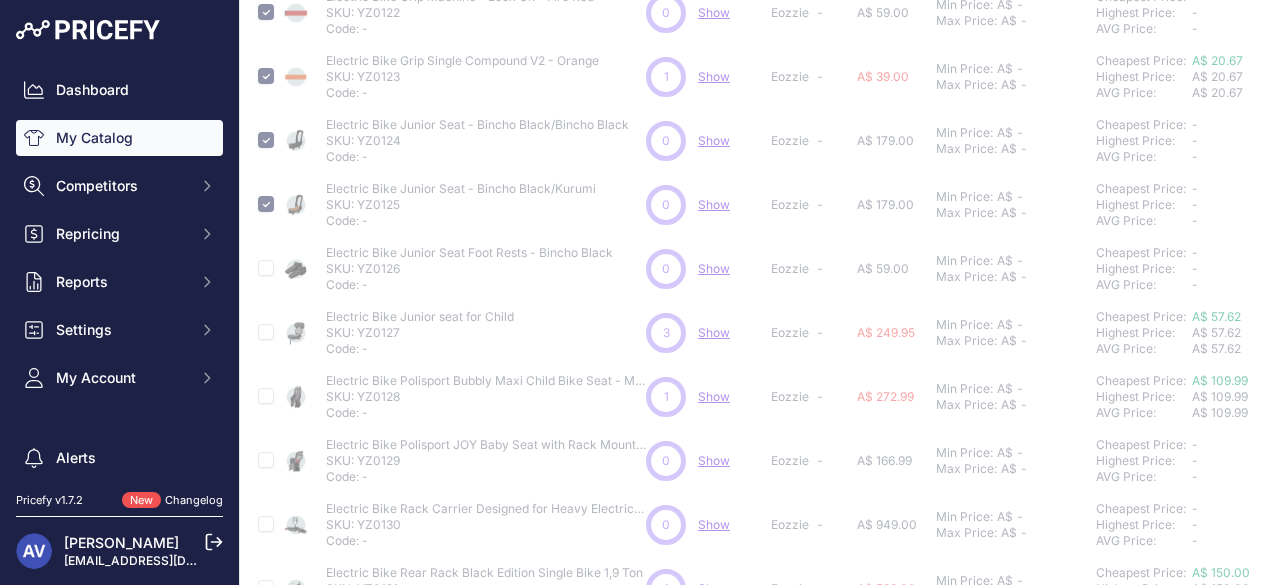 type 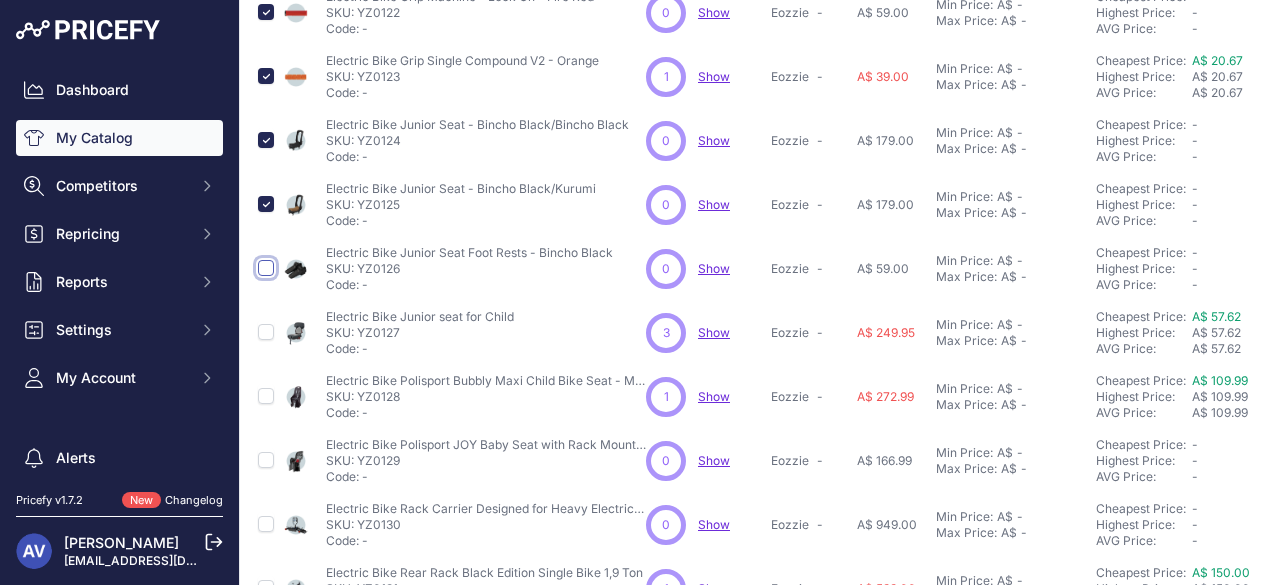 click at bounding box center (266, 268) 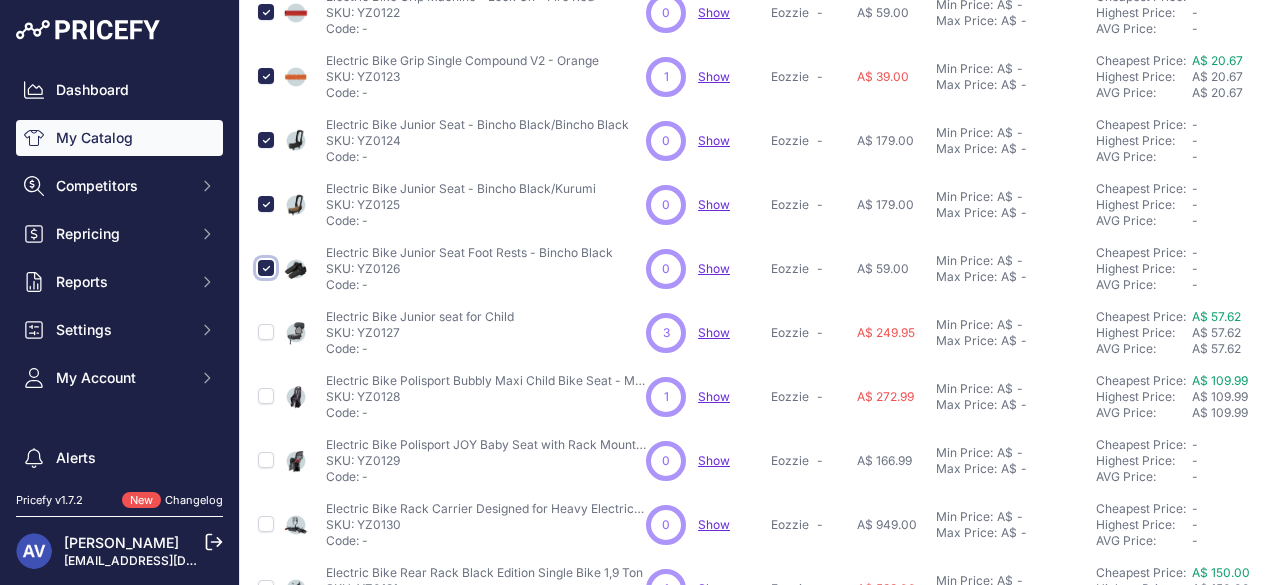 scroll, scrollTop: 470, scrollLeft: 2, axis: both 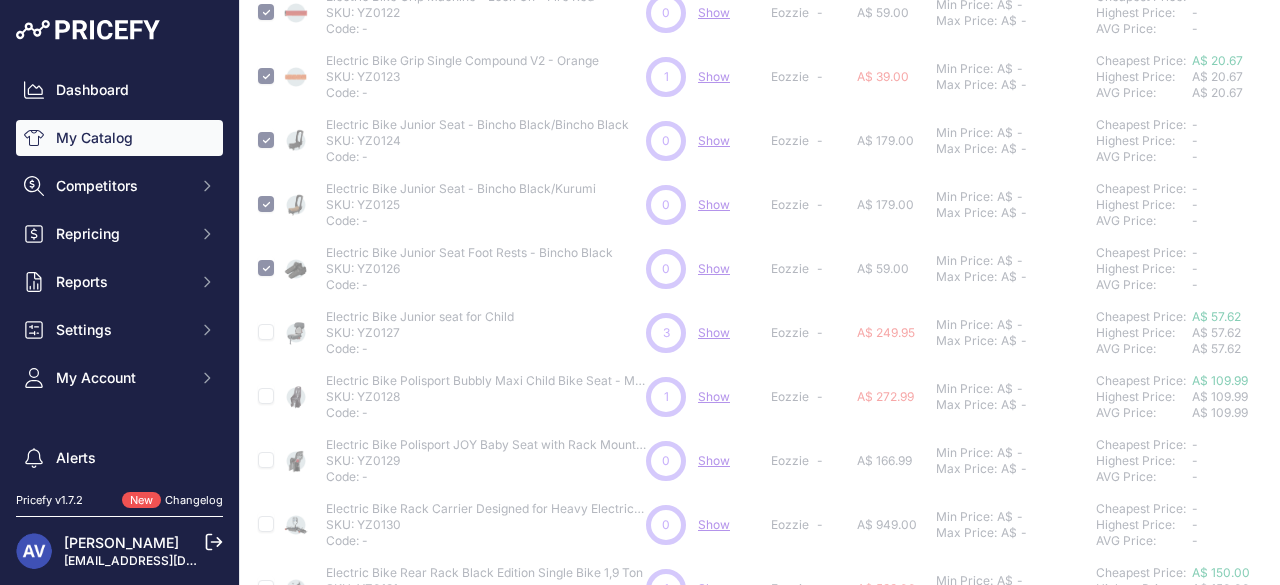 type 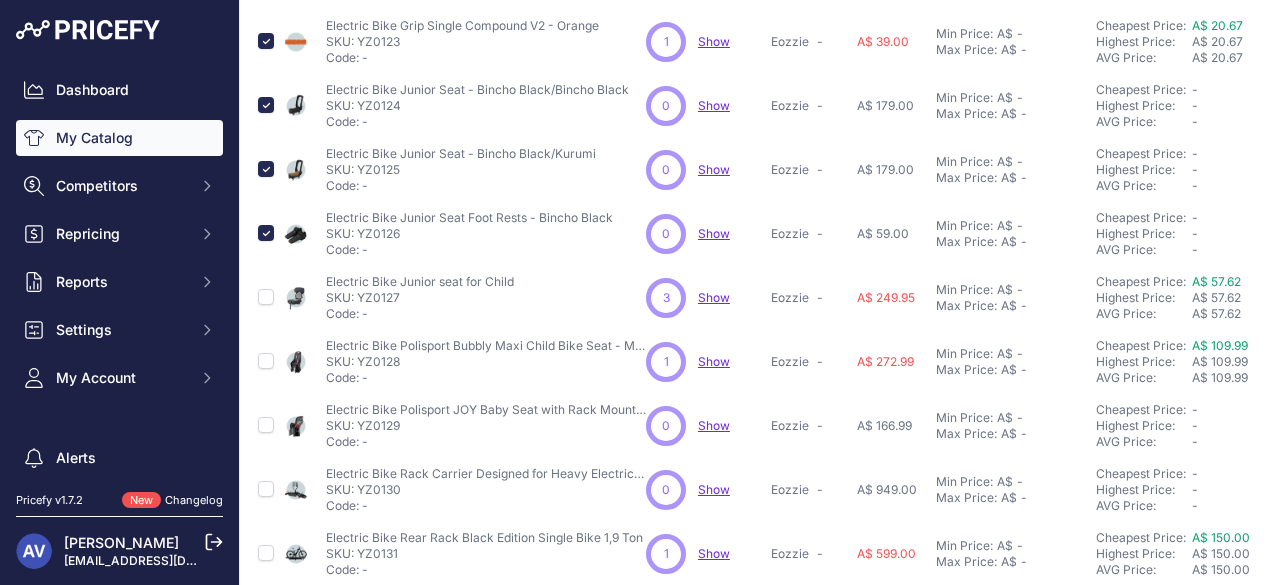 scroll, scrollTop: 435, scrollLeft: 2, axis: both 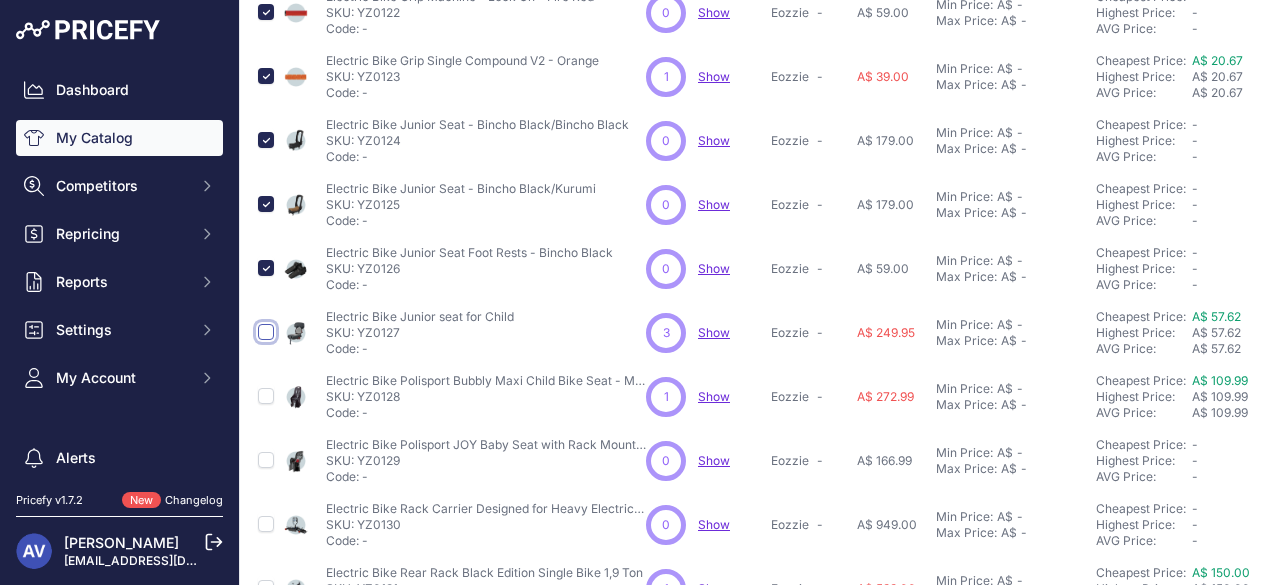 click at bounding box center (266, 332) 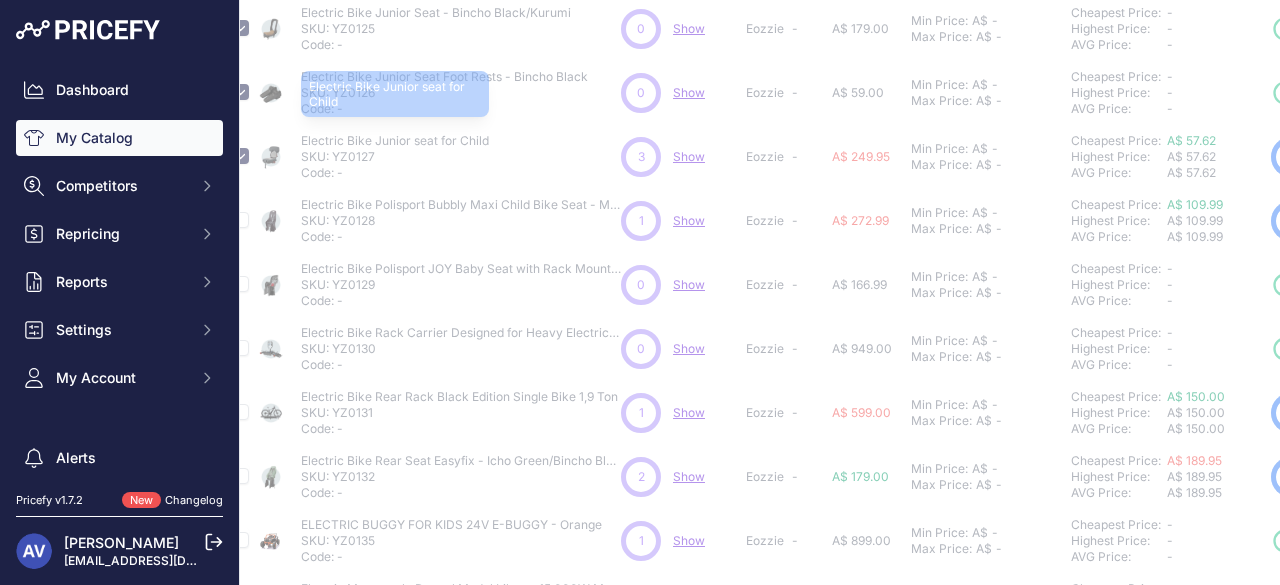 scroll, scrollTop: 704, scrollLeft: 27, axis: both 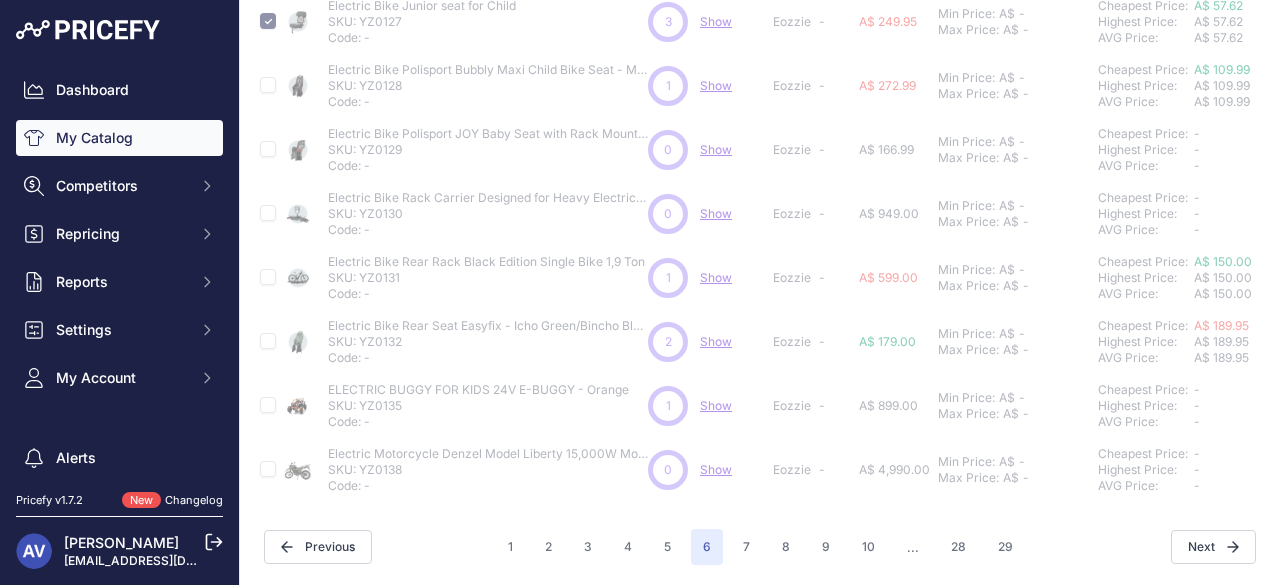 type 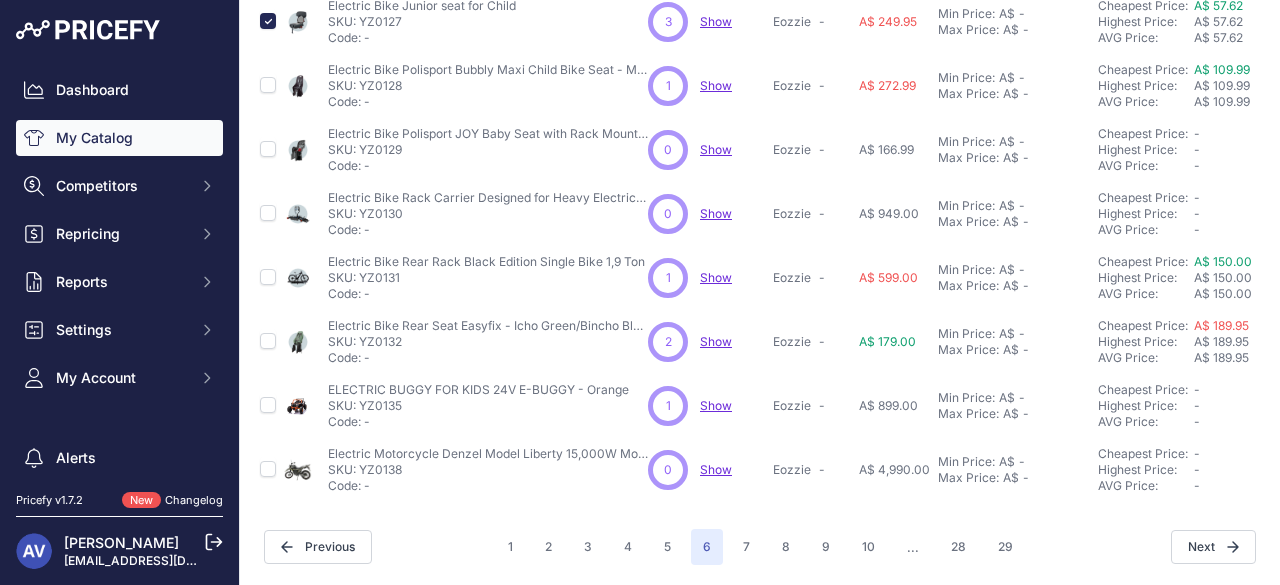 scroll, scrollTop: 749, scrollLeft: 0, axis: vertical 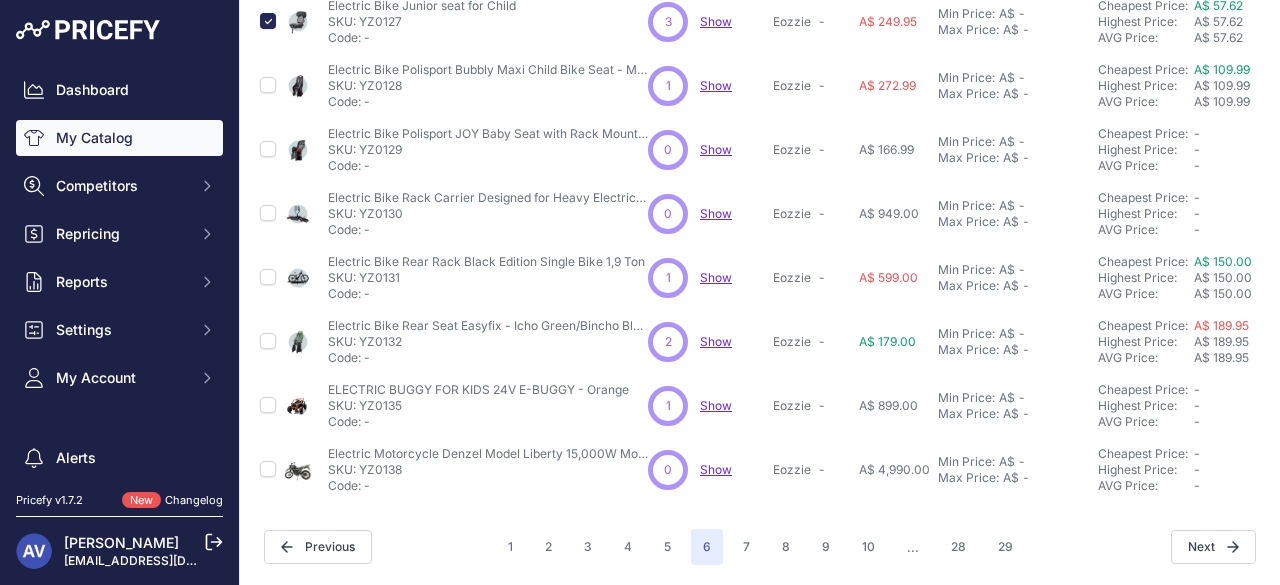 click at bounding box center [268, 86] 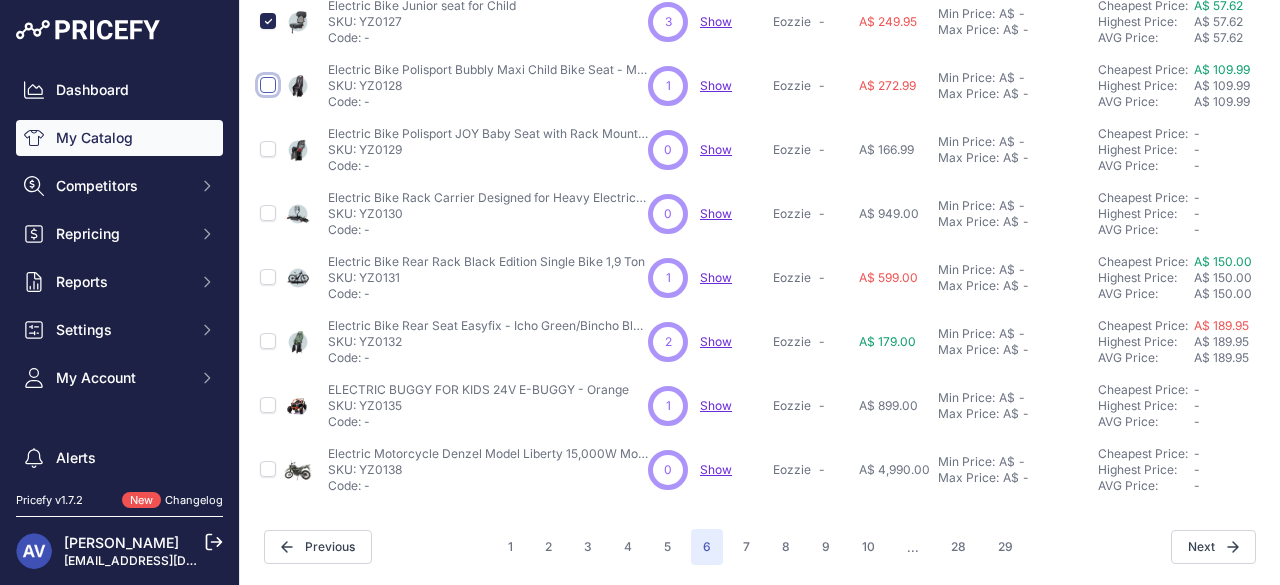 click at bounding box center [268, 85] 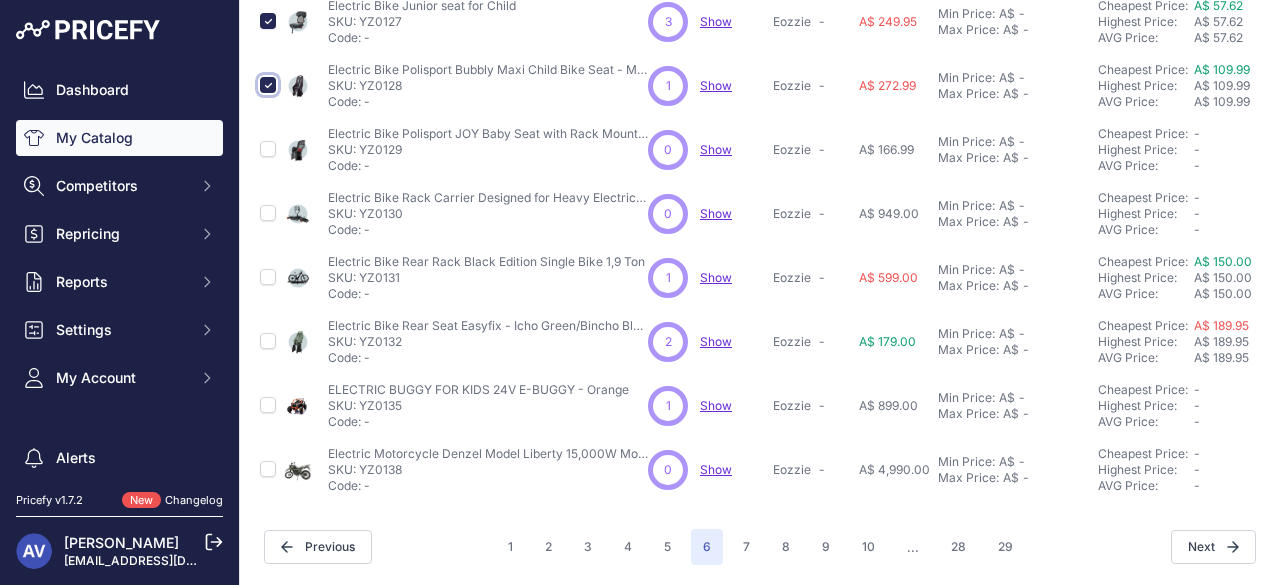 scroll, scrollTop: 784, scrollLeft: 0, axis: vertical 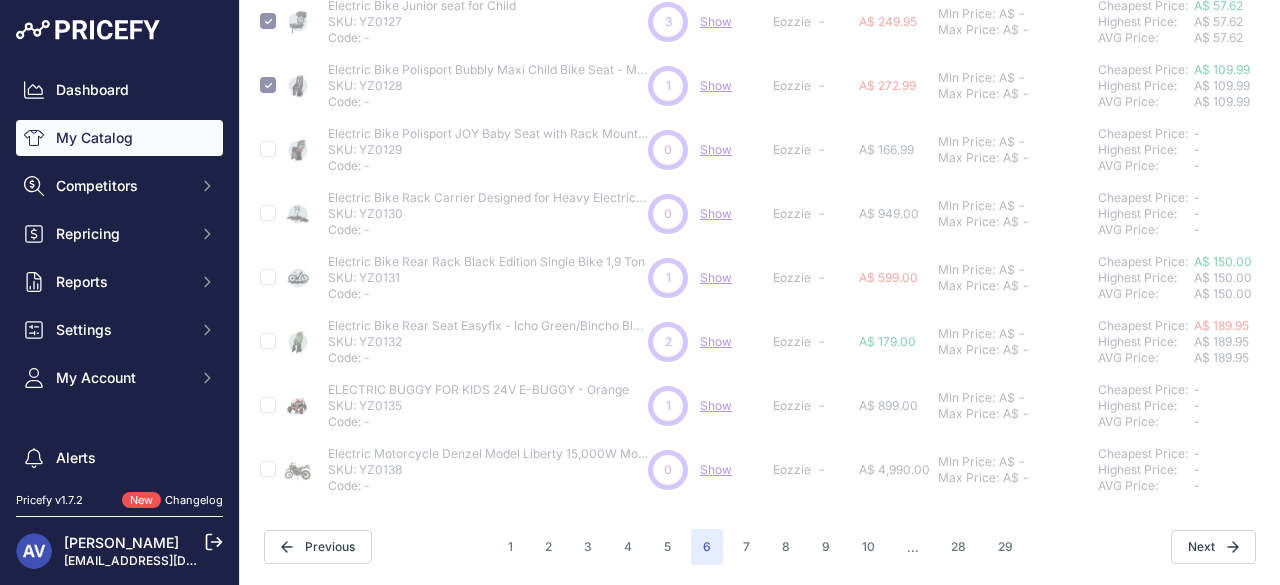 type 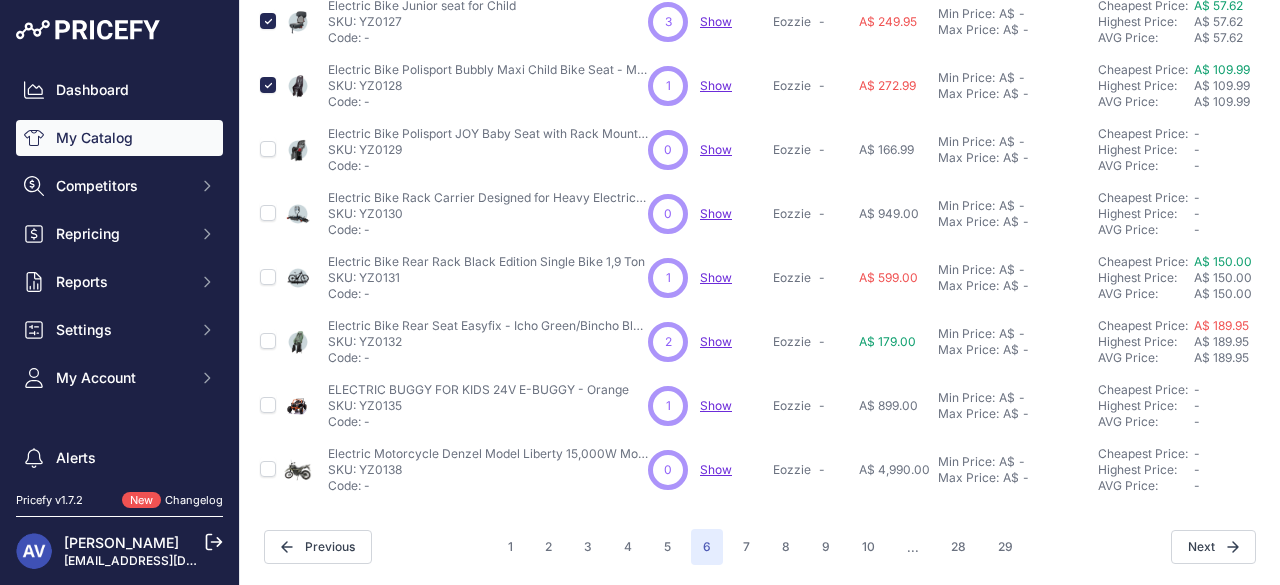 scroll, scrollTop: 749, scrollLeft: 0, axis: vertical 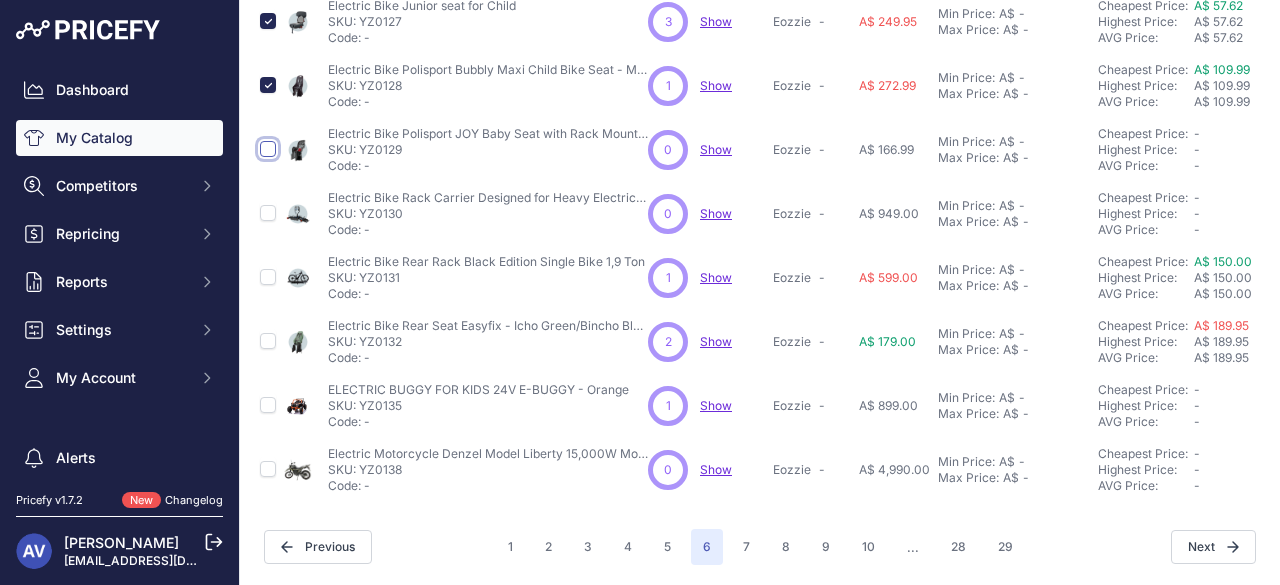 click at bounding box center (268, 149) 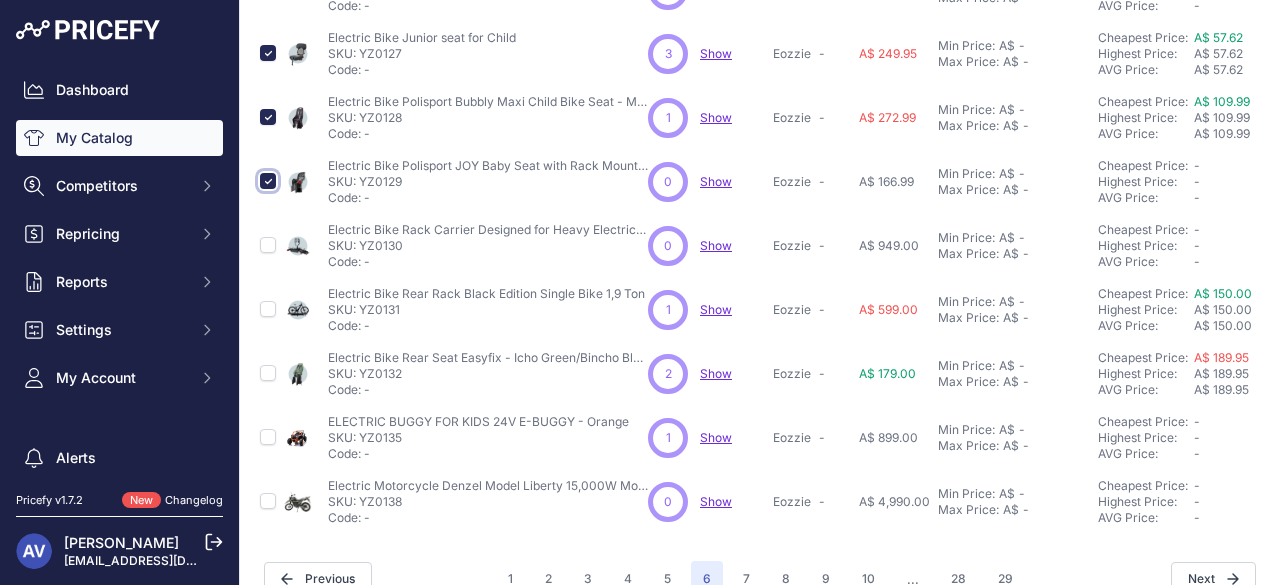 scroll, scrollTop: 784, scrollLeft: 0, axis: vertical 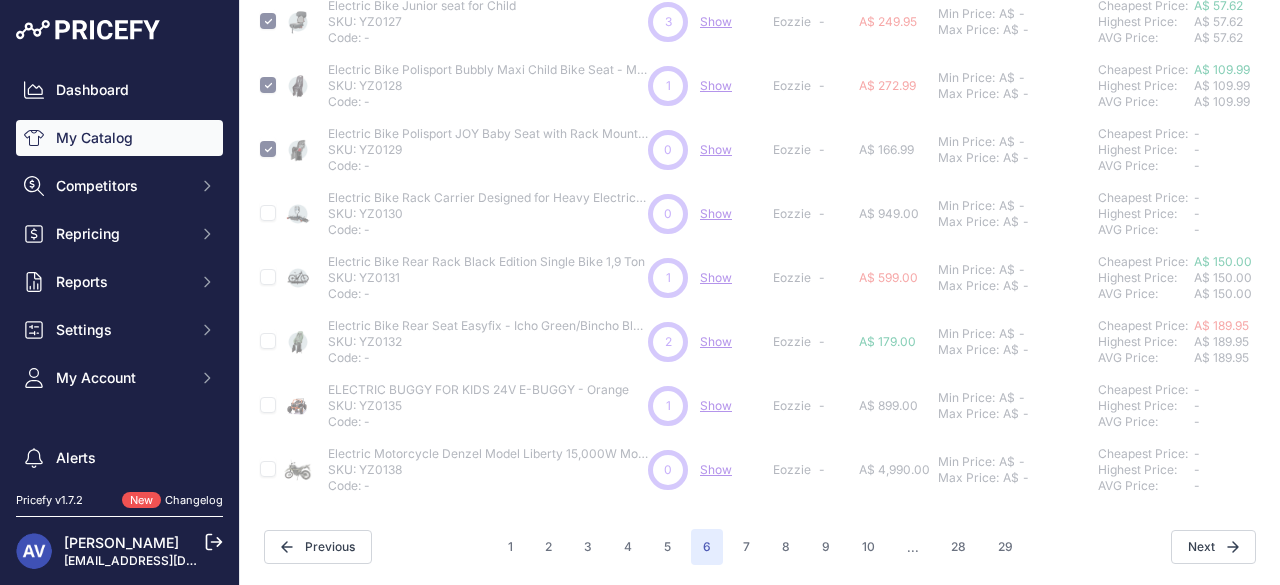 type 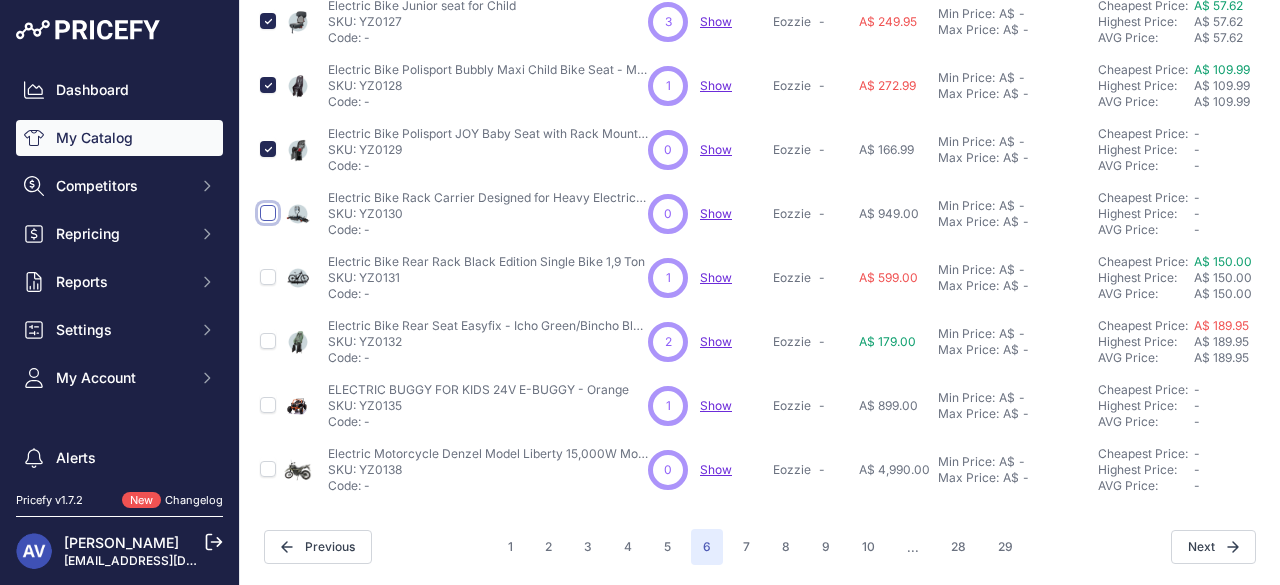 click at bounding box center (268, 213) 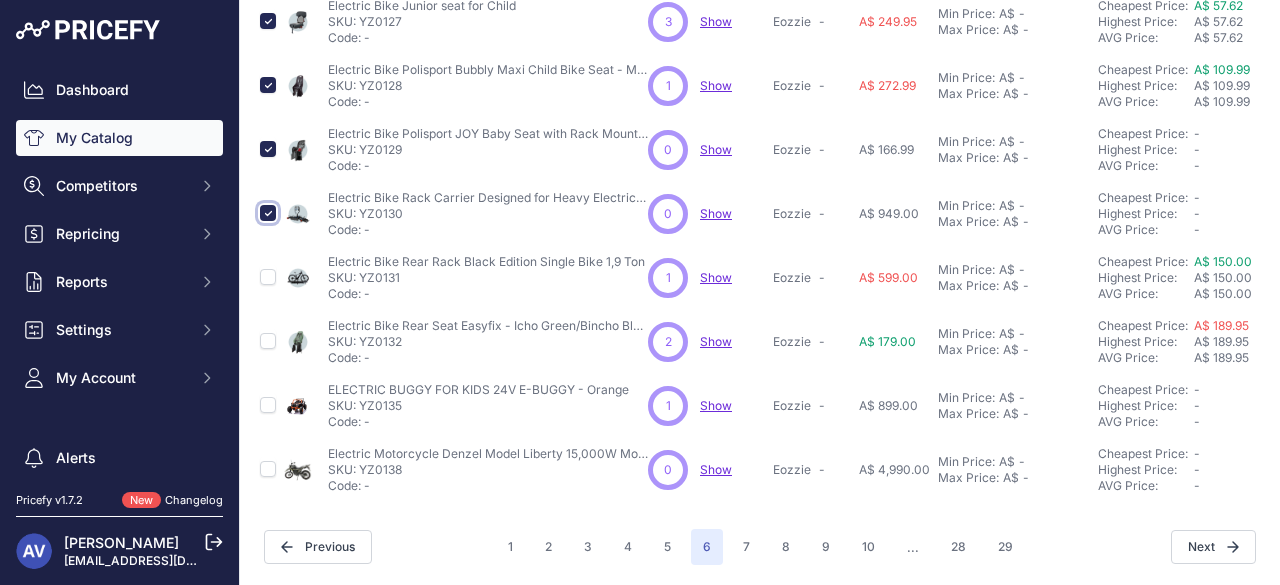 scroll, scrollTop: 784, scrollLeft: 0, axis: vertical 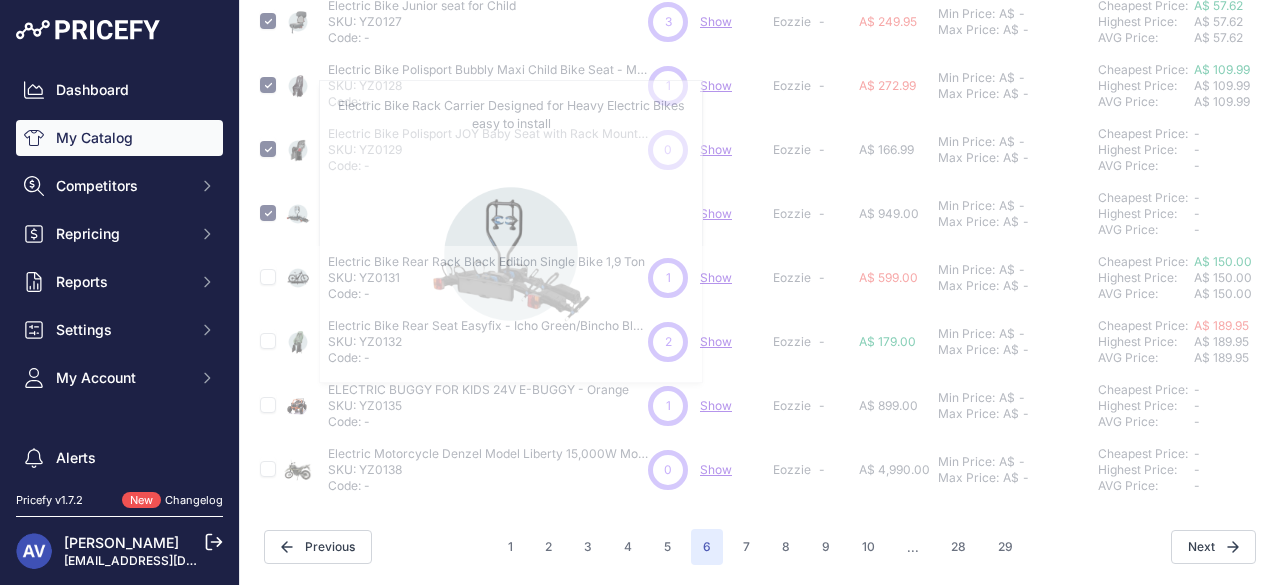 type 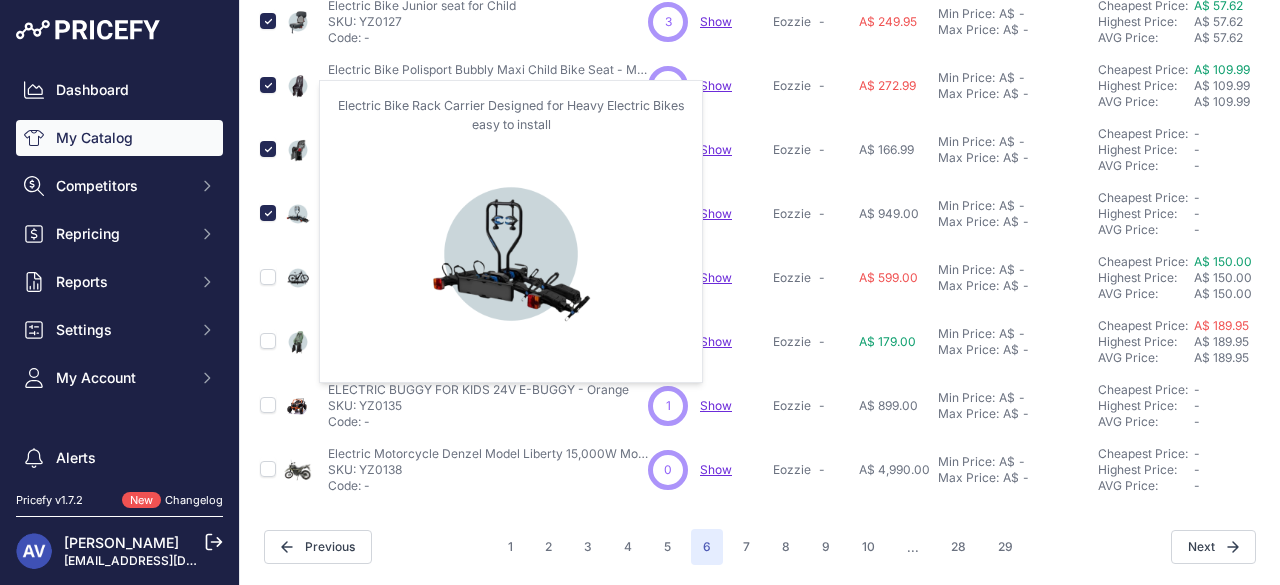 scroll, scrollTop: 749, scrollLeft: 0, axis: vertical 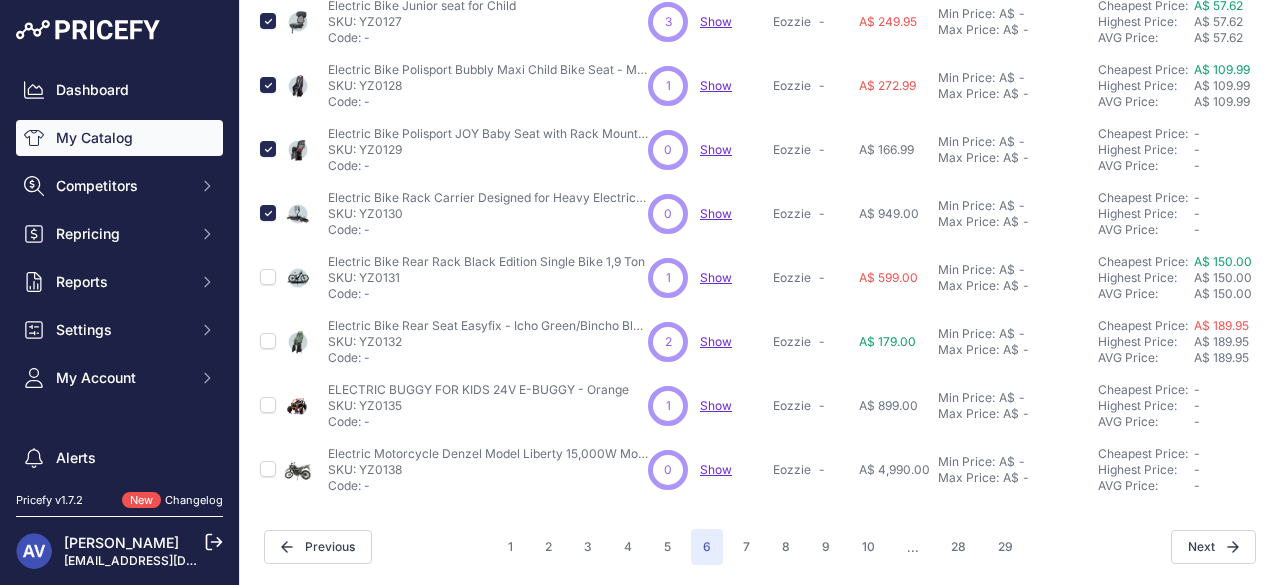 click at bounding box center [268, 342] 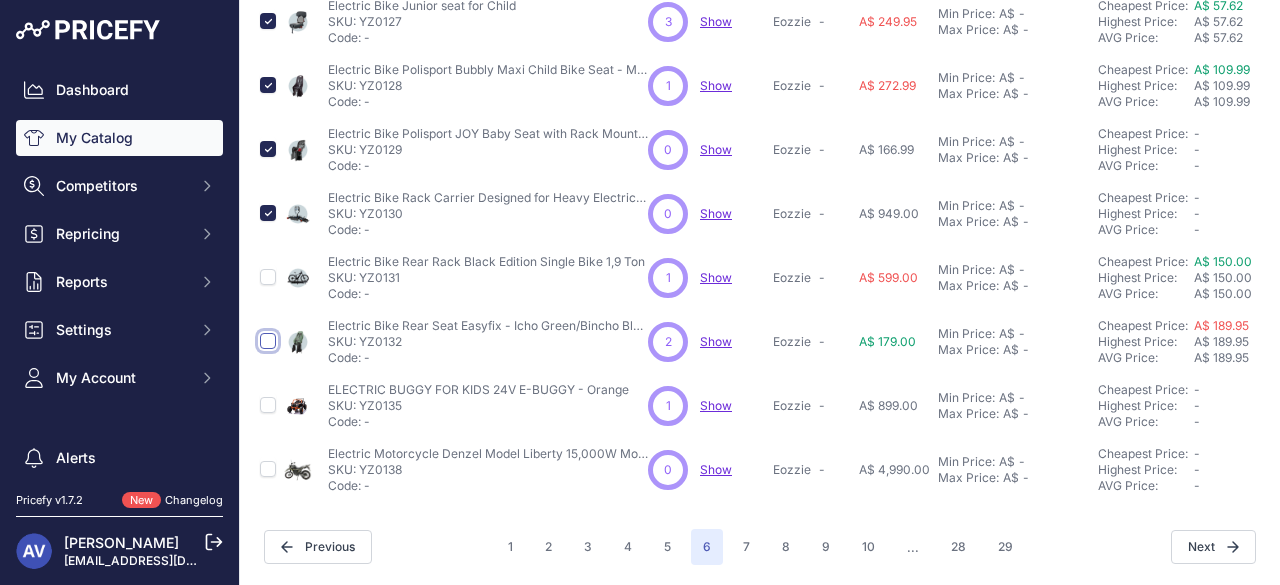 click at bounding box center (268, 341) 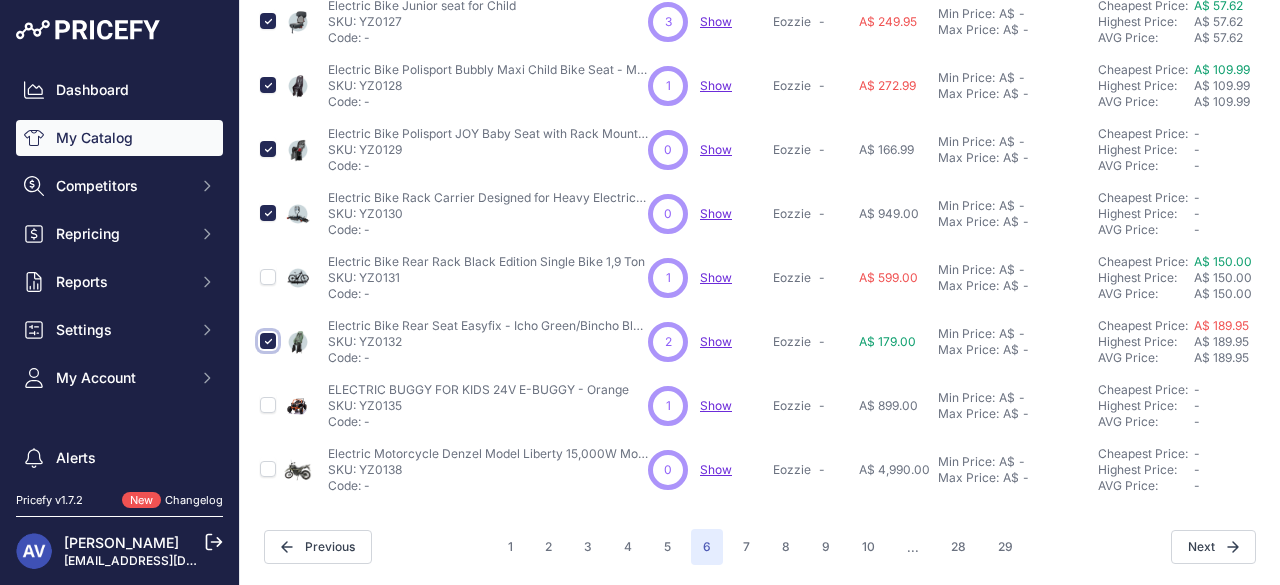 scroll, scrollTop: 784, scrollLeft: 0, axis: vertical 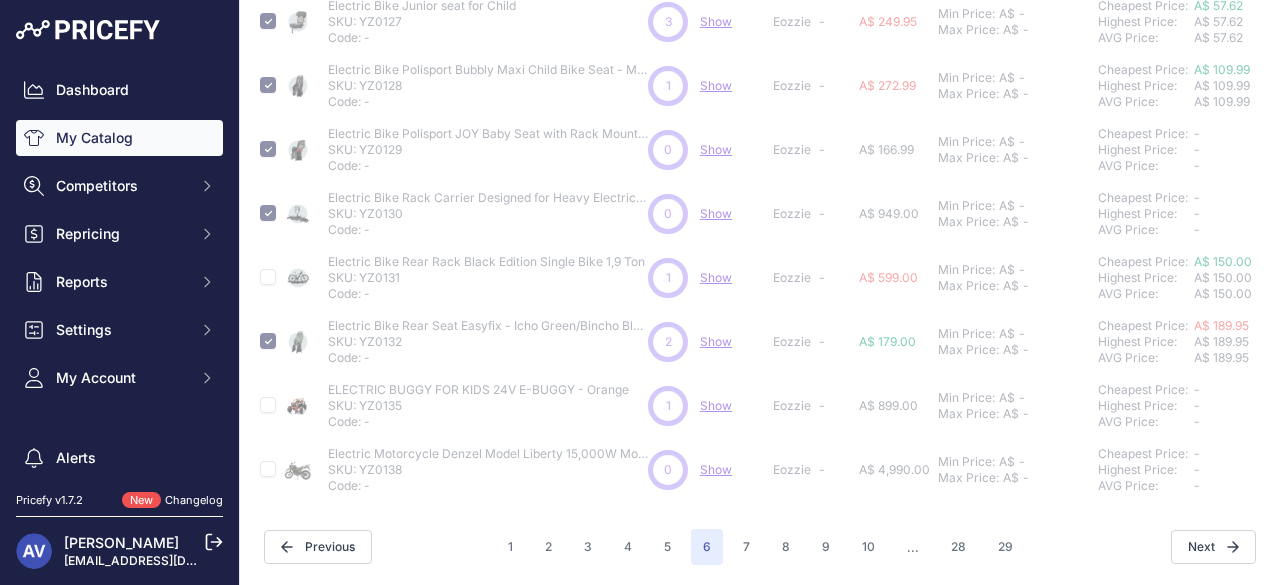 type 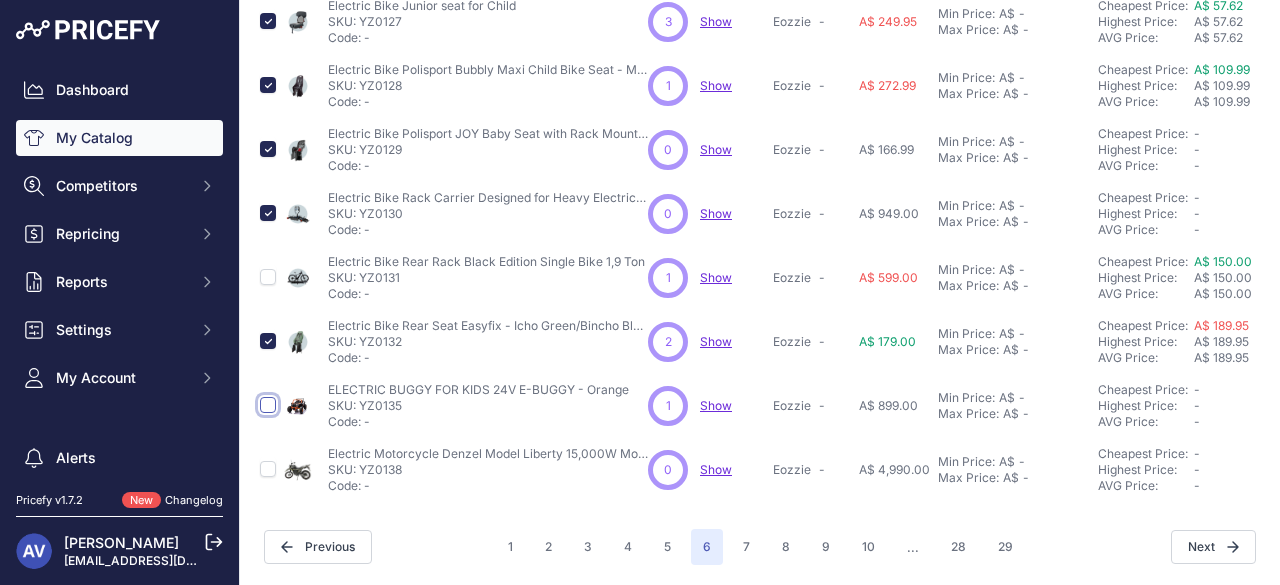click at bounding box center (268, 405) 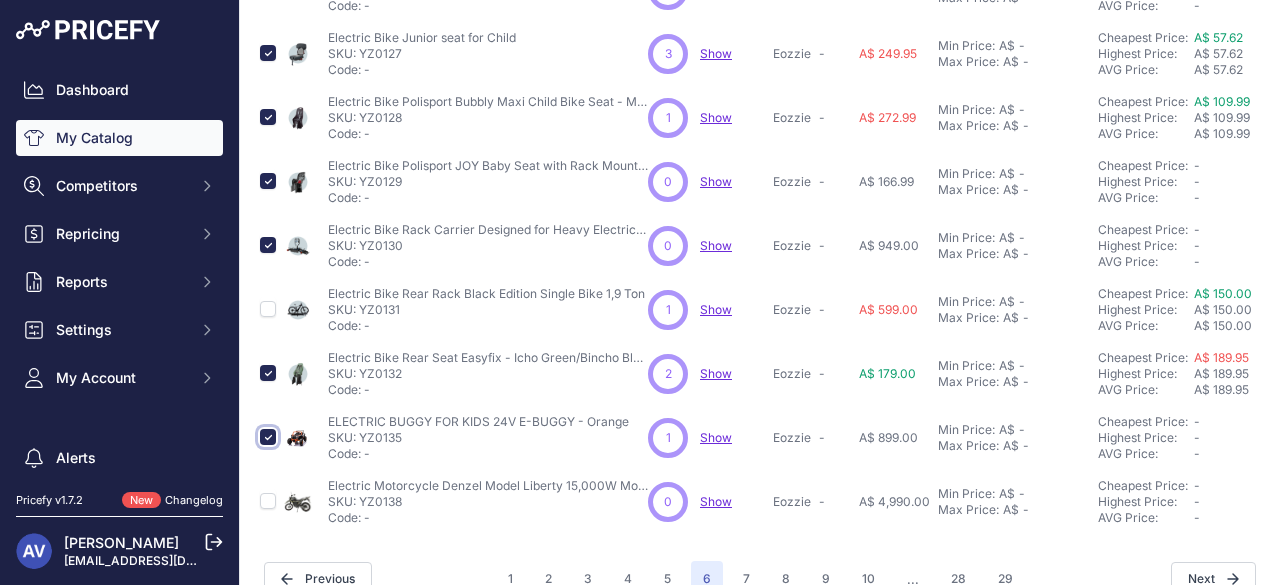 scroll, scrollTop: 784, scrollLeft: 0, axis: vertical 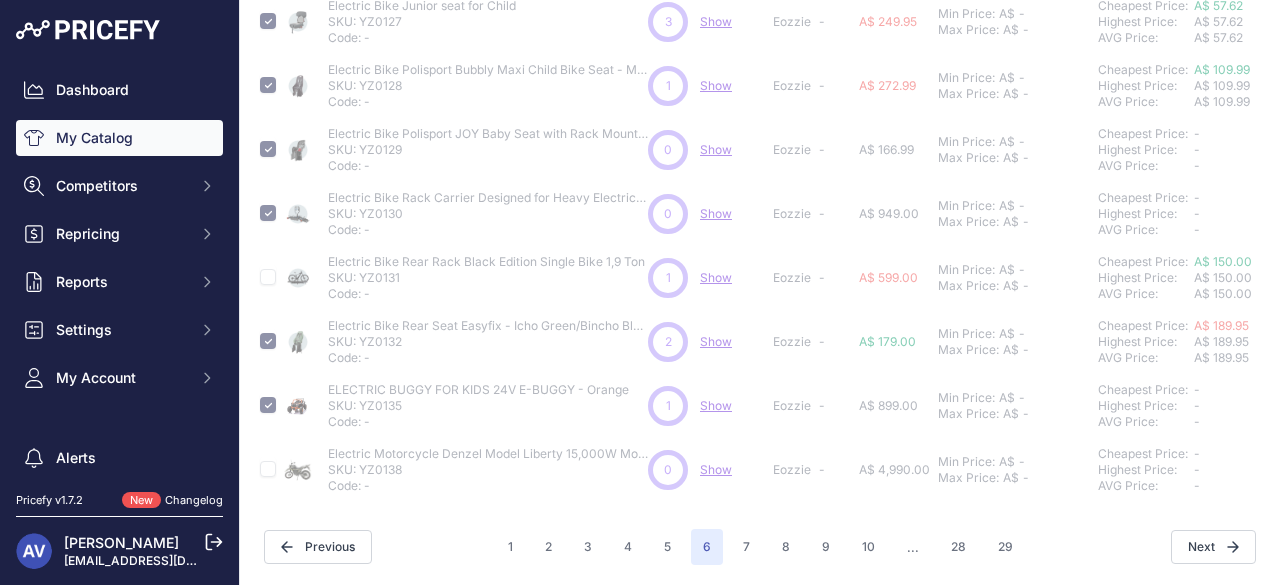 type 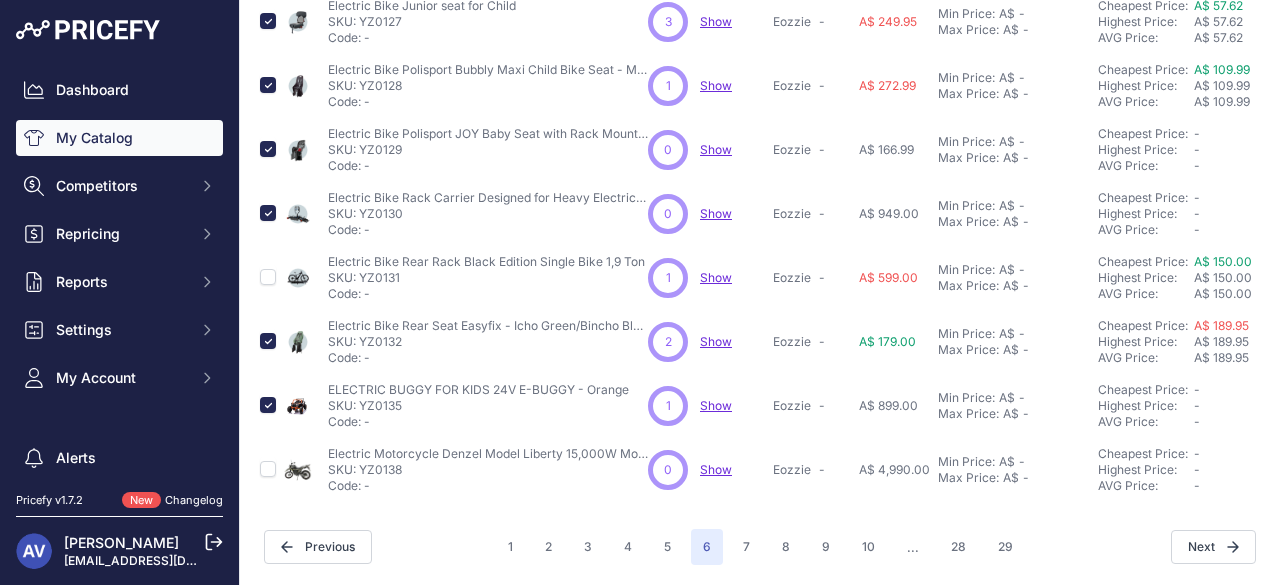 scroll, scrollTop: 758, scrollLeft: 0, axis: vertical 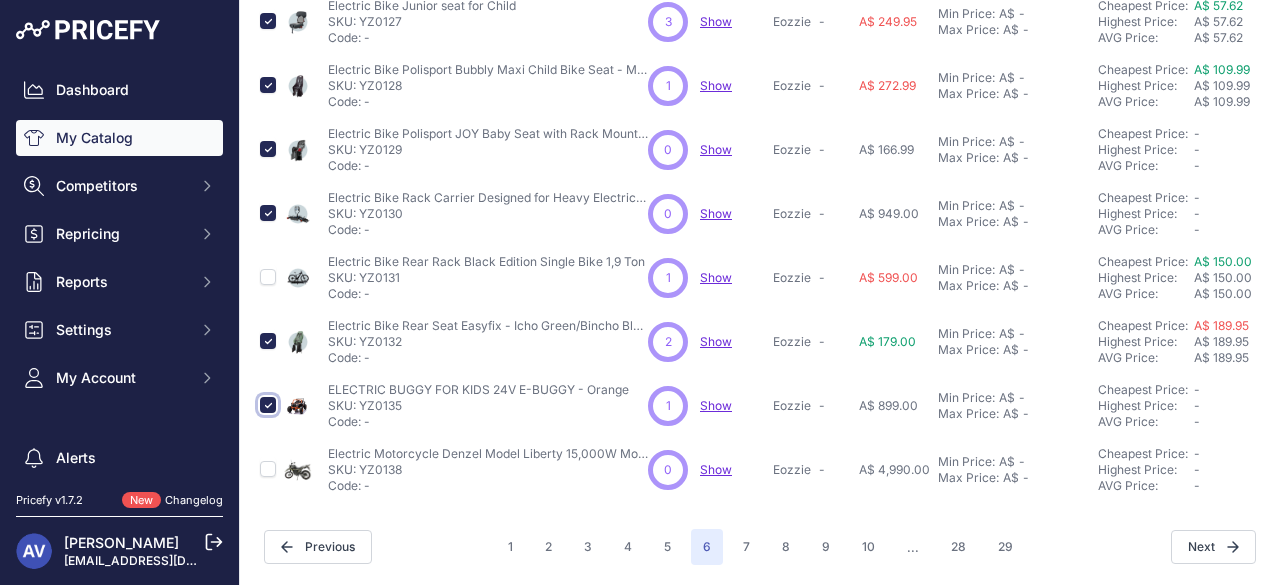 click at bounding box center [268, 405] 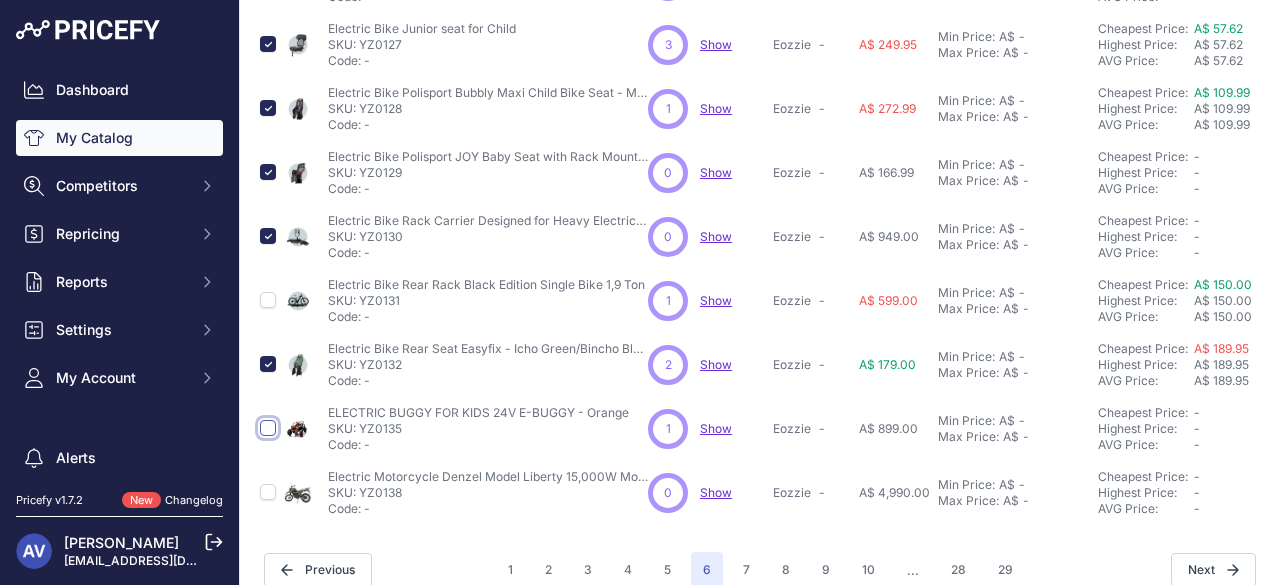scroll, scrollTop: 792, scrollLeft: 0, axis: vertical 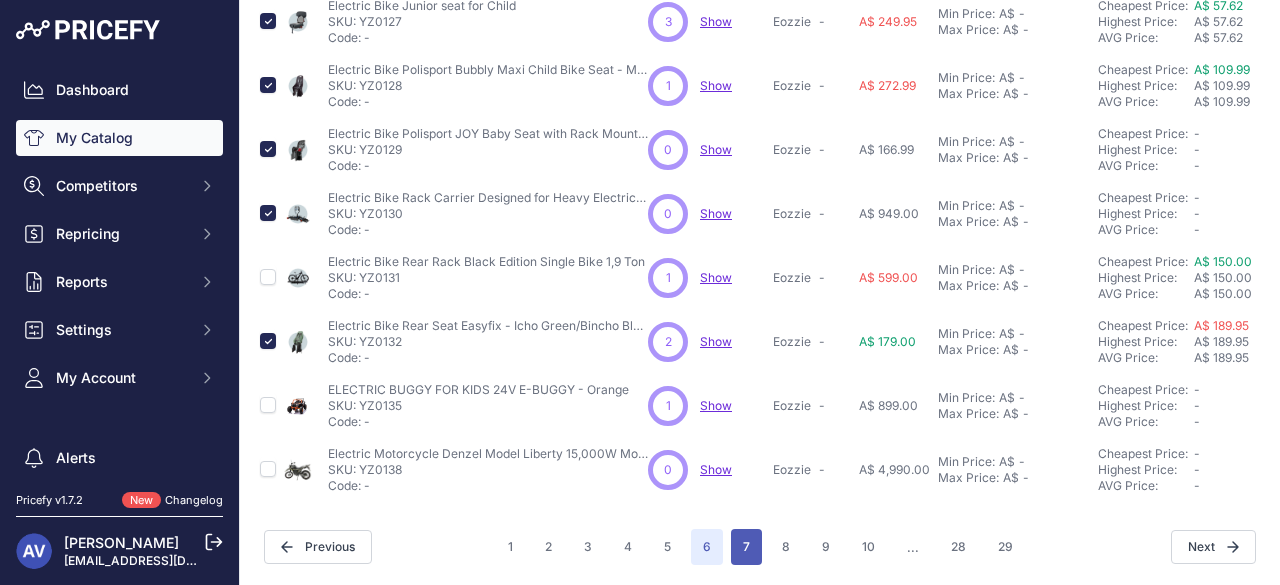 click on "7" at bounding box center (746, 547) 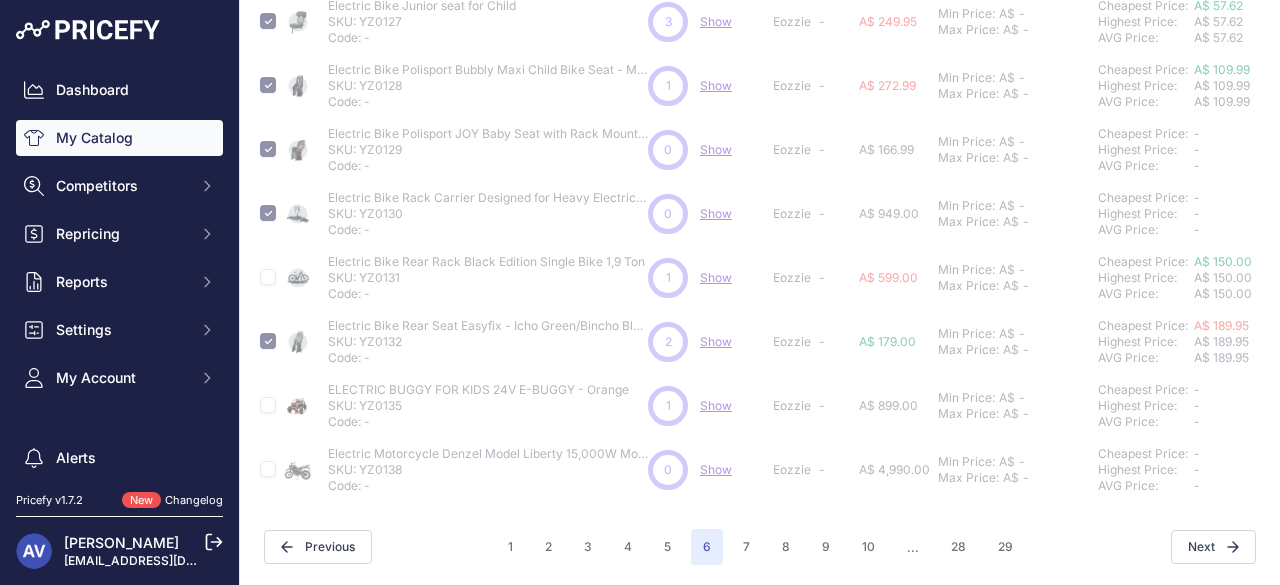 type 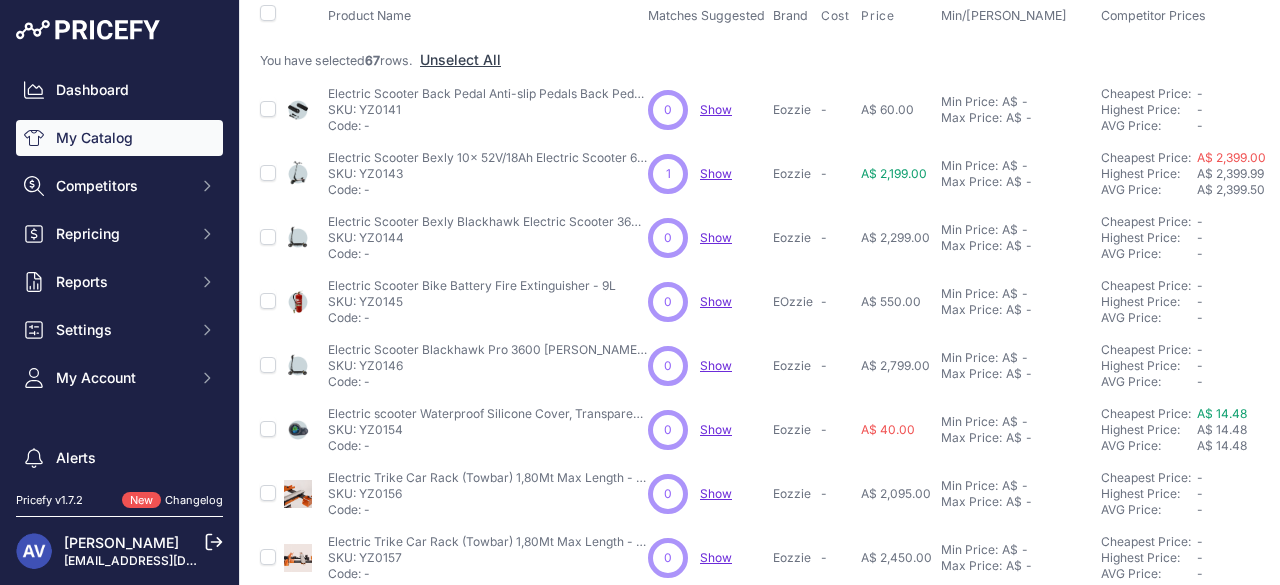 scroll, scrollTop: 212, scrollLeft: 0, axis: vertical 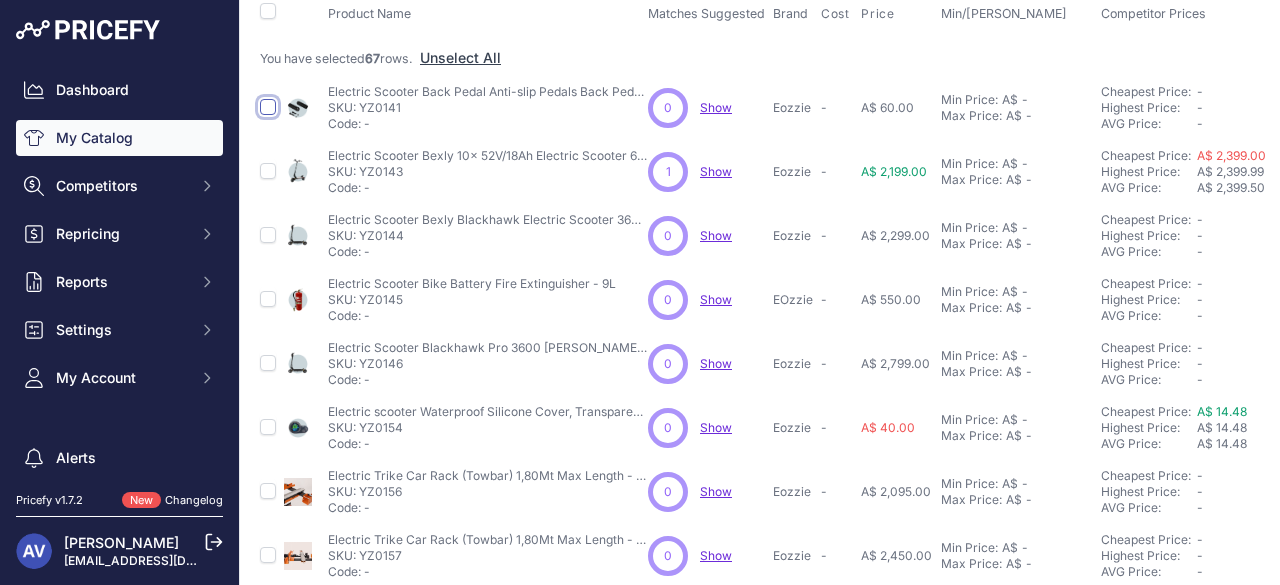 click at bounding box center (268, 107) 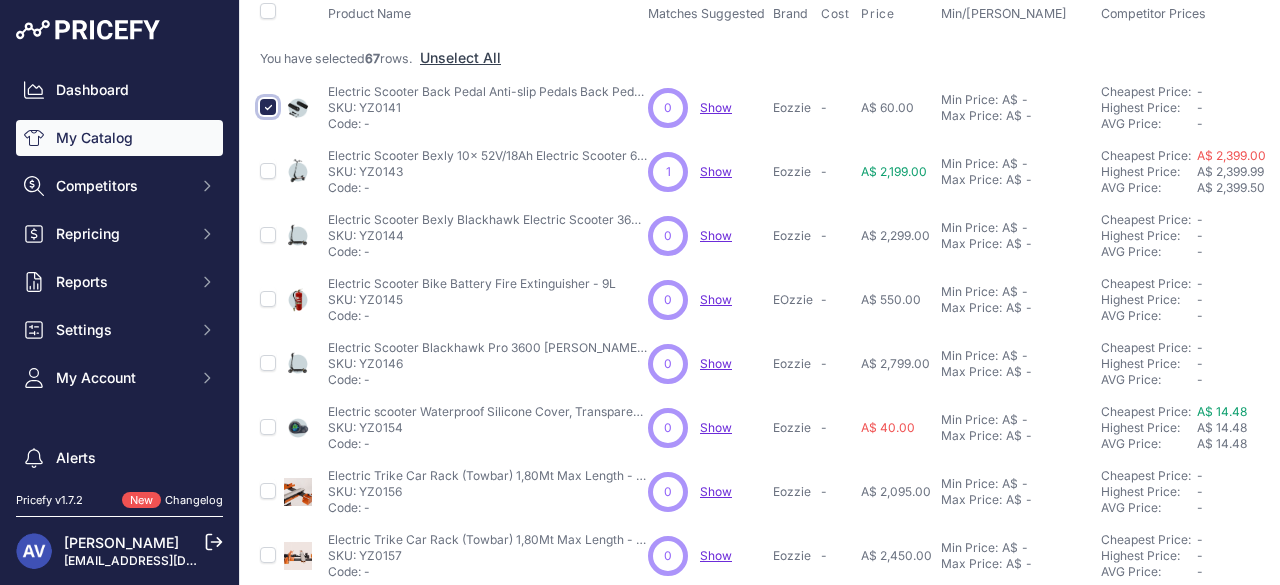 scroll, scrollTop: 246, scrollLeft: 0, axis: vertical 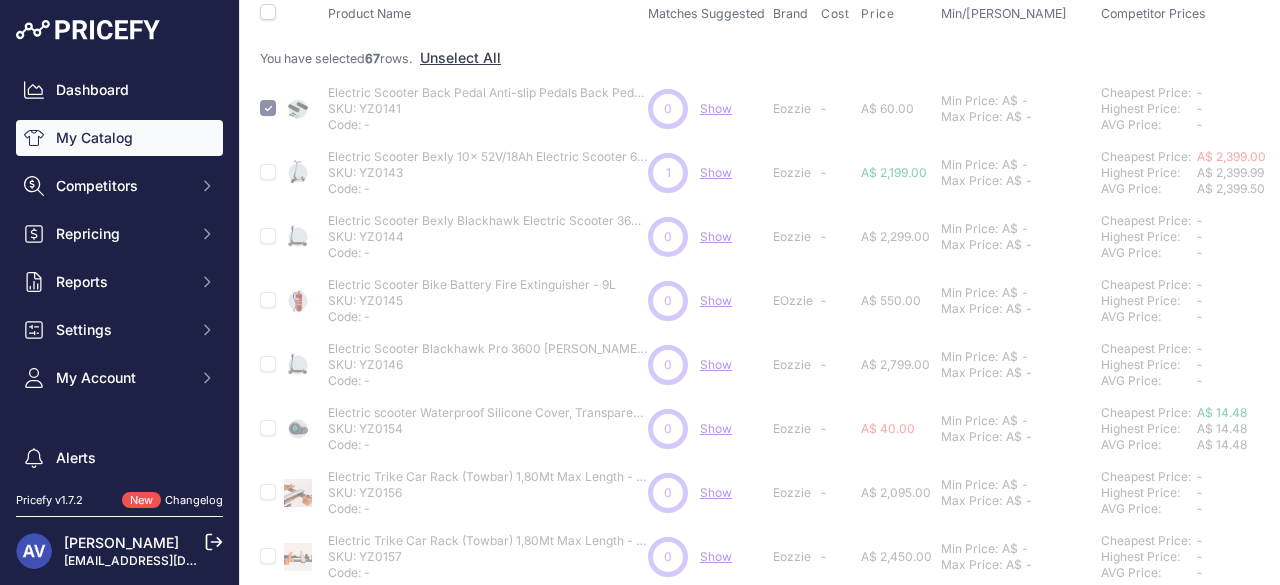 type 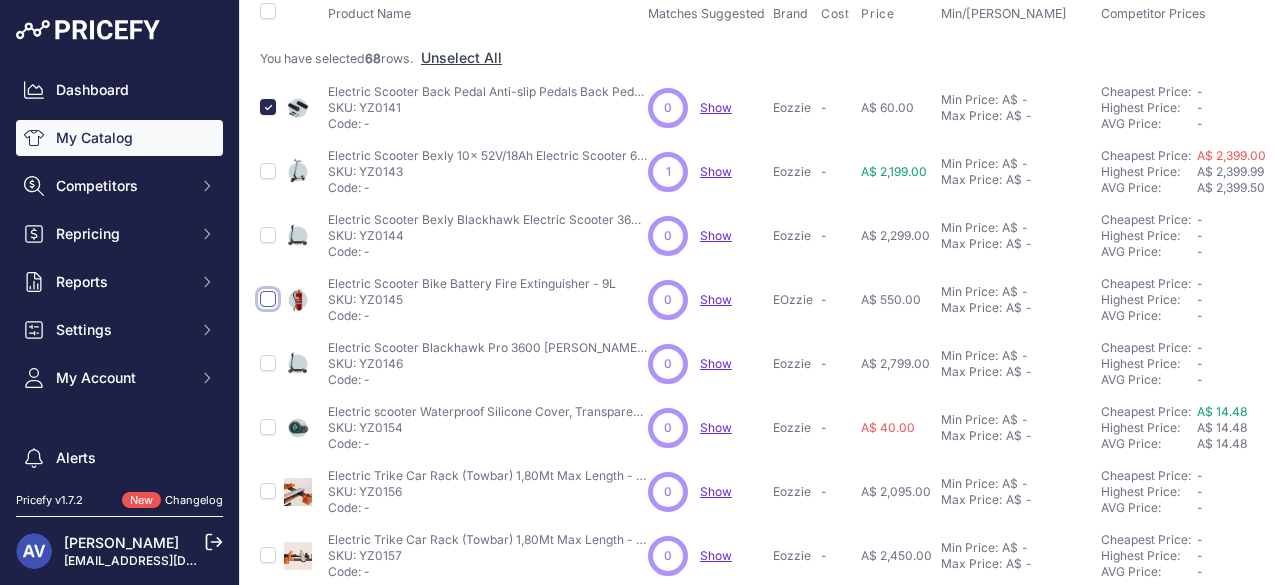 click at bounding box center [268, 299] 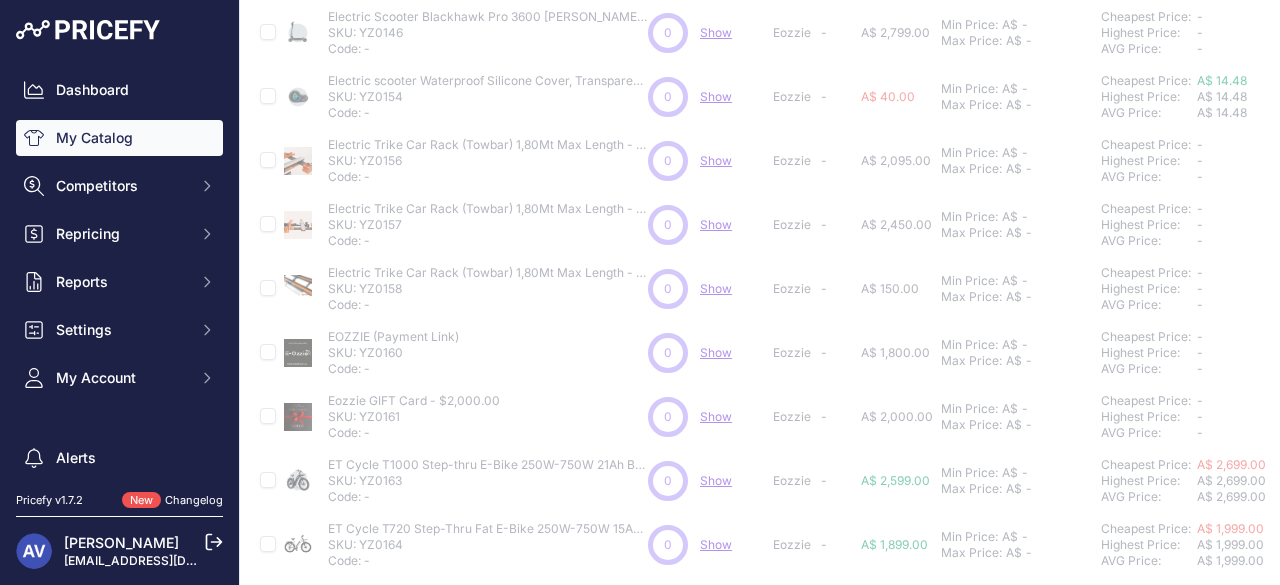 type 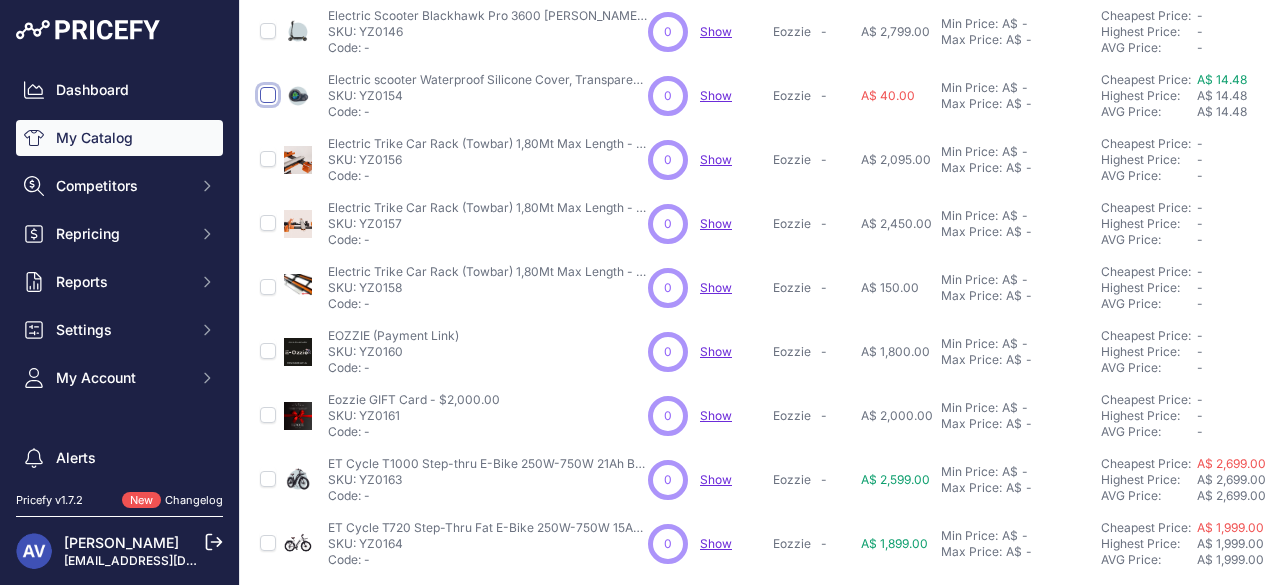 click at bounding box center [268, 95] 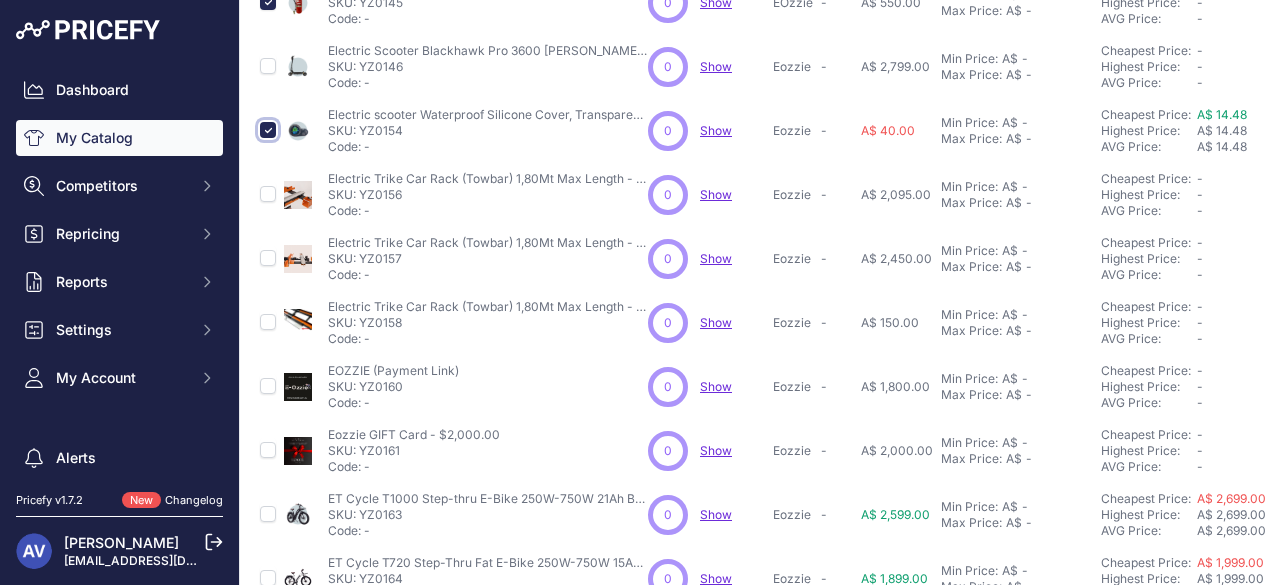 scroll, scrollTop: 578, scrollLeft: 0, axis: vertical 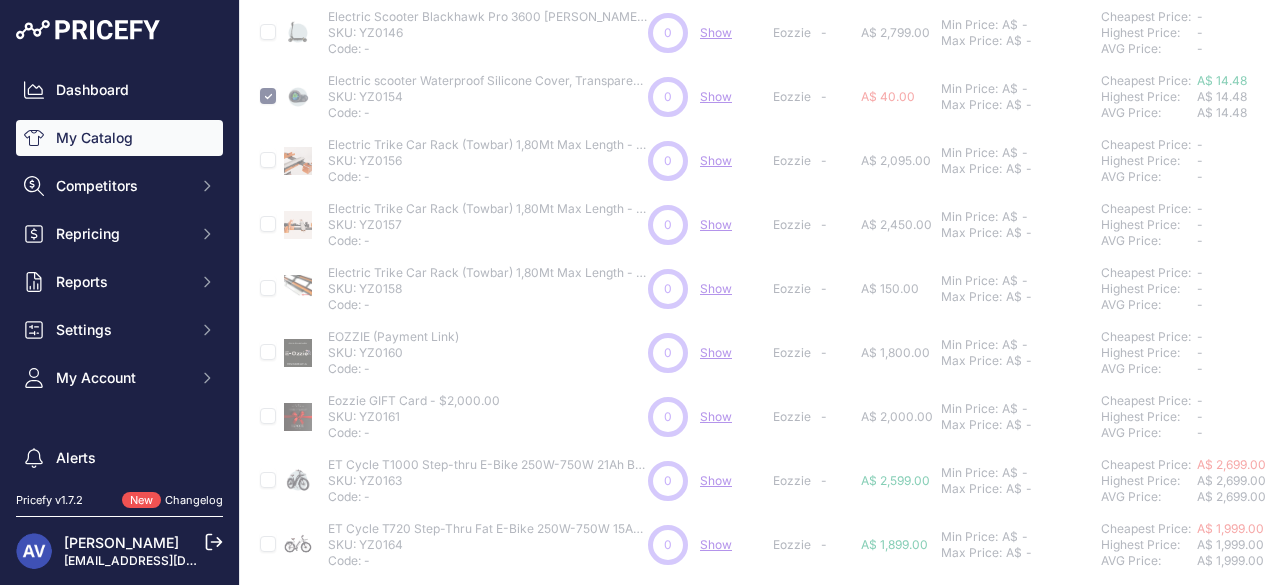 type 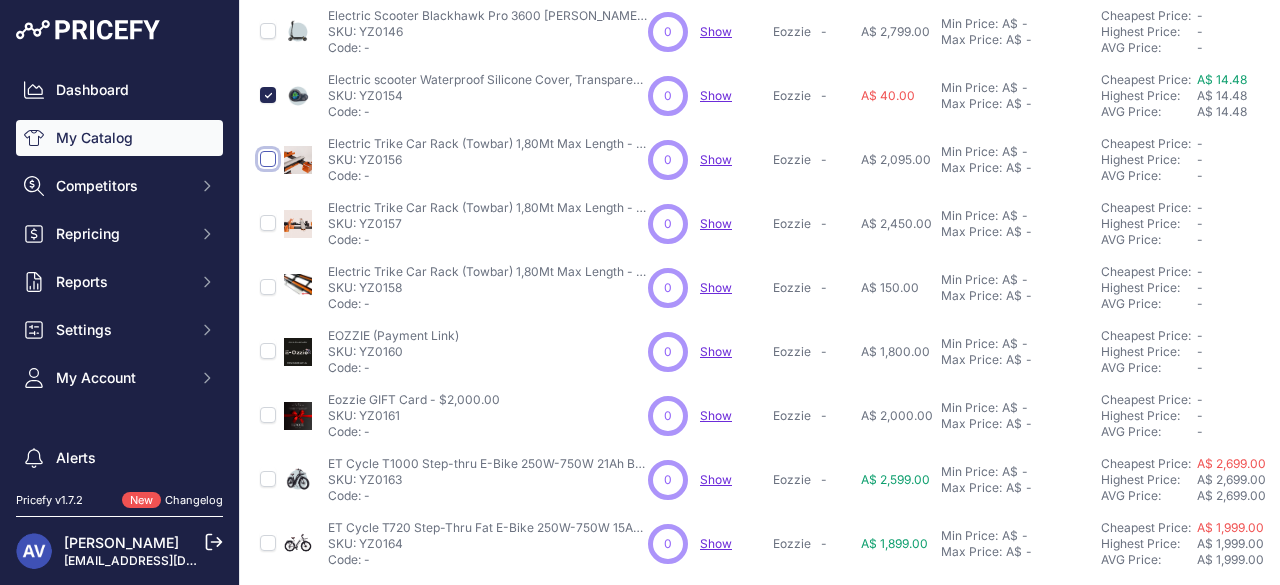click at bounding box center [268, 159] 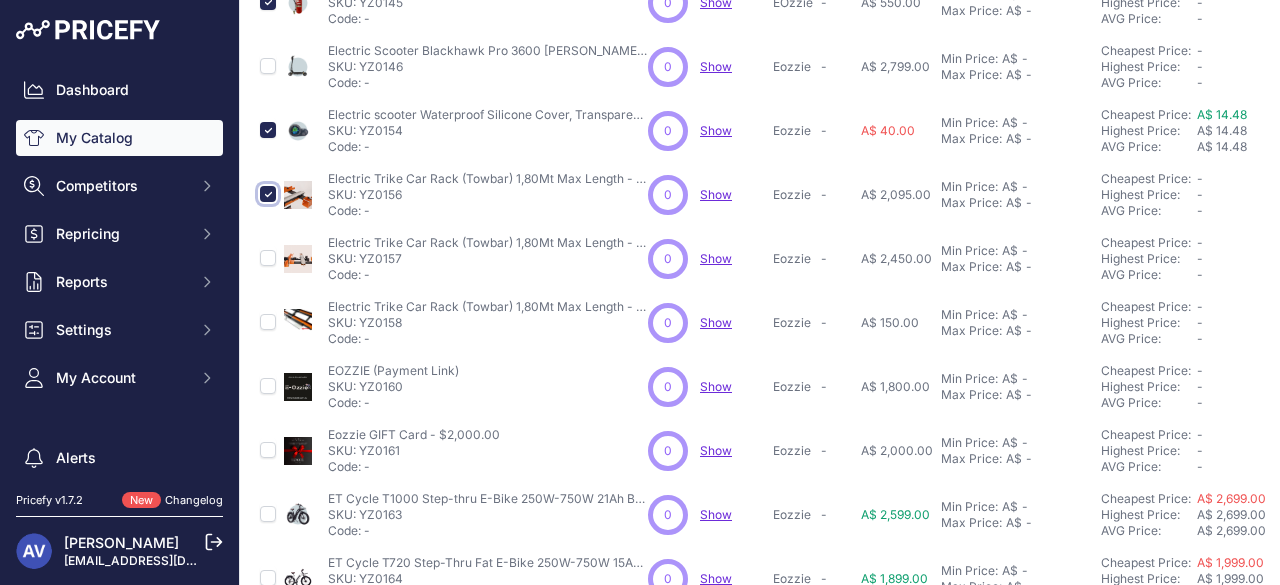 scroll, scrollTop: 578, scrollLeft: 0, axis: vertical 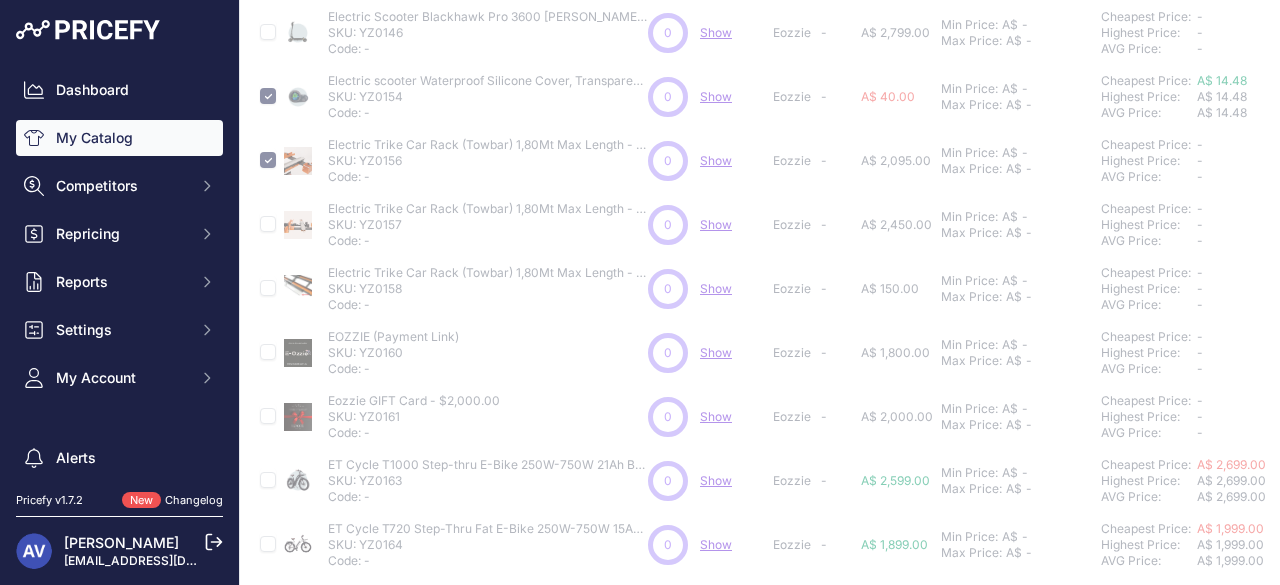 type 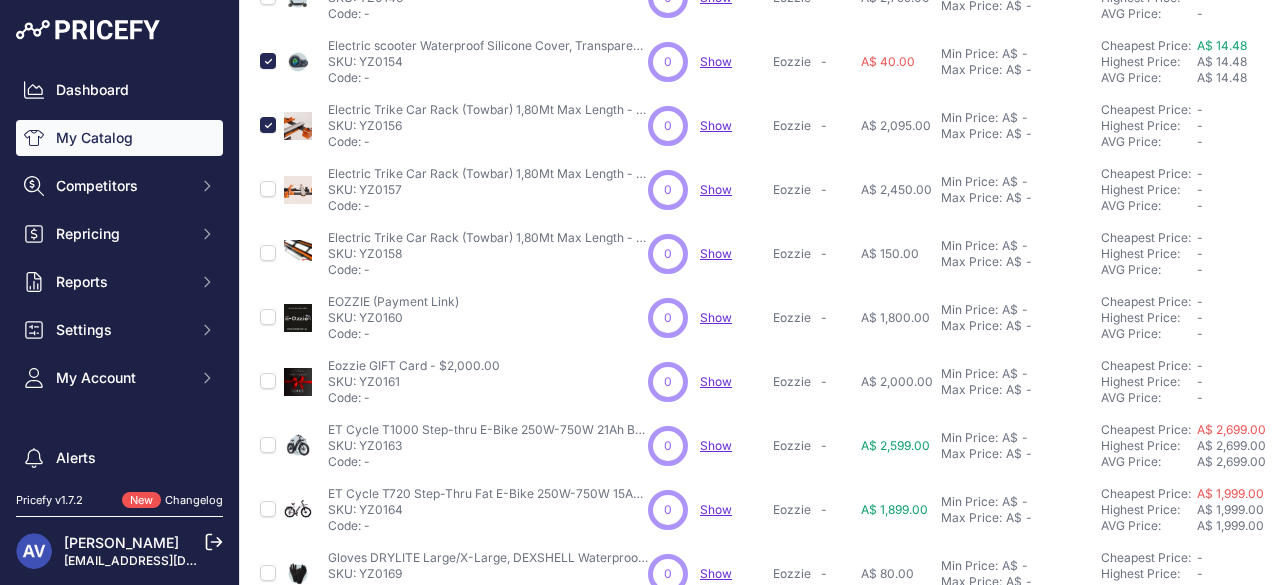 click at bounding box center [268, 189] 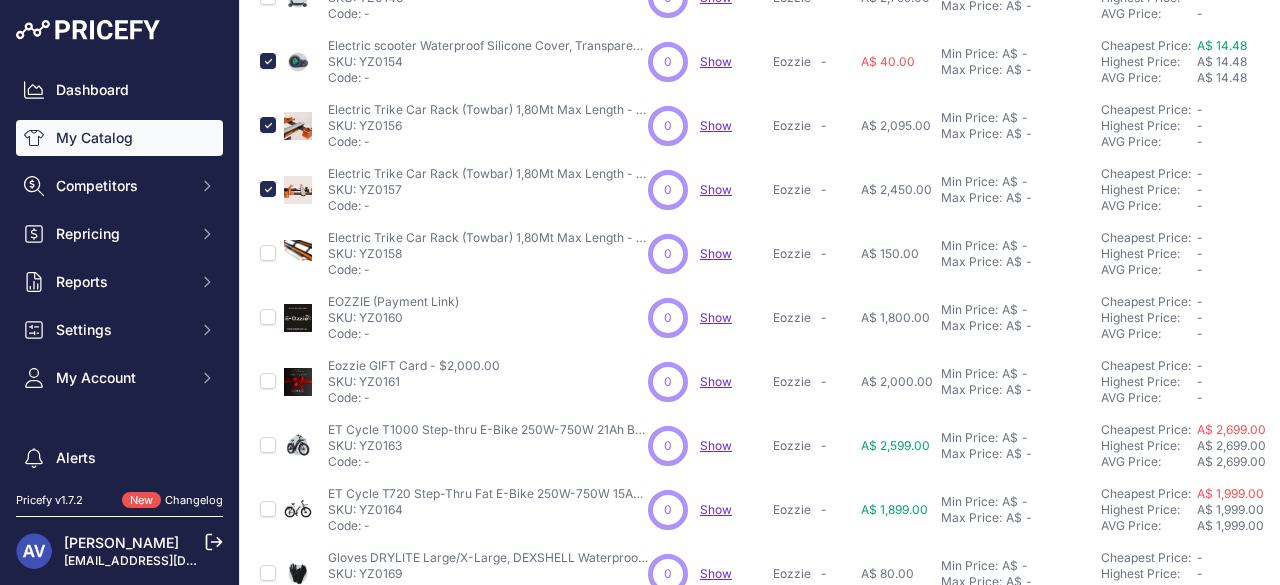 scroll, scrollTop: 578, scrollLeft: 0, axis: vertical 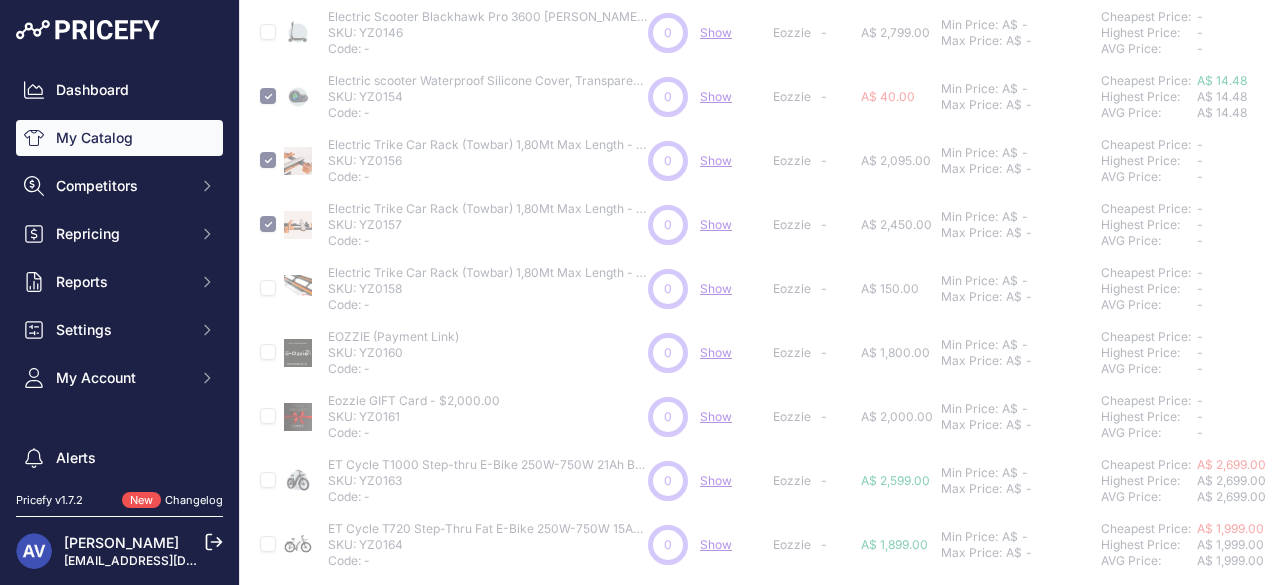 type 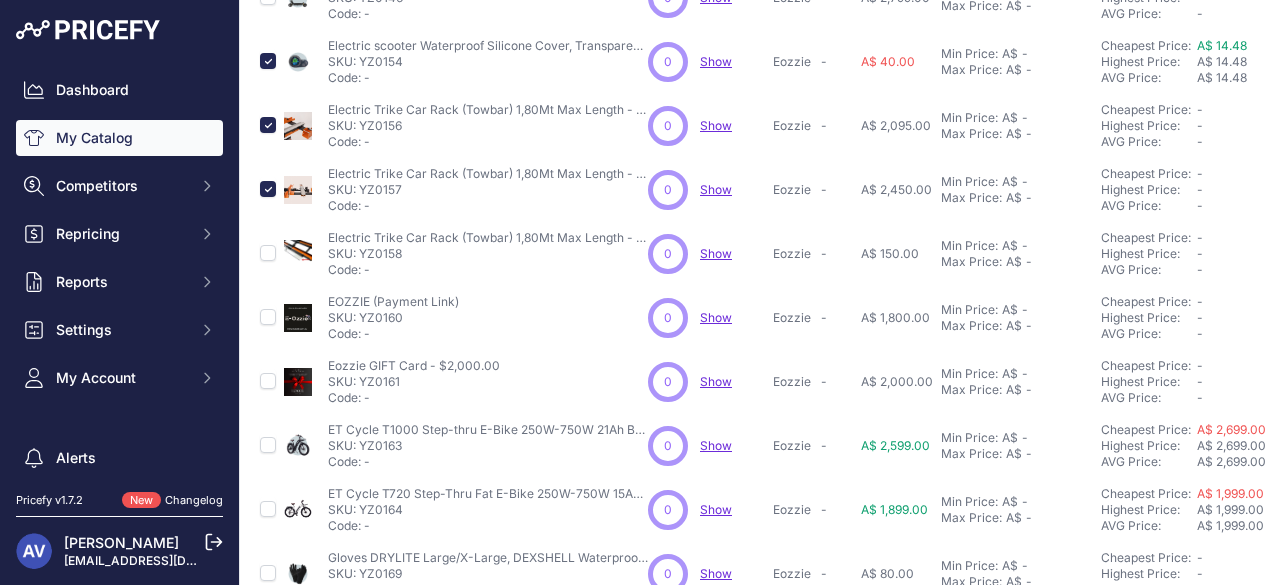 scroll, scrollTop: 544, scrollLeft: 0, axis: vertical 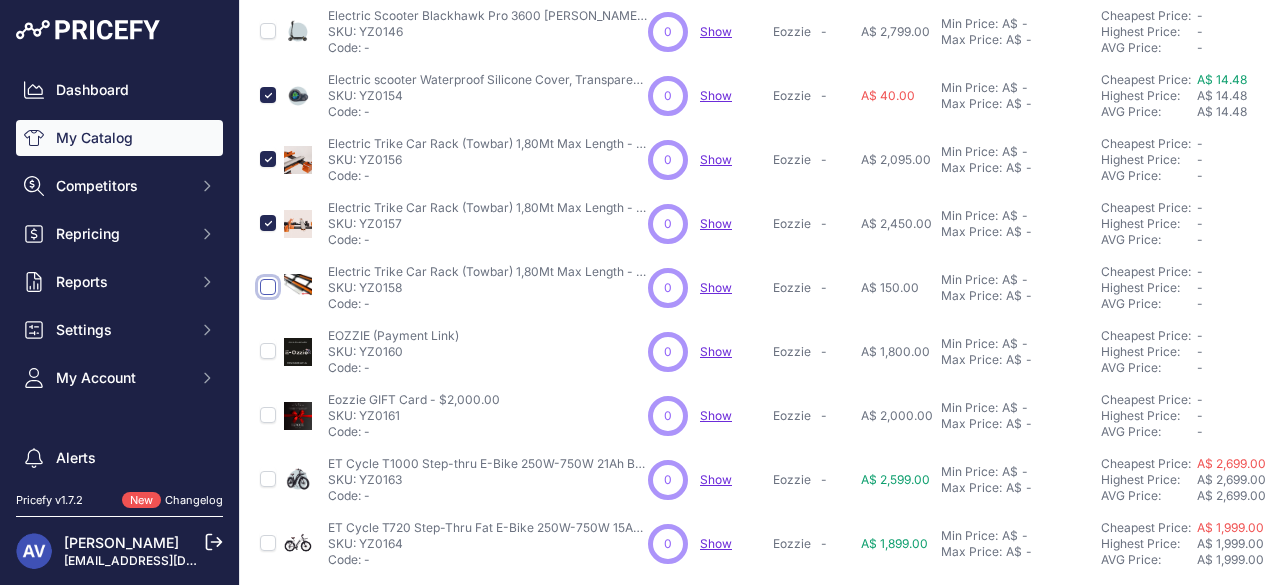 click at bounding box center (268, 287) 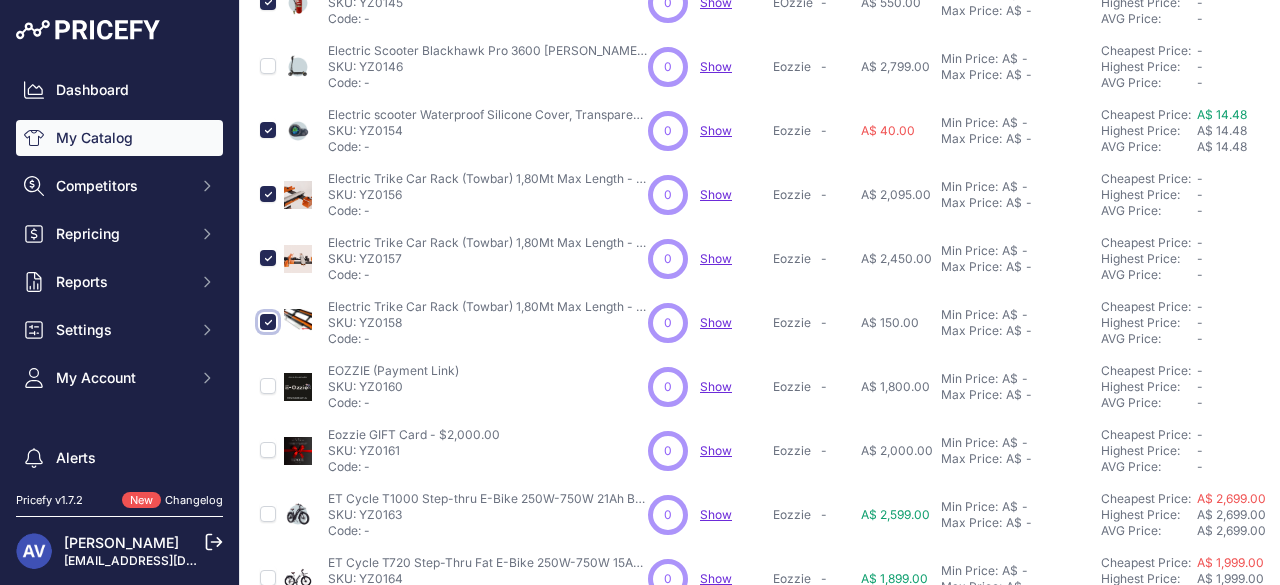 scroll, scrollTop: 578, scrollLeft: 0, axis: vertical 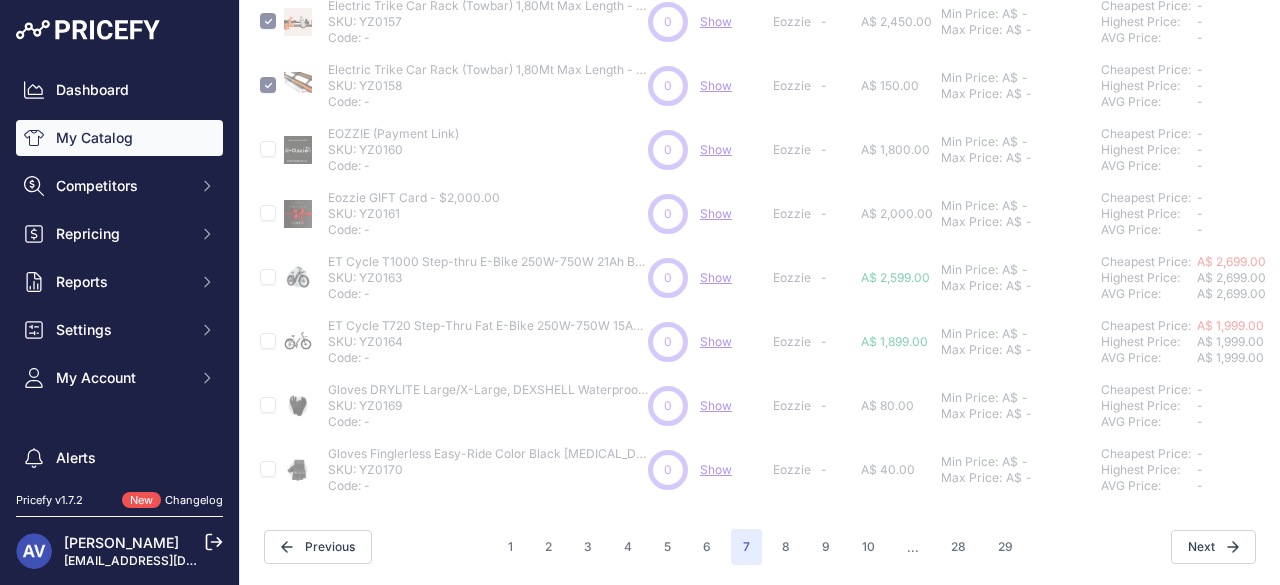 type 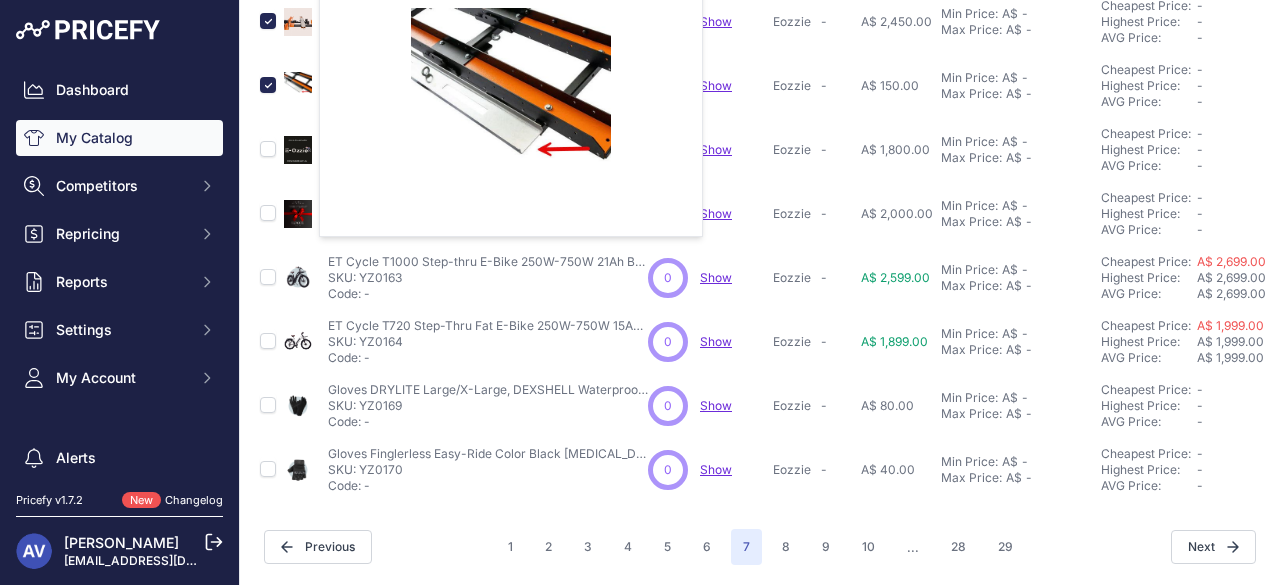 scroll, scrollTop: 758, scrollLeft: 0, axis: vertical 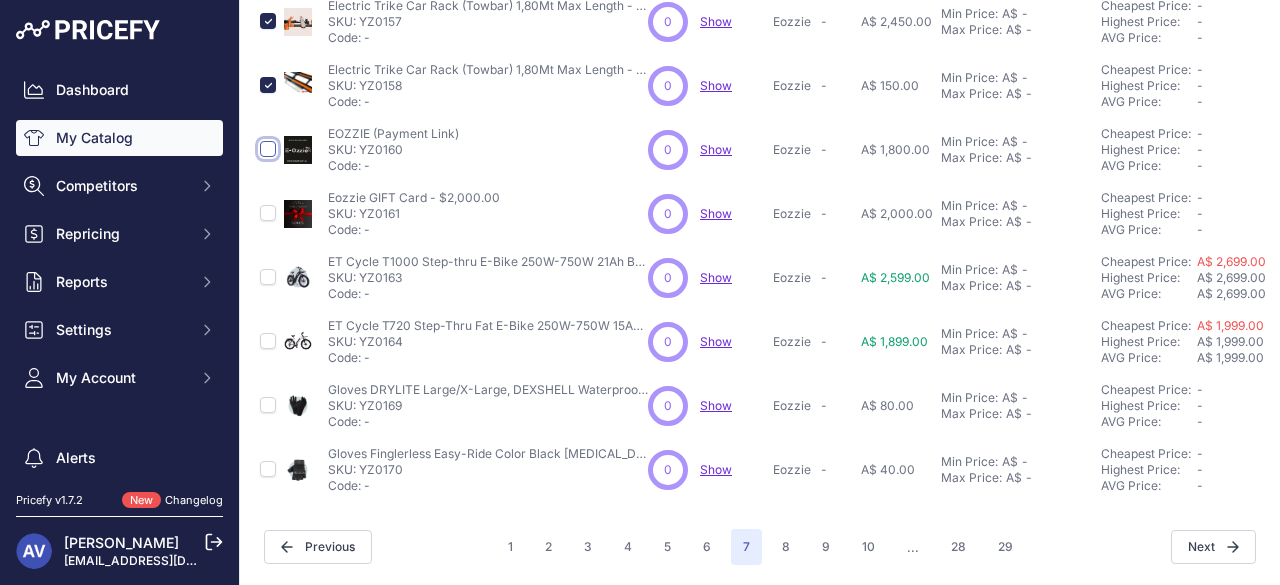 click at bounding box center [268, 149] 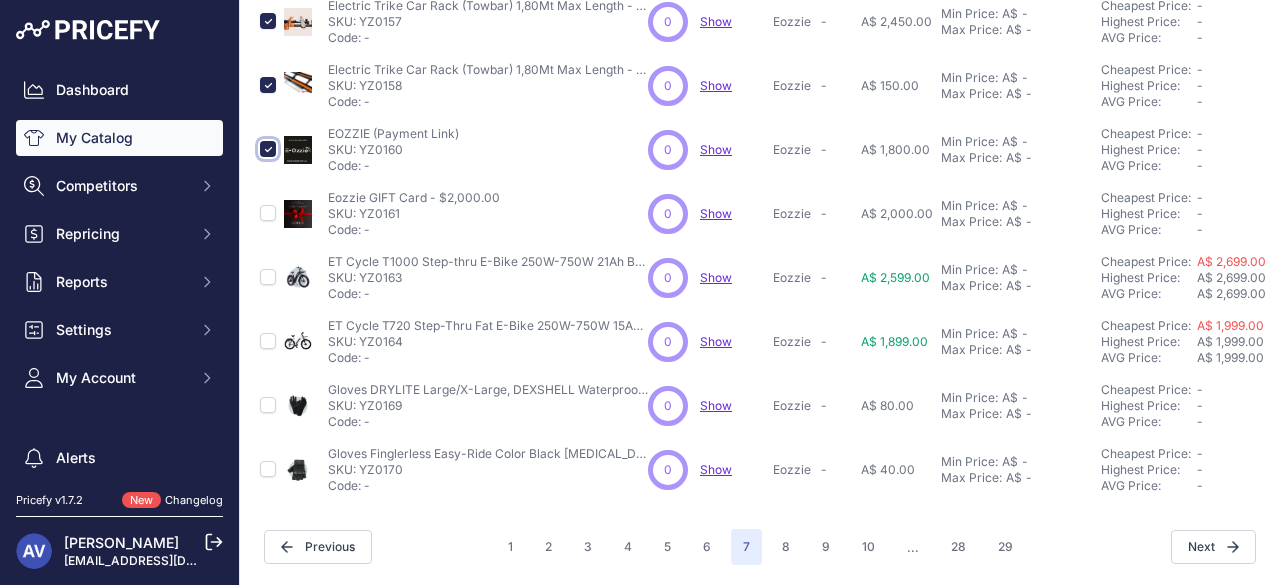 scroll, scrollTop: 792, scrollLeft: 0, axis: vertical 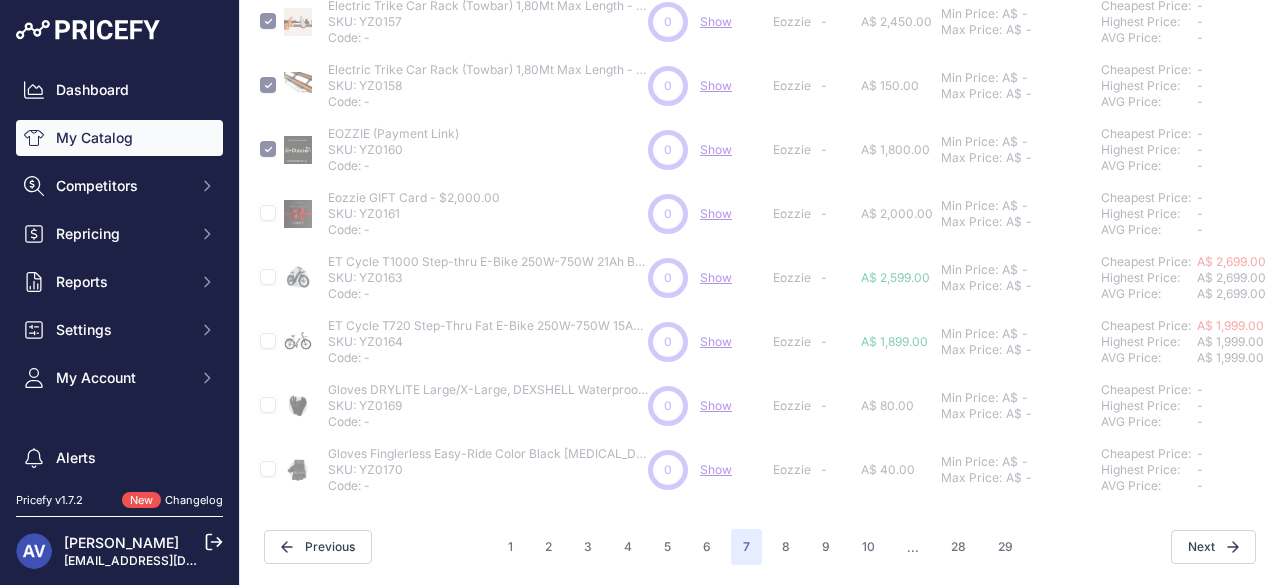 type 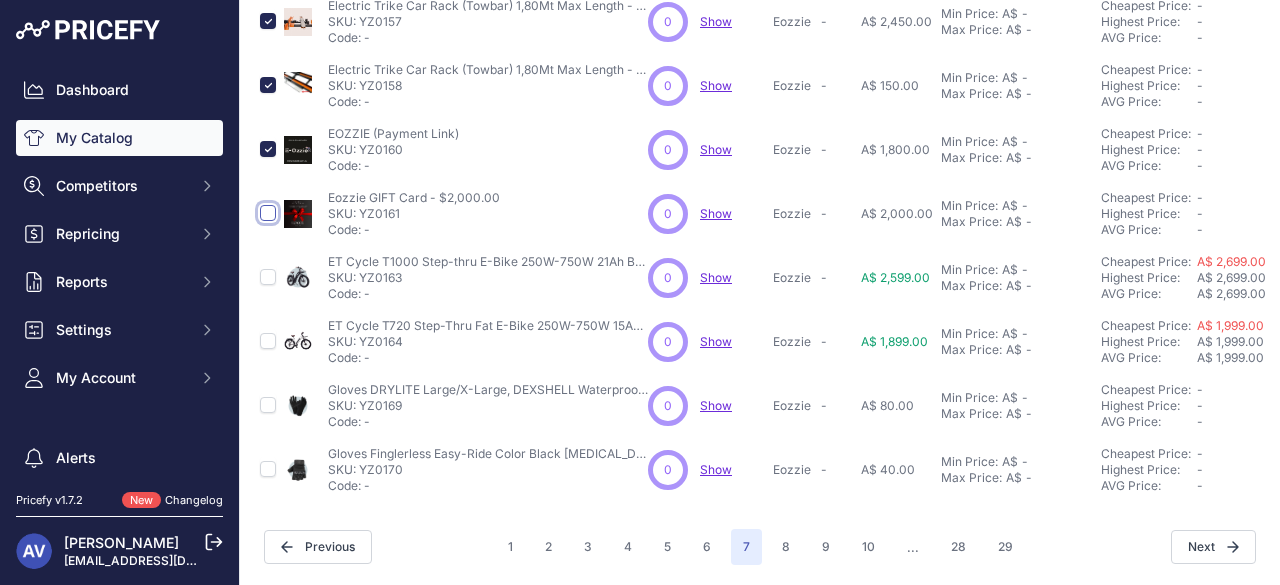 click at bounding box center (268, 213) 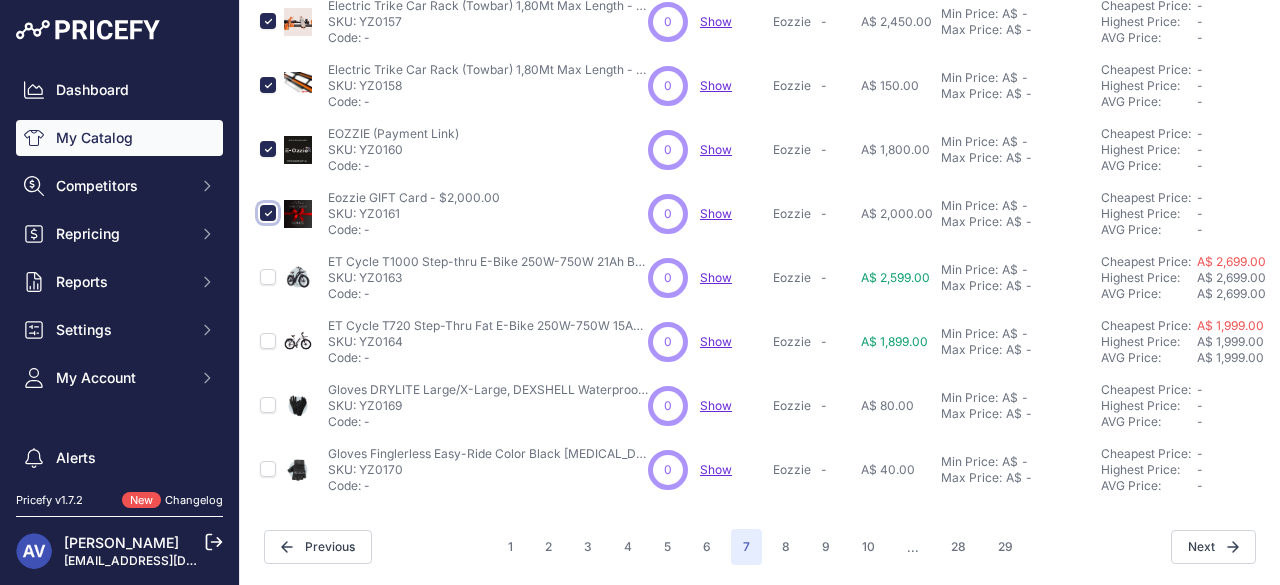 scroll, scrollTop: 792, scrollLeft: 0, axis: vertical 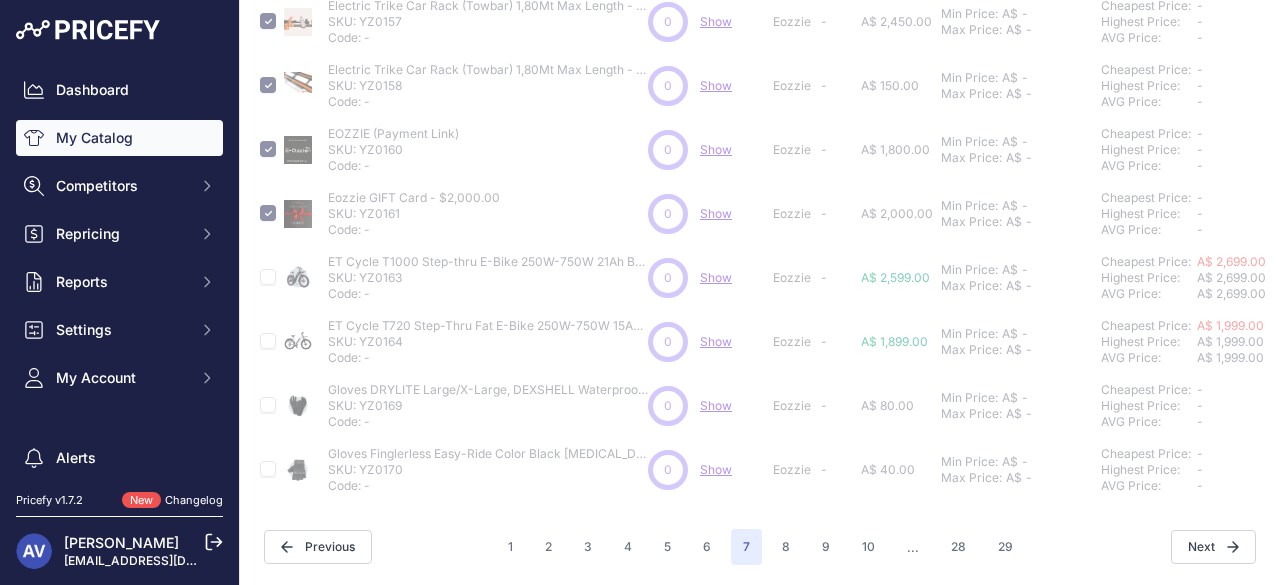 type 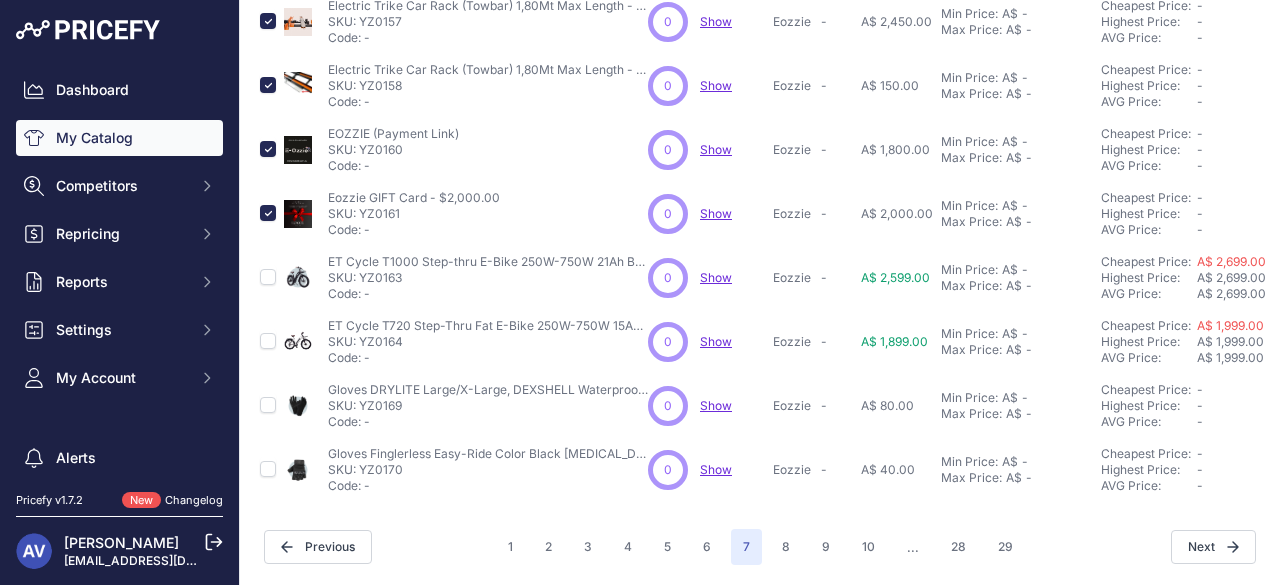 scroll, scrollTop: 758, scrollLeft: 0, axis: vertical 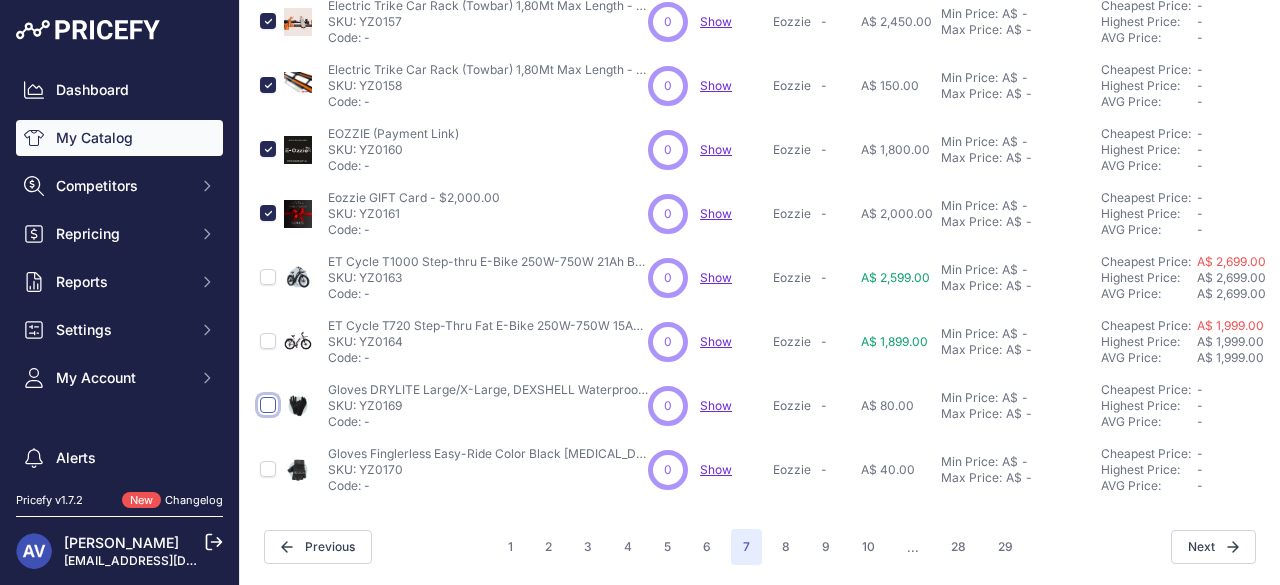 click at bounding box center [268, 405] 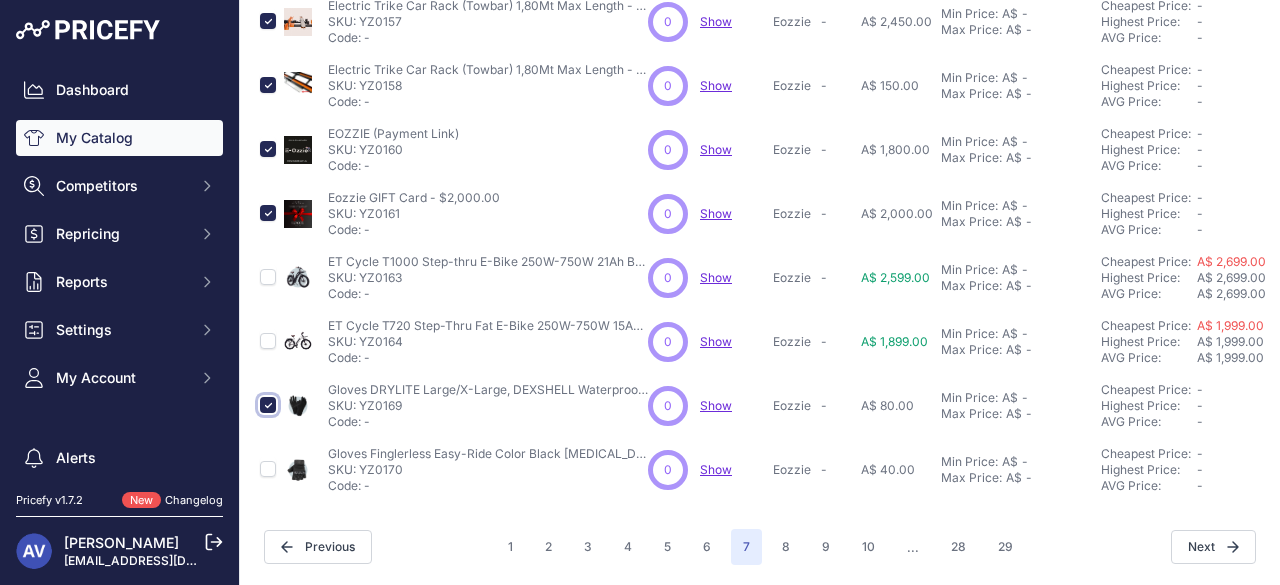 scroll, scrollTop: 792, scrollLeft: 0, axis: vertical 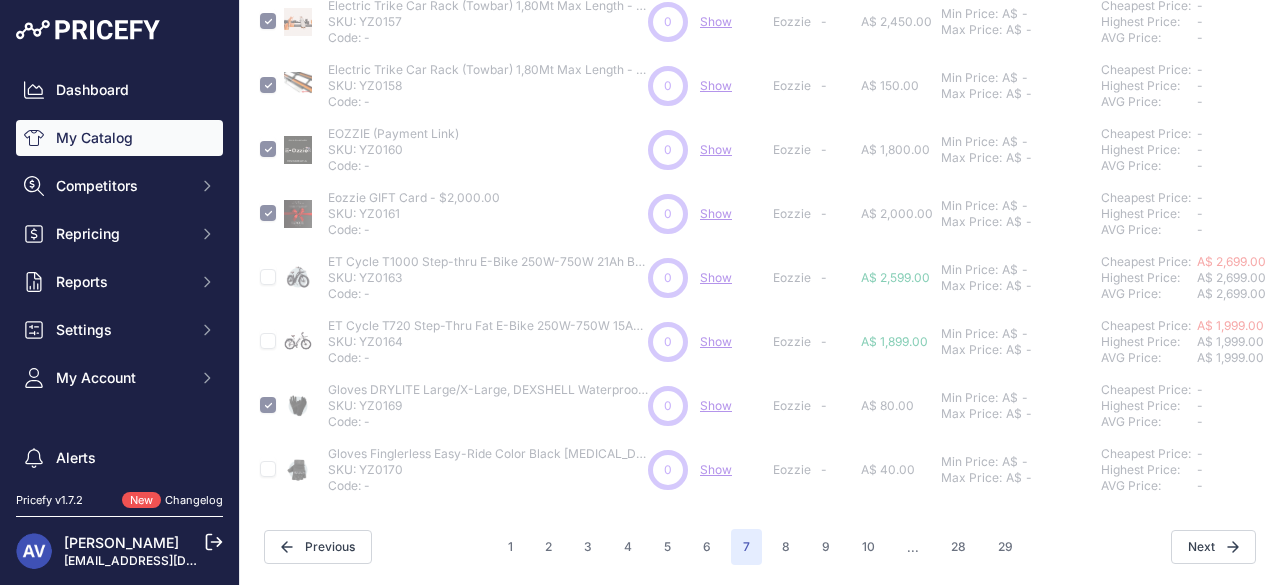 type 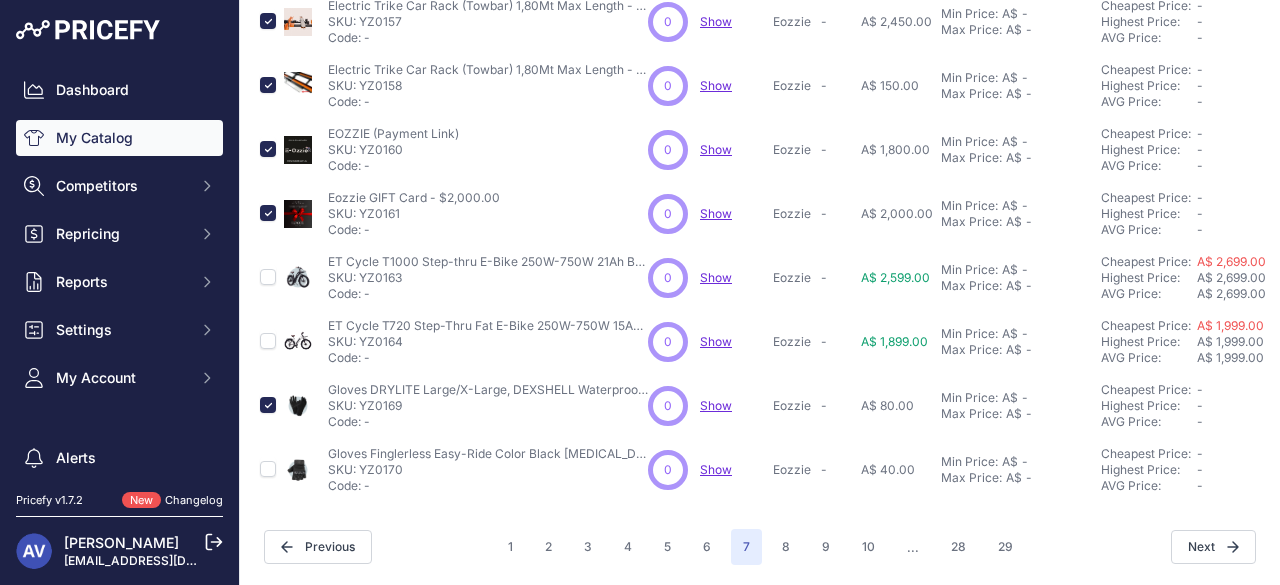 scroll, scrollTop: 758, scrollLeft: 0, axis: vertical 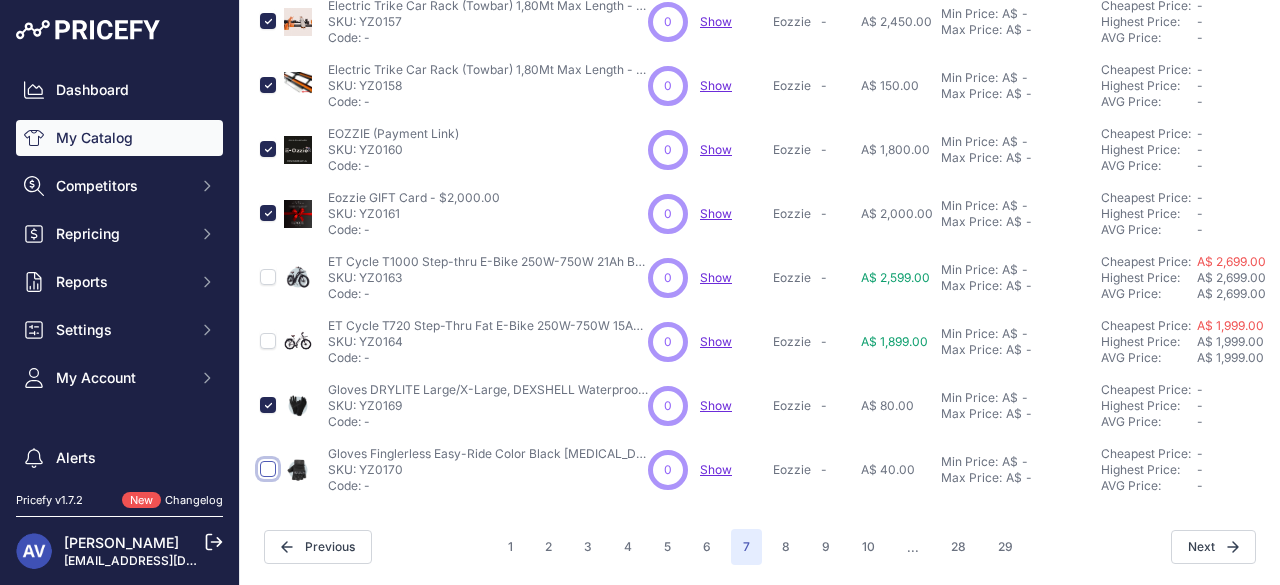 click at bounding box center (268, 469) 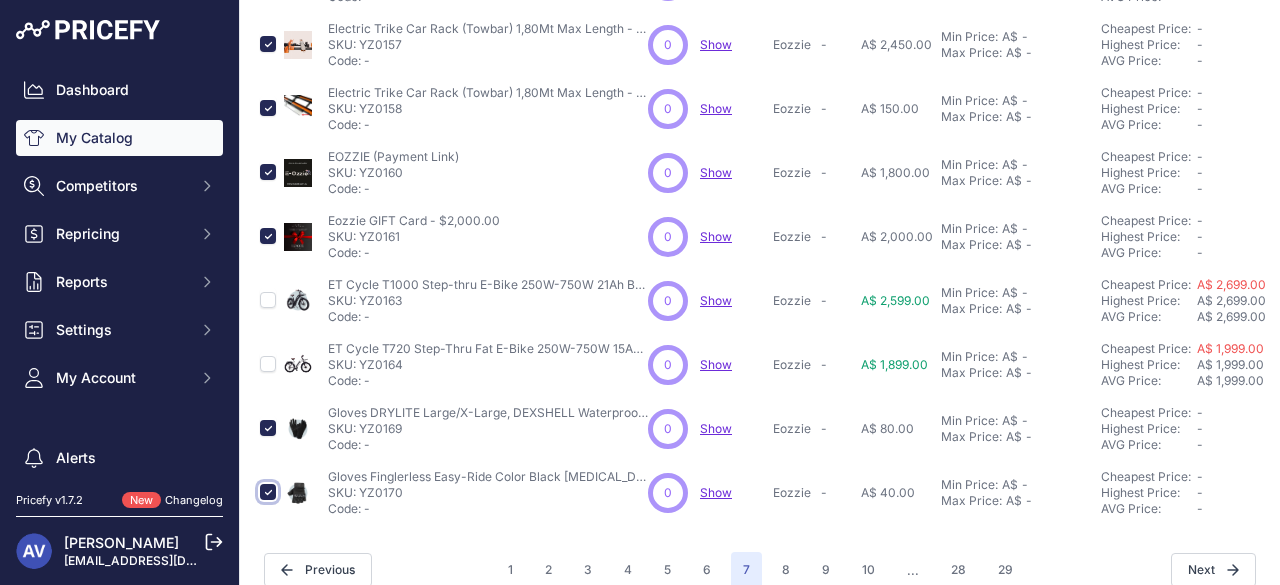 scroll, scrollTop: 792, scrollLeft: 0, axis: vertical 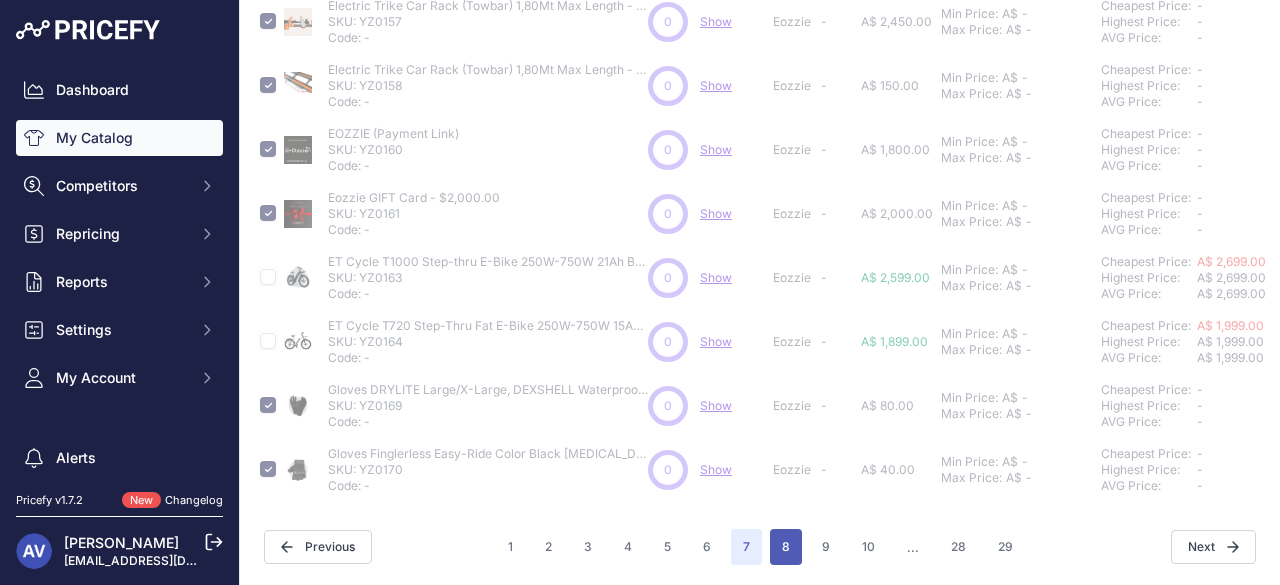 click on "8" at bounding box center [786, 547] 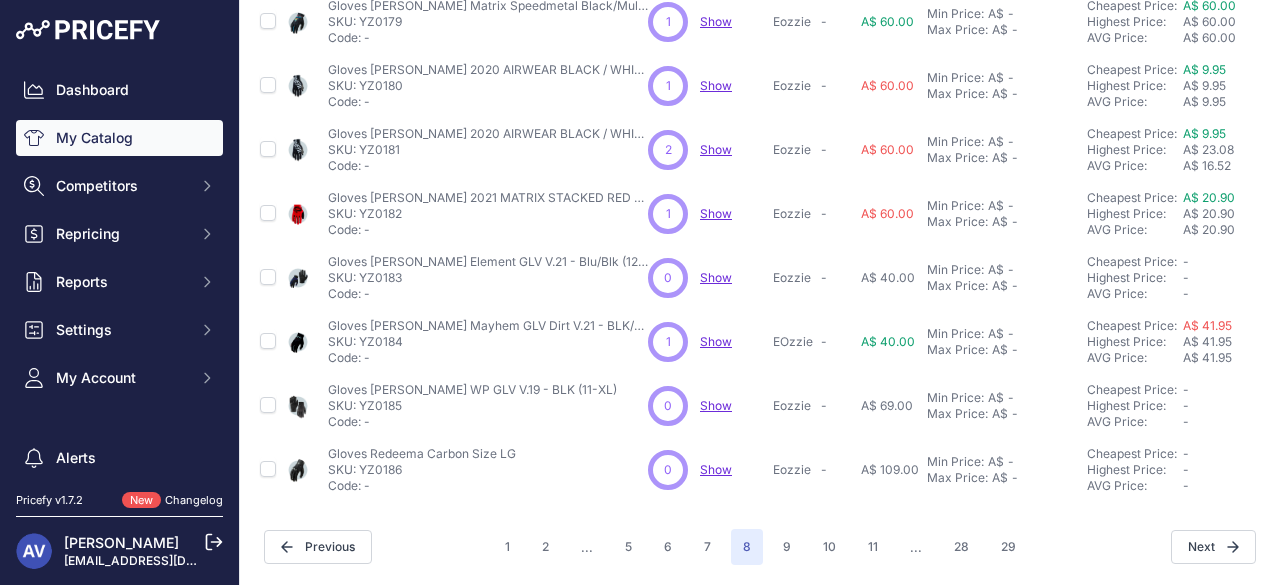 scroll, scrollTop: 0, scrollLeft: 0, axis: both 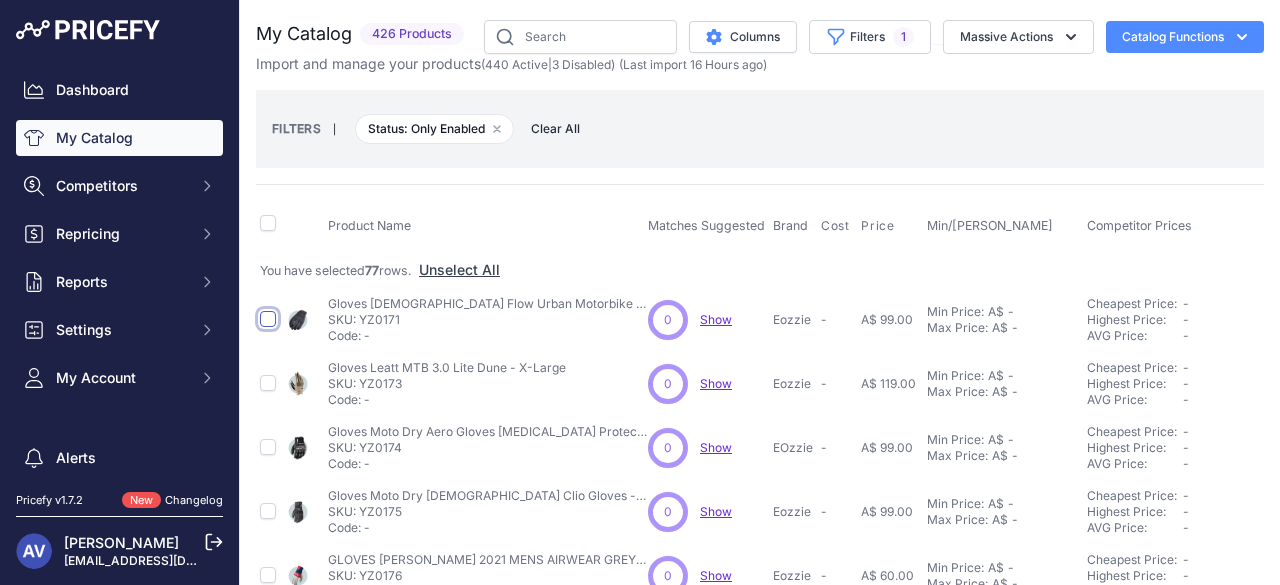 click at bounding box center (268, 319) 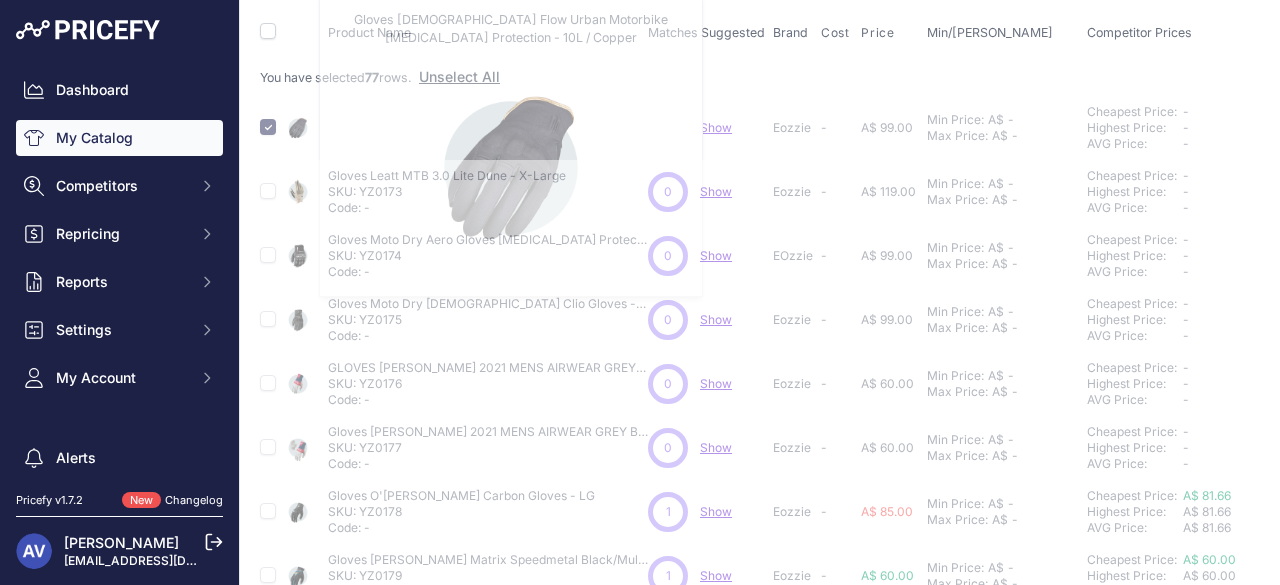 scroll, scrollTop: 250, scrollLeft: 0, axis: vertical 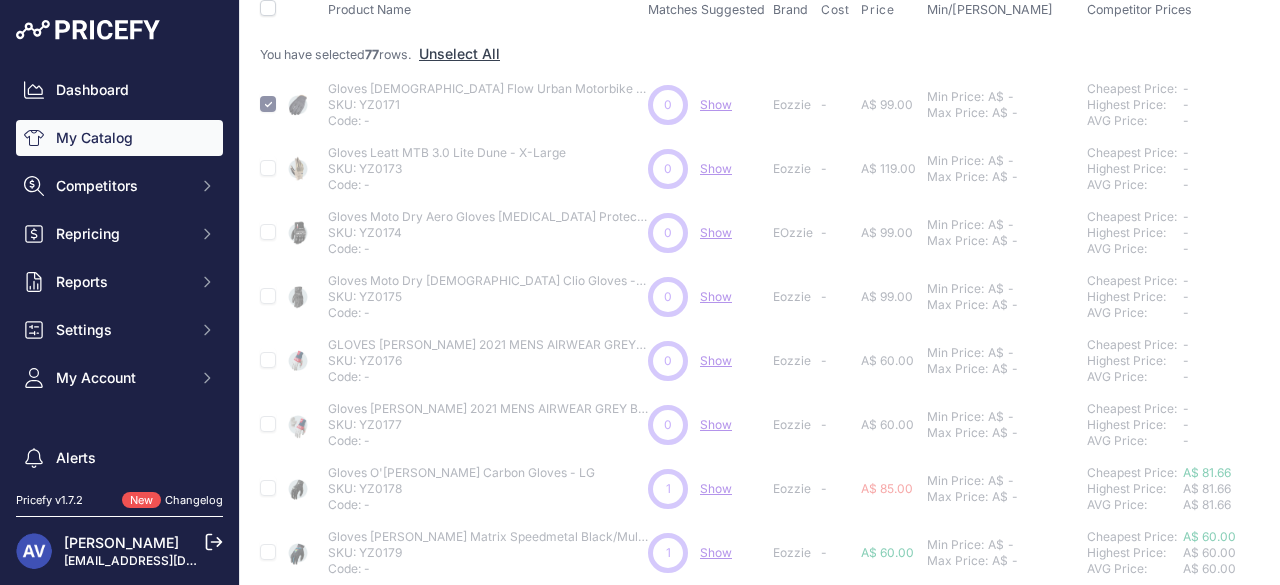 type 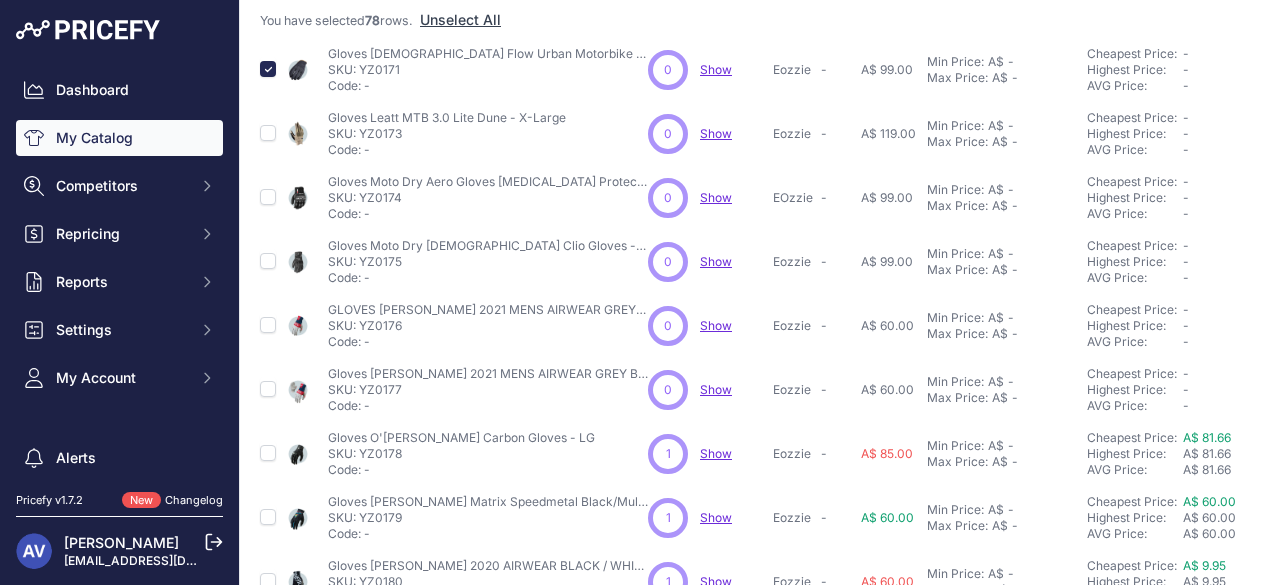 scroll, scrollTop: 215, scrollLeft: 0, axis: vertical 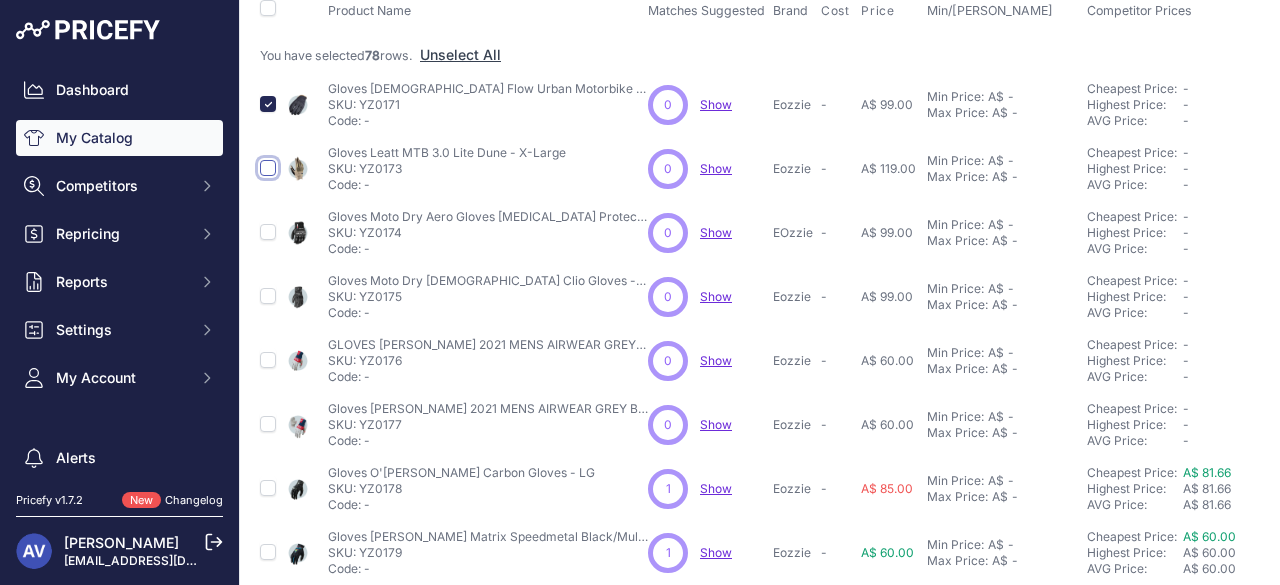 click at bounding box center (268, 168) 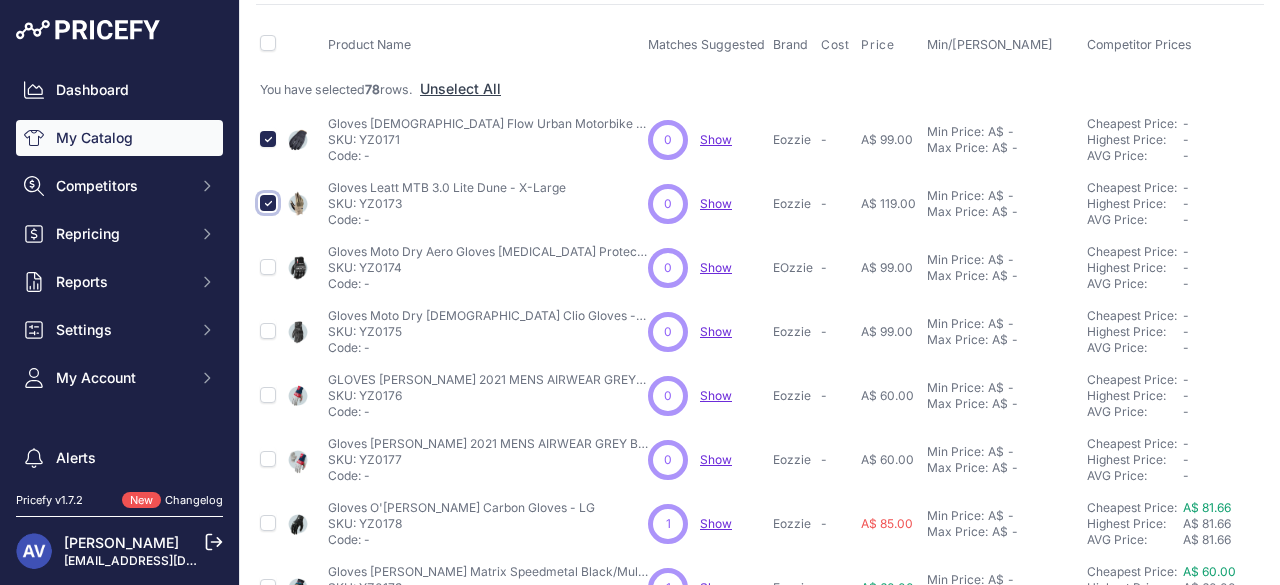 scroll, scrollTop: 250, scrollLeft: 0, axis: vertical 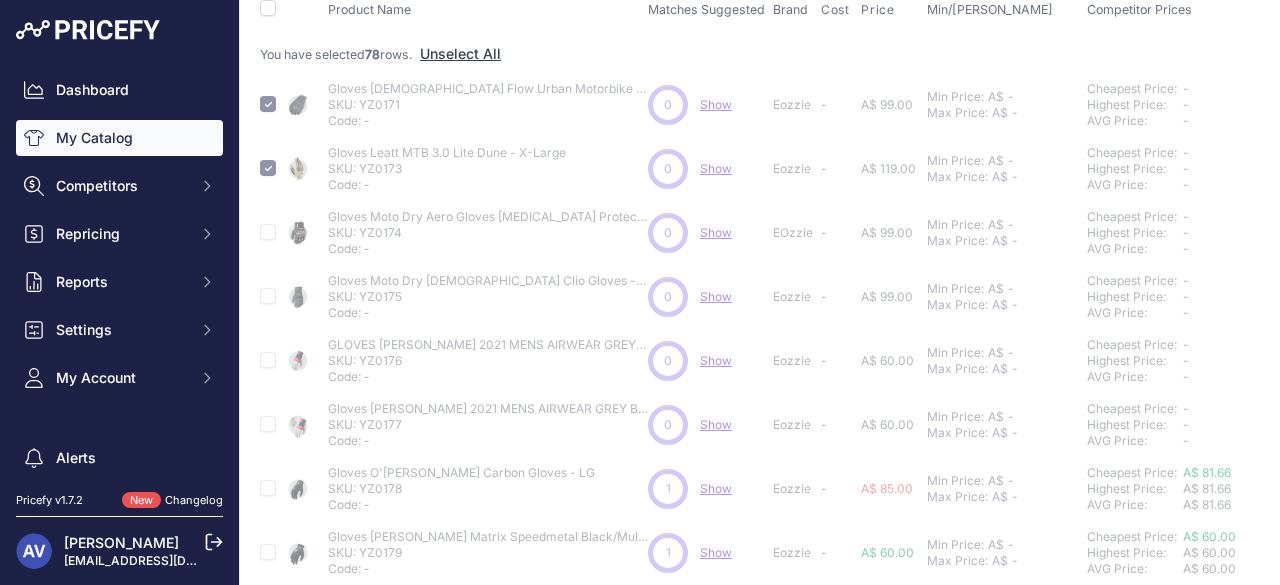 type 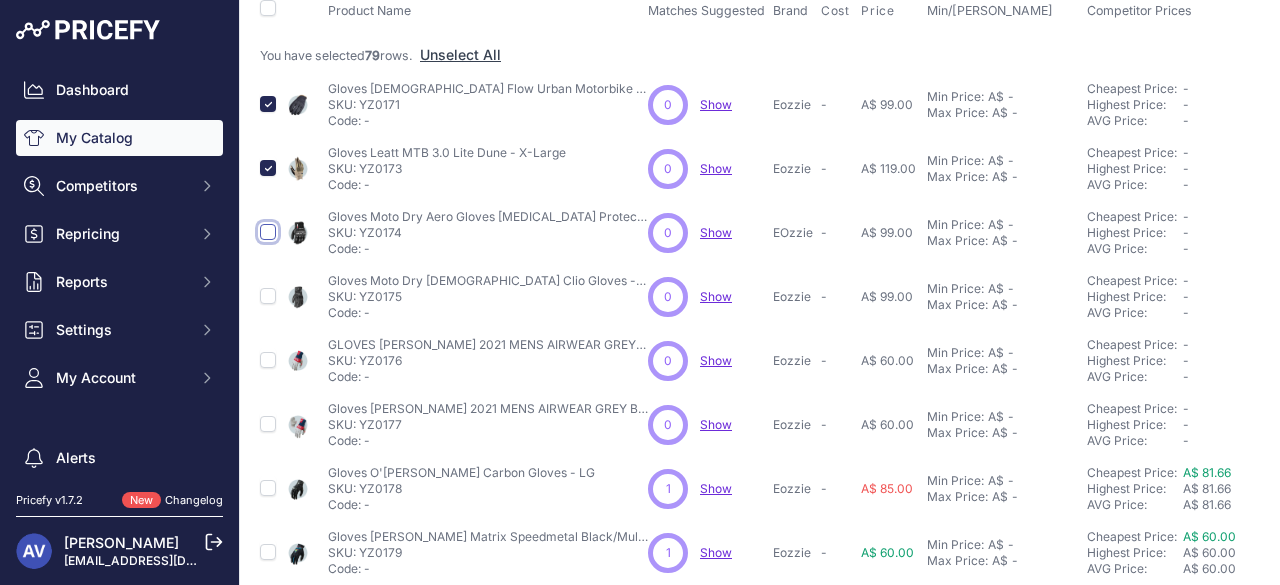 click at bounding box center (268, 232) 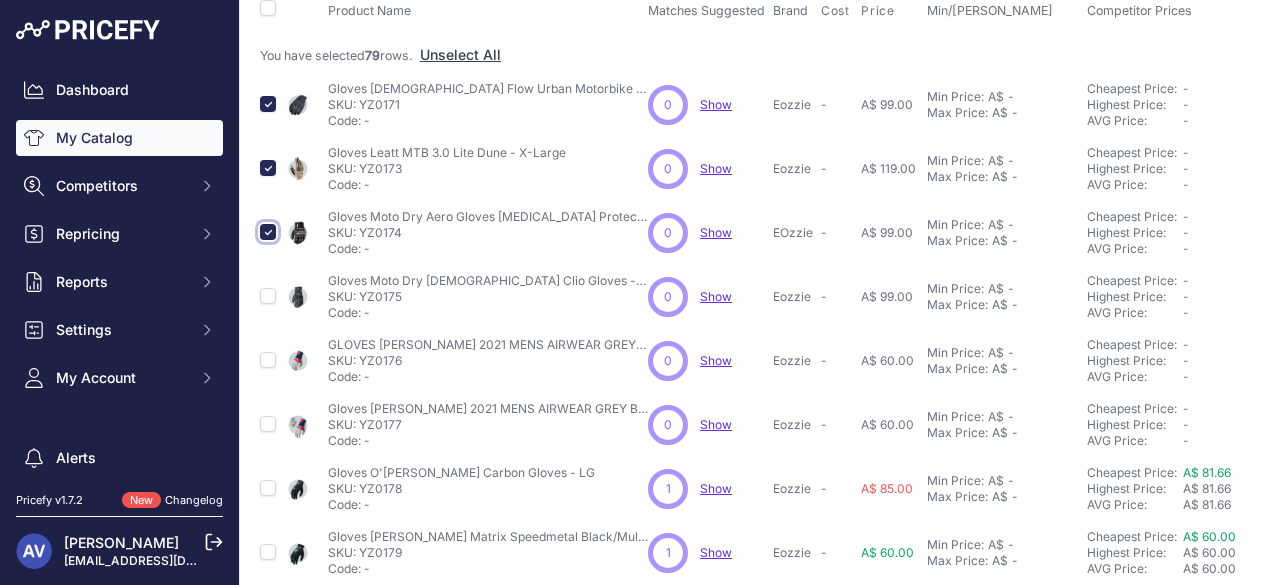 scroll, scrollTop: 250, scrollLeft: 0, axis: vertical 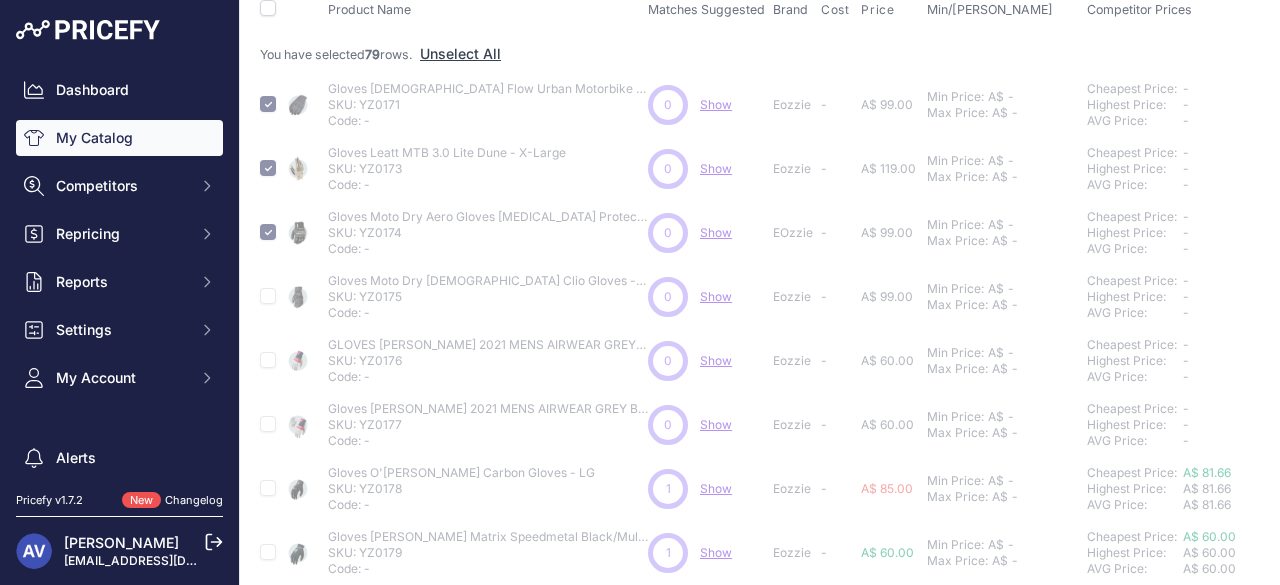 type 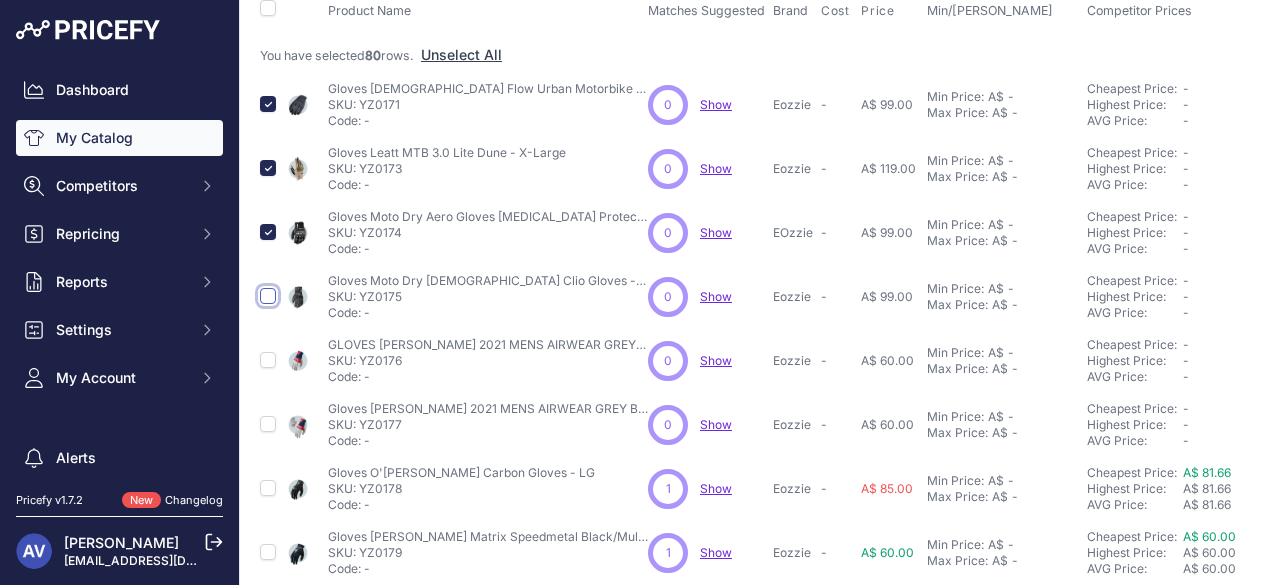 click at bounding box center (268, 296) 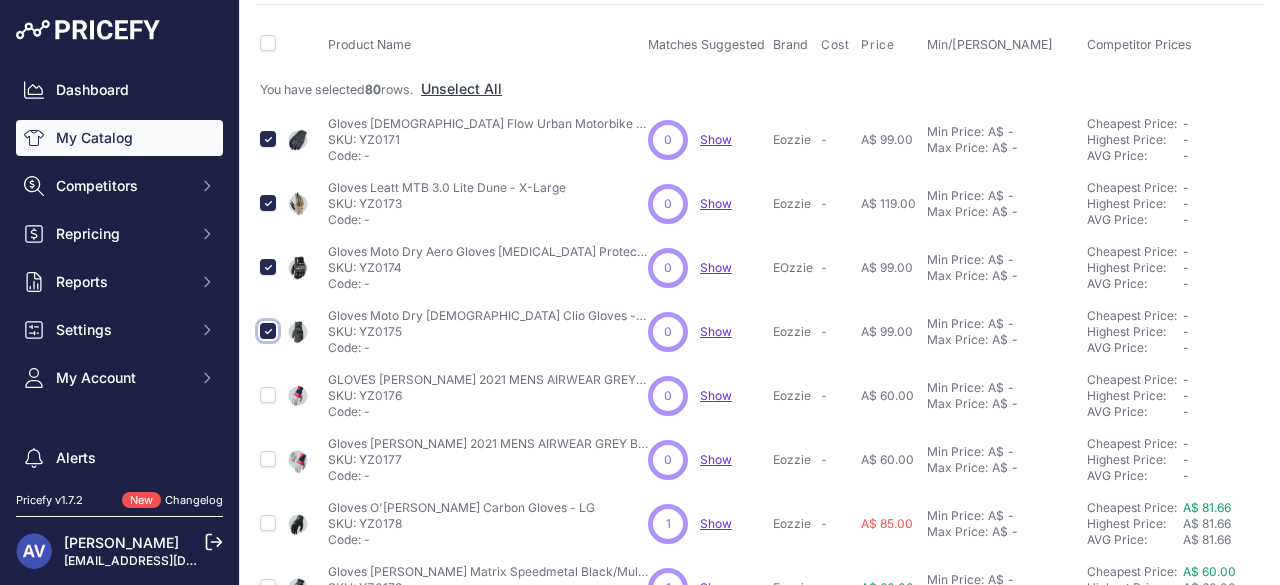 scroll, scrollTop: 250, scrollLeft: 0, axis: vertical 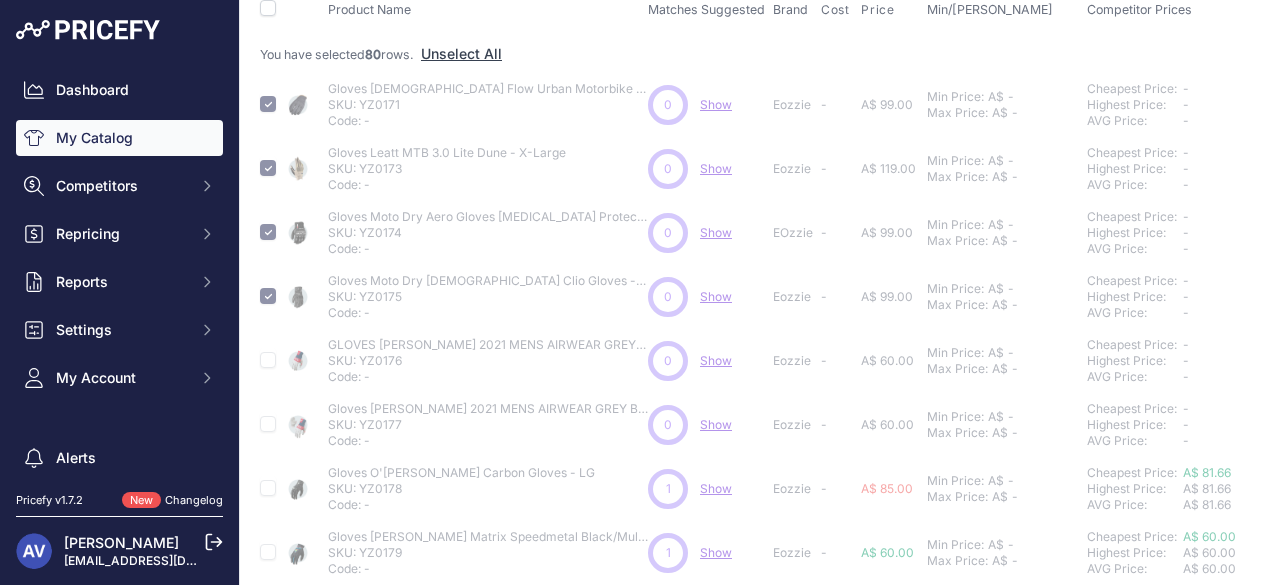 type 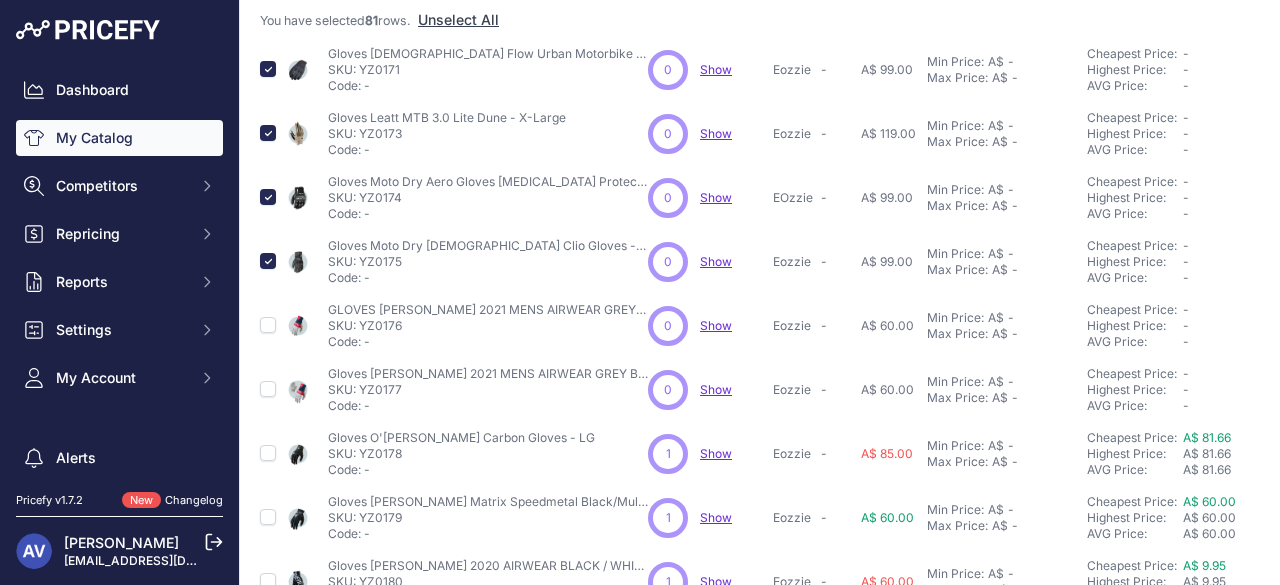 scroll, scrollTop: 215, scrollLeft: 0, axis: vertical 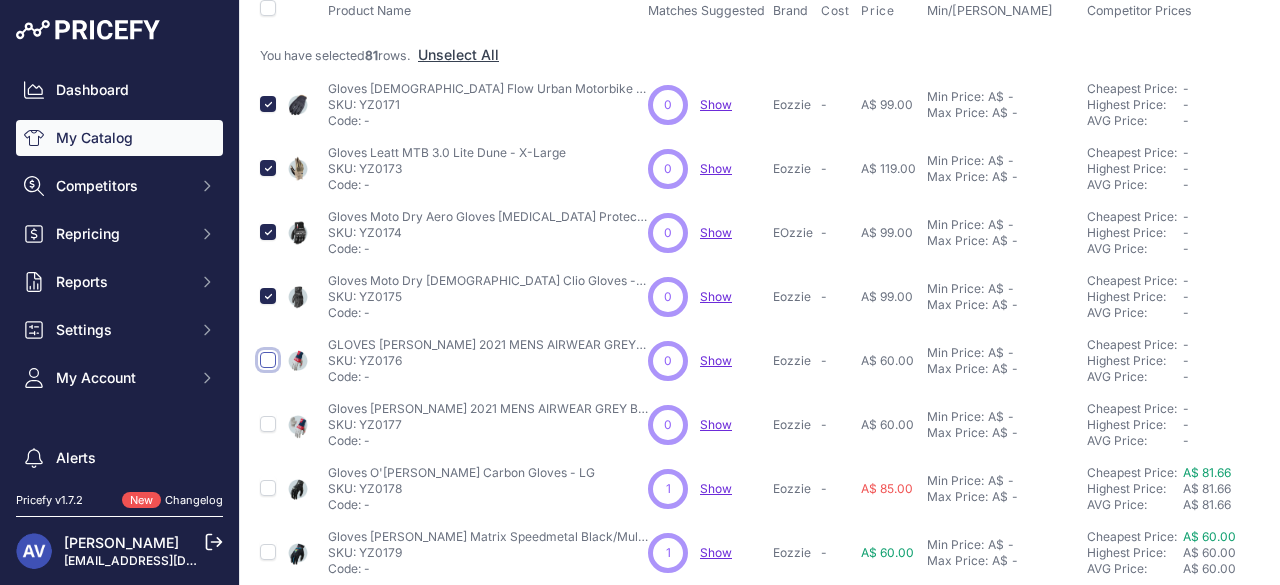 click at bounding box center [268, 360] 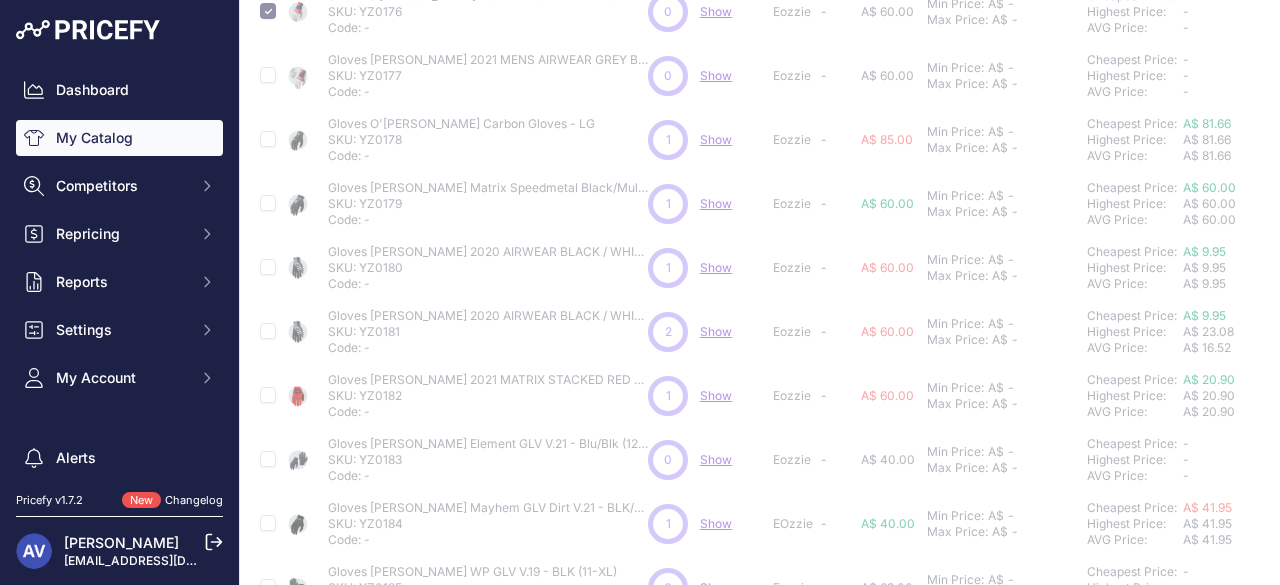 scroll, scrollTop: 600, scrollLeft: 0, axis: vertical 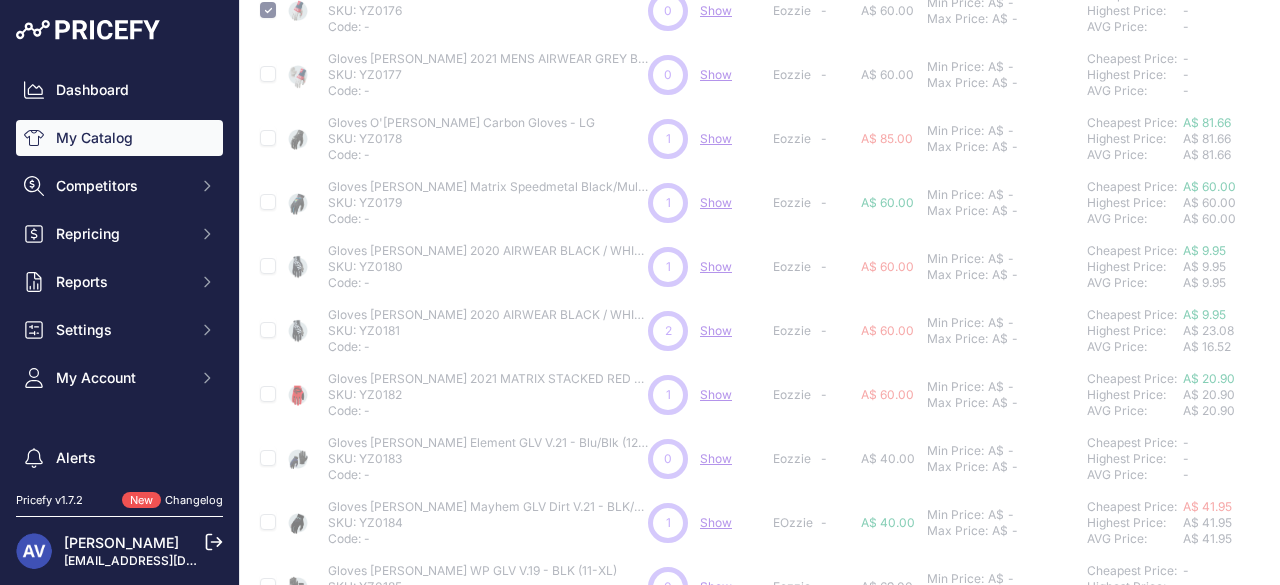 type 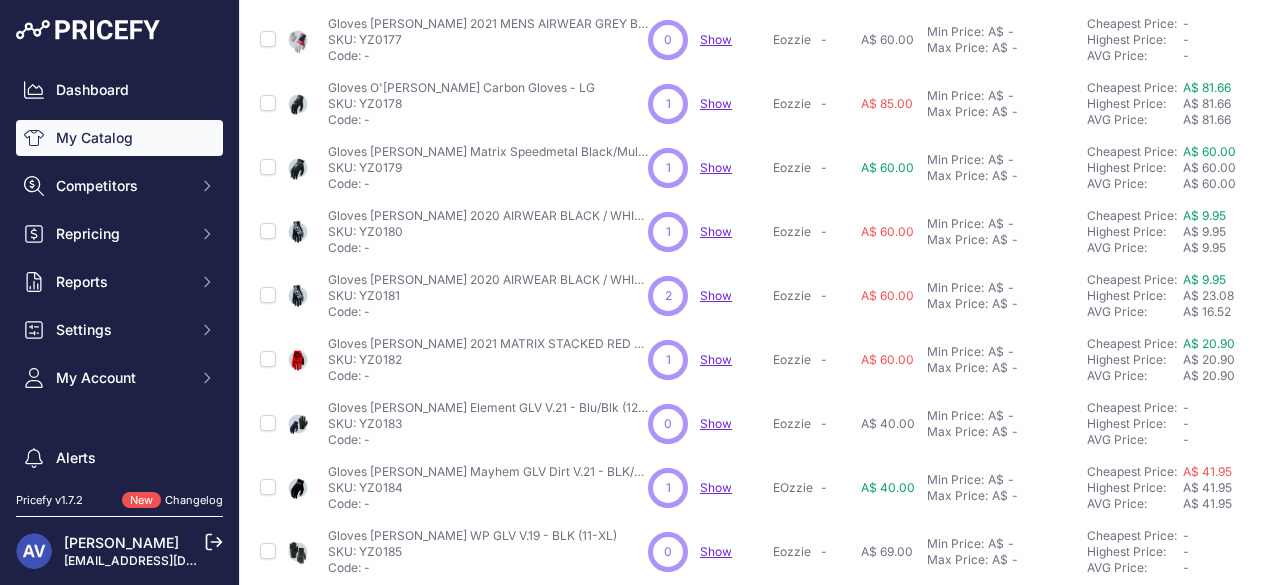 scroll, scrollTop: 565, scrollLeft: 0, axis: vertical 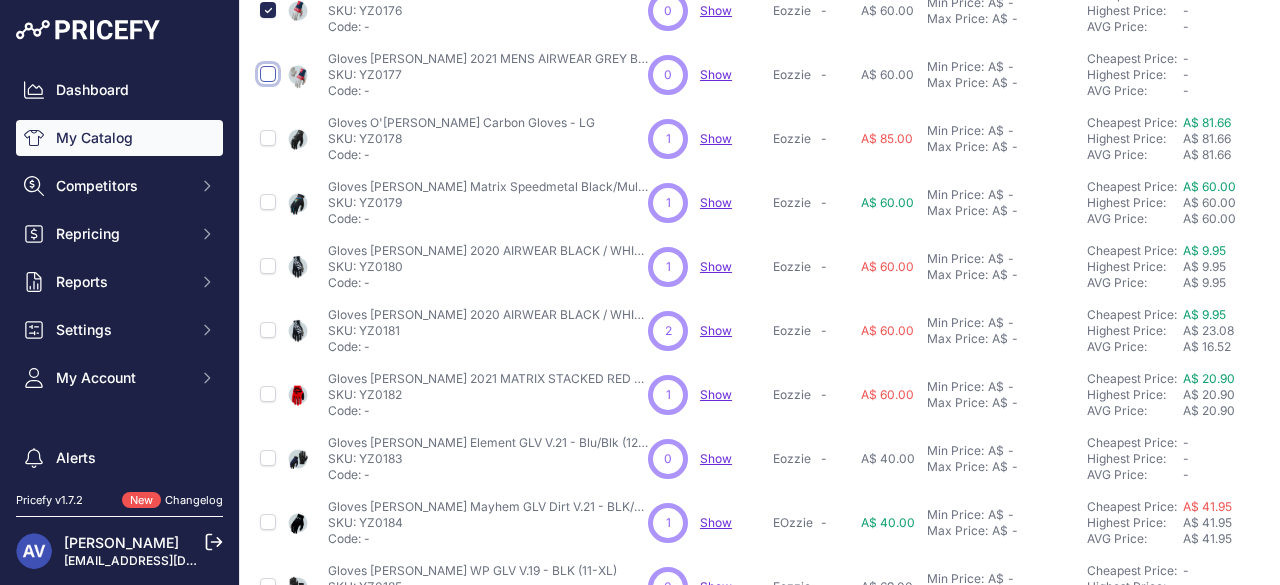 click at bounding box center (268, 74) 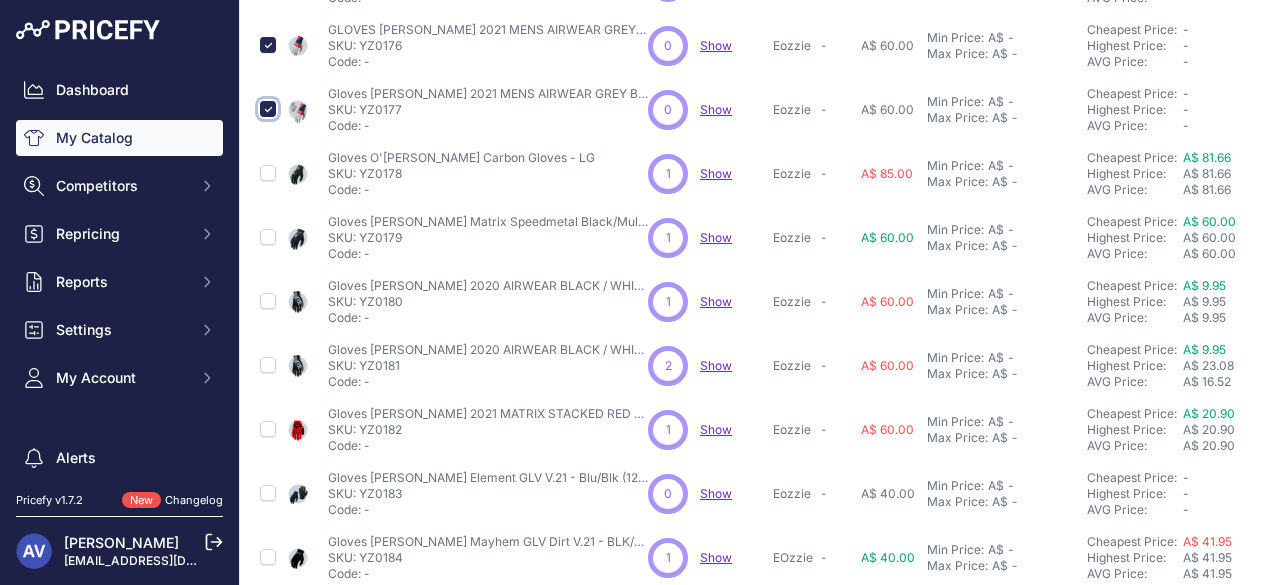 scroll, scrollTop: 600, scrollLeft: 0, axis: vertical 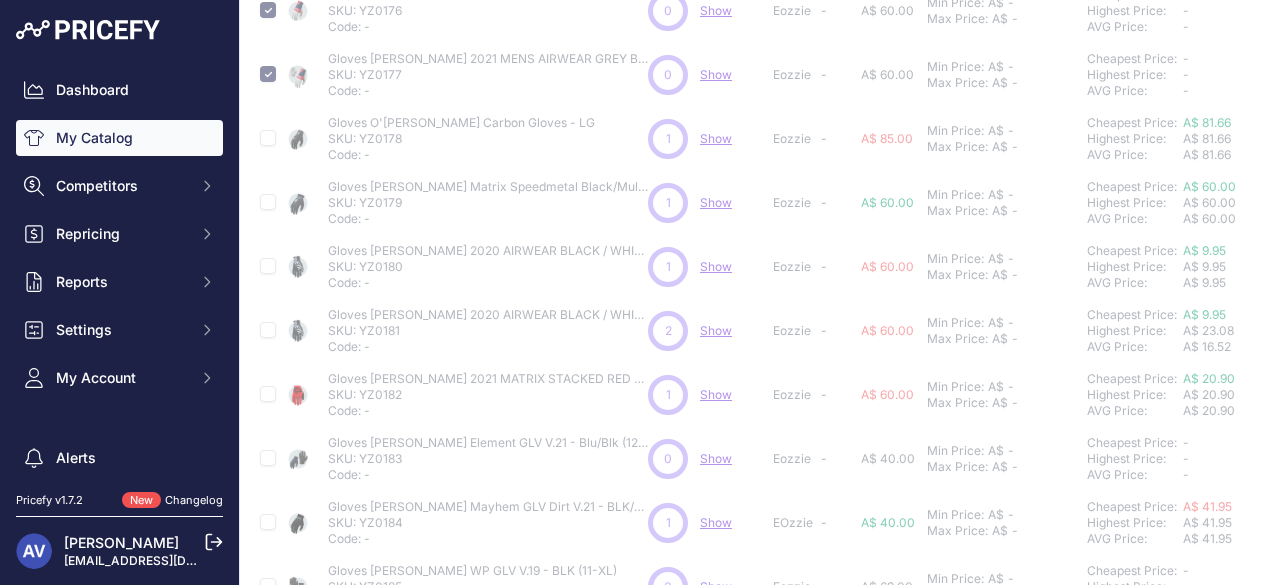 type 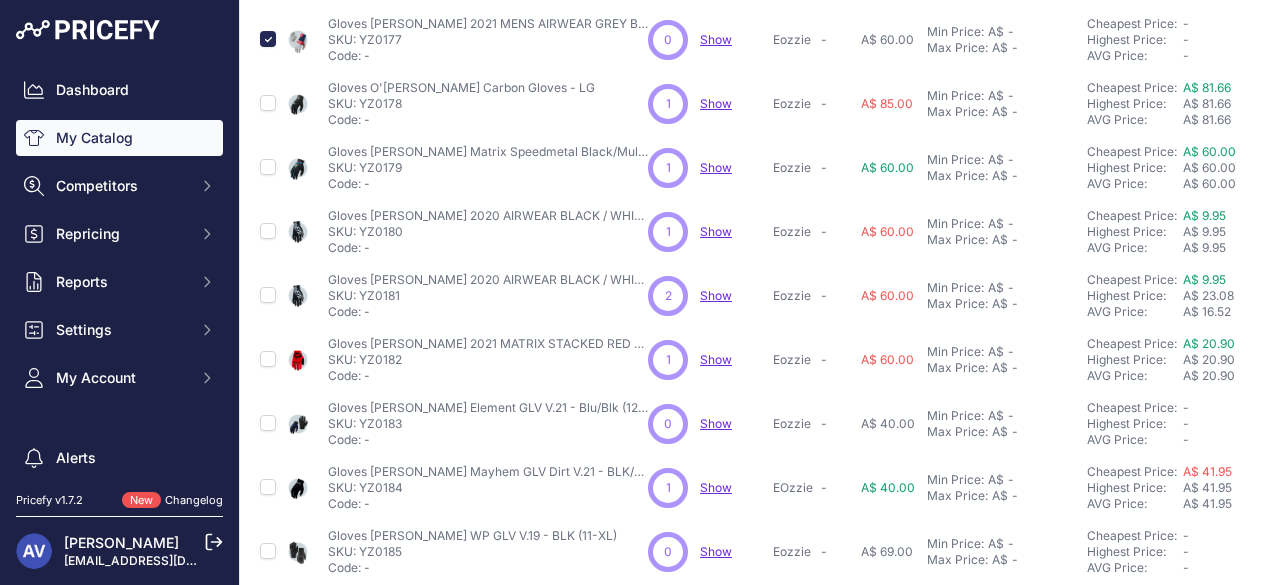 scroll, scrollTop: 565, scrollLeft: 0, axis: vertical 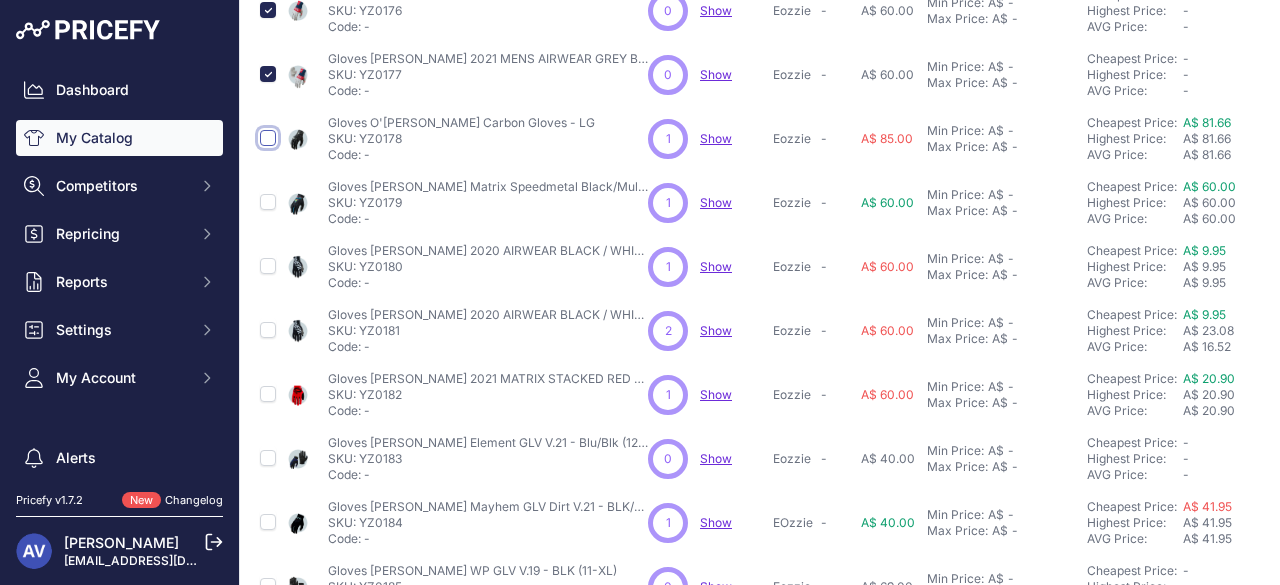 click at bounding box center (268, 138) 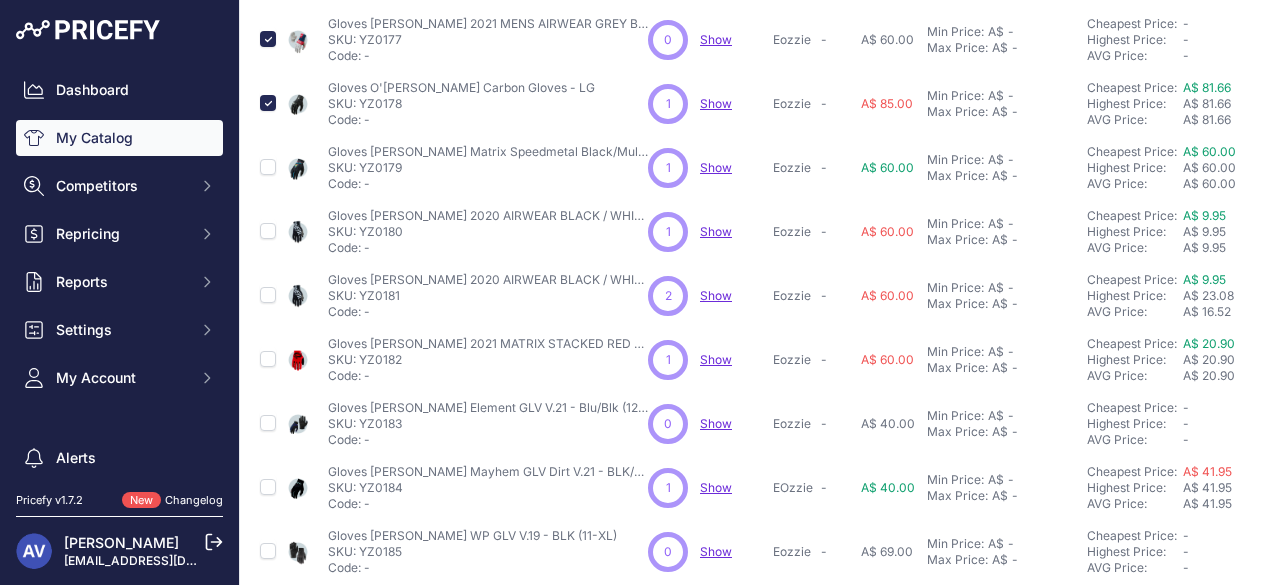 scroll, scrollTop: 565, scrollLeft: 0, axis: vertical 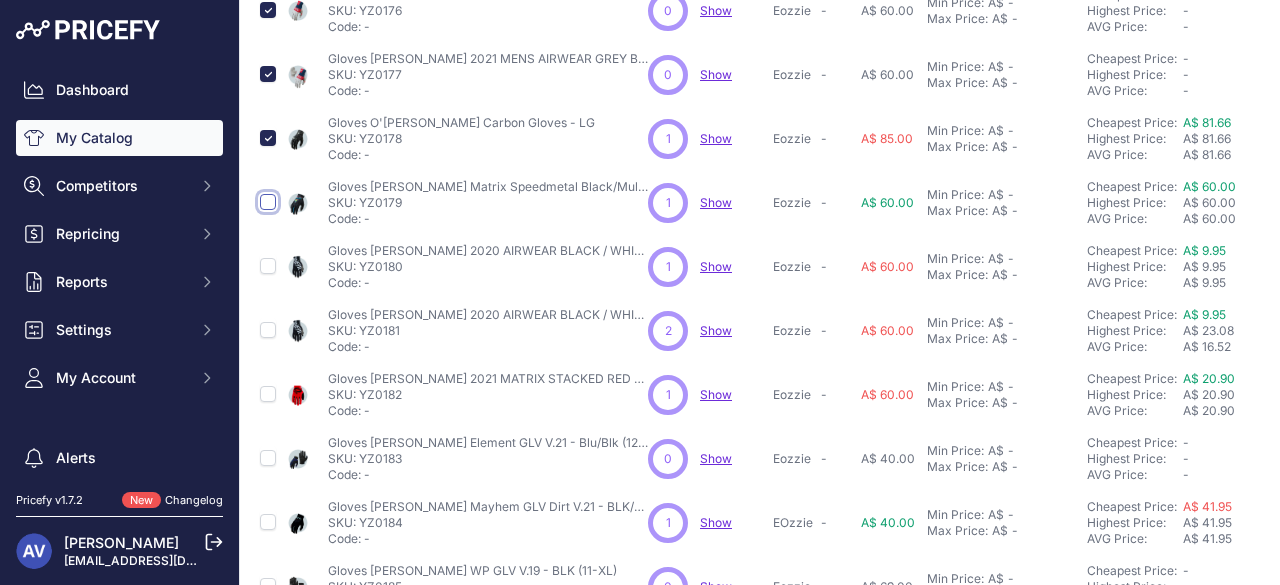click at bounding box center [268, 202] 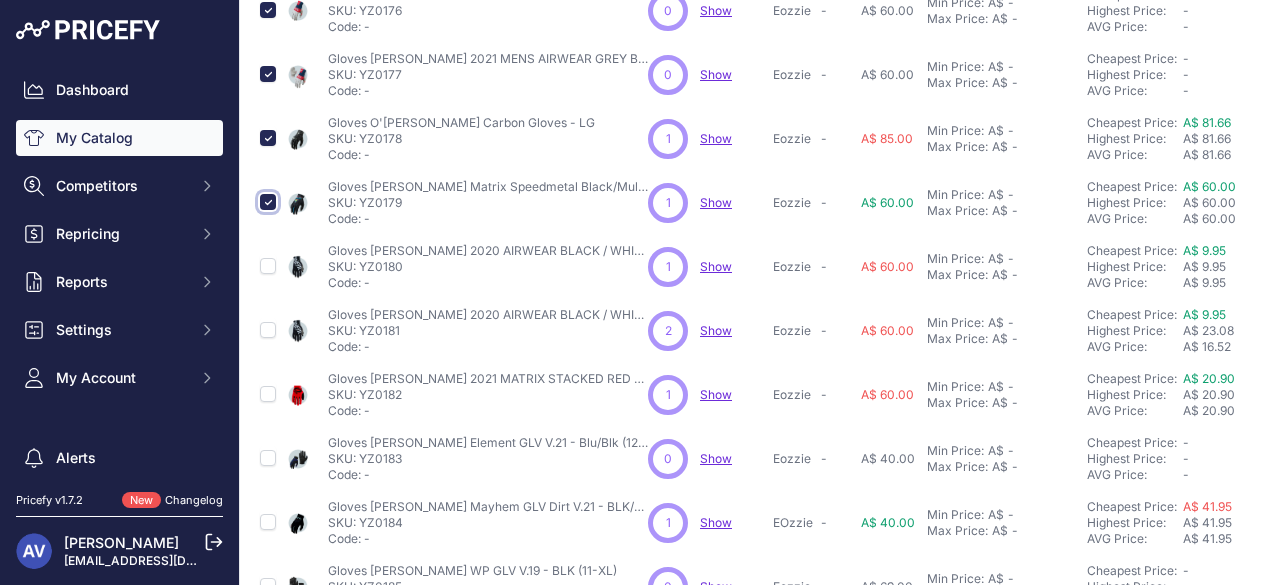 scroll, scrollTop: 600, scrollLeft: 0, axis: vertical 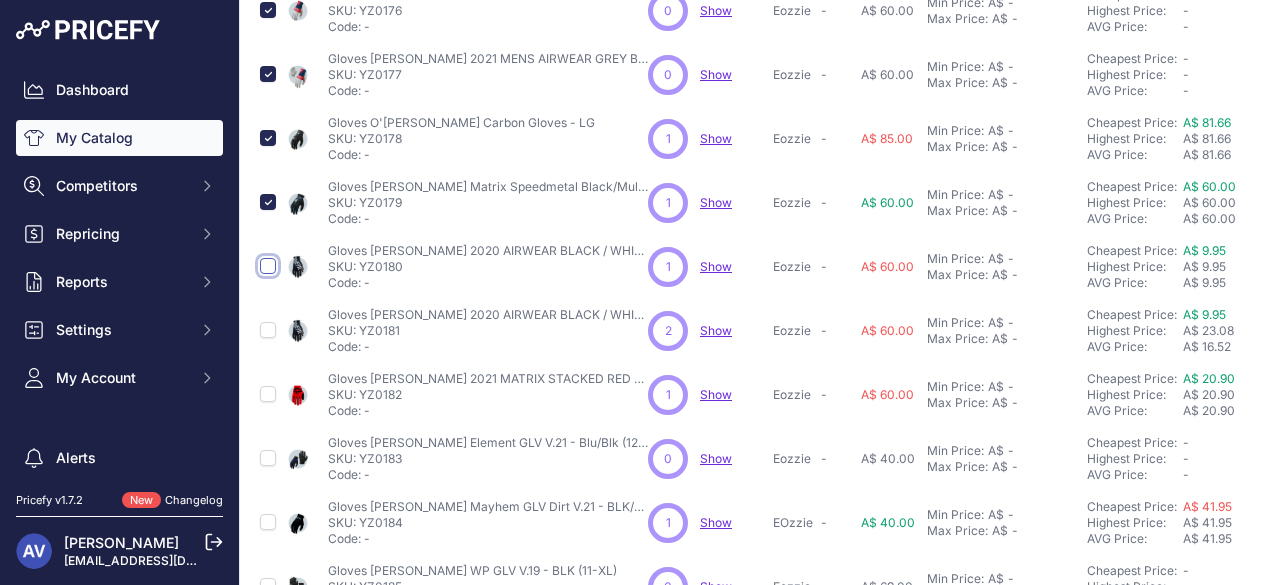 click at bounding box center (268, 266) 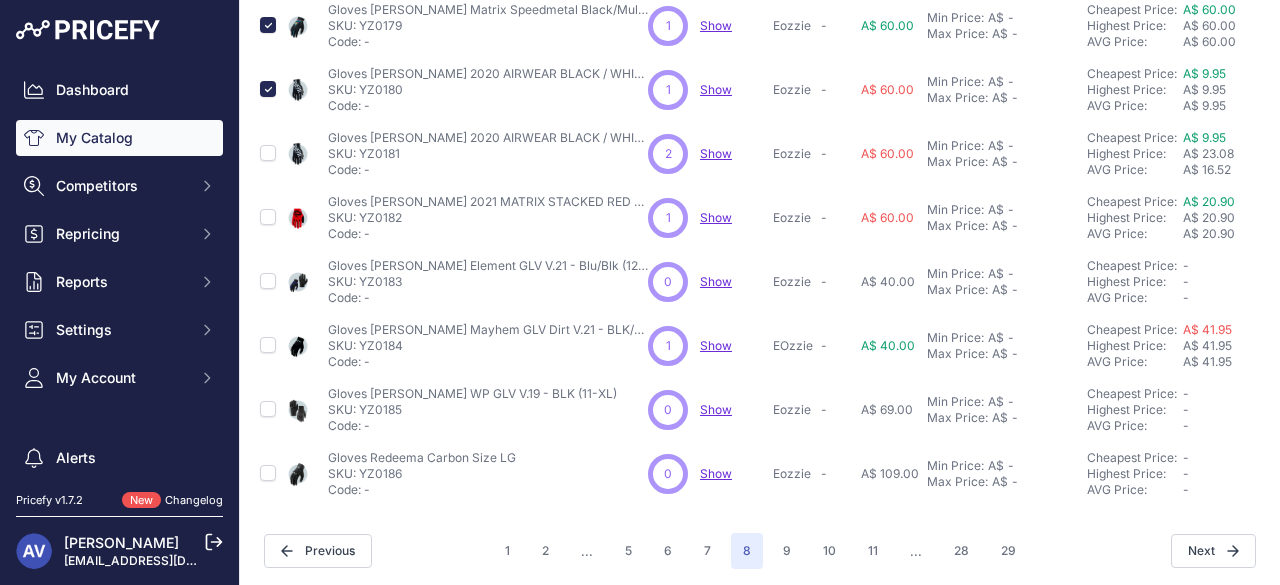 scroll, scrollTop: 758, scrollLeft: 0, axis: vertical 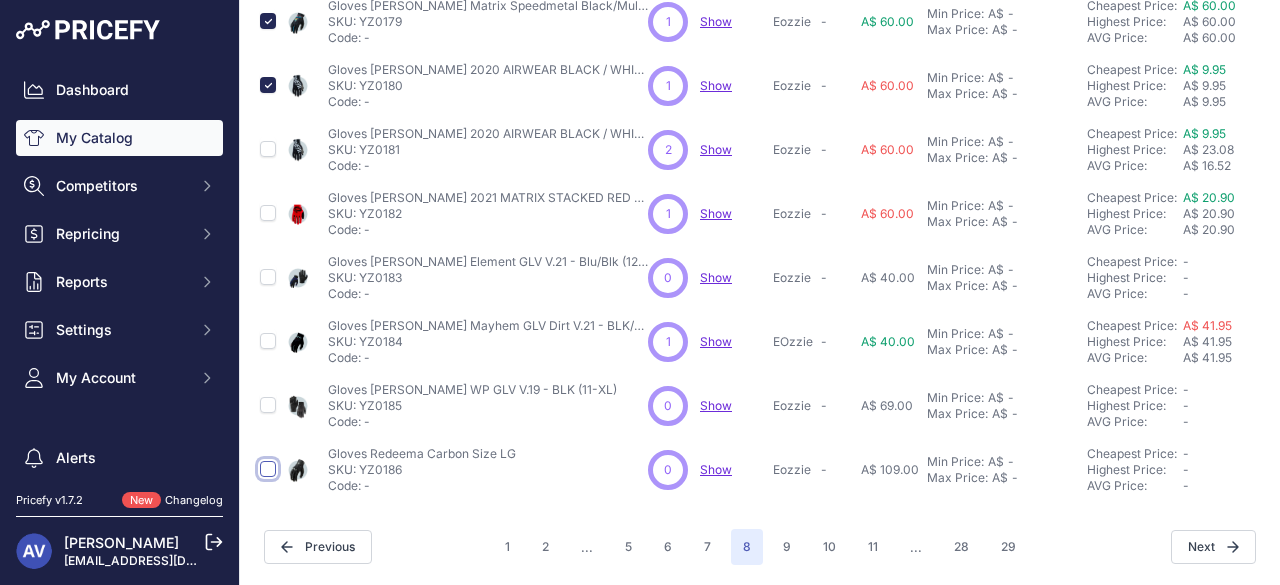 click at bounding box center (268, 469) 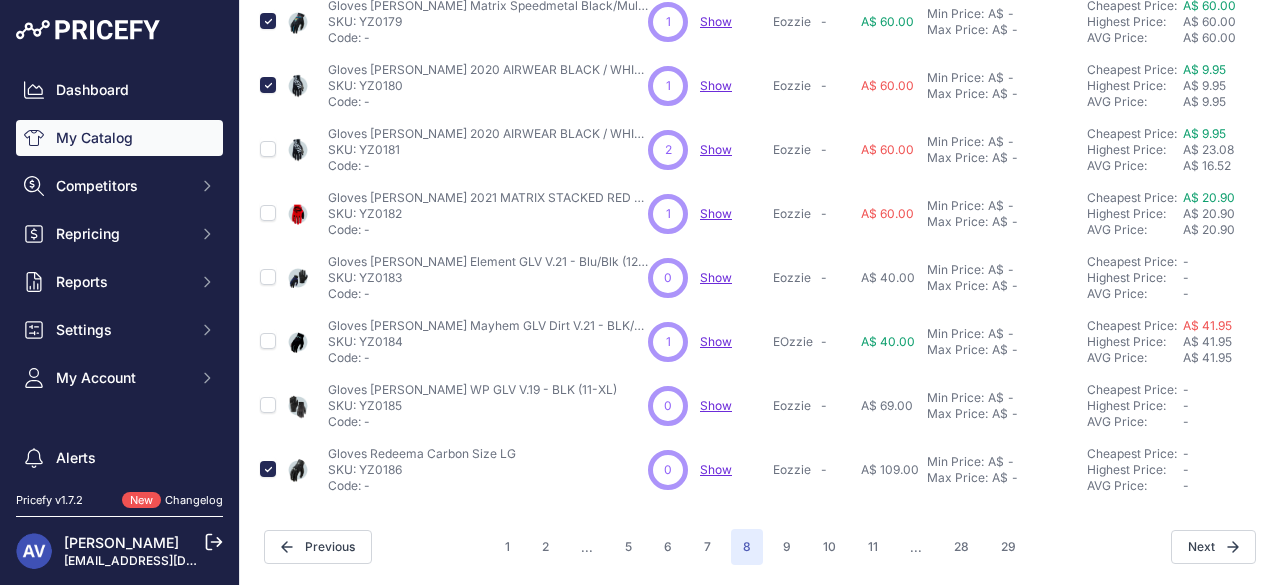 scroll, scrollTop: 758, scrollLeft: 0, axis: vertical 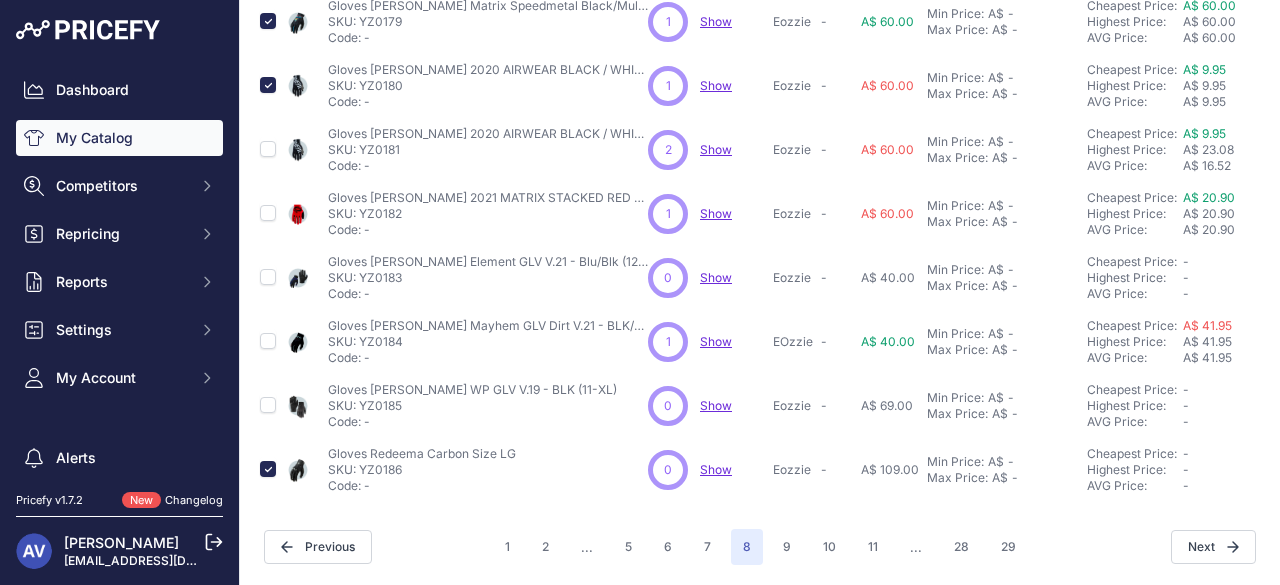 click at bounding box center (268, 147) 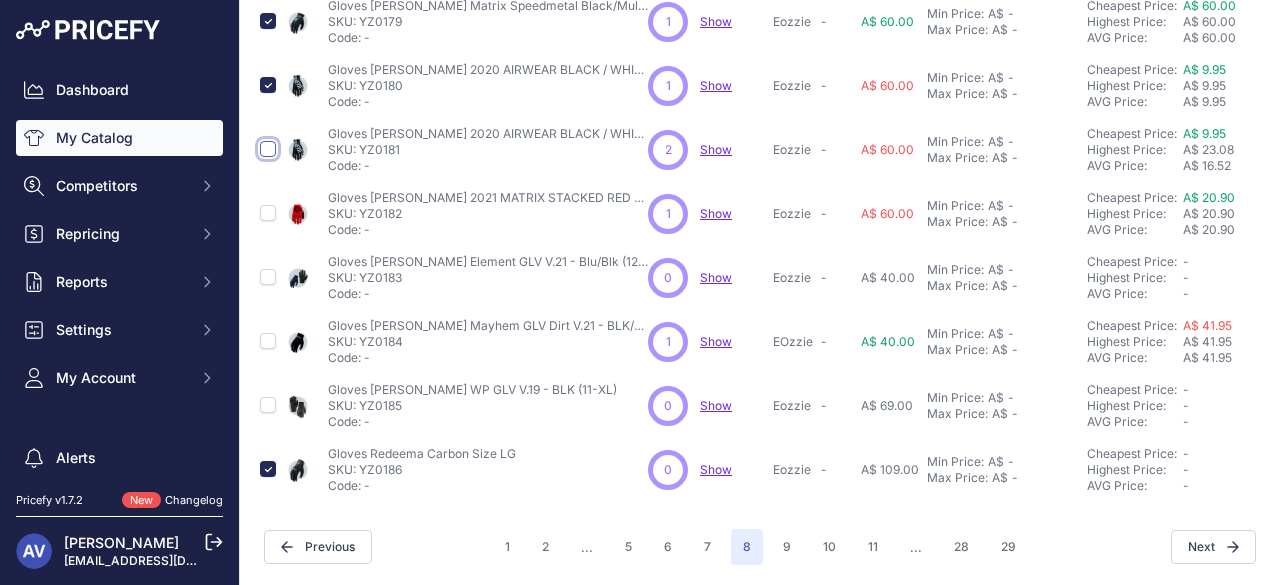 click at bounding box center (268, 149) 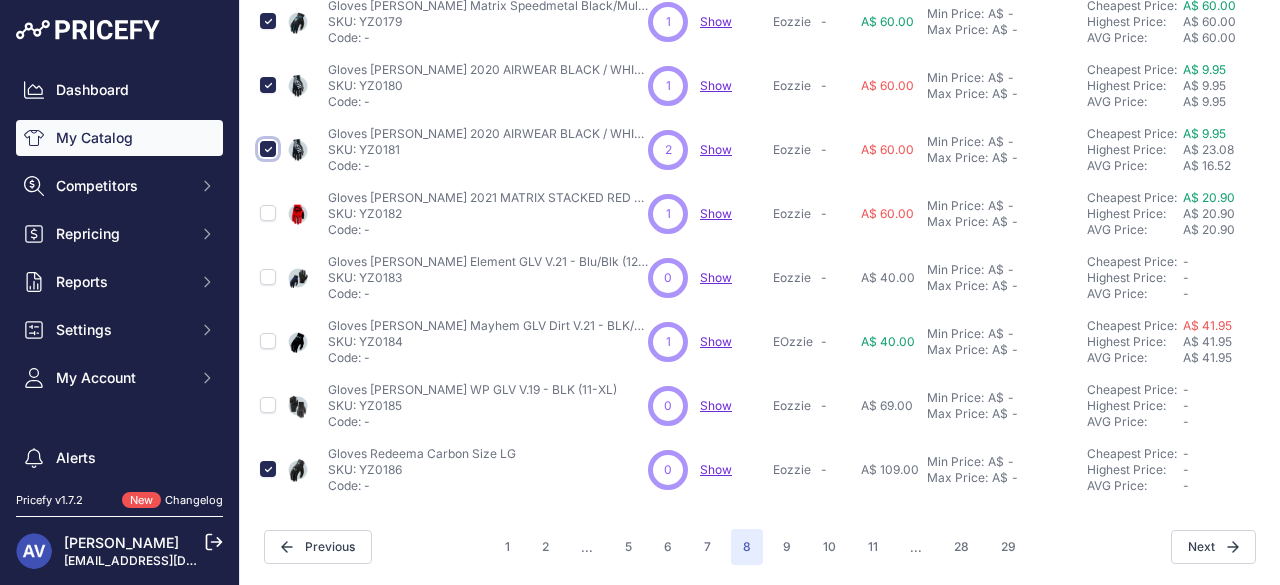 scroll, scrollTop: 792, scrollLeft: 0, axis: vertical 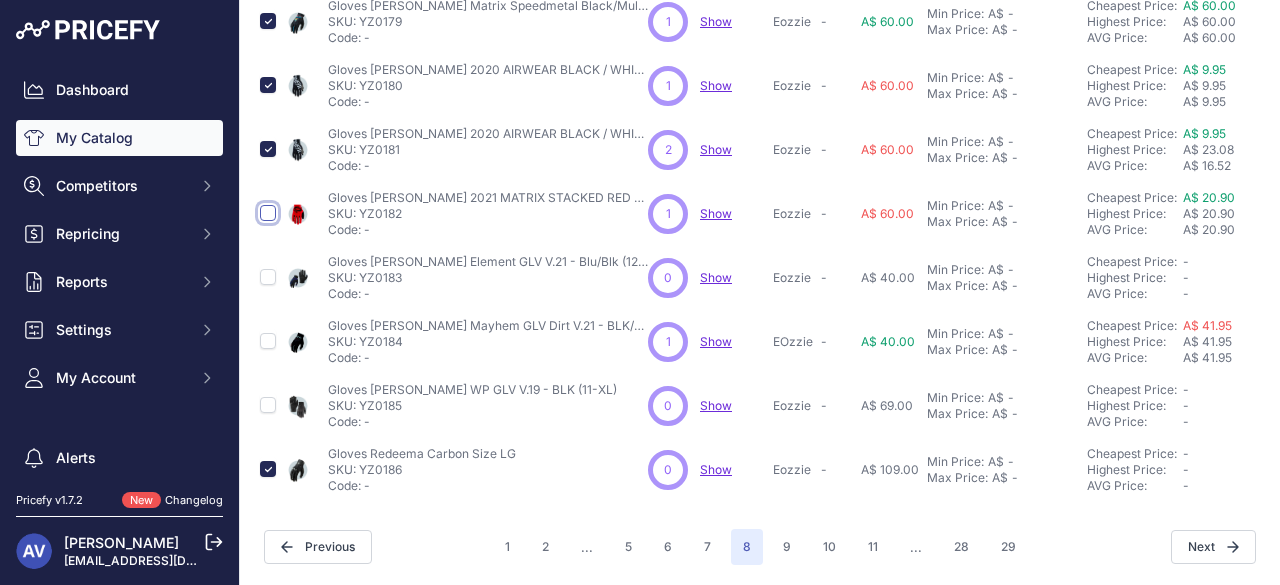 click at bounding box center (268, 213) 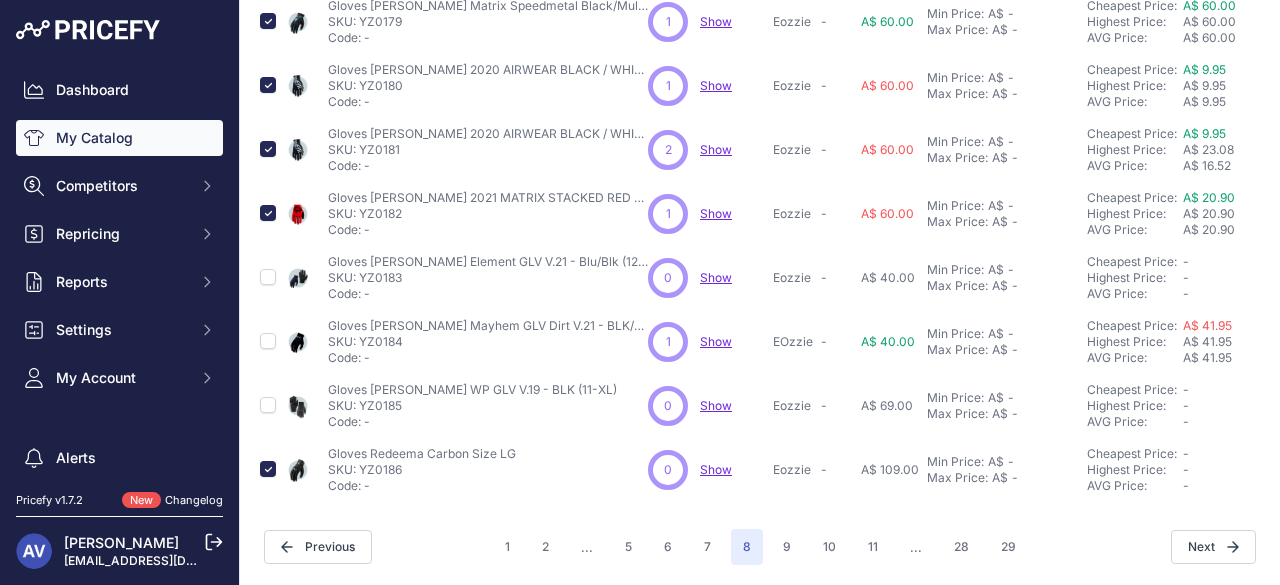 scroll, scrollTop: 758, scrollLeft: 0, axis: vertical 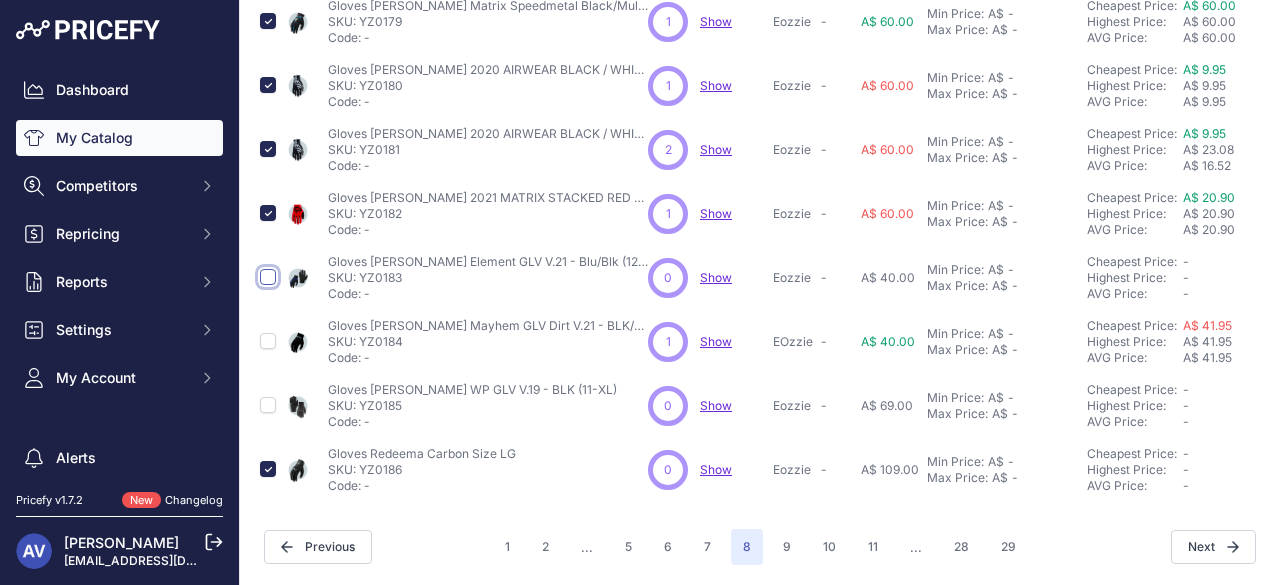 click at bounding box center [268, 277] 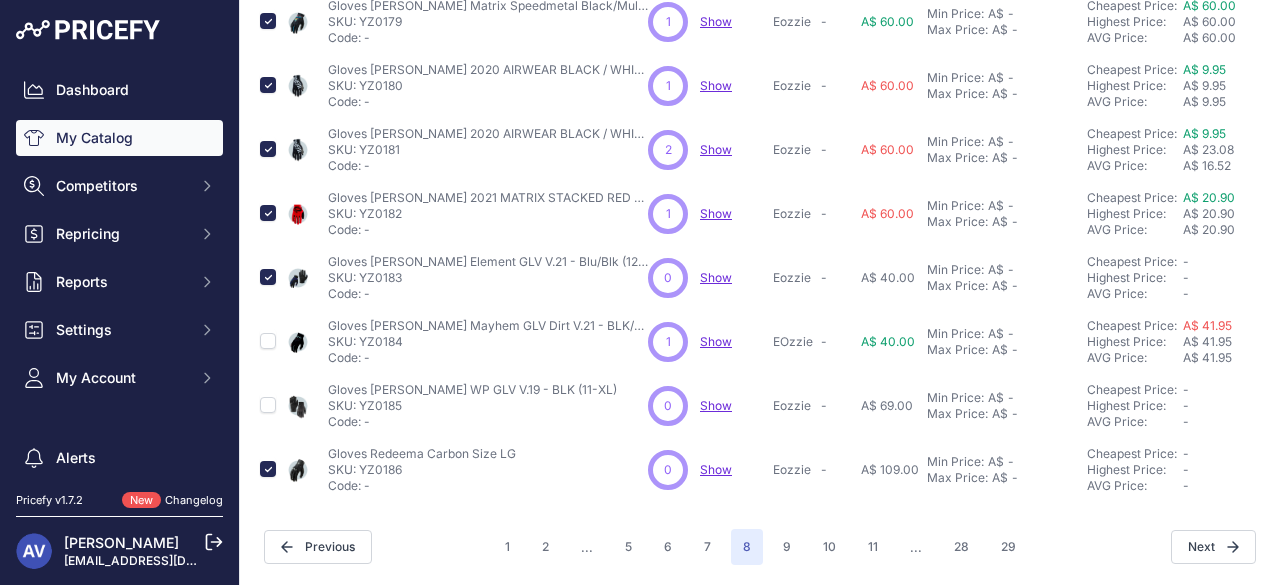 scroll, scrollTop: 758, scrollLeft: 0, axis: vertical 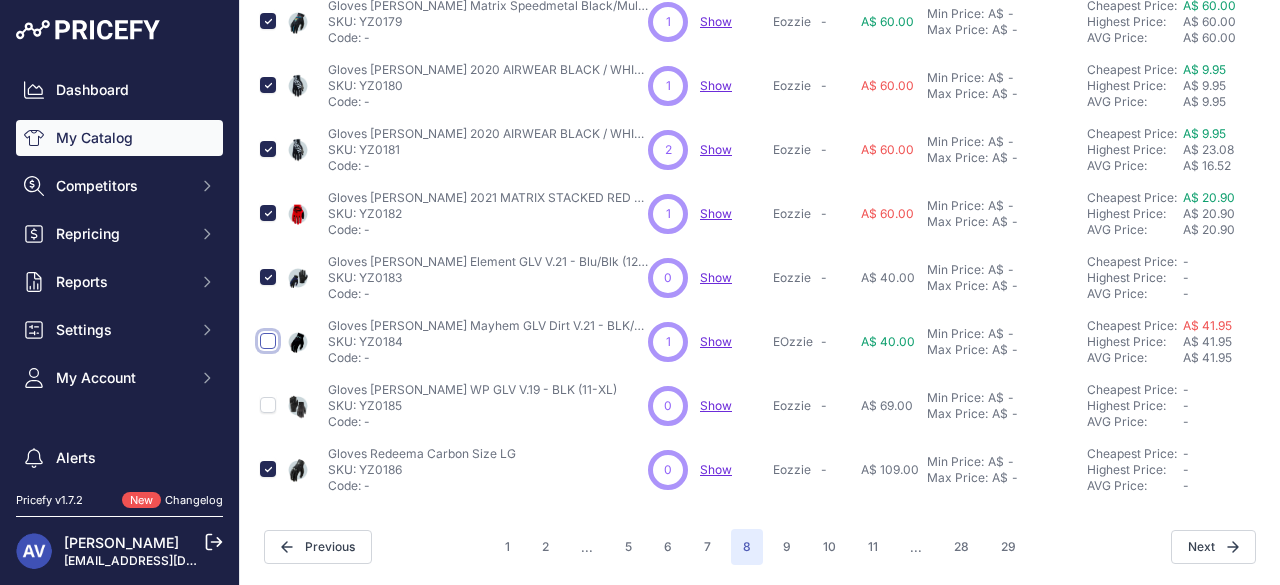 click at bounding box center [268, 341] 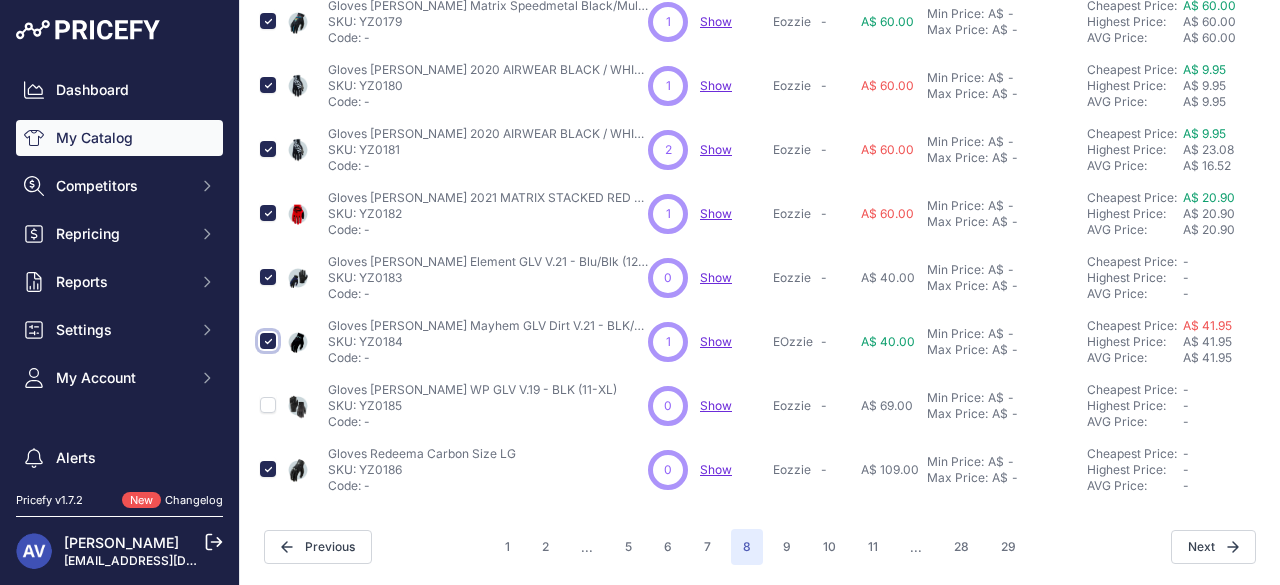 scroll, scrollTop: 792, scrollLeft: 0, axis: vertical 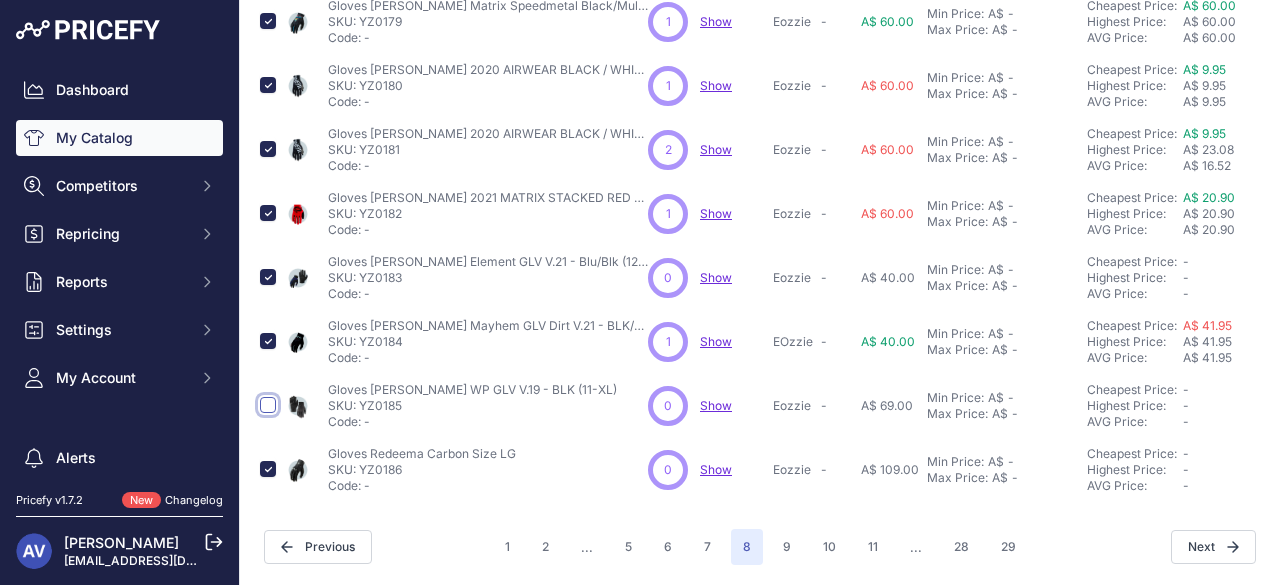 click at bounding box center (268, 405) 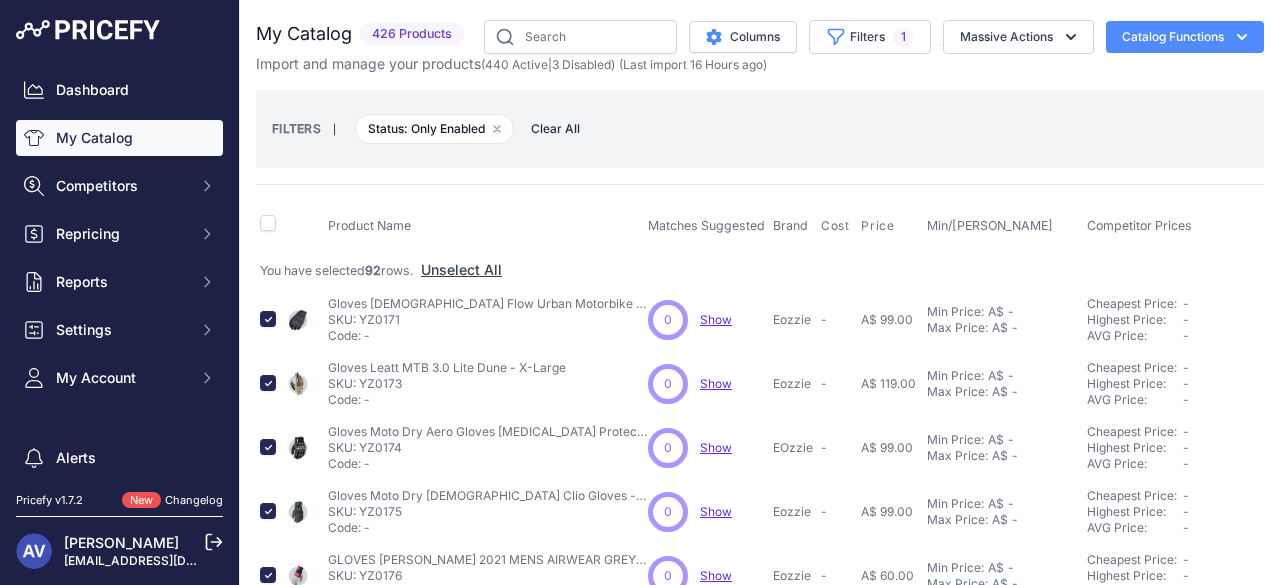 scroll, scrollTop: 758, scrollLeft: 0, axis: vertical 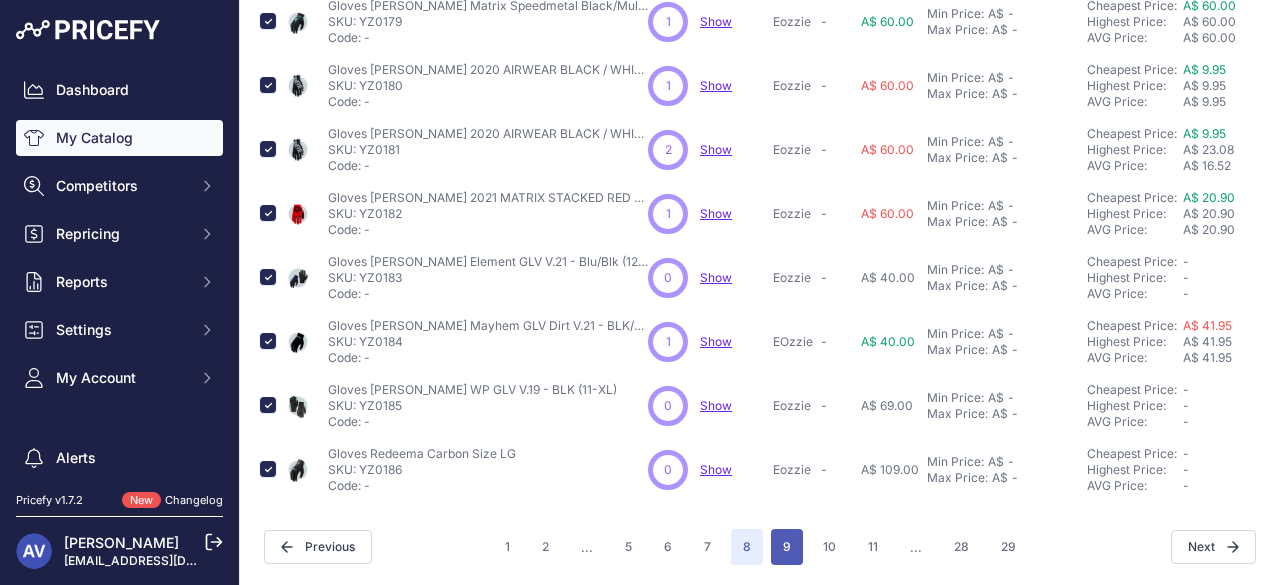 click on "9" at bounding box center [787, 547] 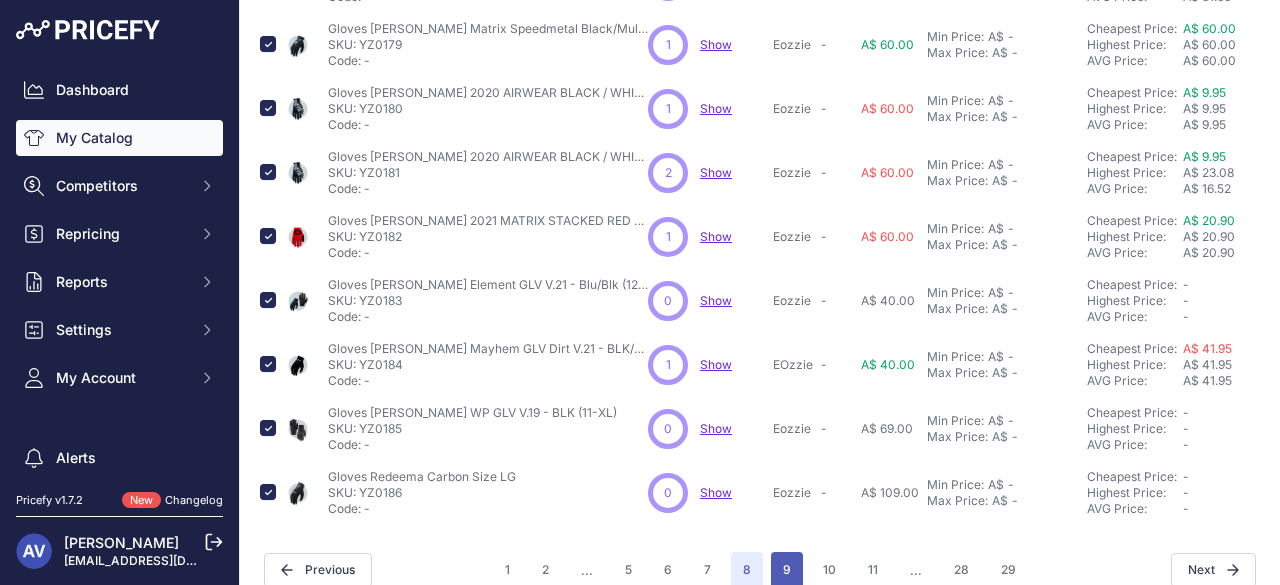 scroll, scrollTop: 792, scrollLeft: 0, axis: vertical 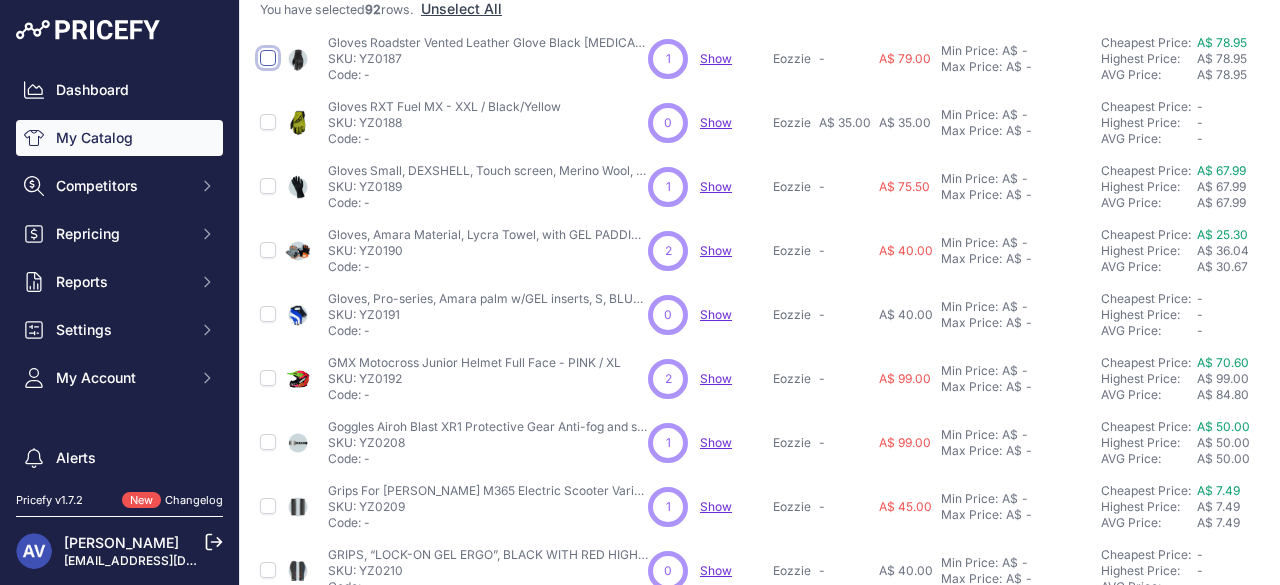 click at bounding box center (268, 58) 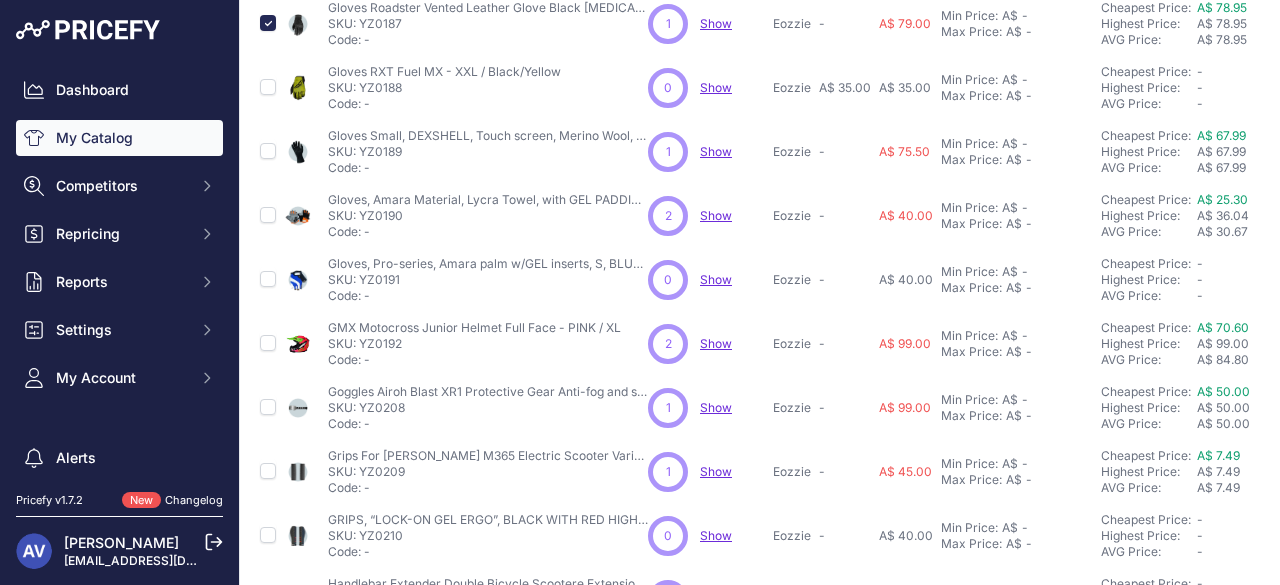 scroll, scrollTop: 261, scrollLeft: 0, axis: vertical 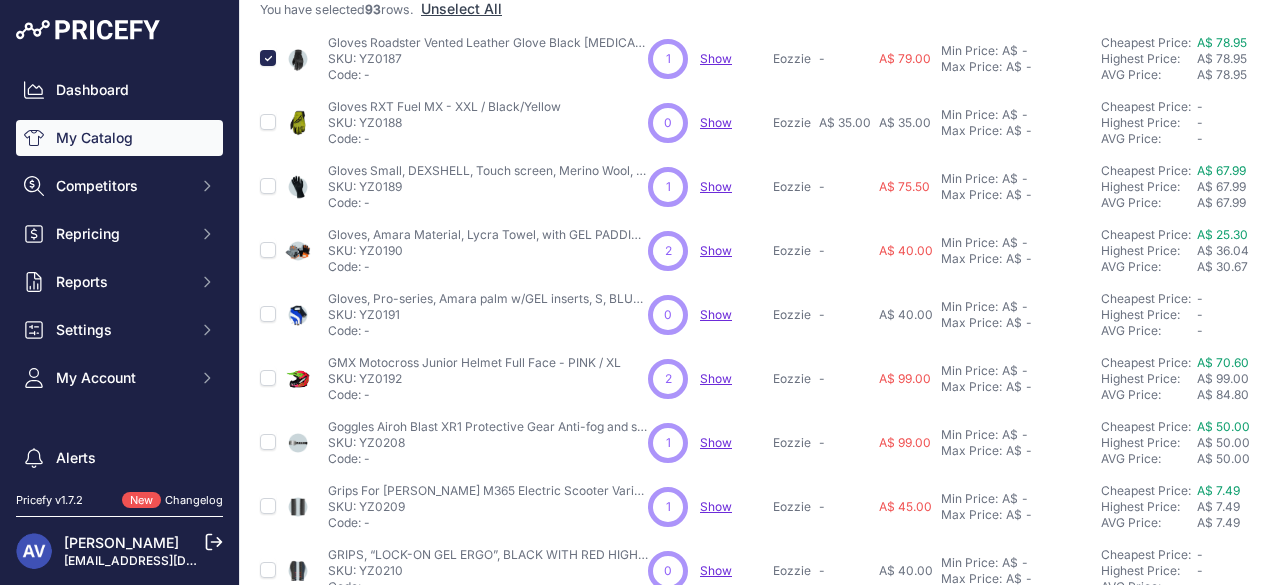 click at bounding box center [268, 123] 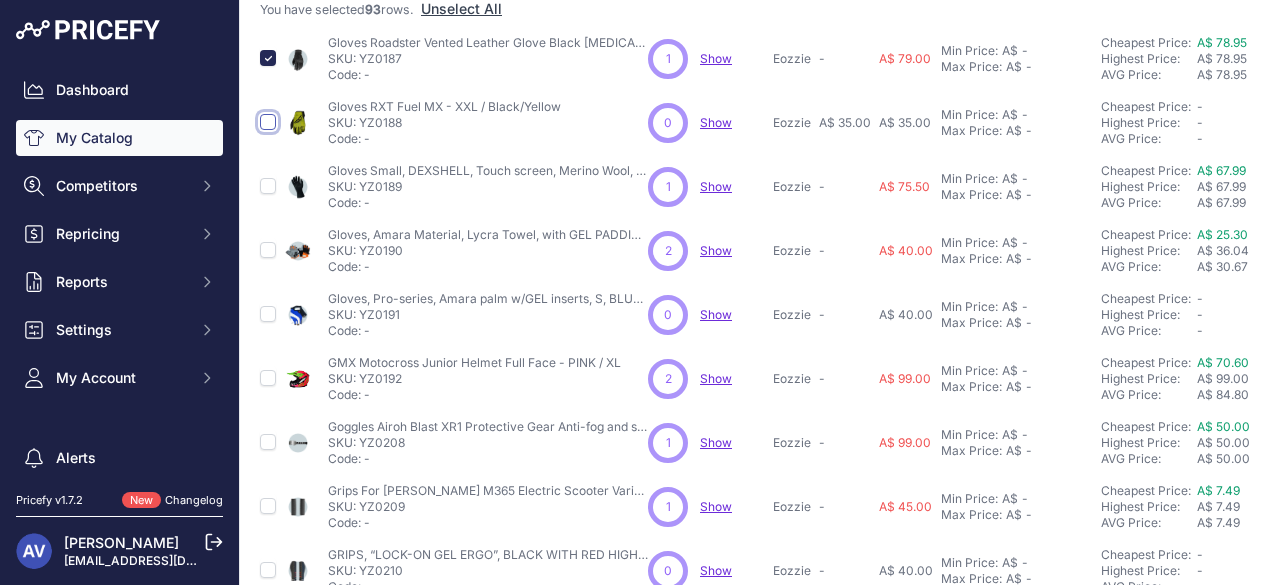 click at bounding box center [268, 122] 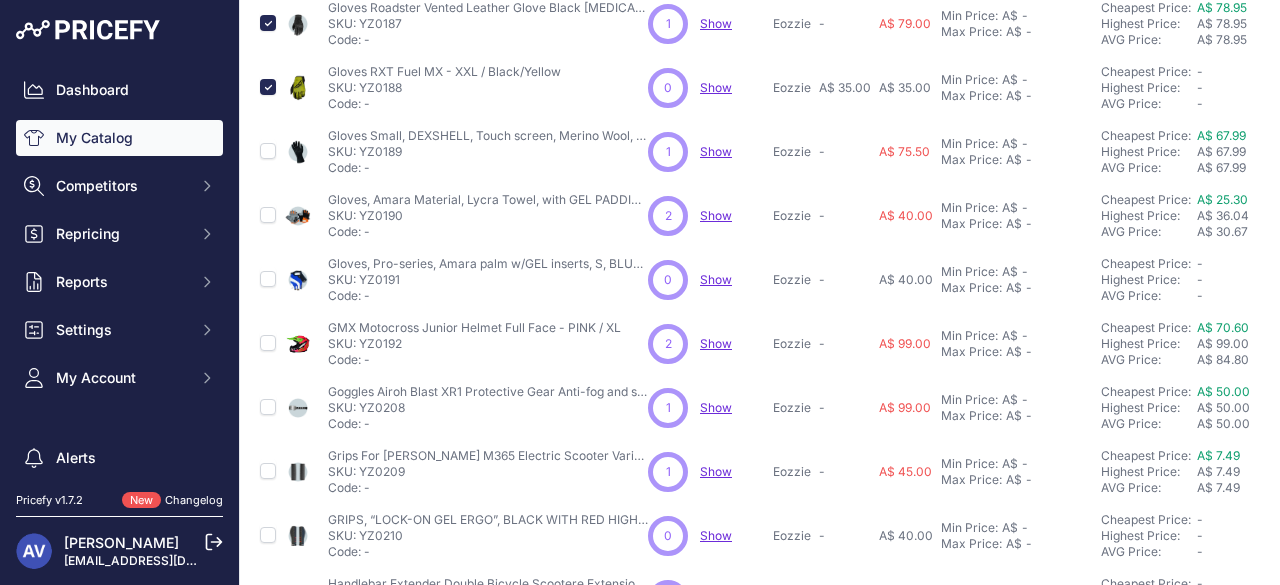 scroll, scrollTop: 261, scrollLeft: 0, axis: vertical 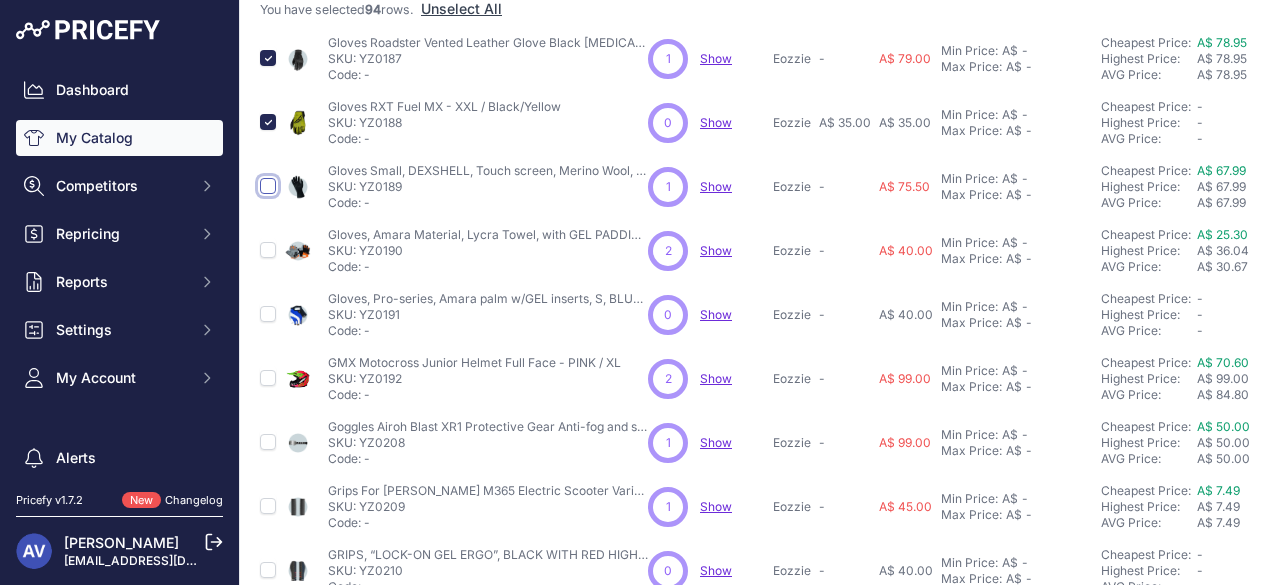 click at bounding box center (268, 186) 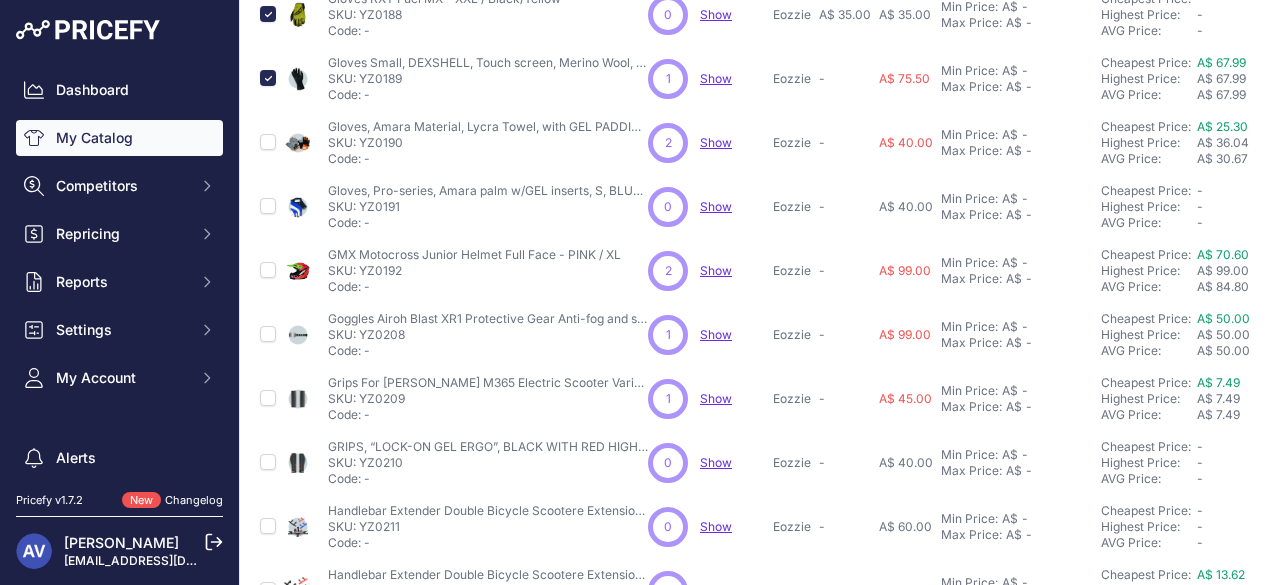 scroll, scrollTop: 373, scrollLeft: 0, axis: vertical 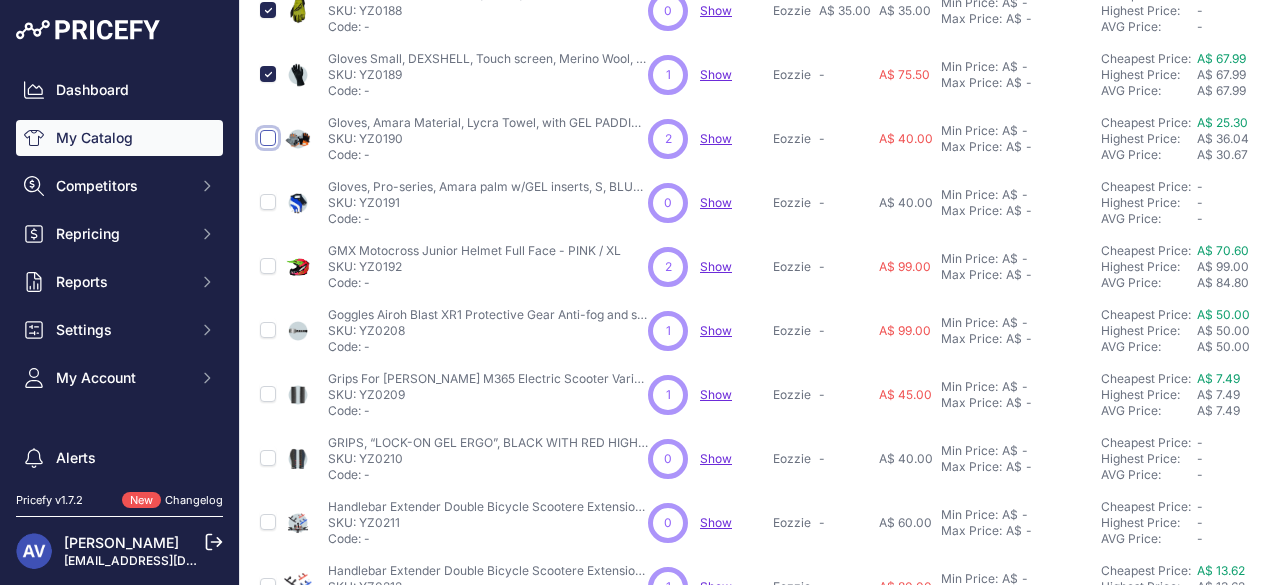click at bounding box center [268, 138] 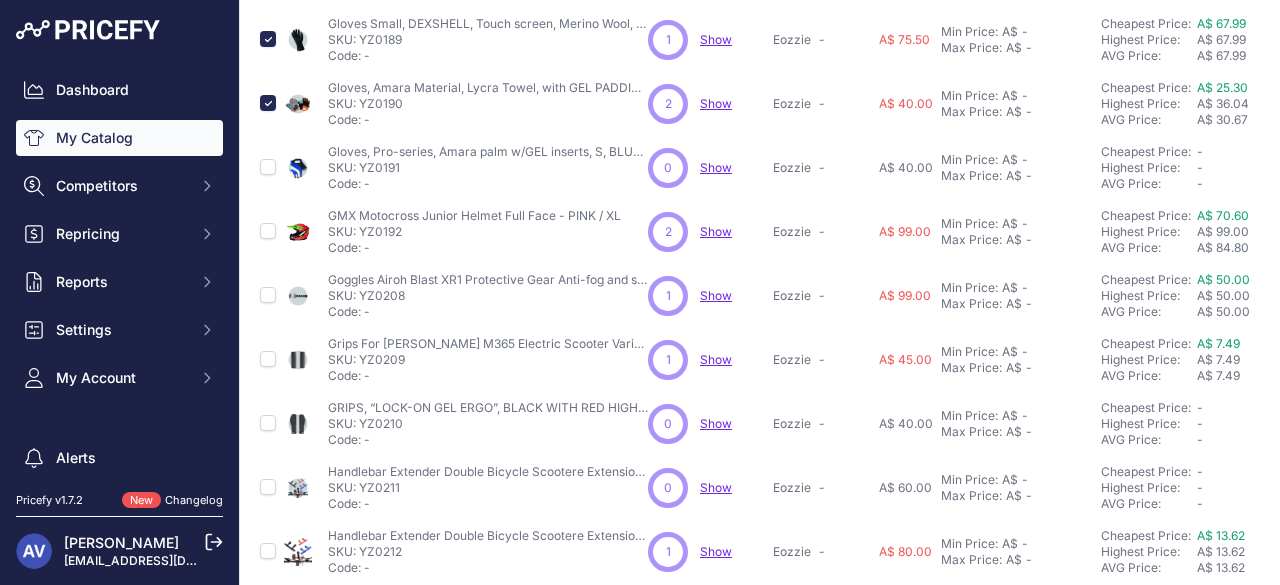 scroll, scrollTop: 373, scrollLeft: 0, axis: vertical 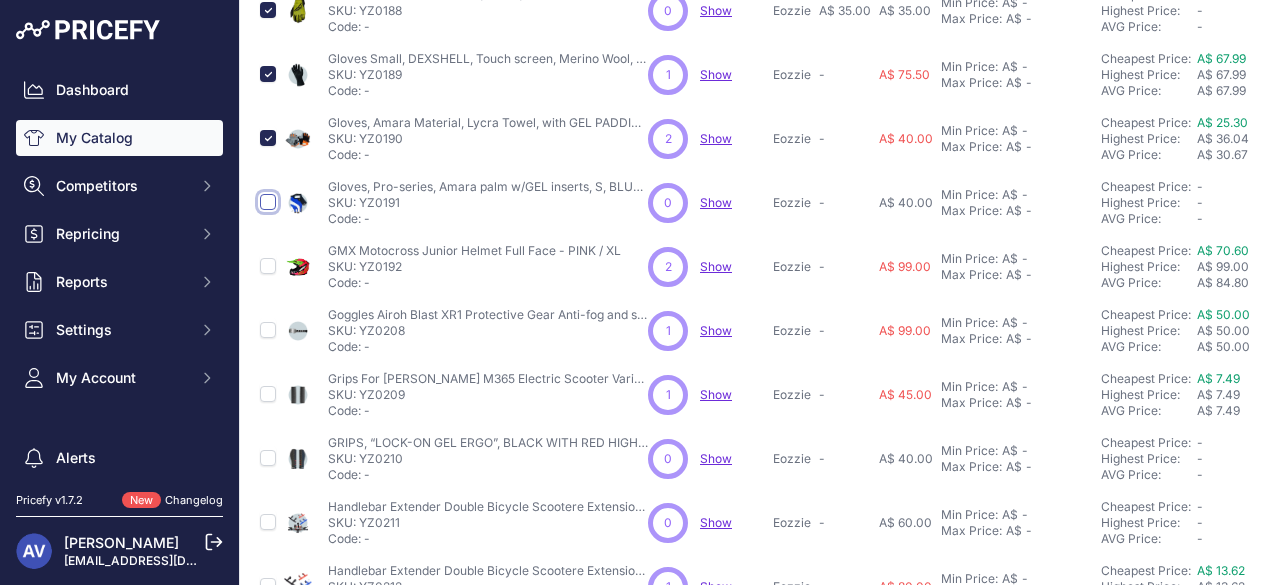 click at bounding box center [268, 202] 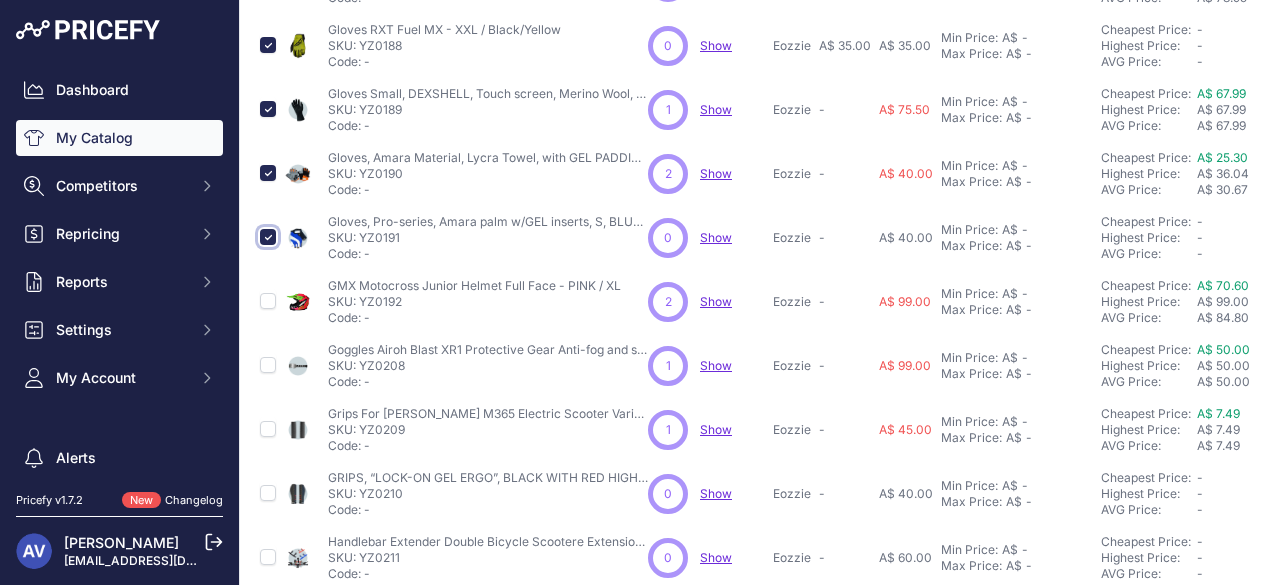 scroll, scrollTop: 408, scrollLeft: 0, axis: vertical 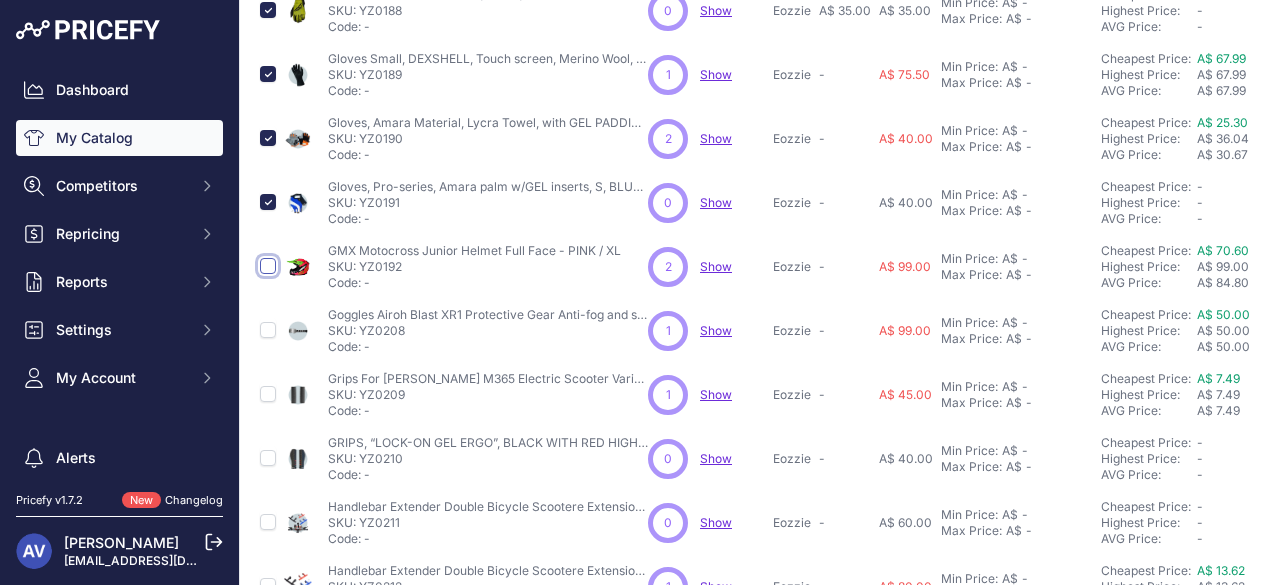 click at bounding box center (268, 266) 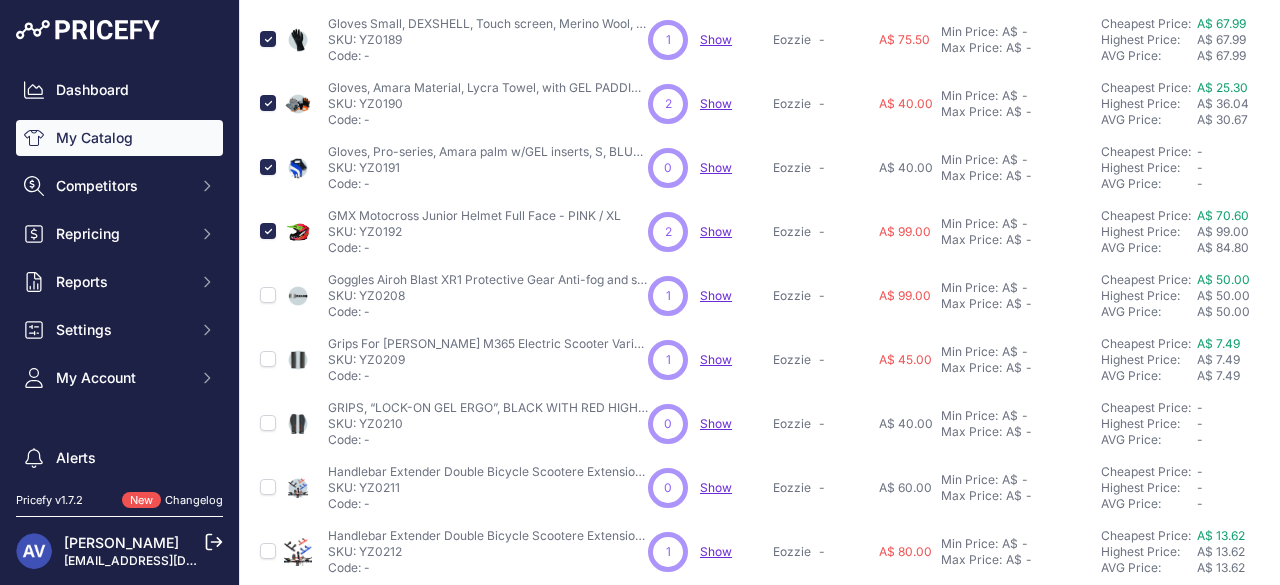 scroll, scrollTop: 373, scrollLeft: 0, axis: vertical 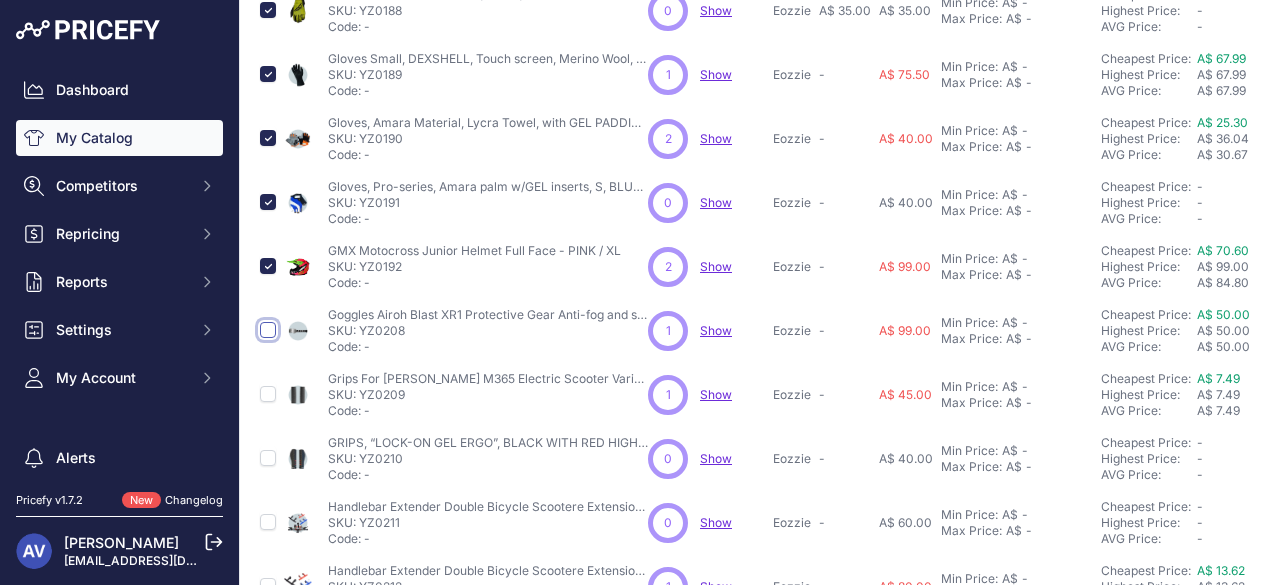 click at bounding box center [268, 330] 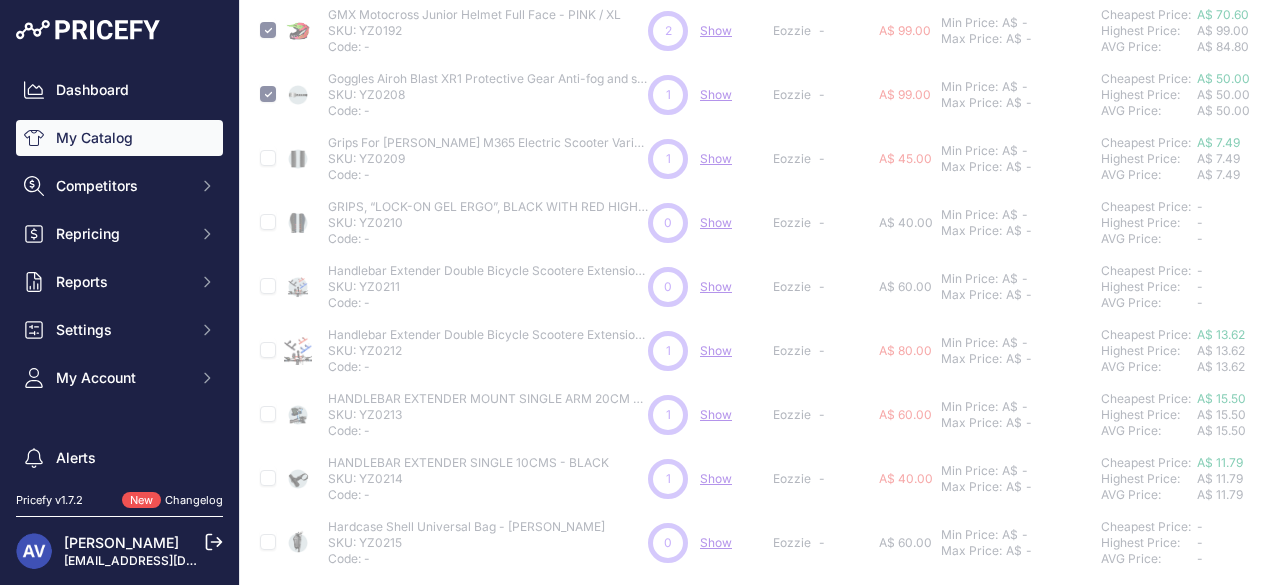scroll, scrollTop: 692, scrollLeft: 0, axis: vertical 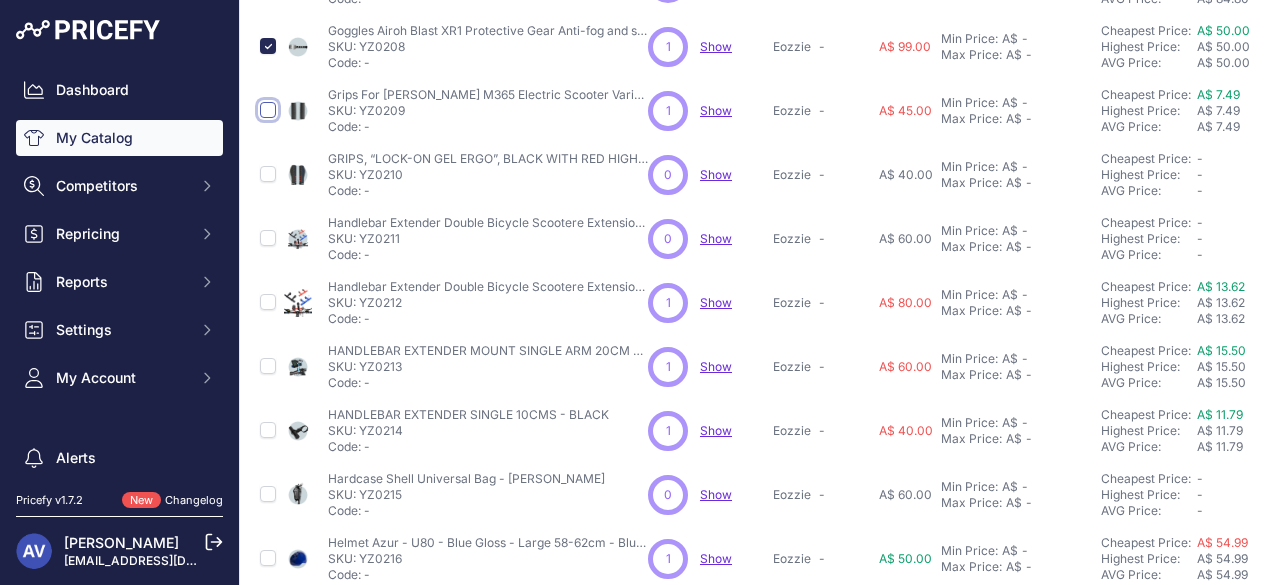 click at bounding box center (268, 110) 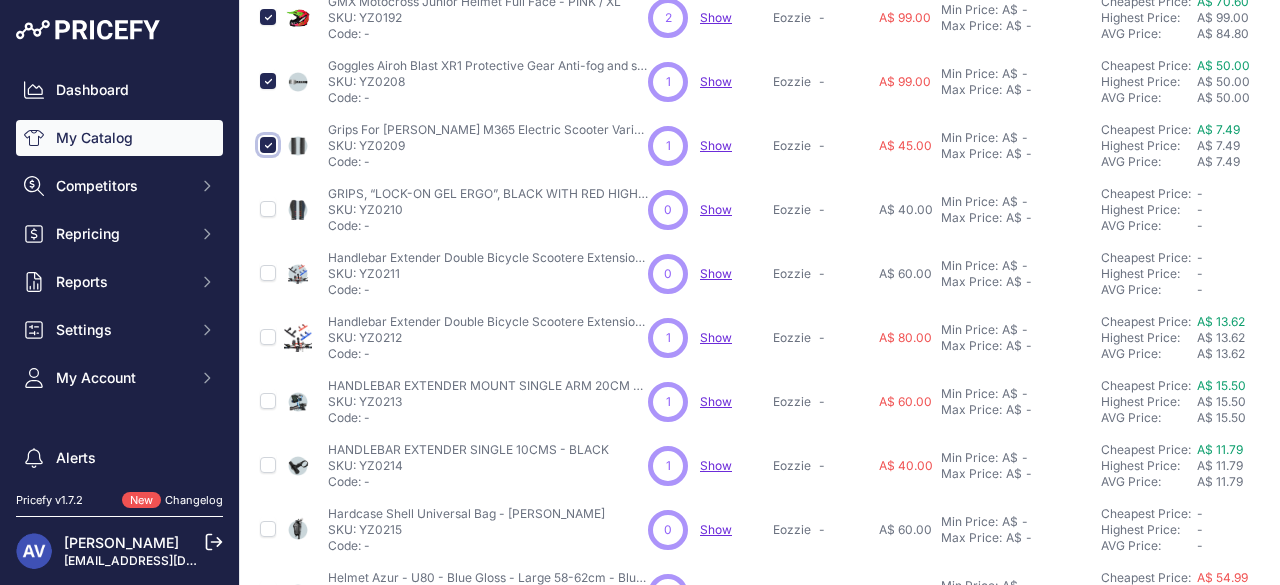scroll, scrollTop: 692, scrollLeft: 0, axis: vertical 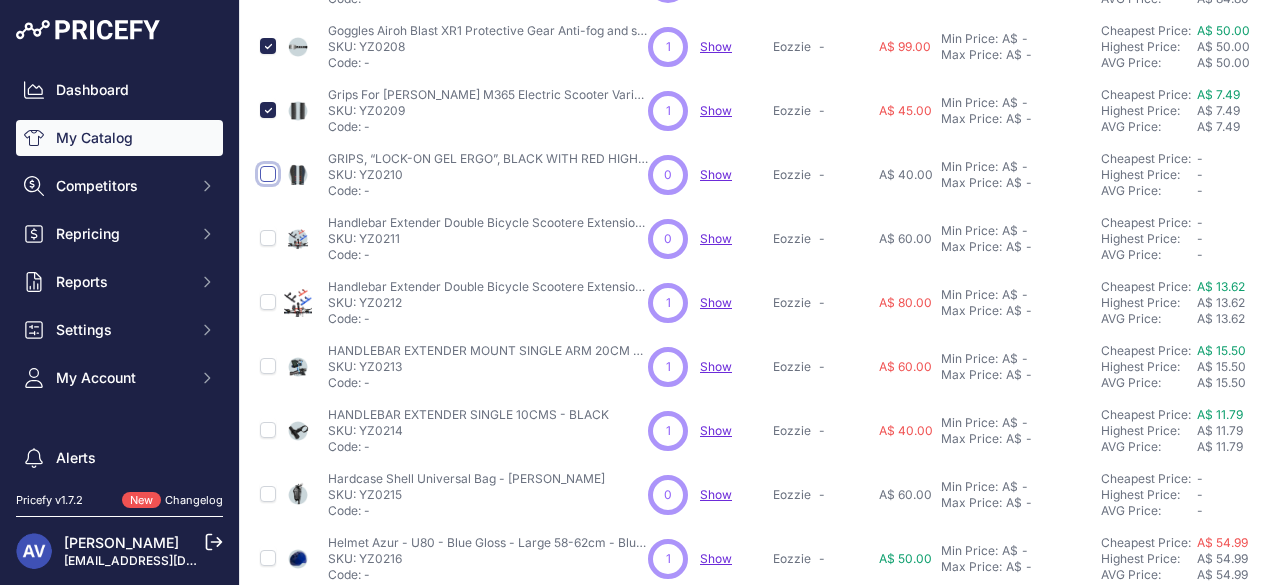 click at bounding box center (268, 174) 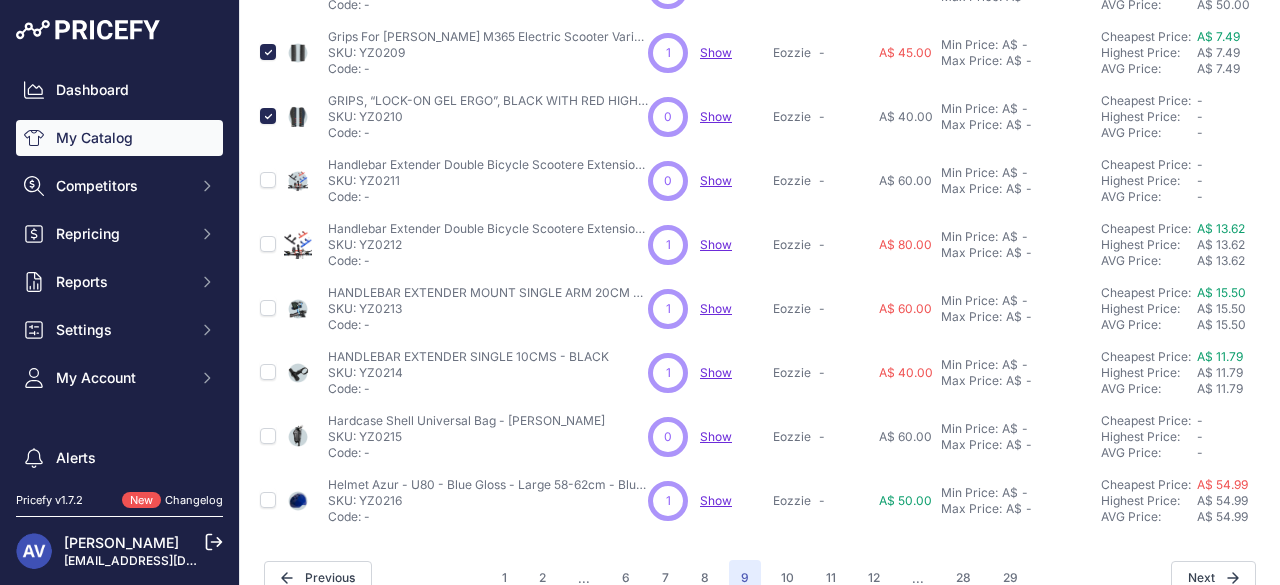 scroll, scrollTop: 718, scrollLeft: 0, axis: vertical 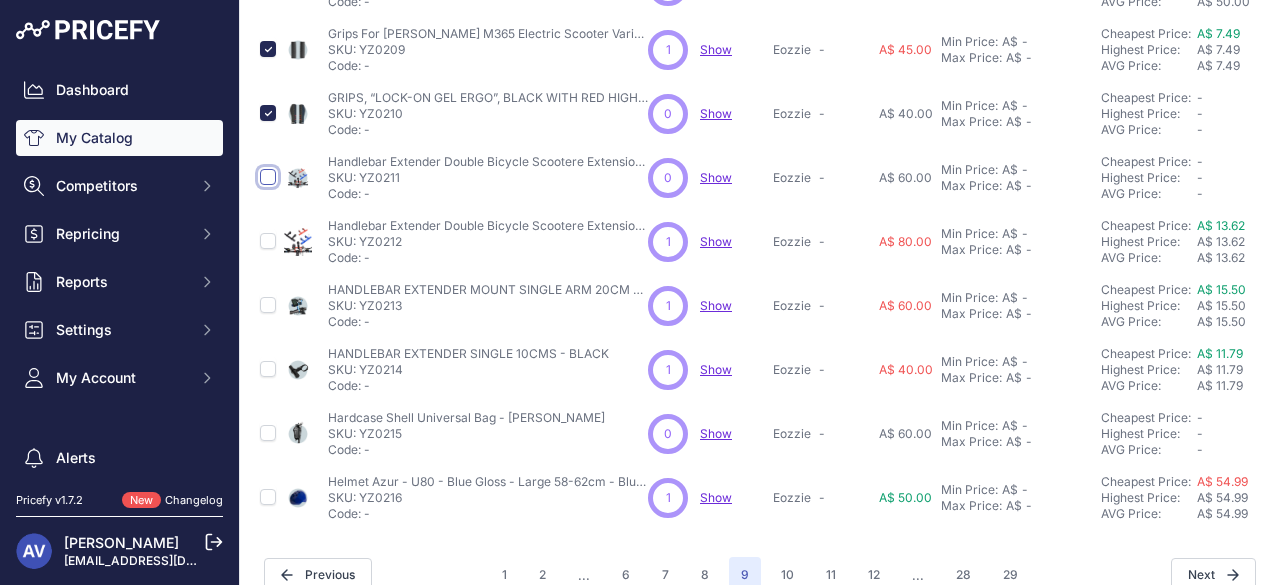 click at bounding box center (268, 177) 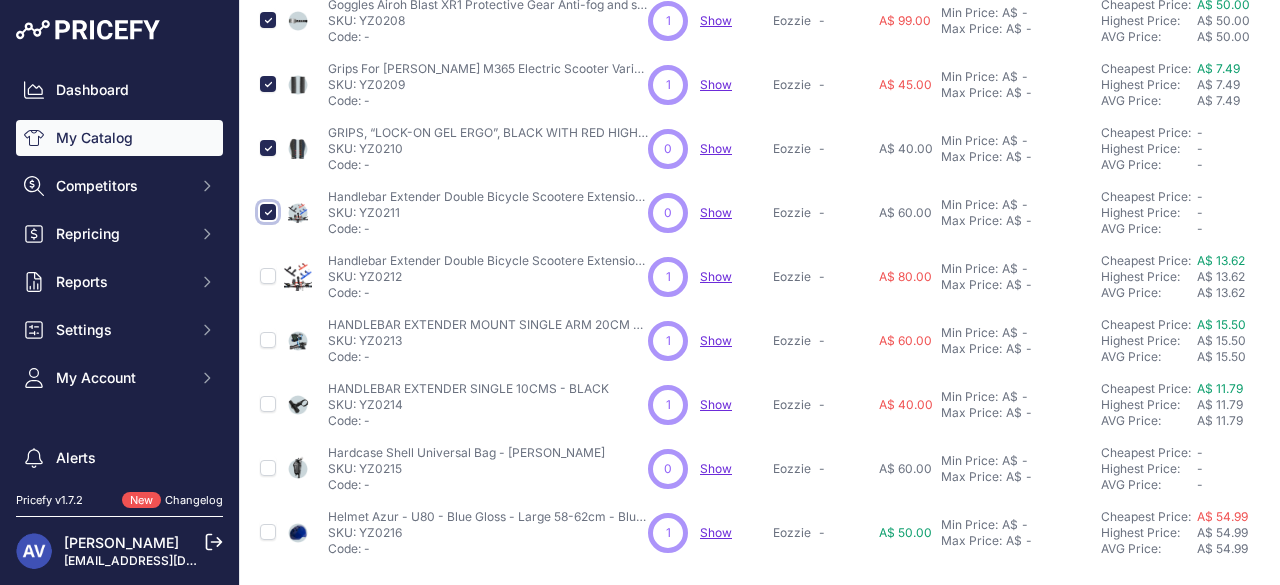 scroll, scrollTop: 752, scrollLeft: 0, axis: vertical 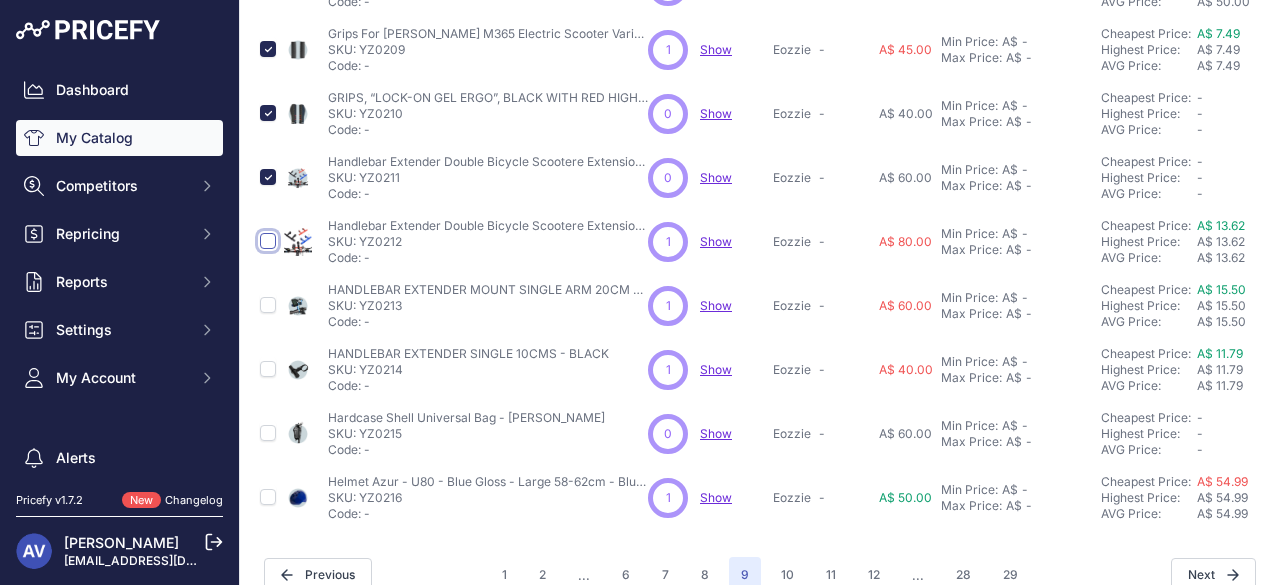 click at bounding box center [268, 241] 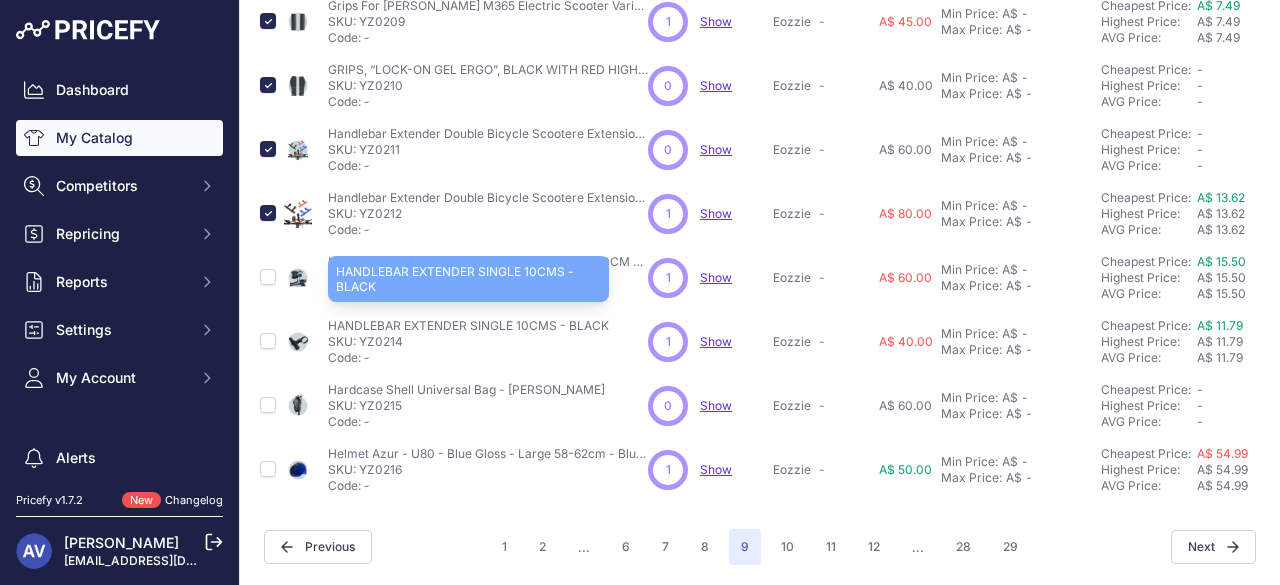 scroll, scrollTop: 758, scrollLeft: 0, axis: vertical 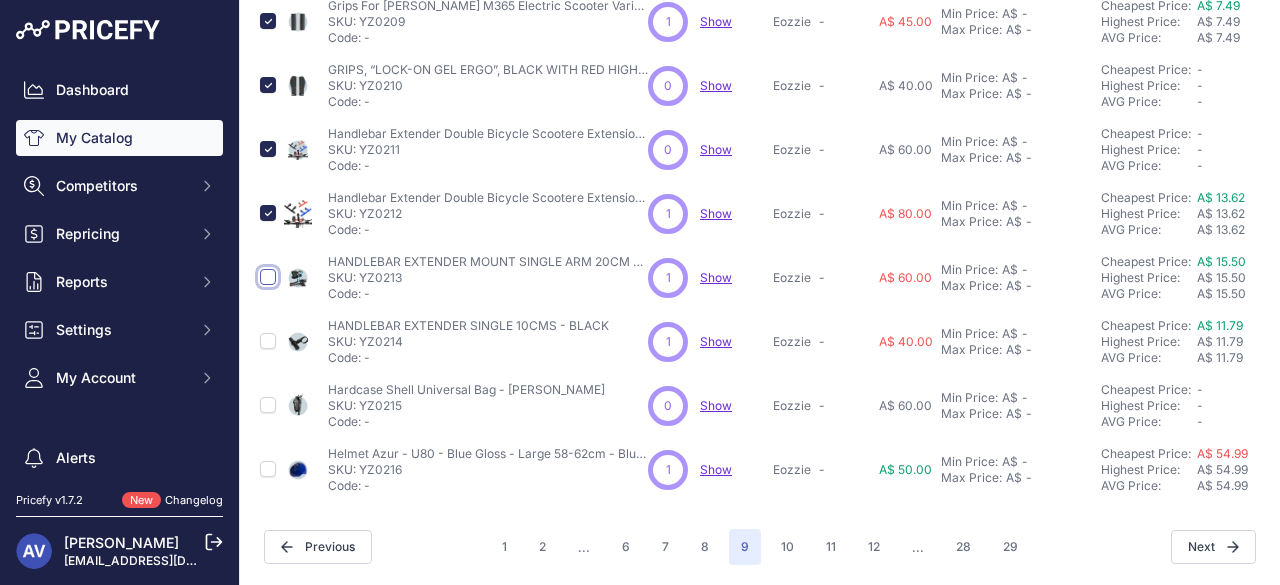 click at bounding box center (268, 277) 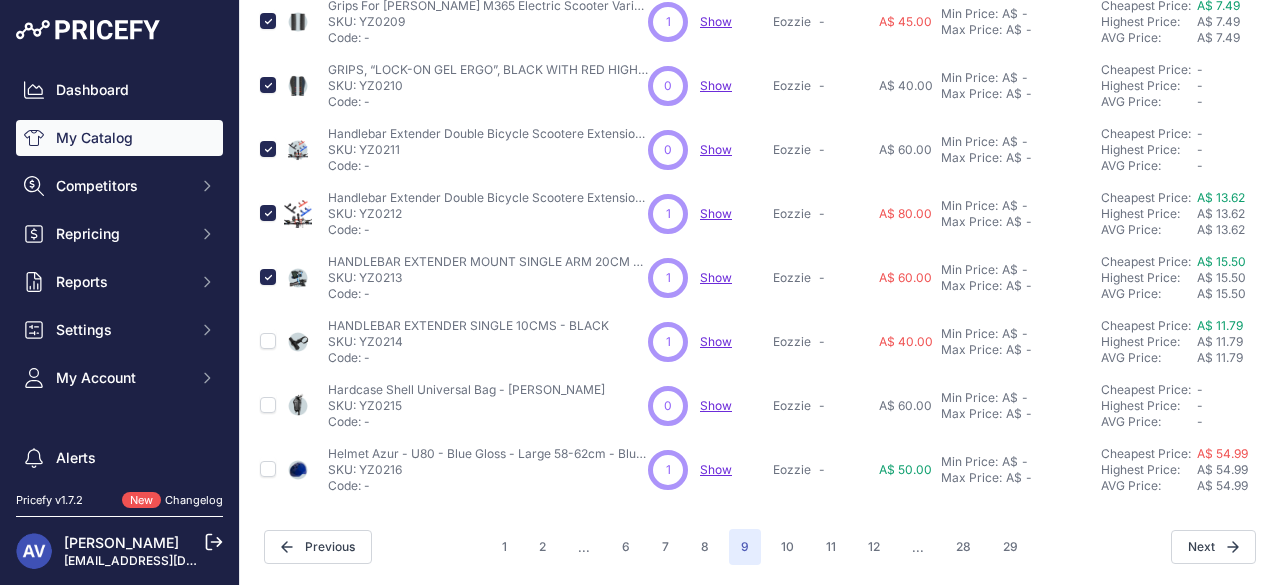 scroll, scrollTop: 758, scrollLeft: 0, axis: vertical 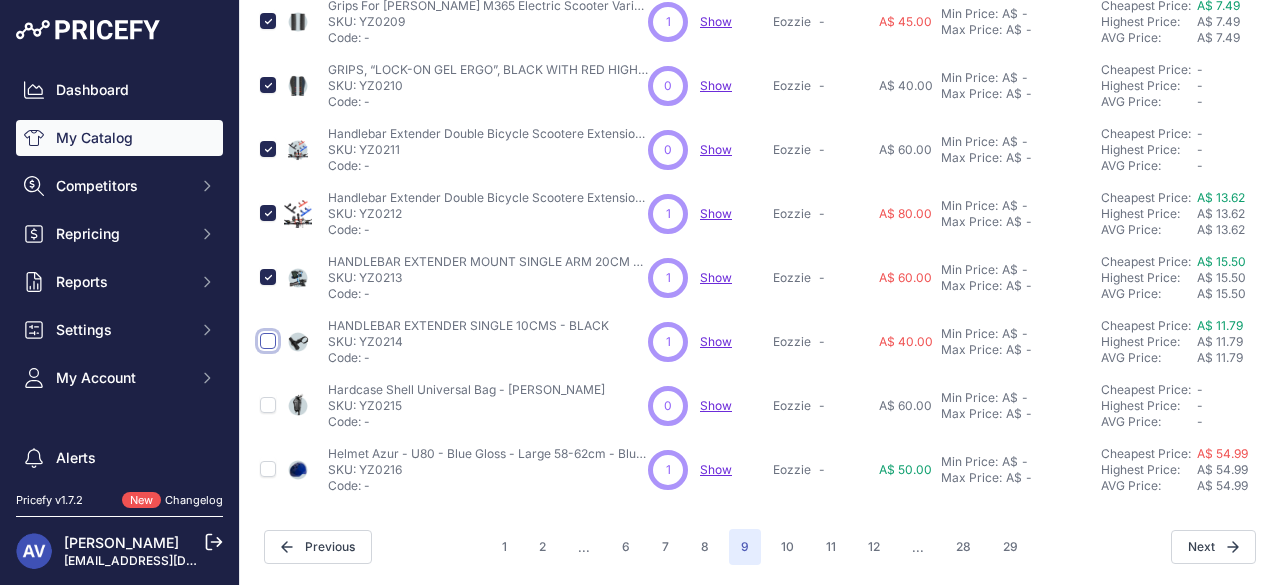 click at bounding box center [268, 341] 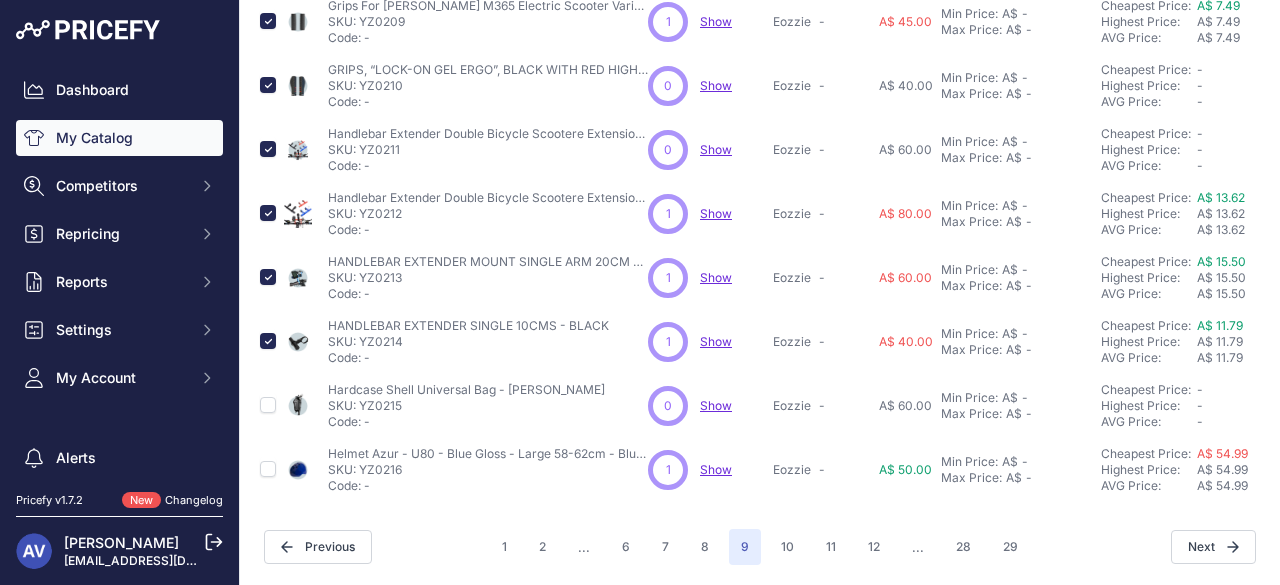 scroll, scrollTop: 758, scrollLeft: 0, axis: vertical 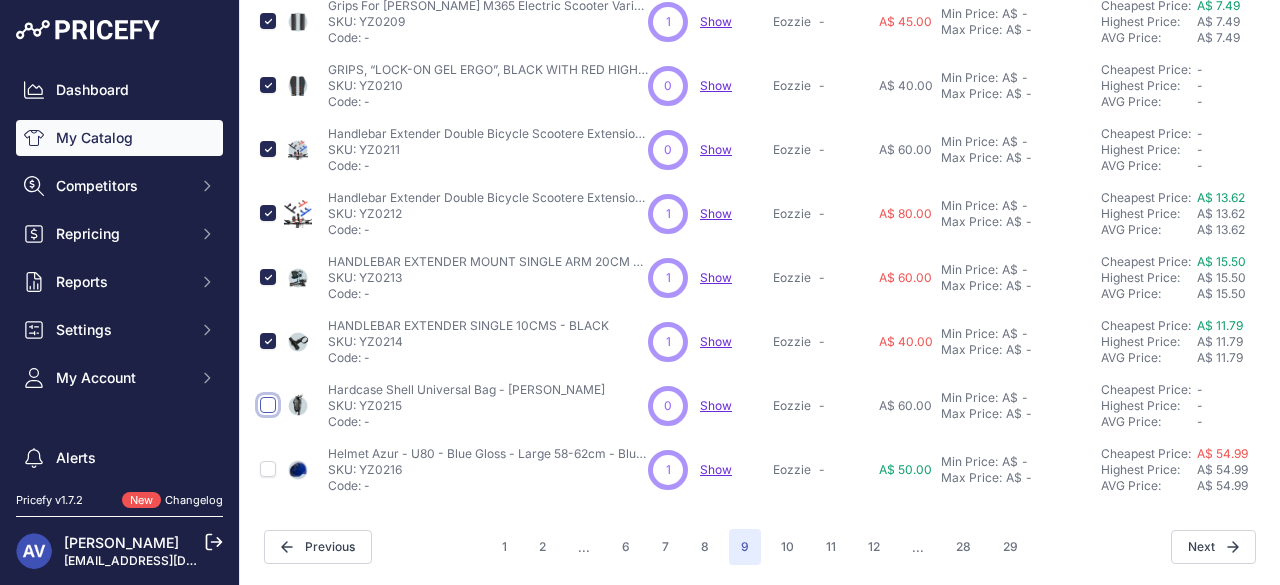 click at bounding box center (268, 405) 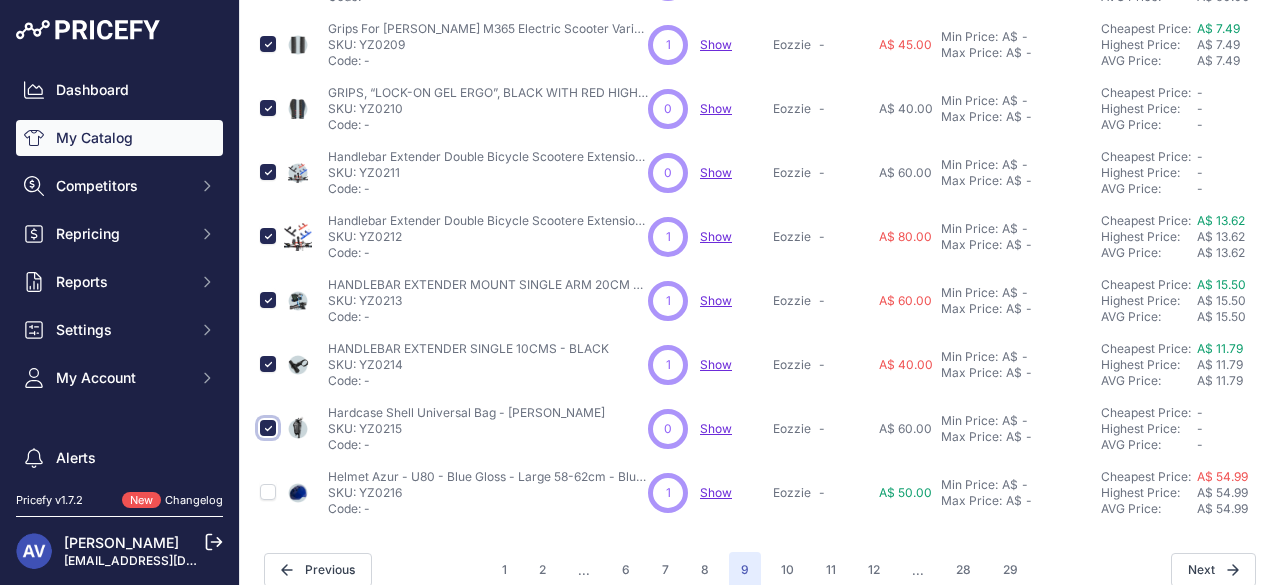 scroll, scrollTop: 792, scrollLeft: 0, axis: vertical 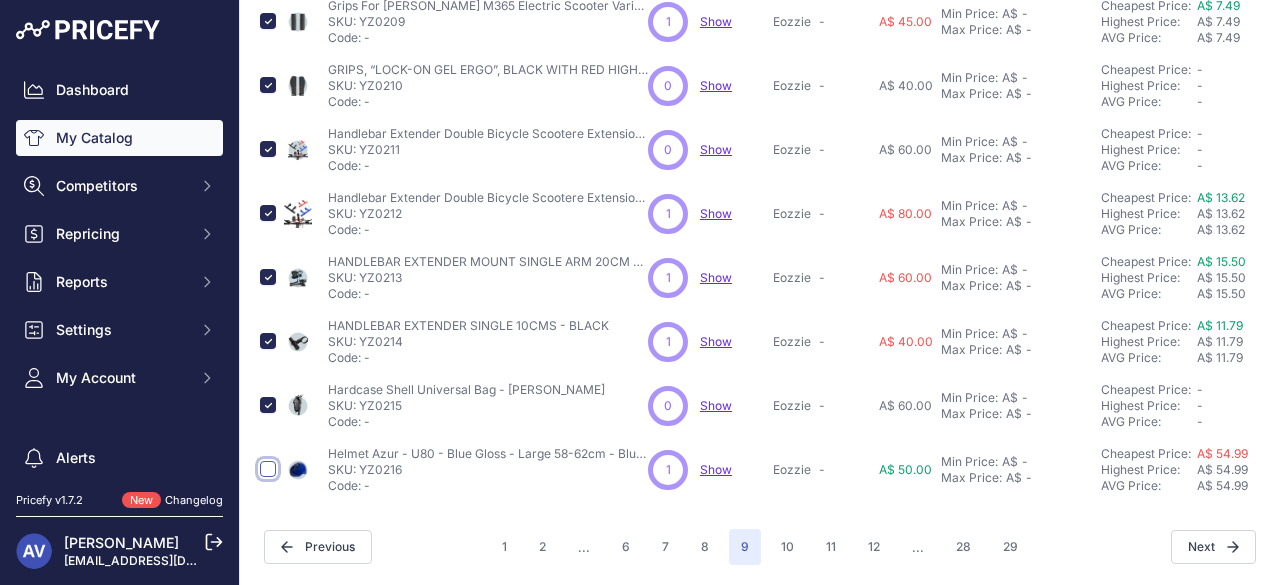 click at bounding box center (268, 469) 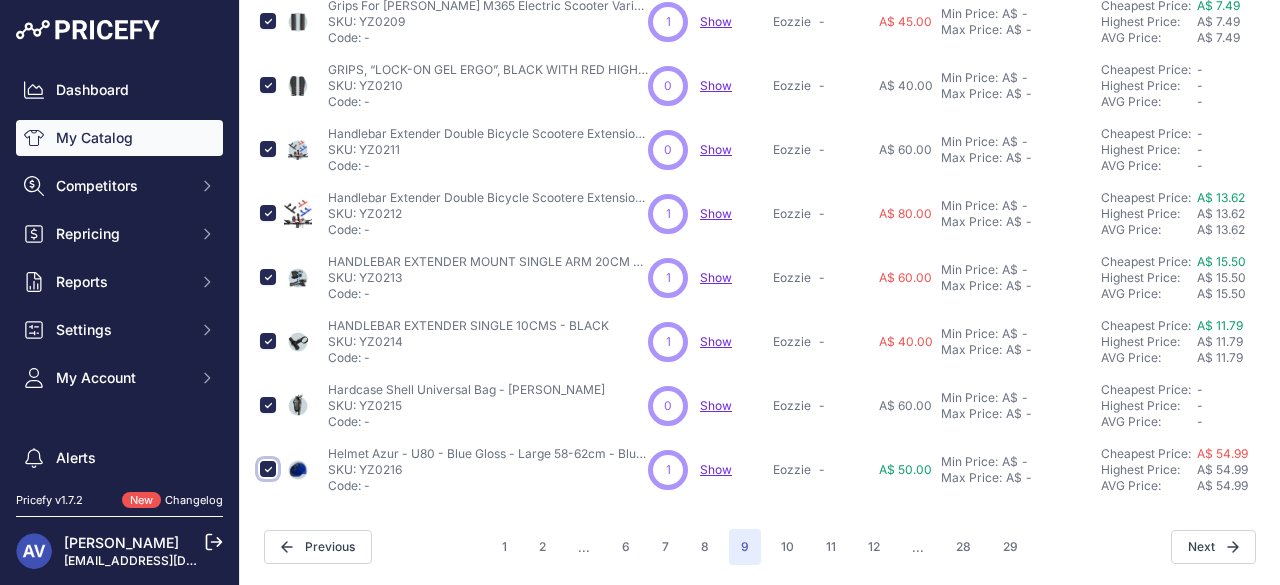 scroll, scrollTop: 792, scrollLeft: 0, axis: vertical 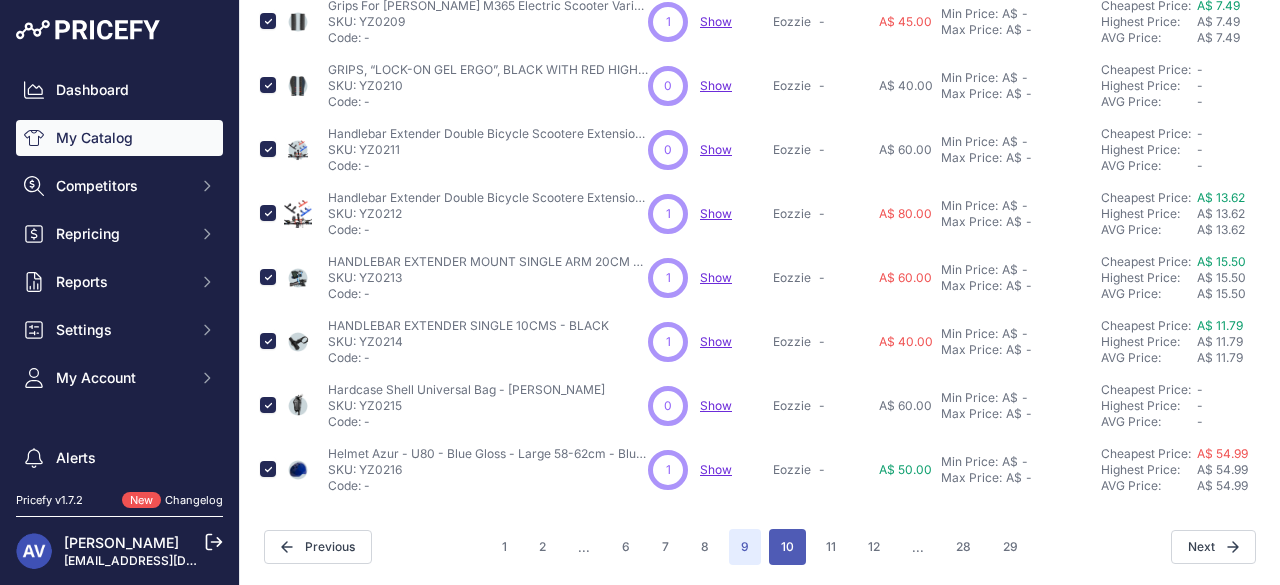 click on "10" at bounding box center (787, 547) 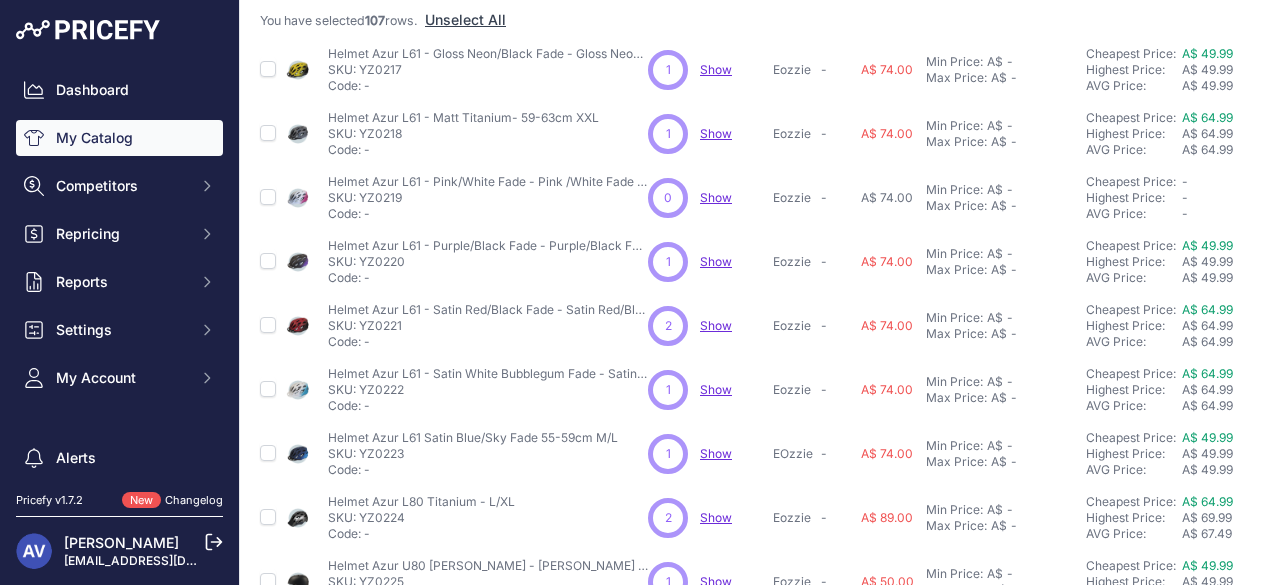 scroll, scrollTop: 252, scrollLeft: 0, axis: vertical 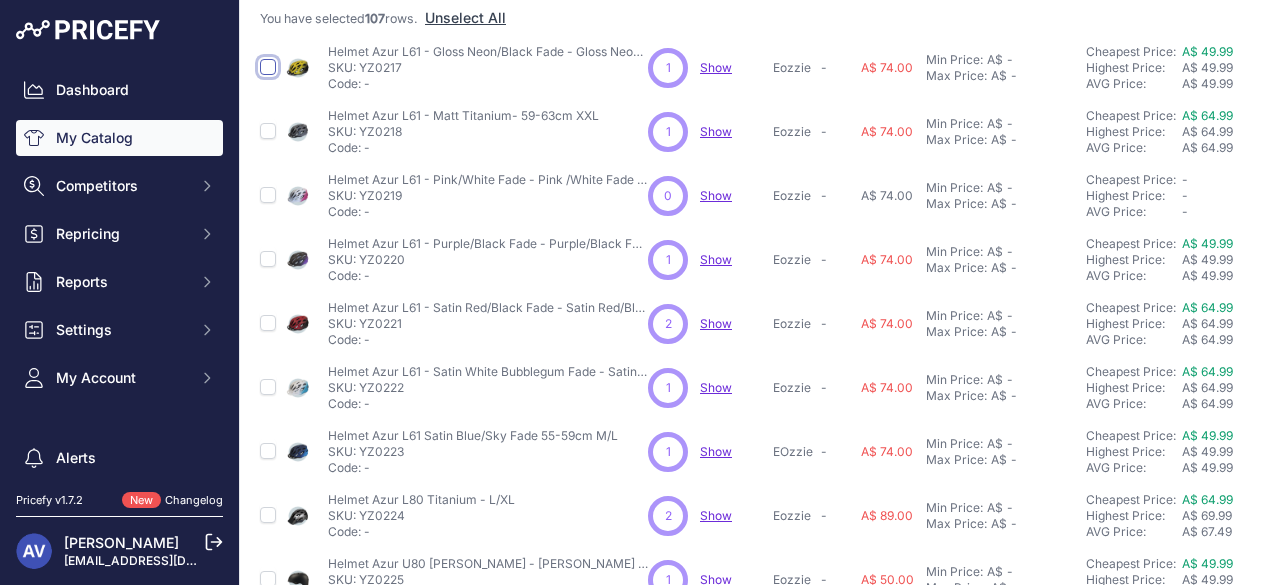 click at bounding box center (268, 67) 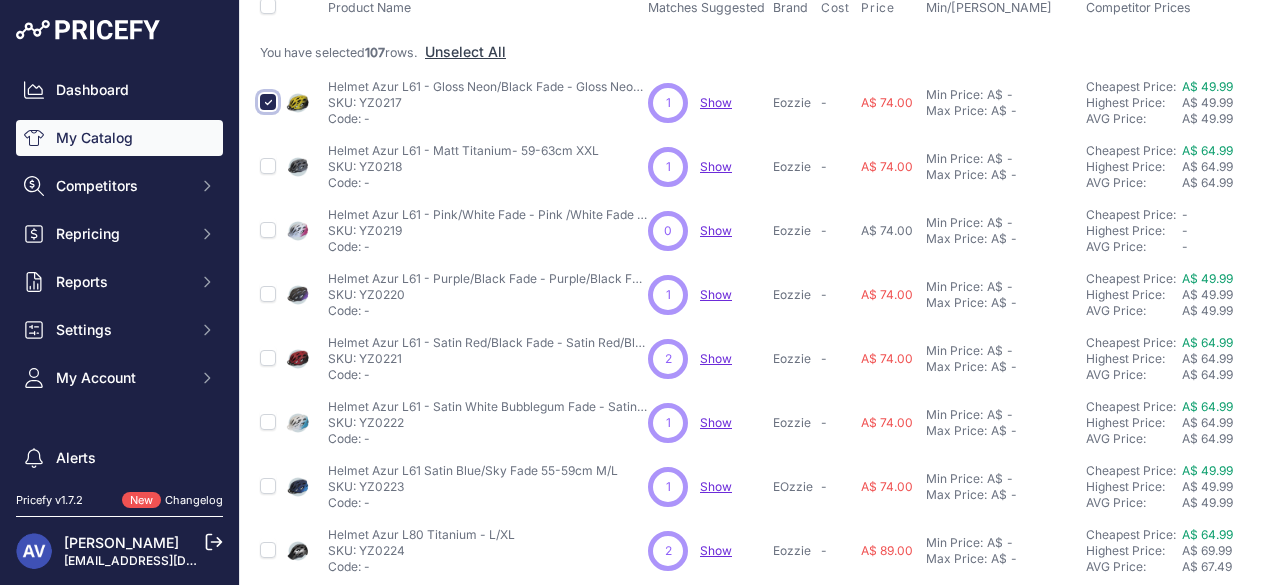 scroll, scrollTop: 286, scrollLeft: 0, axis: vertical 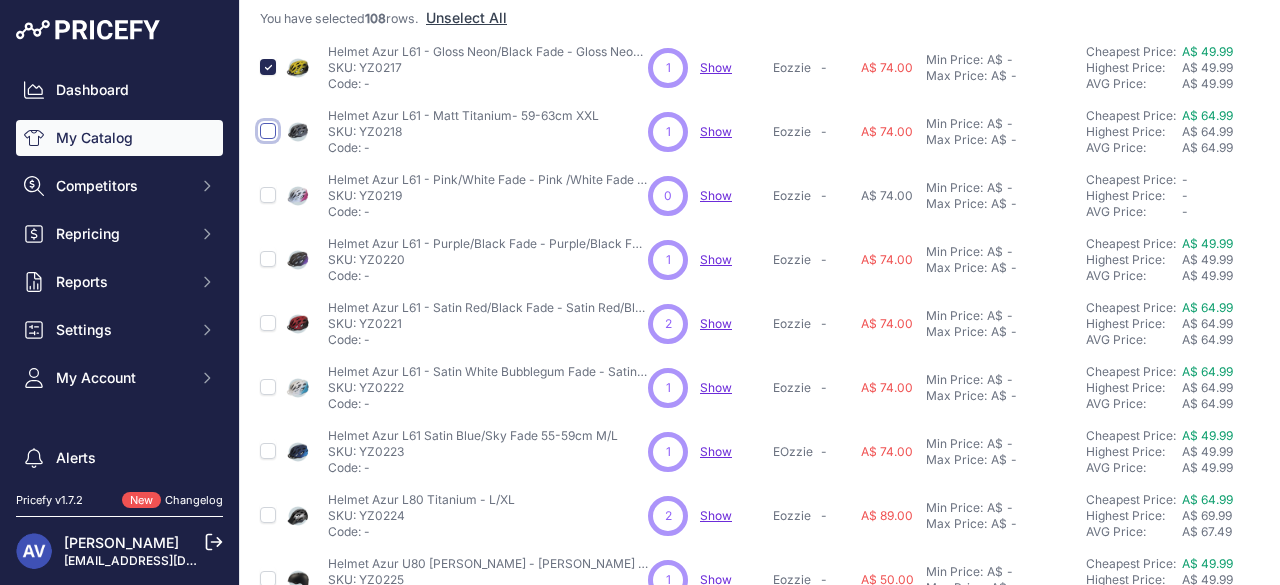 click at bounding box center (268, 131) 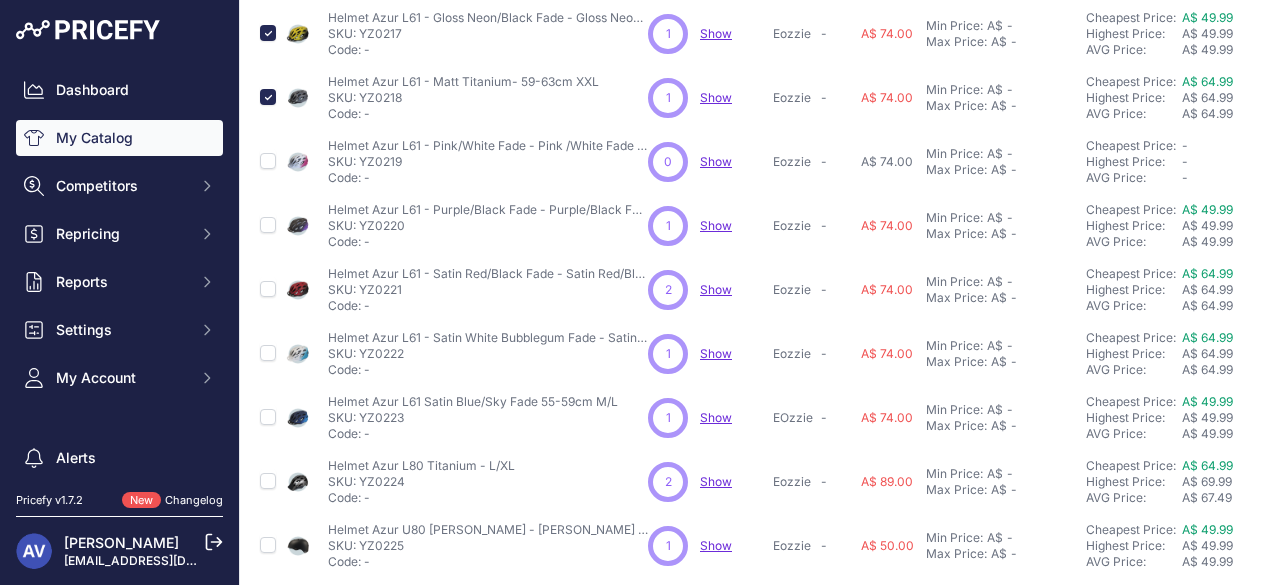 scroll, scrollTop: 252, scrollLeft: 0, axis: vertical 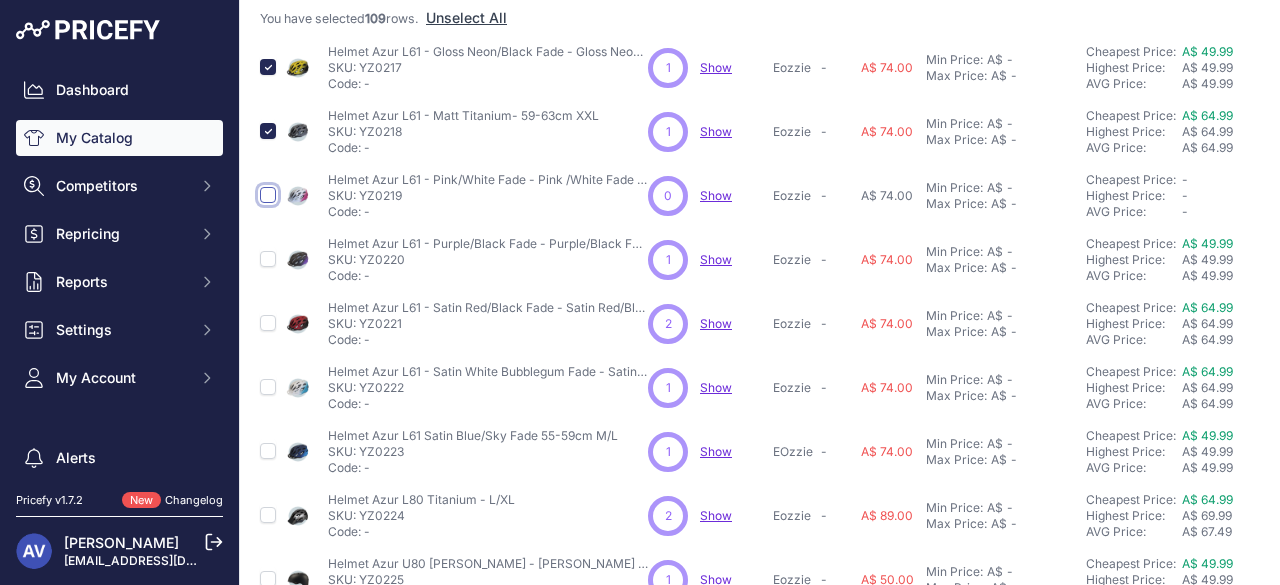 click at bounding box center (268, 195) 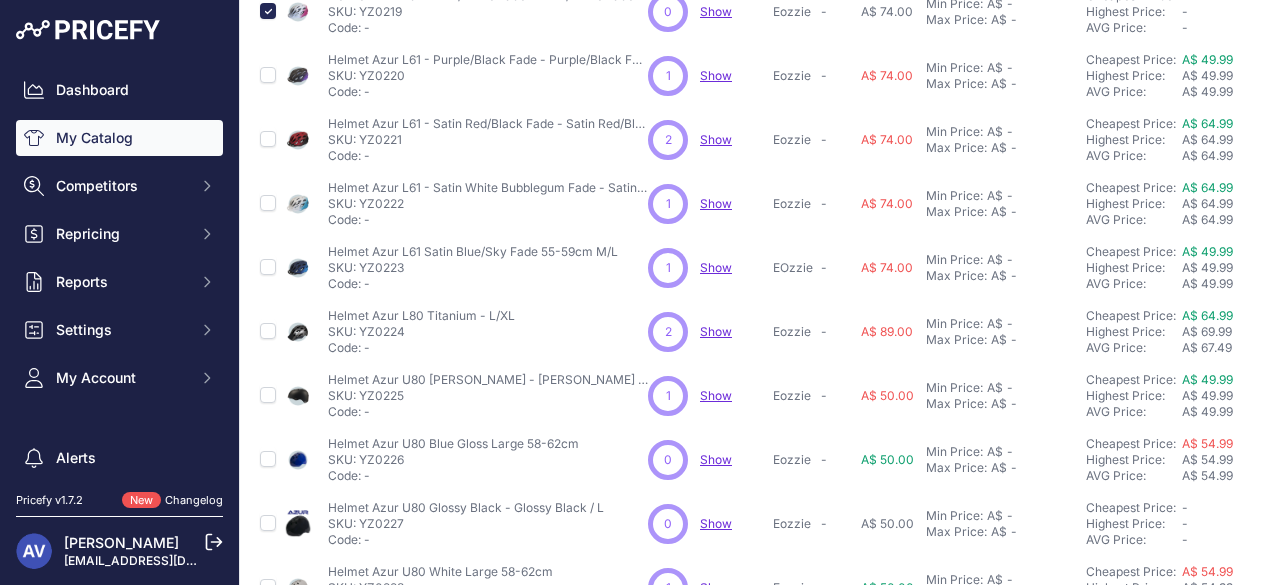 scroll, scrollTop: 437, scrollLeft: 0, axis: vertical 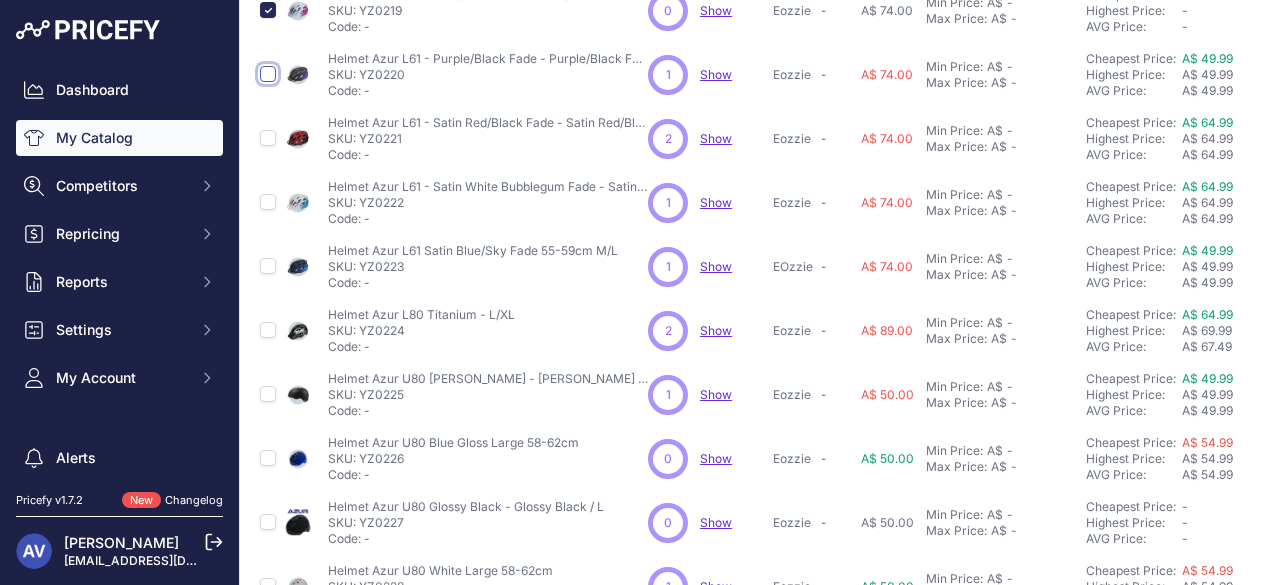 click at bounding box center (268, 74) 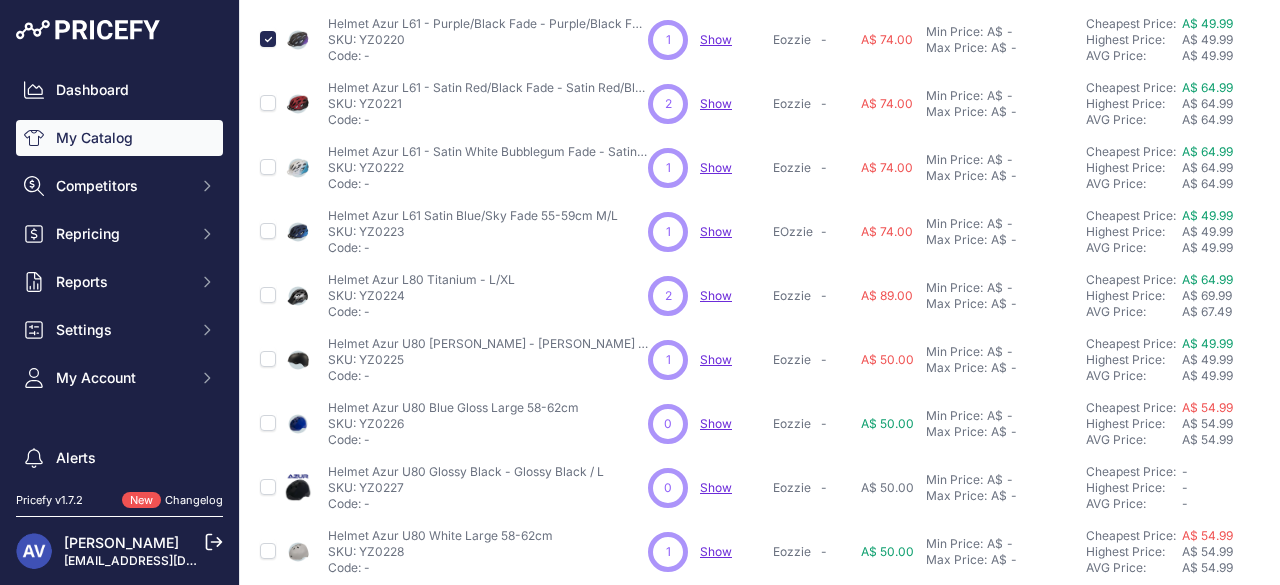 scroll, scrollTop: 437, scrollLeft: 0, axis: vertical 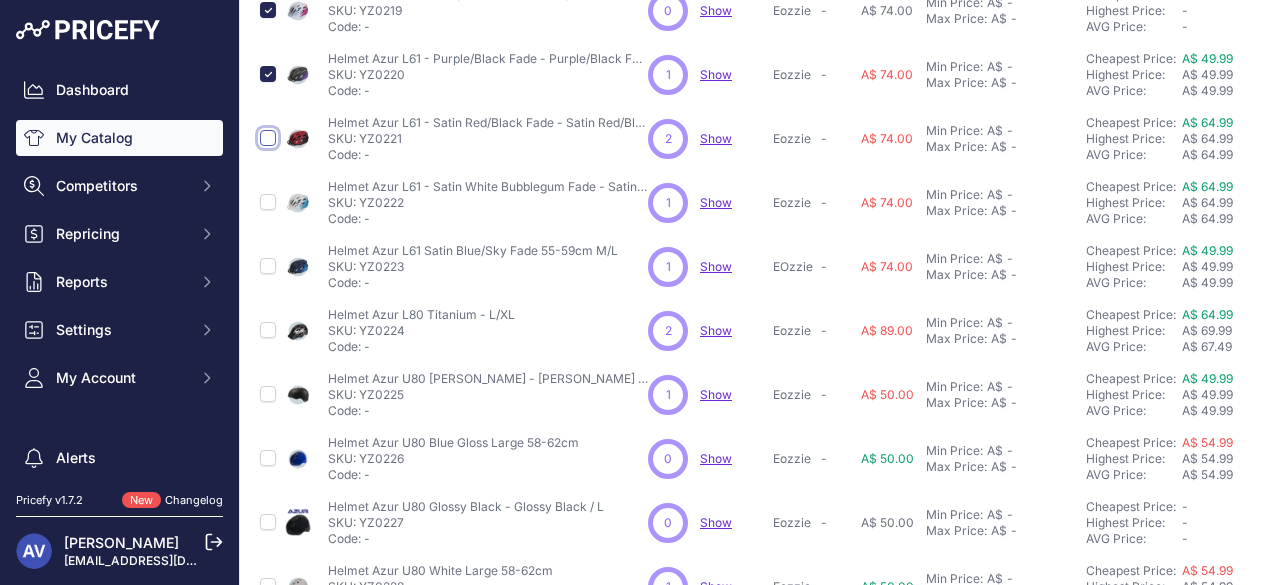 click at bounding box center [268, 138] 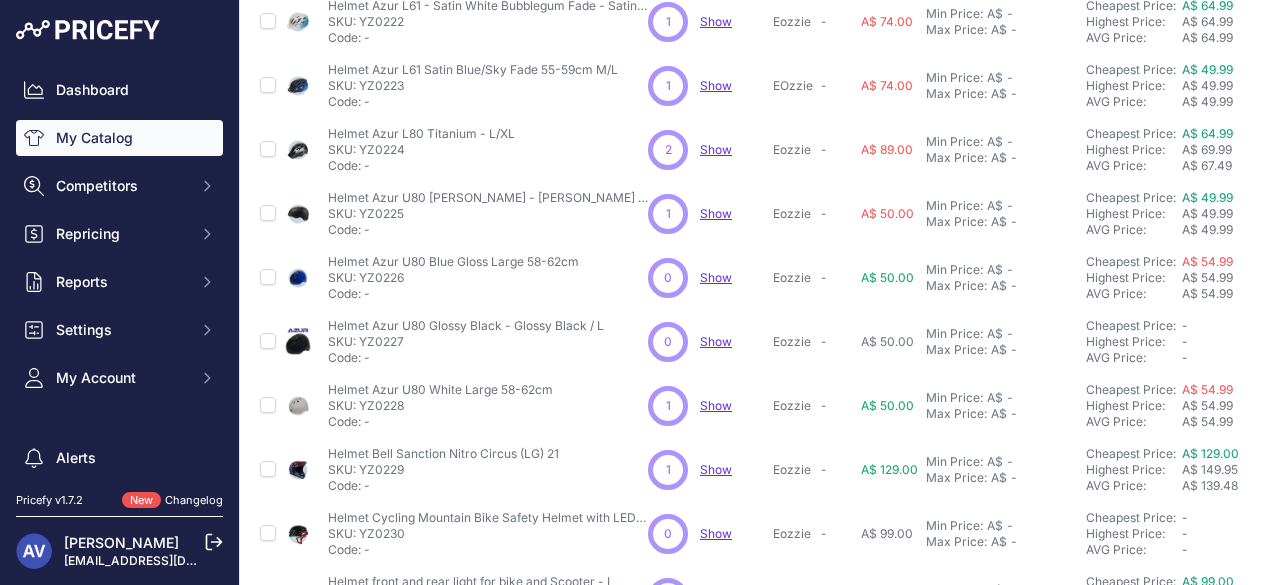scroll, scrollTop: 584, scrollLeft: 0, axis: vertical 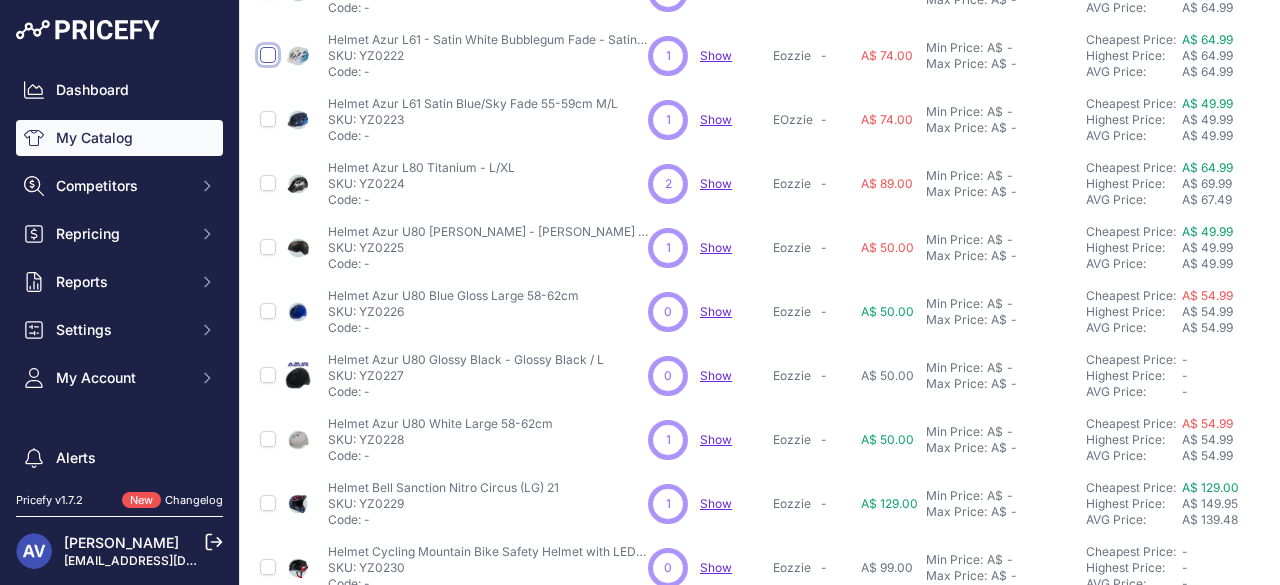 click at bounding box center [268, 55] 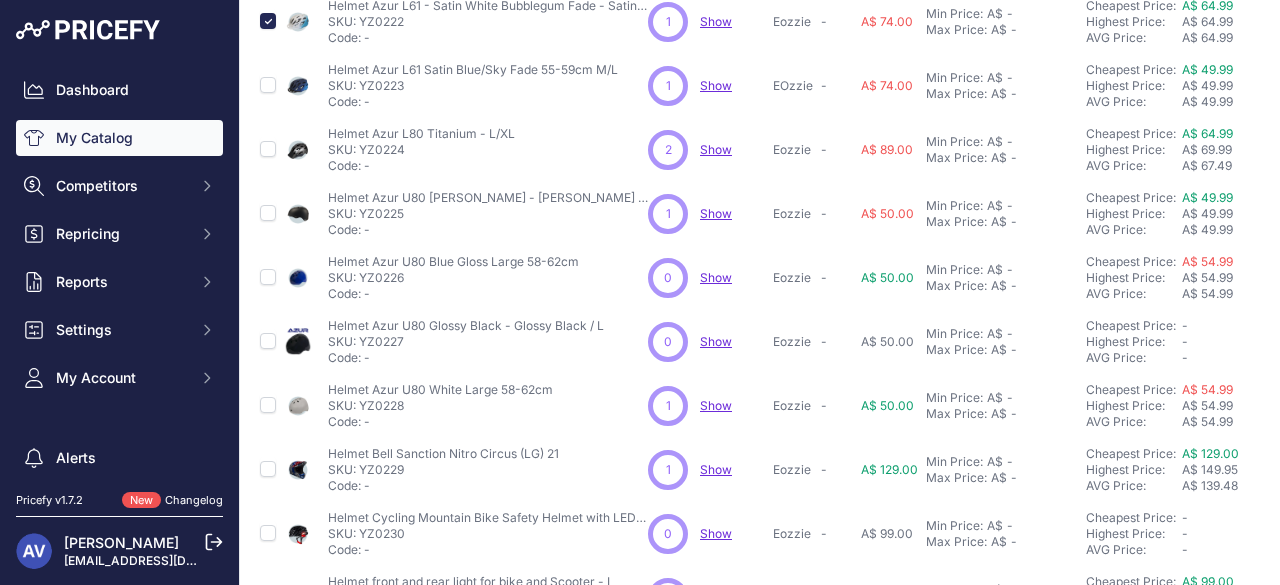 scroll, scrollTop: 584, scrollLeft: 0, axis: vertical 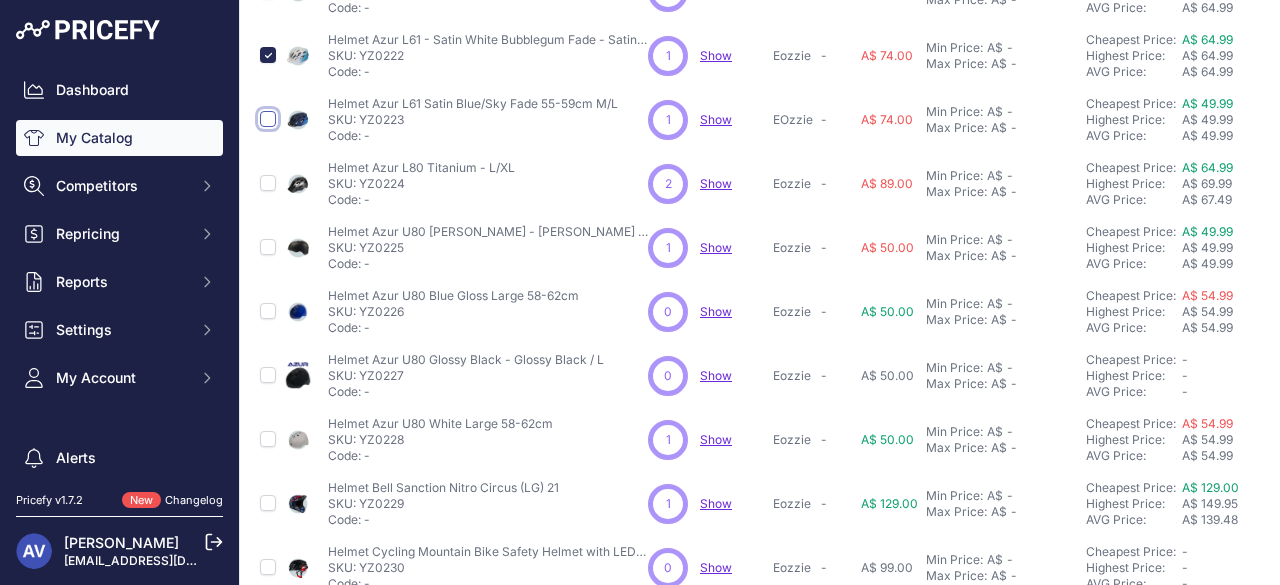 click at bounding box center [268, 119] 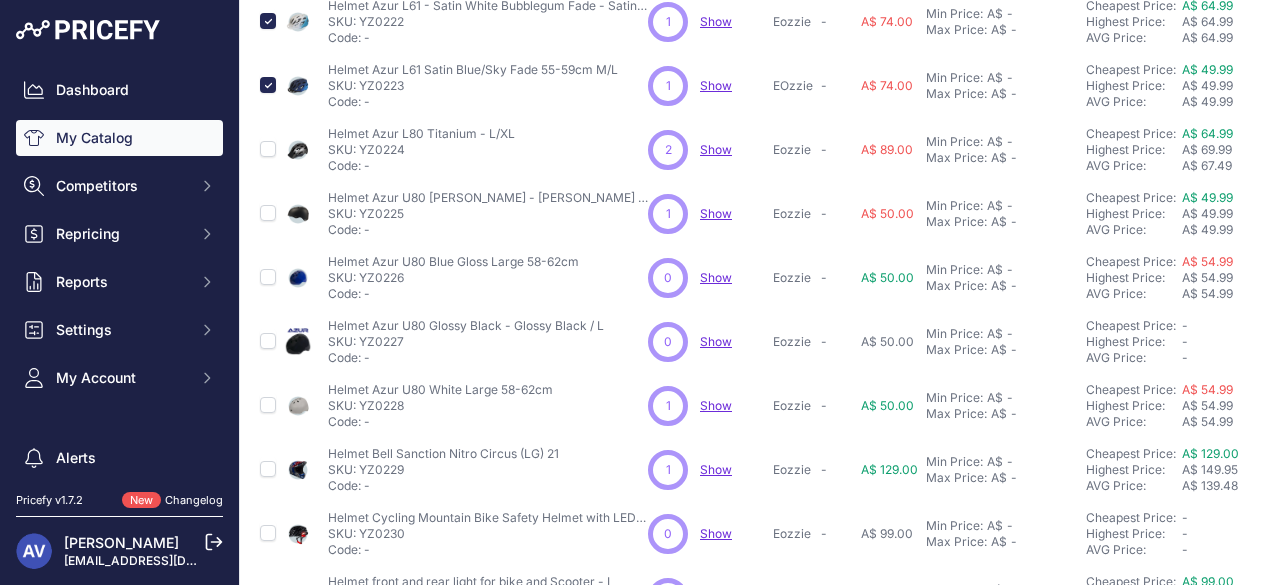 scroll, scrollTop: 584, scrollLeft: 0, axis: vertical 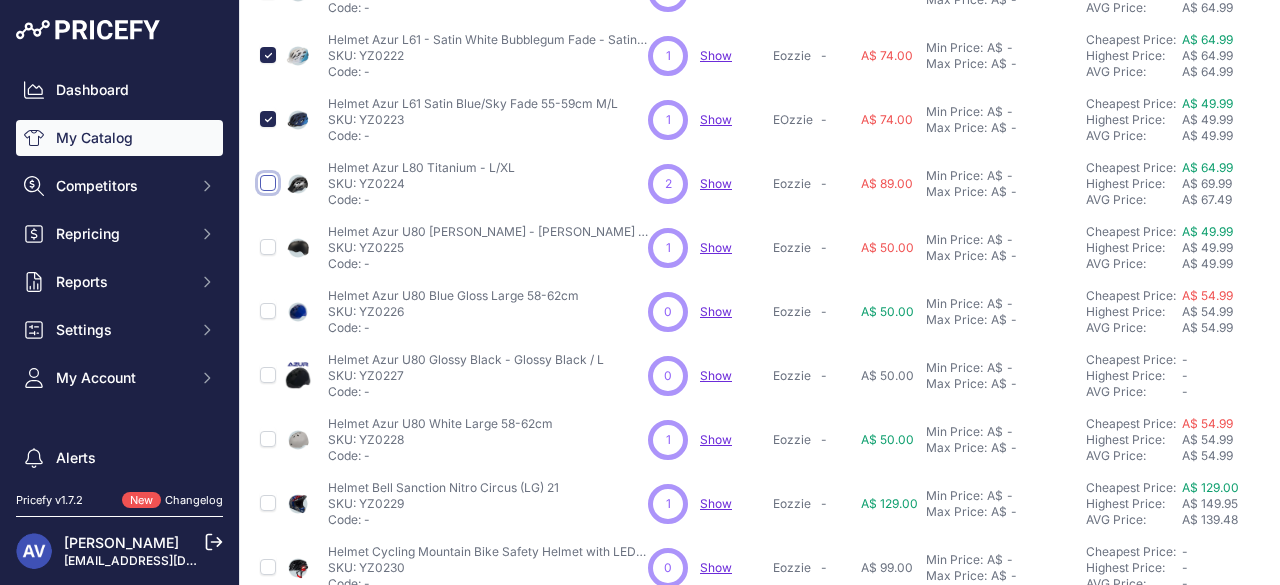 click at bounding box center (268, 183) 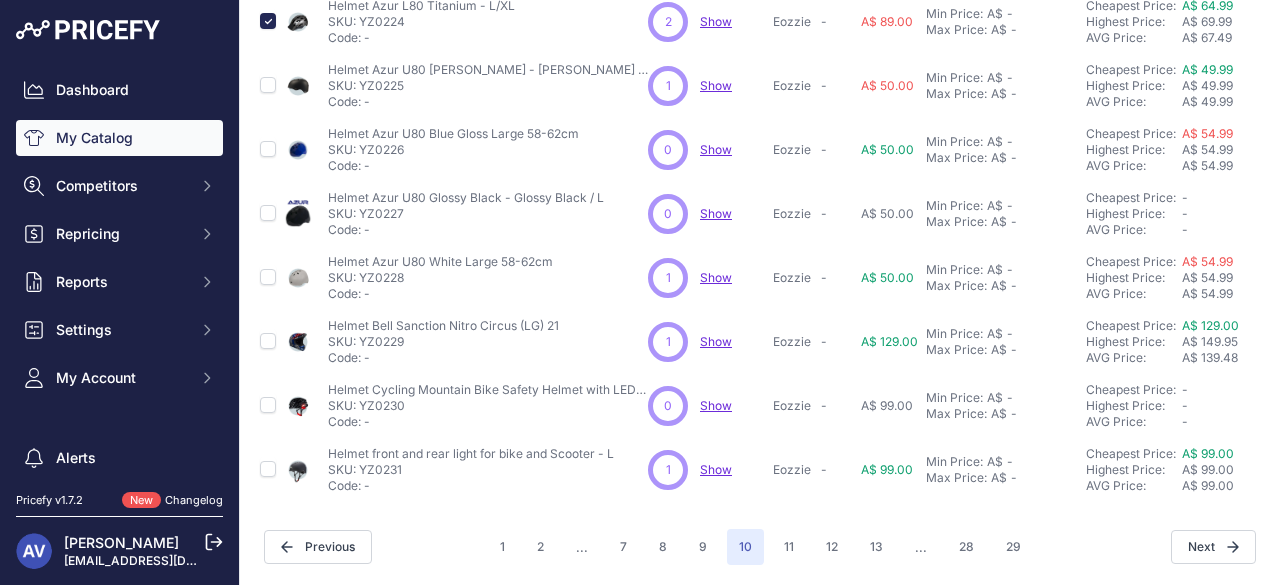 scroll, scrollTop: 758, scrollLeft: 0, axis: vertical 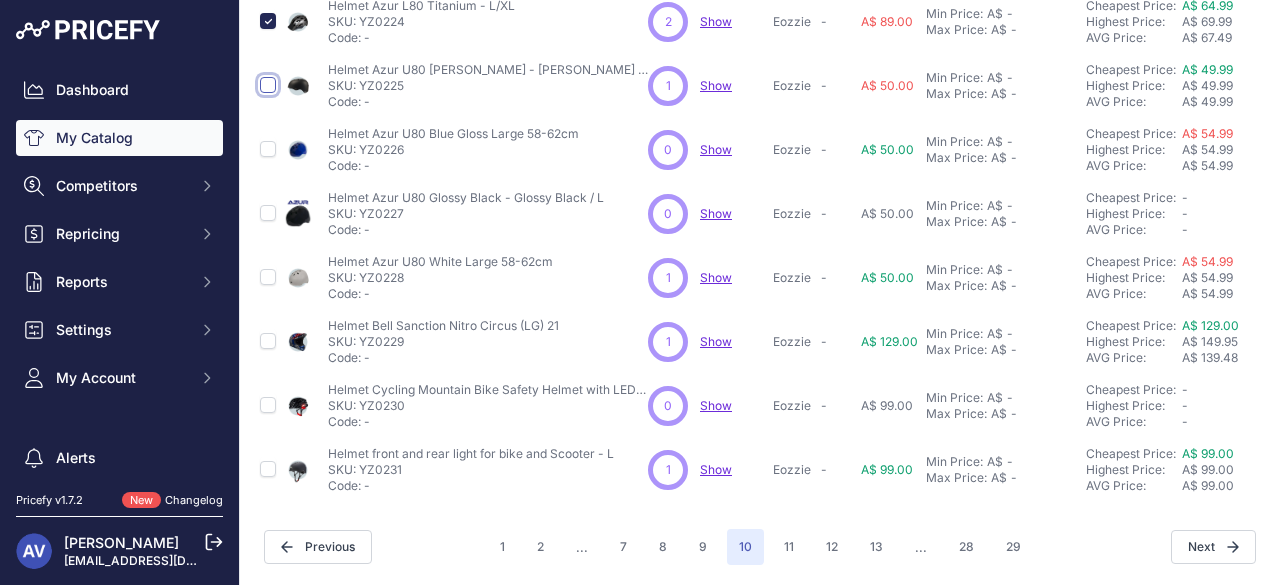 click at bounding box center [268, 85] 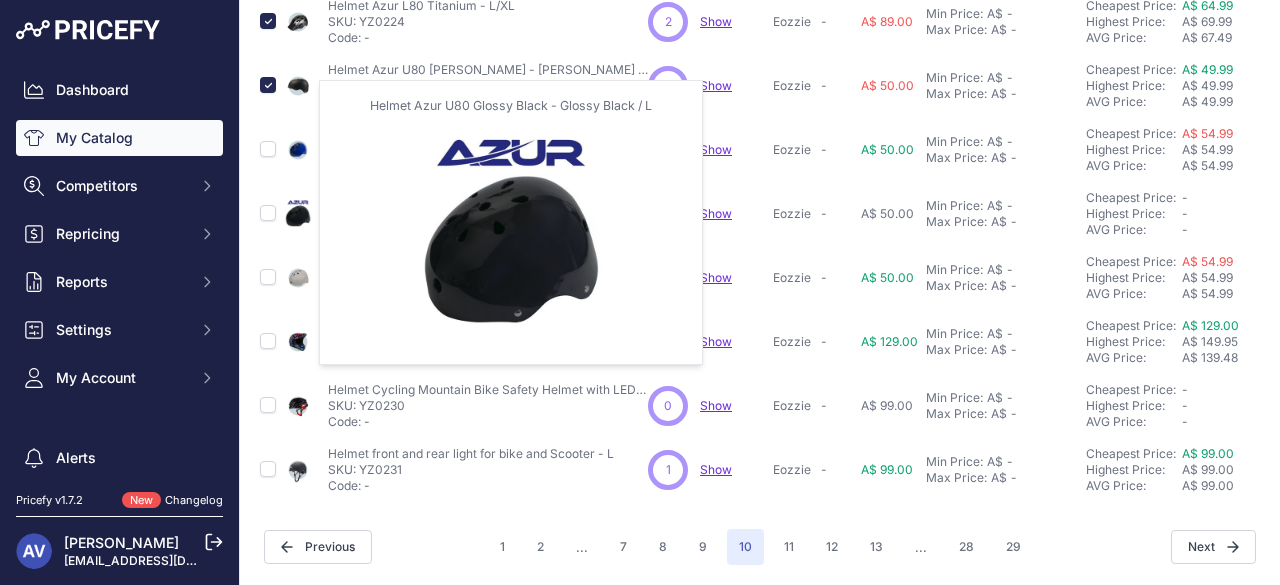 scroll, scrollTop: 758, scrollLeft: 0, axis: vertical 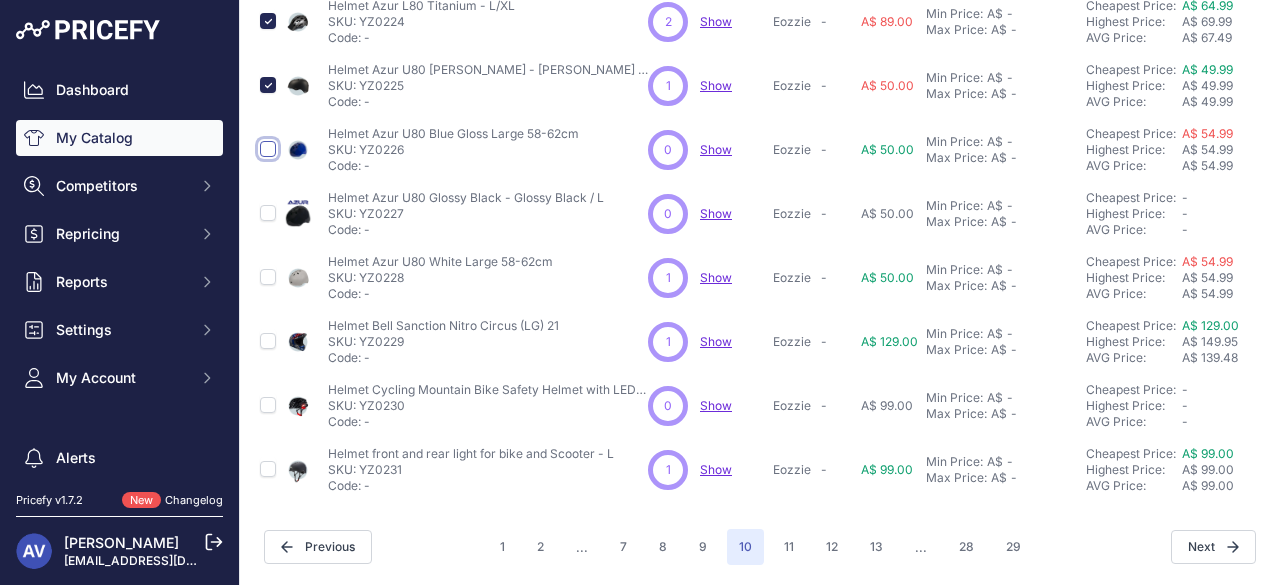 click at bounding box center (268, 149) 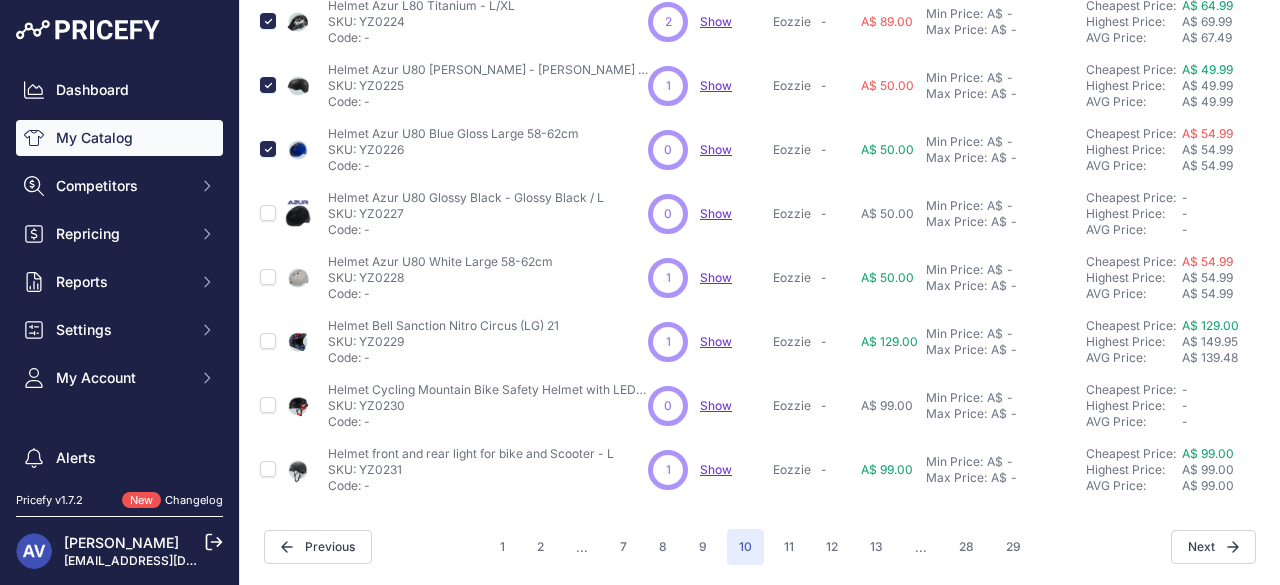 scroll, scrollTop: 758, scrollLeft: 0, axis: vertical 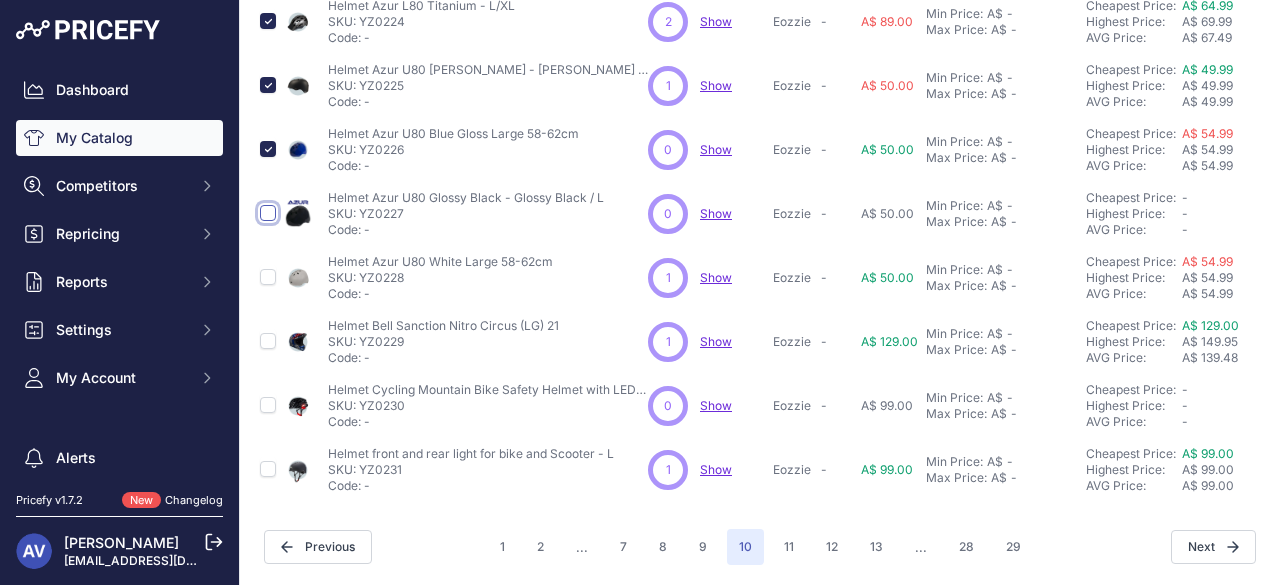 click at bounding box center [268, 213] 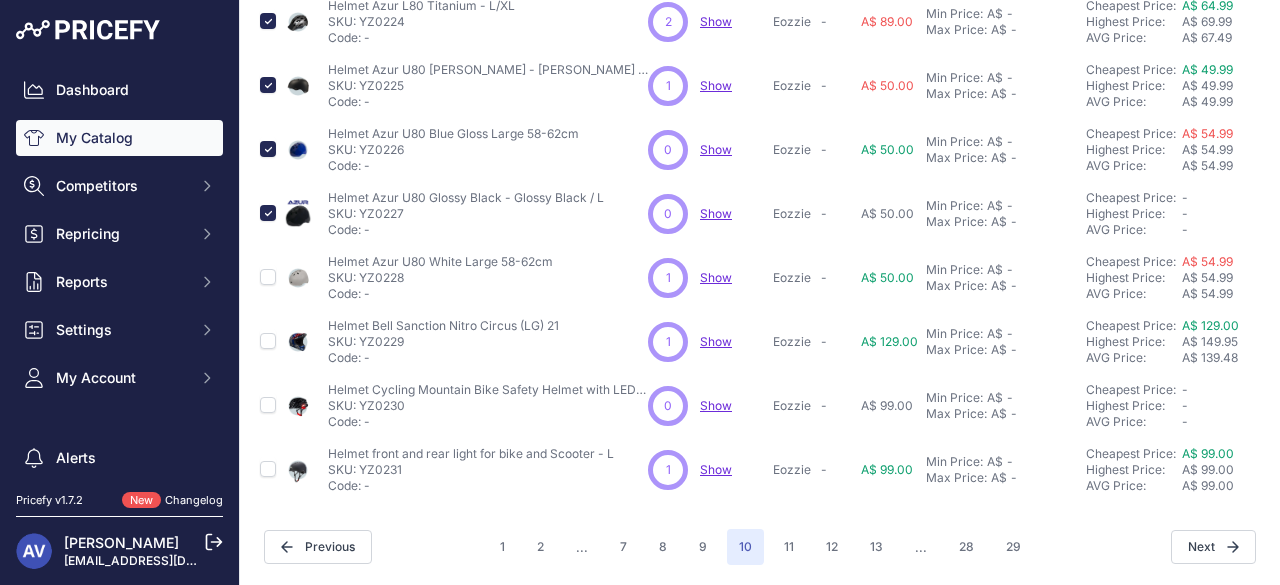 scroll, scrollTop: 758, scrollLeft: 0, axis: vertical 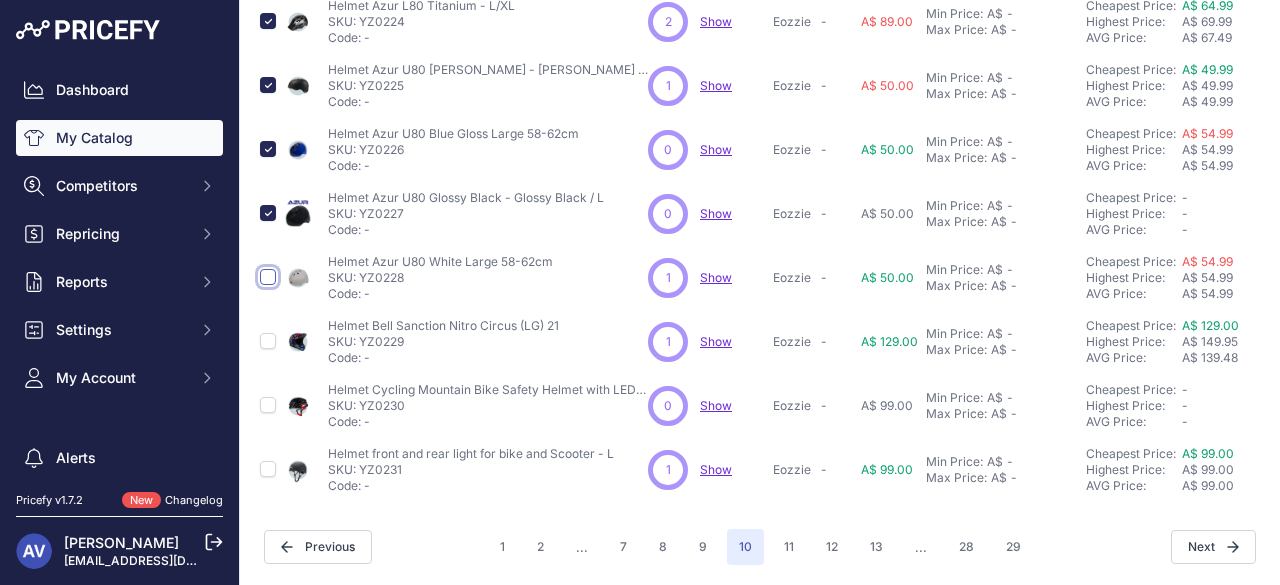 click at bounding box center (268, 277) 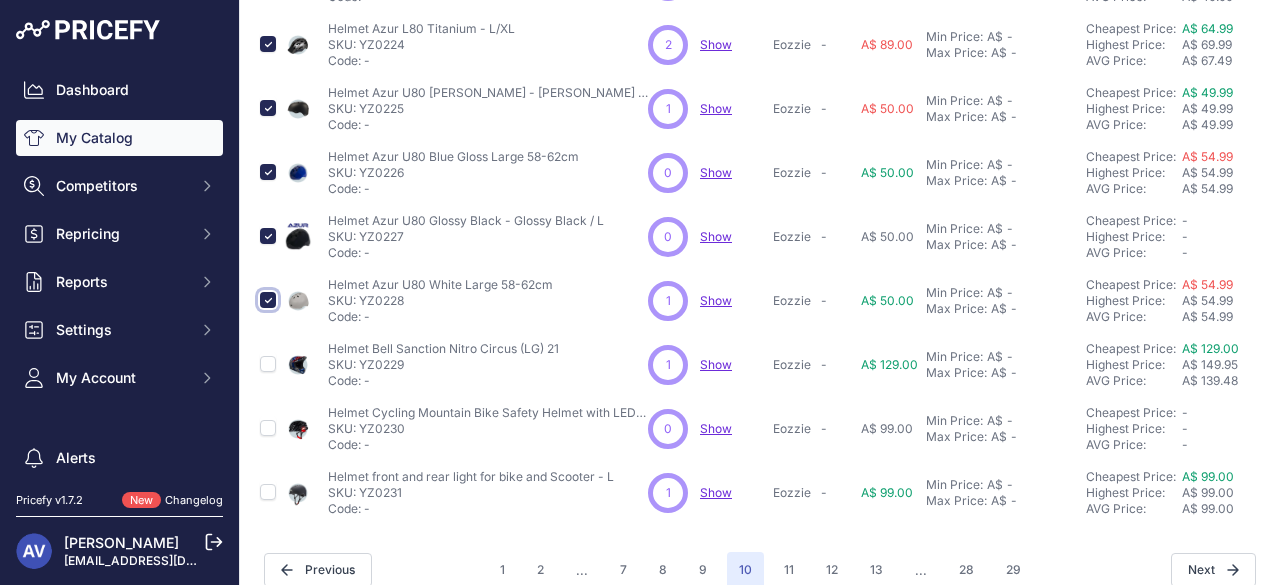 scroll, scrollTop: 792, scrollLeft: 0, axis: vertical 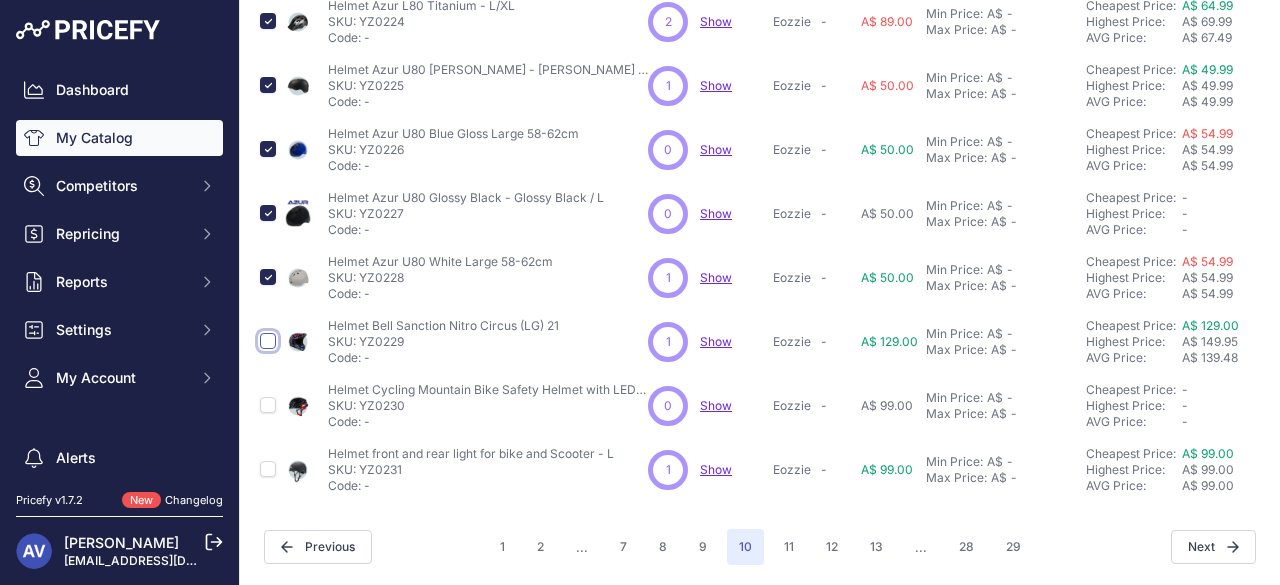 click at bounding box center (268, 341) 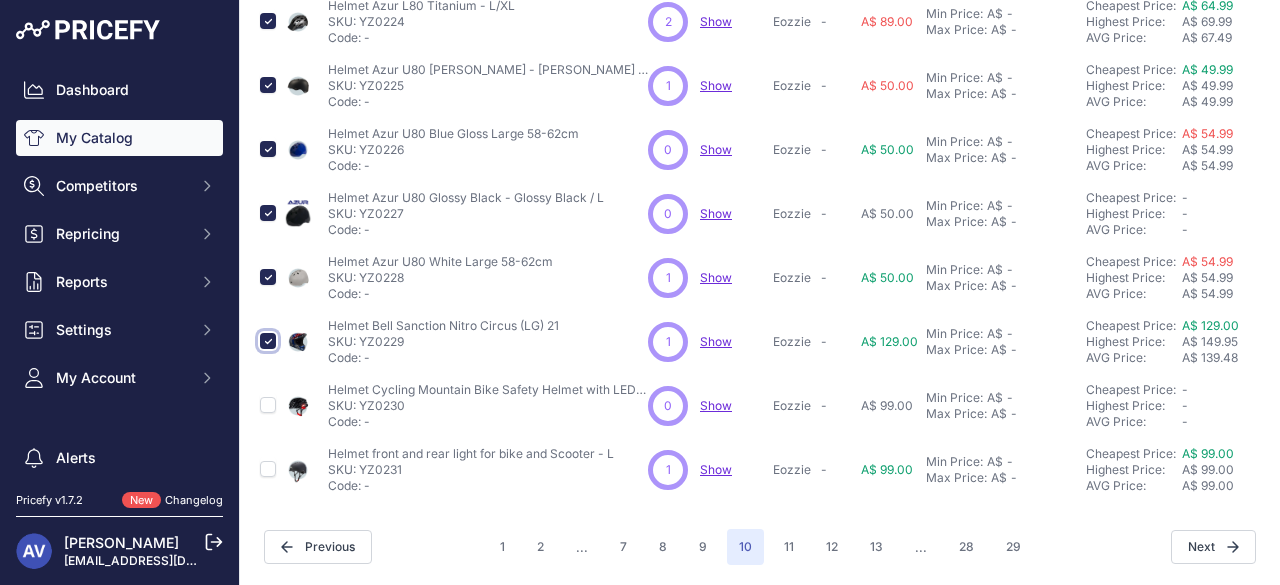 scroll, scrollTop: 792, scrollLeft: 0, axis: vertical 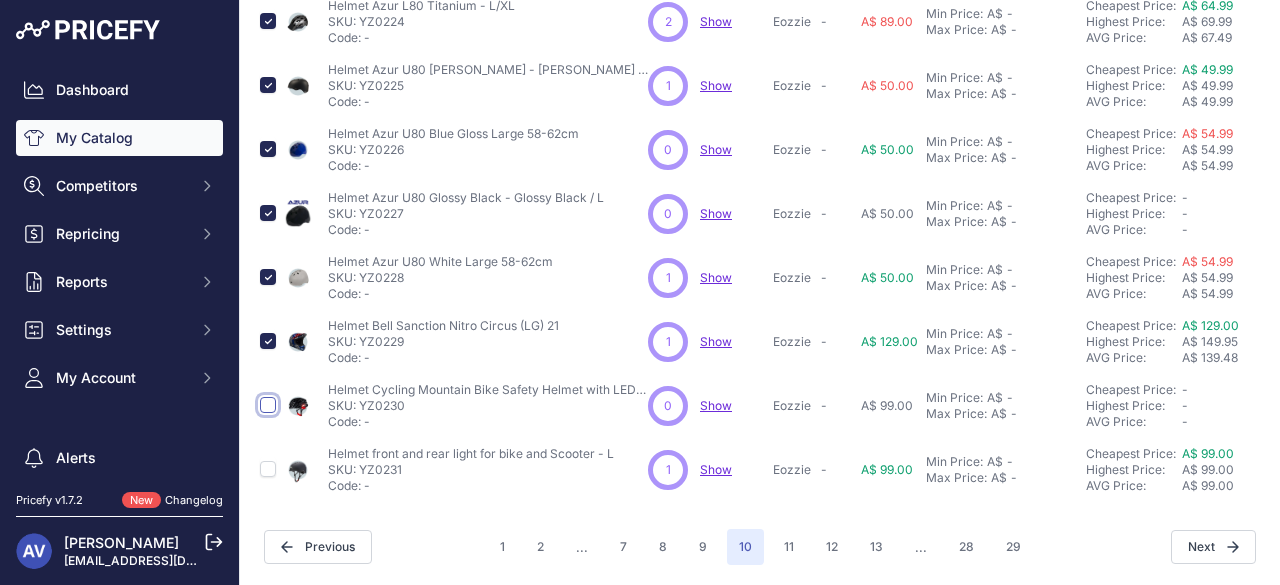 click at bounding box center (268, 405) 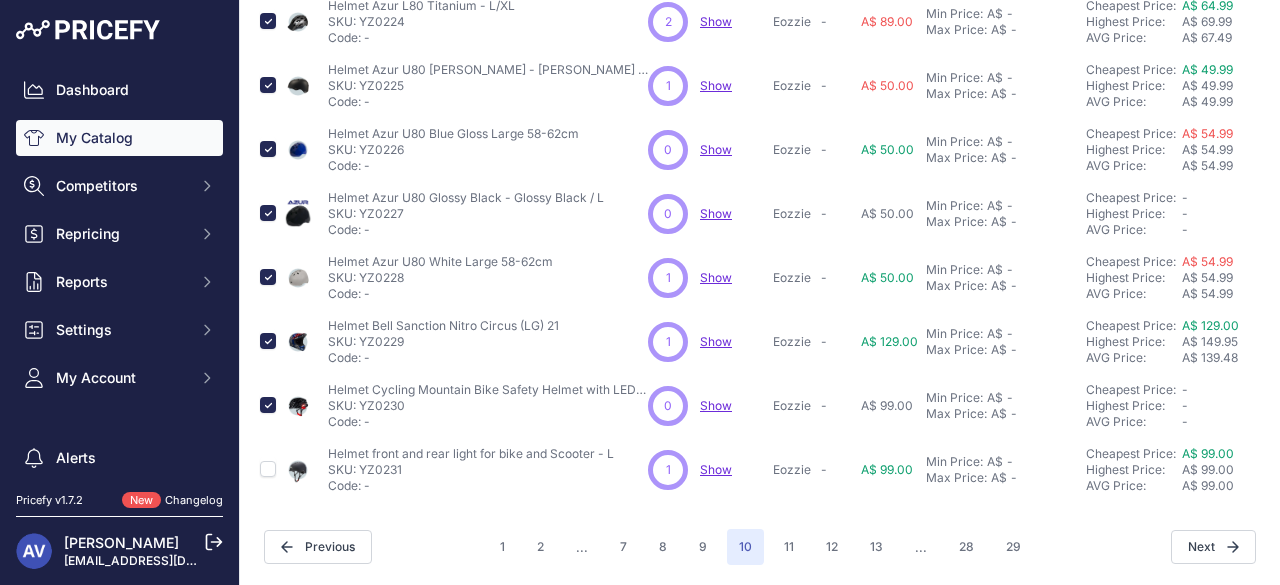 scroll, scrollTop: 758, scrollLeft: 0, axis: vertical 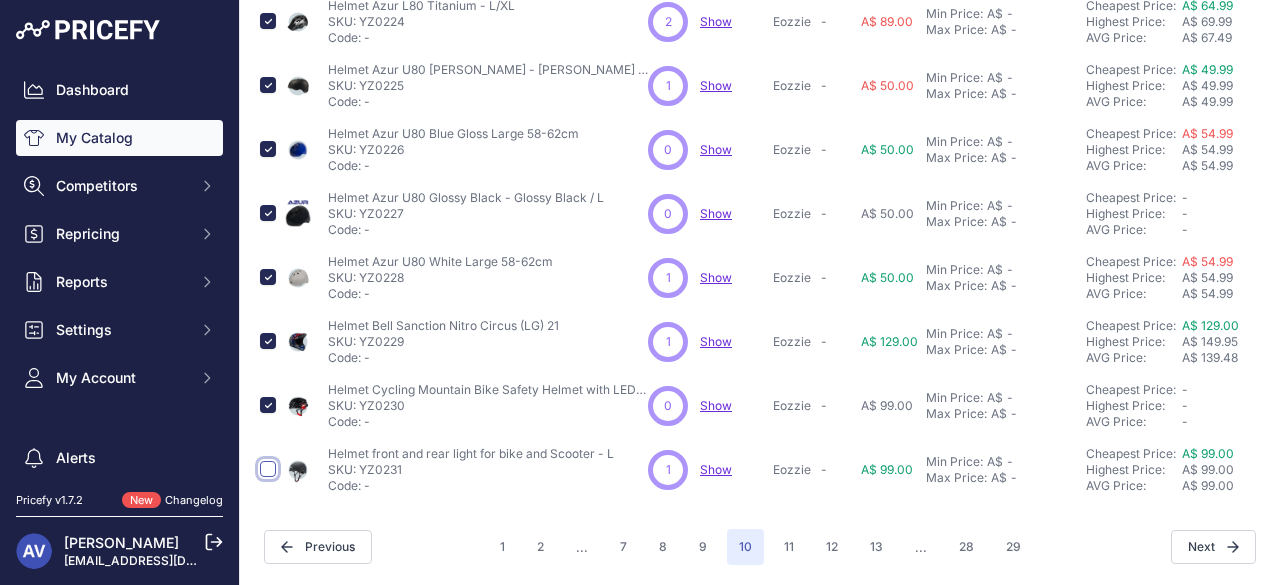 click at bounding box center [268, 469] 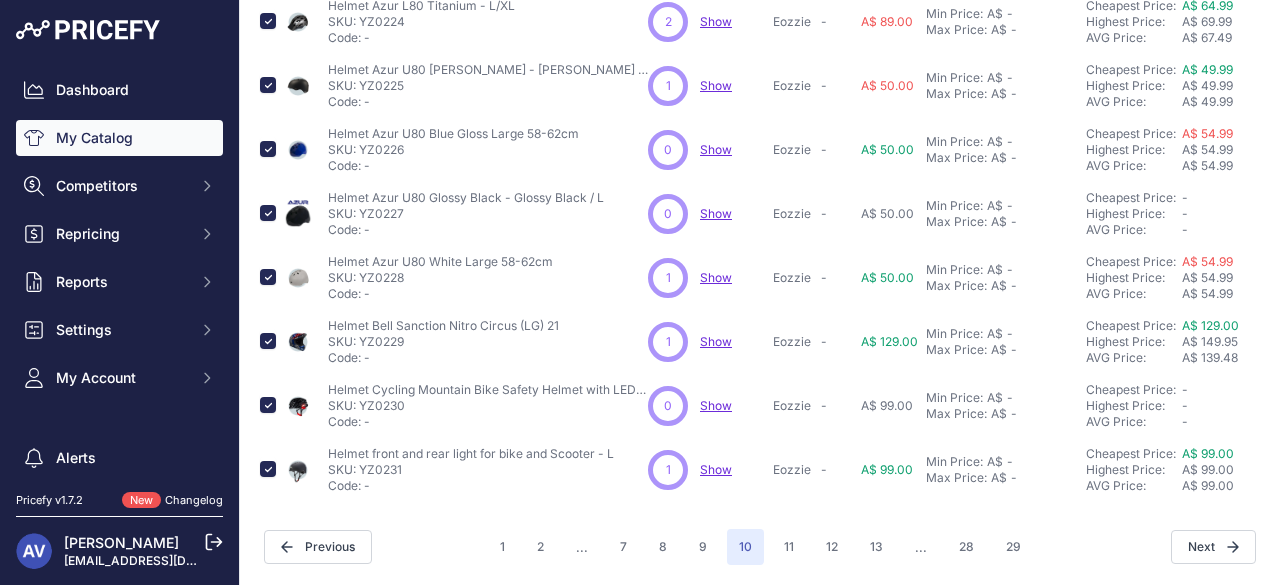 scroll, scrollTop: 758, scrollLeft: 0, axis: vertical 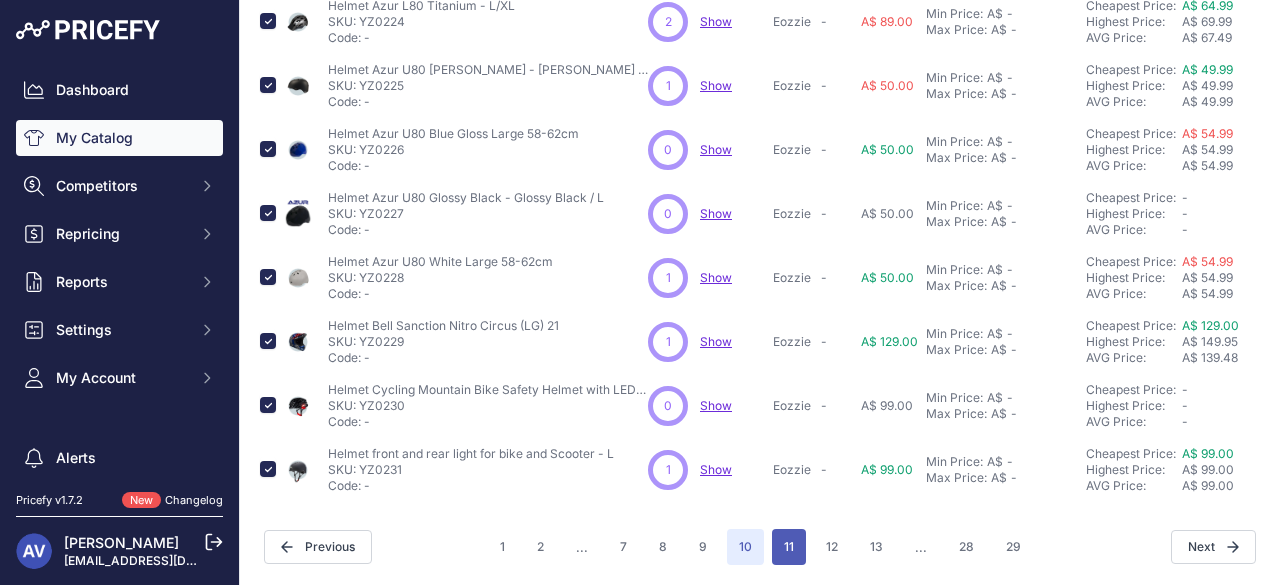 click on "11" at bounding box center [789, 547] 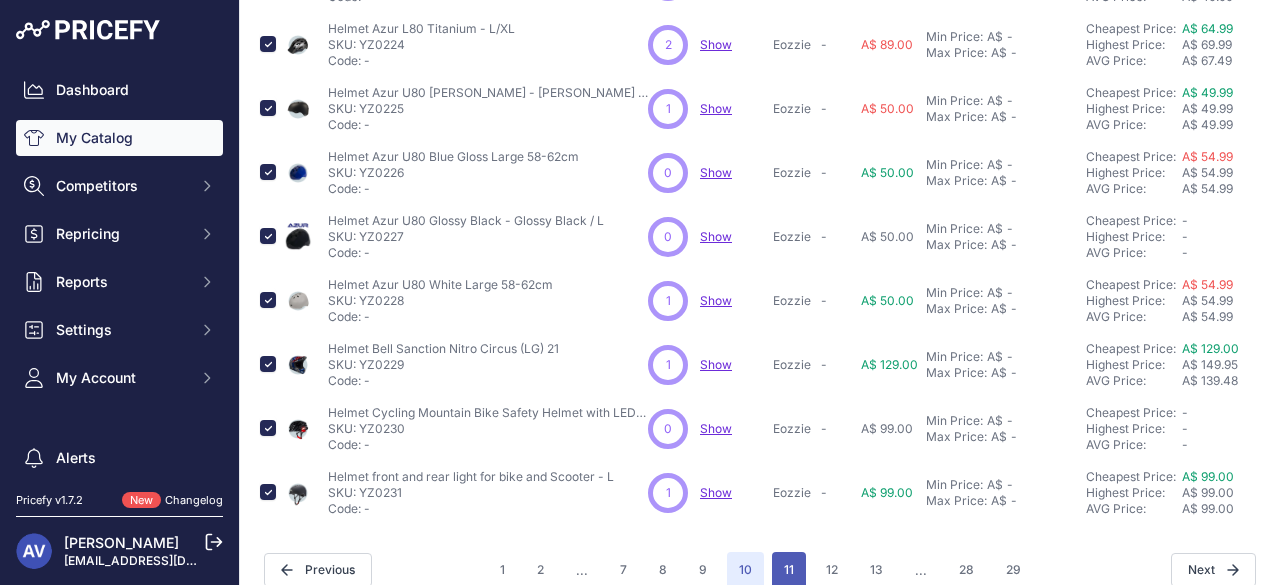 scroll, scrollTop: 792, scrollLeft: 0, axis: vertical 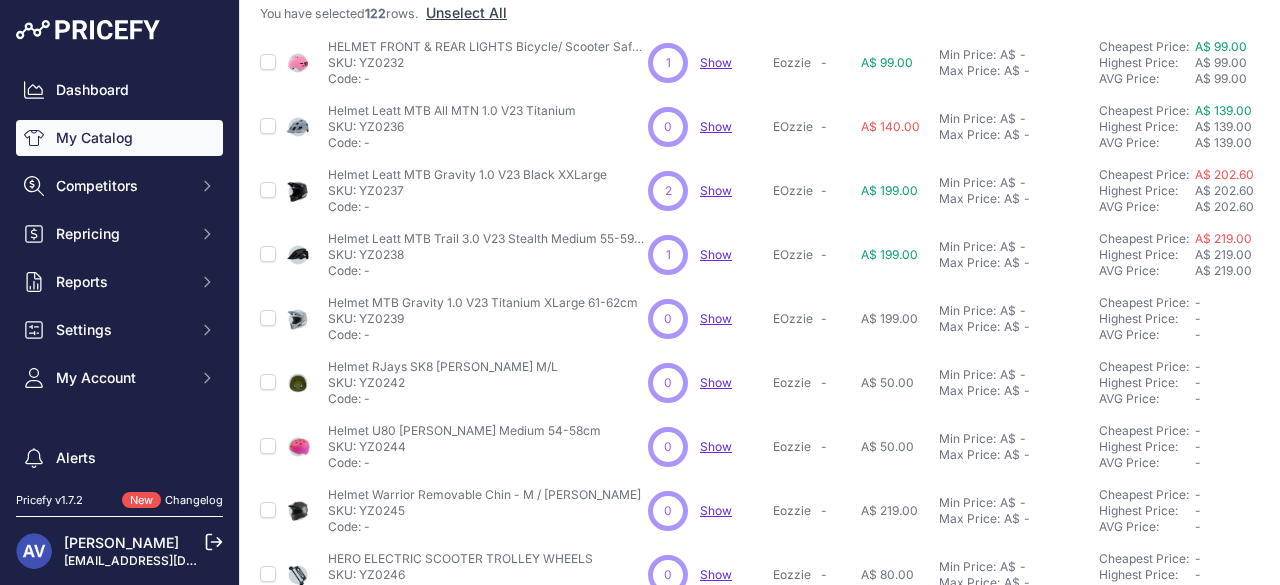 click at bounding box center [268, 63] 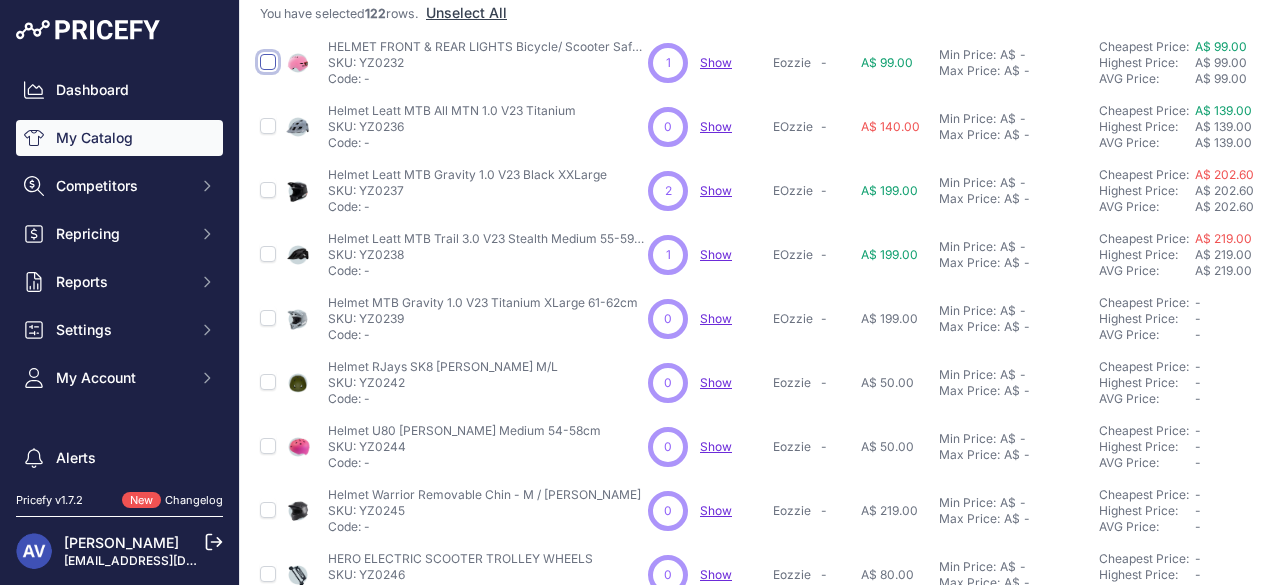 click at bounding box center [268, 62] 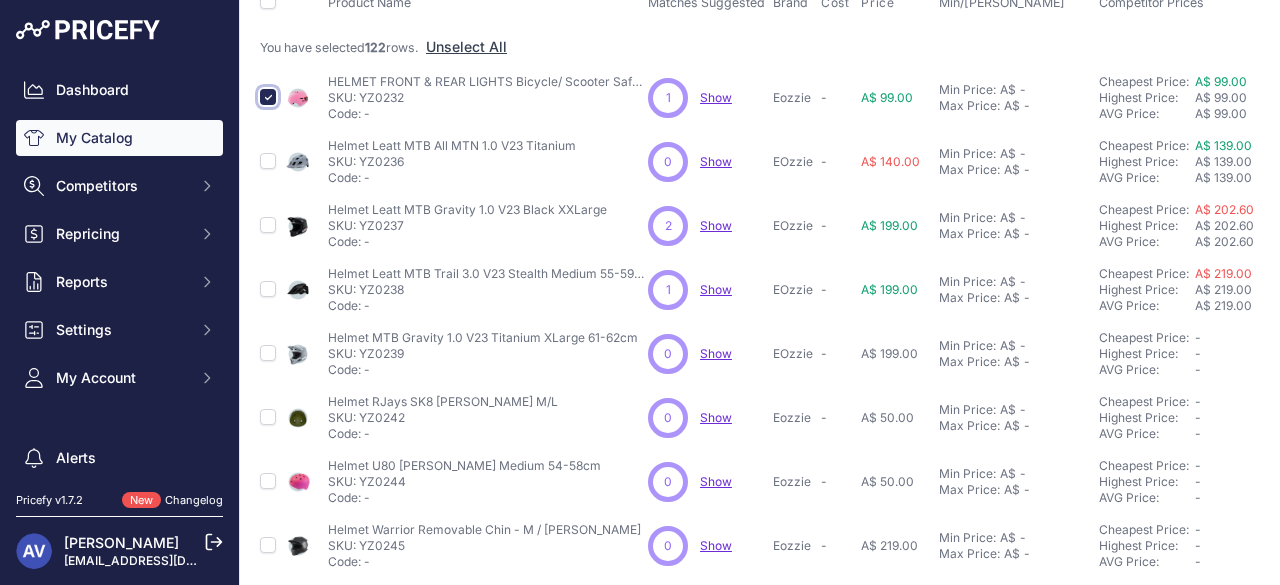 scroll, scrollTop: 292, scrollLeft: 0, axis: vertical 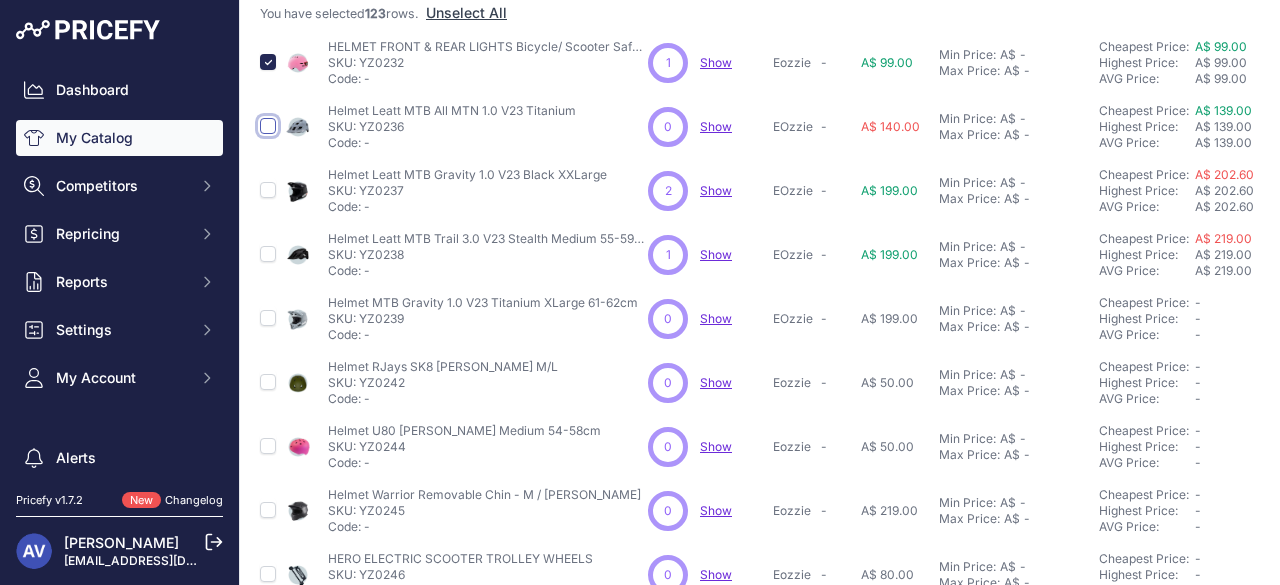 click at bounding box center [268, 126] 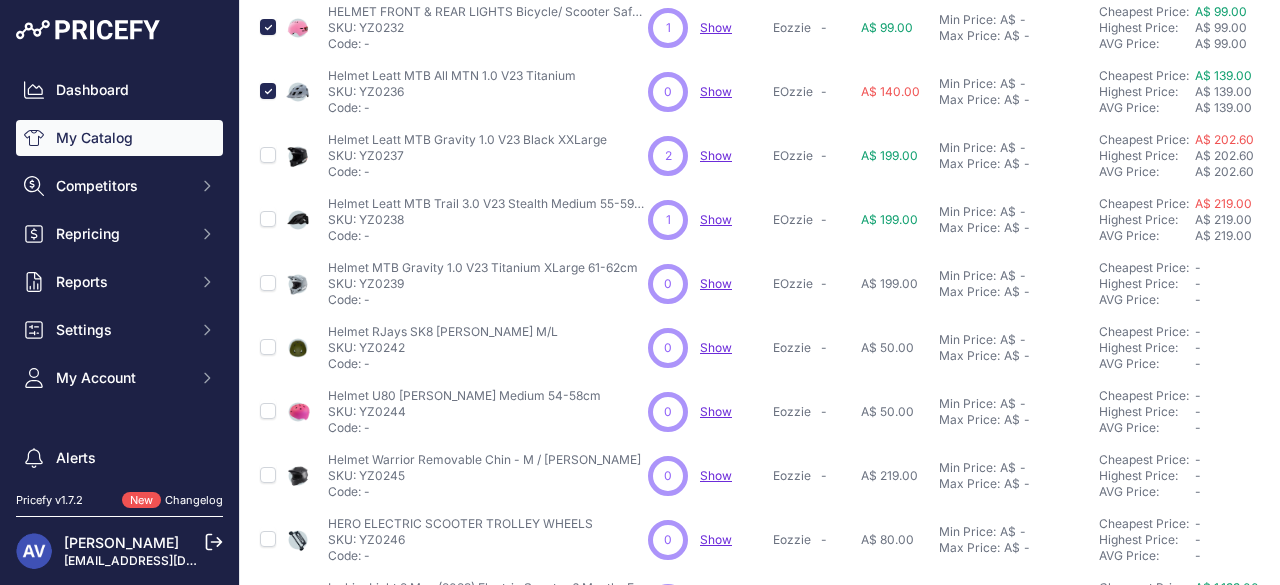 scroll, scrollTop: 257, scrollLeft: 0, axis: vertical 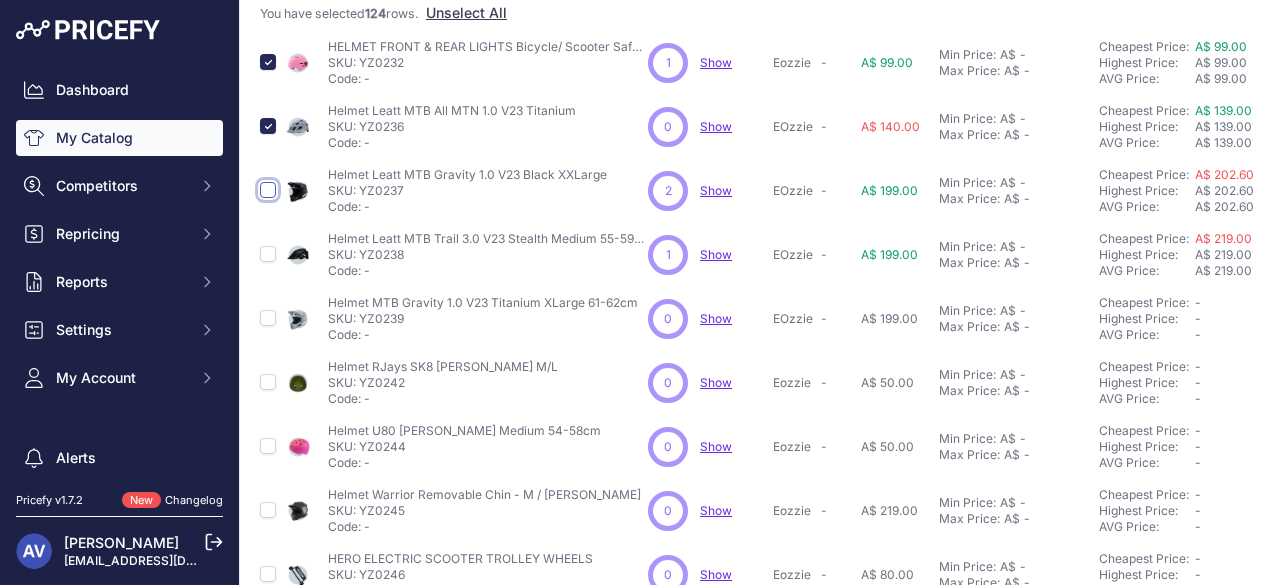 click at bounding box center [268, 190] 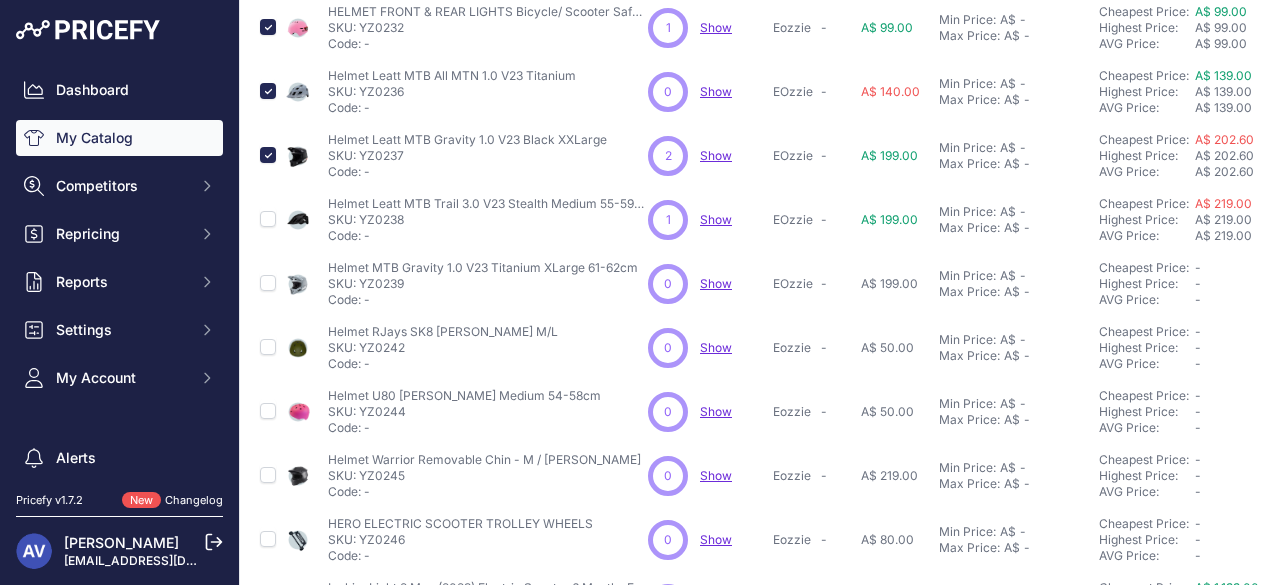 scroll, scrollTop: 257, scrollLeft: 0, axis: vertical 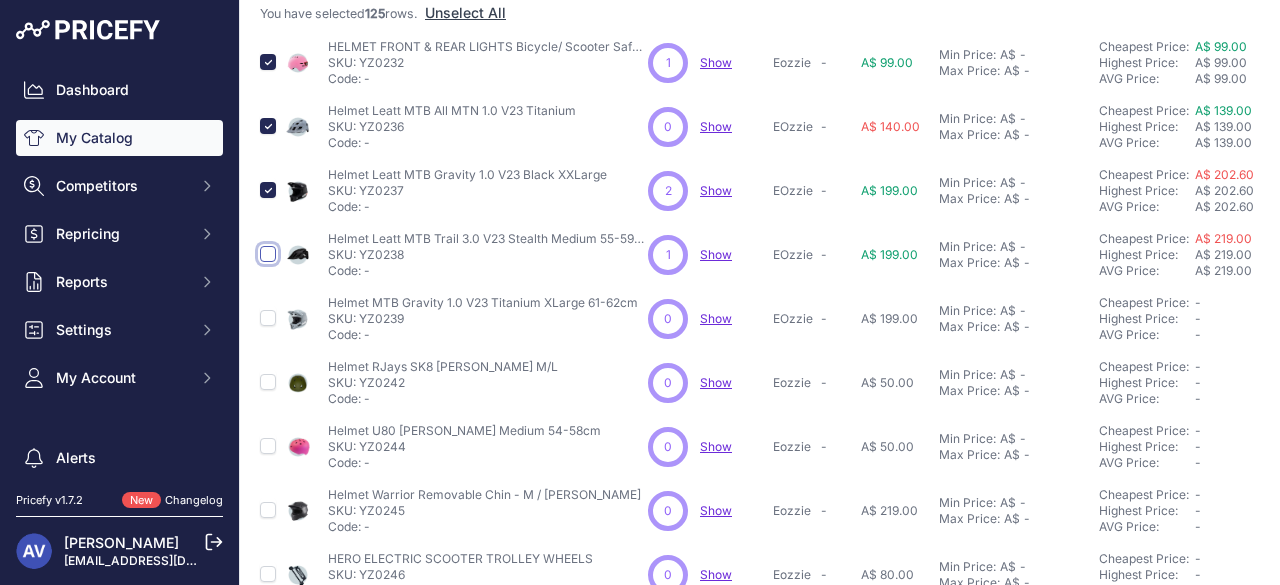 click at bounding box center (268, 254) 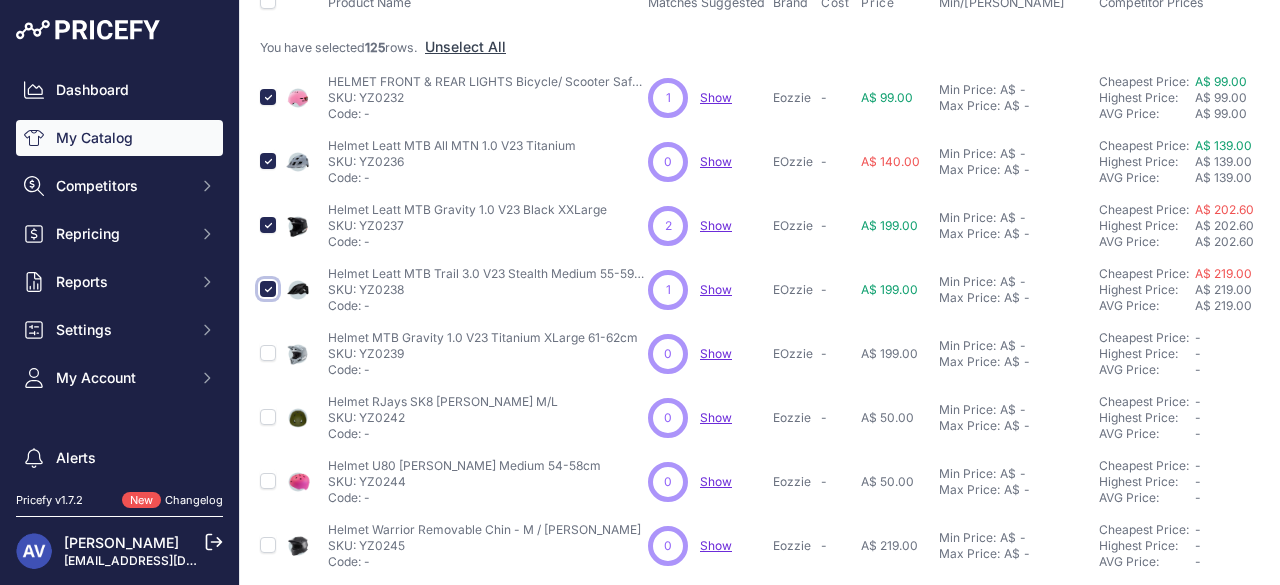 scroll, scrollTop: 292, scrollLeft: 0, axis: vertical 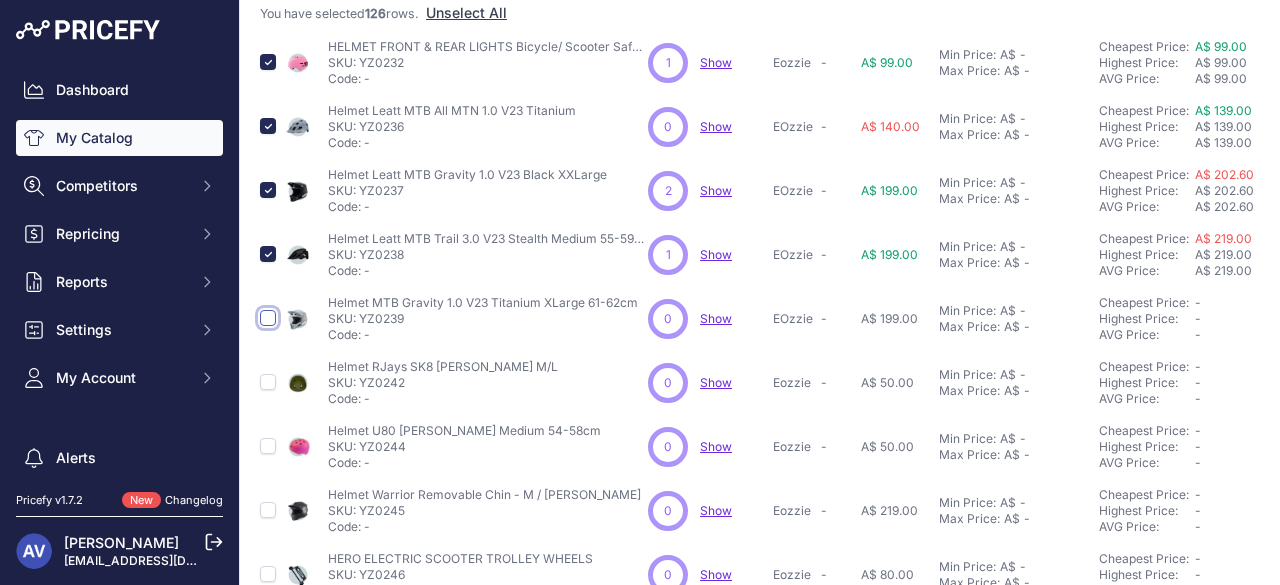 click at bounding box center [268, 318] 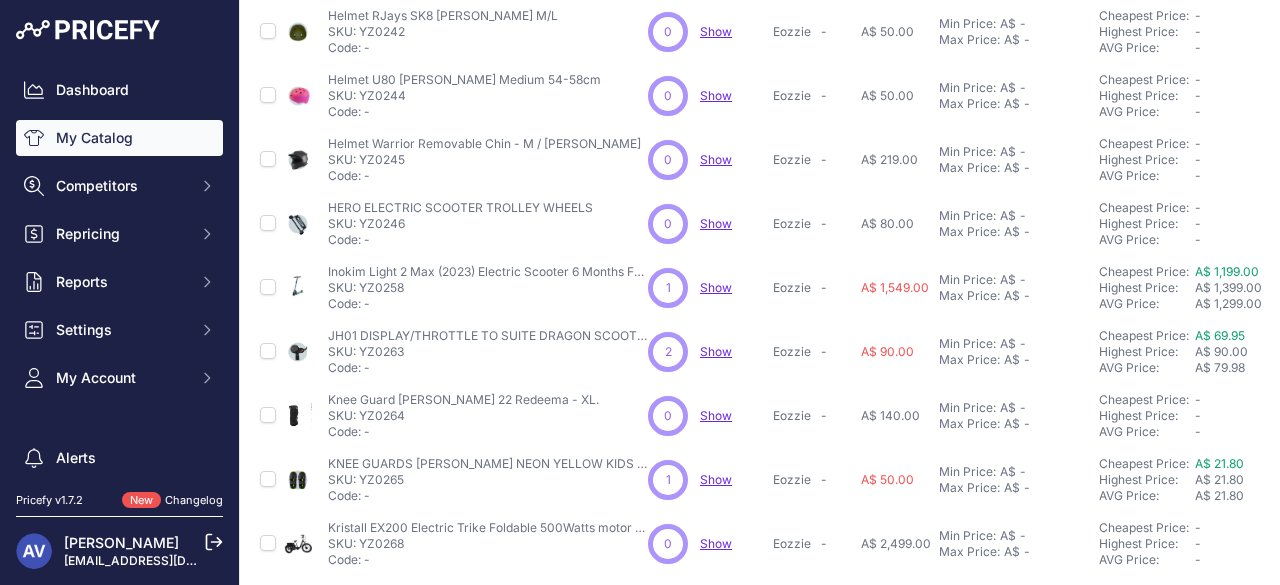 scroll, scrollTop: 574, scrollLeft: 0, axis: vertical 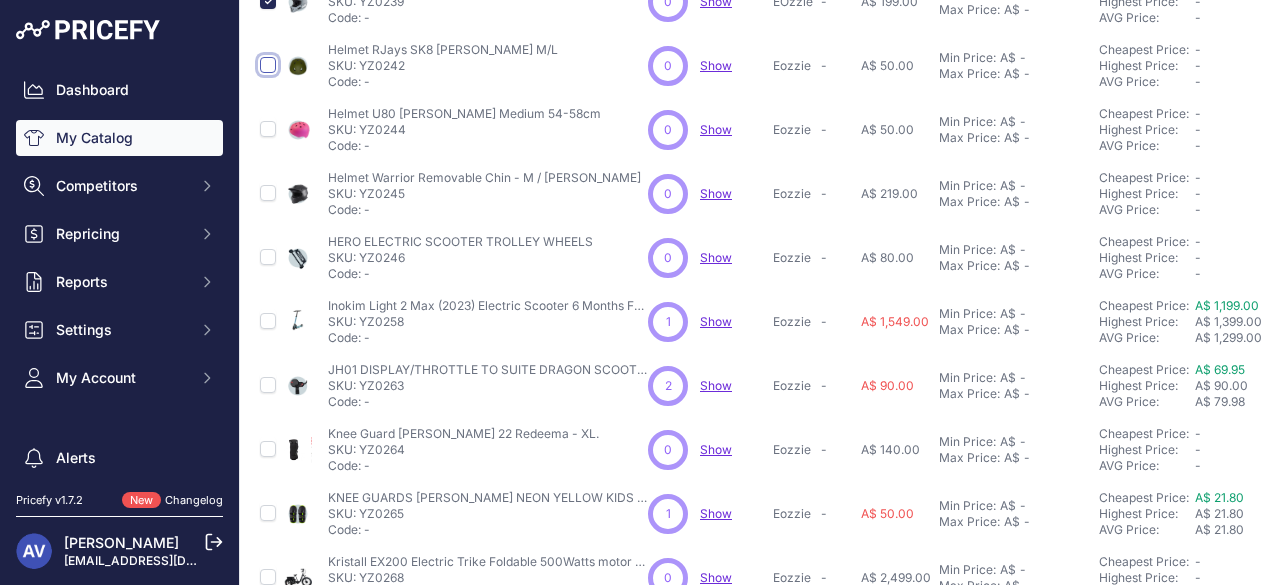 click at bounding box center [268, 65] 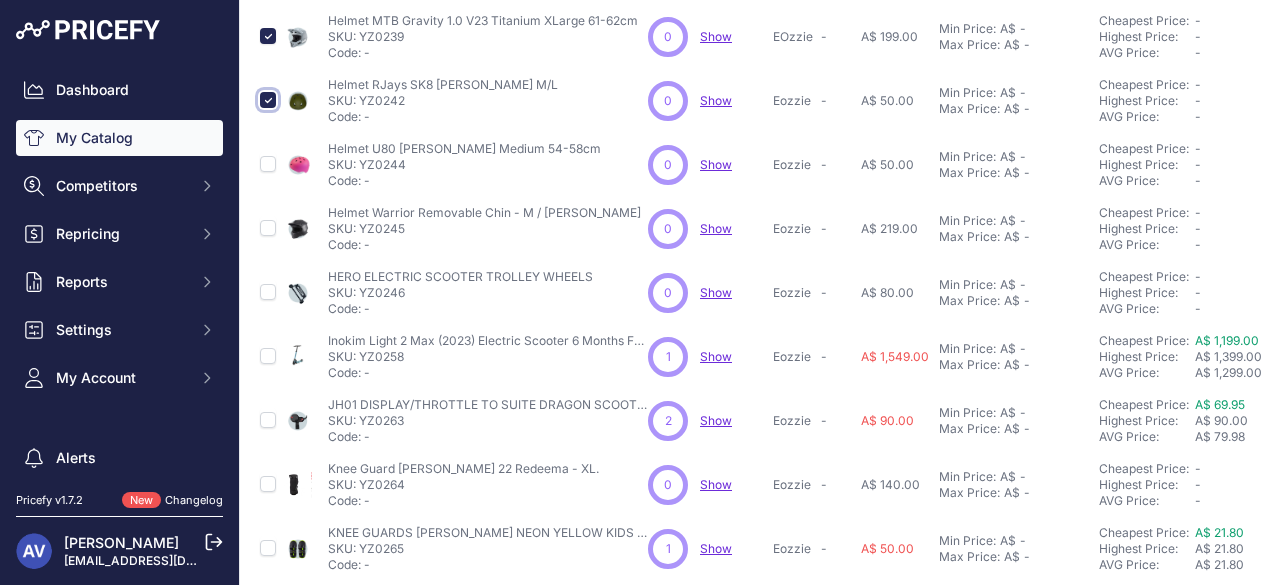 scroll, scrollTop: 608, scrollLeft: 0, axis: vertical 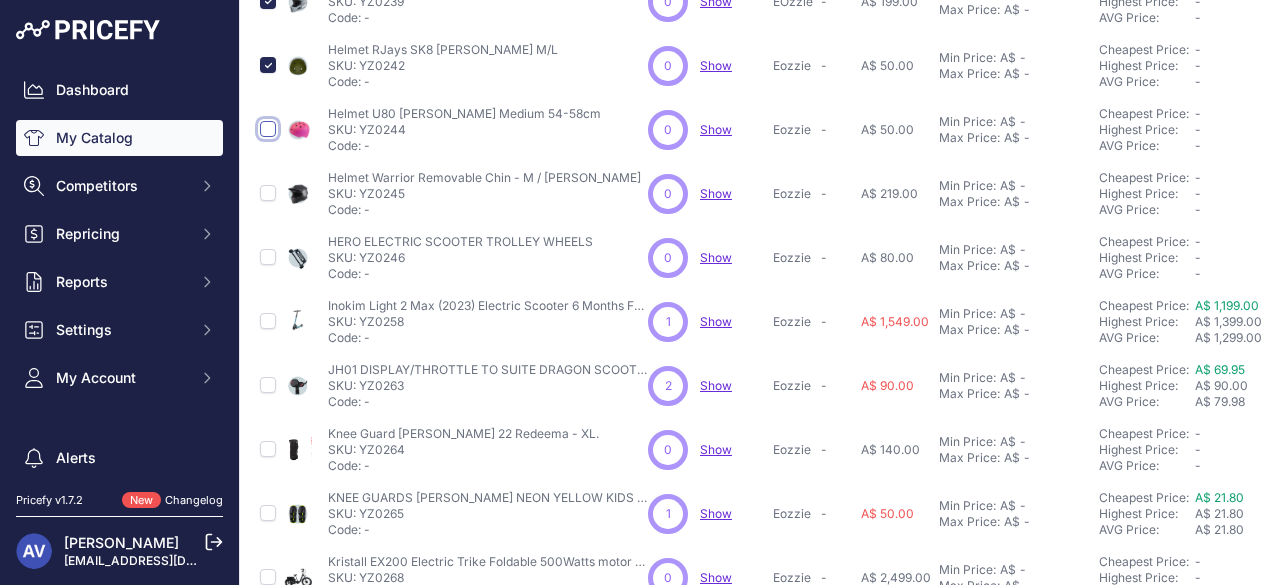 click at bounding box center (268, 129) 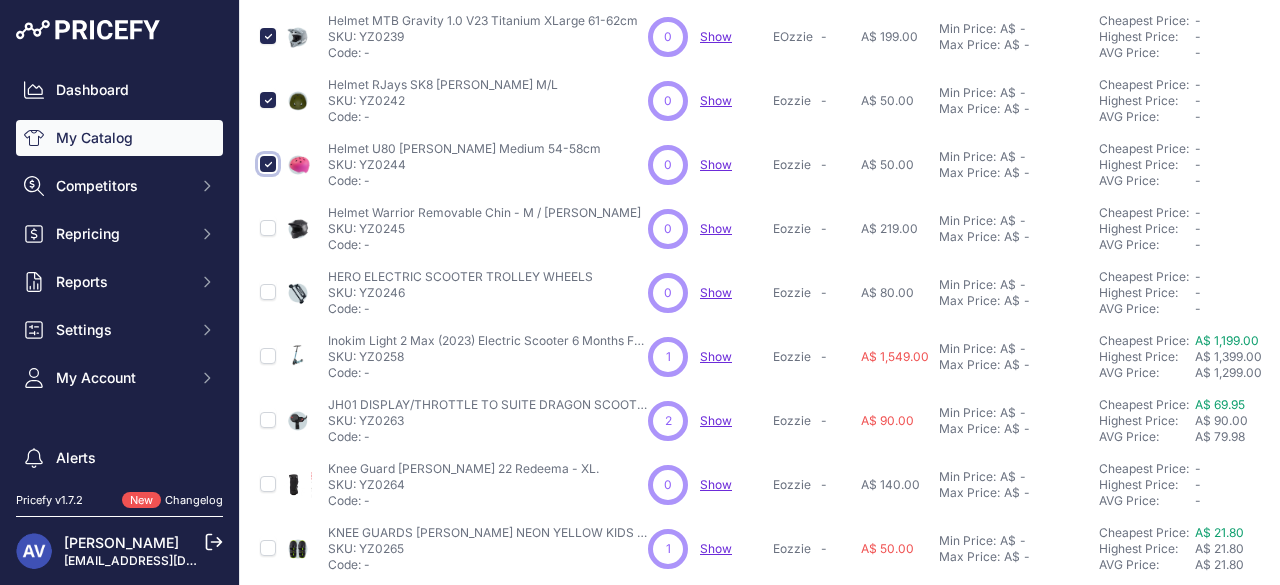 scroll, scrollTop: 608, scrollLeft: 0, axis: vertical 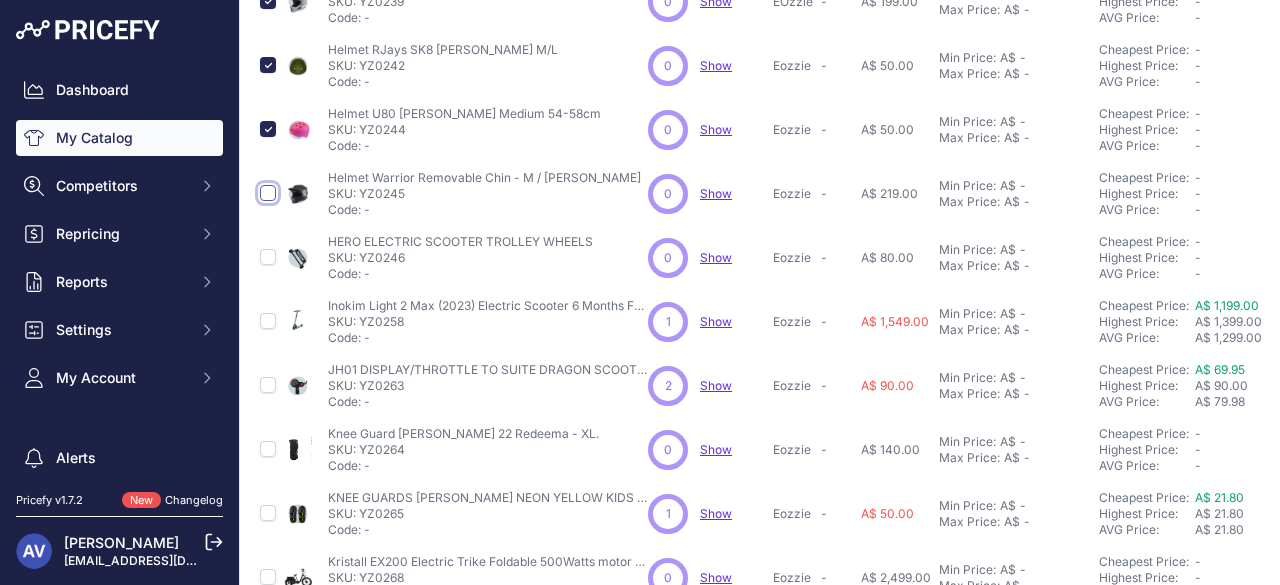 click at bounding box center (268, 193) 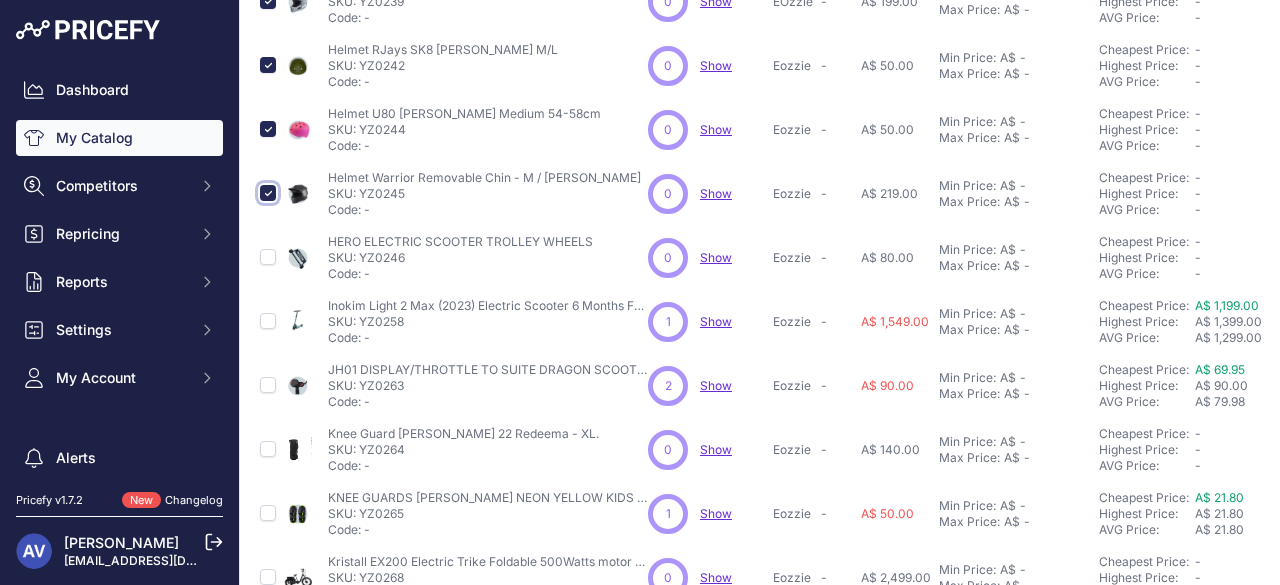 scroll, scrollTop: 608, scrollLeft: 0, axis: vertical 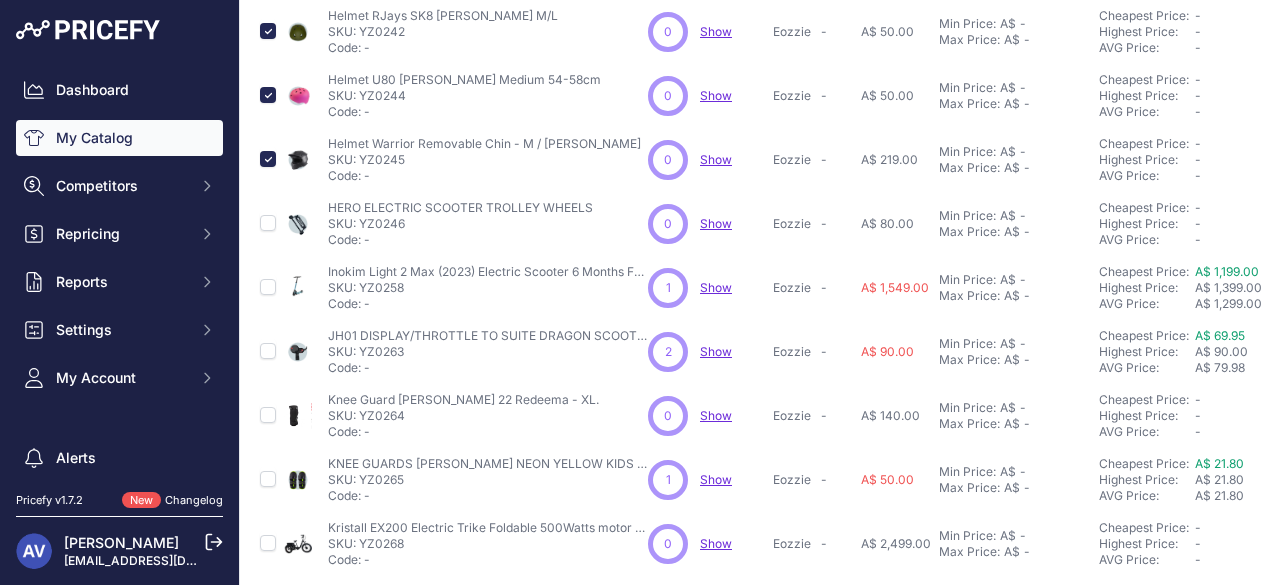 click at bounding box center [268, 223] 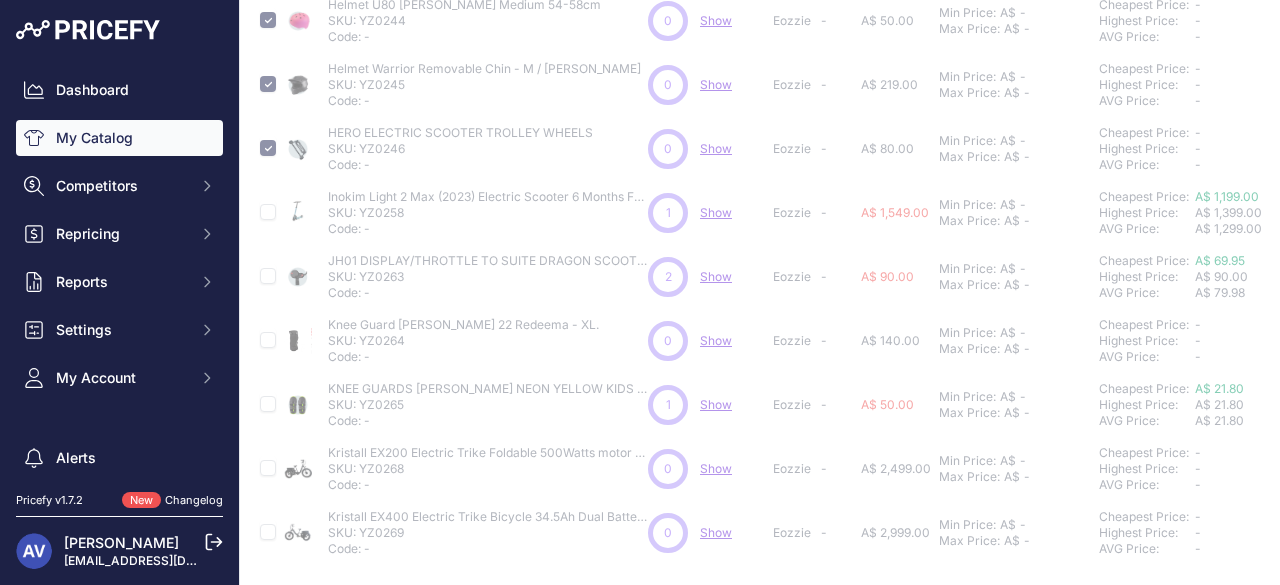 scroll, scrollTop: 792, scrollLeft: 0, axis: vertical 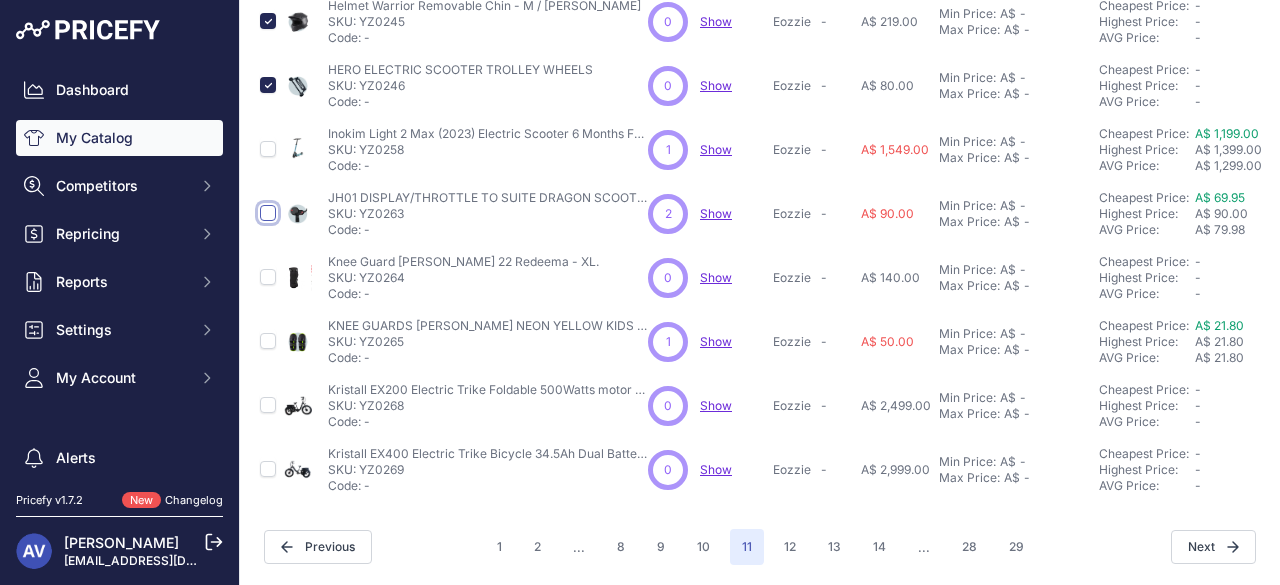 click at bounding box center (268, 213) 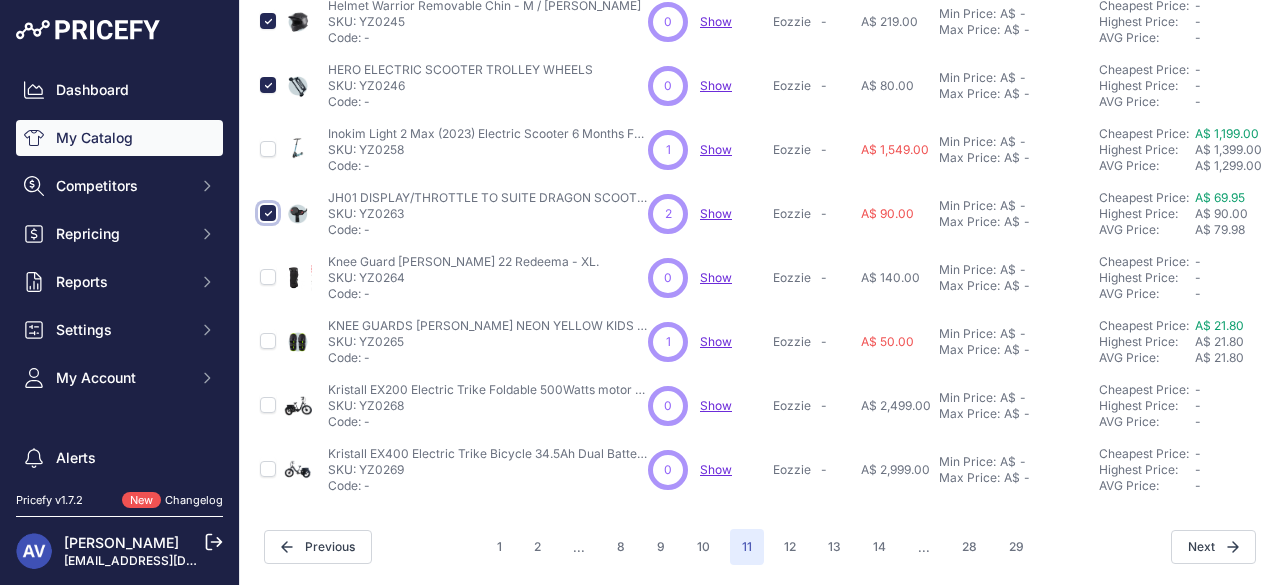 scroll, scrollTop: 792, scrollLeft: 0, axis: vertical 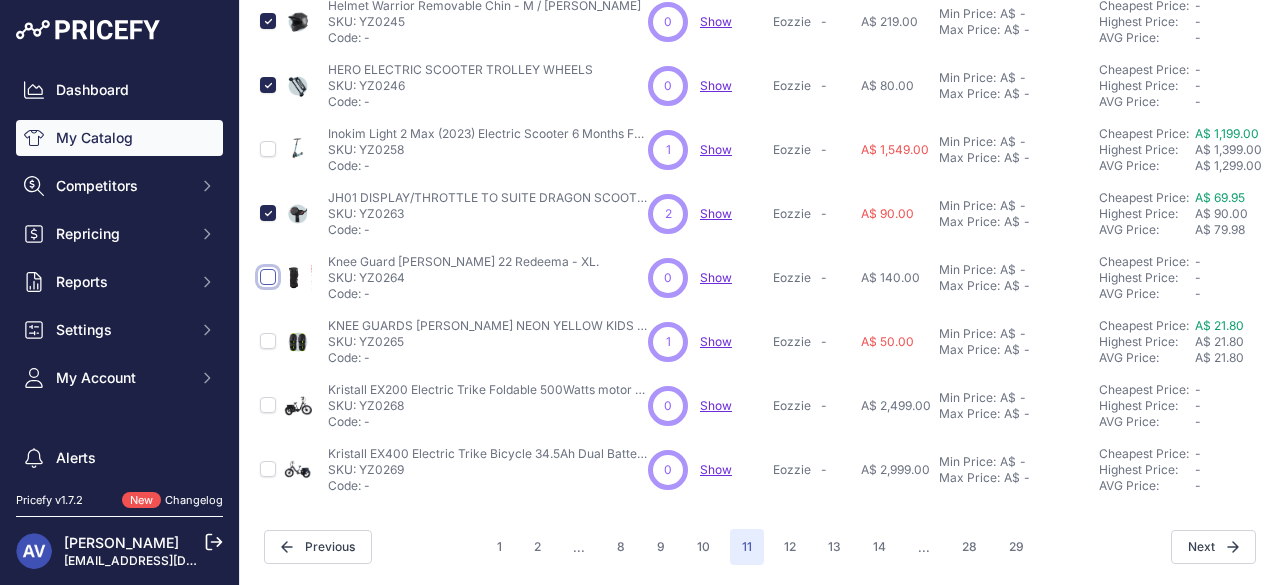 click at bounding box center (268, 277) 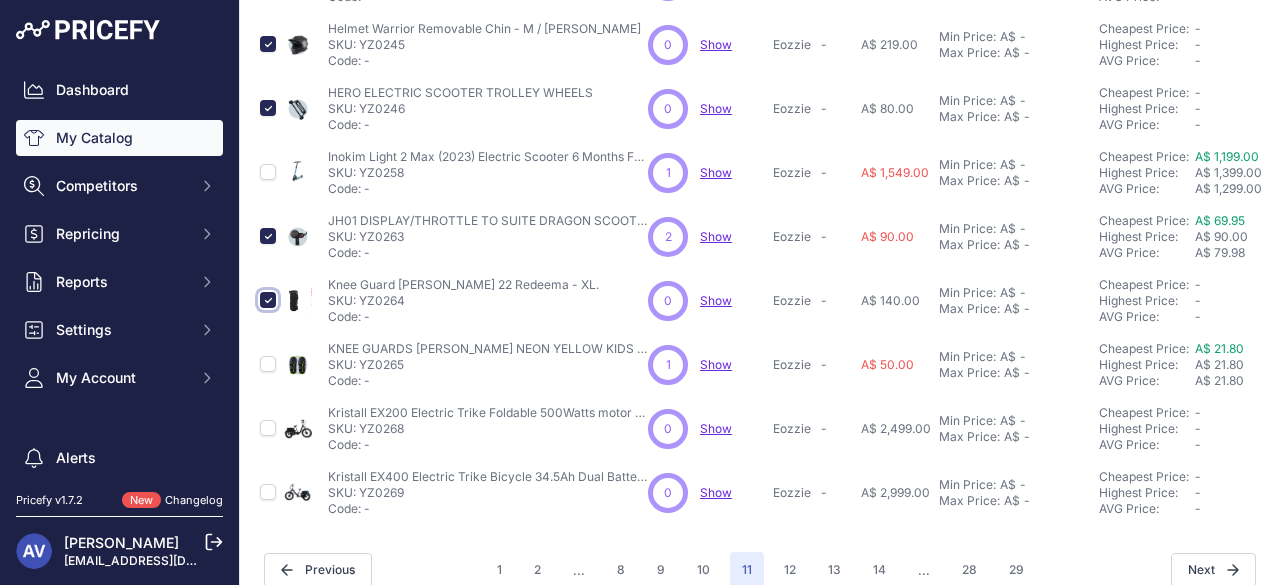 scroll, scrollTop: 792, scrollLeft: 0, axis: vertical 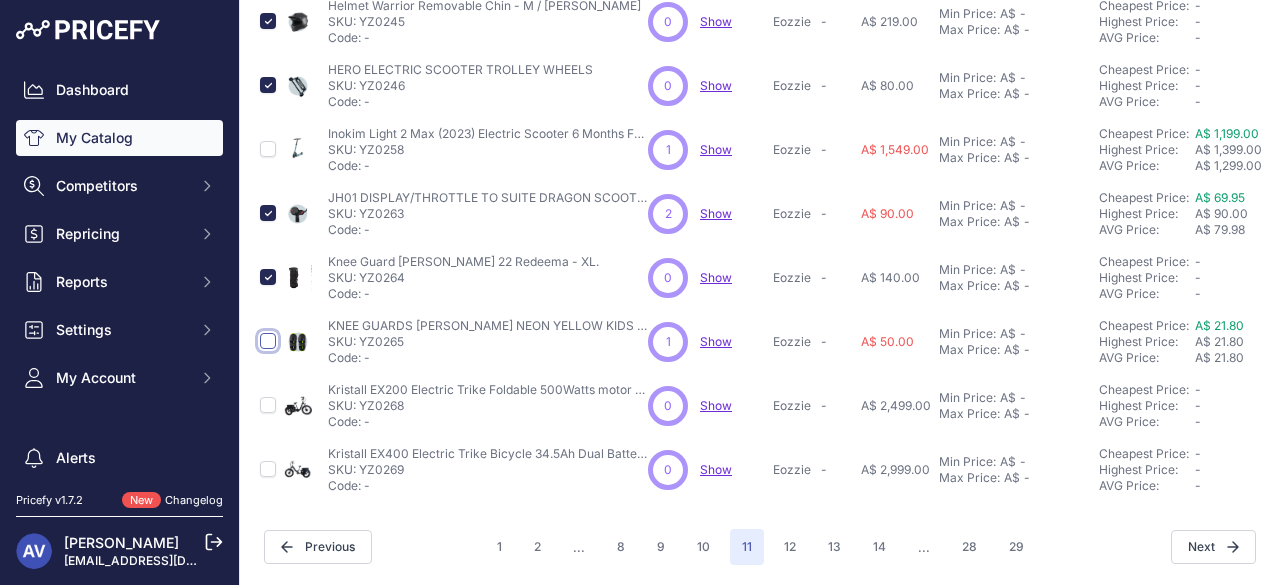 click at bounding box center [268, 341] 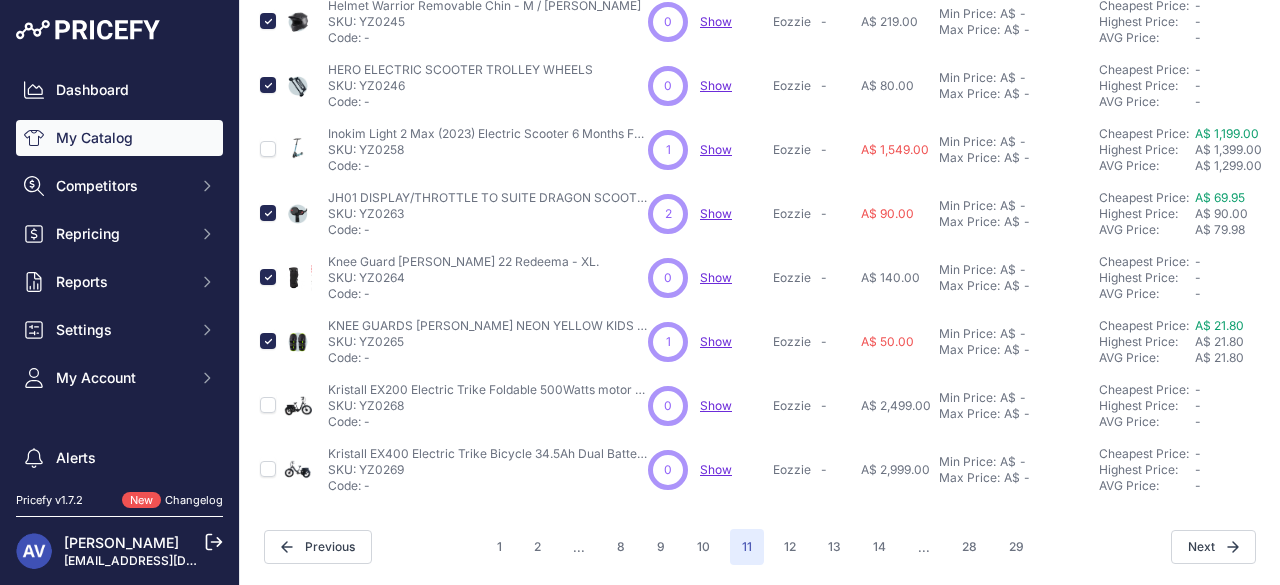 scroll, scrollTop: 758, scrollLeft: 0, axis: vertical 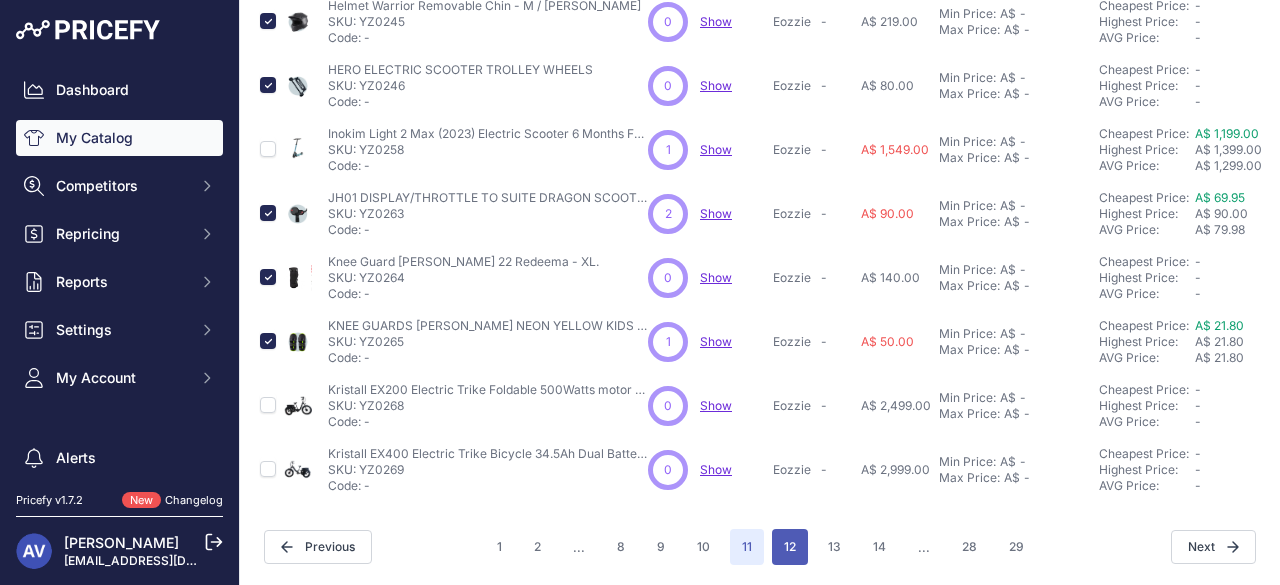 click on "12" at bounding box center [790, 547] 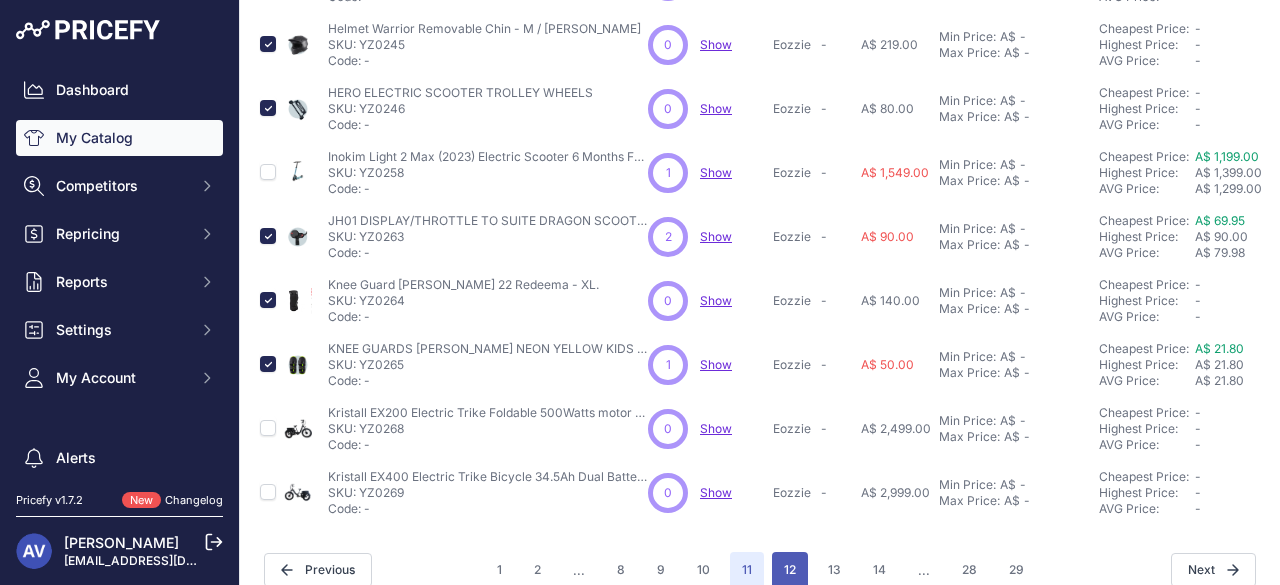 scroll, scrollTop: 792, scrollLeft: 0, axis: vertical 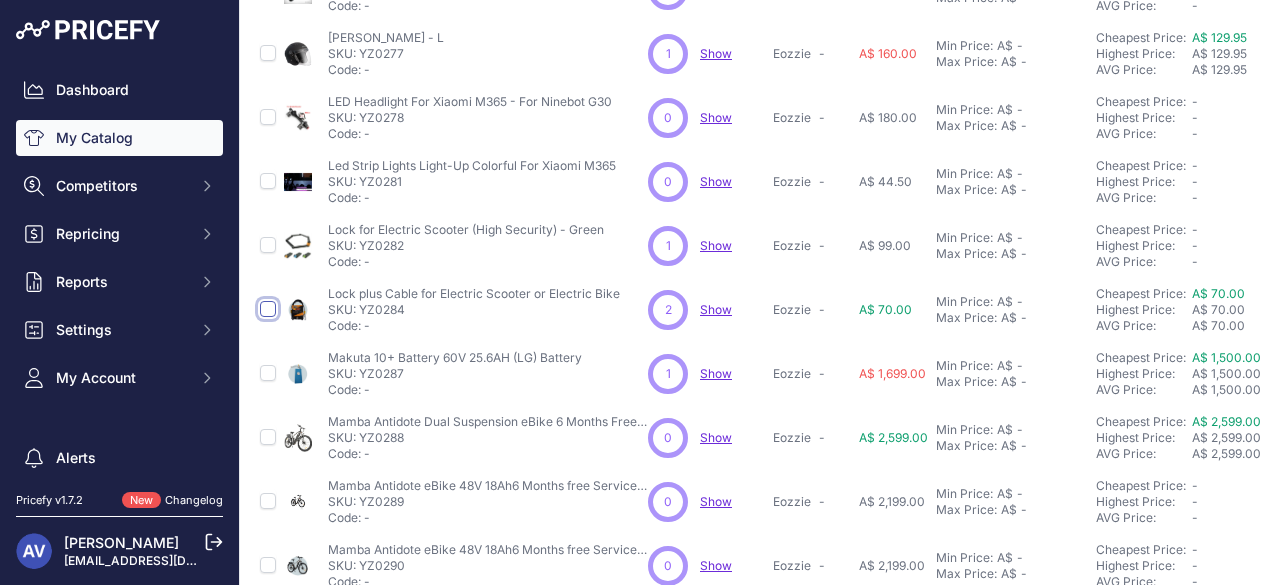 click at bounding box center (268, 309) 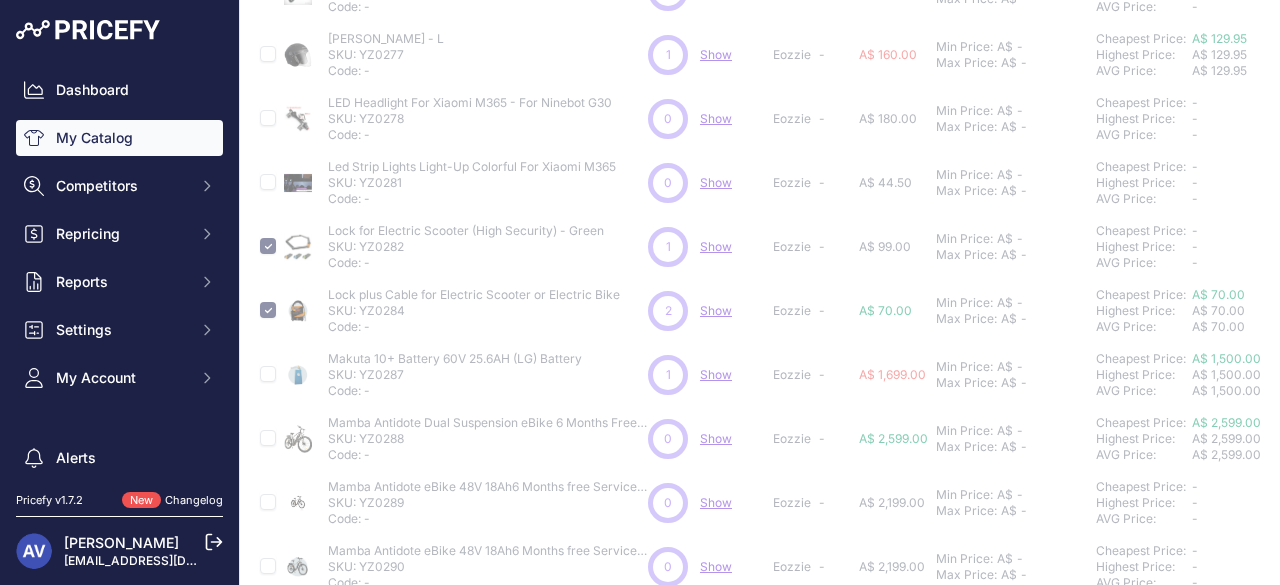 scroll, scrollTop: 792, scrollLeft: 0, axis: vertical 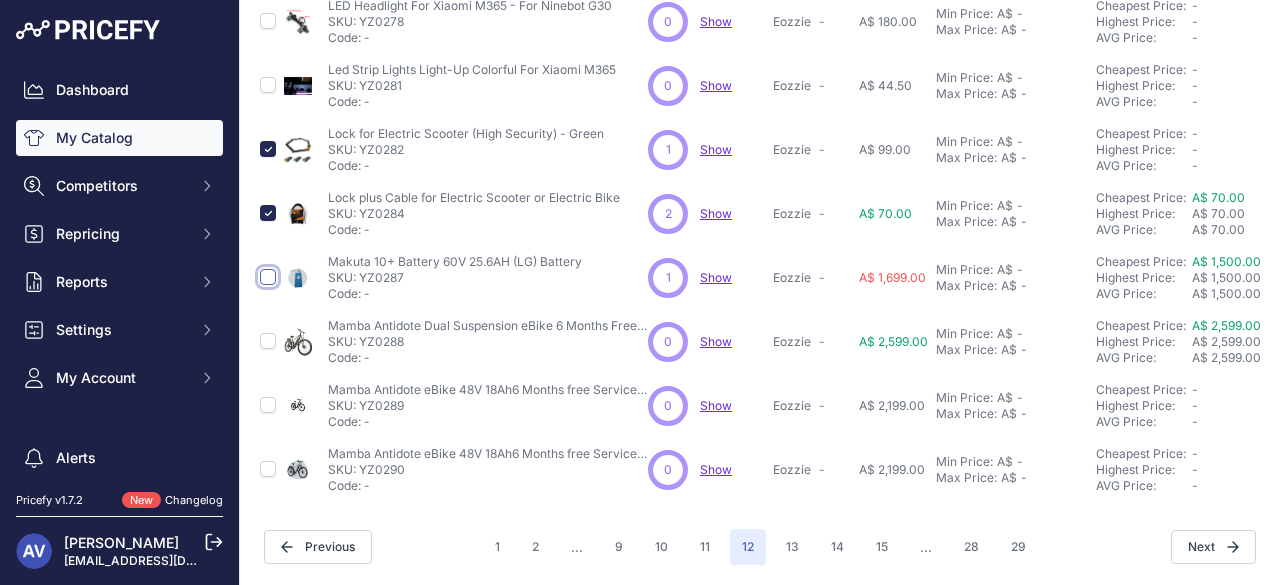 click at bounding box center [268, 277] 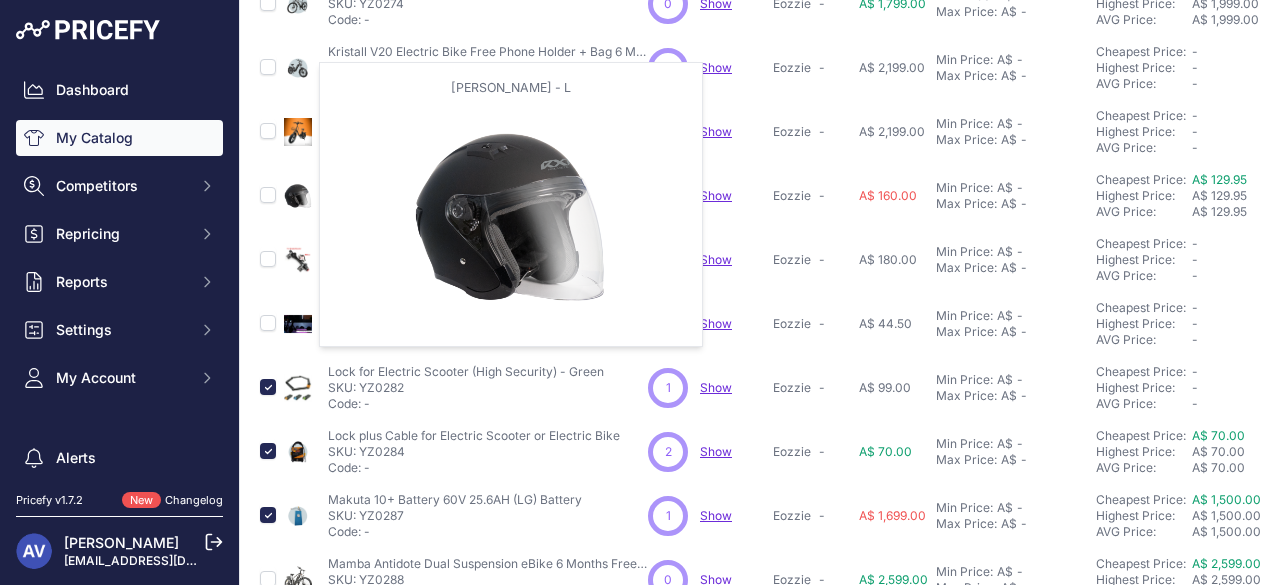 scroll, scrollTop: 473, scrollLeft: 0, axis: vertical 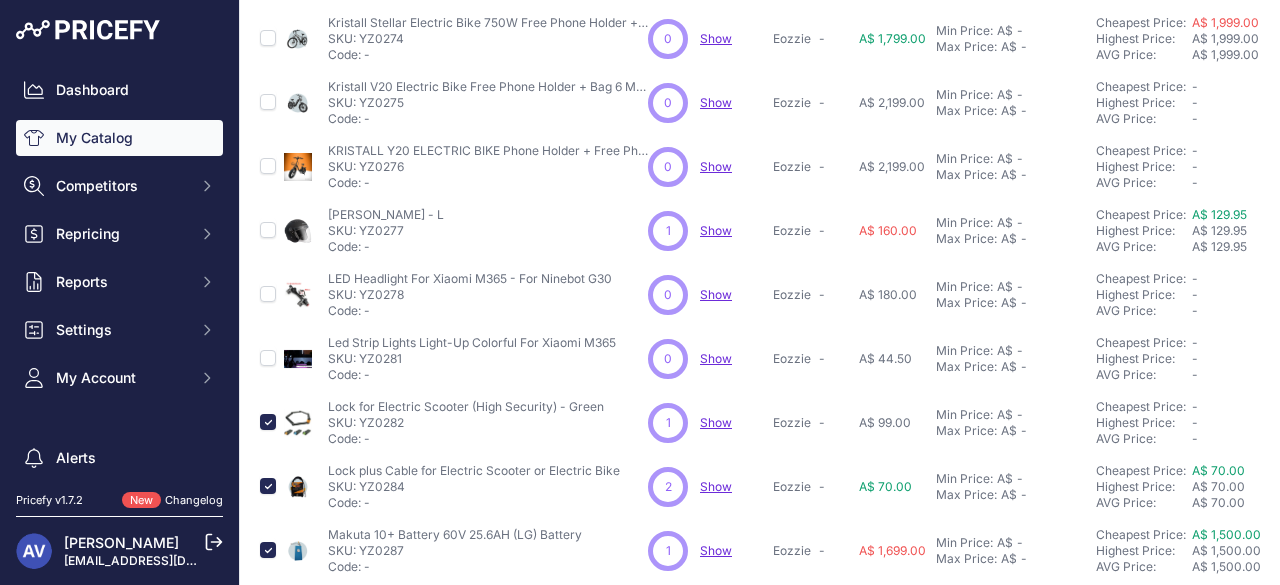 click on "You are not connected to the internet.
My Catalog" at bounding box center [760, 192] 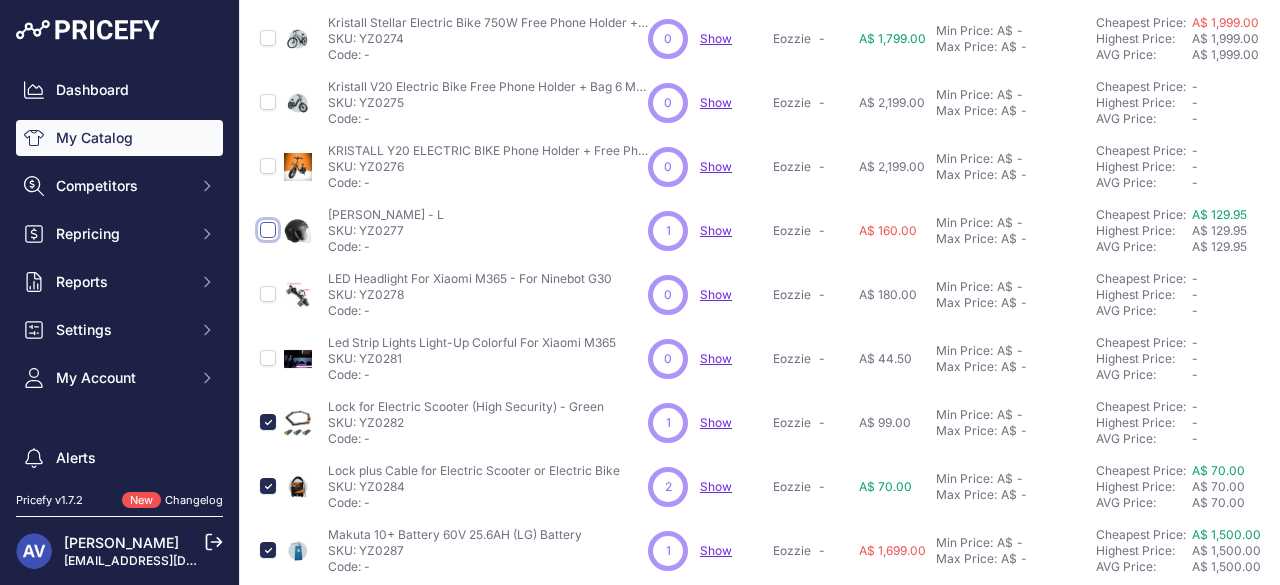 click at bounding box center (268, 230) 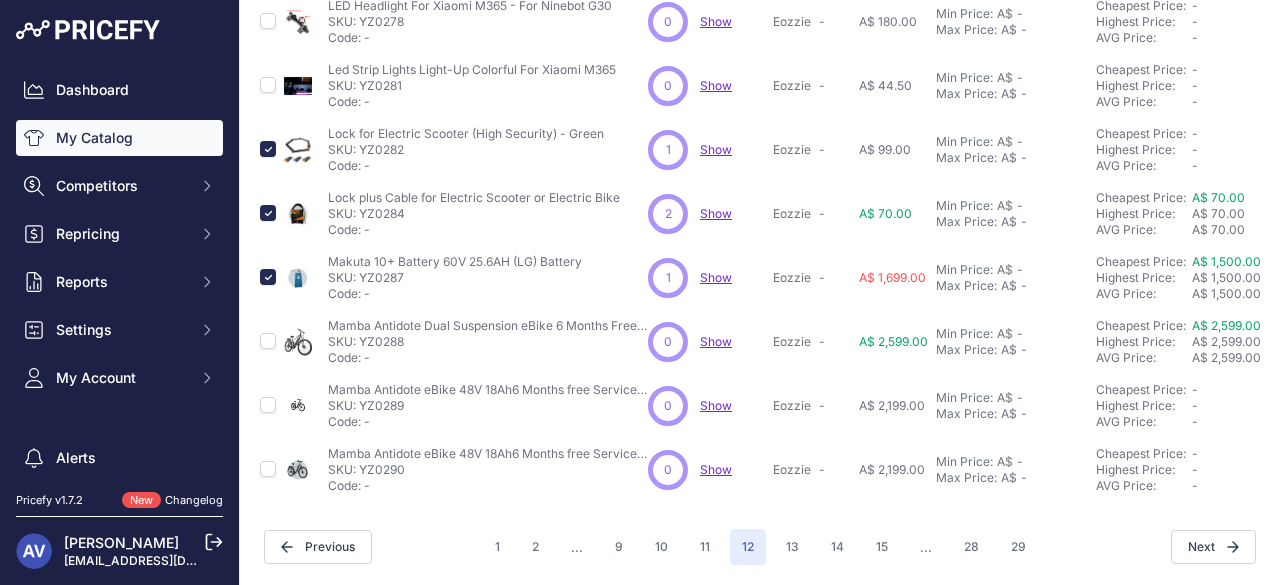 scroll, scrollTop: 758, scrollLeft: 0, axis: vertical 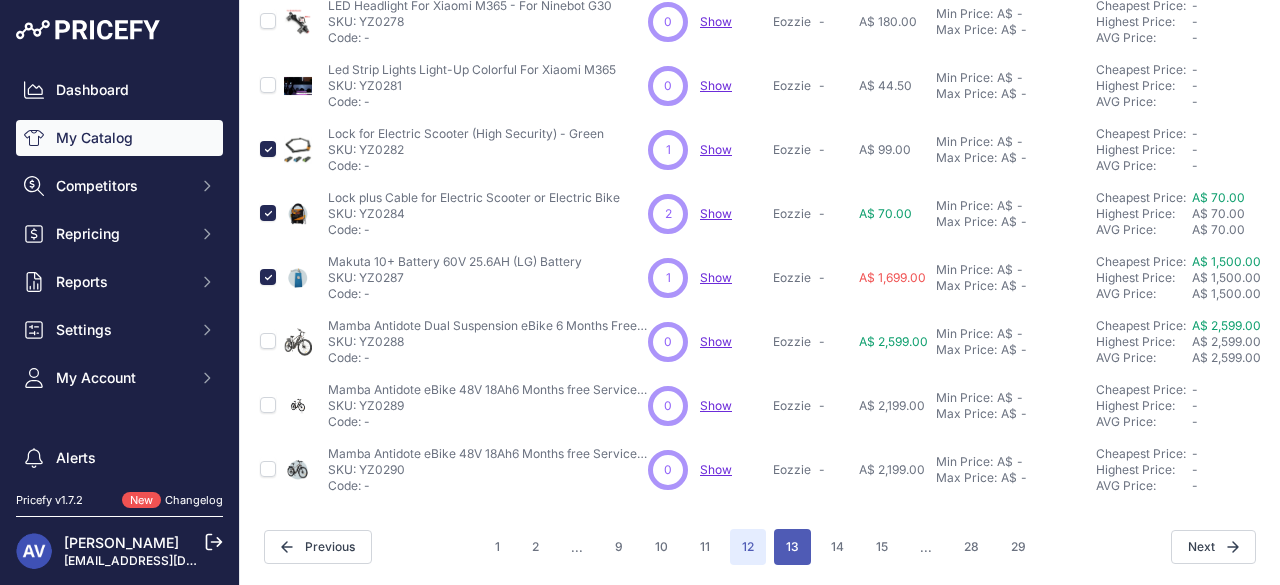 click on "13" at bounding box center [792, 547] 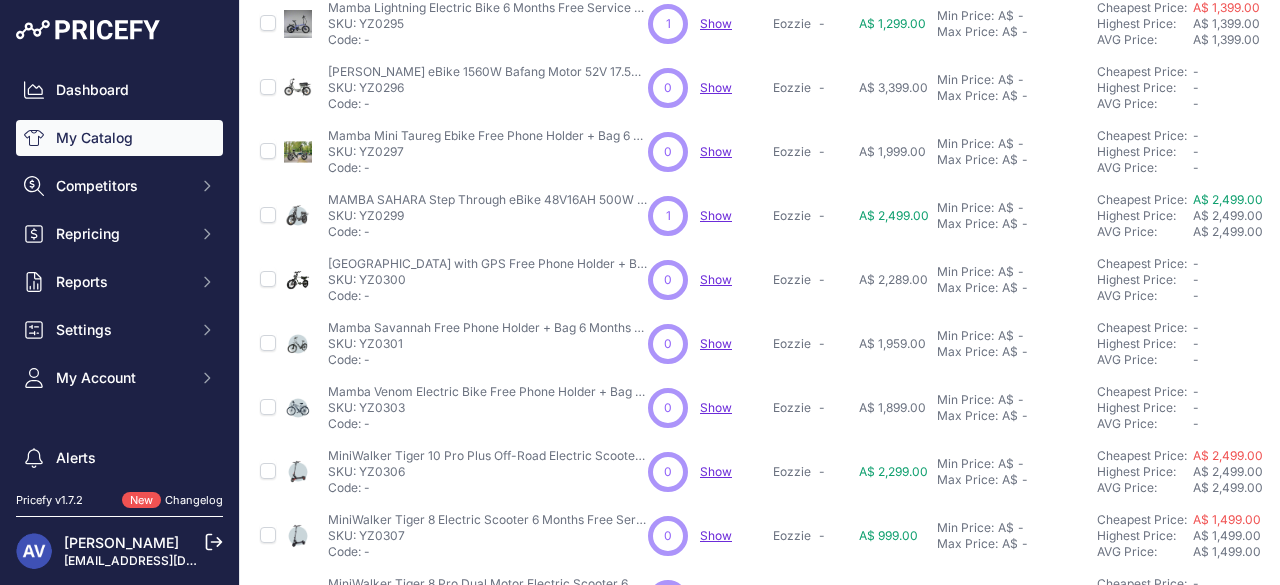 scroll, scrollTop: 758, scrollLeft: 0, axis: vertical 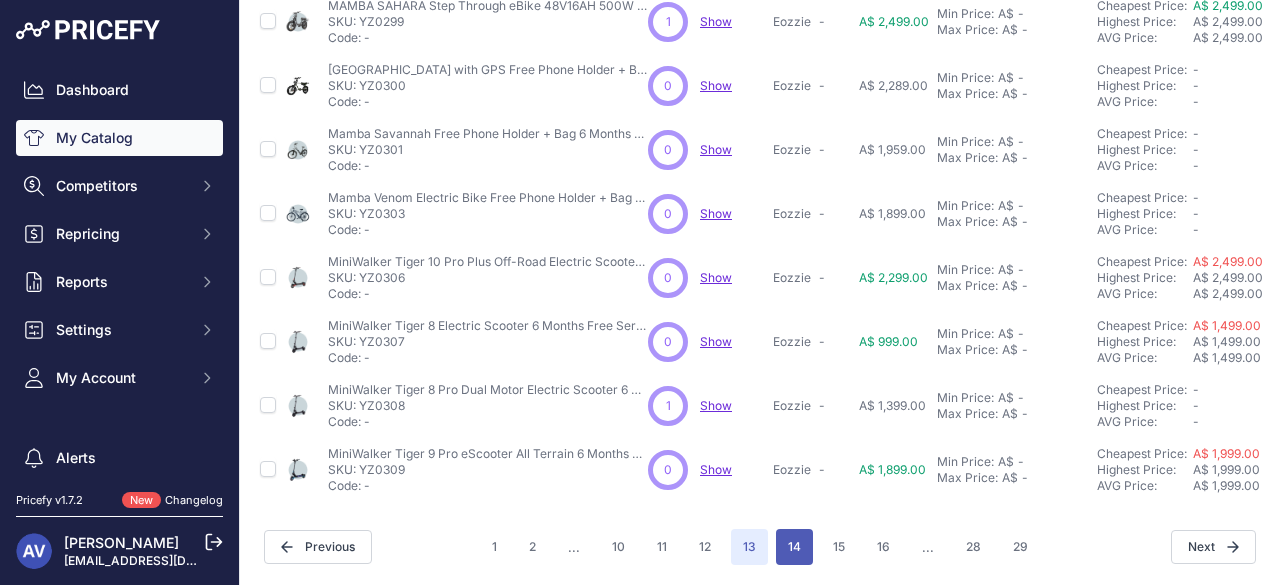 click on "14" at bounding box center (794, 547) 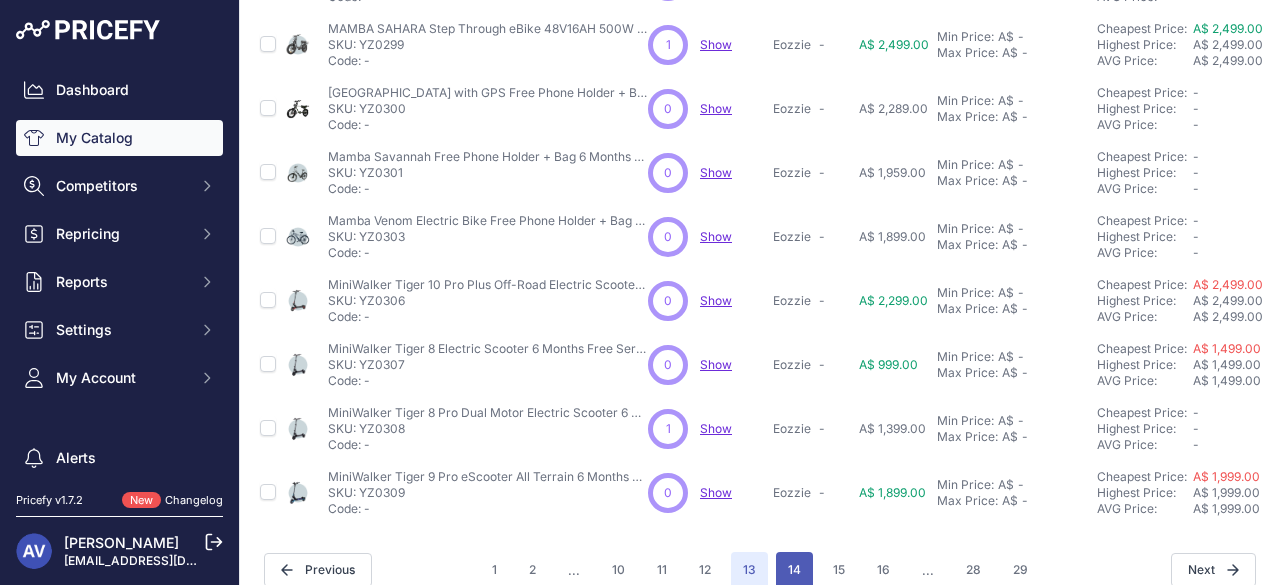 scroll, scrollTop: 792, scrollLeft: 0, axis: vertical 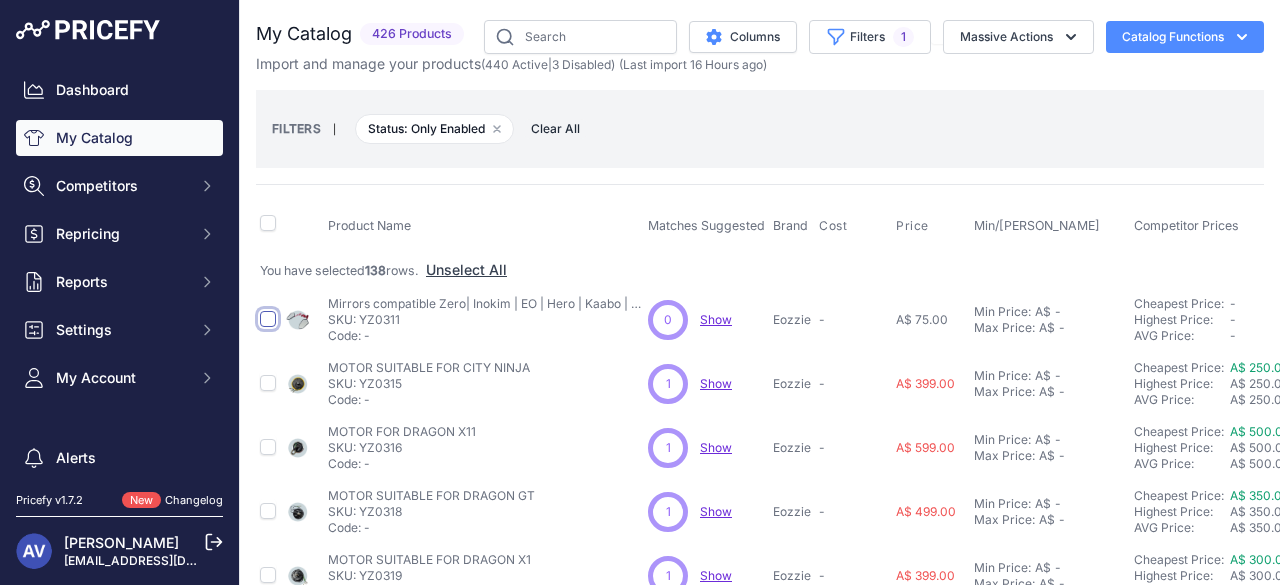 click at bounding box center [268, 319] 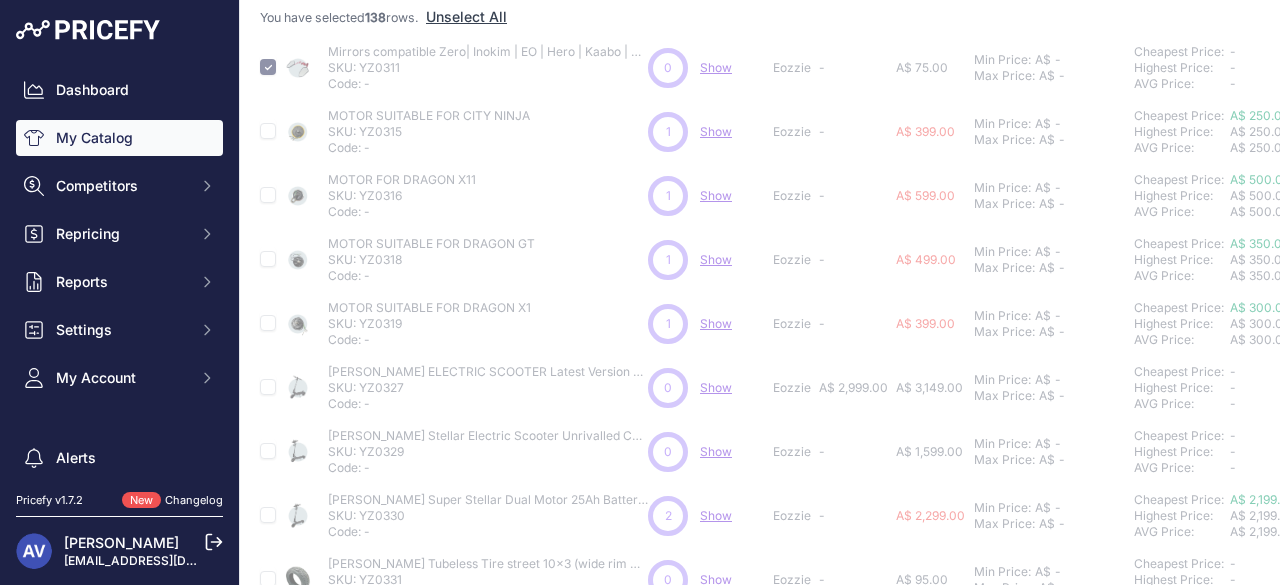 scroll, scrollTop: 290, scrollLeft: 0, axis: vertical 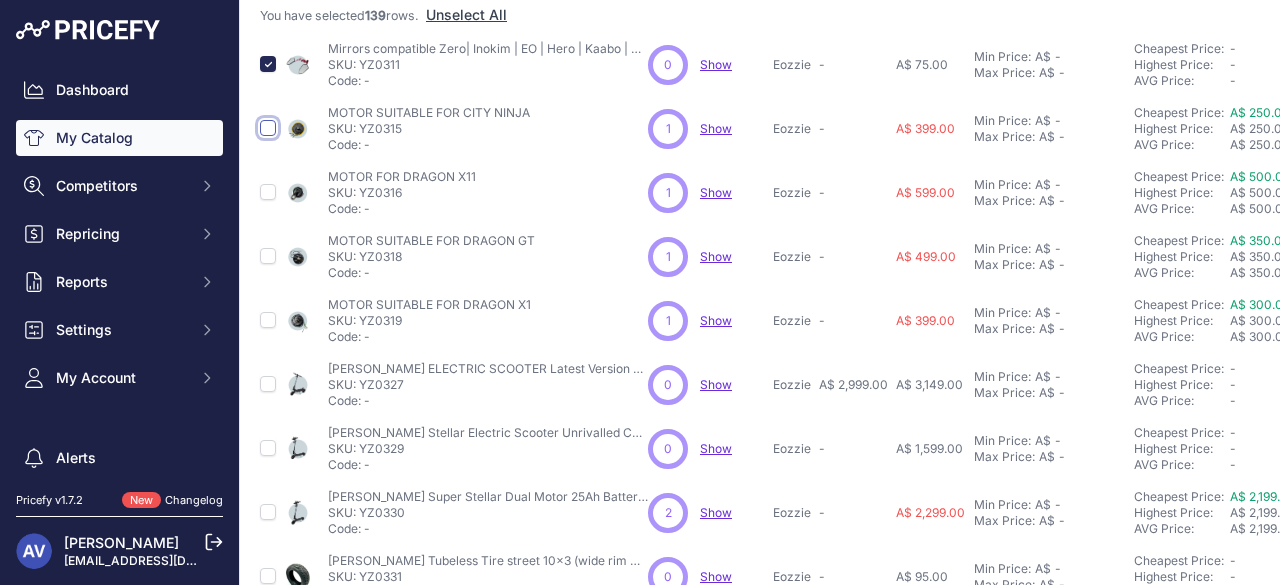 click at bounding box center [268, 128] 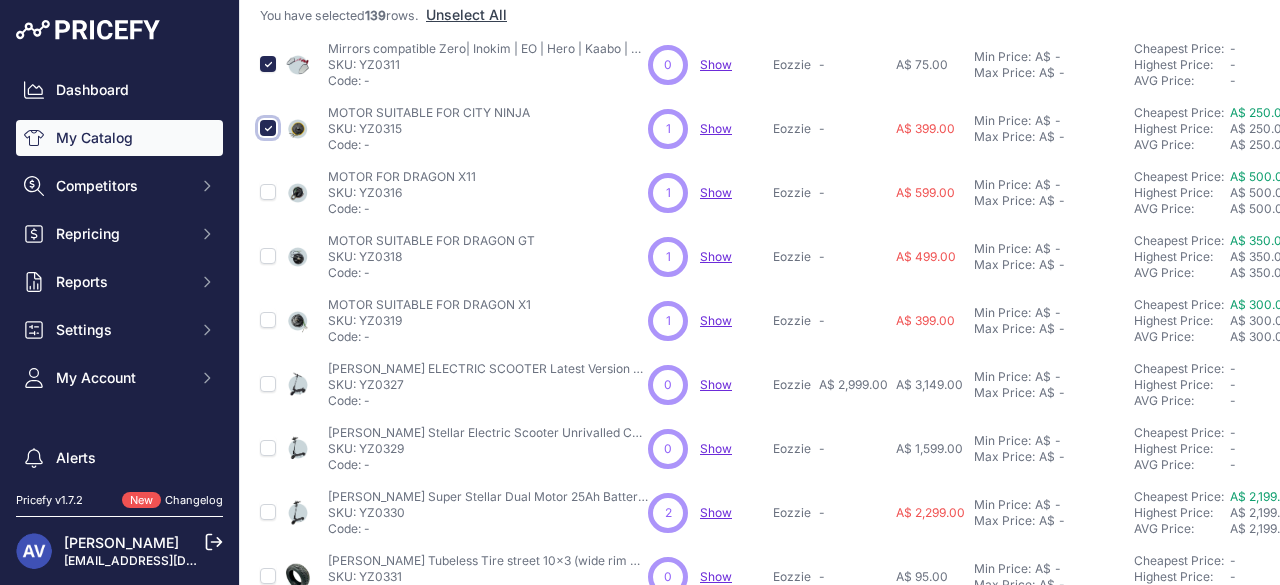 scroll, scrollTop: 290, scrollLeft: 0, axis: vertical 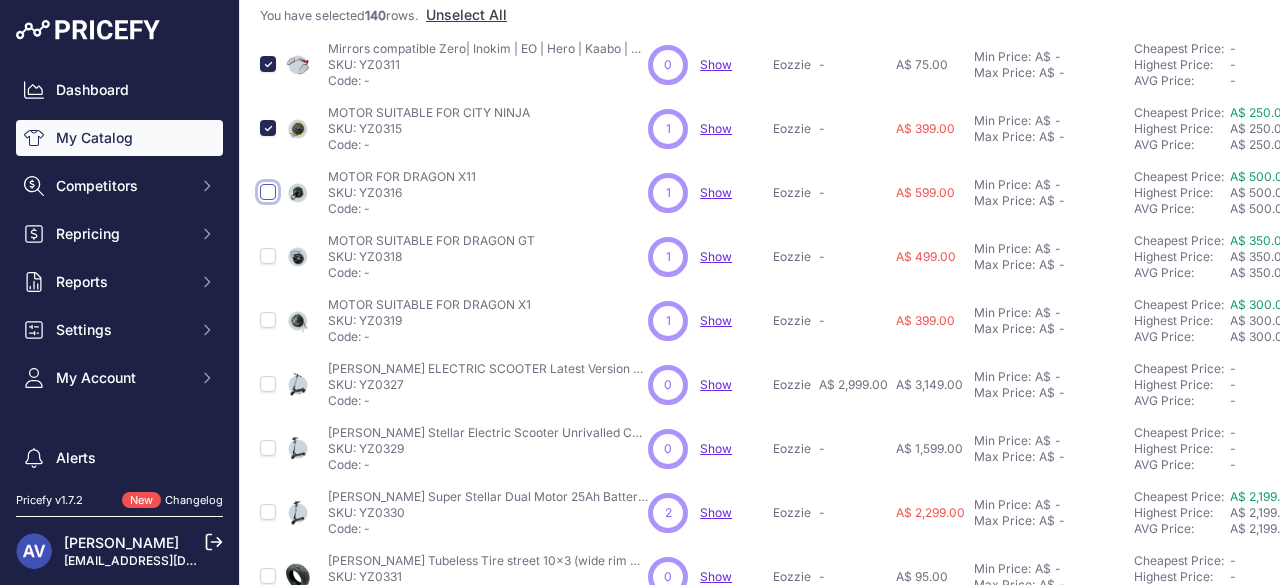 click at bounding box center [268, 192] 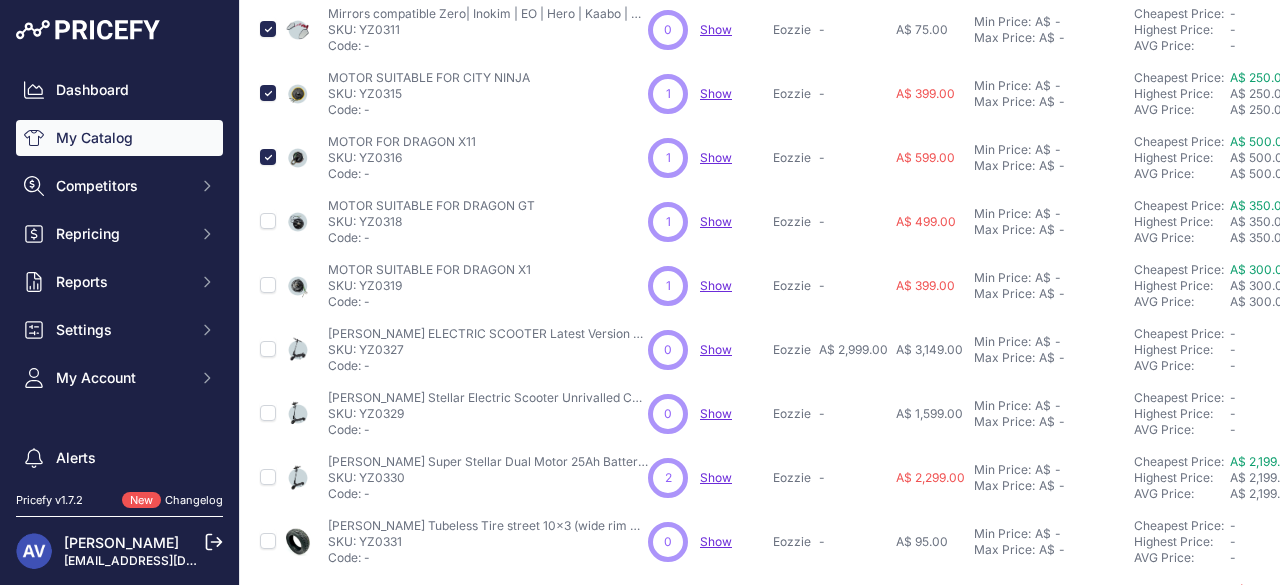 scroll, scrollTop: 255, scrollLeft: 0, axis: vertical 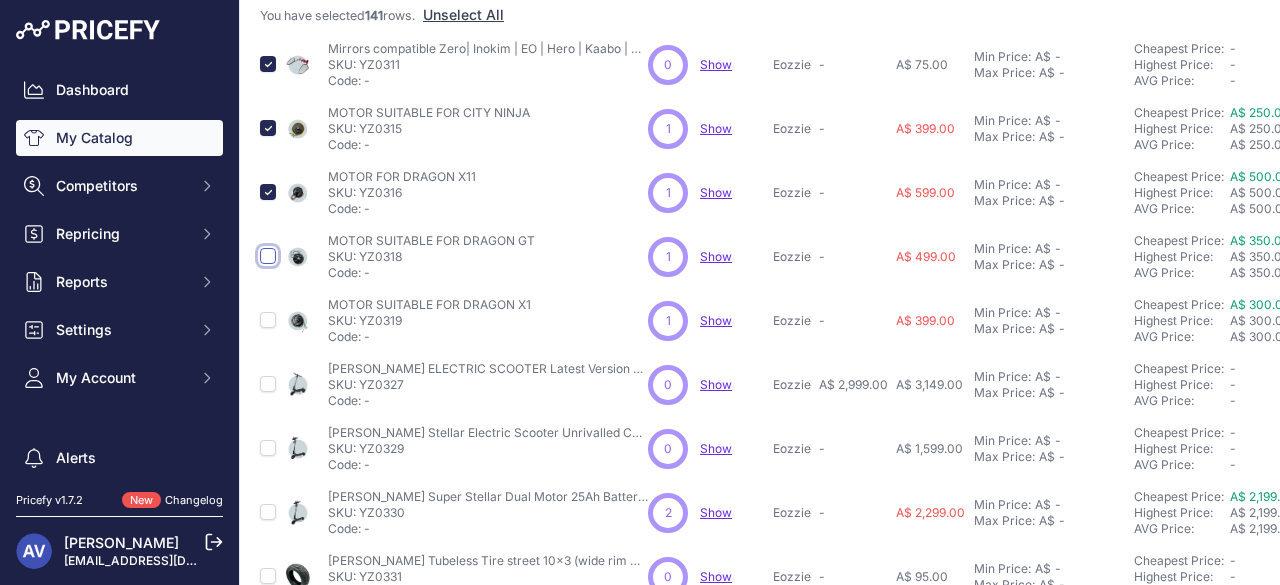 click at bounding box center (268, 256) 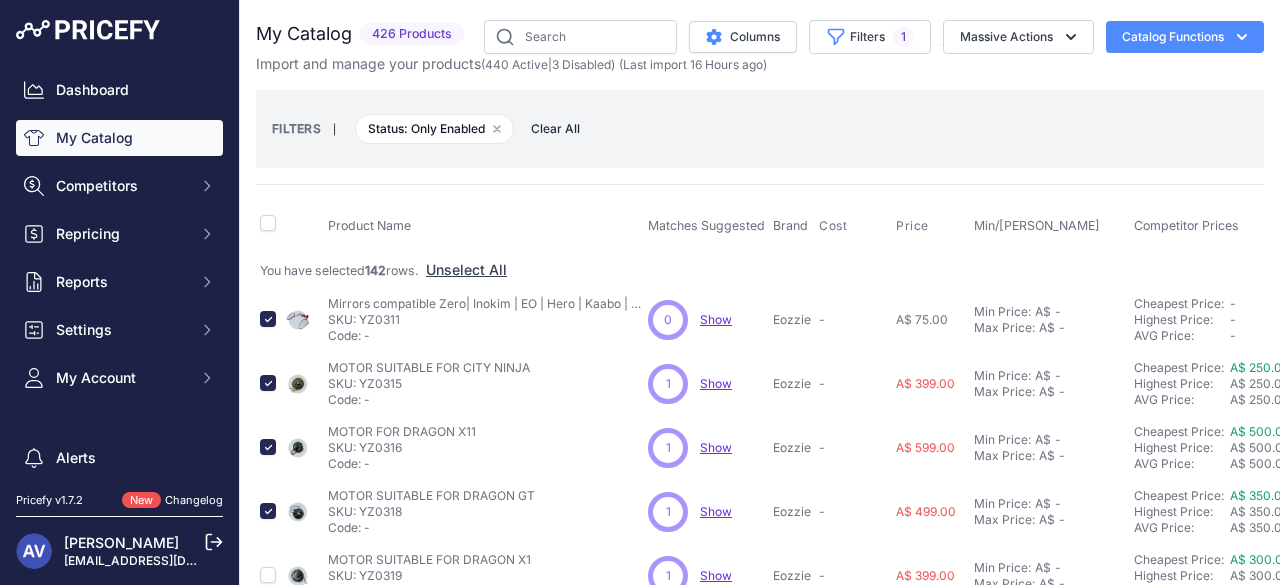 scroll, scrollTop: 0, scrollLeft: 0, axis: both 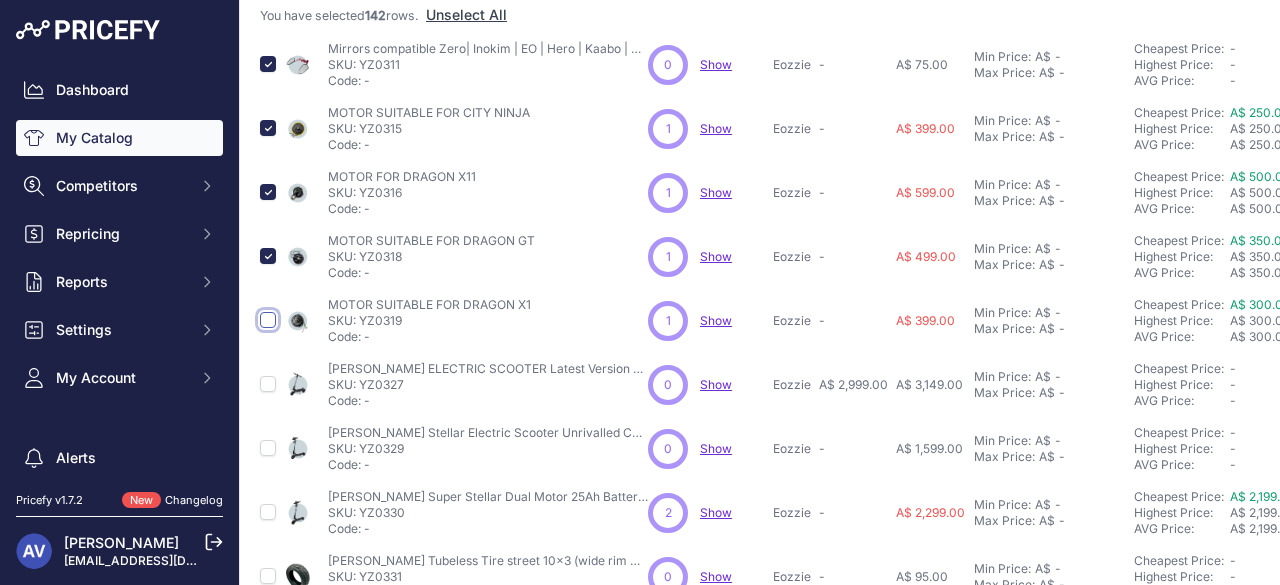 click at bounding box center [268, 320] 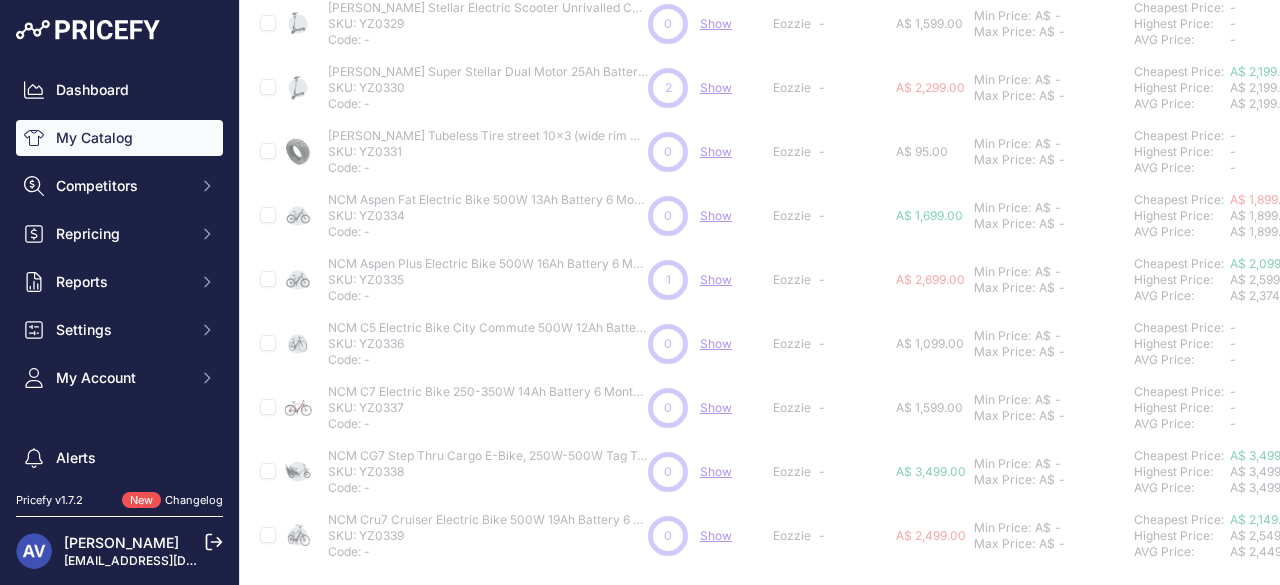 scroll, scrollTop: 718, scrollLeft: 0, axis: vertical 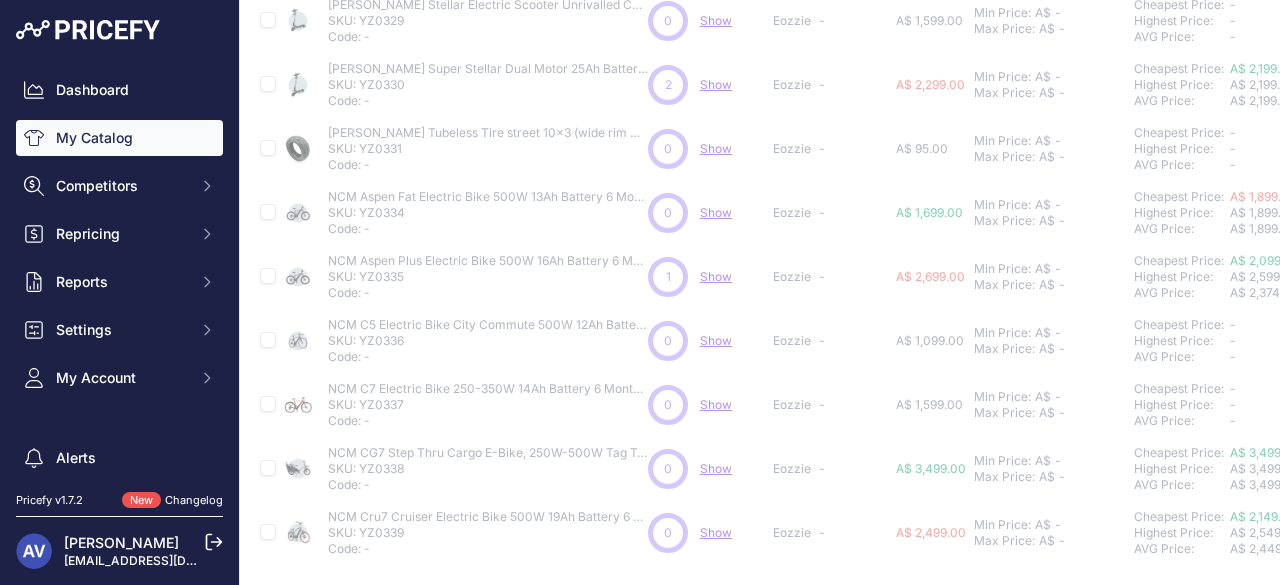 type 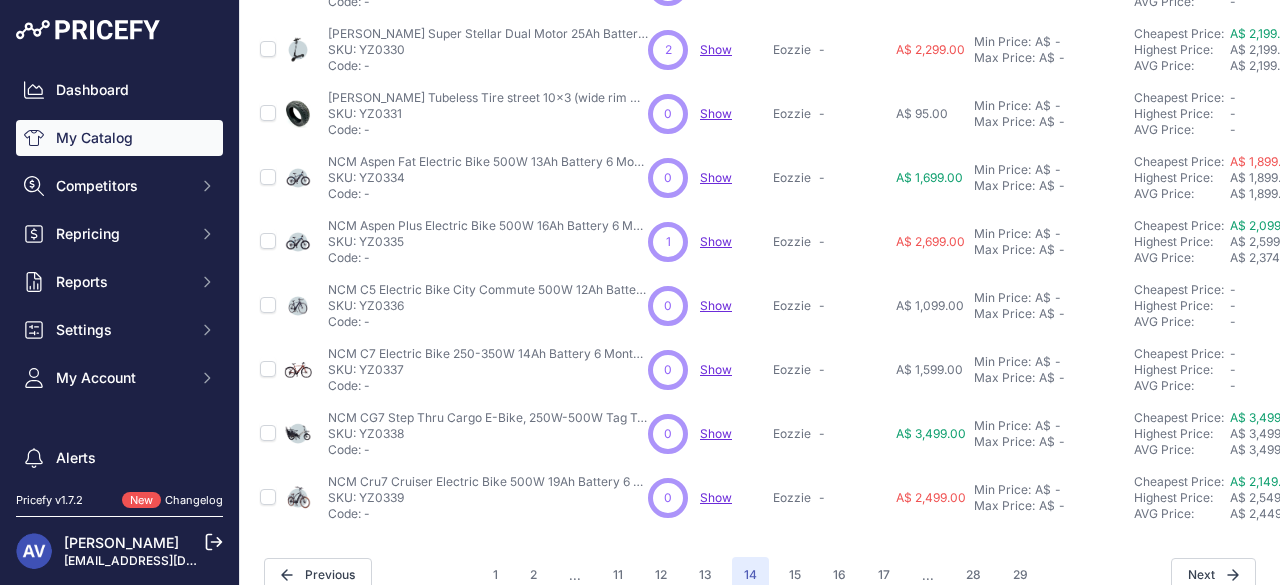 scroll, scrollTop: 683, scrollLeft: 0, axis: vertical 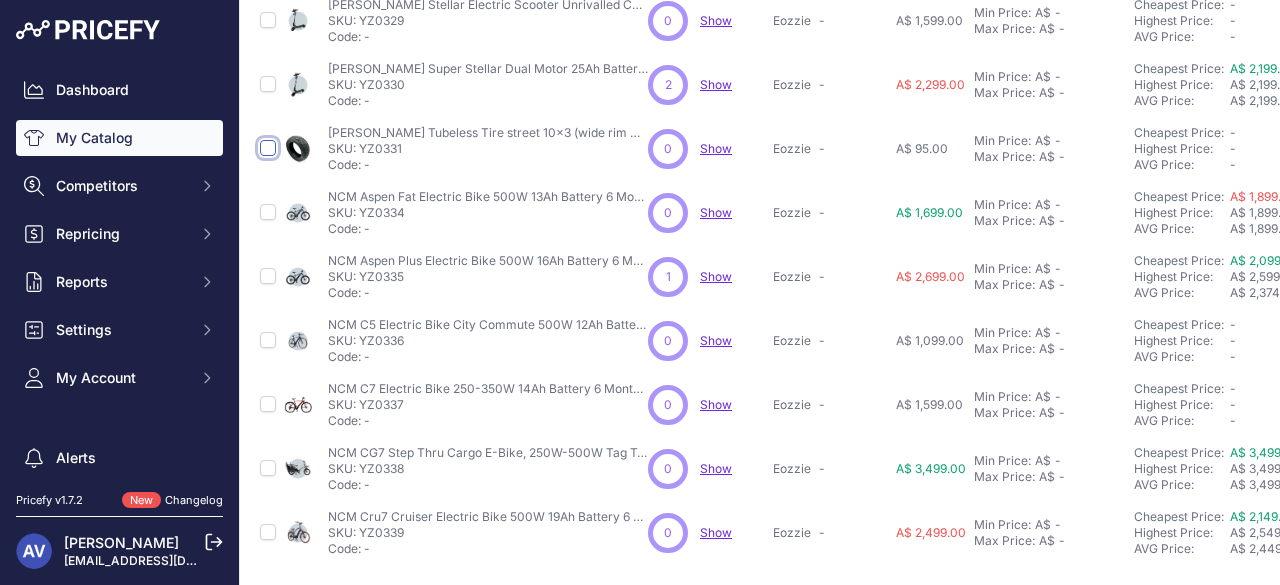 click at bounding box center (268, 148) 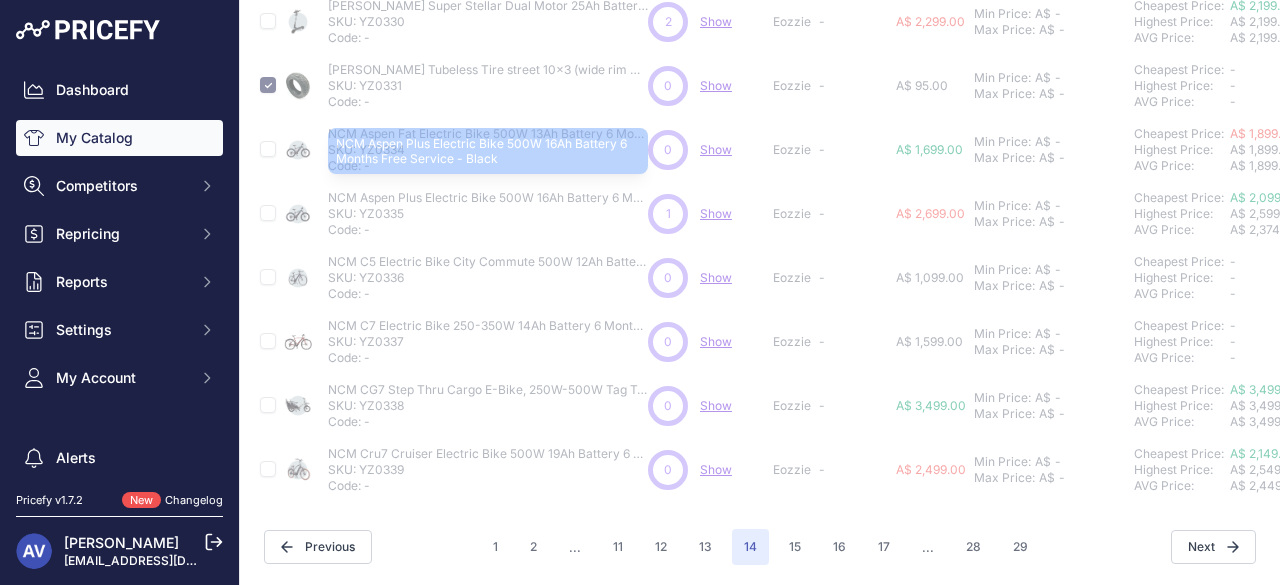 scroll, scrollTop: 792, scrollLeft: 0, axis: vertical 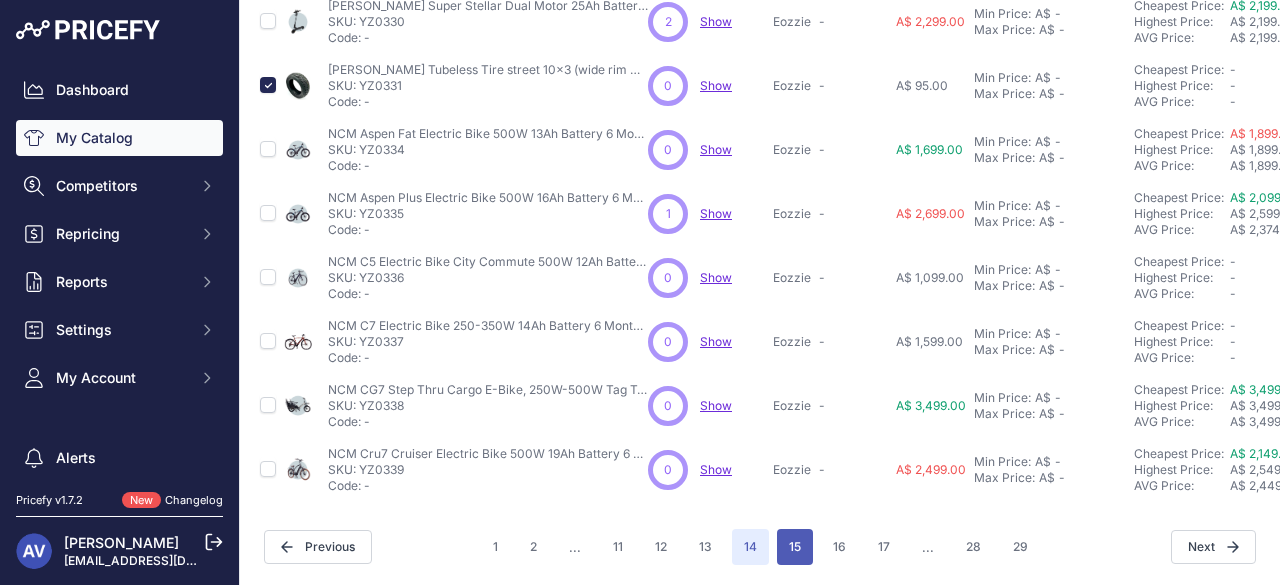 click on "15" at bounding box center [795, 547] 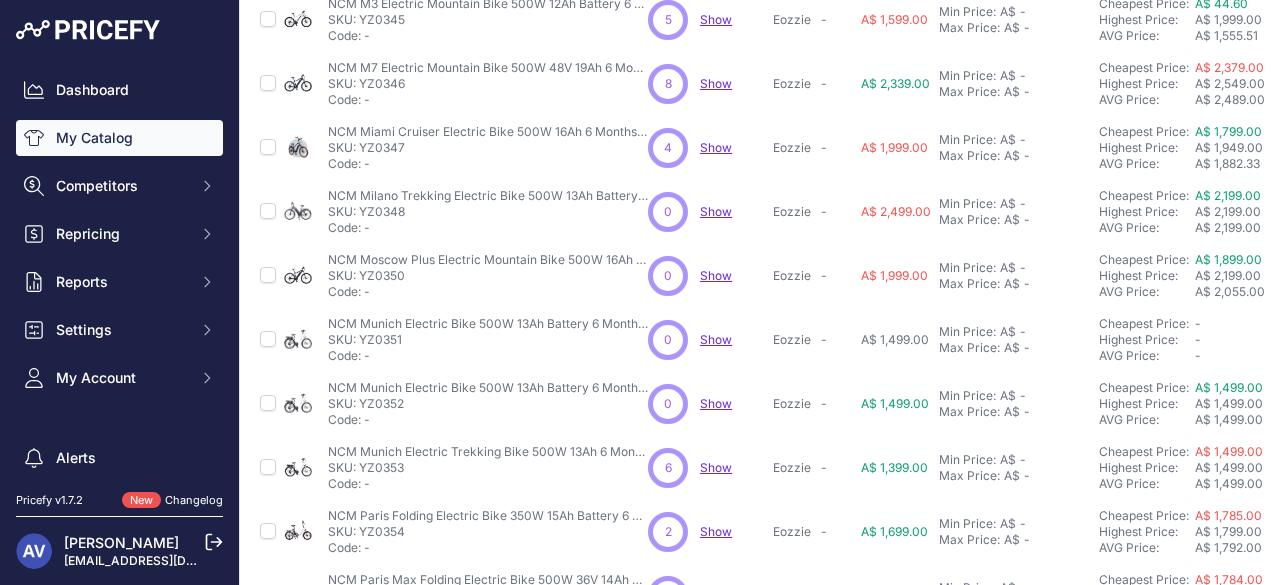 scroll, scrollTop: 758, scrollLeft: 0, axis: vertical 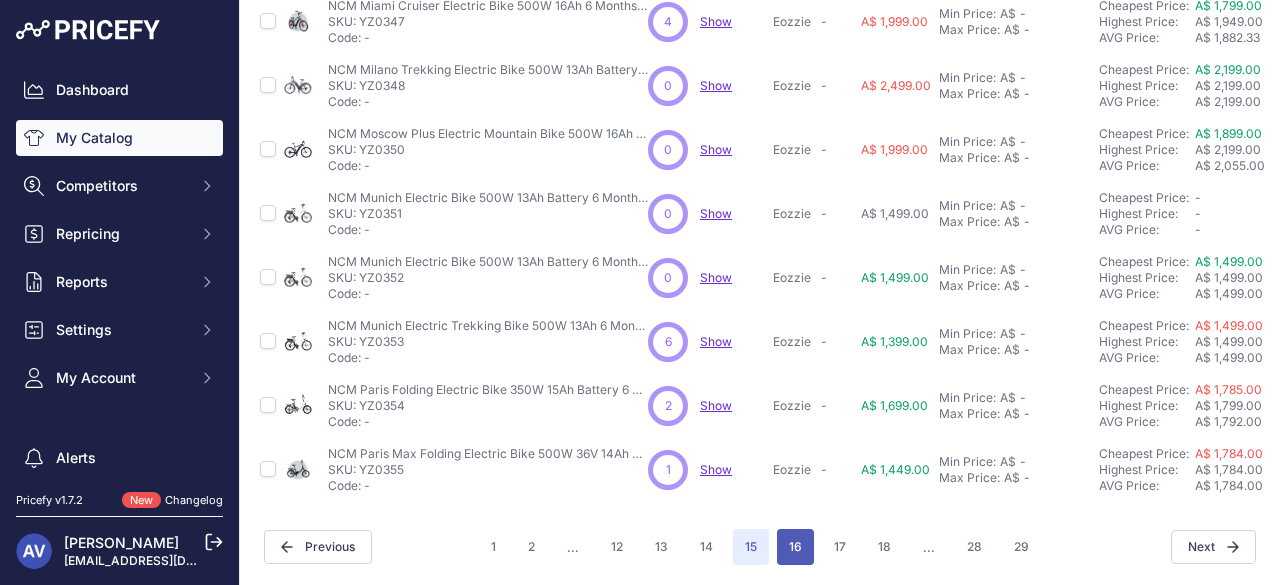 click on "16" at bounding box center [795, 547] 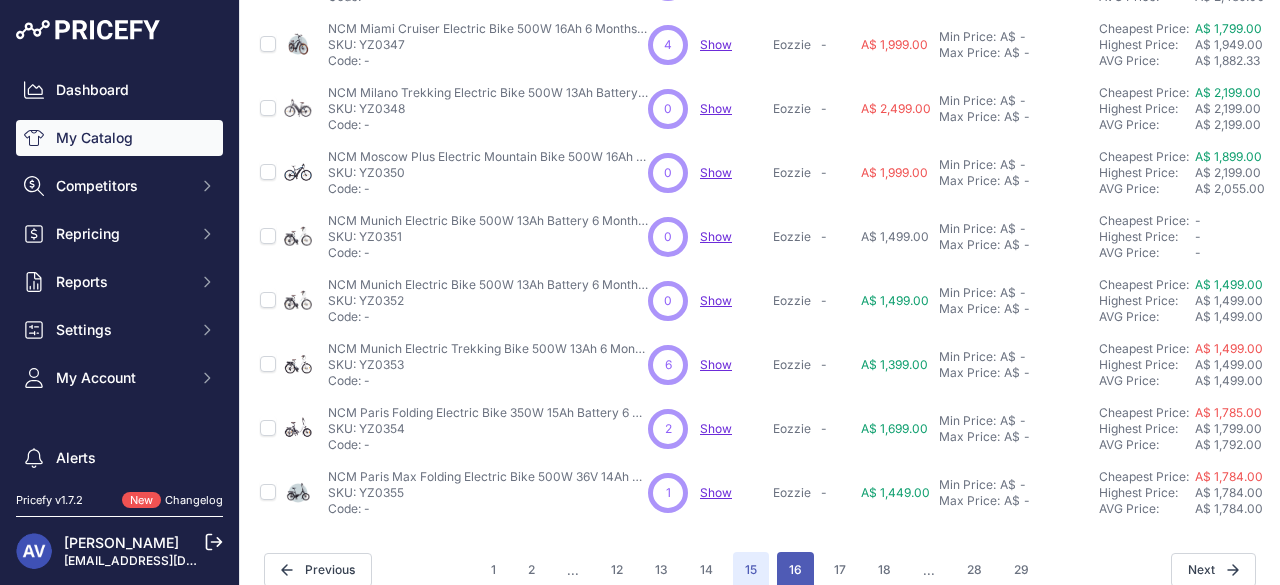 scroll, scrollTop: 792, scrollLeft: 0, axis: vertical 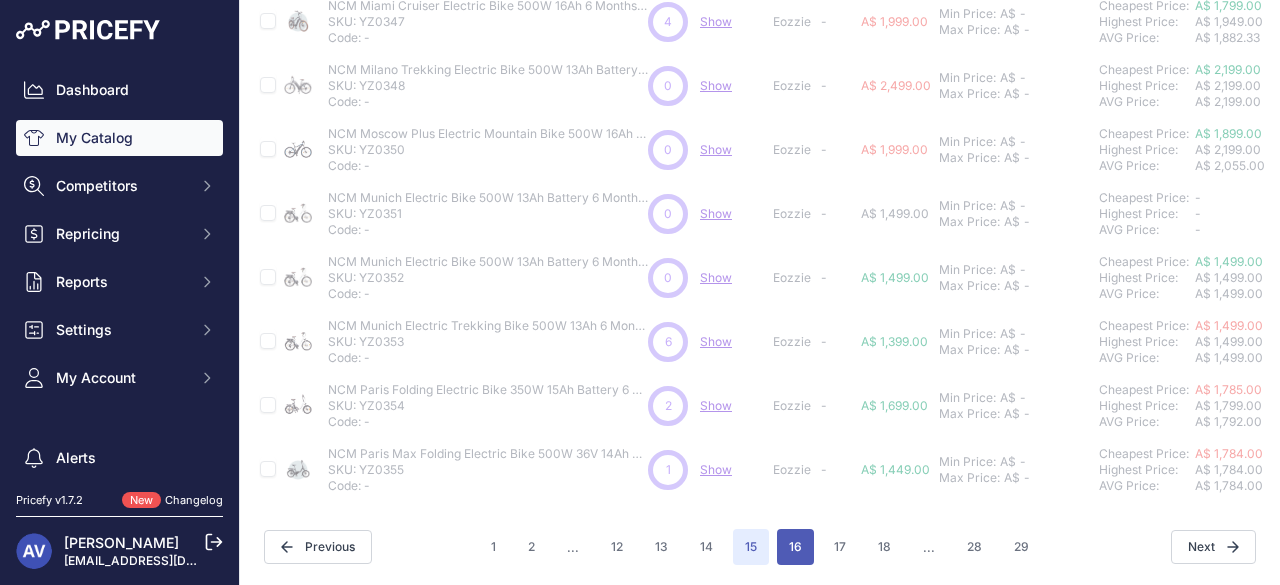 type 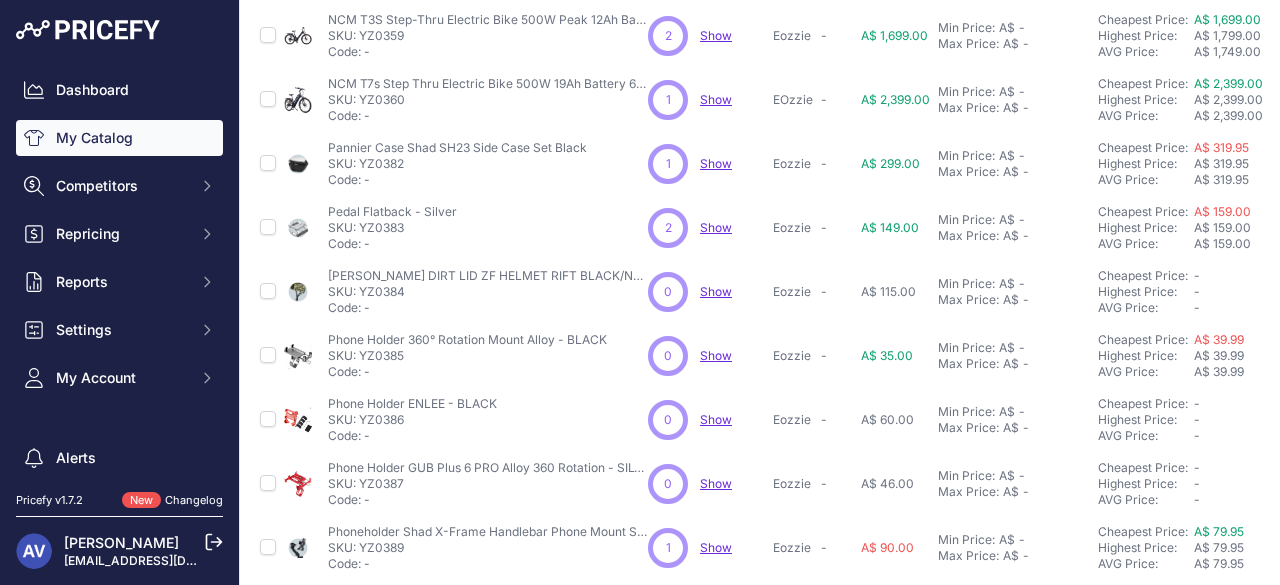 scroll, scrollTop: 413, scrollLeft: 0, axis: vertical 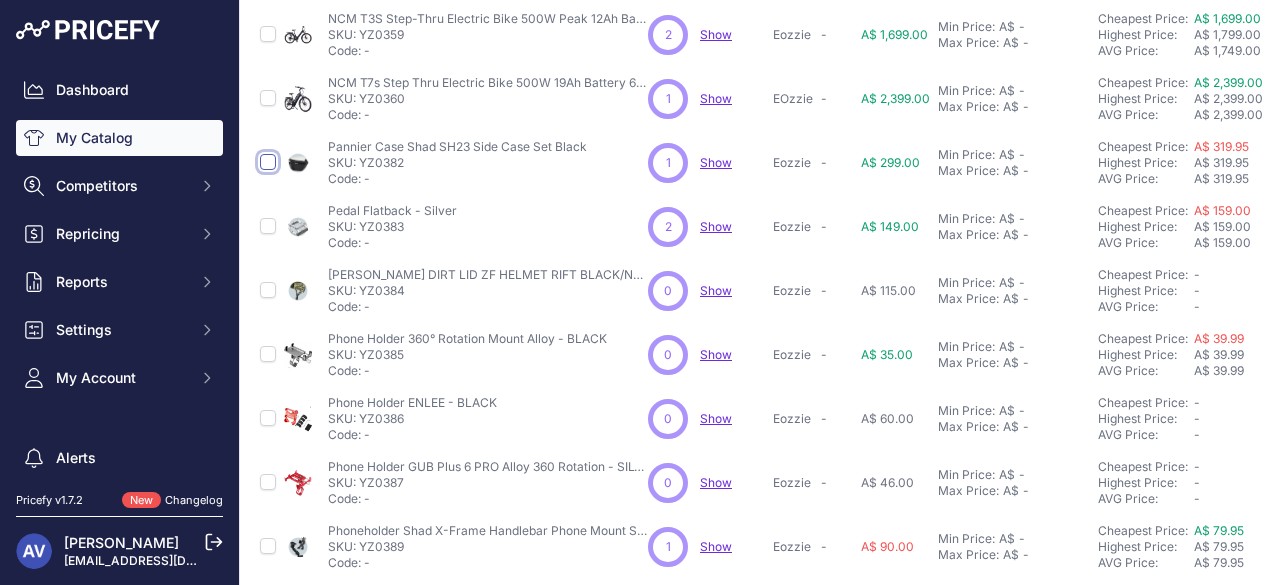 click at bounding box center [268, 162] 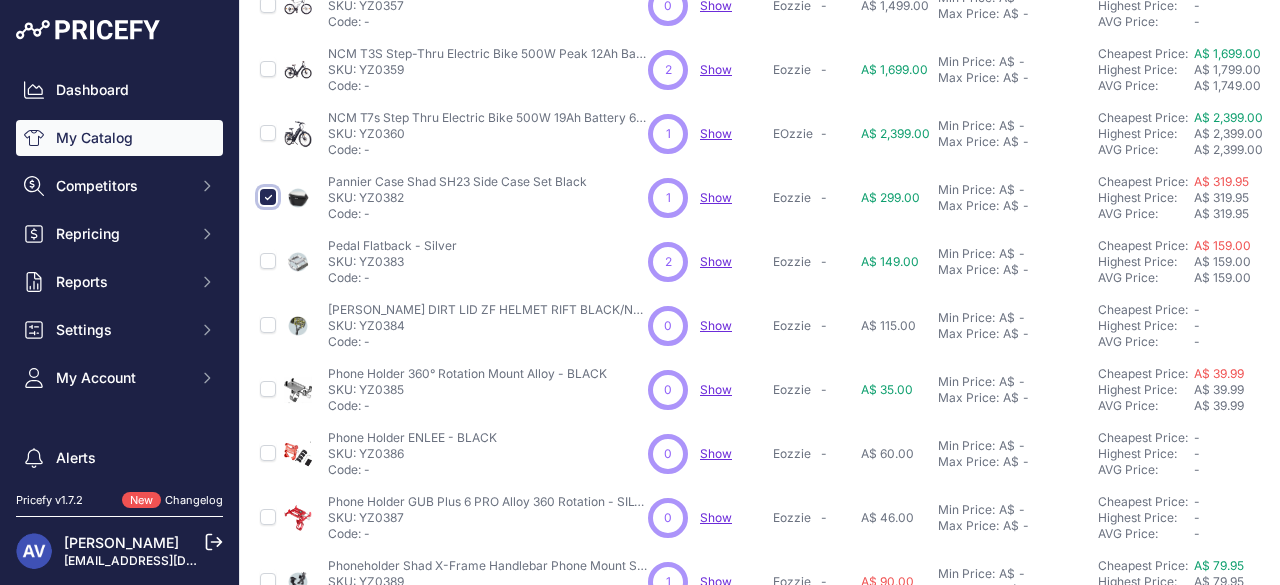 scroll, scrollTop: 448, scrollLeft: 0, axis: vertical 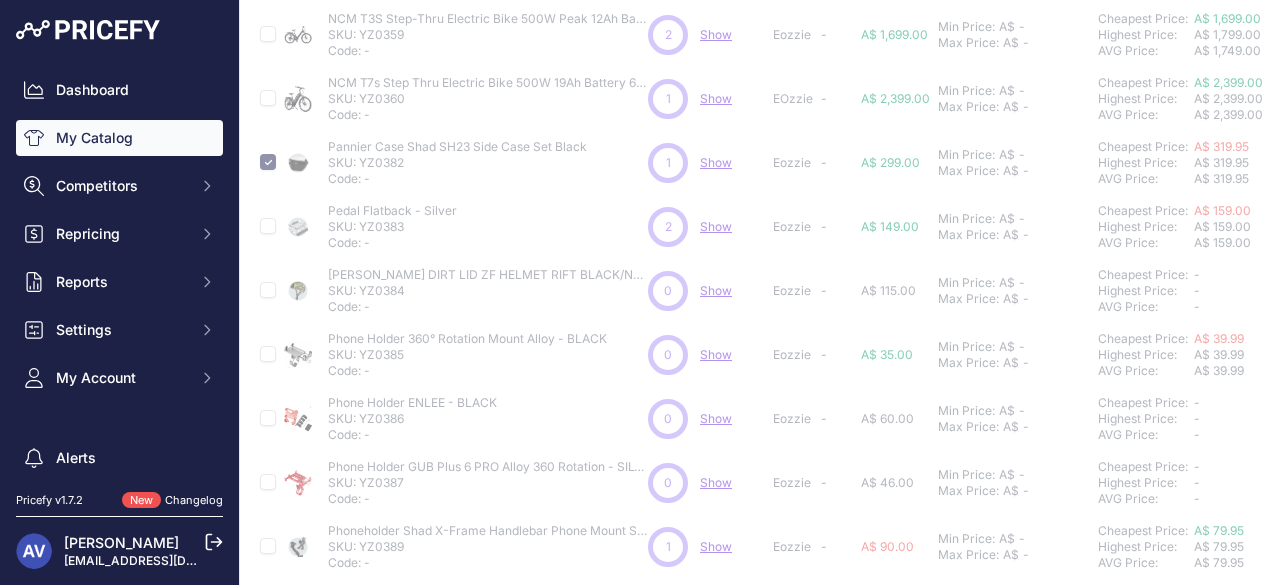 type 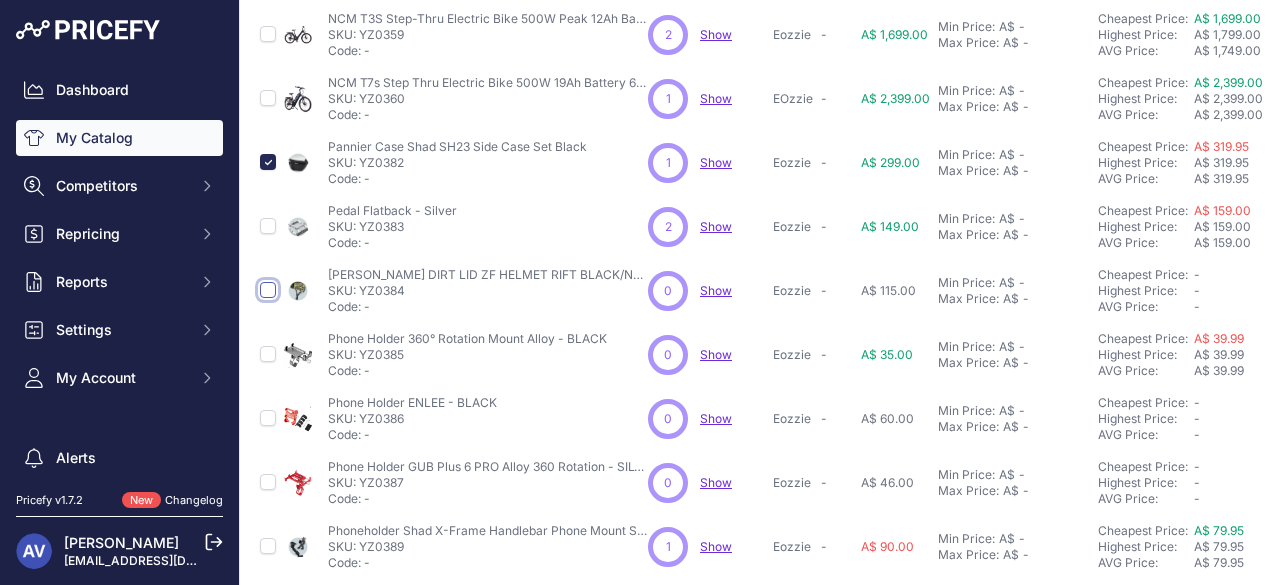 click at bounding box center [268, 290] 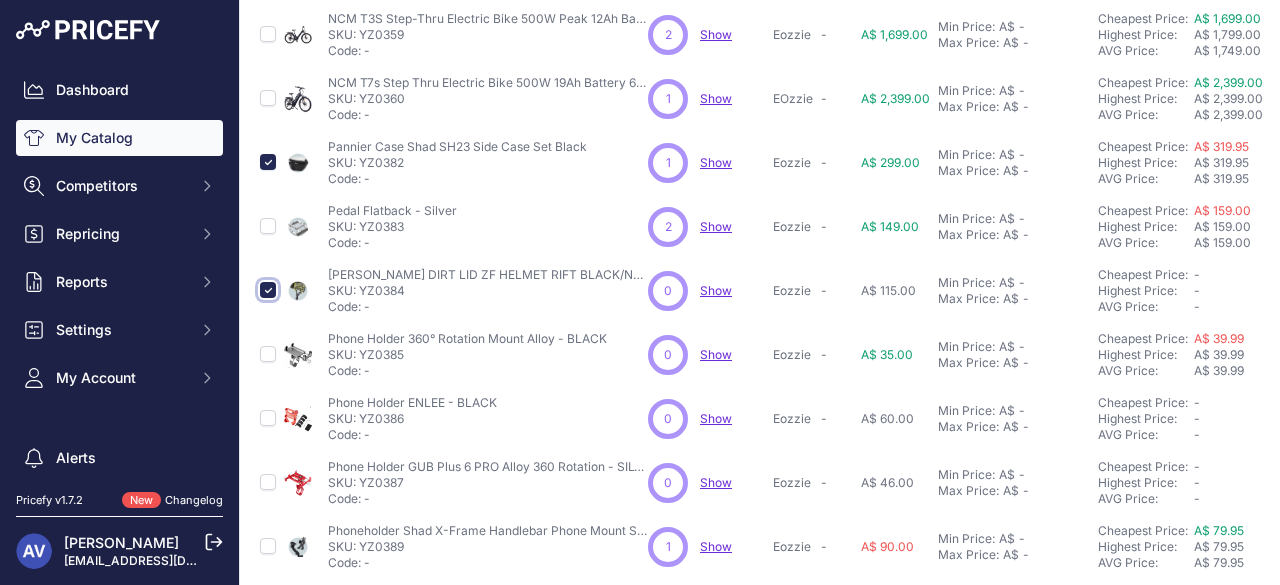 scroll, scrollTop: 448, scrollLeft: 0, axis: vertical 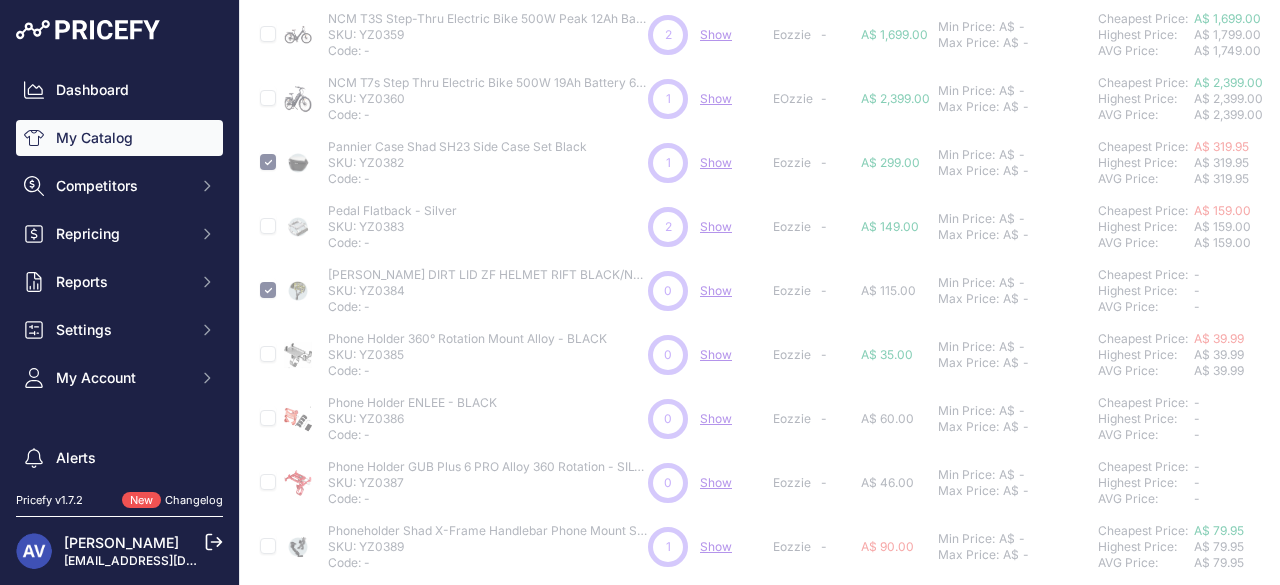 type 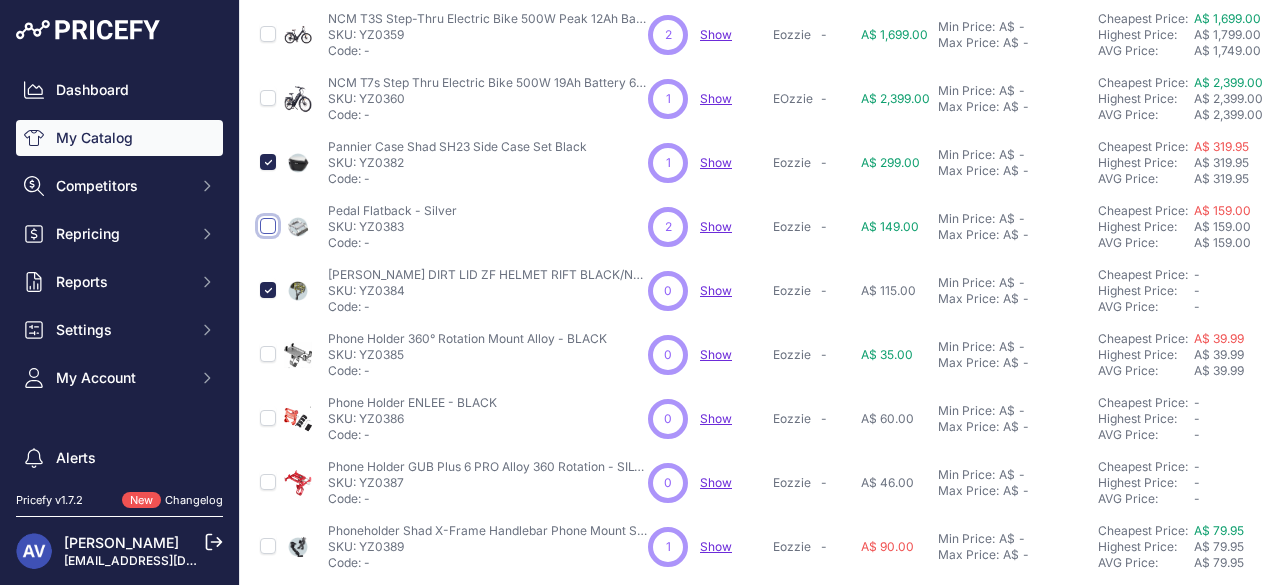 click at bounding box center [268, 226] 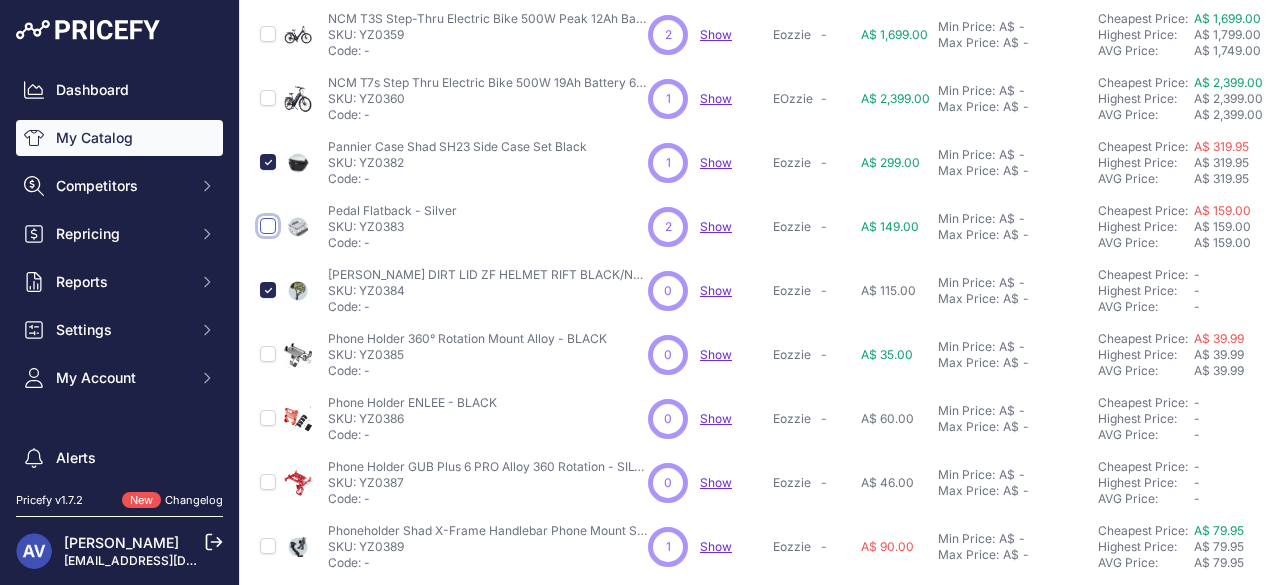 checkbox on "true" 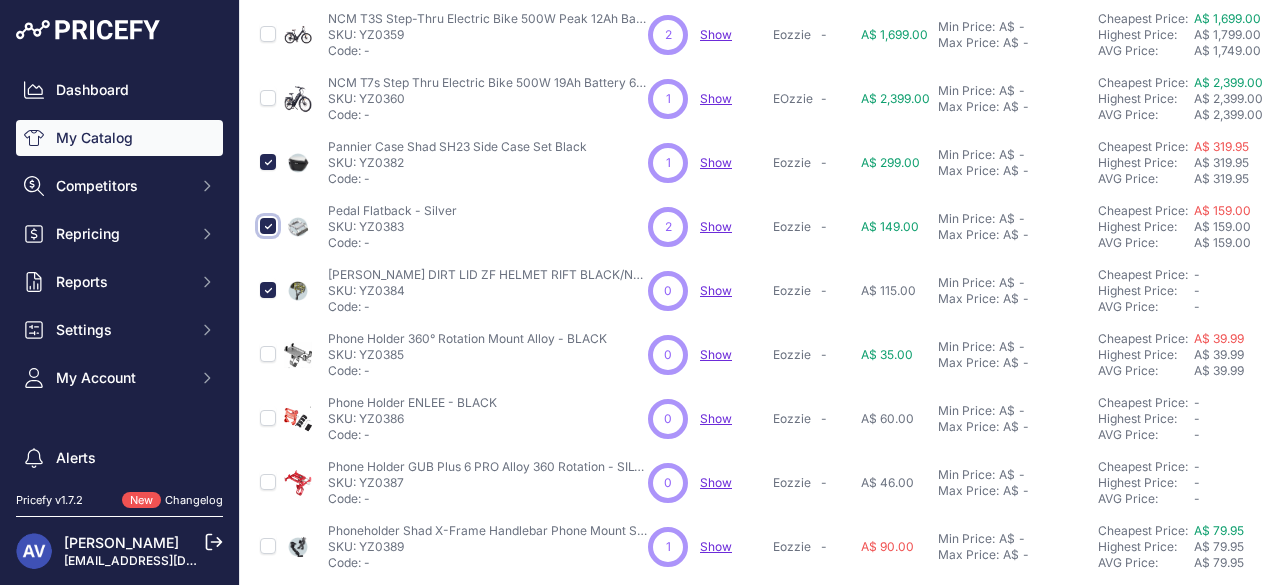scroll, scrollTop: 448, scrollLeft: 0, axis: vertical 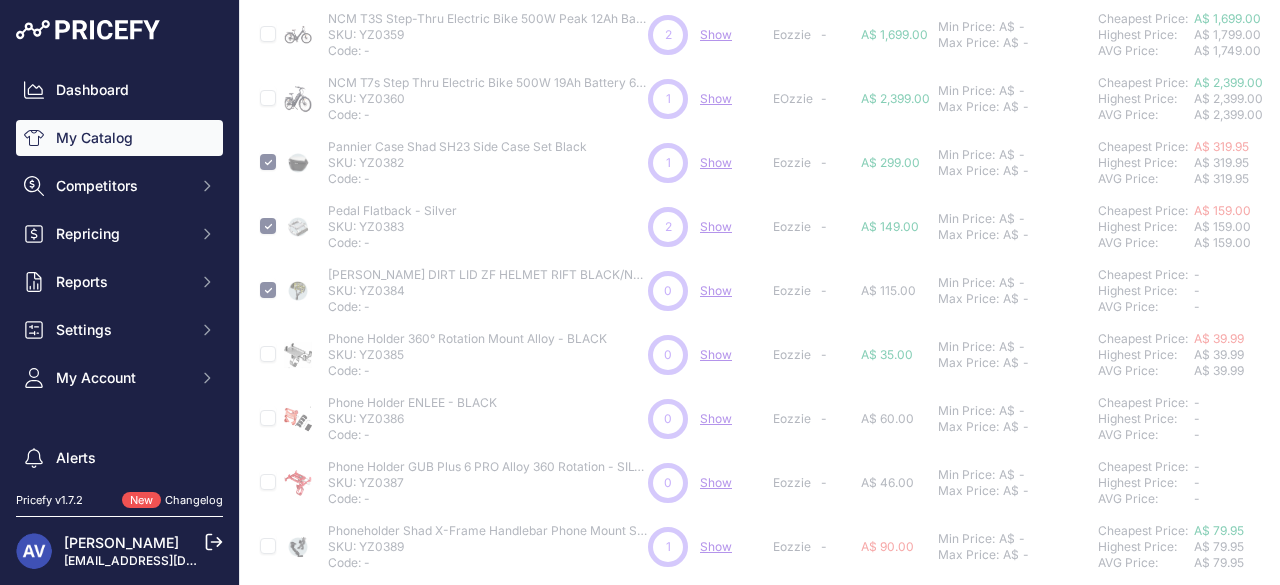 type 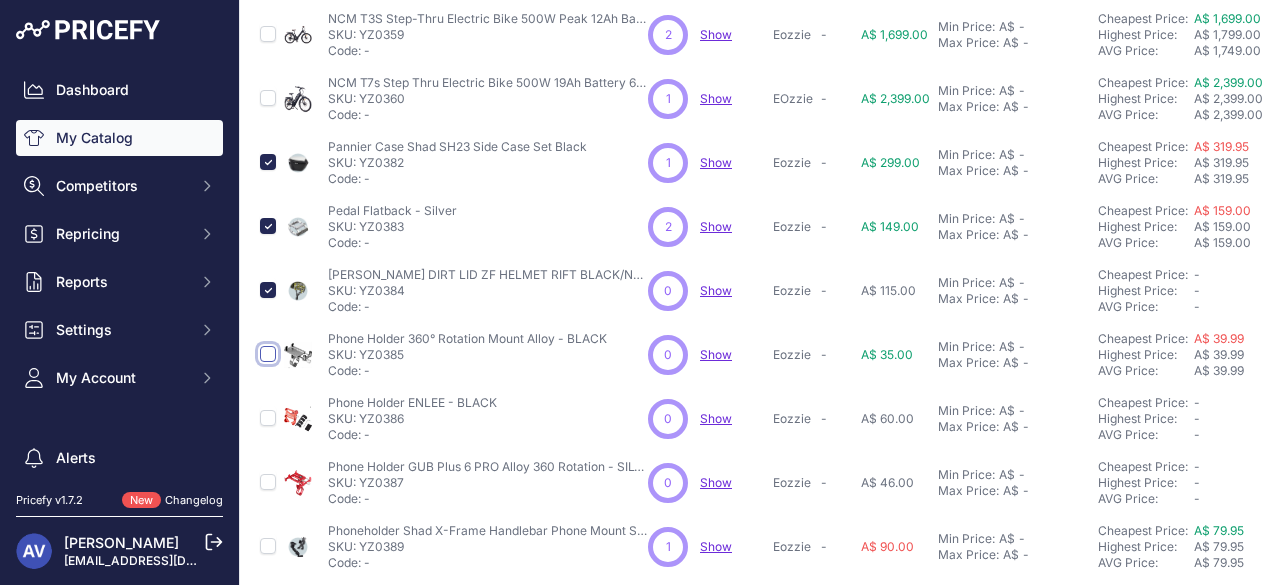 click at bounding box center [268, 354] 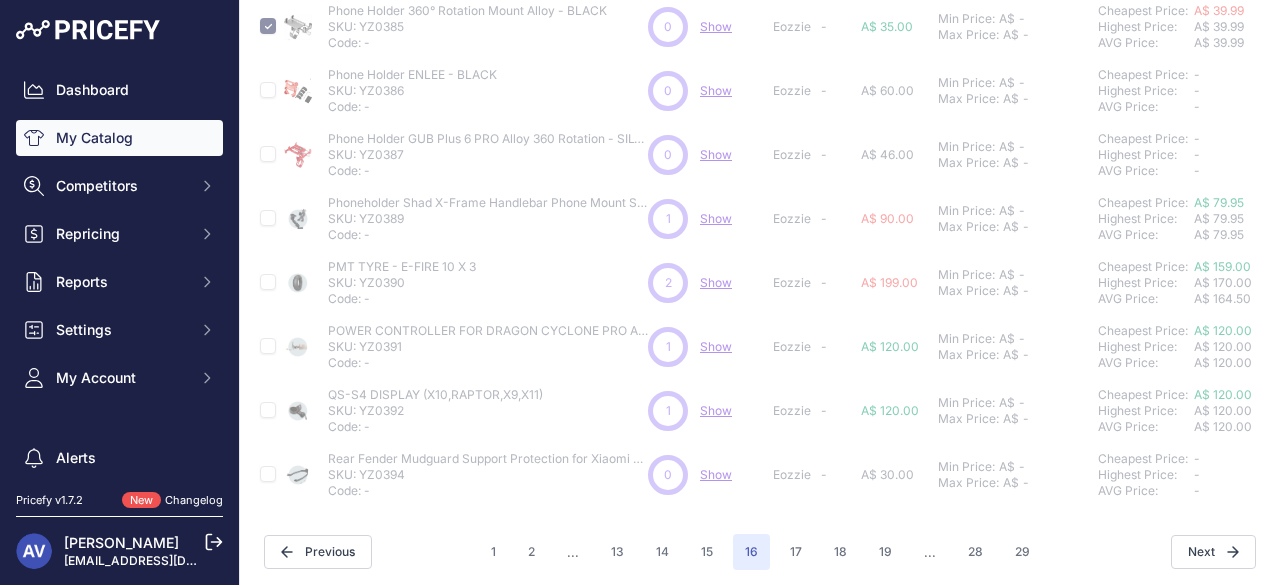 scroll, scrollTop: 792, scrollLeft: 0, axis: vertical 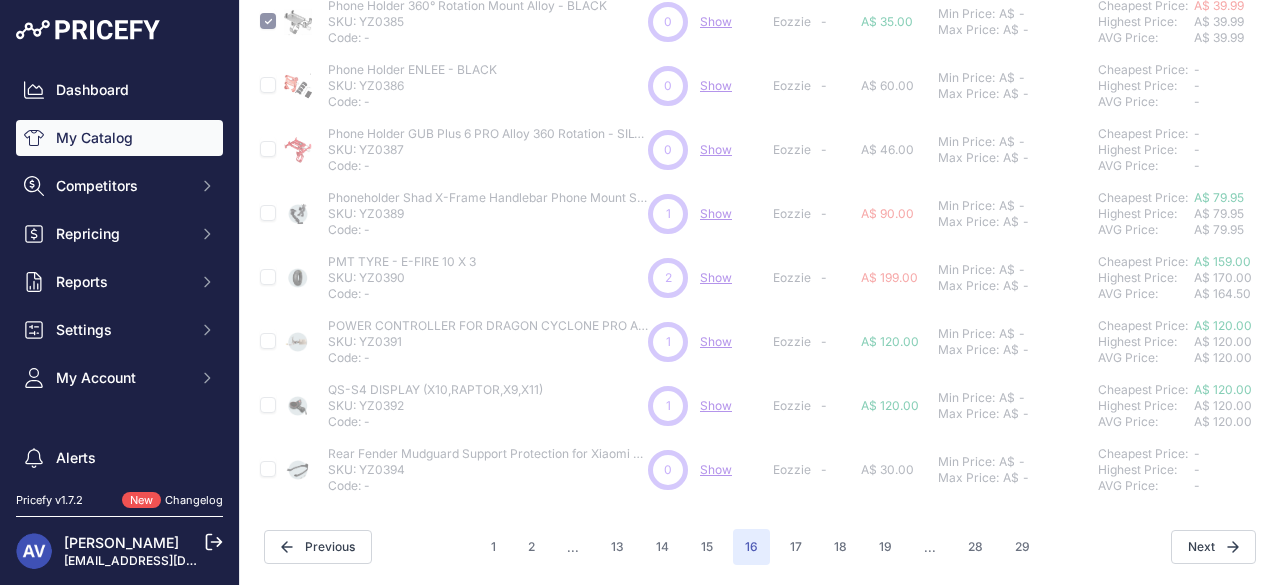 type 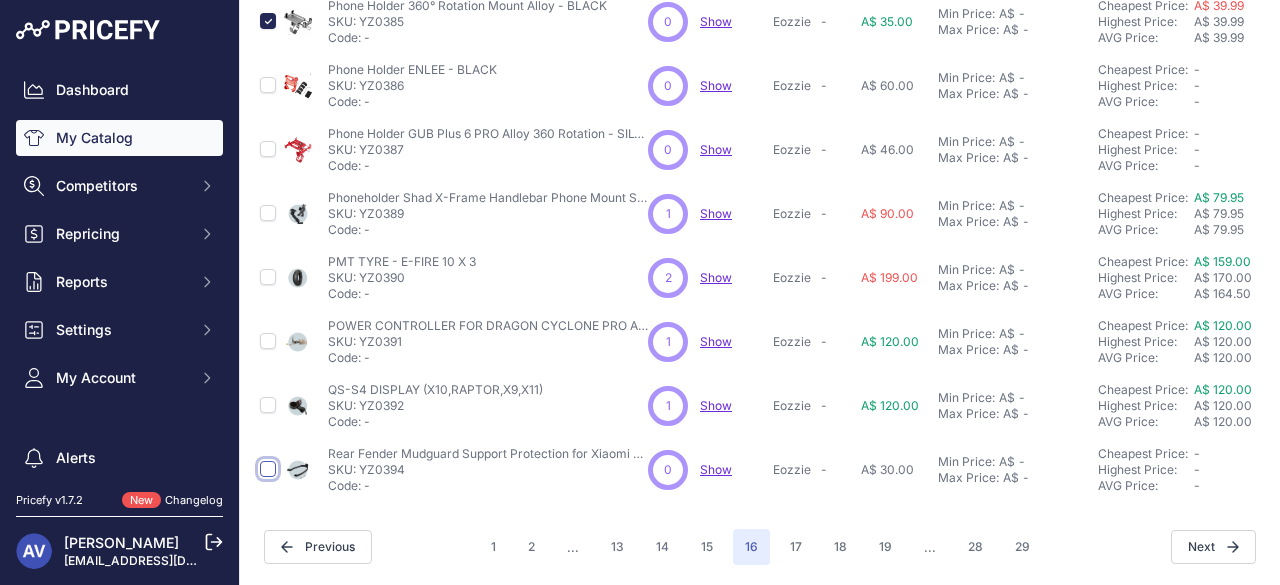 click at bounding box center [268, 469] 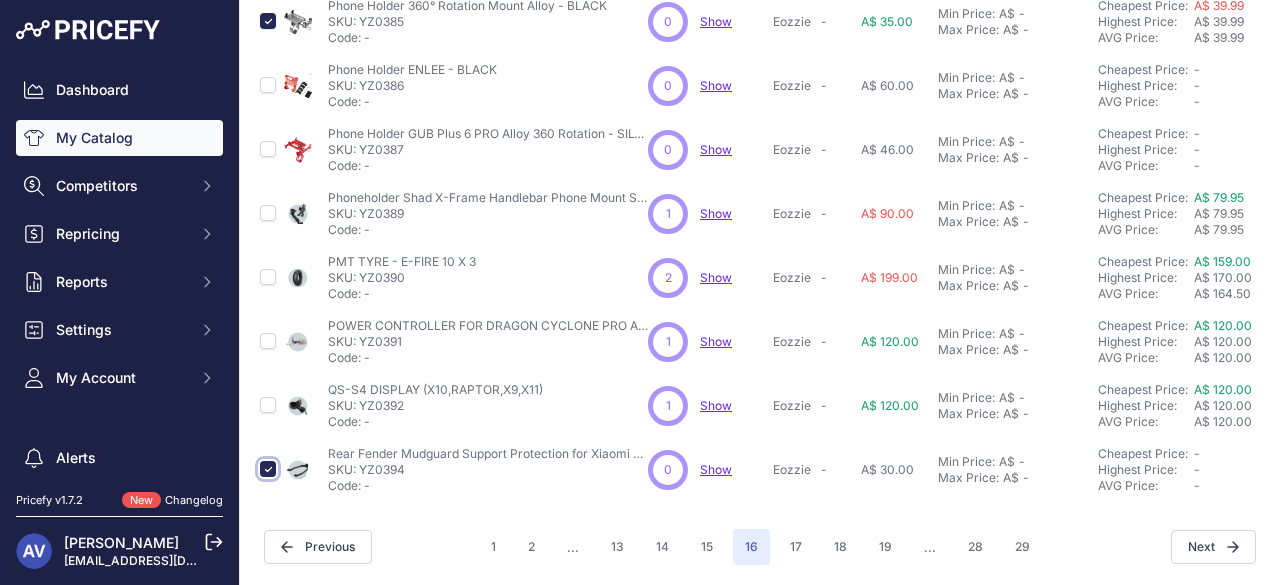 scroll, scrollTop: 792, scrollLeft: 0, axis: vertical 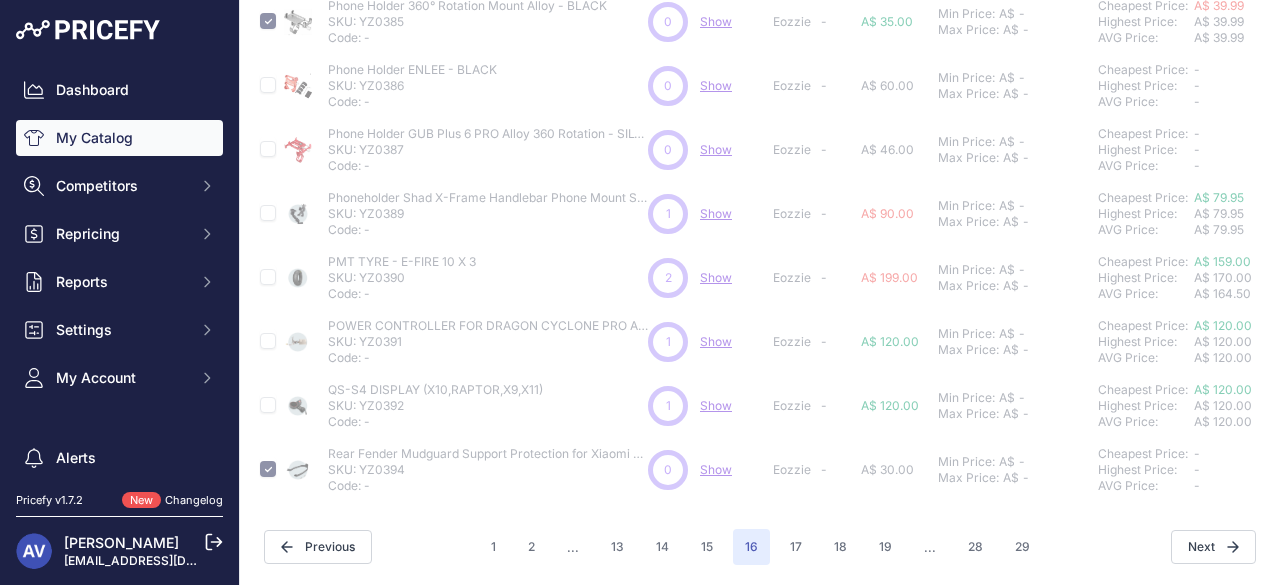 type 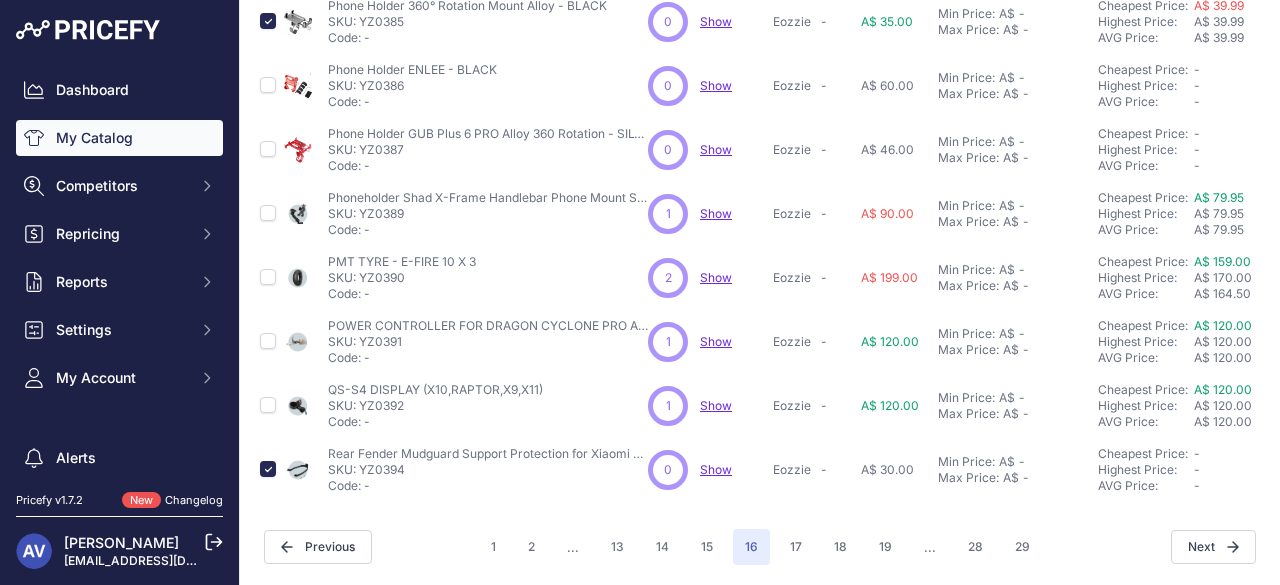 scroll, scrollTop: 758, scrollLeft: 0, axis: vertical 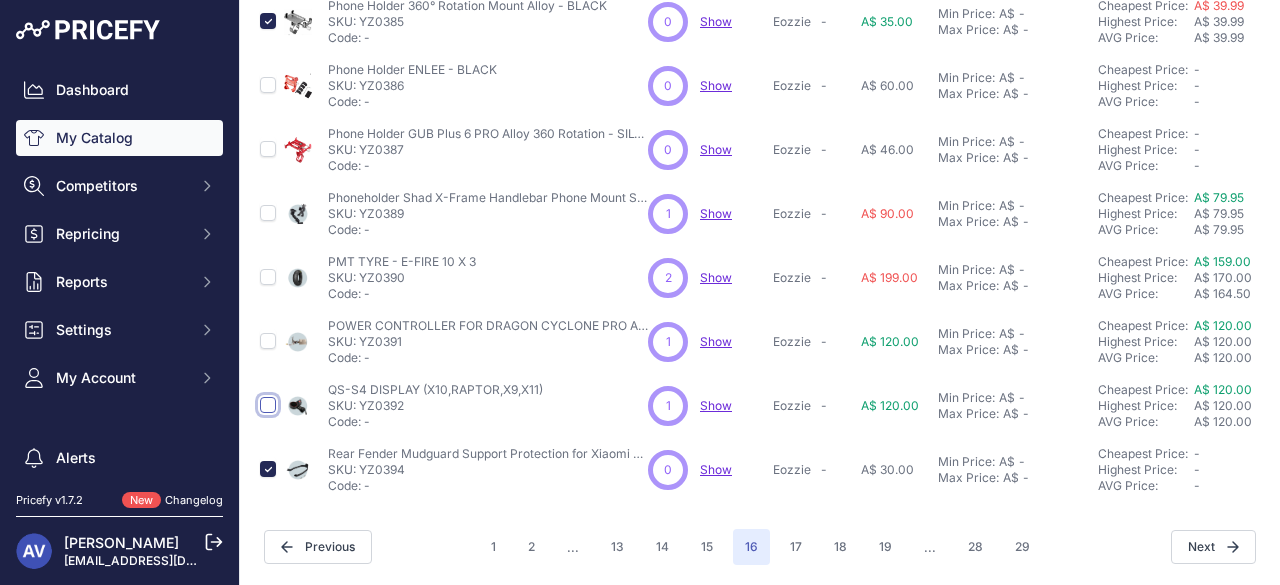 click at bounding box center (268, 405) 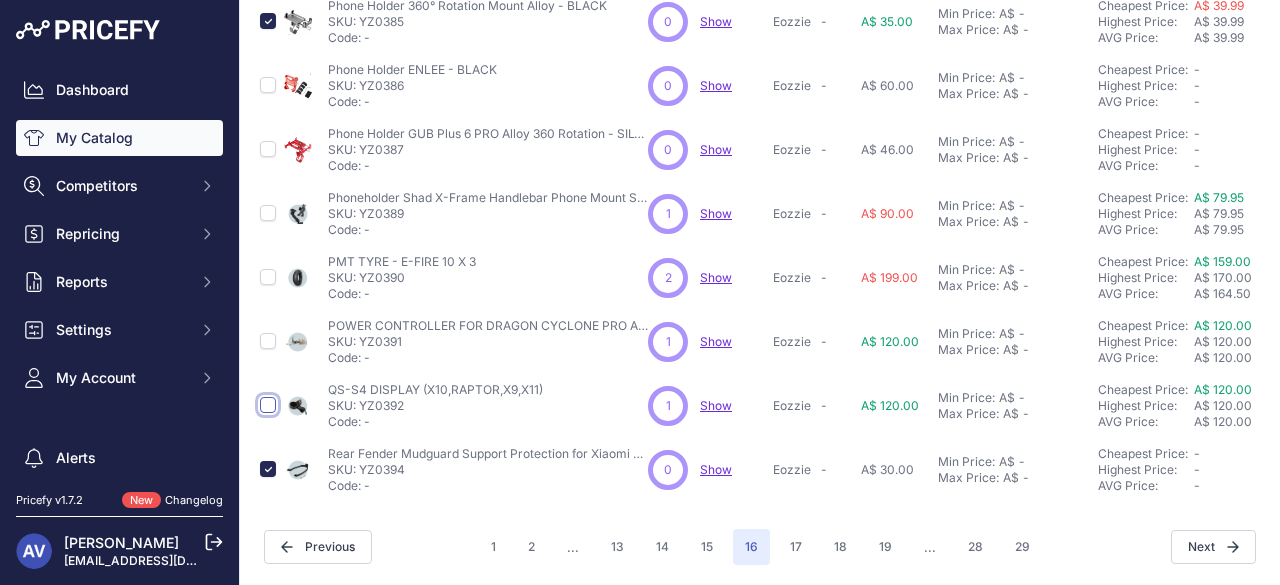 checkbox on "true" 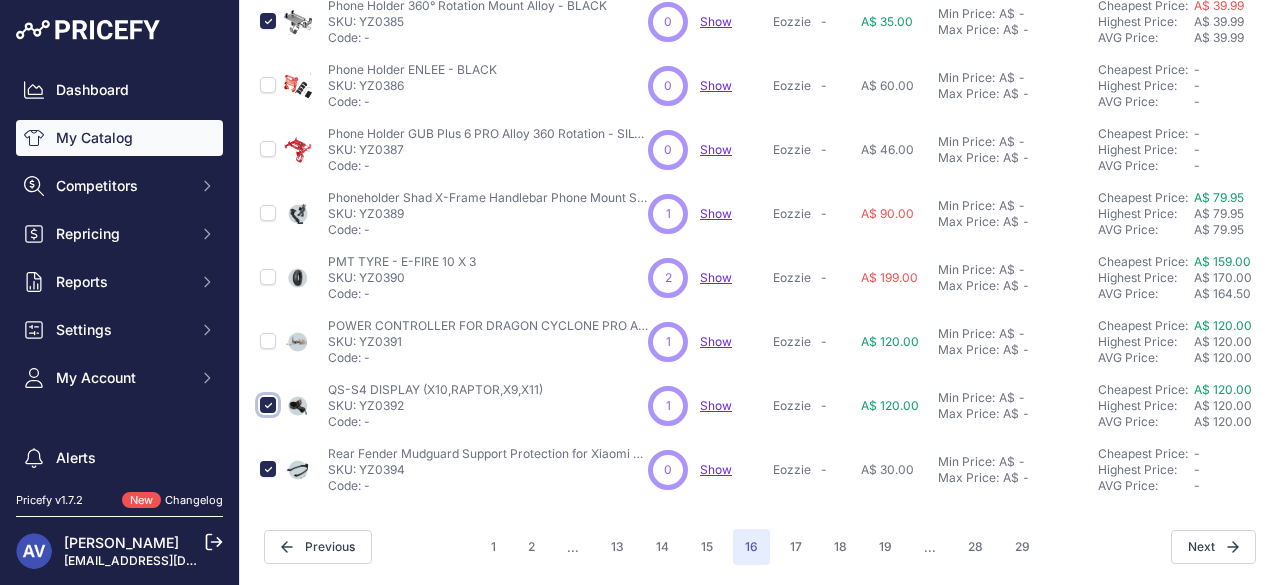 scroll, scrollTop: 792, scrollLeft: 0, axis: vertical 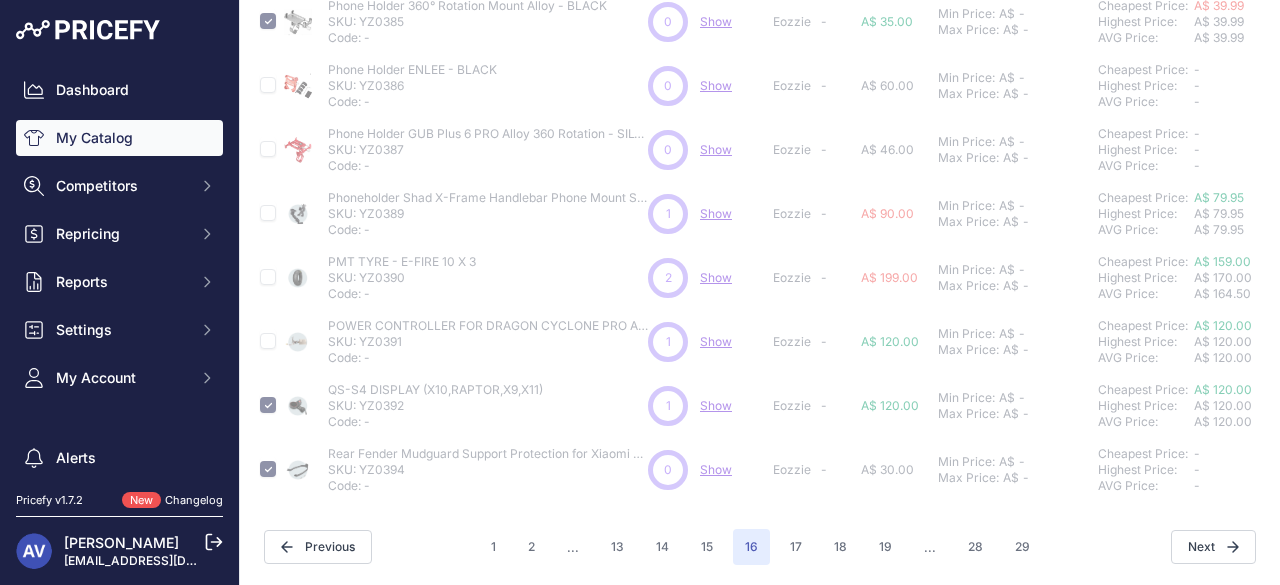 type 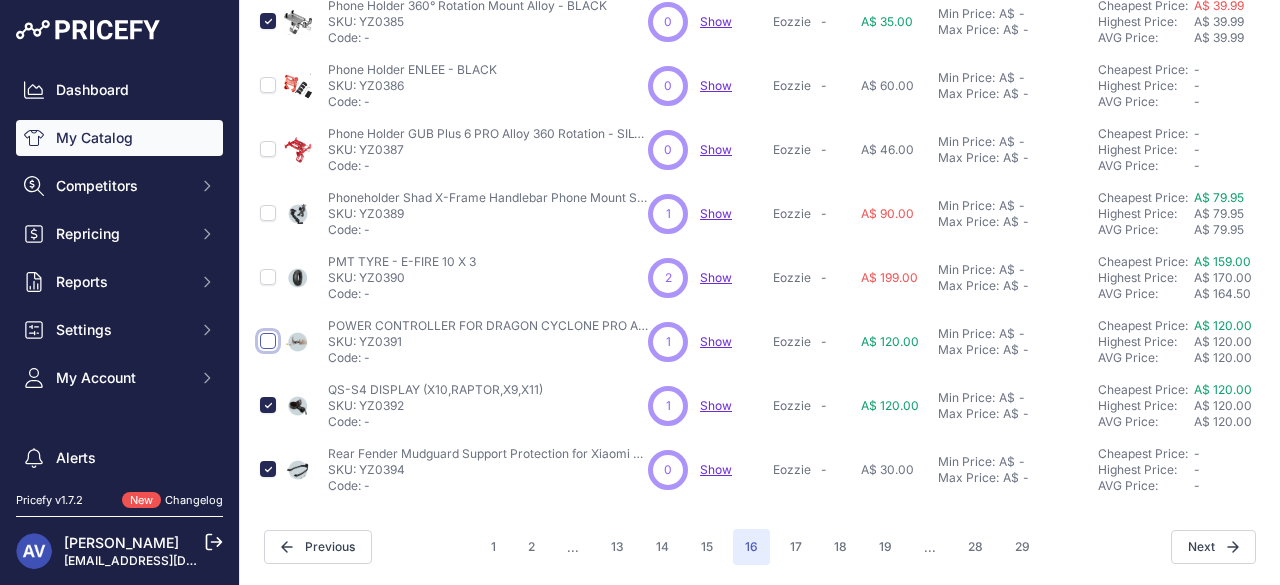 click at bounding box center [268, 341] 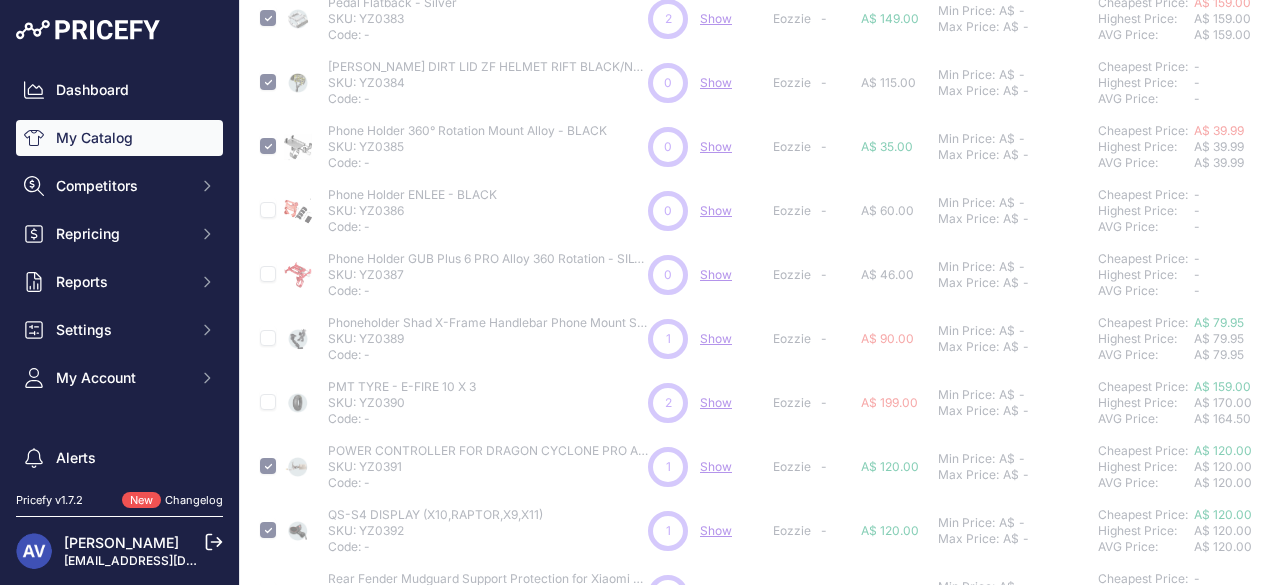 scroll, scrollTop: 648, scrollLeft: 0, axis: vertical 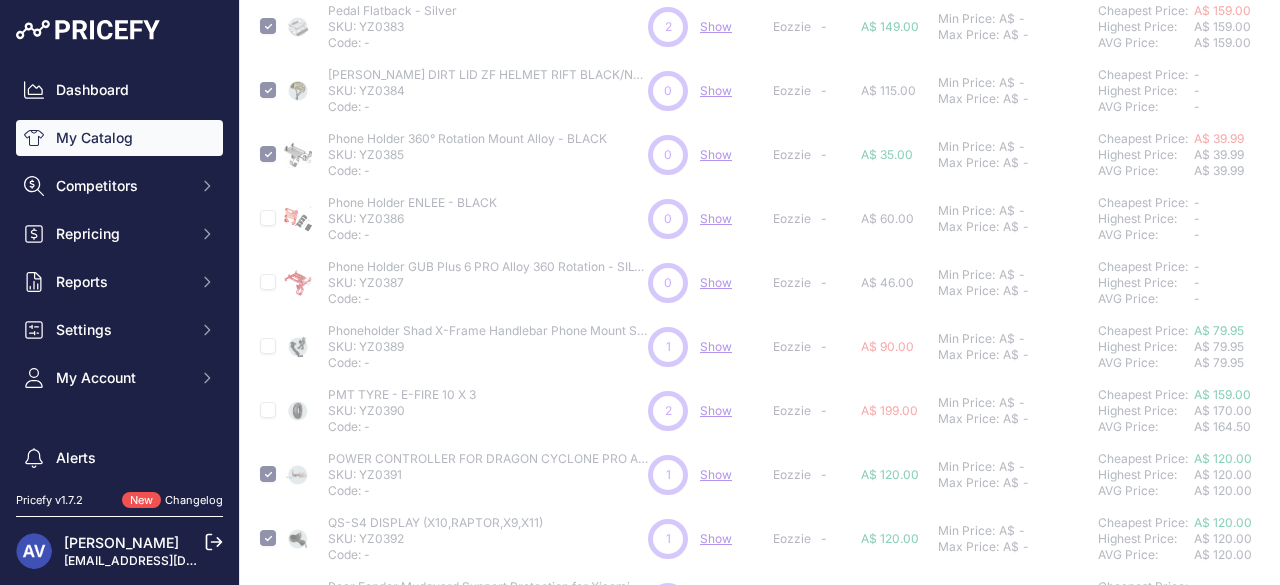 type 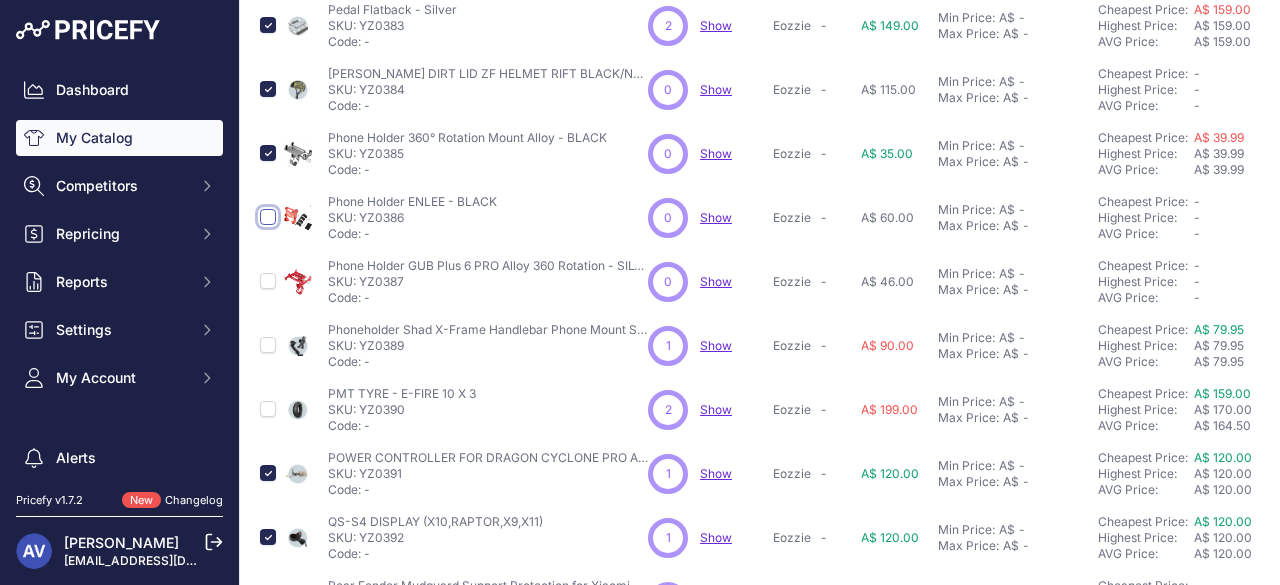 click at bounding box center (268, 217) 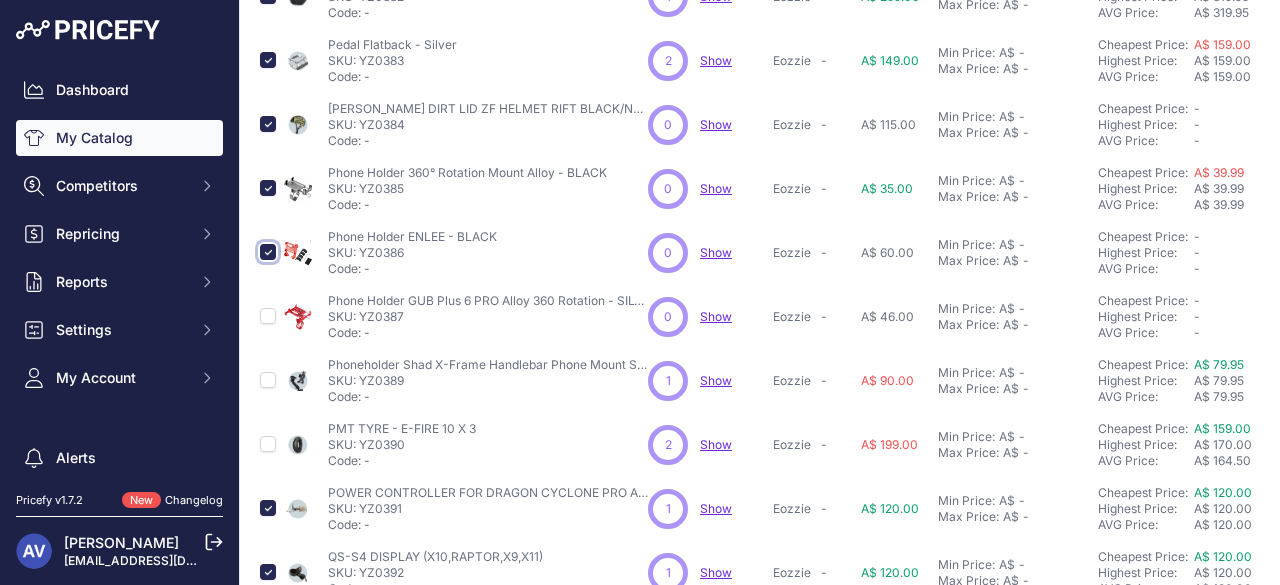 scroll, scrollTop: 648, scrollLeft: 0, axis: vertical 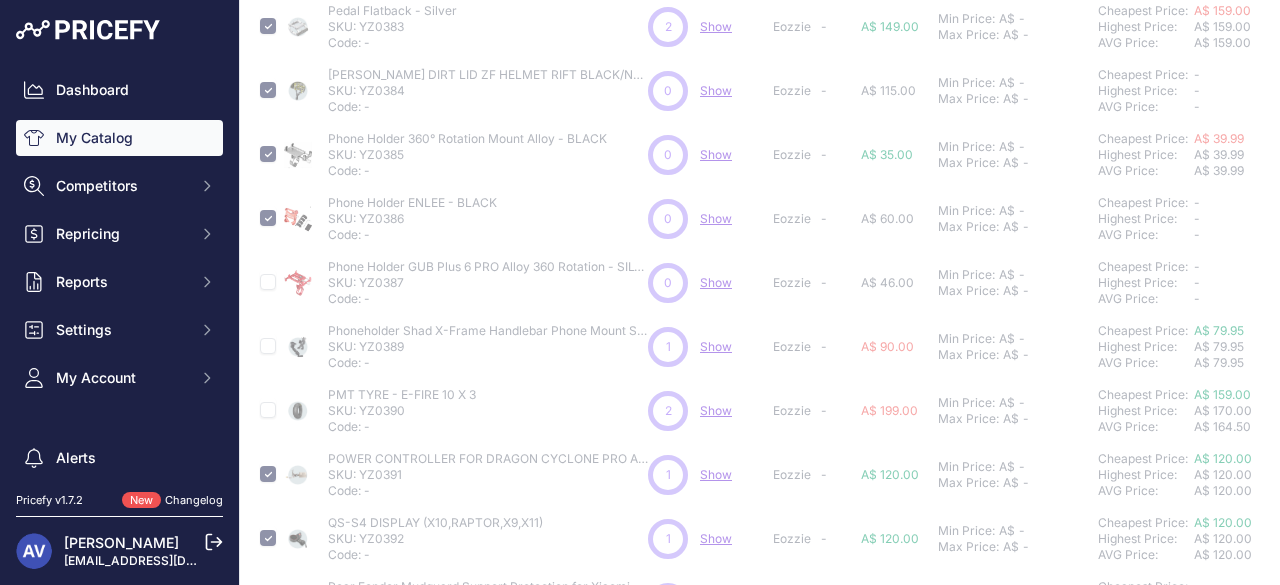 type 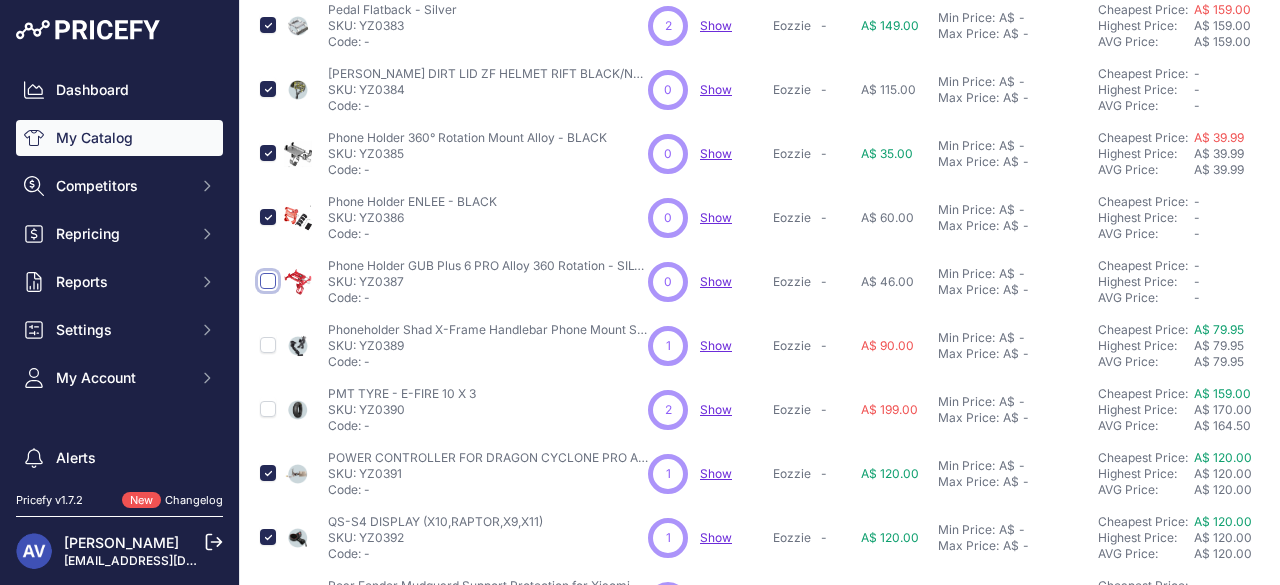click at bounding box center [268, 281] 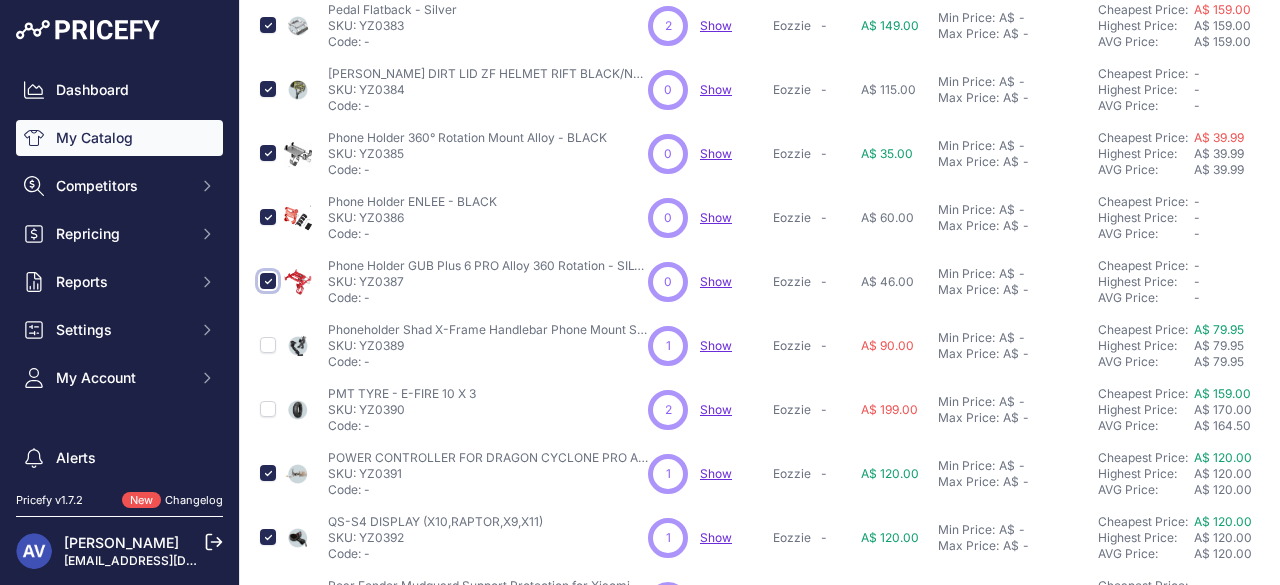 scroll, scrollTop: 648, scrollLeft: 0, axis: vertical 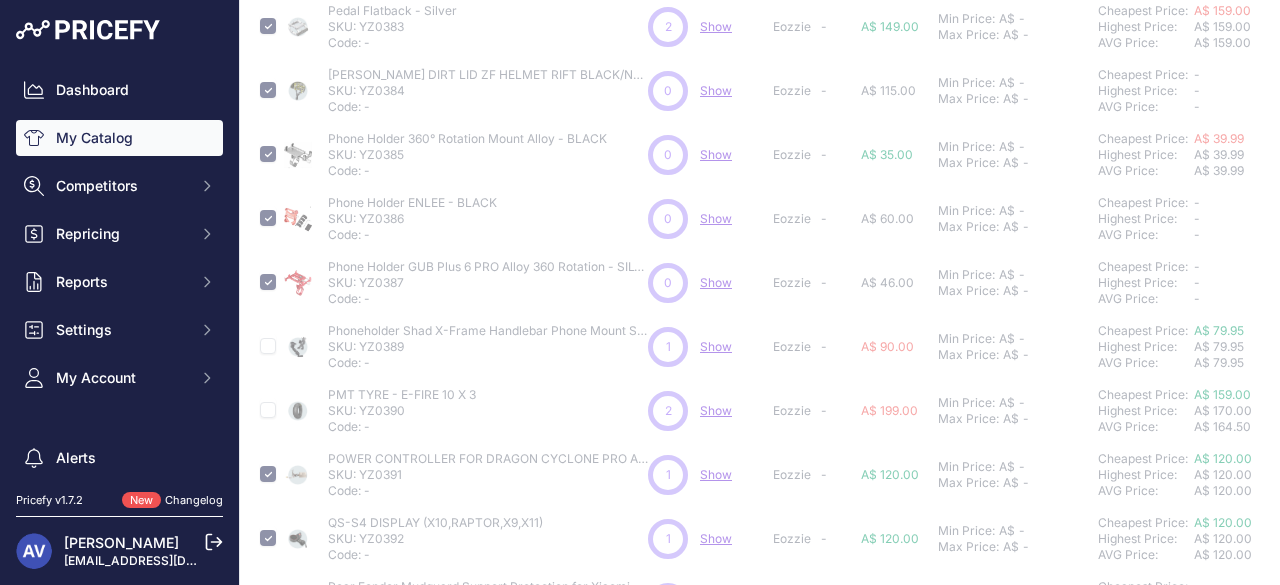 type 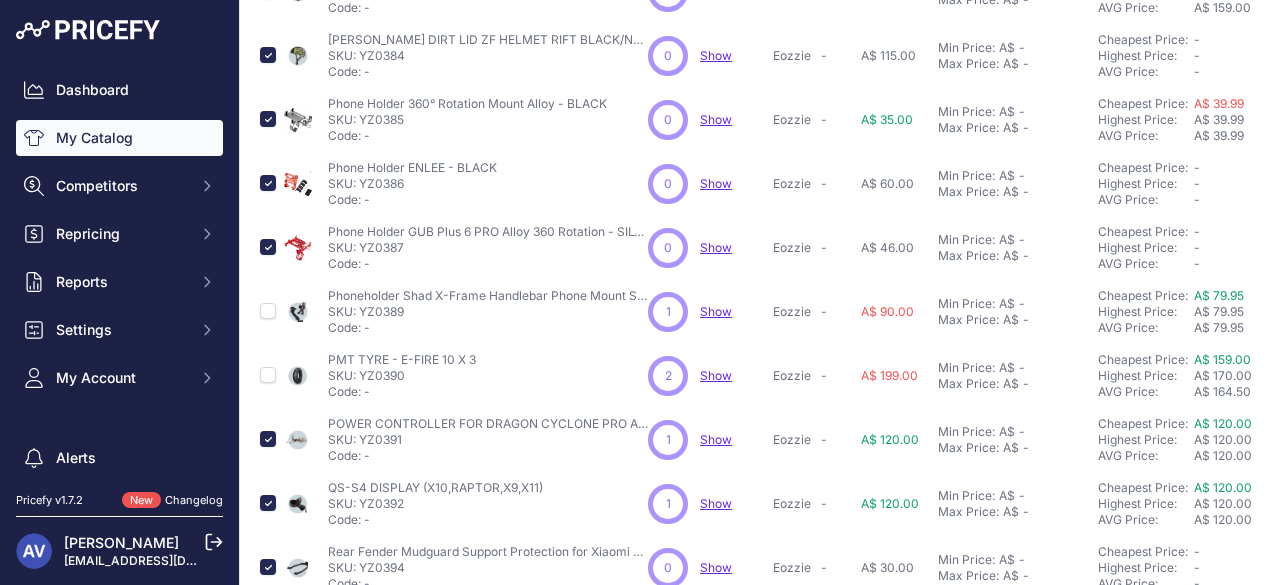 scroll, scrollTop: 614, scrollLeft: 0, axis: vertical 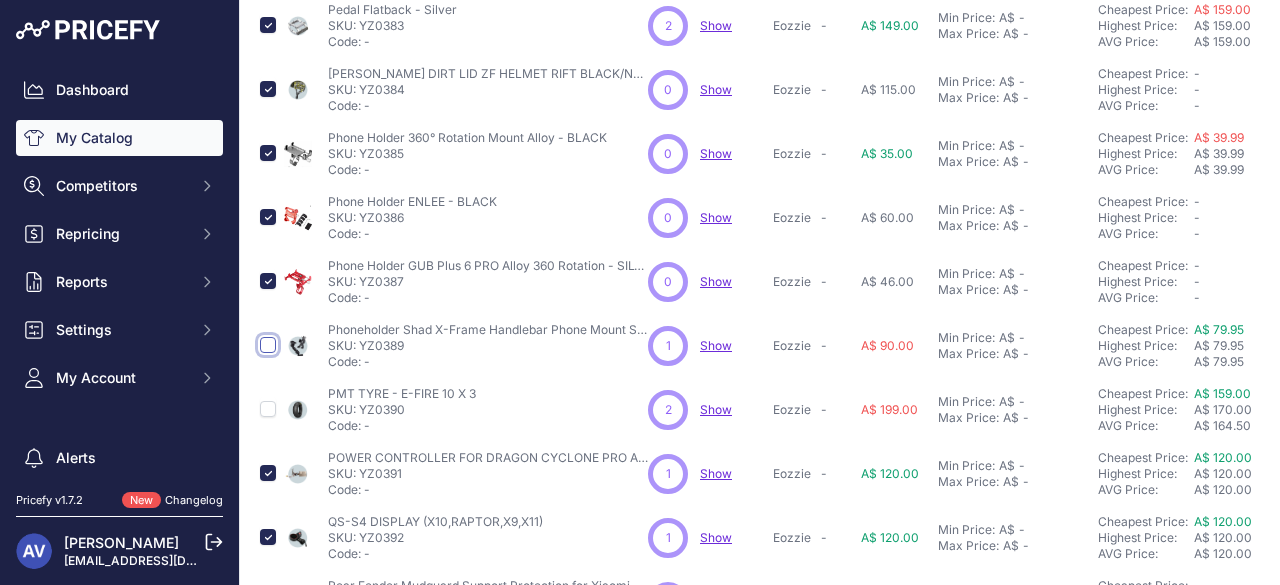 click at bounding box center (268, 345) 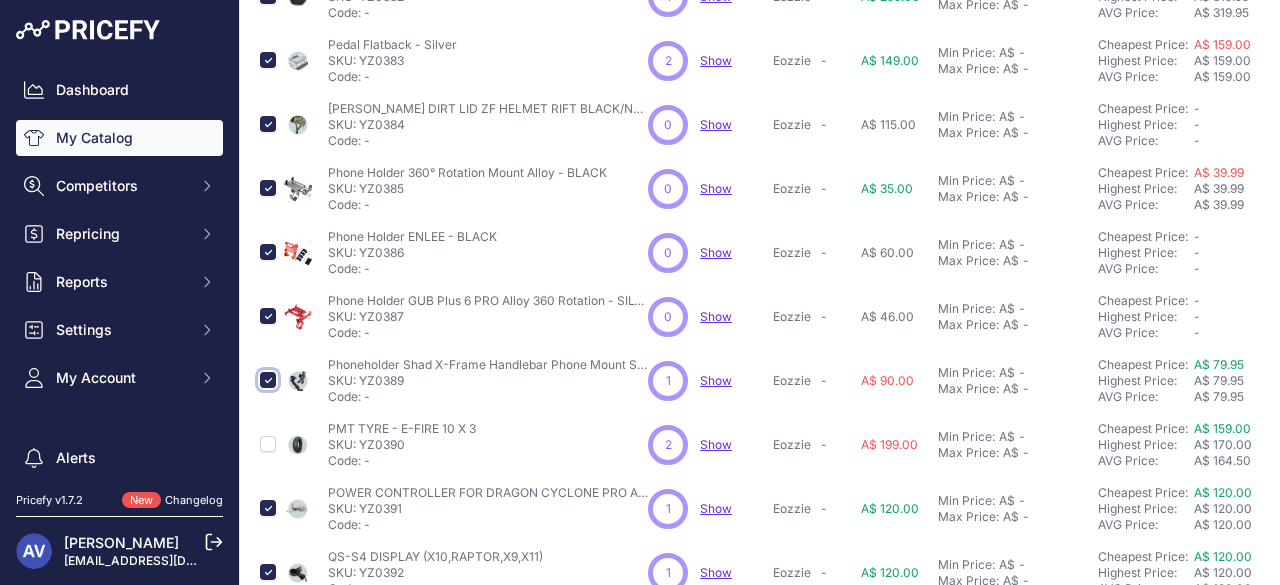 scroll, scrollTop: 648, scrollLeft: 0, axis: vertical 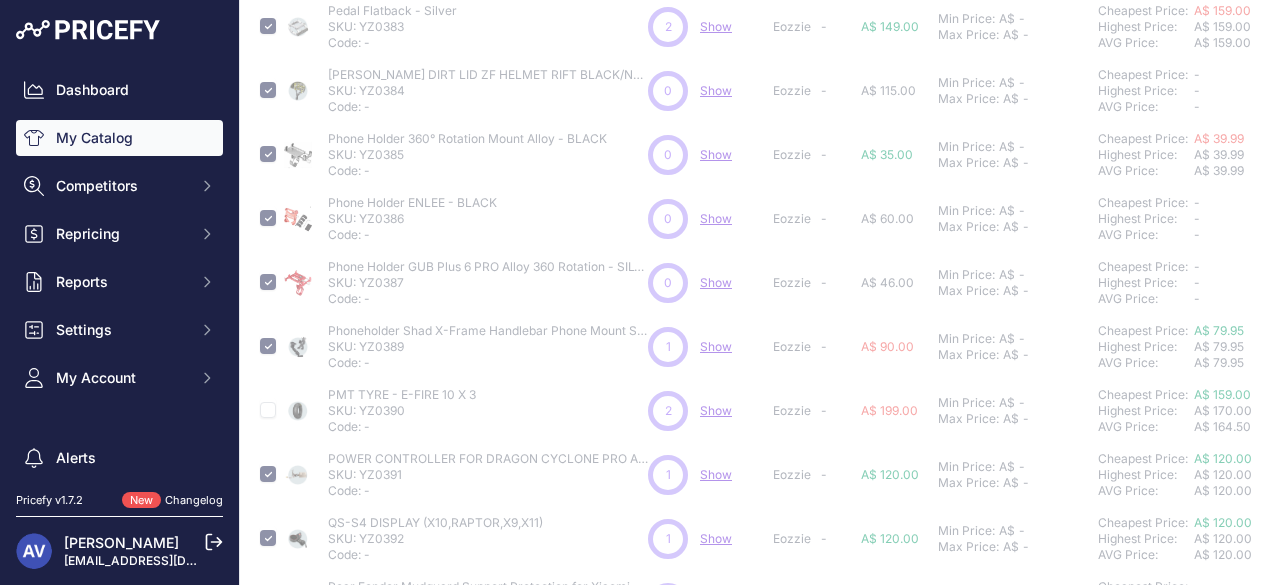 type 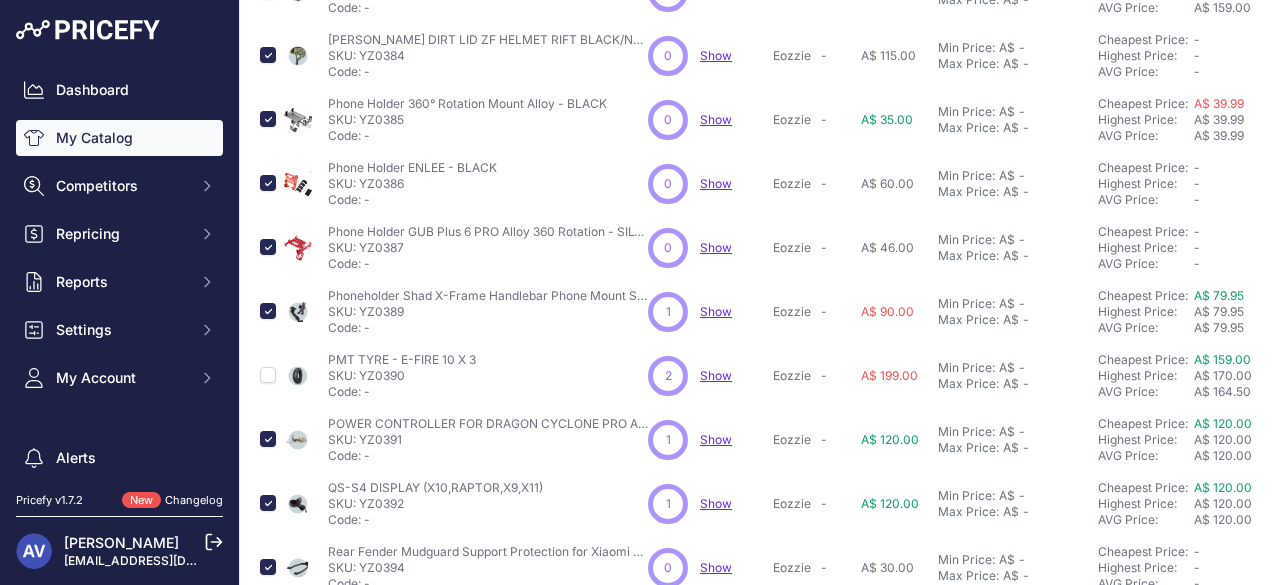 scroll, scrollTop: 614, scrollLeft: 0, axis: vertical 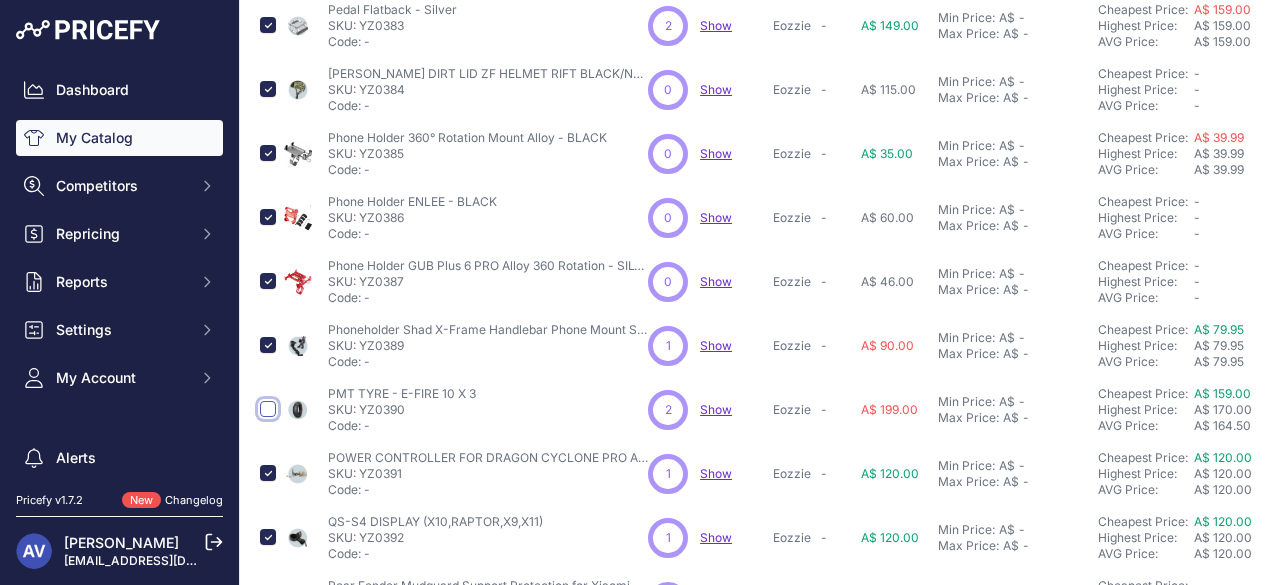 click at bounding box center (268, 409) 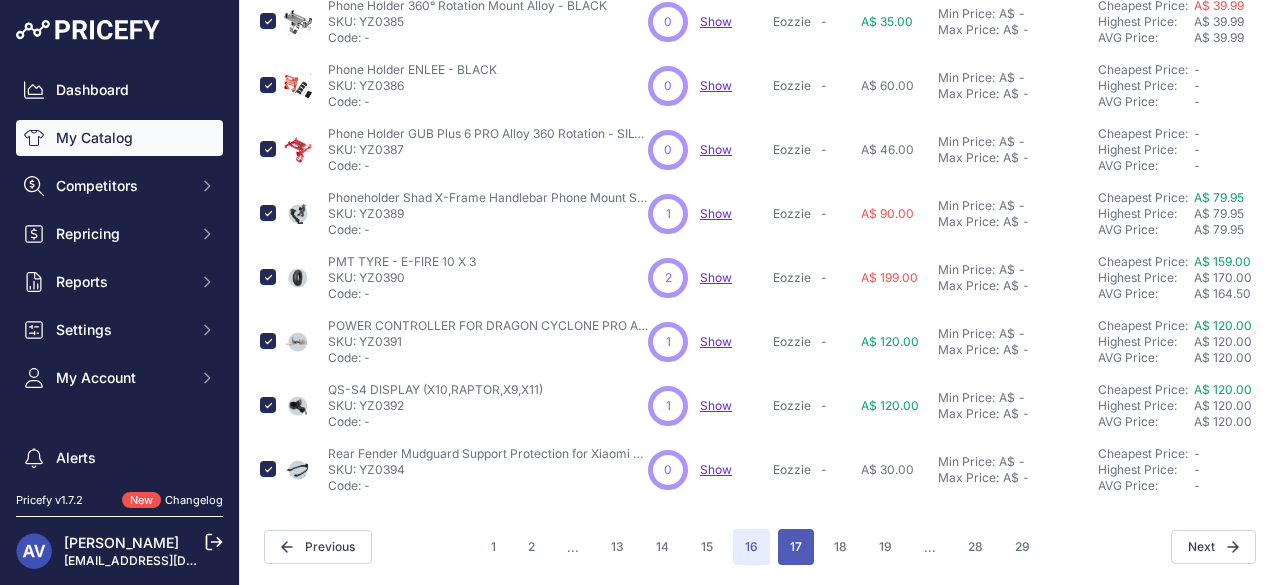 scroll, scrollTop: 758, scrollLeft: 0, axis: vertical 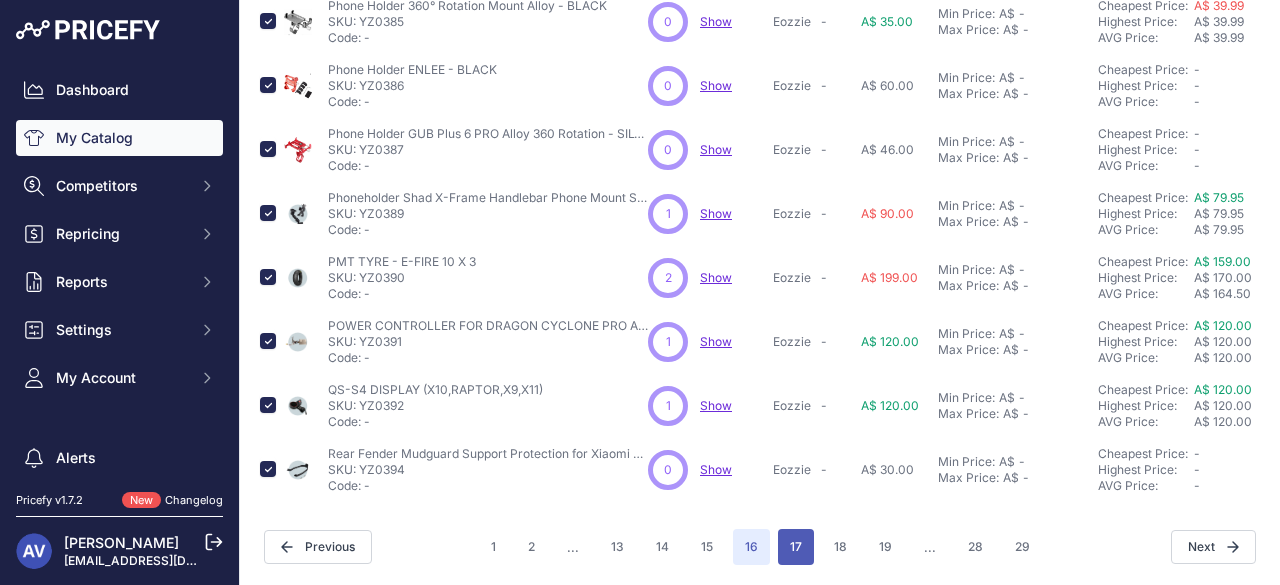 click on "17" at bounding box center [796, 547] 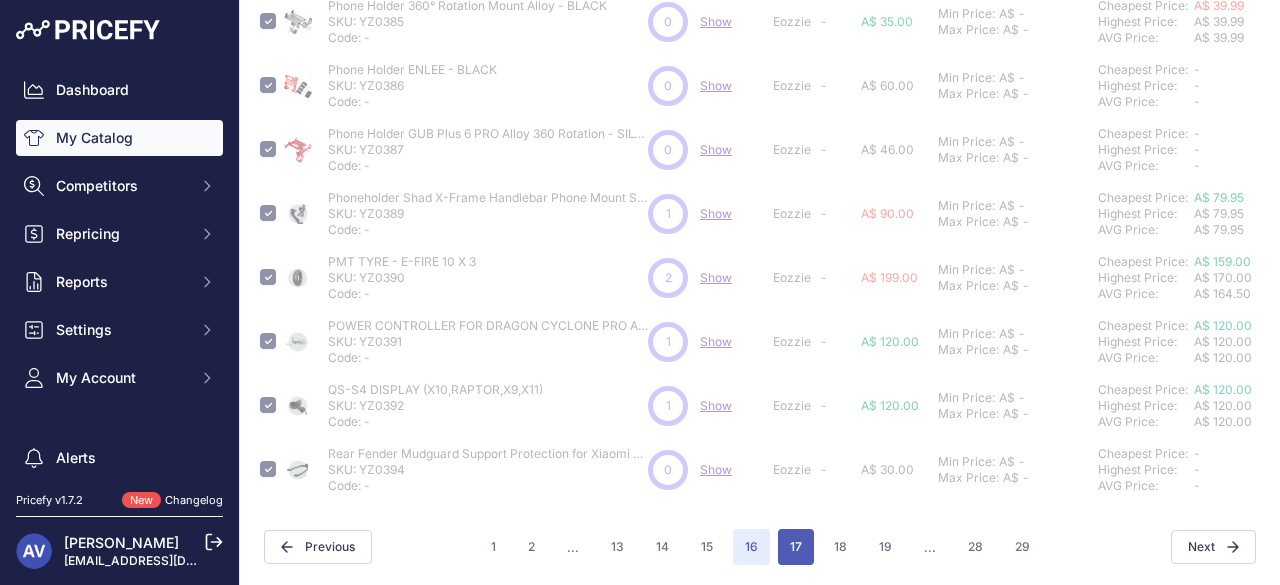 type 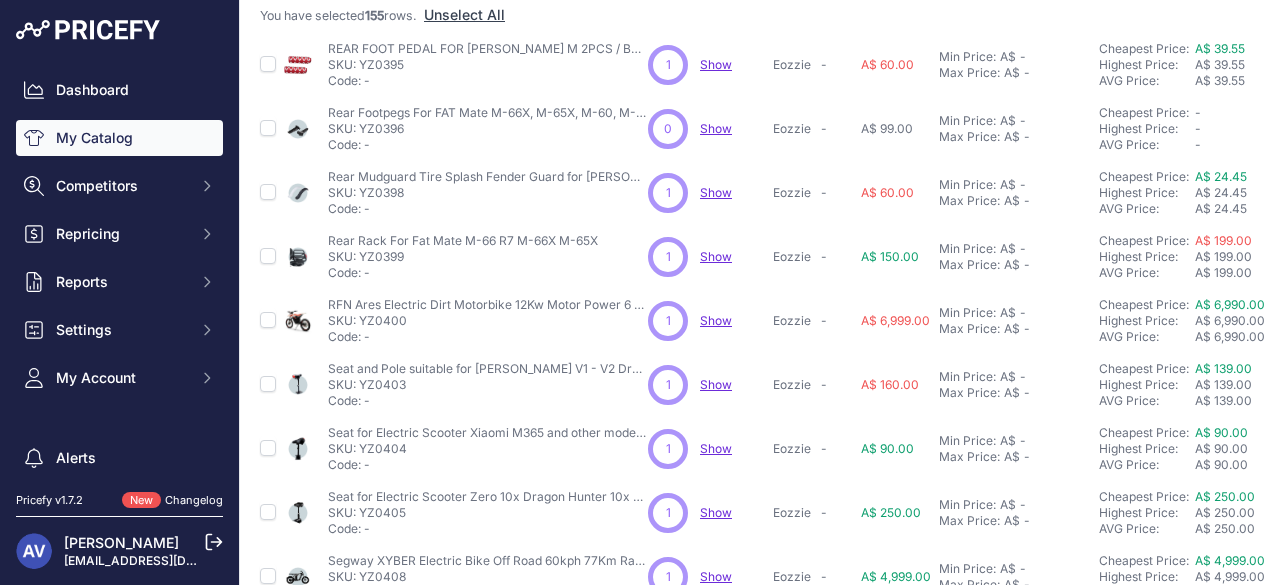 scroll, scrollTop: 256, scrollLeft: 0, axis: vertical 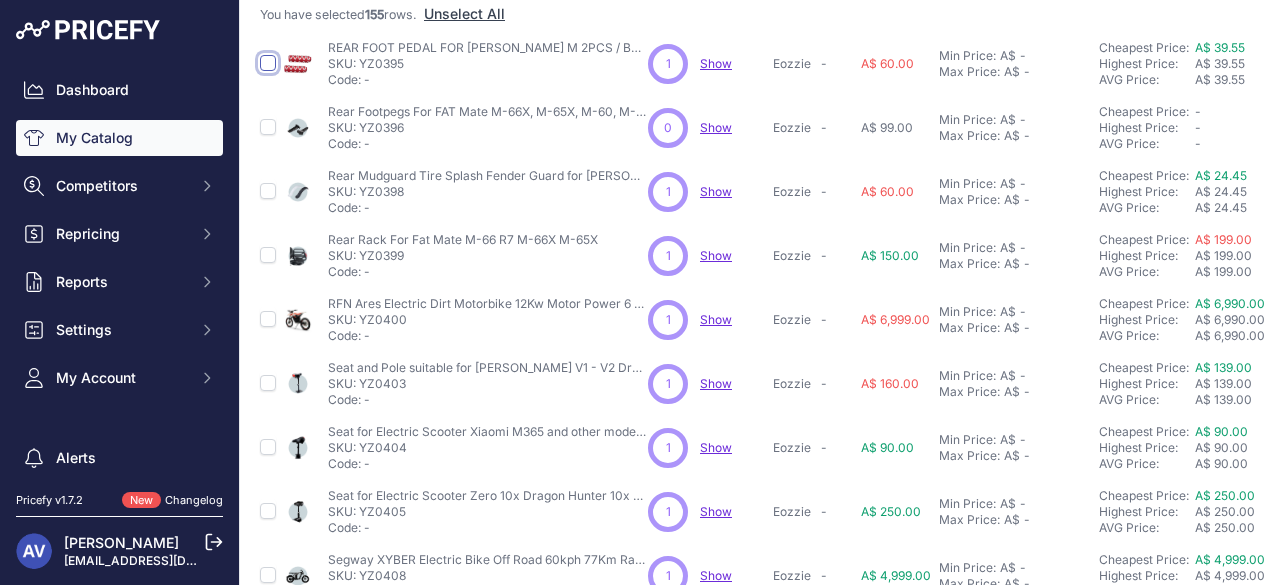 click at bounding box center (268, 63) 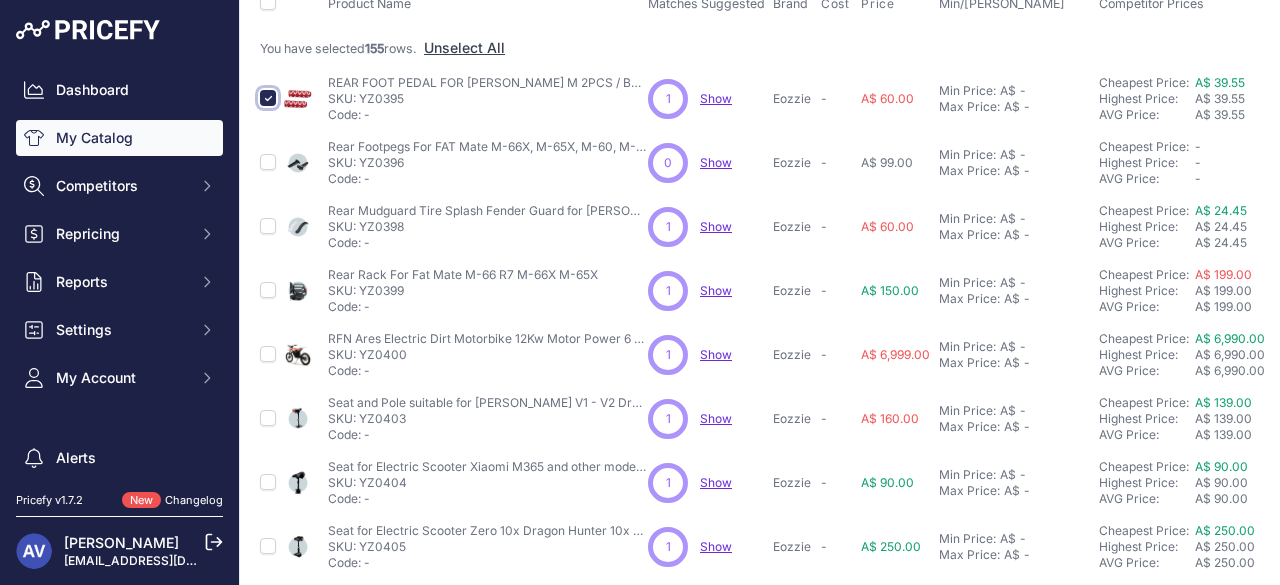 scroll, scrollTop: 290, scrollLeft: 0, axis: vertical 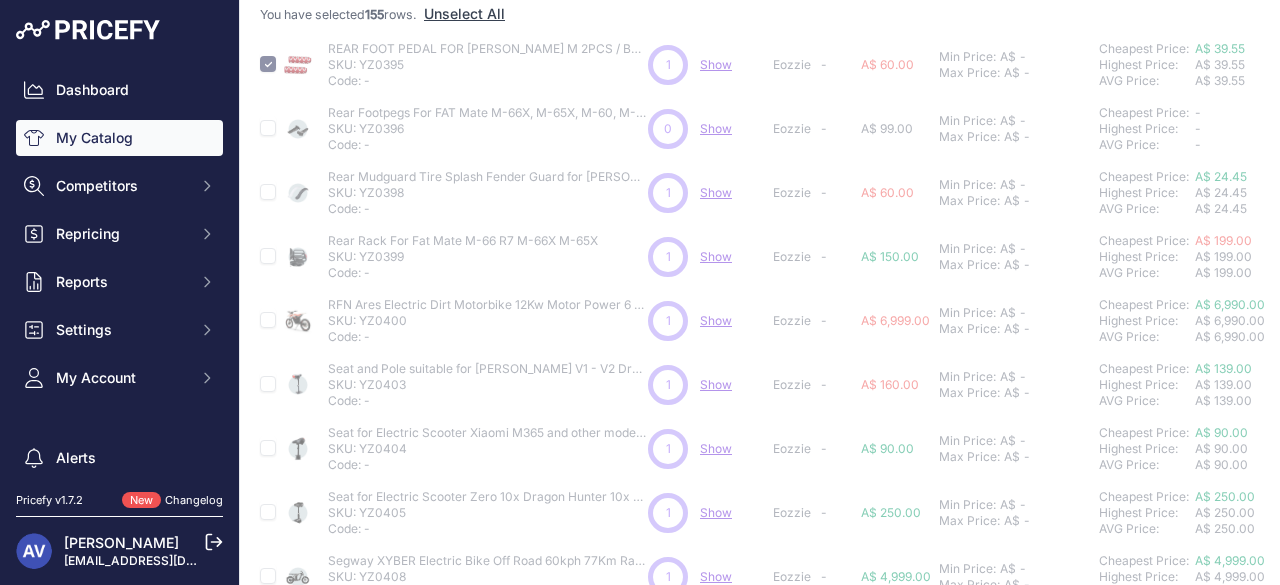 type 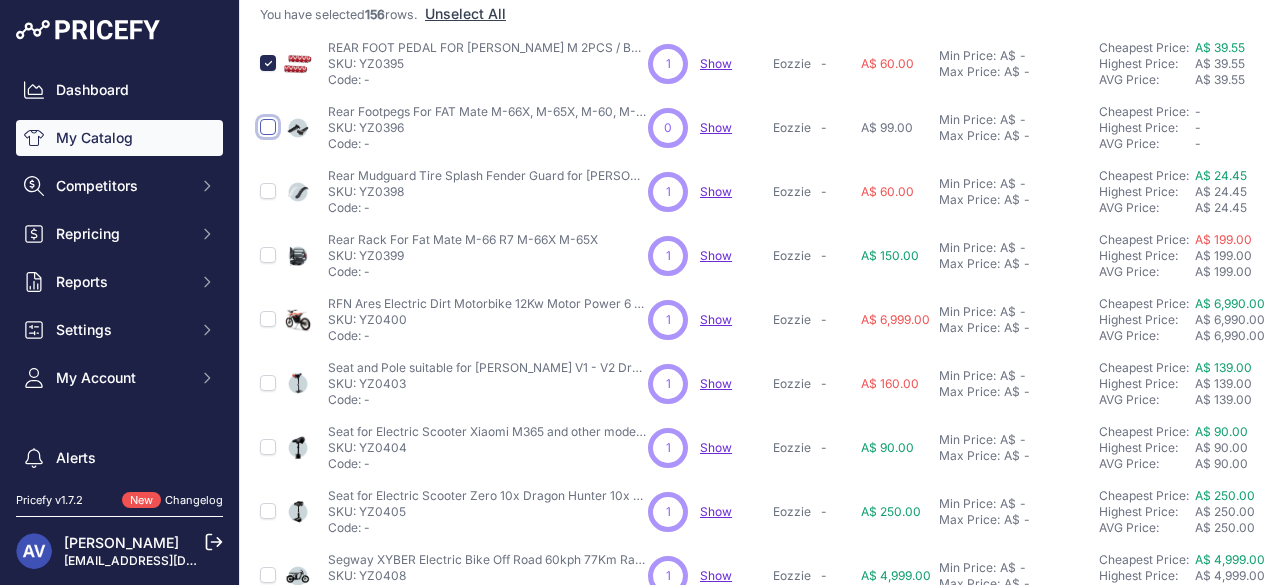 click at bounding box center [268, 127] 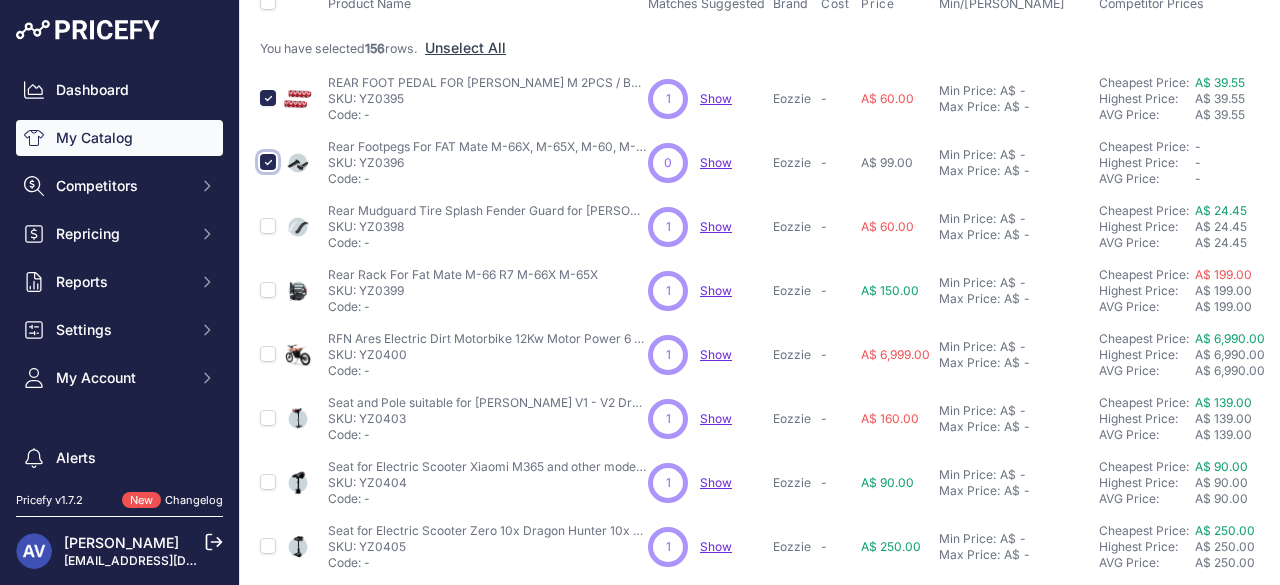 scroll, scrollTop: 290, scrollLeft: 0, axis: vertical 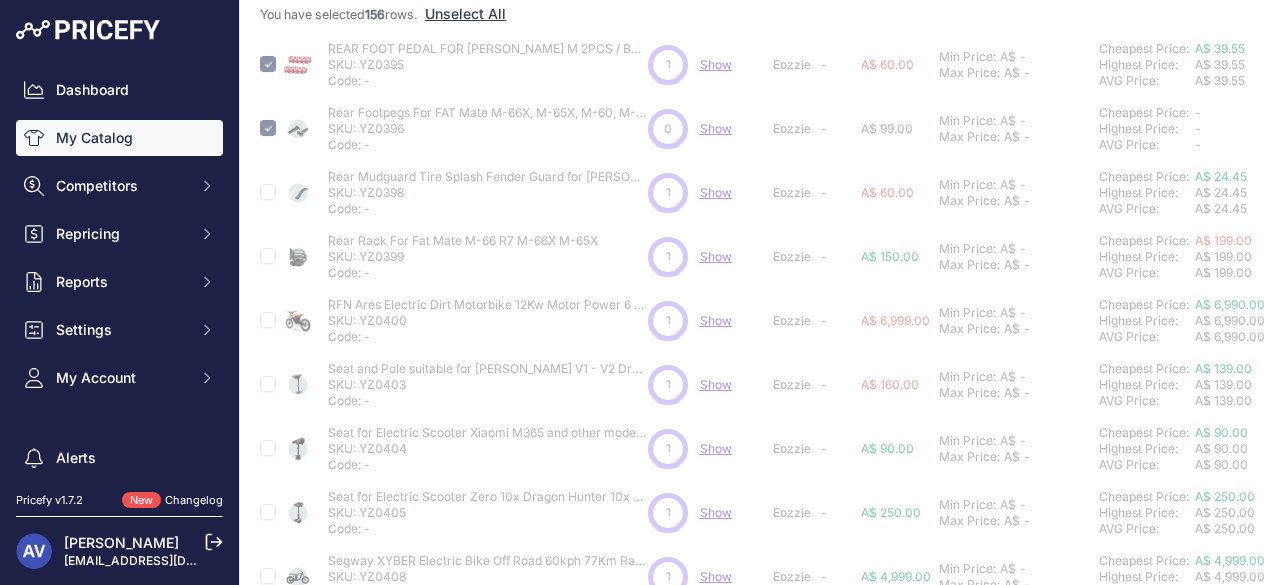 type 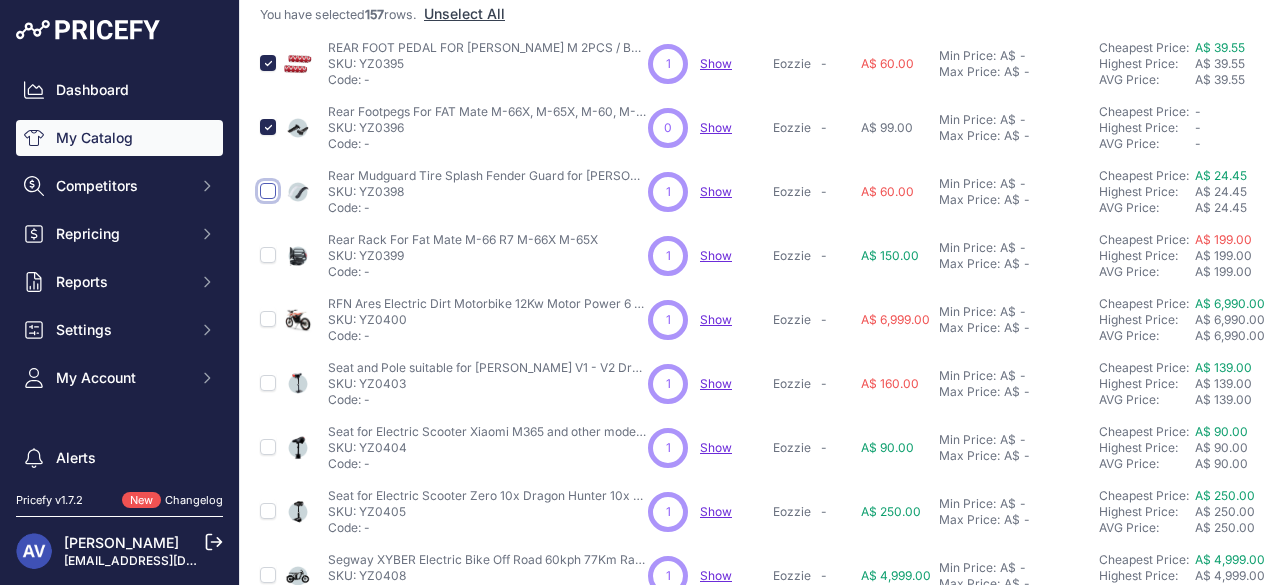 click at bounding box center [268, 191] 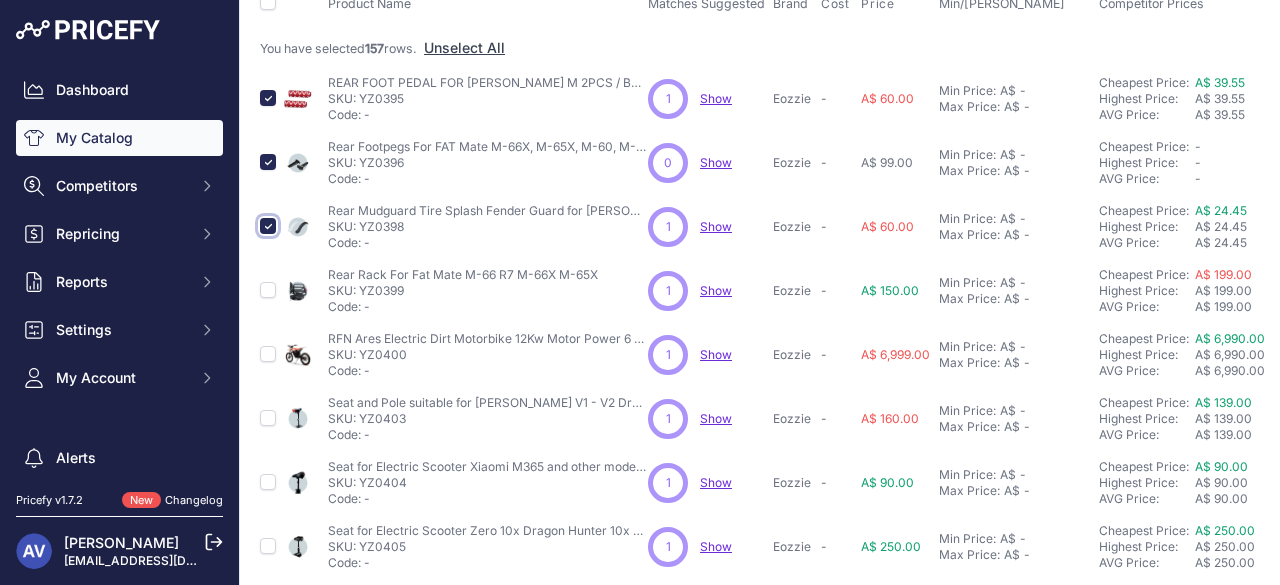 scroll, scrollTop: 290, scrollLeft: 0, axis: vertical 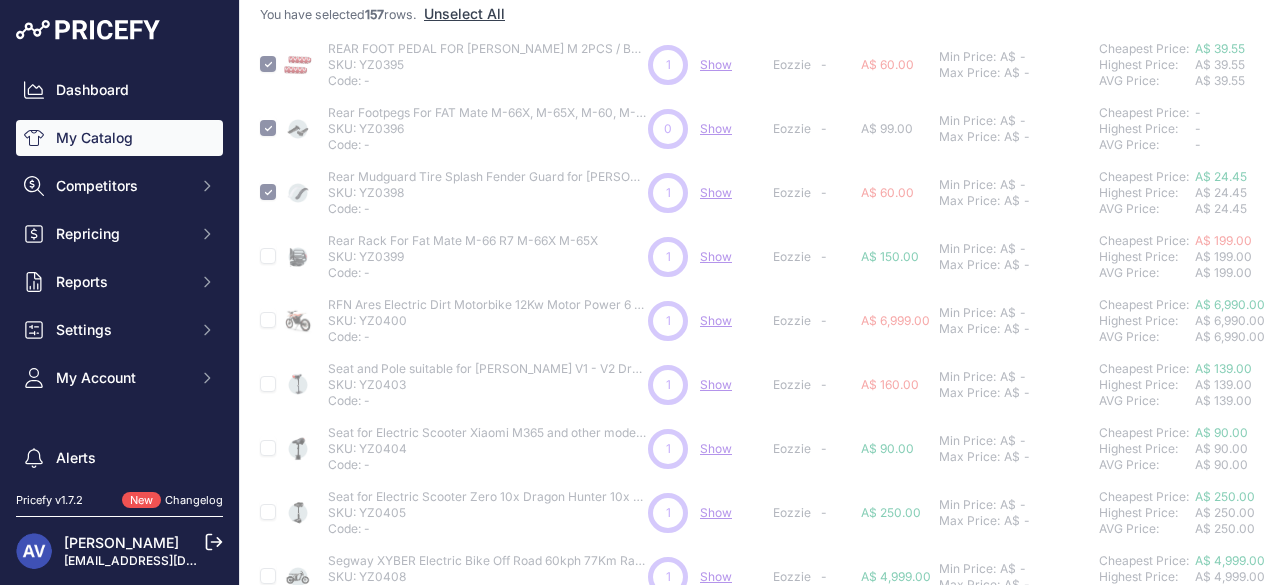 type 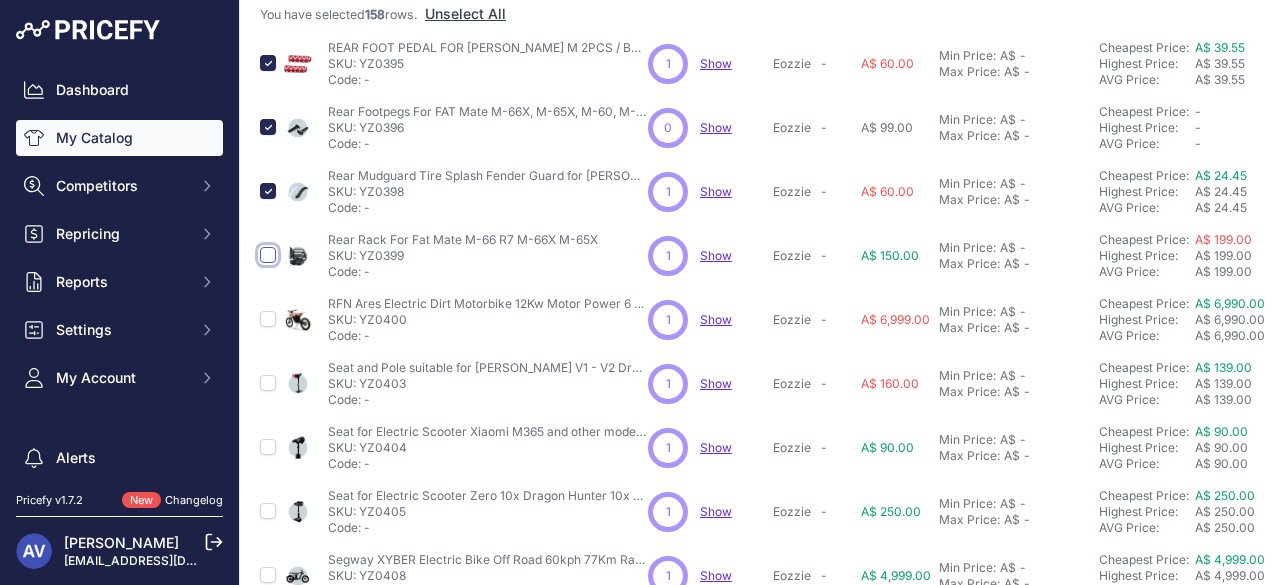 click at bounding box center (268, 255) 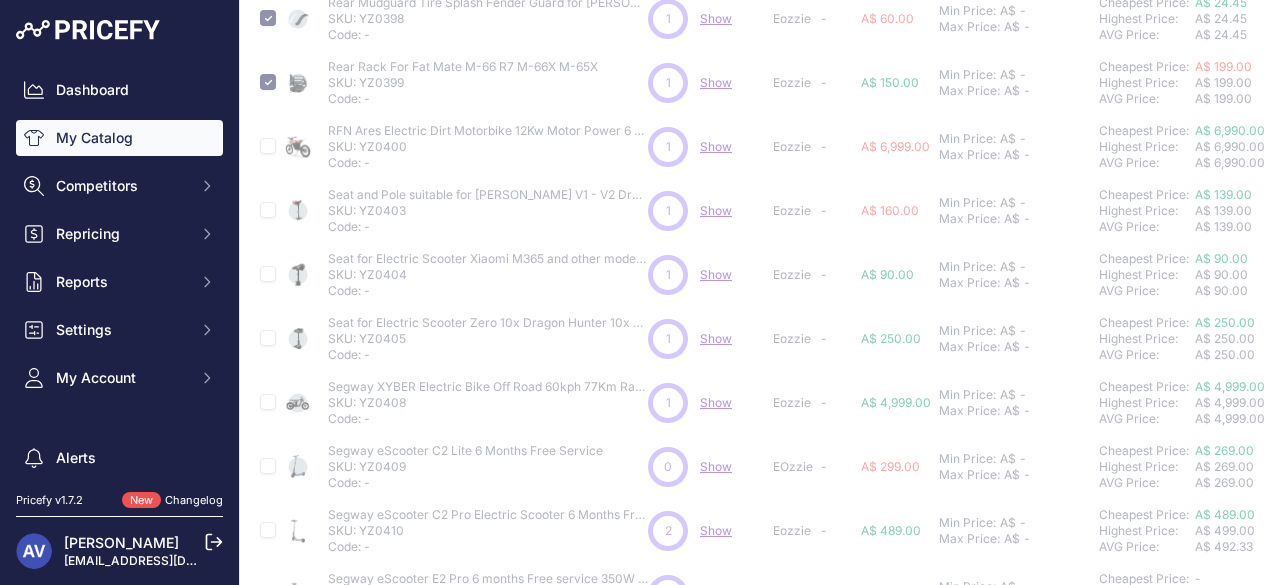 scroll, scrollTop: 504, scrollLeft: 0, axis: vertical 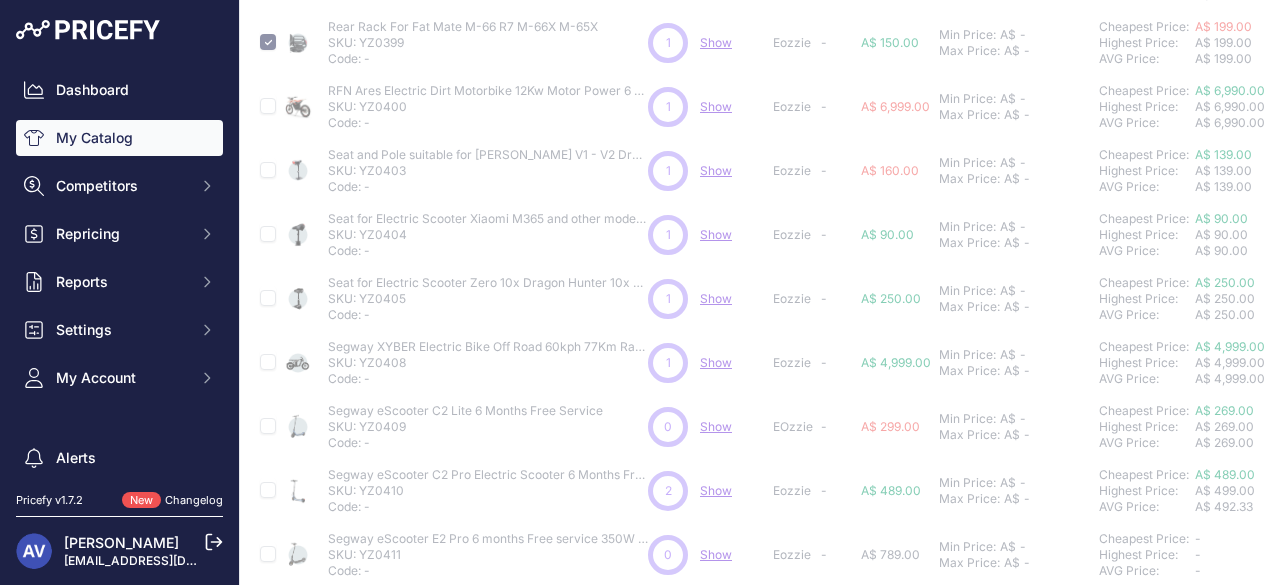 type 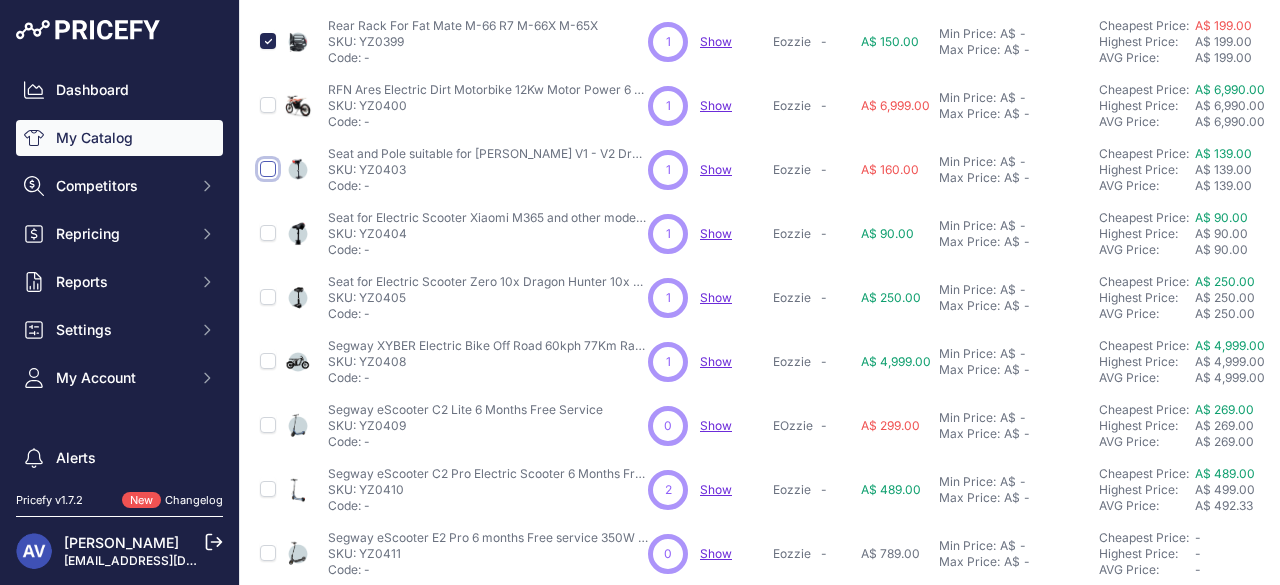 click at bounding box center (268, 169) 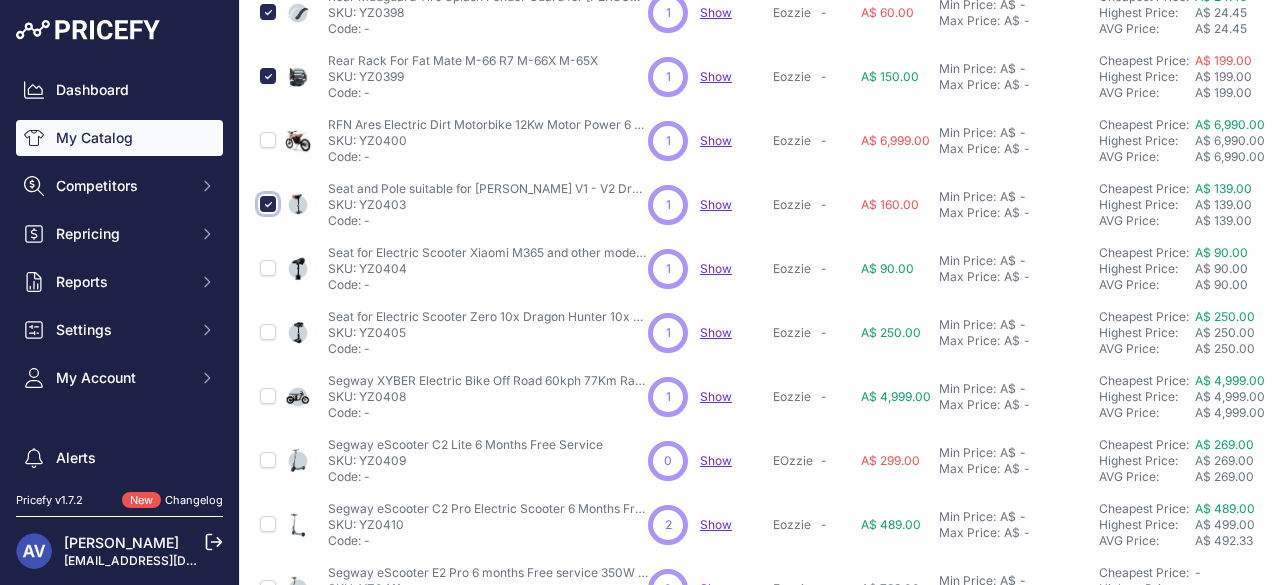 scroll, scrollTop: 504, scrollLeft: 0, axis: vertical 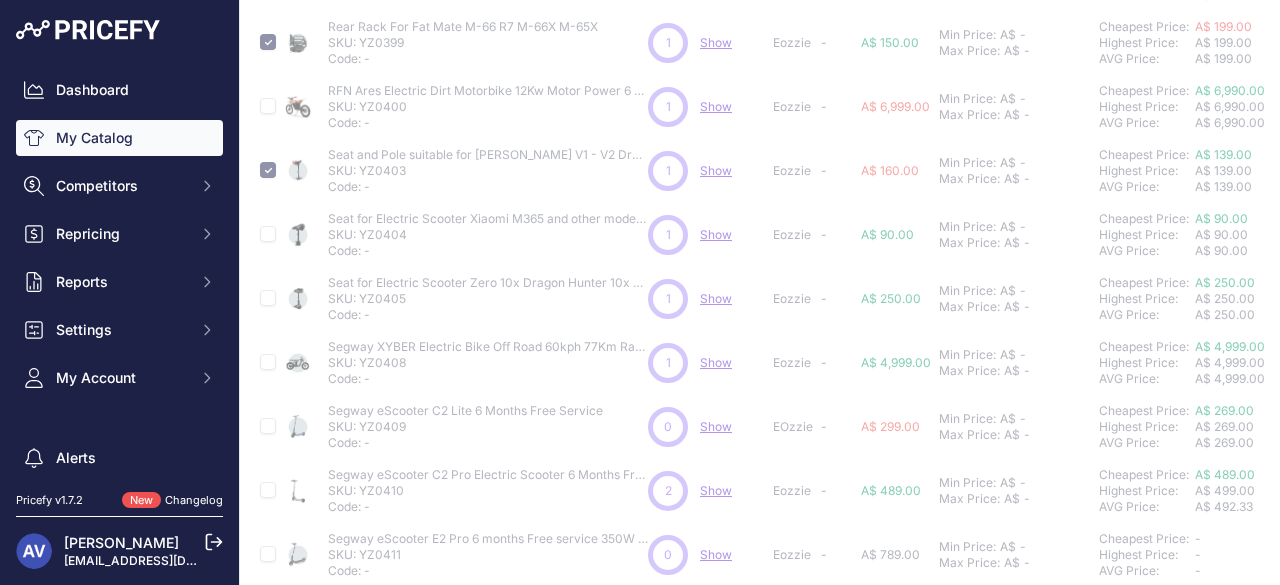 type 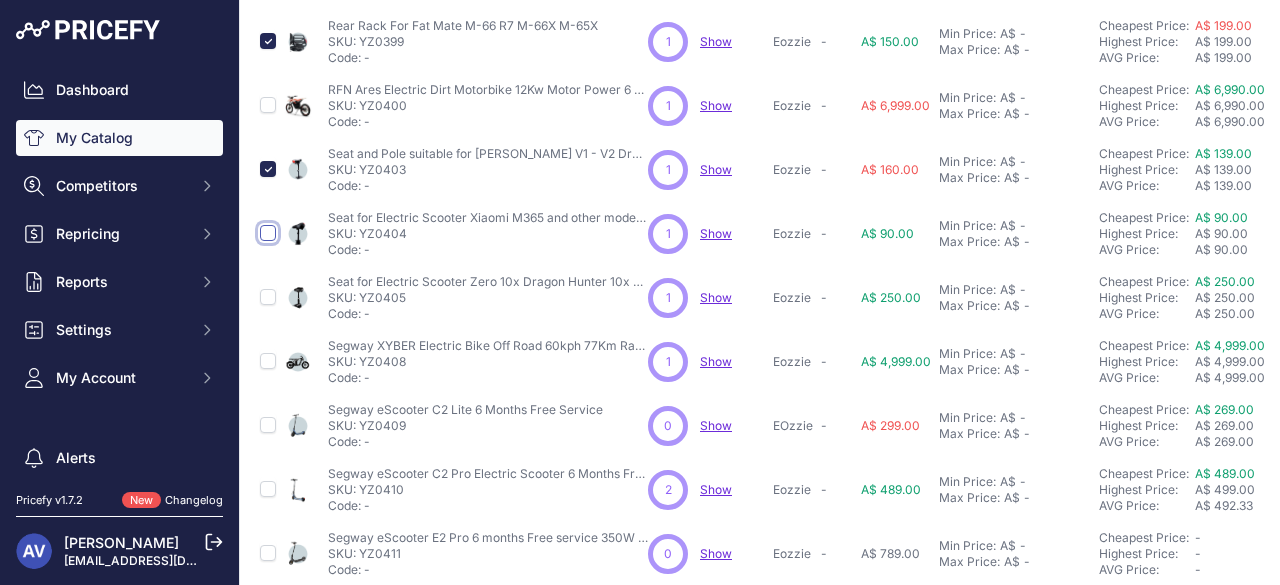click at bounding box center (268, 233) 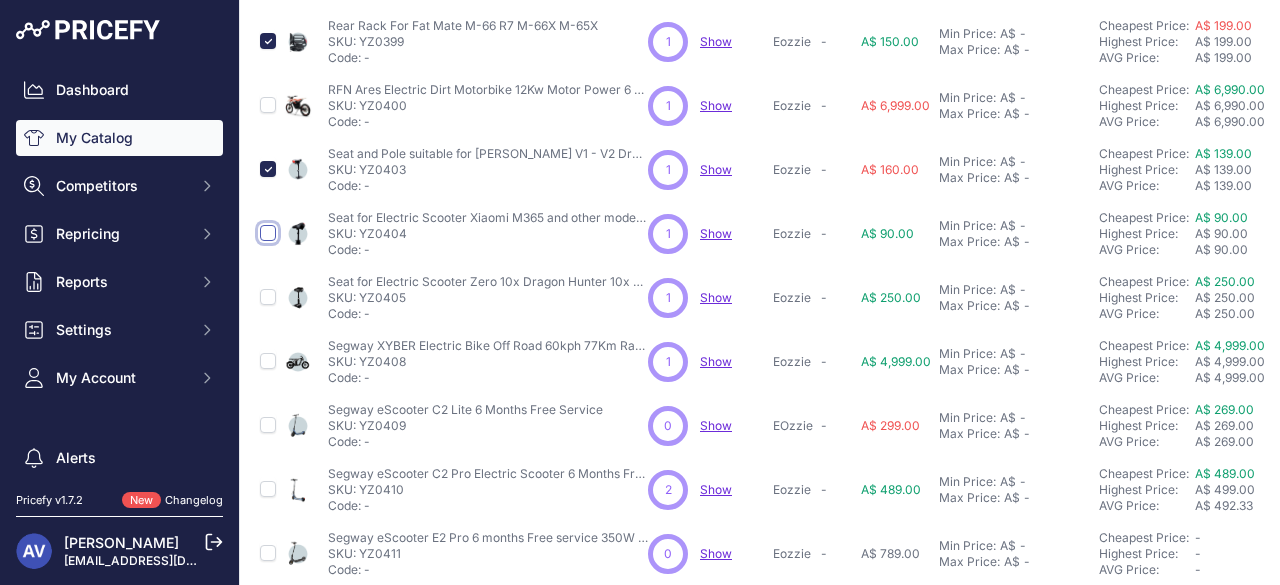 checkbox on "true" 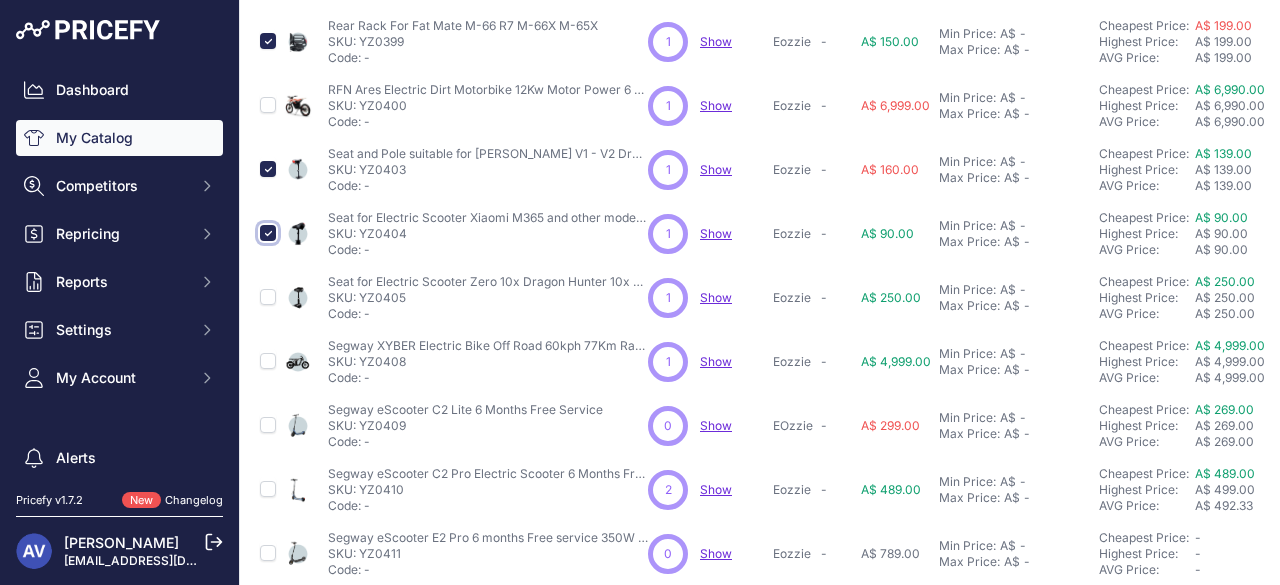 scroll, scrollTop: 504, scrollLeft: 0, axis: vertical 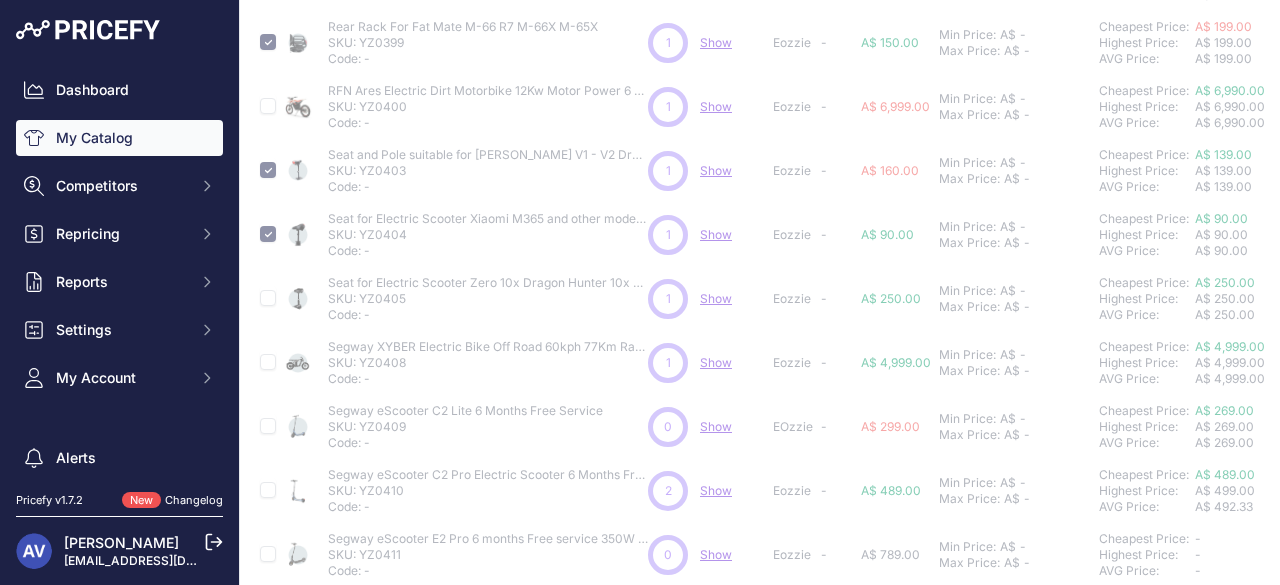 type 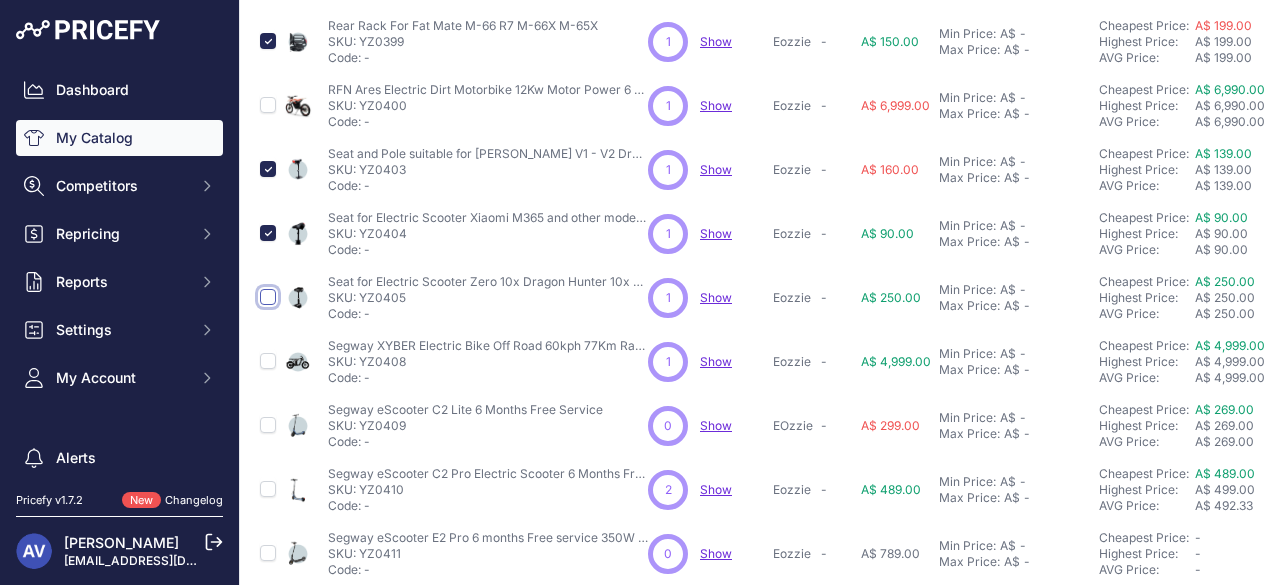 click at bounding box center (268, 297) 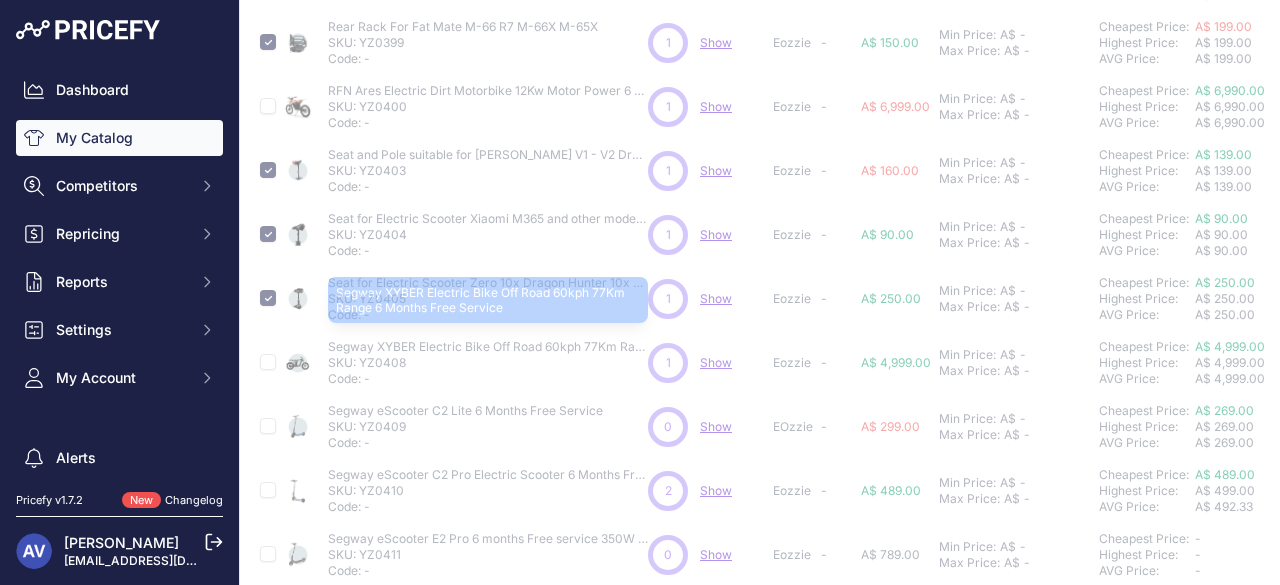 scroll, scrollTop: 792, scrollLeft: 0, axis: vertical 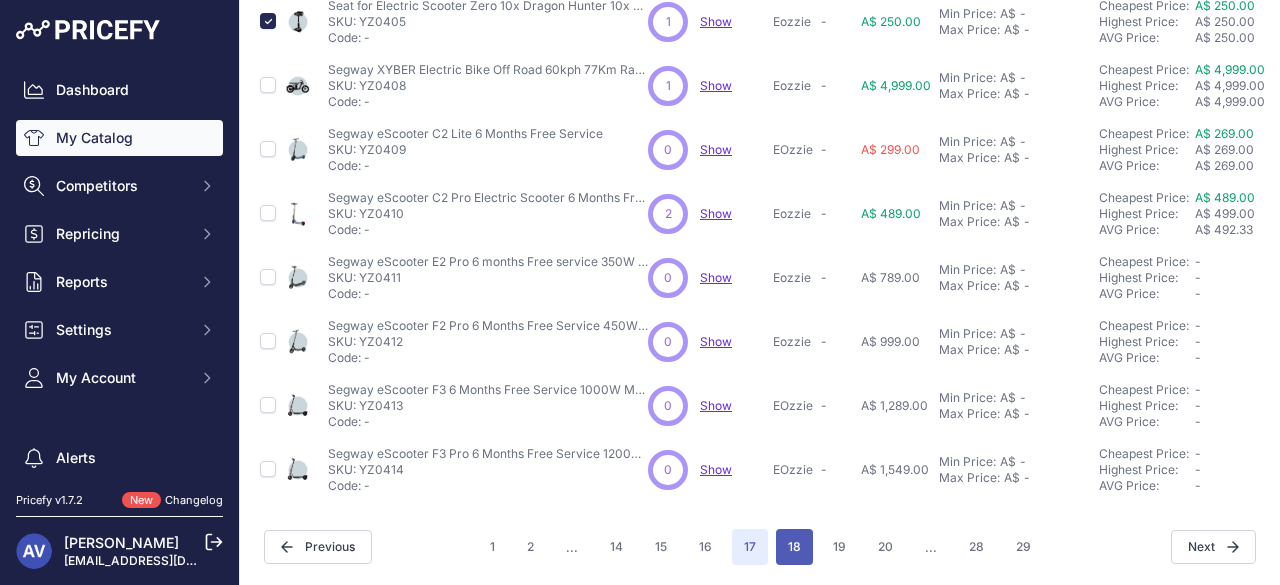 click on "18" at bounding box center [794, 547] 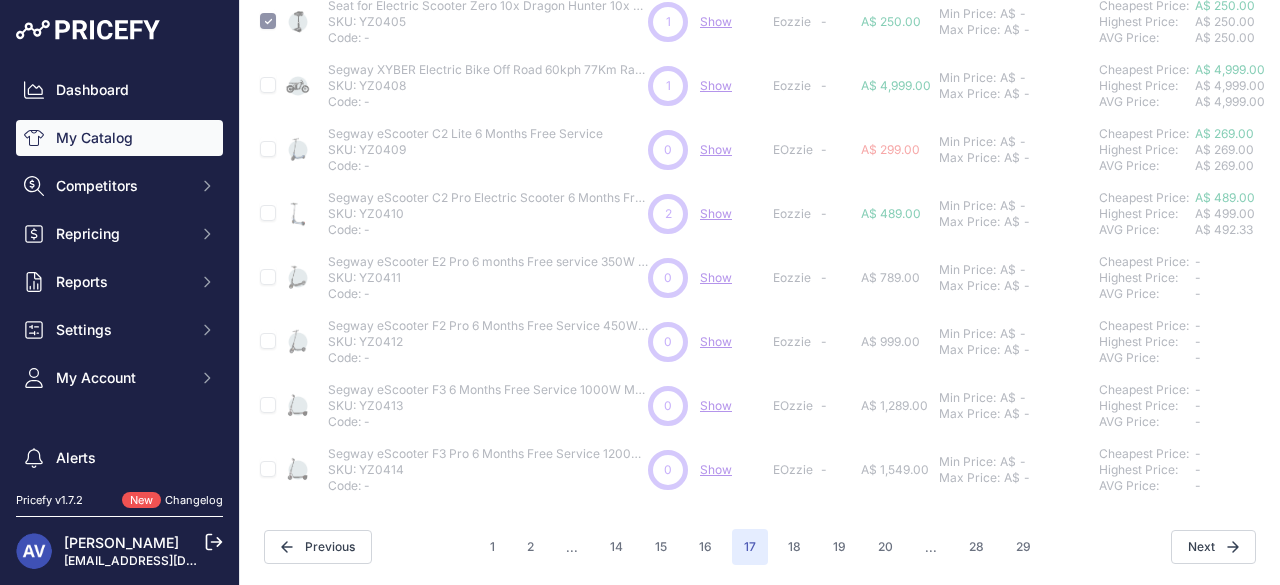 type 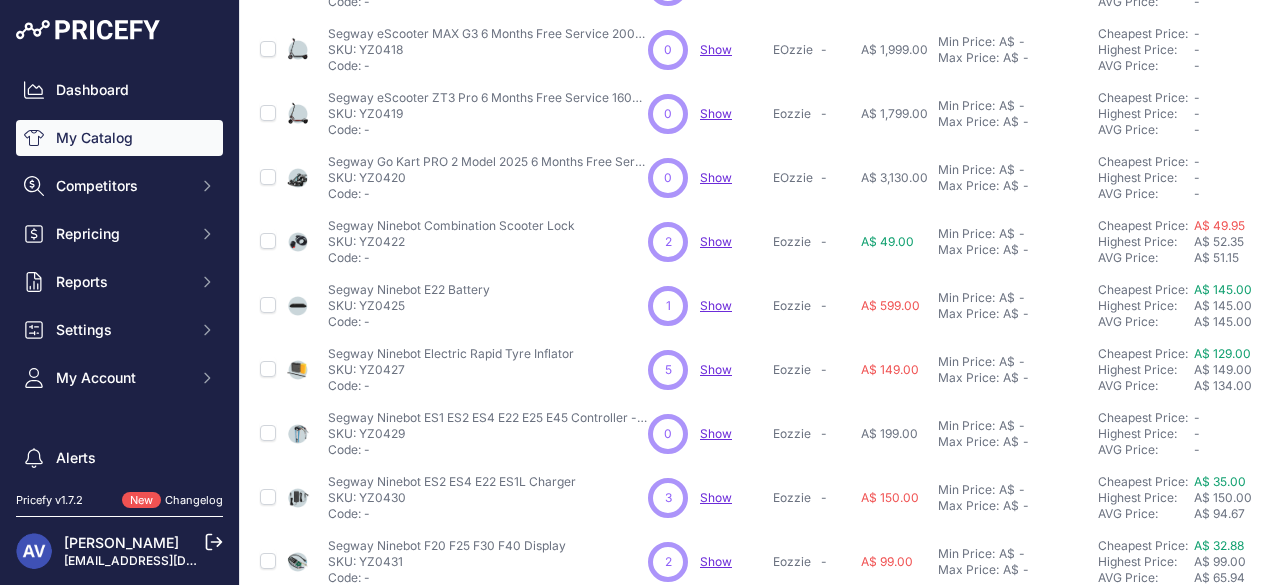 scroll, scrollTop: 463, scrollLeft: 0, axis: vertical 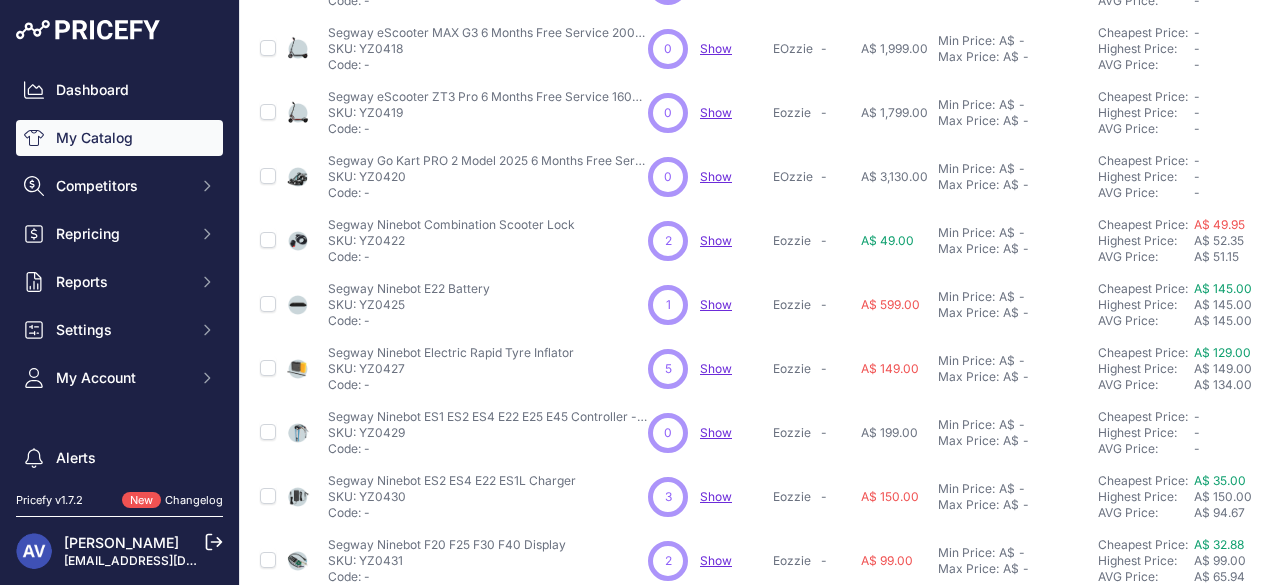click at bounding box center [268, 177] 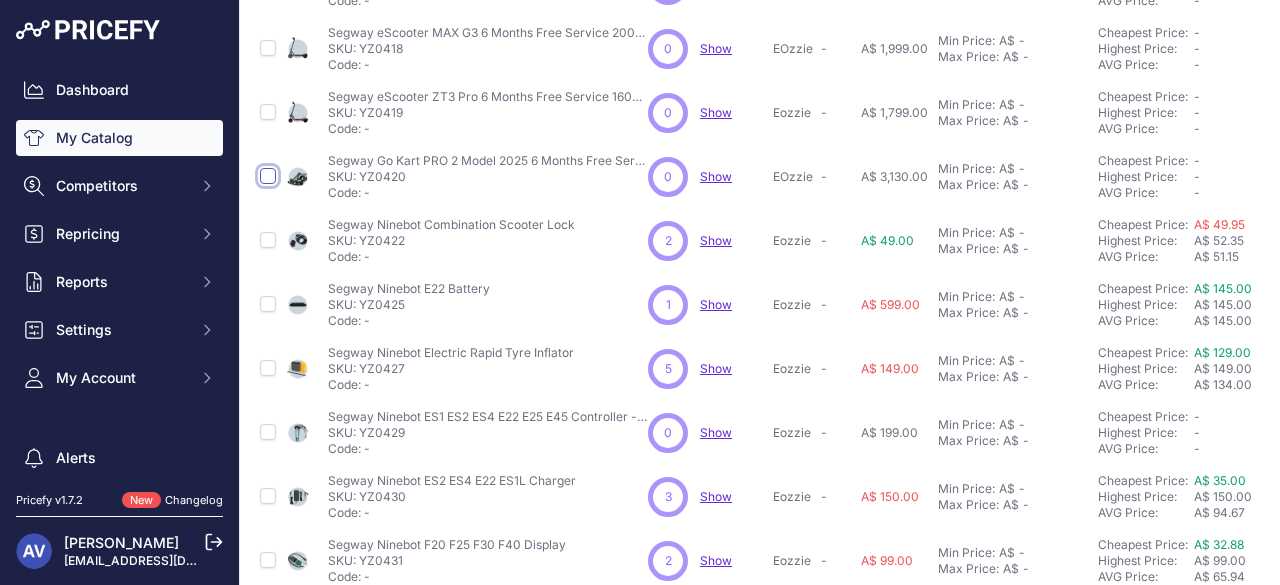 click at bounding box center [268, 176] 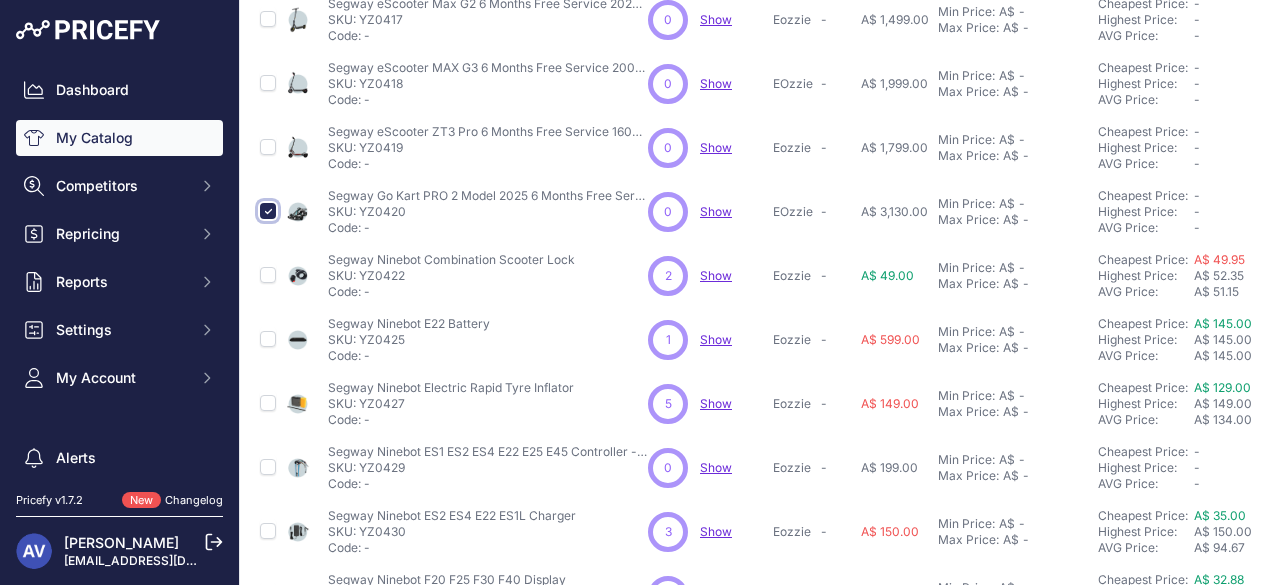scroll, scrollTop: 498, scrollLeft: 0, axis: vertical 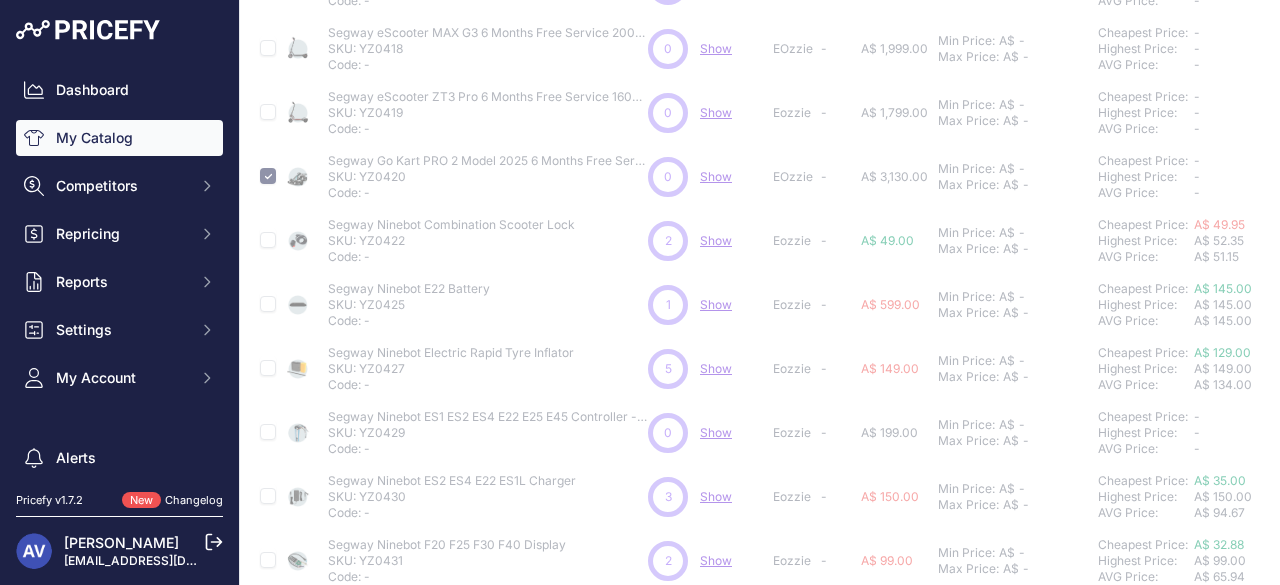type 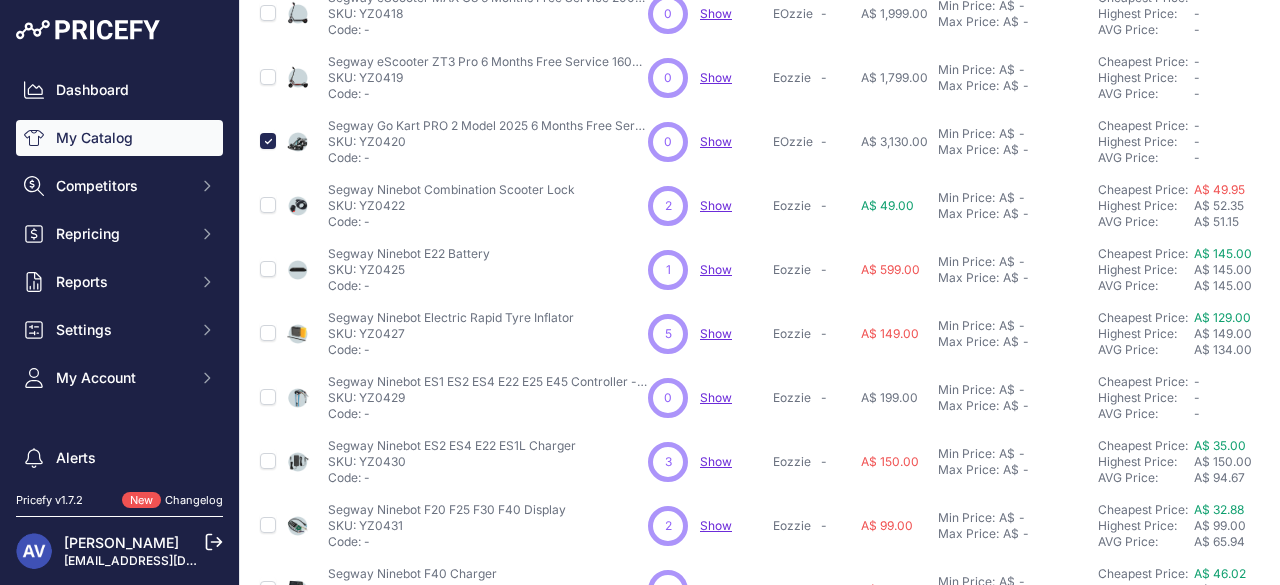 scroll, scrollTop: 463, scrollLeft: 0, axis: vertical 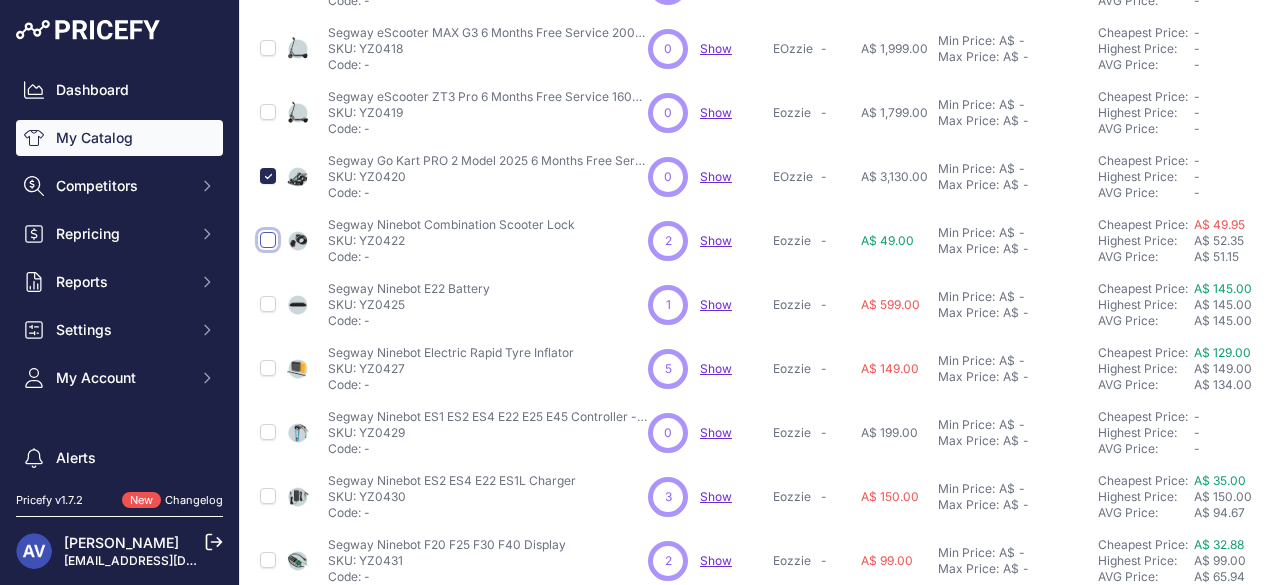 click at bounding box center [268, 240] 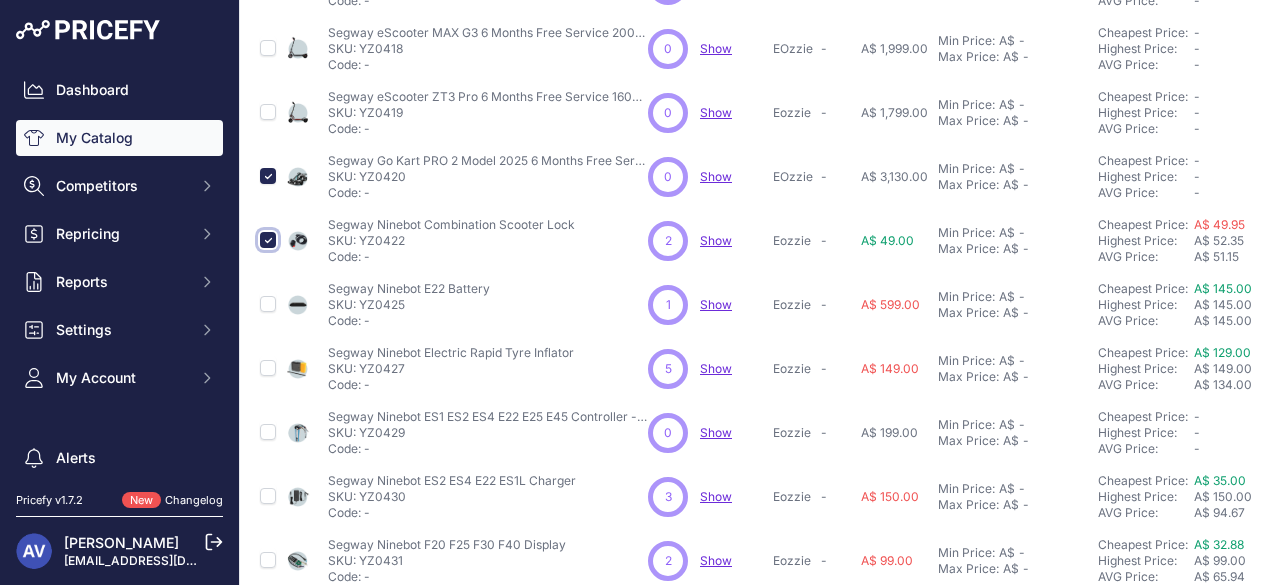 scroll, scrollTop: 498, scrollLeft: 0, axis: vertical 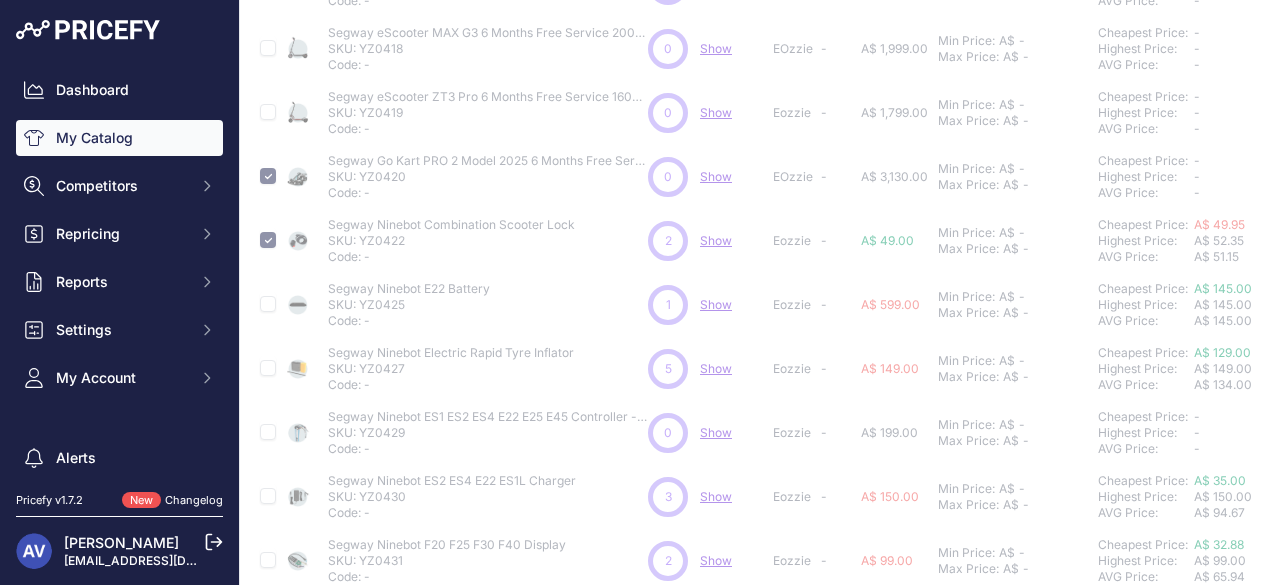 type 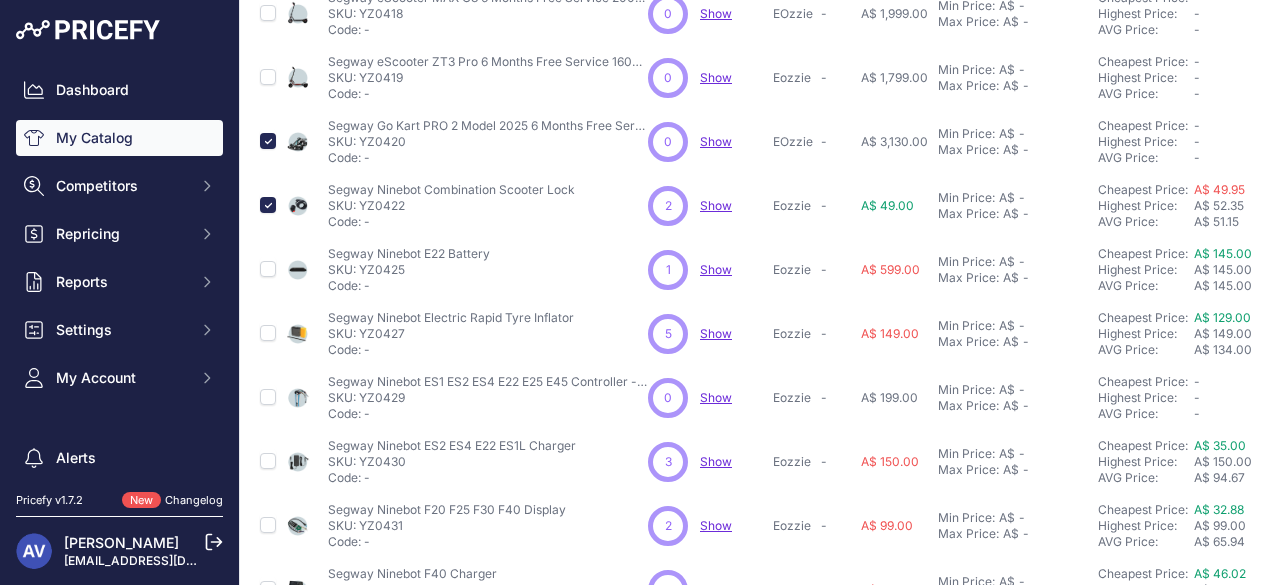 scroll, scrollTop: 463, scrollLeft: 0, axis: vertical 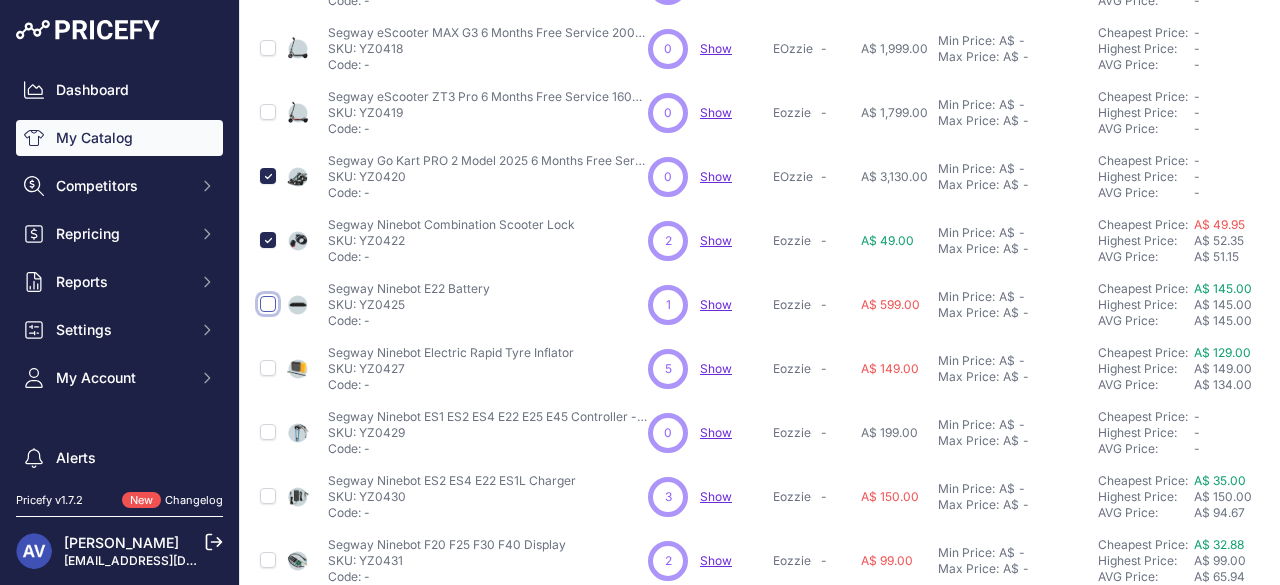 click at bounding box center (268, 304) 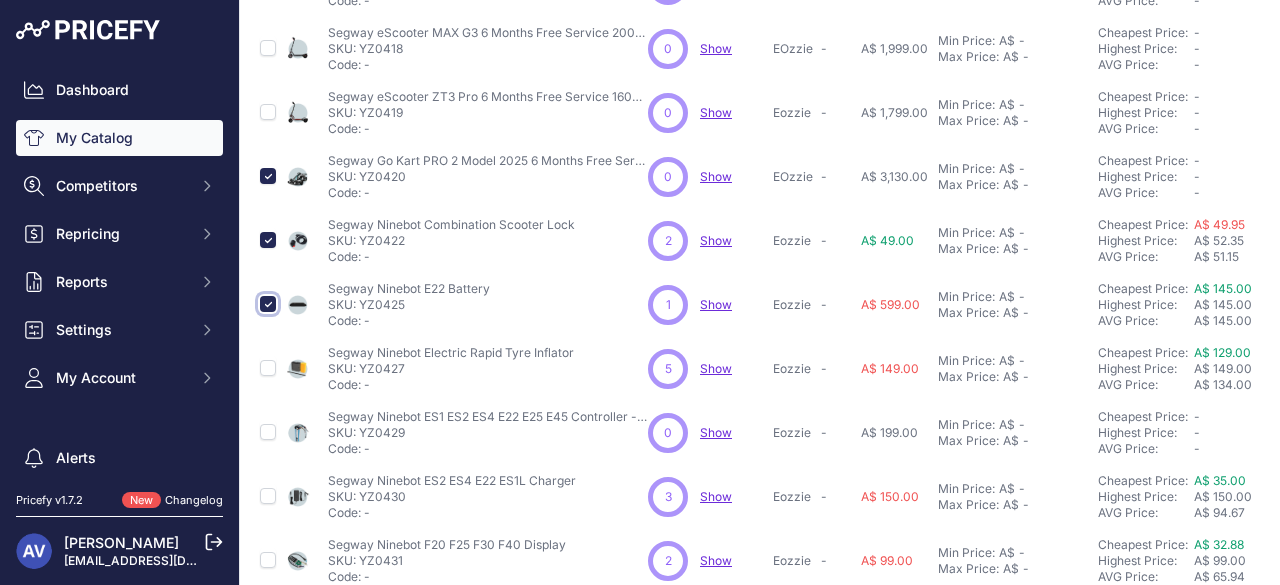scroll, scrollTop: 498, scrollLeft: 0, axis: vertical 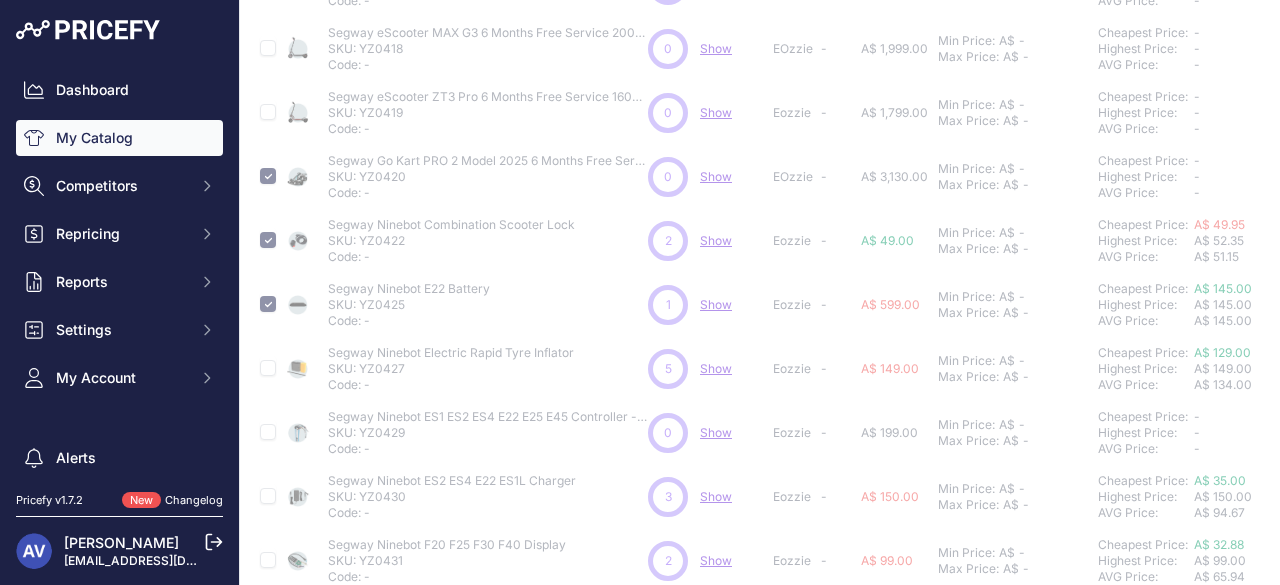 type 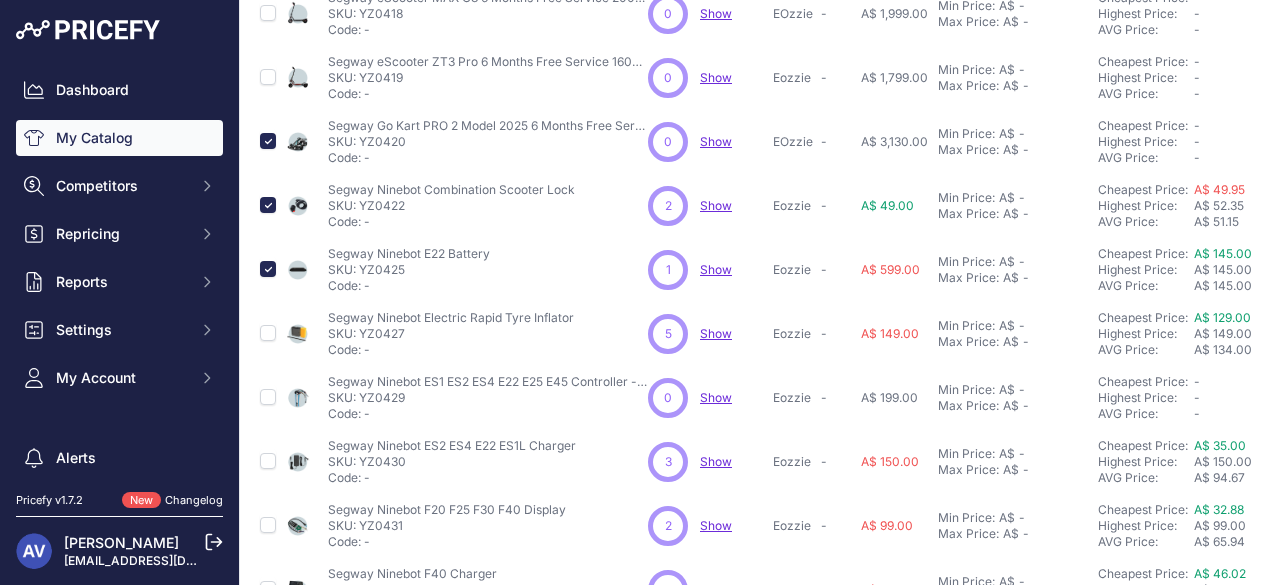 scroll, scrollTop: 463, scrollLeft: 0, axis: vertical 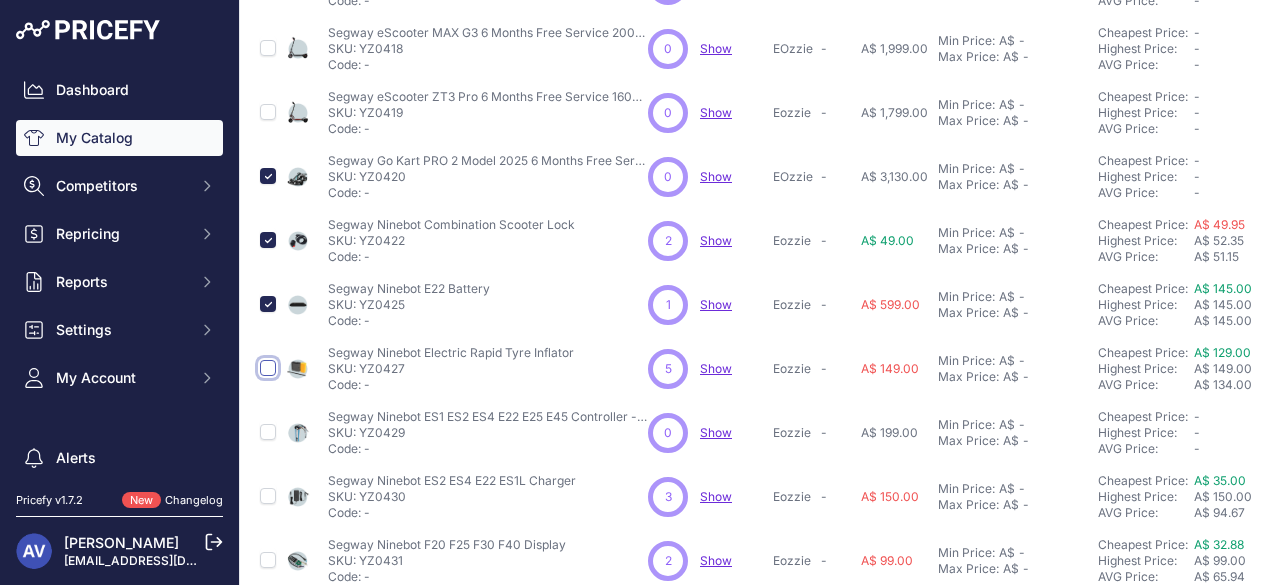 click at bounding box center (268, 368) 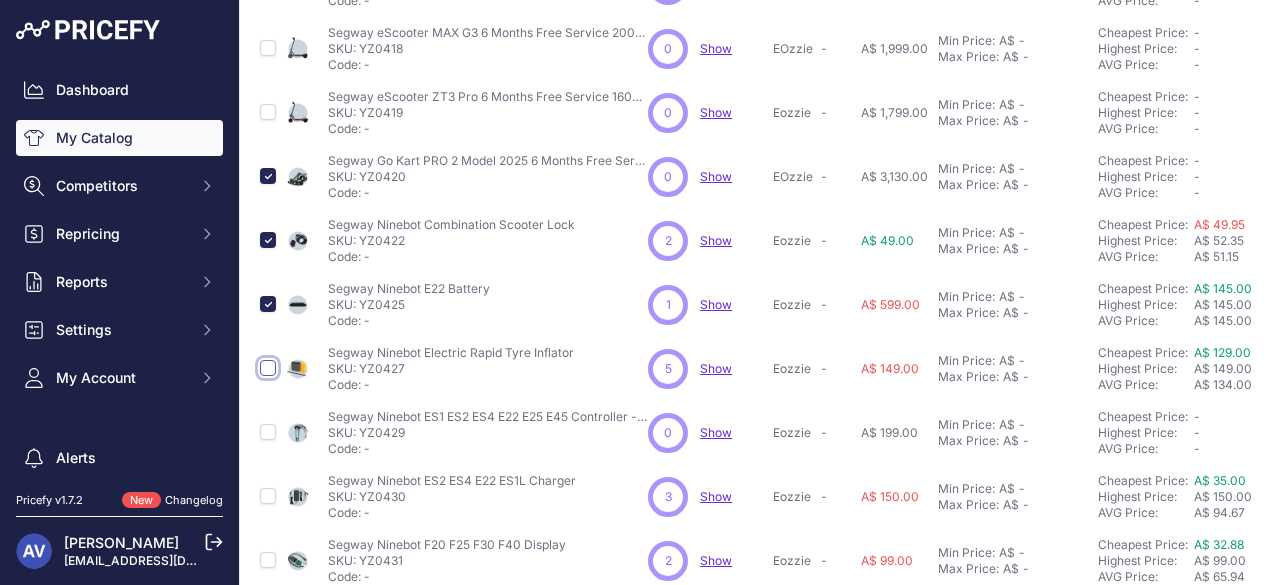 checkbox on "true" 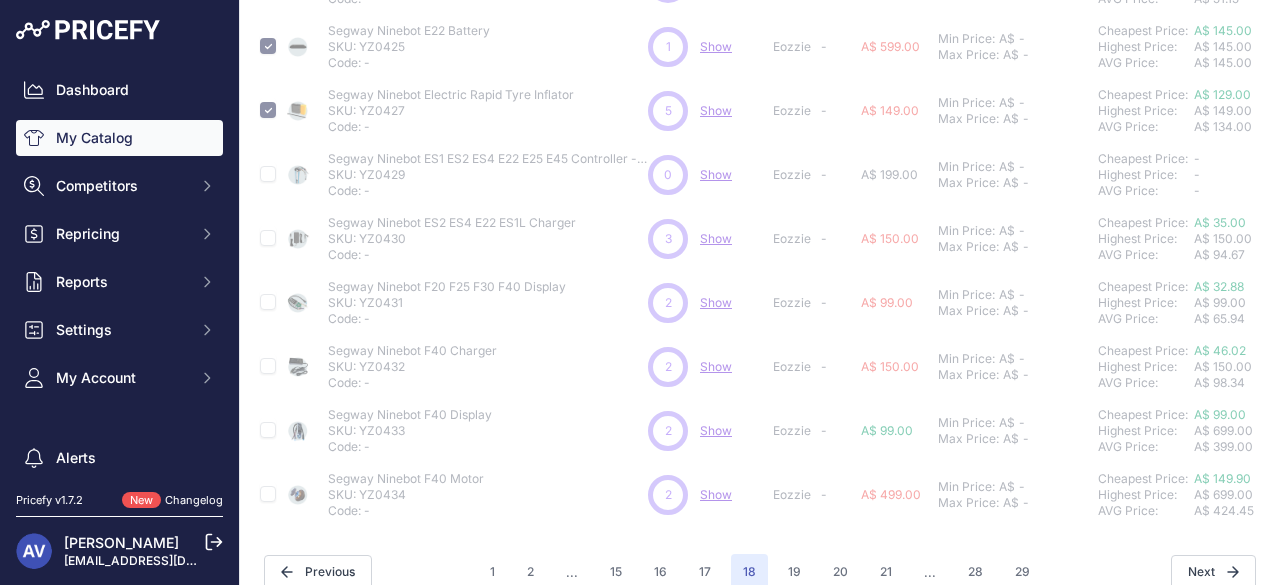 scroll, scrollTop: 760, scrollLeft: 0, axis: vertical 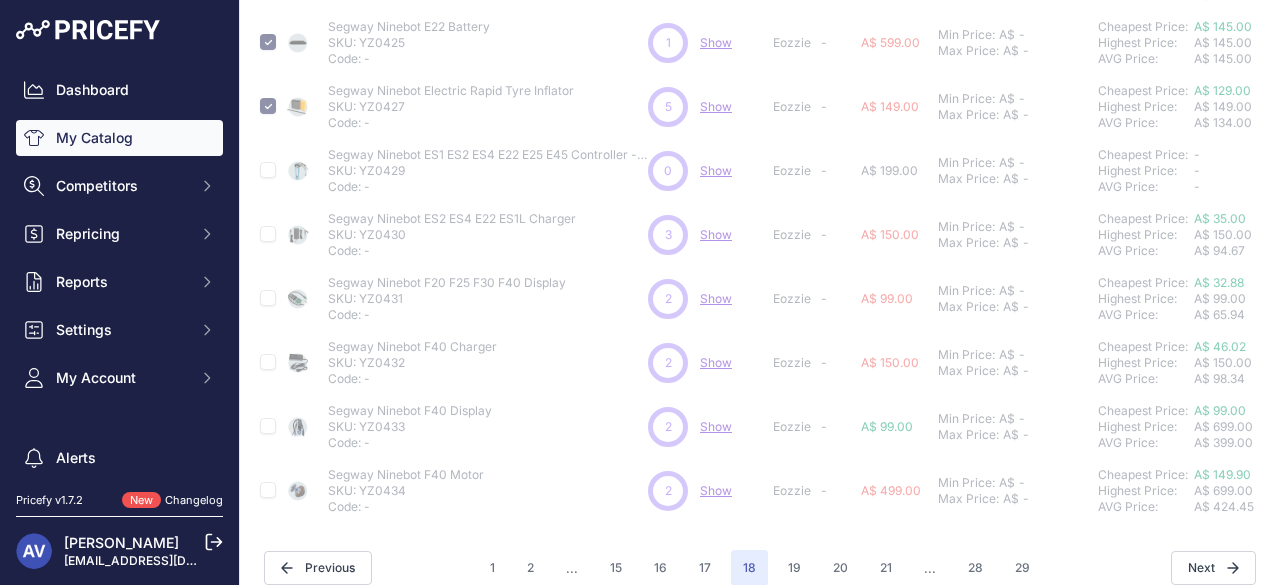 type 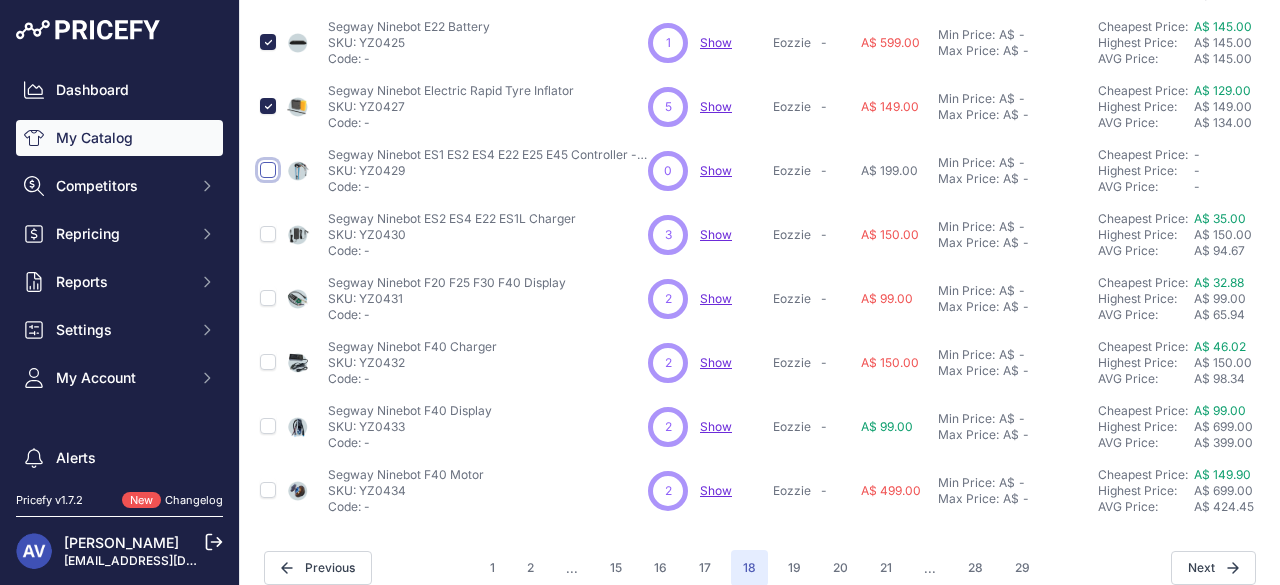 click at bounding box center (268, 170) 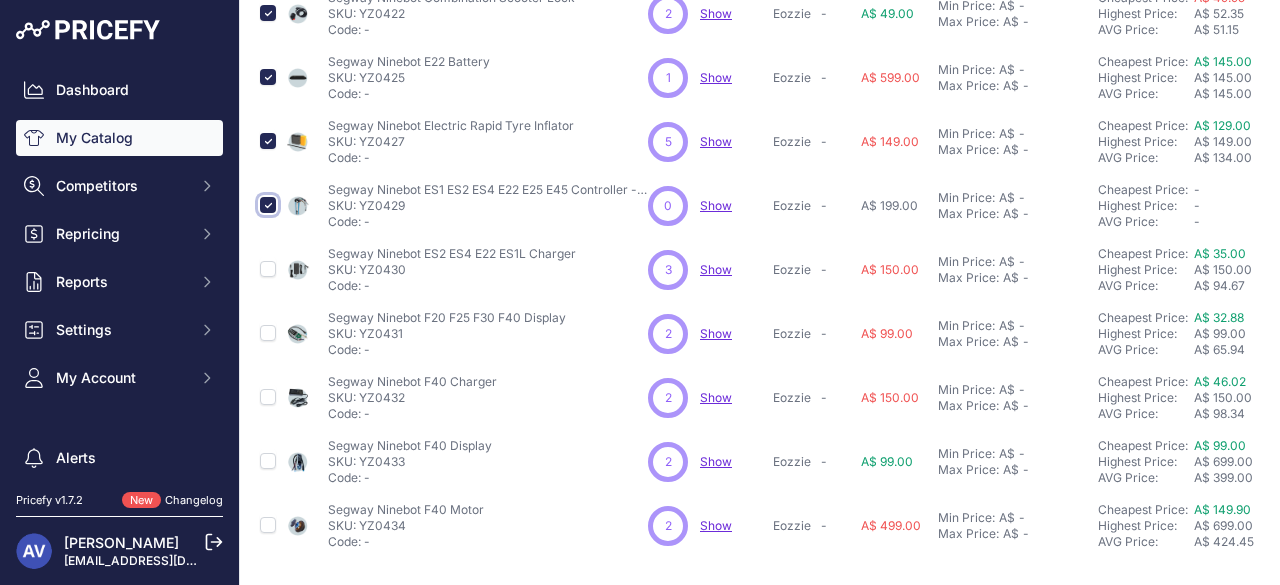 scroll, scrollTop: 760, scrollLeft: 0, axis: vertical 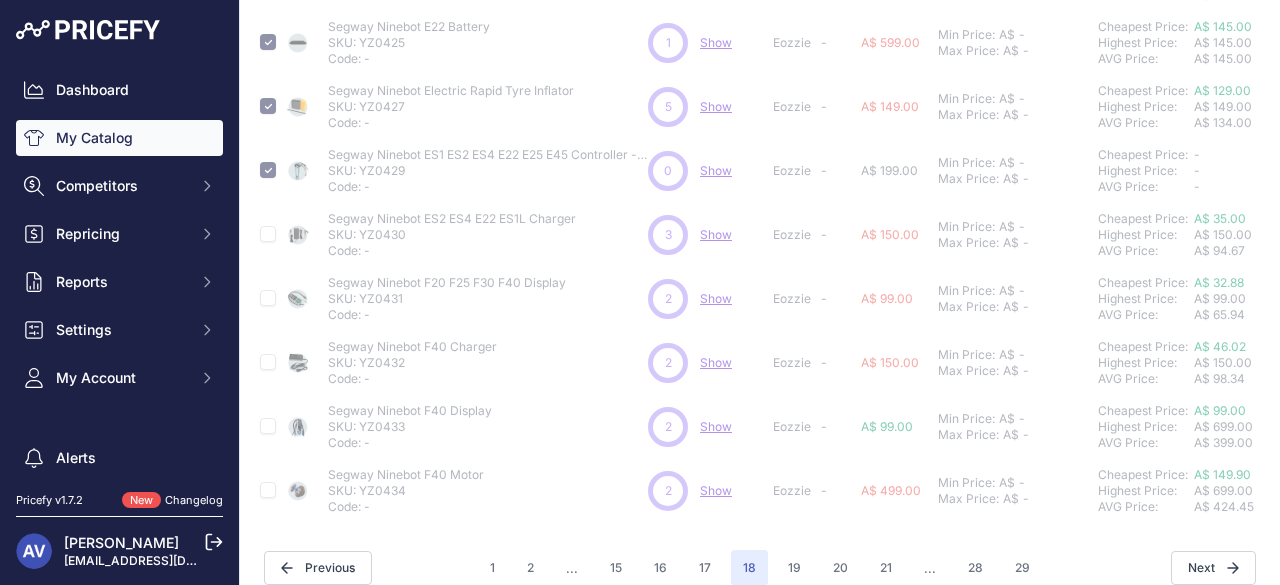 type 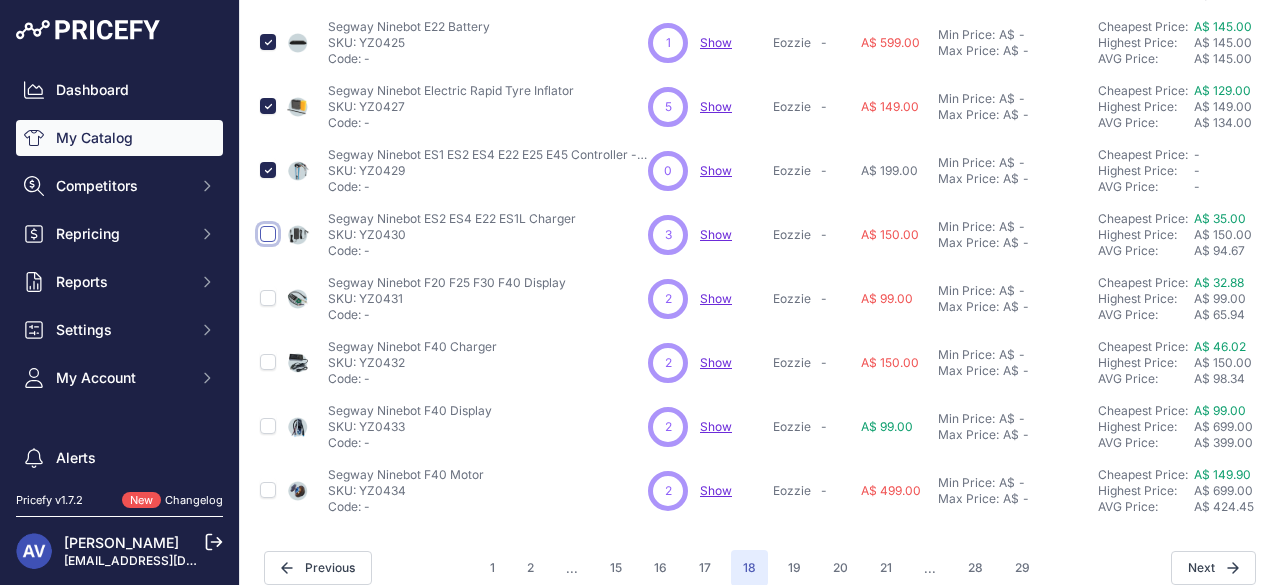 click at bounding box center (268, 234) 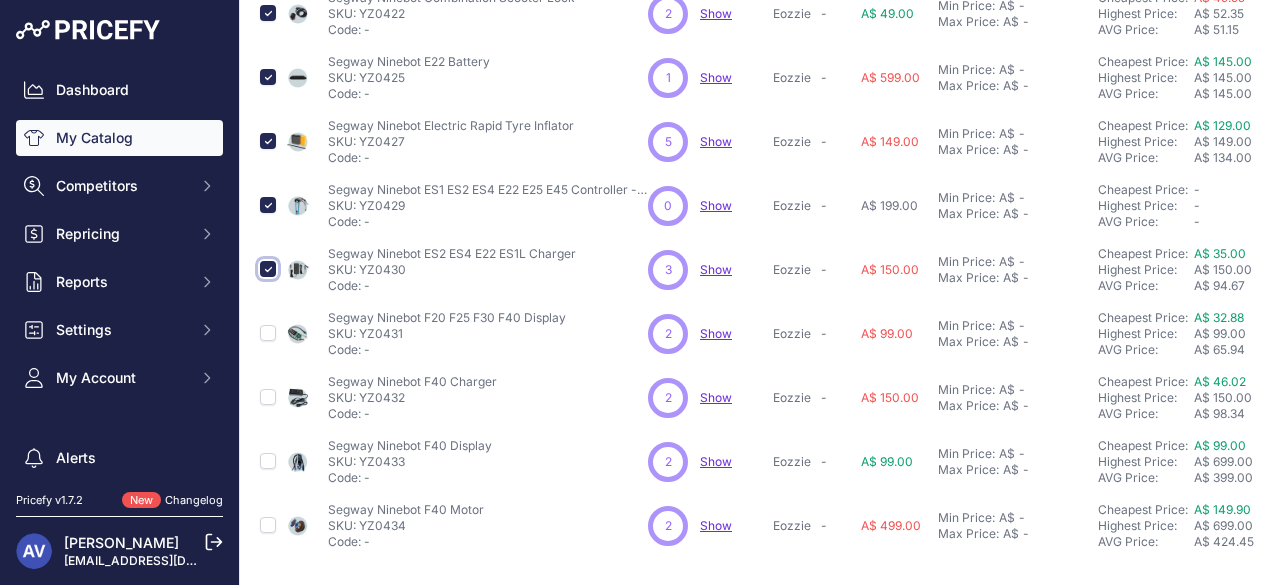 scroll, scrollTop: 760, scrollLeft: 0, axis: vertical 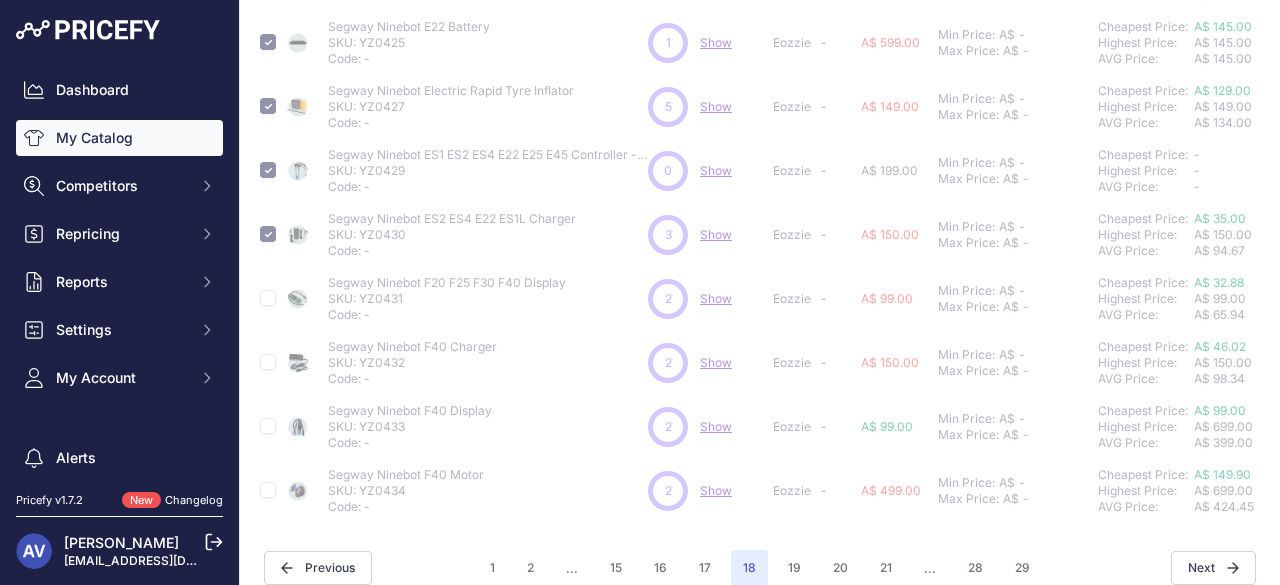 type 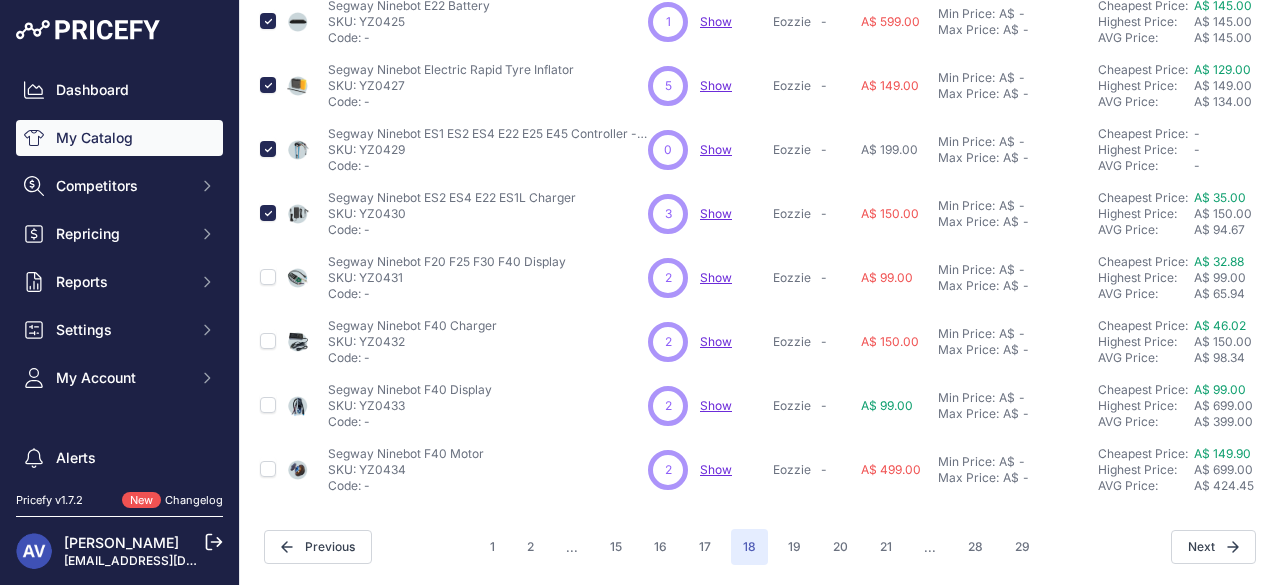 scroll, scrollTop: 725, scrollLeft: 0, axis: vertical 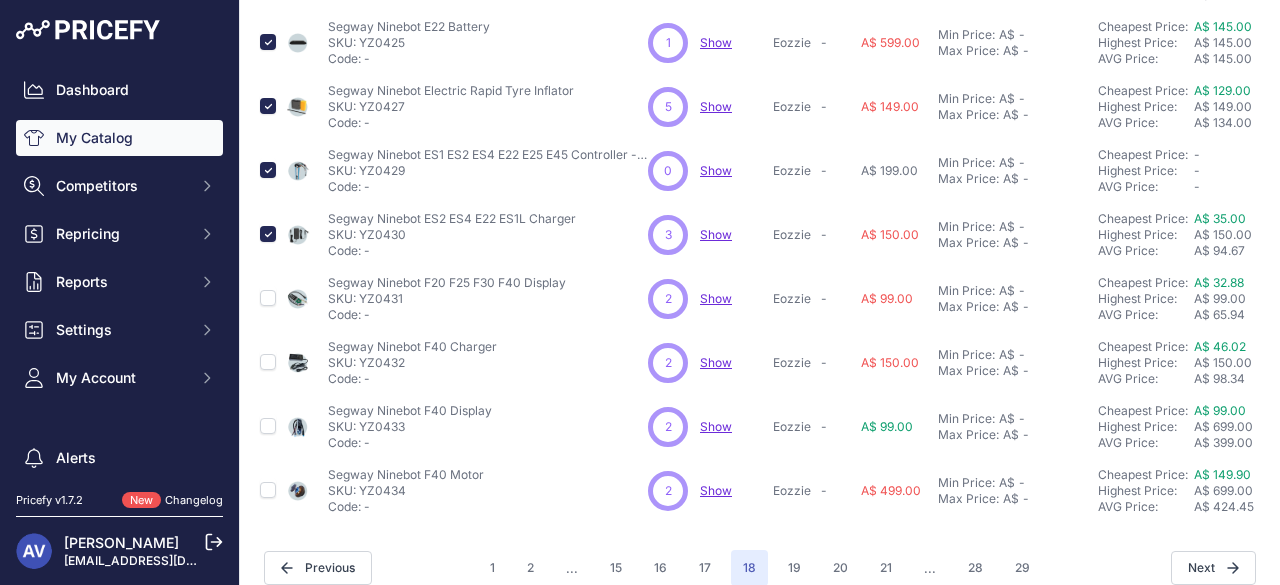 click at bounding box center (268, 299) 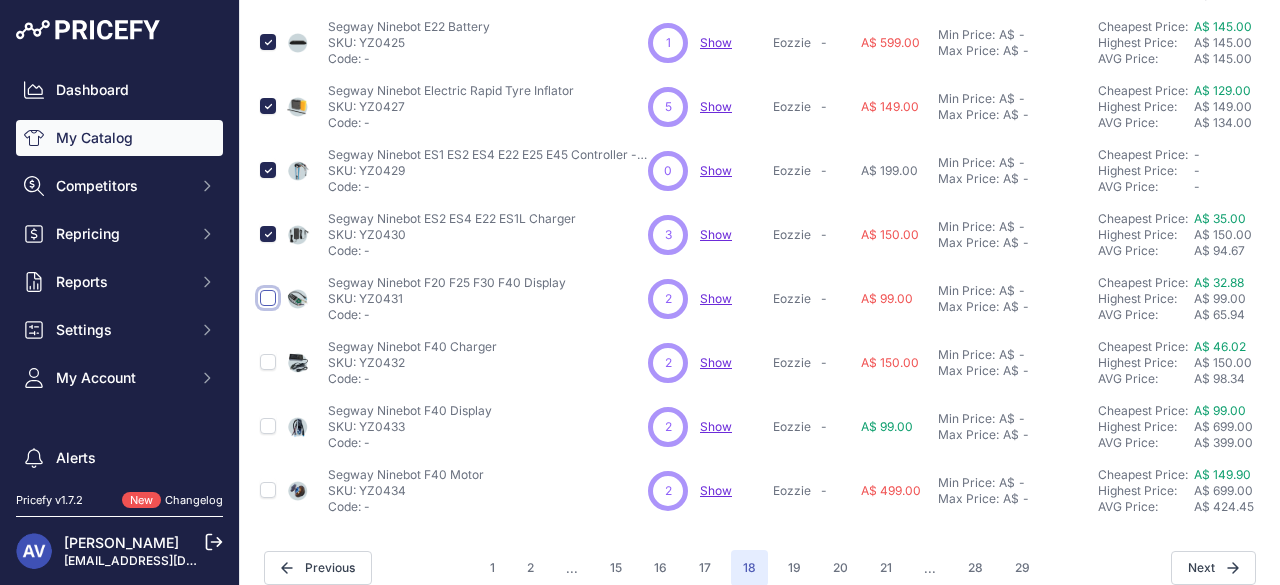 click at bounding box center [268, 298] 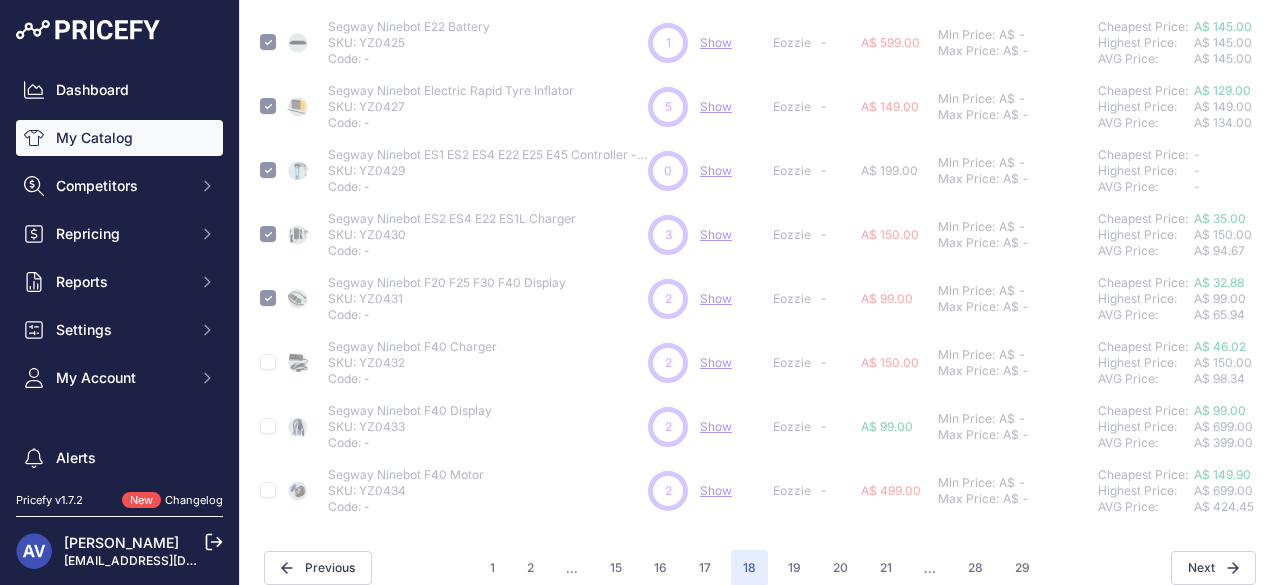 scroll, scrollTop: 792, scrollLeft: 0, axis: vertical 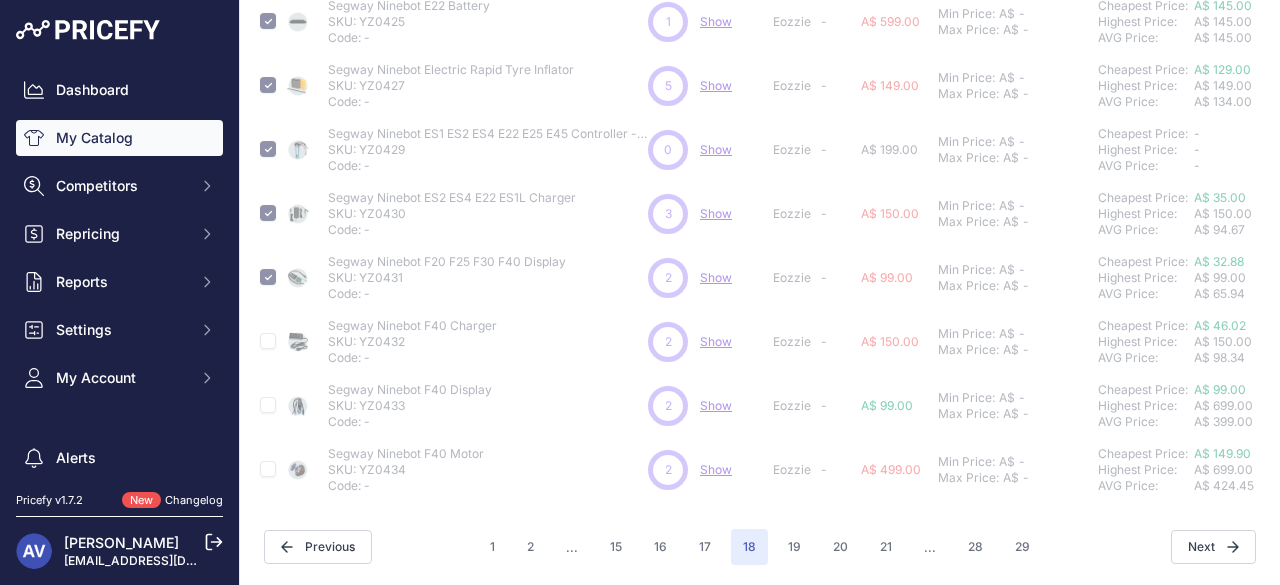 type 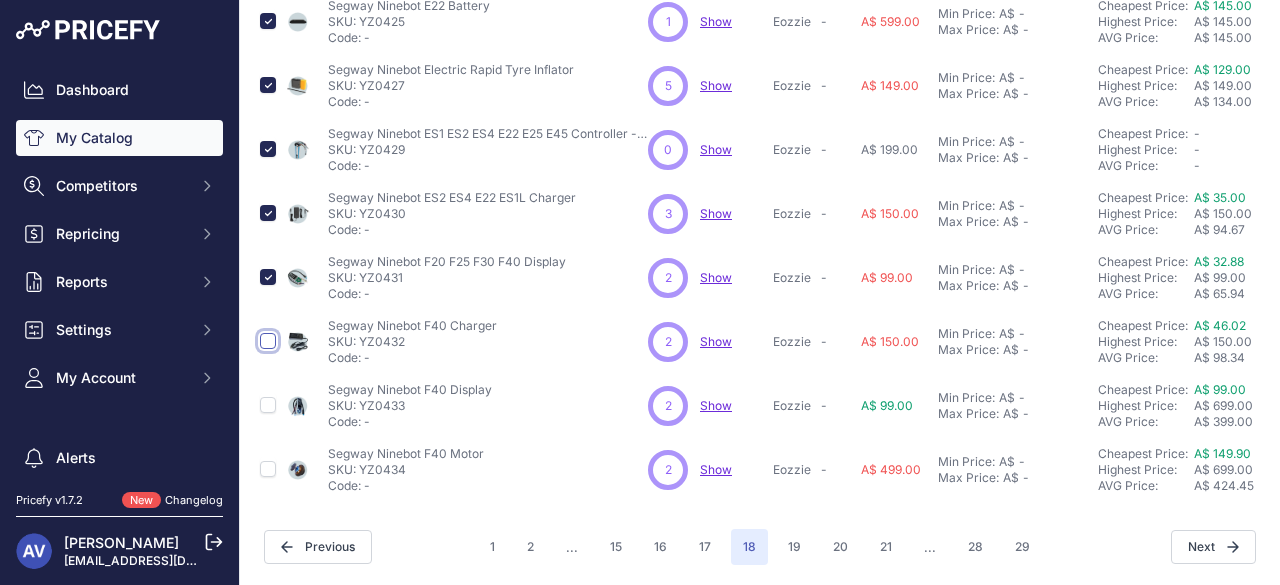 click at bounding box center [268, 341] 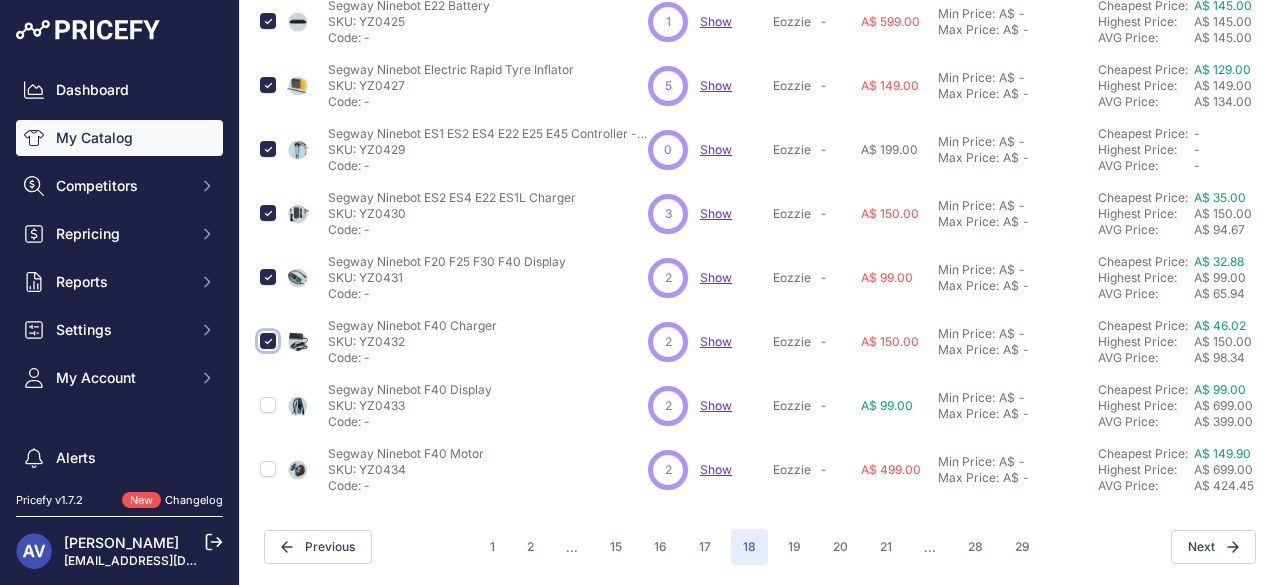 scroll, scrollTop: 792, scrollLeft: 0, axis: vertical 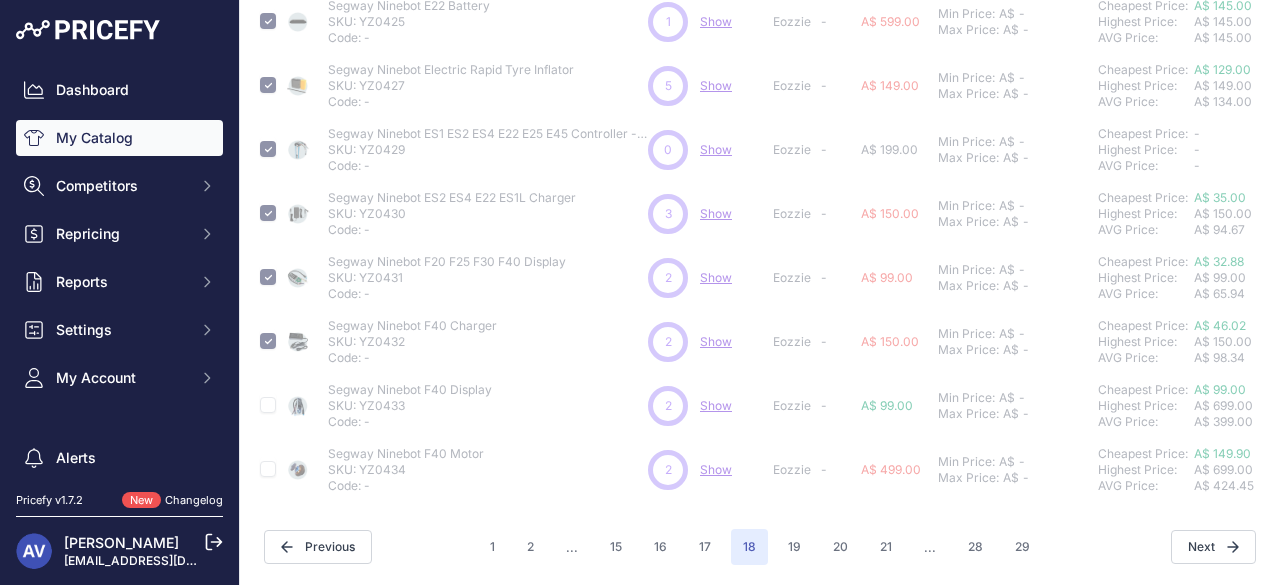 type 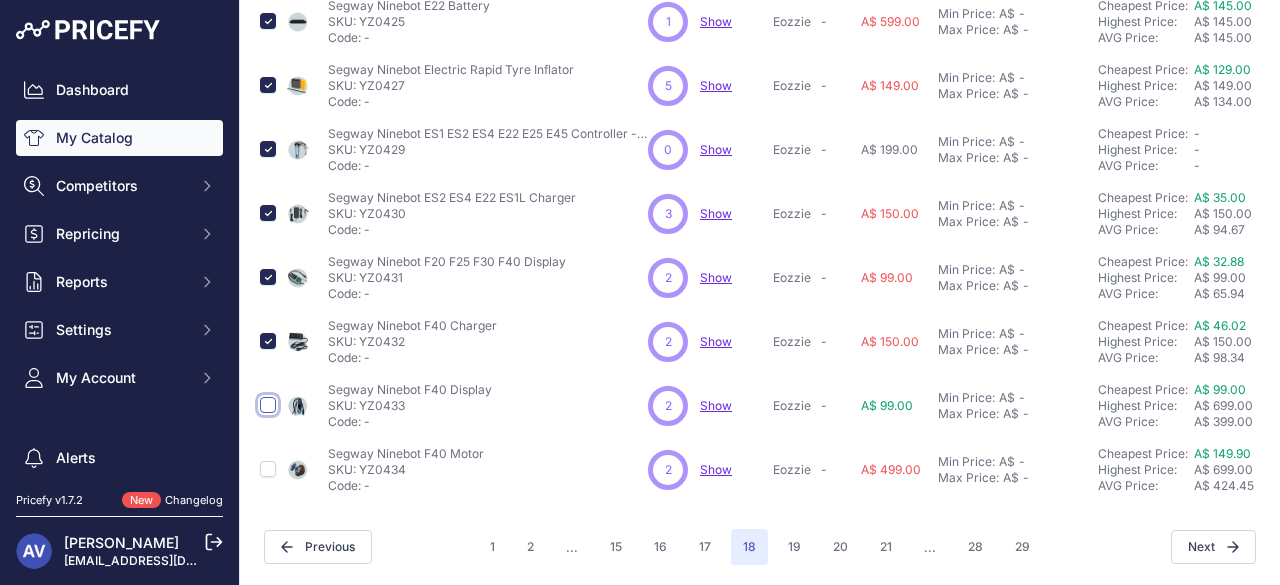click at bounding box center (268, 405) 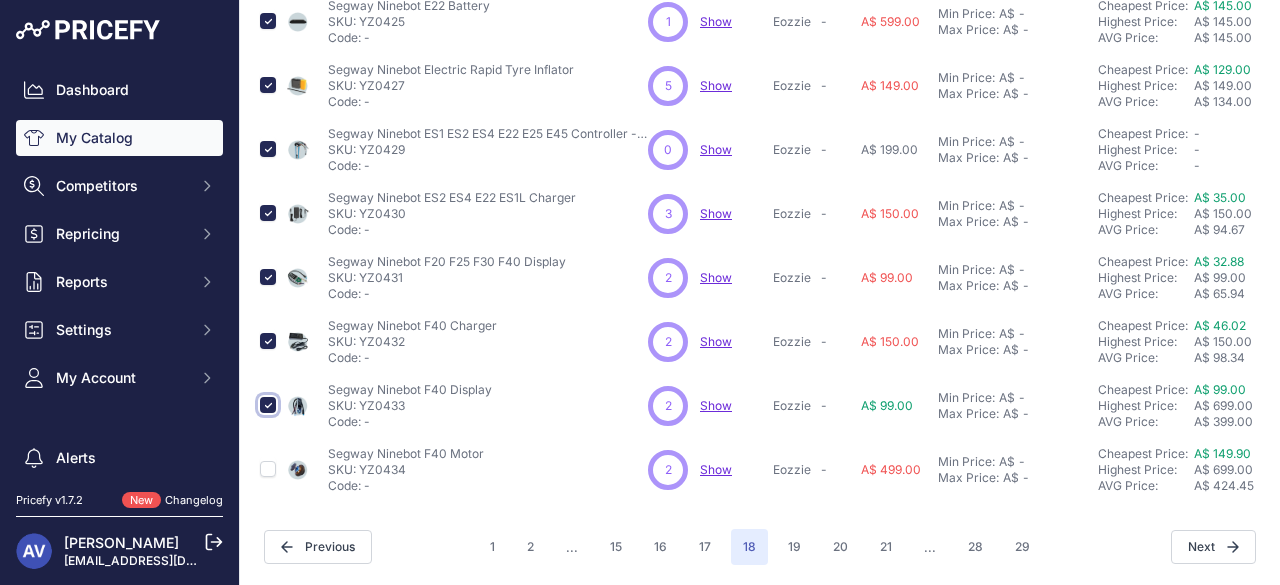 scroll, scrollTop: 792, scrollLeft: 0, axis: vertical 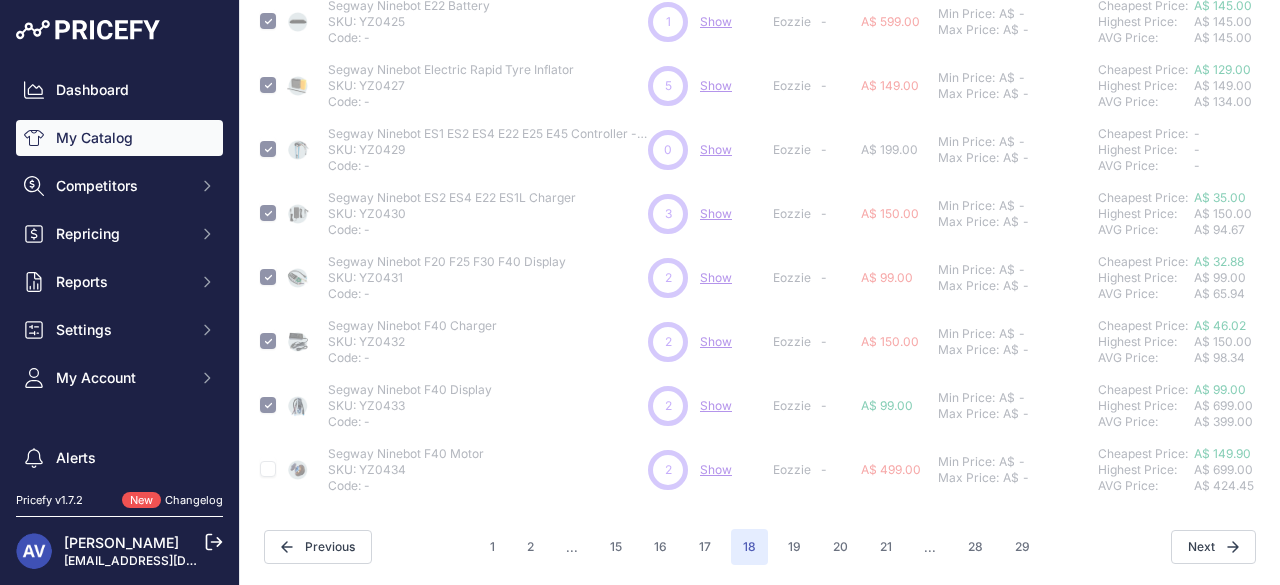 type 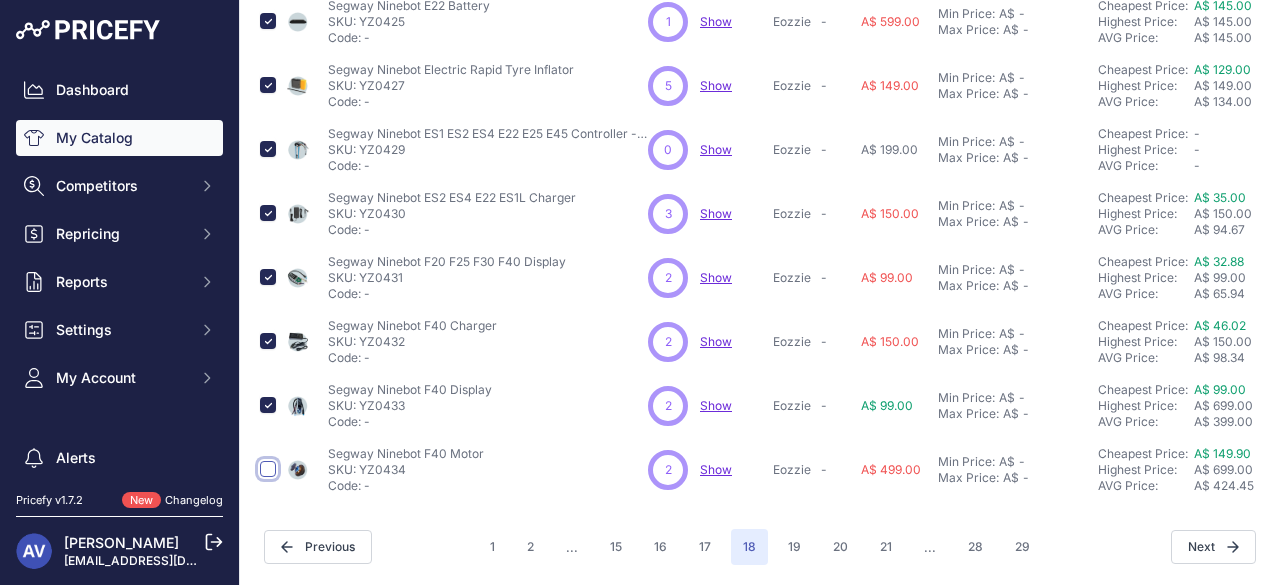 click at bounding box center (268, 469) 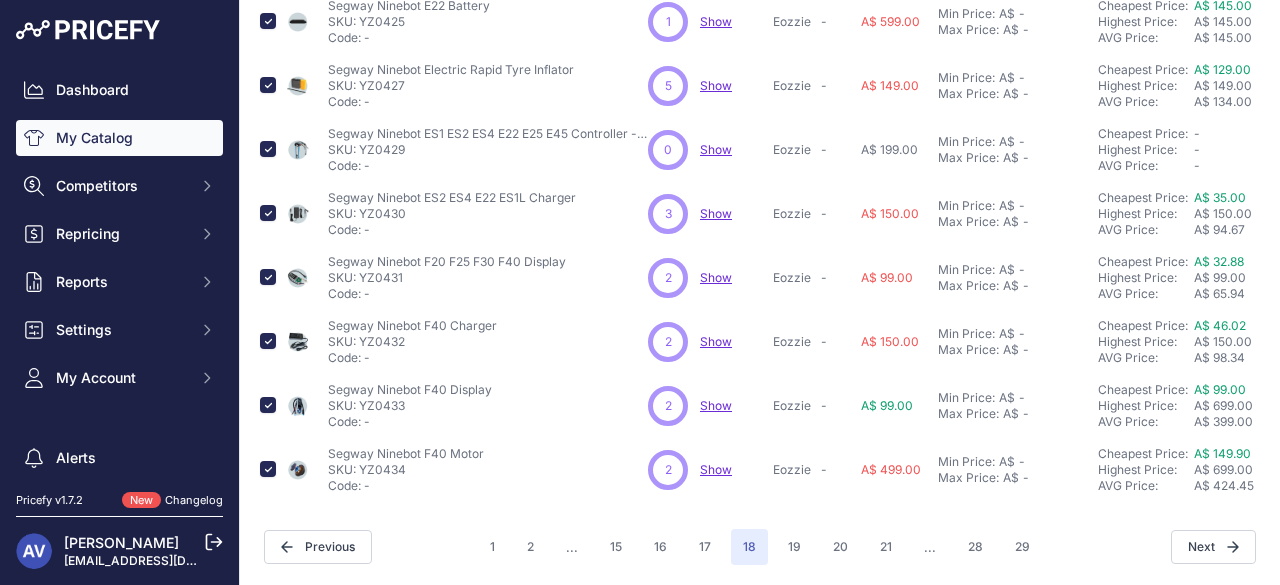 scroll, scrollTop: 758, scrollLeft: 0, axis: vertical 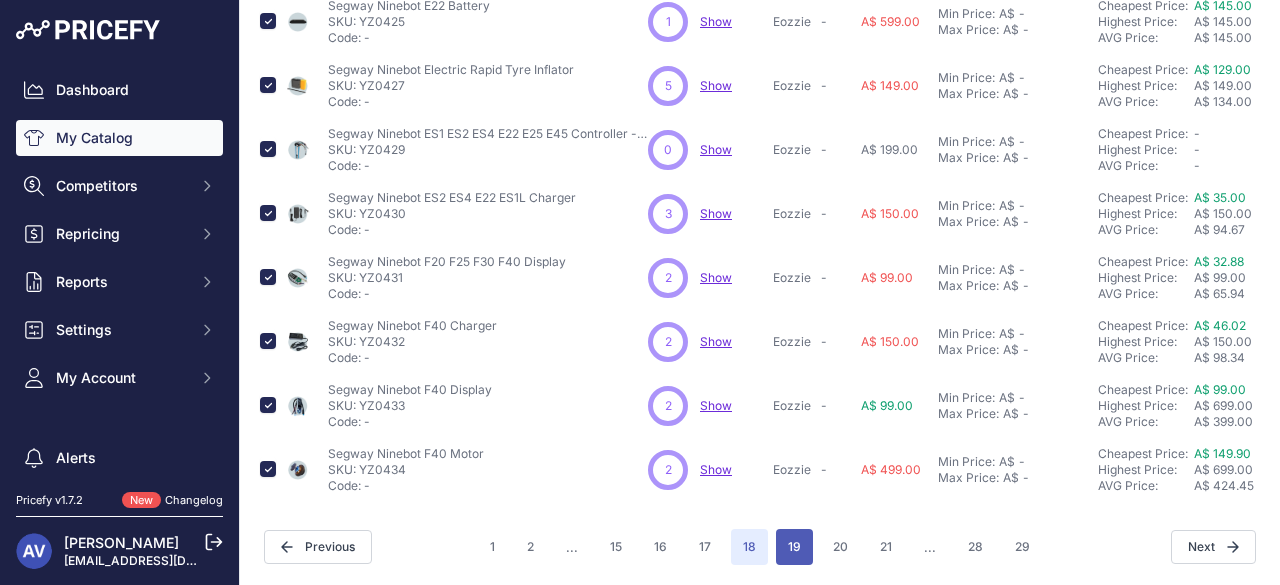 click on "19" at bounding box center (794, 547) 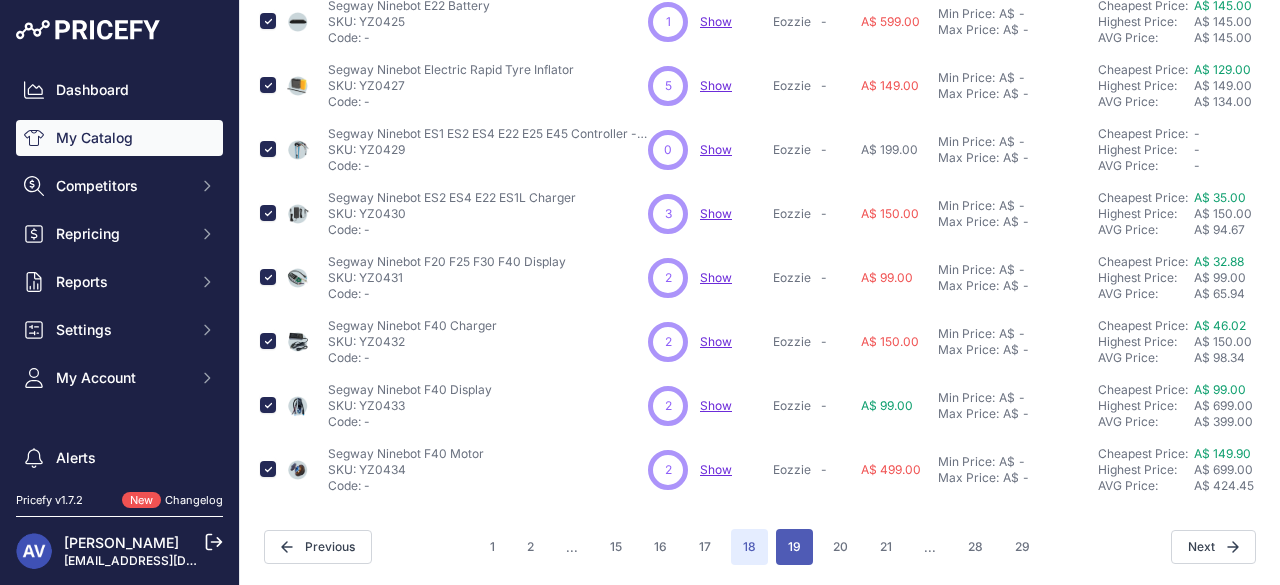 scroll, scrollTop: 792, scrollLeft: 0, axis: vertical 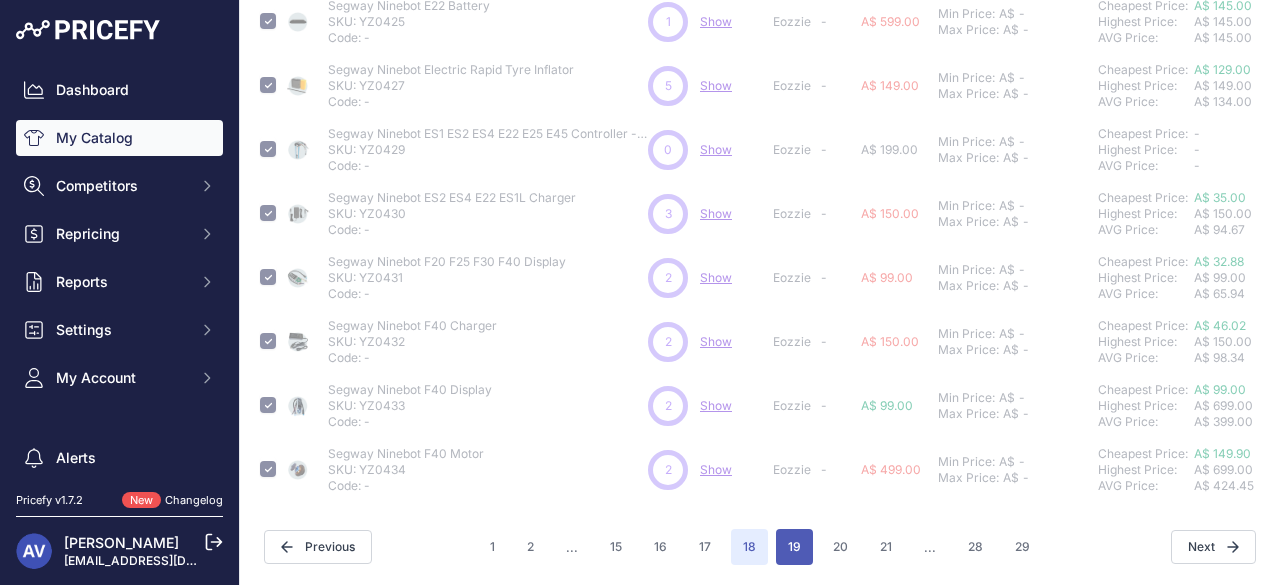 type 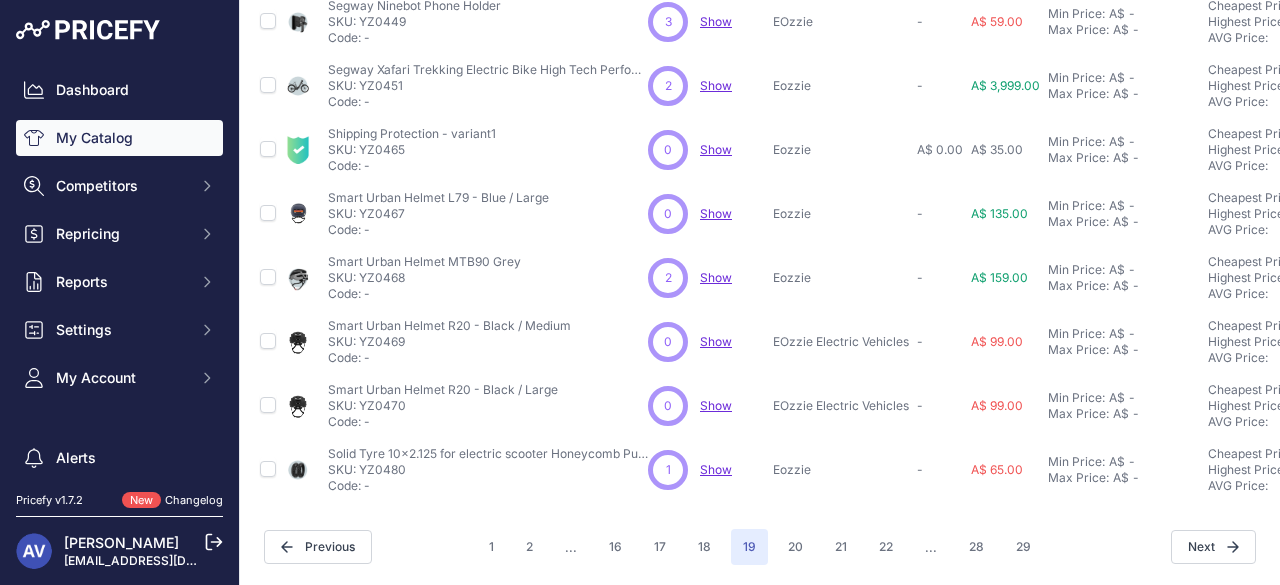 scroll, scrollTop: 0, scrollLeft: 0, axis: both 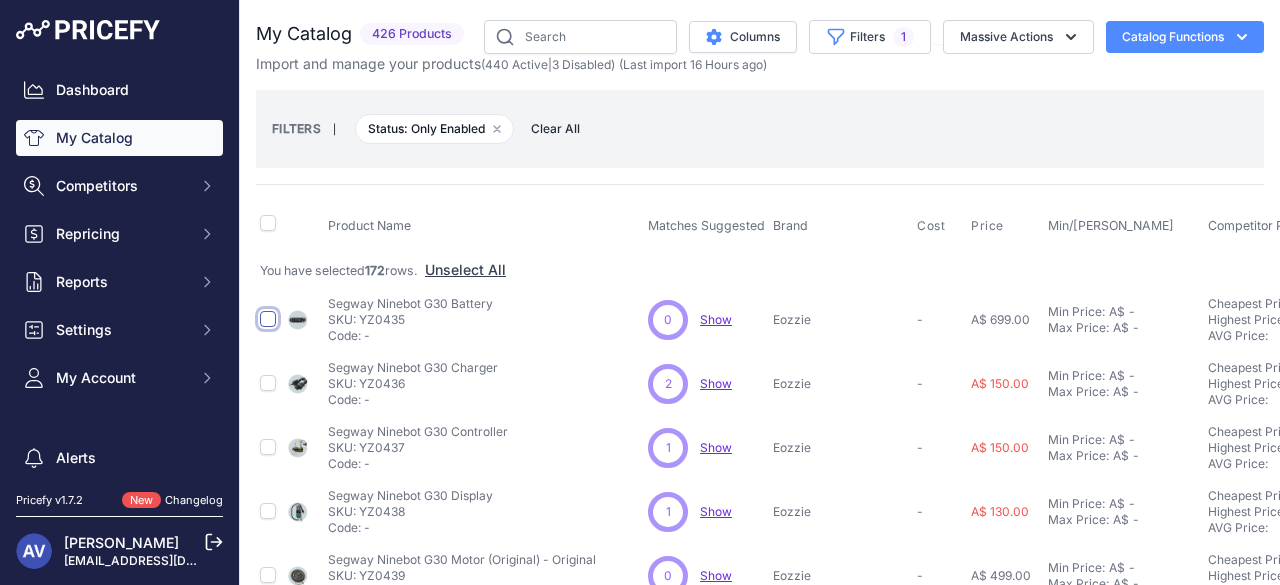 click at bounding box center (268, 319) 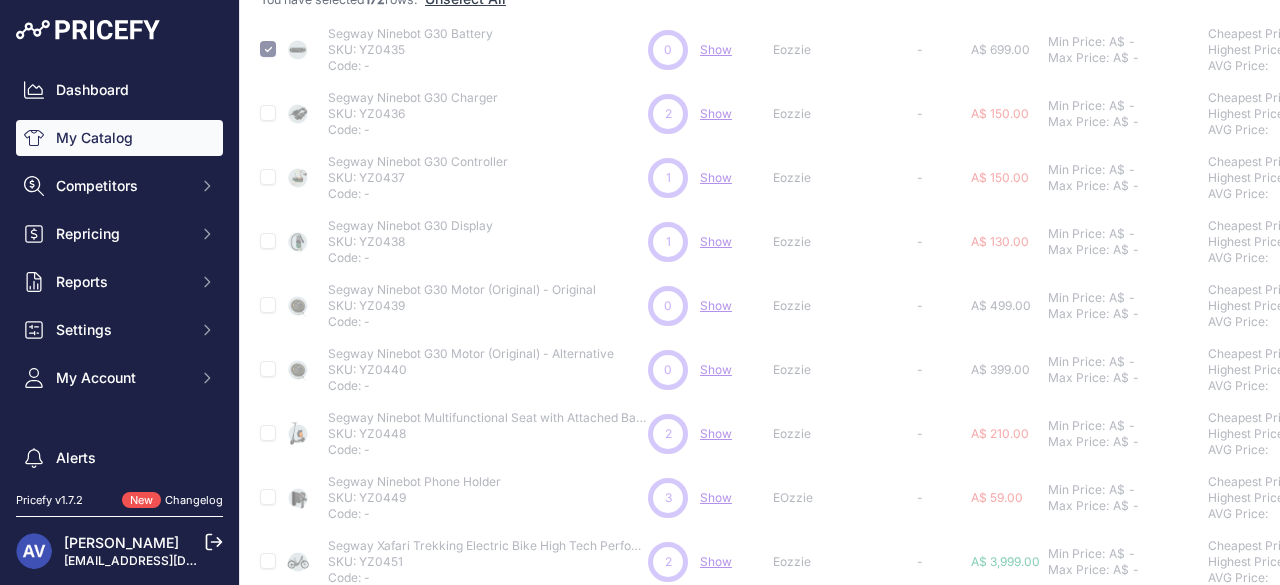 type 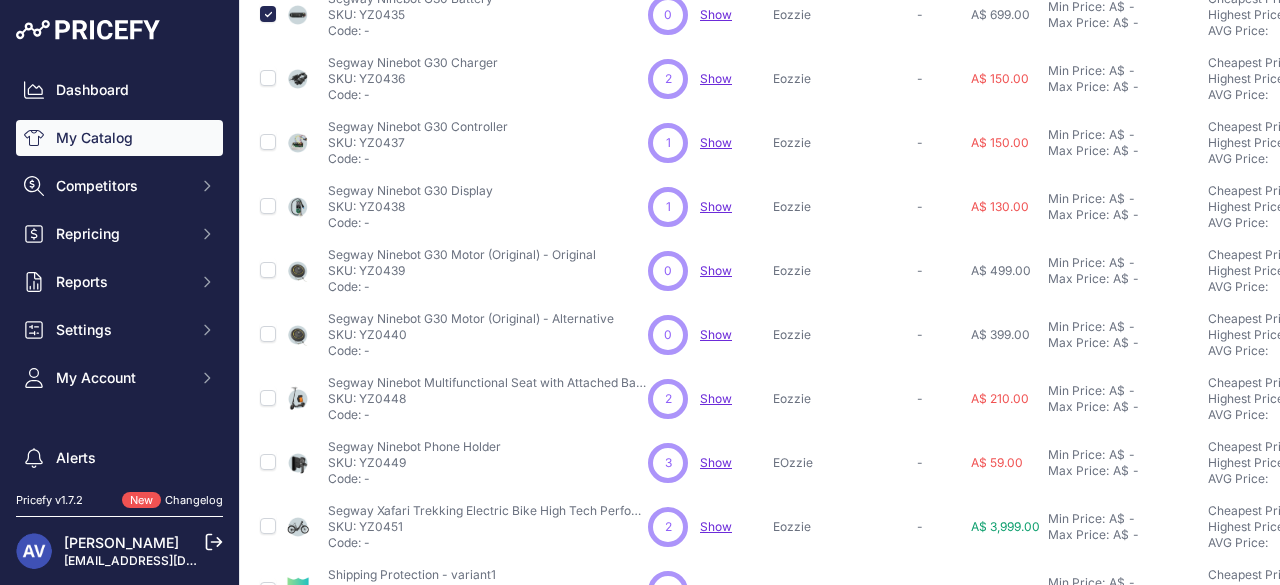 scroll, scrollTop: 270, scrollLeft: 0, axis: vertical 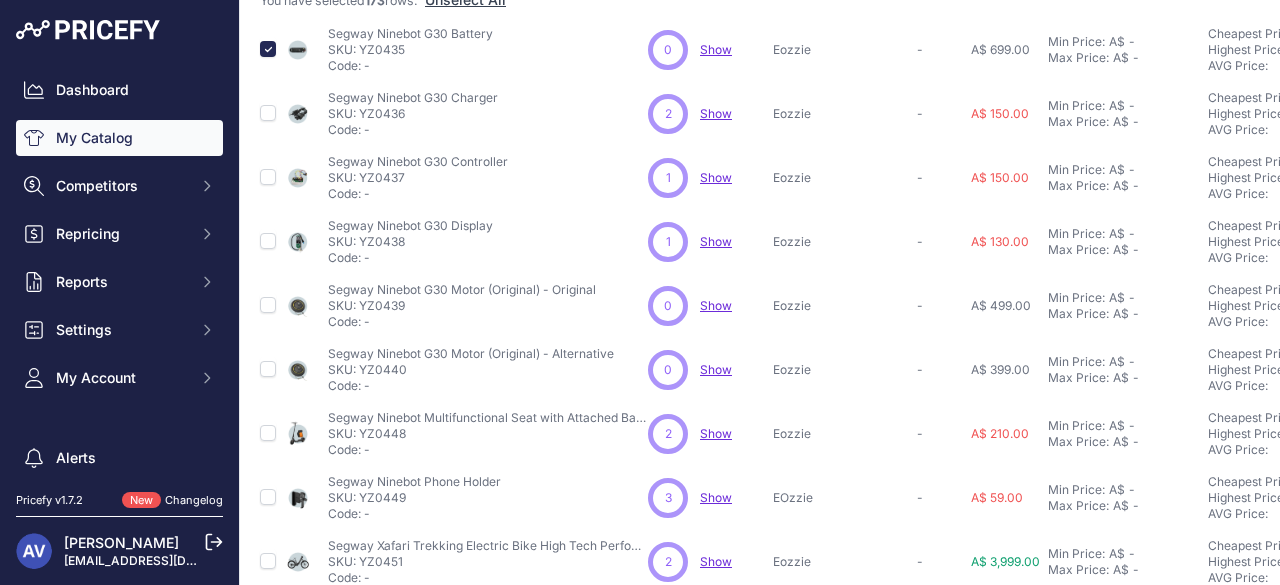 click at bounding box center [268, 114] 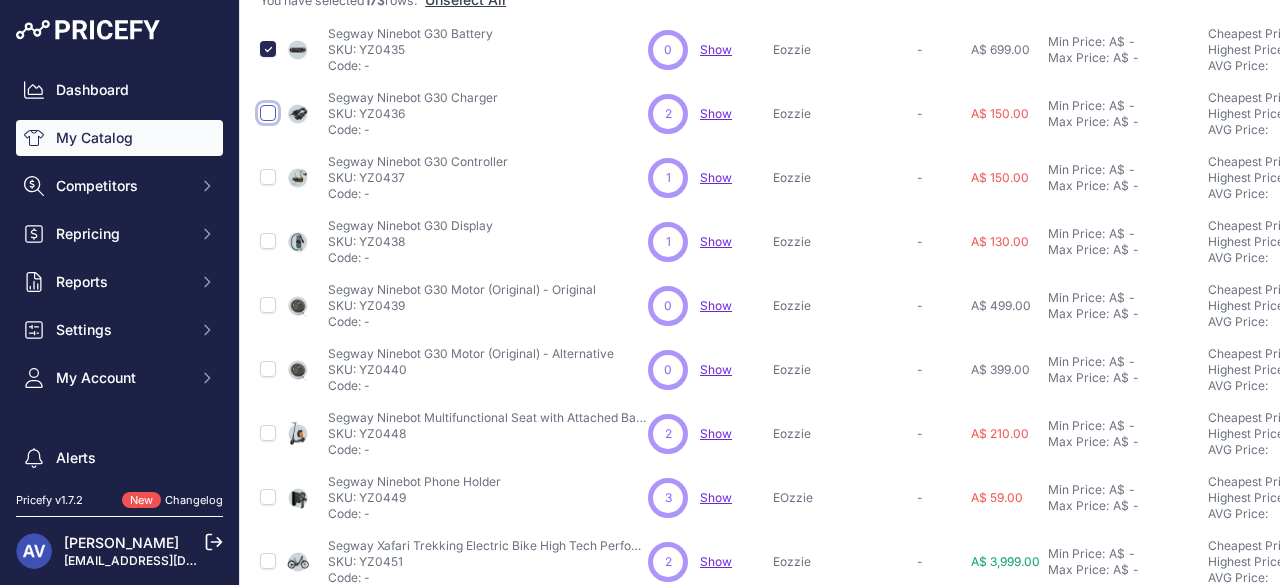 click at bounding box center (268, 113) 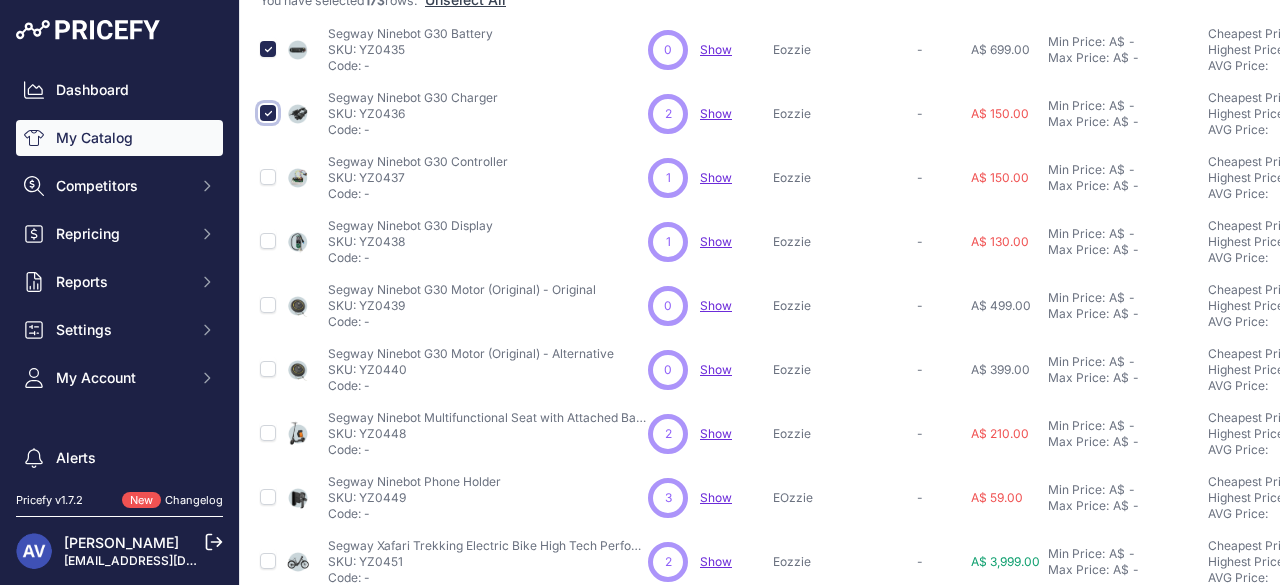 scroll, scrollTop: 305, scrollLeft: 0, axis: vertical 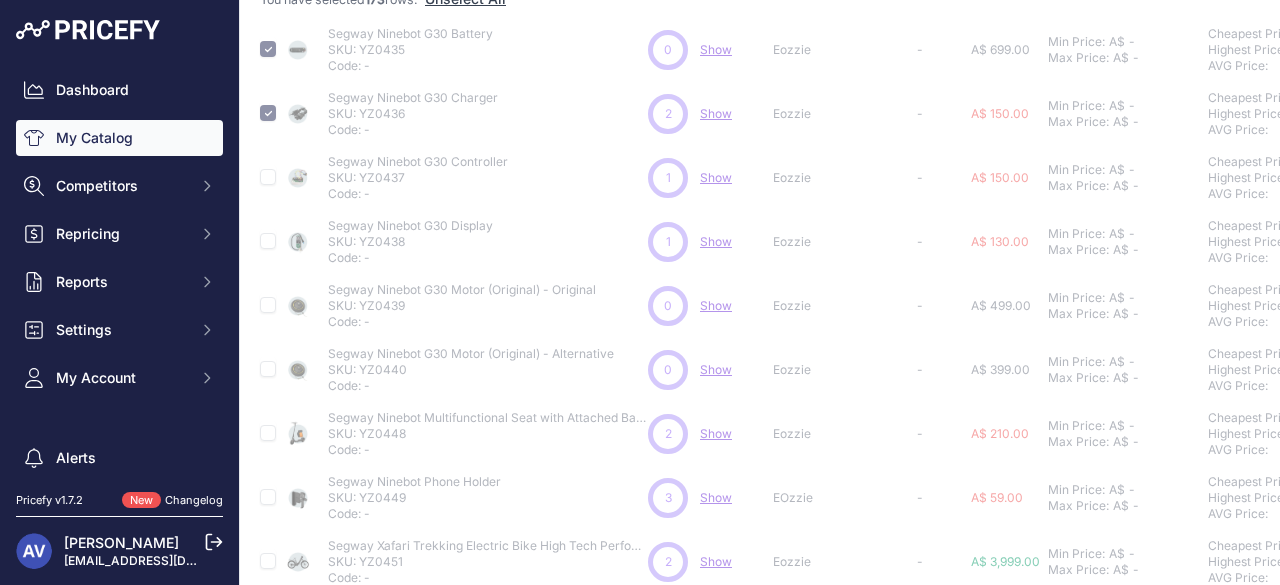 type 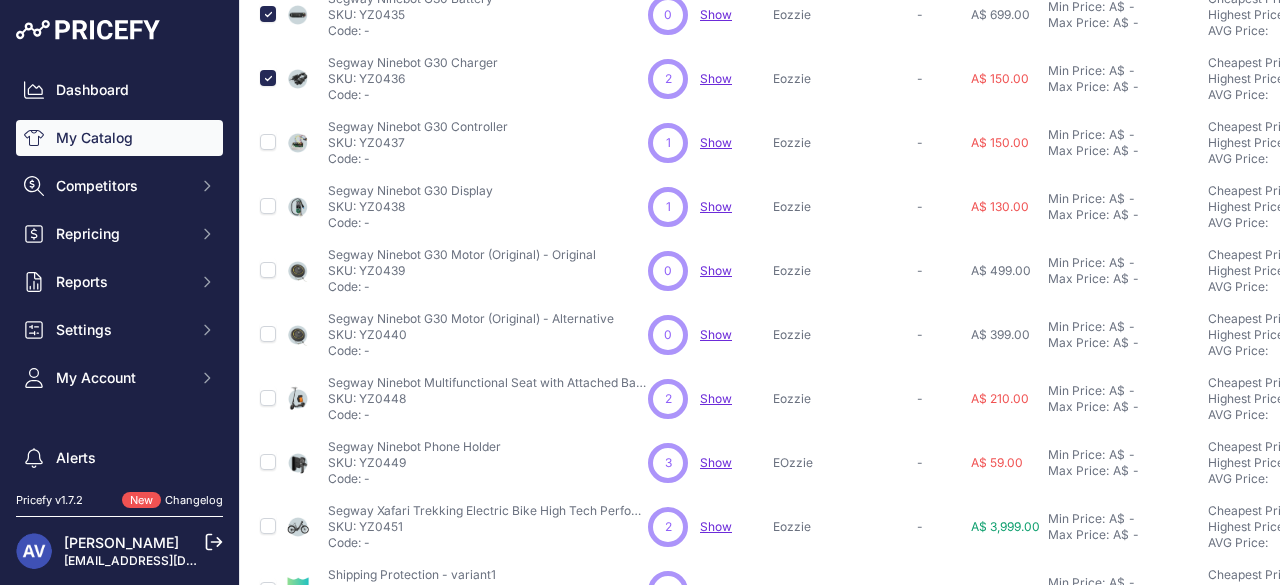 scroll, scrollTop: 270, scrollLeft: 0, axis: vertical 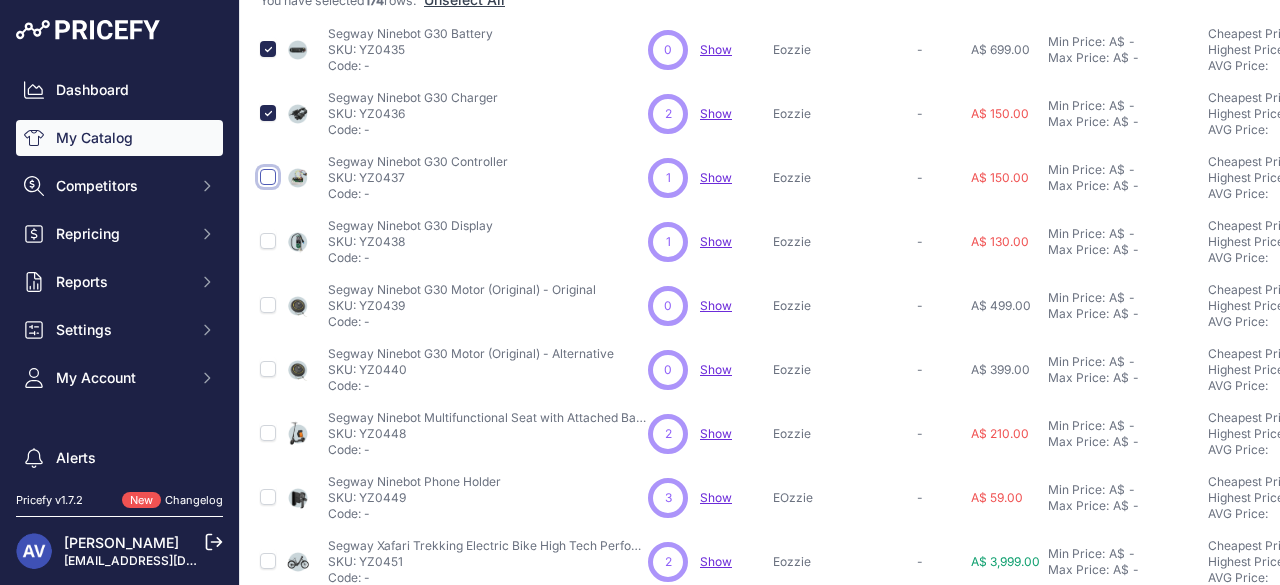 click at bounding box center (268, 177) 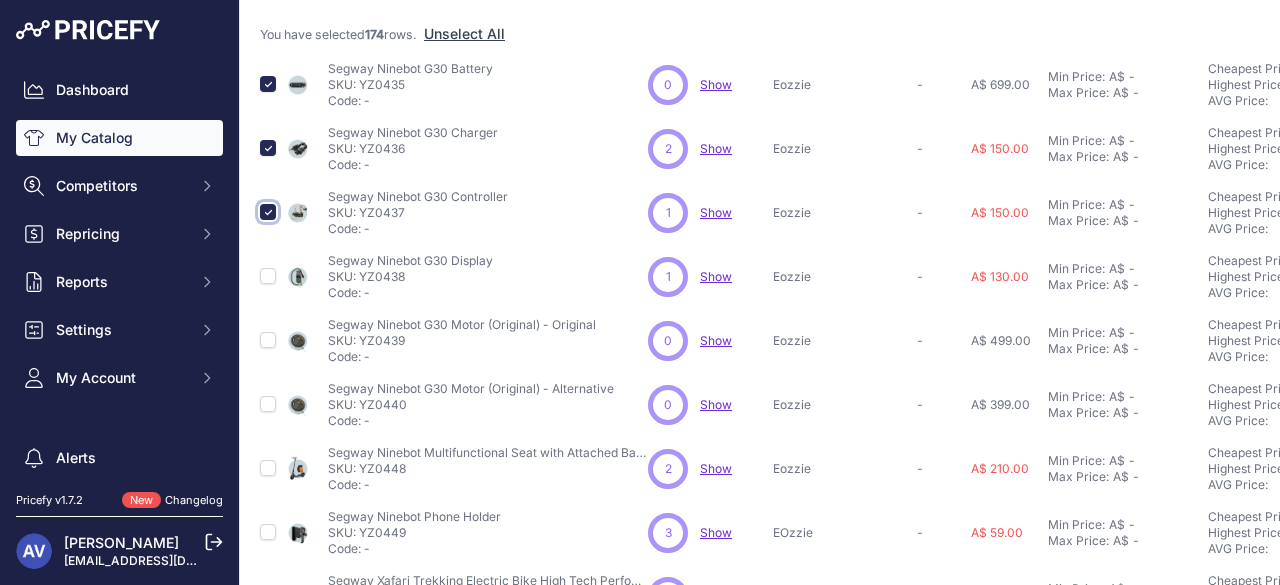 scroll, scrollTop: 305, scrollLeft: 0, axis: vertical 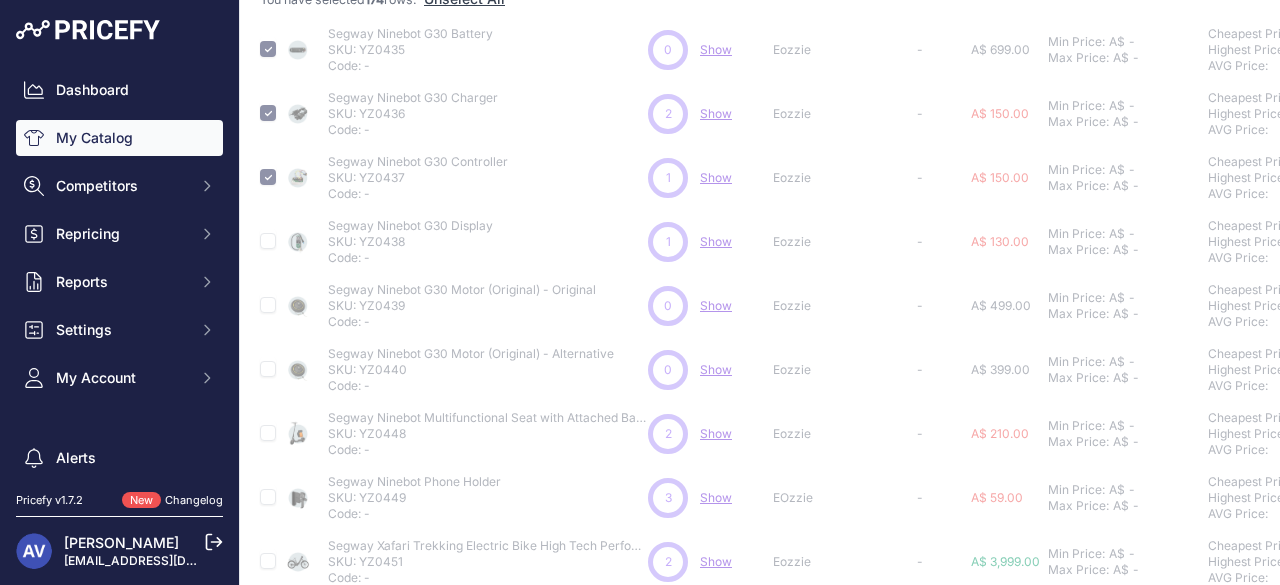 type 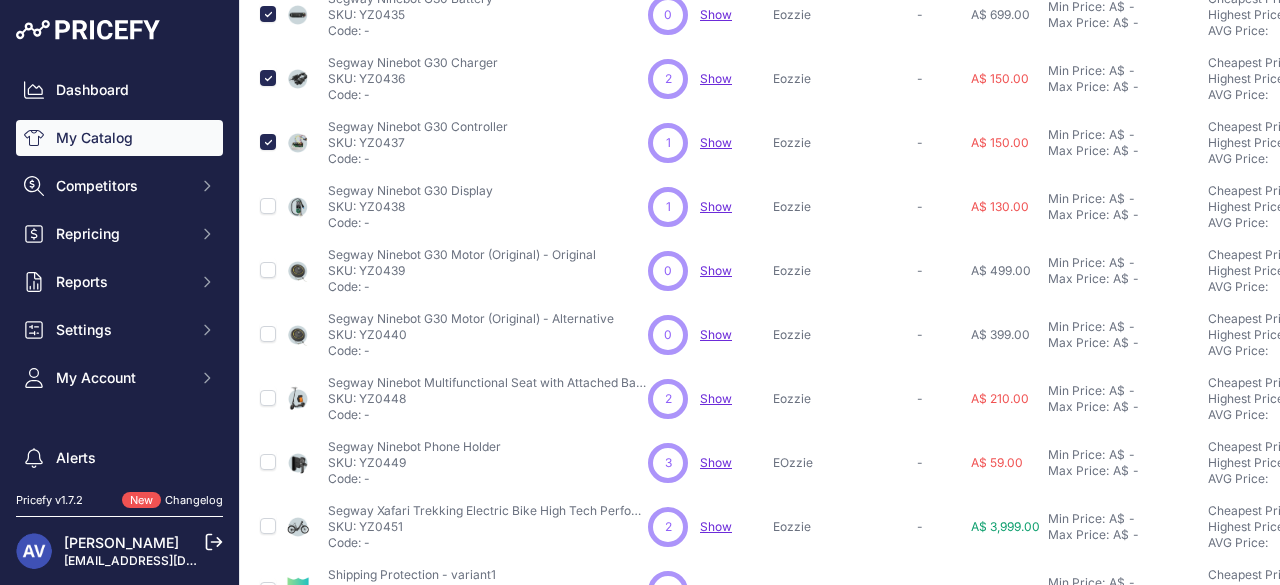 scroll, scrollTop: 270, scrollLeft: 0, axis: vertical 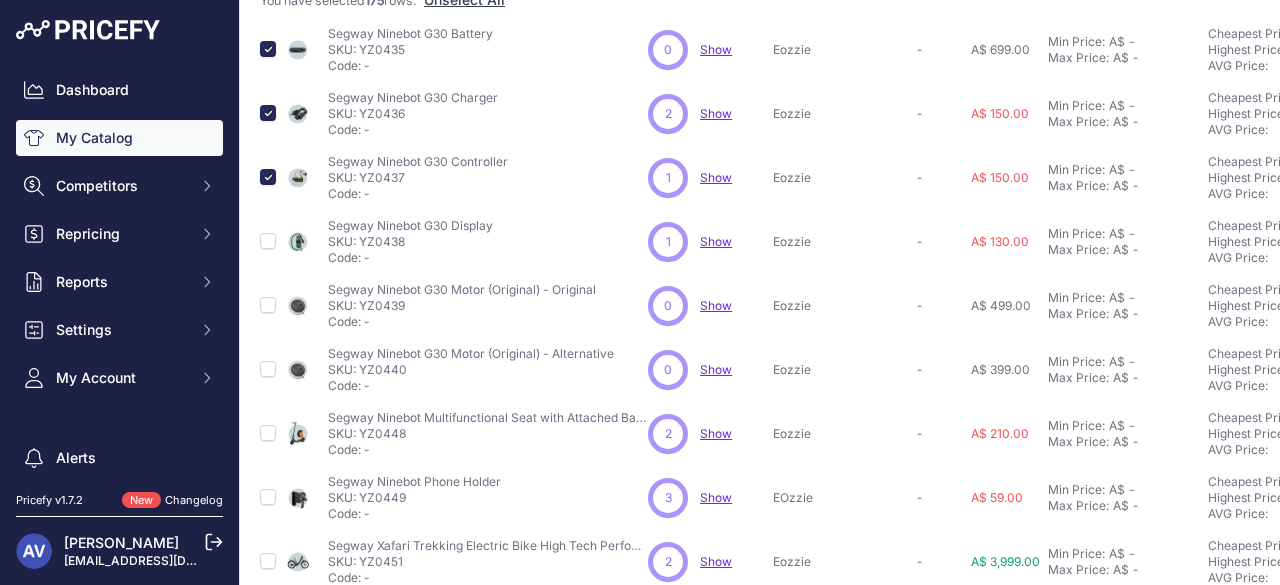 click at bounding box center (268, 242) 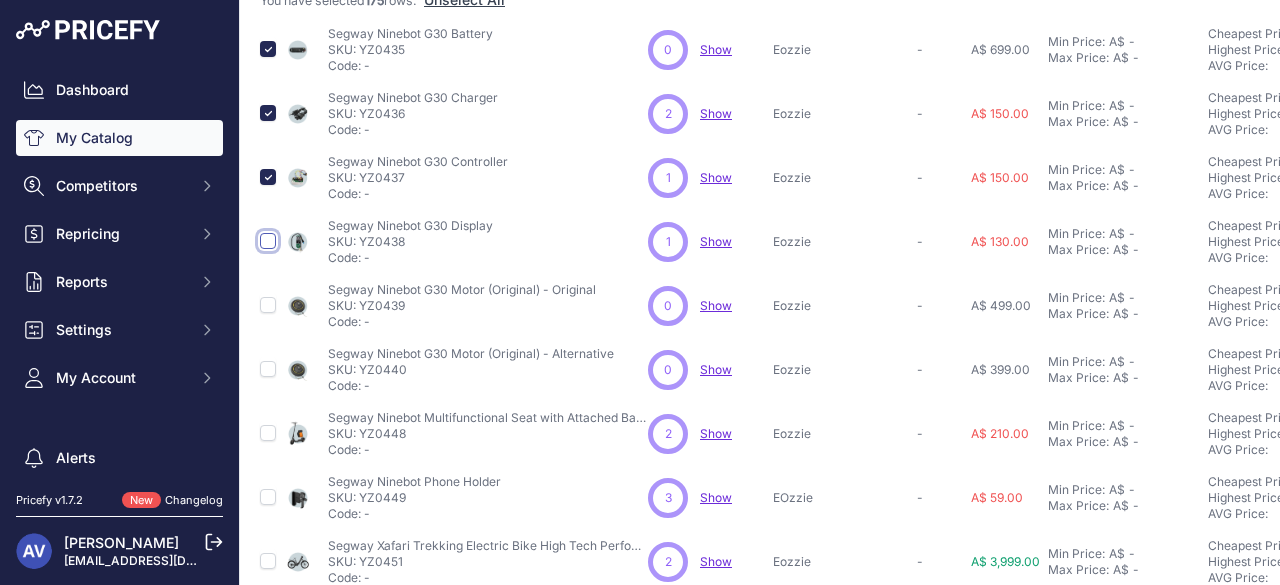 click at bounding box center [268, 241] 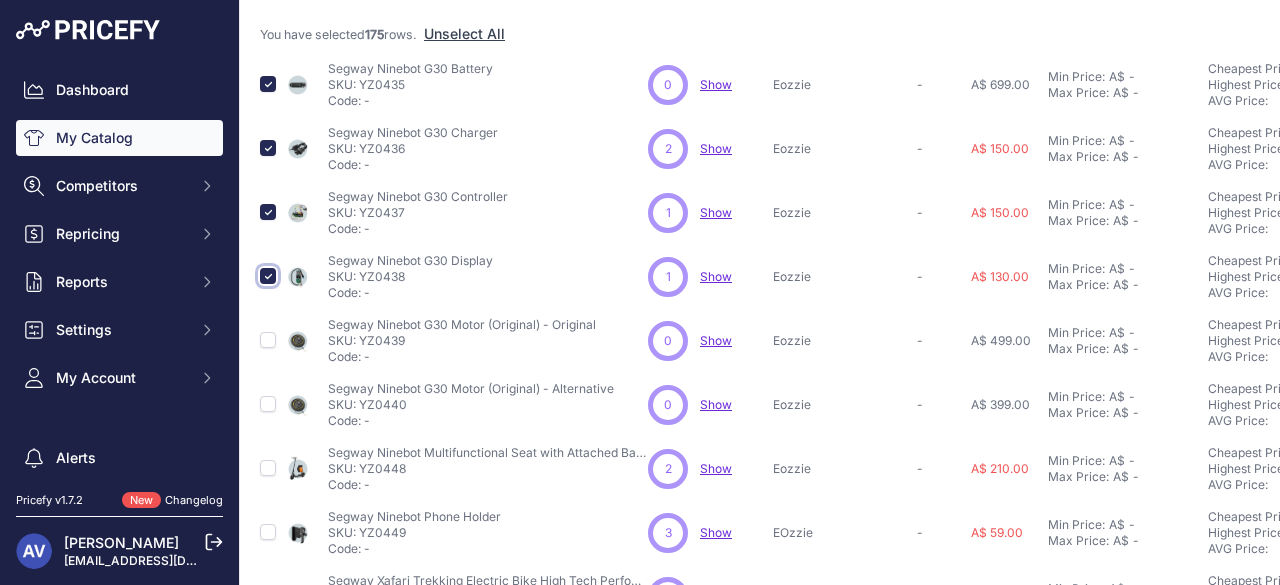 scroll, scrollTop: 305, scrollLeft: 0, axis: vertical 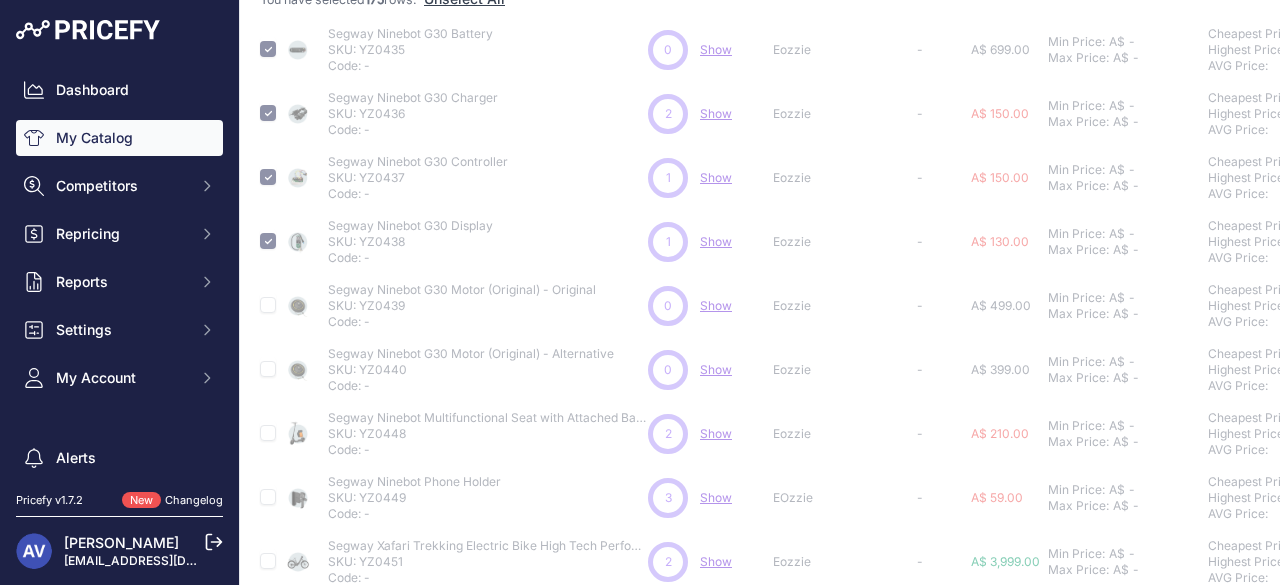 type 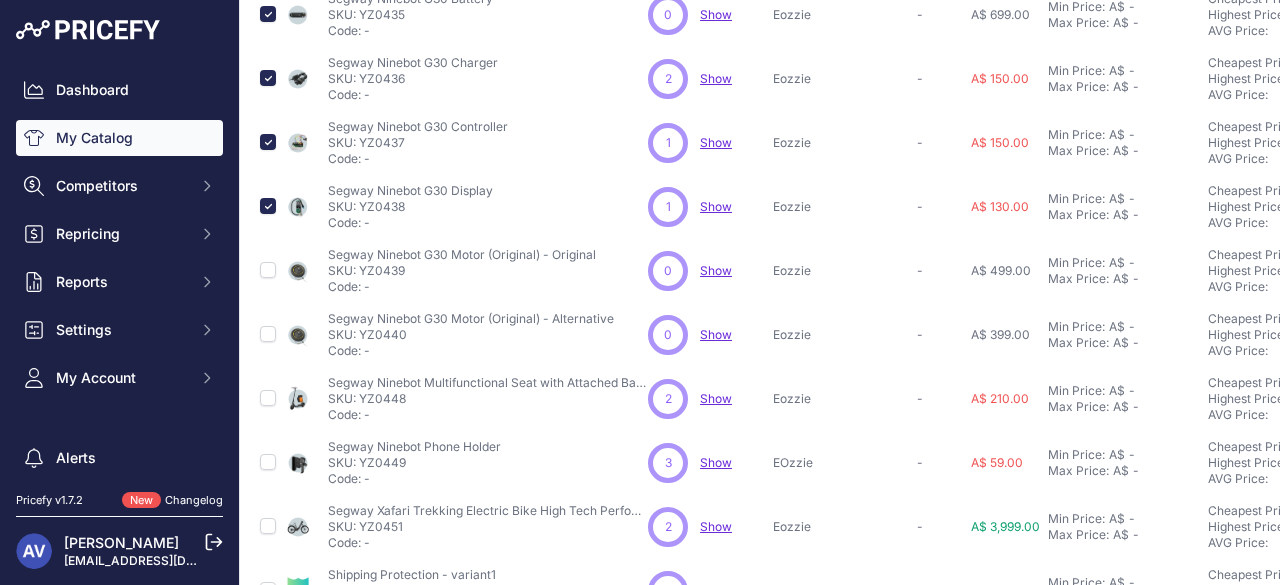 scroll, scrollTop: 270, scrollLeft: 0, axis: vertical 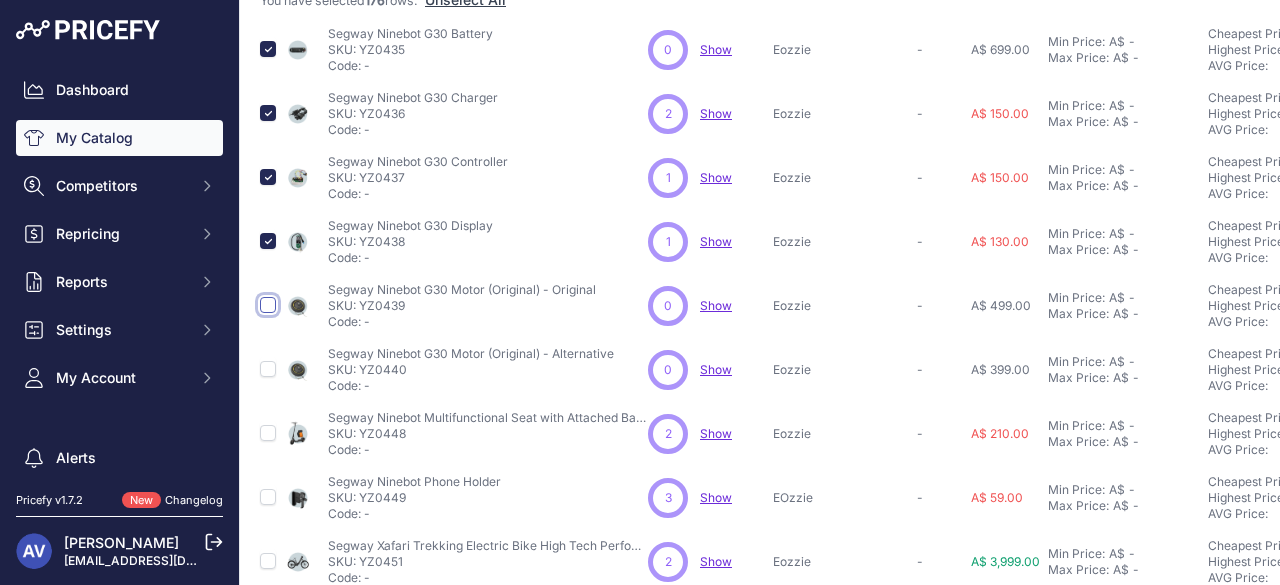 click at bounding box center [268, 305] 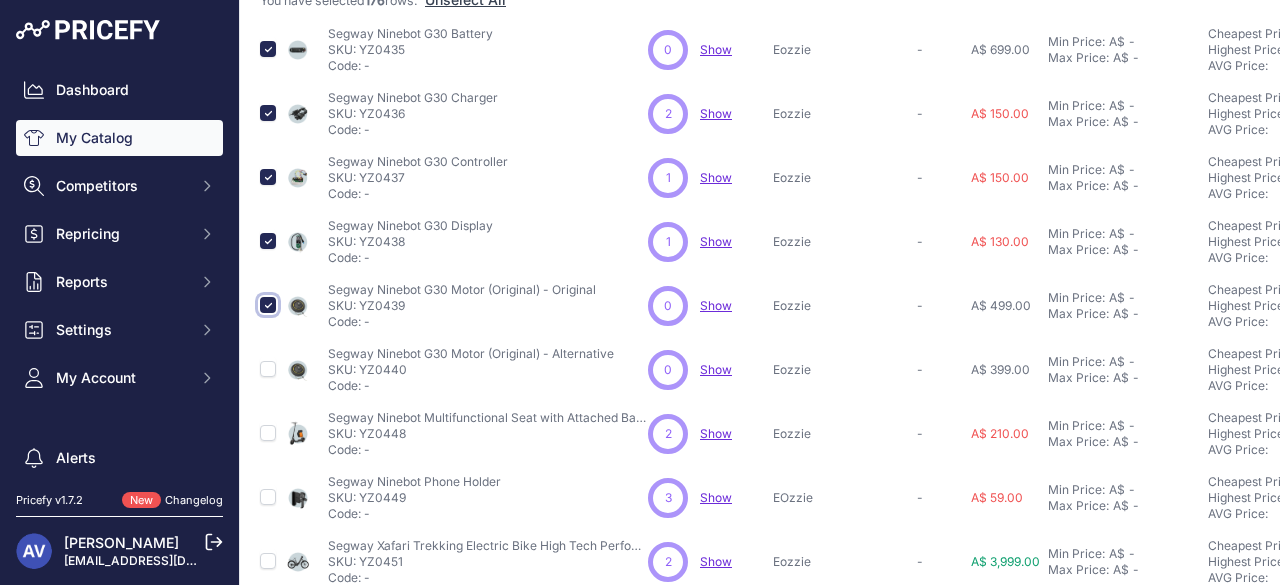 scroll, scrollTop: 305, scrollLeft: 0, axis: vertical 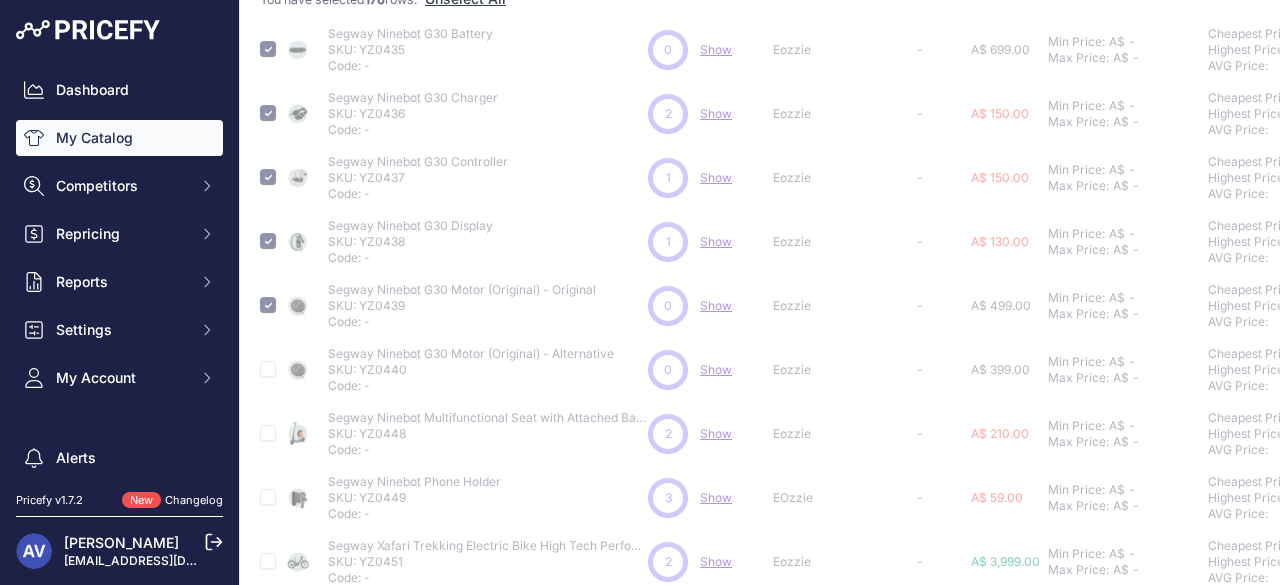type 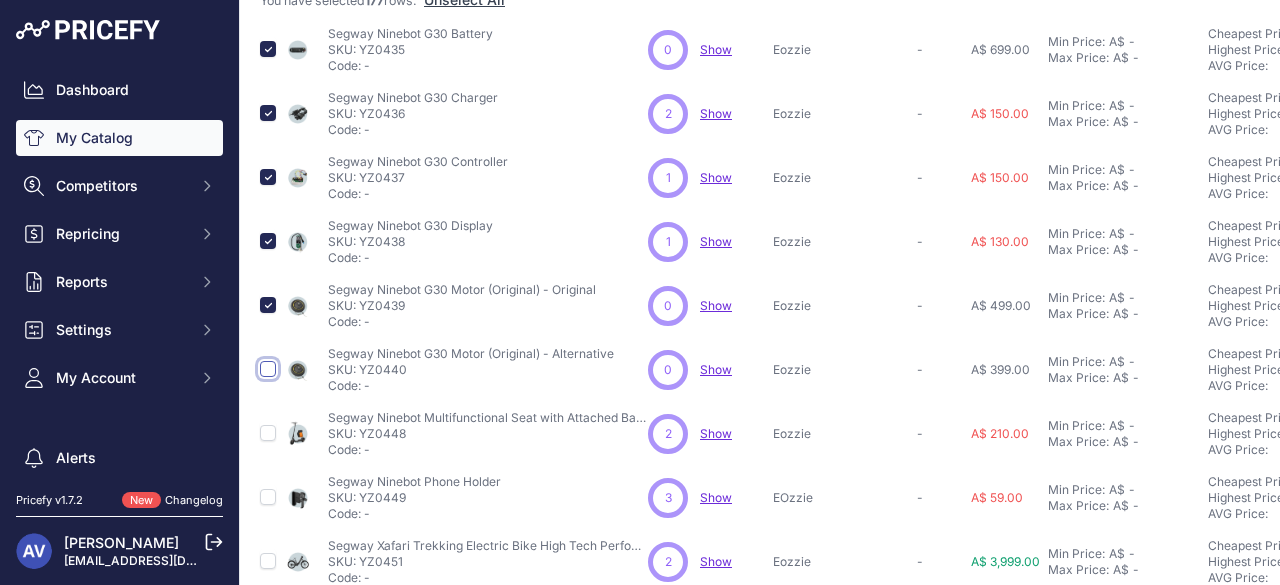 click at bounding box center (268, 369) 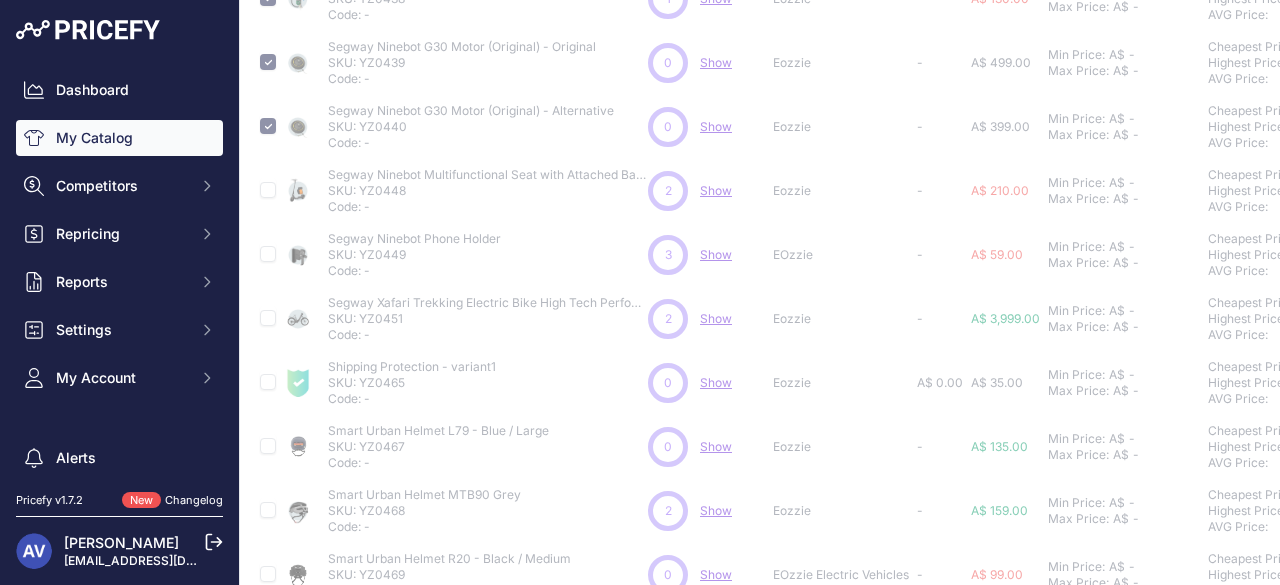 scroll, scrollTop: 551, scrollLeft: 0, axis: vertical 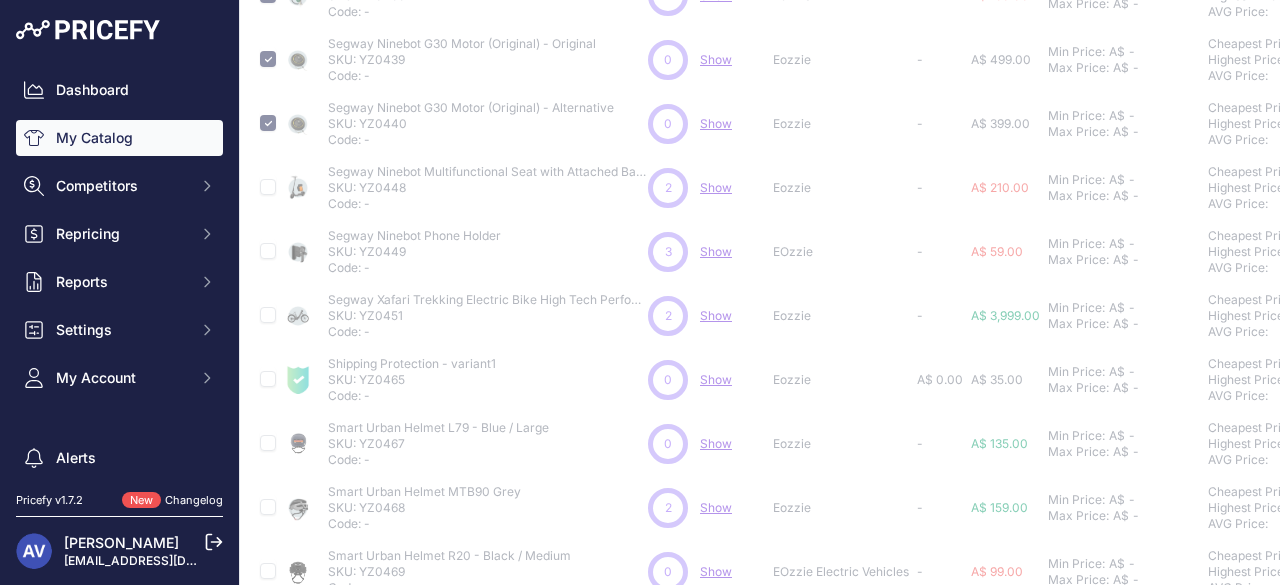 type 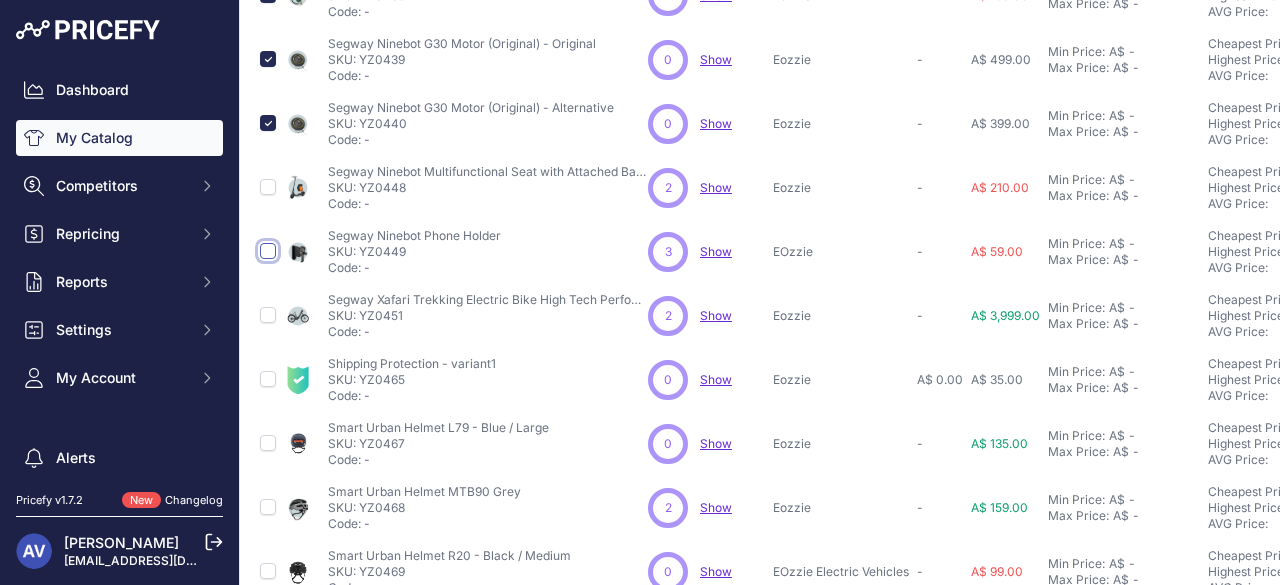 click at bounding box center (268, 251) 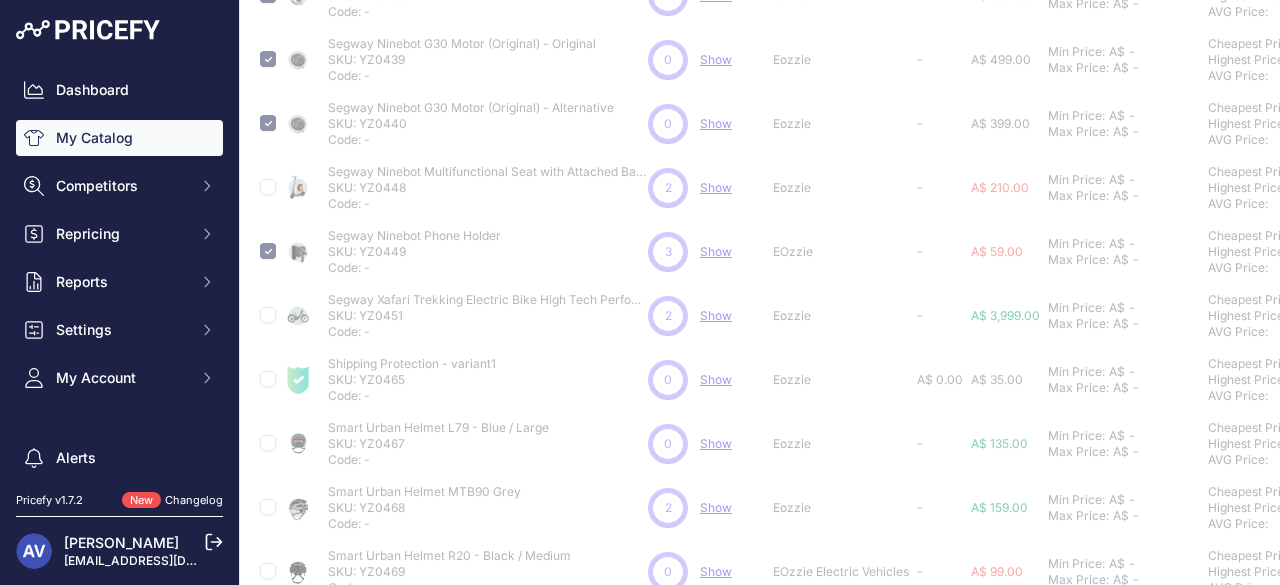 scroll, scrollTop: 792, scrollLeft: 0, axis: vertical 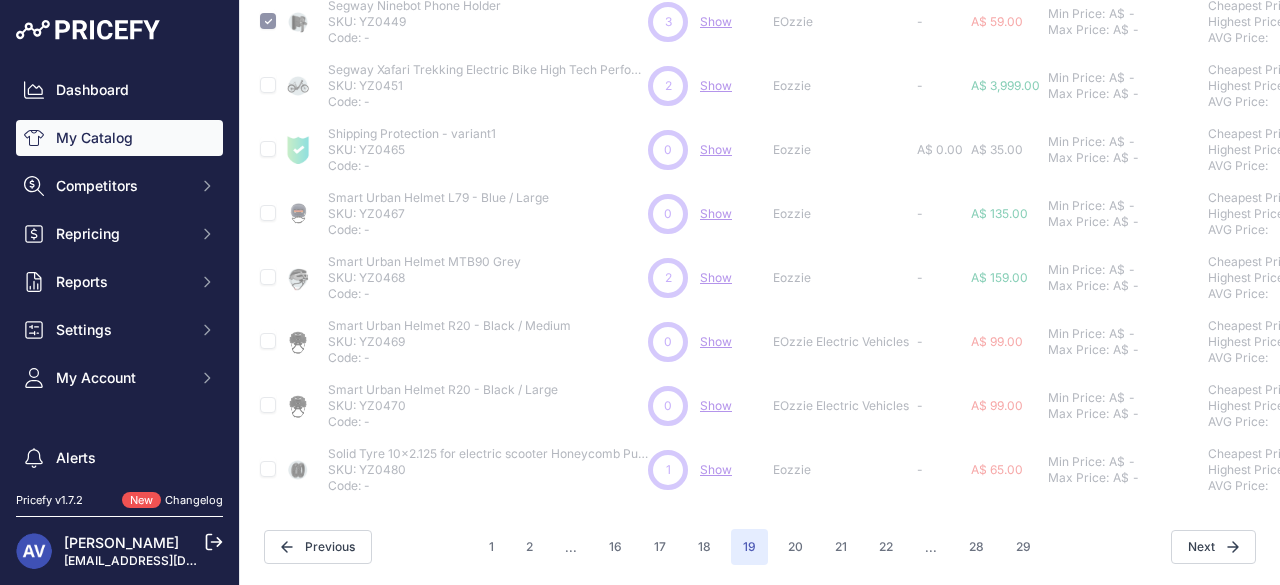 type 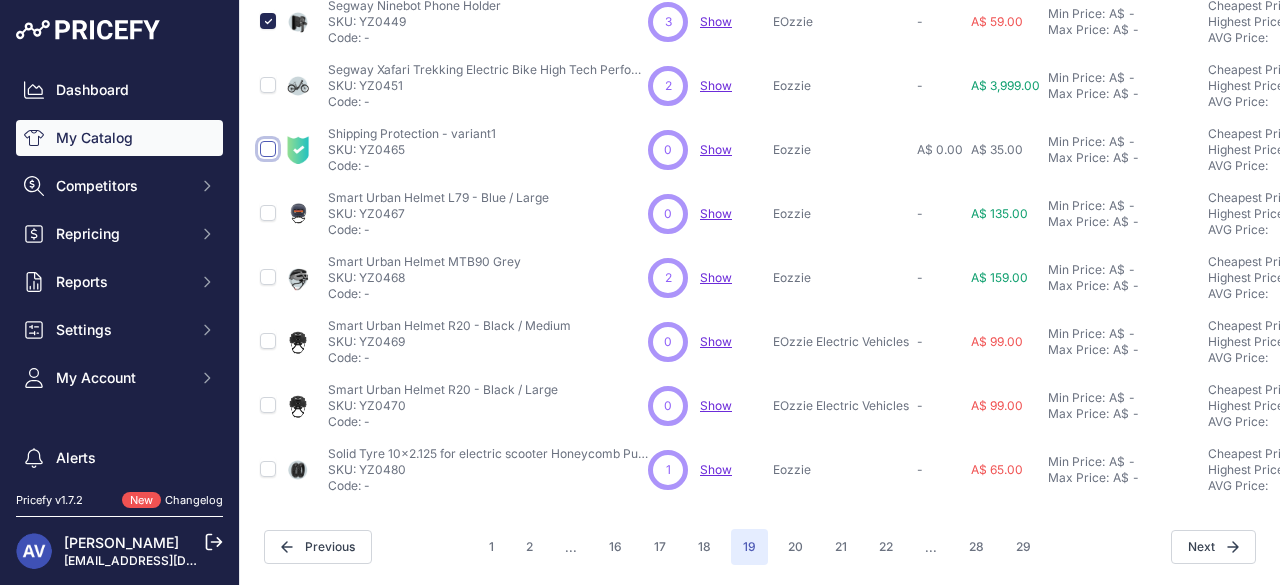 click at bounding box center [268, 149] 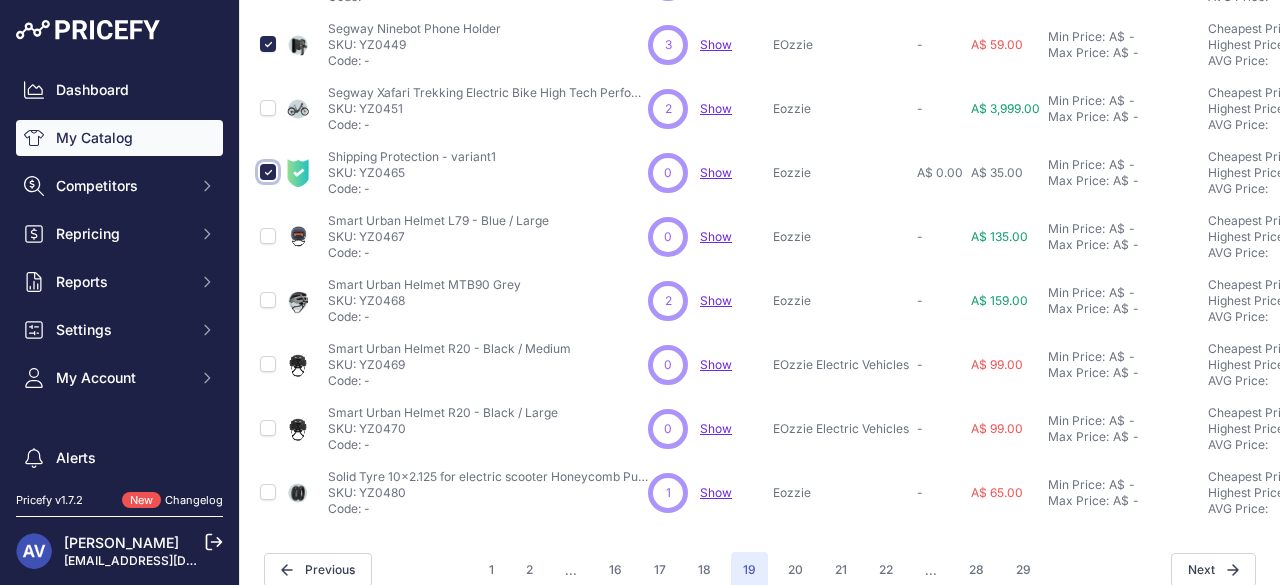 scroll, scrollTop: 792, scrollLeft: 0, axis: vertical 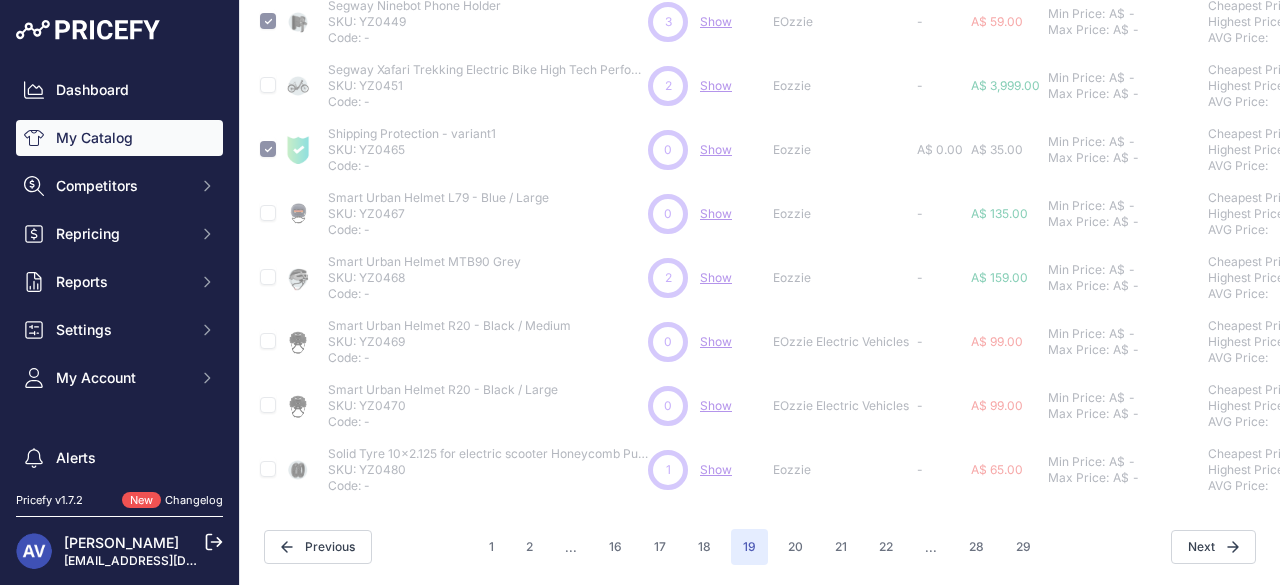 type 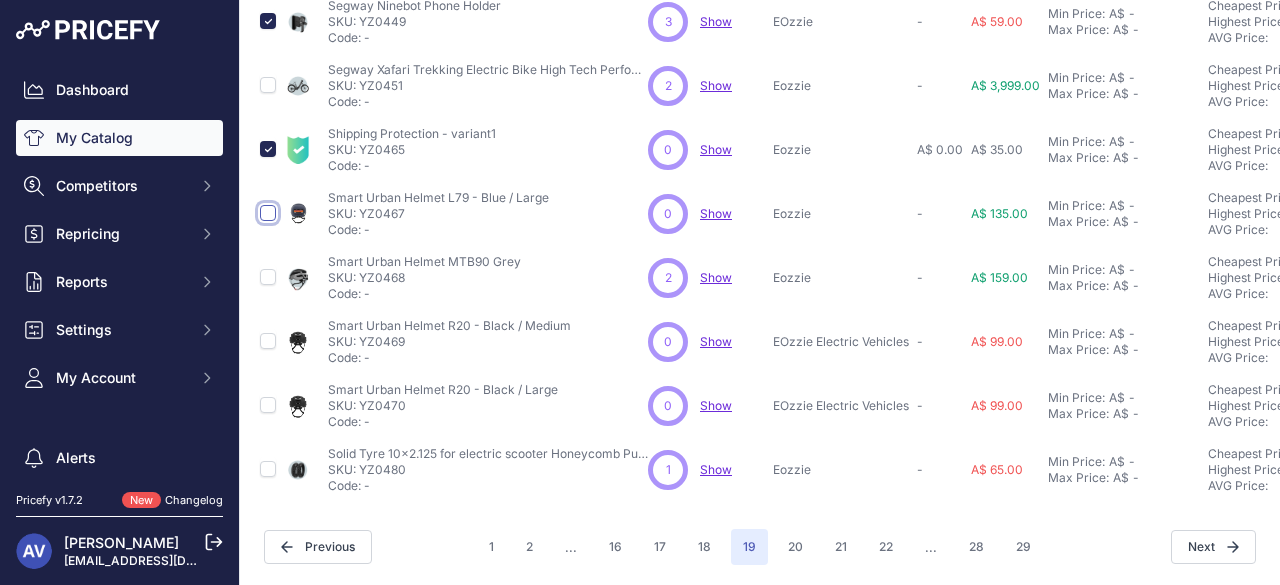 click at bounding box center (268, 213) 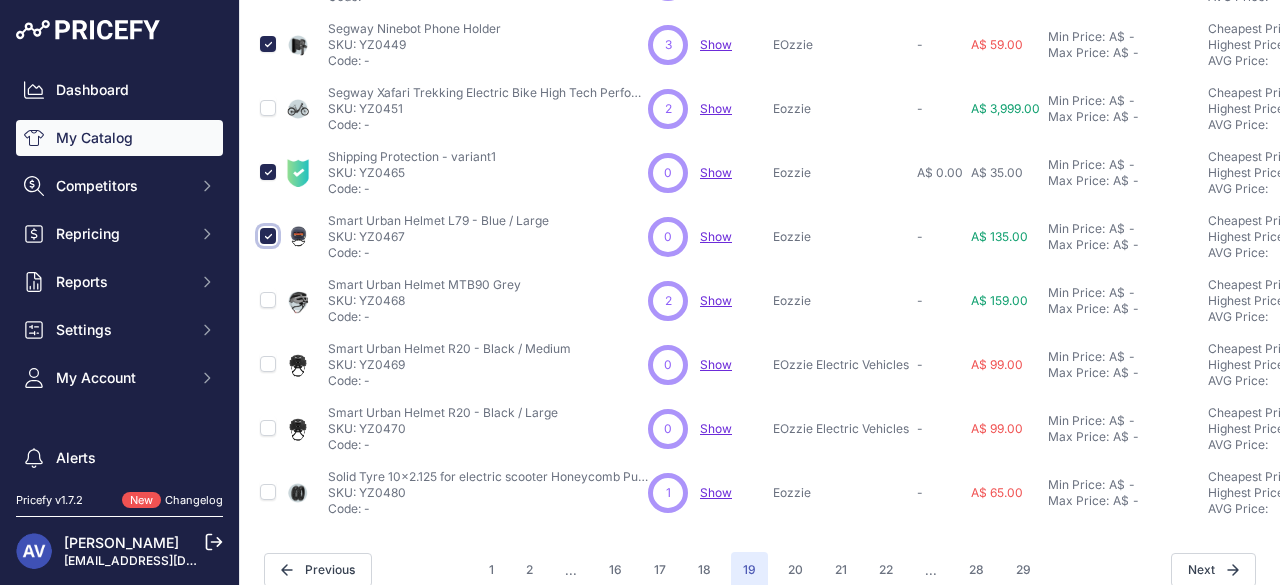 scroll, scrollTop: 792, scrollLeft: 0, axis: vertical 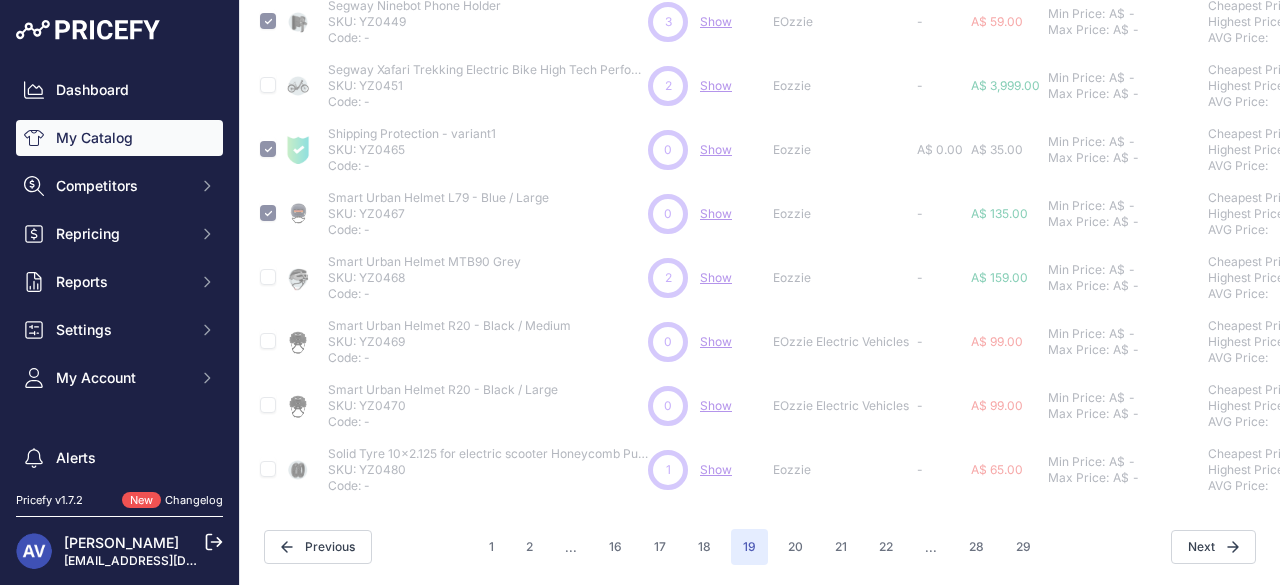 type 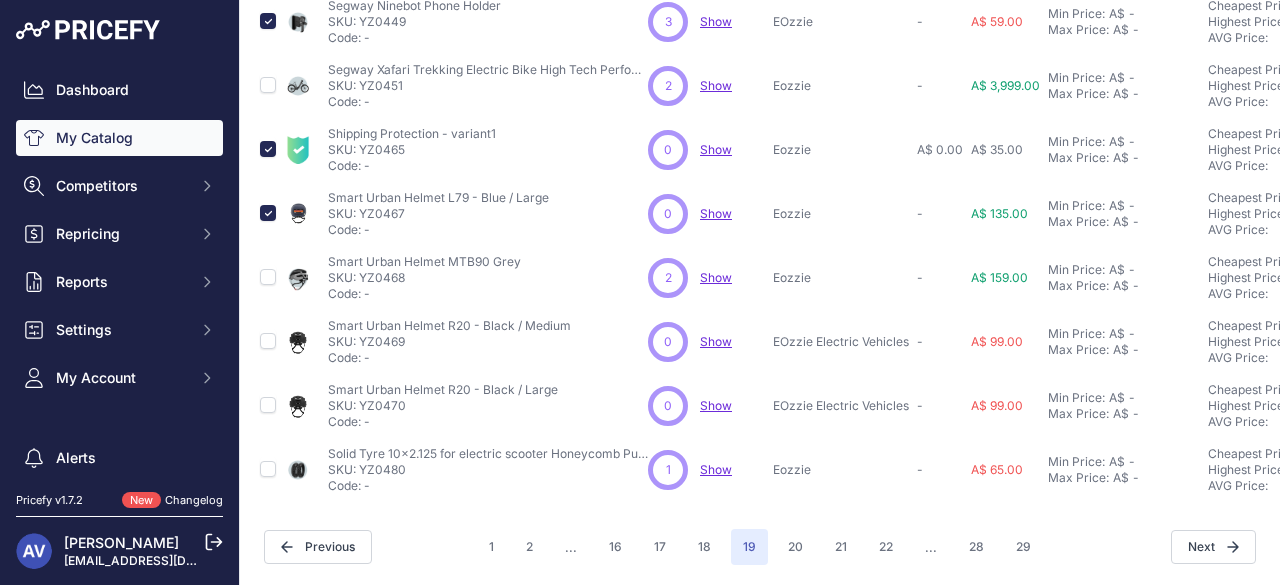 scroll, scrollTop: 758, scrollLeft: 0, axis: vertical 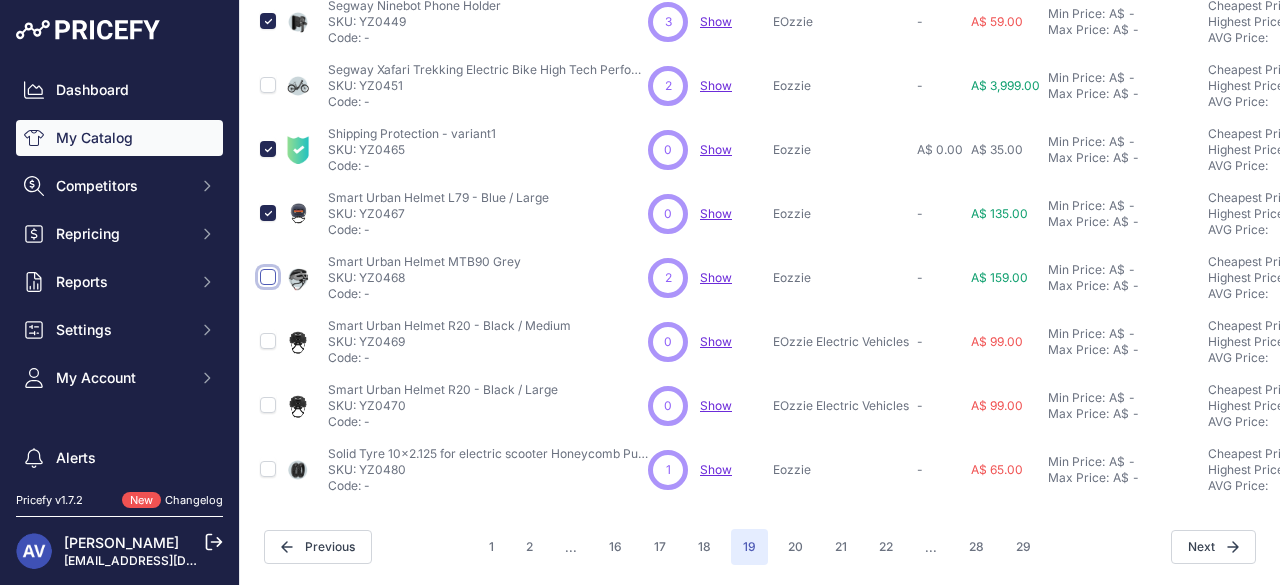 click at bounding box center (268, 277) 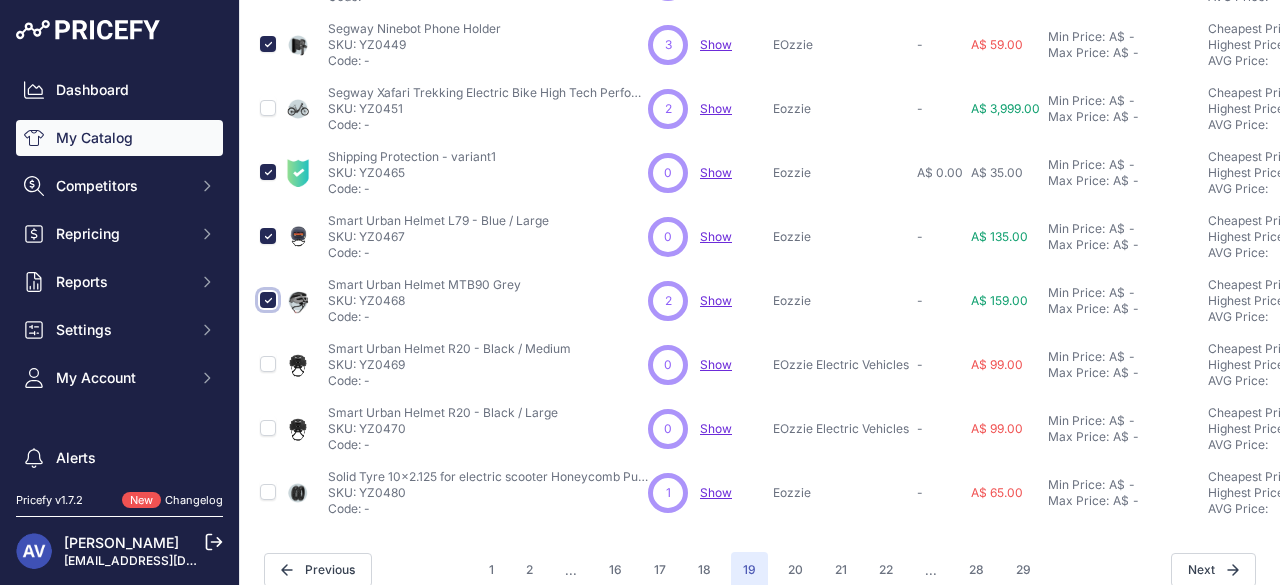scroll, scrollTop: 792, scrollLeft: 0, axis: vertical 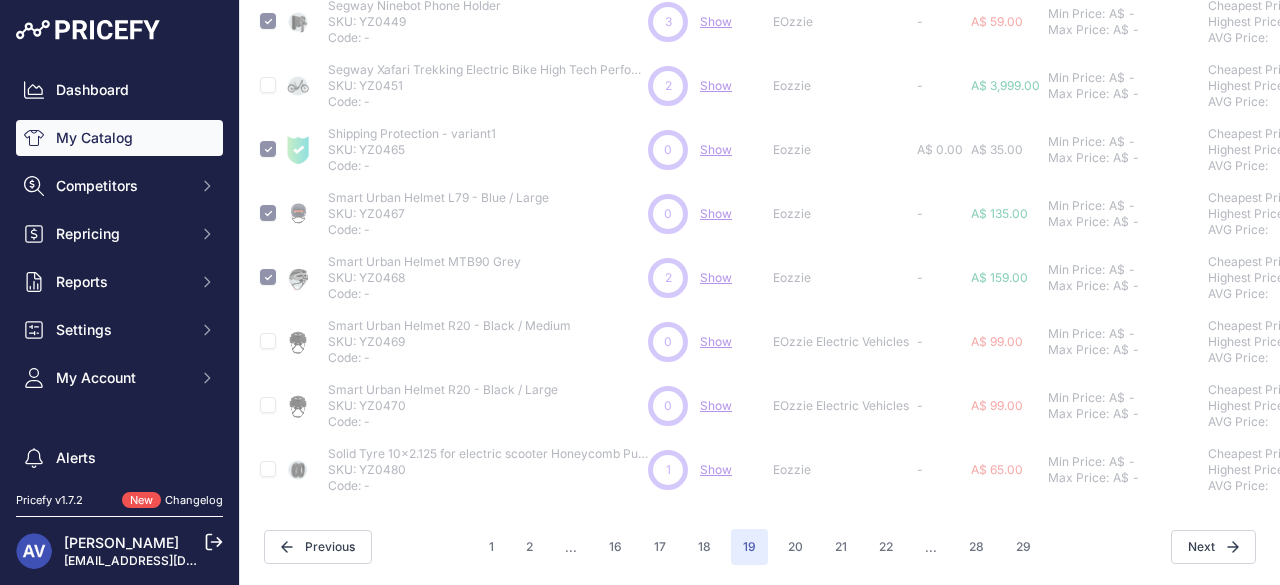 type 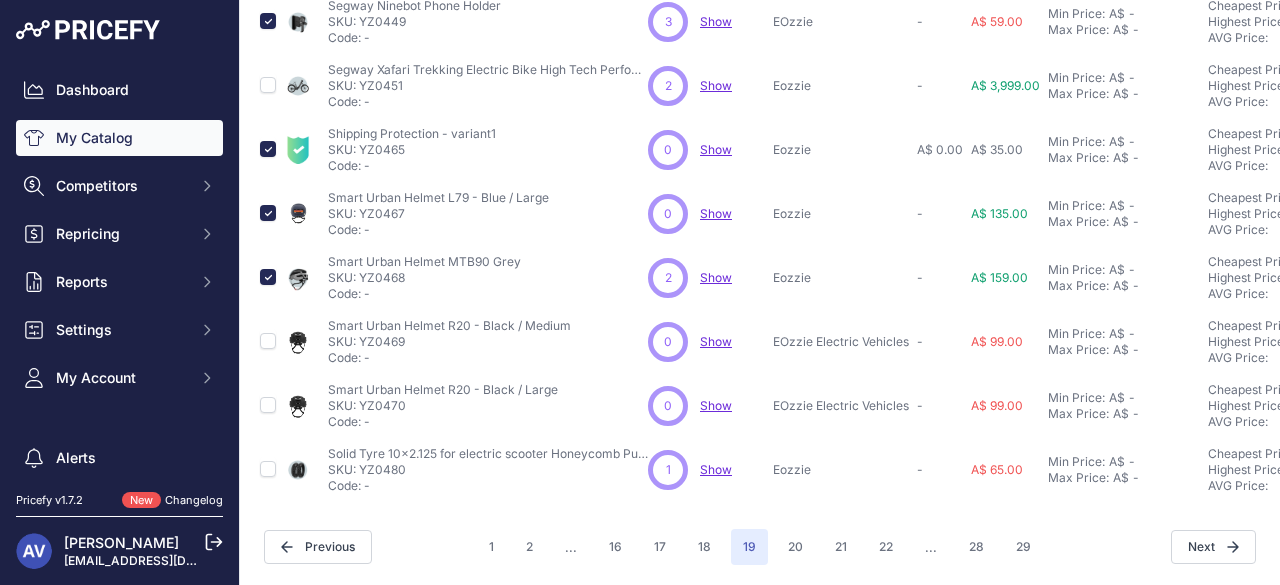 scroll, scrollTop: 758, scrollLeft: 0, axis: vertical 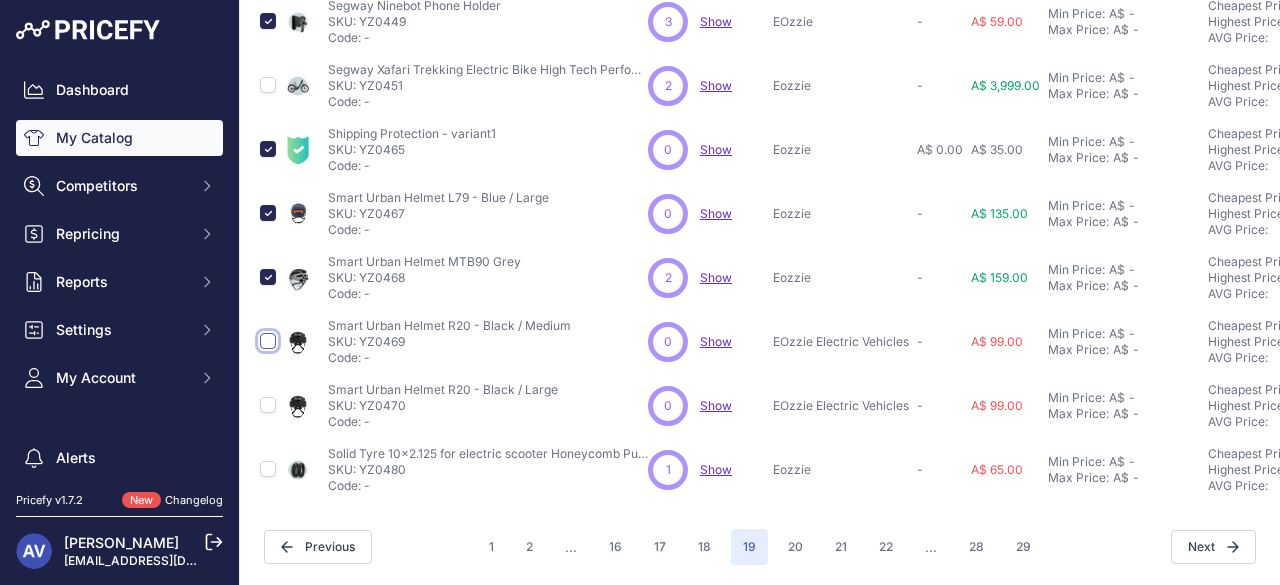 click at bounding box center [268, 341] 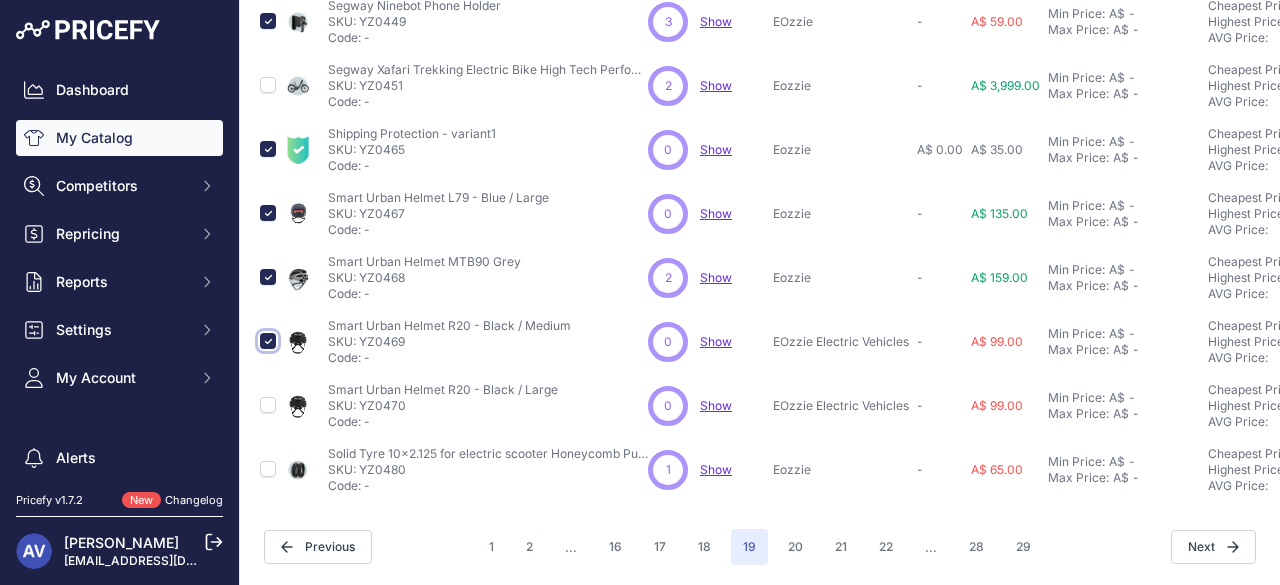 scroll, scrollTop: 792, scrollLeft: 0, axis: vertical 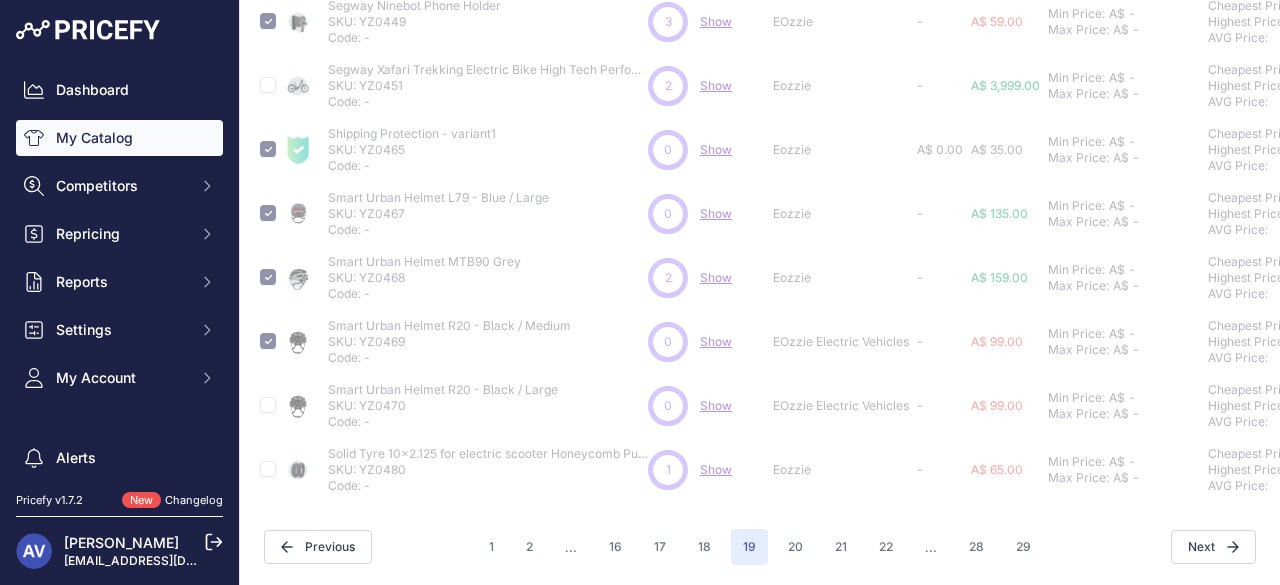 type 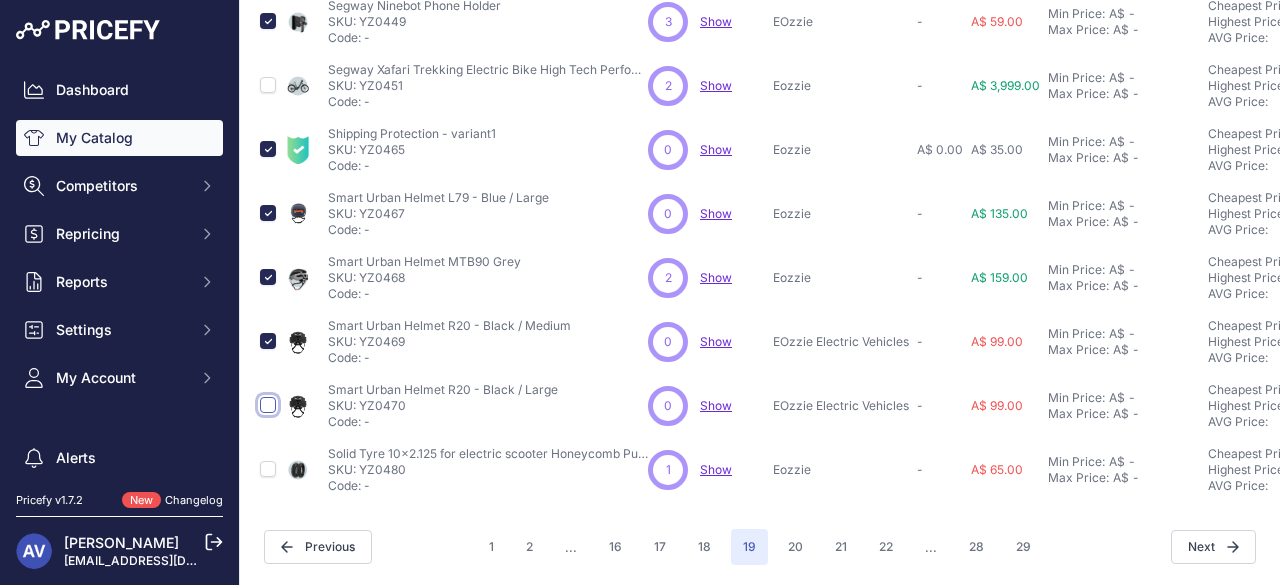 click at bounding box center (268, 405) 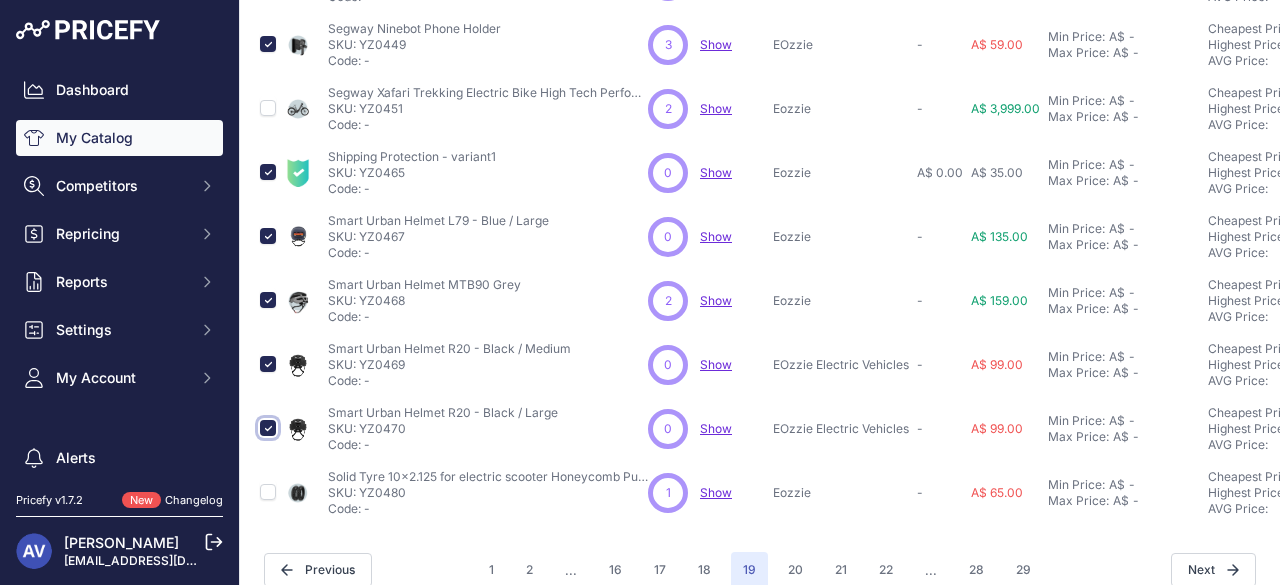 scroll, scrollTop: 792, scrollLeft: 0, axis: vertical 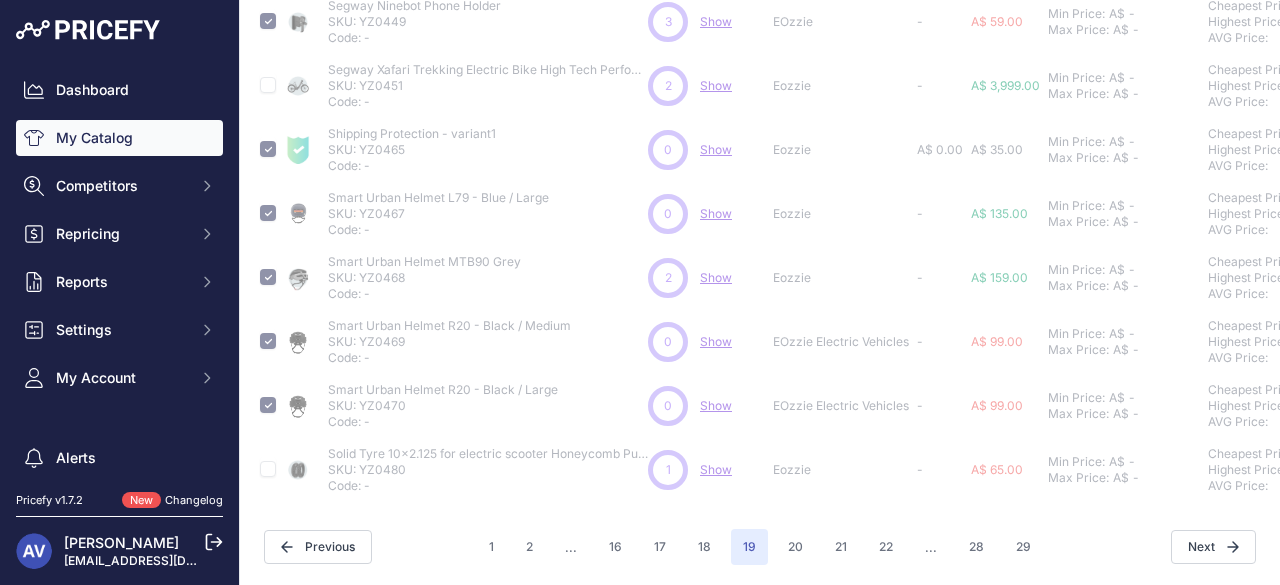 type 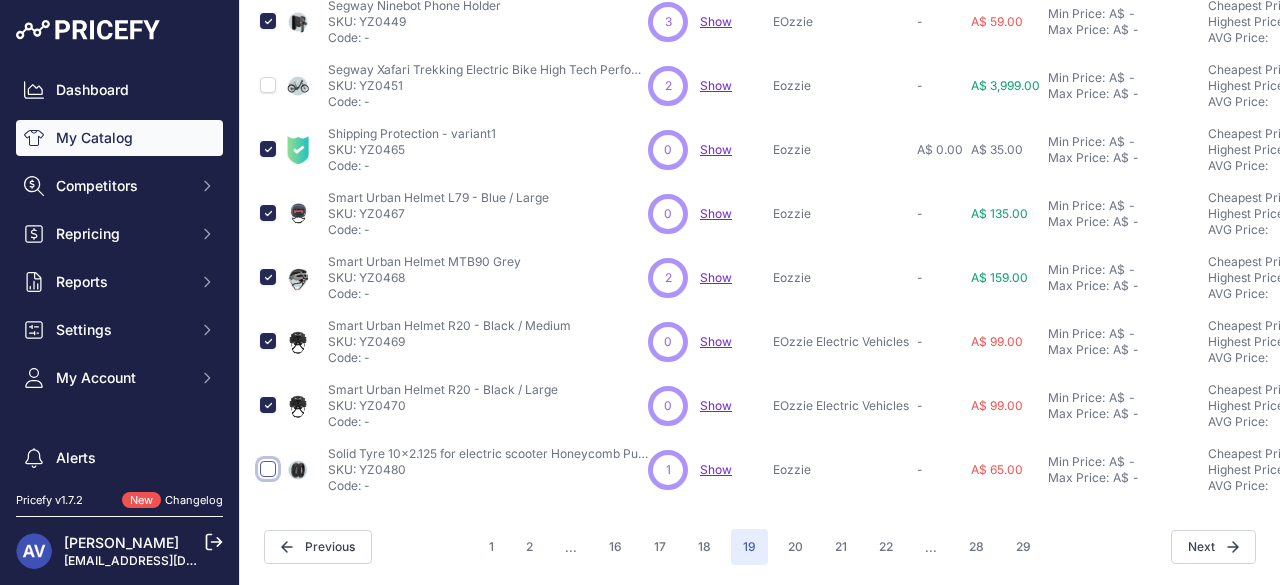 click at bounding box center (268, 469) 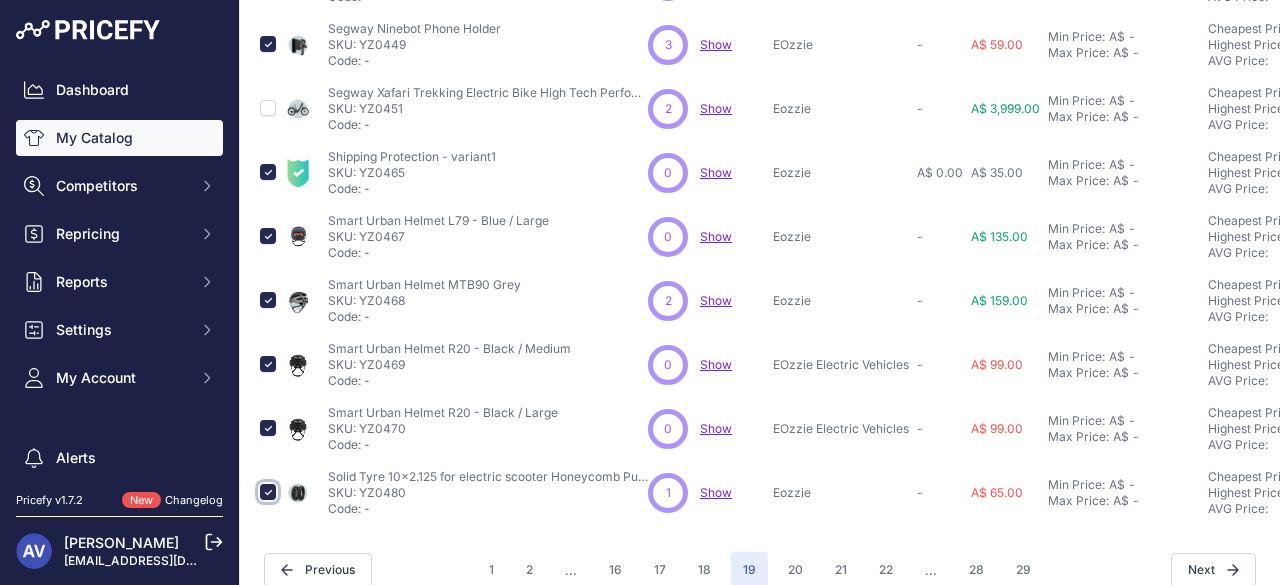 scroll, scrollTop: 792, scrollLeft: 0, axis: vertical 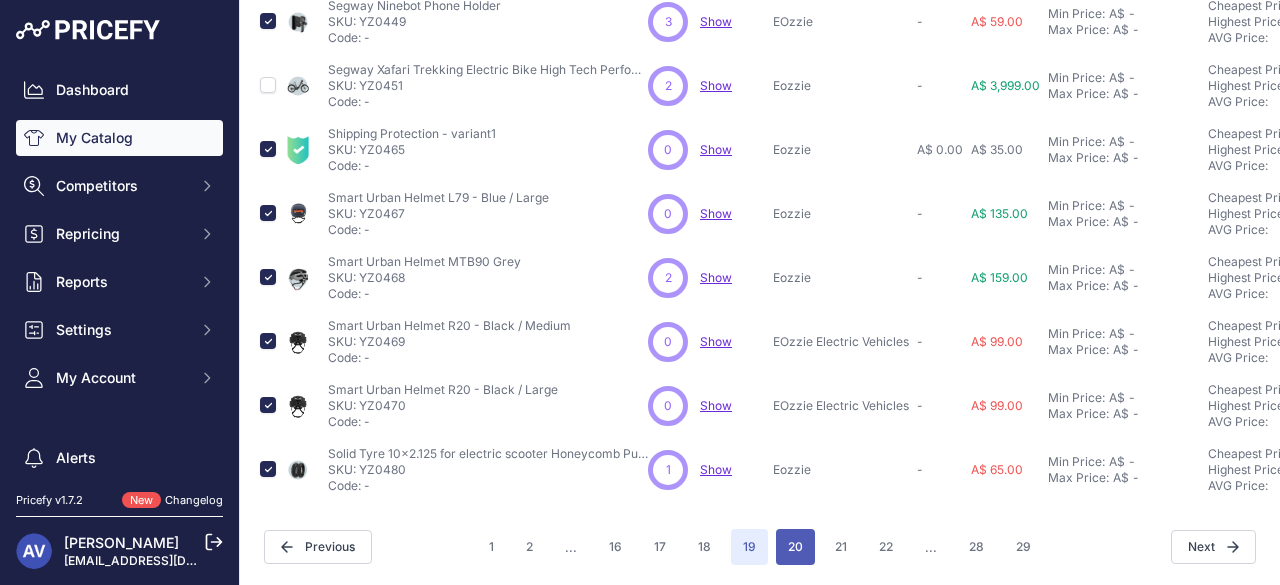 click on "20" at bounding box center [795, 547] 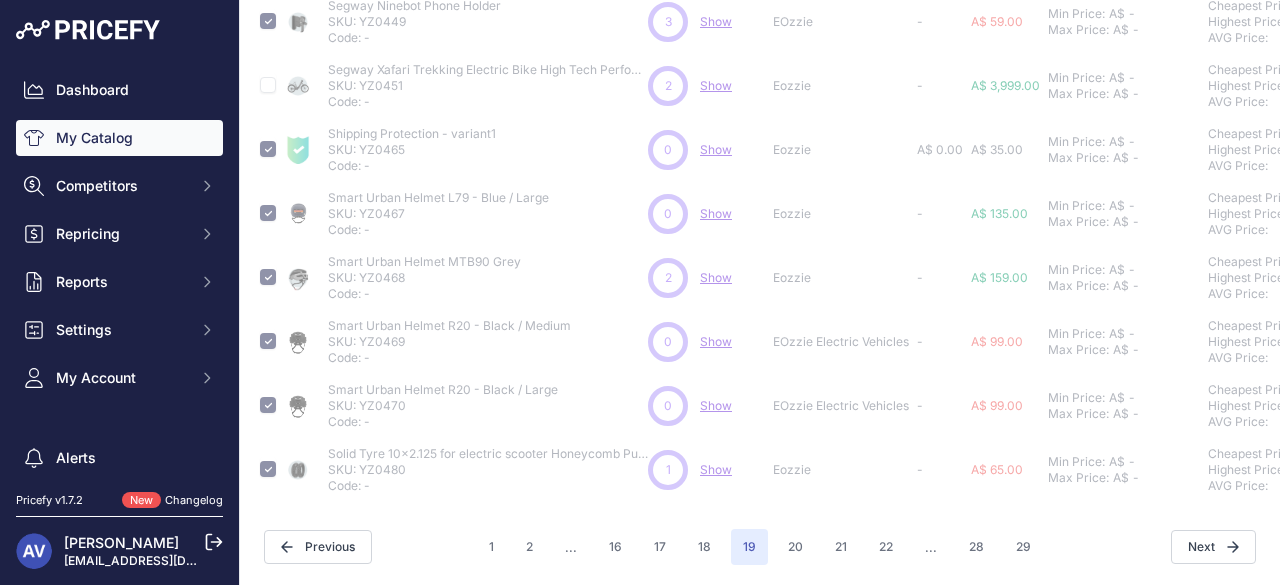 type 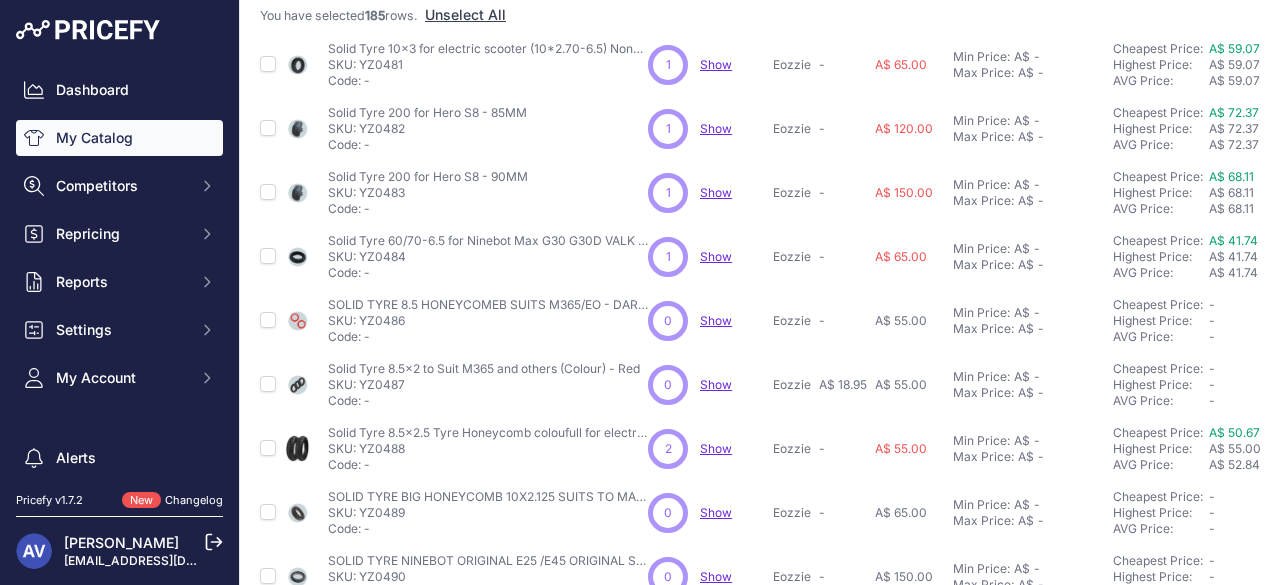 scroll, scrollTop: 268, scrollLeft: 0, axis: vertical 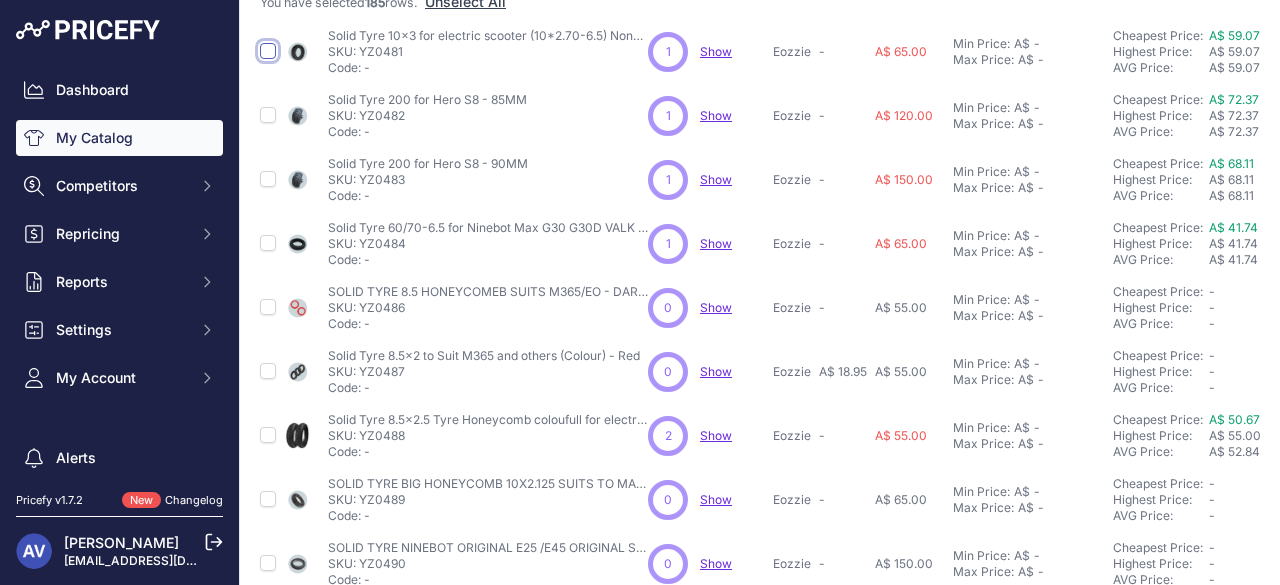 click at bounding box center (268, 51) 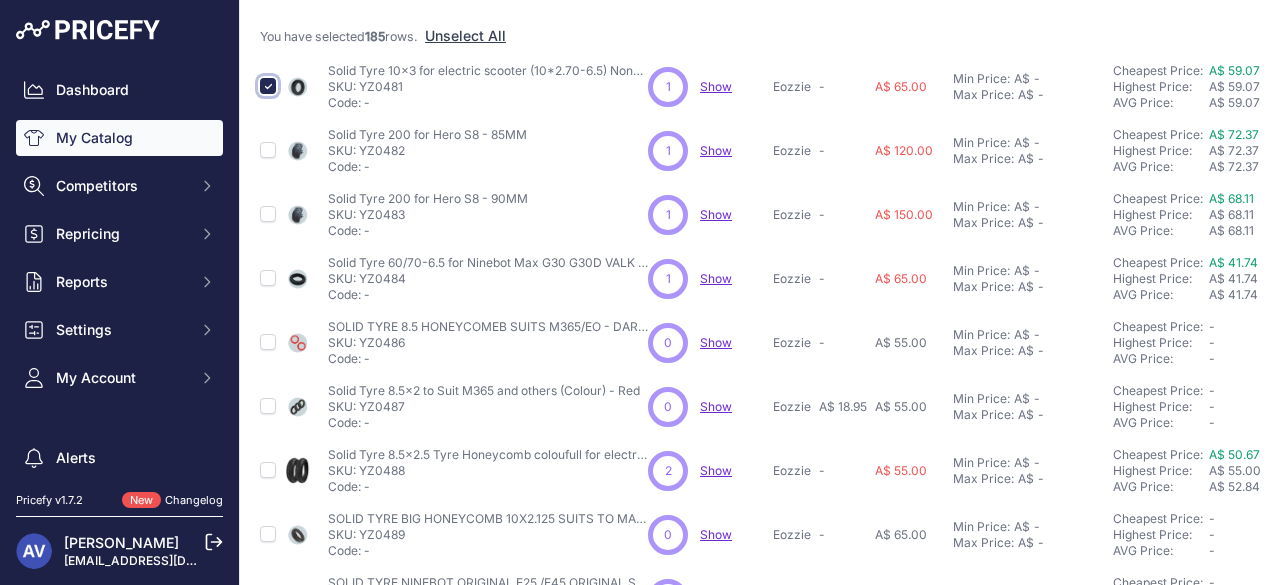 scroll, scrollTop: 302, scrollLeft: 0, axis: vertical 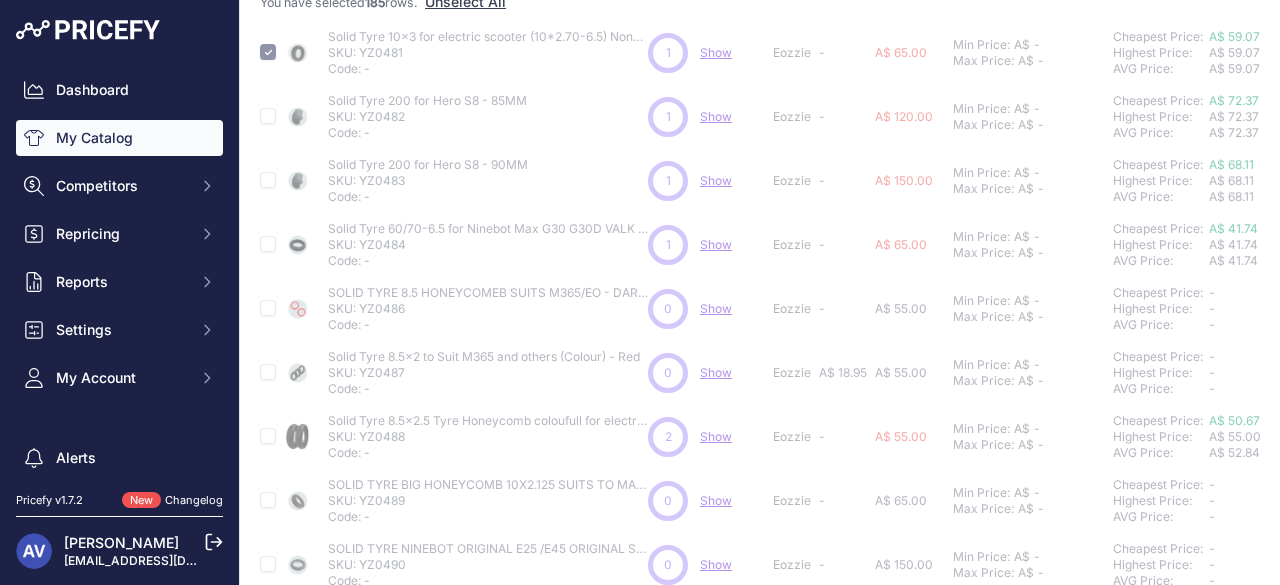 type 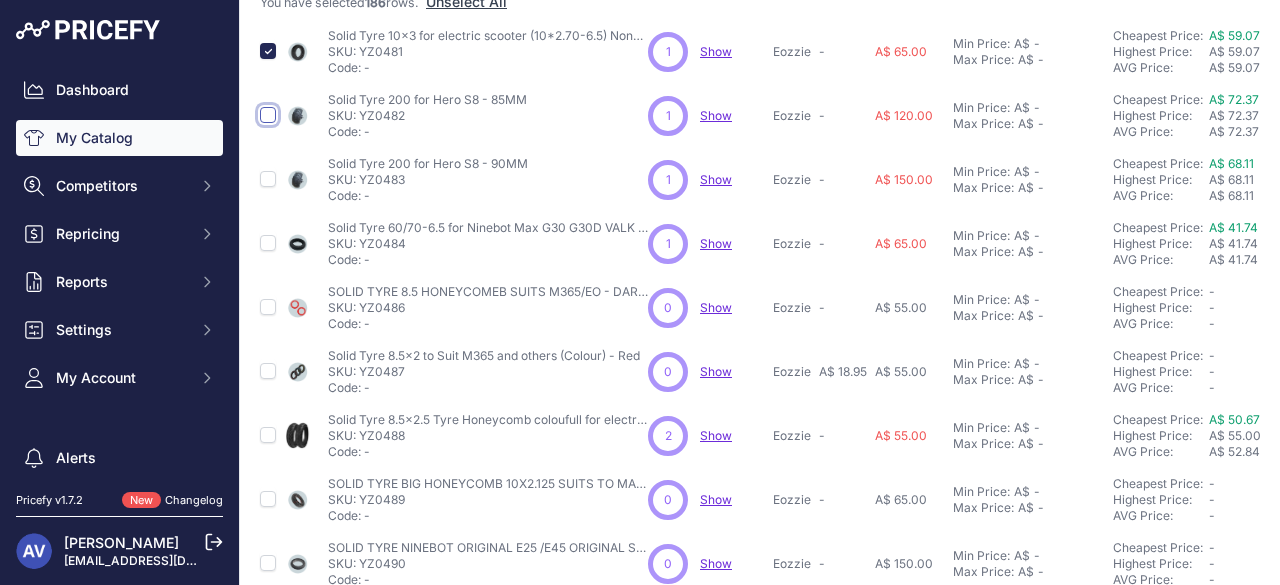 click at bounding box center [268, 115] 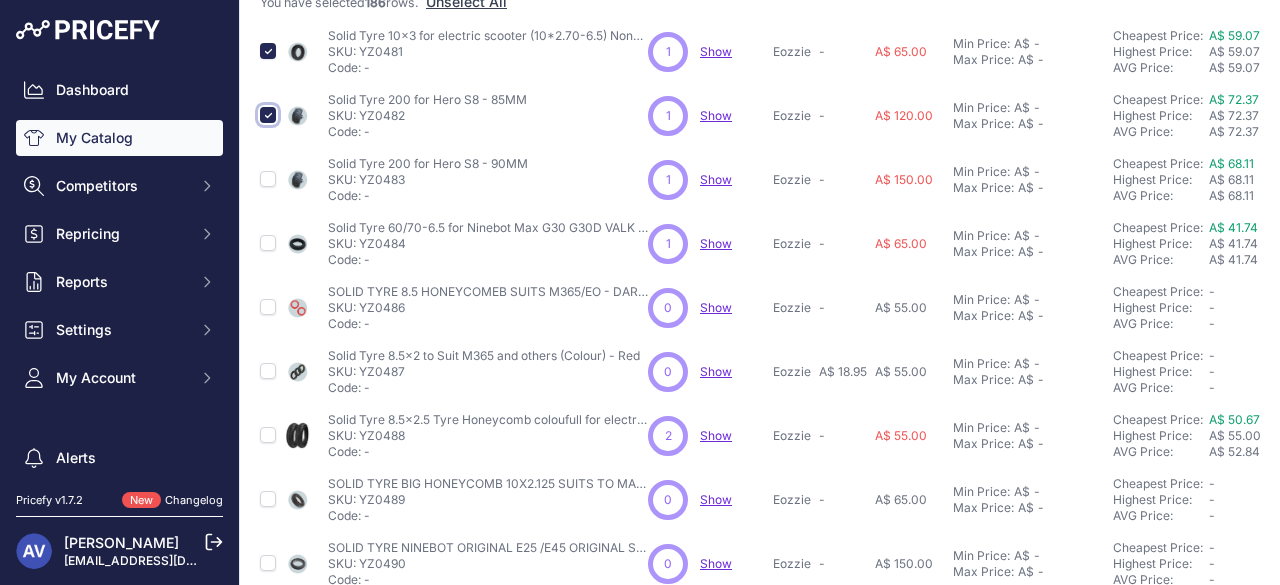scroll, scrollTop: 302, scrollLeft: 0, axis: vertical 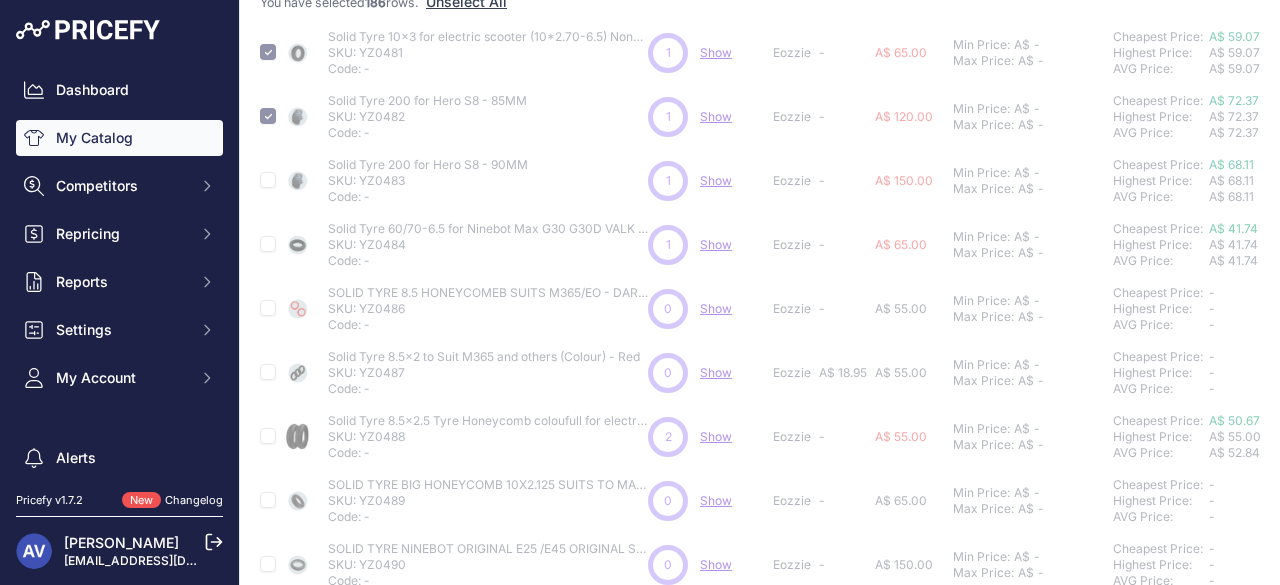type 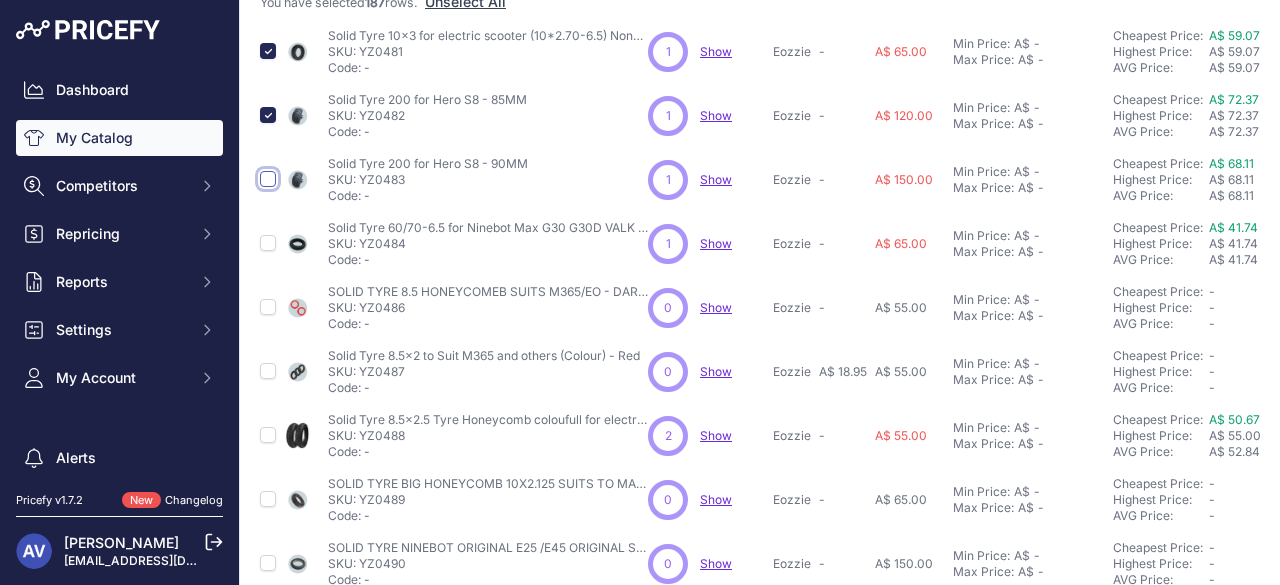 click at bounding box center (268, 179) 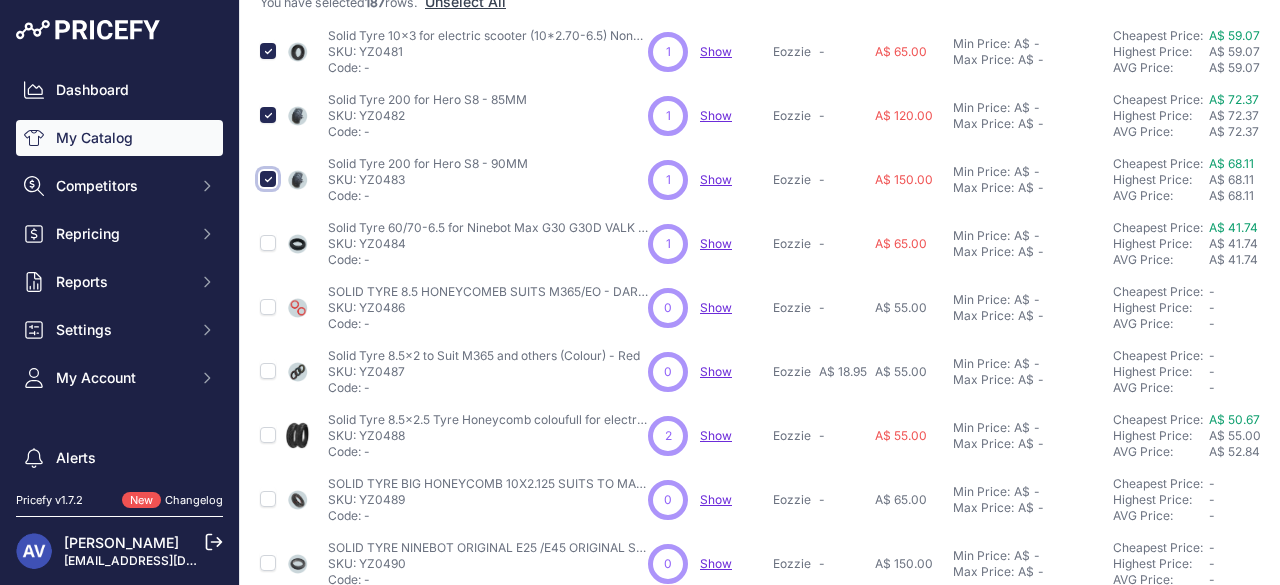 scroll, scrollTop: 302, scrollLeft: 0, axis: vertical 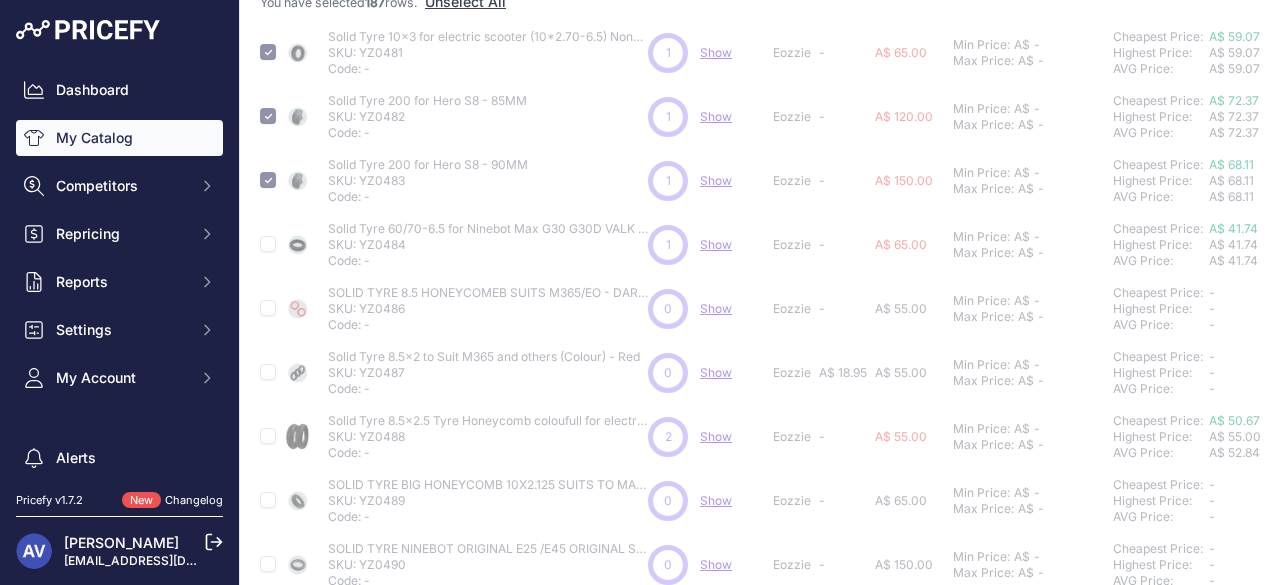 type 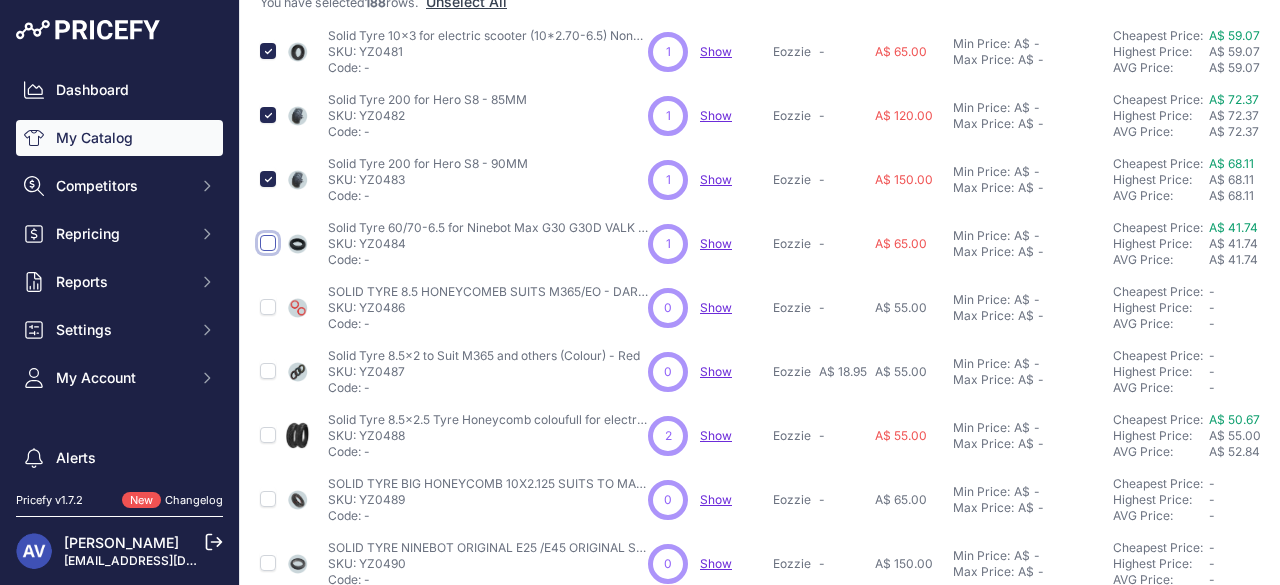 click at bounding box center [268, 243] 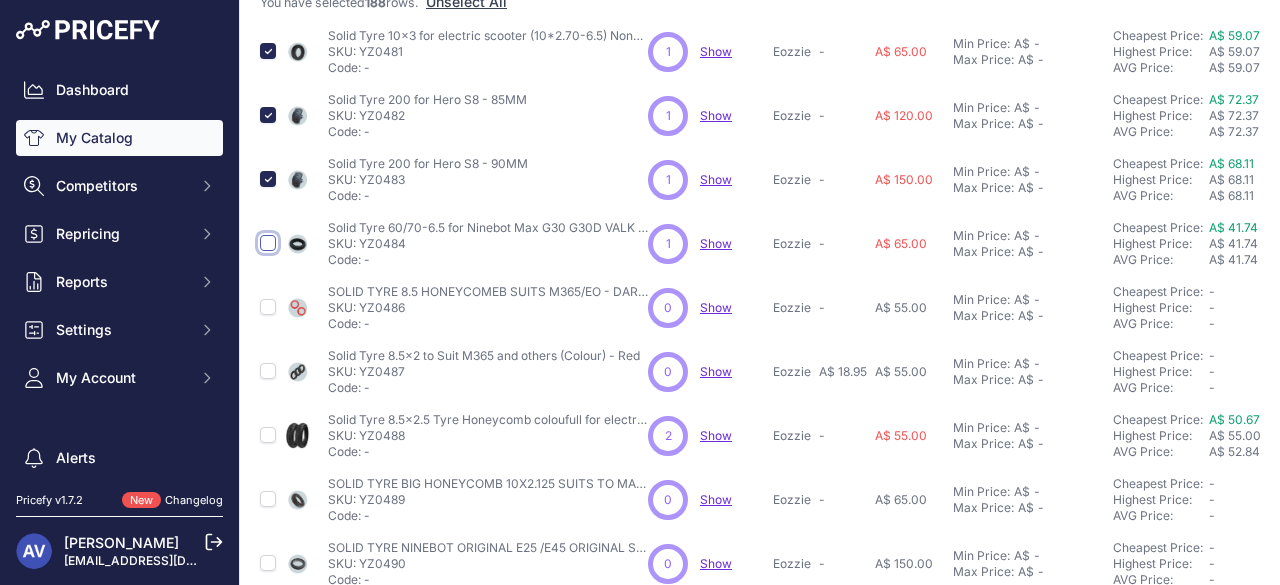checkbox on "true" 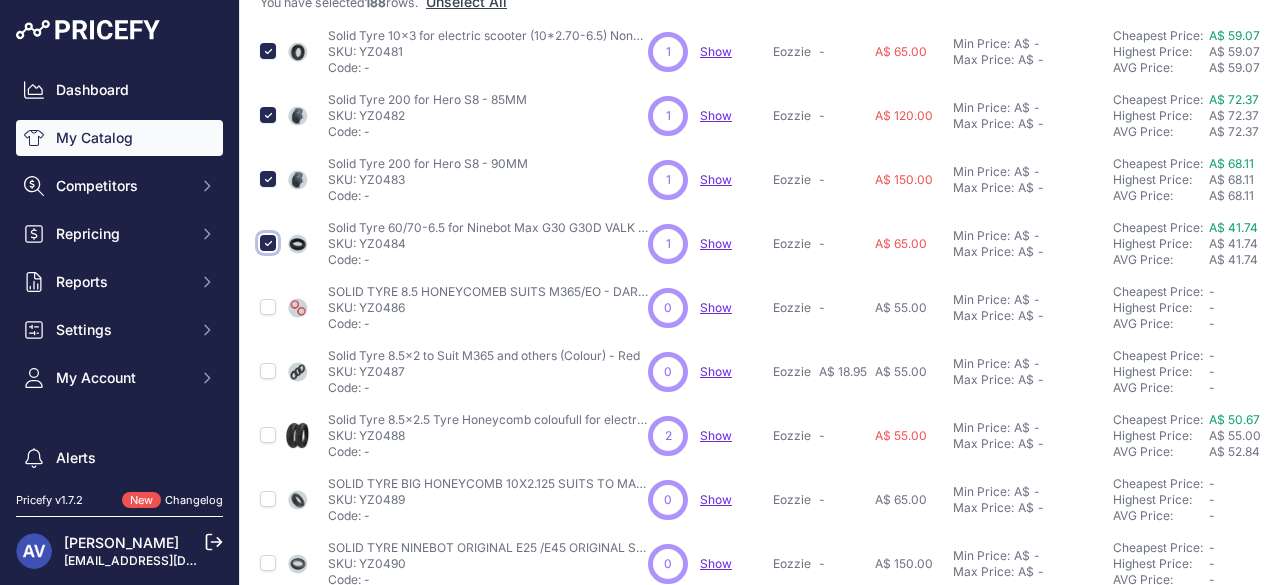 scroll, scrollTop: 302, scrollLeft: 0, axis: vertical 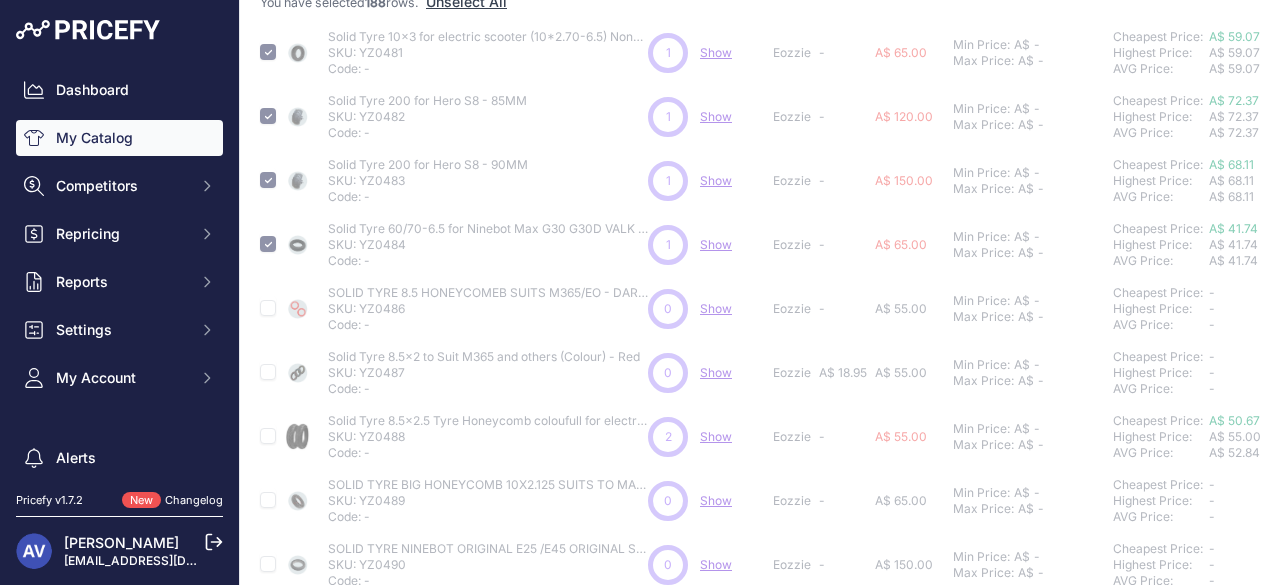 type 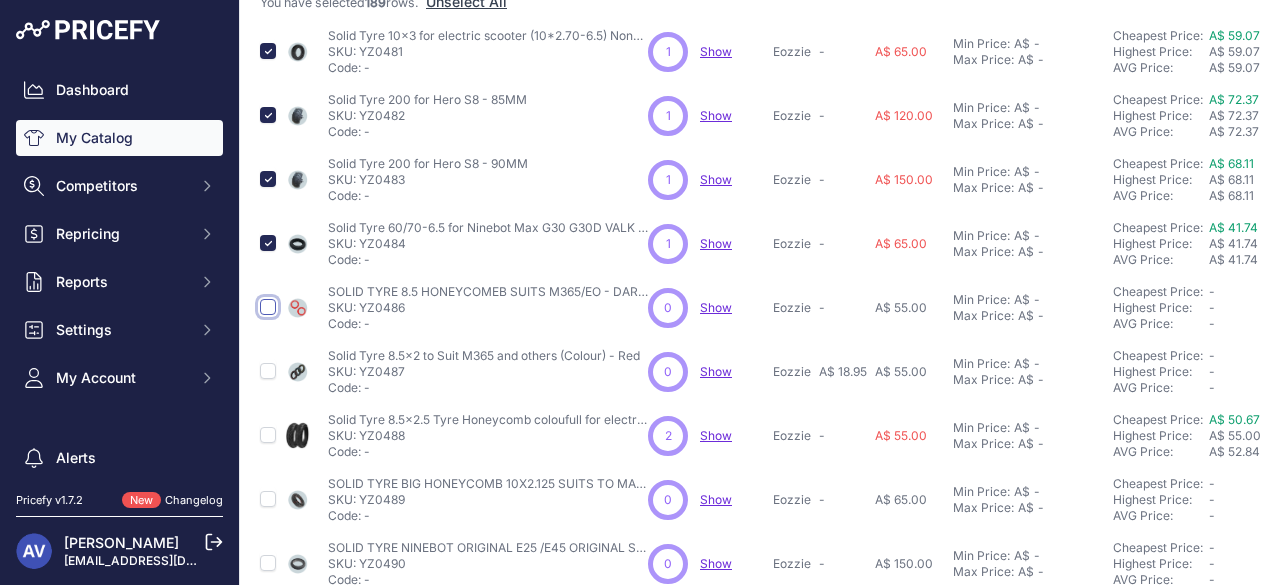 click at bounding box center (268, 307) 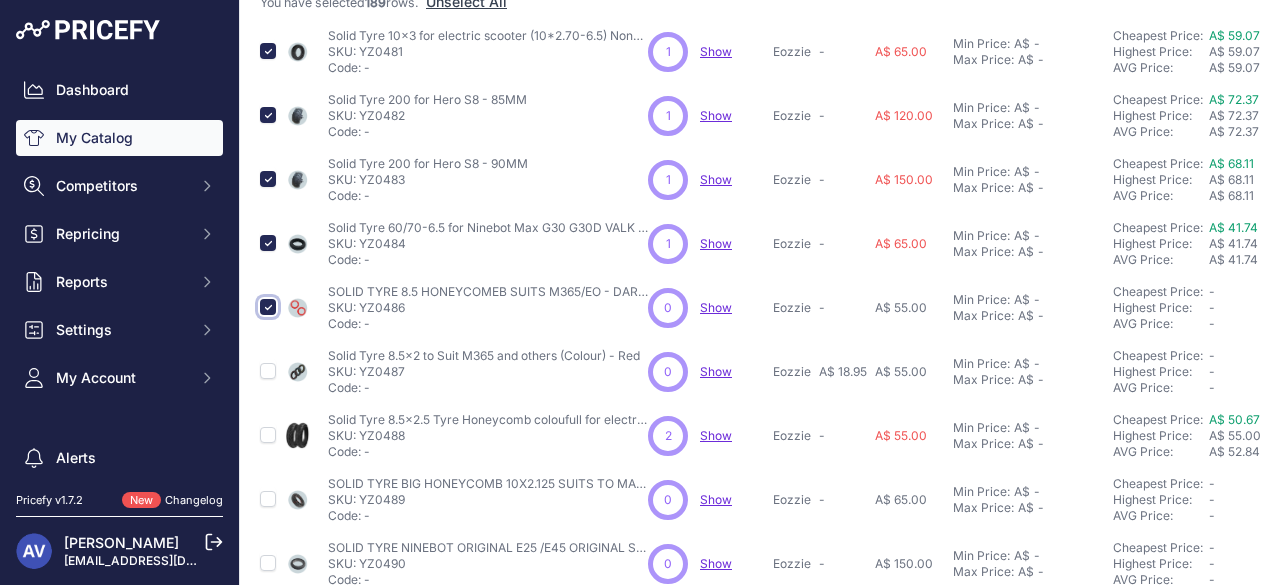 scroll, scrollTop: 302, scrollLeft: 0, axis: vertical 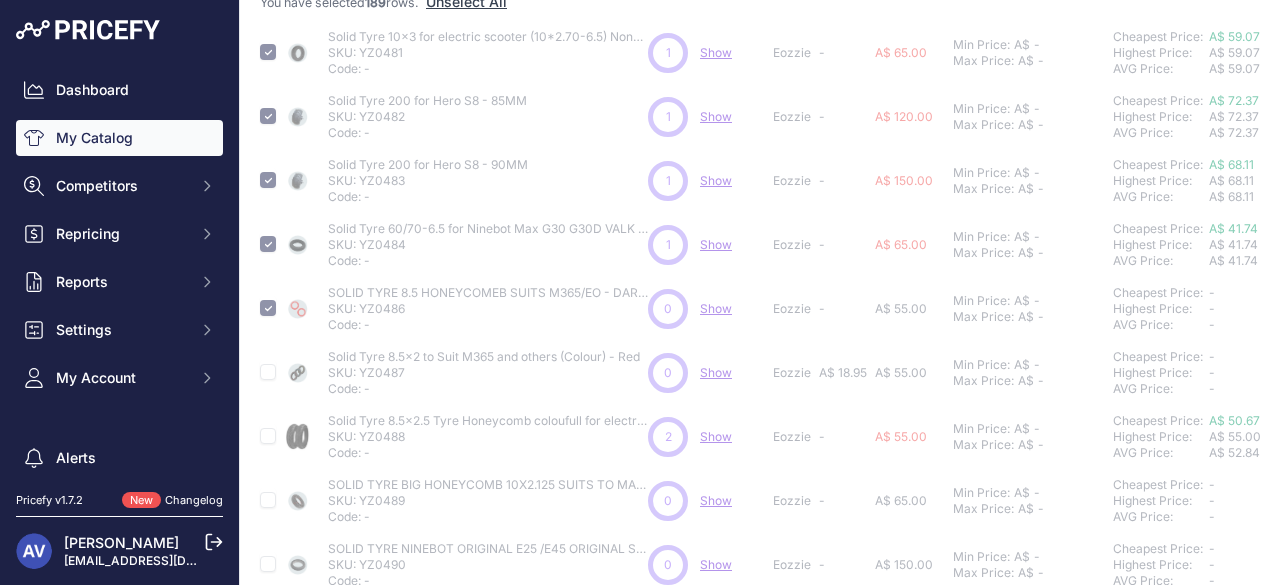 type 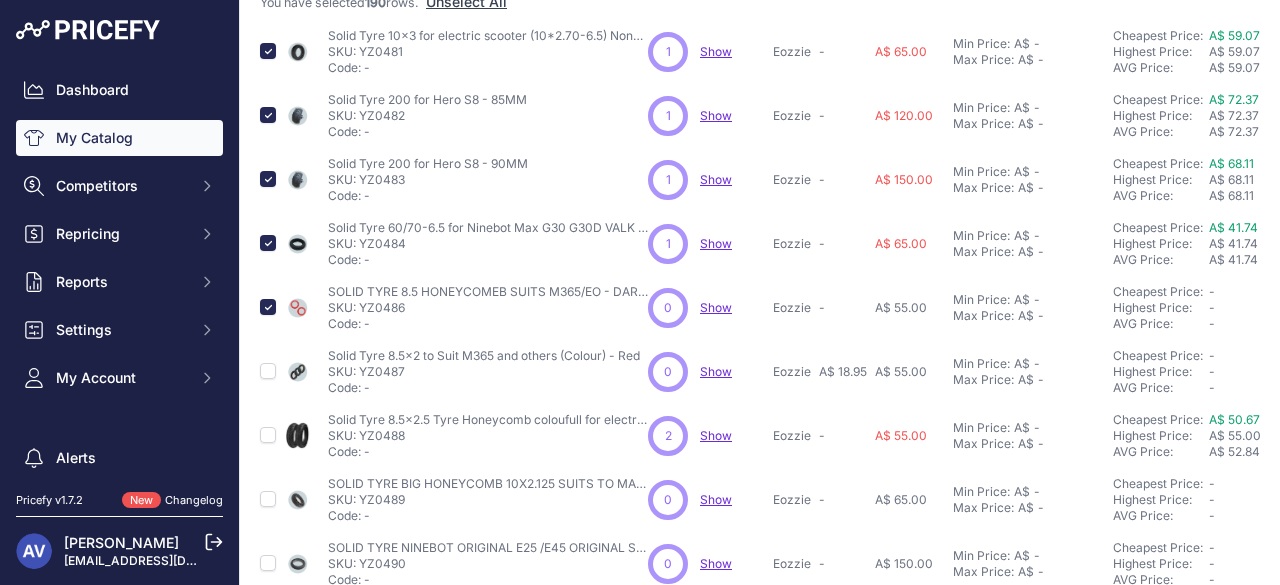 click at bounding box center [268, 371] 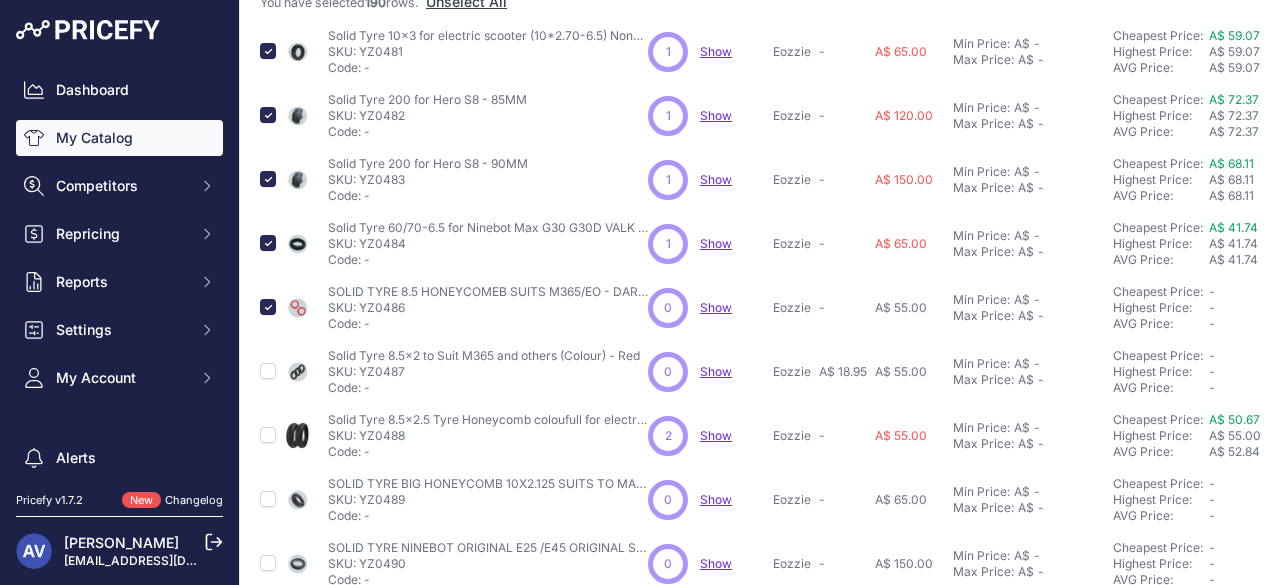 checkbox on "true" 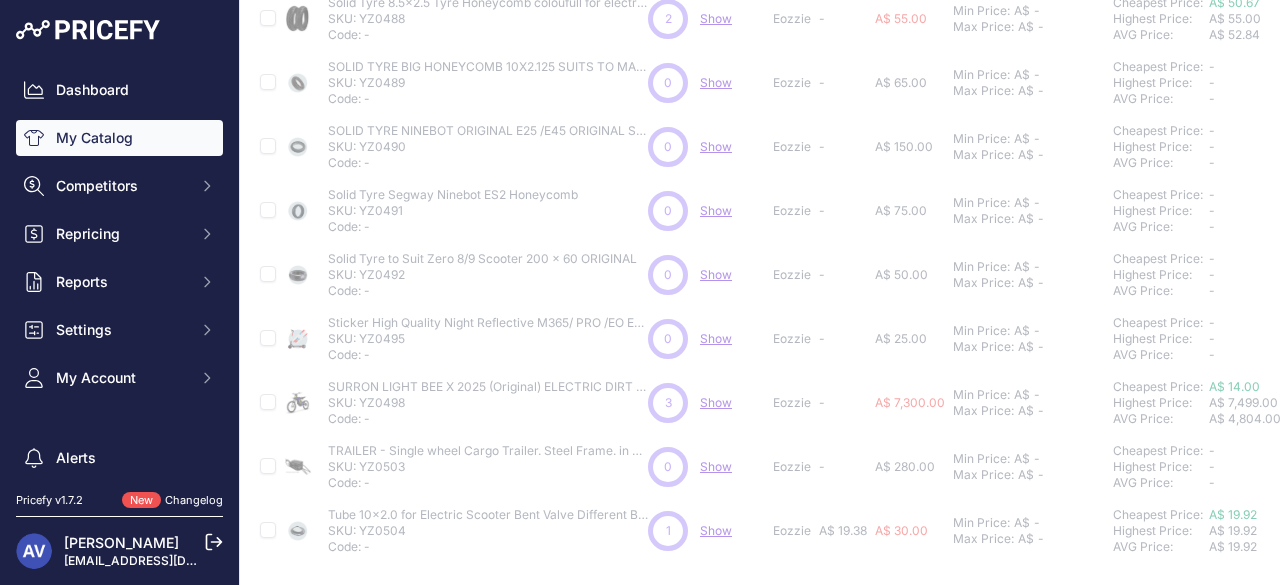scroll, scrollTop: 720, scrollLeft: 0, axis: vertical 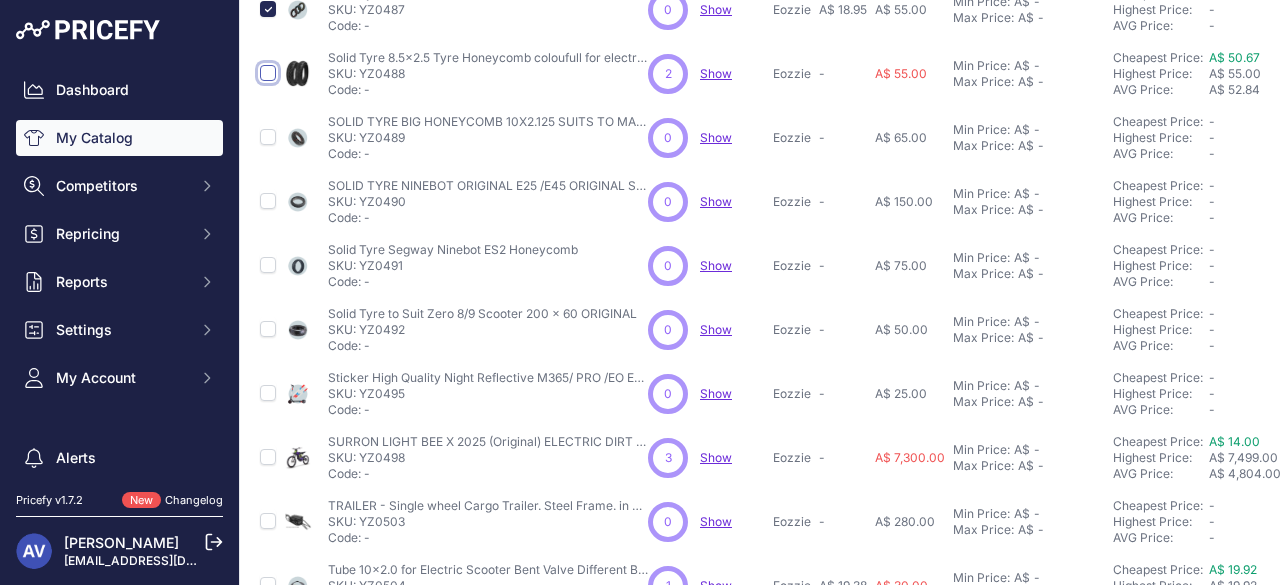 click at bounding box center [268, 73] 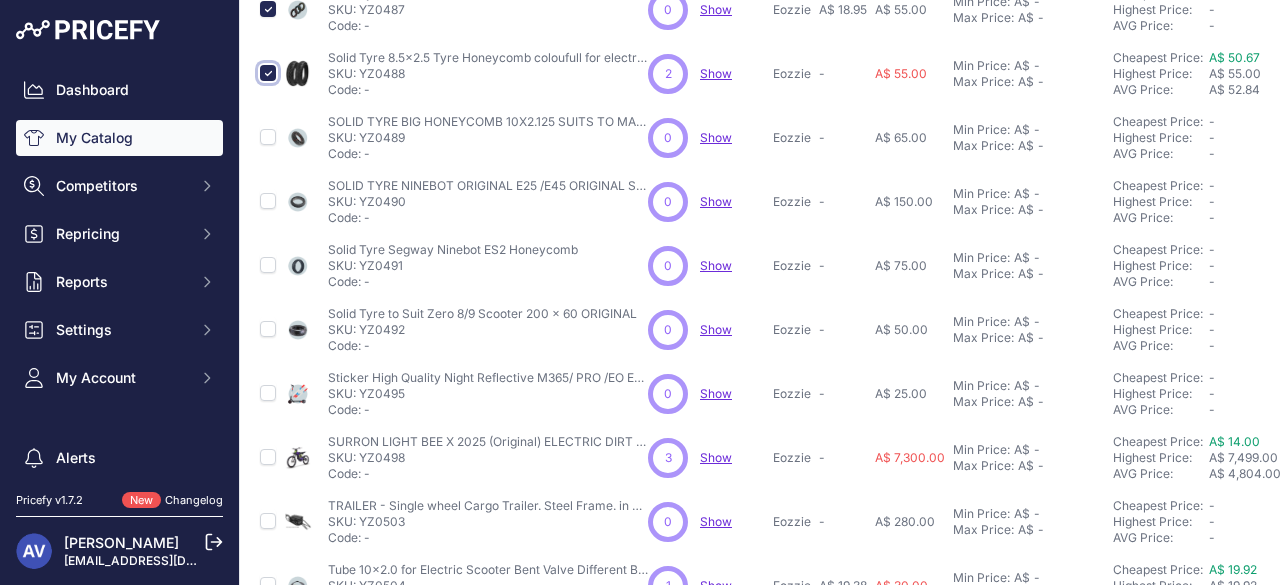 scroll, scrollTop: 664, scrollLeft: 0, axis: vertical 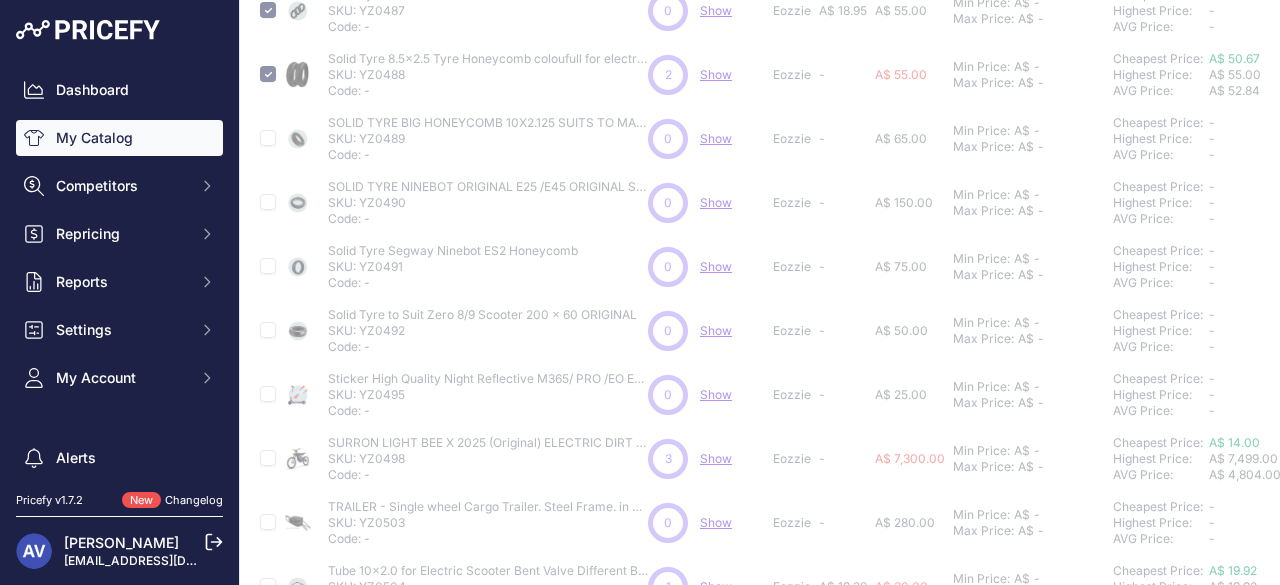type 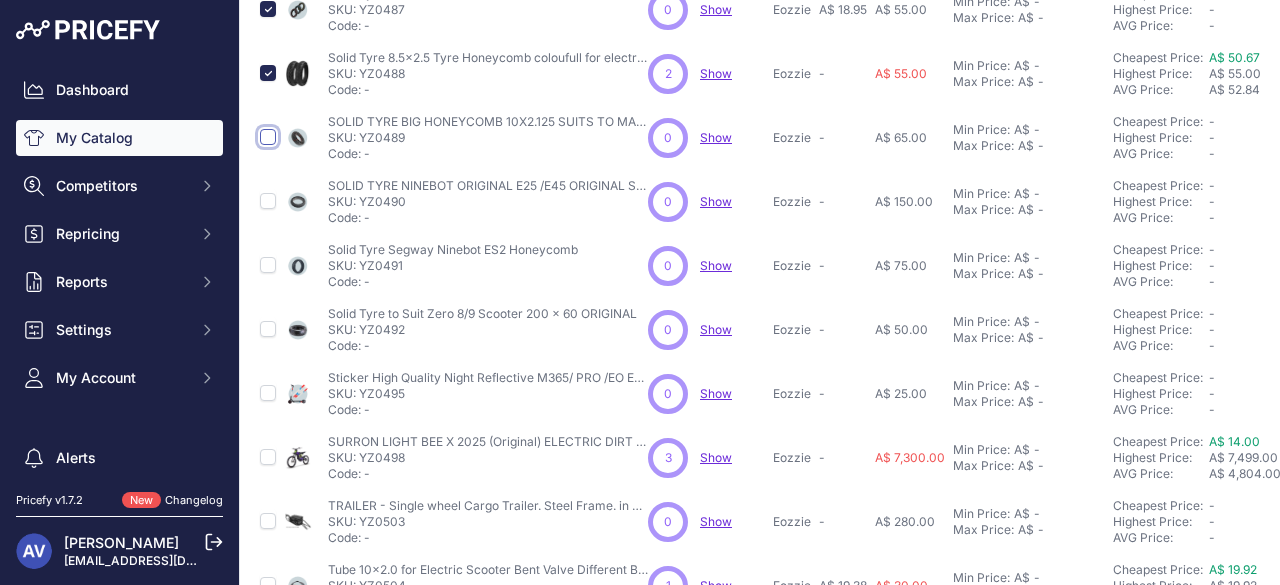 click at bounding box center [268, 137] 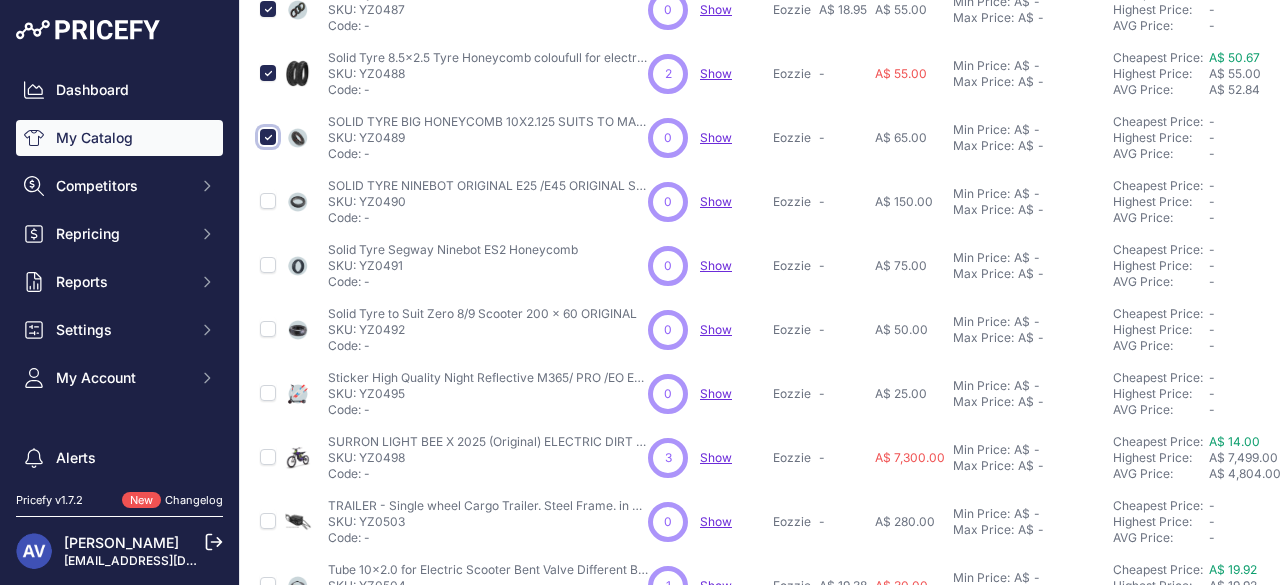 scroll, scrollTop: 664, scrollLeft: 0, axis: vertical 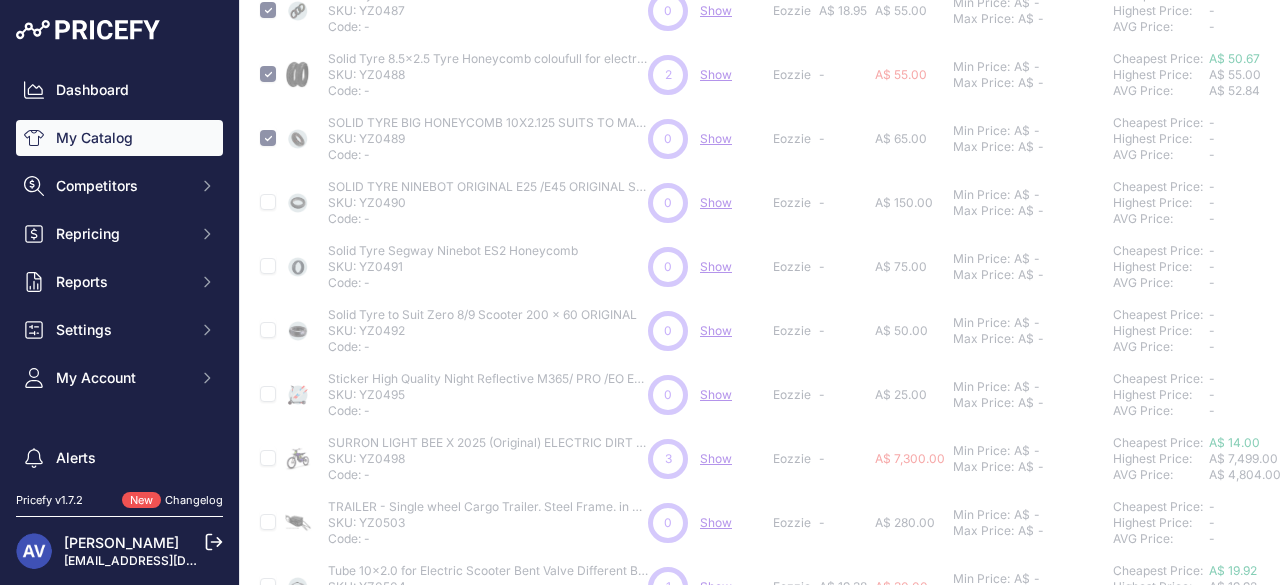 type 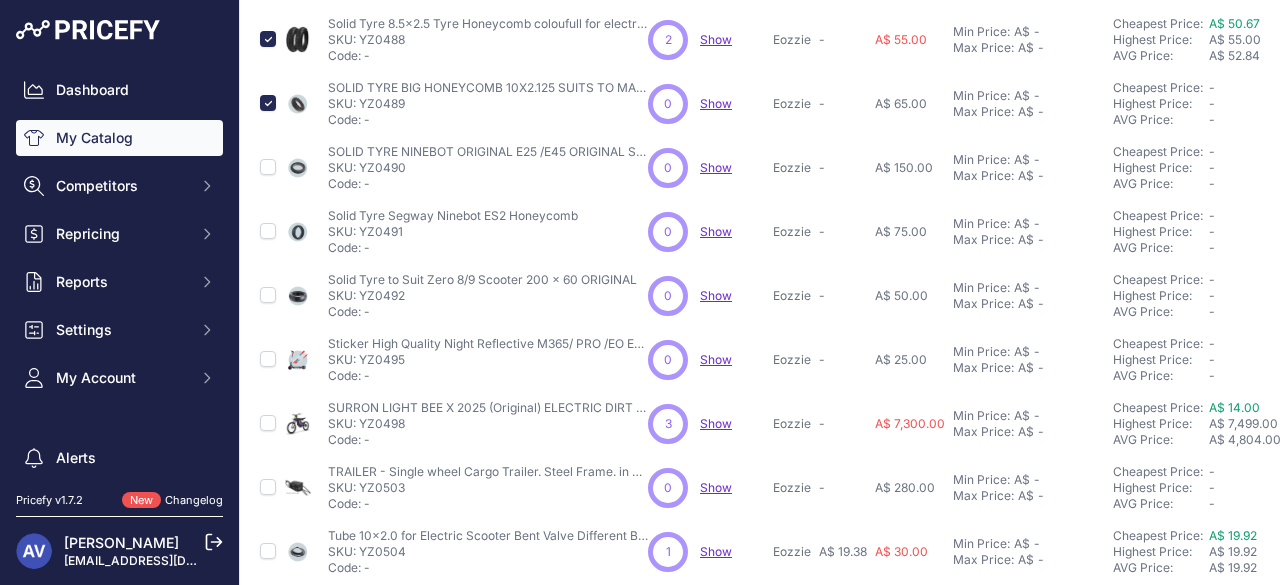 scroll, scrollTop: 630, scrollLeft: 0, axis: vertical 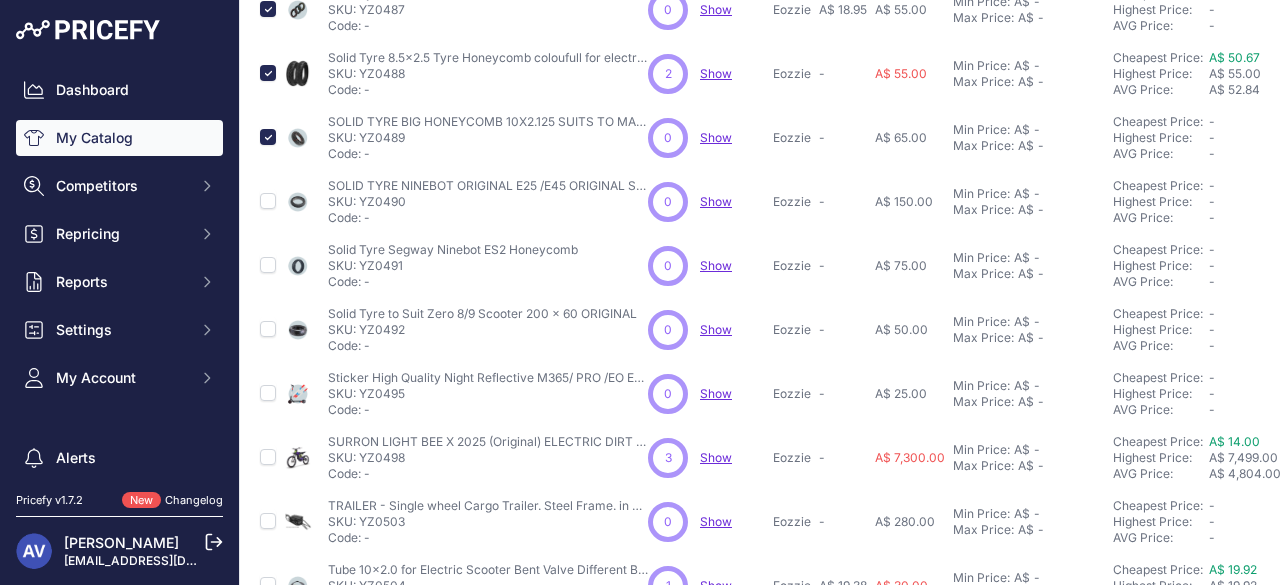 click at bounding box center [268, 202] 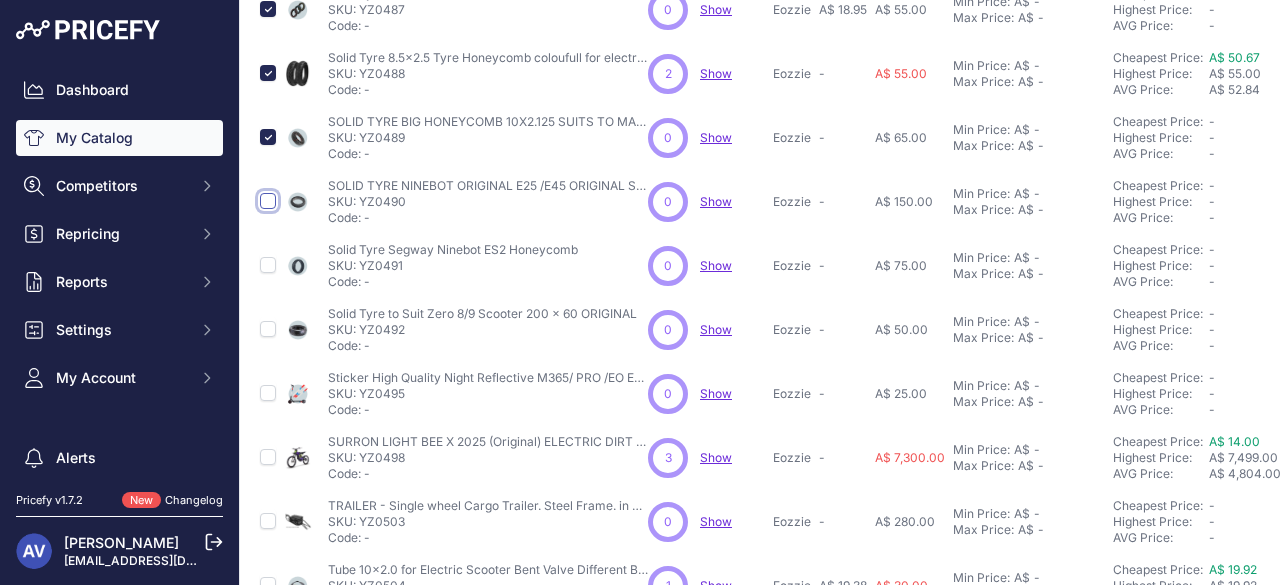 click at bounding box center [268, 201] 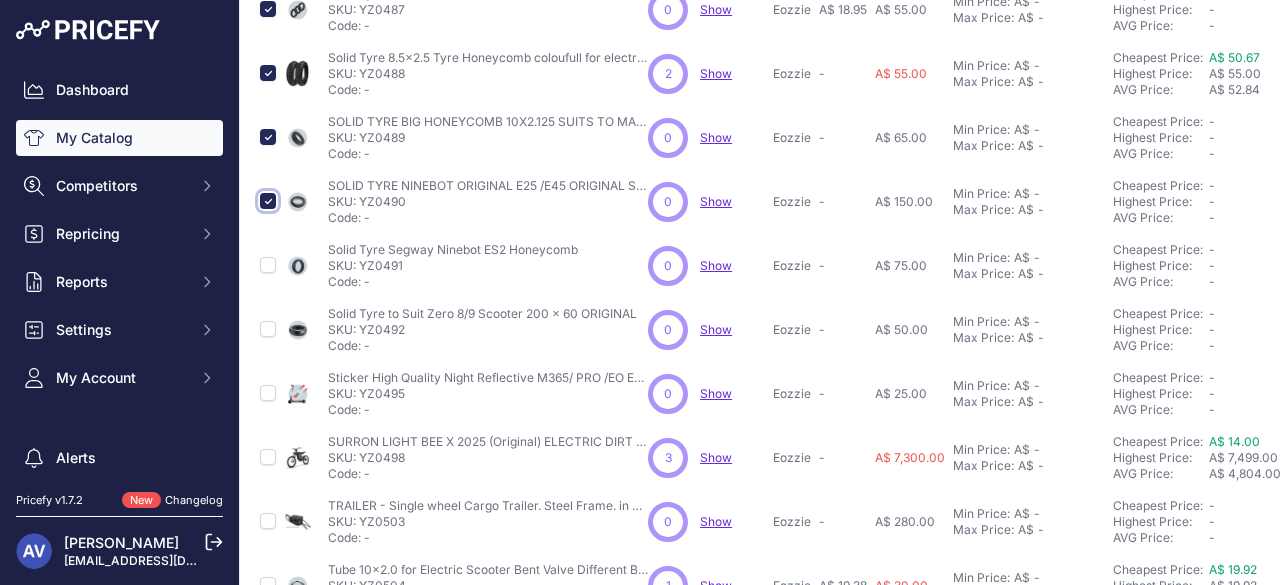 scroll, scrollTop: 664, scrollLeft: 0, axis: vertical 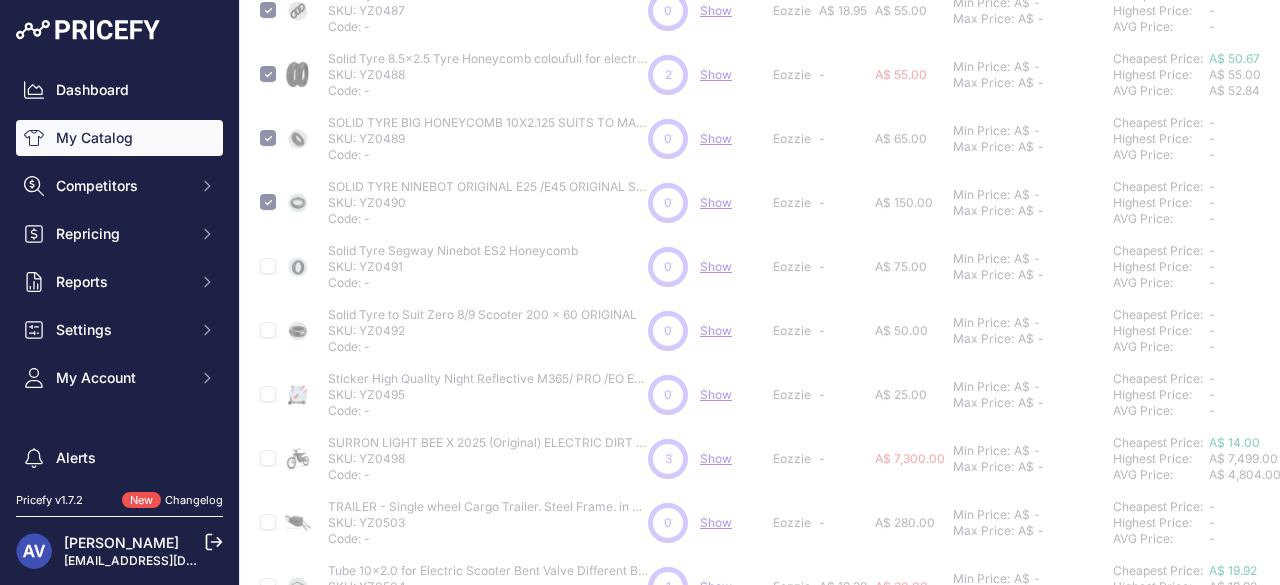 type 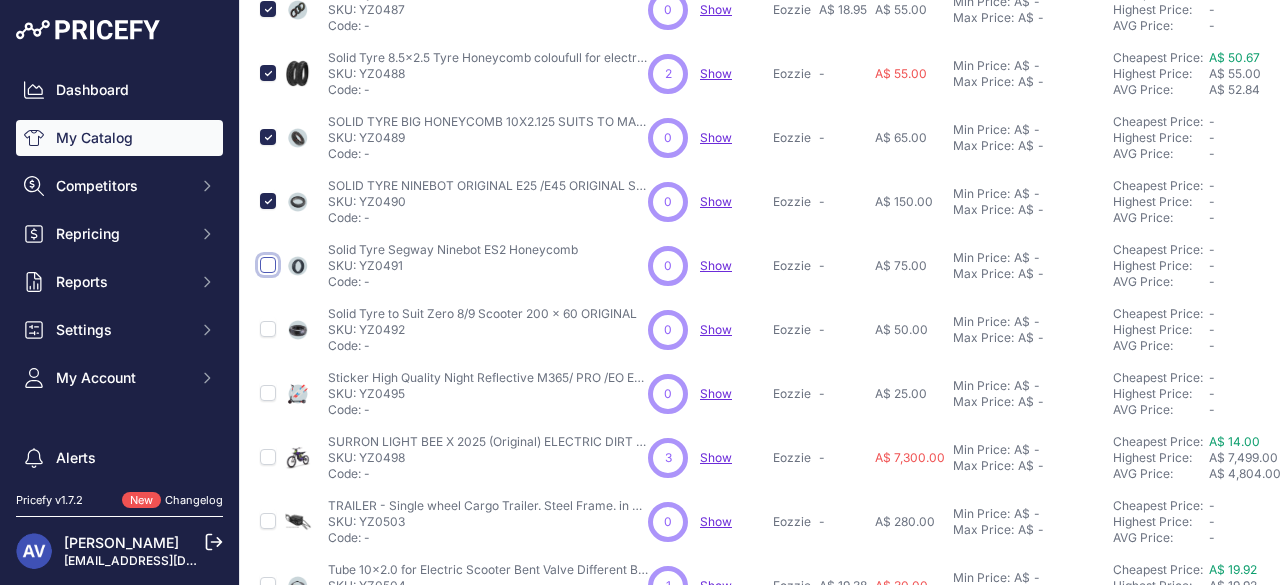 click at bounding box center (268, 265) 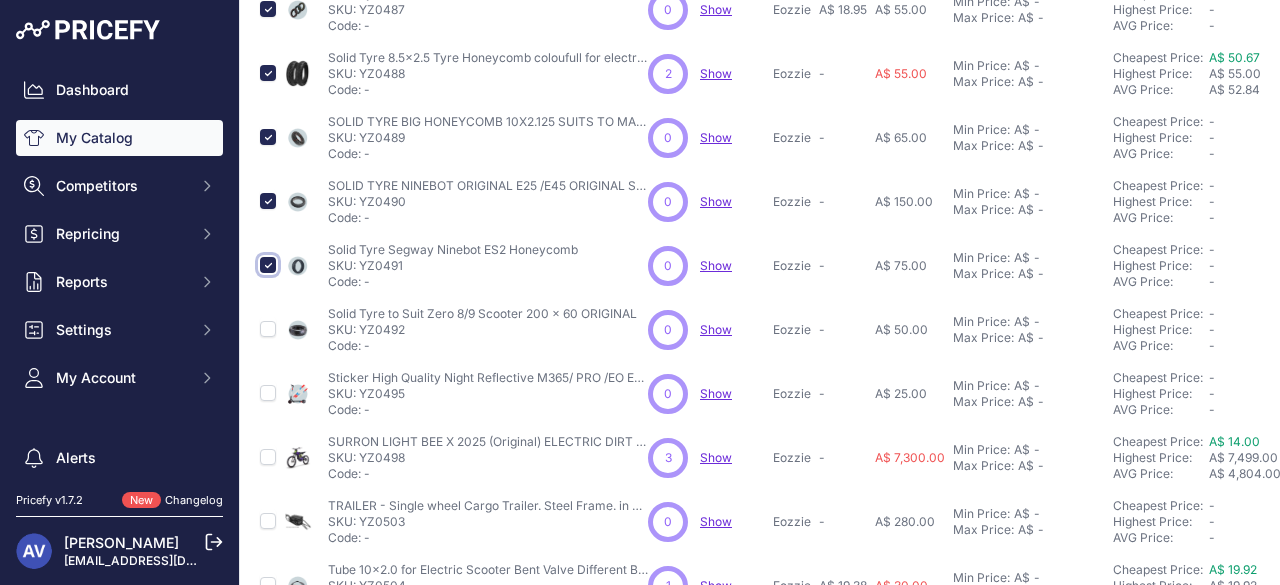 scroll, scrollTop: 664, scrollLeft: 0, axis: vertical 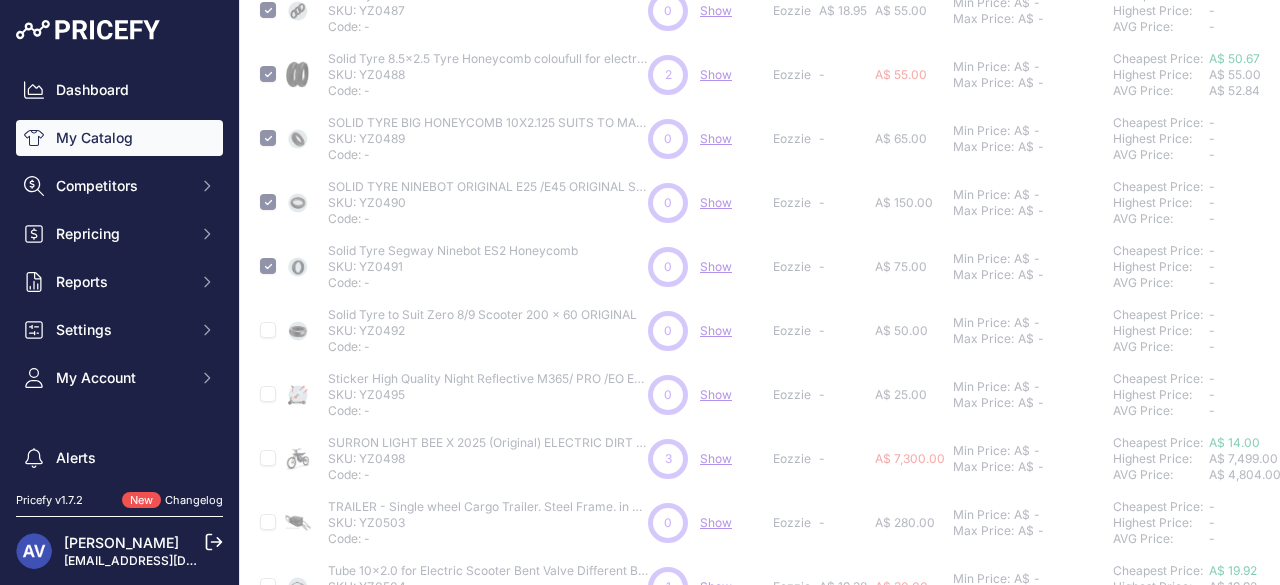 type 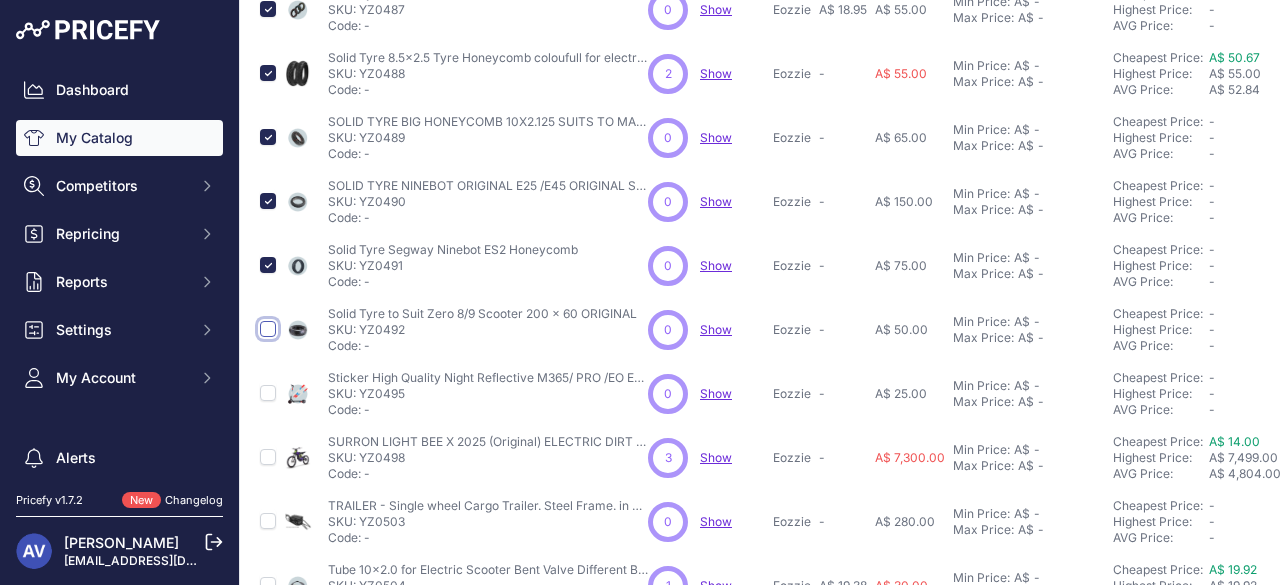 click at bounding box center [268, 329] 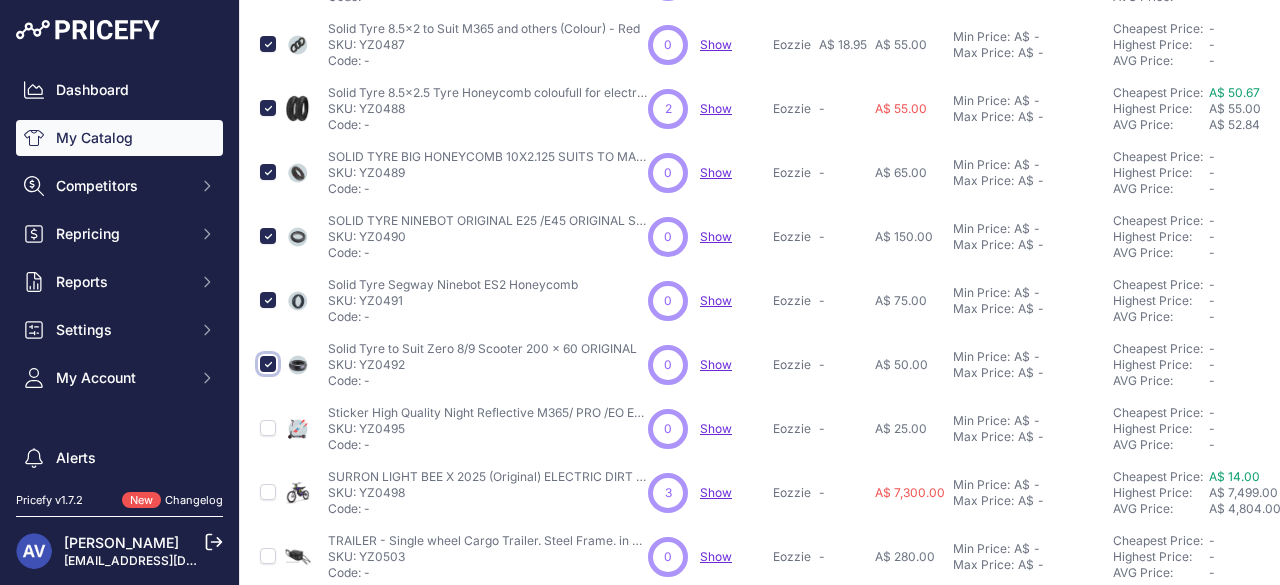 scroll, scrollTop: 664, scrollLeft: 0, axis: vertical 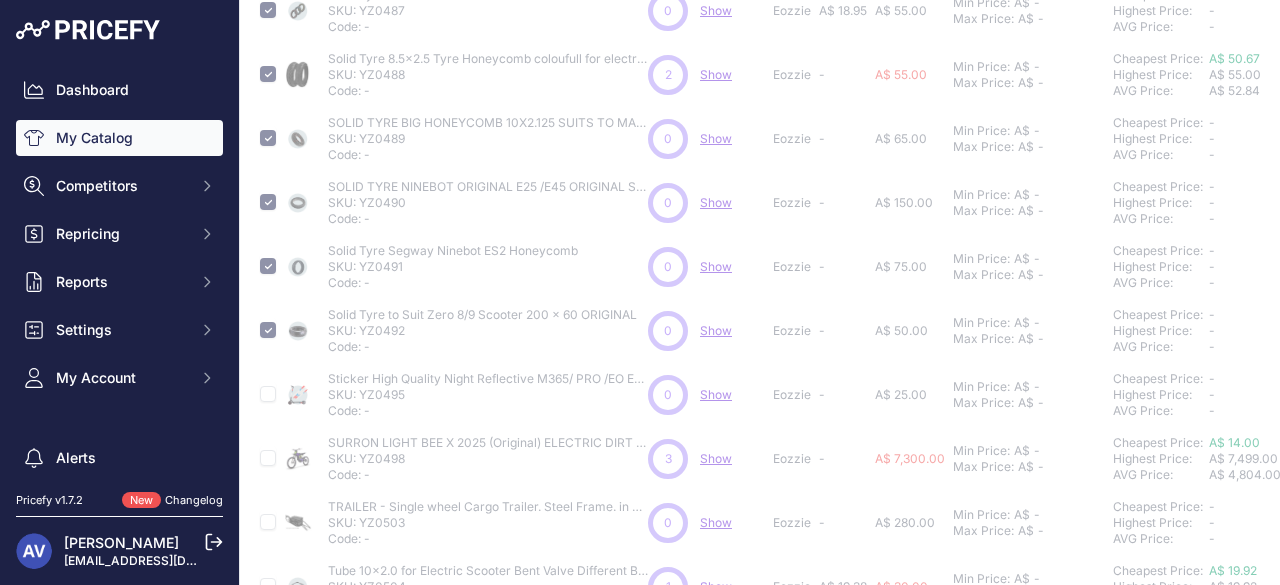type 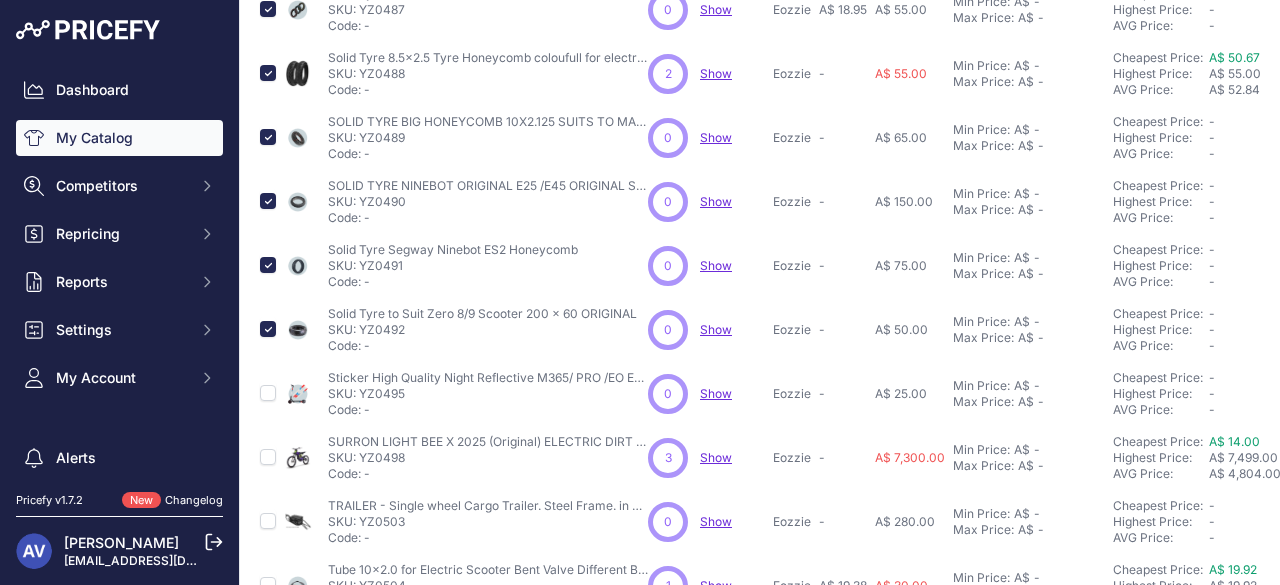 scroll, scrollTop: 758, scrollLeft: 0, axis: vertical 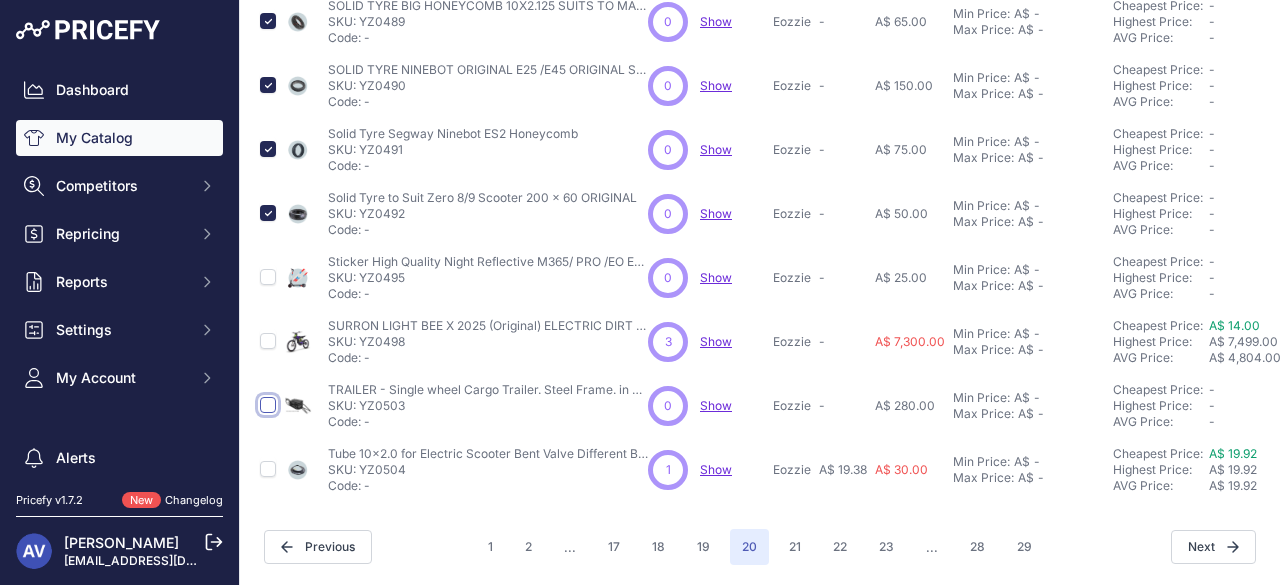 click at bounding box center [268, 405] 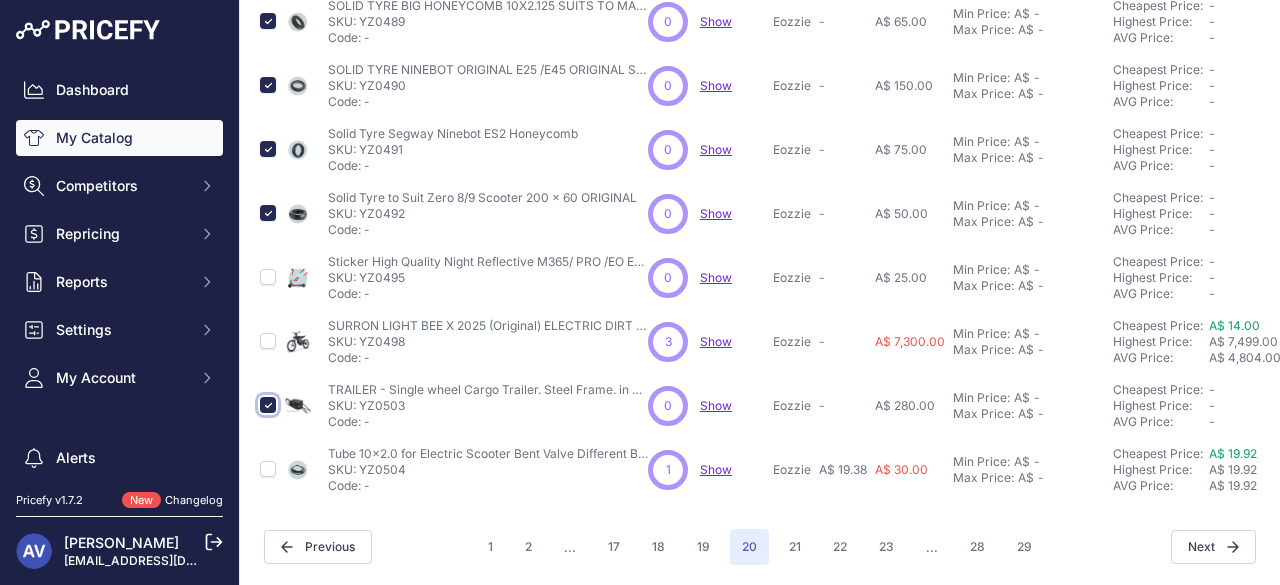scroll, scrollTop: 792, scrollLeft: 0, axis: vertical 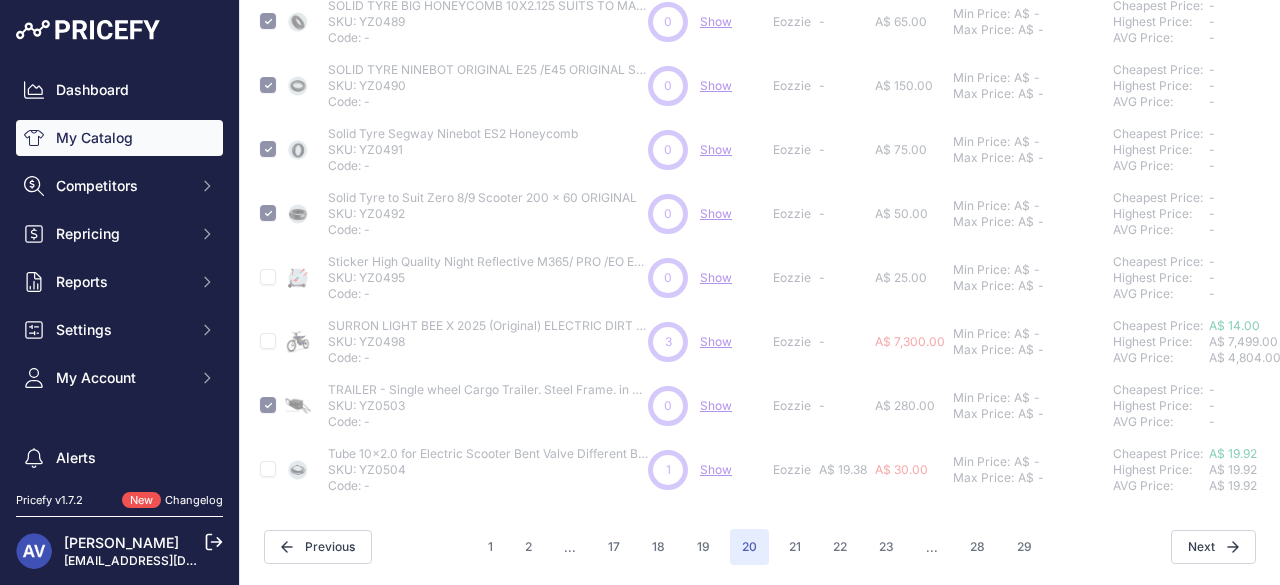 type 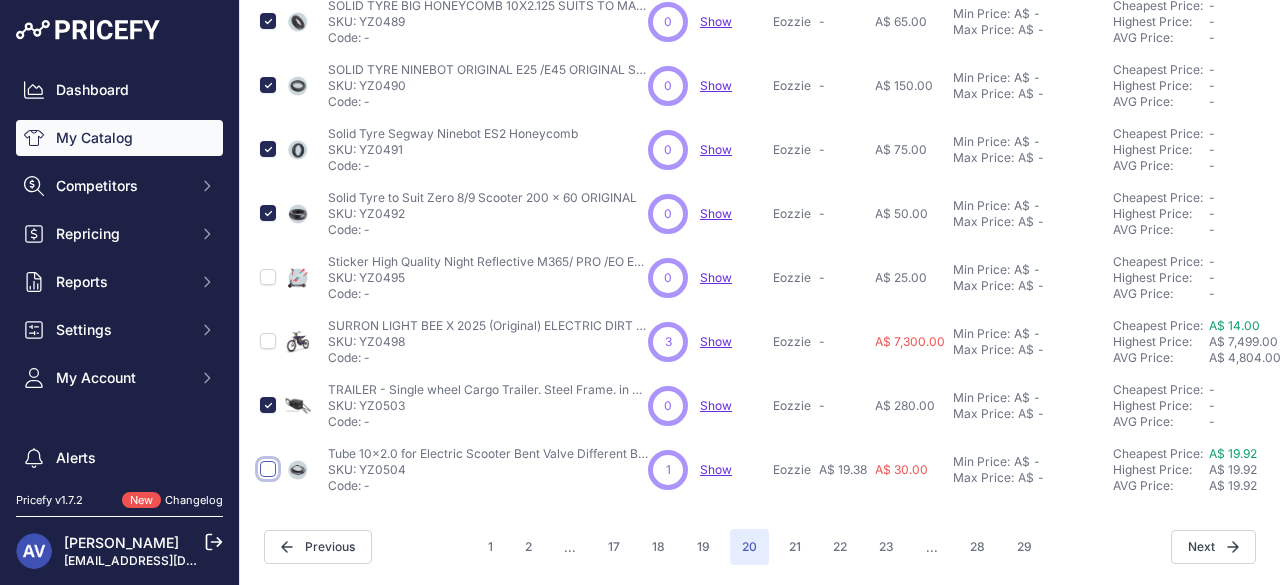 click at bounding box center [268, 469] 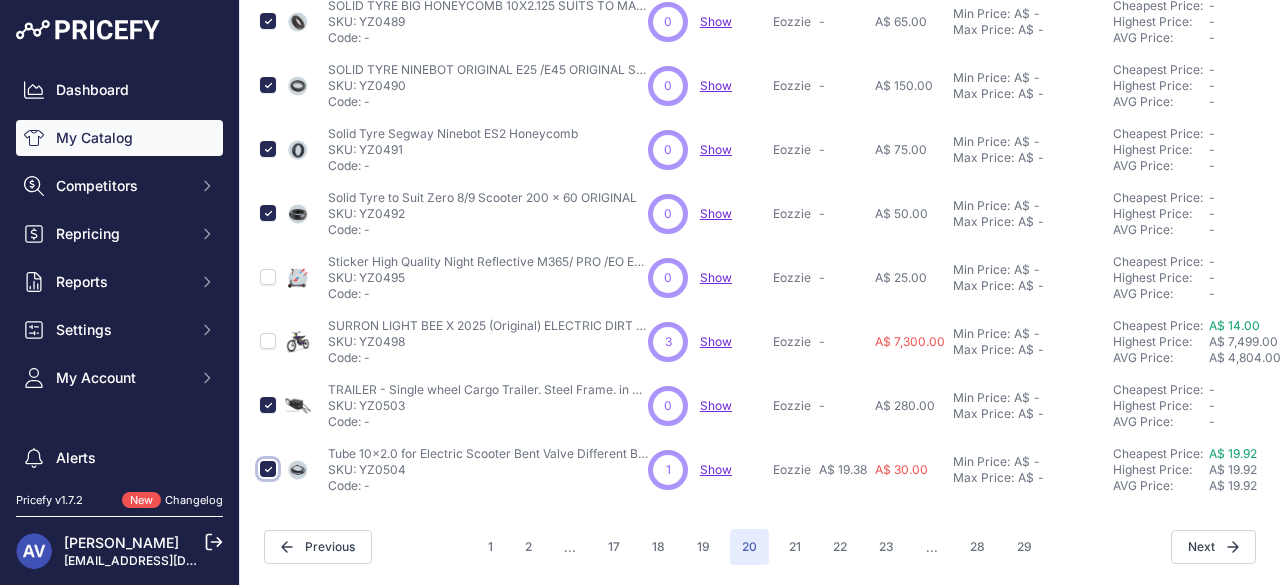 scroll, scrollTop: 792, scrollLeft: 0, axis: vertical 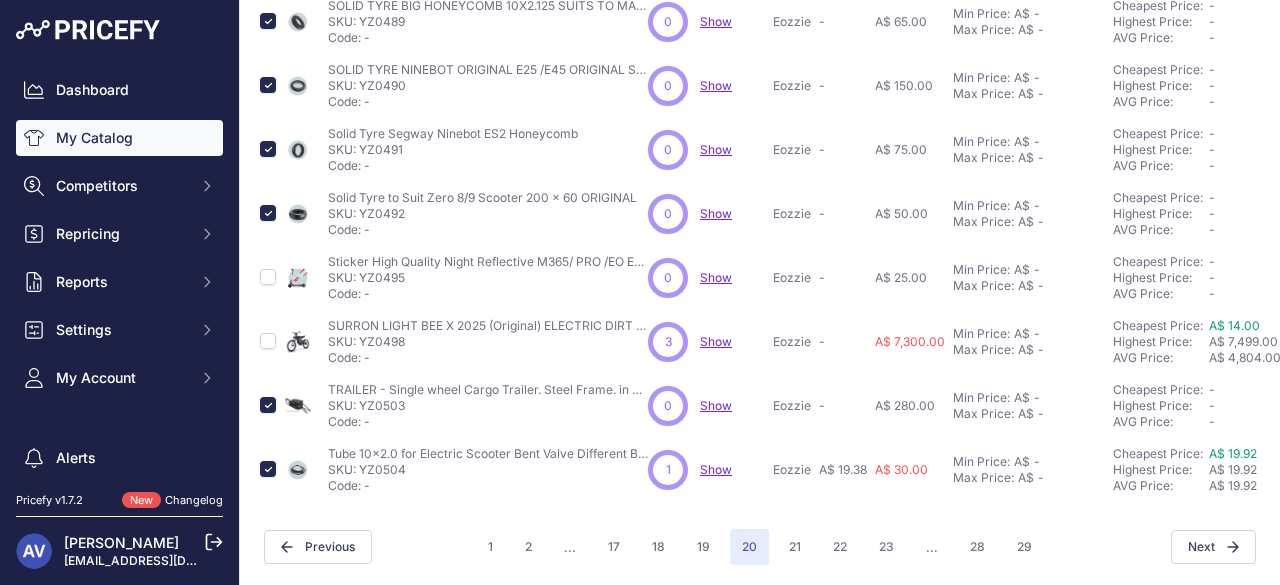 click on "0
0
Show
Discovering..." at bounding box center [706, 406] 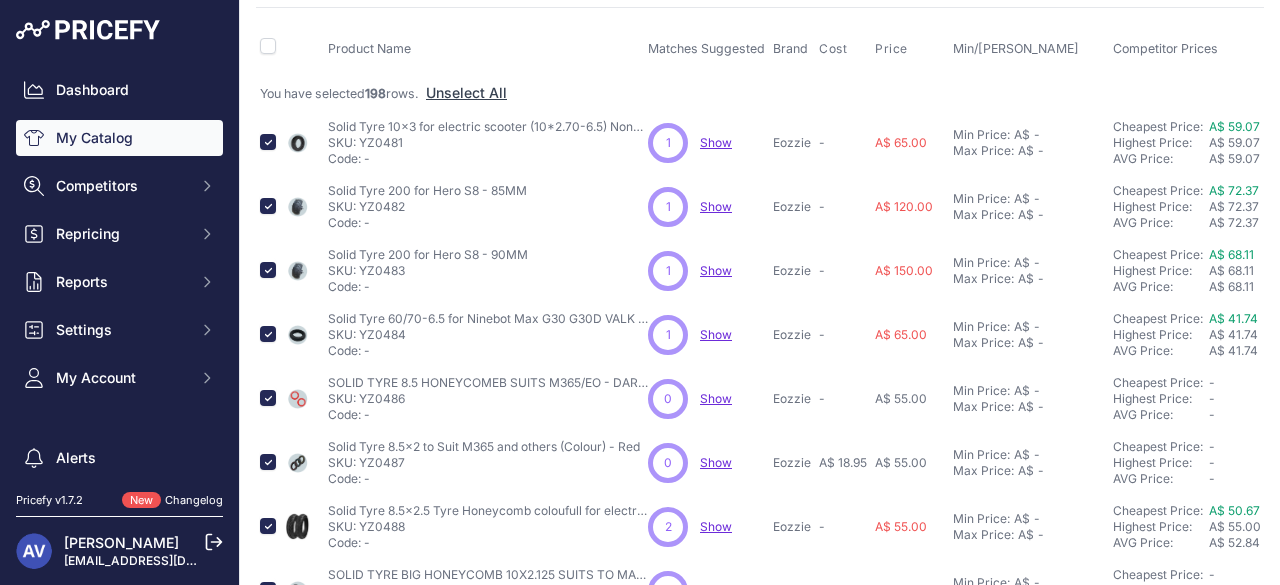 scroll, scrollTop: 0, scrollLeft: 0, axis: both 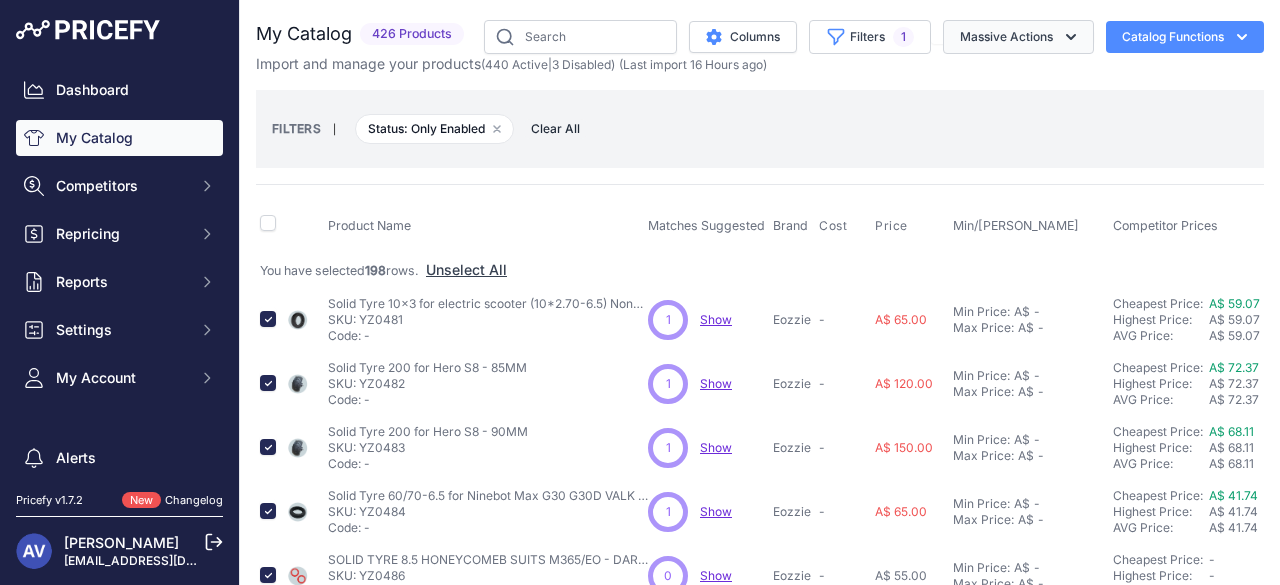 click on "Massive Actions" at bounding box center [1018, 37] 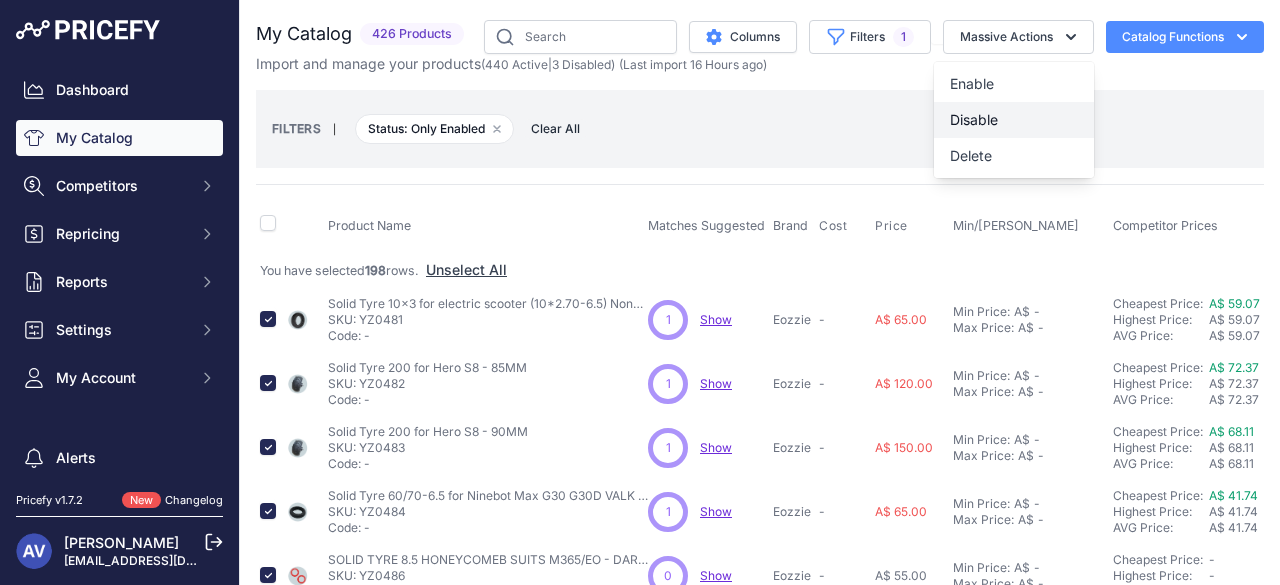 click on "Disable" at bounding box center [974, 119] 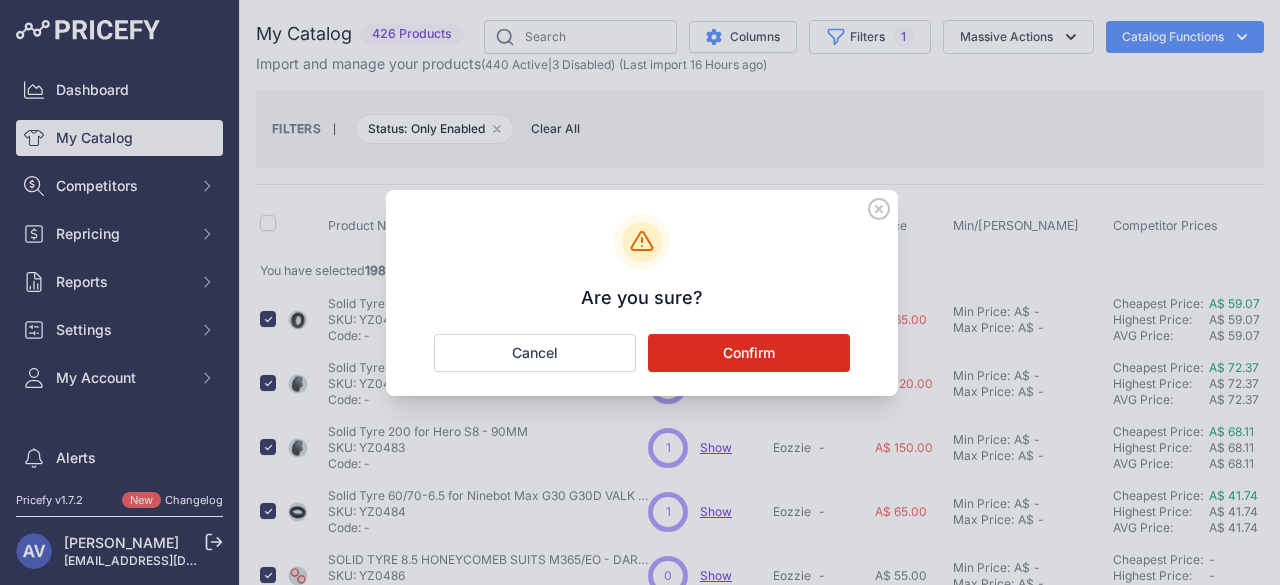 click on "Confirm" at bounding box center [749, 353] 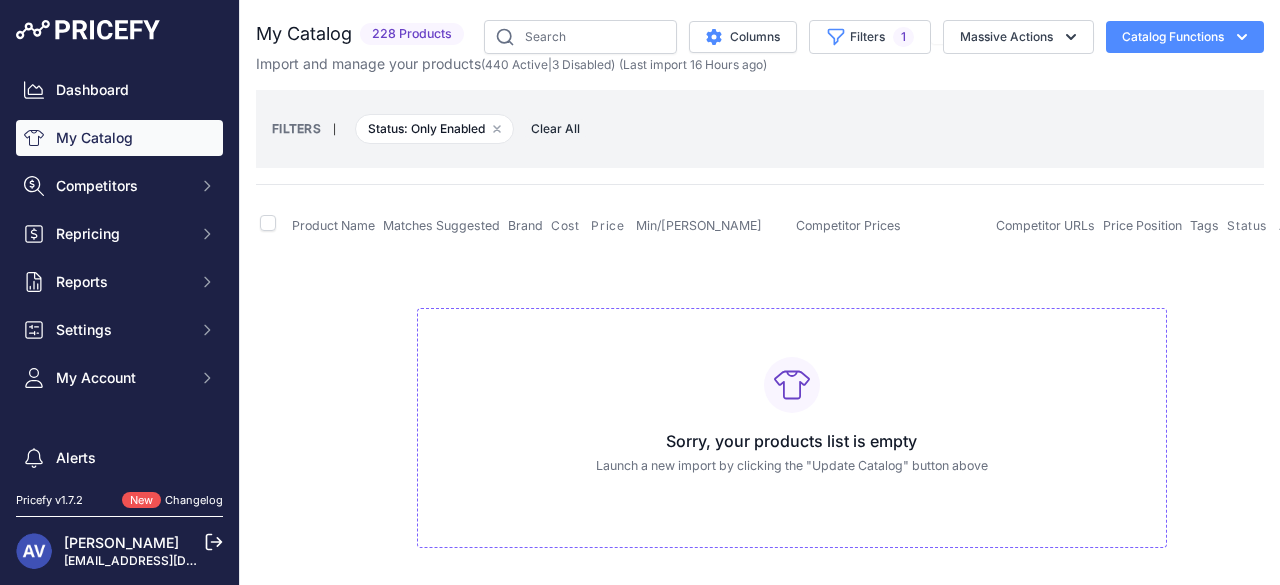 click on "Clear All" at bounding box center (555, 129) 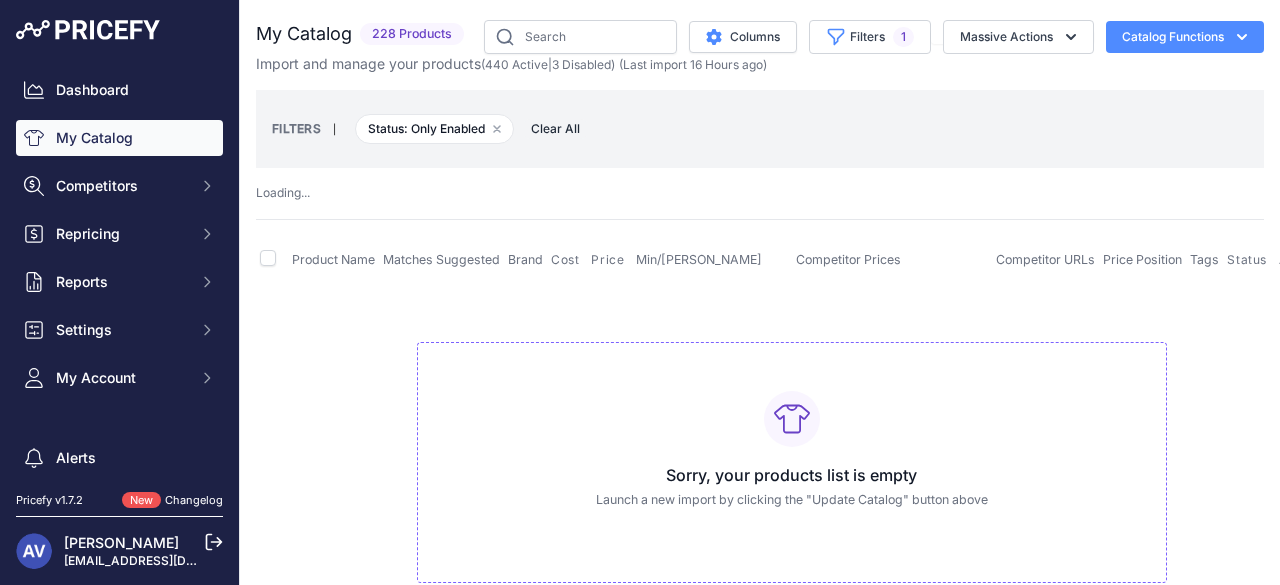type 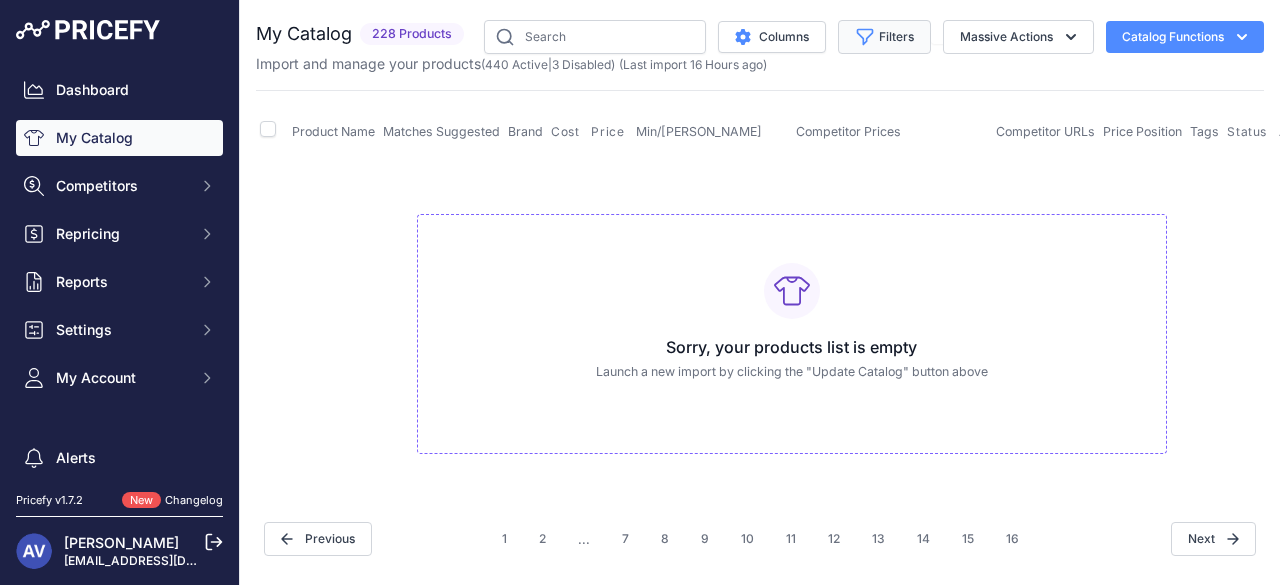 click on "Filters" at bounding box center (884, 37) 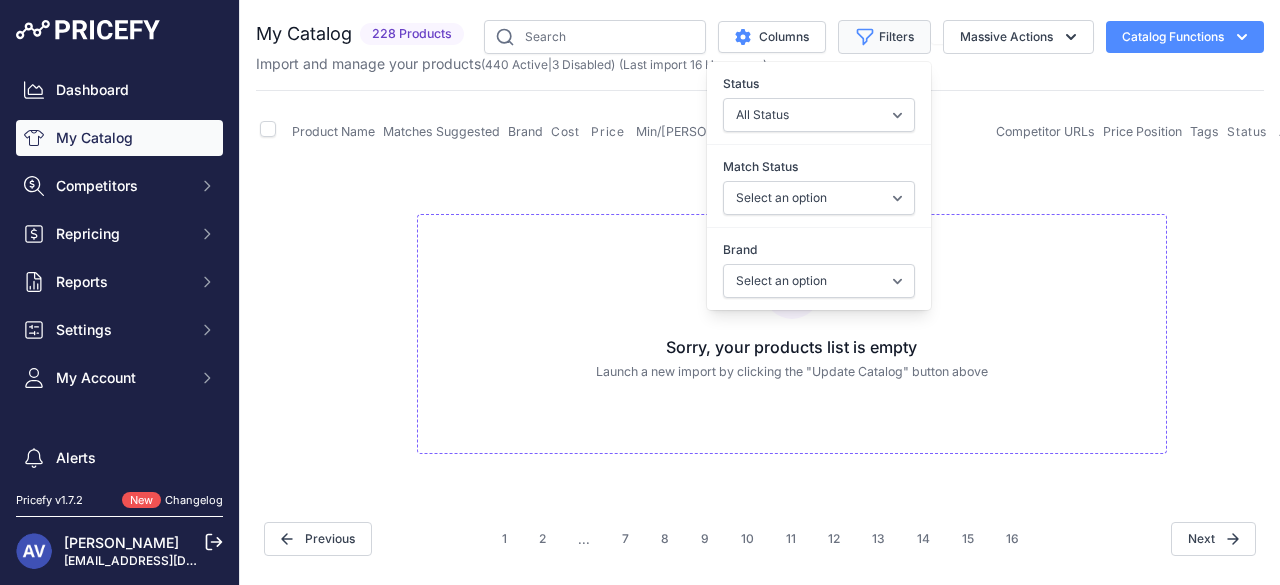 click on "Filters" at bounding box center (884, 37) 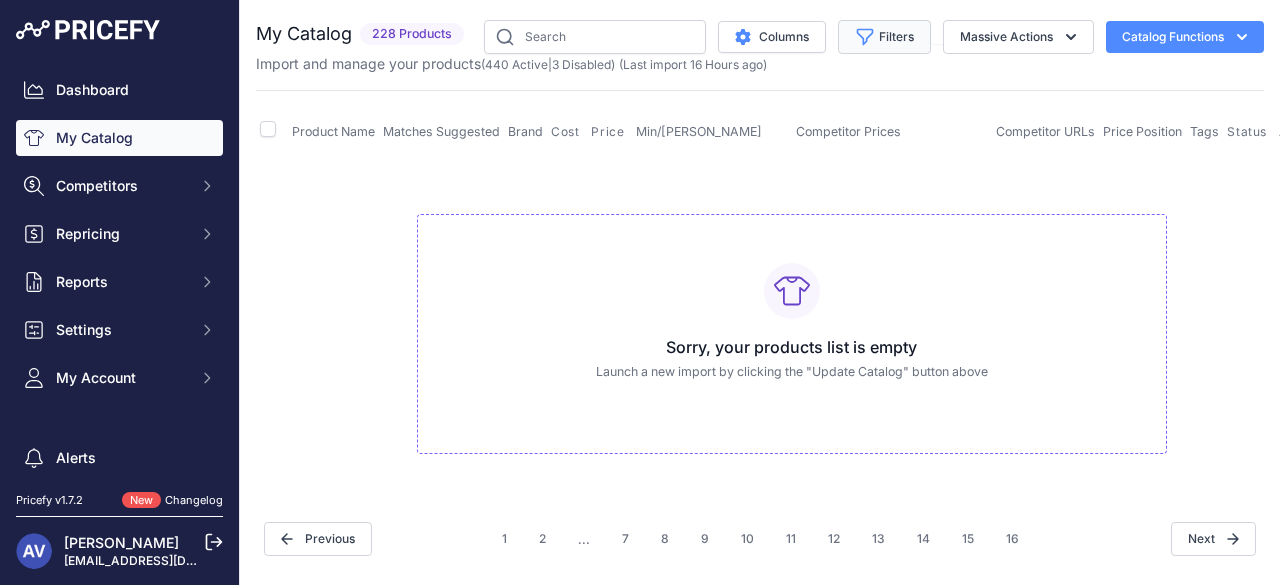 click on "Filters" at bounding box center [884, 37] 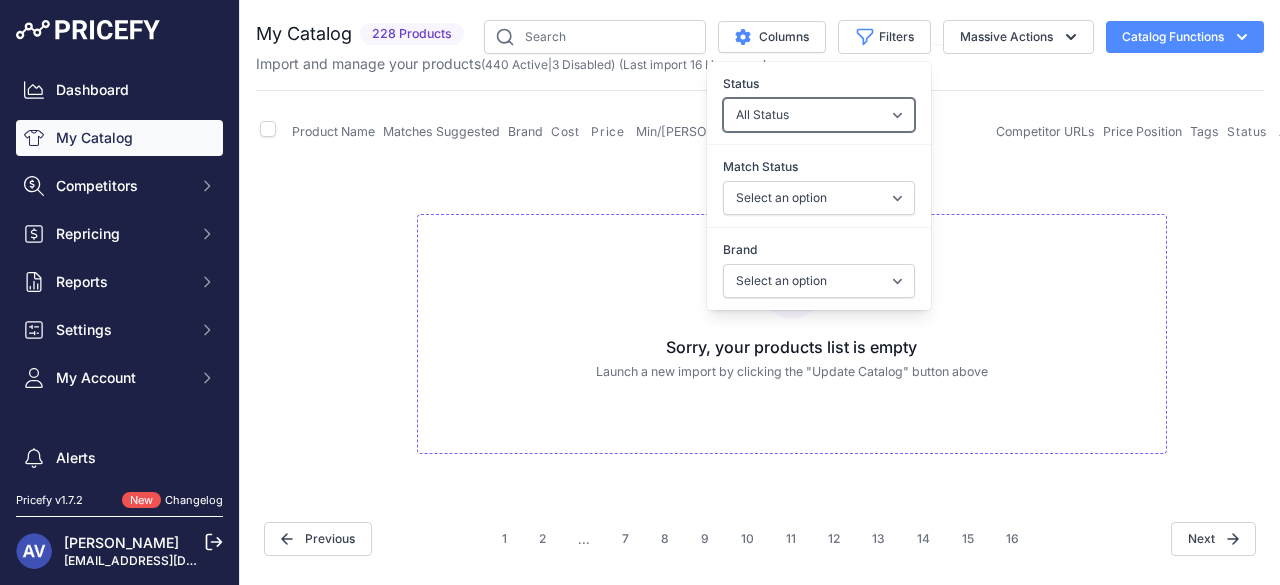 click on "All Status
Only Enabled
Only Disabled" at bounding box center (819, 115) 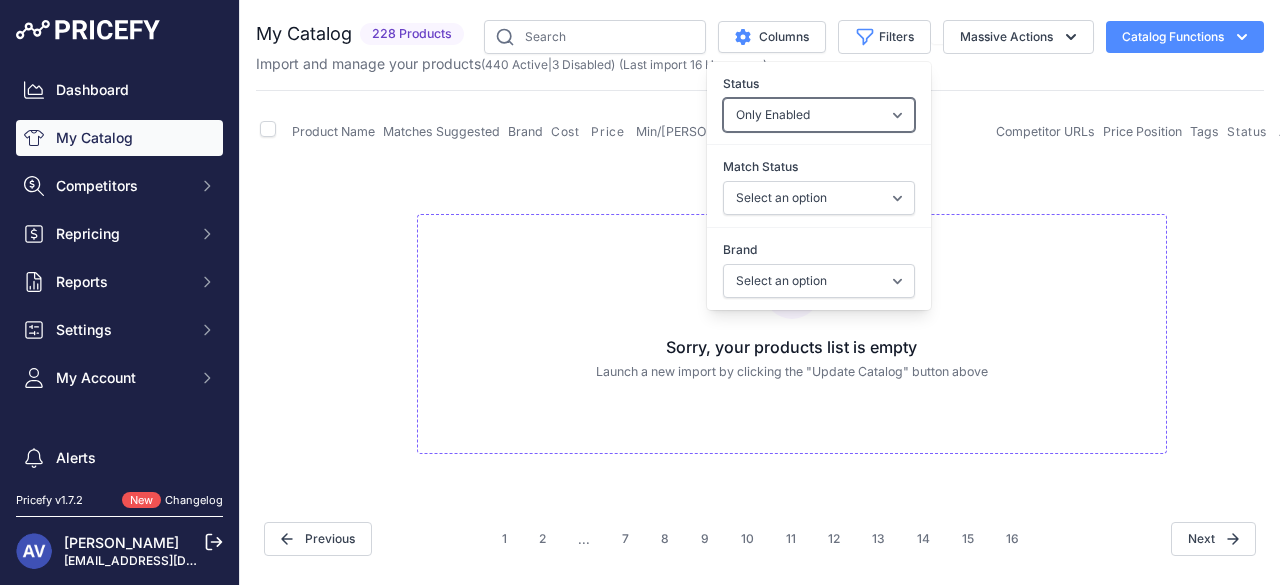click on "All Status
Only Enabled
Only Disabled" at bounding box center [819, 115] 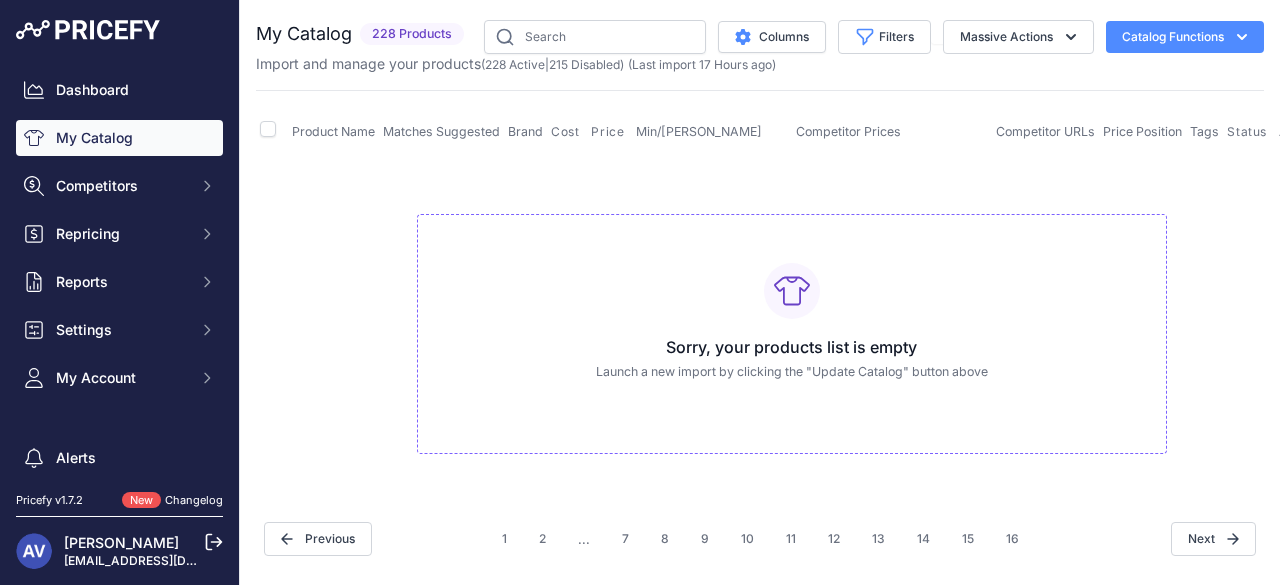 scroll, scrollTop: 0, scrollLeft: 0, axis: both 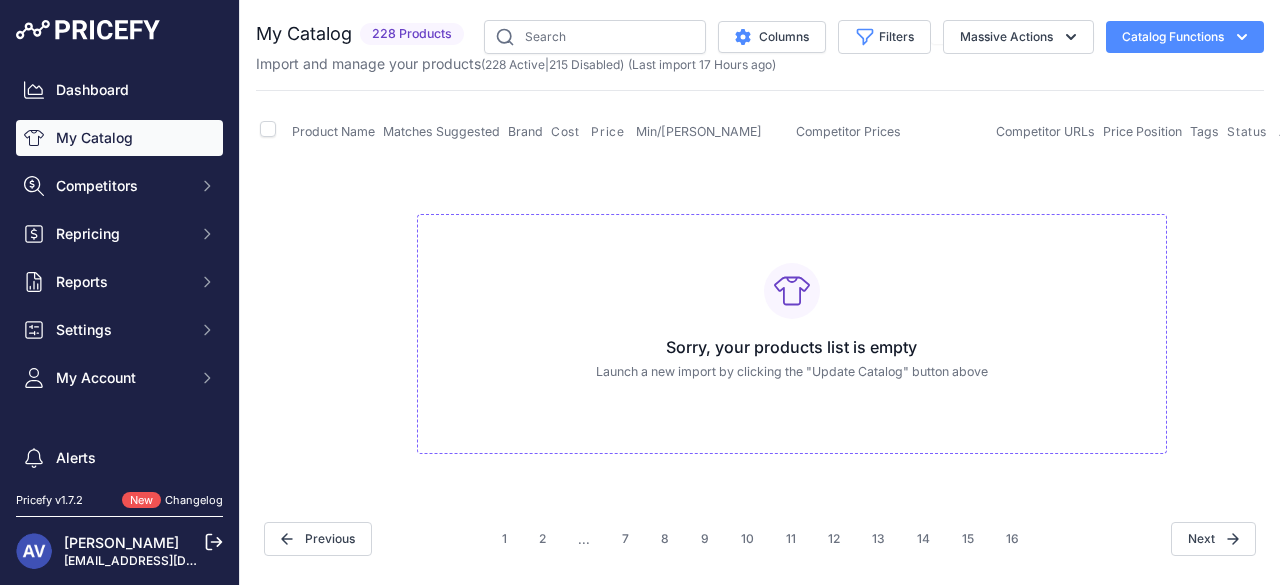 click on "My Catalog" at bounding box center [119, 138] 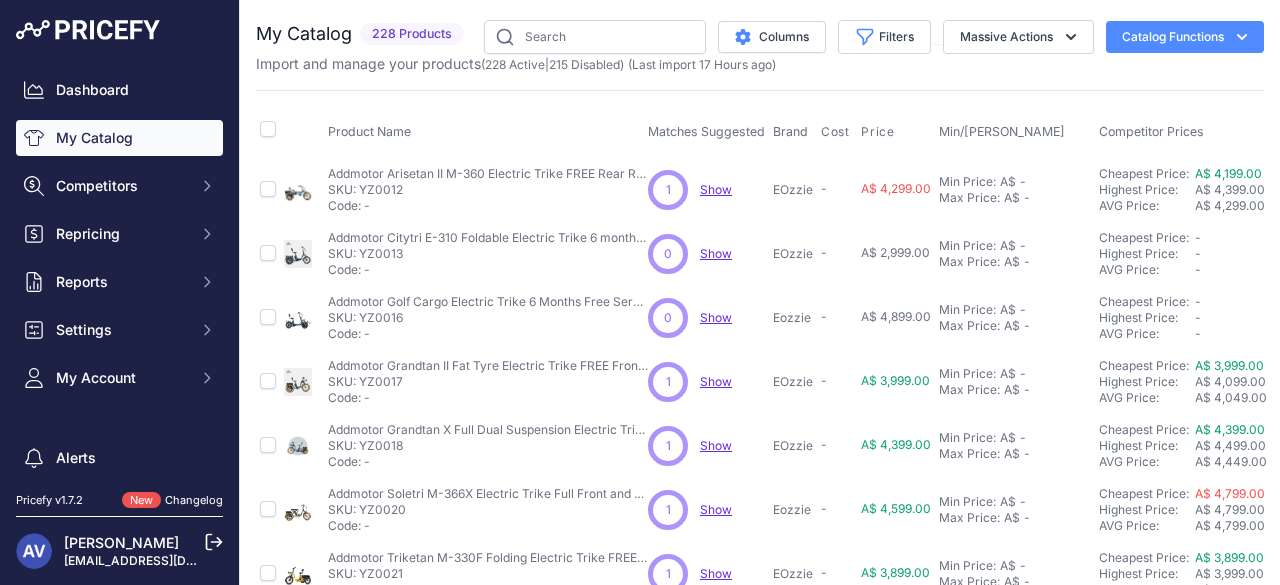 scroll, scrollTop: 0, scrollLeft: 0, axis: both 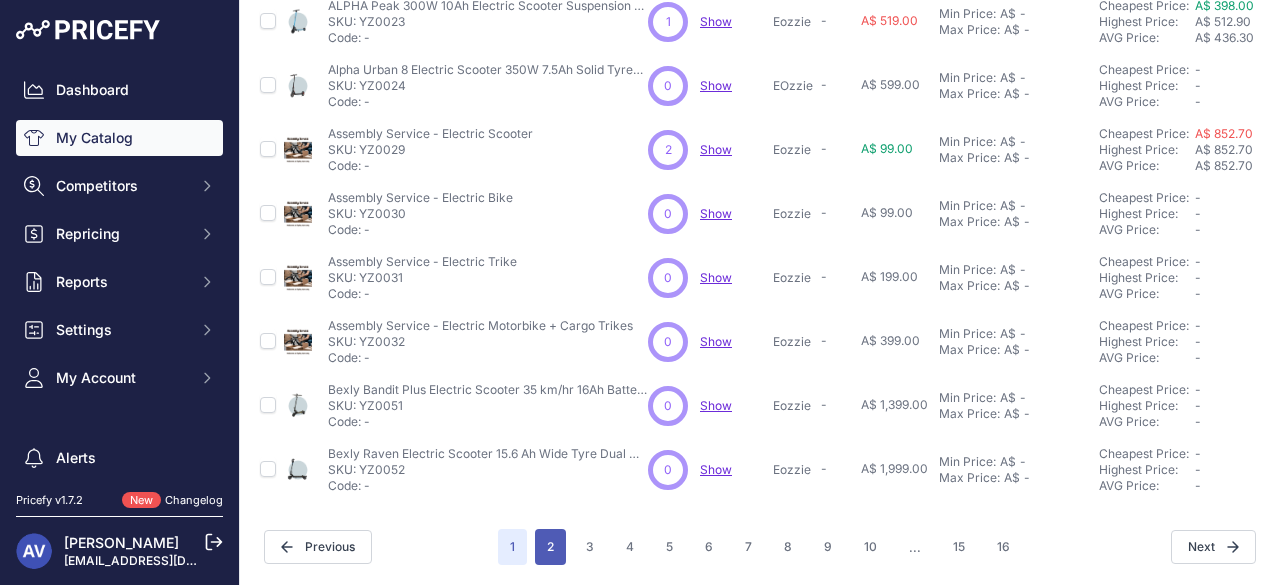 click on "2" at bounding box center [550, 547] 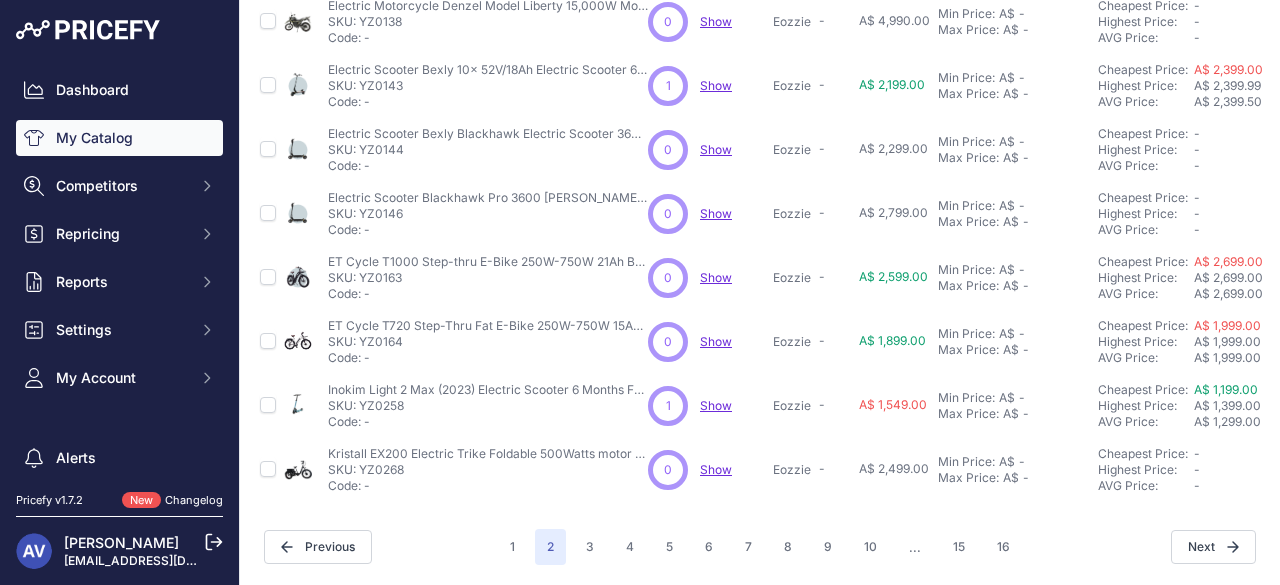 scroll, scrollTop: 628, scrollLeft: 0, axis: vertical 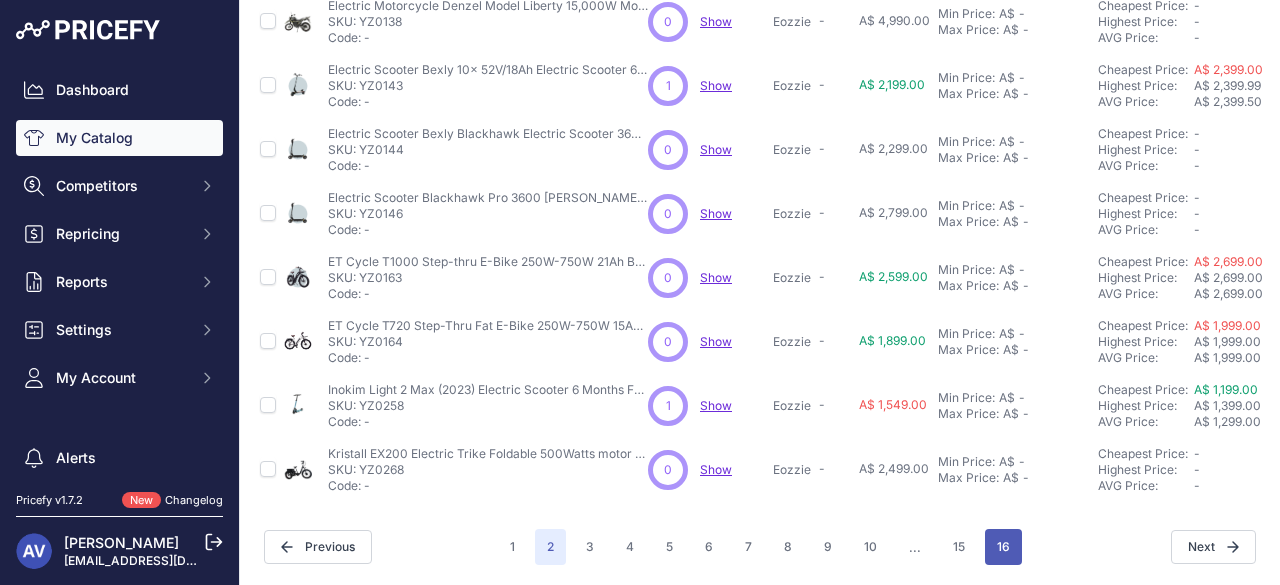 click on "16" at bounding box center (1003, 547) 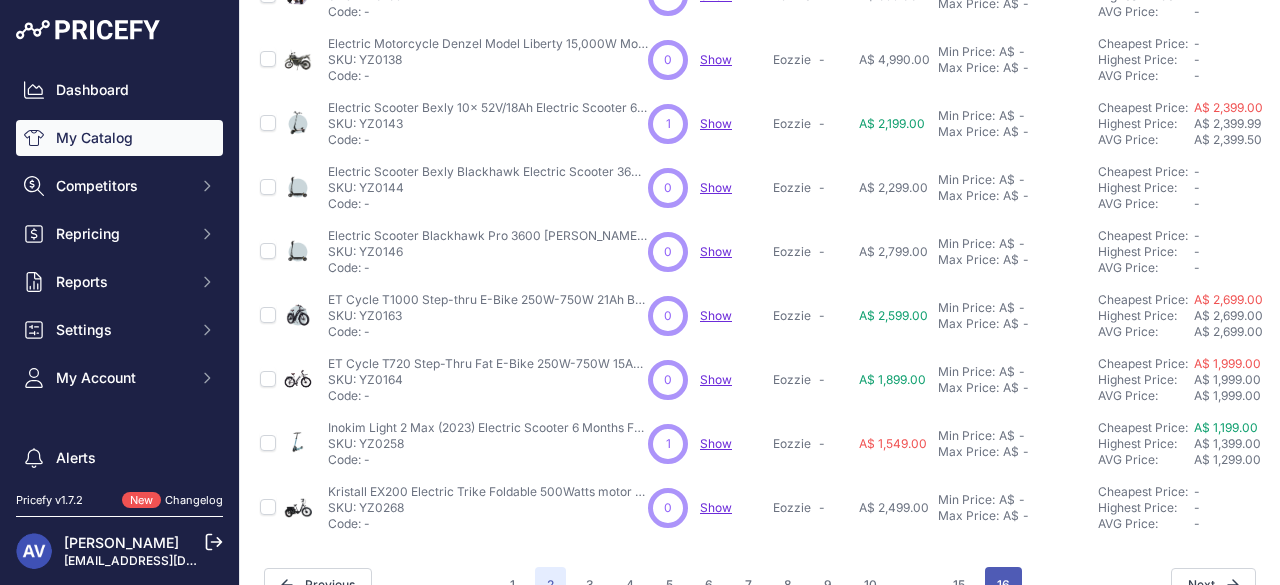 scroll, scrollTop: 679, scrollLeft: 0, axis: vertical 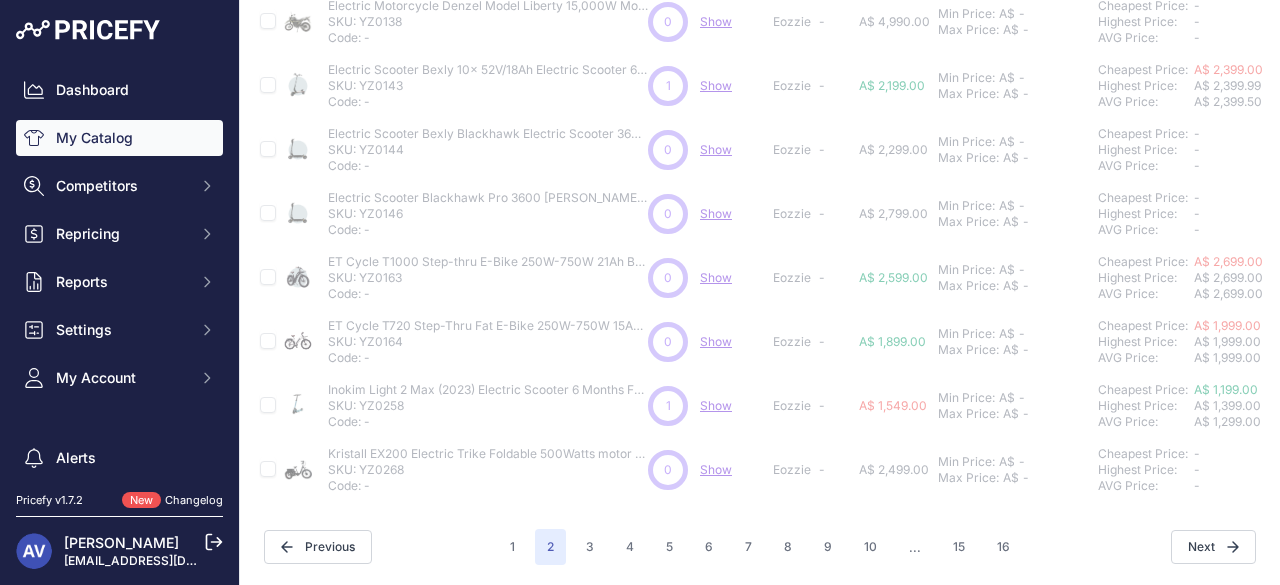 type 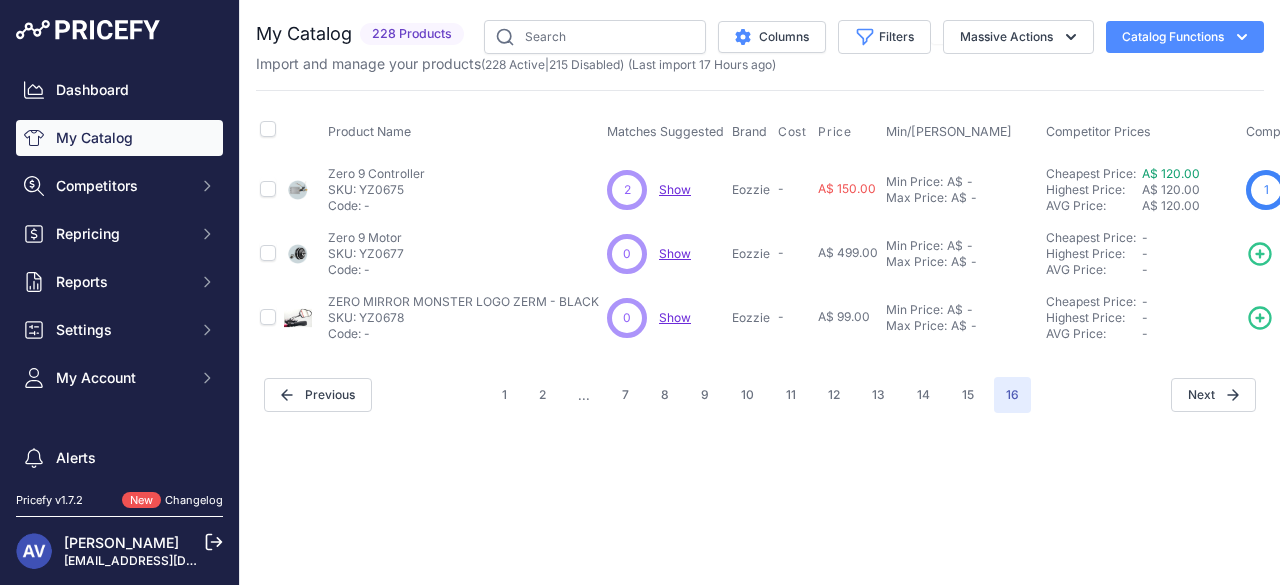 scroll, scrollTop: 0, scrollLeft: 0, axis: both 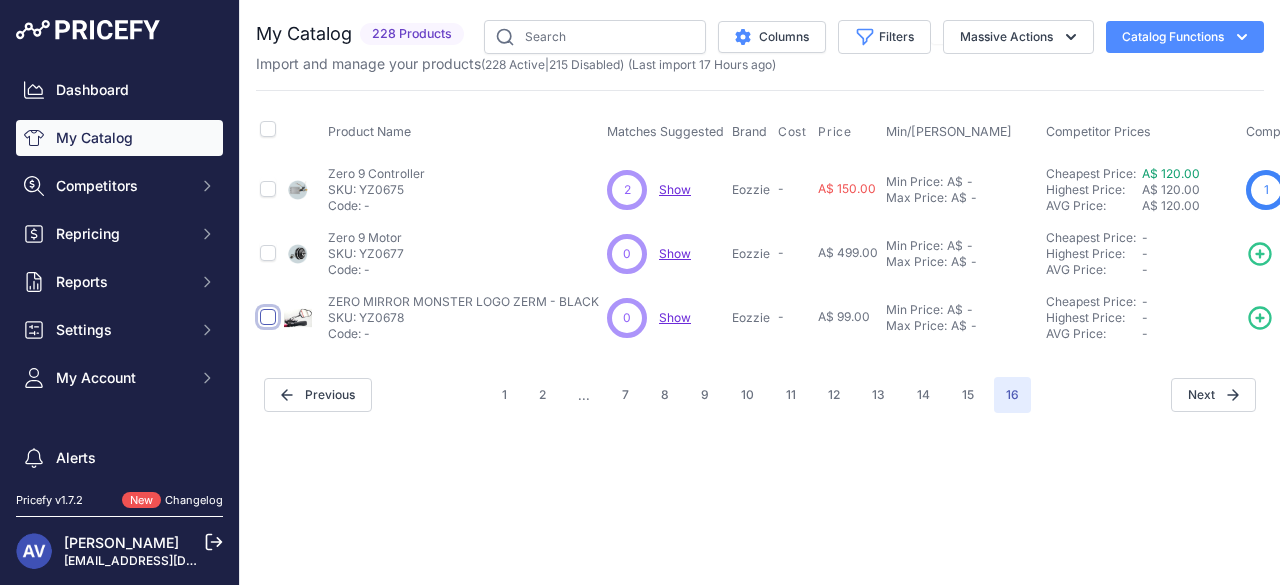 click at bounding box center [268, 317] 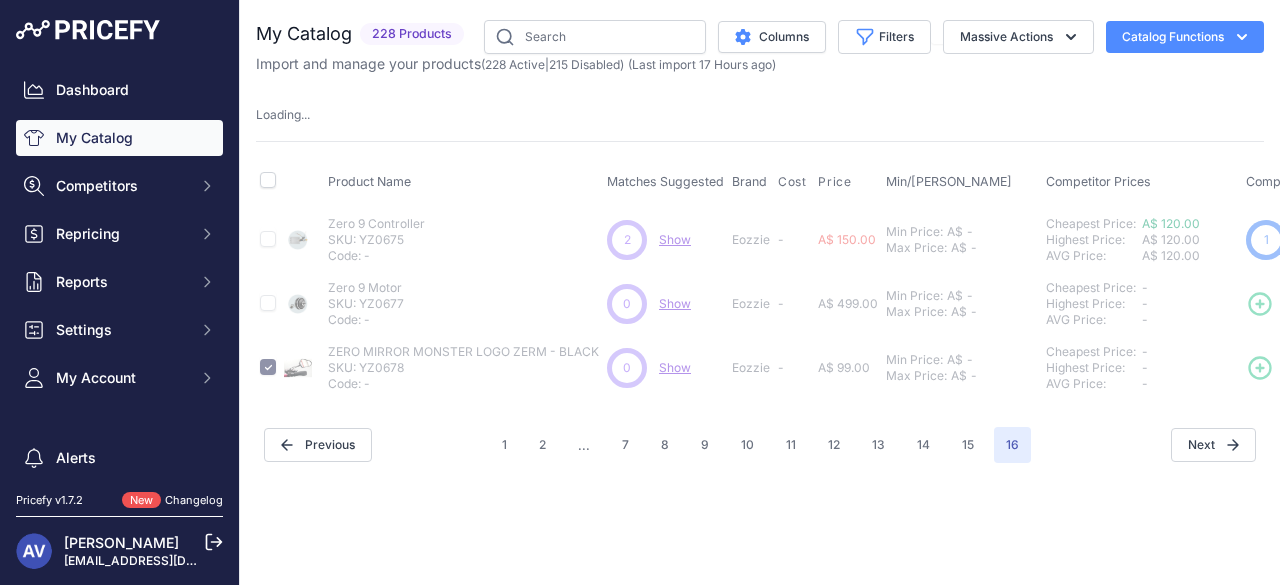 type 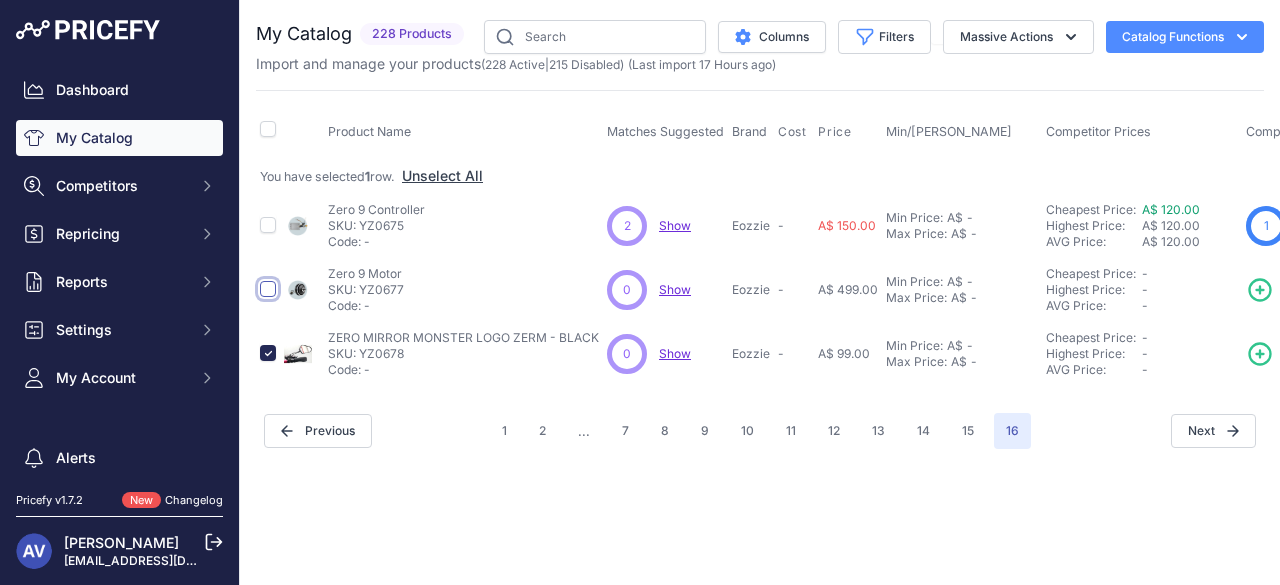 click at bounding box center [268, 289] 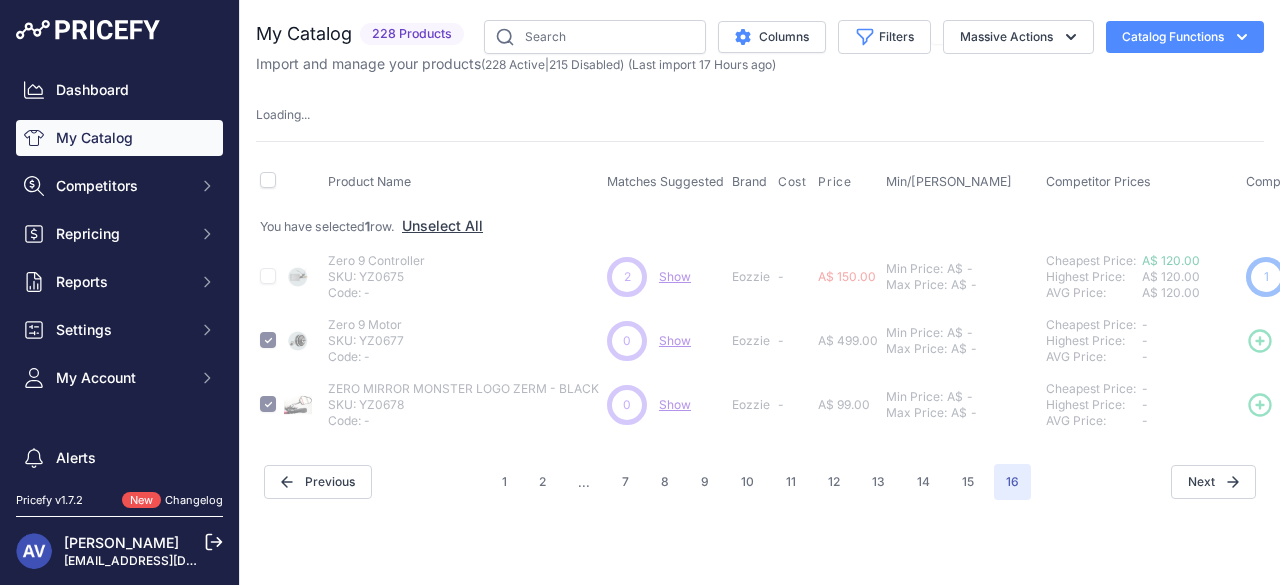 type 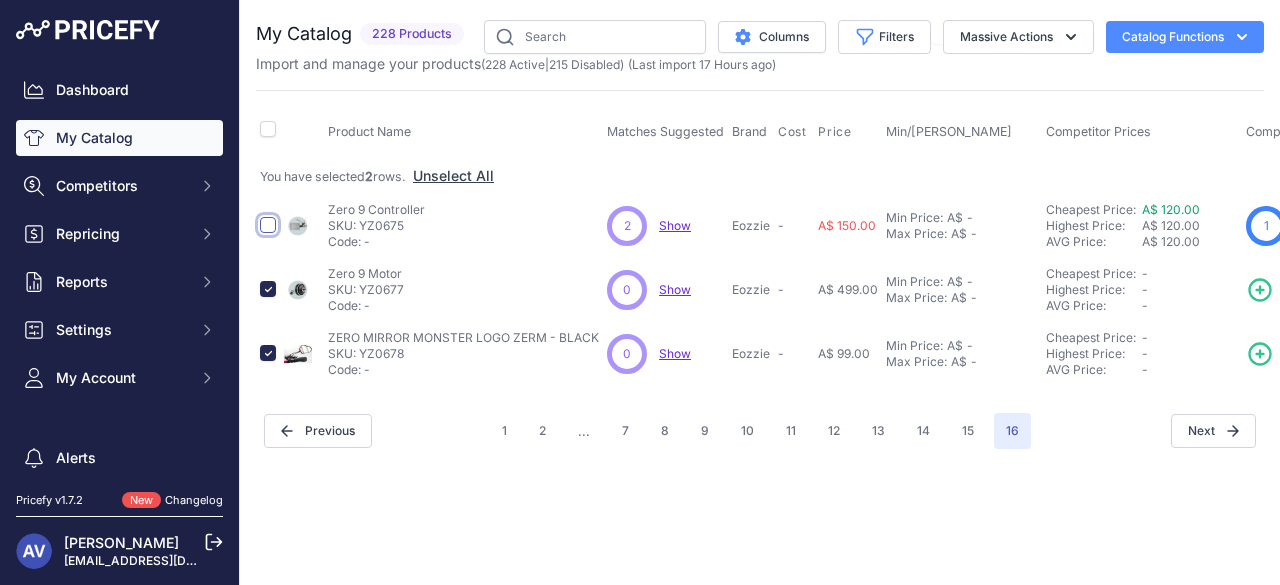 click at bounding box center (268, 225) 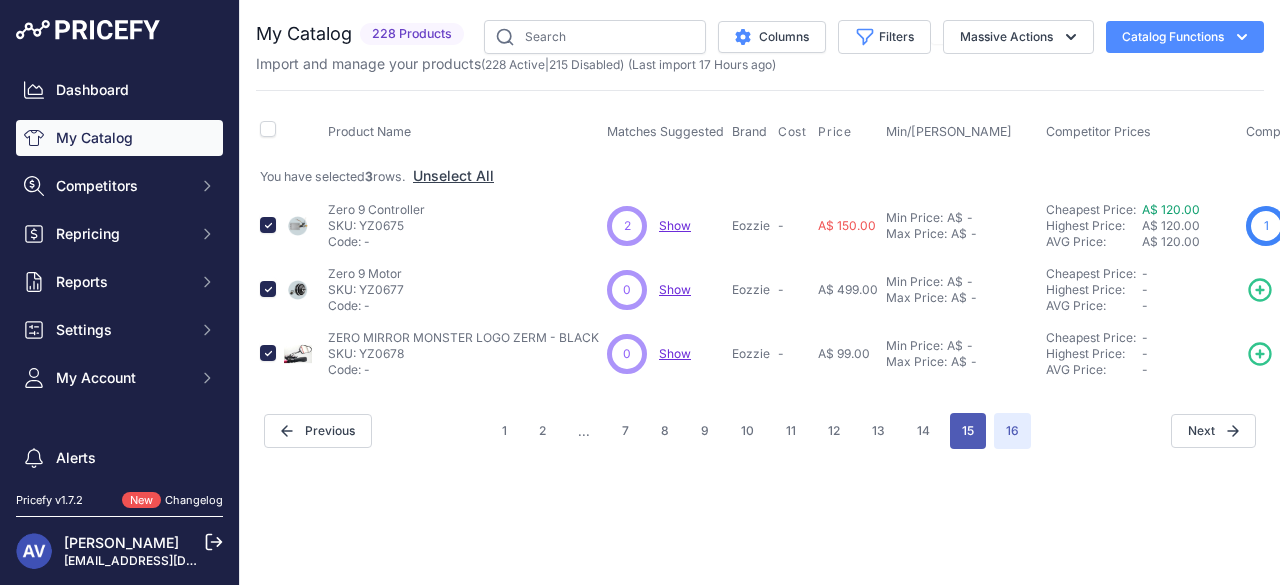 click on "15" at bounding box center [968, 431] 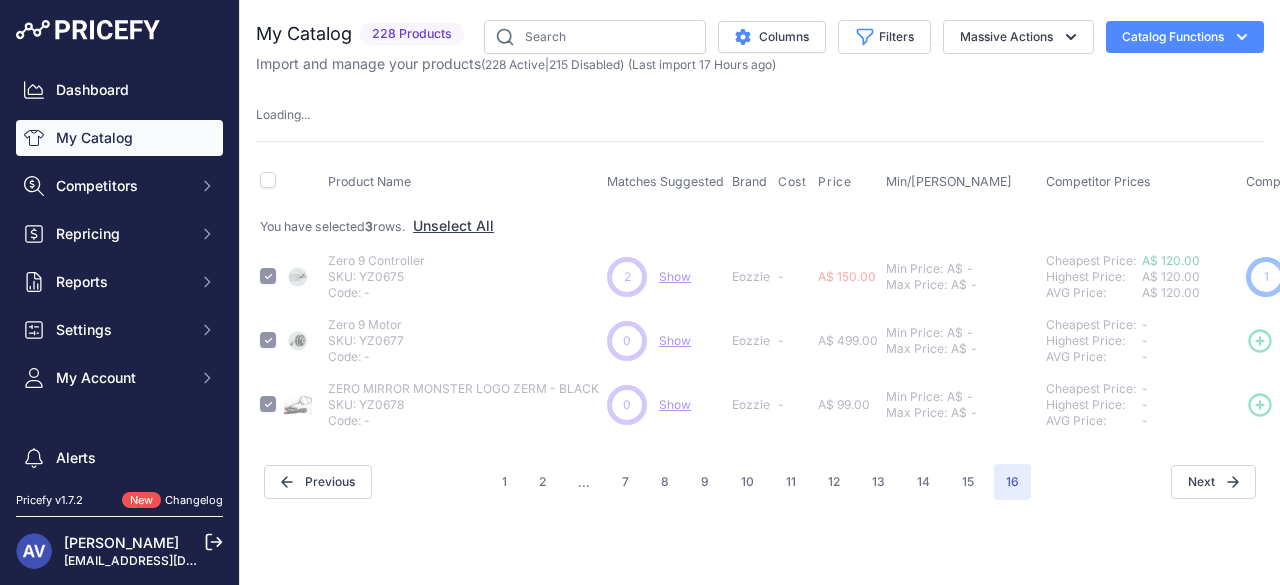 type 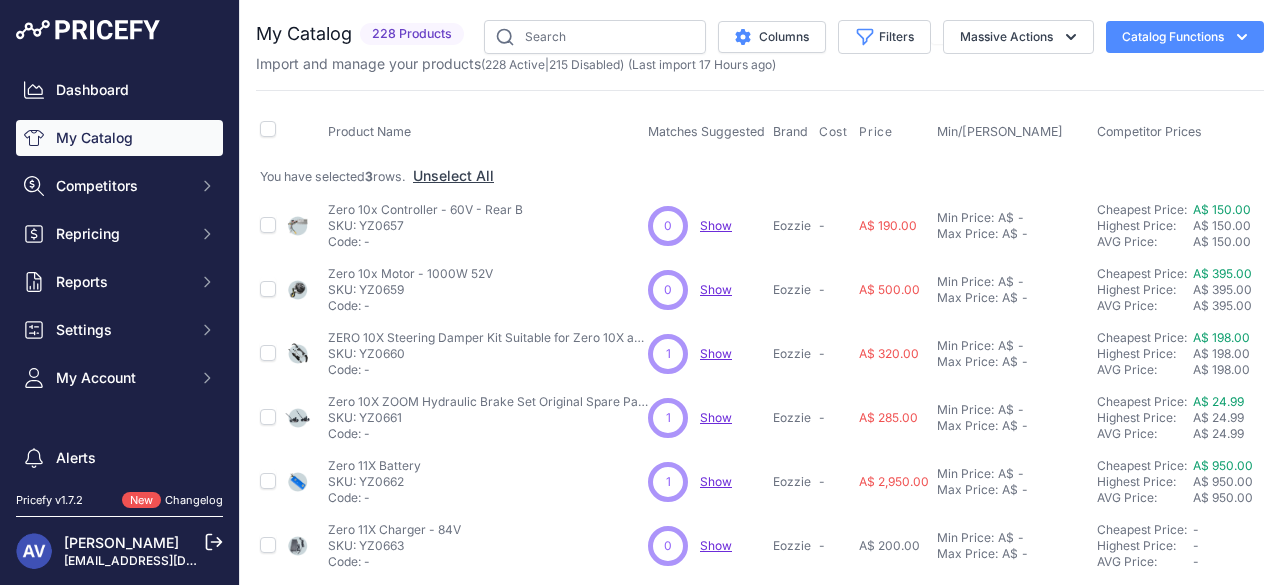 scroll, scrollTop: 664, scrollLeft: 0, axis: vertical 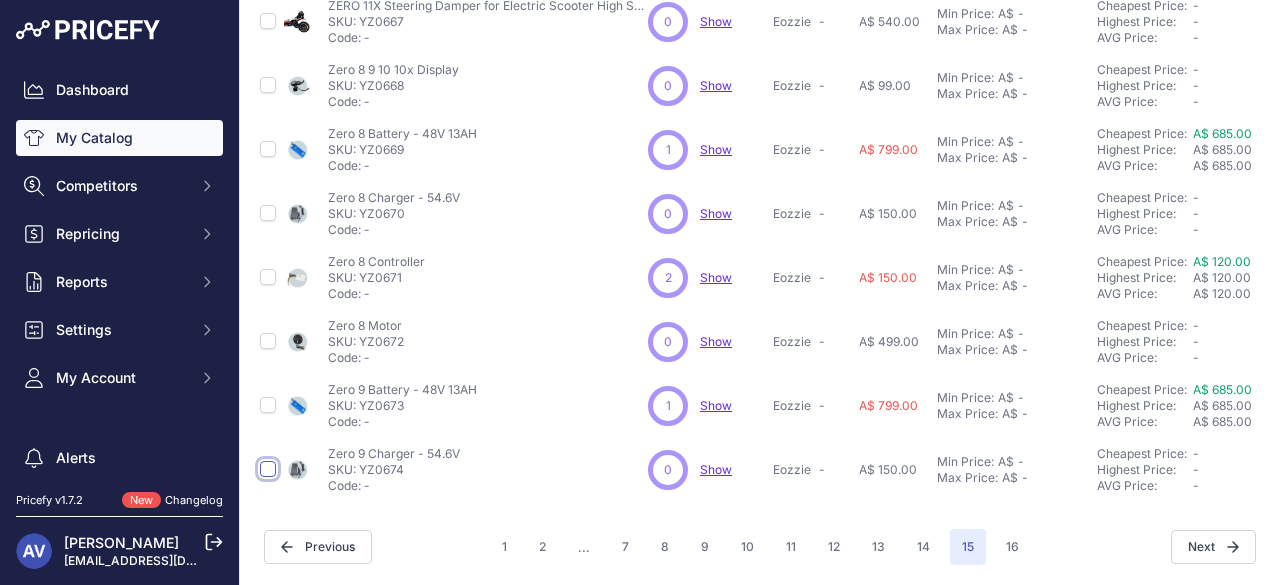 click at bounding box center (268, 469) 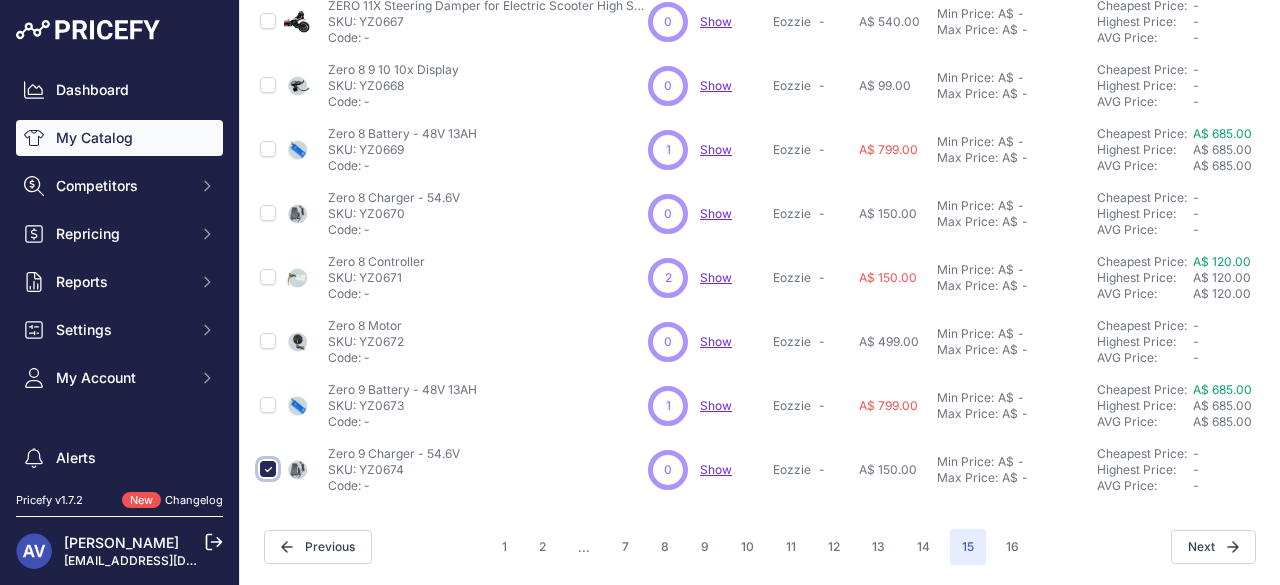 scroll, scrollTop: 715, scrollLeft: 0, axis: vertical 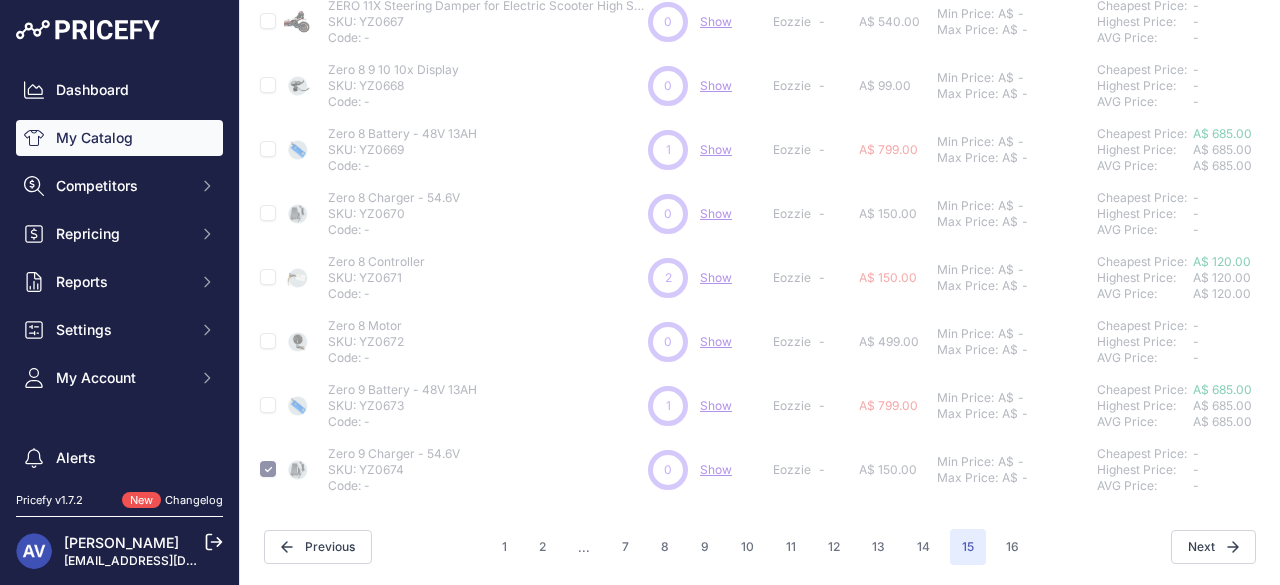 type 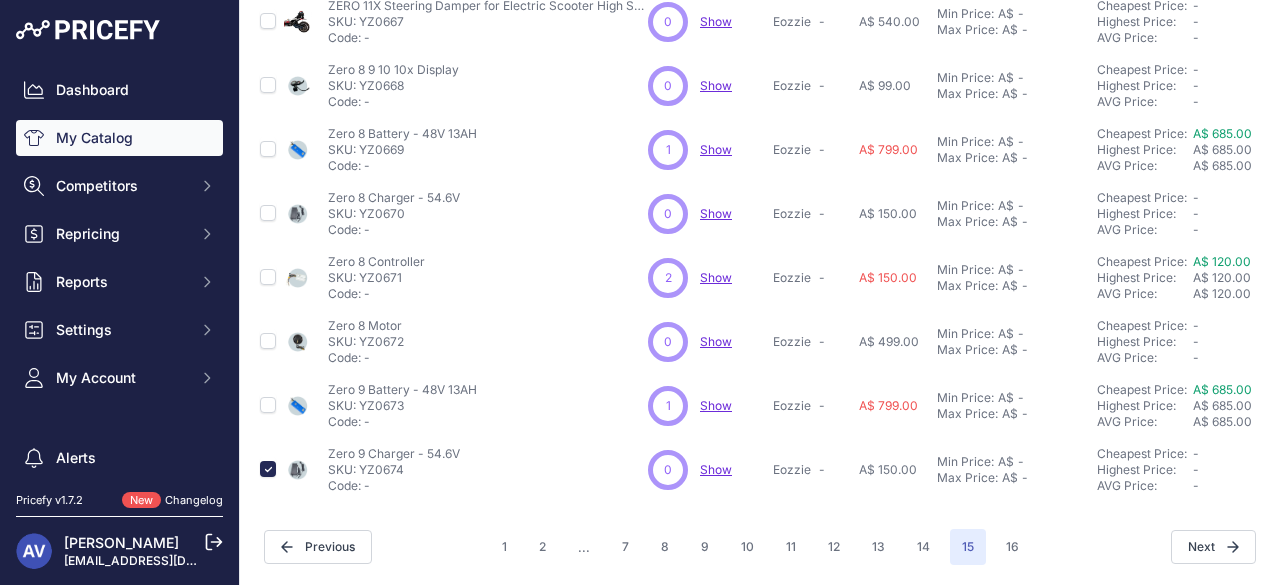 scroll, scrollTop: 664, scrollLeft: 0, axis: vertical 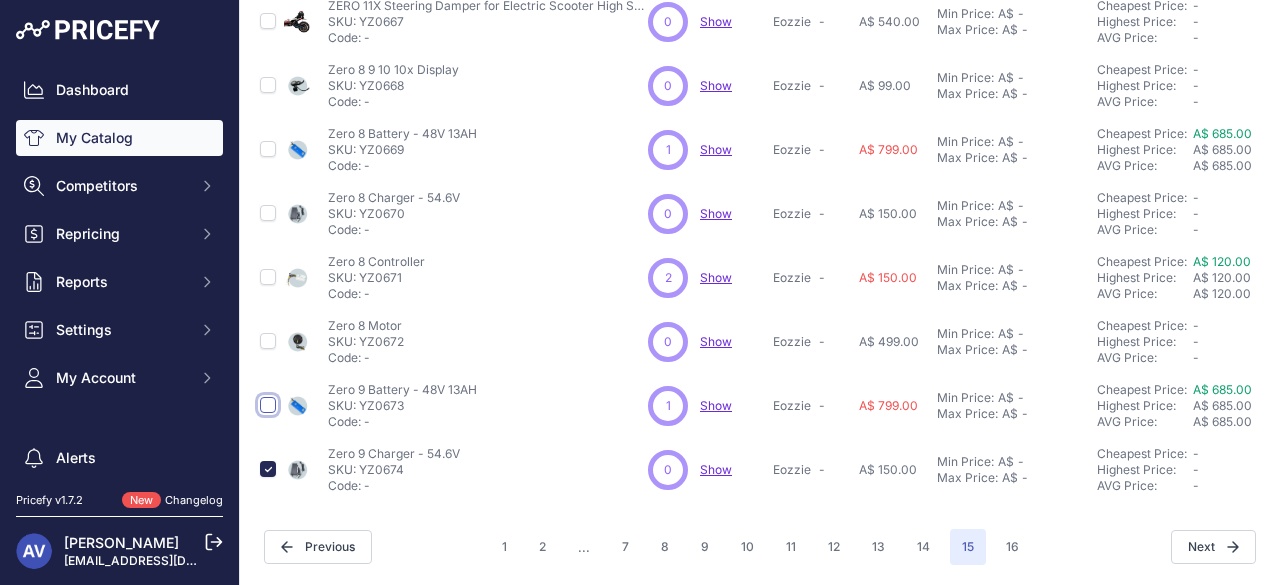 click at bounding box center (268, 405) 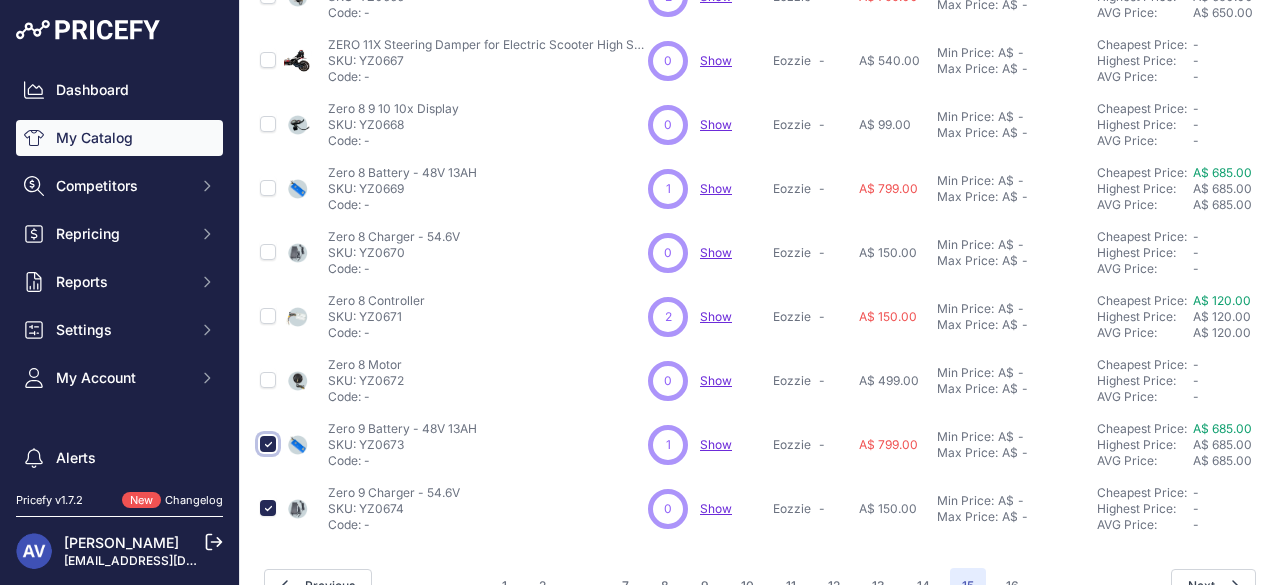 scroll, scrollTop: 715, scrollLeft: 0, axis: vertical 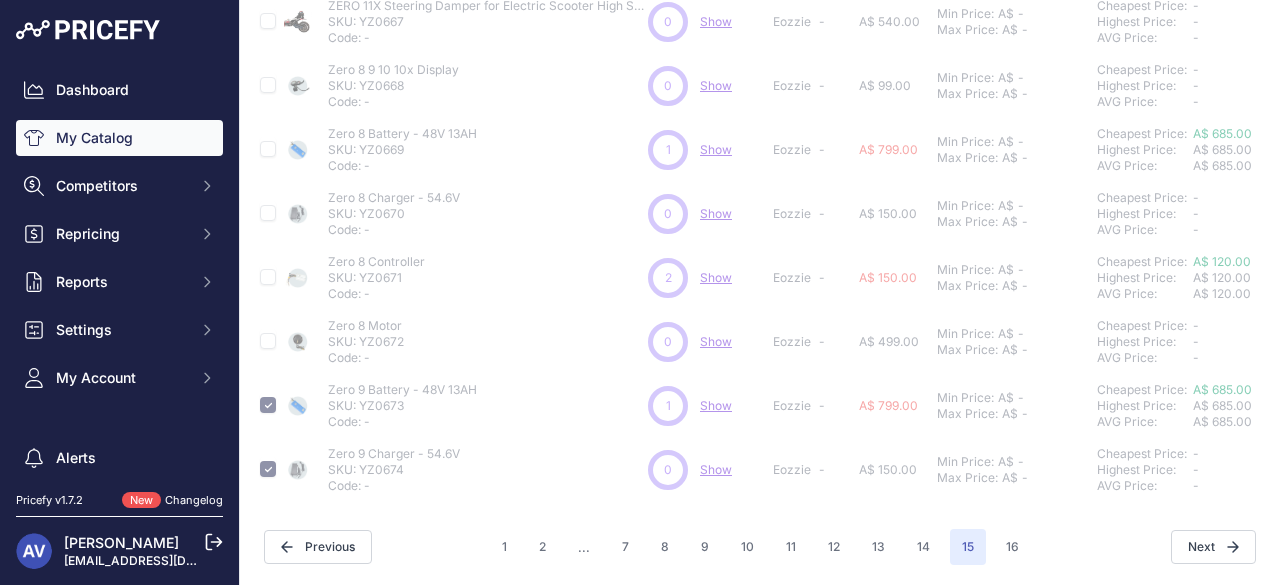 type 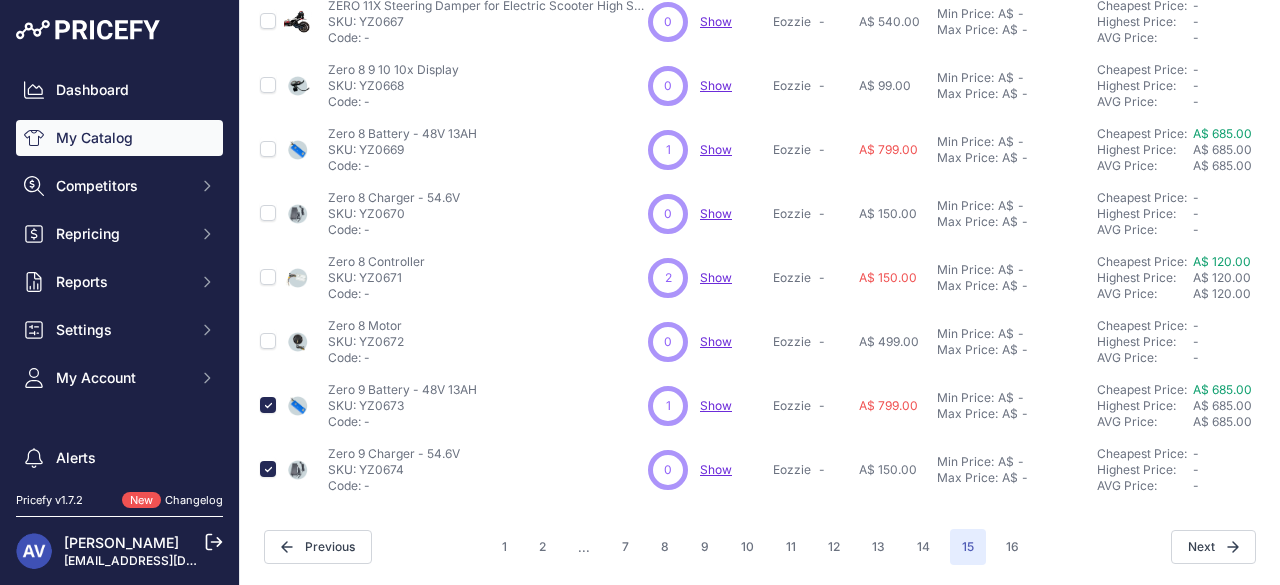 scroll, scrollTop: 664, scrollLeft: 0, axis: vertical 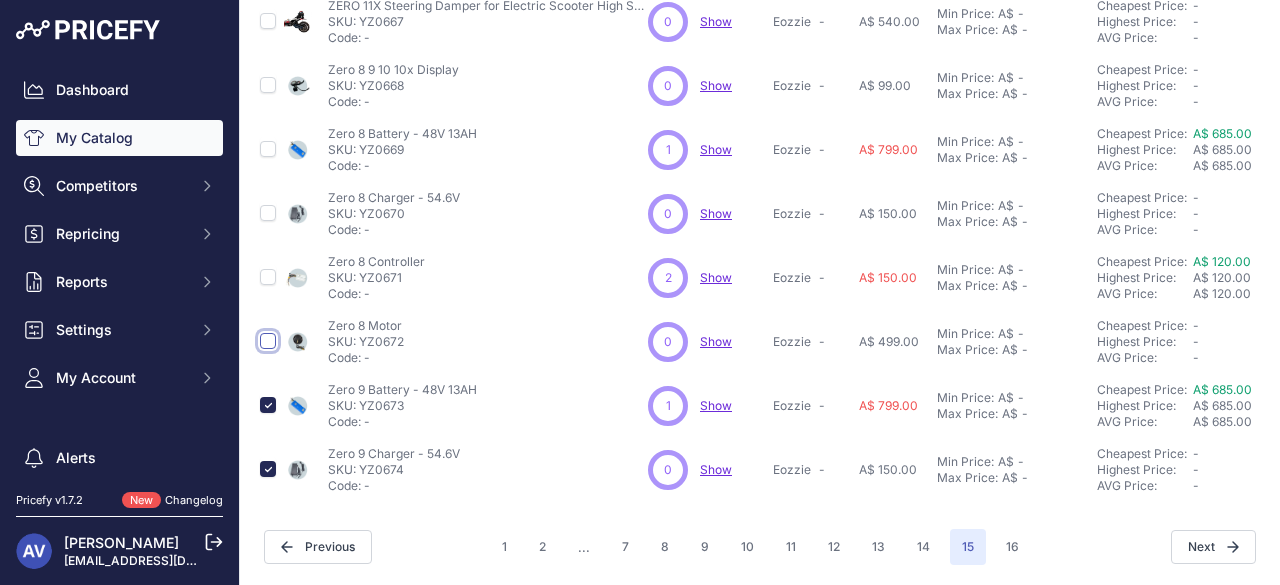 click at bounding box center (268, 341) 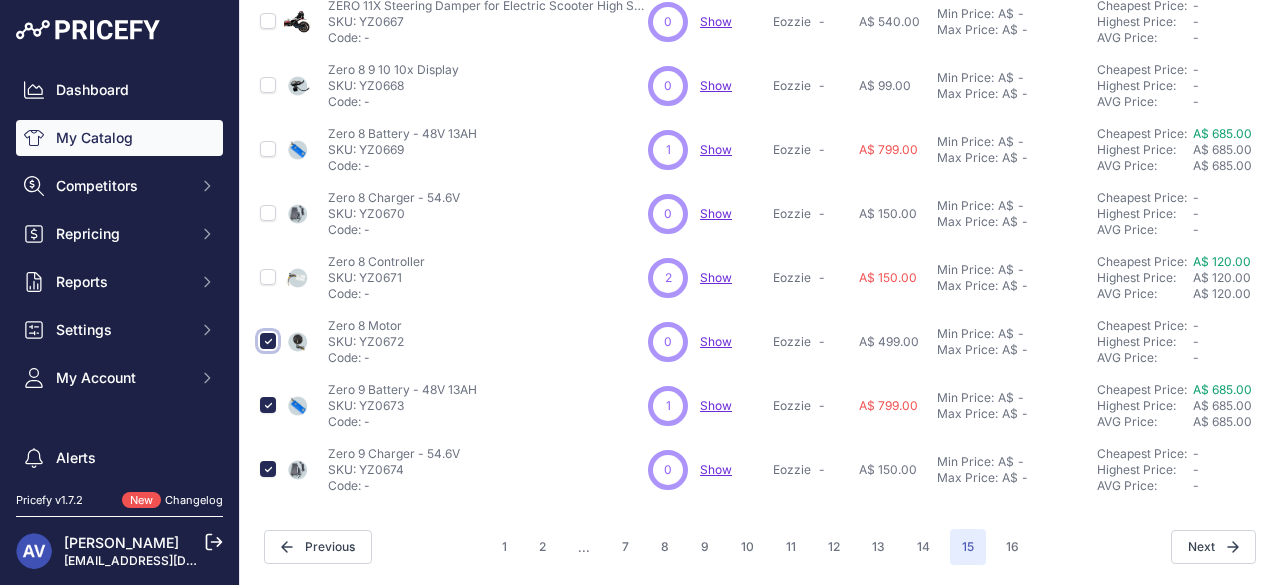 scroll, scrollTop: 715, scrollLeft: 0, axis: vertical 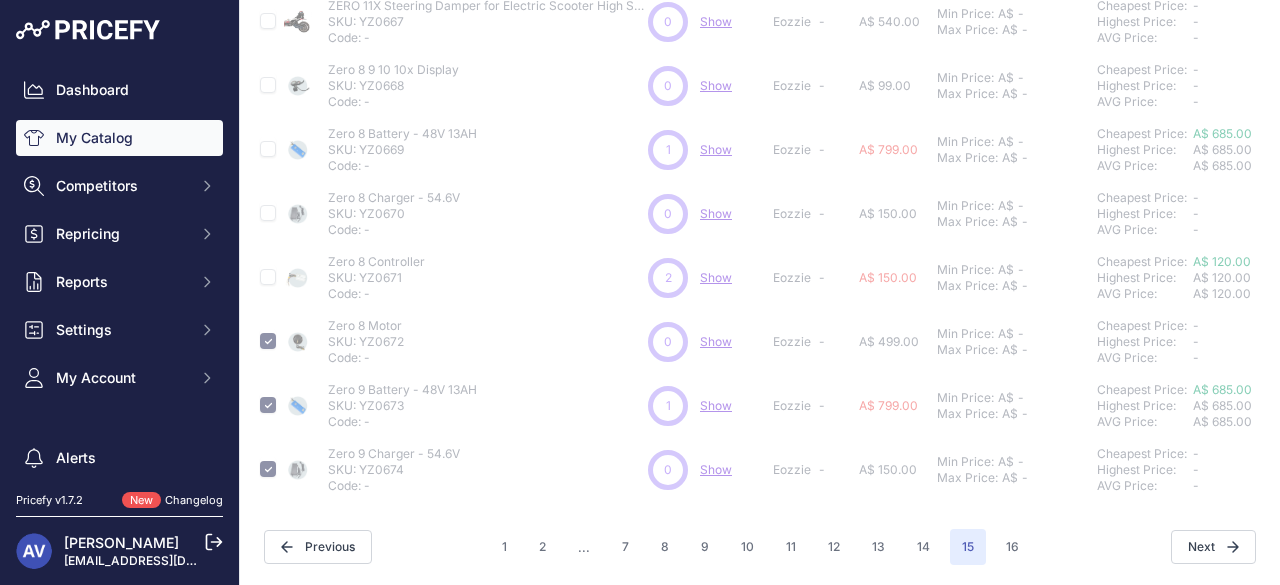 type 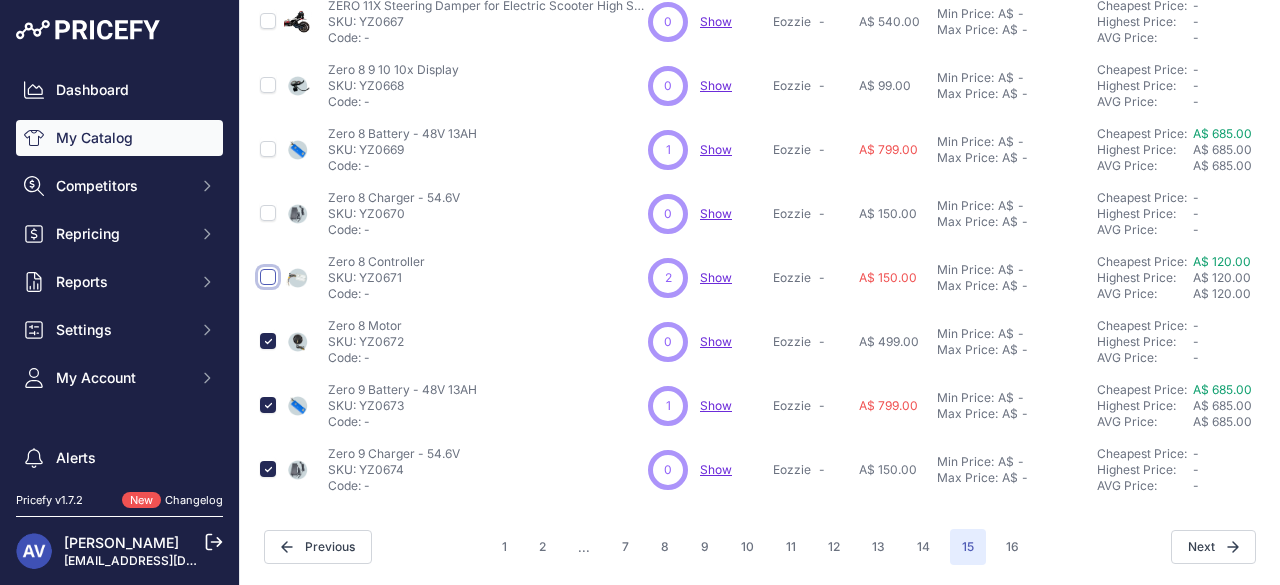 click at bounding box center (268, 277) 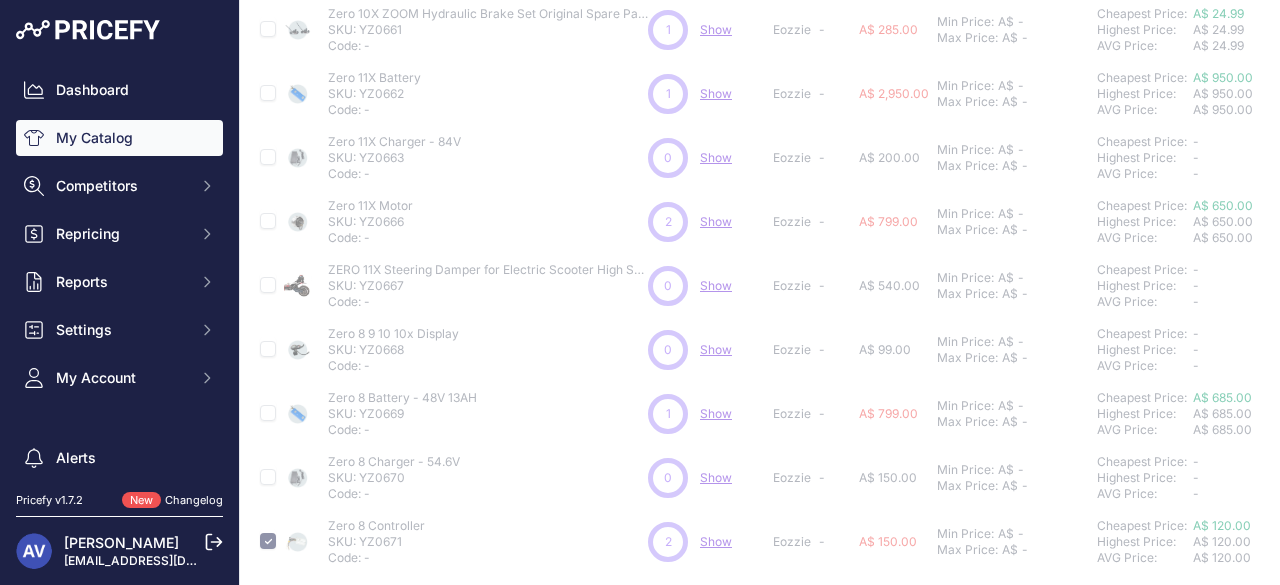 scroll, scrollTop: 440, scrollLeft: 0, axis: vertical 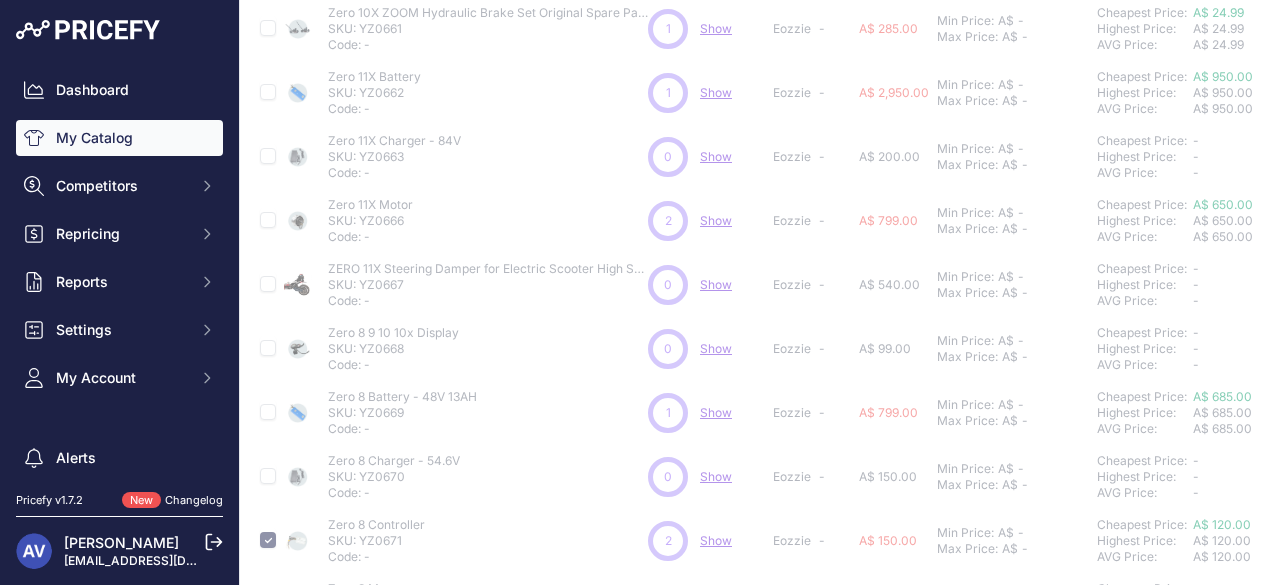 type 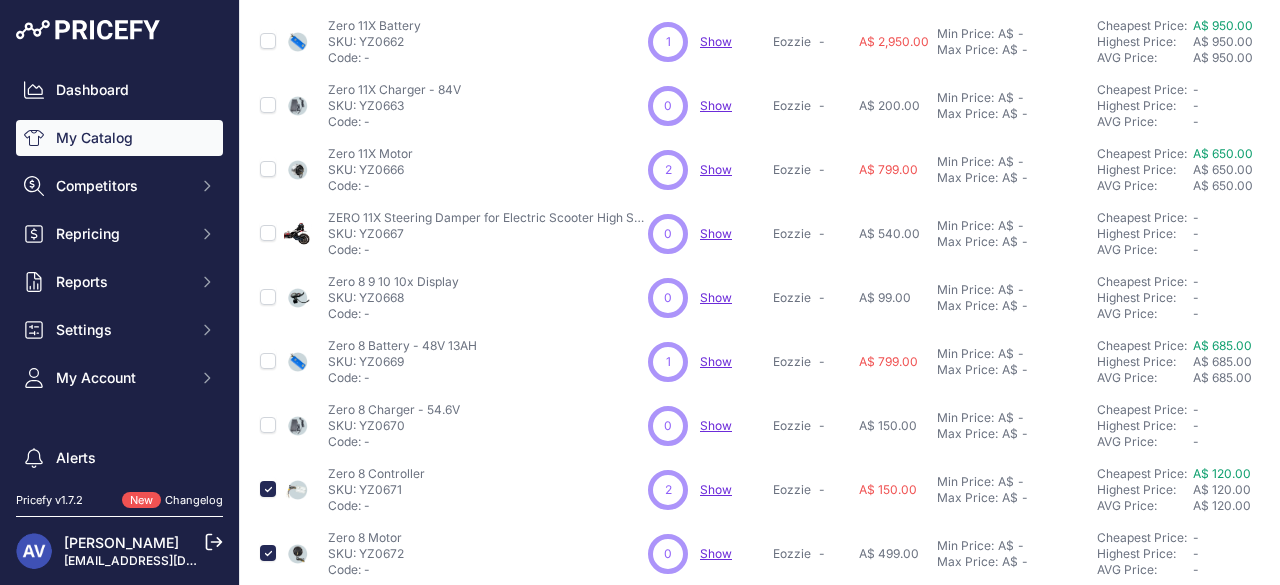 scroll, scrollTop: 390, scrollLeft: 0, axis: vertical 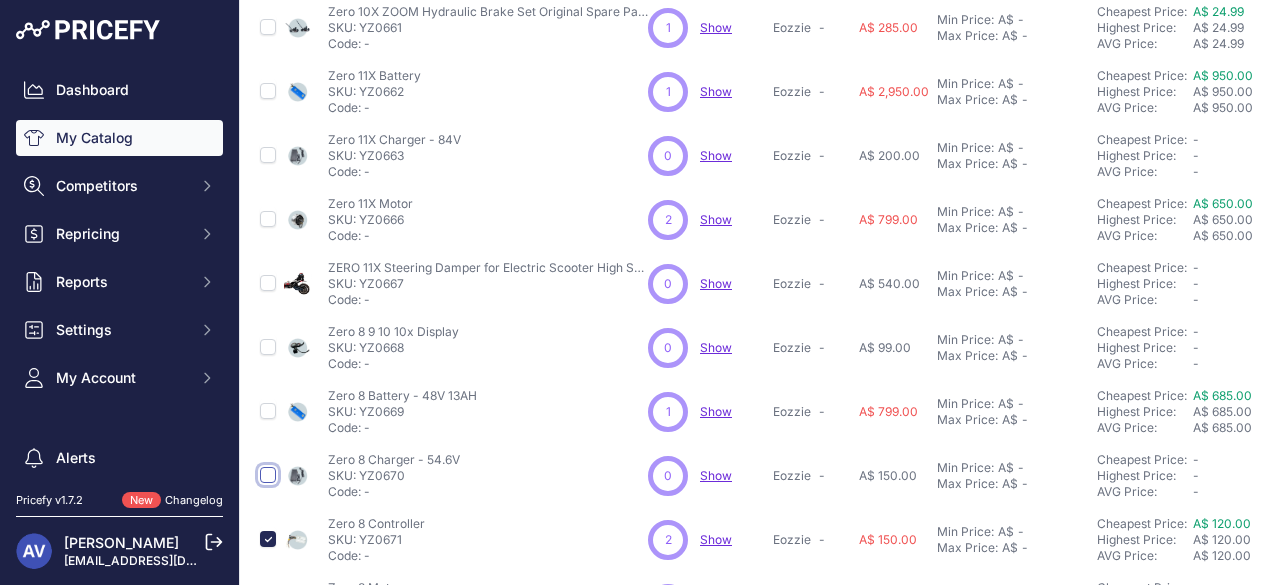 click at bounding box center [268, 475] 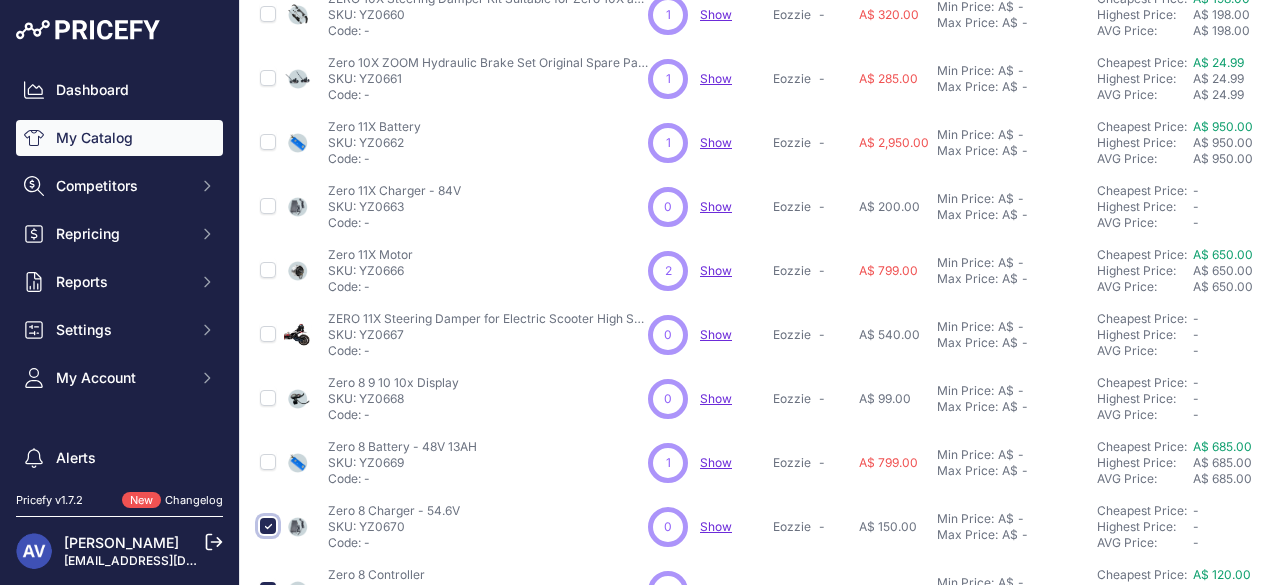 scroll, scrollTop: 440, scrollLeft: 0, axis: vertical 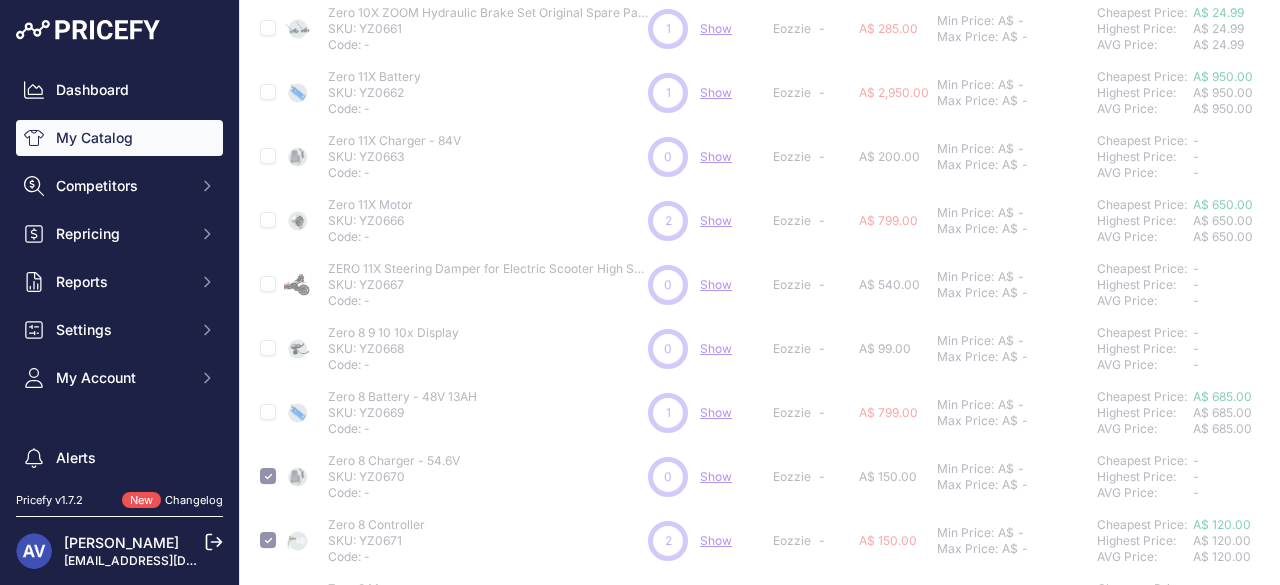 type 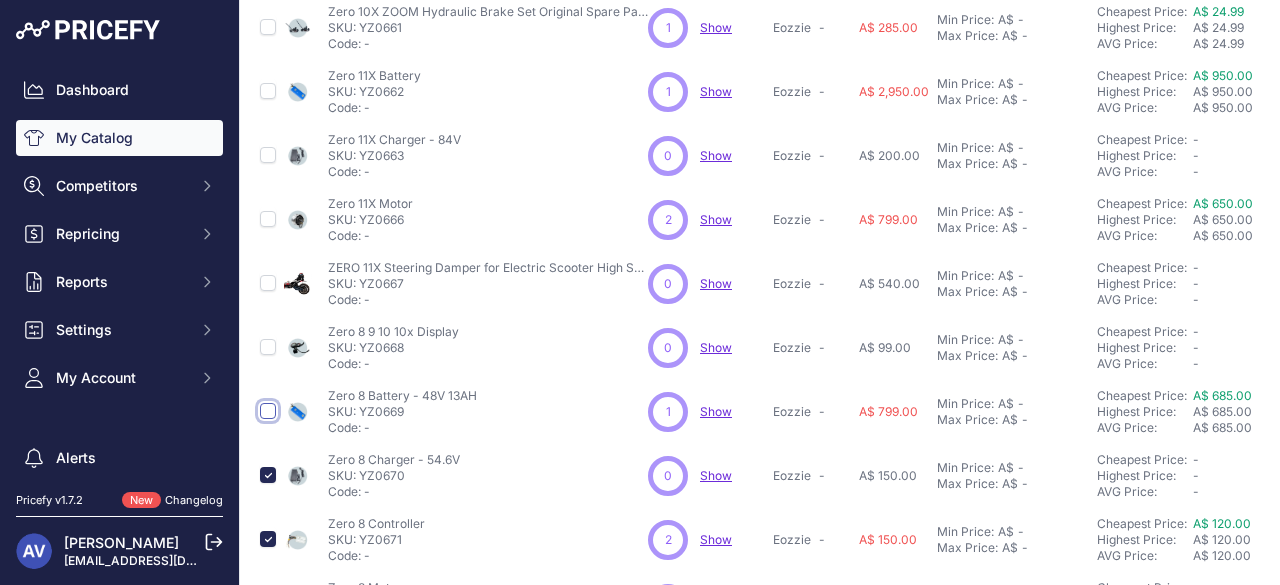 click at bounding box center (268, 411) 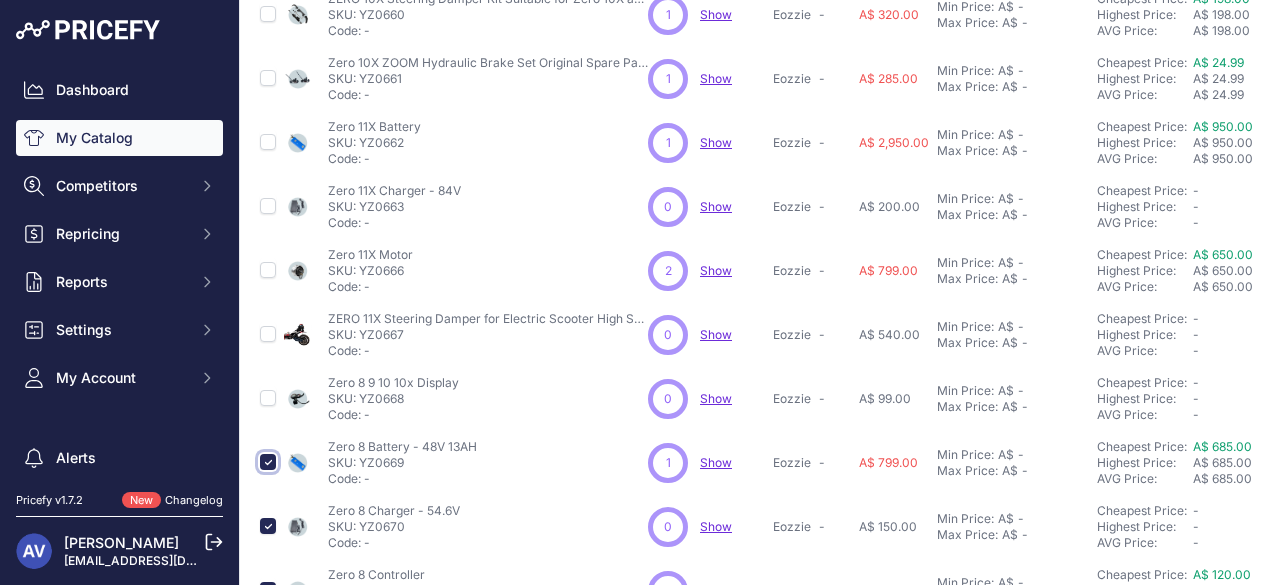 scroll, scrollTop: 440, scrollLeft: 0, axis: vertical 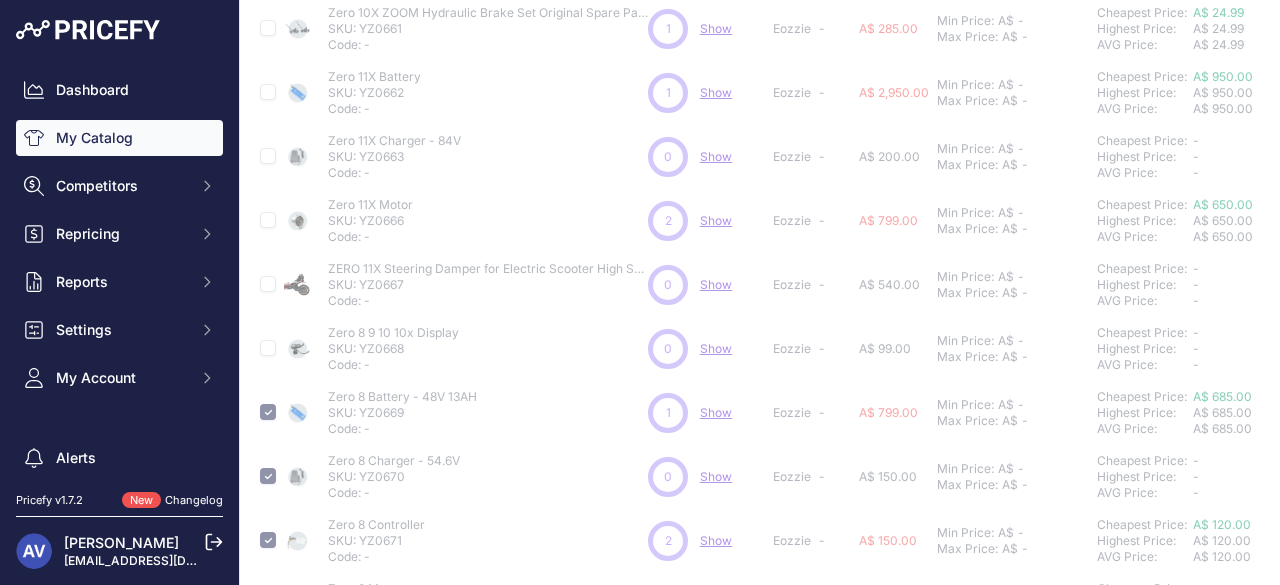 type 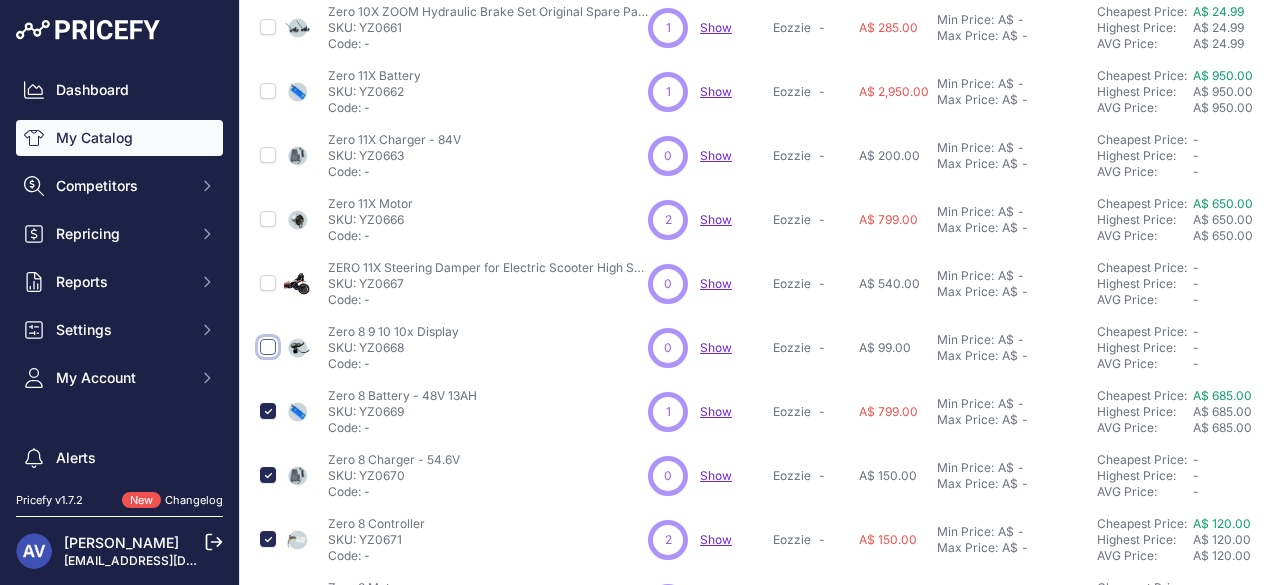 click at bounding box center (268, 347) 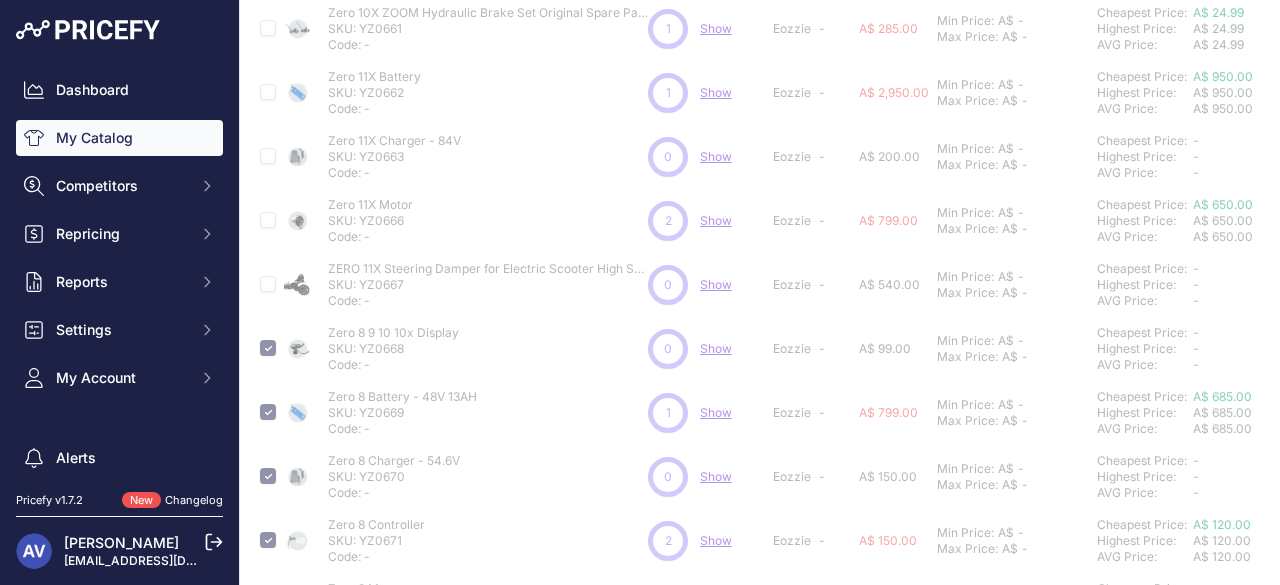 scroll, scrollTop: 285, scrollLeft: 0, axis: vertical 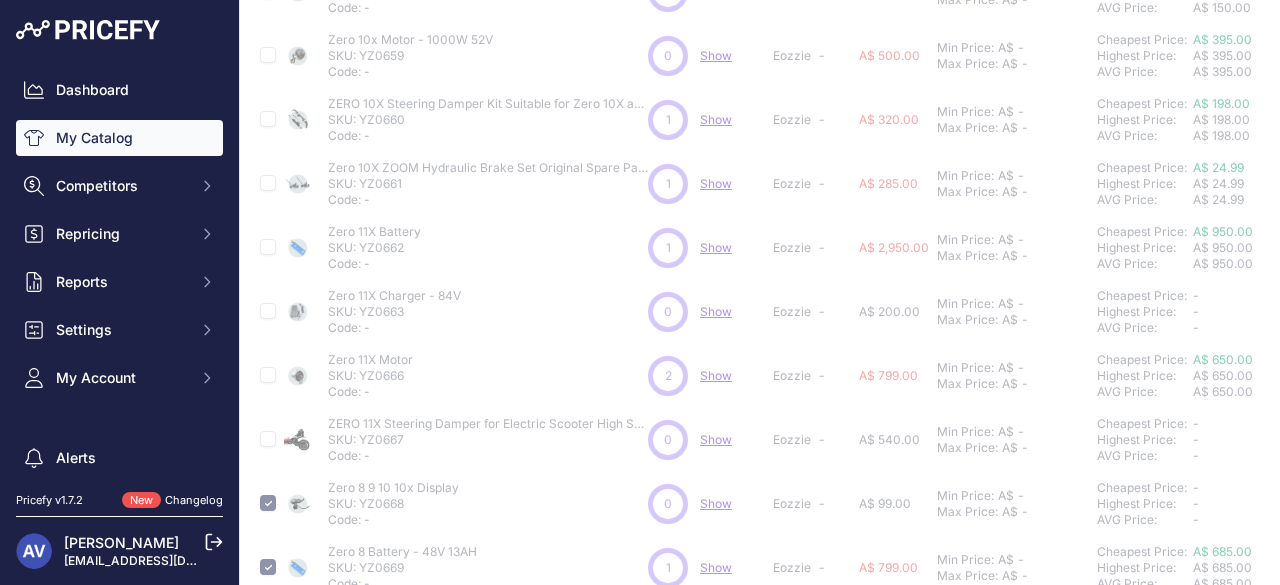 type 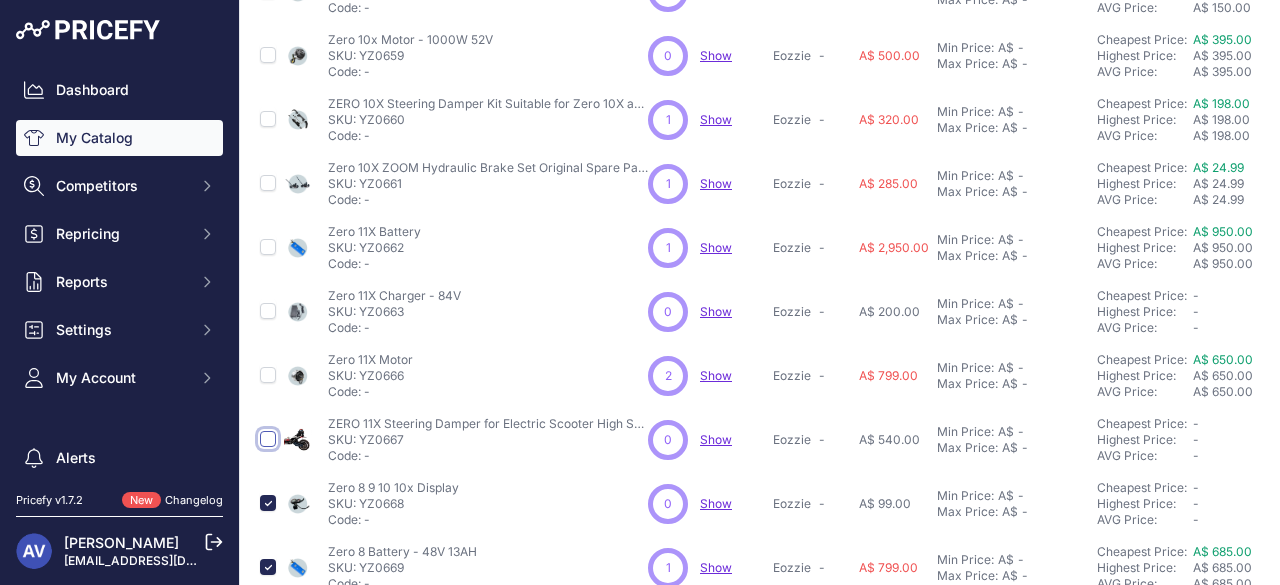 click at bounding box center (268, 439) 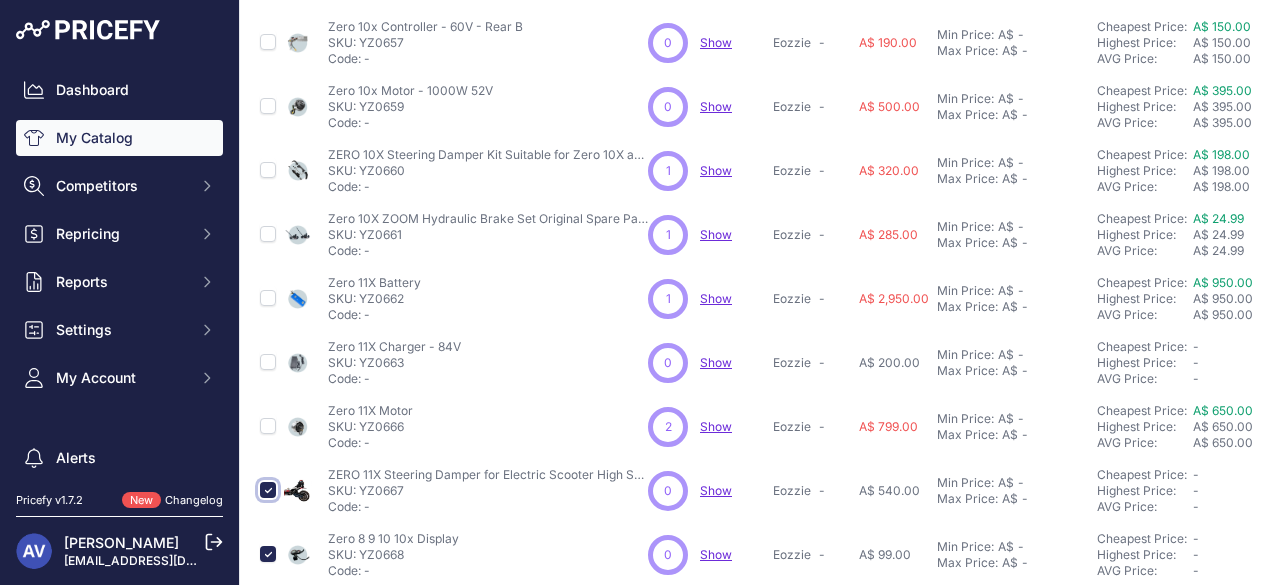 scroll, scrollTop: 285, scrollLeft: 0, axis: vertical 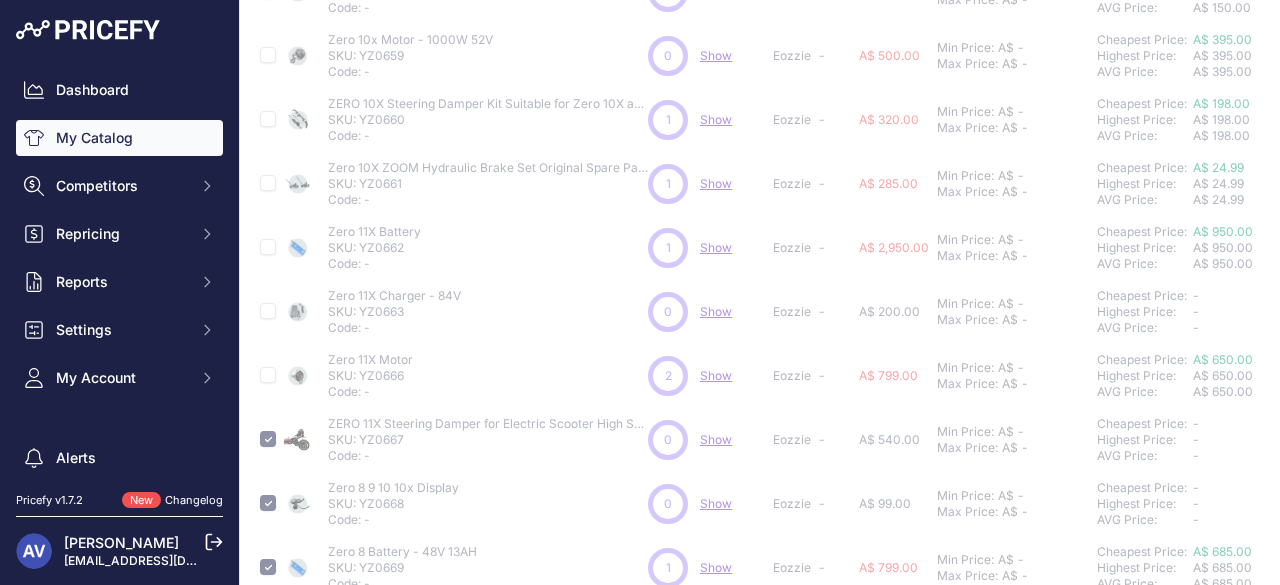 type 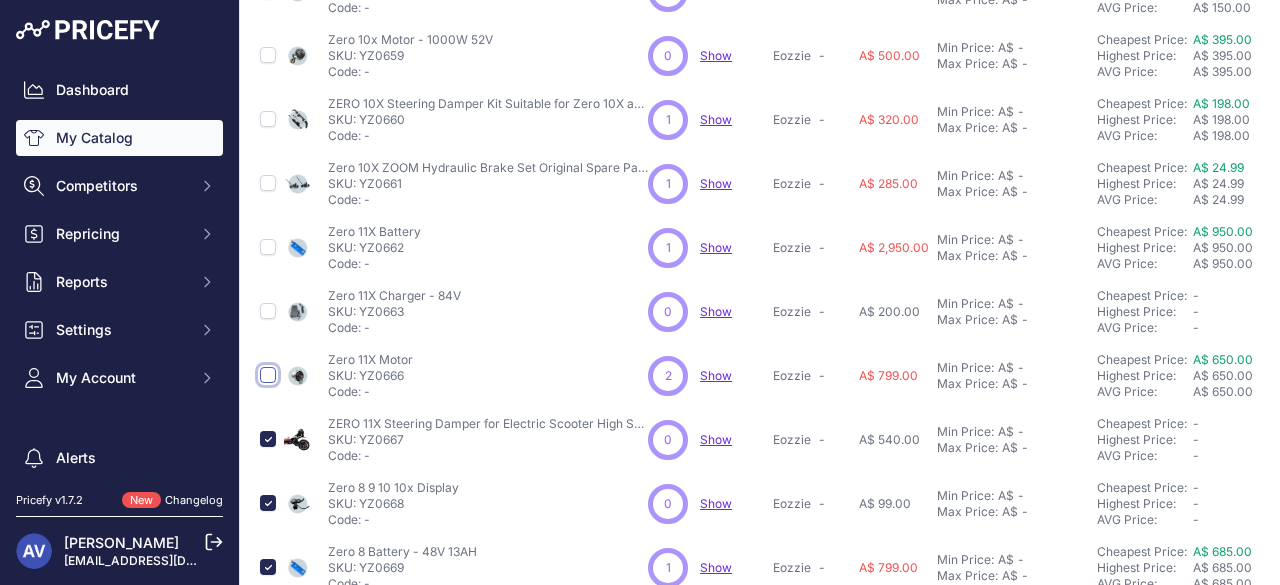 click at bounding box center (268, 375) 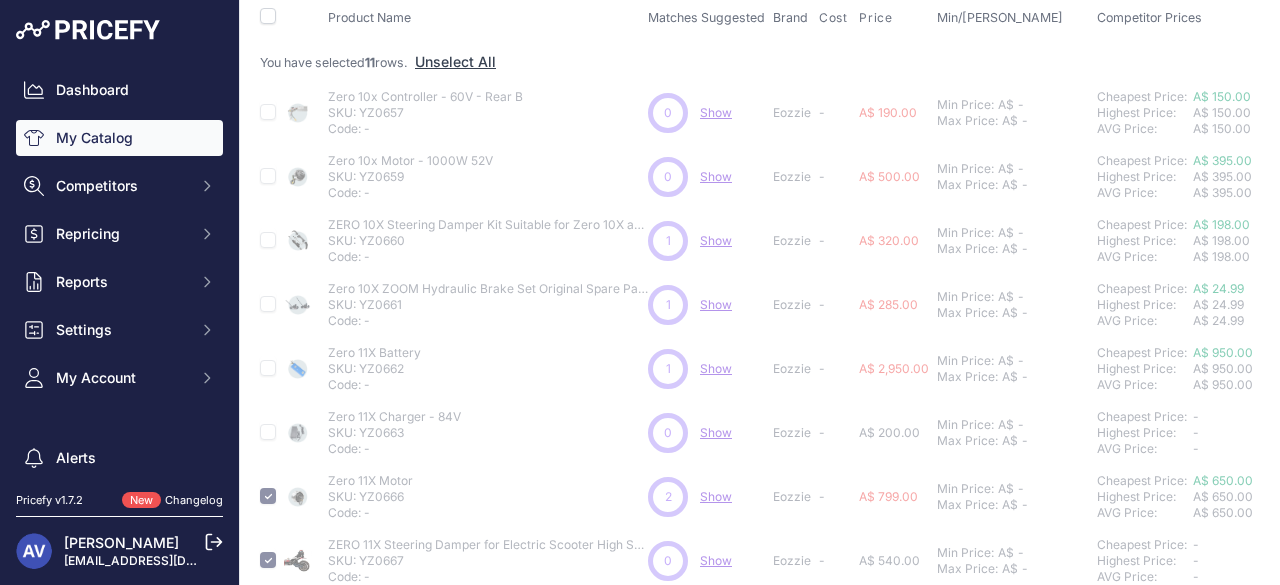 scroll, scrollTop: 153, scrollLeft: 0, axis: vertical 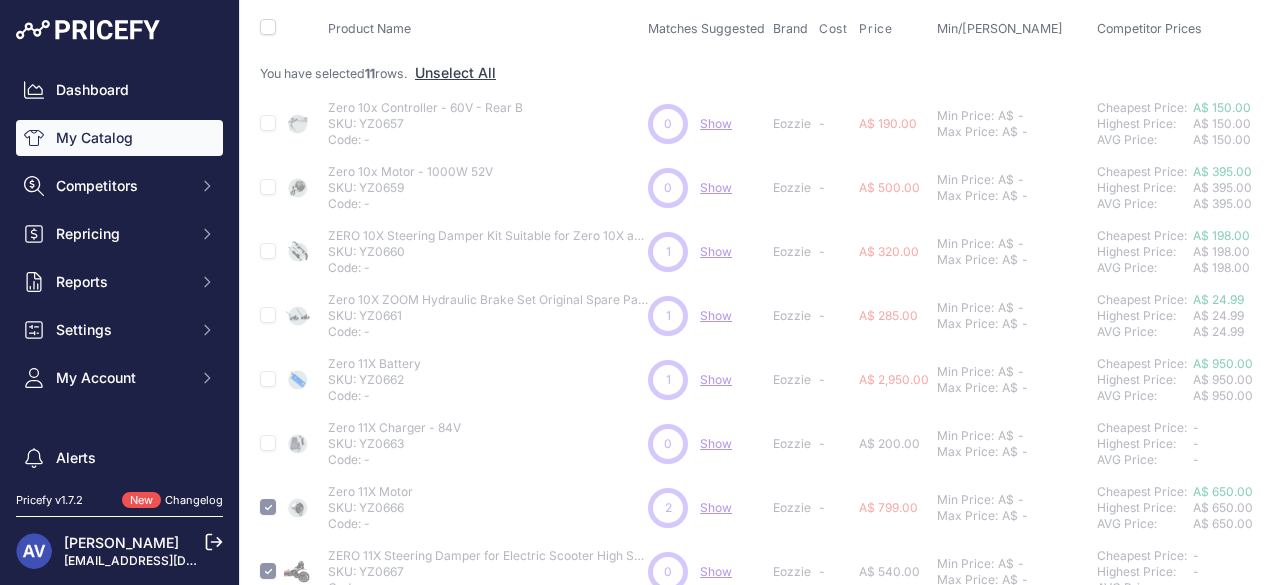 type 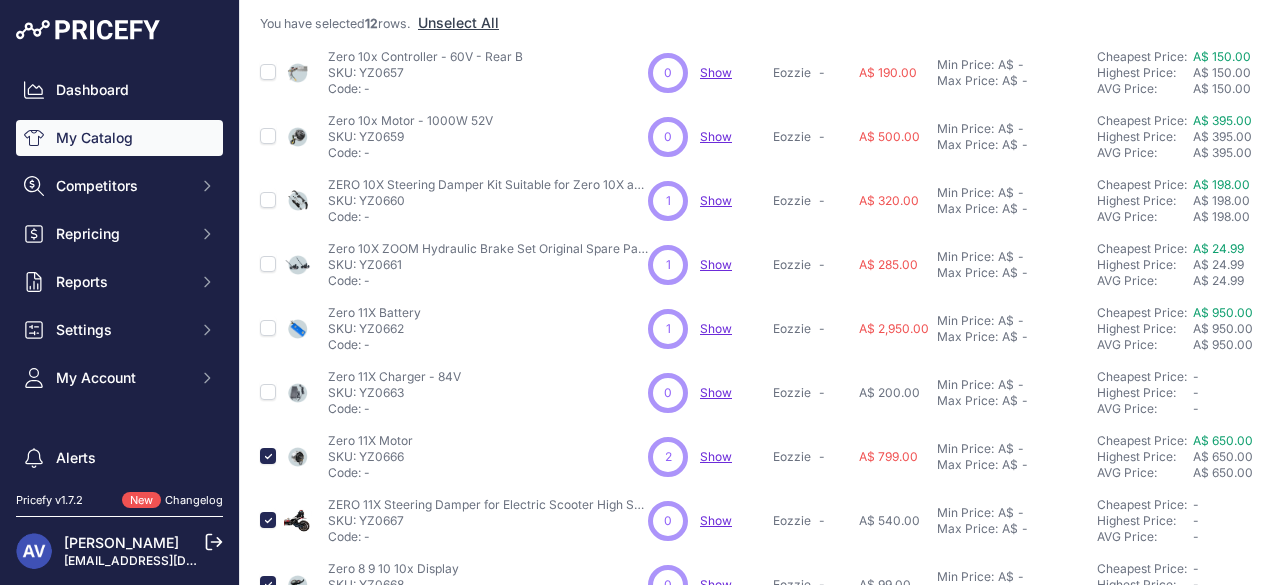 scroll, scrollTop: 102, scrollLeft: 0, axis: vertical 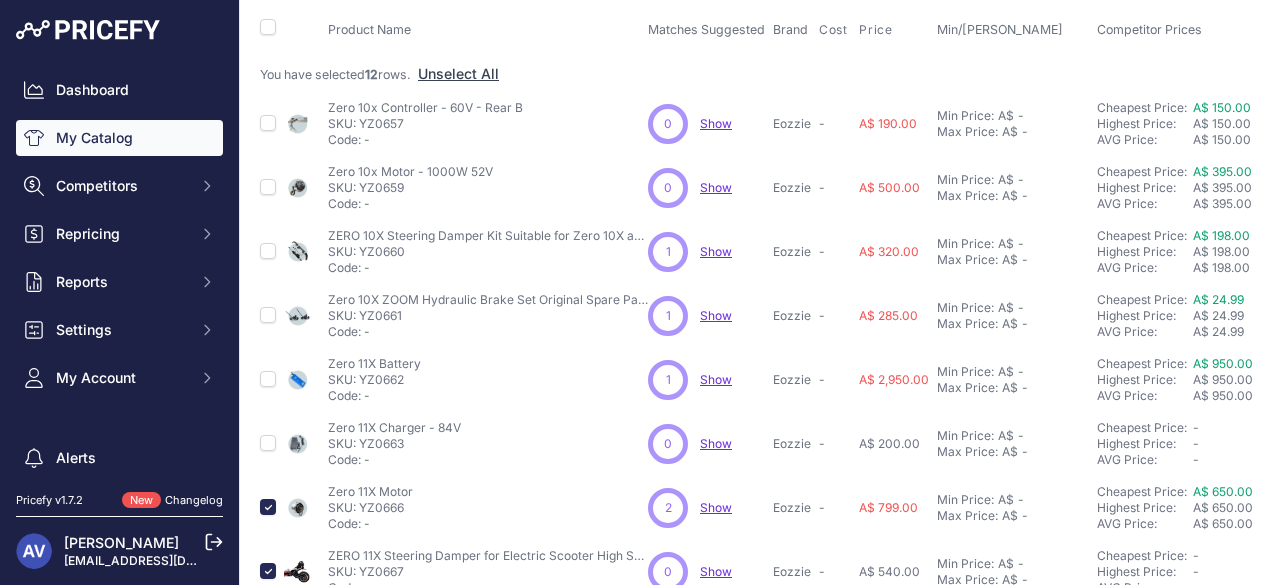 click at bounding box center (268, 124) 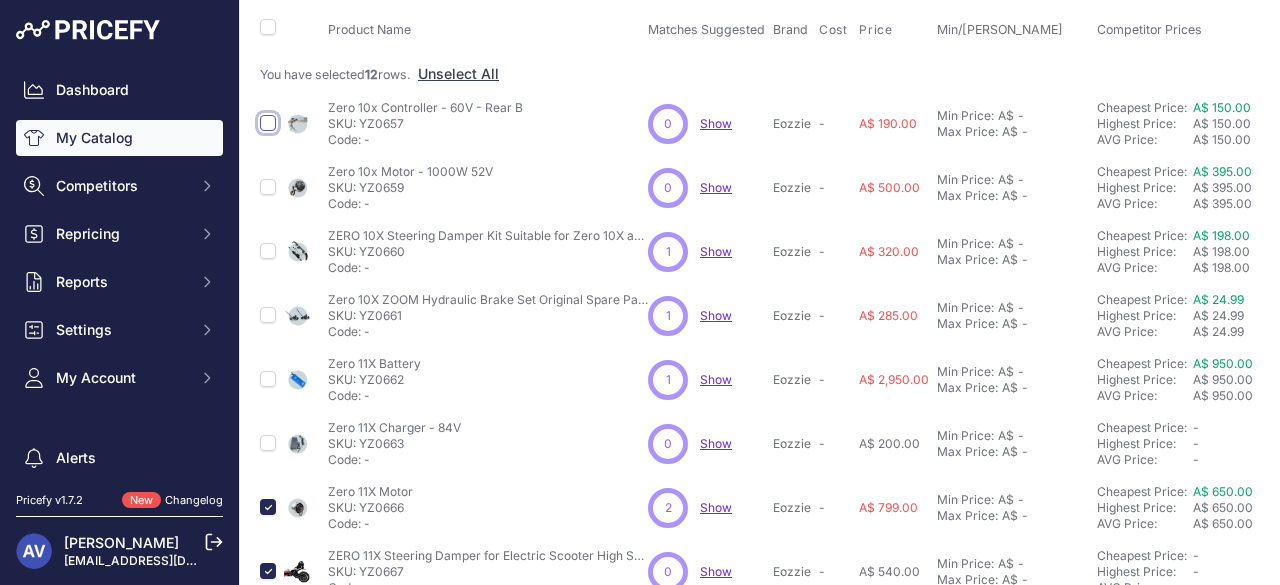 click at bounding box center (268, 123) 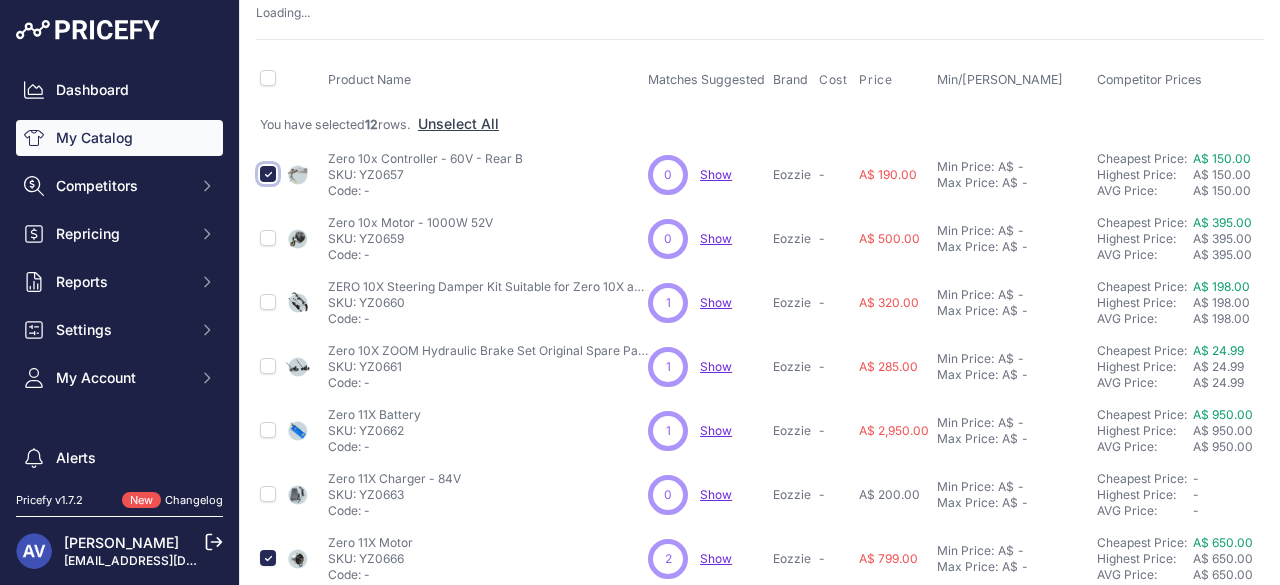scroll, scrollTop: 153, scrollLeft: 0, axis: vertical 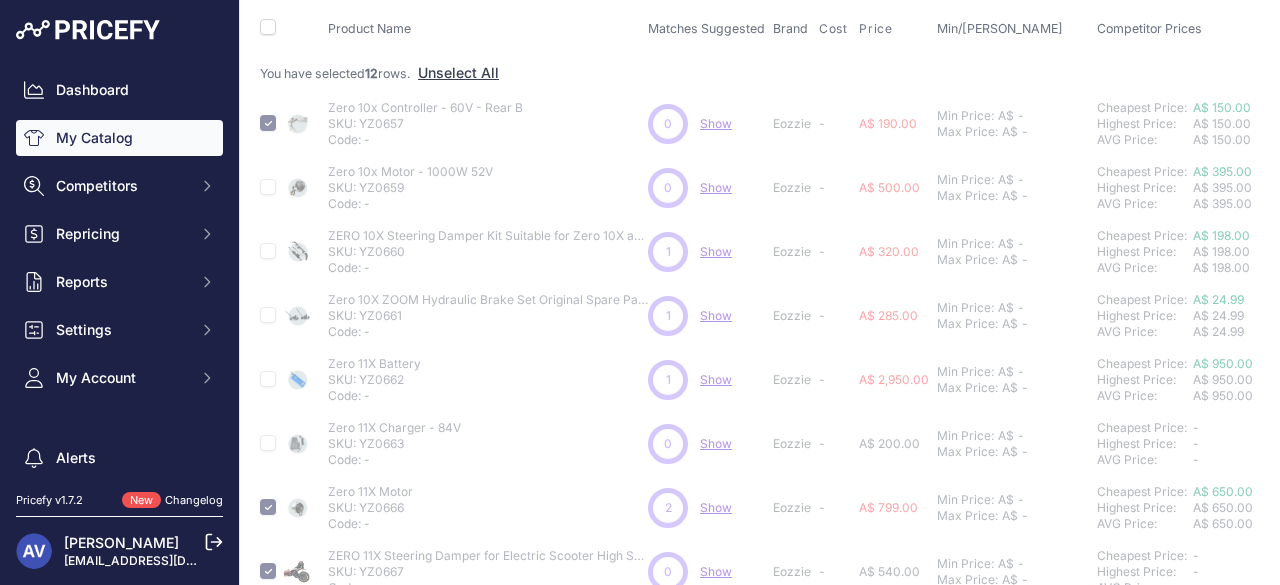 type 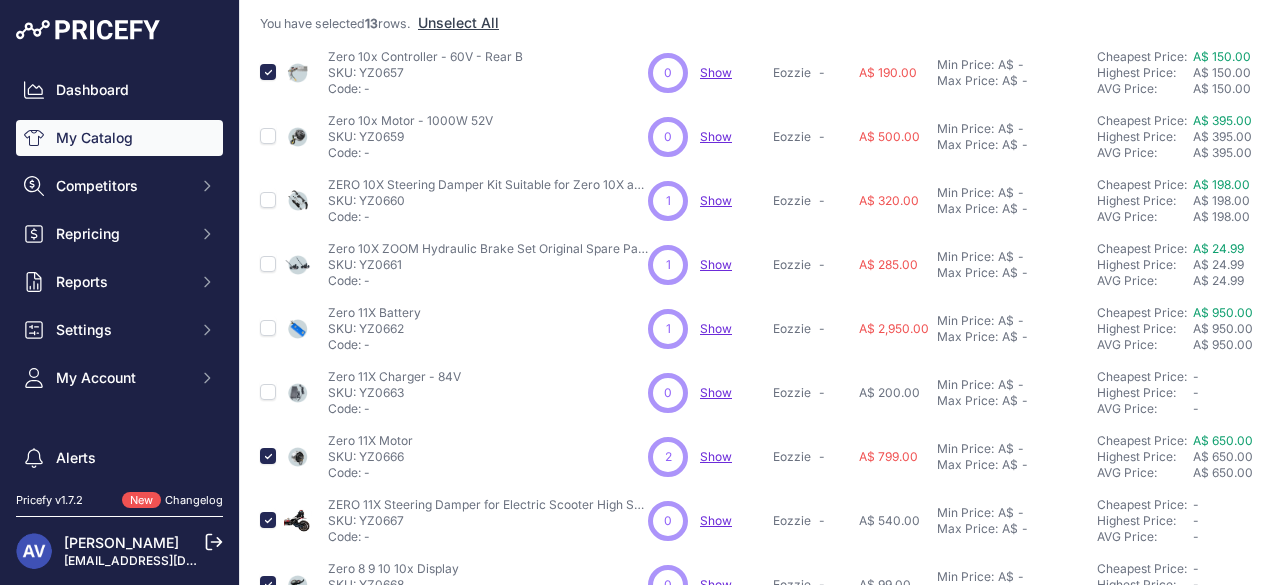 scroll, scrollTop: 102, scrollLeft: 0, axis: vertical 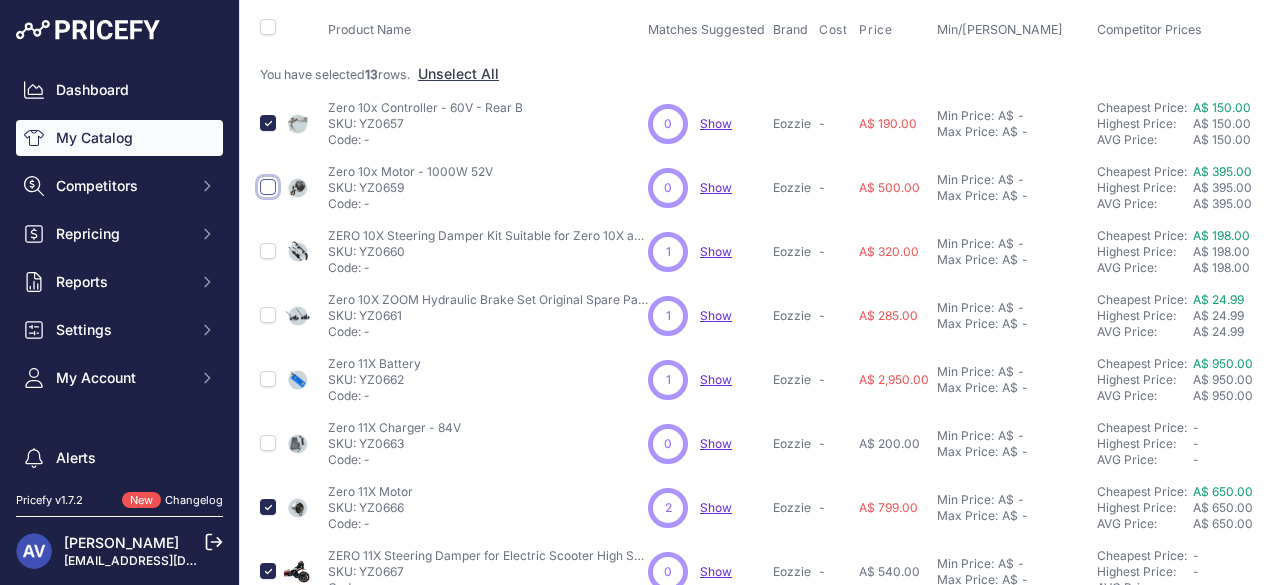 click at bounding box center [268, 187] 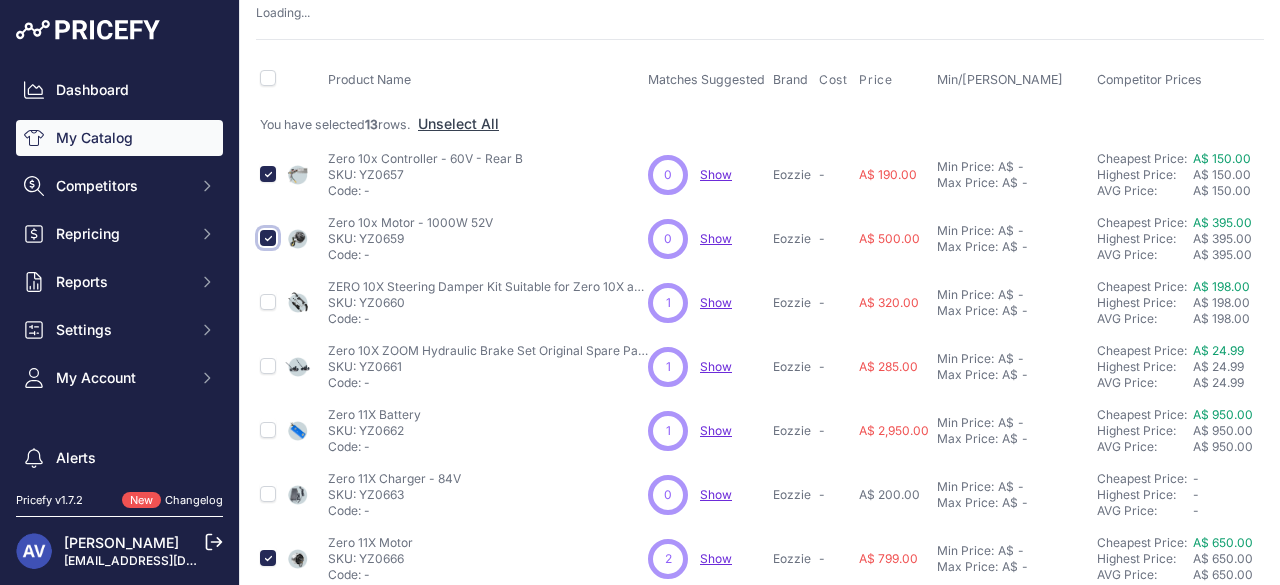 scroll, scrollTop: 153, scrollLeft: 0, axis: vertical 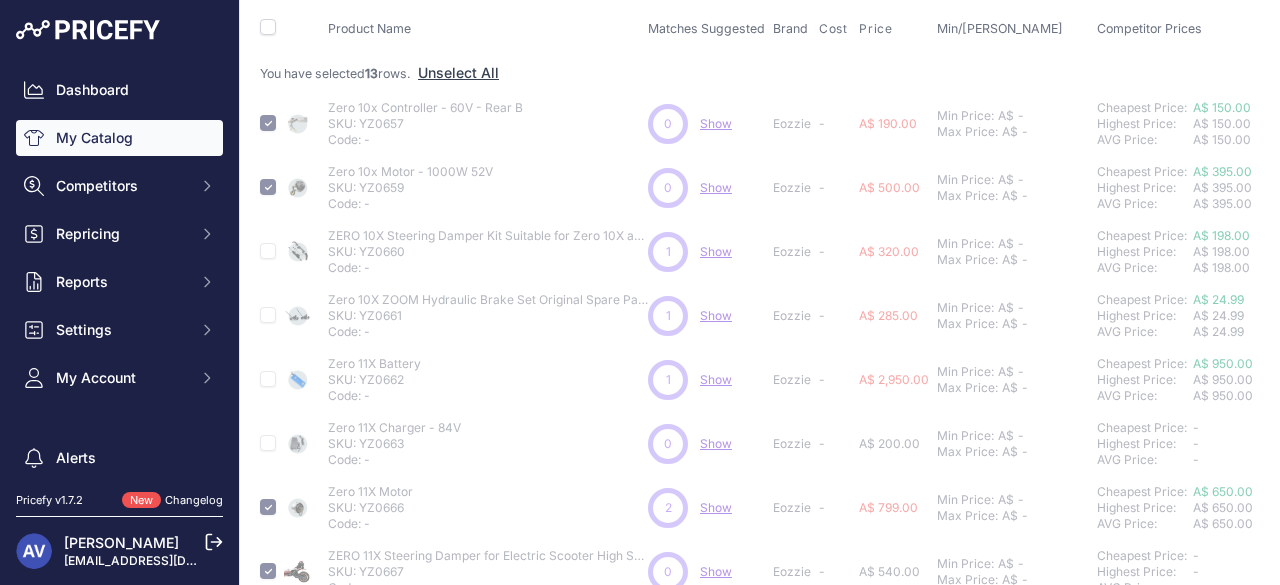 type 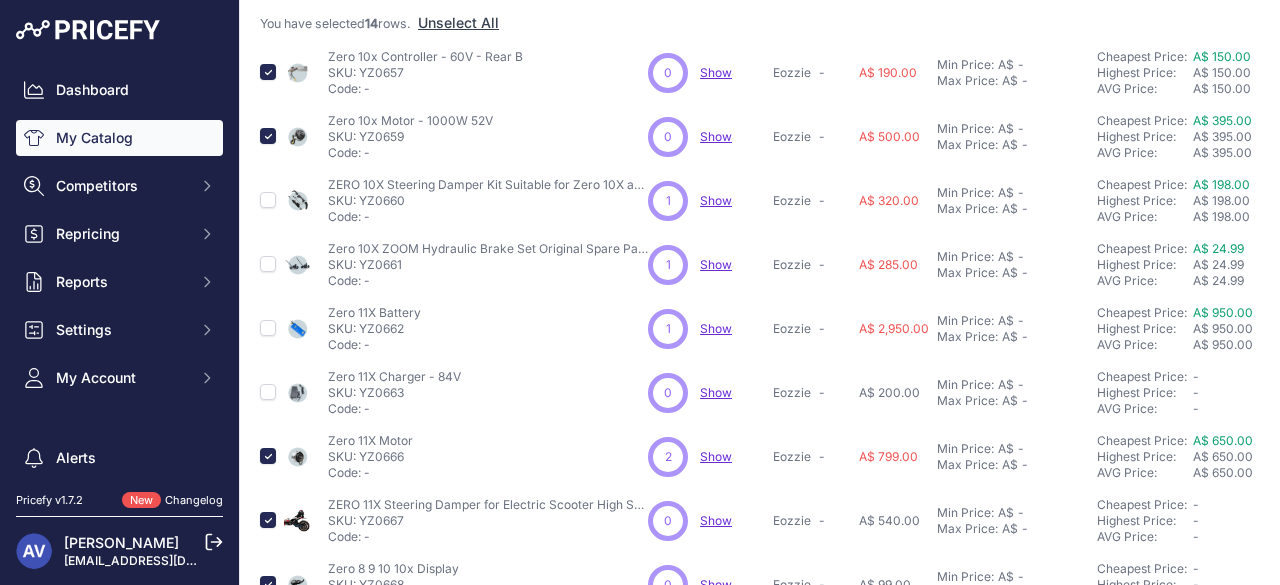 scroll, scrollTop: 102, scrollLeft: 0, axis: vertical 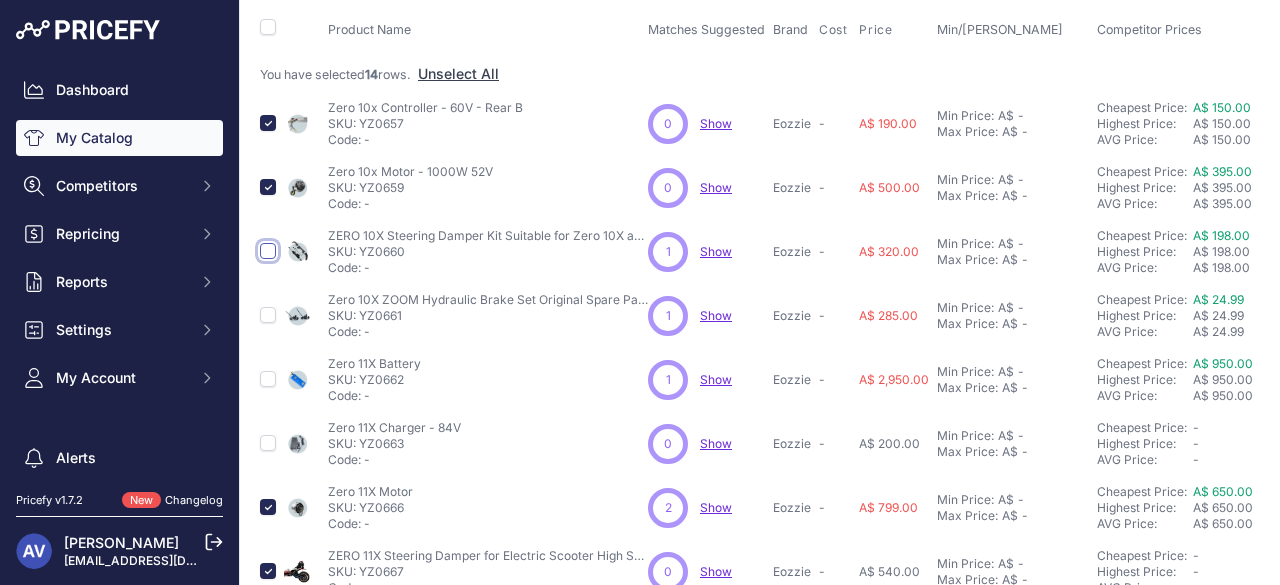 click at bounding box center [268, 251] 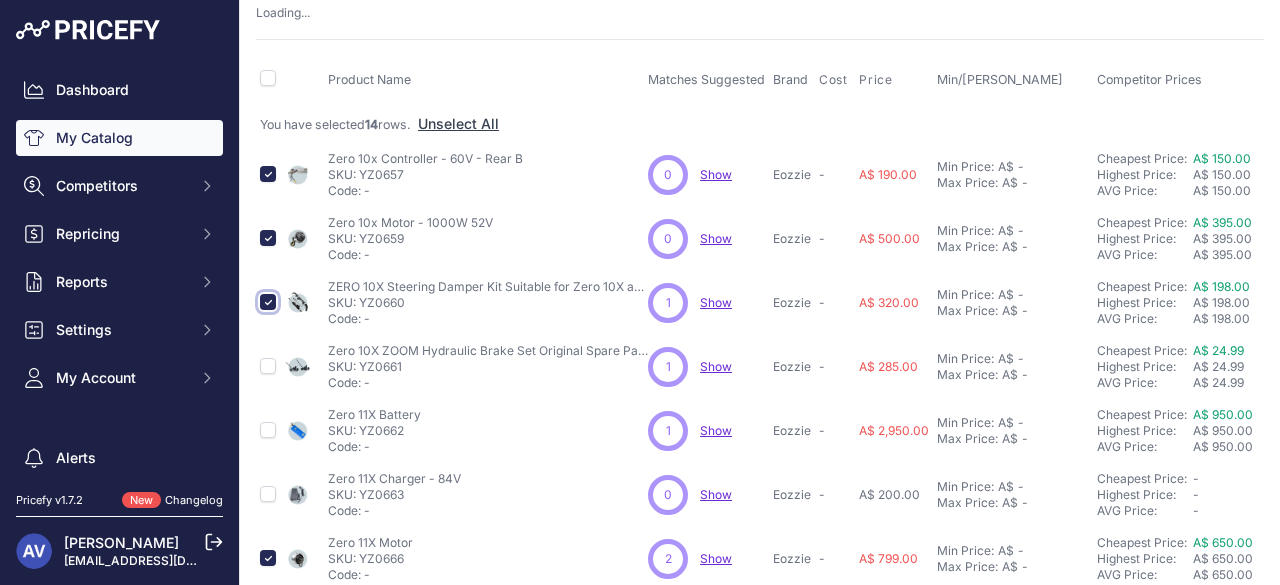 scroll, scrollTop: 153, scrollLeft: 0, axis: vertical 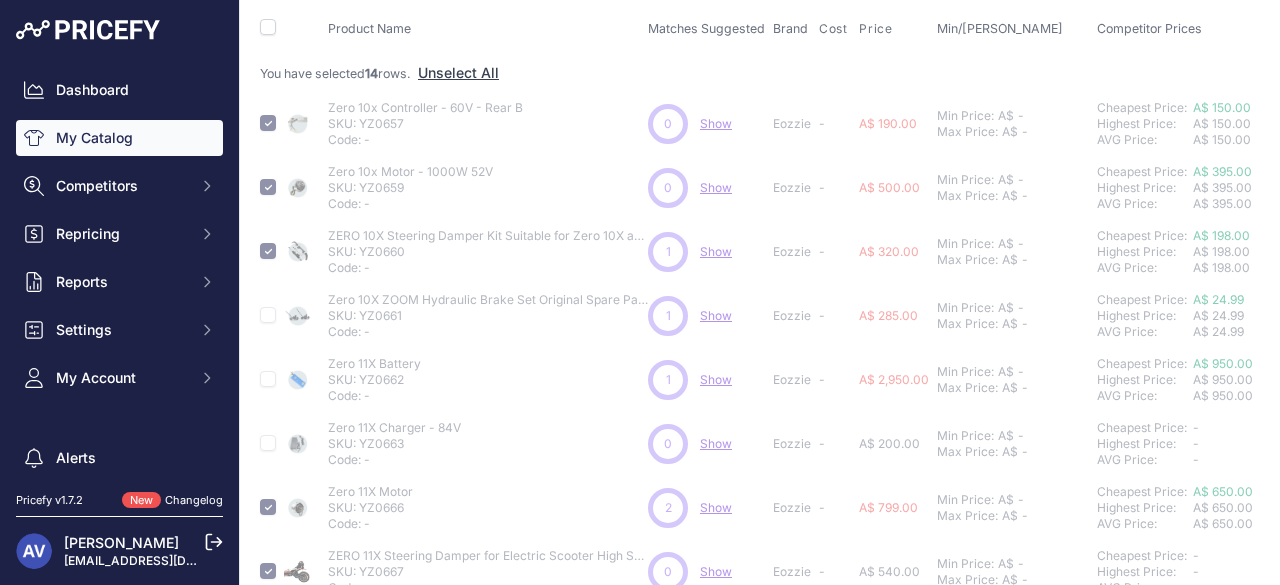 type 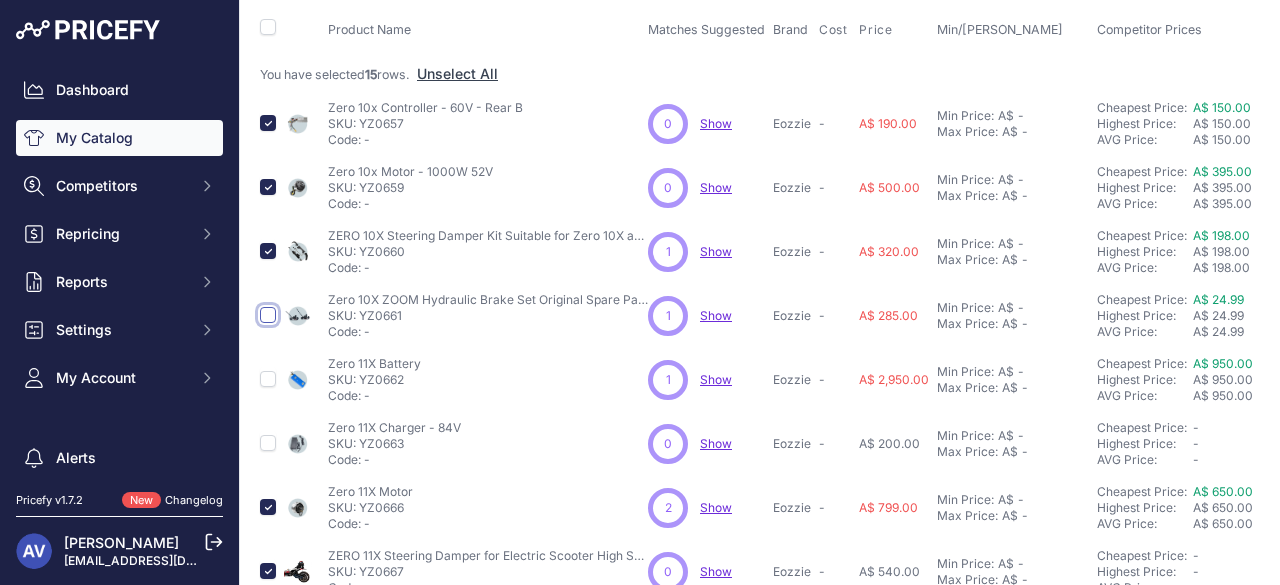 click at bounding box center (268, 315) 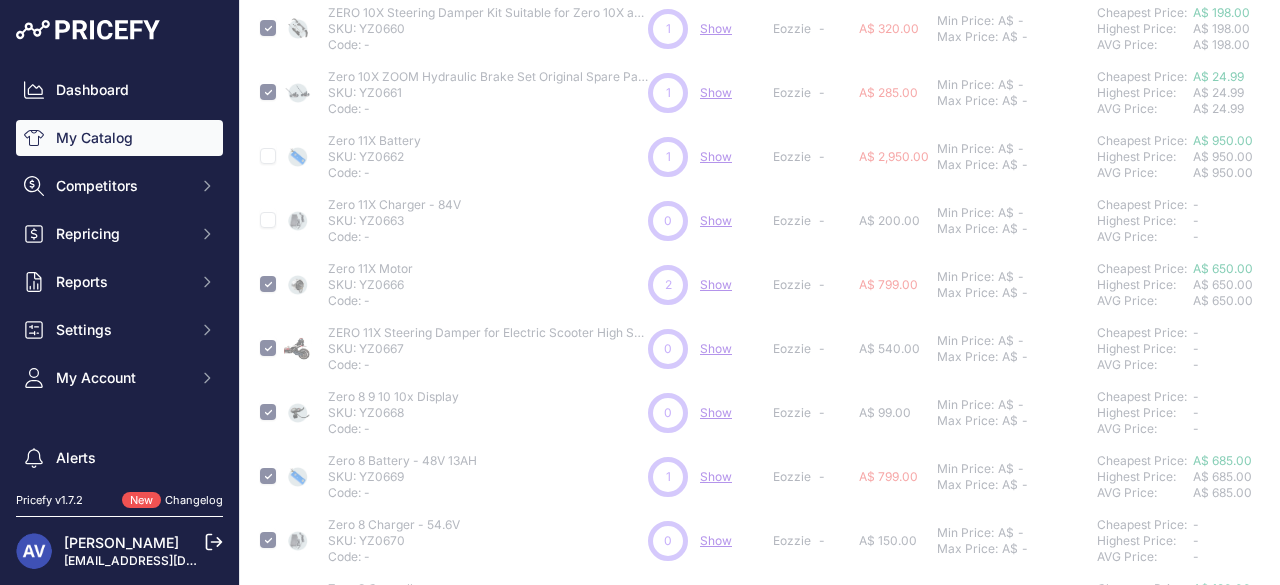 scroll, scrollTop: 395, scrollLeft: 0, axis: vertical 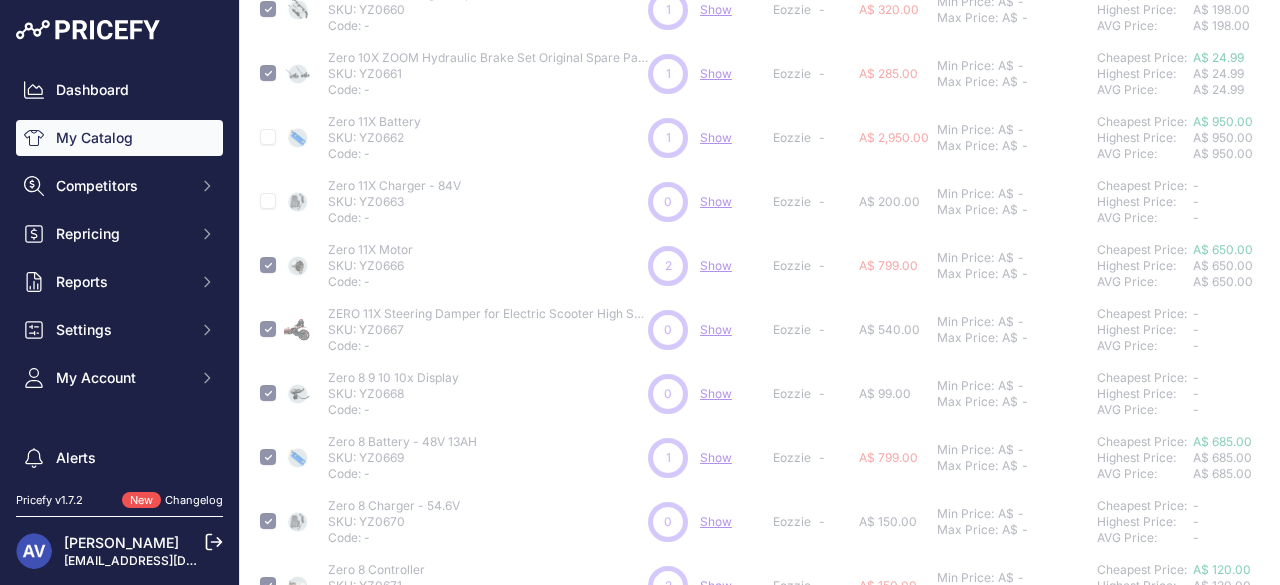 type 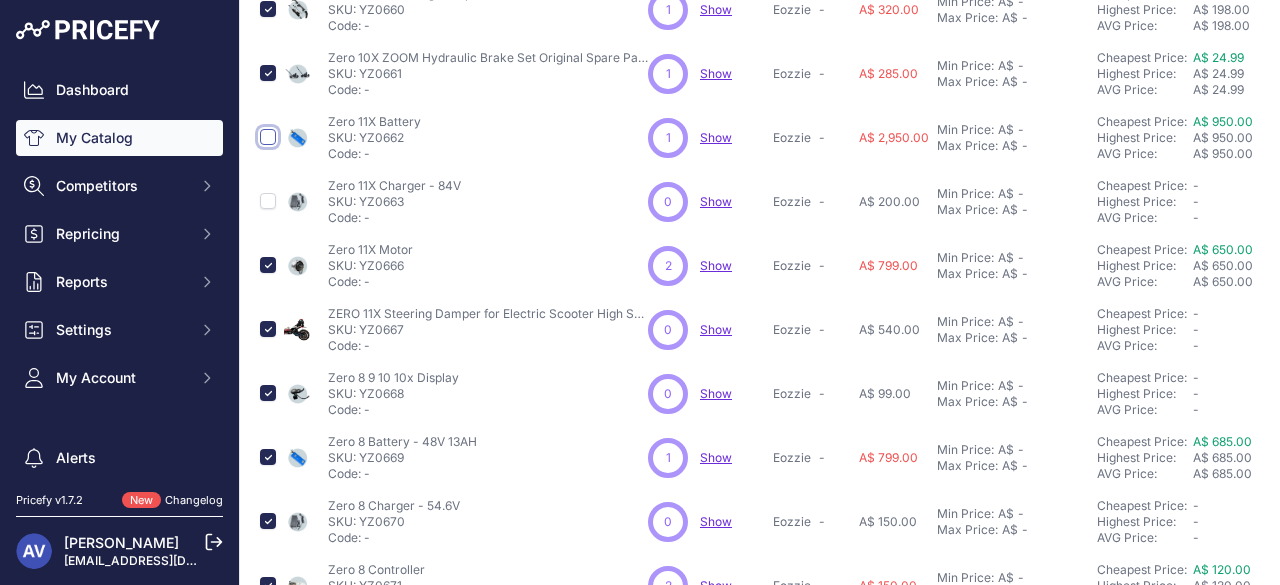 click at bounding box center [268, 137] 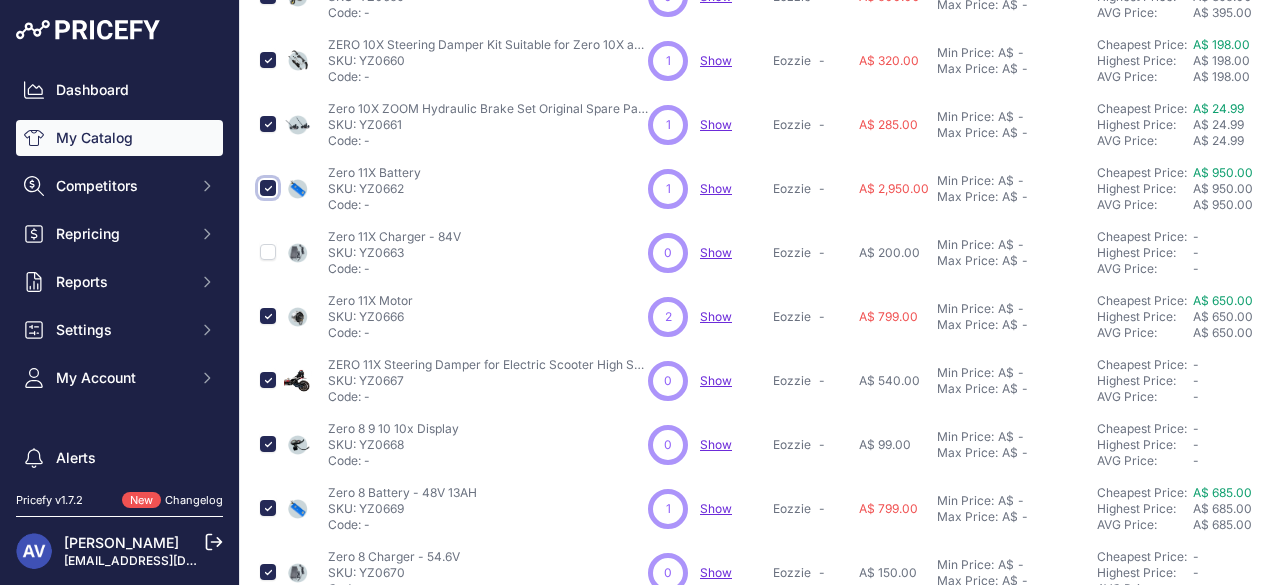 scroll, scrollTop: 395, scrollLeft: 0, axis: vertical 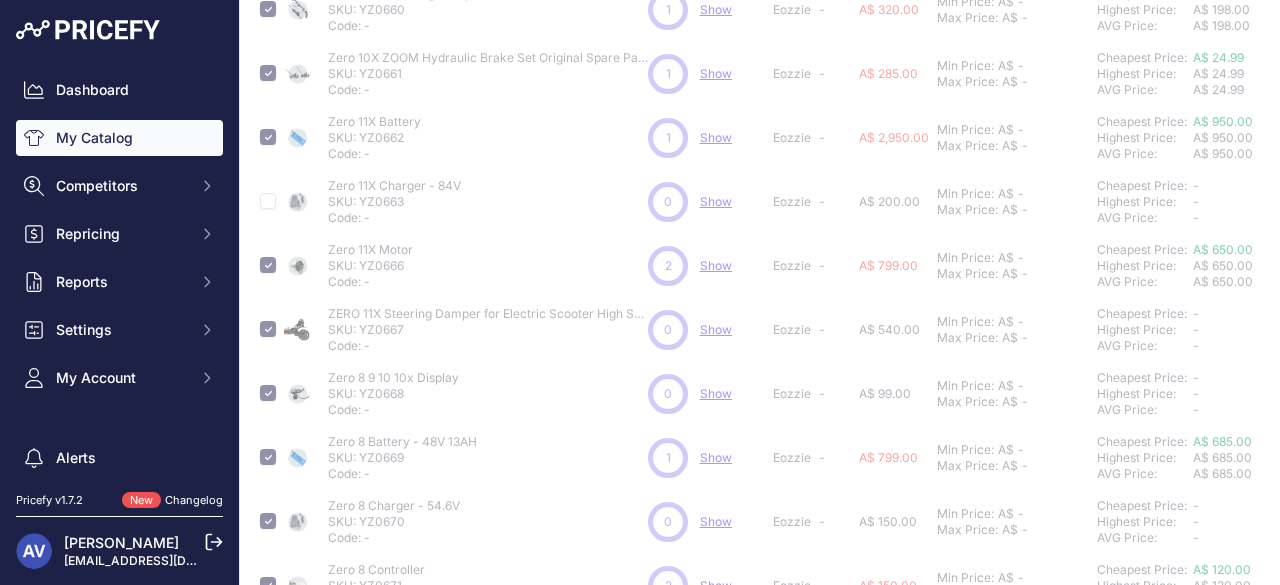 type 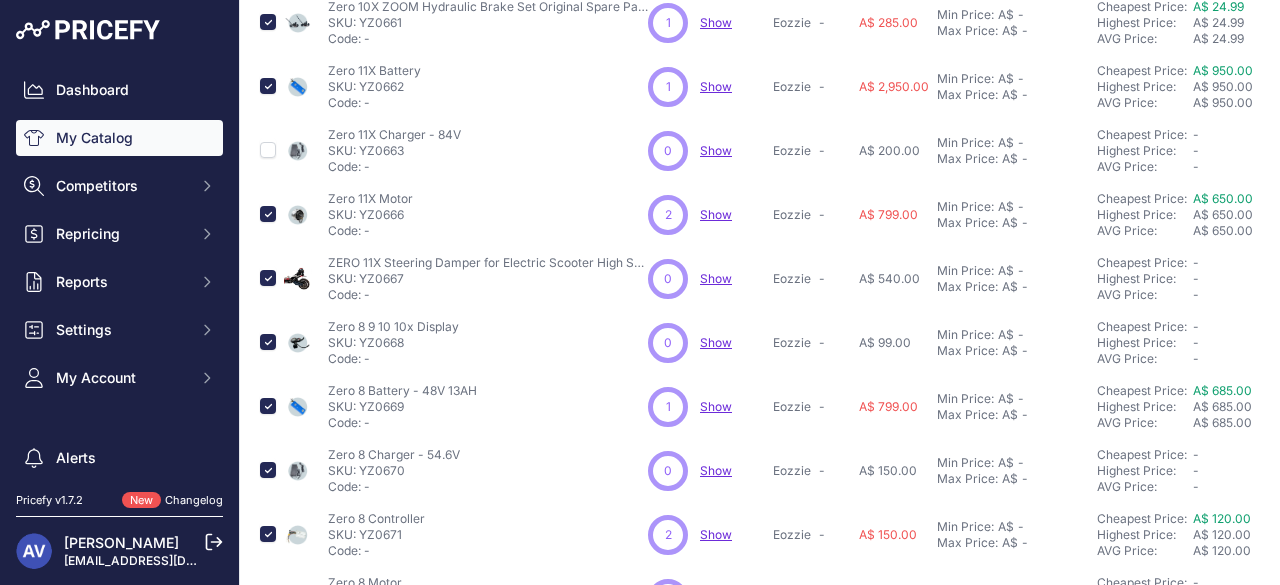scroll, scrollTop: 344, scrollLeft: 0, axis: vertical 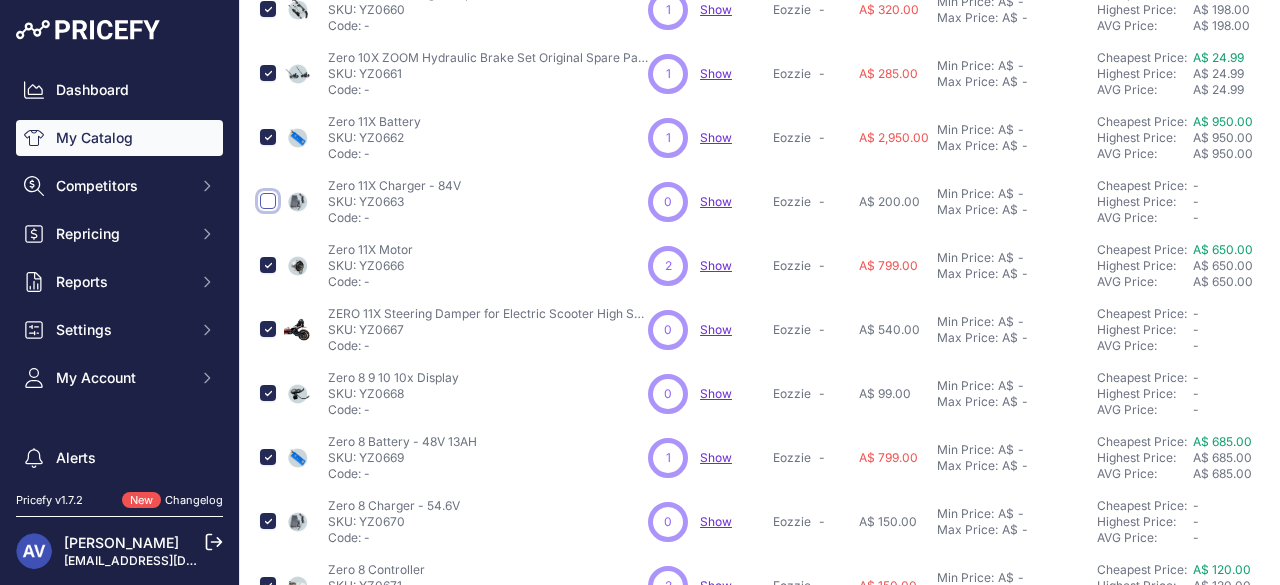 click at bounding box center (268, 201) 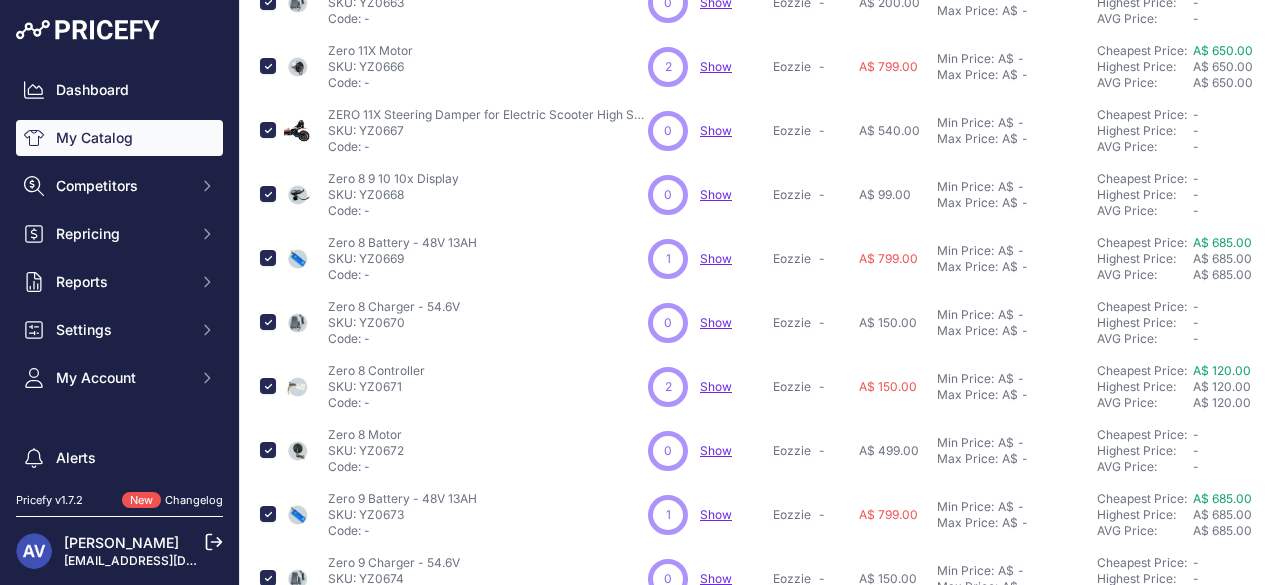 scroll, scrollTop: 664, scrollLeft: 0, axis: vertical 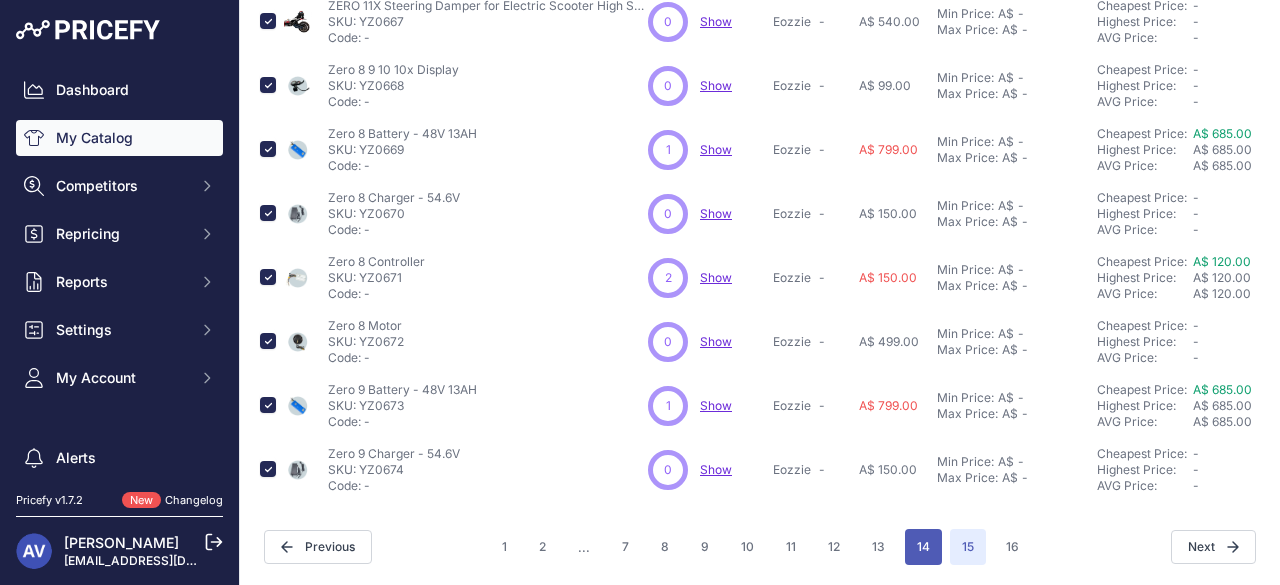 click on "14" at bounding box center [923, 547] 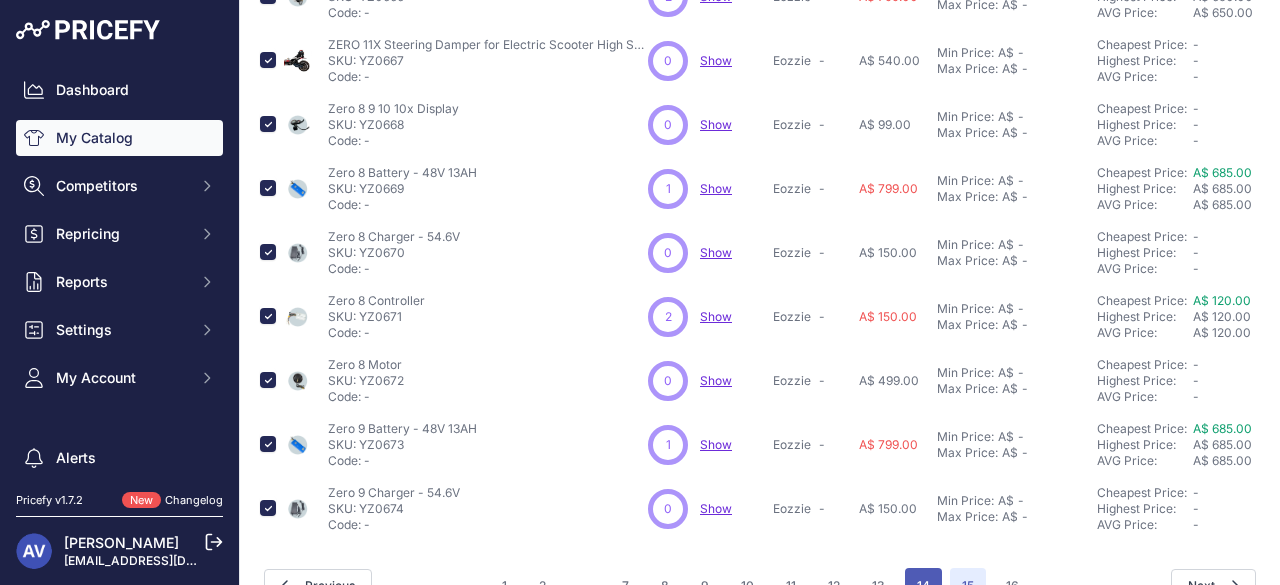 scroll, scrollTop: 715, scrollLeft: 0, axis: vertical 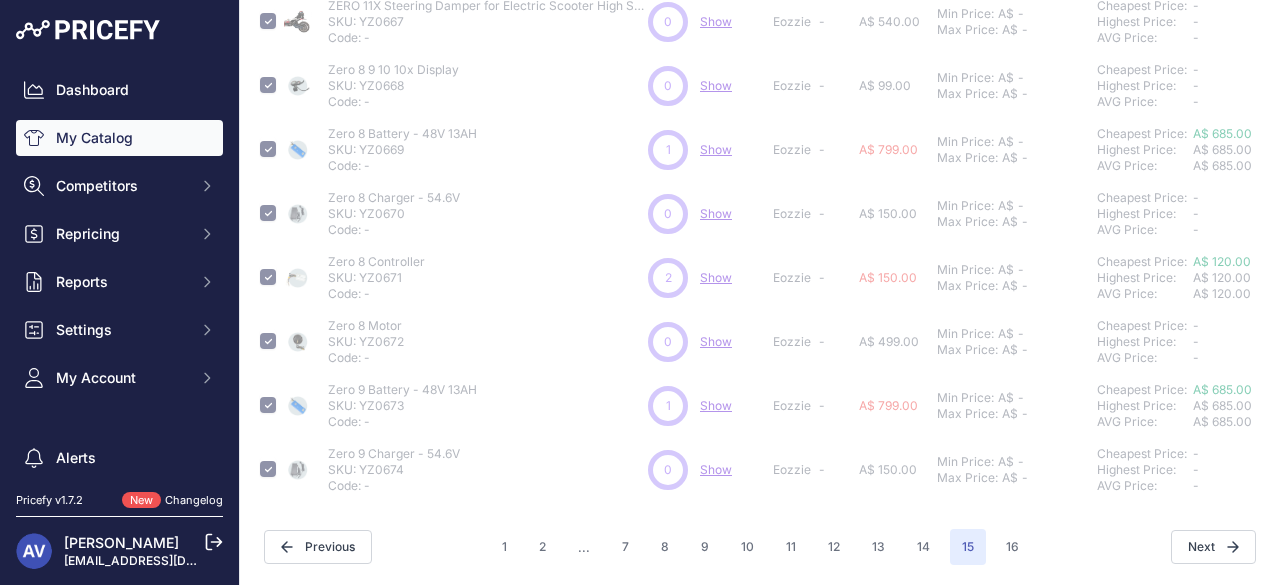 type 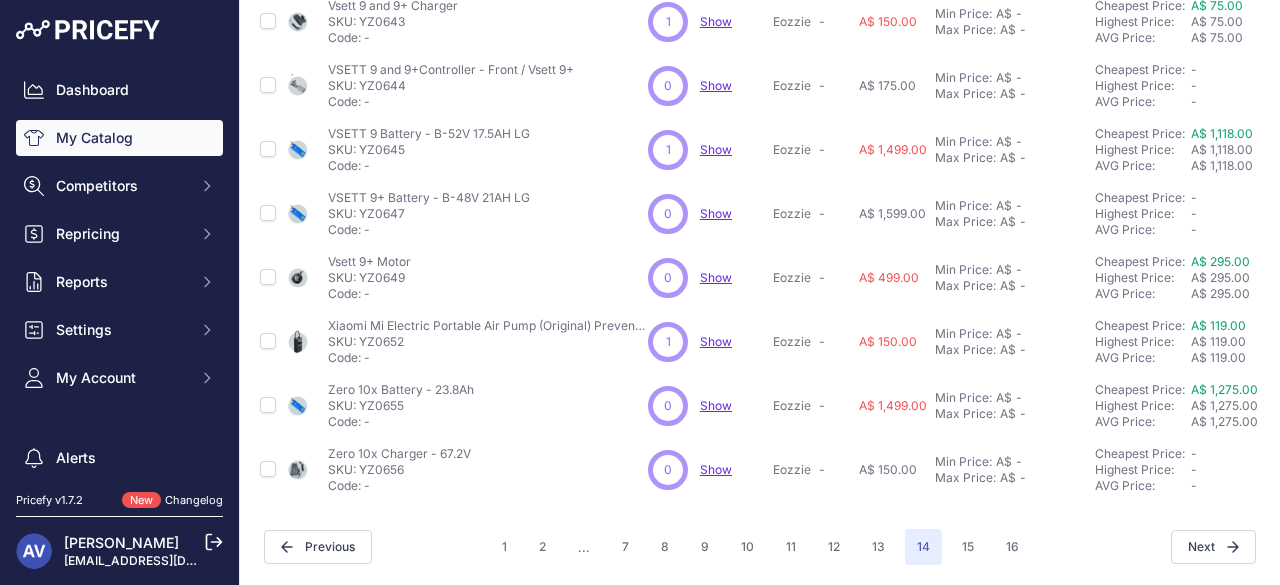 scroll, scrollTop: 664, scrollLeft: 0, axis: vertical 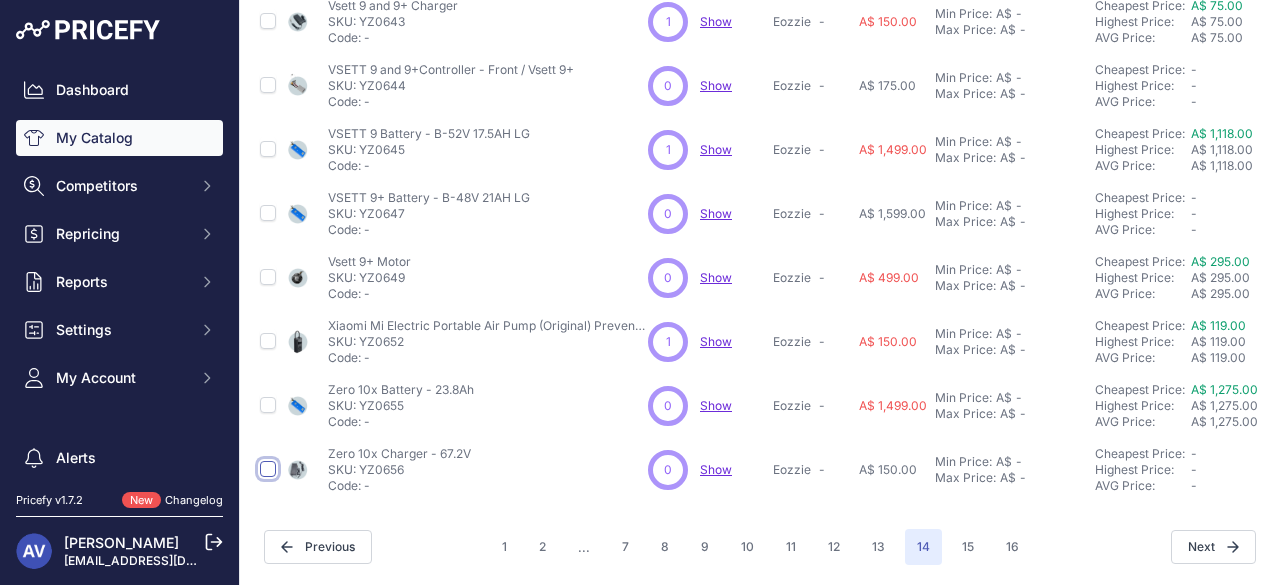 click at bounding box center (268, 469) 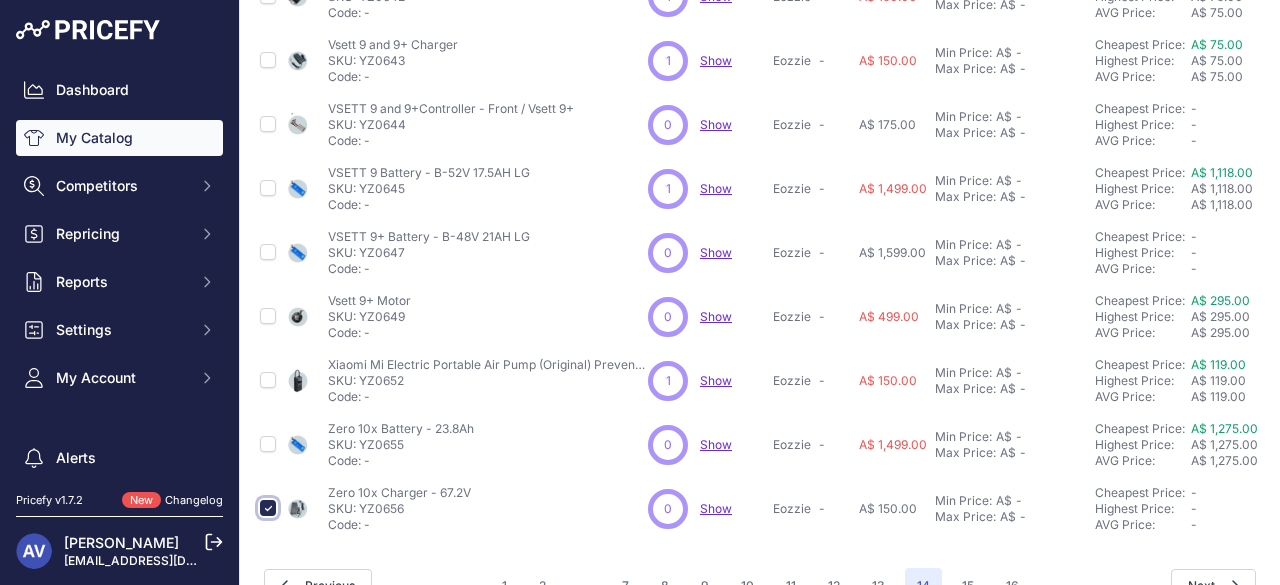 scroll, scrollTop: 715, scrollLeft: 0, axis: vertical 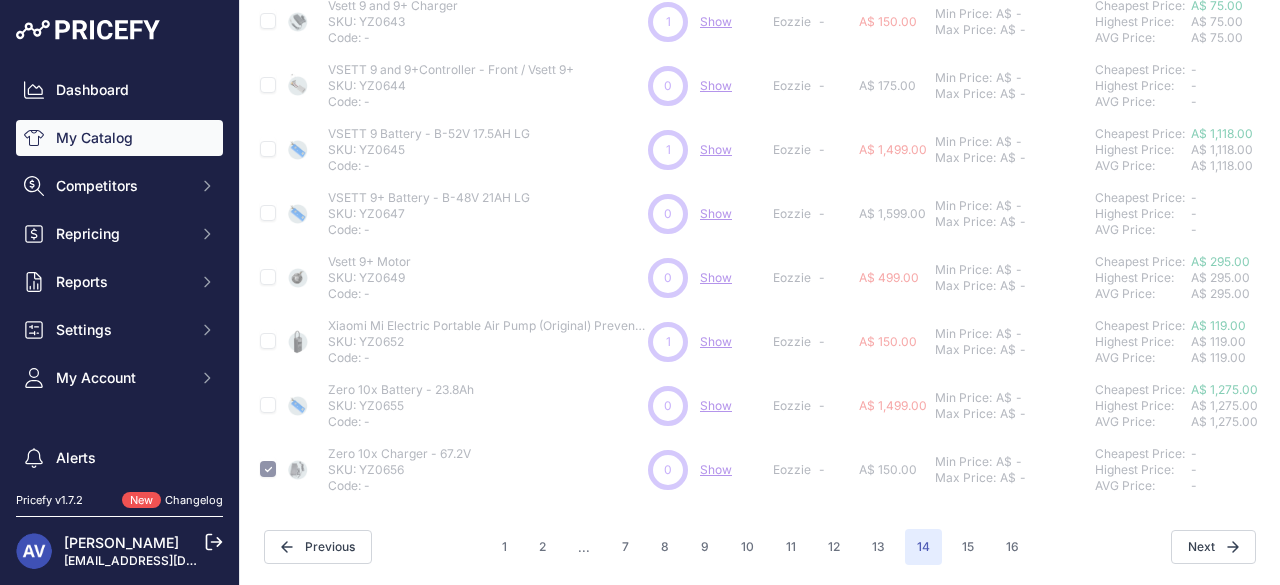 type 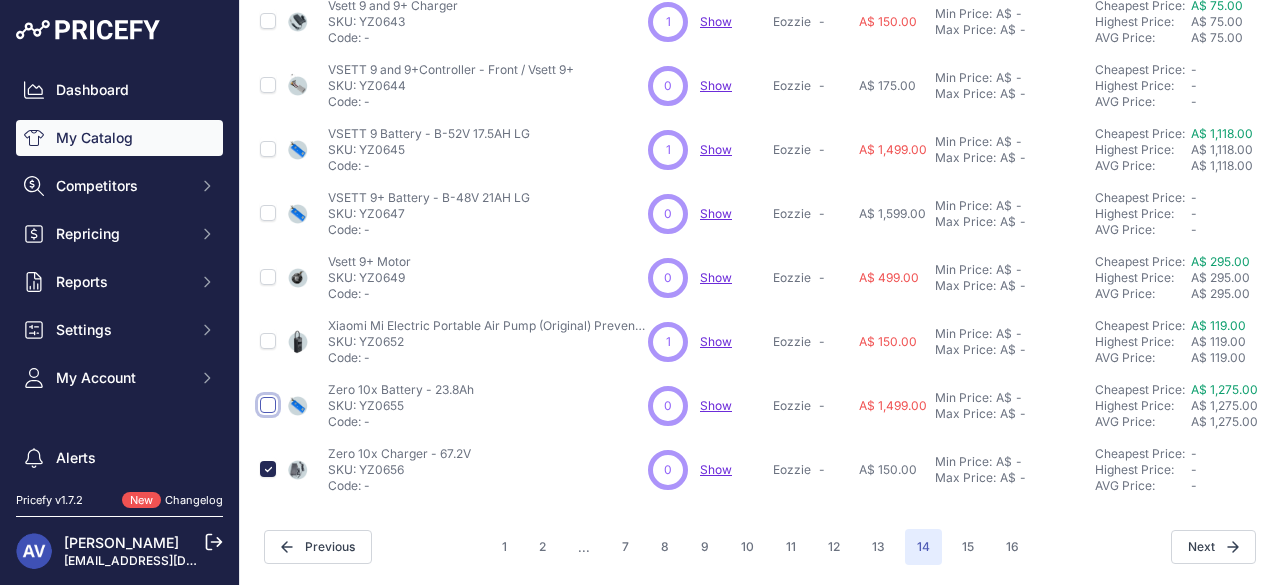 click at bounding box center (268, 405) 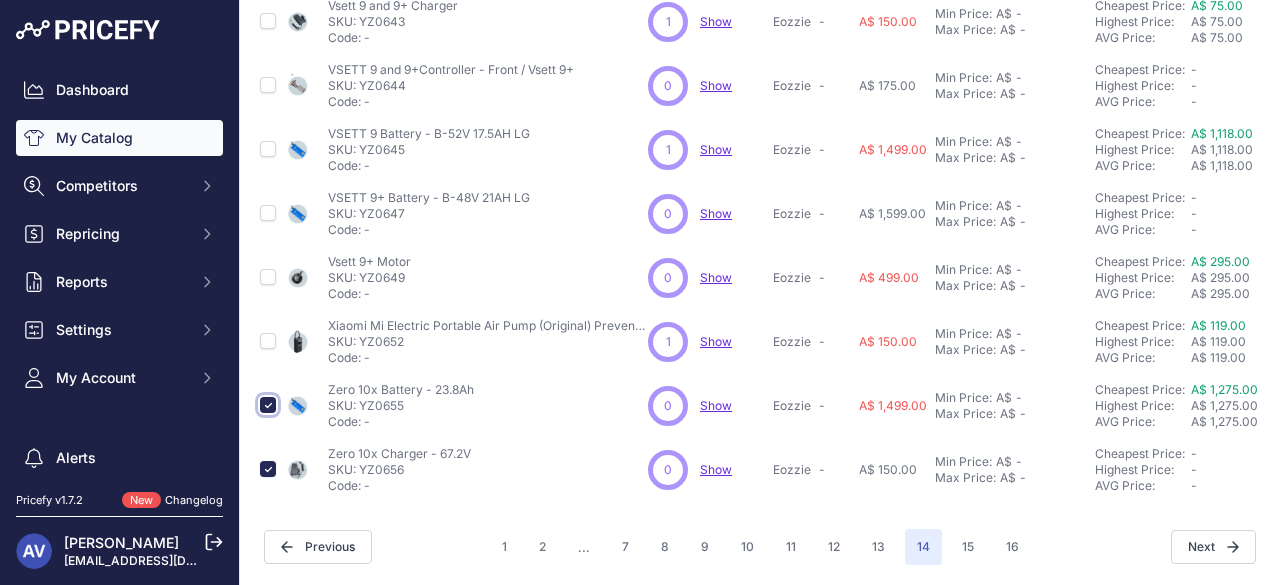 scroll, scrollTop: 715, scrollLeft: 0, axis: vertical 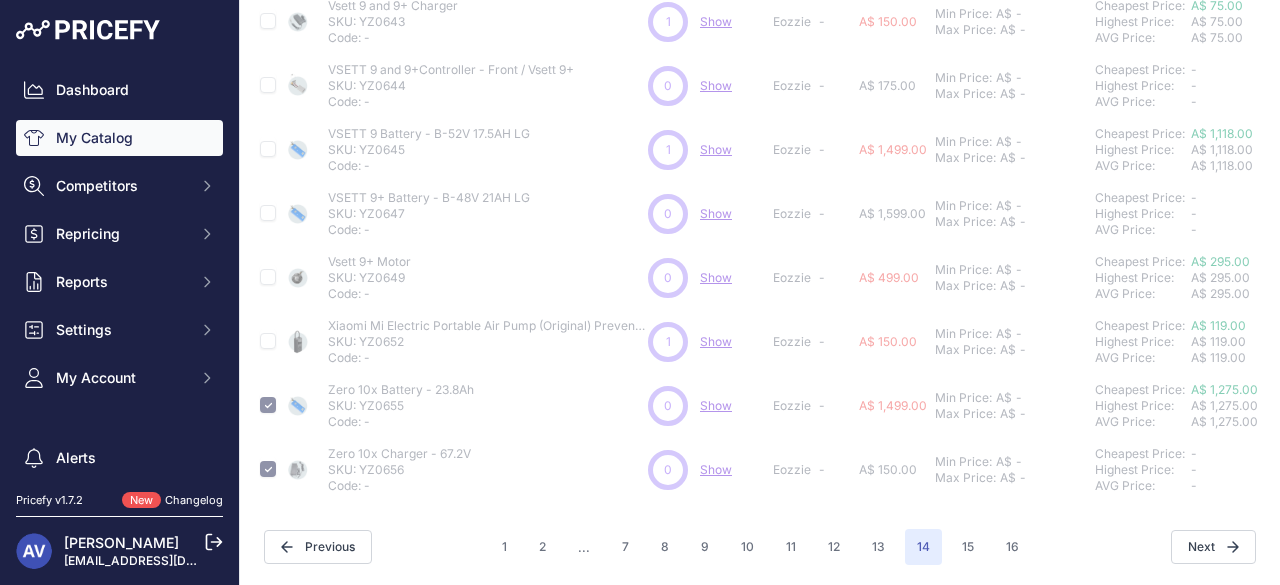 type 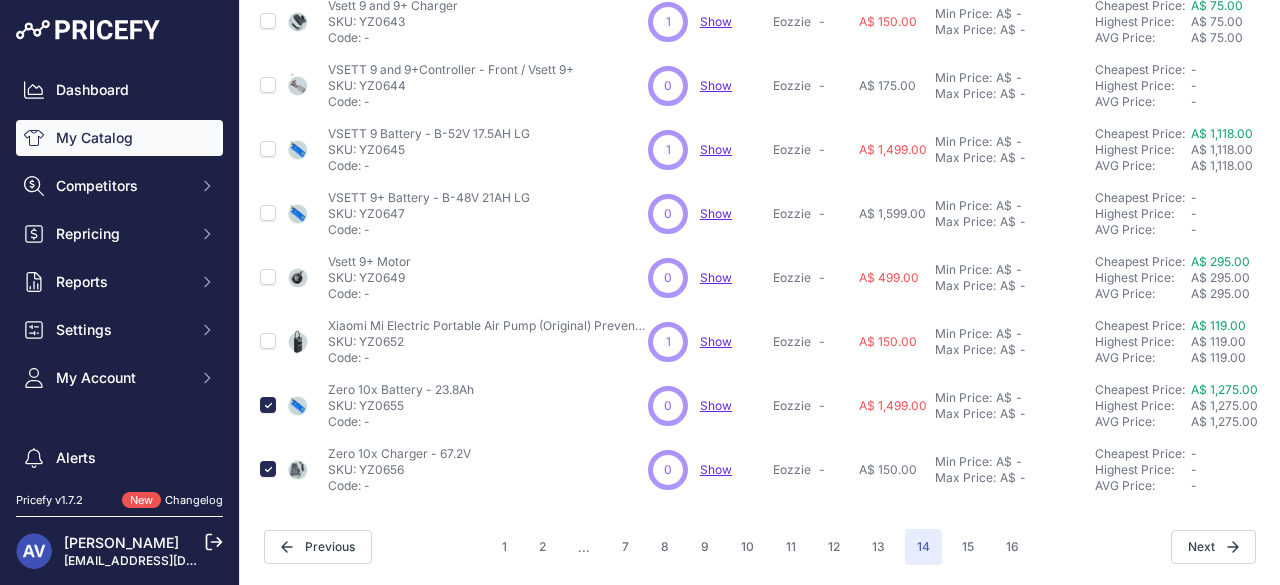 scroll, scrollTop: 664, scrollLeft: 0, axis: vertical 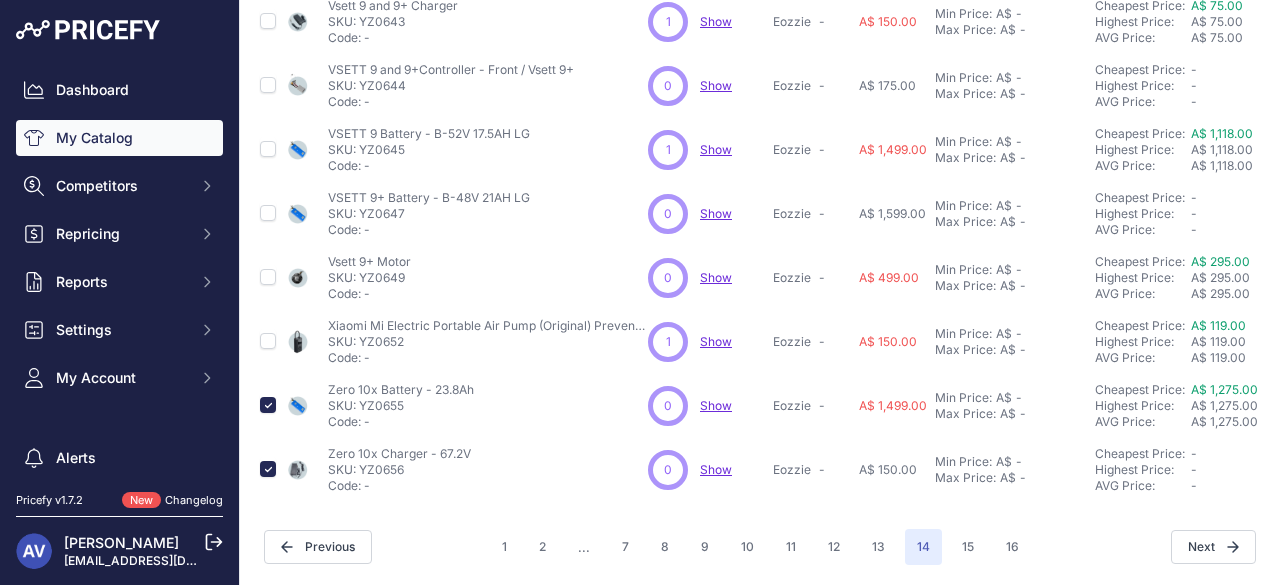 click at bounding box center (268, 342) 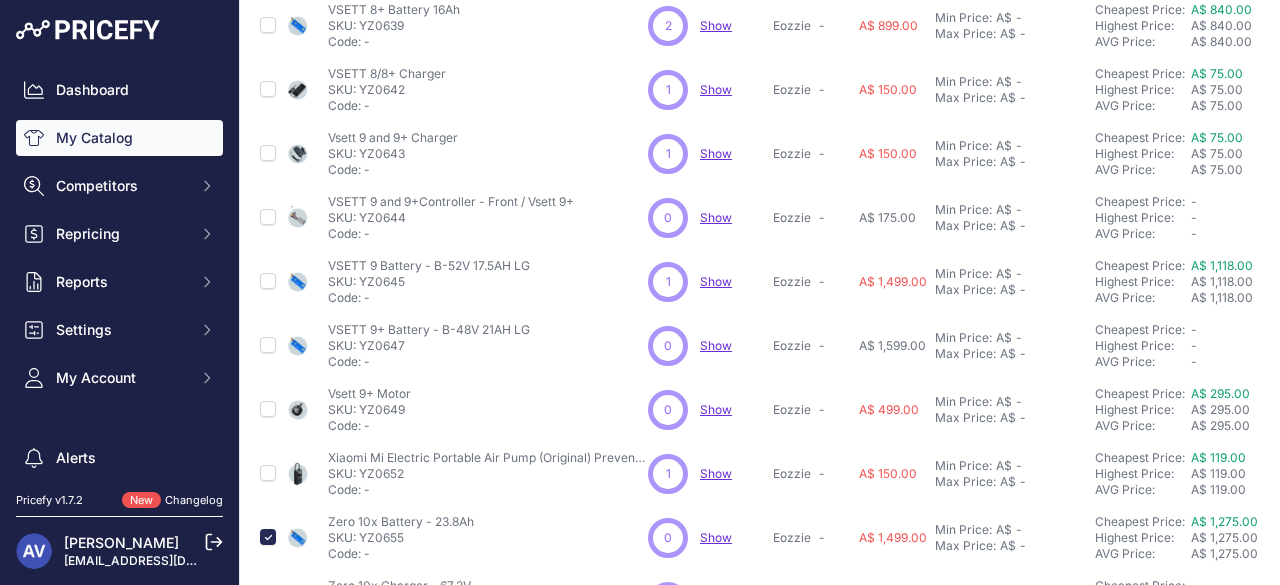 scroll, scrollTop: 520, scrollLeft: 0, axis: vertical 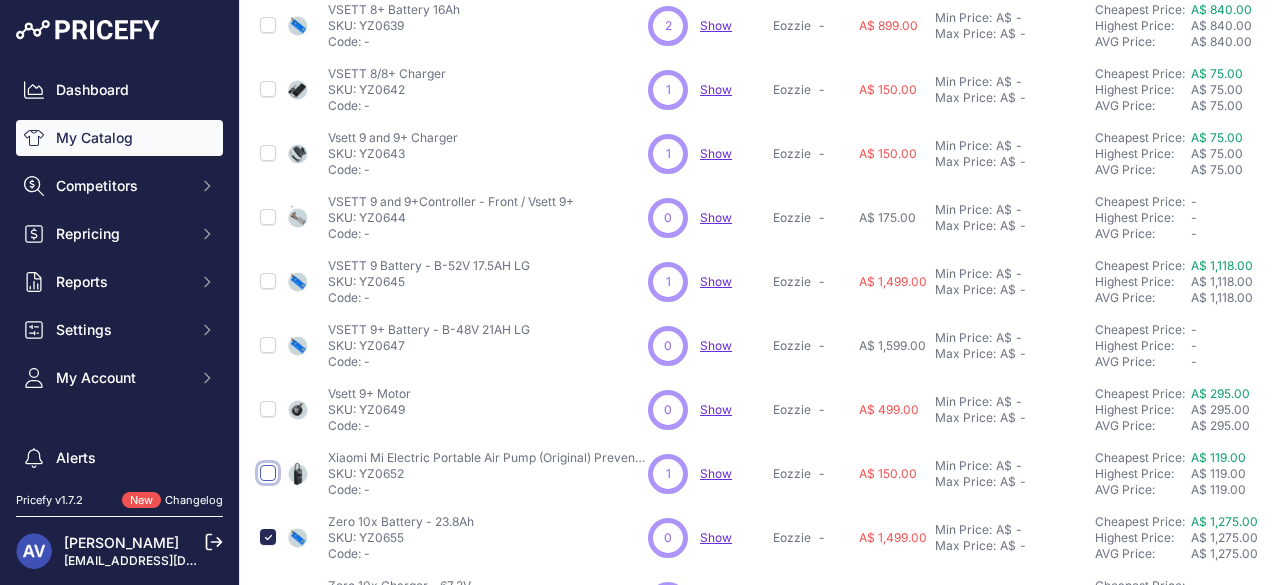 click at bounding box center (268, 473) 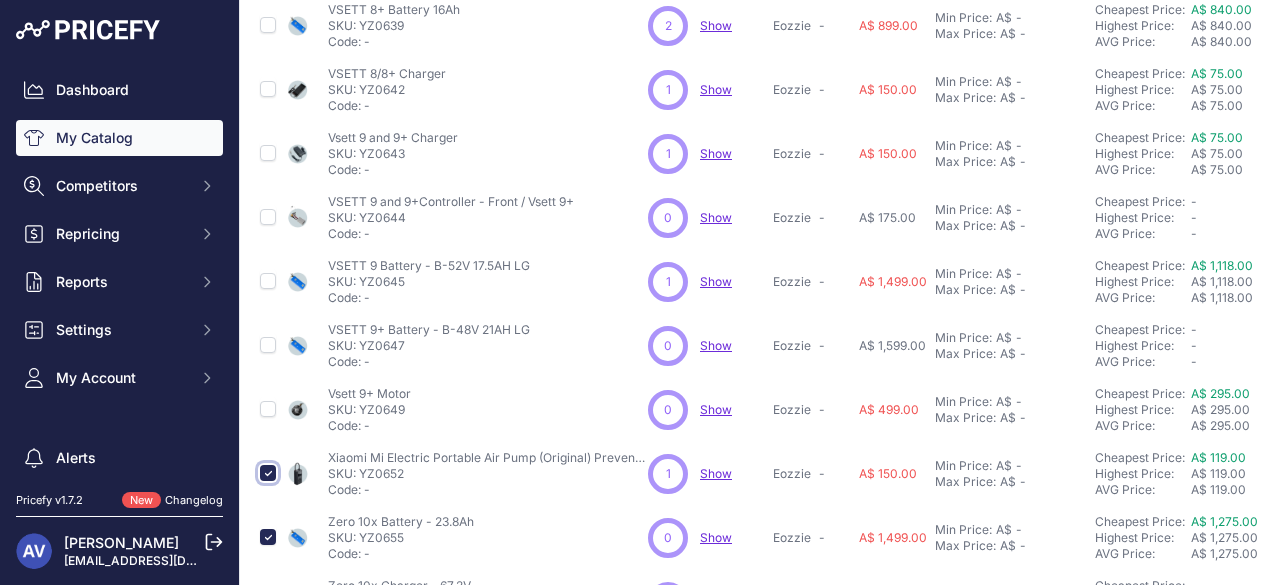 scroll, scrollTop: 570, scrollLeft: 0, axis: vertical 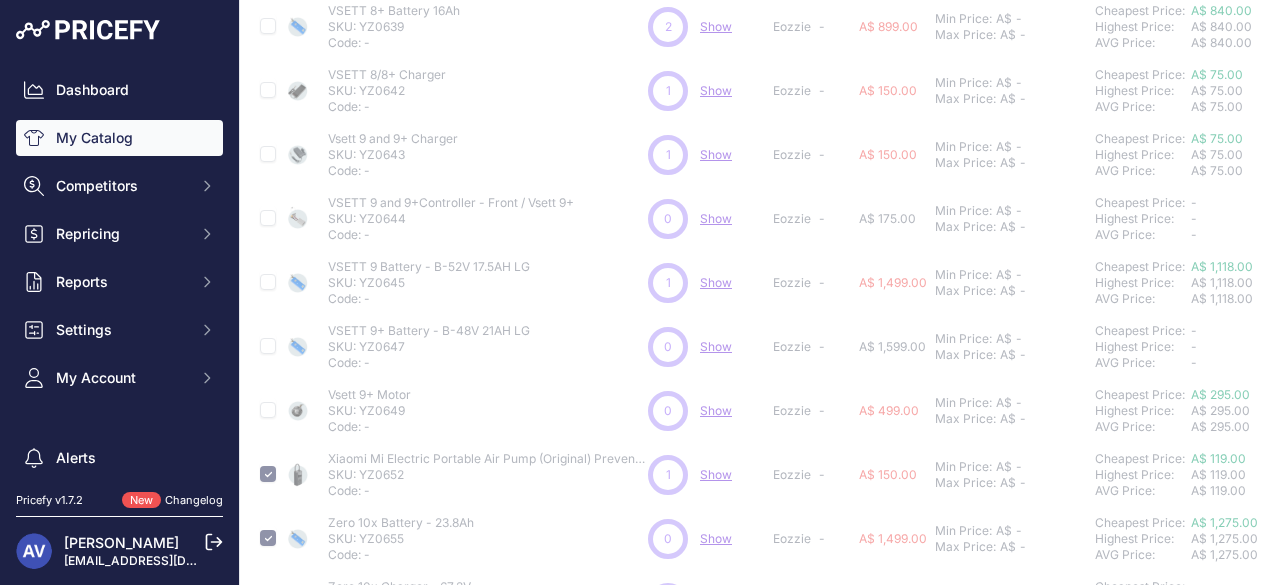 type 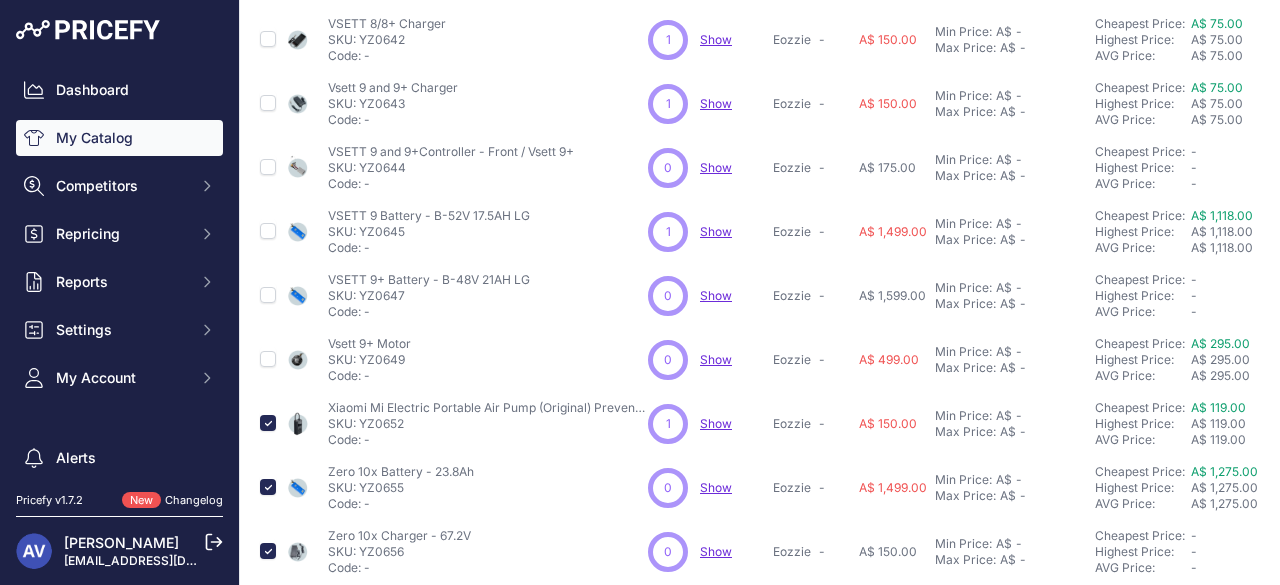 scroll, scrollTop: 520, scrollLeft: 0, axis: vertical 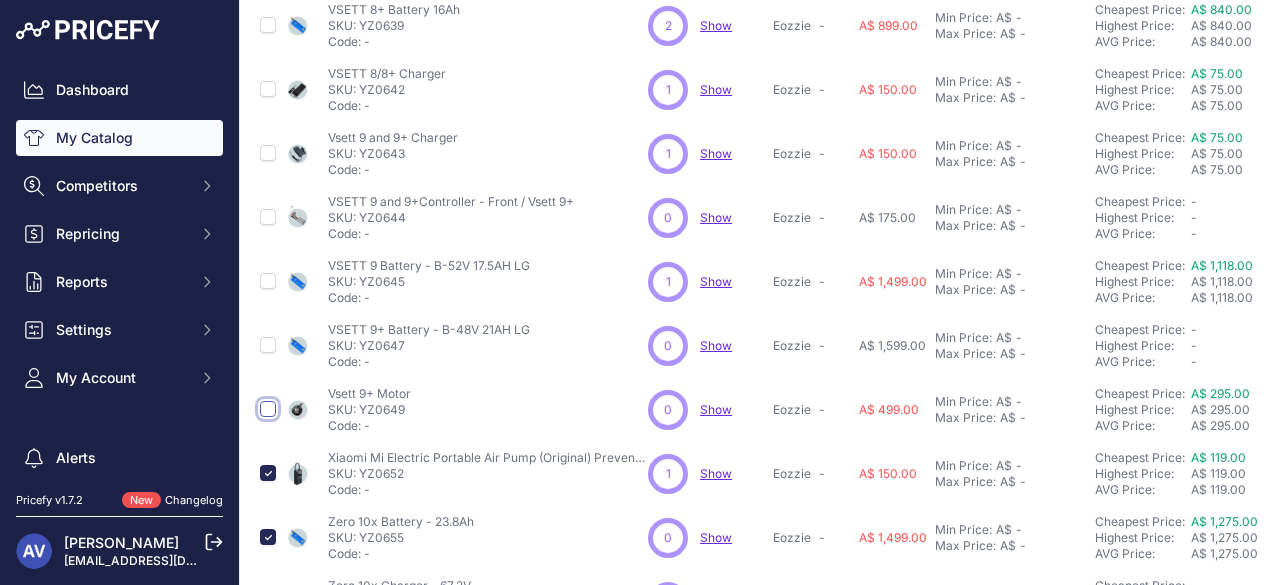 click at bounding box center [268, 409] 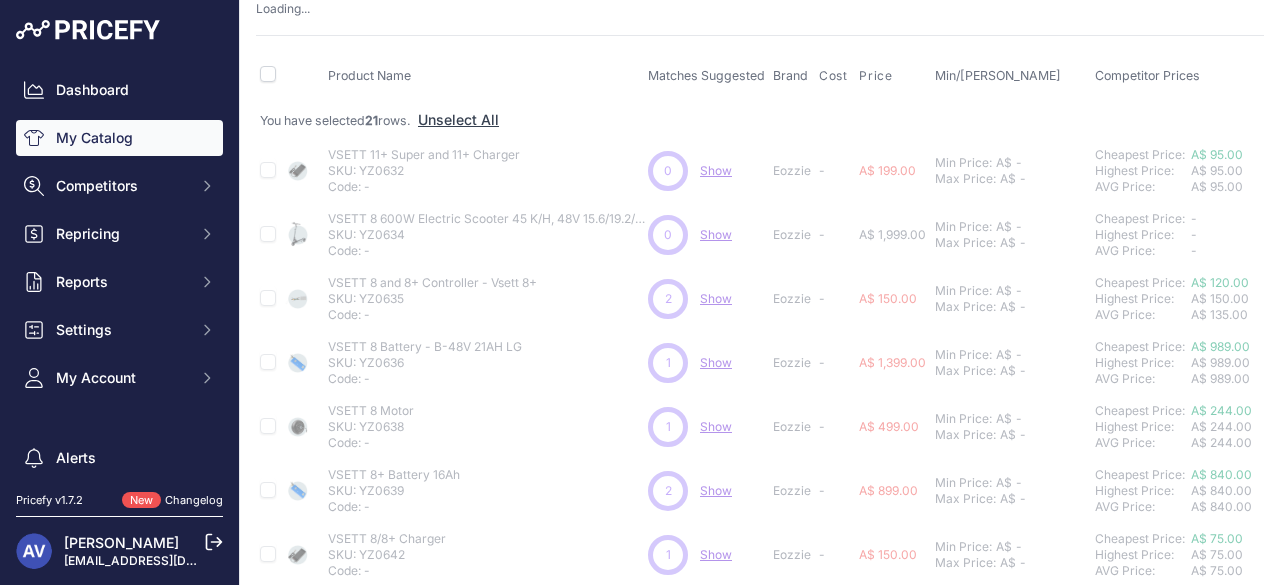 scroll, scrollTop: 103, scrollLeft: 0, axis: vertical 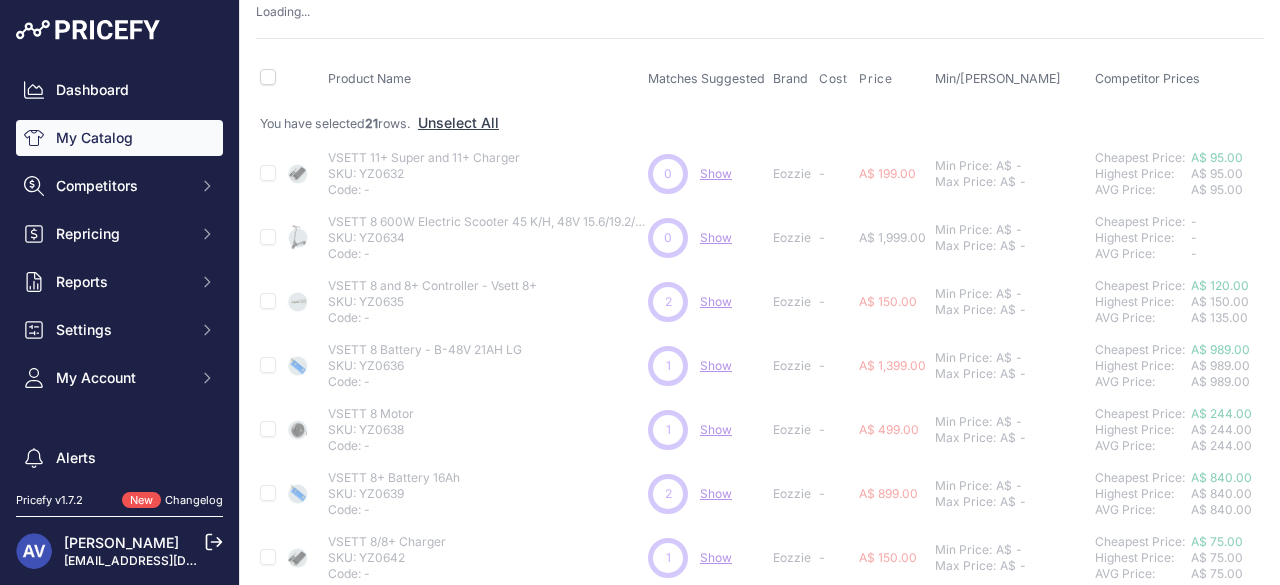 type 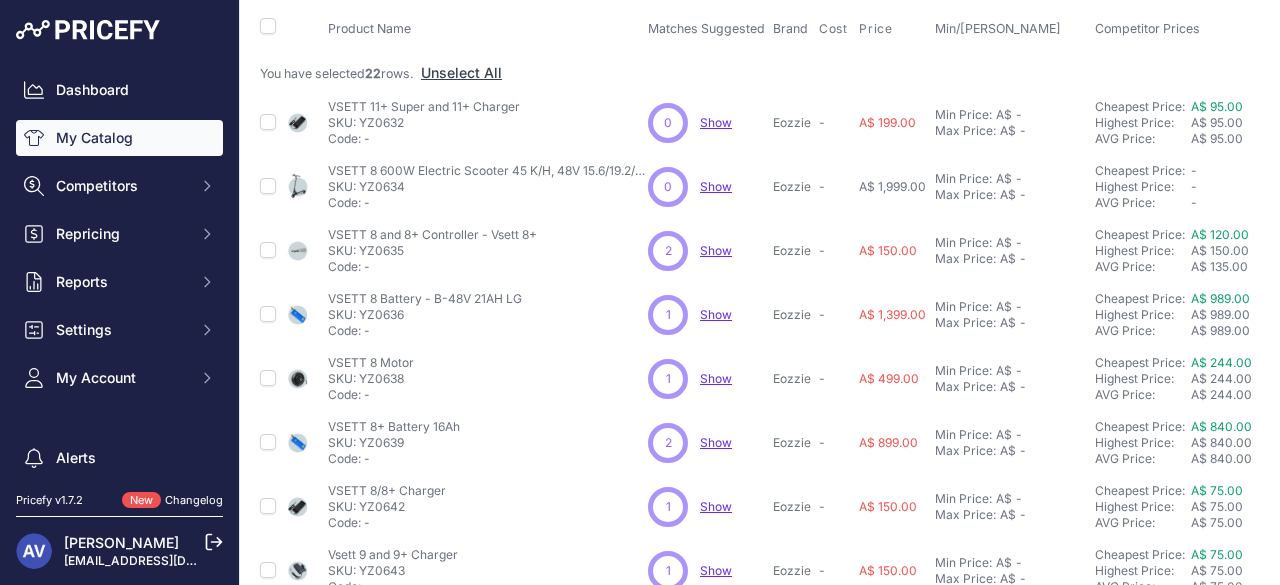 scroll, scrollTop: 52, scrollLeft: 0, axis: vertical 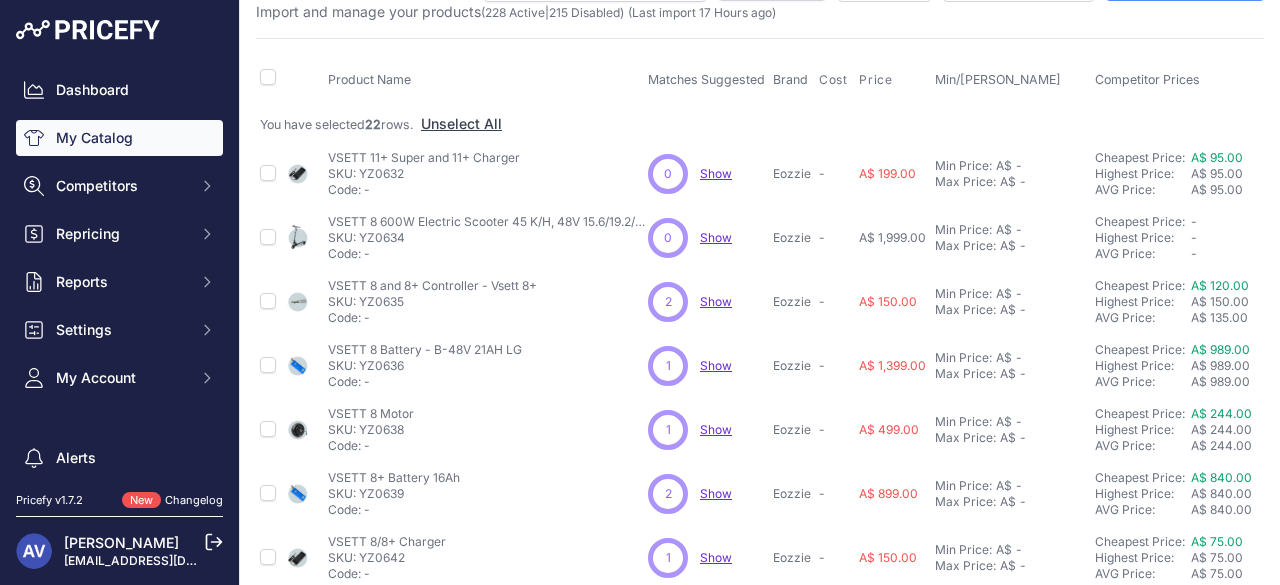 click at bounding box center [268, 174] 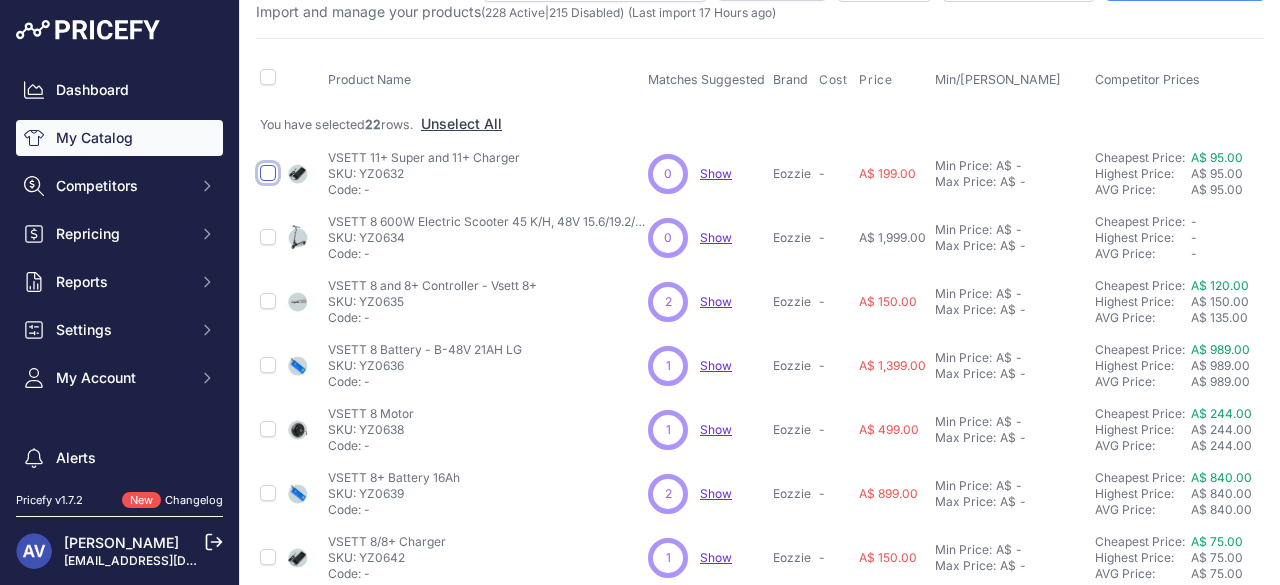 click at bounding box center (268, 173) 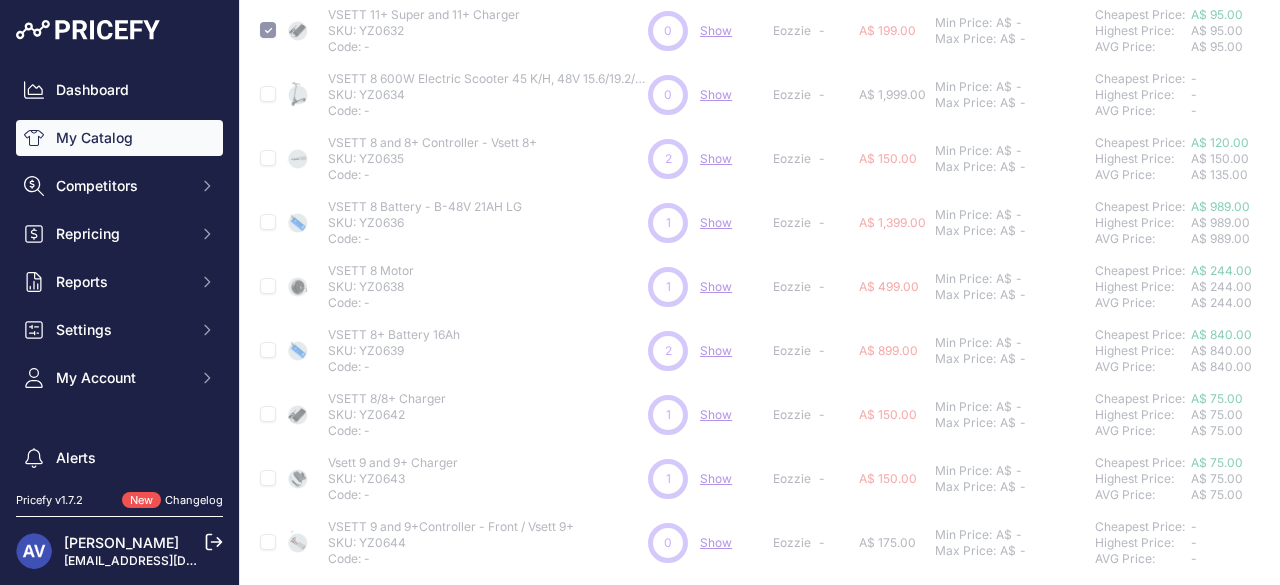 scroll, scrollTop: 248, scrollLeft: 0, axis: vertical 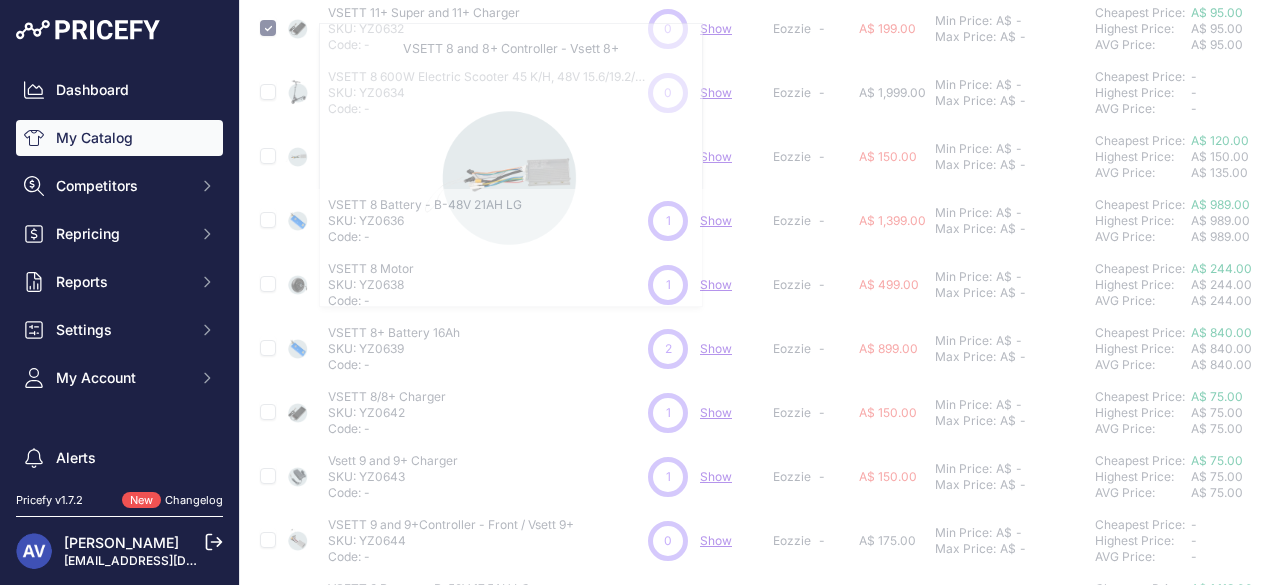 type 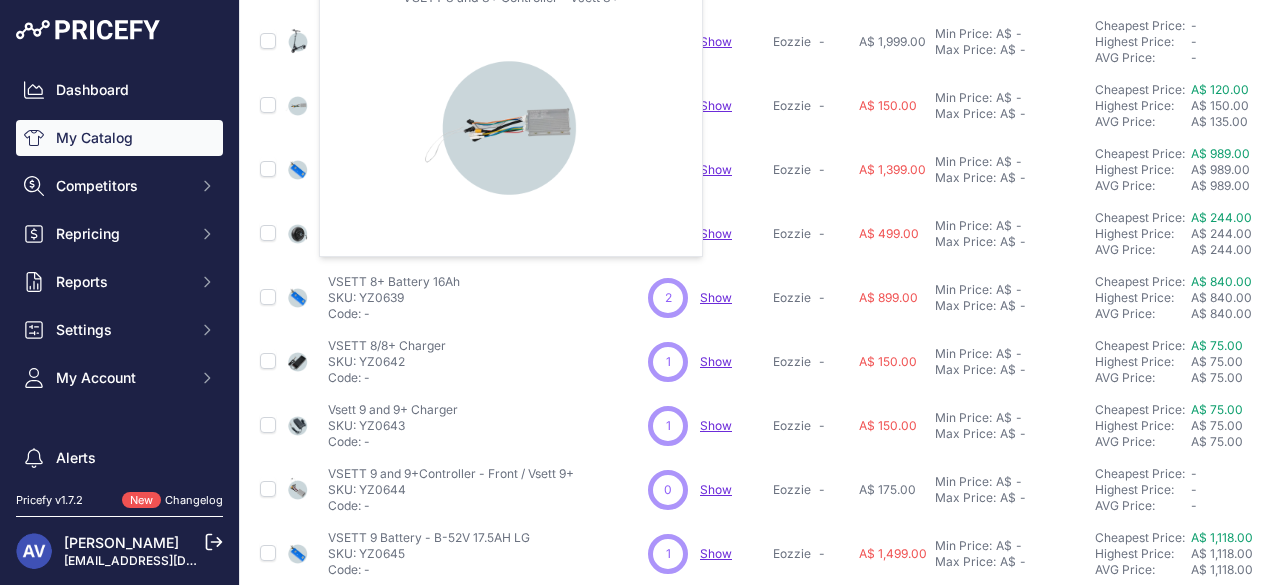 scroll, scrollTop: 197, scrollLeft: 0, axis: vertical 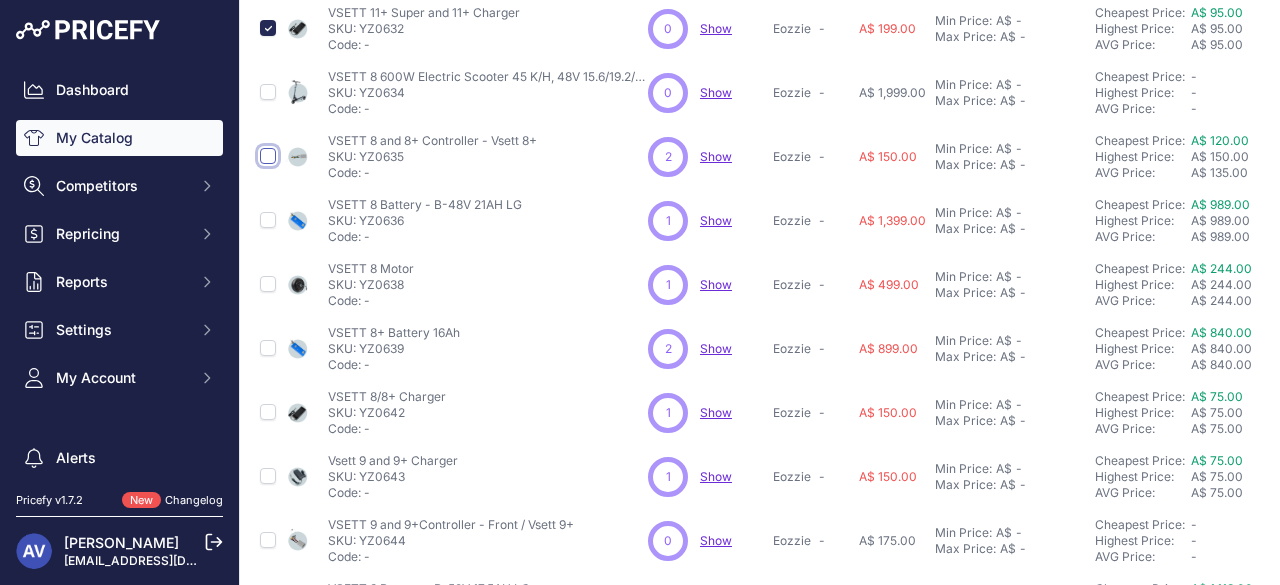 click at bounding box center (268, 156) 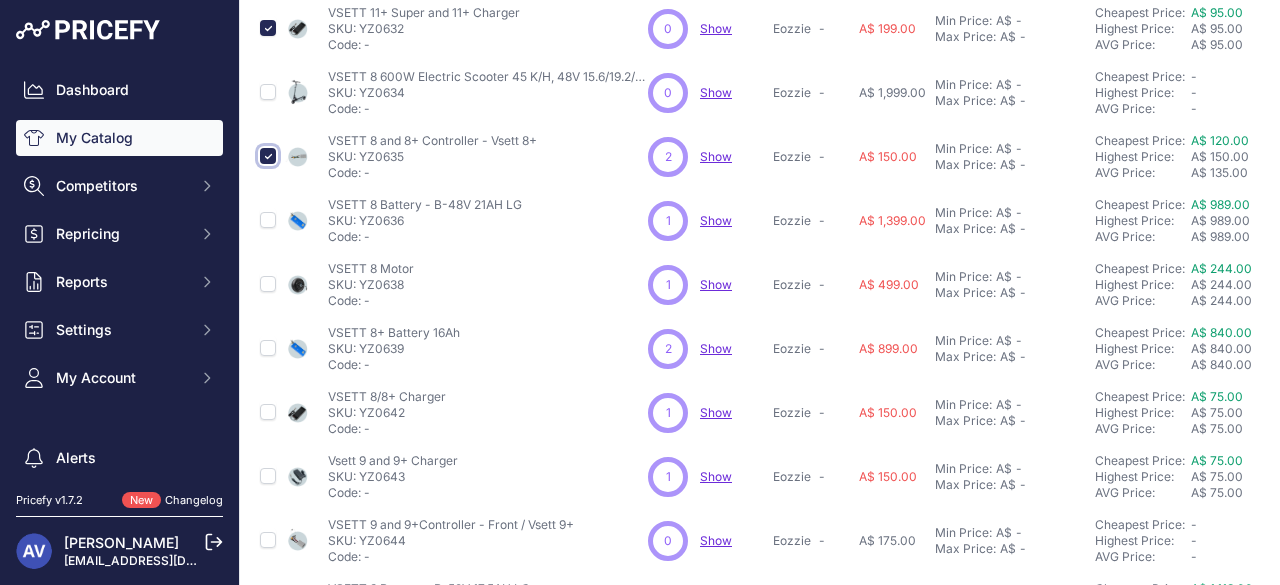scroll, scrollTop: 248, scrollLeft: 0, axis: vertical 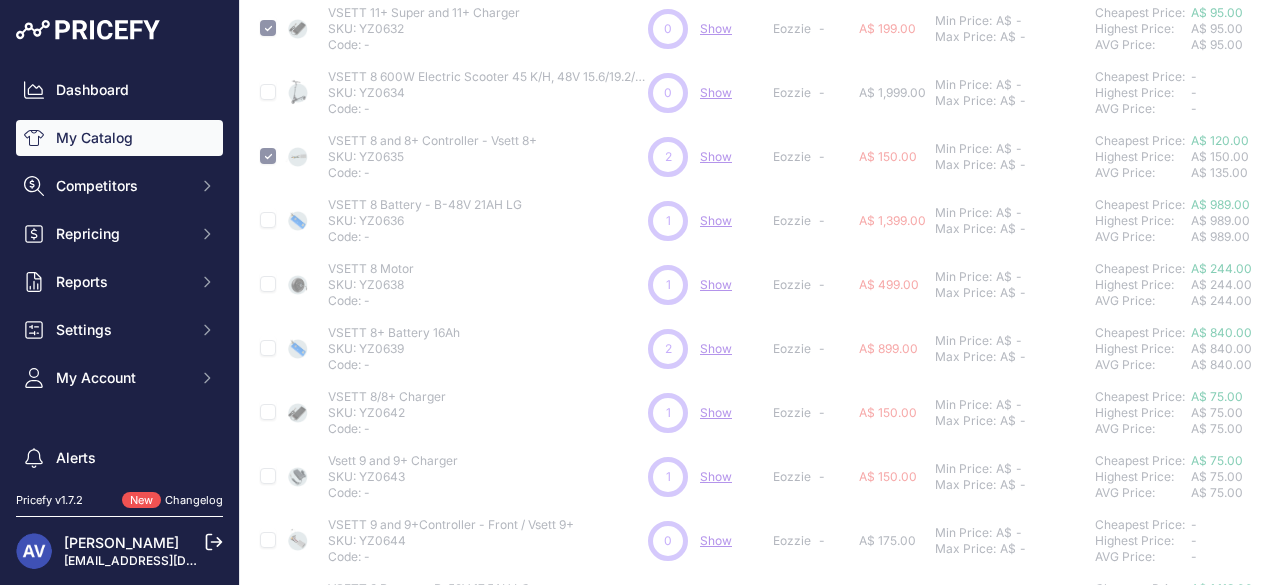 type 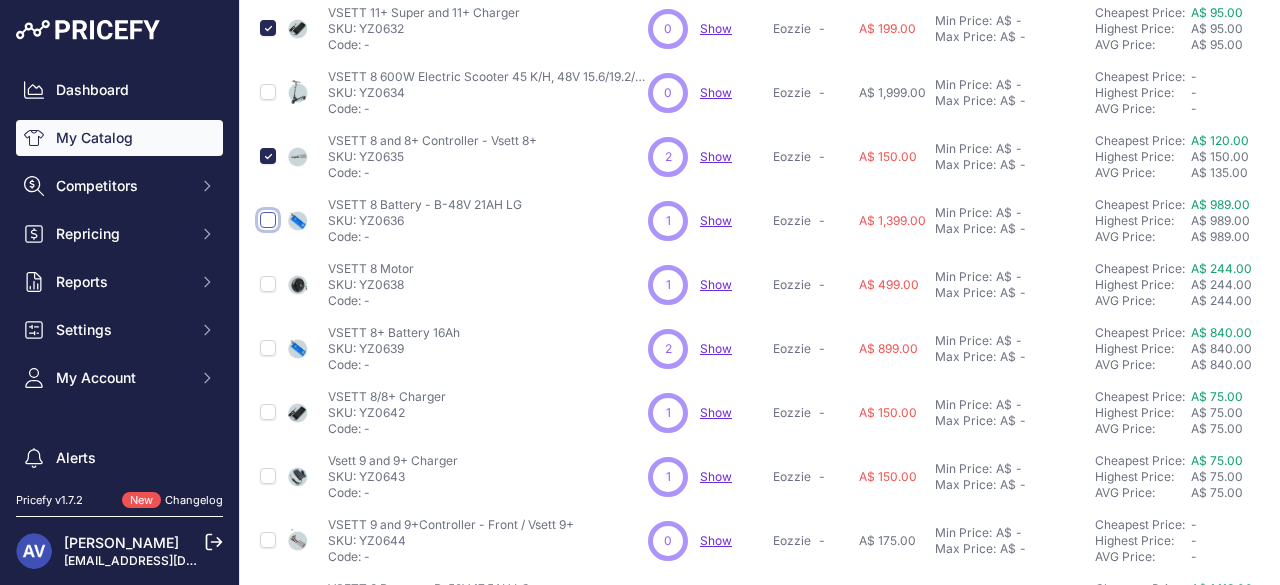 click at bounding box center [268, 220] 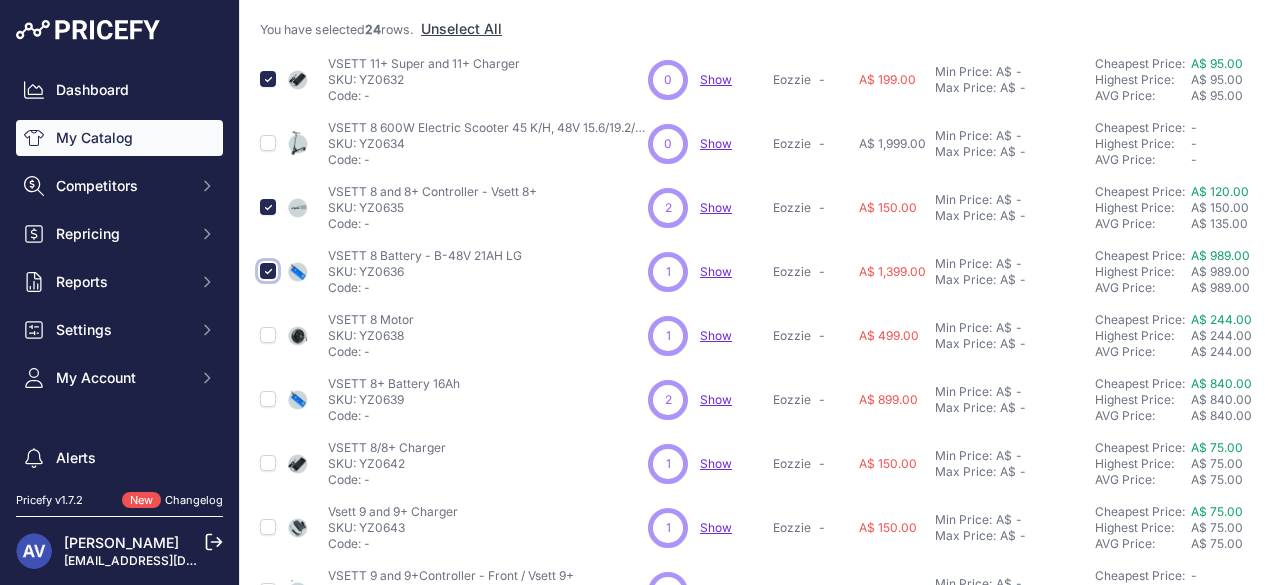 scroll, scrollTop: 248, scrollLeft: 0, axis: vertical 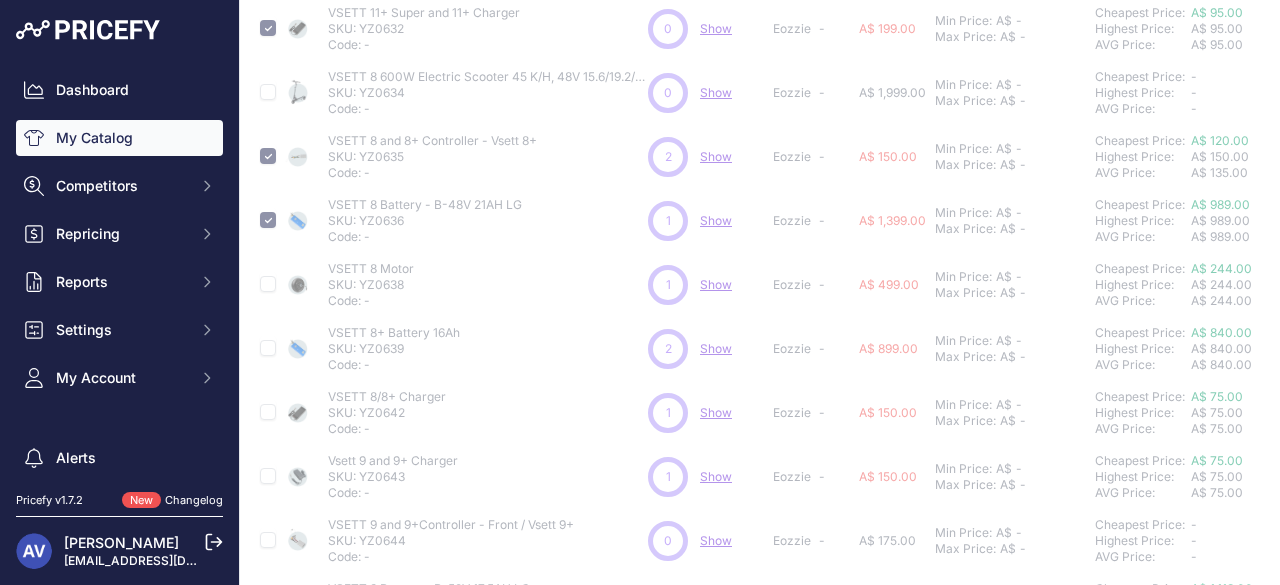 type 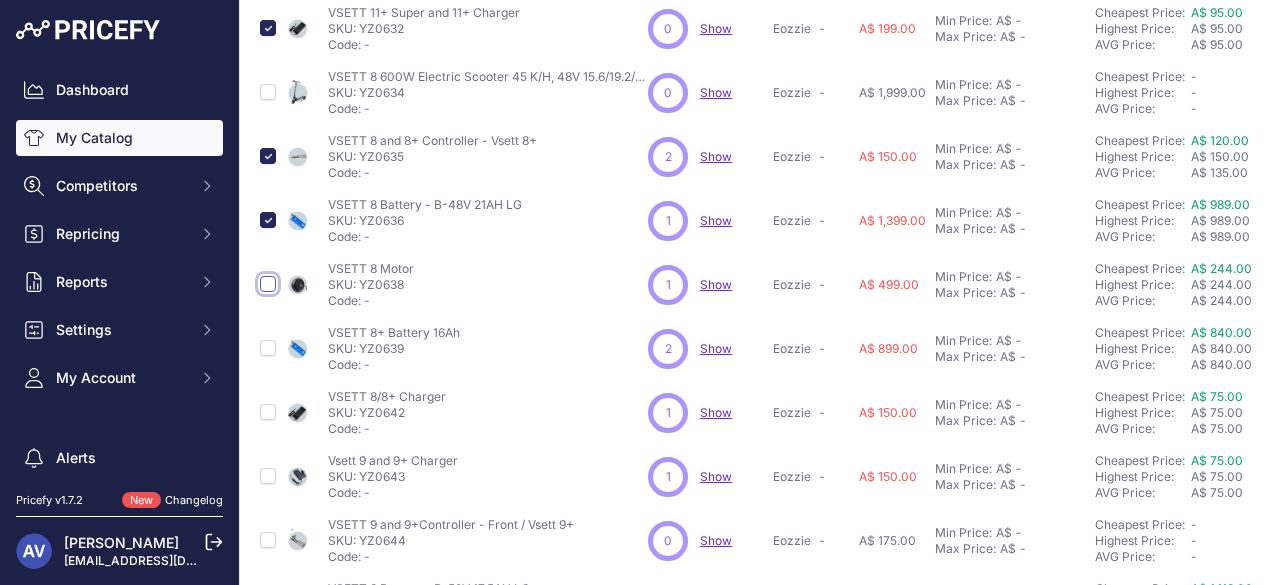 click at bounding box center [268, 284] 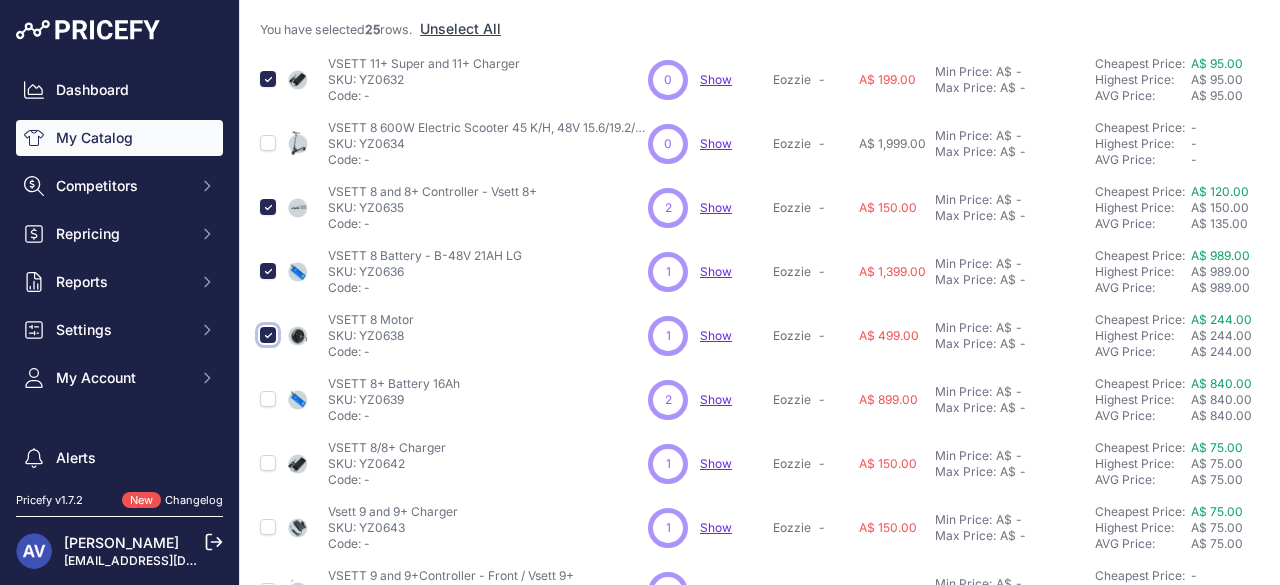 scroll, scrollTop: 248, scrollLeft: 0, axis: vertical 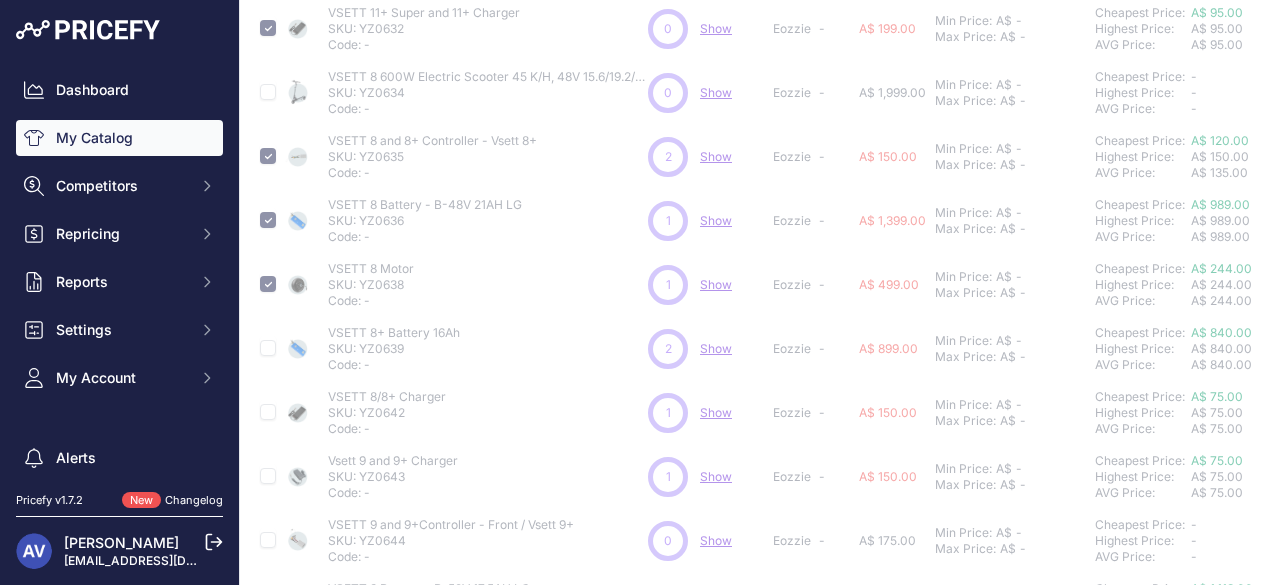 type 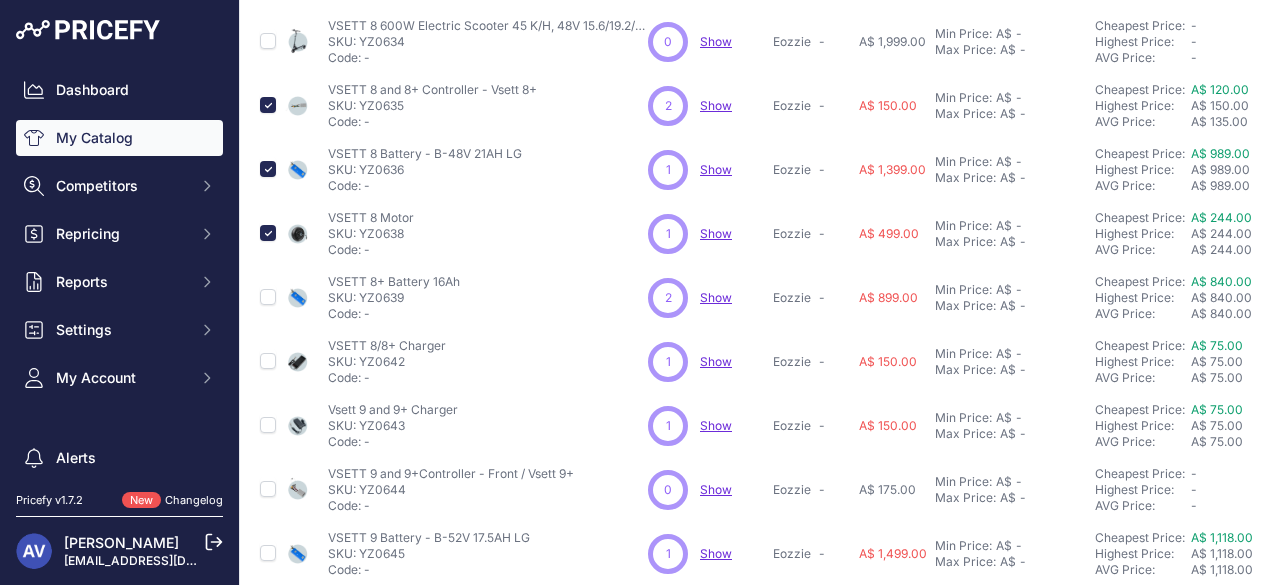 scroll, scrollTop: 197, scrollLeft: 0, axis: vertical 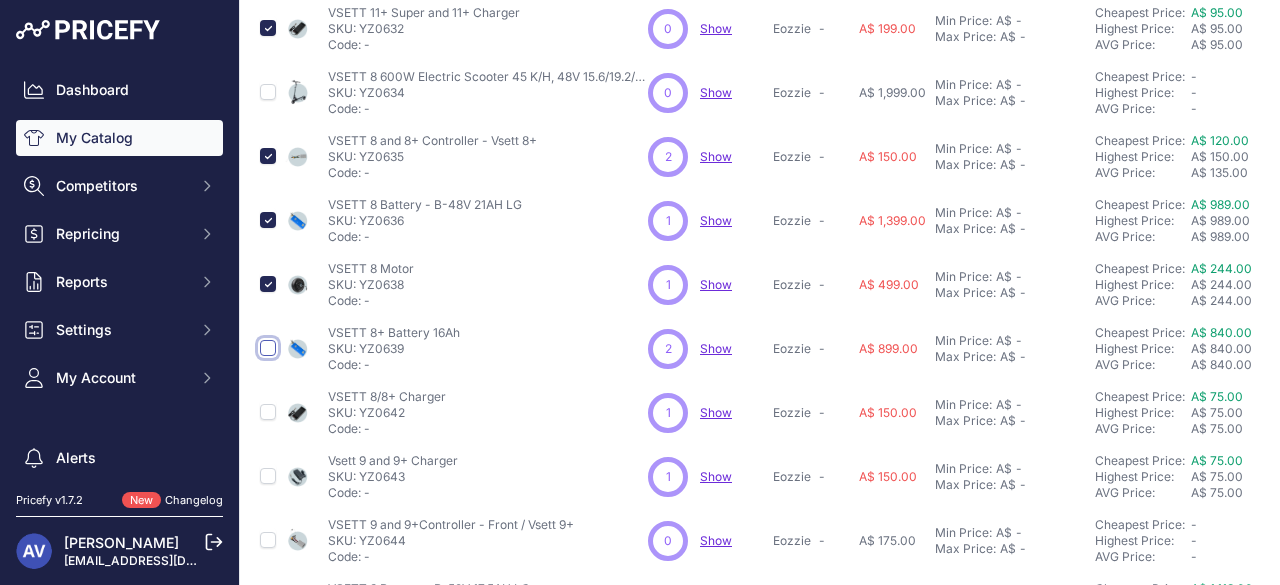 click at bounding box center (268, 348) 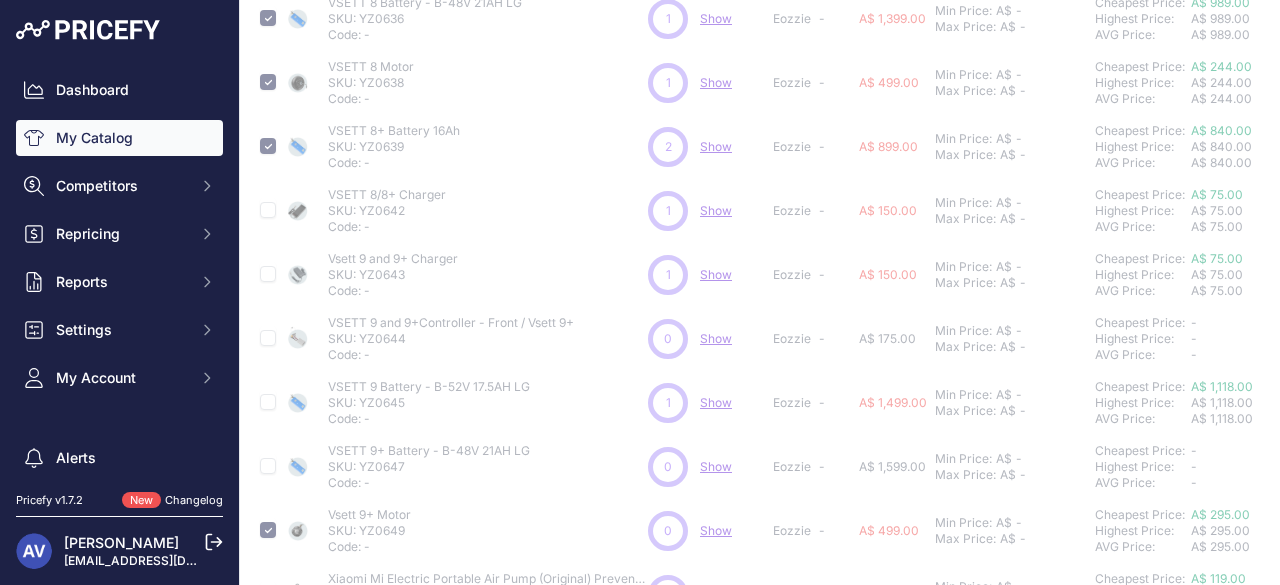 scroll, scrollTop: 452, scrollLeft: 0, axis: vertical 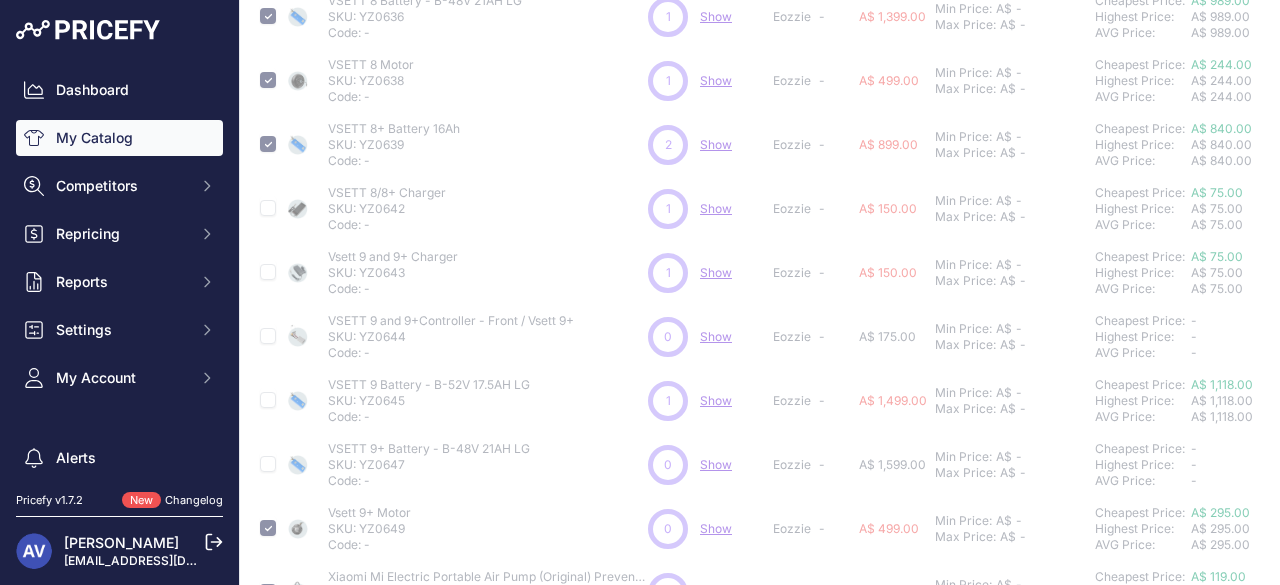 type 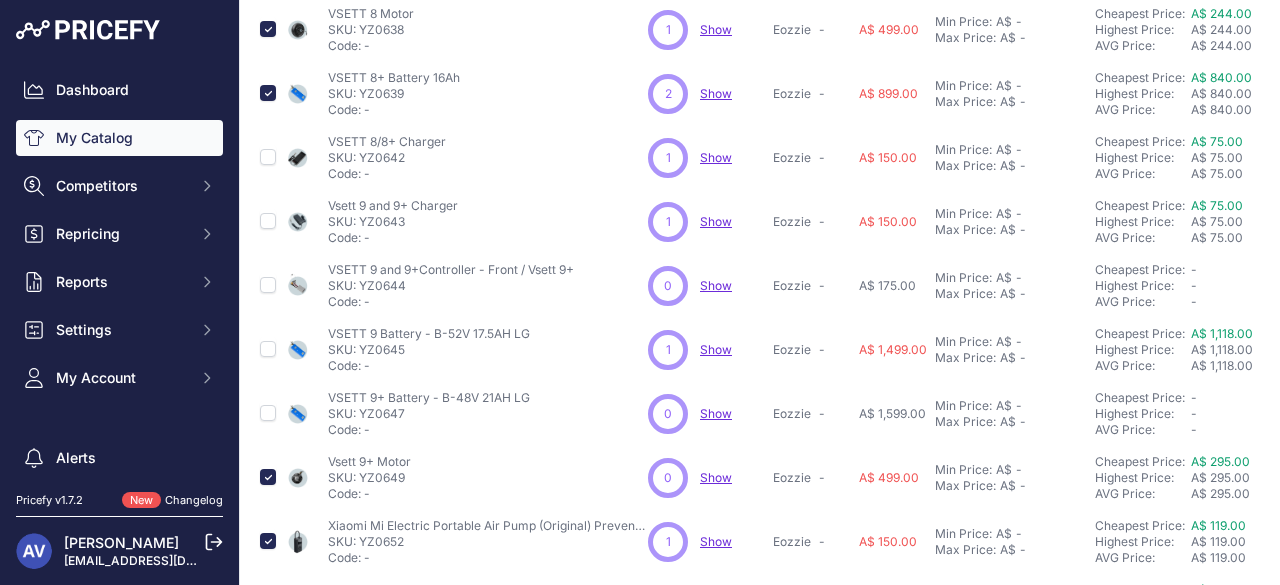 scroll, scrollTop: 401, scrollLeft: 0, axis: vertical 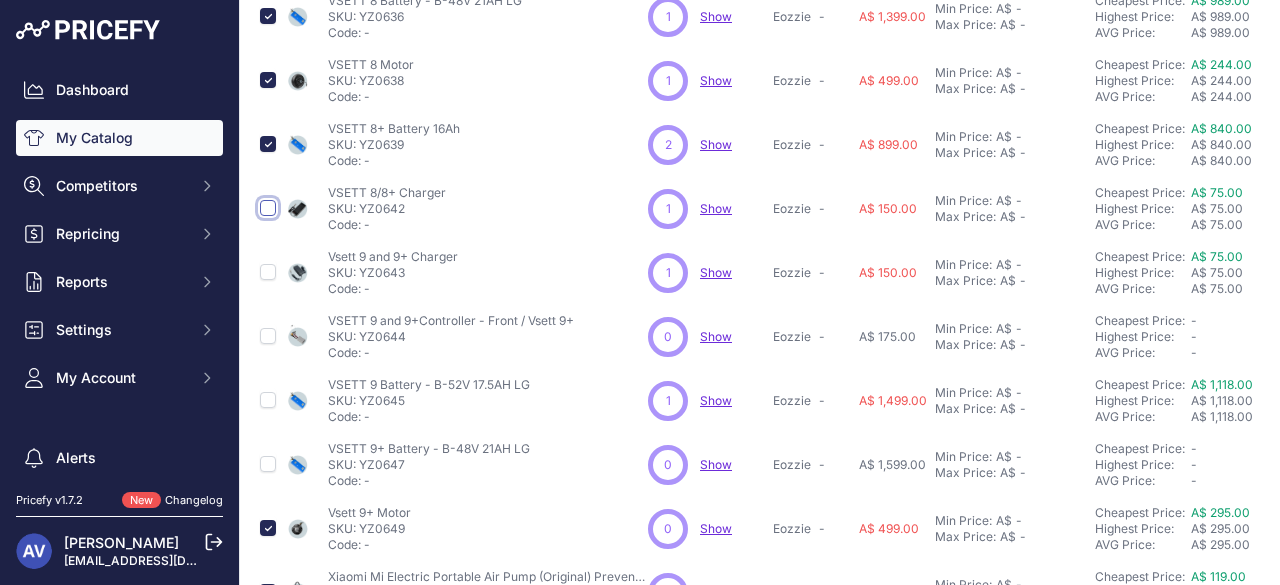 click at bounding box center [268, 208] 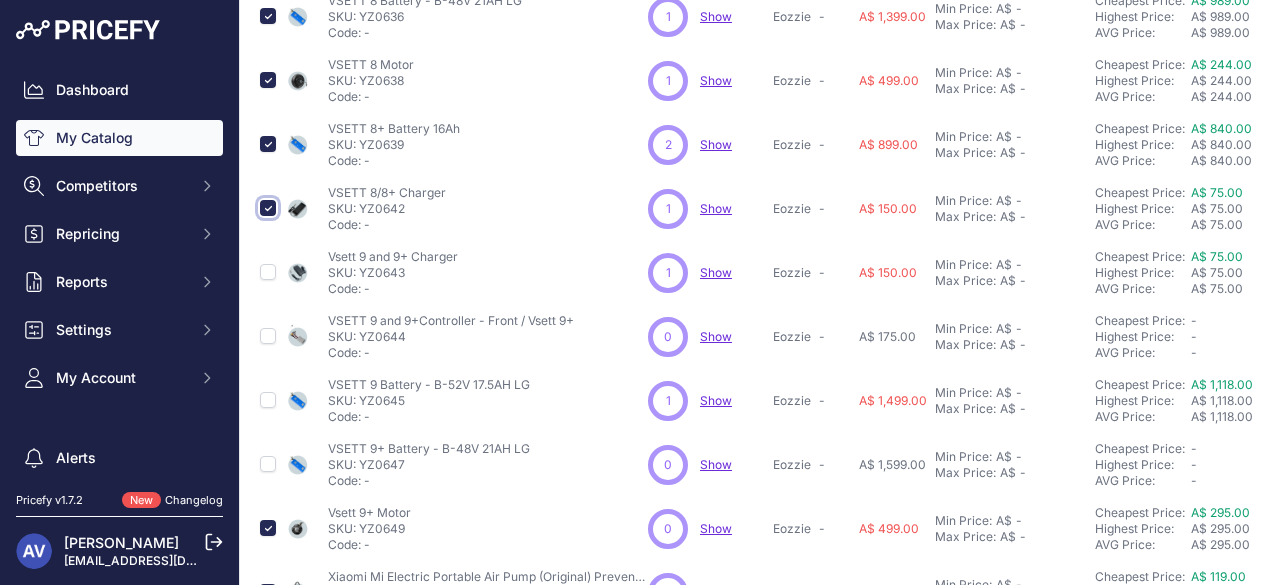 scroll, scrollTop: 452, scrollLeft: 0, axis: vertical 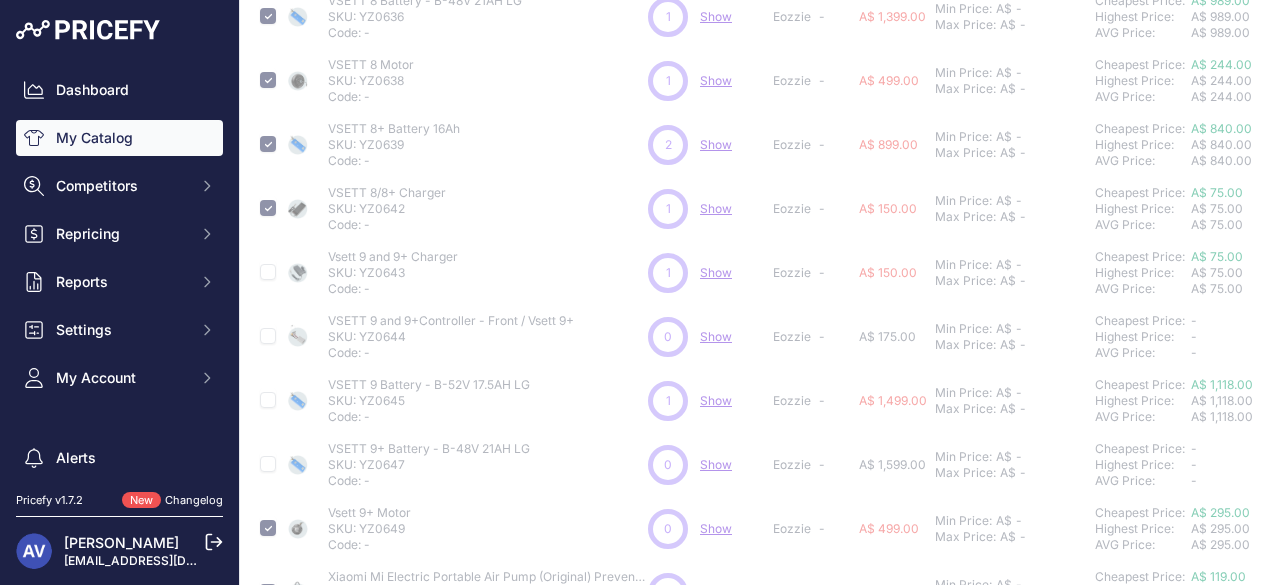 type 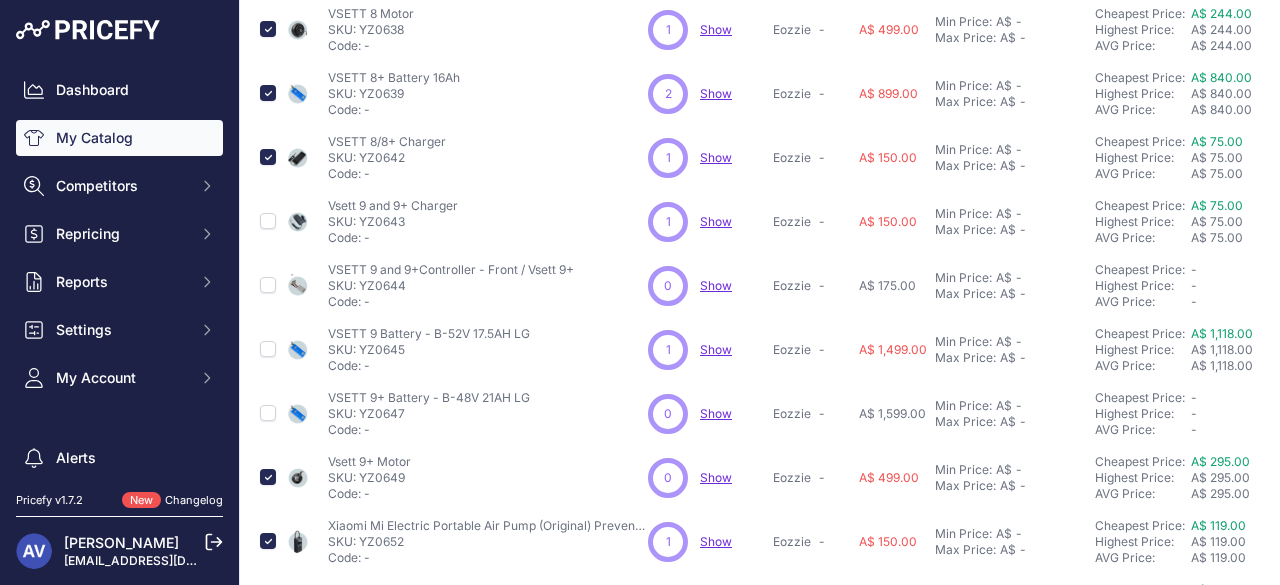 scroll, scrollTop: 401, scrollLeft: 0, axis: vertical 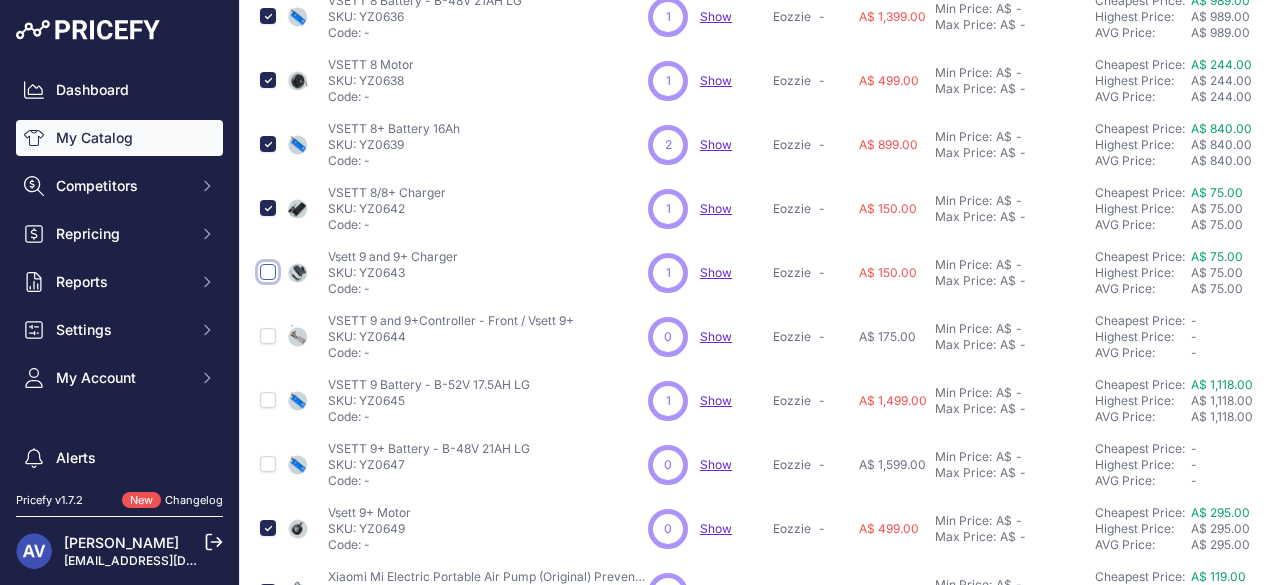 click at bounding box center (268, 272) 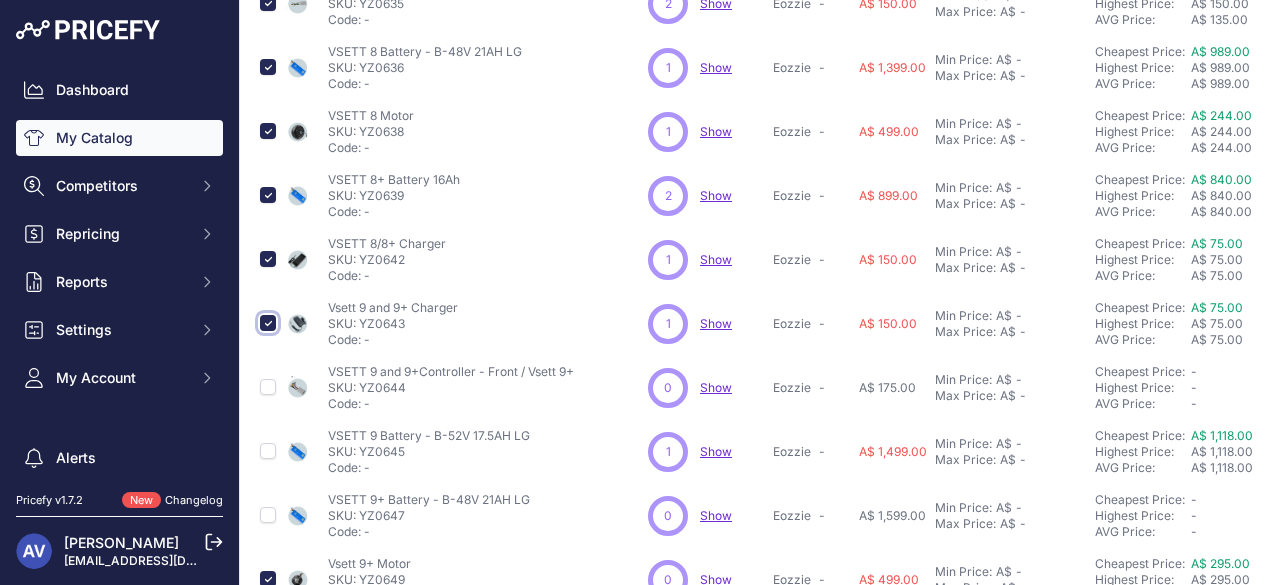 scroll, scrollTop: 452, scrollLeft: 0, axis: vertical 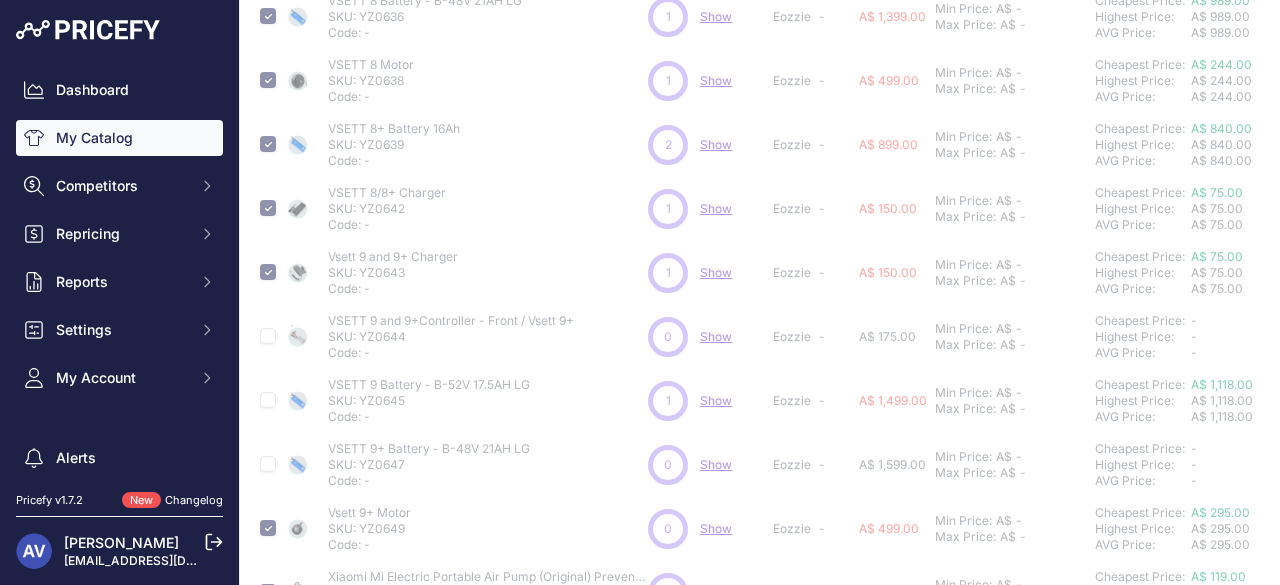 type 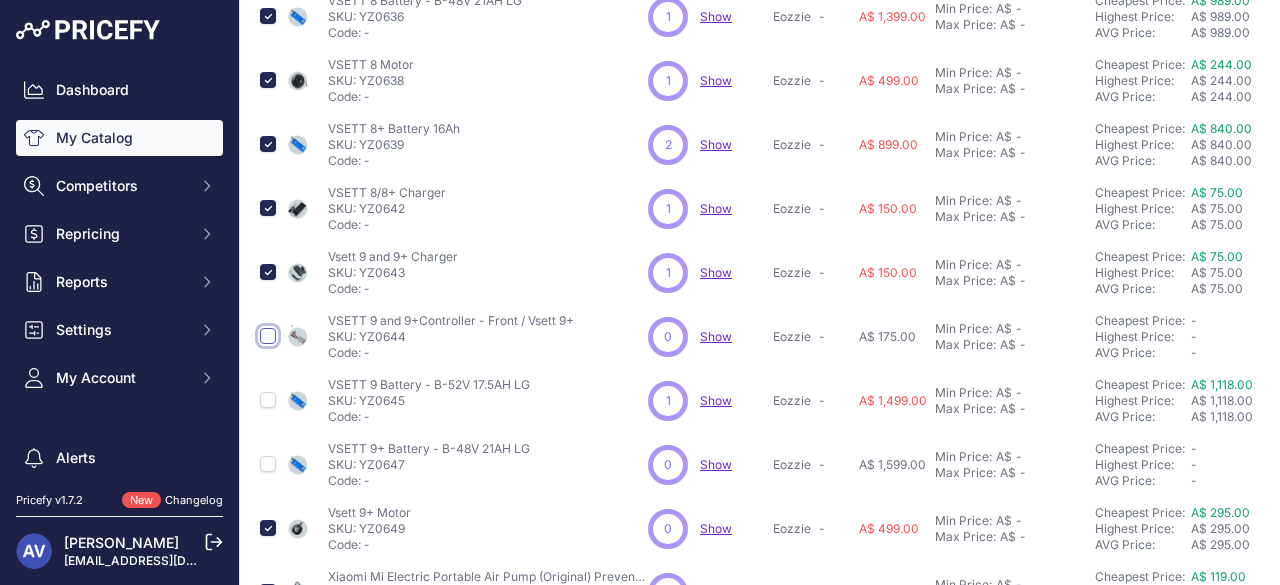 click at bounding box center [268, 336] 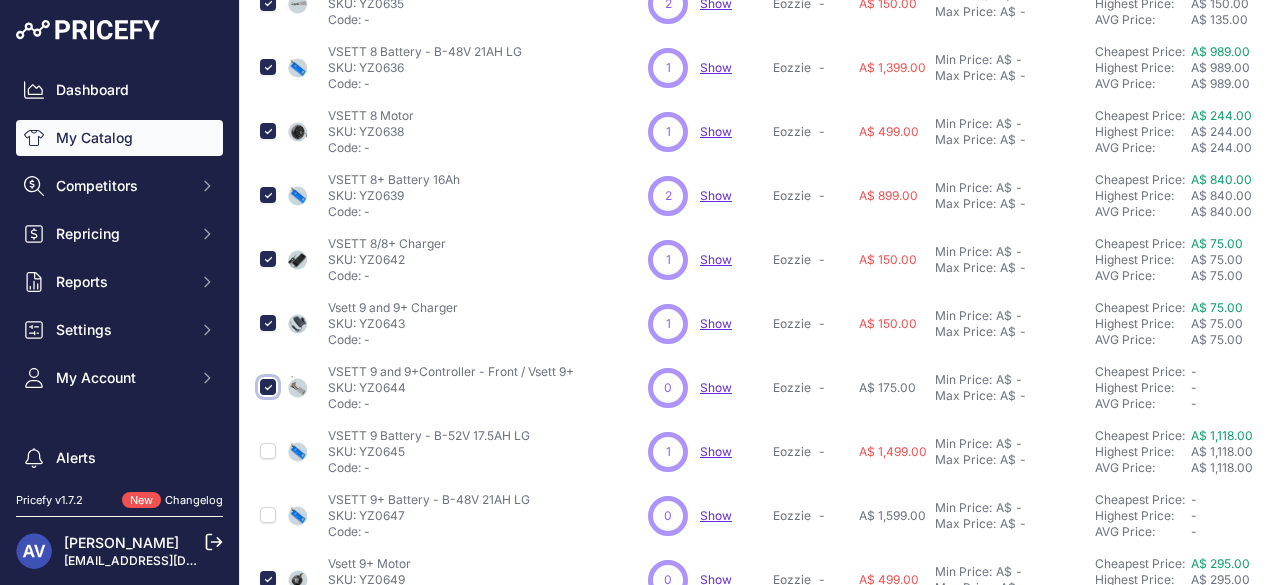 scroll, scrollTop: 452, scrollLeft: 0, axis: vertical 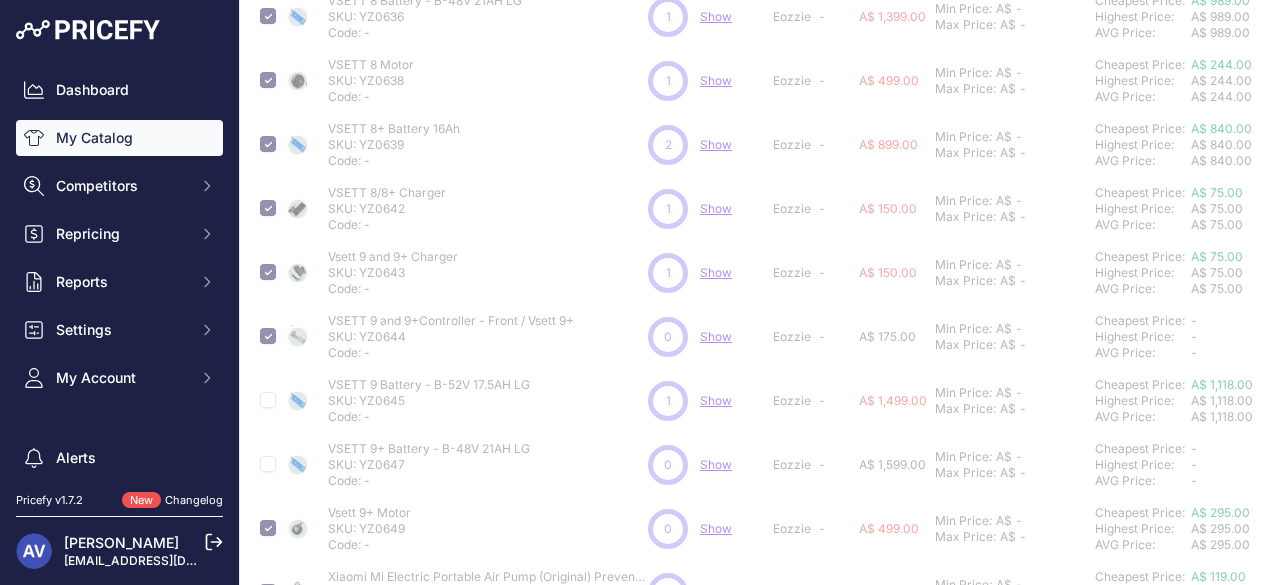 type 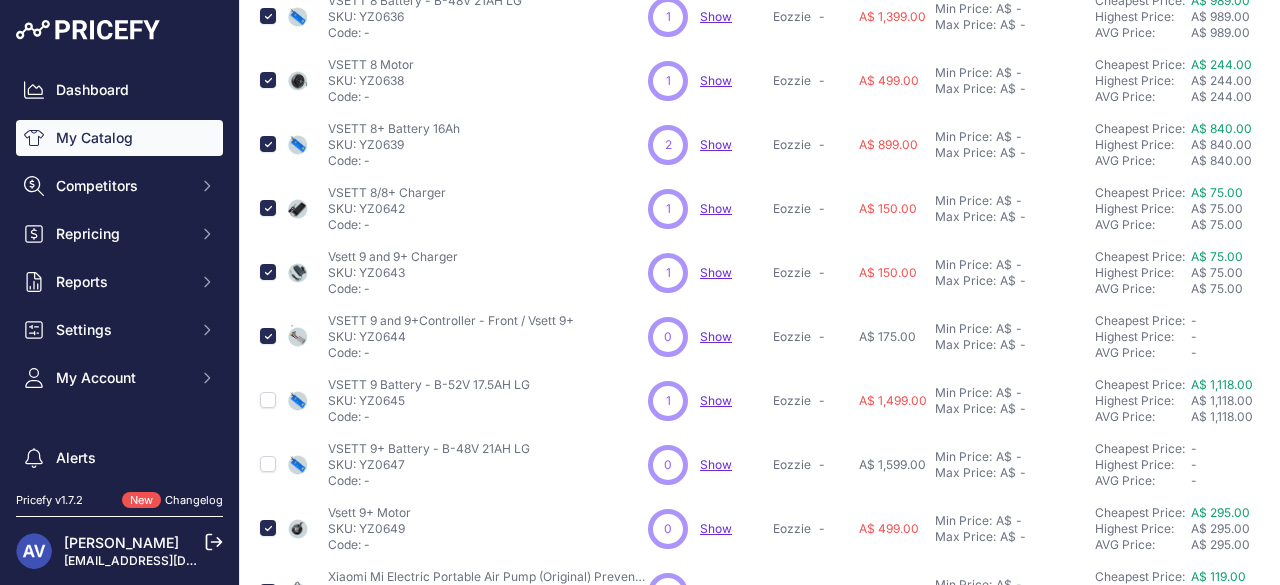 click at bounding box center (268, 400) 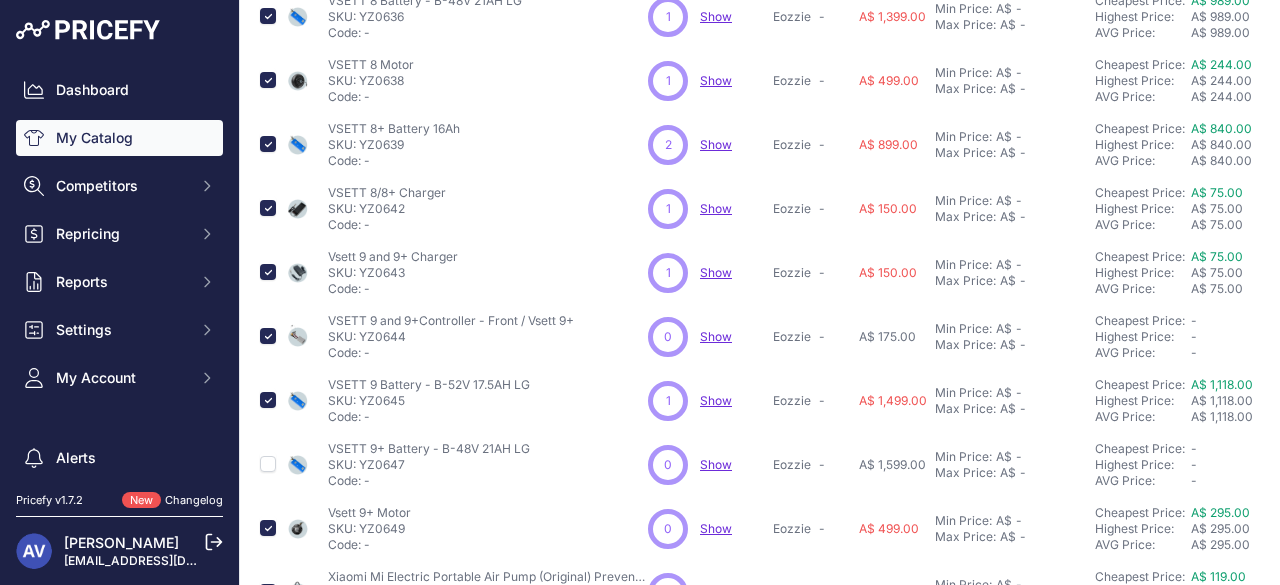 scroll, scrollTop: 452, scrollLeft: 0, axis: vertical 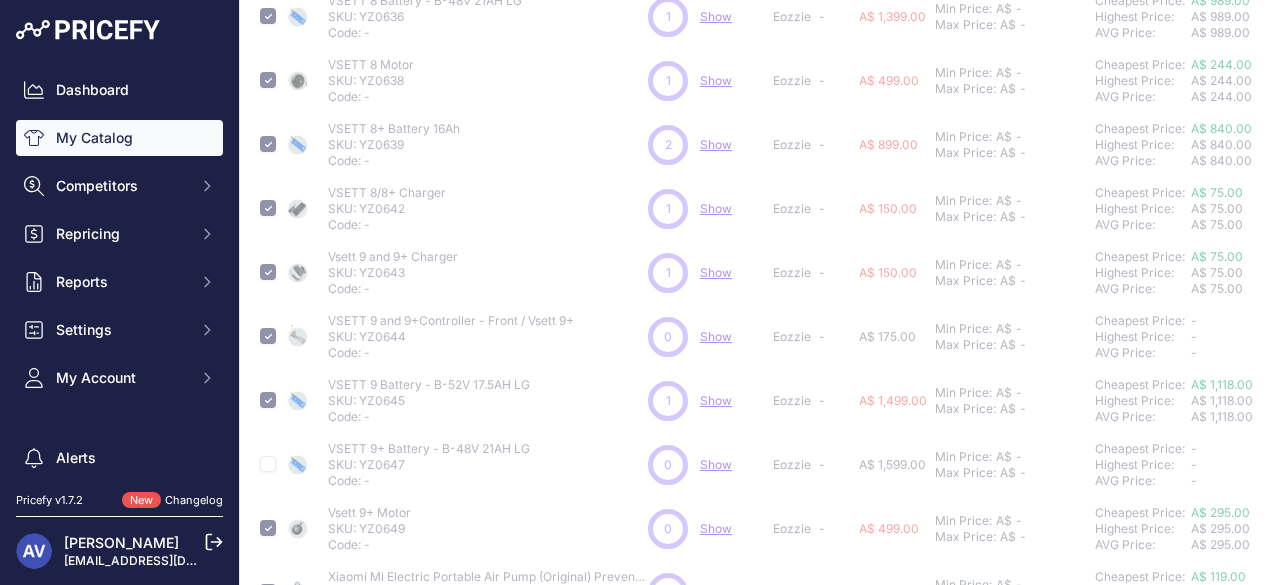 type 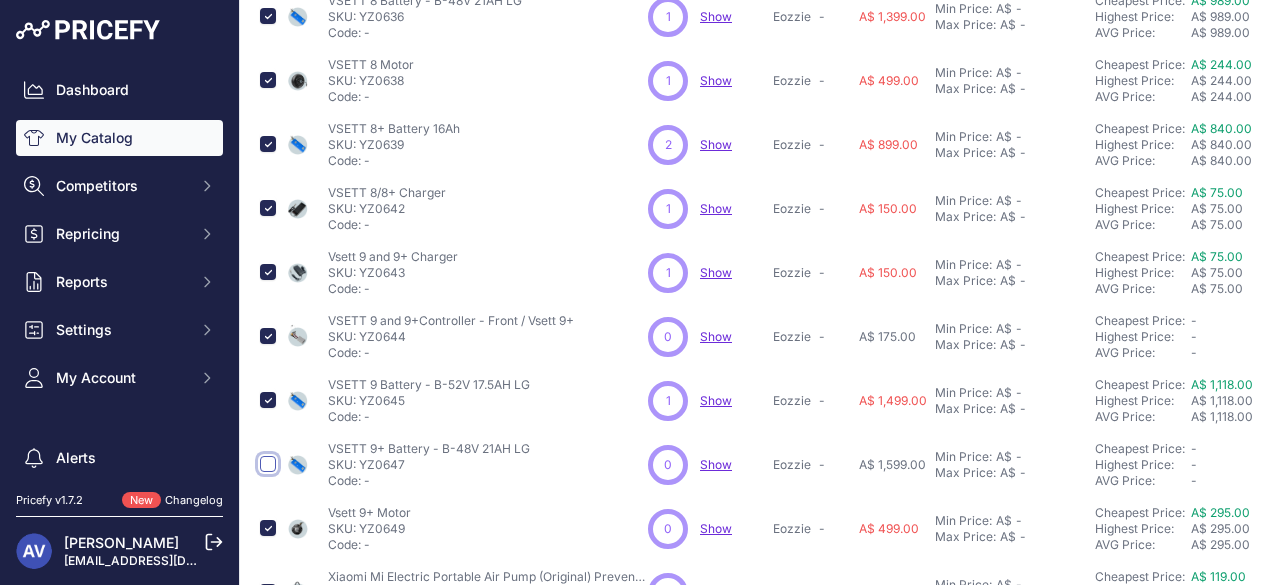 click at bounding box center [268, 464] 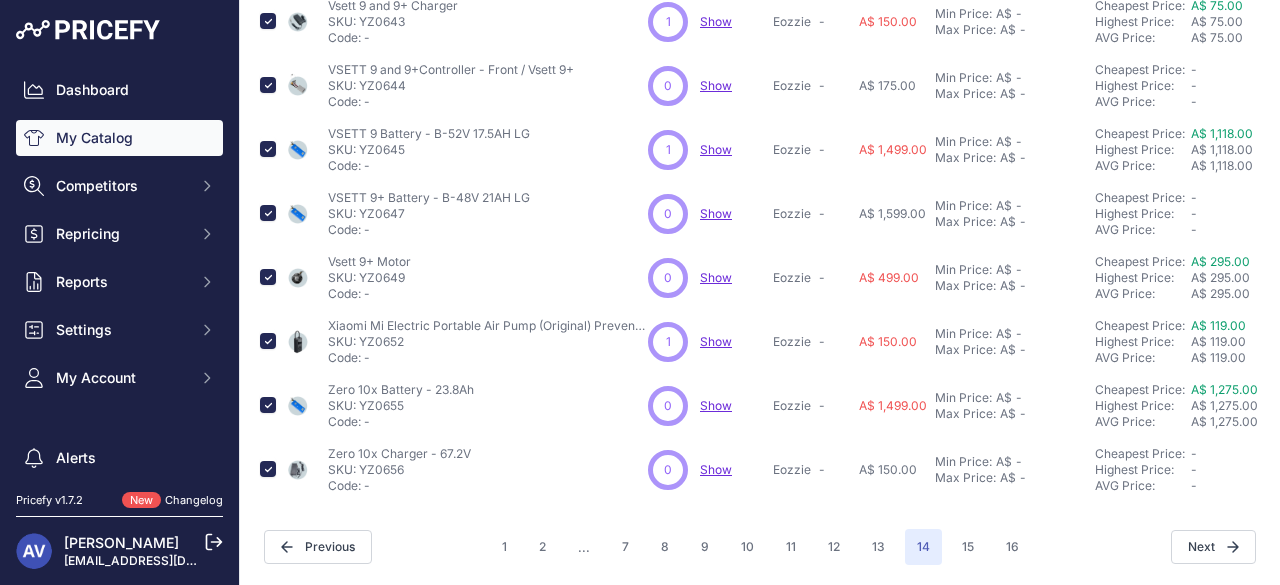 scroll, scrollTop: 664, scrollLeft: 0, axis: vertical 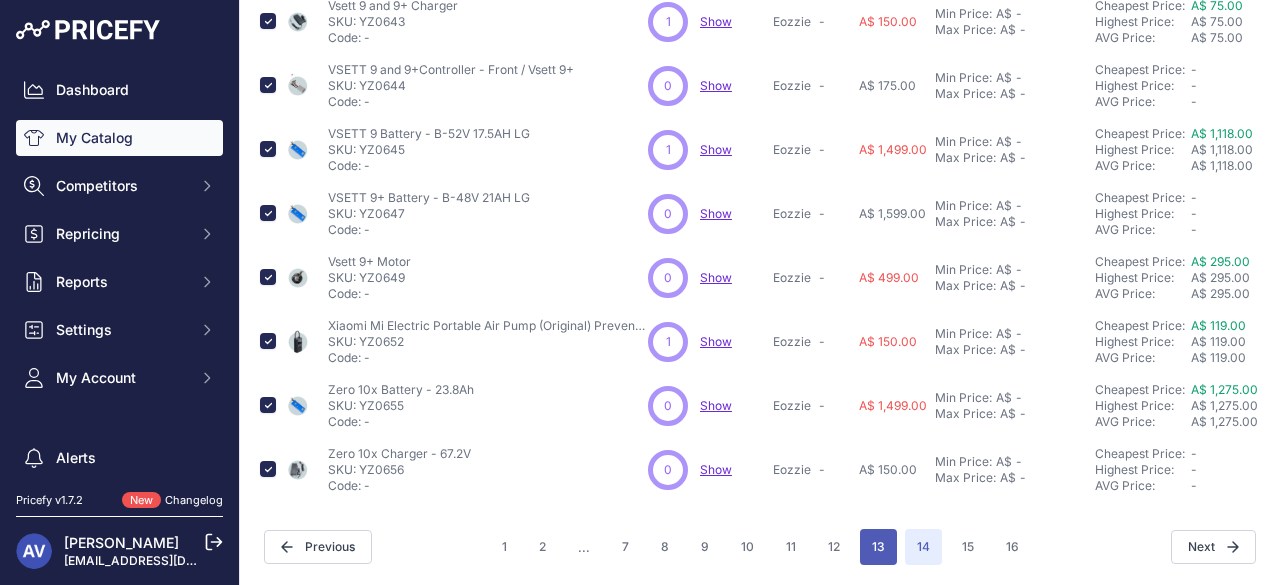 click on "13" at bounding box center [878, 547] 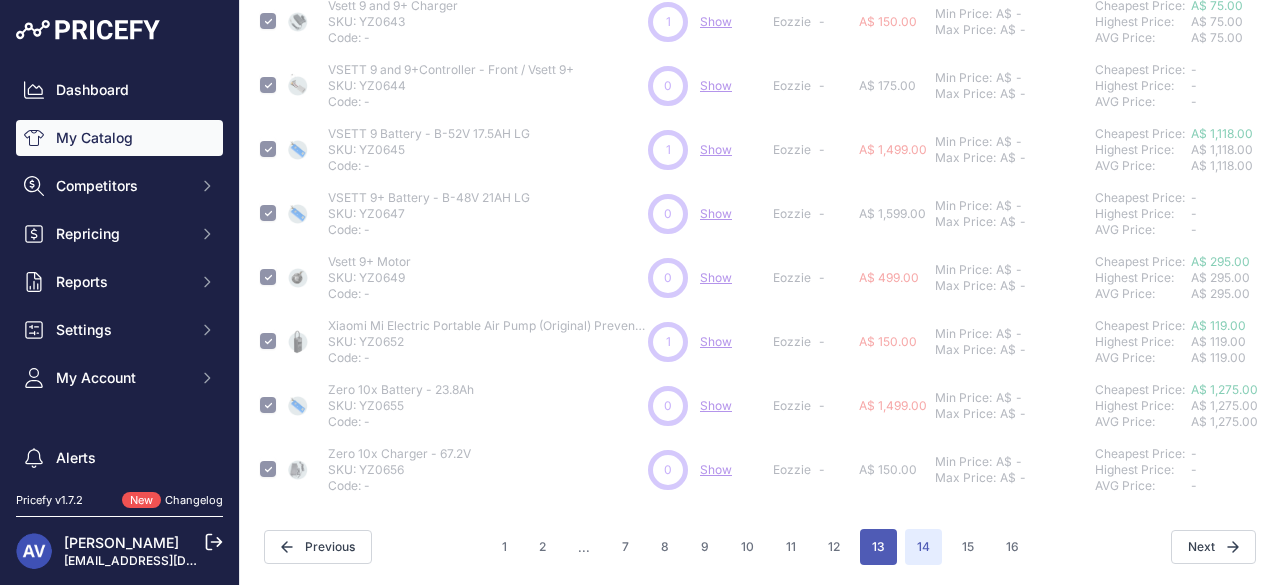 type 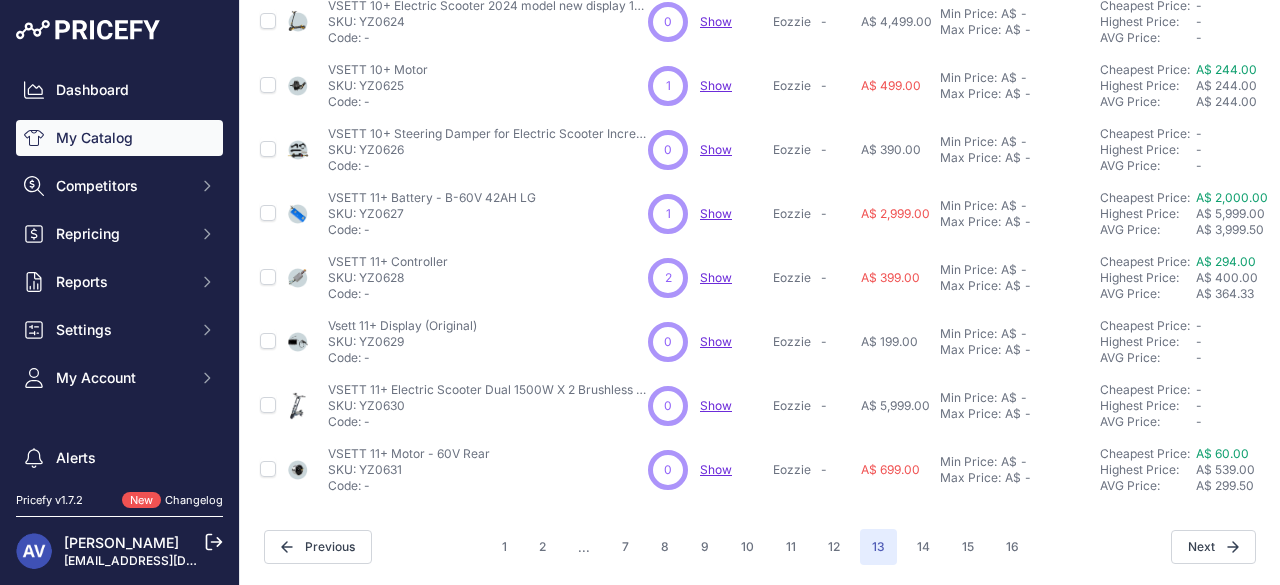 scroll, scrollTop: 664, scrollLeft: 0, axis: vertical 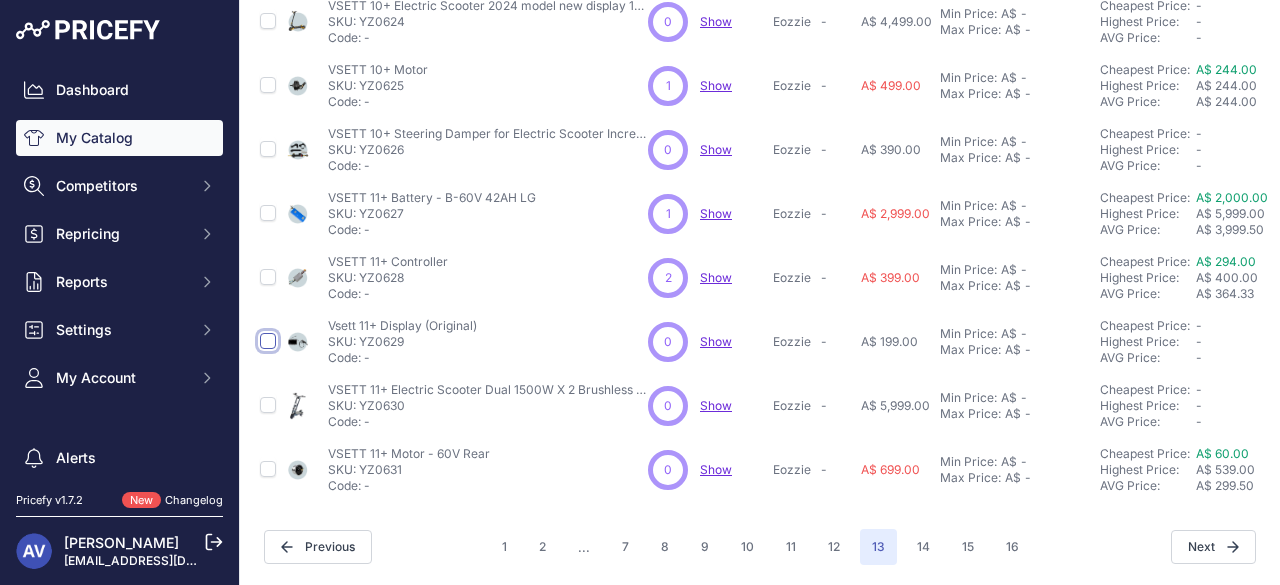 click at bounding box center (268, 341) 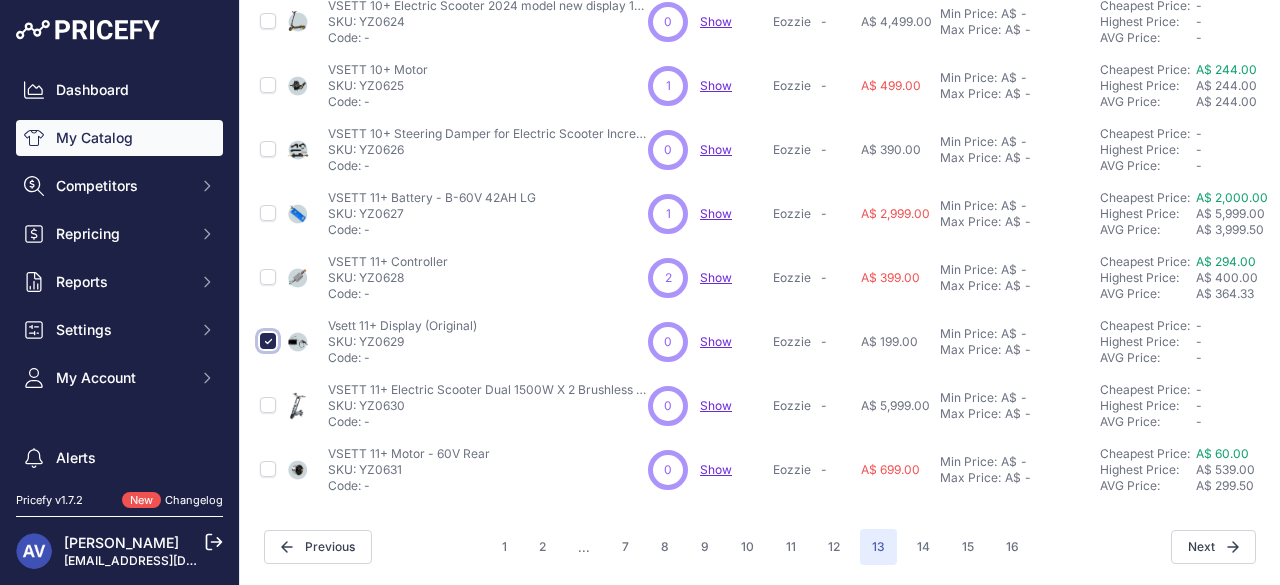 scroll, scrollTop: 715, scrollLeft: 0, axis: vertical 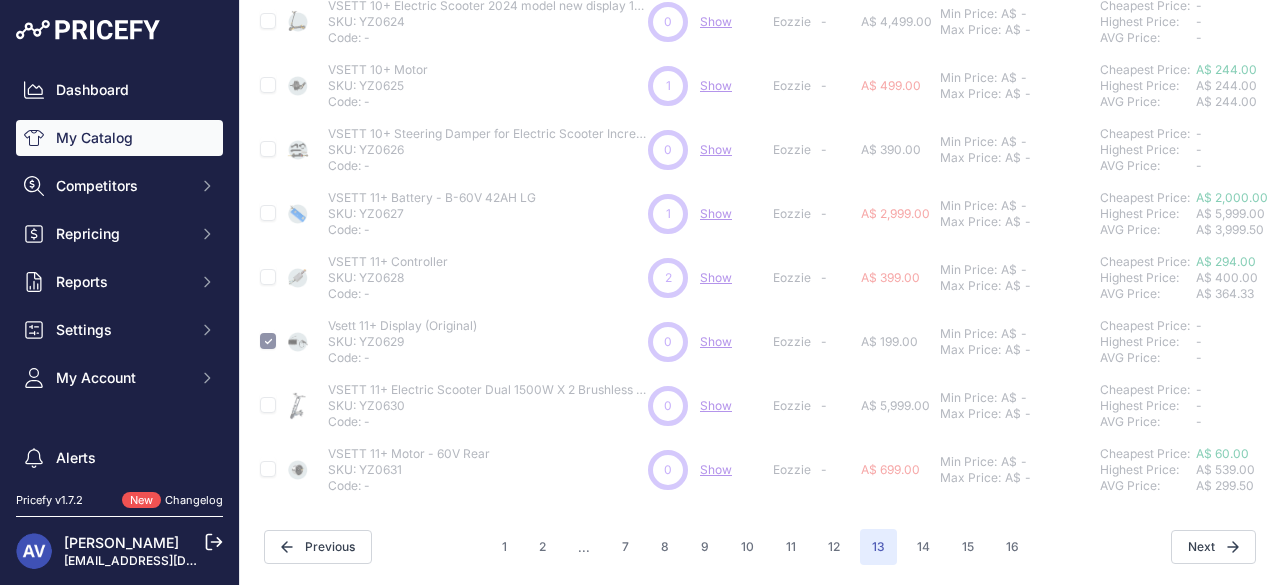 type 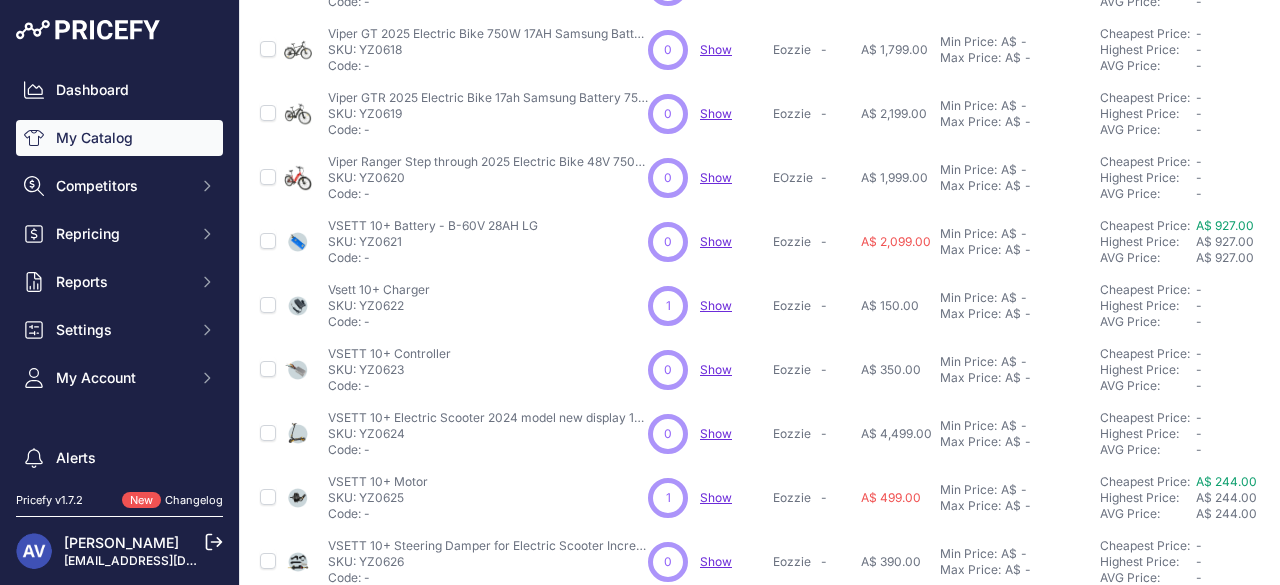 scroll, scrollTop: 268, scrollLeft: 0, axis: vertical 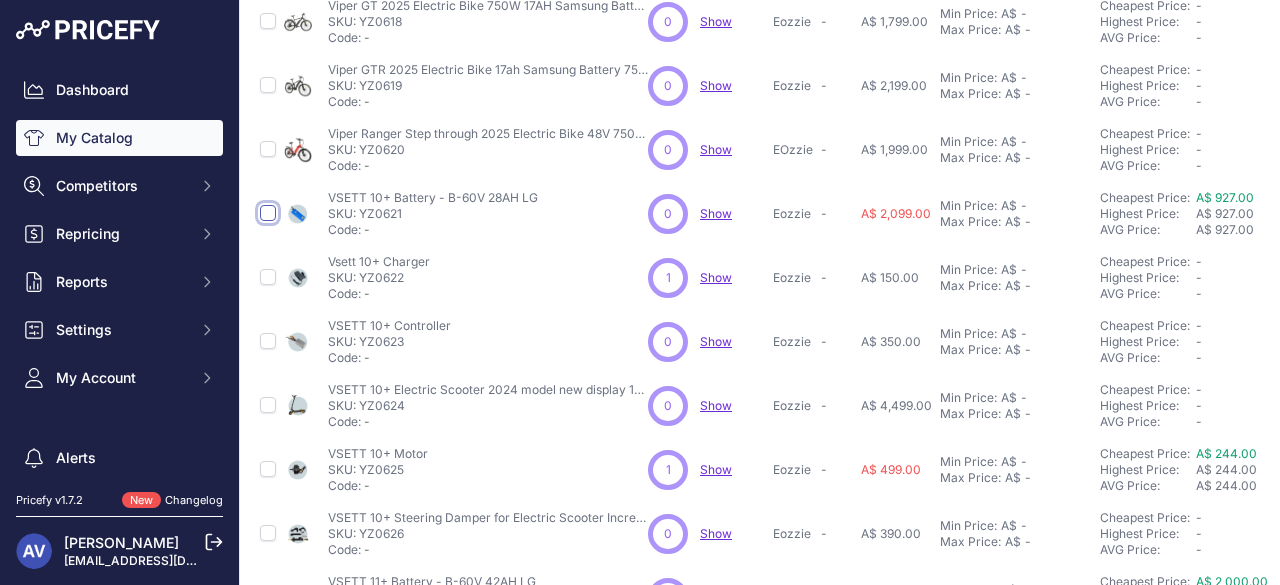 click at bounding box center [268, 213] 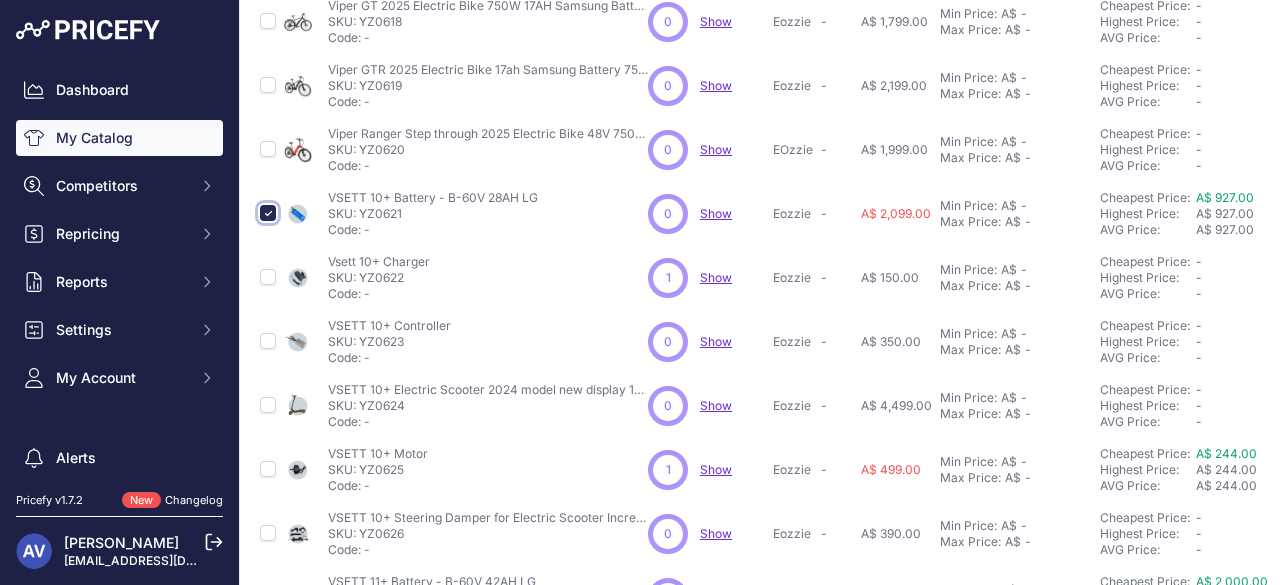scroll, scrollTop: 318, scrollLeft: 0, axis: vertical 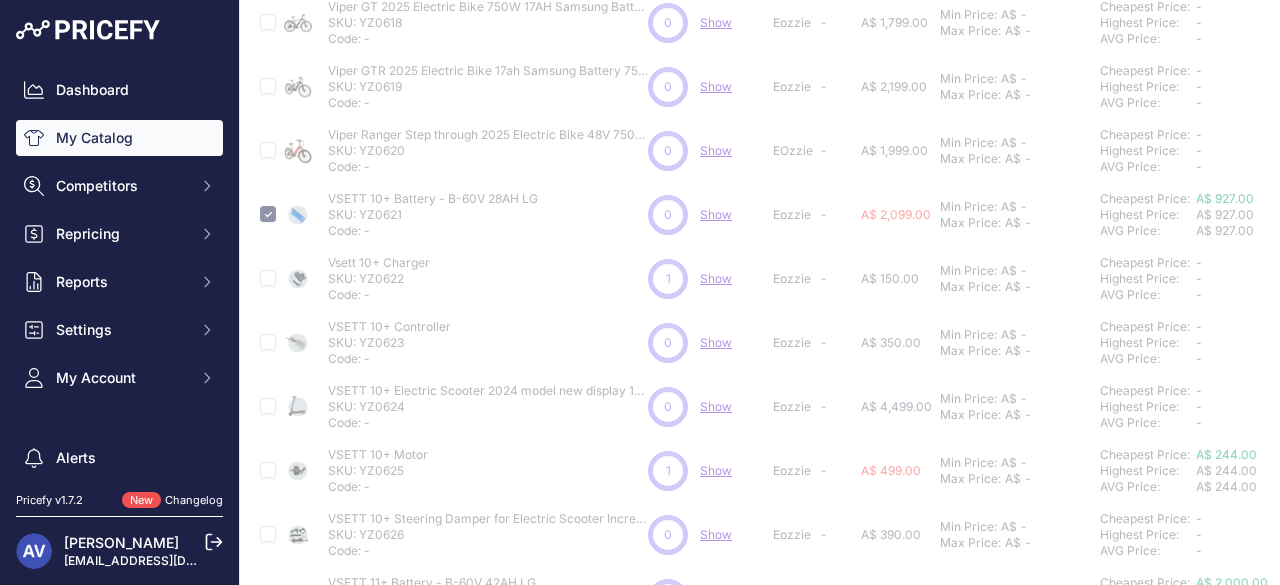 type 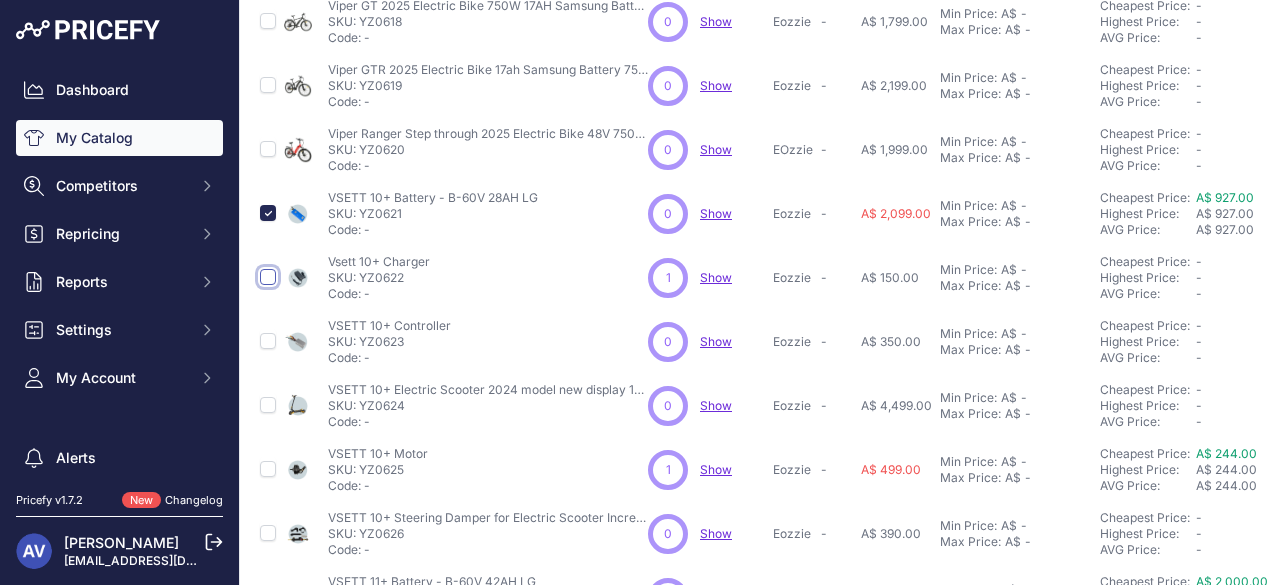 click at bounding box center (268, 277) 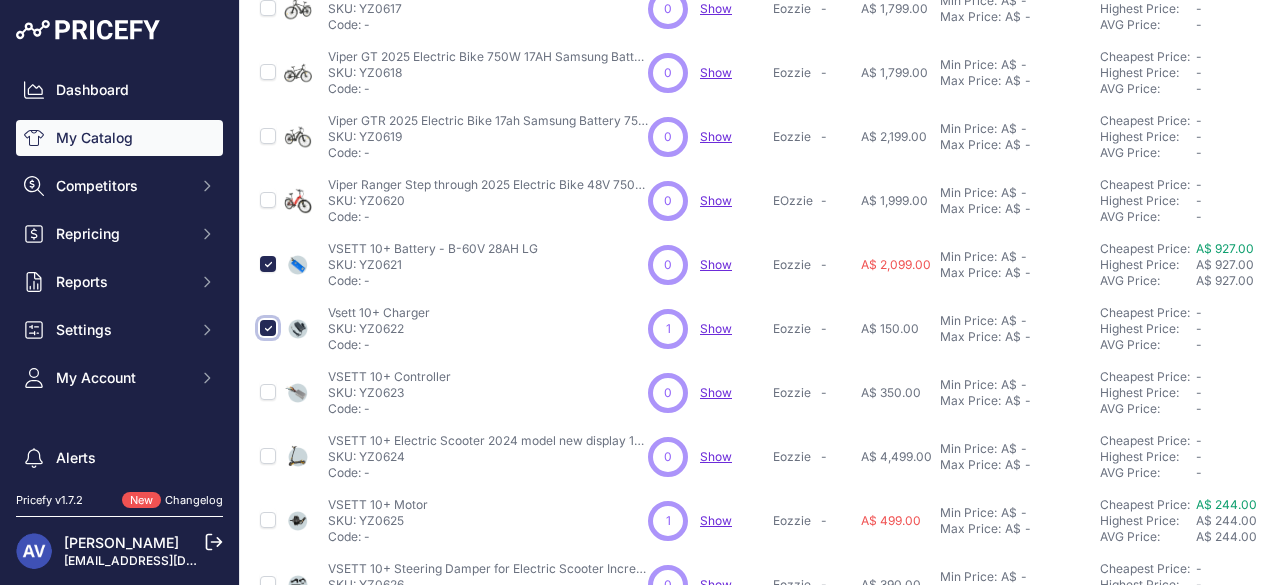 scroll, scrollTop: 318, scrollLeft: 0, axis: vertical 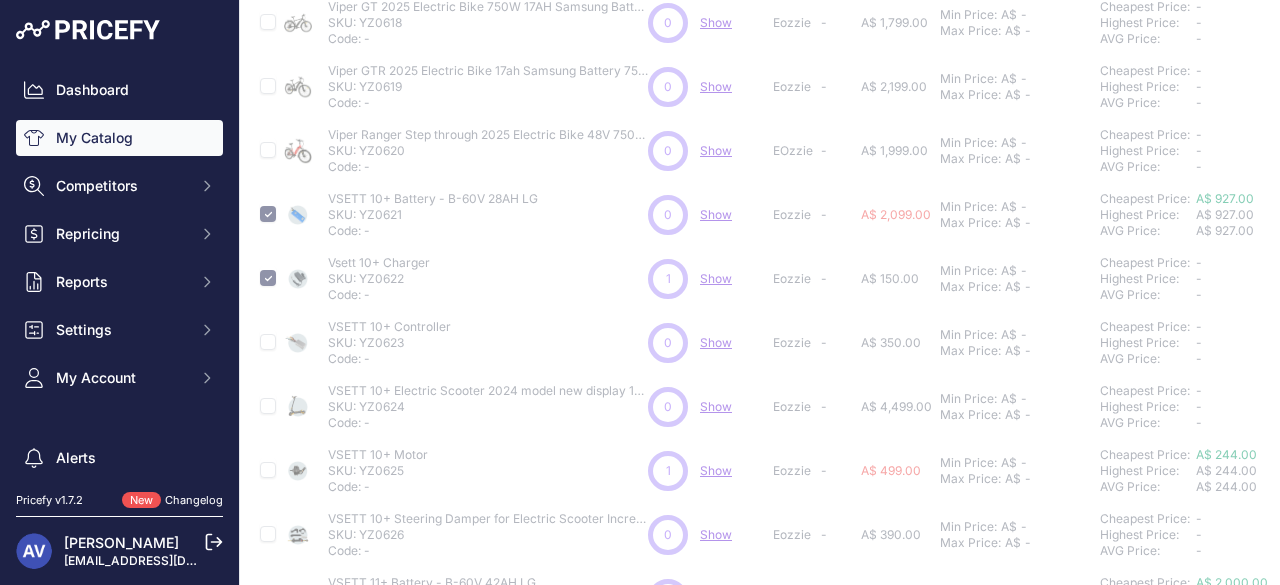 type 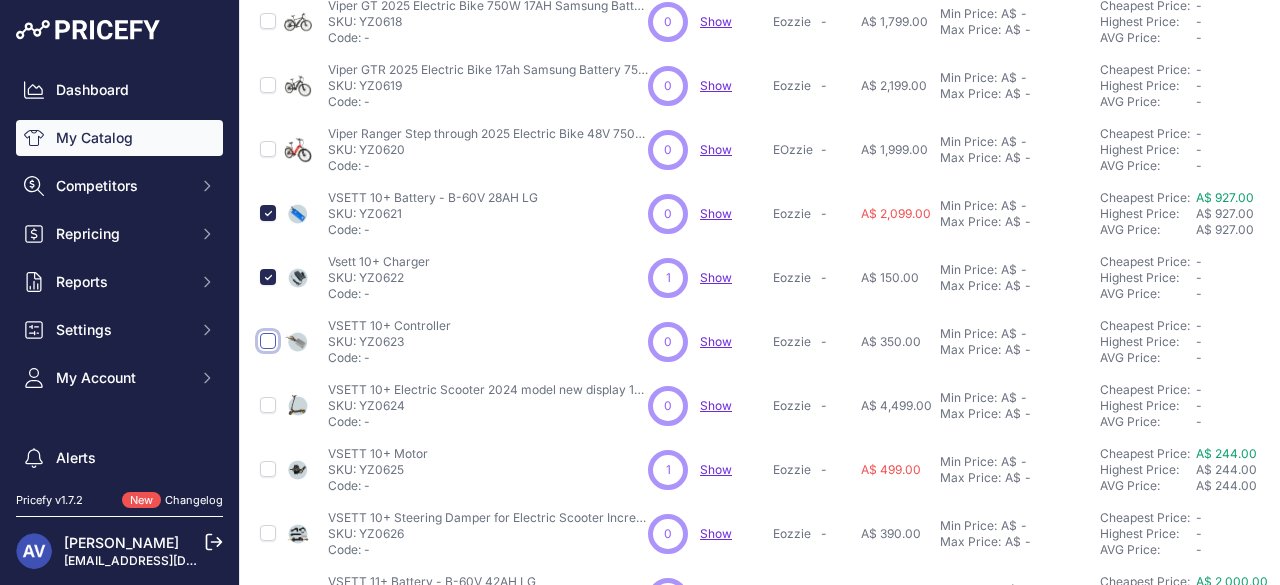 click at bounding box center [268, 341] 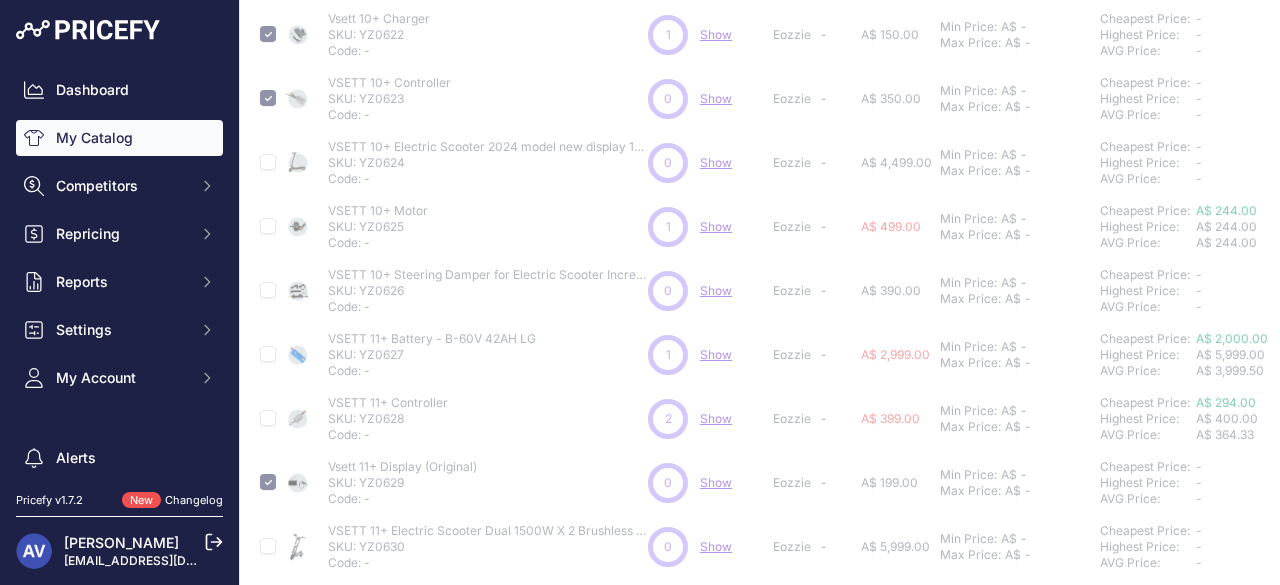 scroll, scrollTop: 574, scrollLeft: 0, axis: vertical 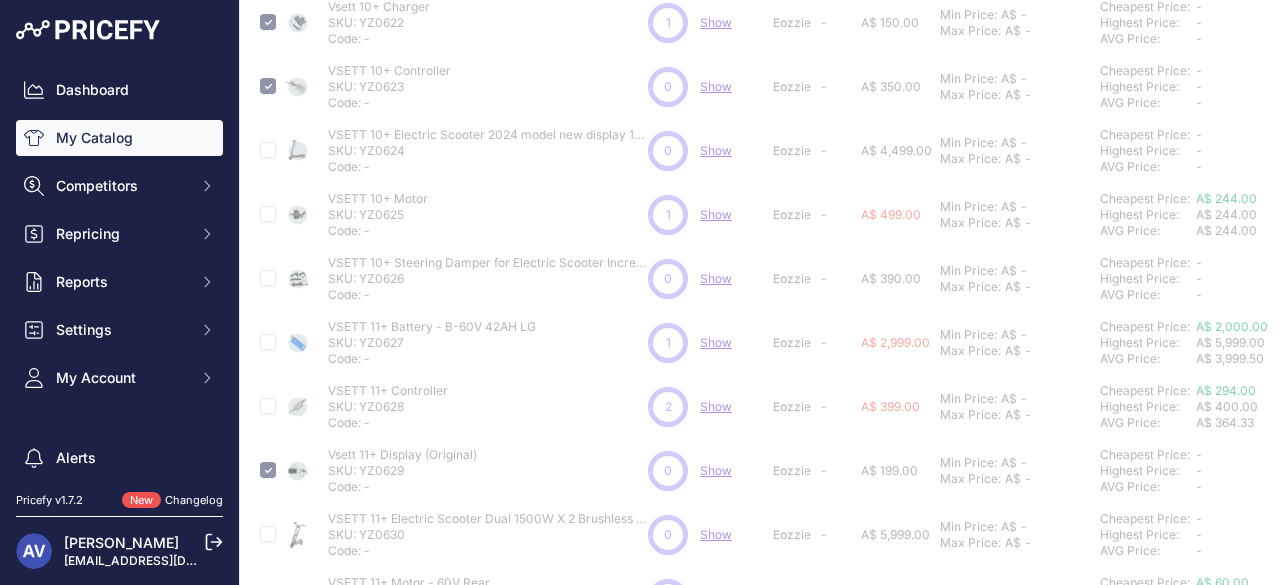 type 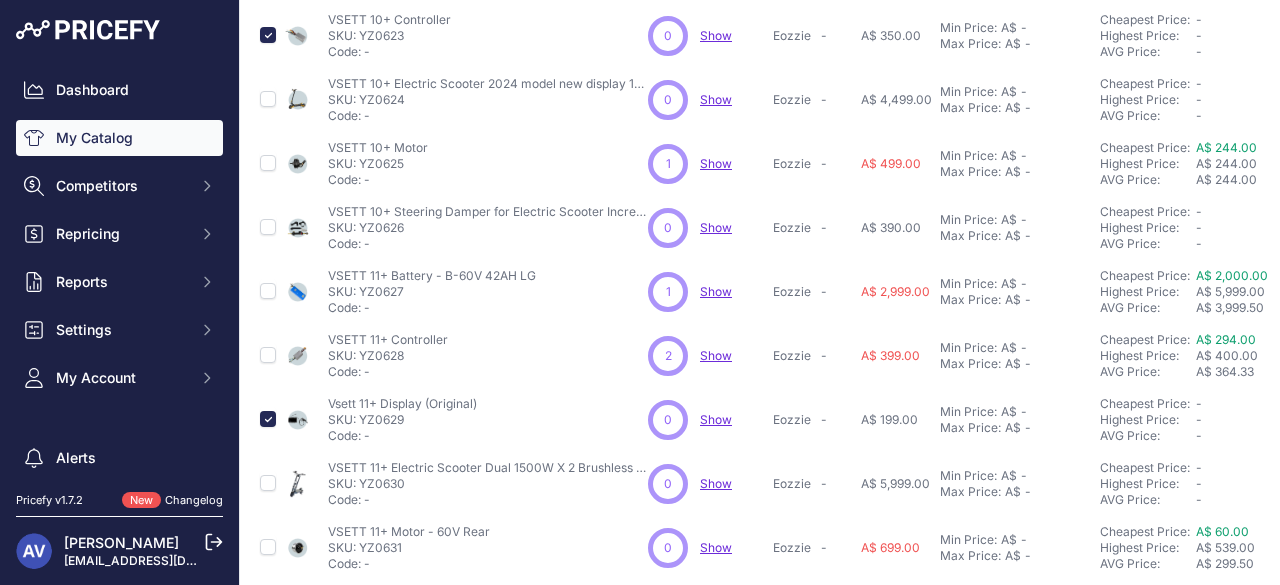 scroll, scrollTop: 524, scrollLeft: 0, axis: vertical 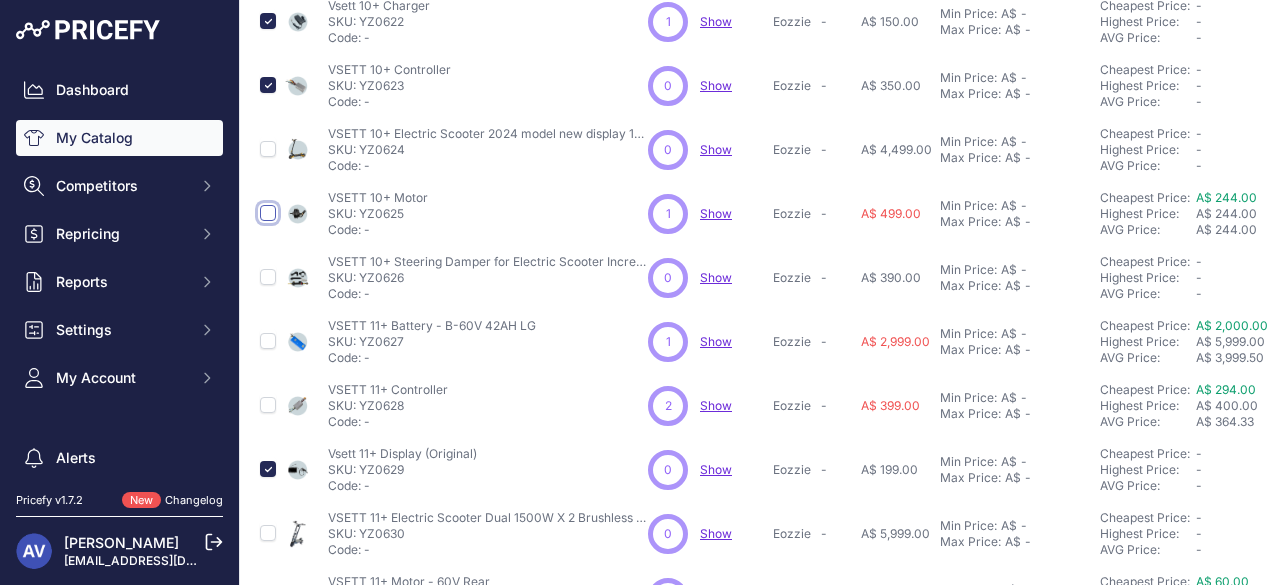 click at bounding box center [268, 213] 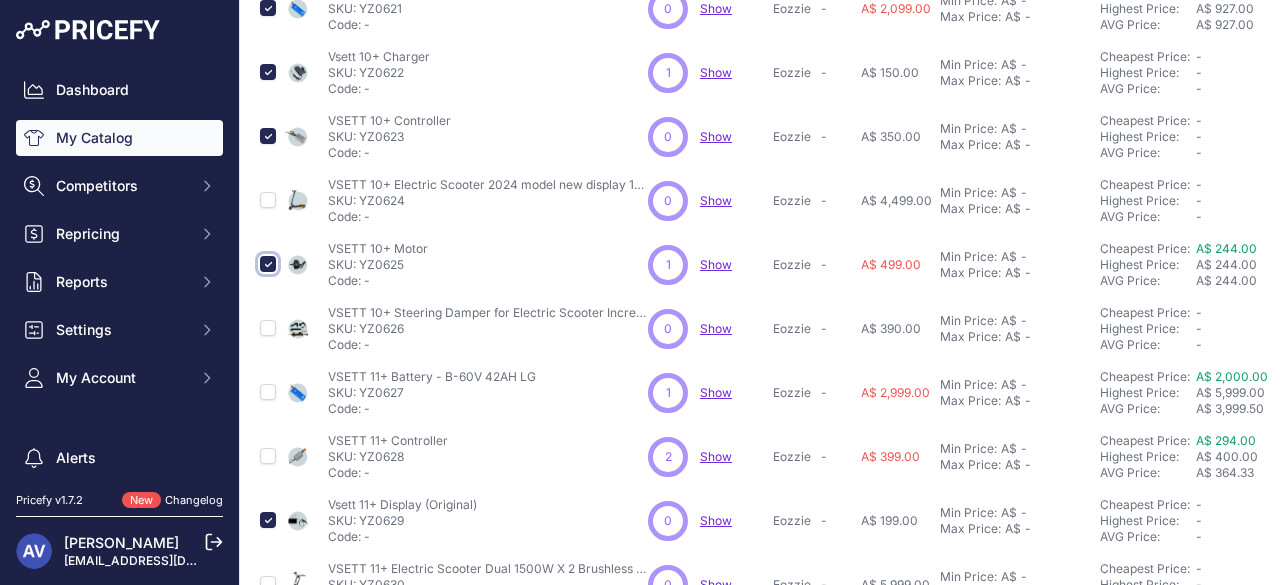 scroll, scrollTop: 574, scrollLeft: 0, axis: vertical 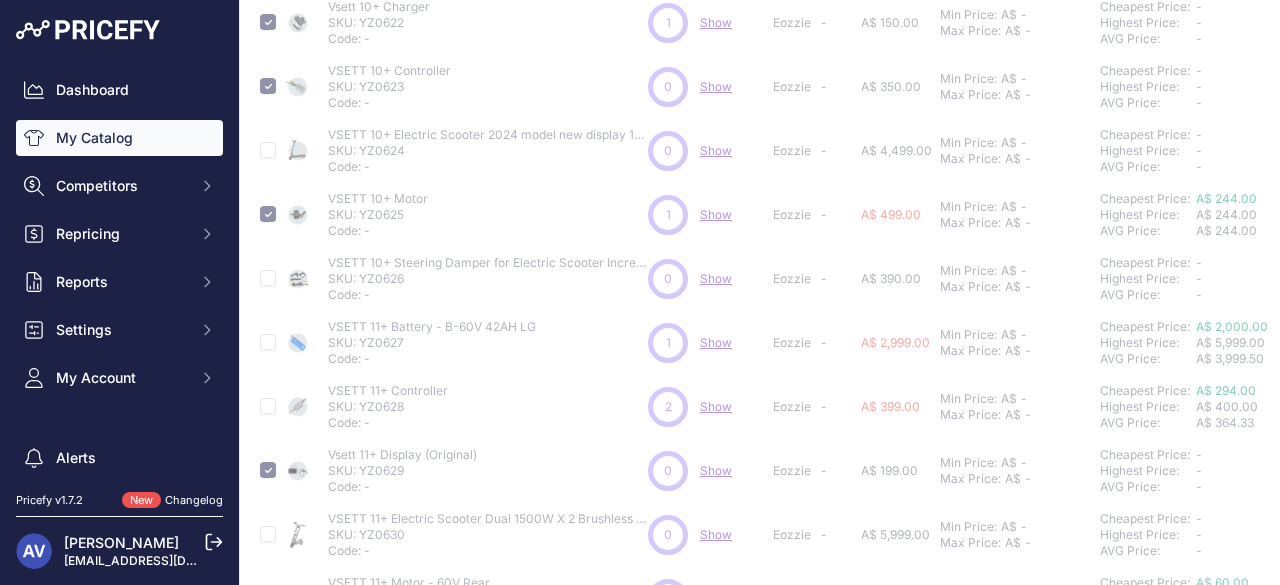 type 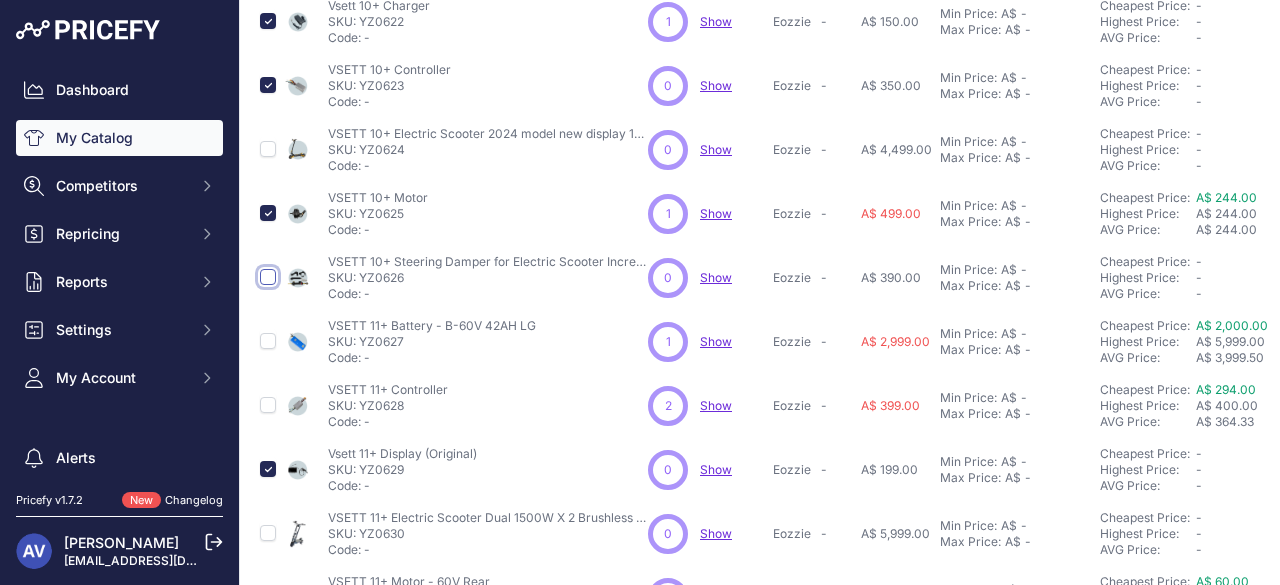 click at bounding box center [268, 277] 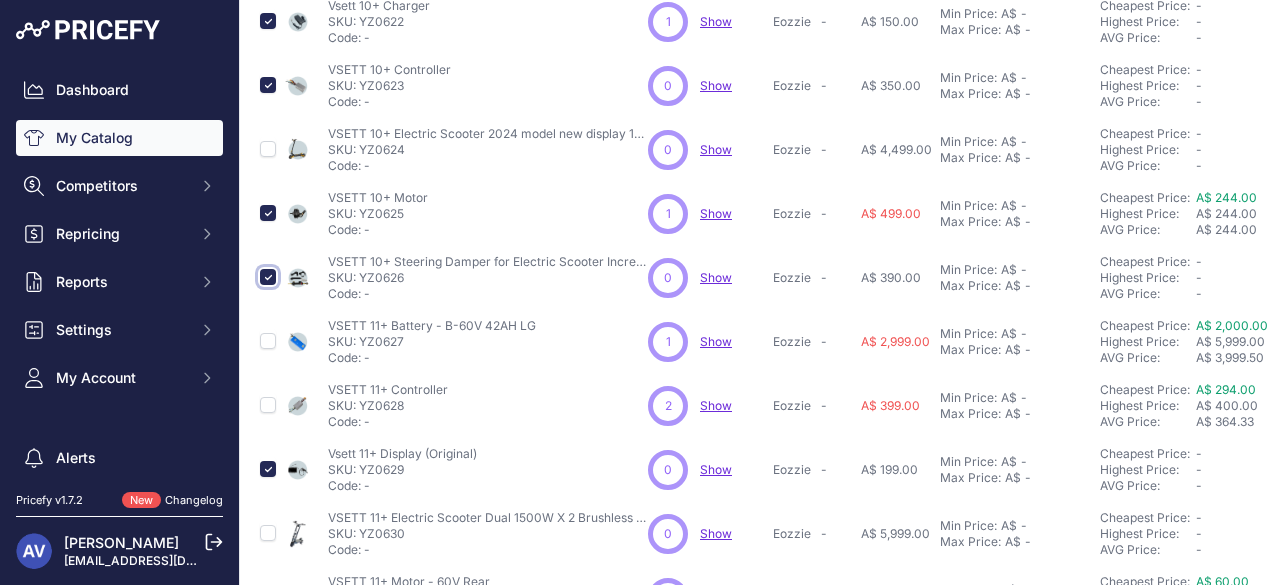 scroll, scrollTop: 574, scrollLeft: 0, axis: vertical 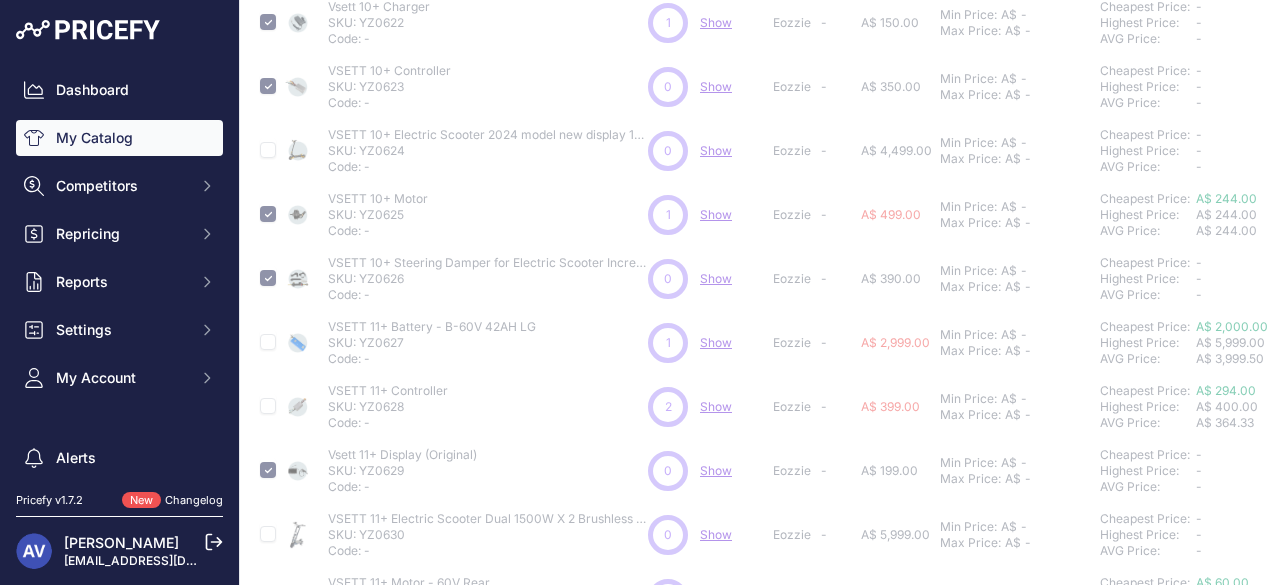 type 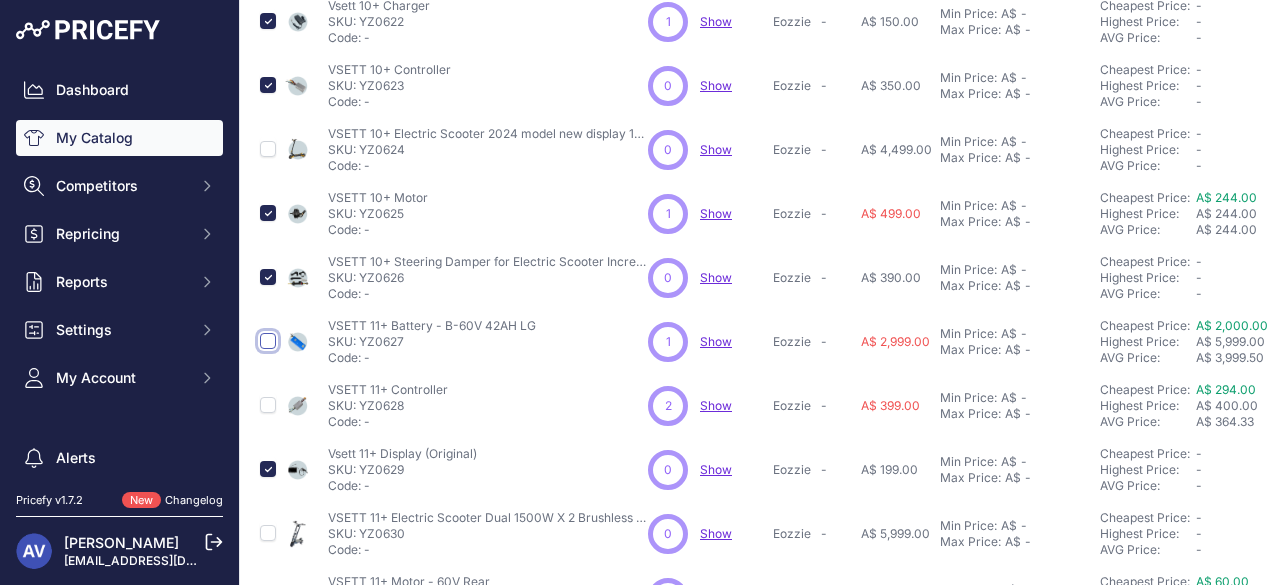 click at bounding box center [268, 341] 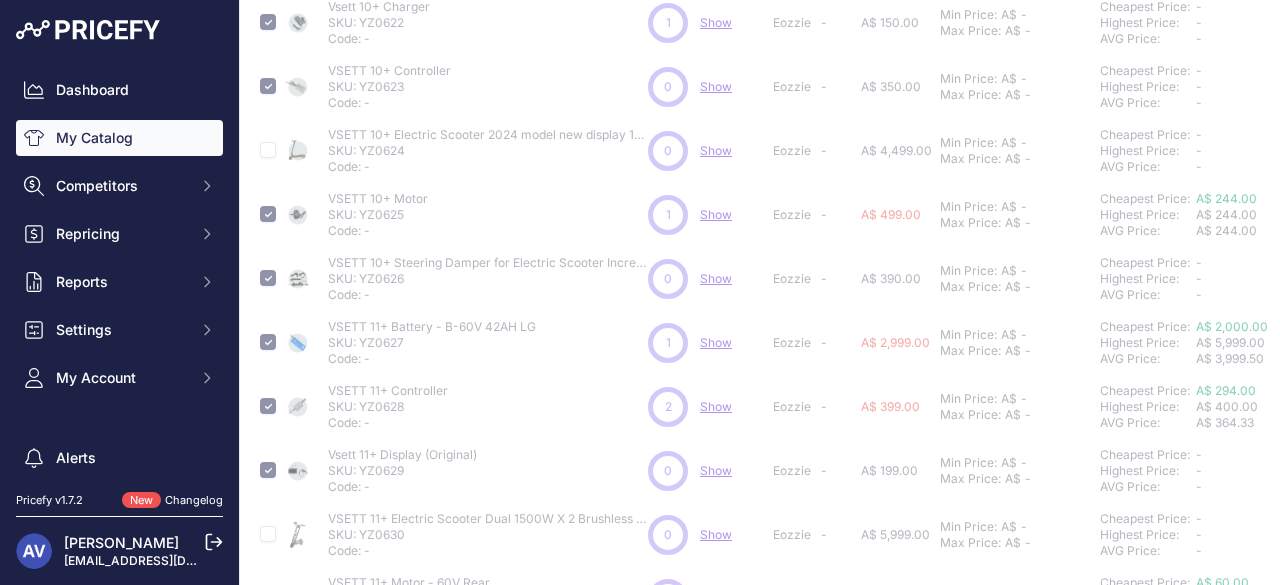 scroll, scrollTop: 715, scrollLeft: 0, axis: vertical 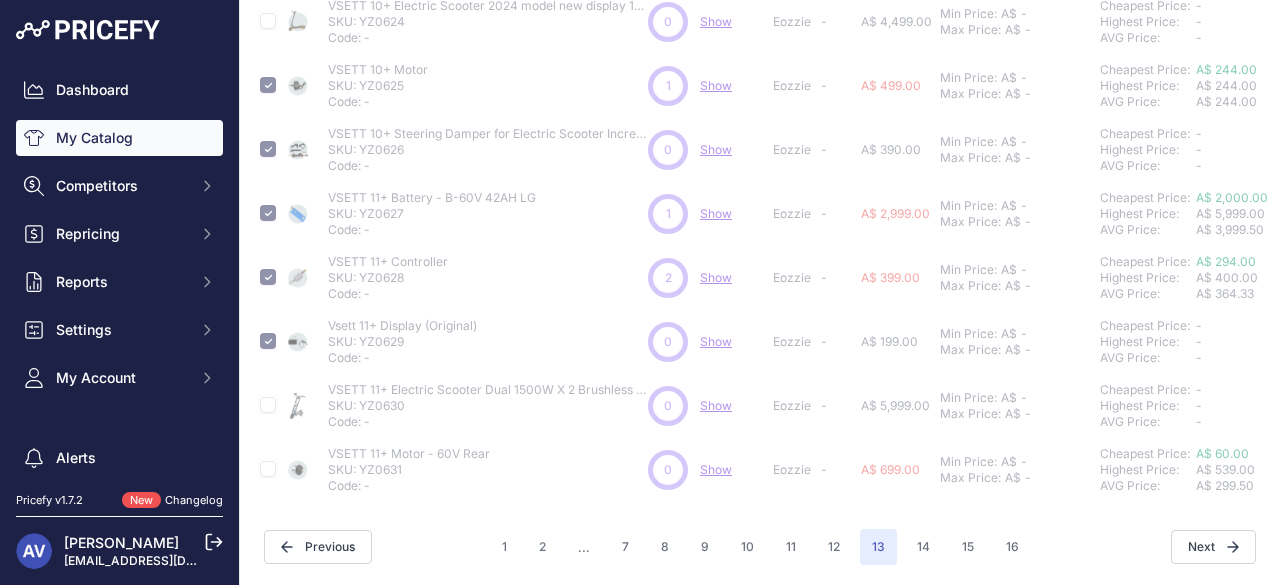type 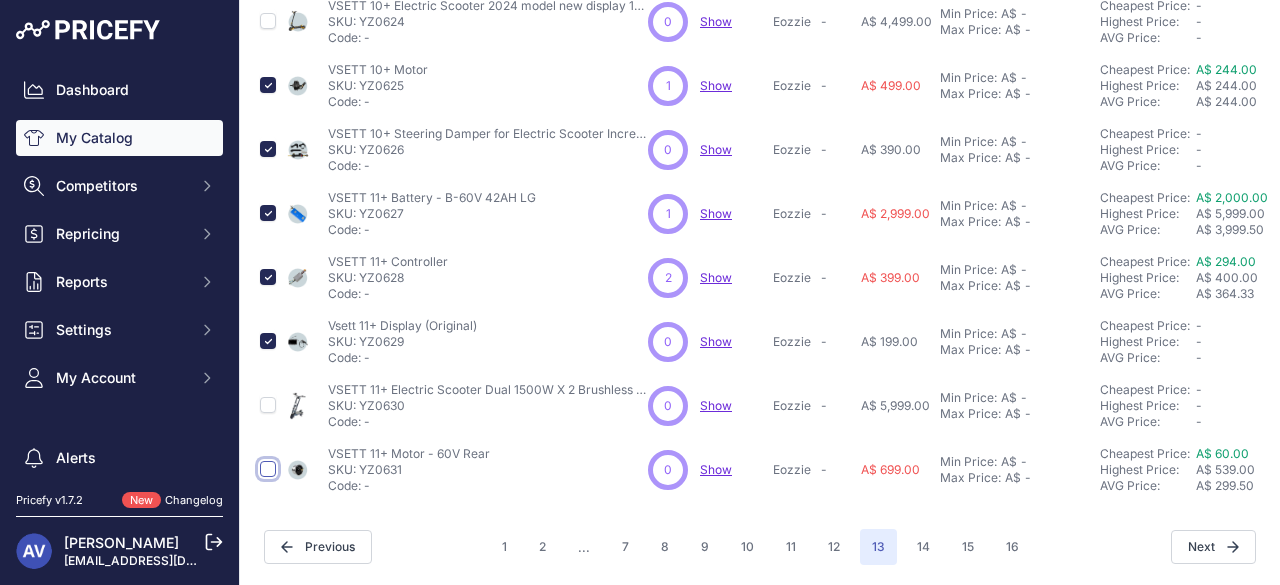 click at bounding box center (268, 469) 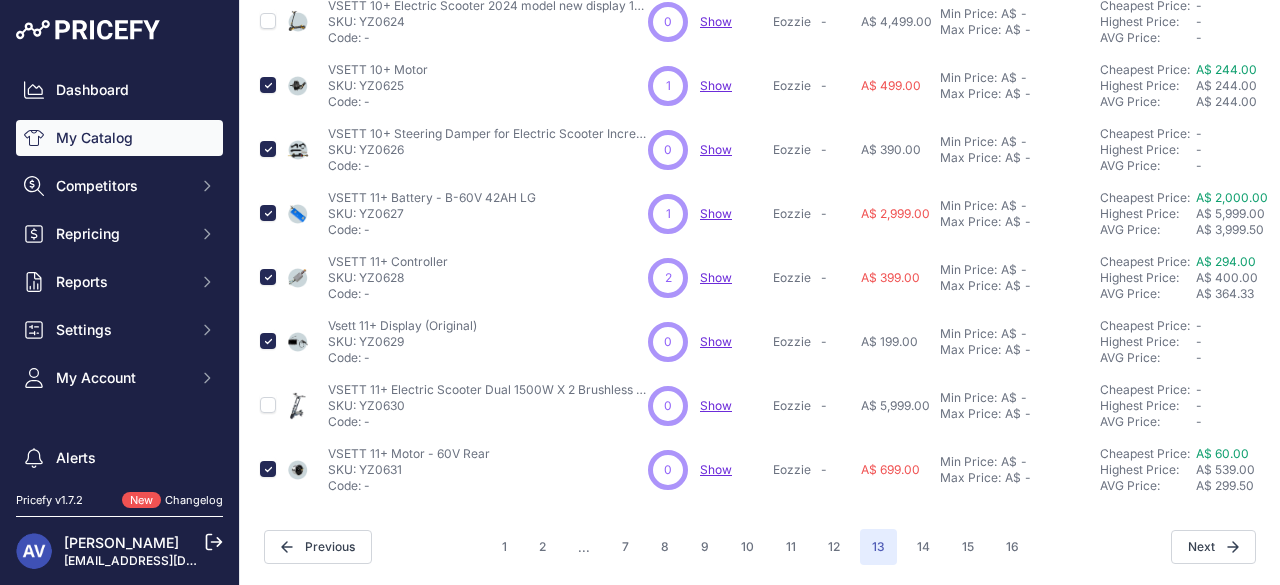 scroll, scrollTop: 0, scrollLeft: 0, axis: both 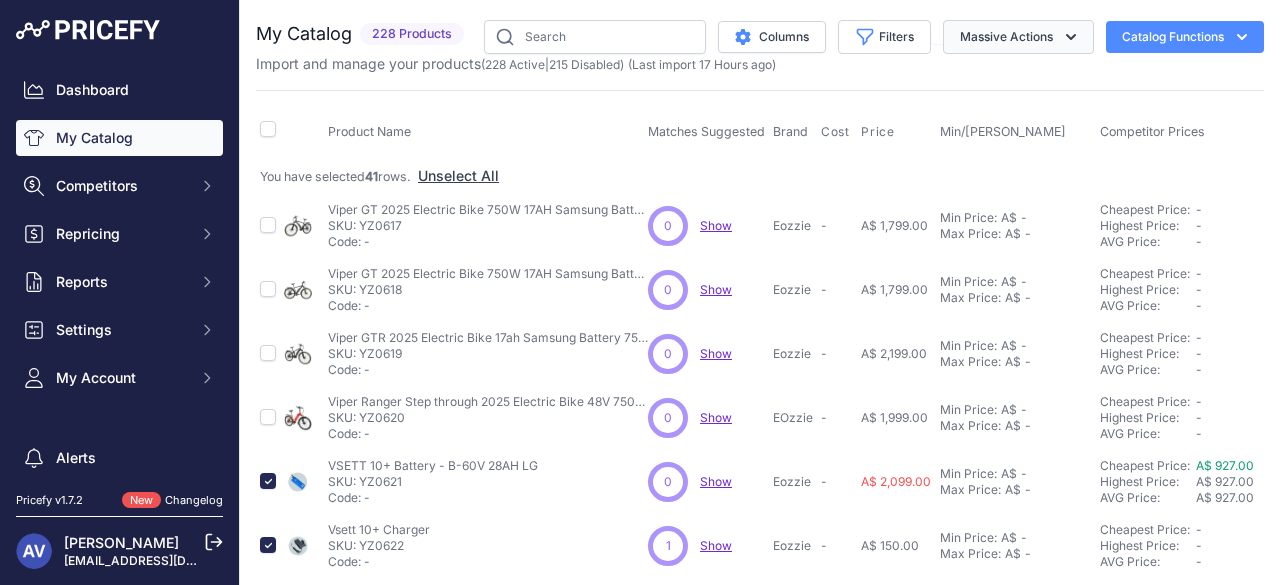 click on "Massive Actions" at bounding box center (1018, 37) 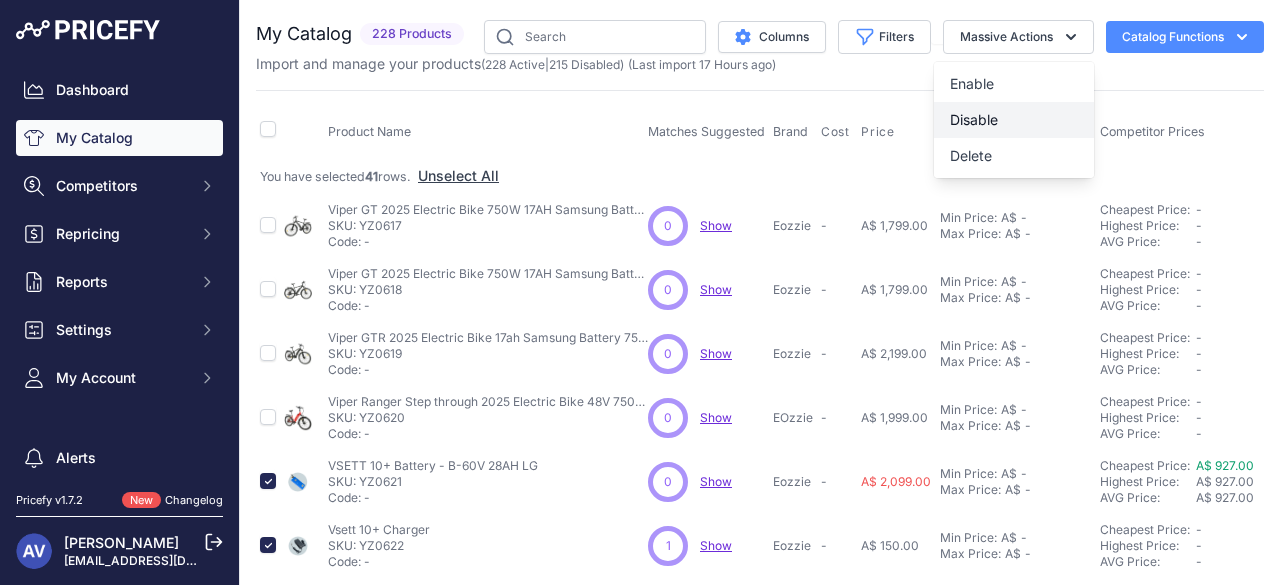 click on "Disable" at bounding box center [1014, 120] 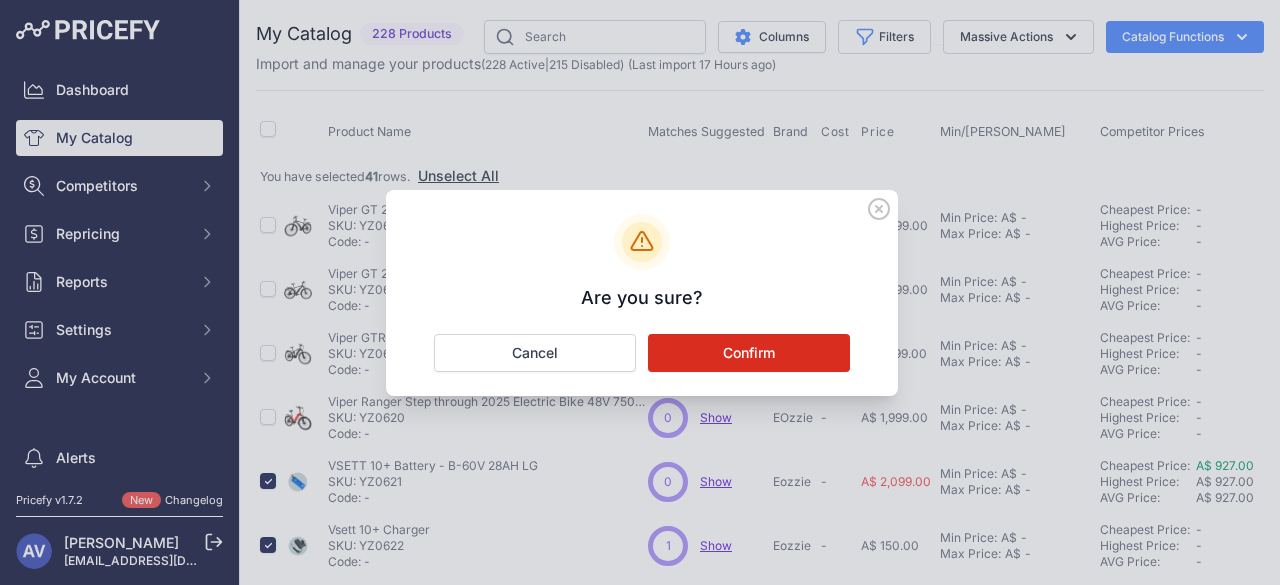 click on "Confirm" at bounding box center [749, 353] 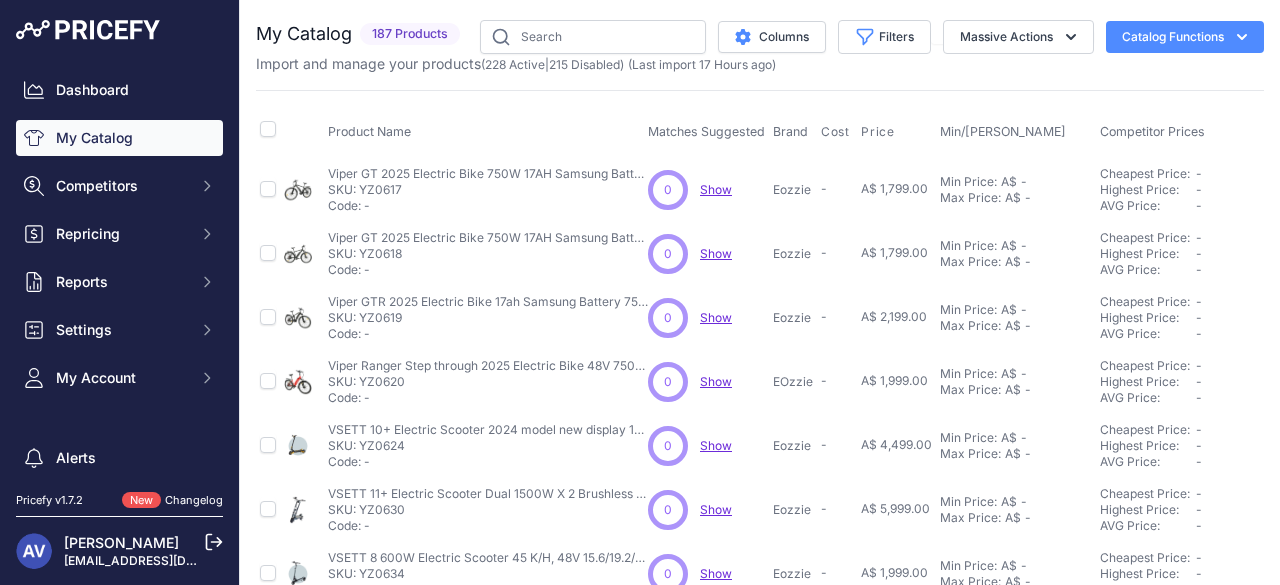 scroll, scrollTop: 116, scrollLeft: 0, axis: vertical 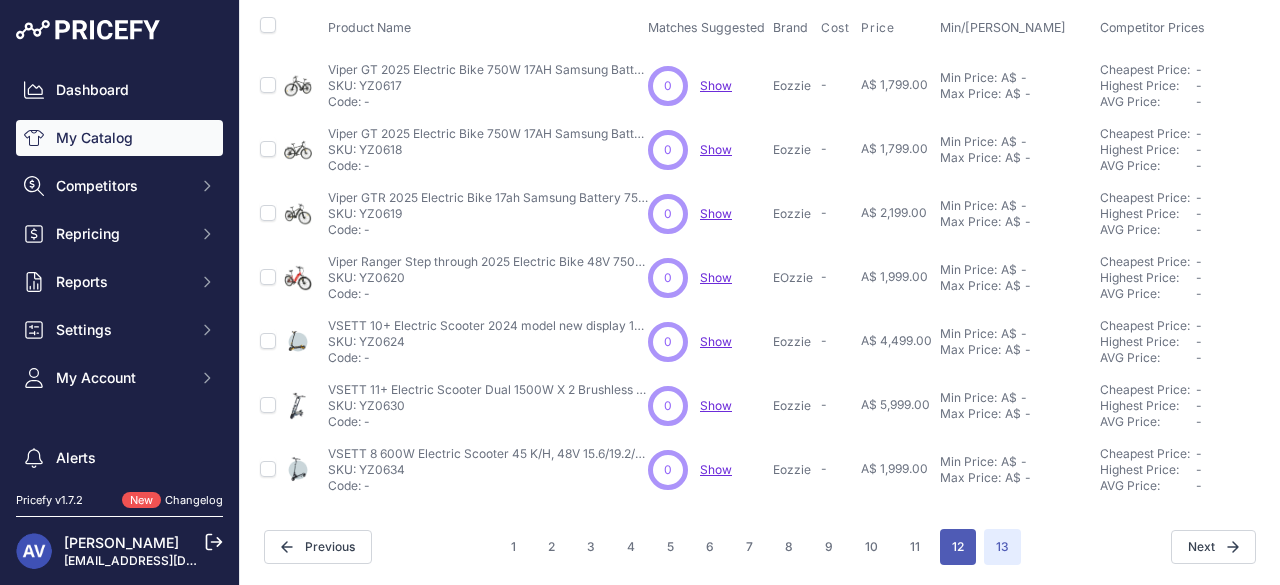 click on "12" at bounding box center [958, 547] 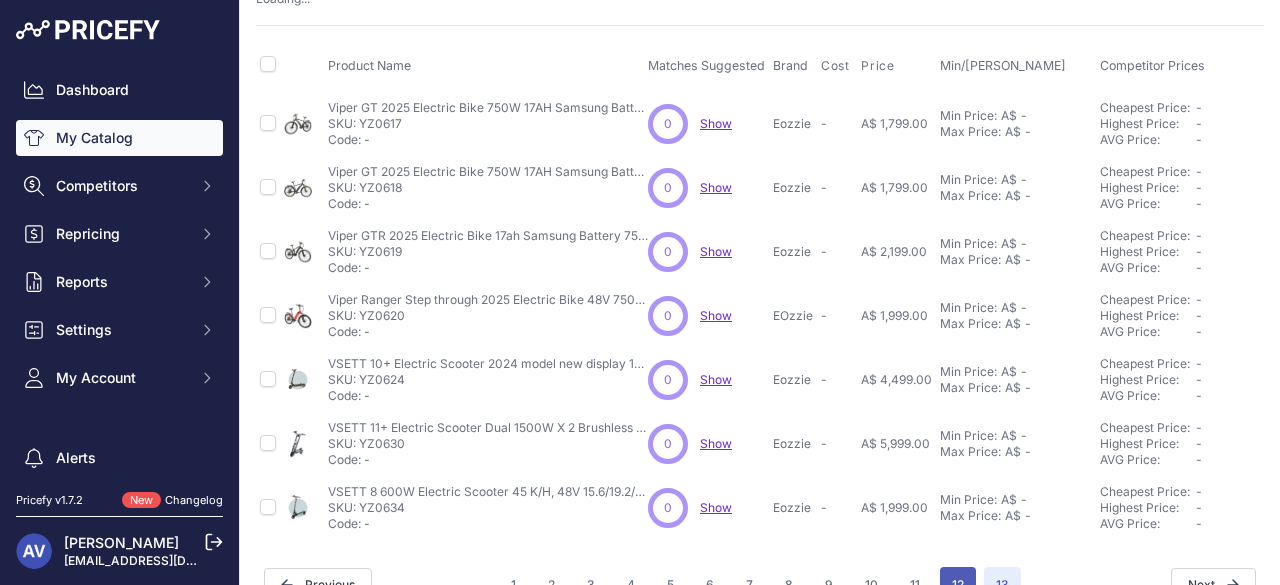 scroll, scrollTop: 167, scrollLeft: 0, axis: vertical 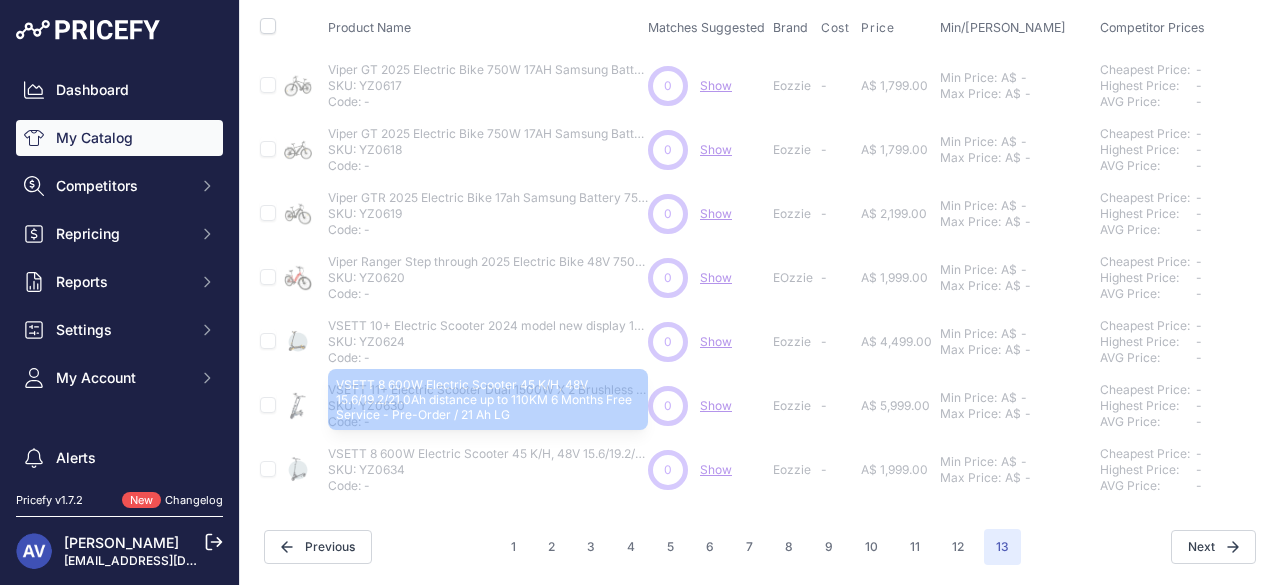 type 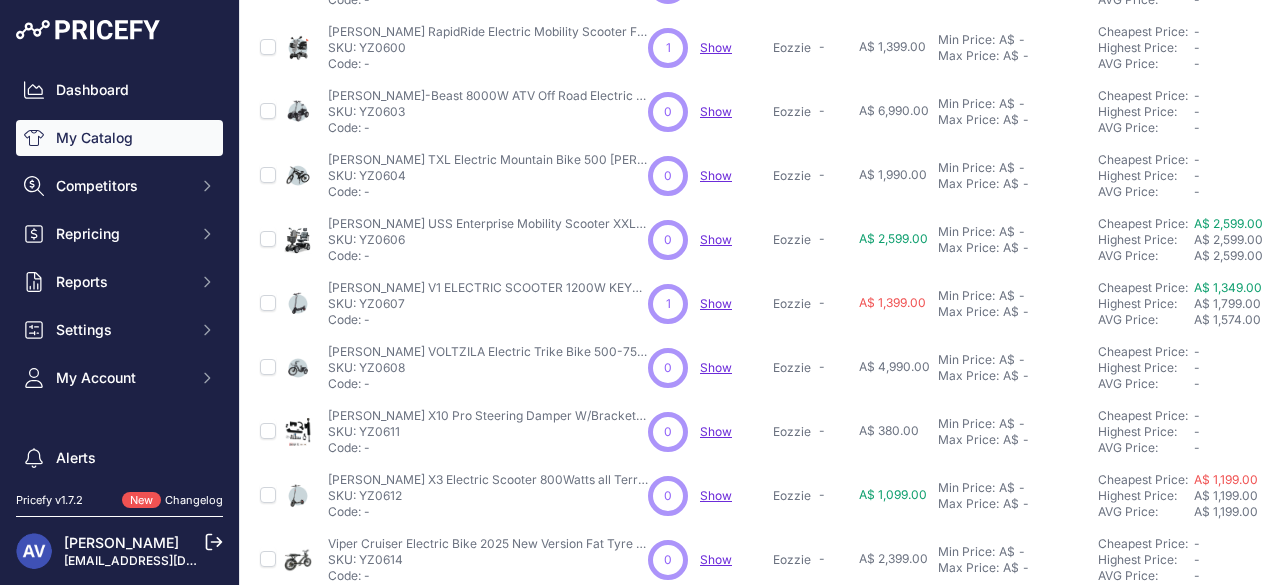 scroll, scrollTop: 404, scrollLeft: 0, axis: vertical 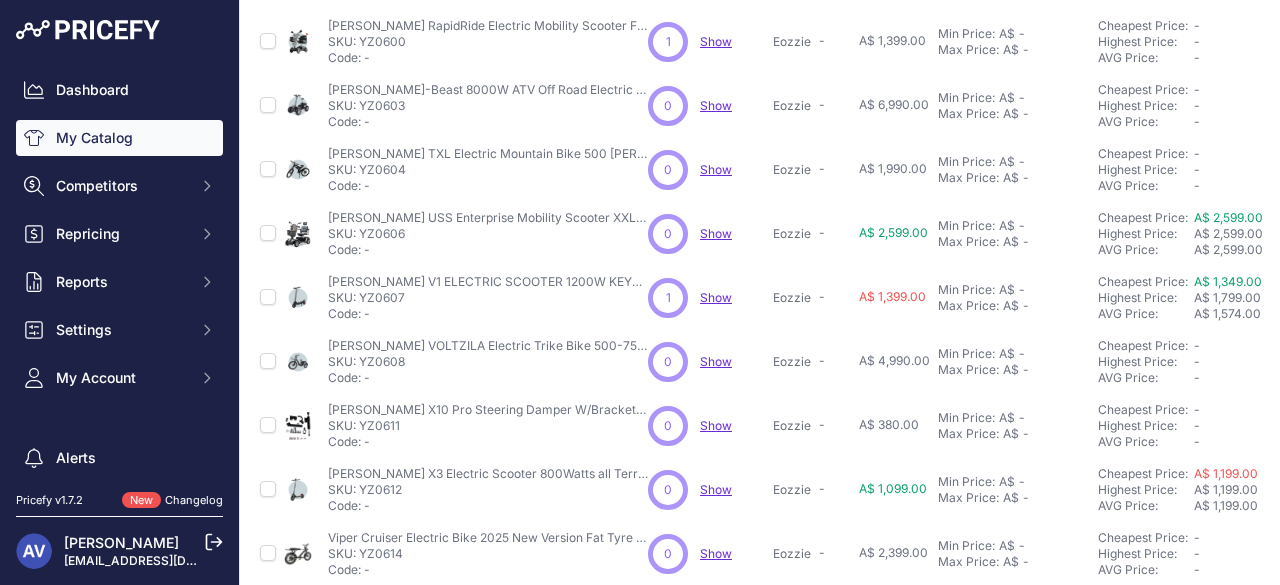 click at bounding box center [268, 426] 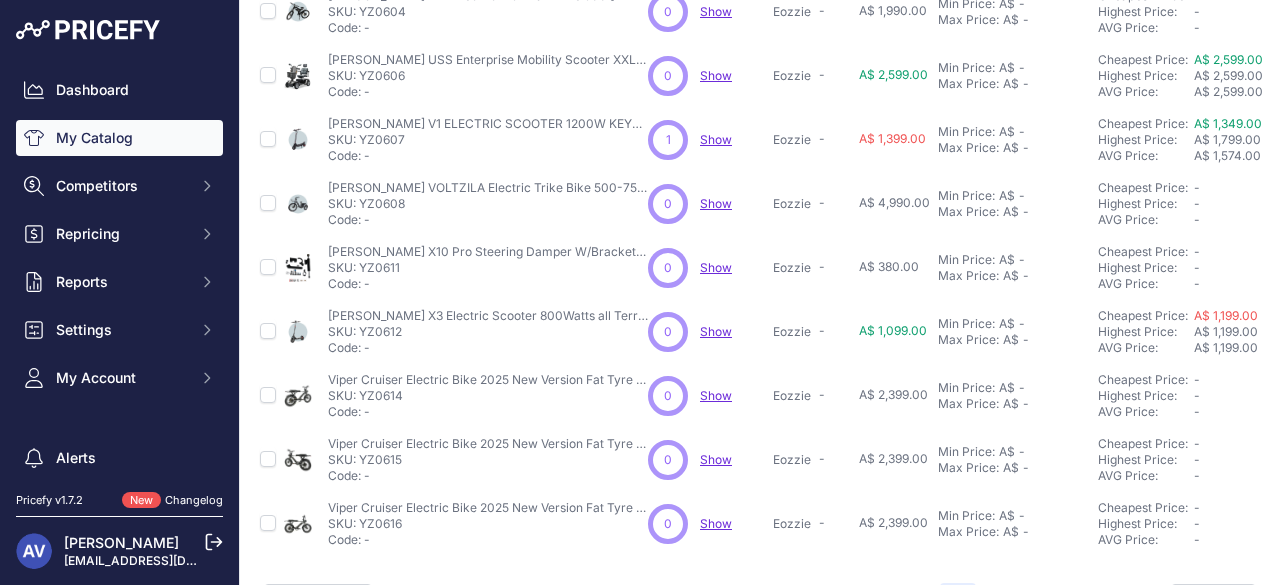 scroll, scrollTop: 578, scrollLeft: 0, axis: vertical 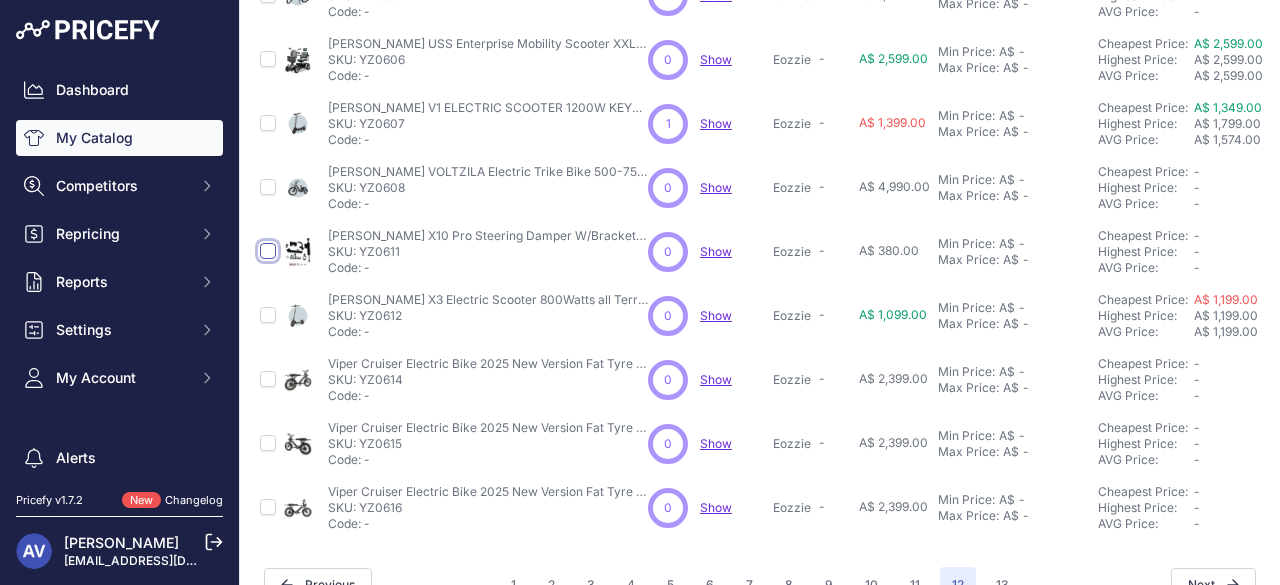 click at bounding box center (268, 251) 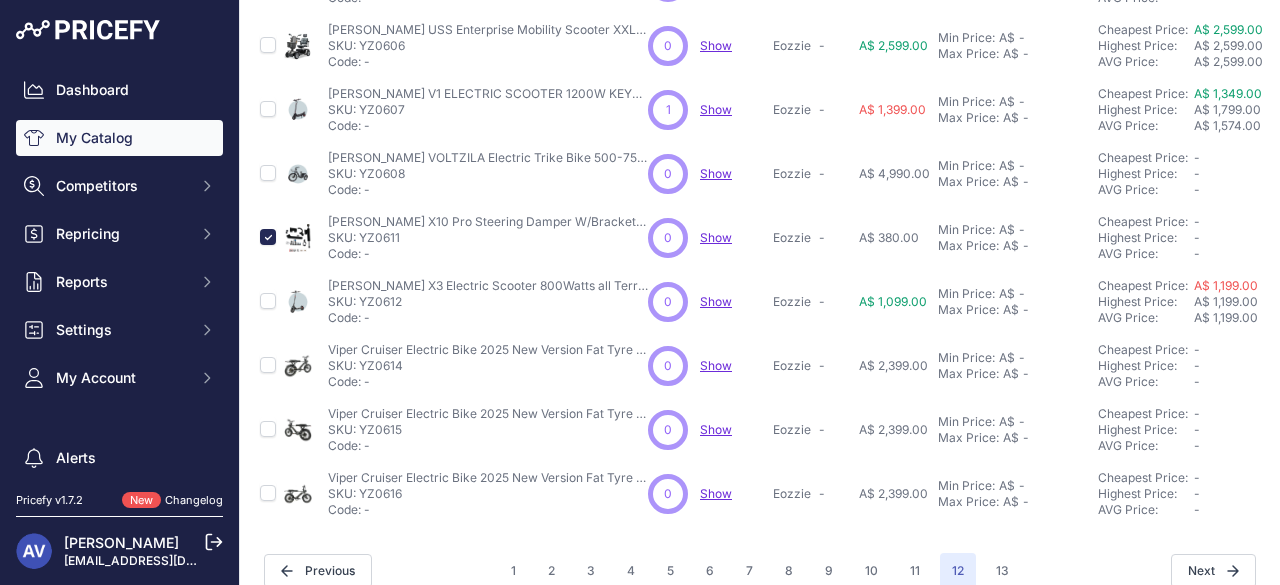 scroll, scrollTop: 664, scrollLeft: 0, axis: vertical 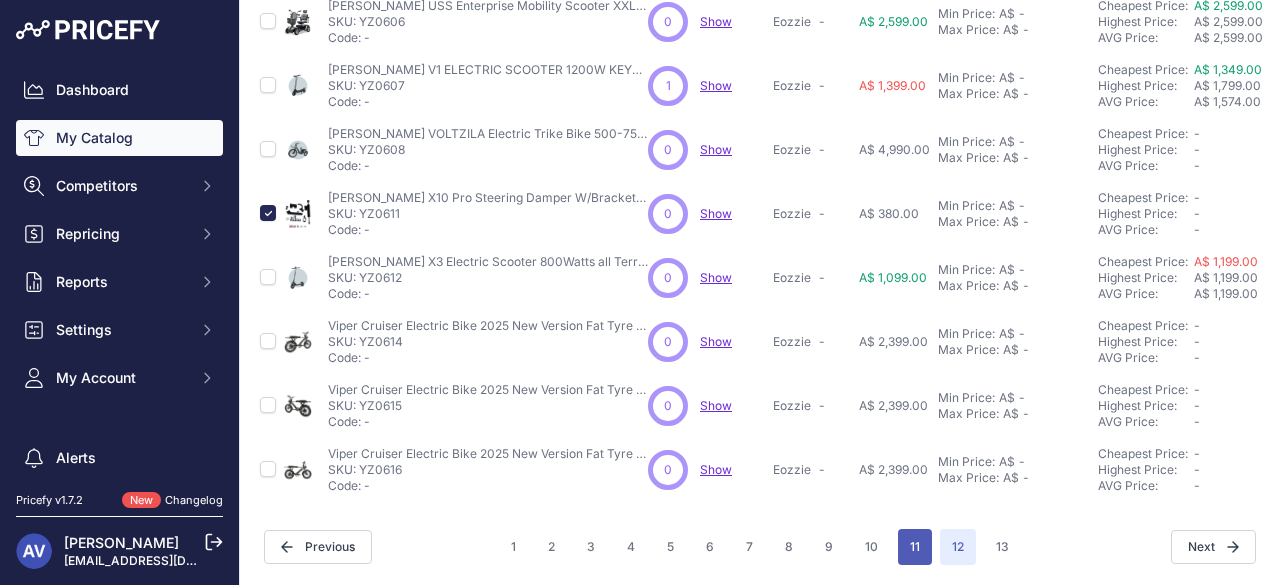 click on "11" at bounding box center [915, 547] 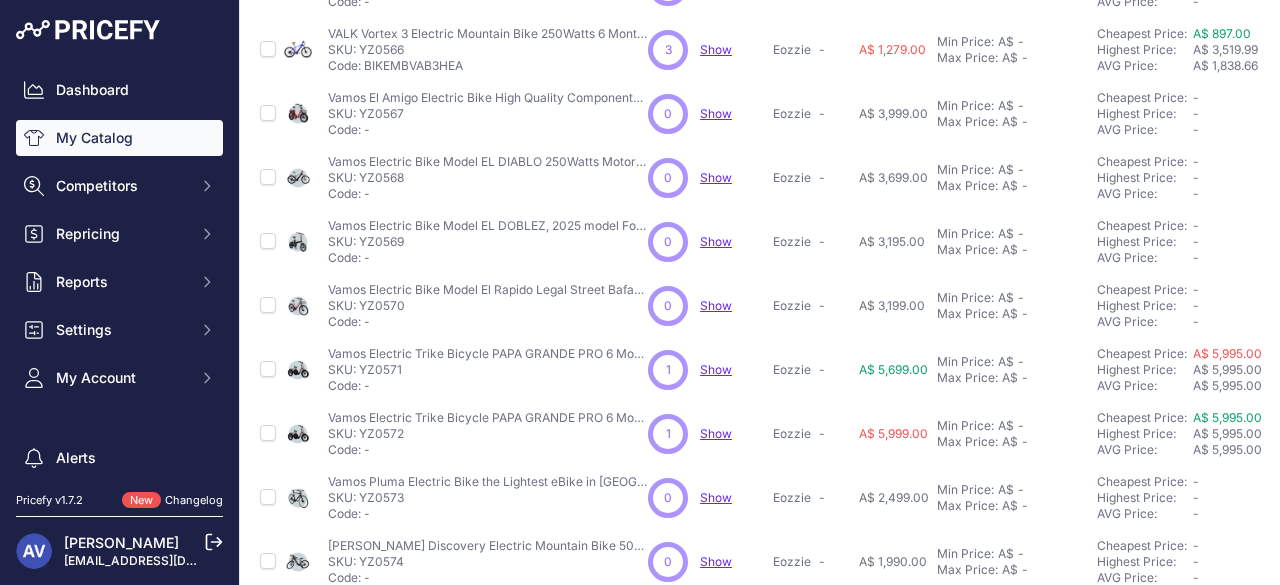 scroll, scrollTop: 664, scrollLeft: 0, axis: vertical 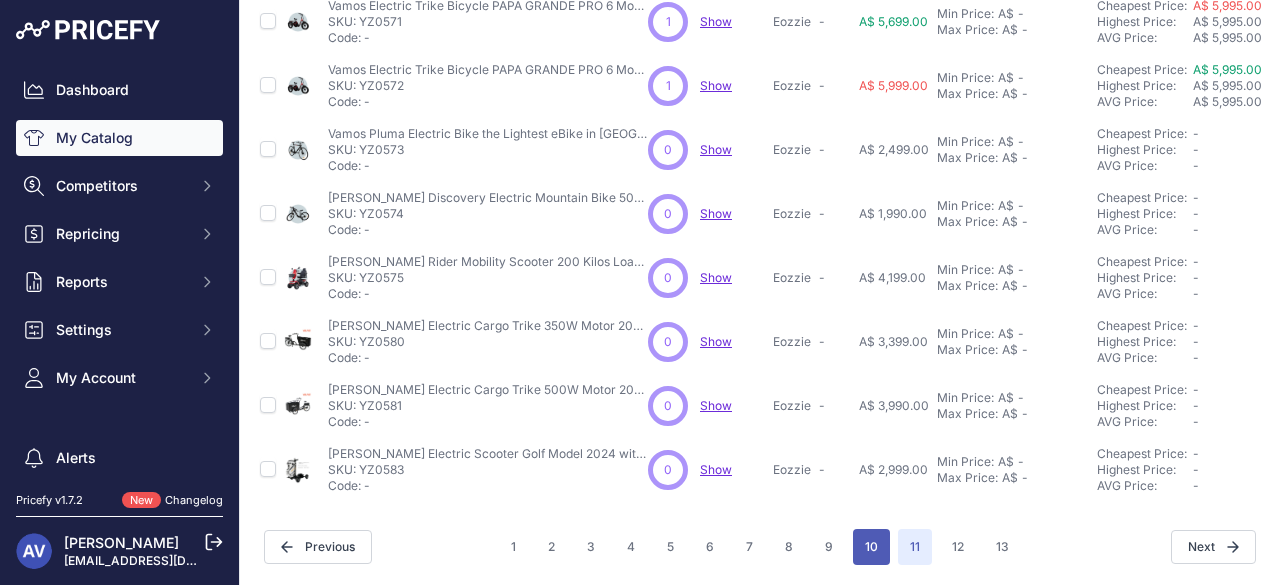 click on "10" at bounding box center [871, 547] 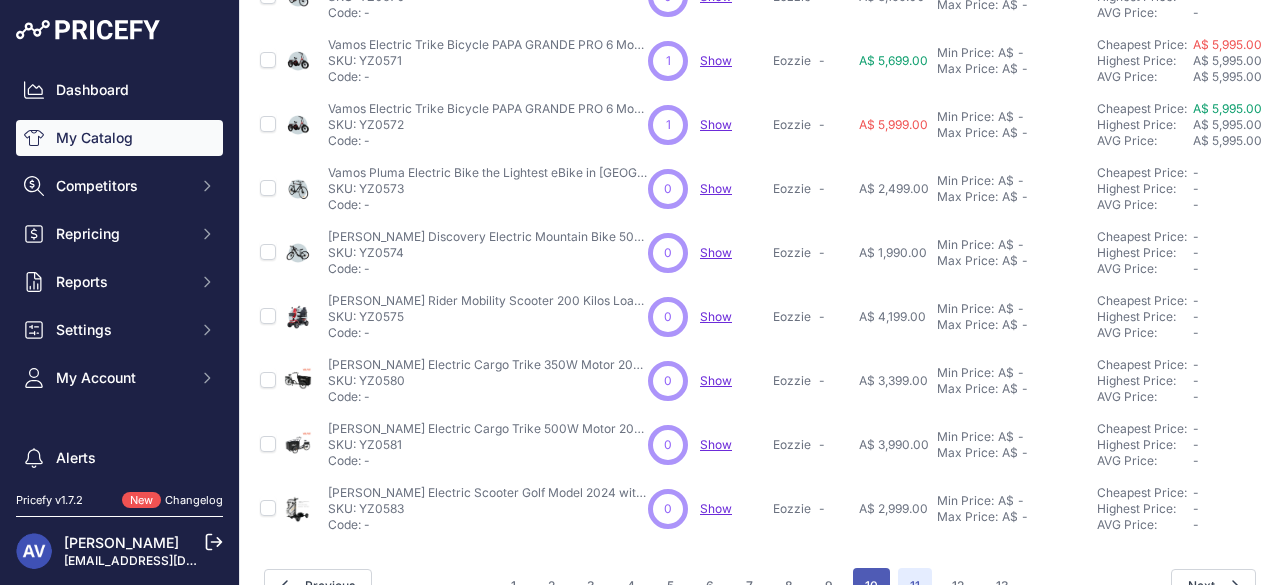 scroll, scrollTop: 715, scrollLeft: 0, axis: vertical 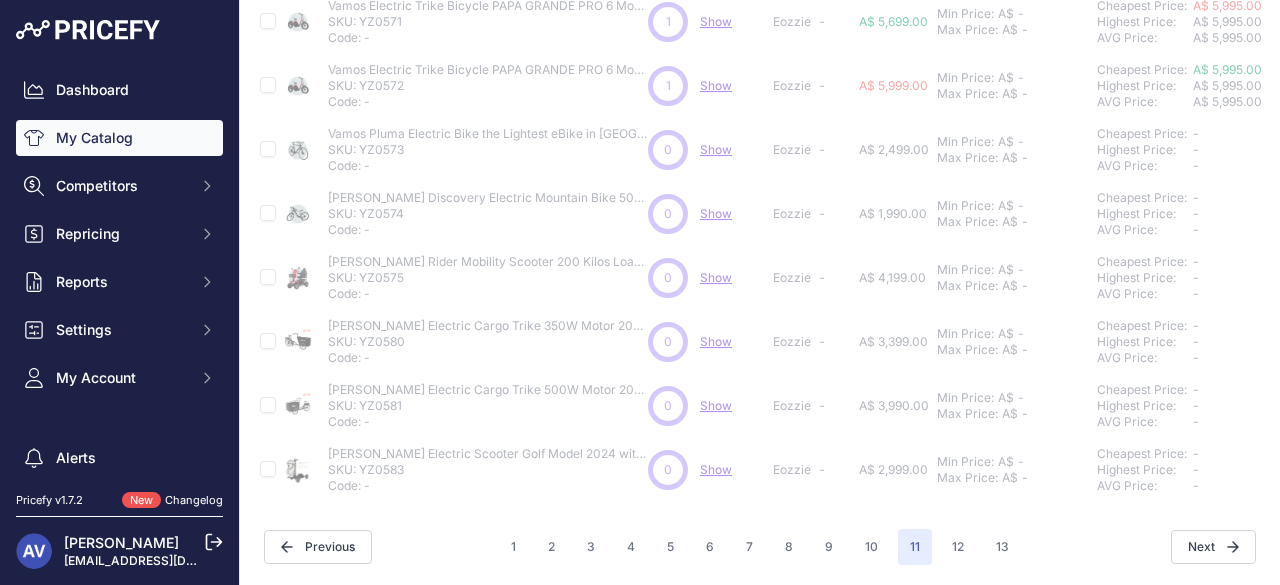 type 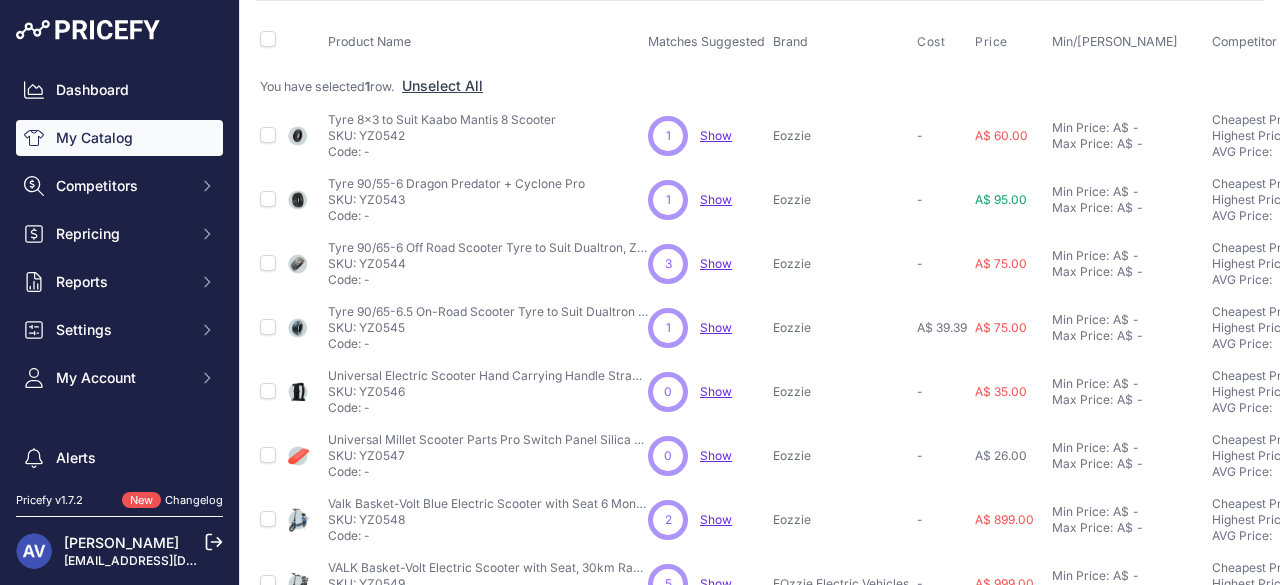 scroll, scrollTop: 0, scrollLeft: 0, axis: both 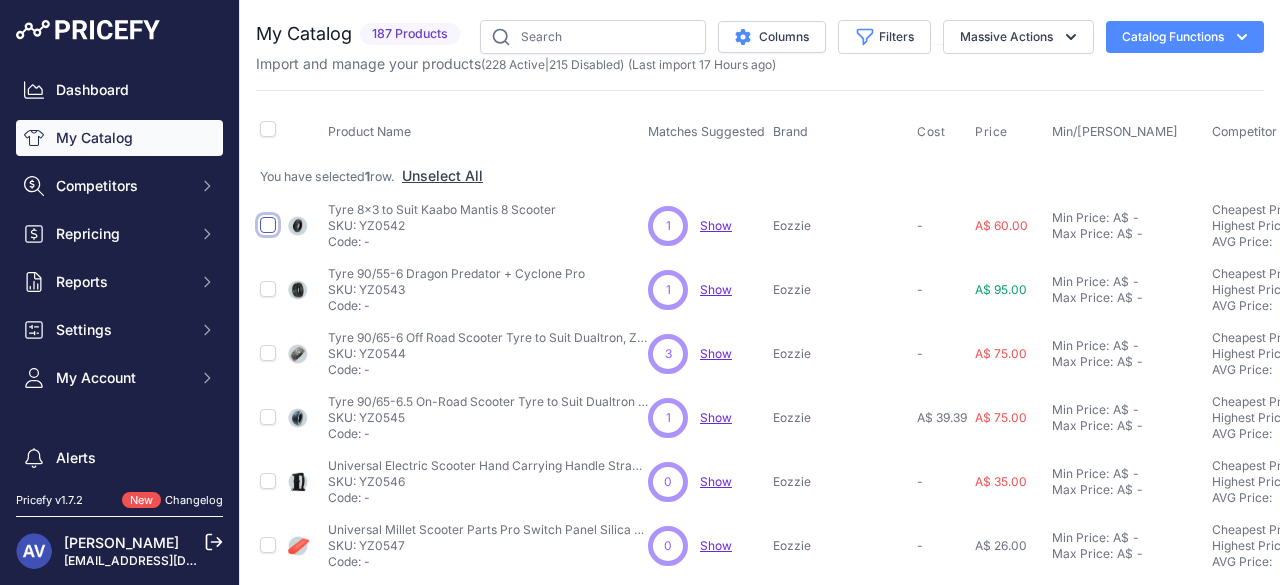 click at bounding box center [268, 225] 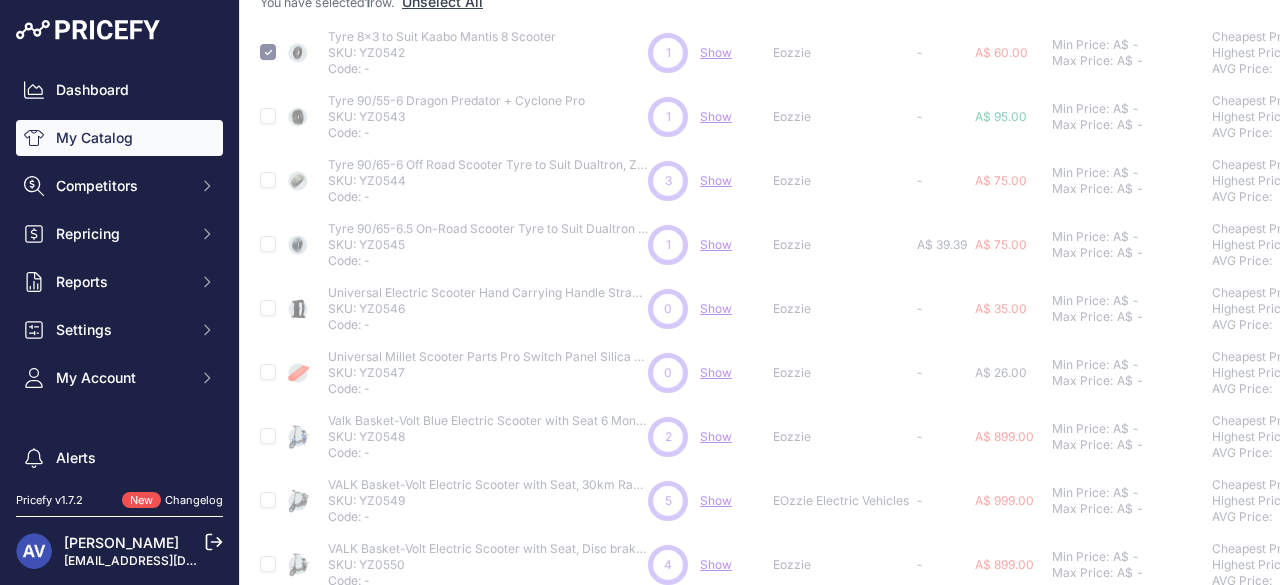 scroll, scrollTop: 241, scrollLeft: 0, axis: vertical 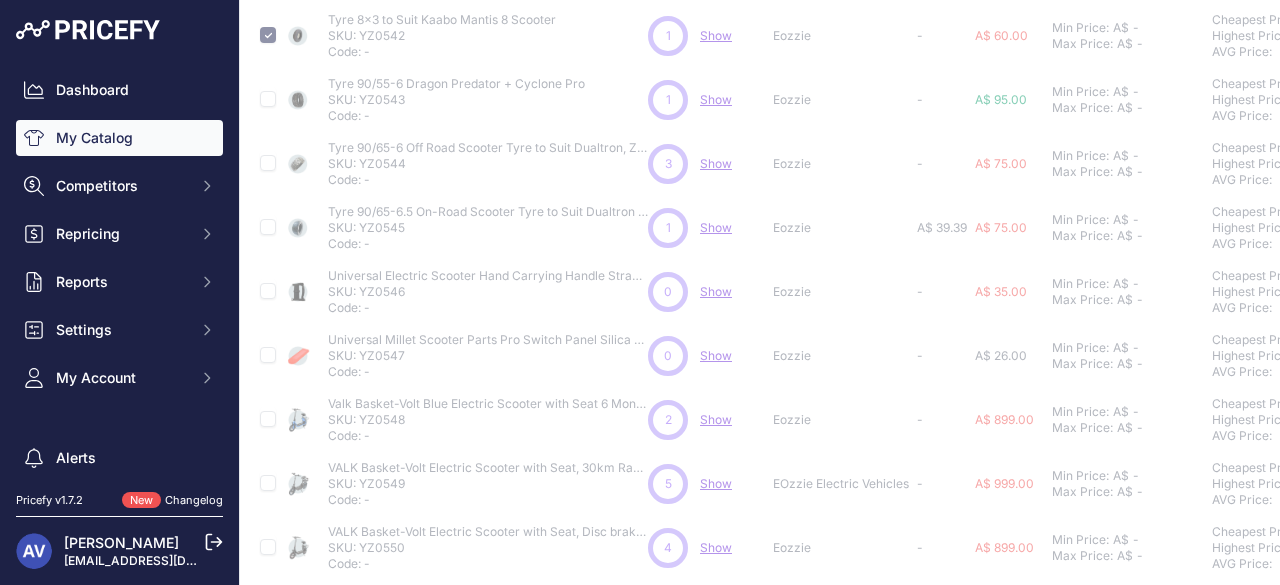 type 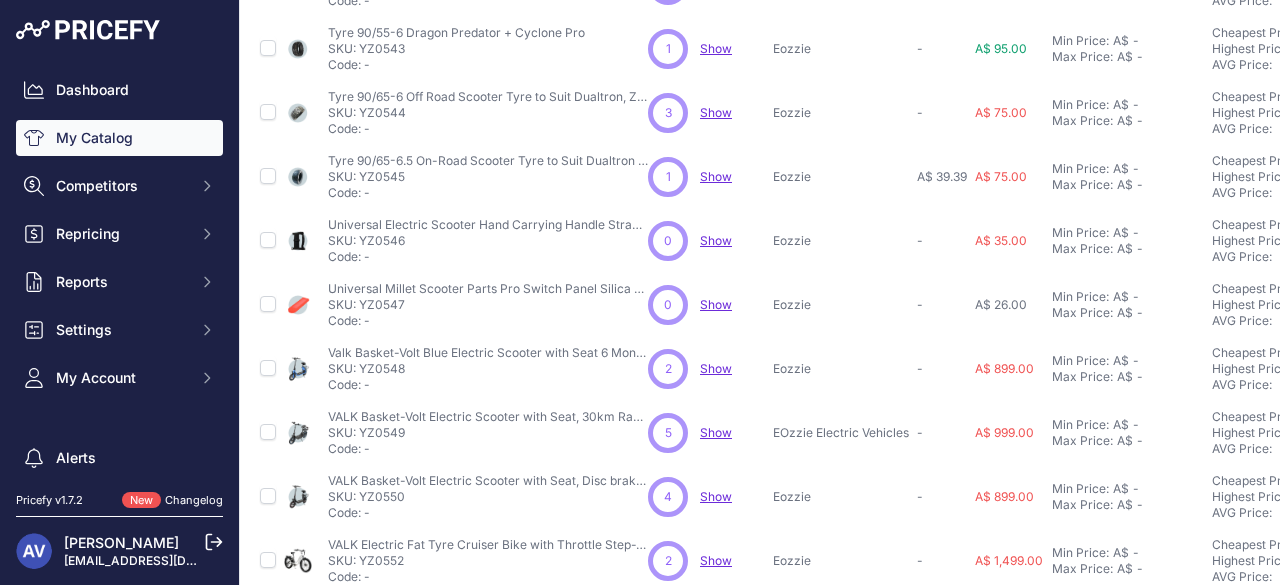 scroll, scrollTop: 190, scrollLeft: 0, axis: vertical 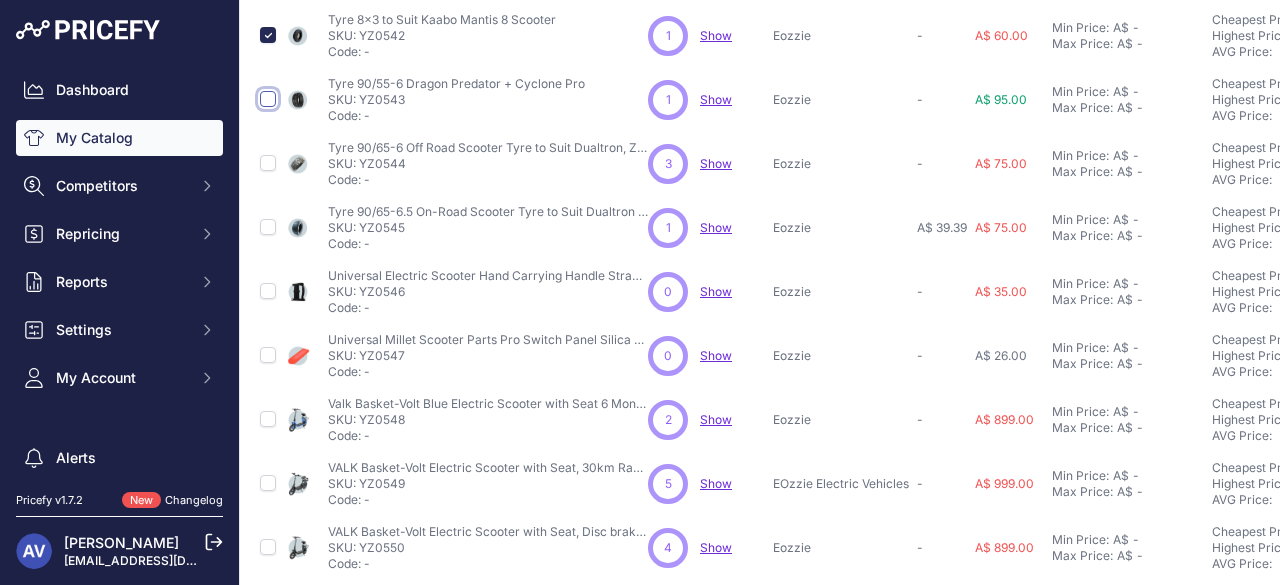 click at bounding box center (268, 99) 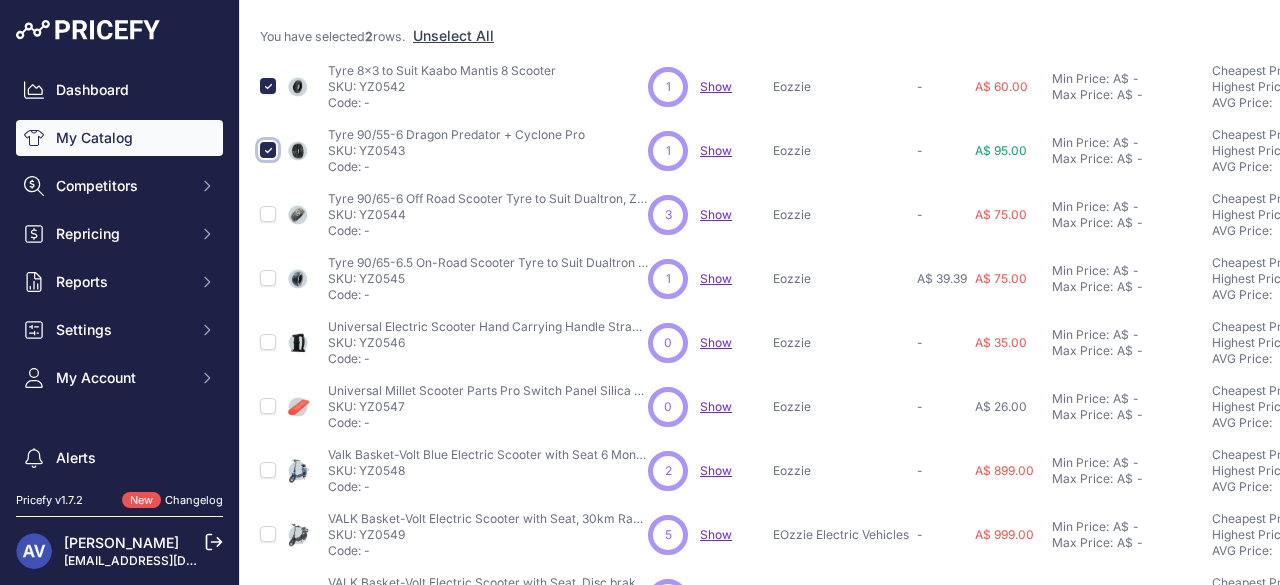 scroll, scrollTop: 241, scrollLeft: 0, axis: vertical 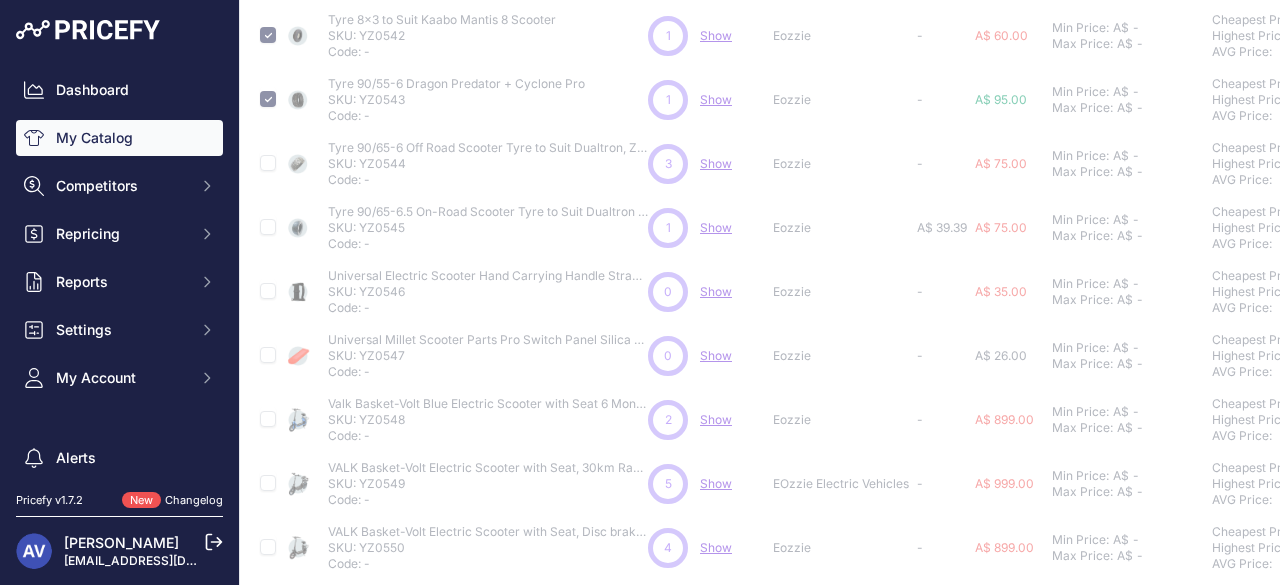 type 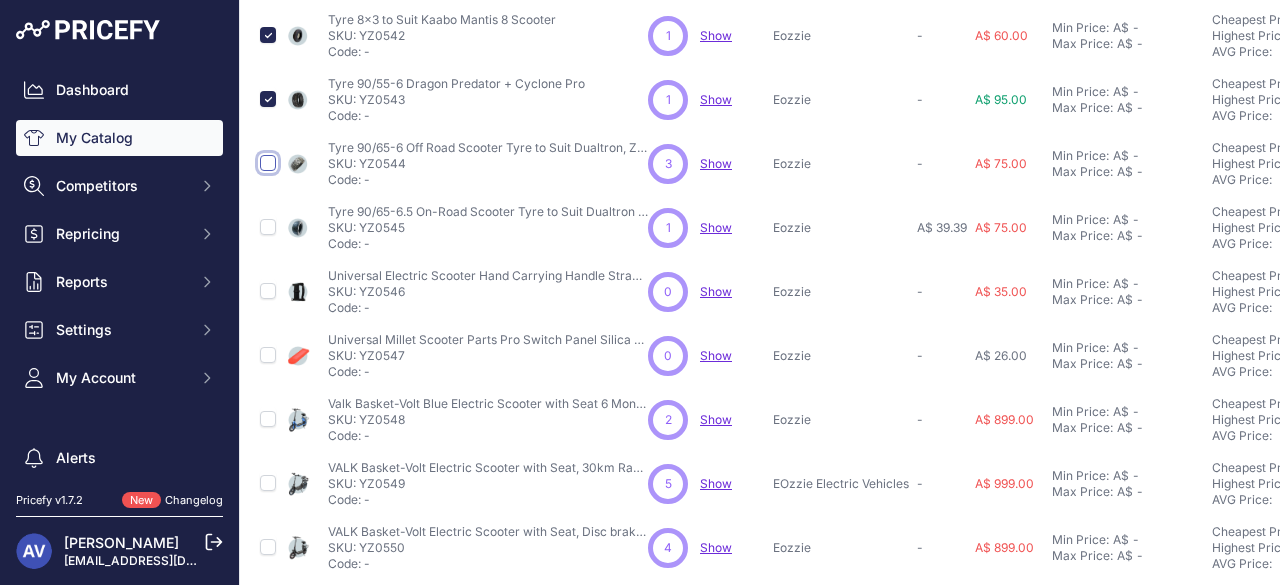 click at bounding box center [268, 163] 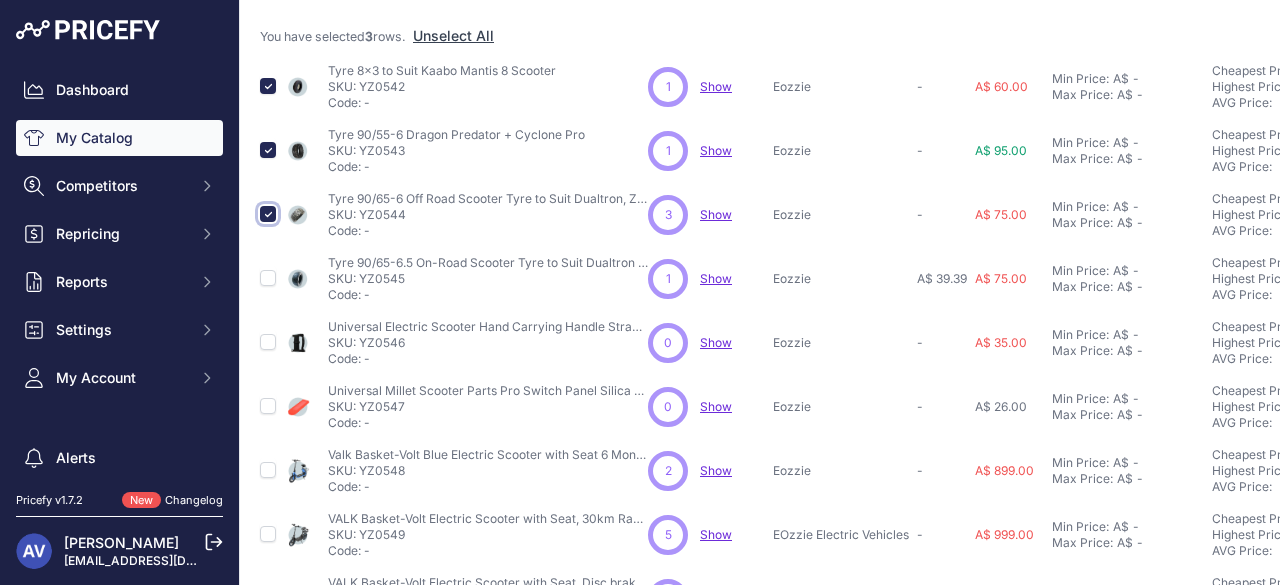 scroll, scrollTop: 241, scrollLeft: 0, axis: vertical 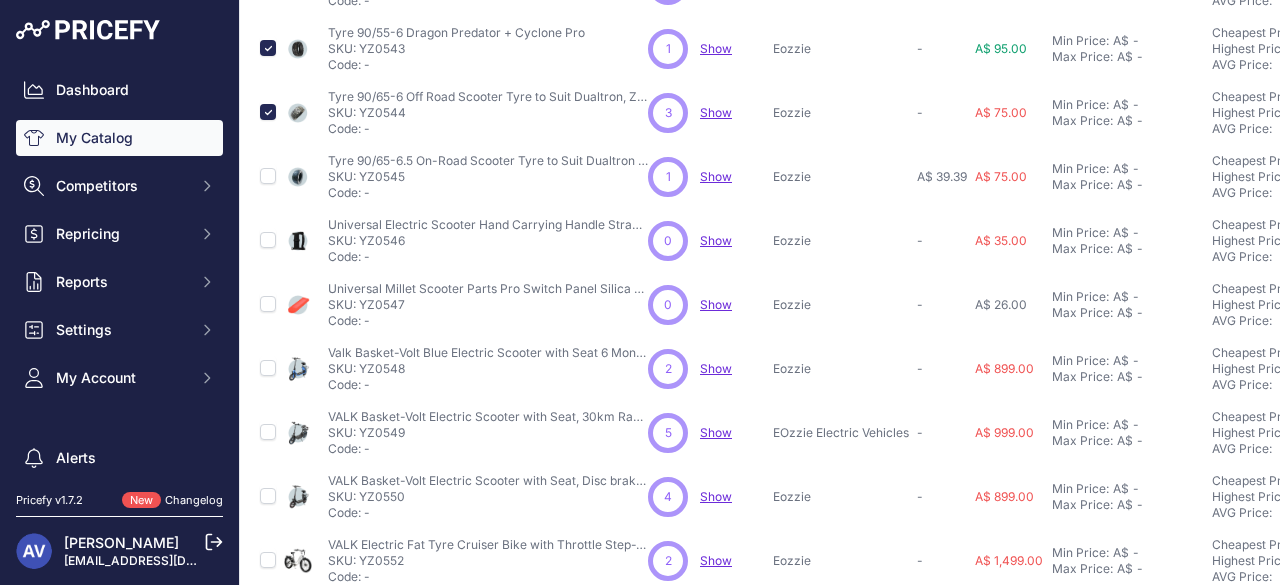 type 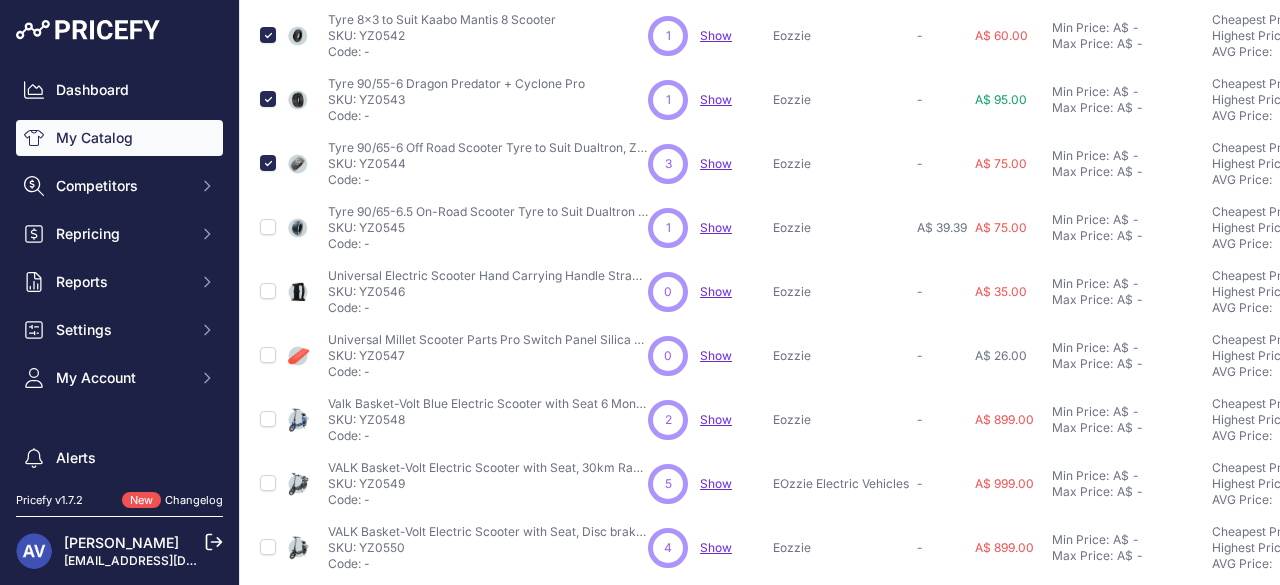 click at bounding box center (268, 227) 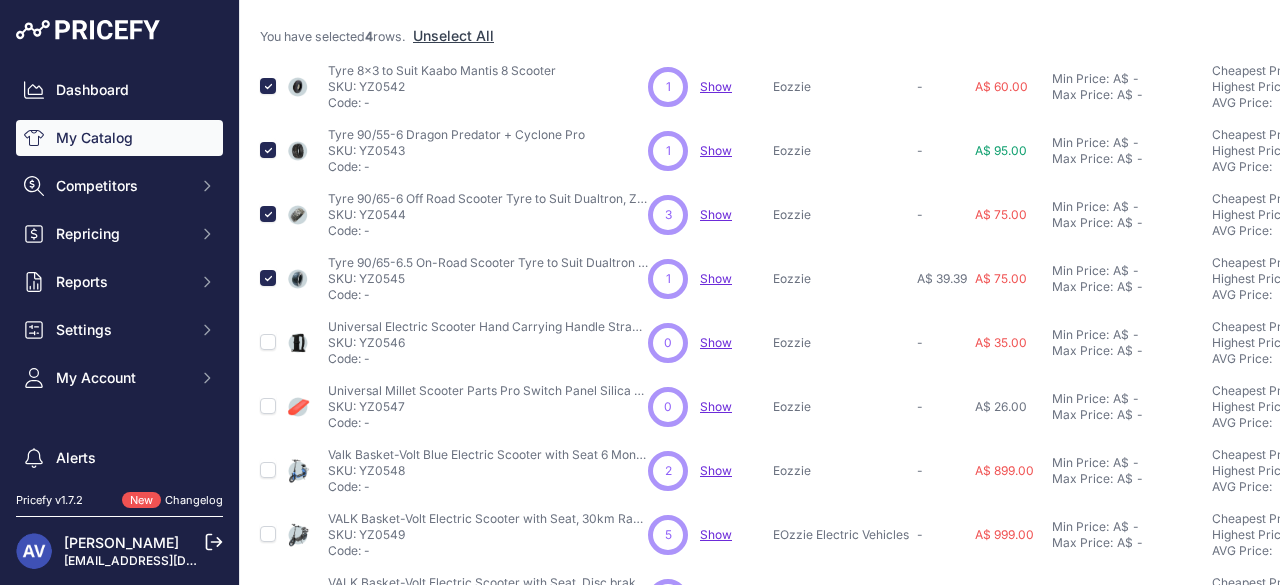 scroll, scrollTop: 241, scrollLeft: 0, axis: vertical 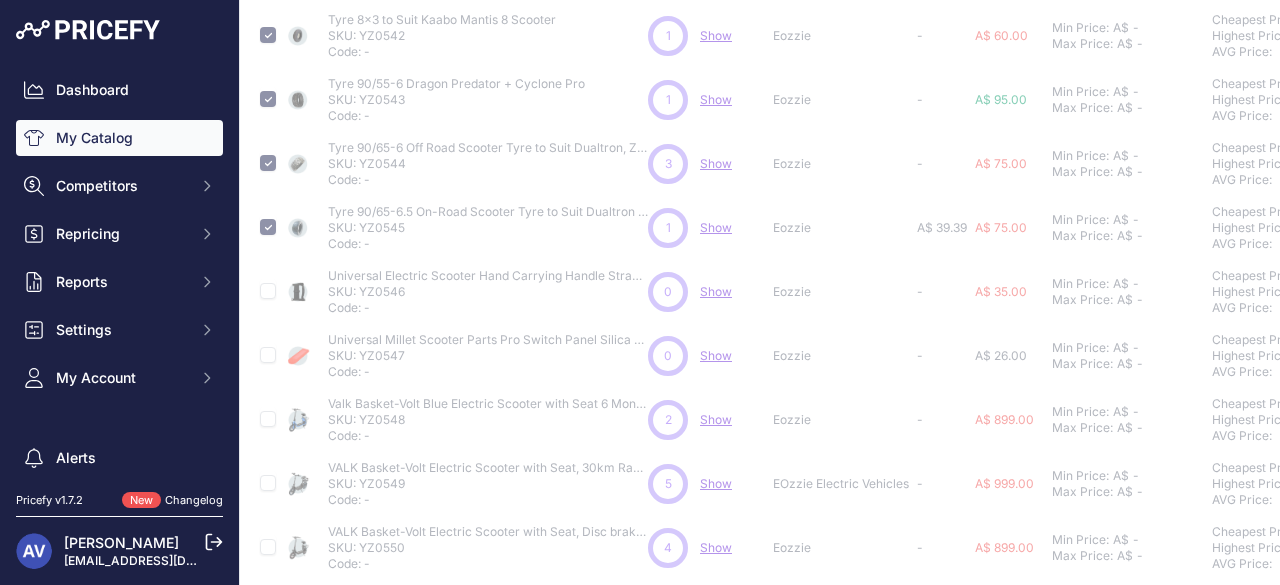 type 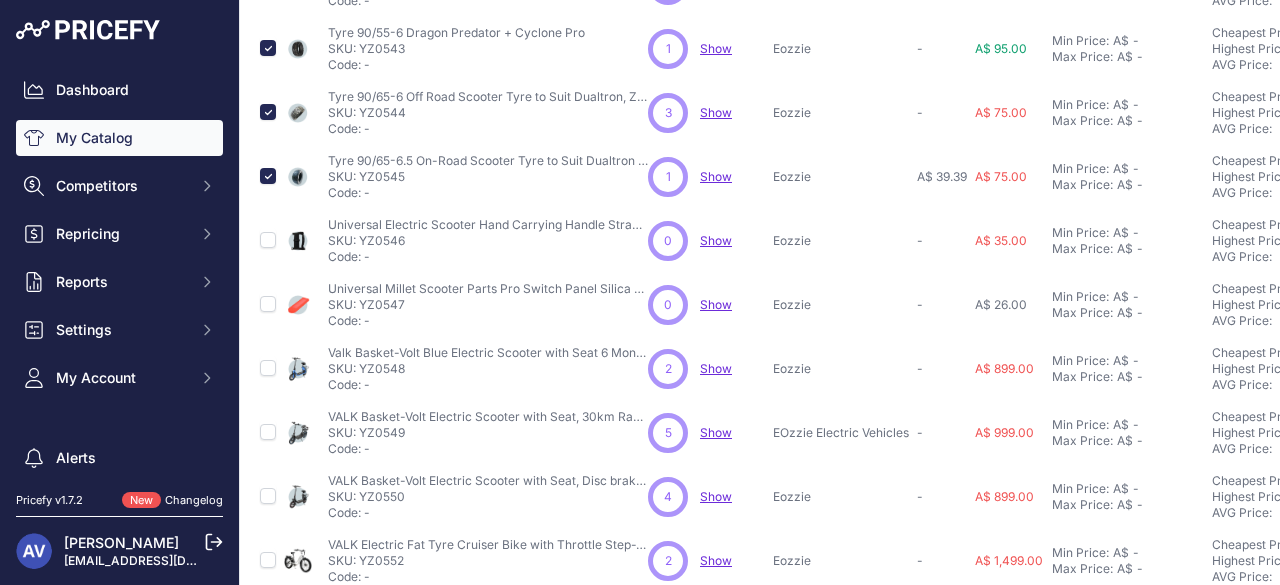 scroll, scrollTop: 190, scrollLeft: 0, axis: vertical 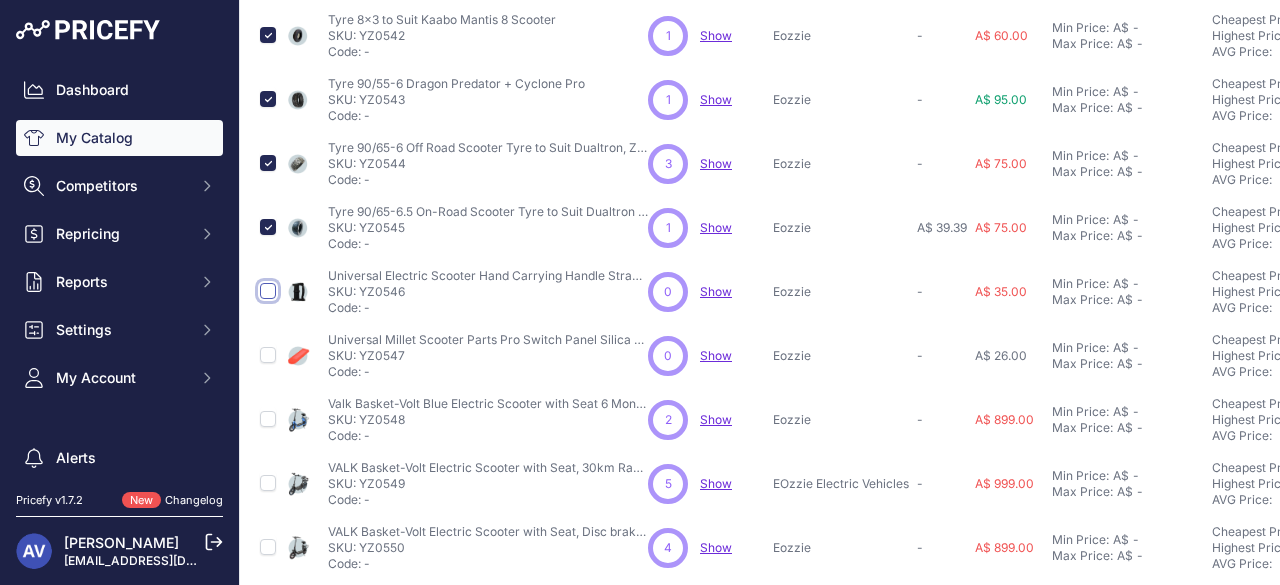 click at bounding box center [268, 291] 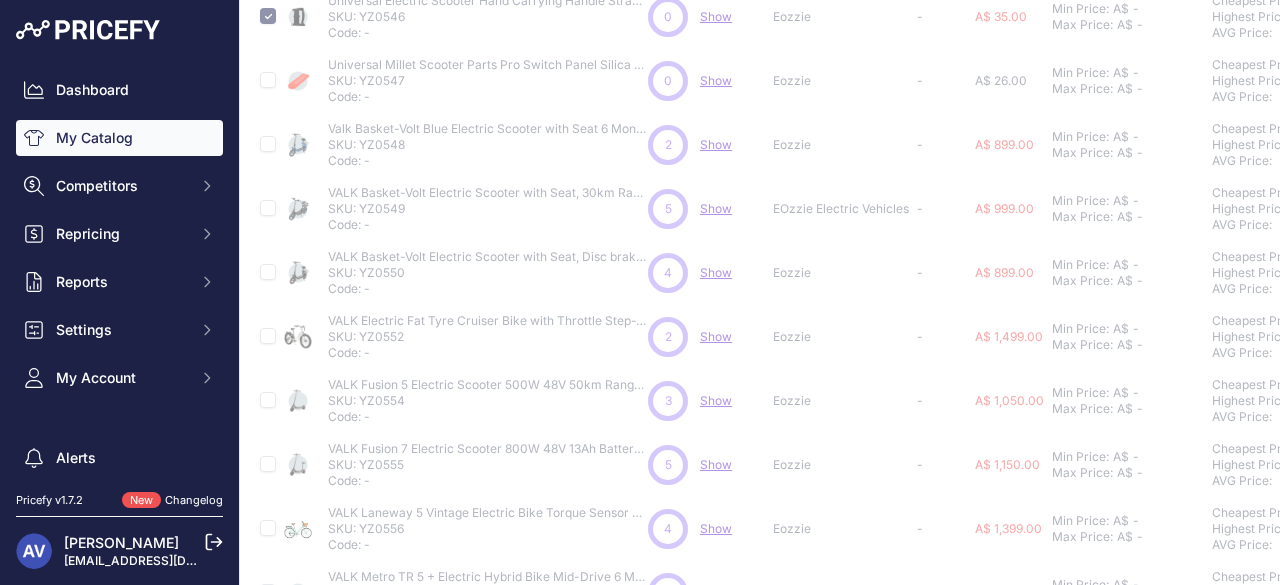 scroll, scrollTop: 517, scrollLeft: 0, axis: vertical 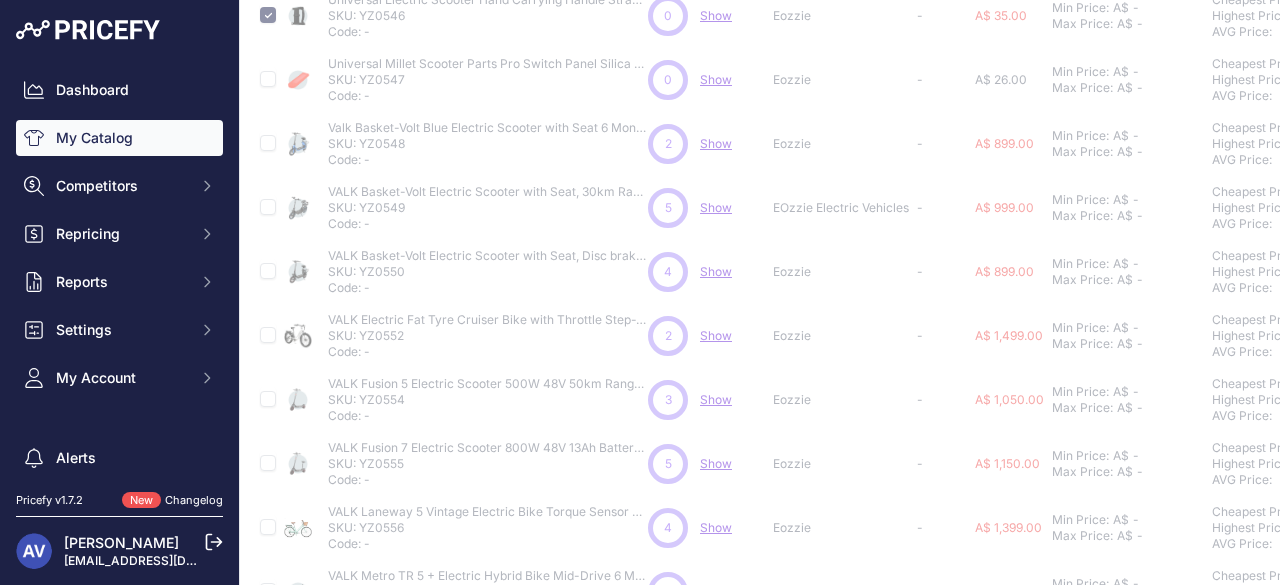 type 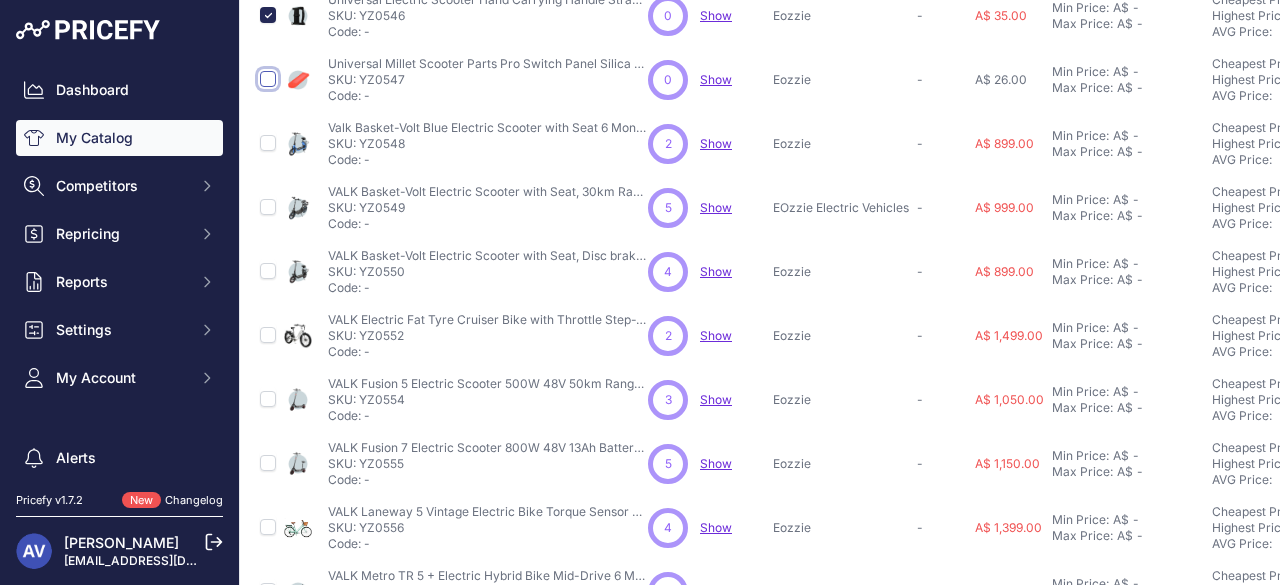 click at bounding box center [268, 79] 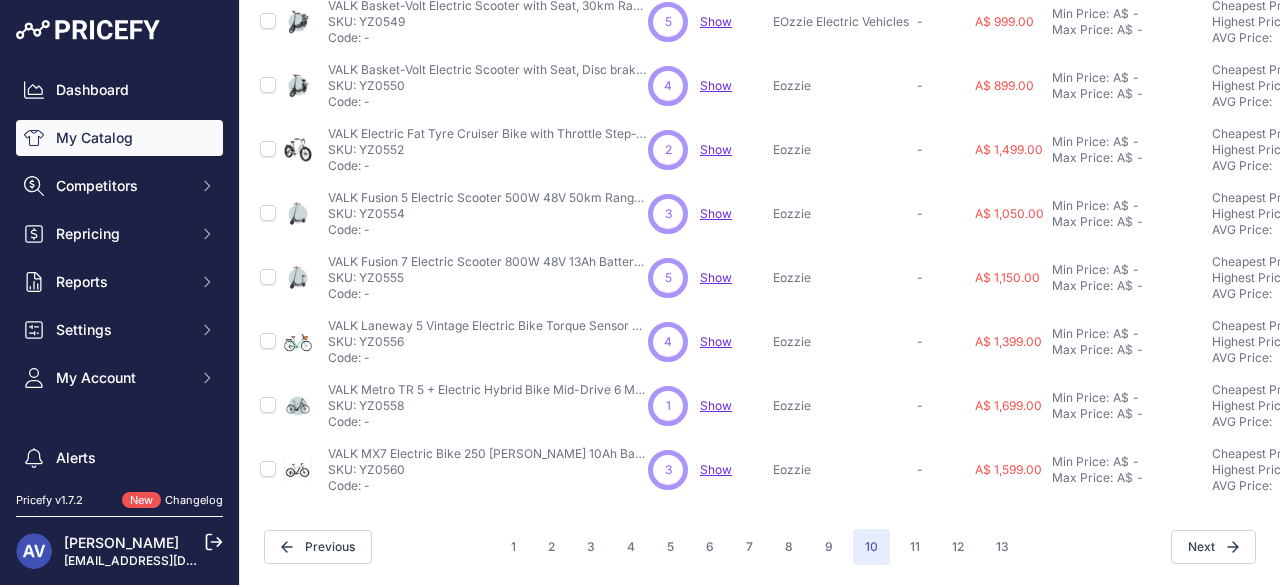 scroll, scrollTop: 664, scrollLeft: 0, axis: vertical 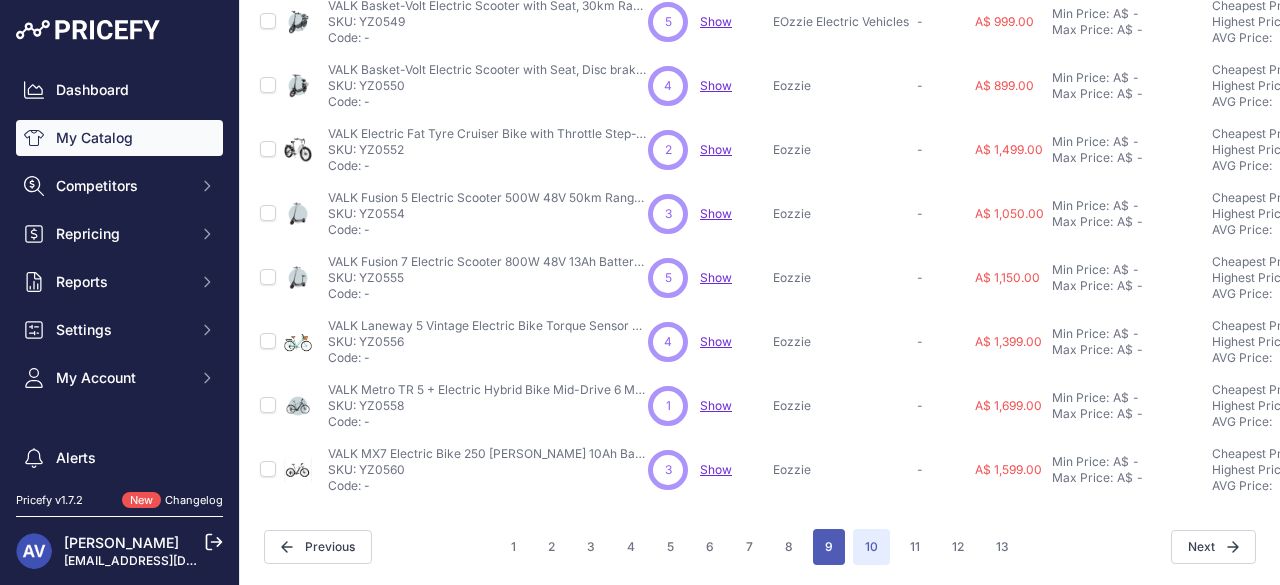 click on "9" at bounding box center [829, 547] 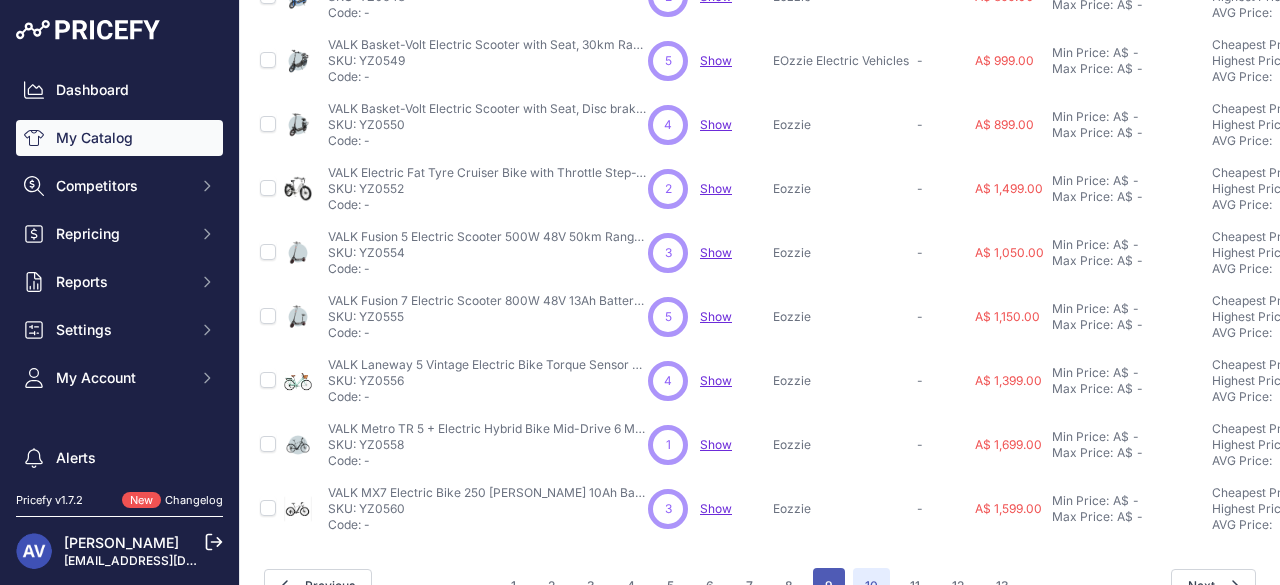 scroll, scrollTop: 715, scrollLeft: 0, axis: vertical 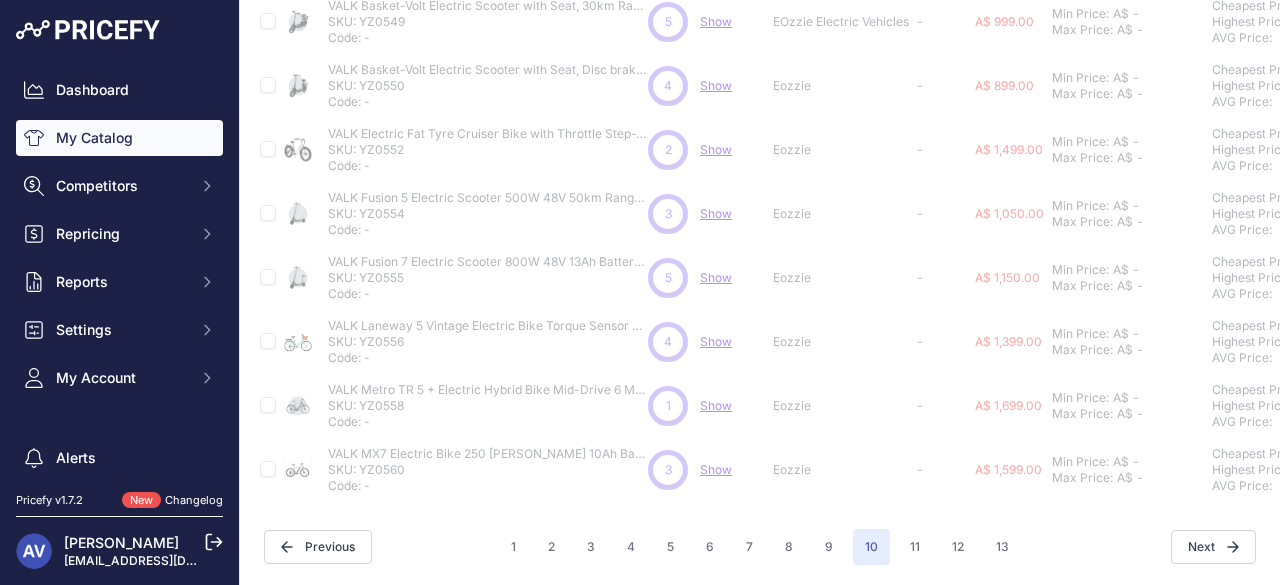 type 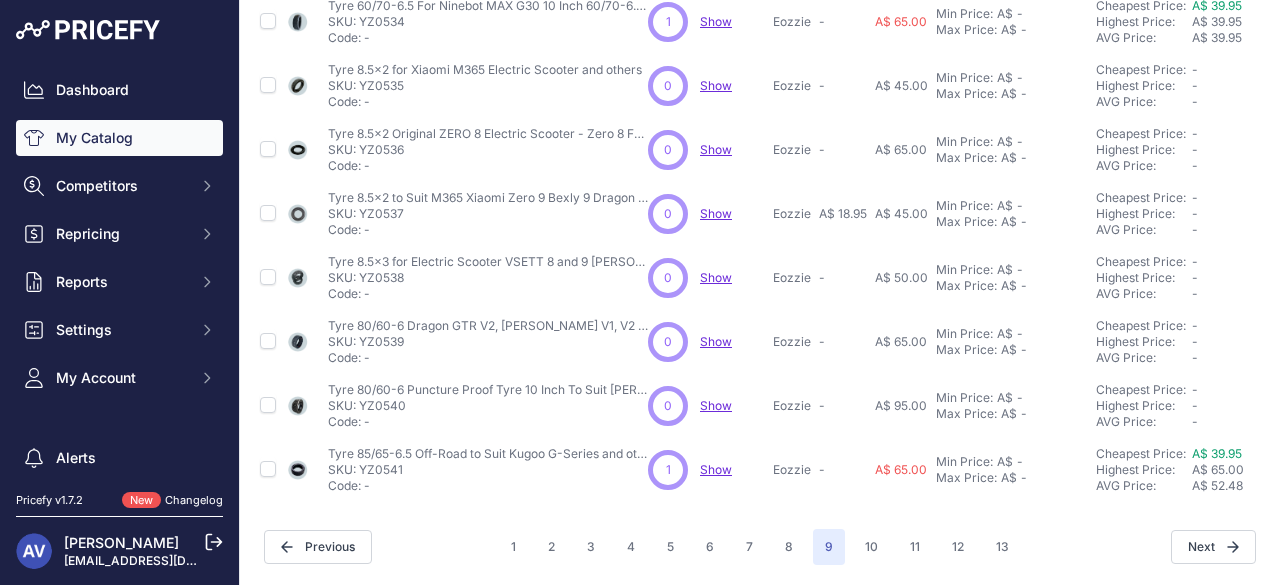 scroll, scrollTop: 664, scrollLeft: 0, axis: vertical 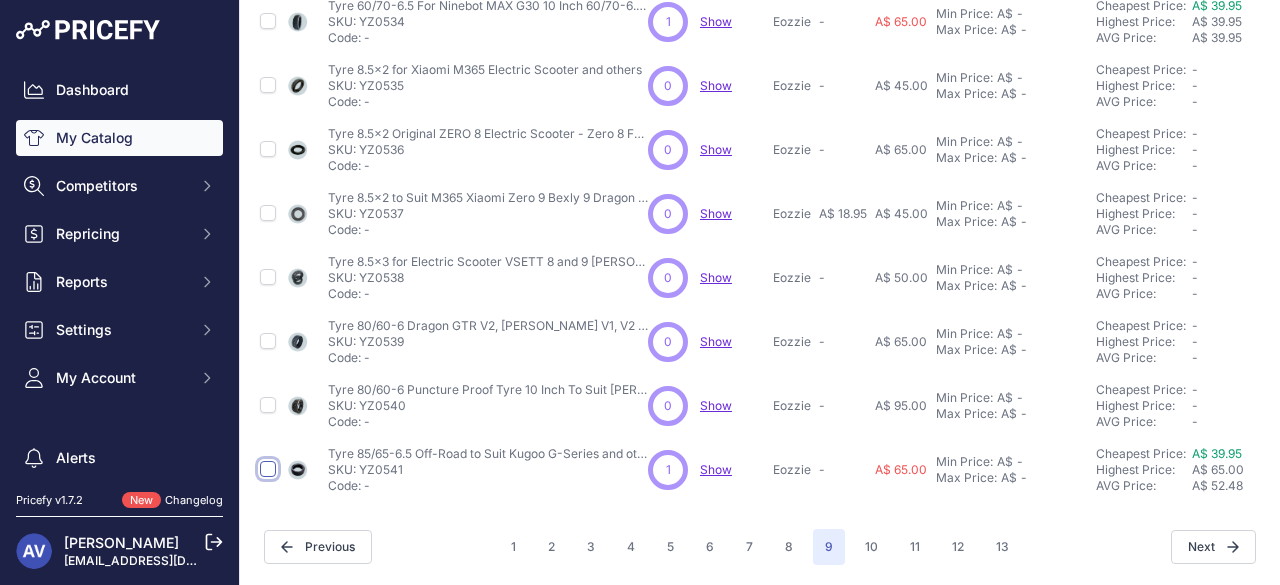 click at bounding box center (268, 469) 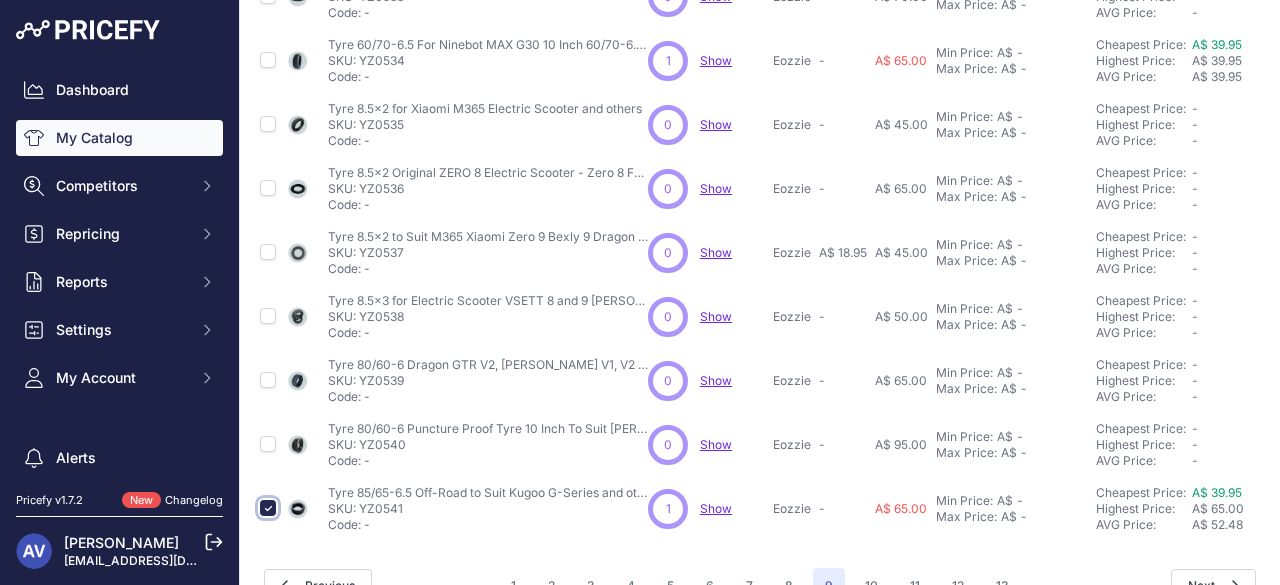 scroll, scrollTop: 715, scrollLeft: 0, axis: vertical 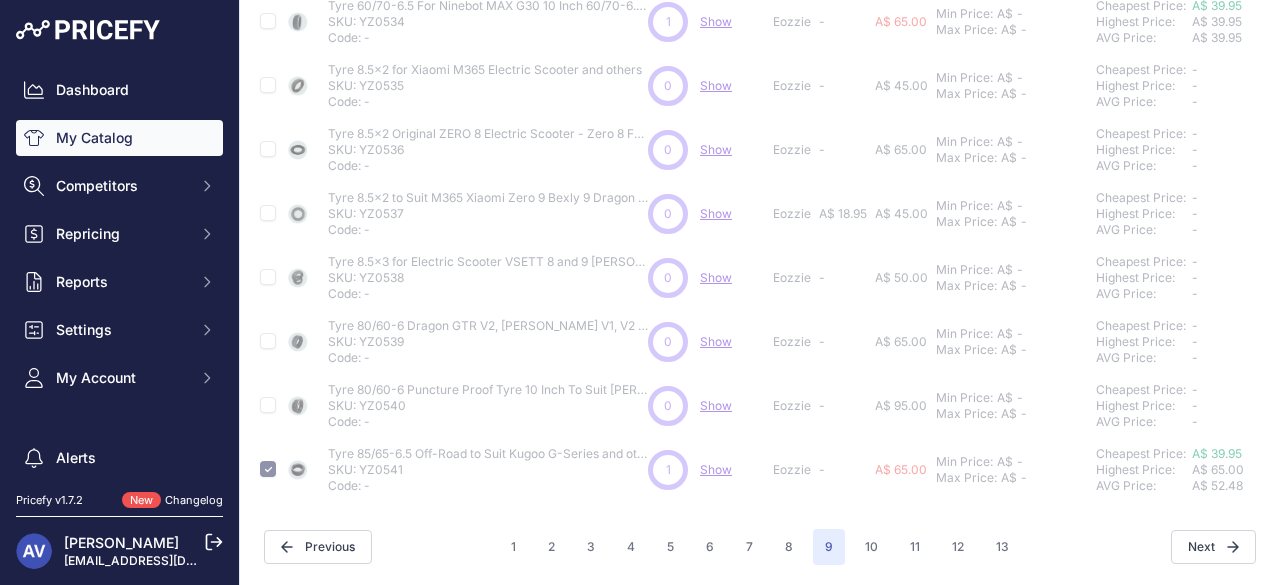 type 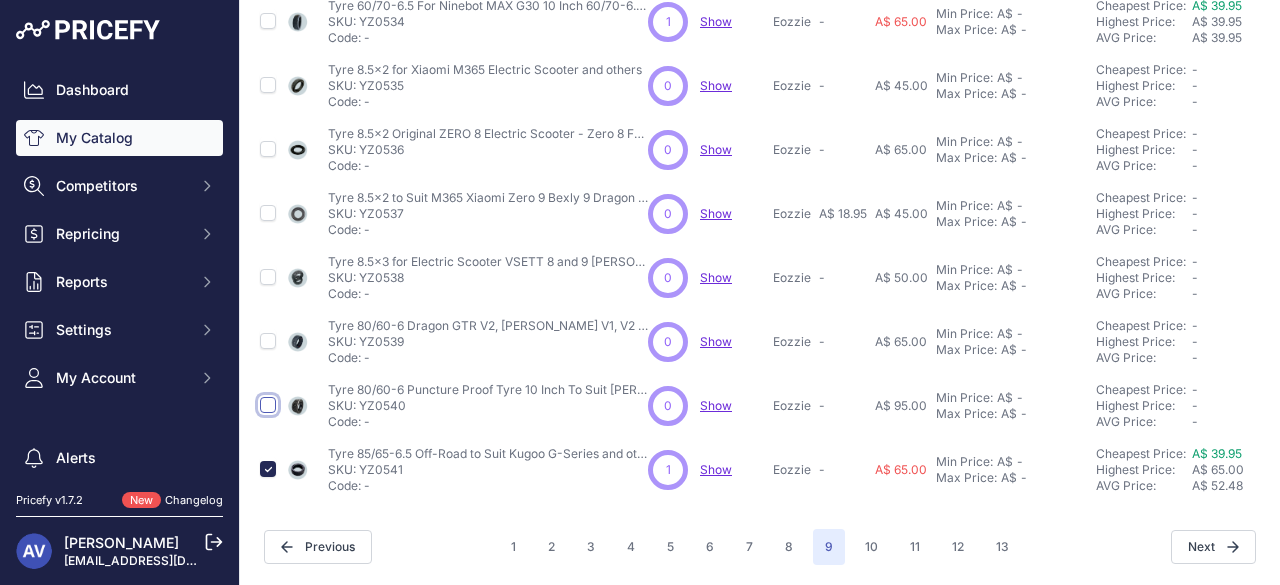click at bounding box center [268, 405] 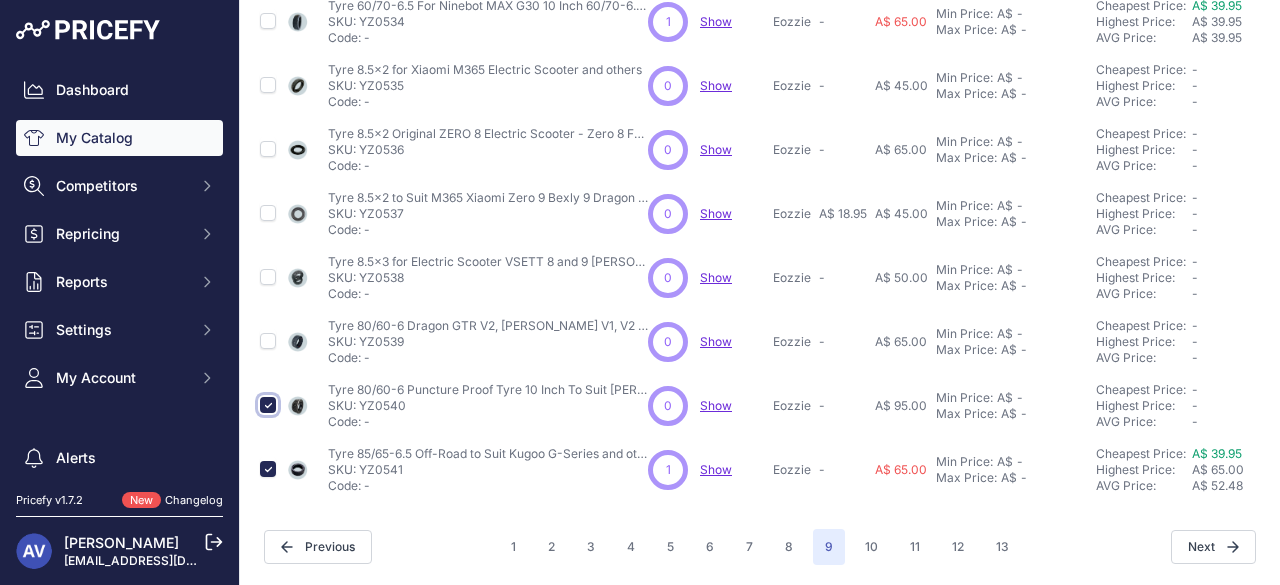 scroll, scrollTop: 715, scrollLeft: 0, axis: vertical 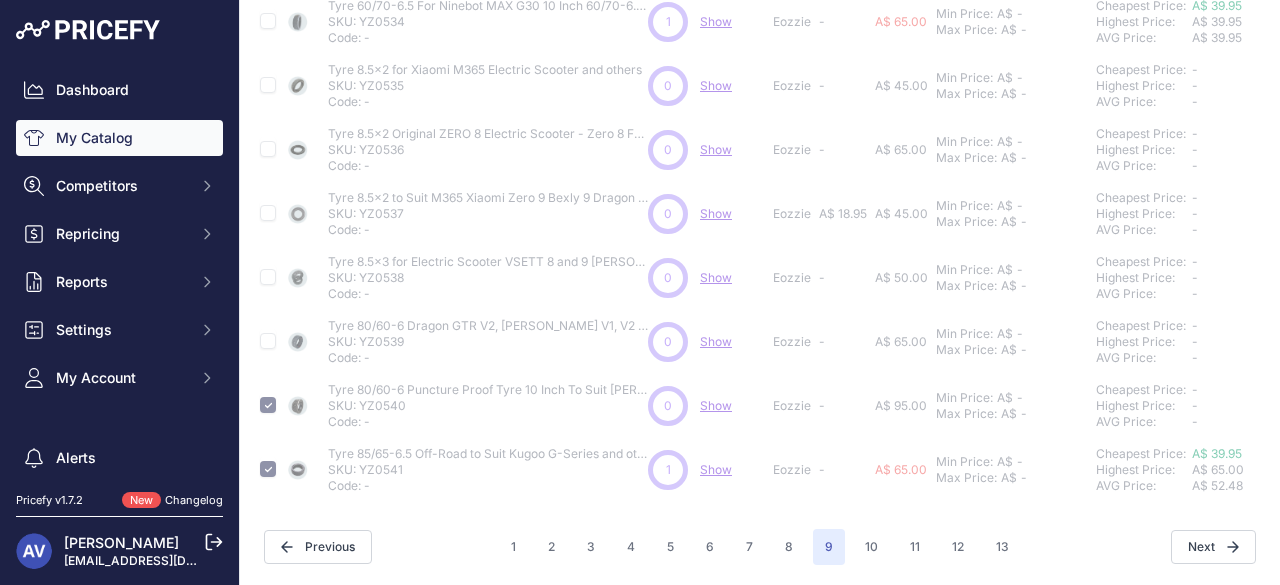 type 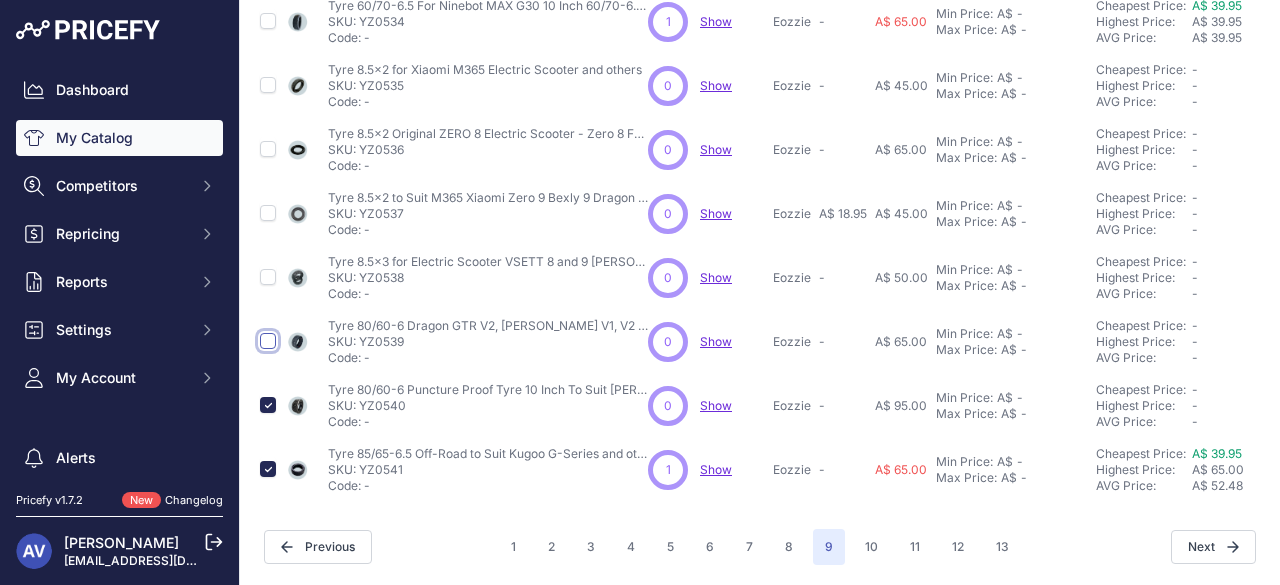 click at bounding box center (268, 341) 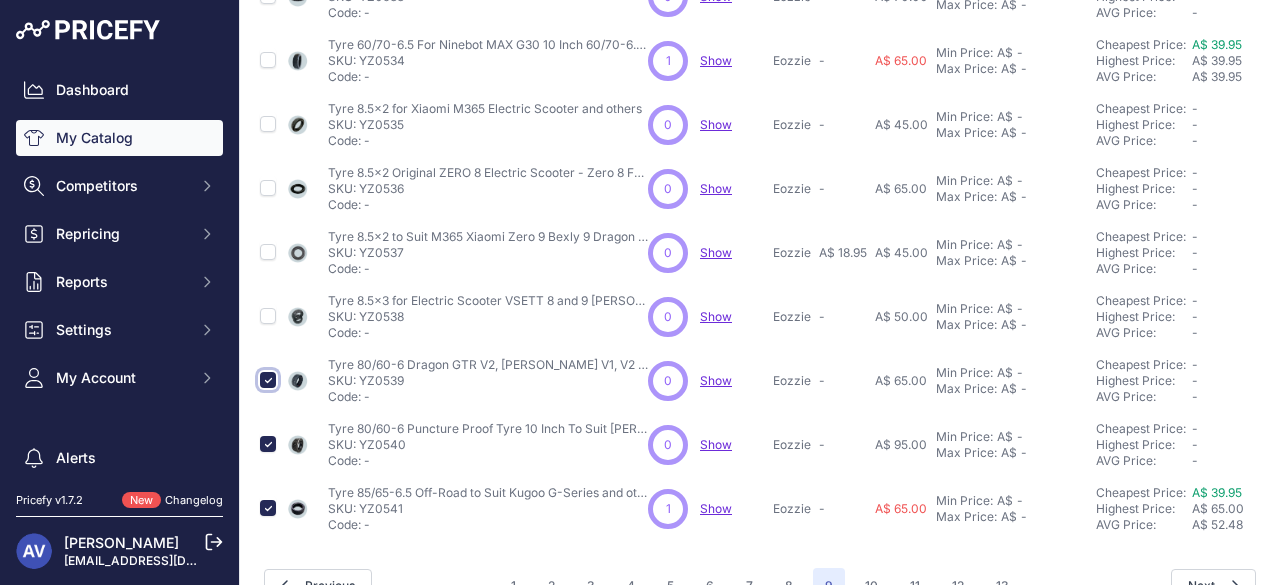 scroll, scrollTop: 715, scrollLeft: 0, axis: vertical 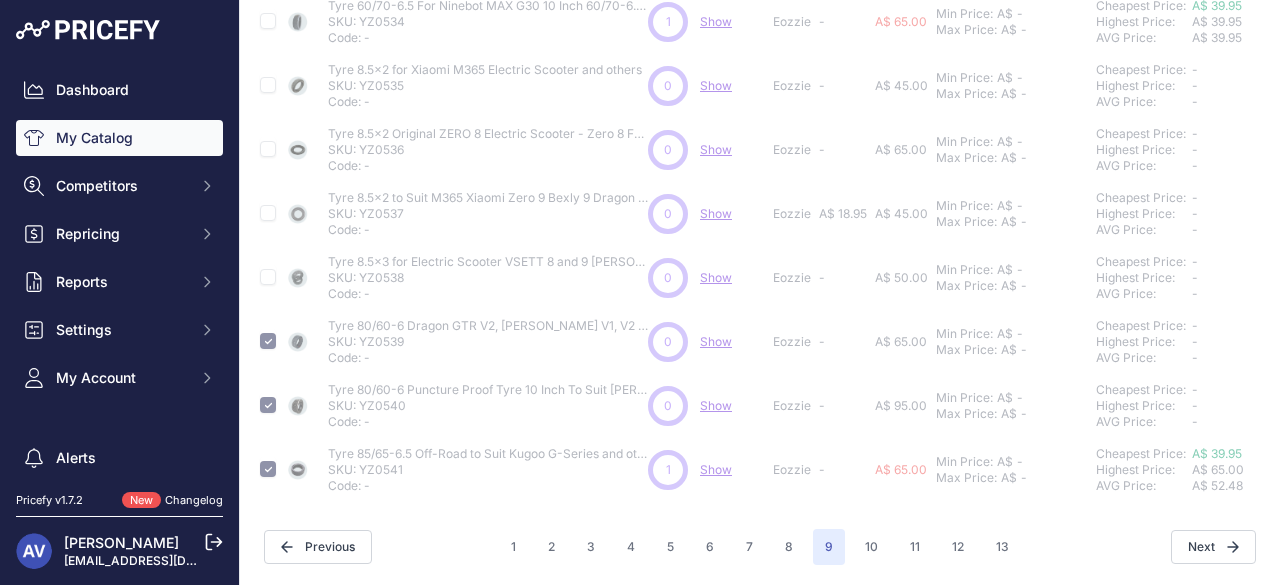 type 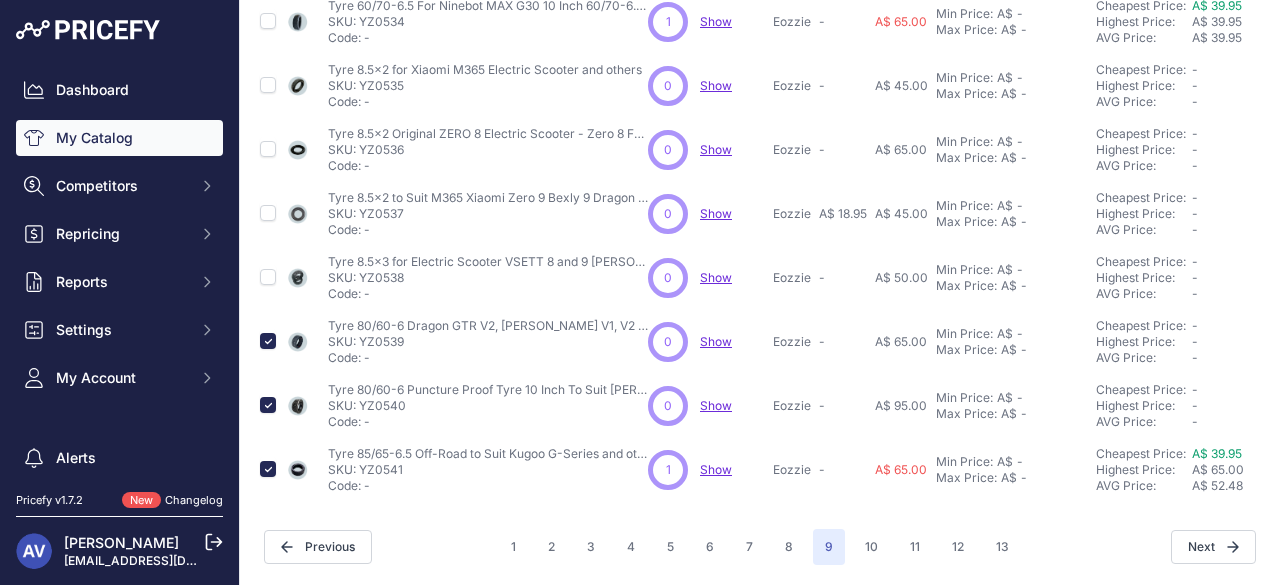 scroll, scrollTop: 664, scrollLeft: 0, axis: vertical 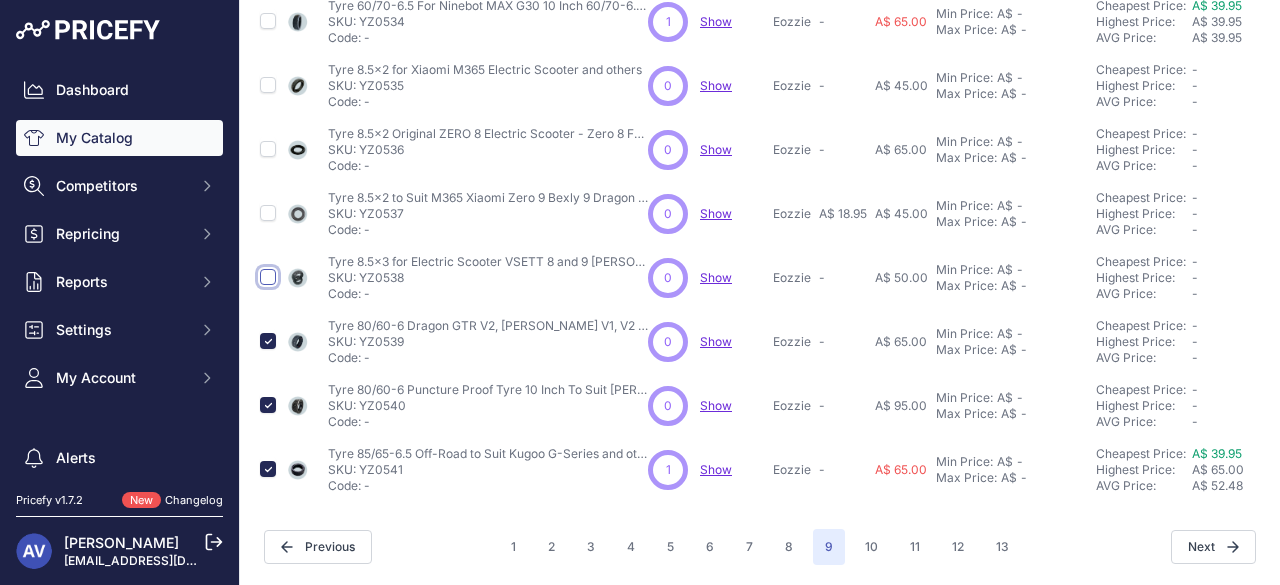 click at bounding box center [268, 277] 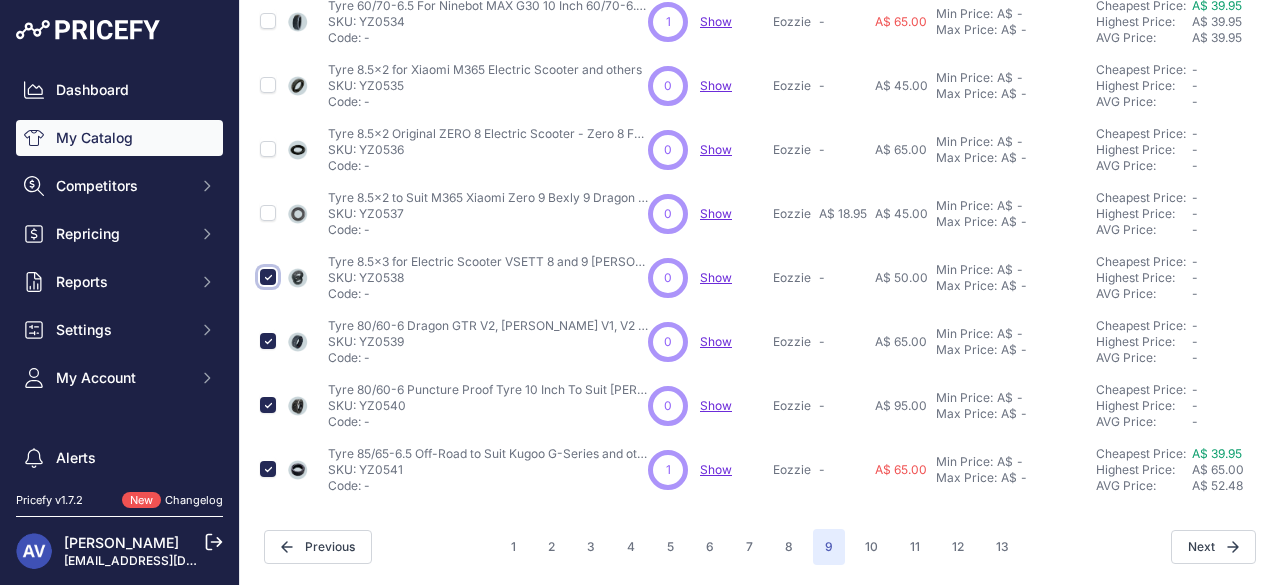 scroll, scrollTop: 715, scrollLeft: 0, axis: vertical 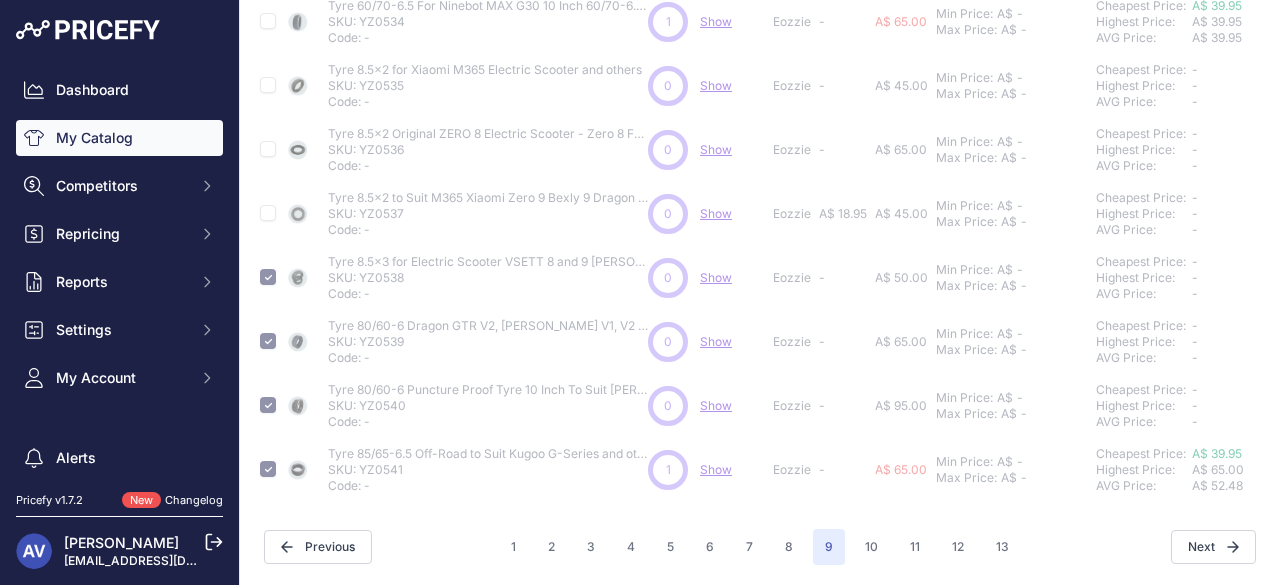 type 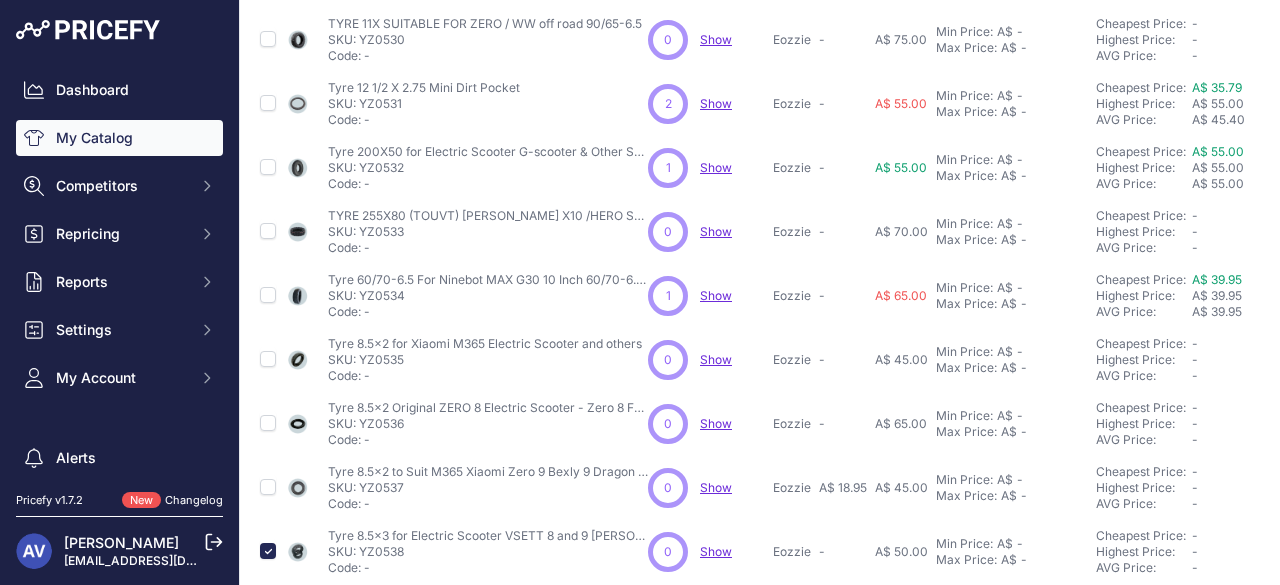 scroll, scrollTop: 374, scrollLeft: 0, axis: vertical 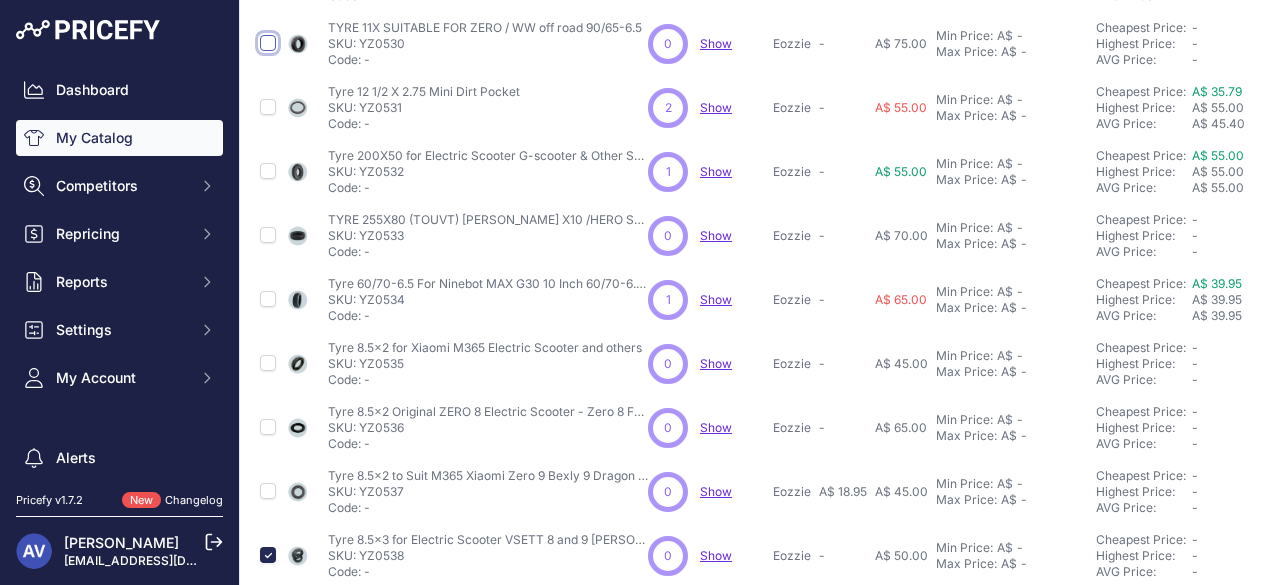 click at bounding box center (268, 43) 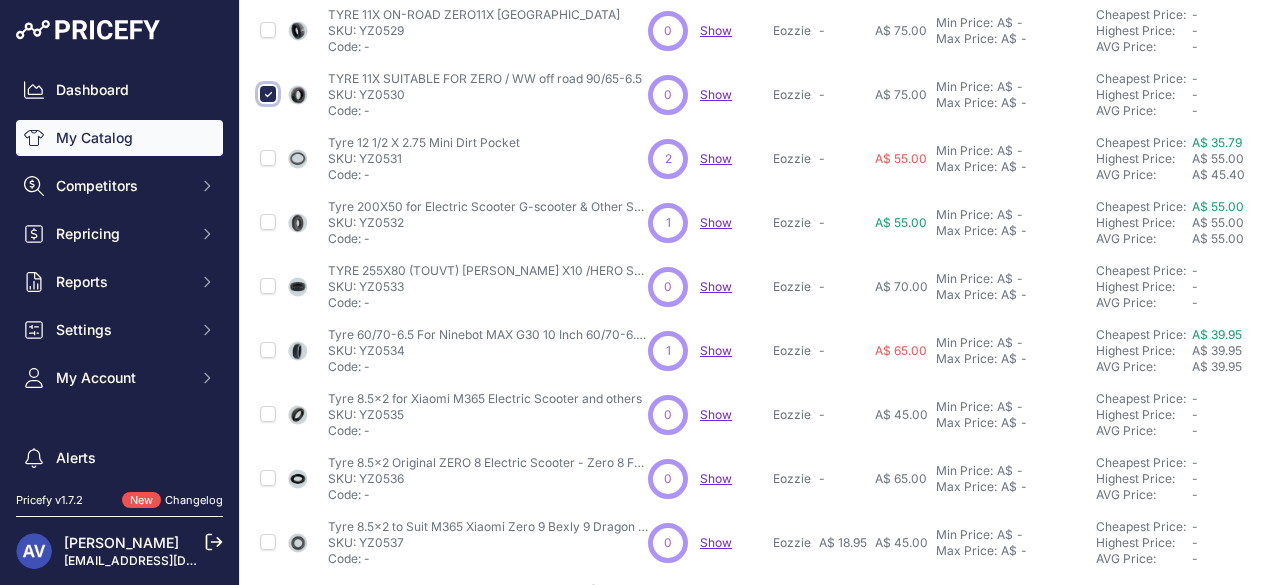 scroll, scrollTop: 425, scrollLeft: 0, axis: vertical 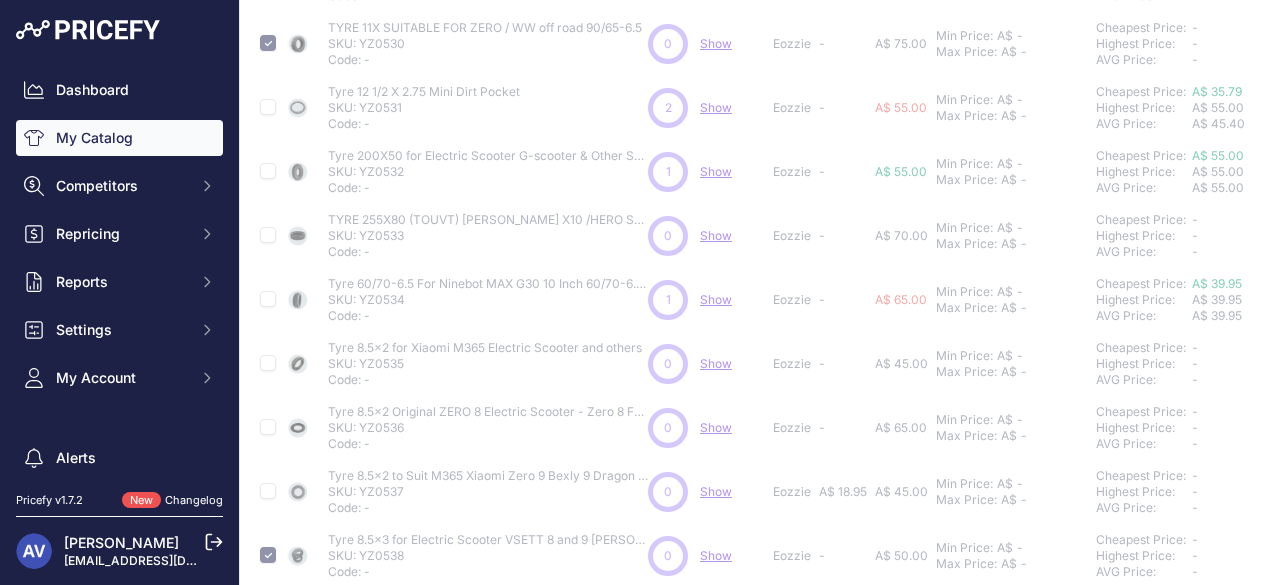 type 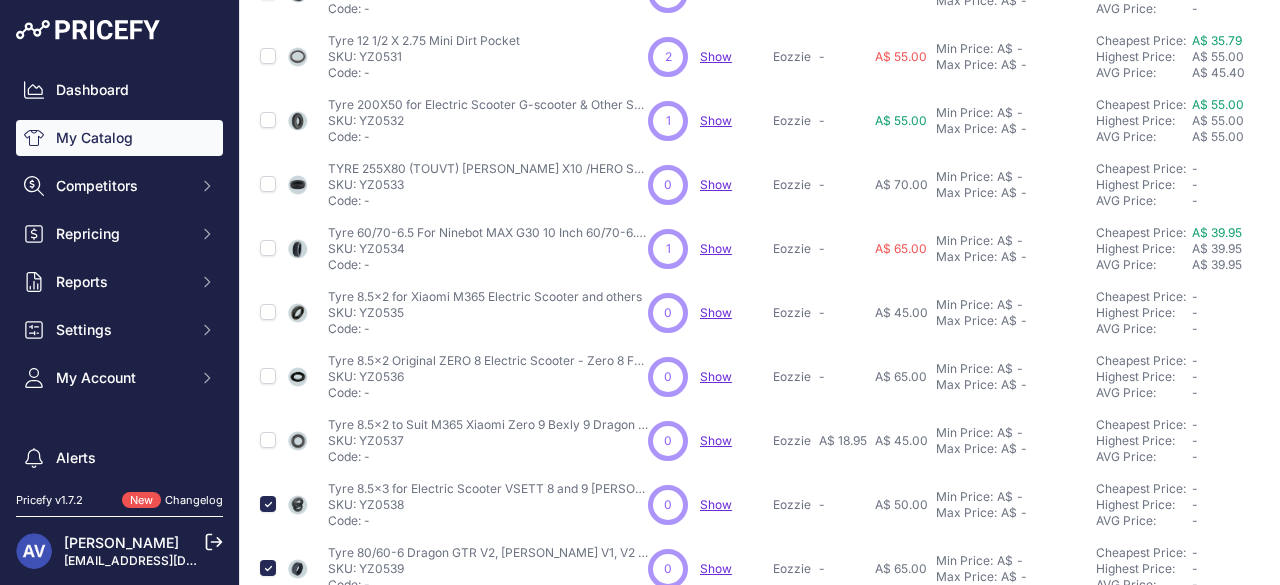 scroll, scrollTop: 374, scrollLeft: 0, axis: vertical 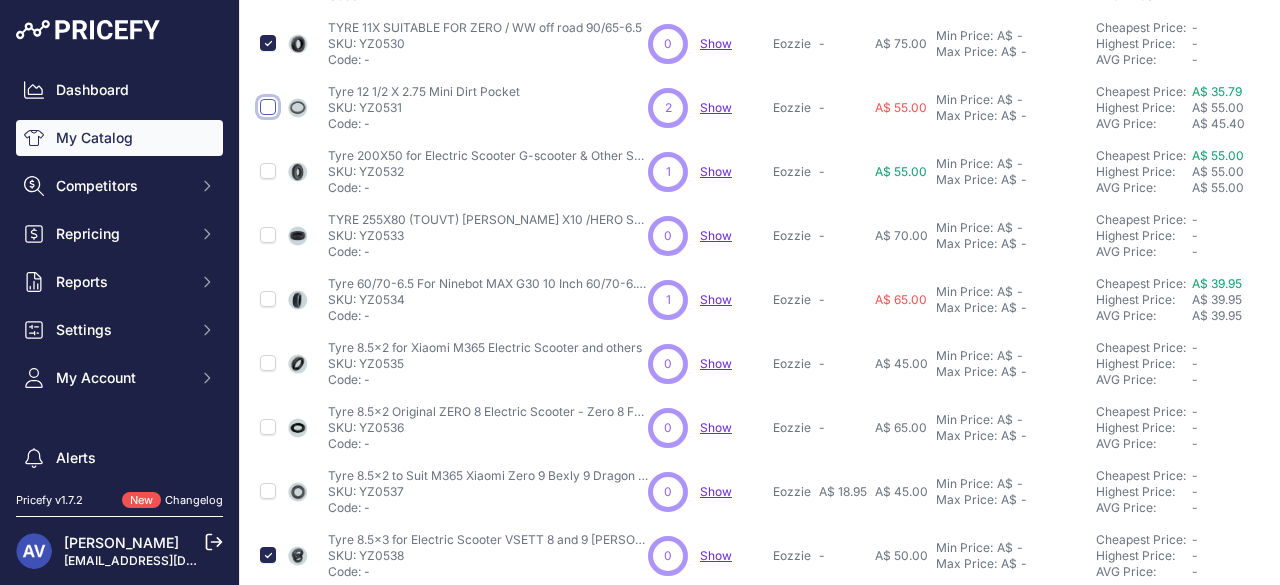 click at bounding box center [268, 107] 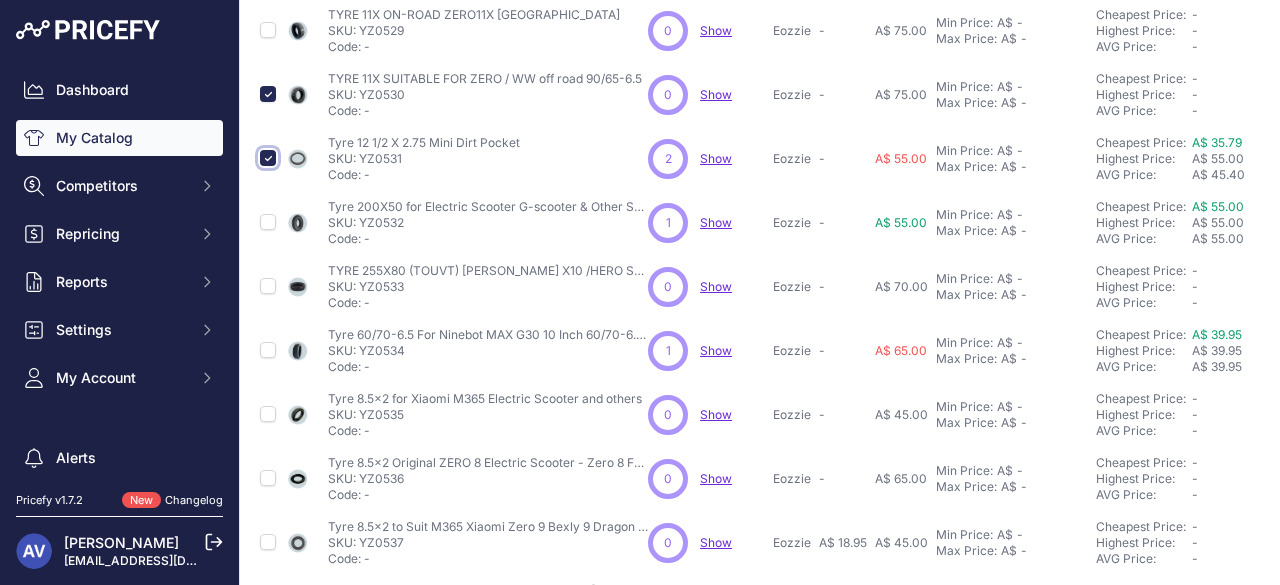 scroll, scrollTop: 425, scrollLeft: 0, axis: vertical 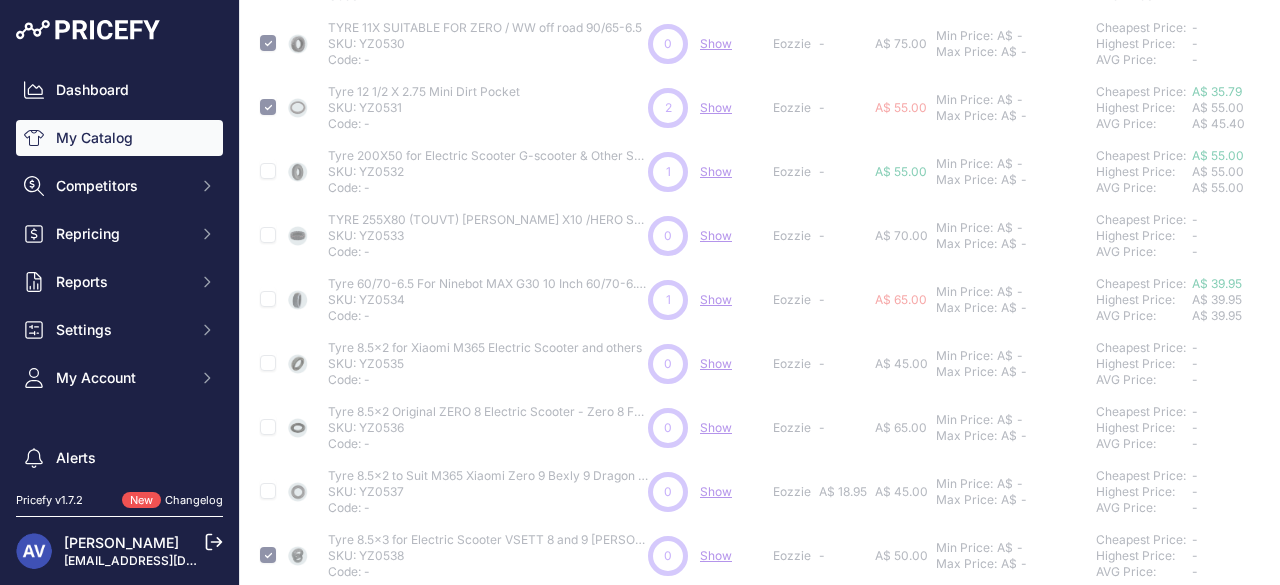 type 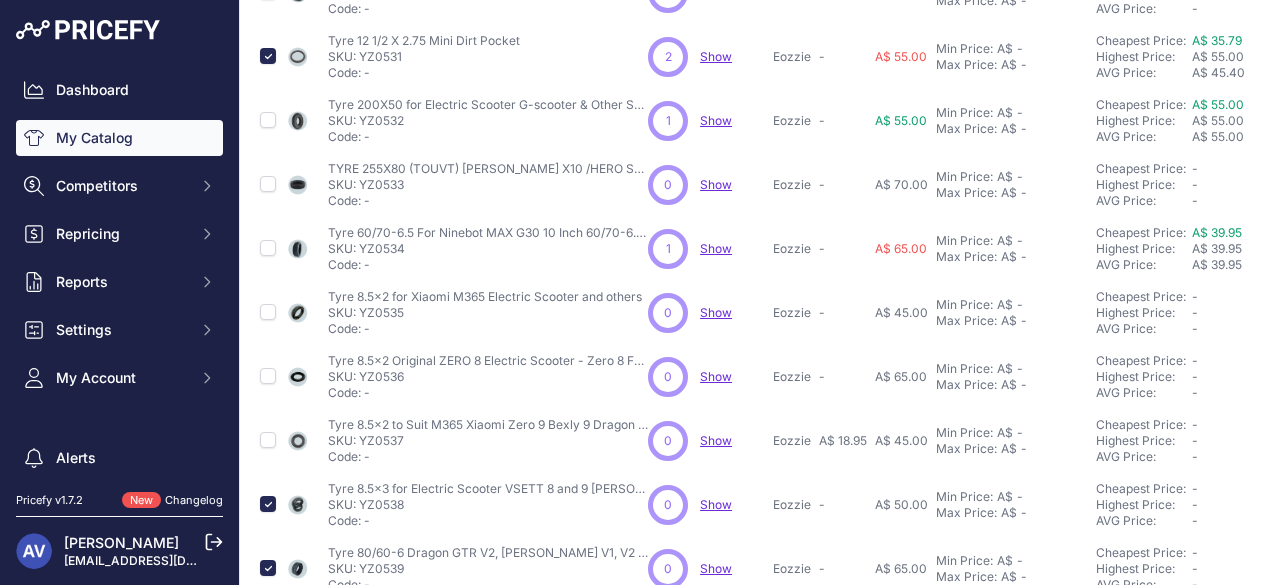 scroll, scrollTop: 374, scrollLeft: 0, axis: vertical 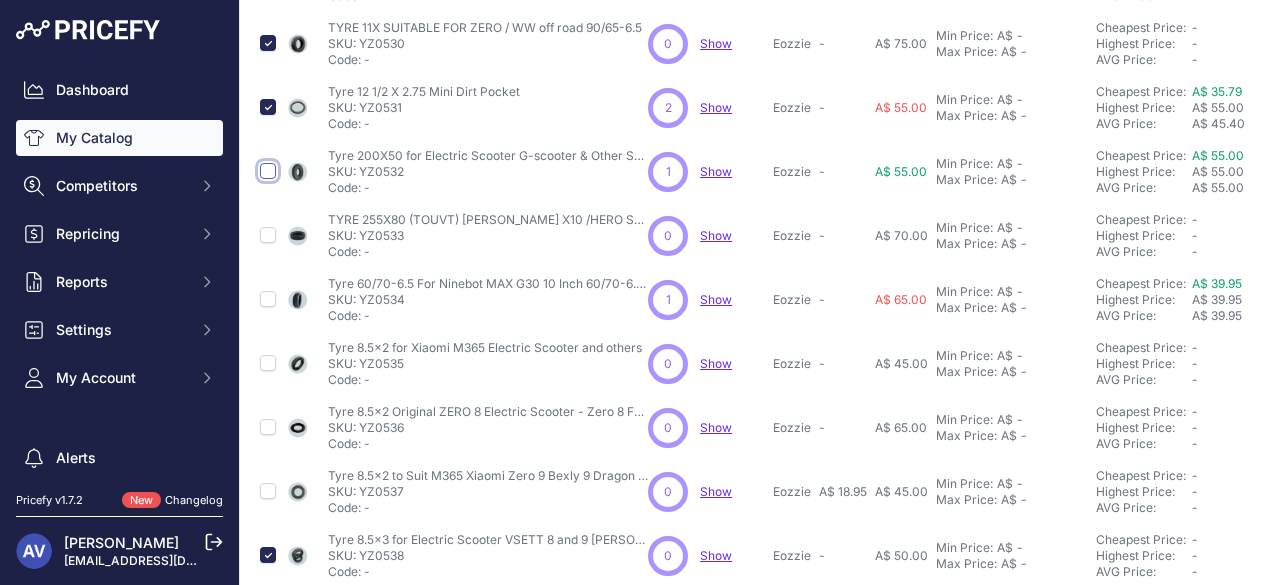 click at bounding box center [268, 171] 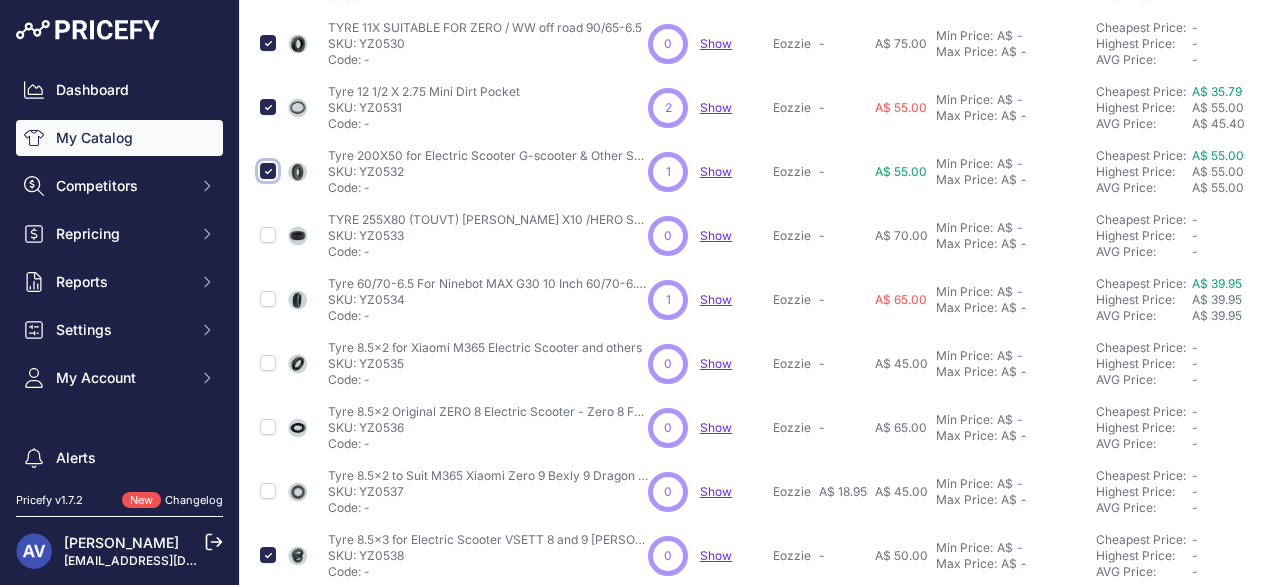 scroll, scrollTop: 425, scrollLeft: 0, axis: vertical 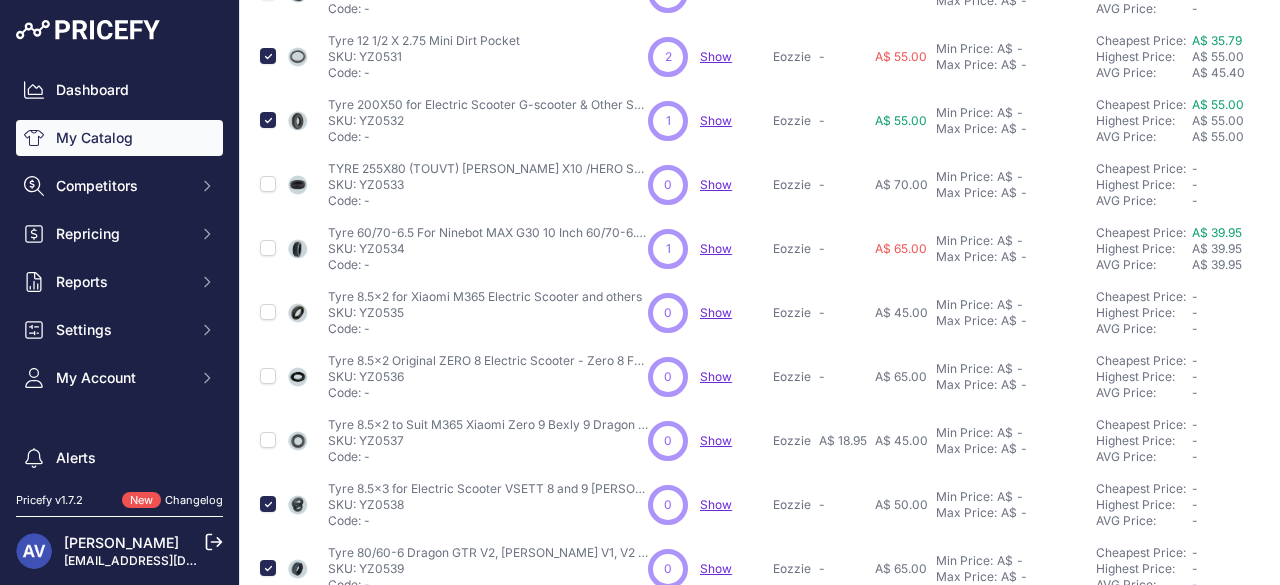 type 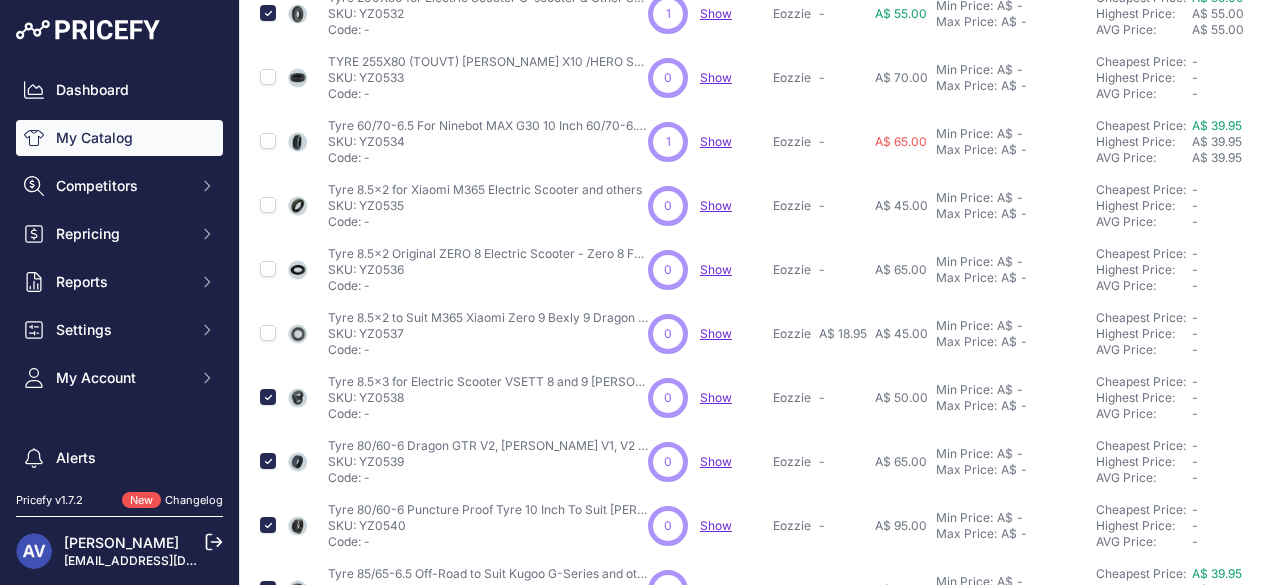scroll, scrollTop: 560, scrollLeft: 0, axis: vertical 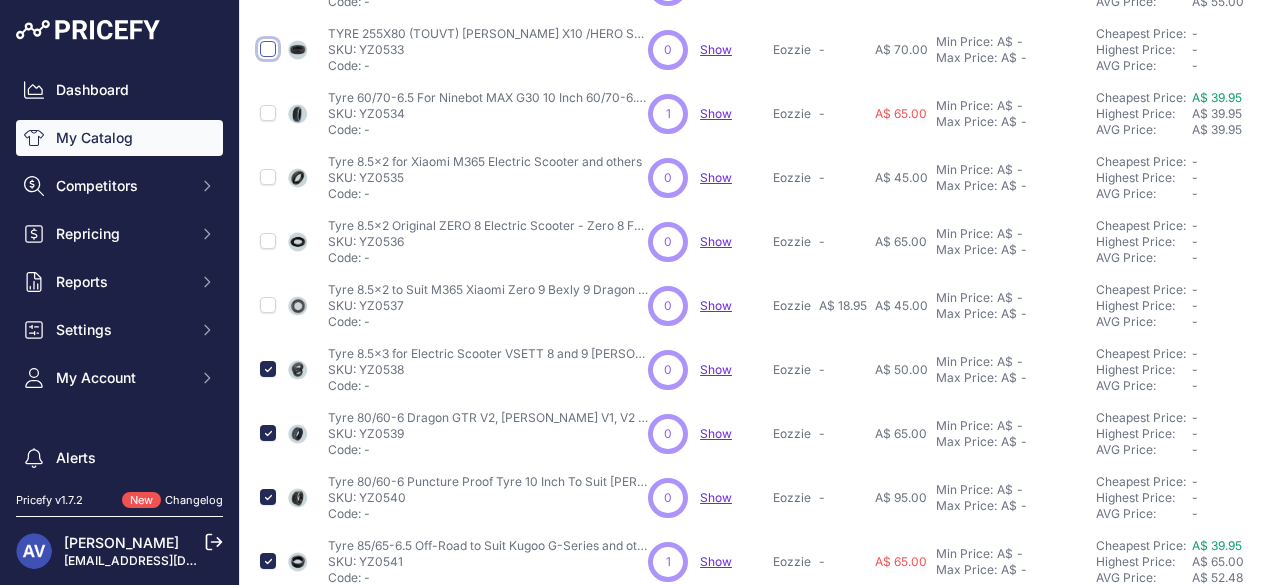 click at bounding box center (268, 49) 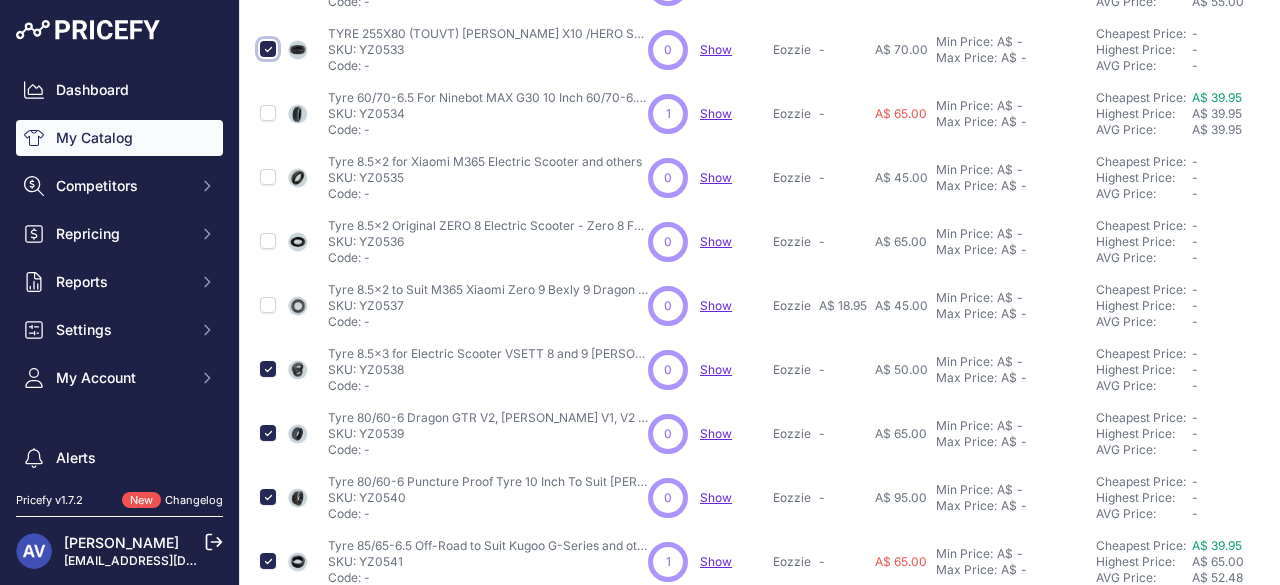 scroll, scrollTop: 611, scrollLeft: 0, axis: vertical 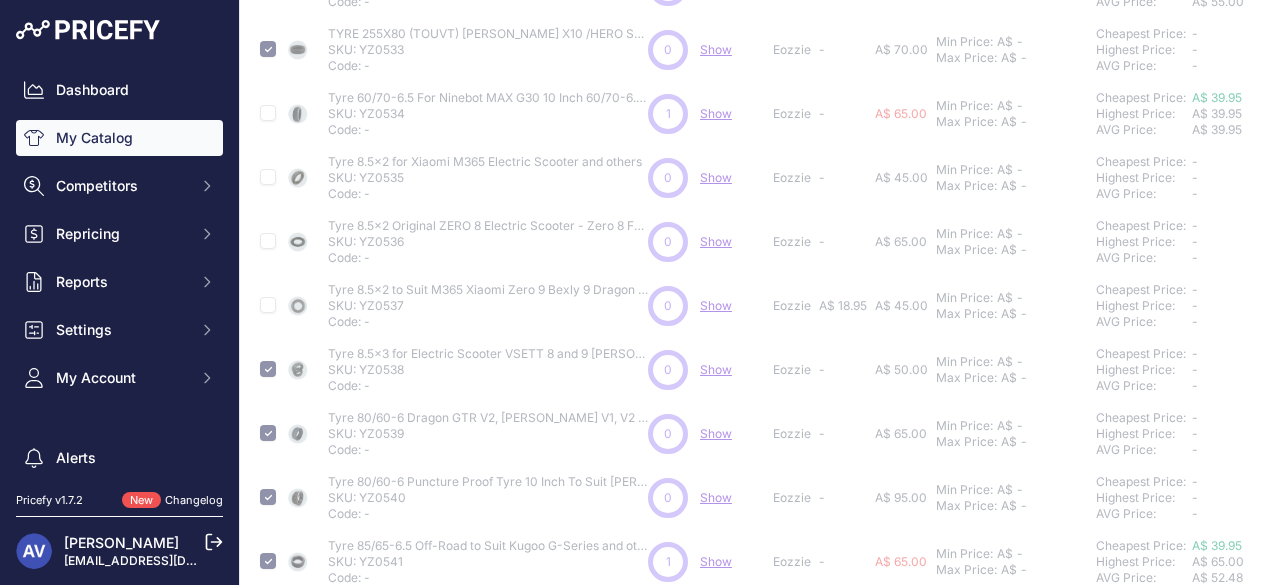 type 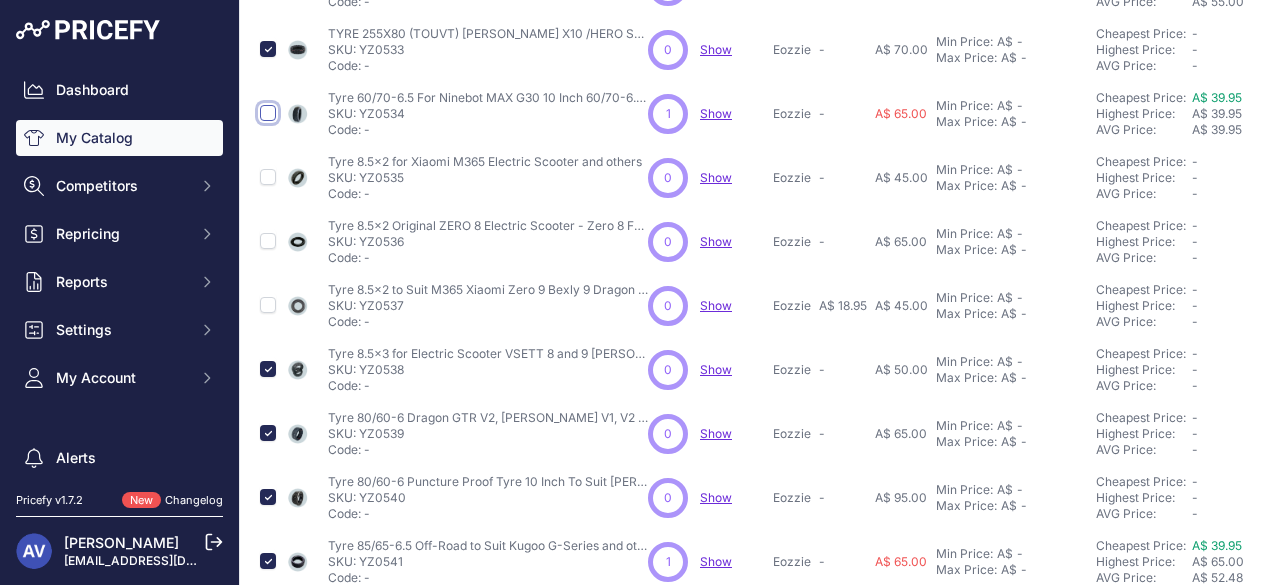 click at bounding box center (268, 113) 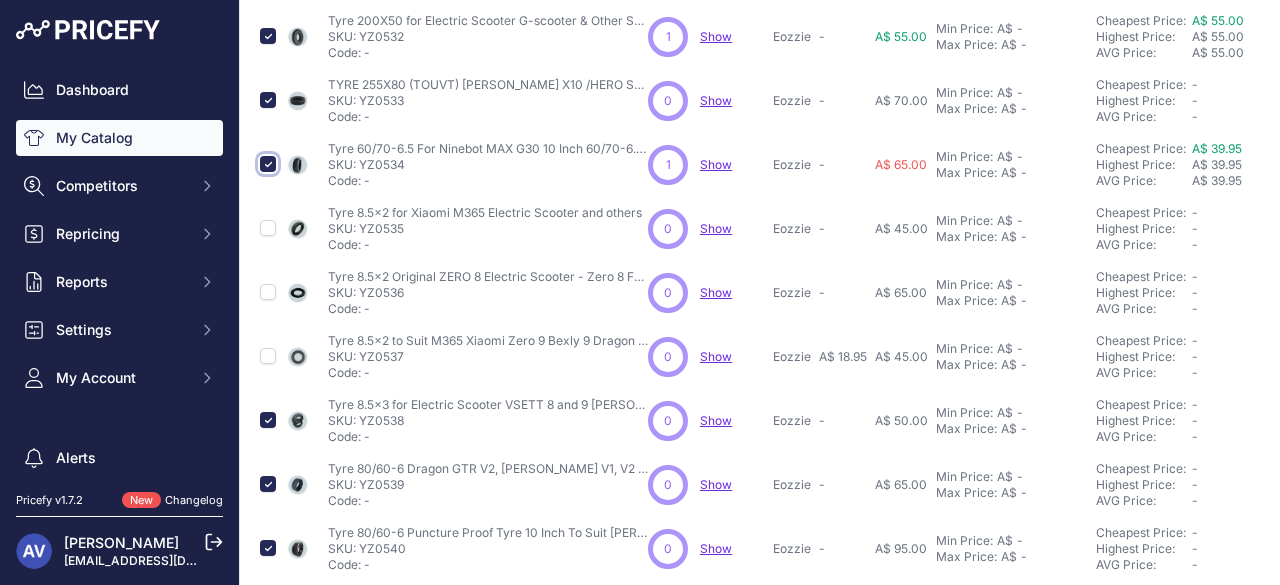 scroll, scrollTop: 611, scrollLeft: 0, axis: vertical 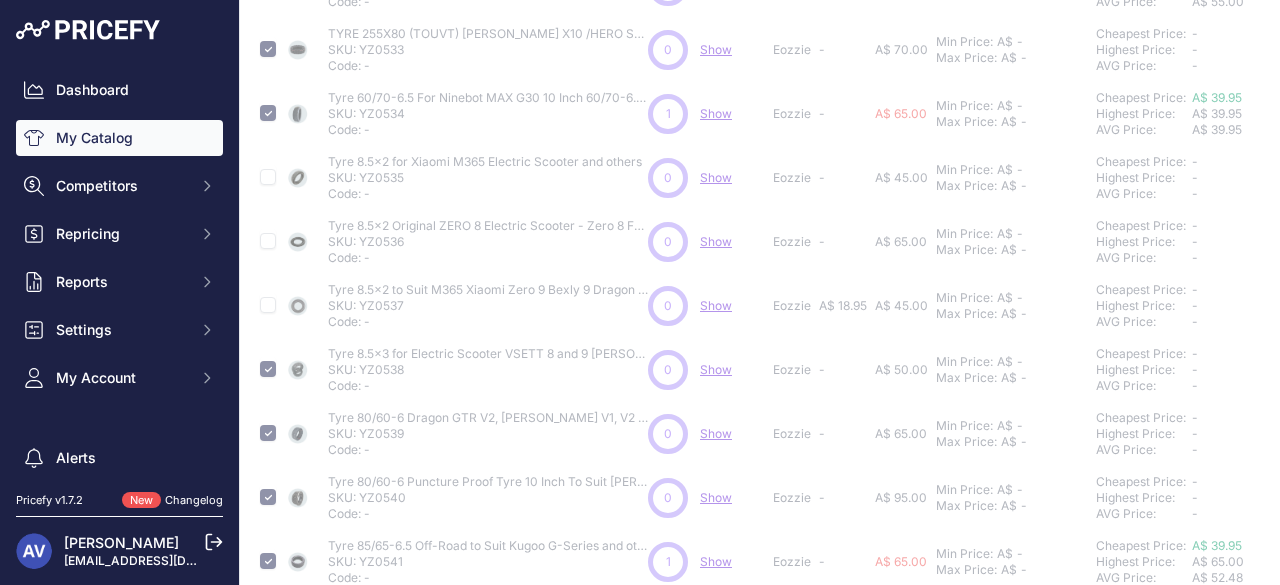type 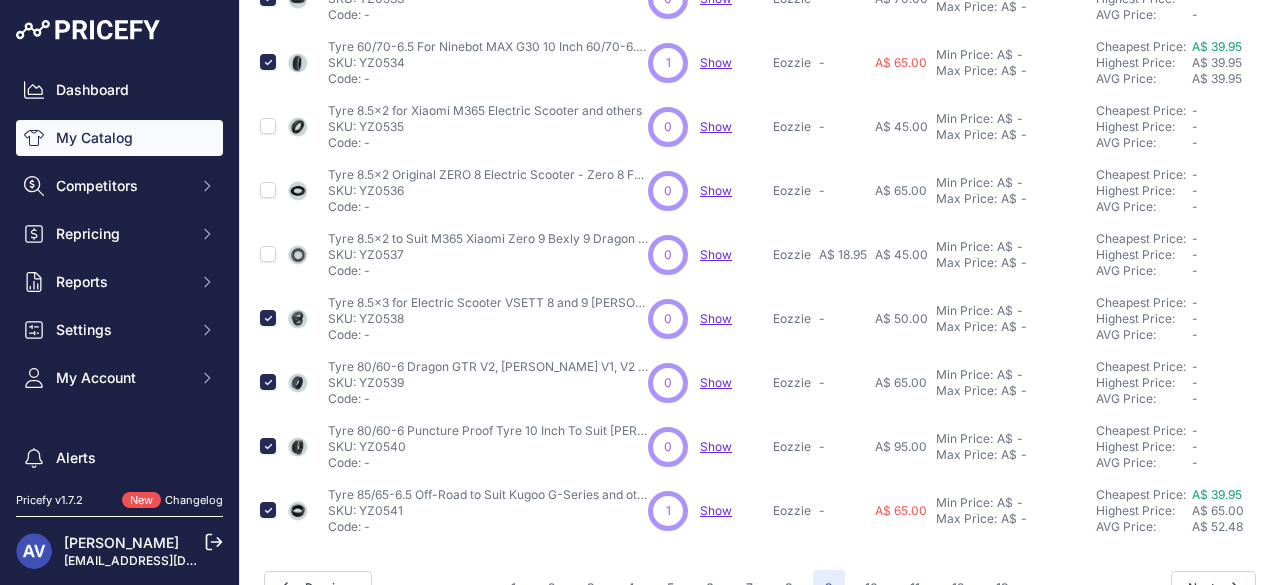 scroll, scrollTop: 560, scrollLeft: 0, axis: vertical 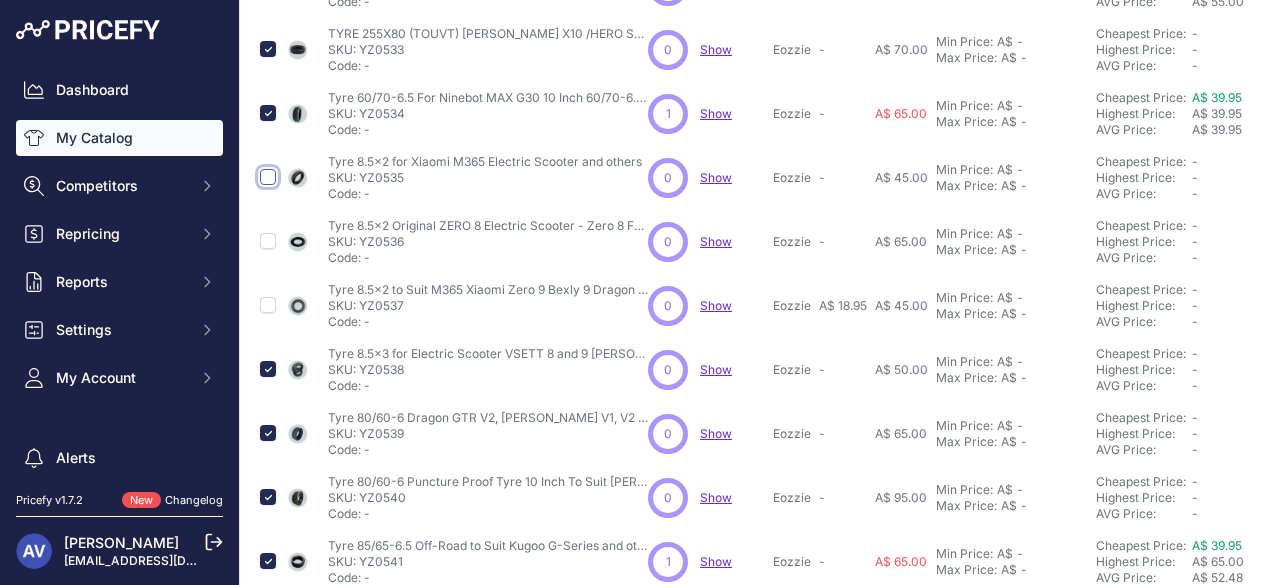 click at bounding box center (268, 177) 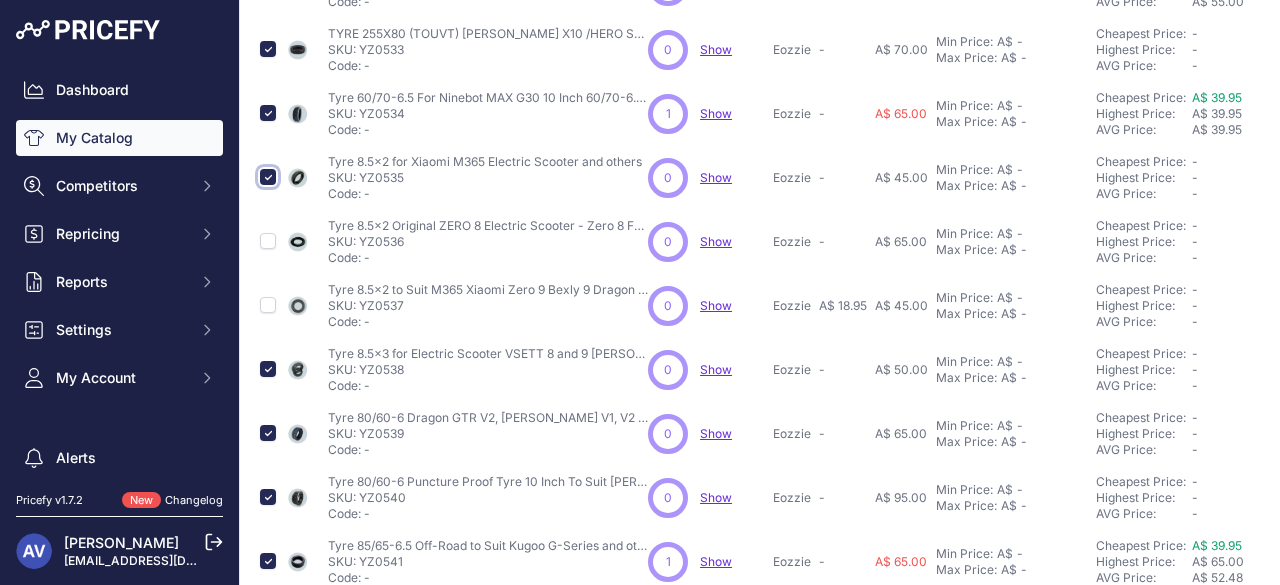 scroll, scrollTop: 611, scrollLeft: 0, axis: vertical 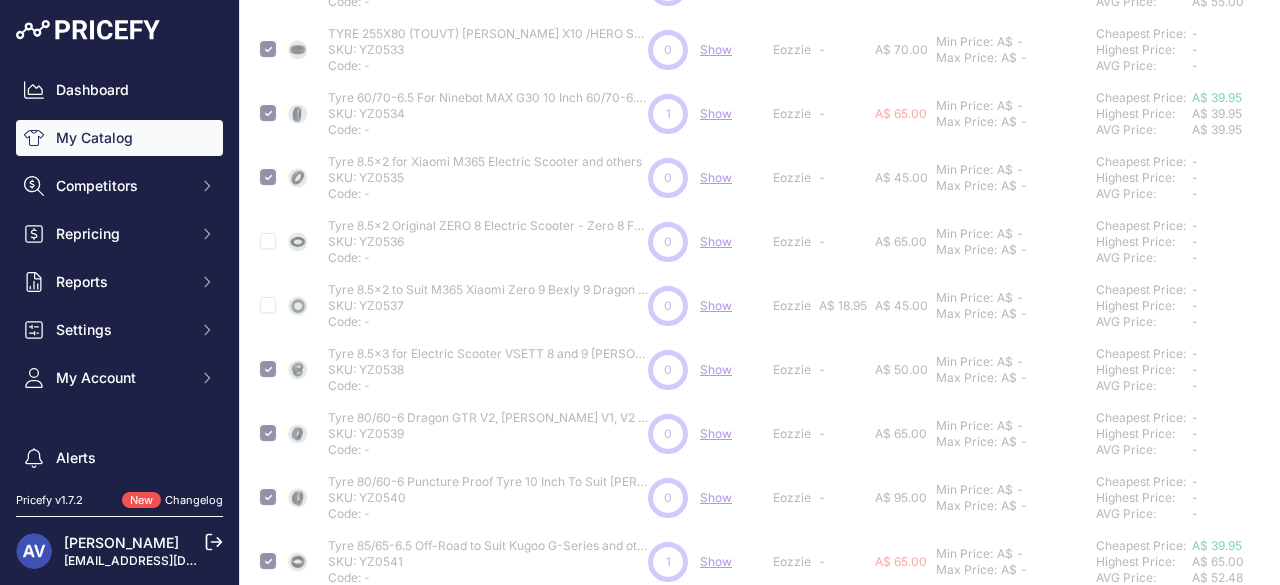 type 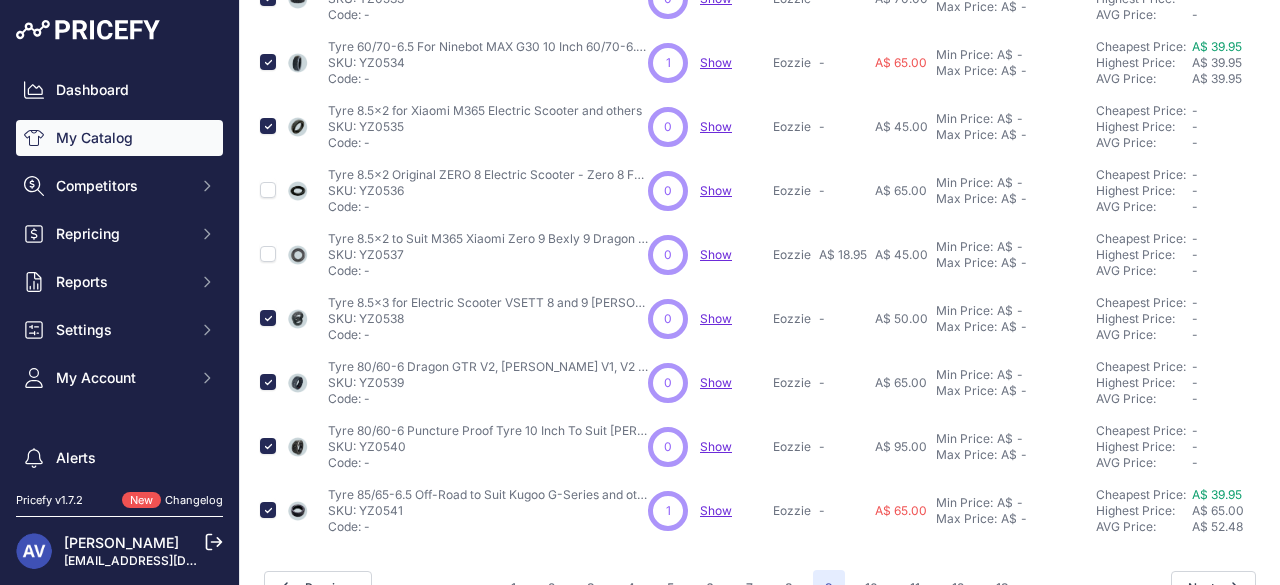 scroll, scrollTop: 560, scrollLeft: 0, axis: vertical 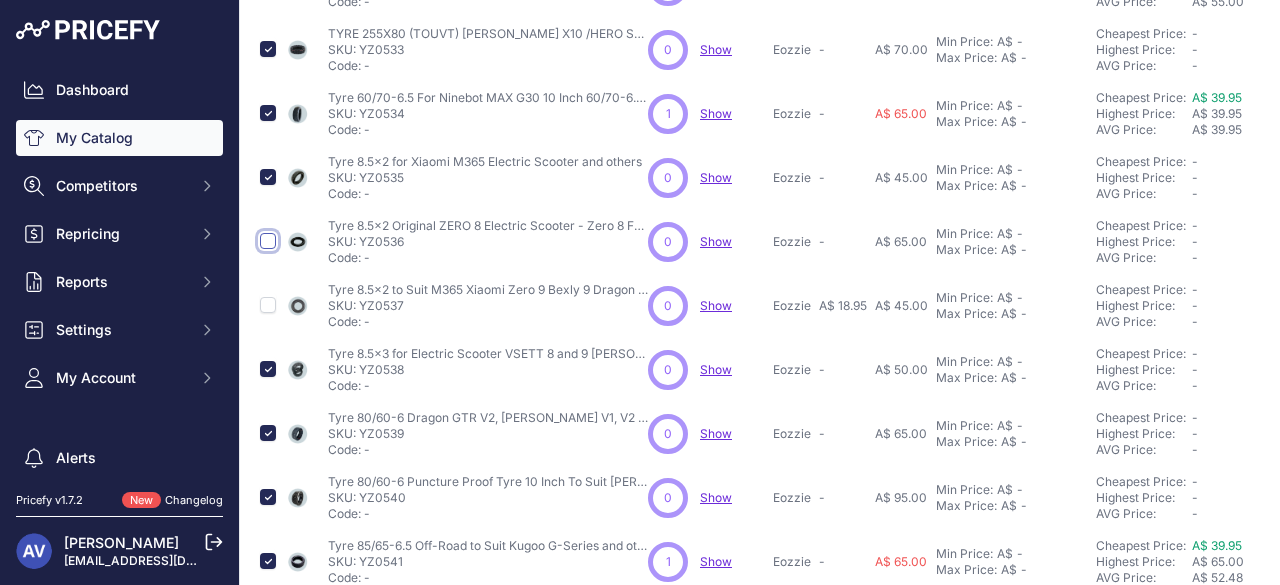 click at bounding box center (268, 241) 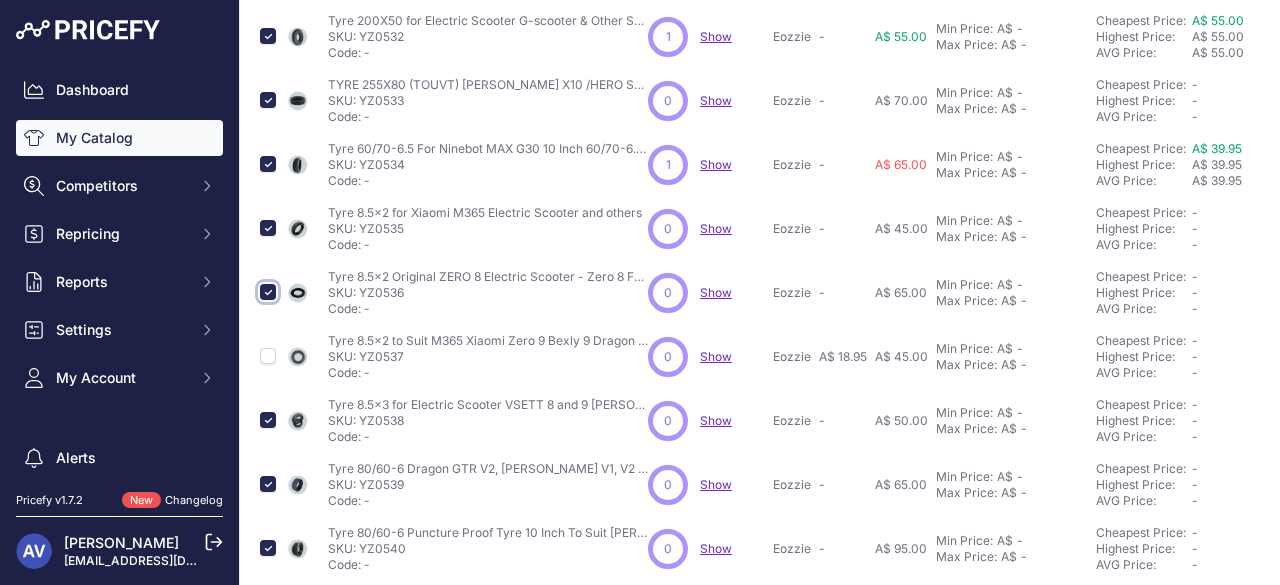 scroll, scrollTop: 611, scrollLeft: 0, axis: vertical 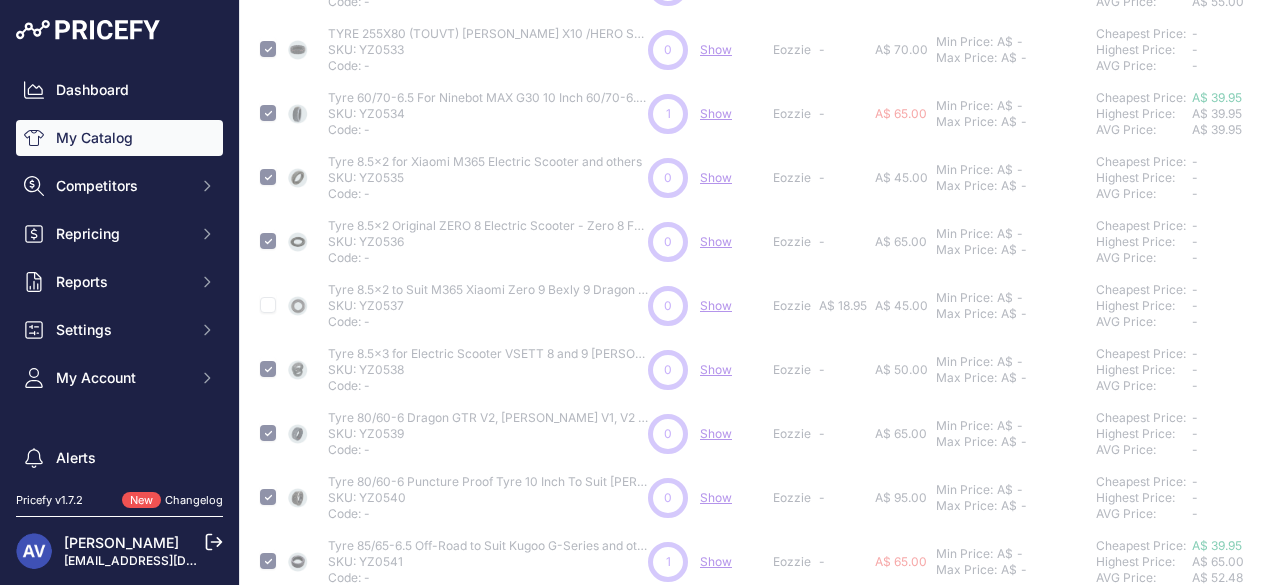 type 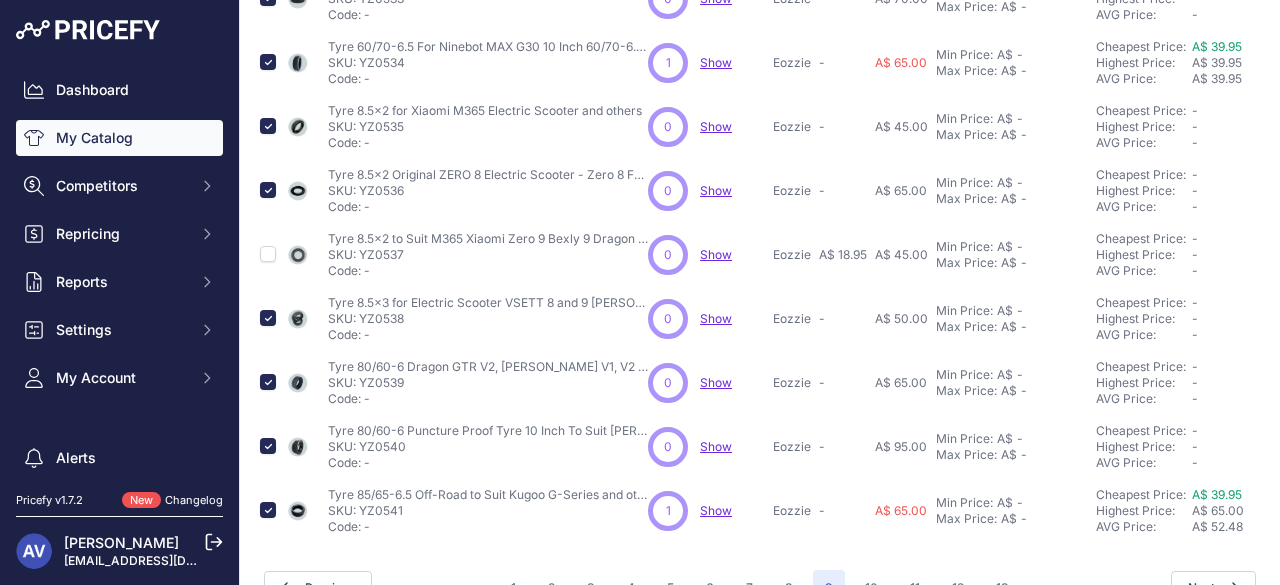 scroll, scrollTop: 560, scrollLeft: 0, axis: vertical 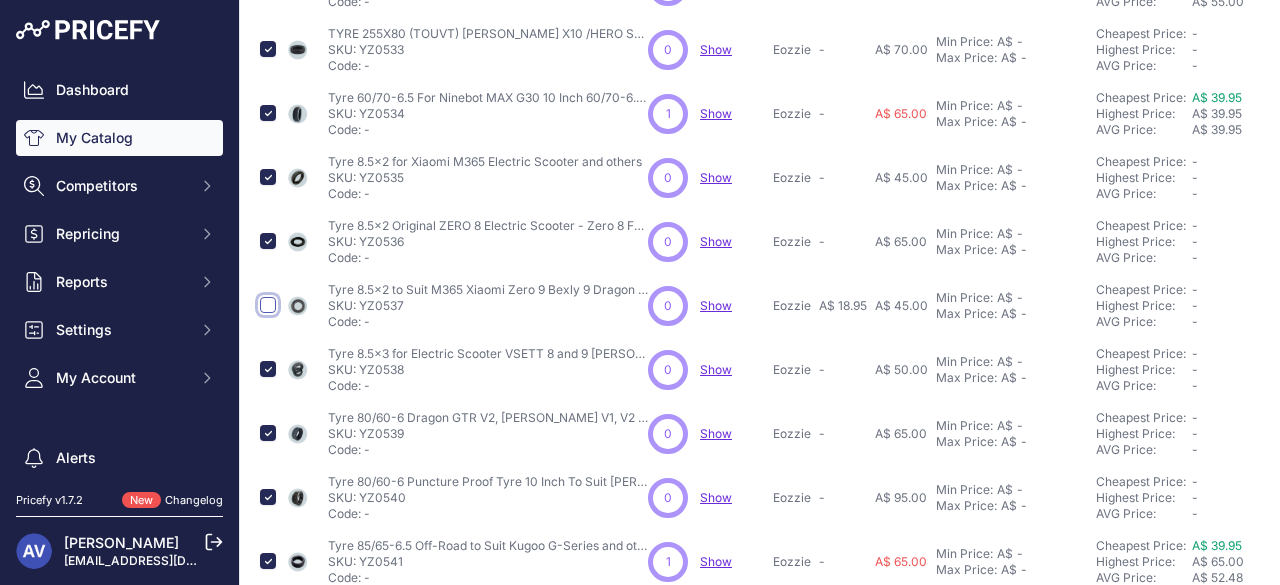 click at bounding box center (268, 305) 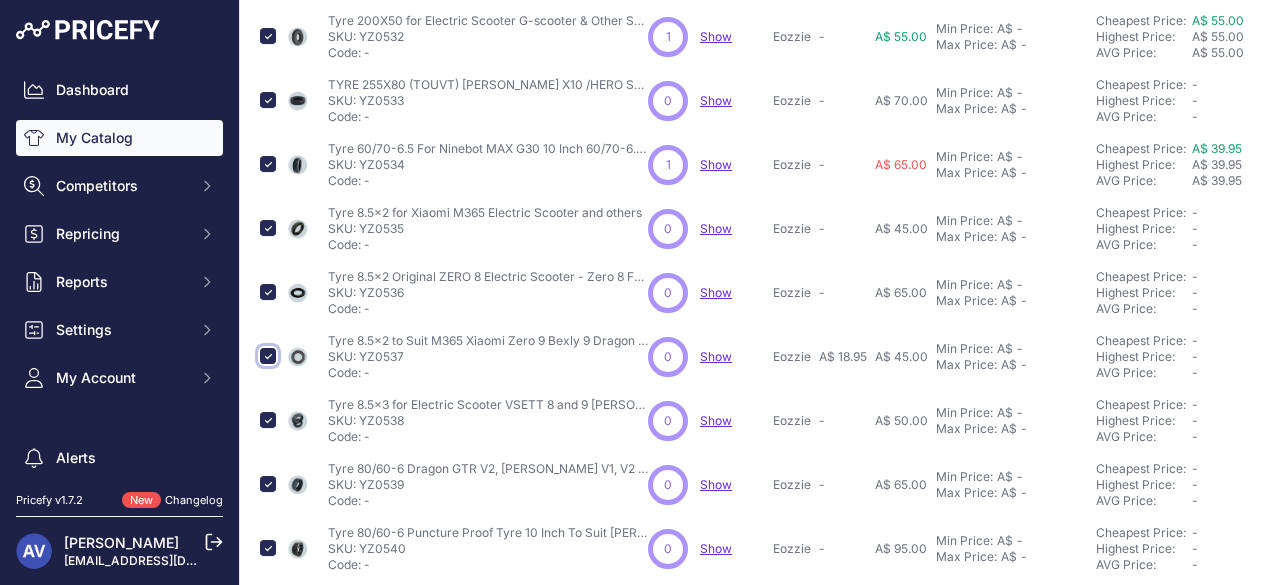 scroll, scrollTop: 611, scrollLeft: 0, axis: vertical 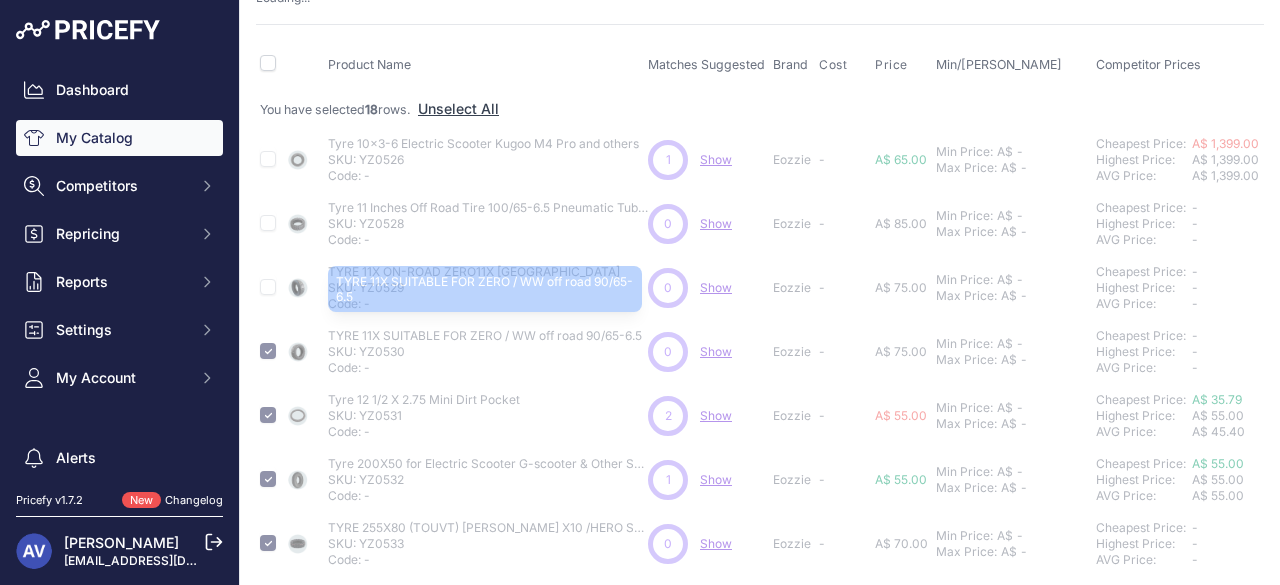 type 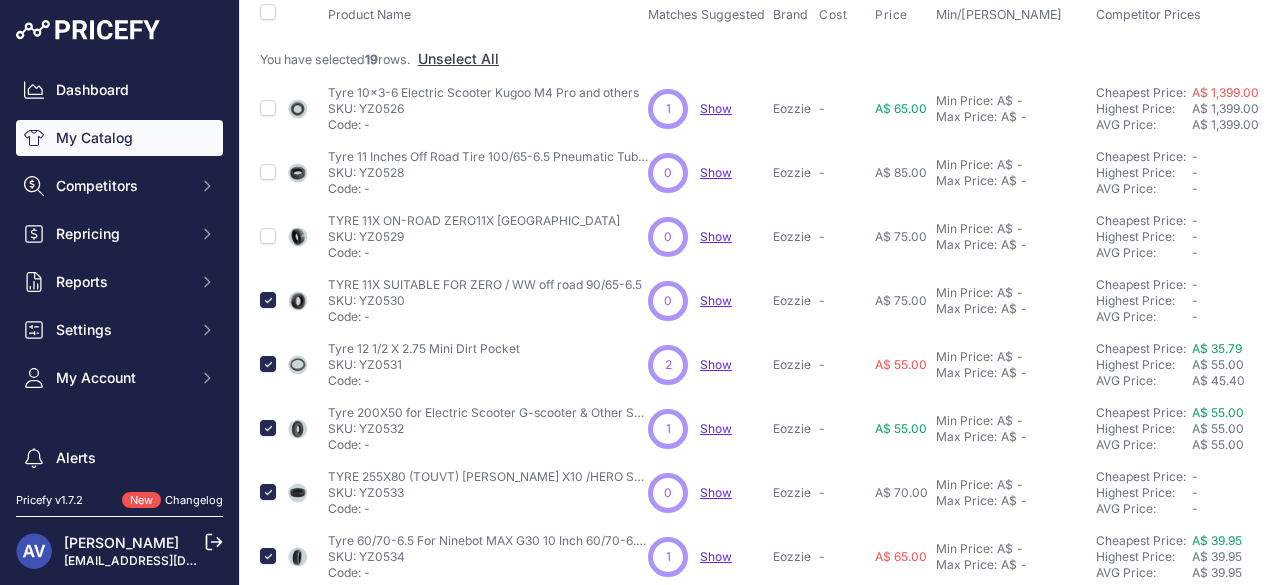 scroll, scrollTop: 66, scrollLeft: 0, axis: vertical 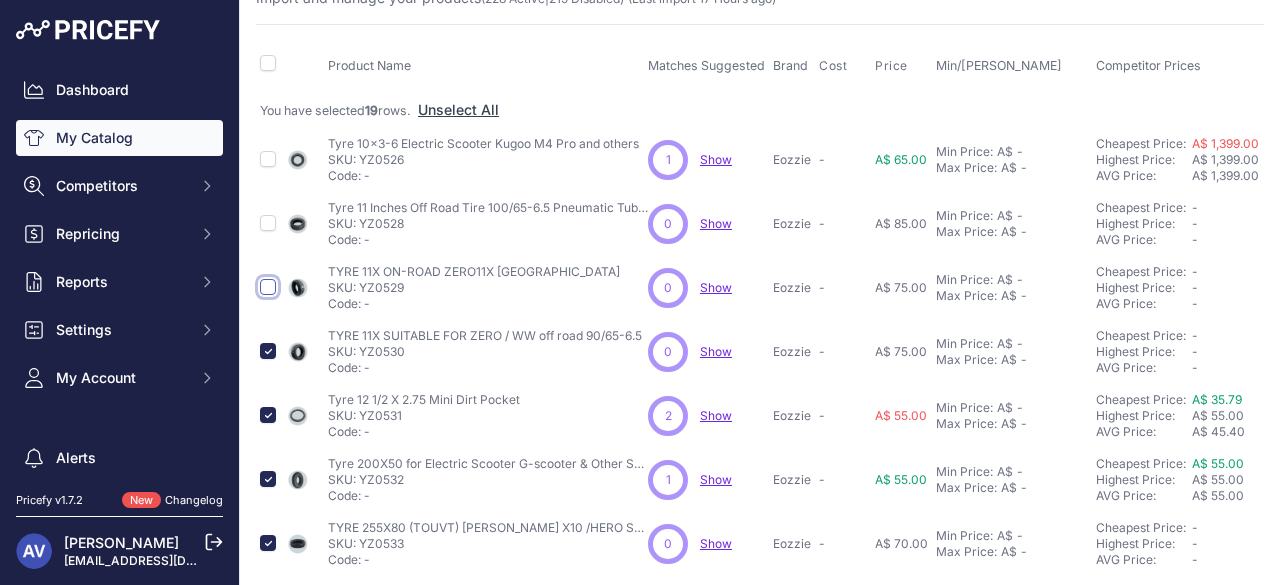 click at bounding box center (268, 287) 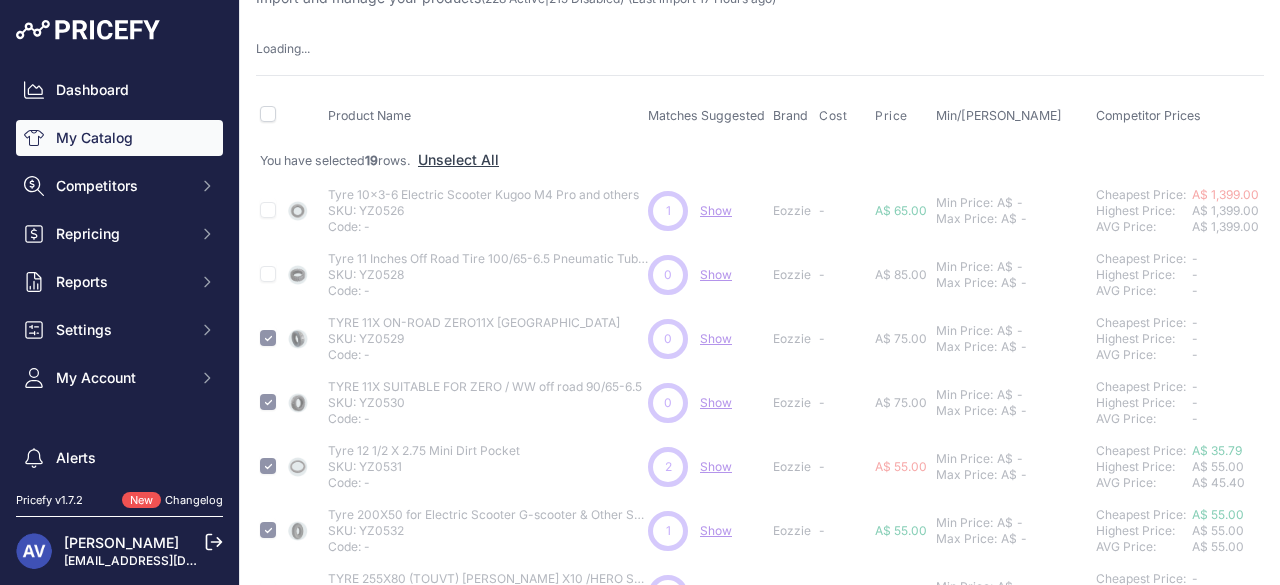 type 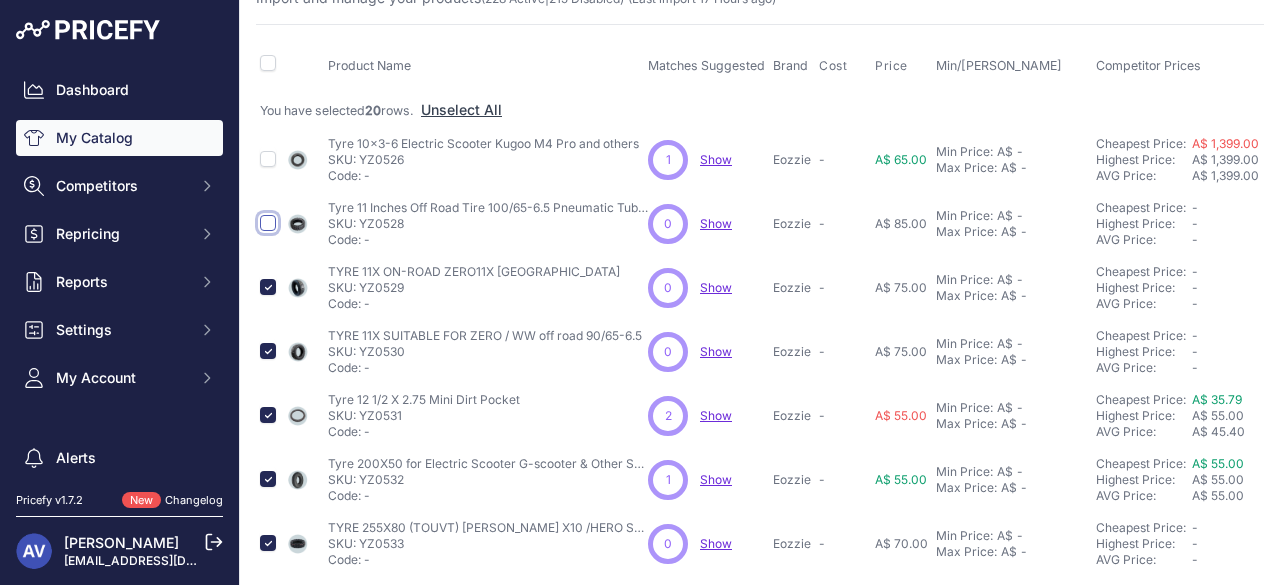 click at bounding box center (268, 223) 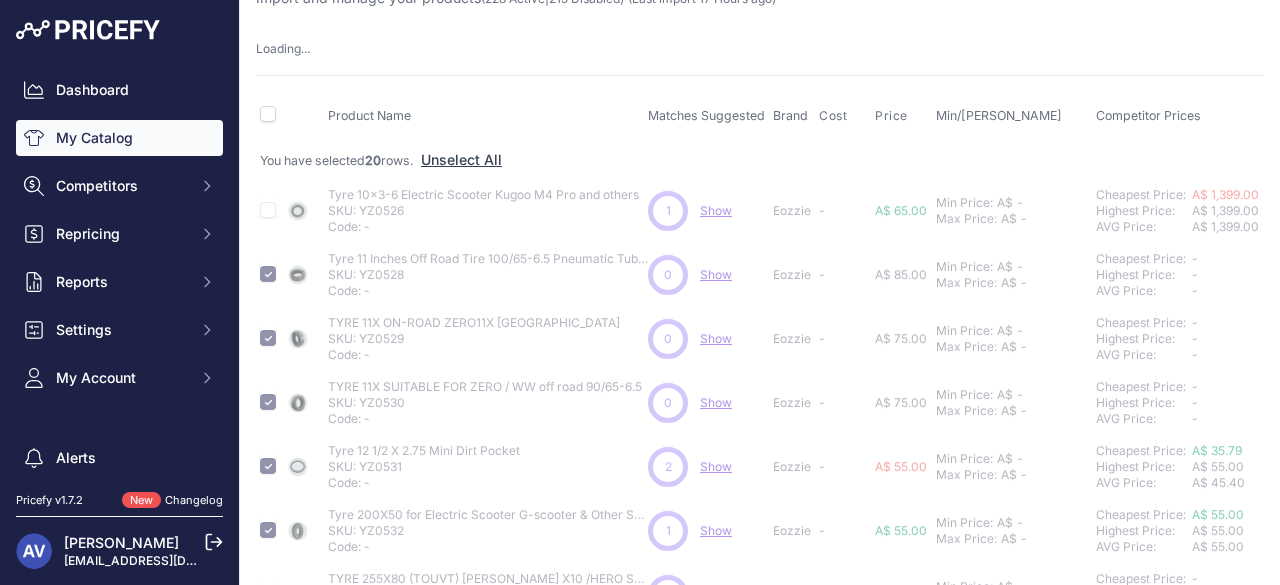 type 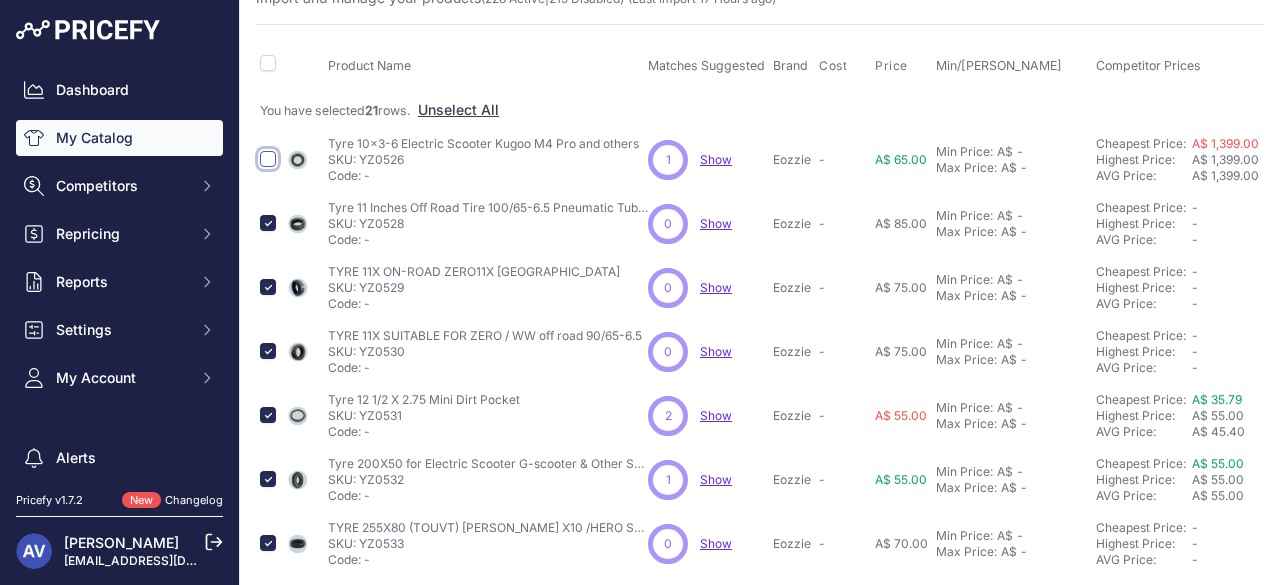 click at bounding box center [268, 159] 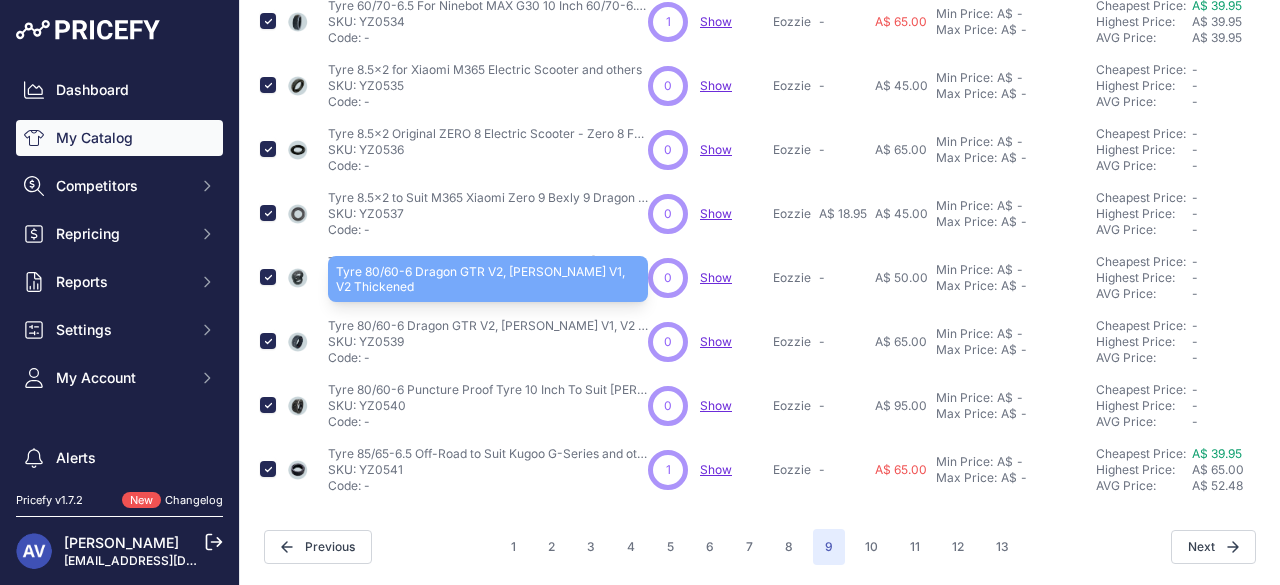 scroll, scrollTop: 664, scrollLeft: 0, axis: vertical 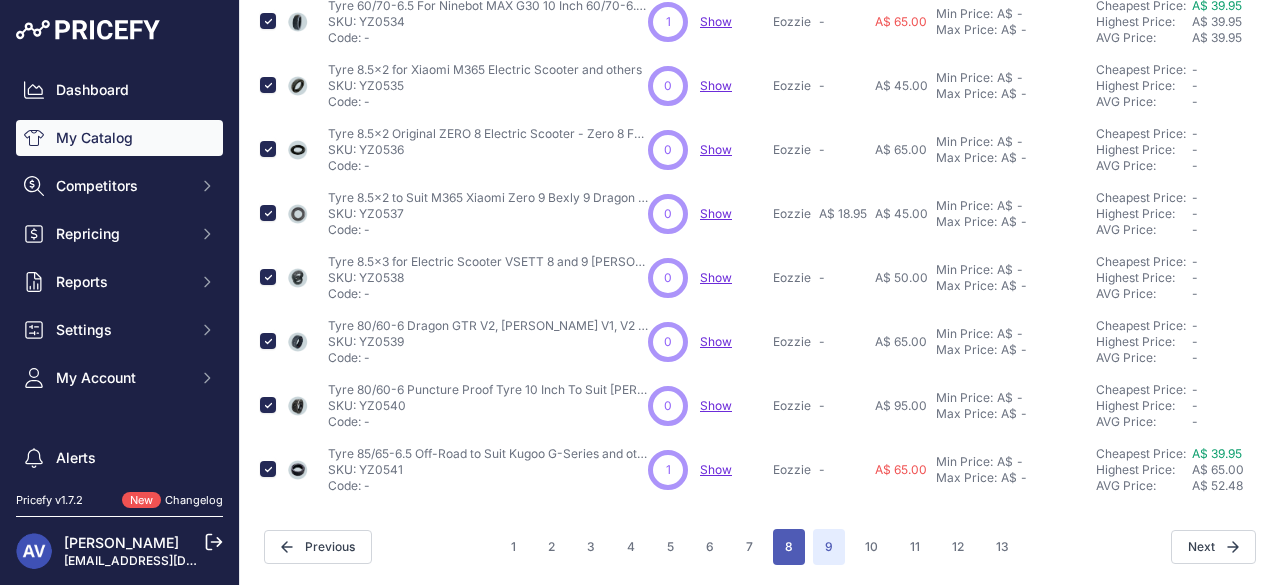 click on "8" at bounding box center [789, 547] 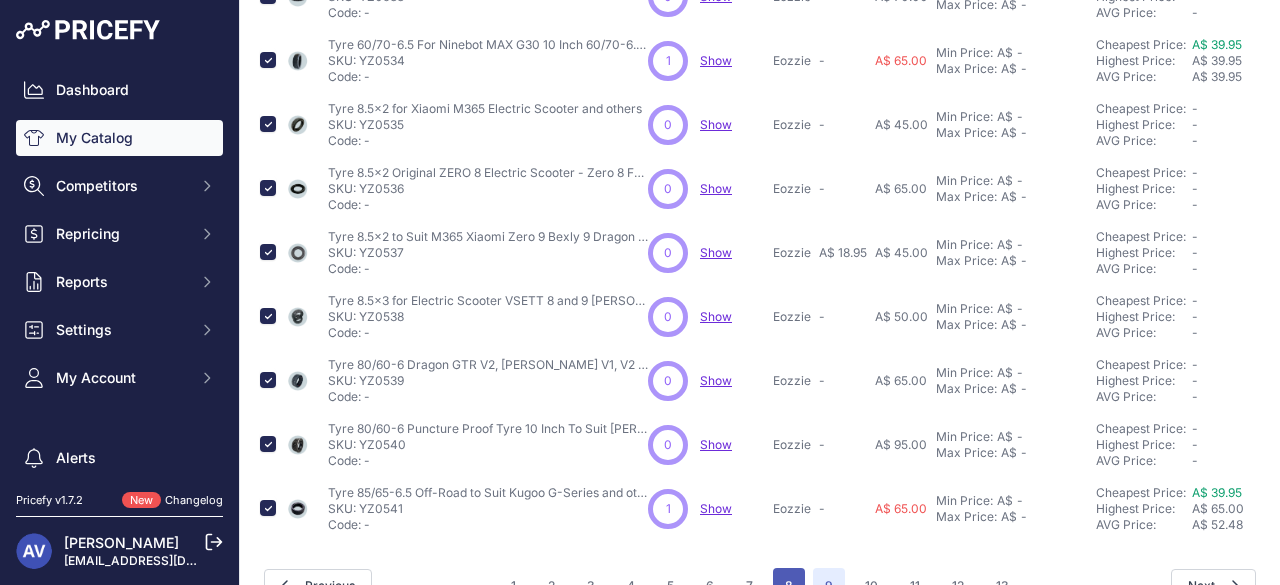 scroll, scrollTop: 715, scrollLeft: 0, axis: vertical 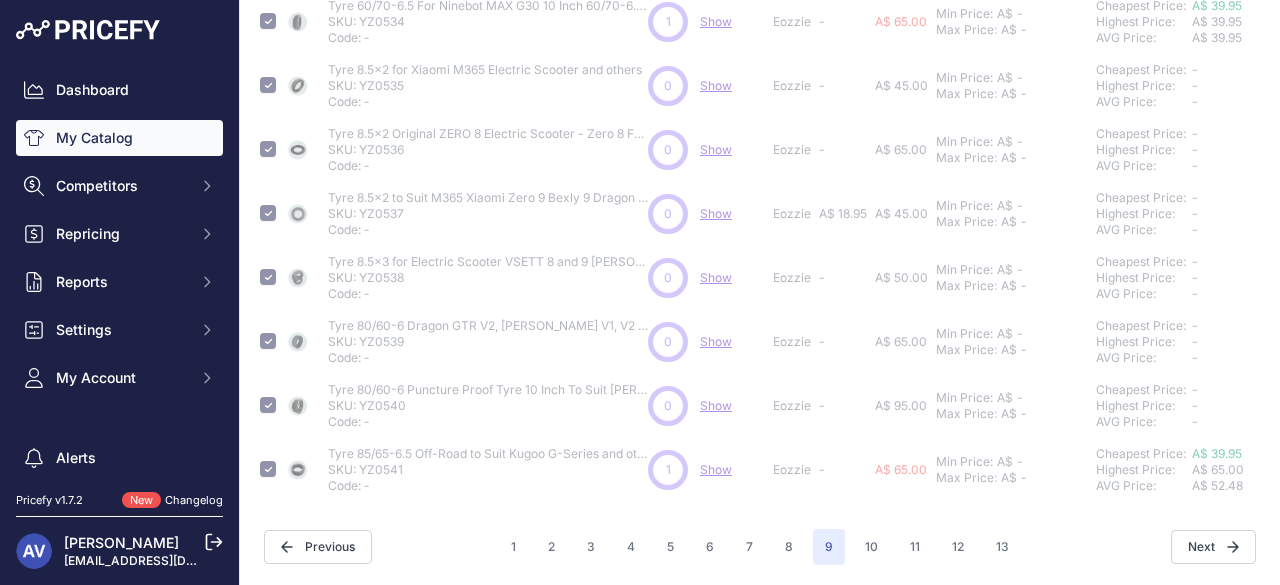 type 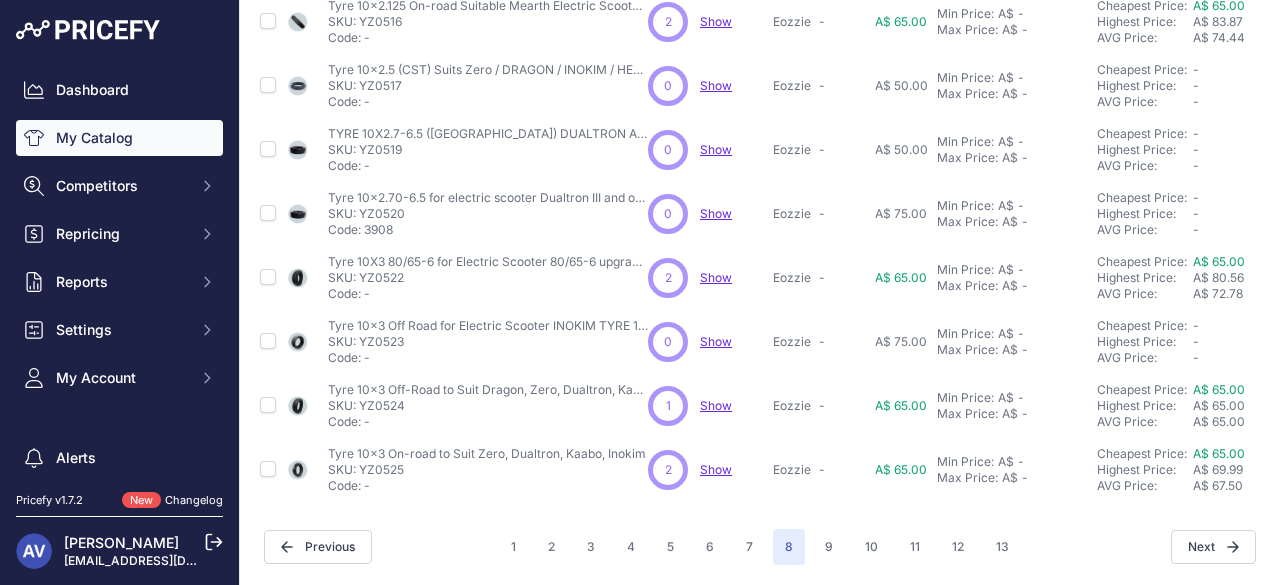 scroll, scrollTop: 664, scrollLeft: 0, axis: vertical 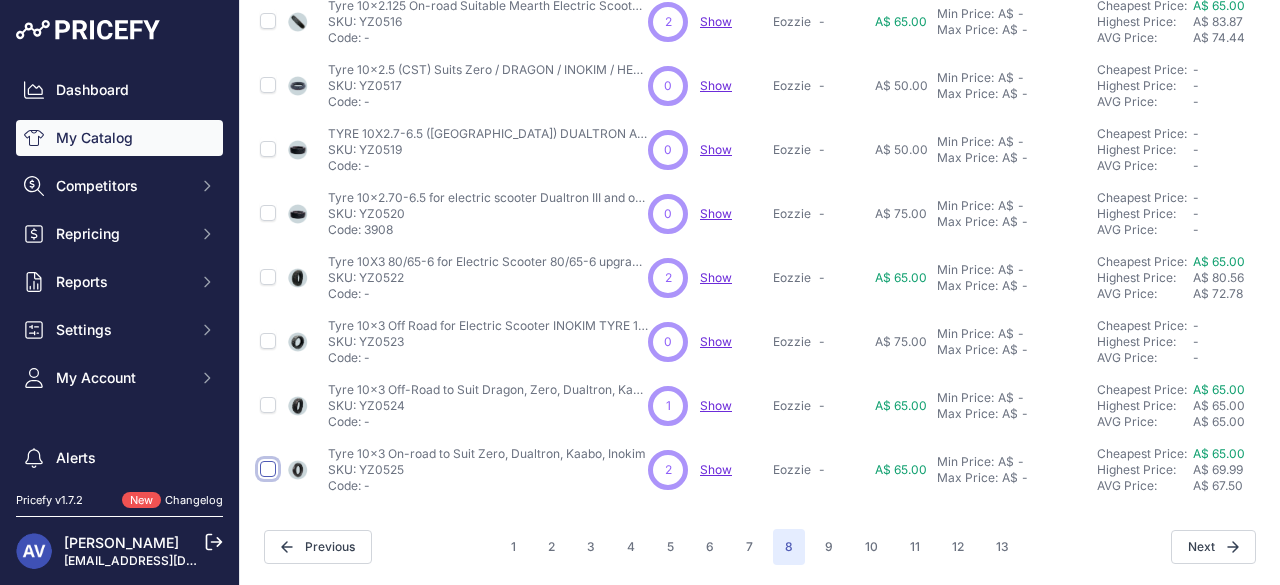 click at bounding box center [268, 469] 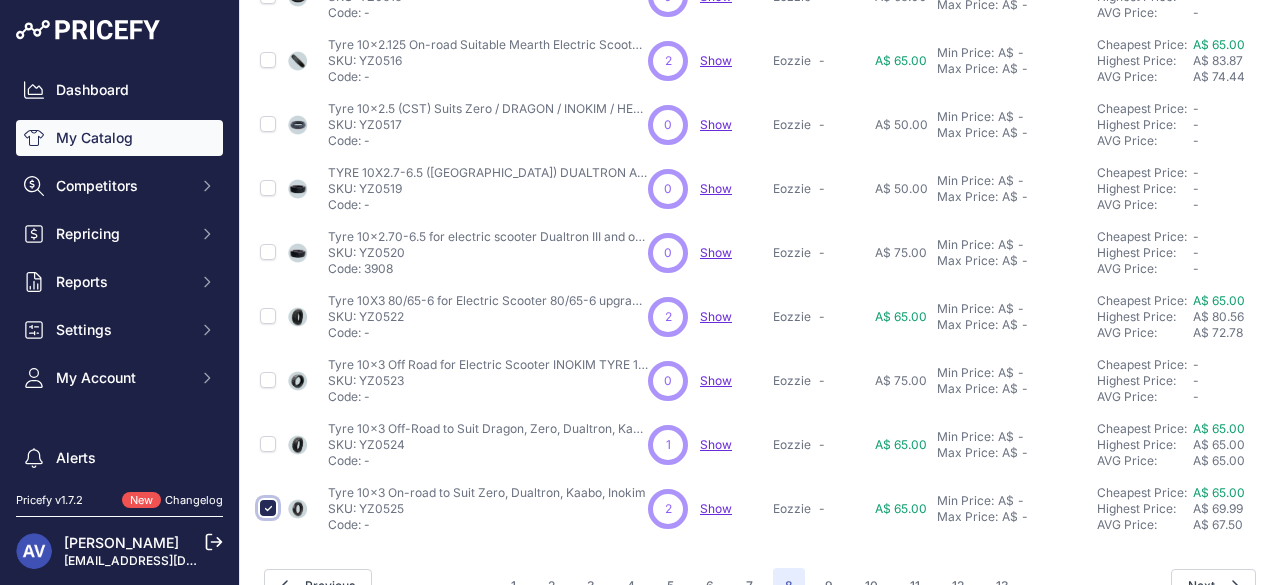 scroll, scrollTop: 715, scrollLeft: 0, axis: vertical 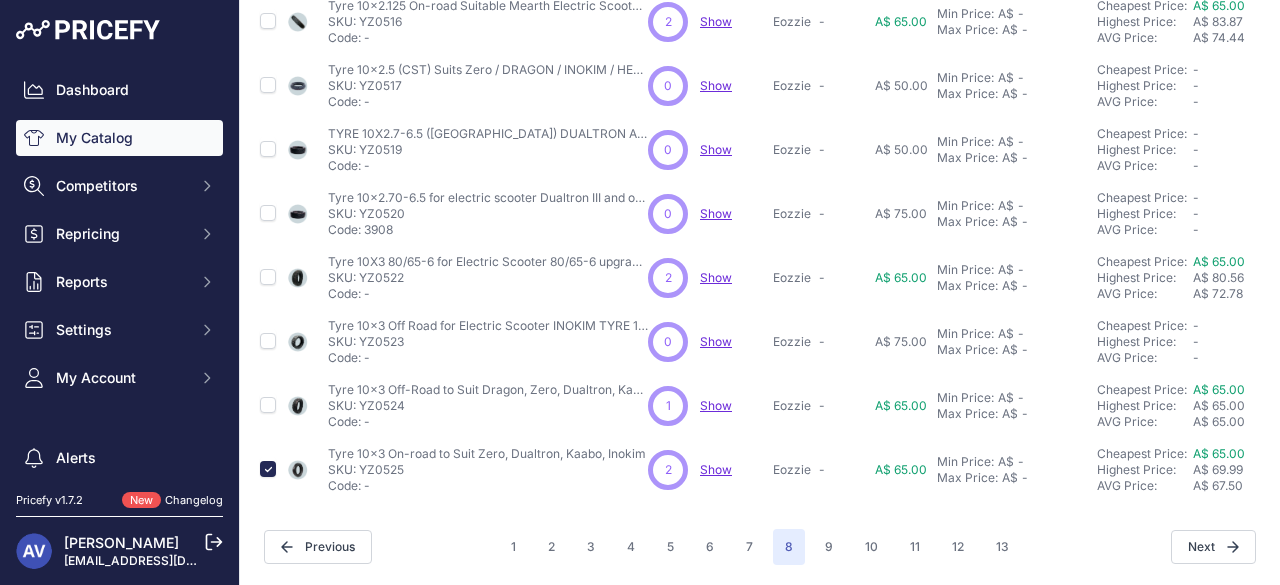 type 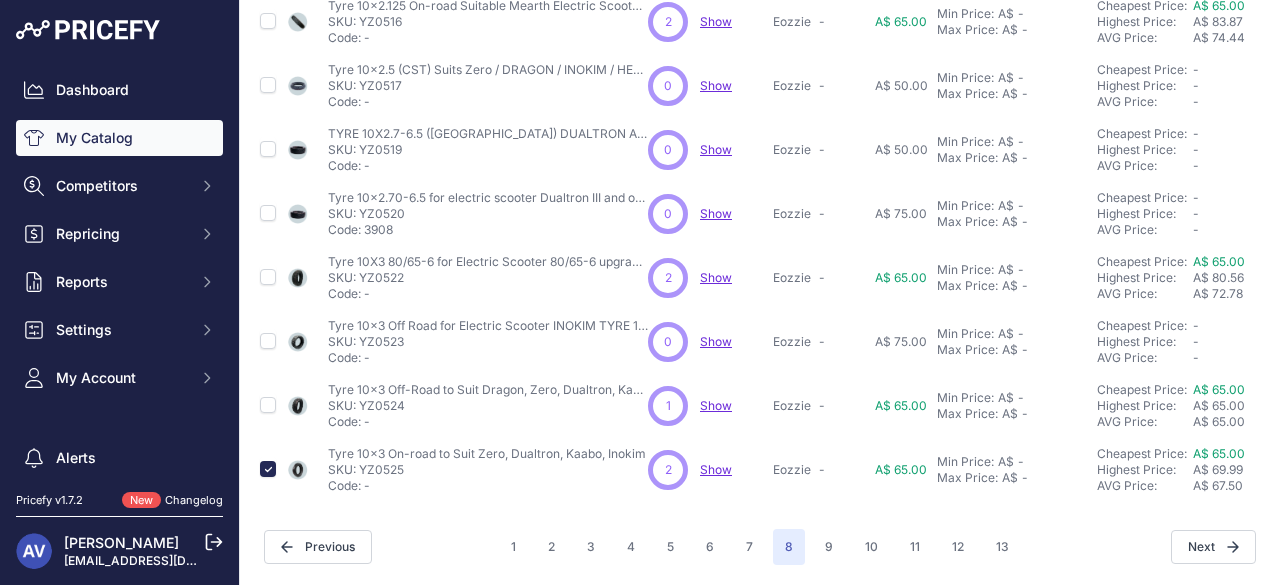 click at bounding box center [268, 405] 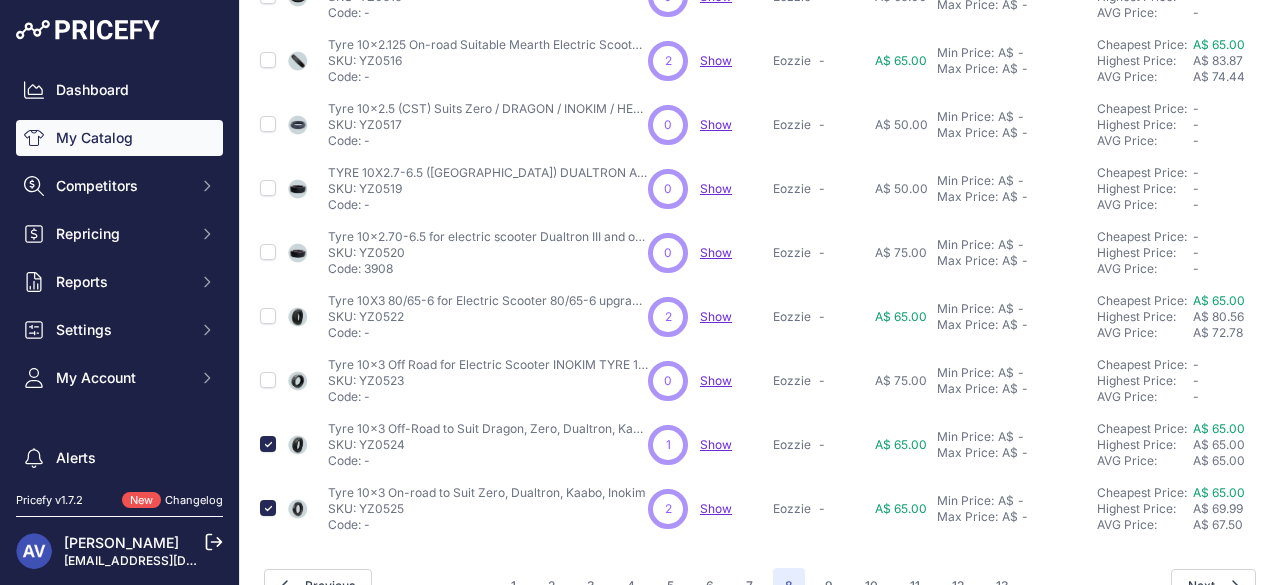 scroll, scrollTop: 715, scrollLeft: 0, axis: vertical 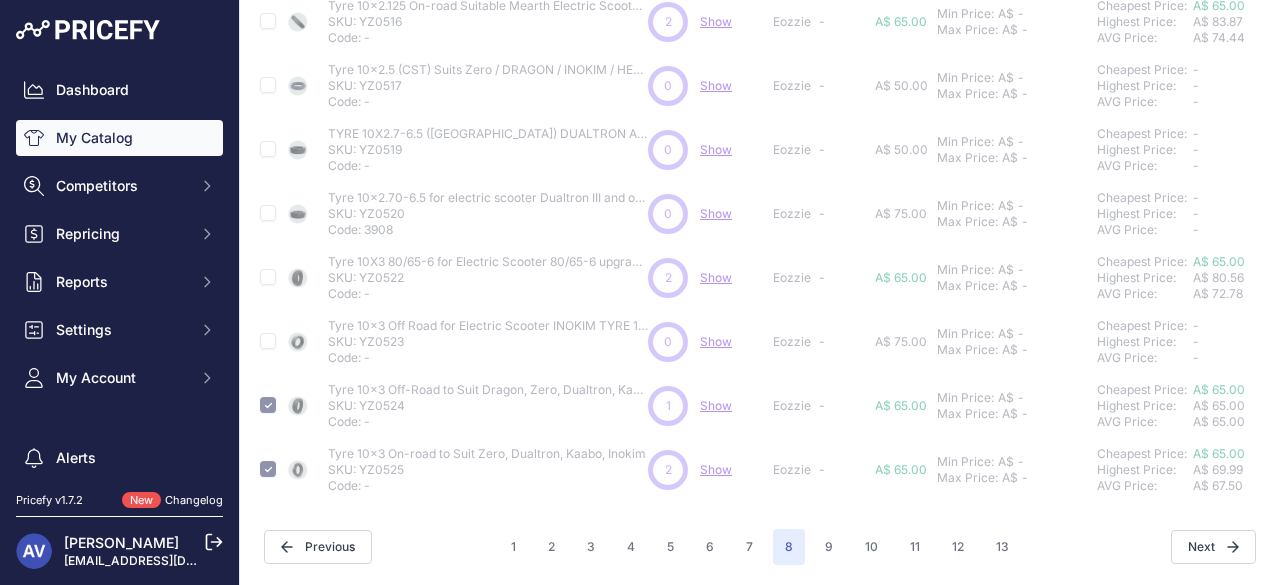 type 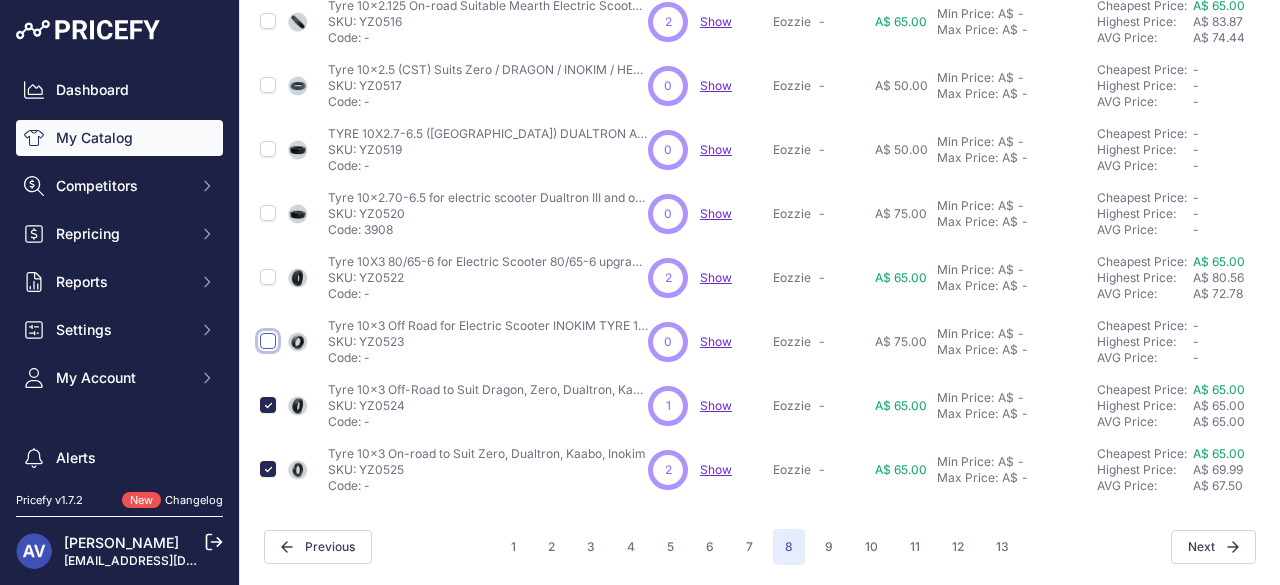 click at bounding box center (268, 341) 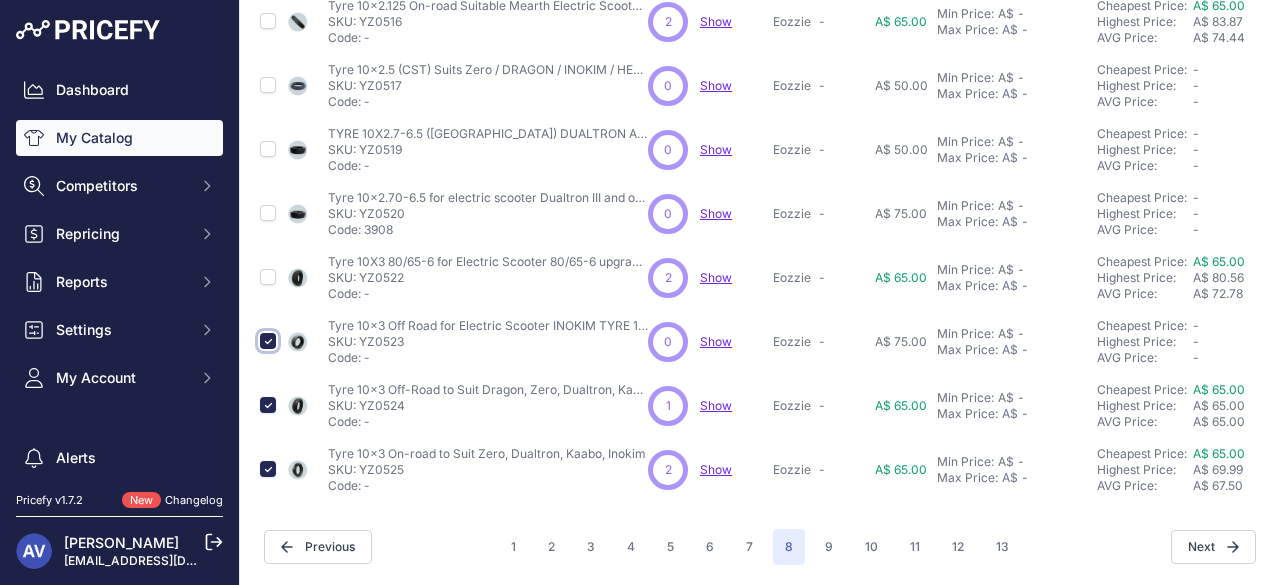scroll, scrollTop: 715, scrollLeft: 0, axis: vertical 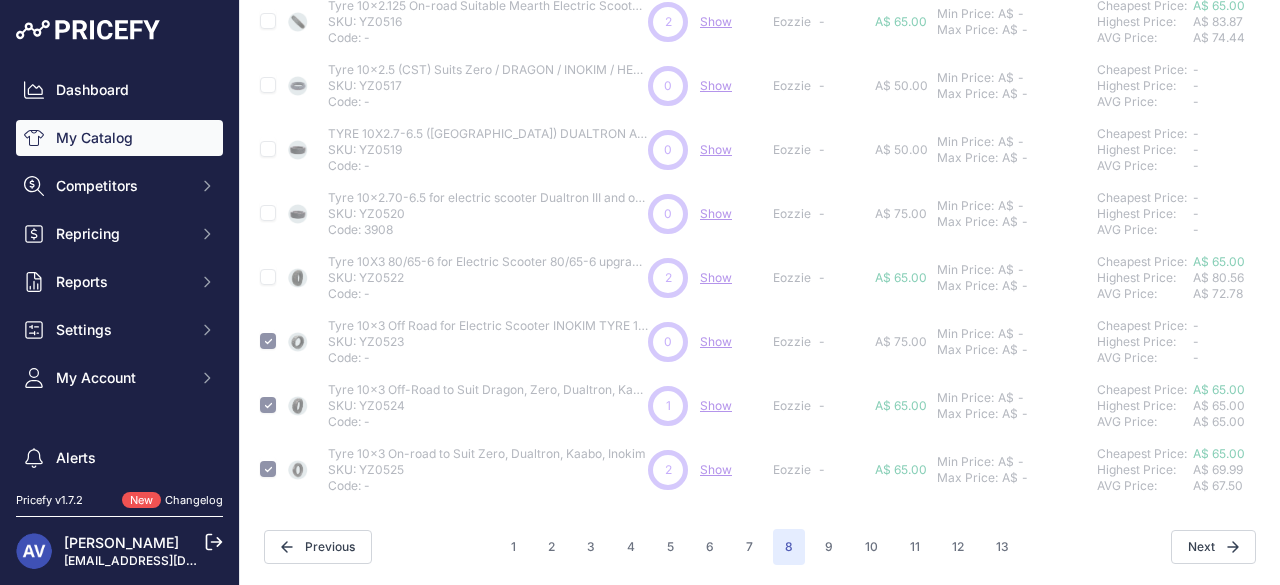 type 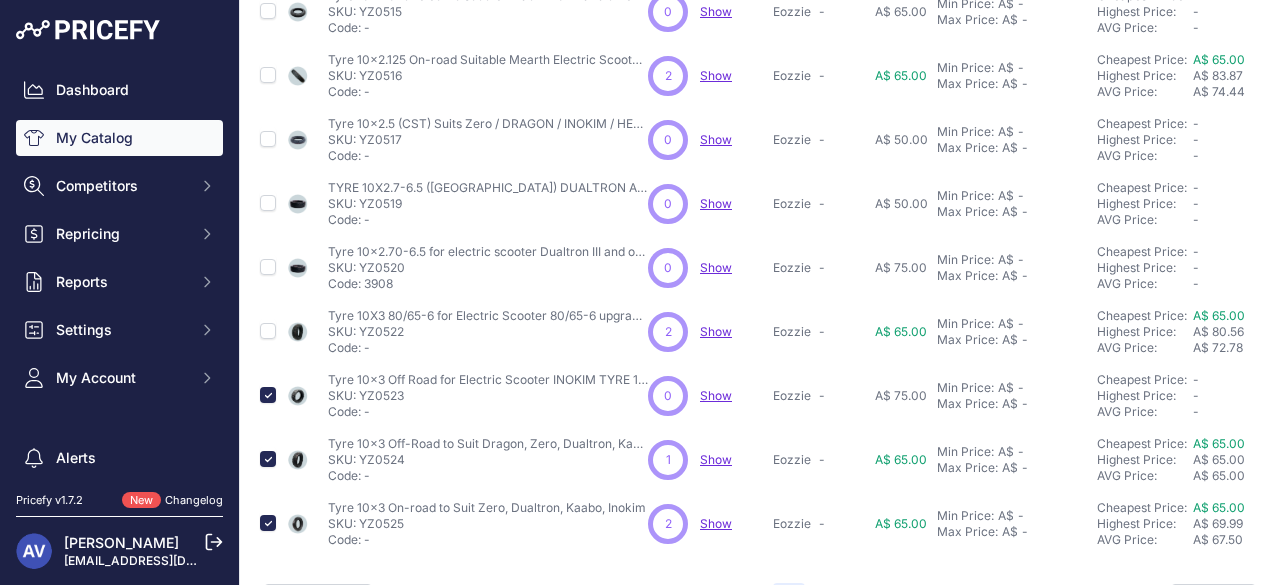 scroll, scrollTop: 600, scrollLeft: 0, axis: vertical 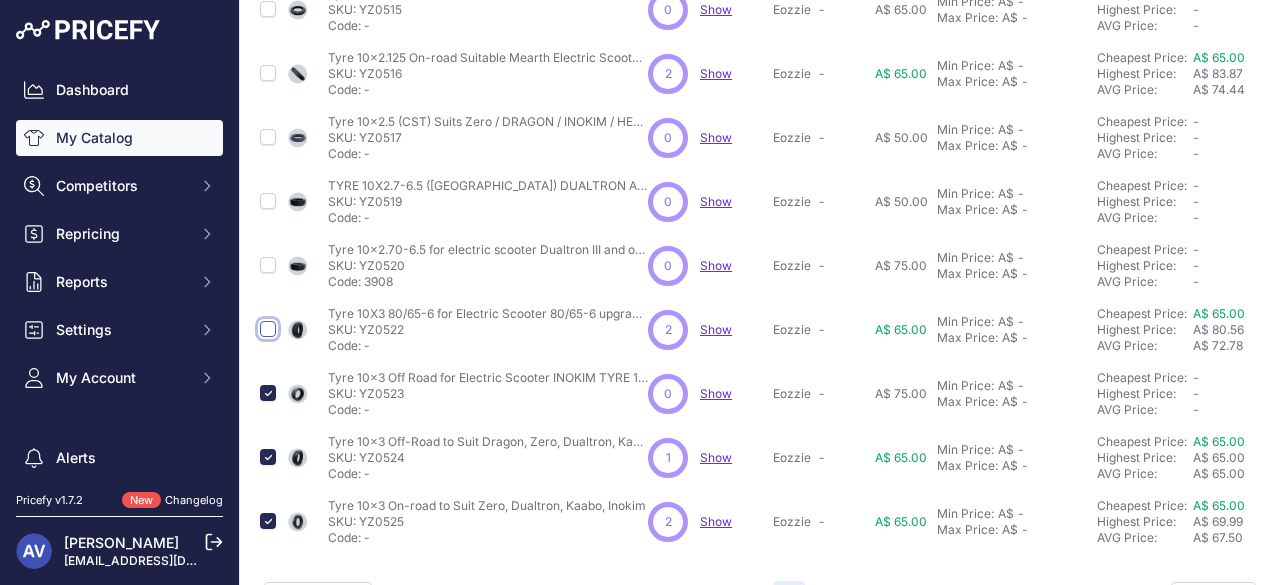 click at bounding box center [268, 329] 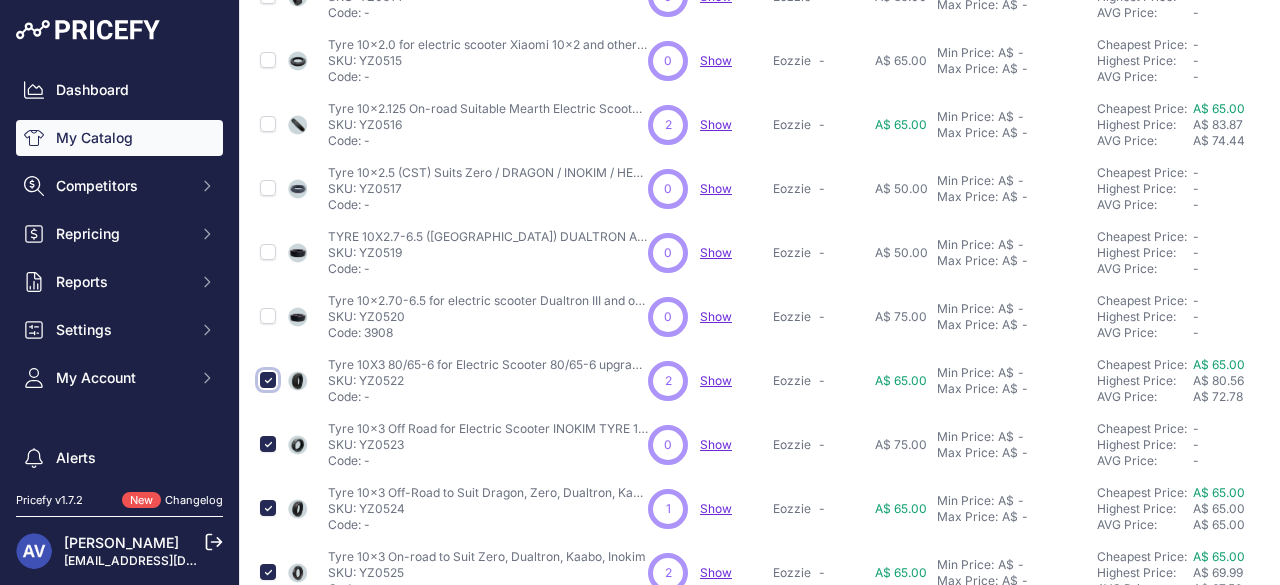 scroll, scrollTop: 650, scrollLeft: 0, axis: vertical 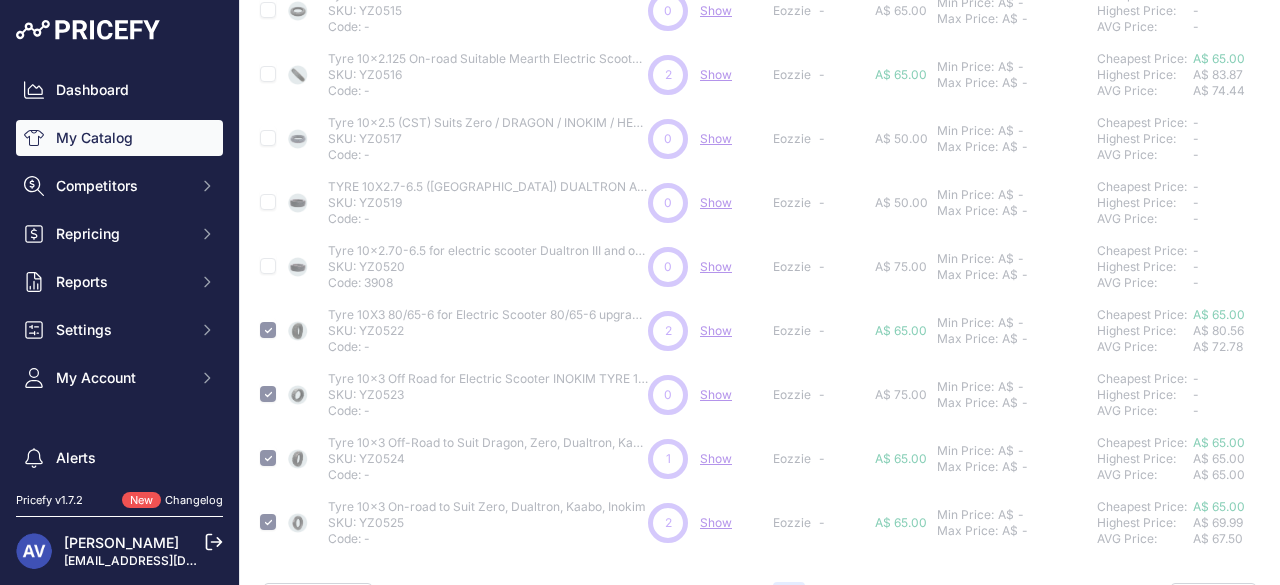 type 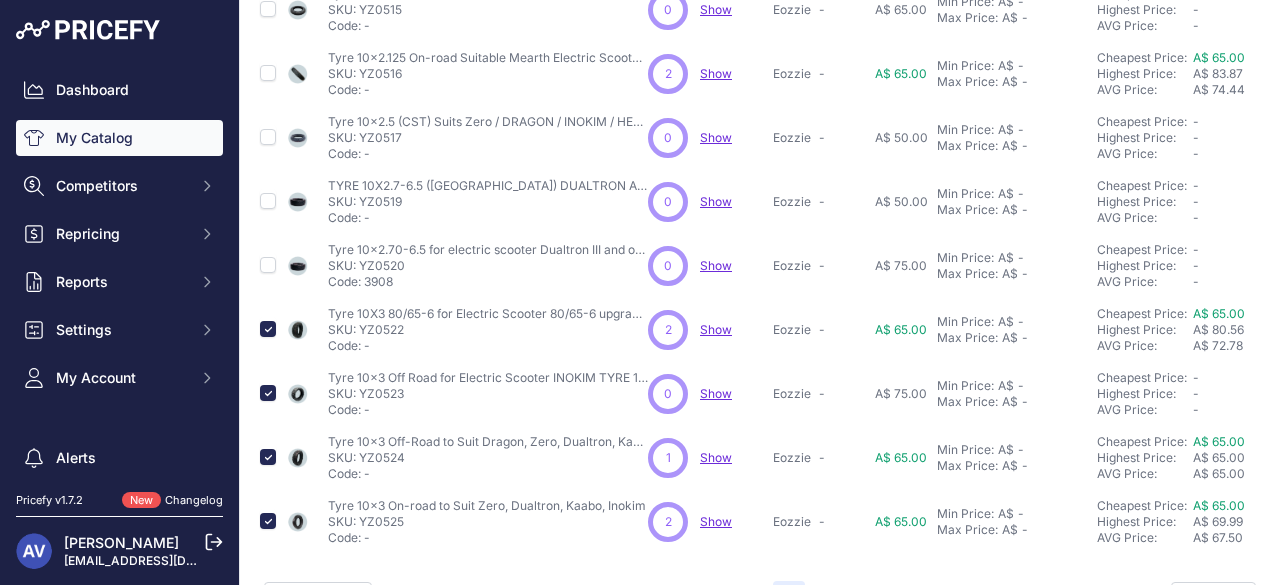 click at bounding box center [268, 265] 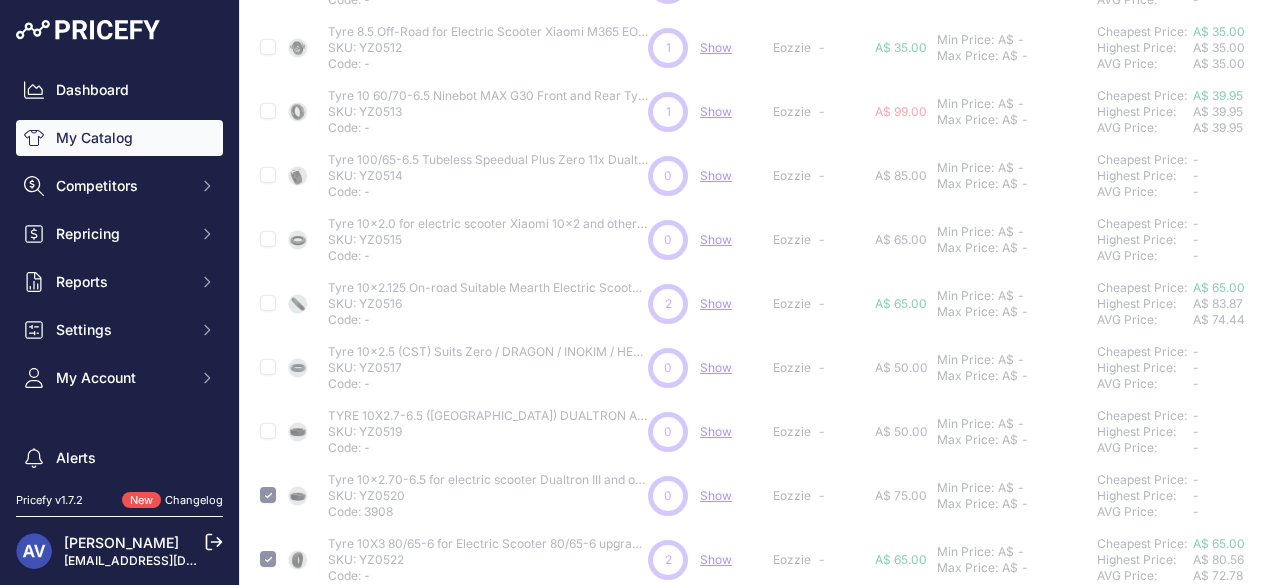scroll, scrollTop: 416, scrollLeft: 0, axis: vertical 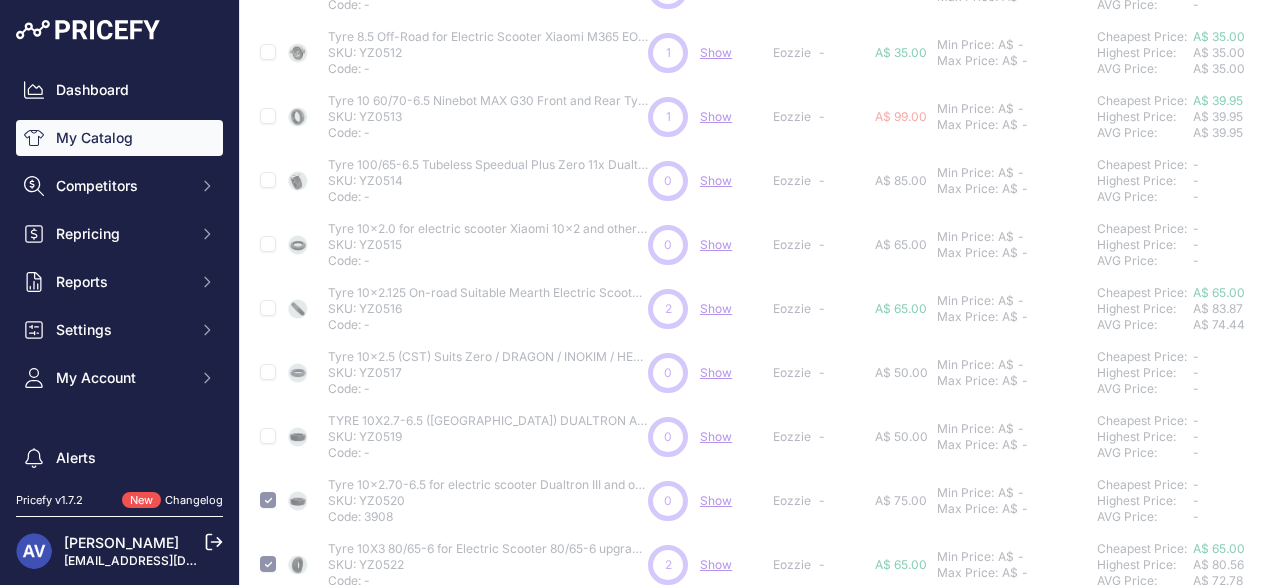 type 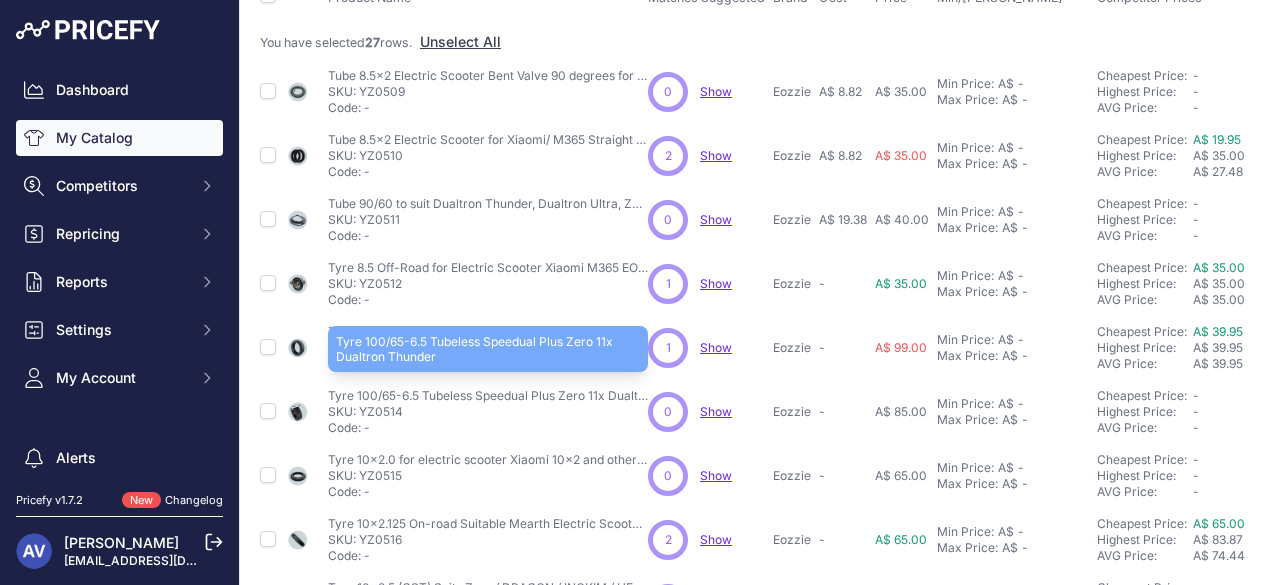 scroll, scrollTop: 130, scrollLeft: 0, axis: vertical 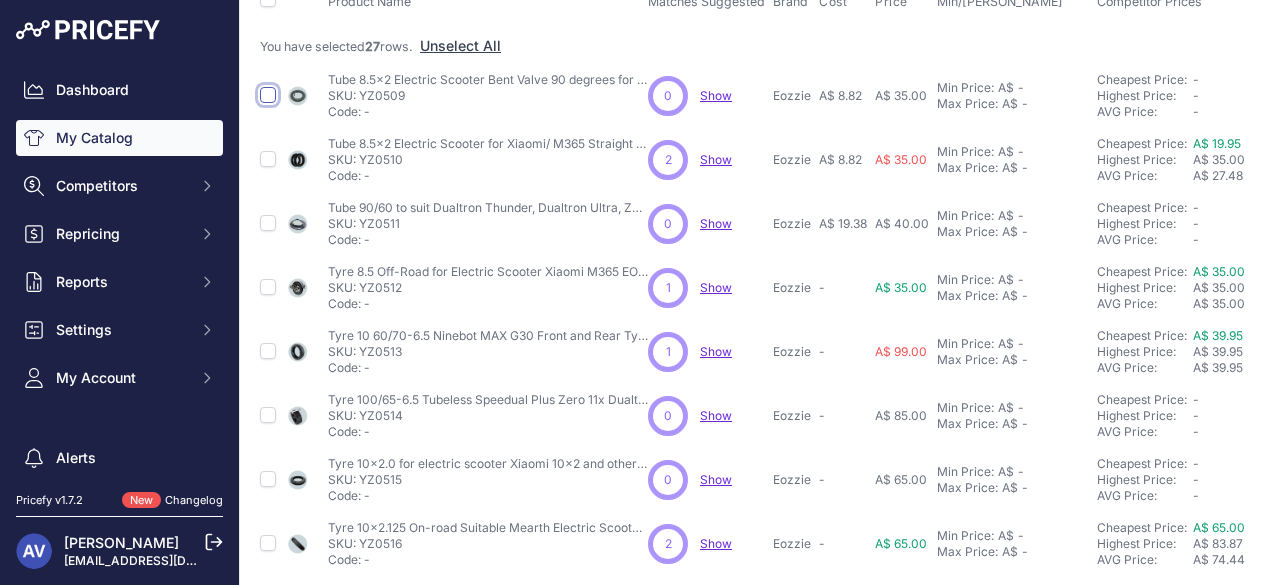 click at bounding box center (268, 95) 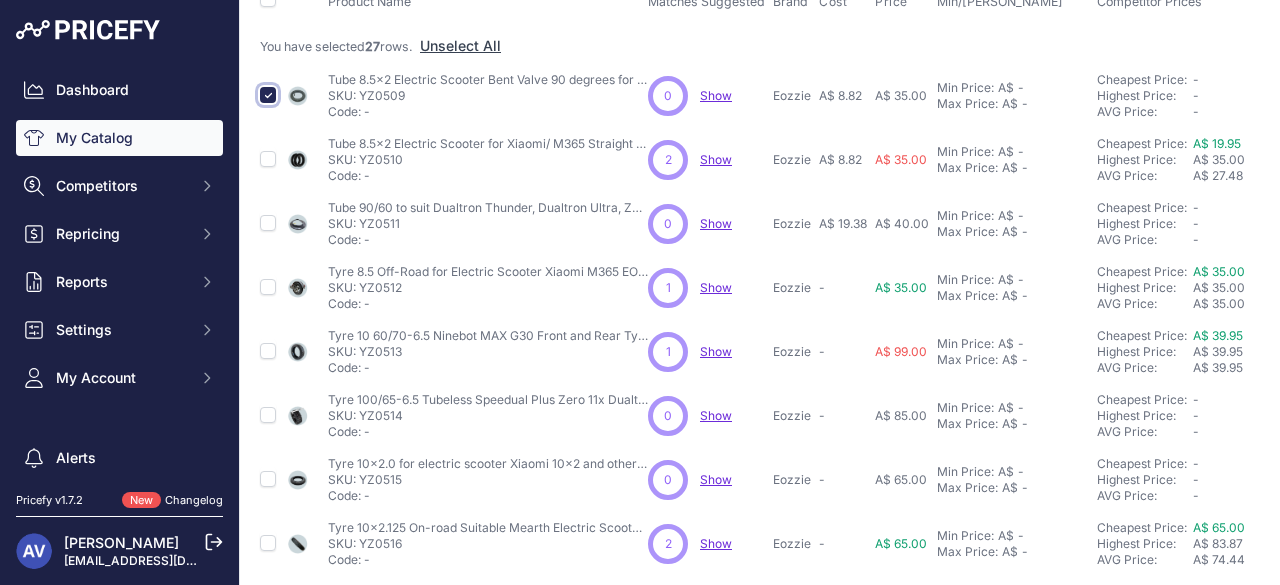 scroll, scrollTop: 181, scrollLeft: 0, axis: vertical 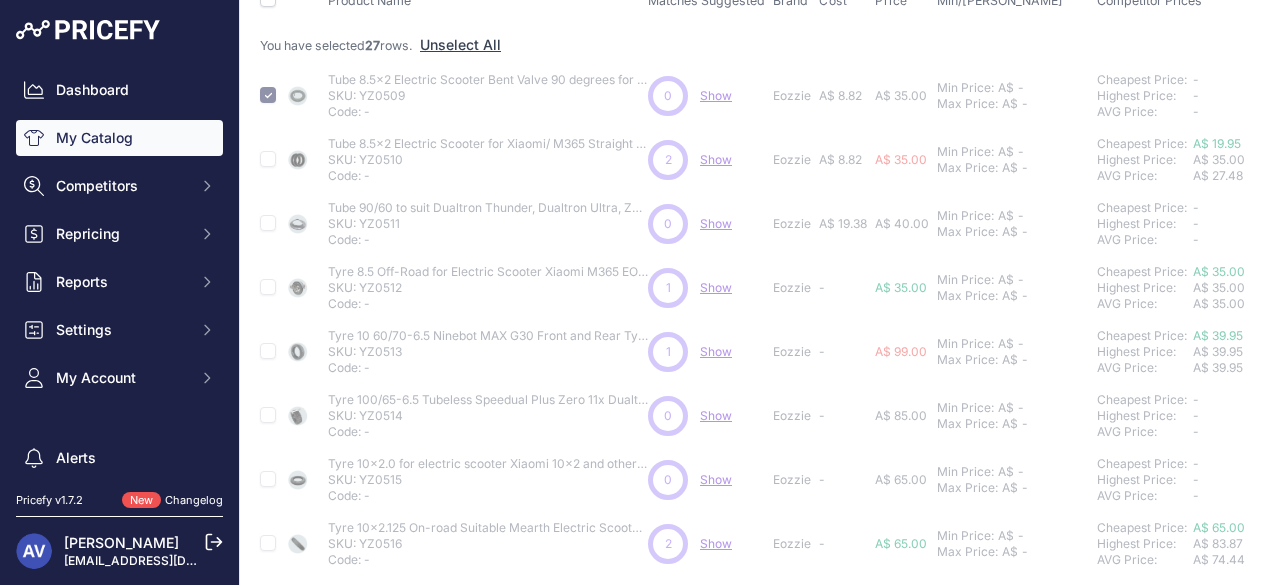 type 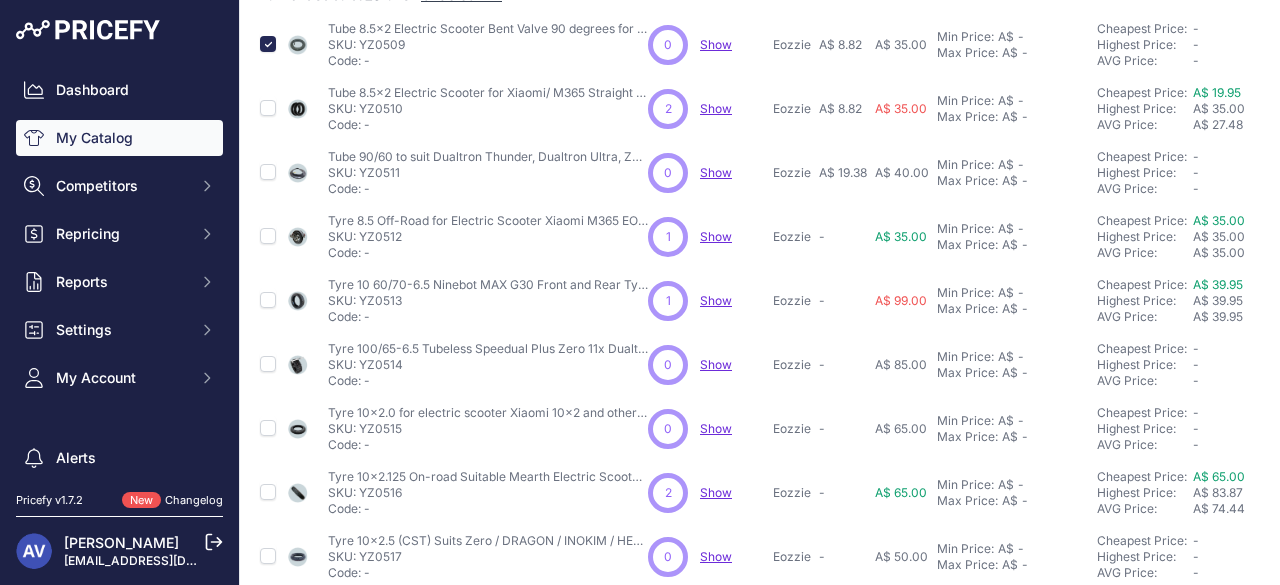 scroll, scrollTop: 130, scrollLeft: 0, axis: vertical 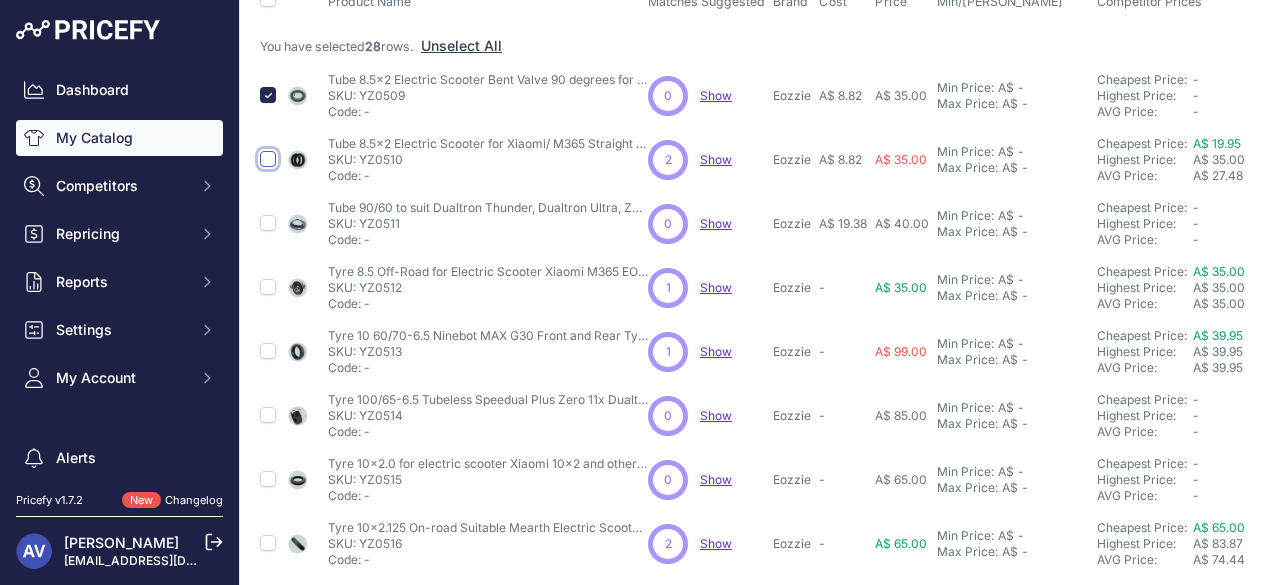 click at bounding box center [268, 159] 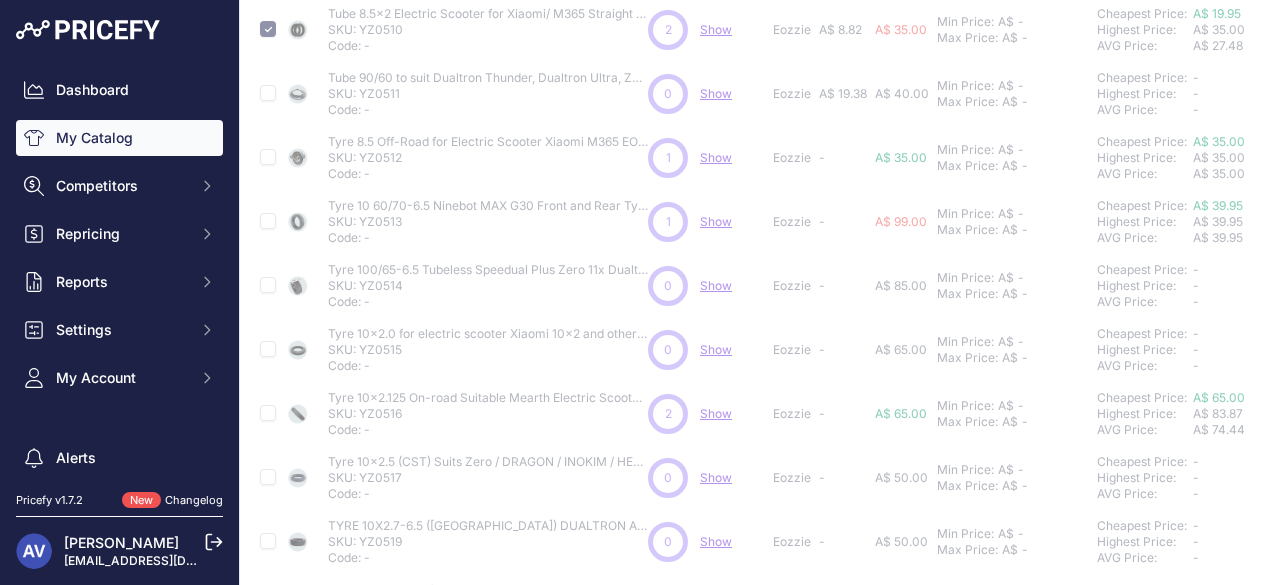 scroll, scrollTop: 313, scrollLeft: 0, axis: vertical 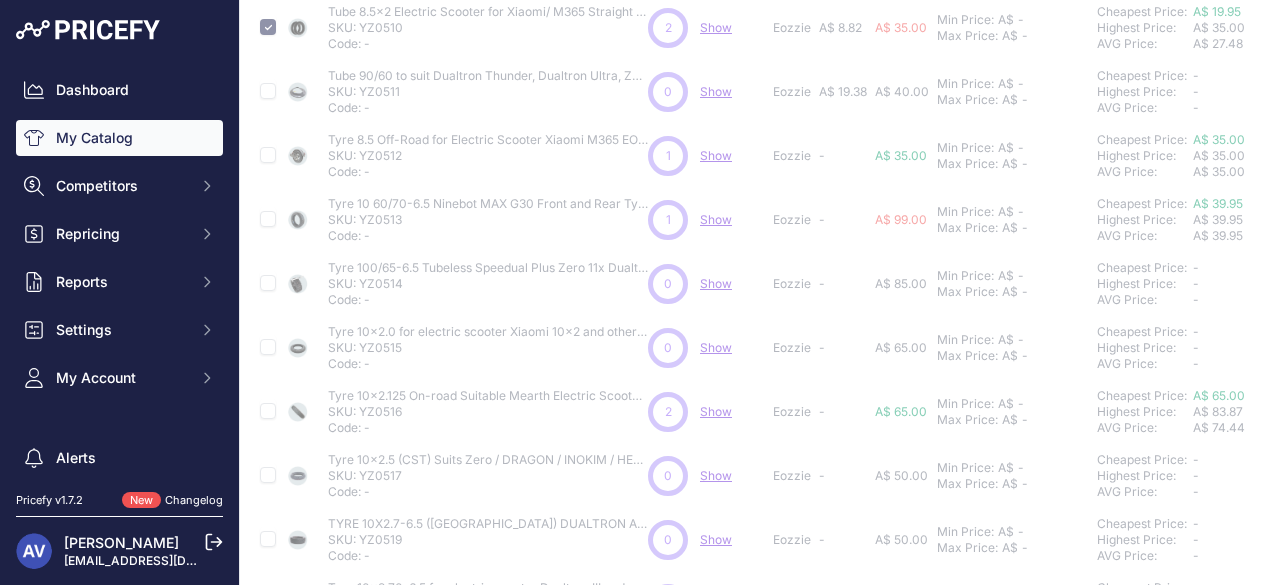 type 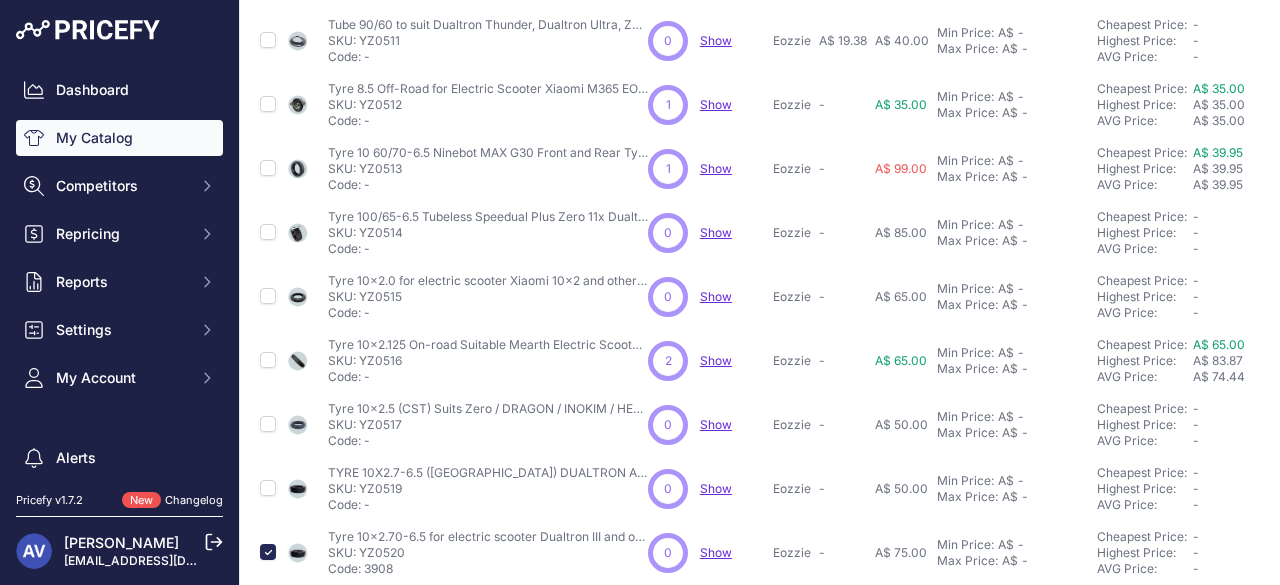 scroll, scrollTop: 262, scrollLeft: 0, axis: vertical 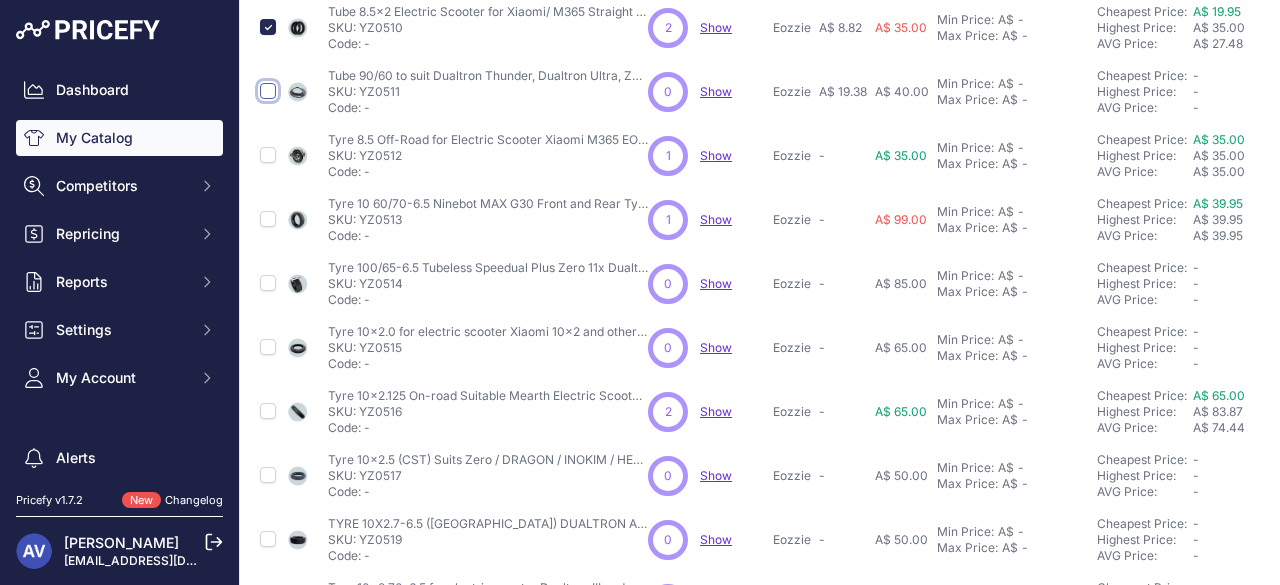 click at bounding box center [268, 91] 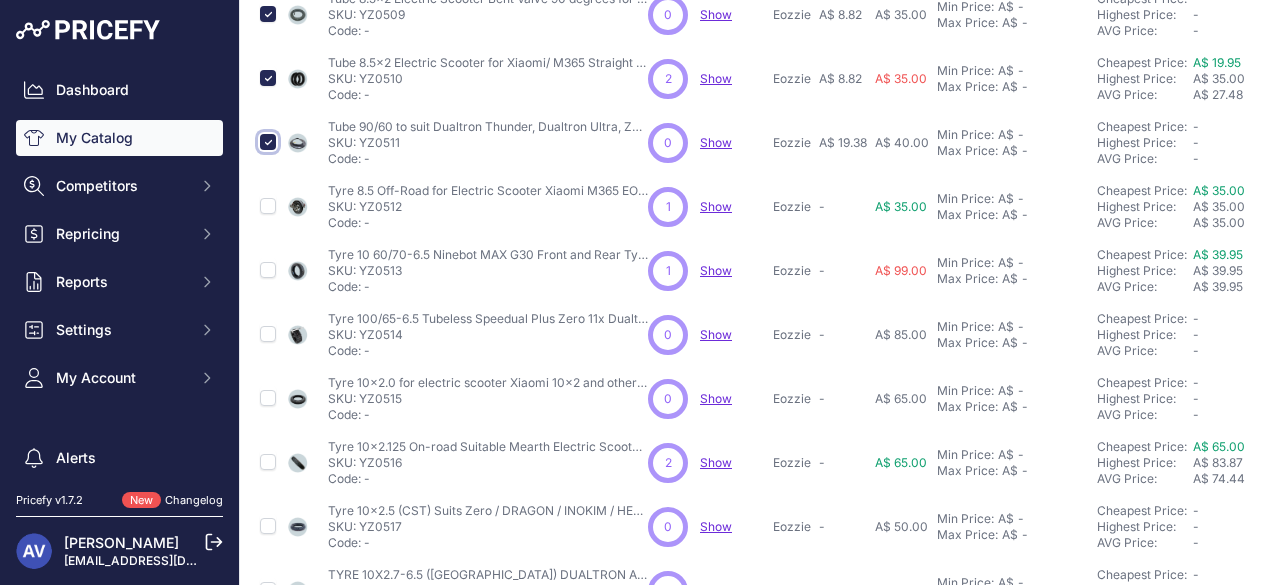 scroll, scrollTop: 313, scrollLeft: 0, axis: vertical 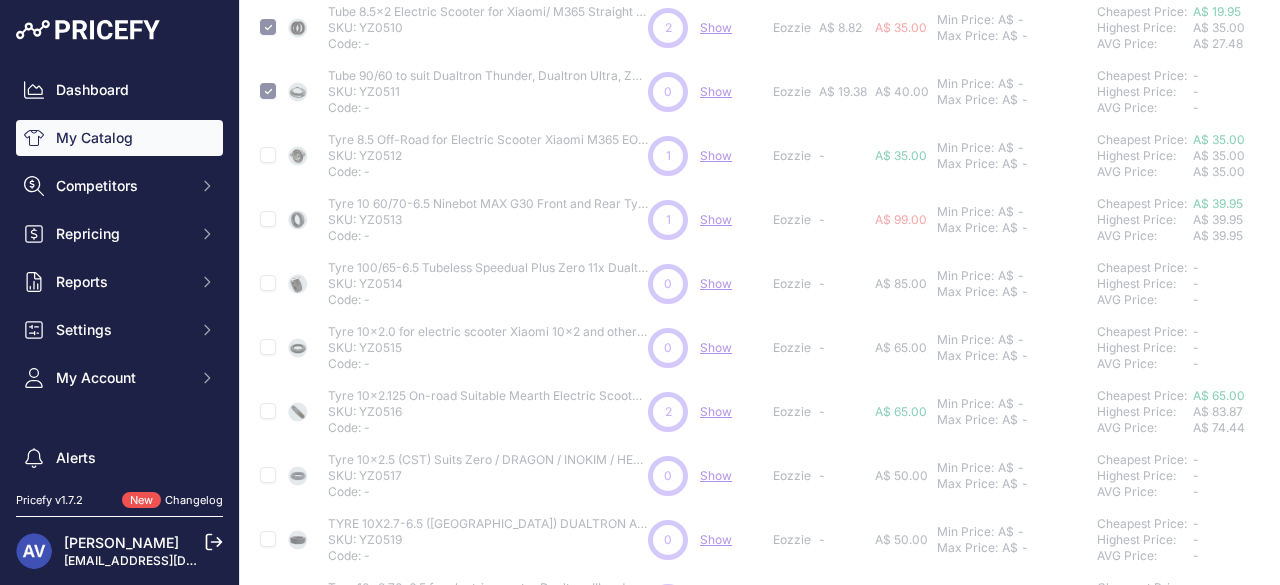 type 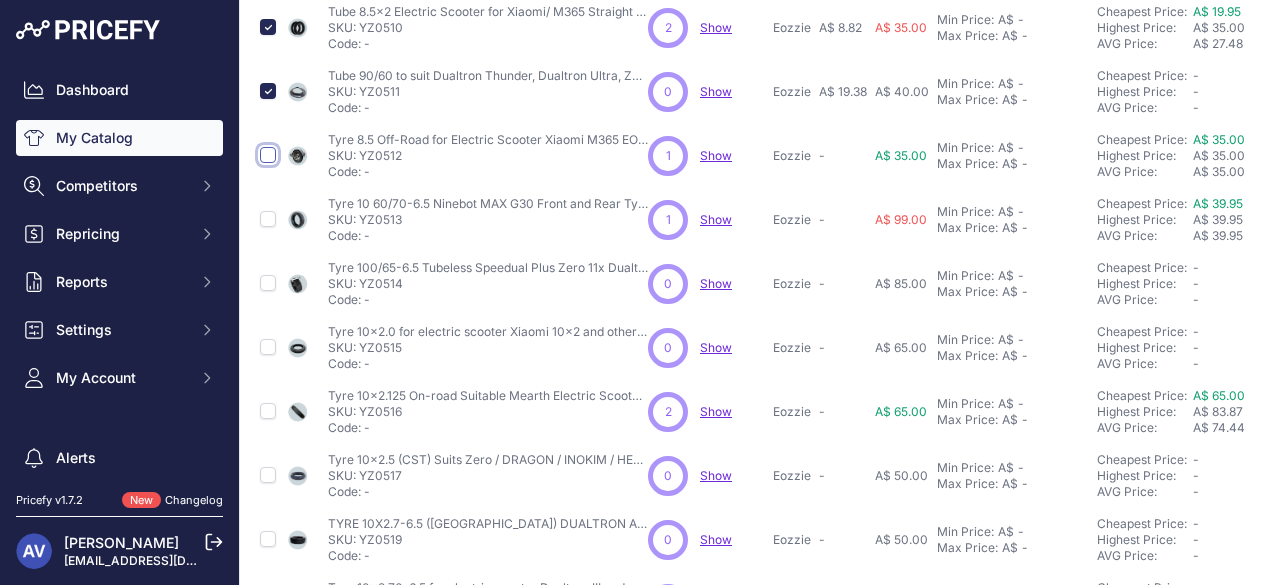 click at bounding box center (268, 155) 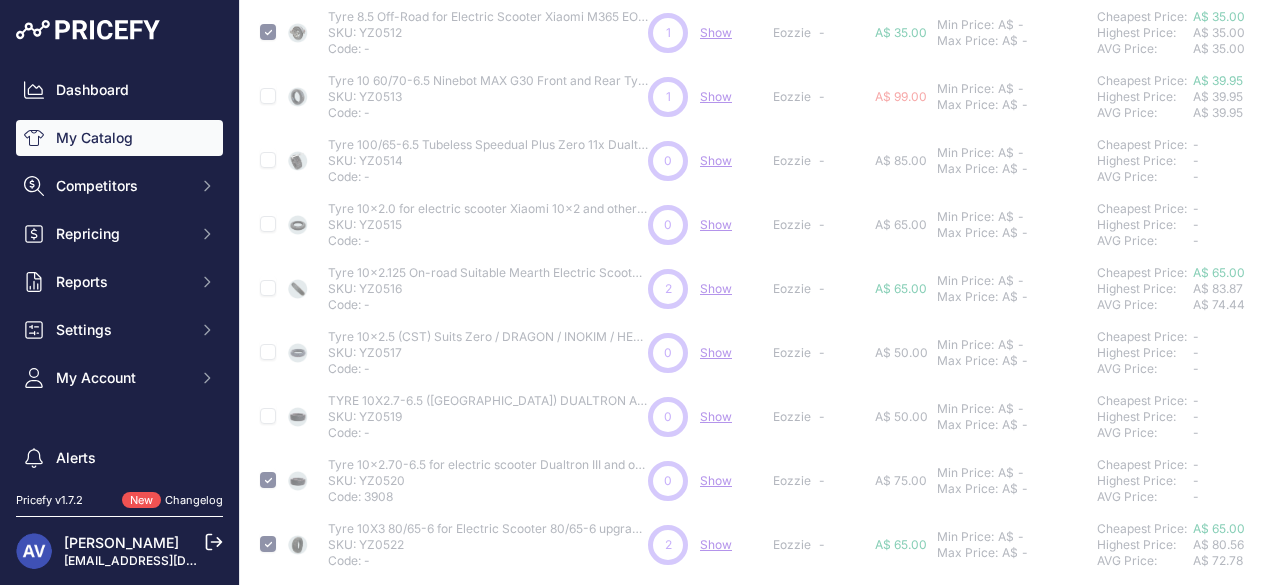 scroll, scrollTop: 441, scrollLeft: 0, axis: vertical 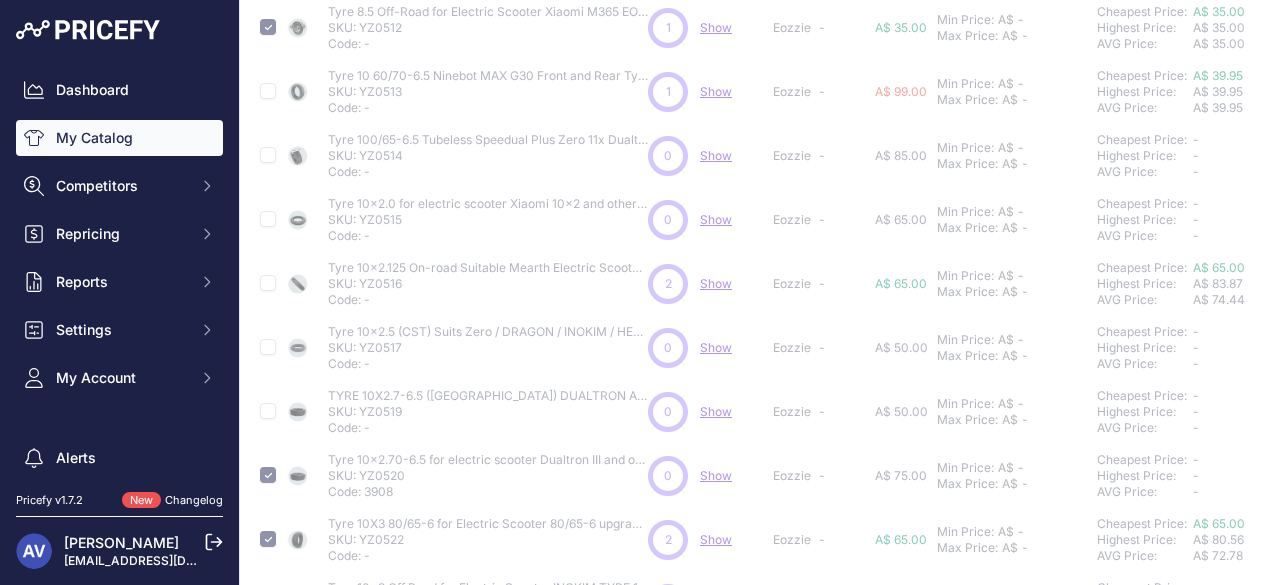 type 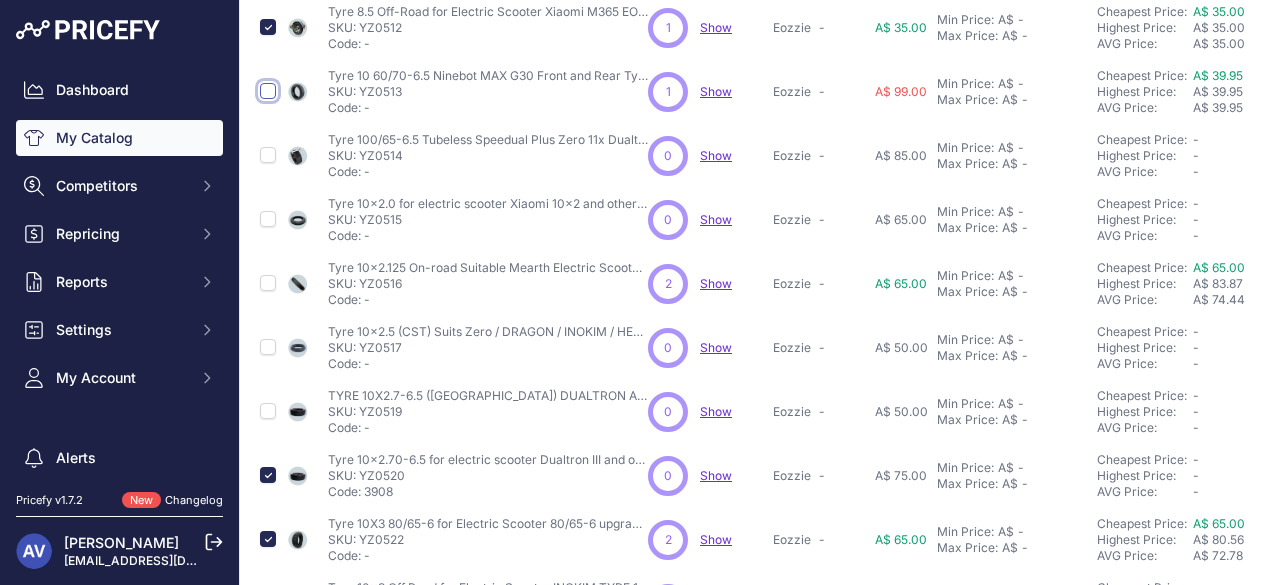 click at bounding box center [268, 91] 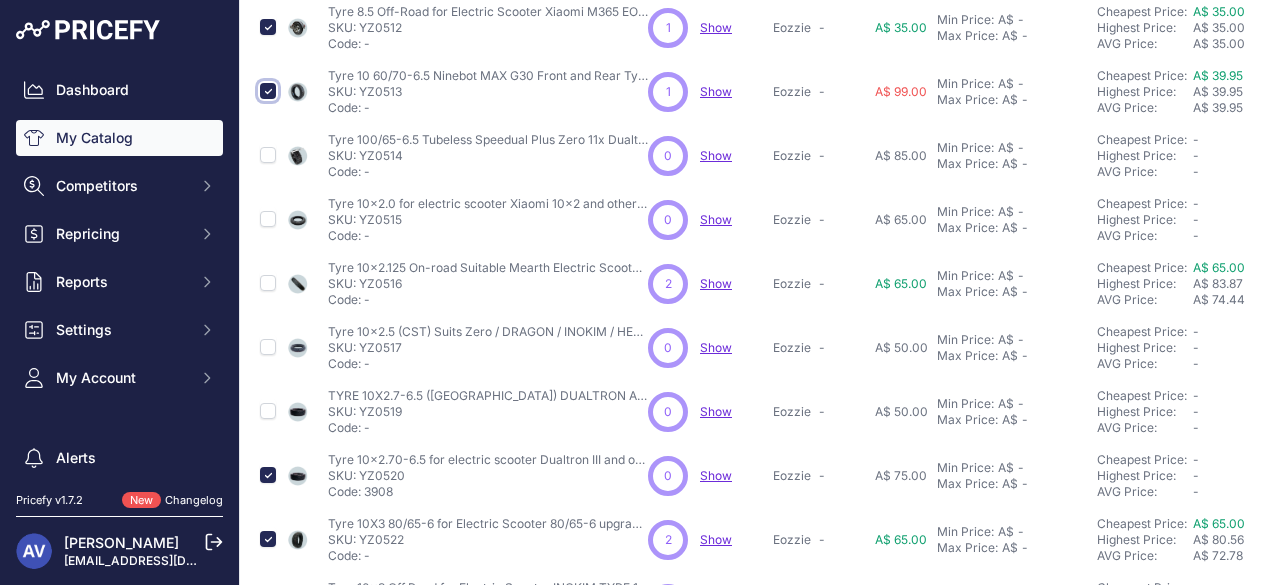 scroll, scrollTop: 441, scrollLeft: 0, axis: vertical 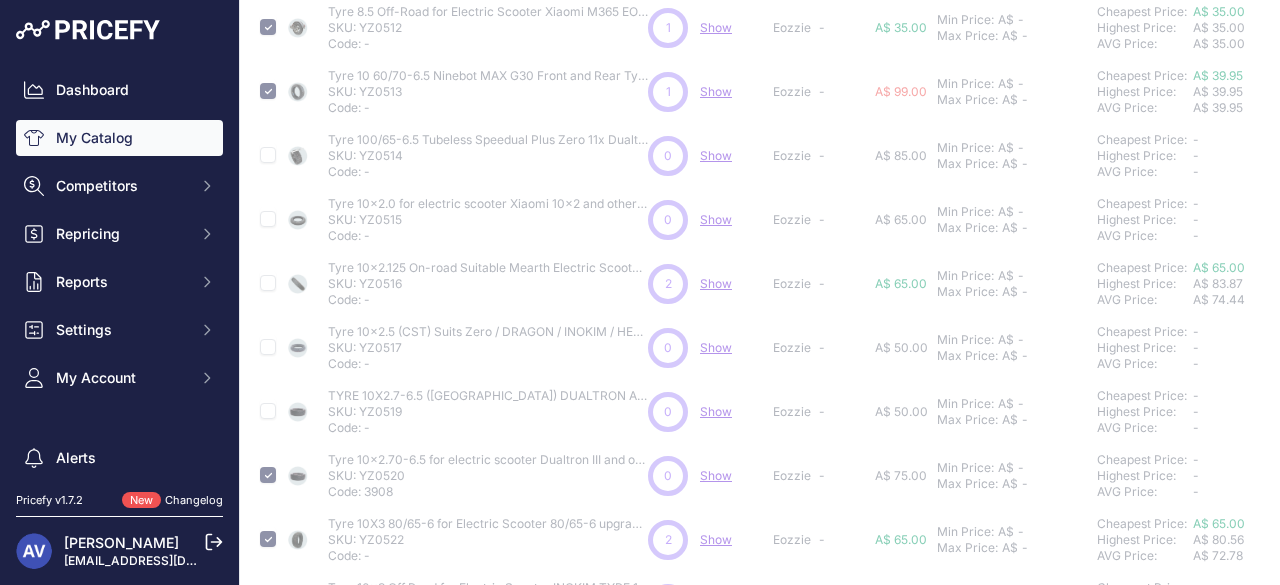 type 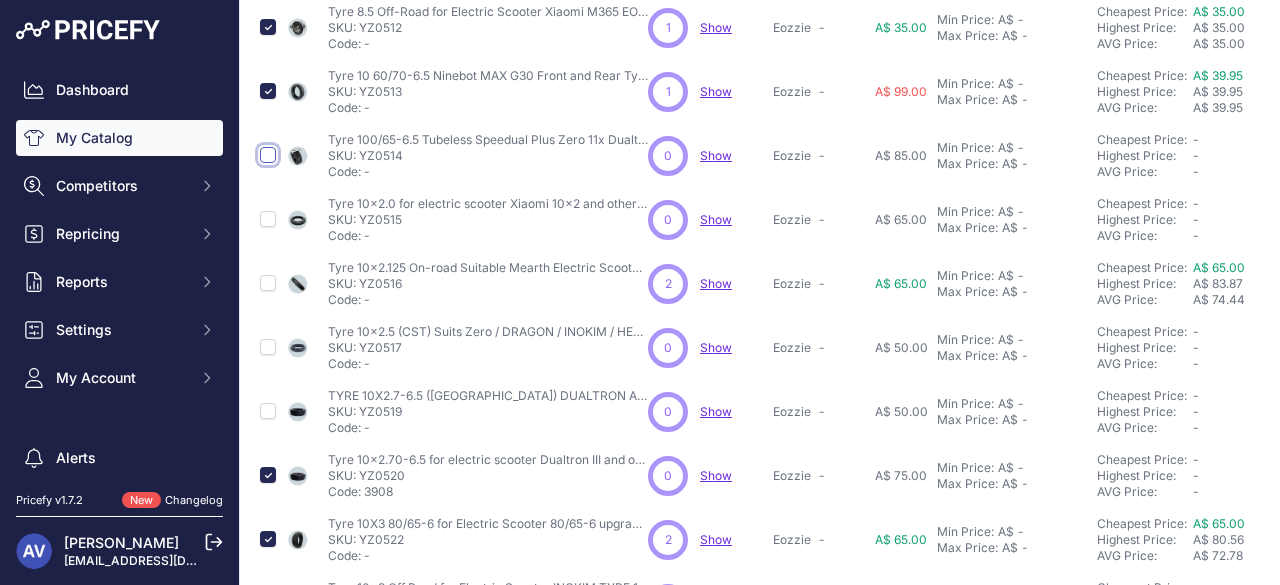 click at bounding box center (268, 155) 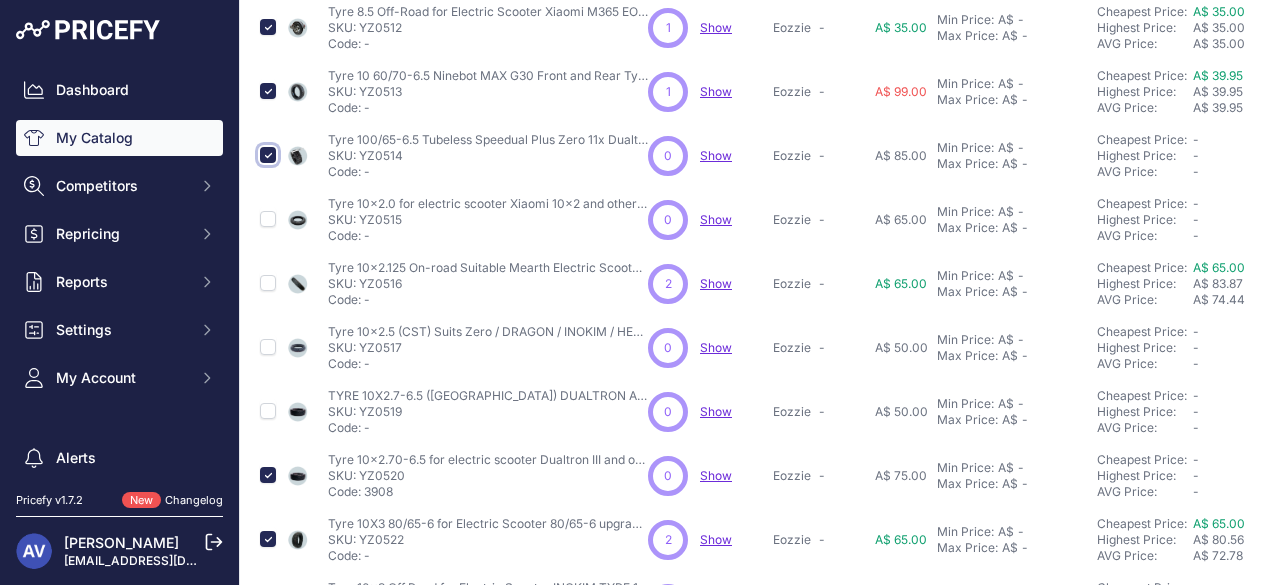 scroll, scrollTop: 441, scrollLeft: 0, axis: vertical 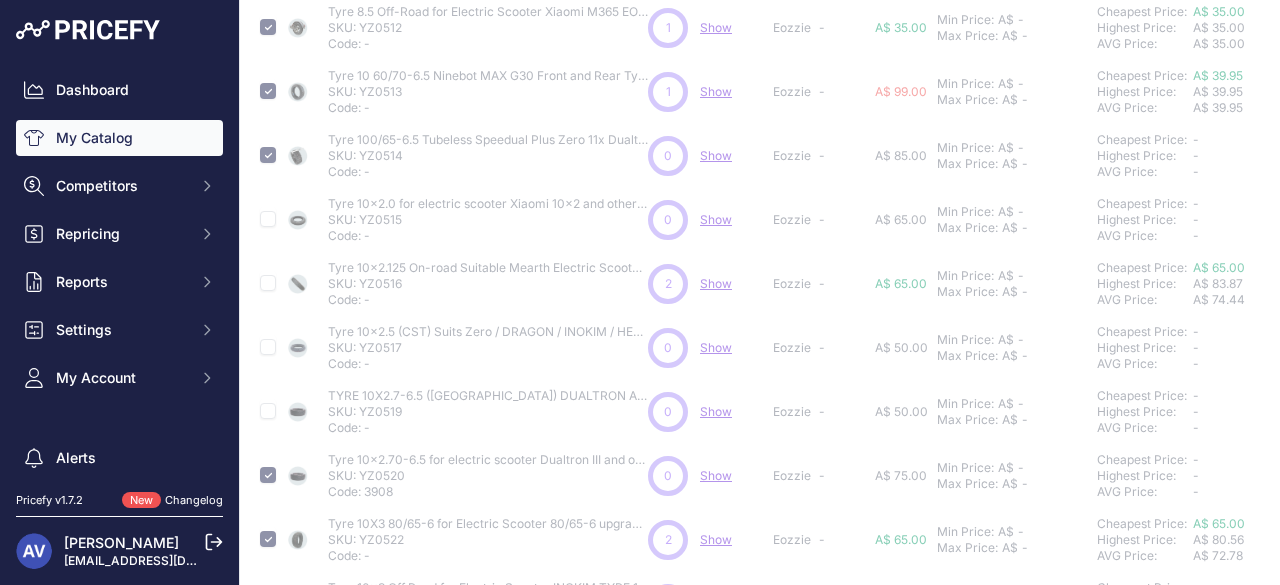 type 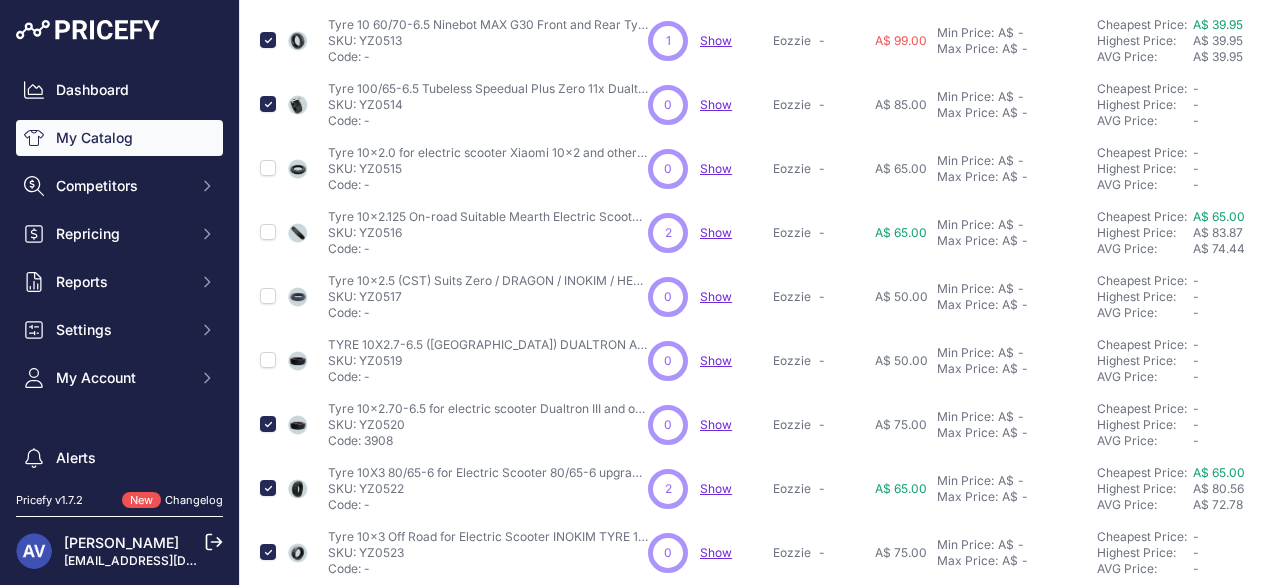 scroll, scrollTop: 390, scrollLeft: 0, axis: vertical 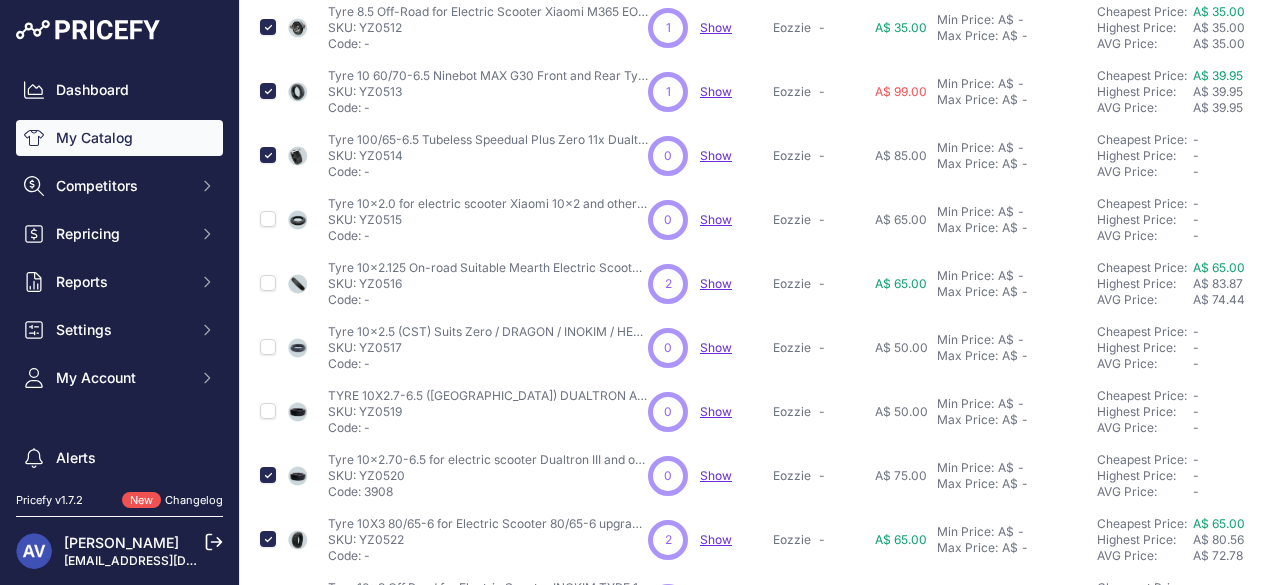 click at bounding box center (268, 220) 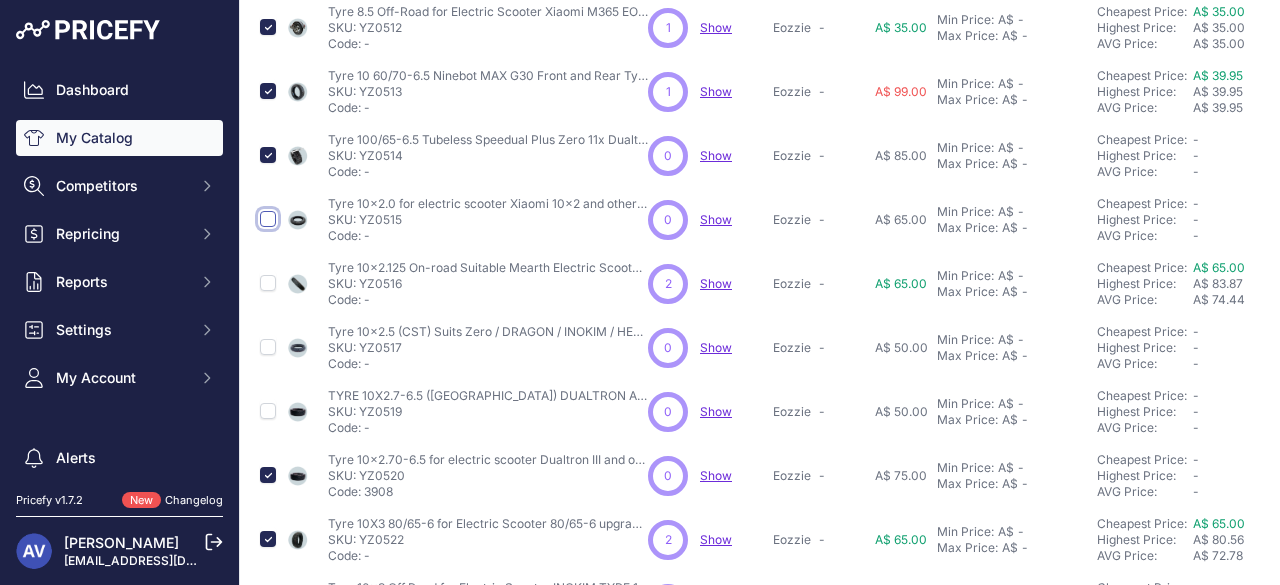 click at bounding box center [268, 219] 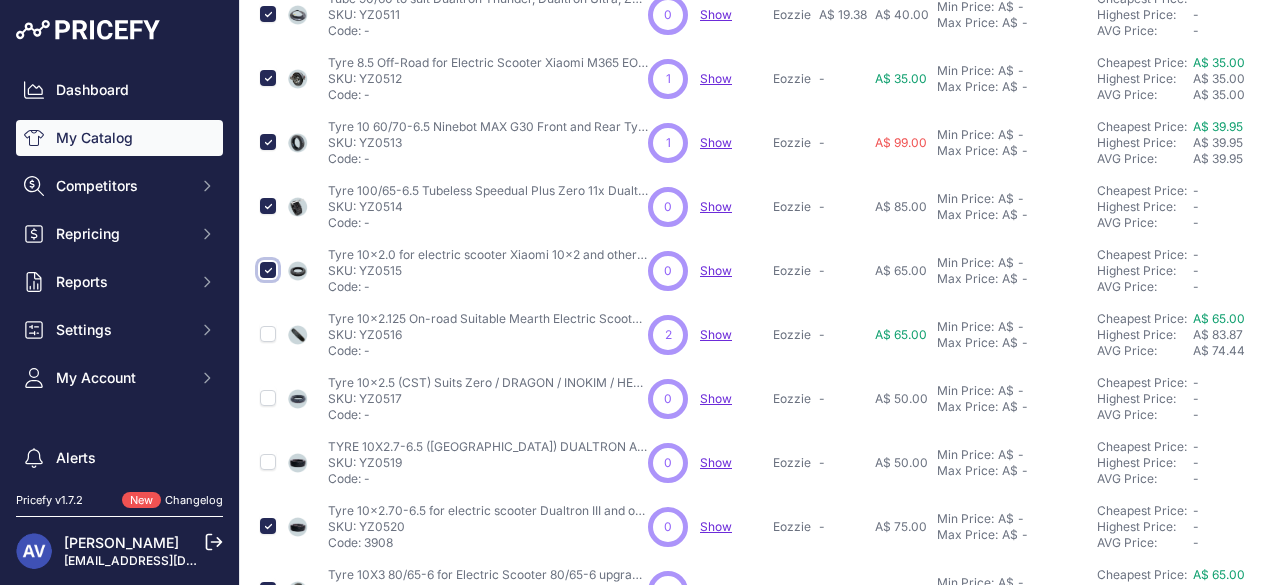 scroll, scrollTop: 441, scrollLeft: 0, axis: vertical 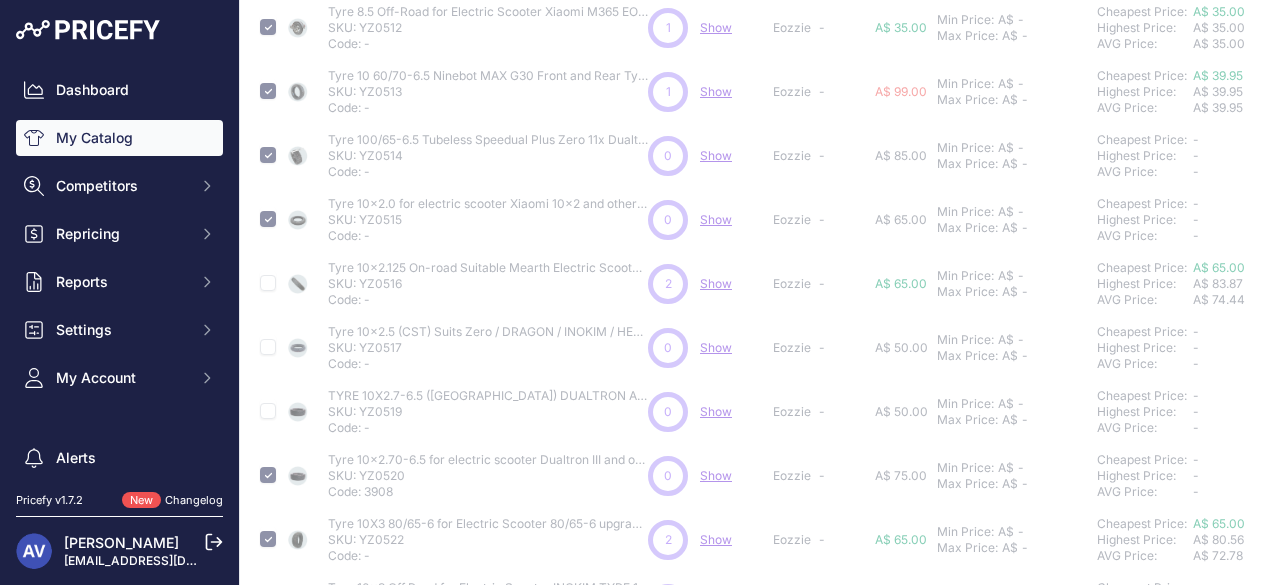 type 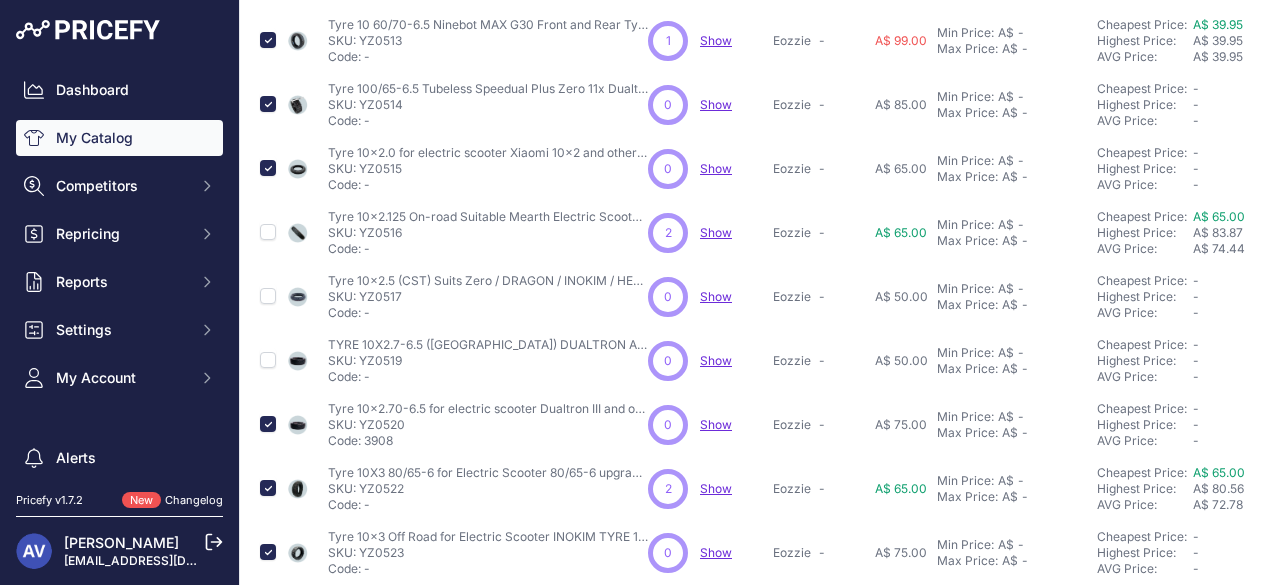 scroll, scrollTop: 390, scrollLeft: 0, axis: vertical 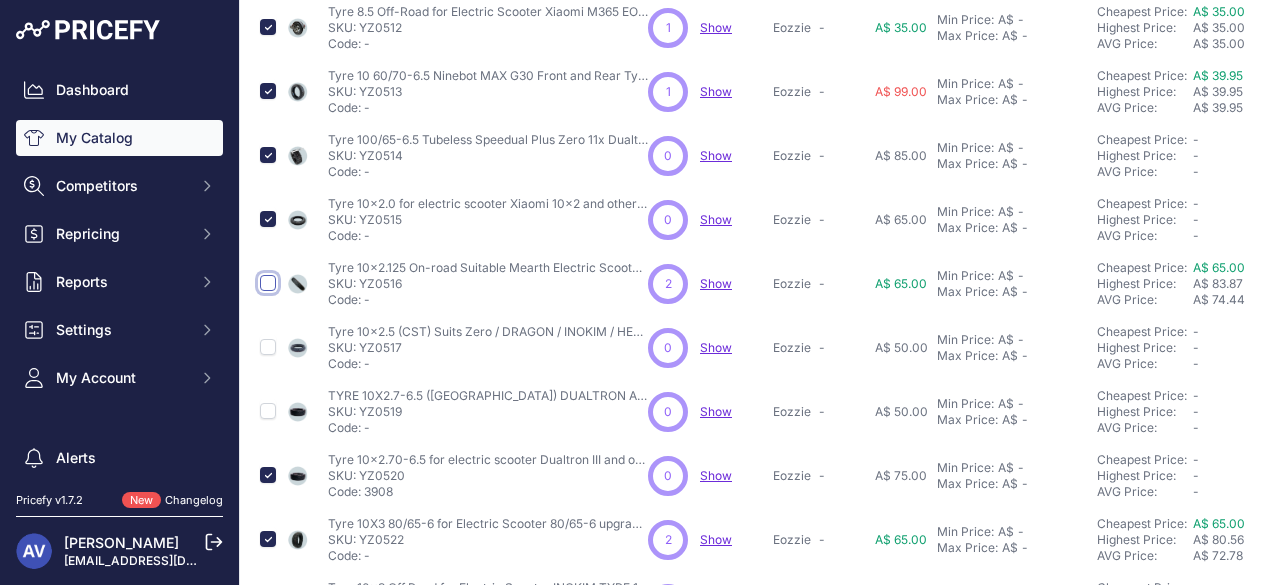 click at bounding box center [268, 283] 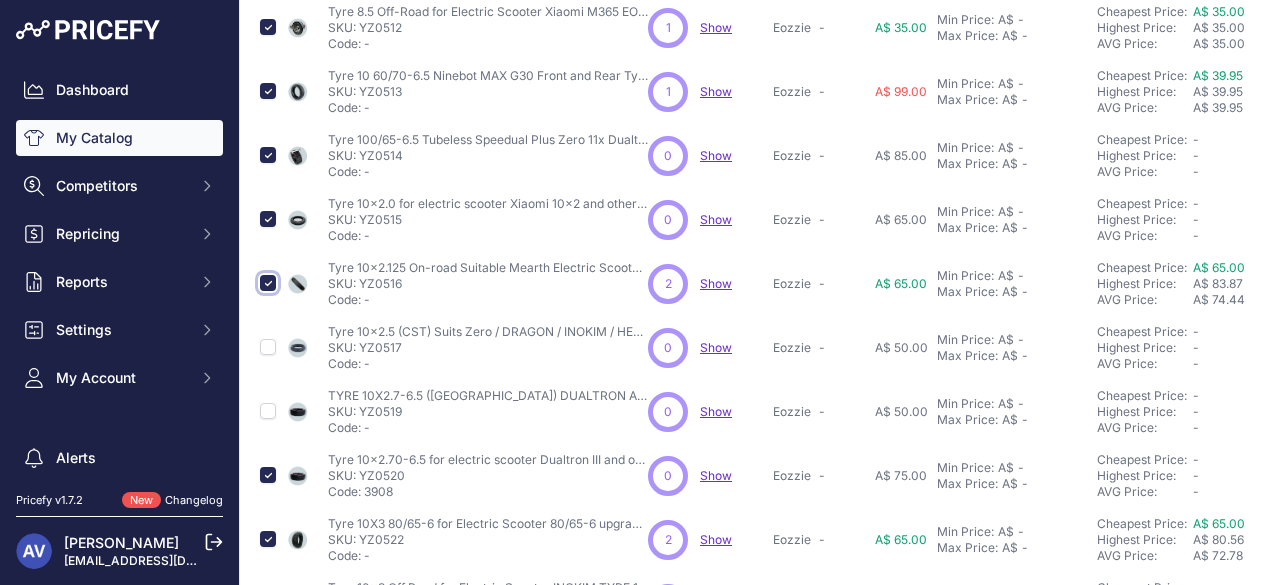 scroll, scrollTop: 441, scrollLeft: 0, axis: vertical 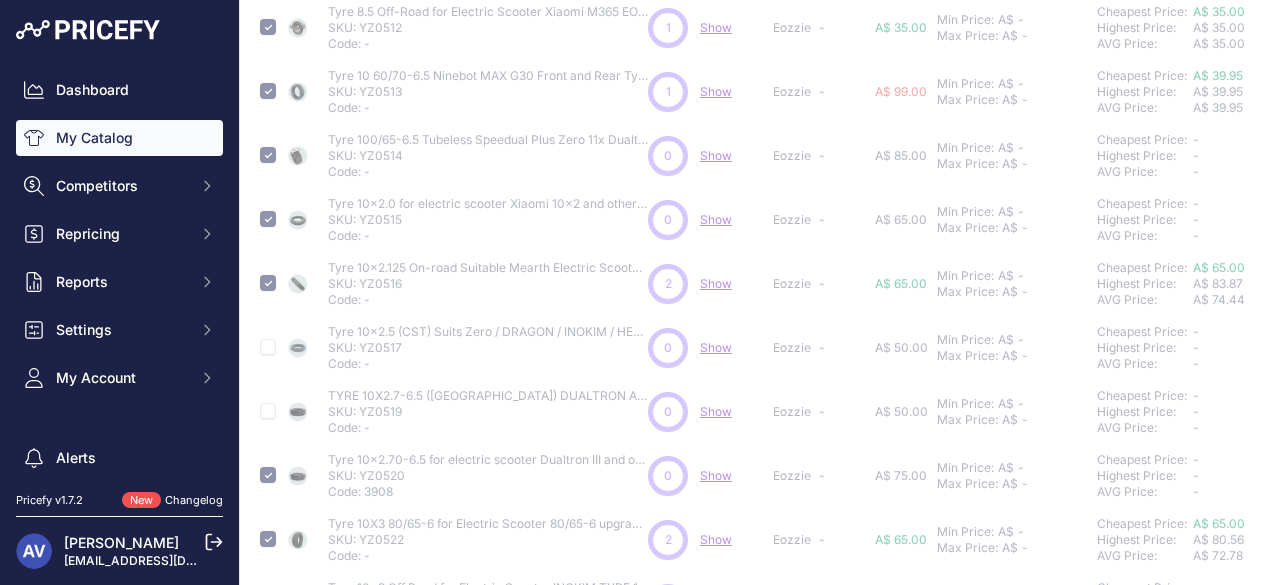 type 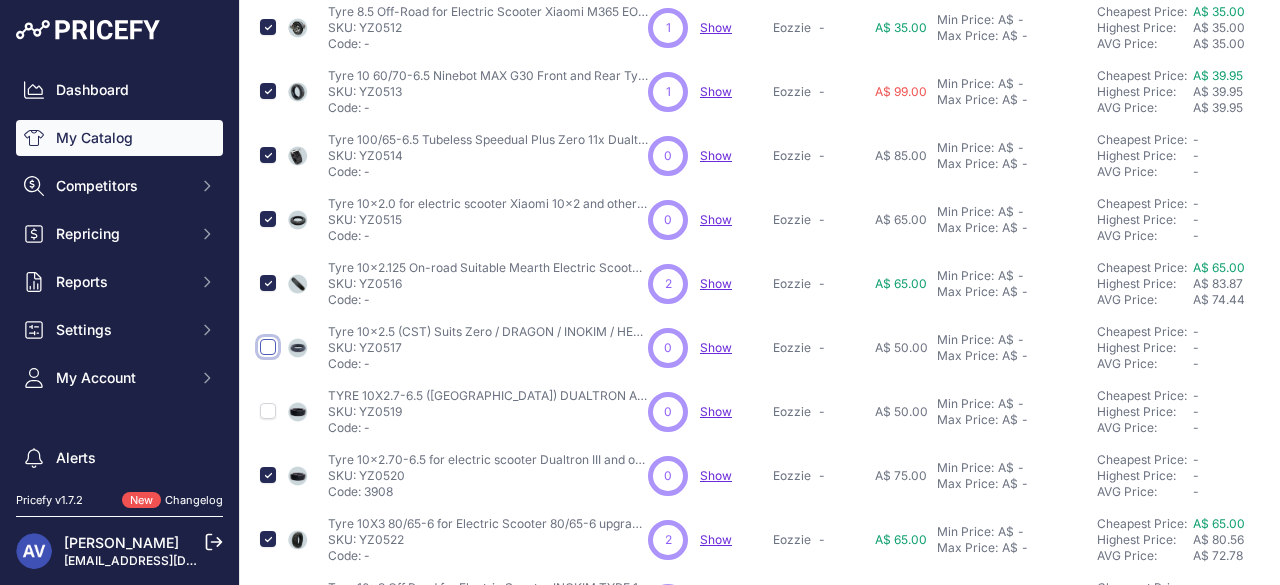 click at bounding box center (268, 347) 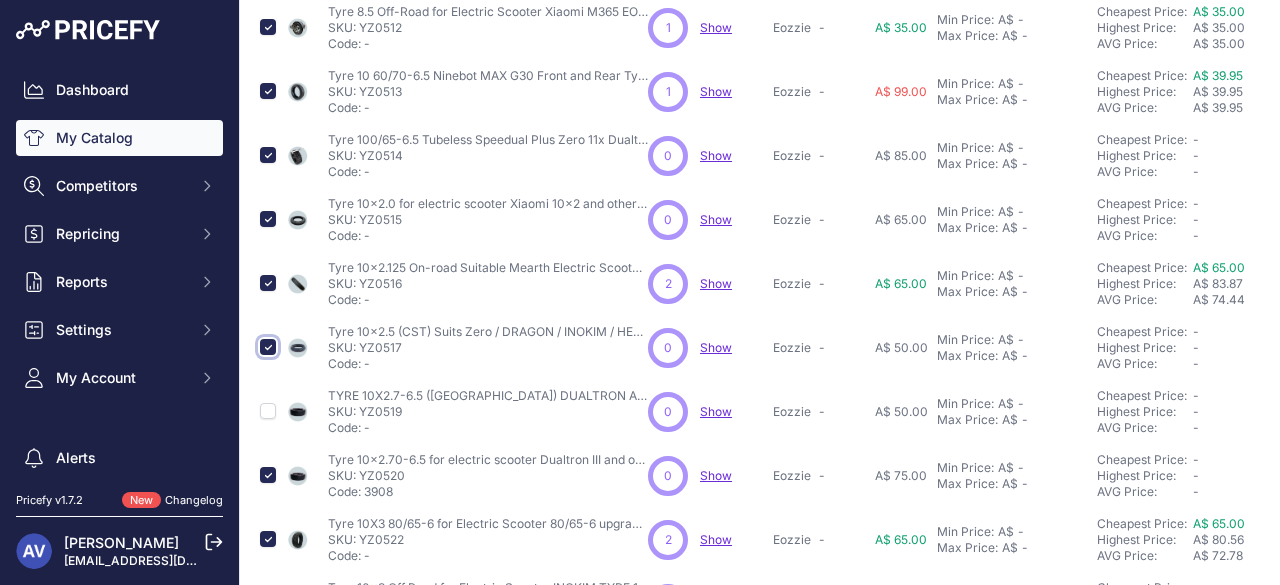 scroll, scrollTop: 441, scrollLeft: 0, axis: vertical 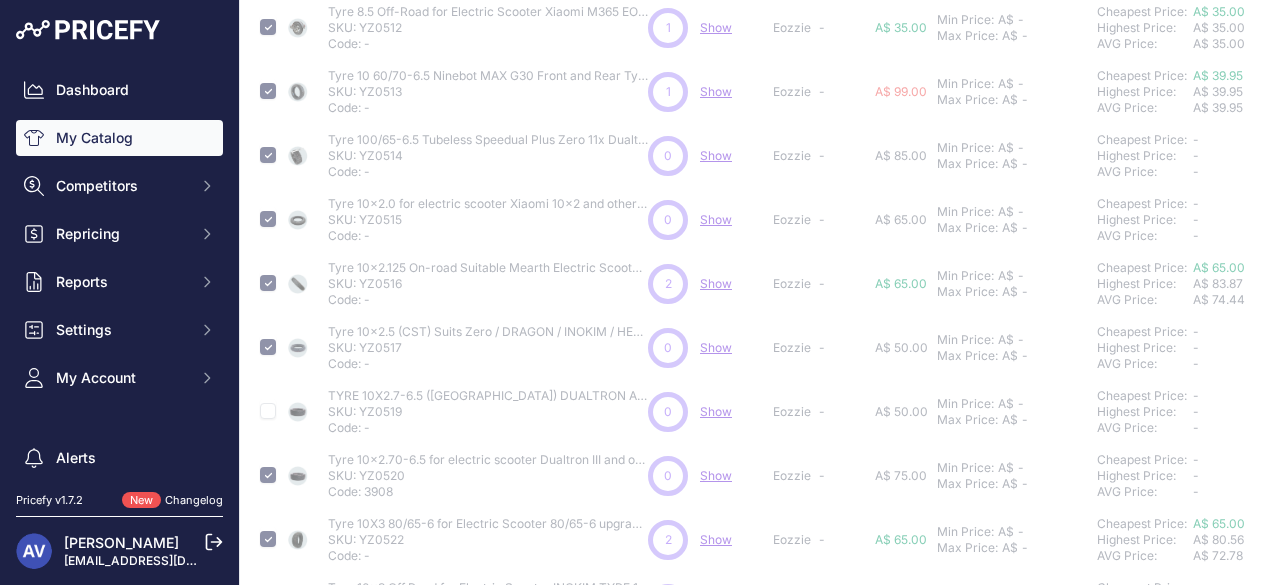 type 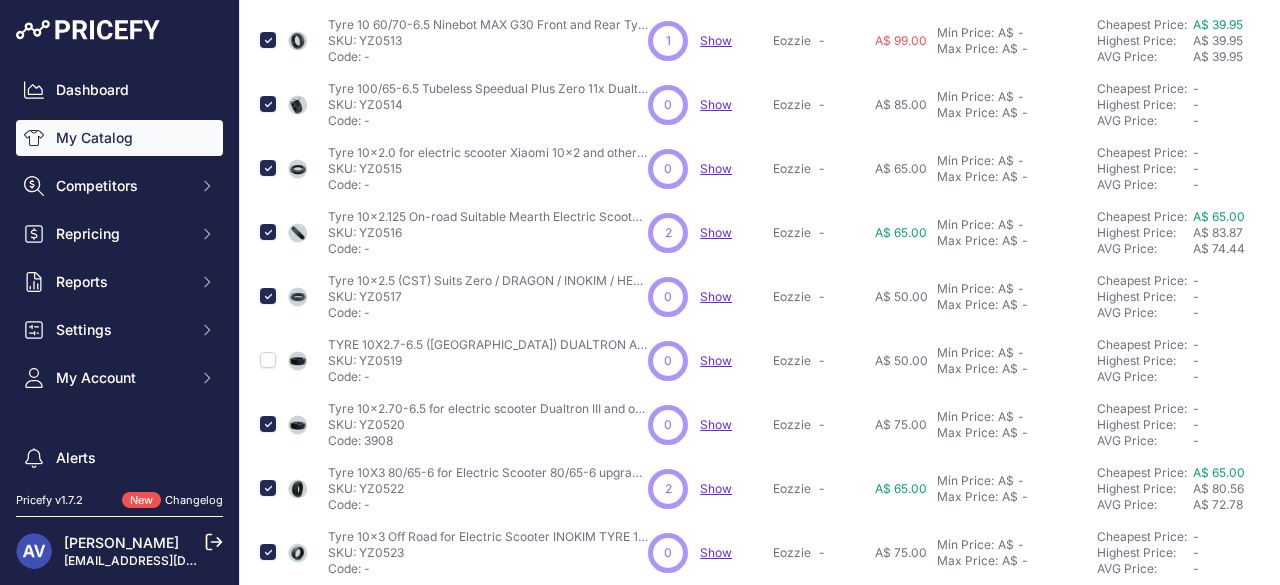 scroll, scrollTop: 390, scrollLeft: 0, axis: vertical 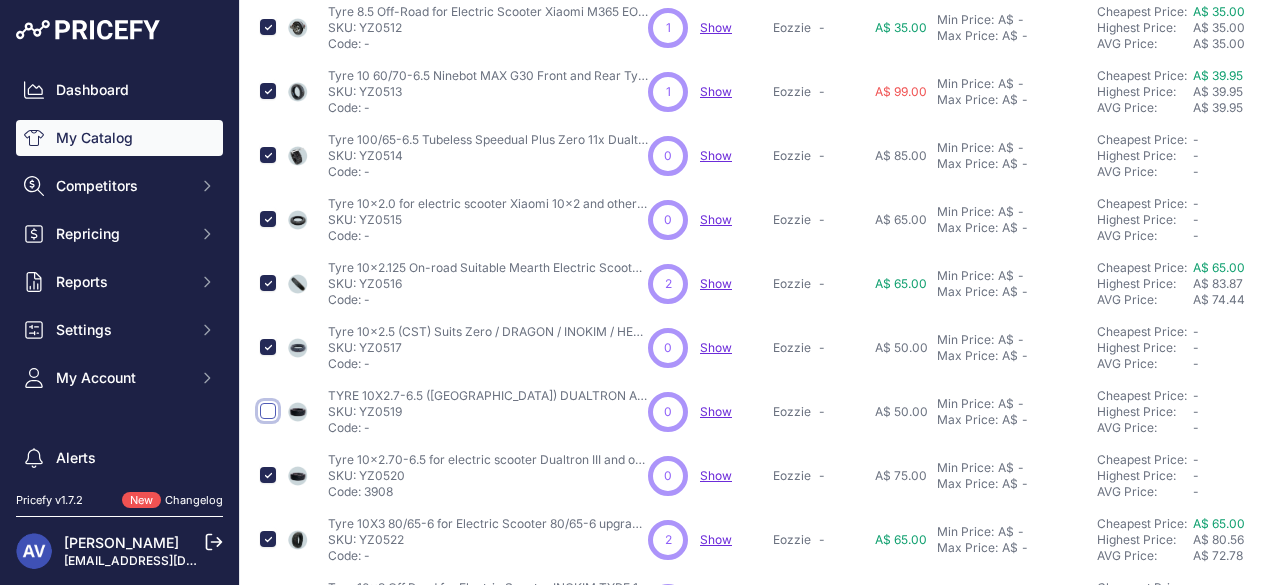 click at bounding box center [268, 411] 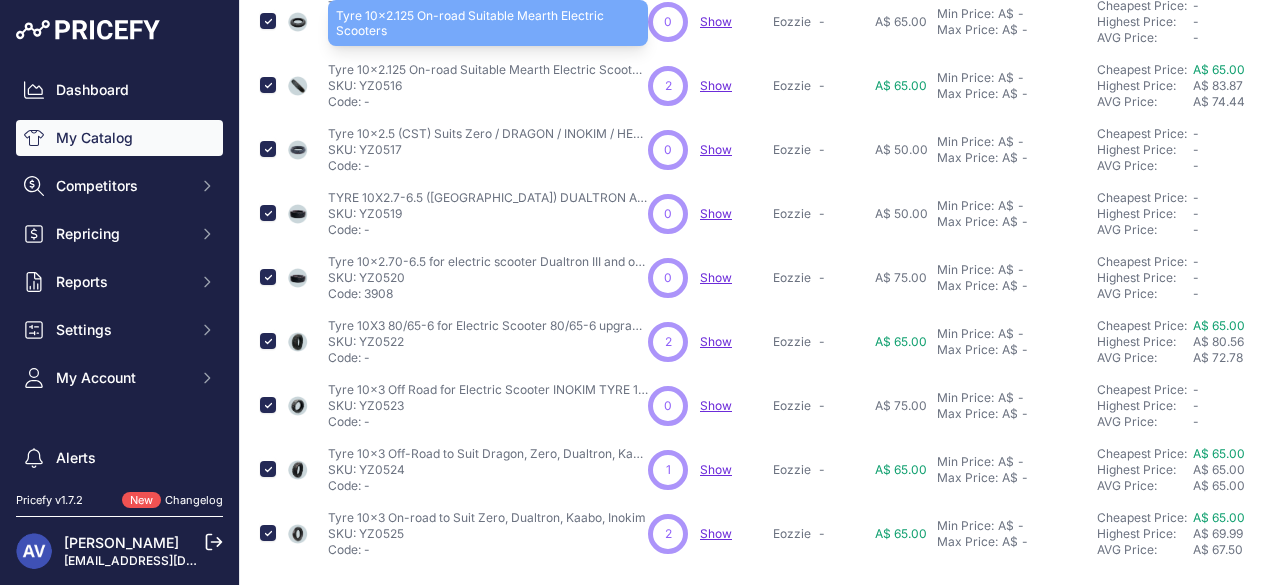 scroll, scrollTop: 664, scrollLeft: 0, axis: vertical 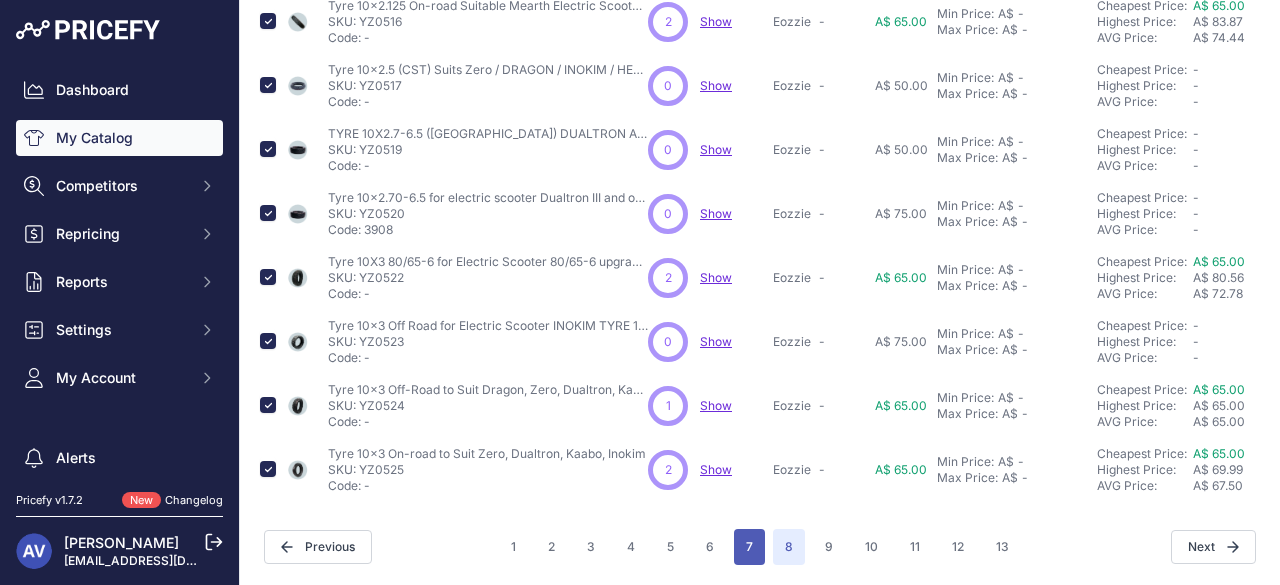 click on "7" at bounding box center (749, 547) 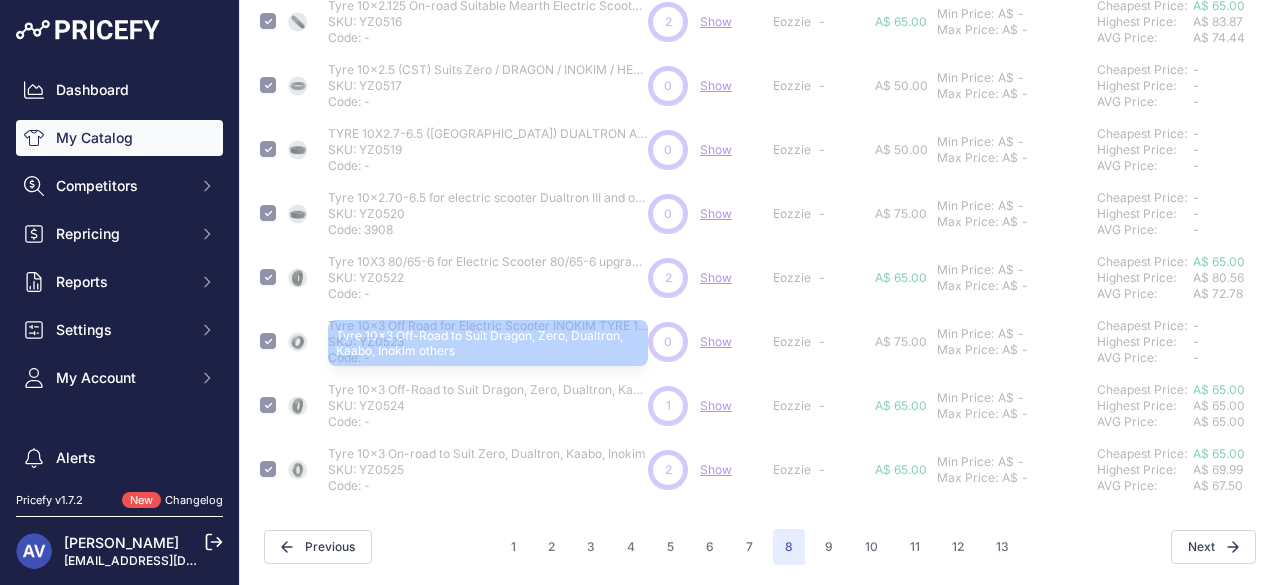 type 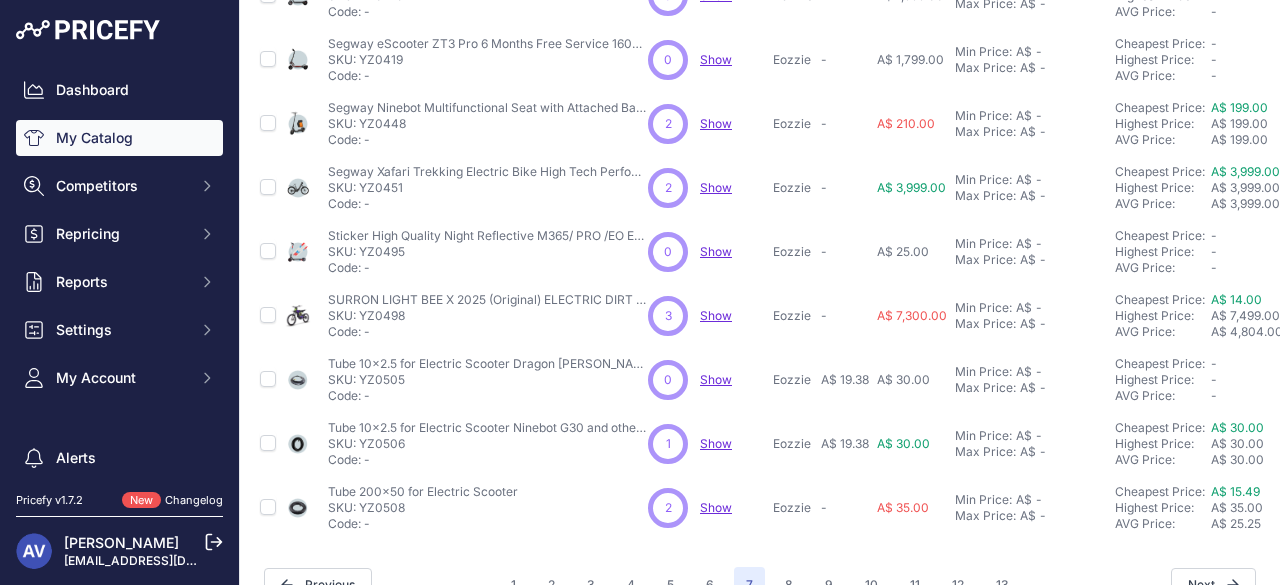 scroll, scrollTop: 664, scrollLeft: 0, axis: vertical 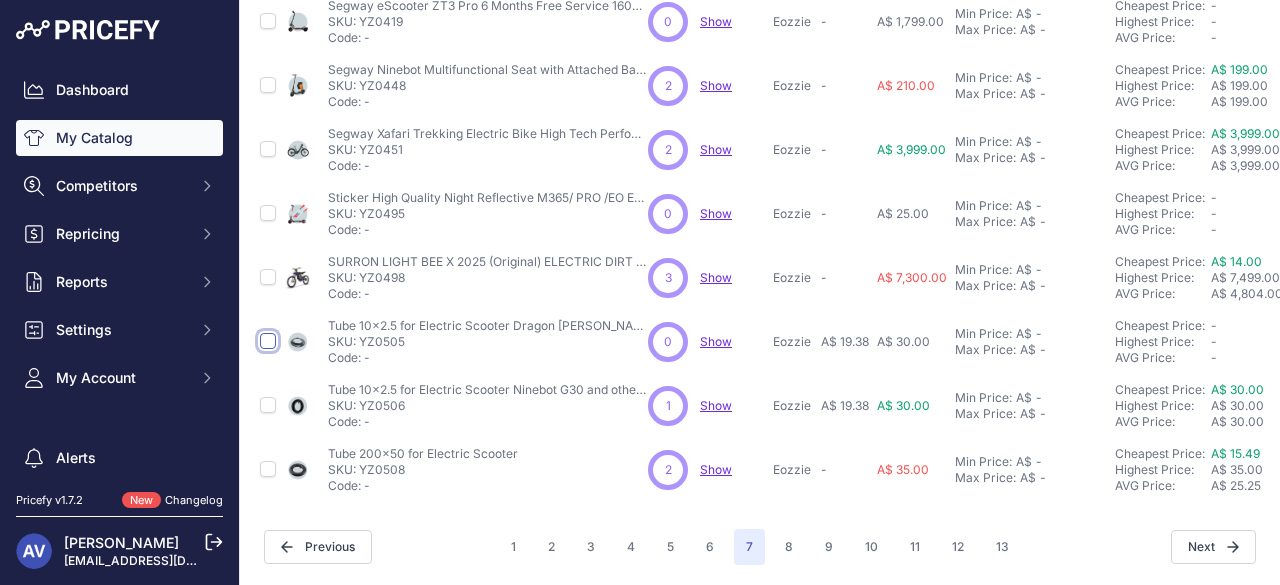 click at bounding box center [268, 341] 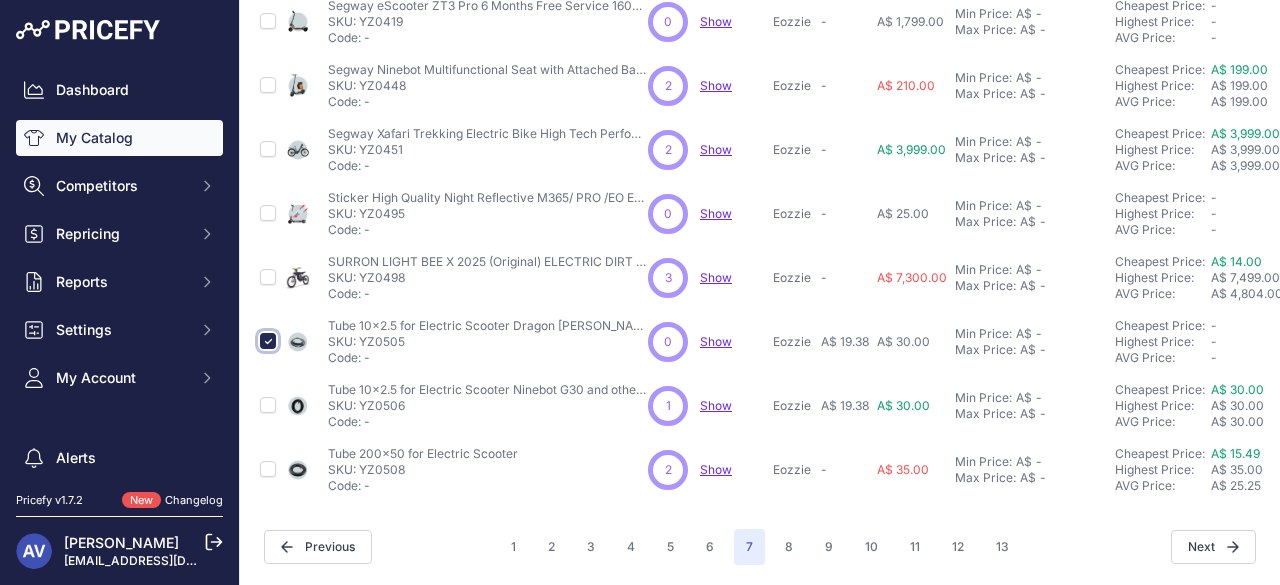 scroll, scrollTop: 715, scrollLeft: 0, axis: vertical 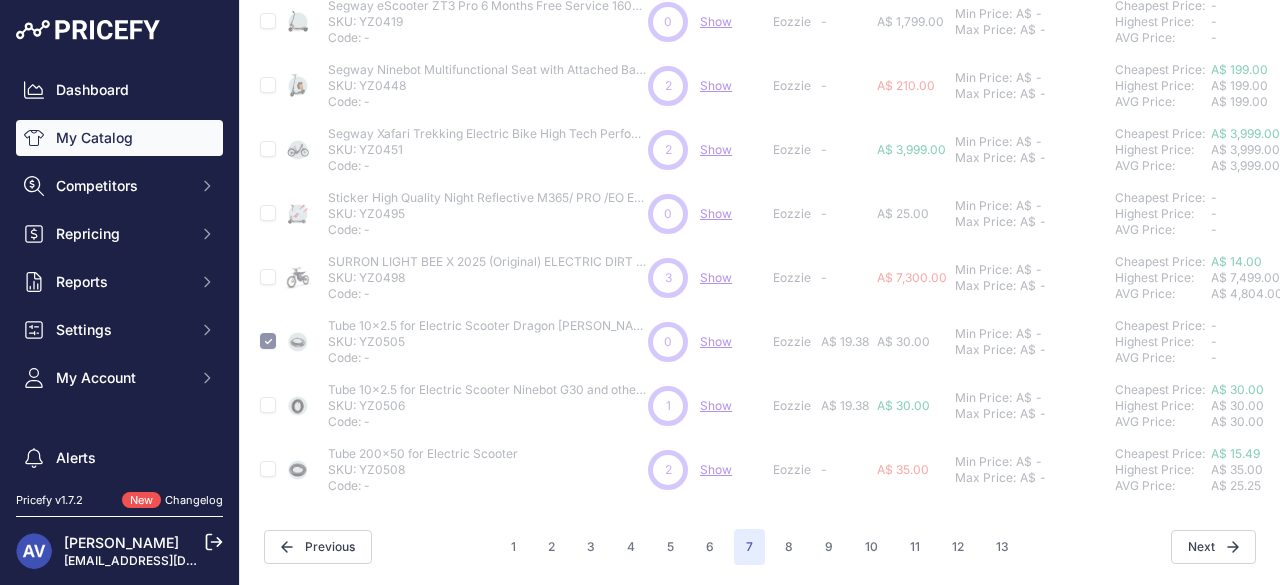 type 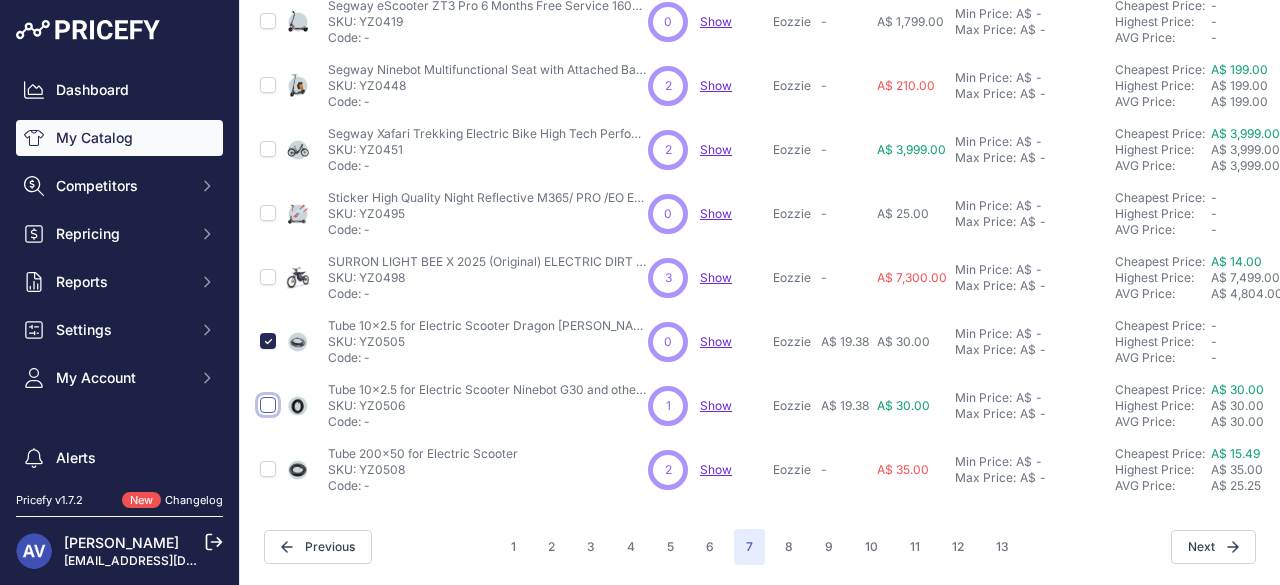click at bounding box center (268, 405) 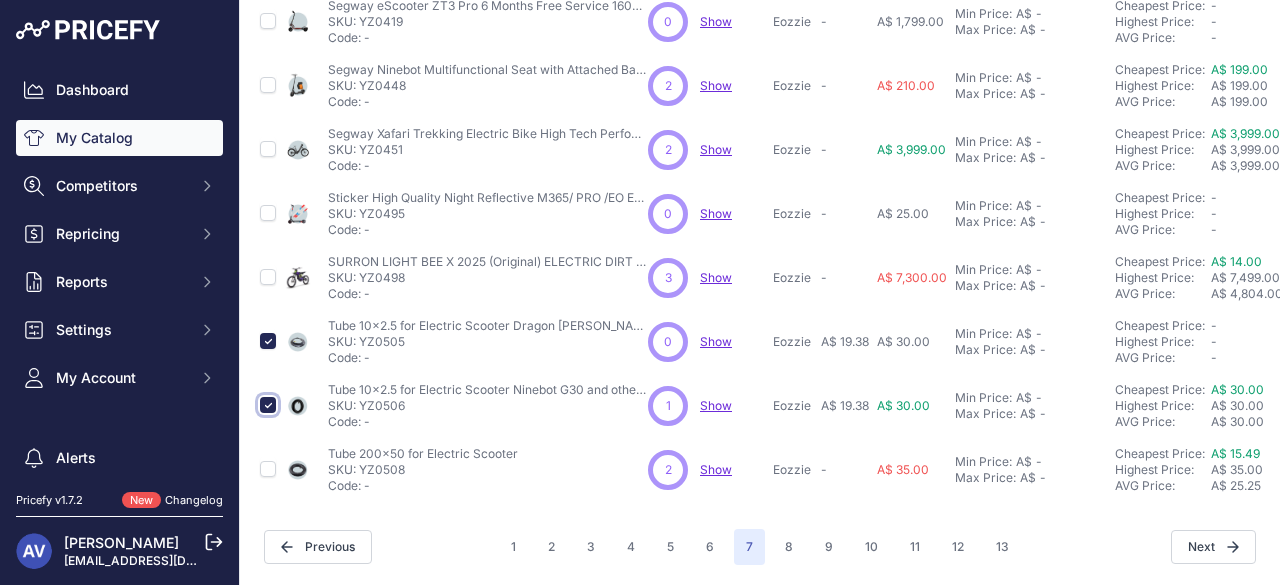 scroll, scrollTop: 715, scrollLeft: 0, axis: vertical 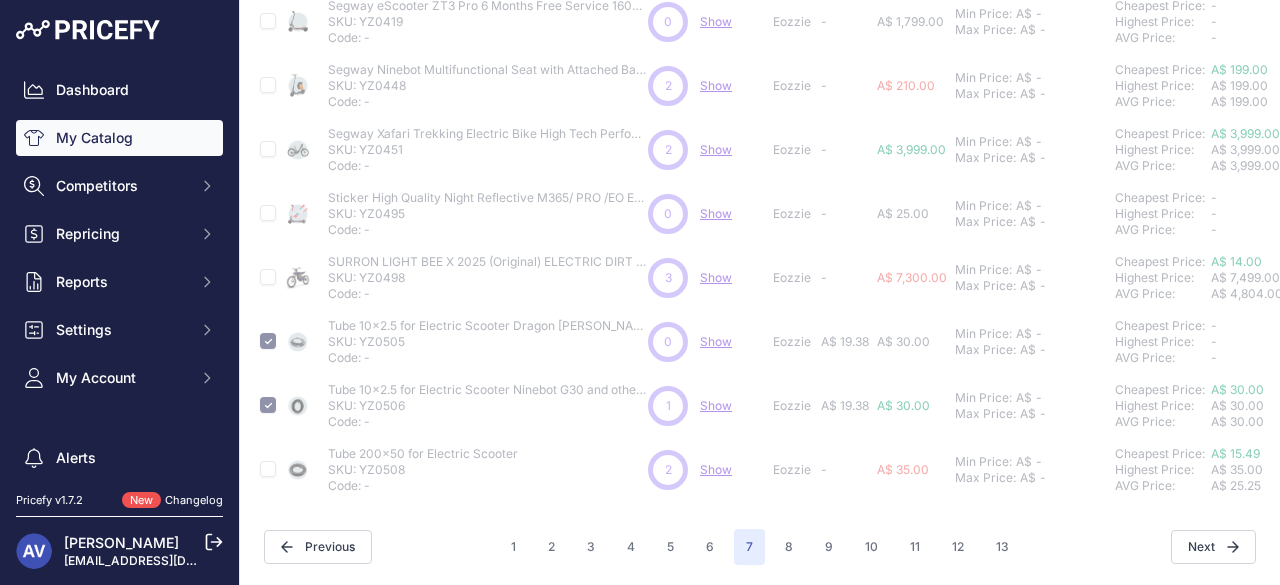 type 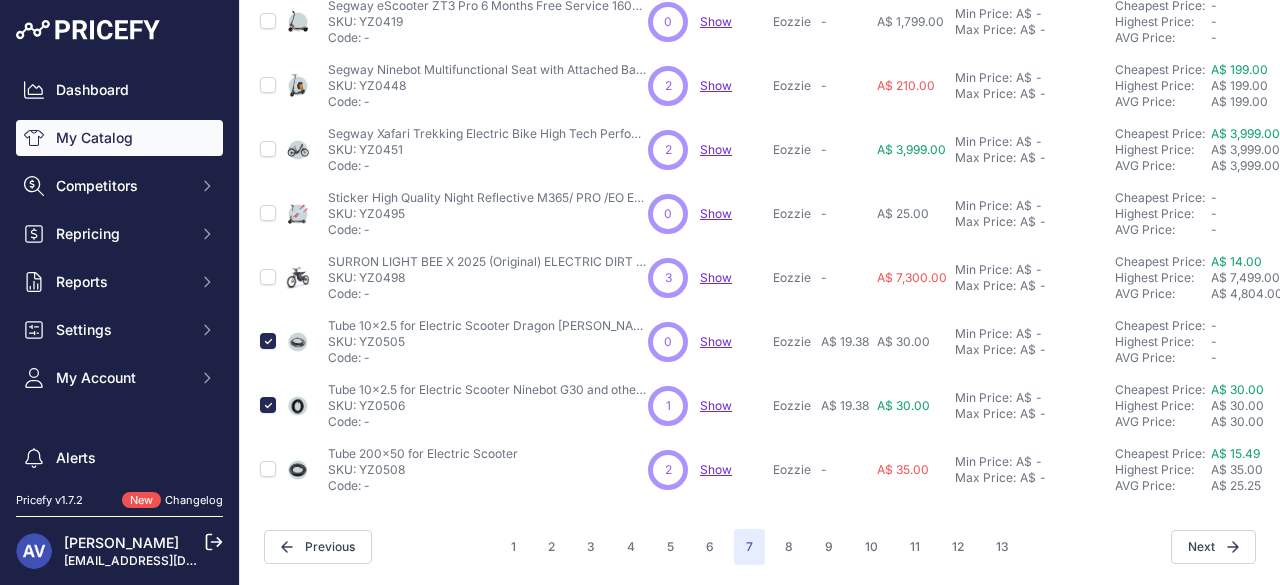 scroll, scrollTop: 664, scrollLeft: 0, axis: vertical 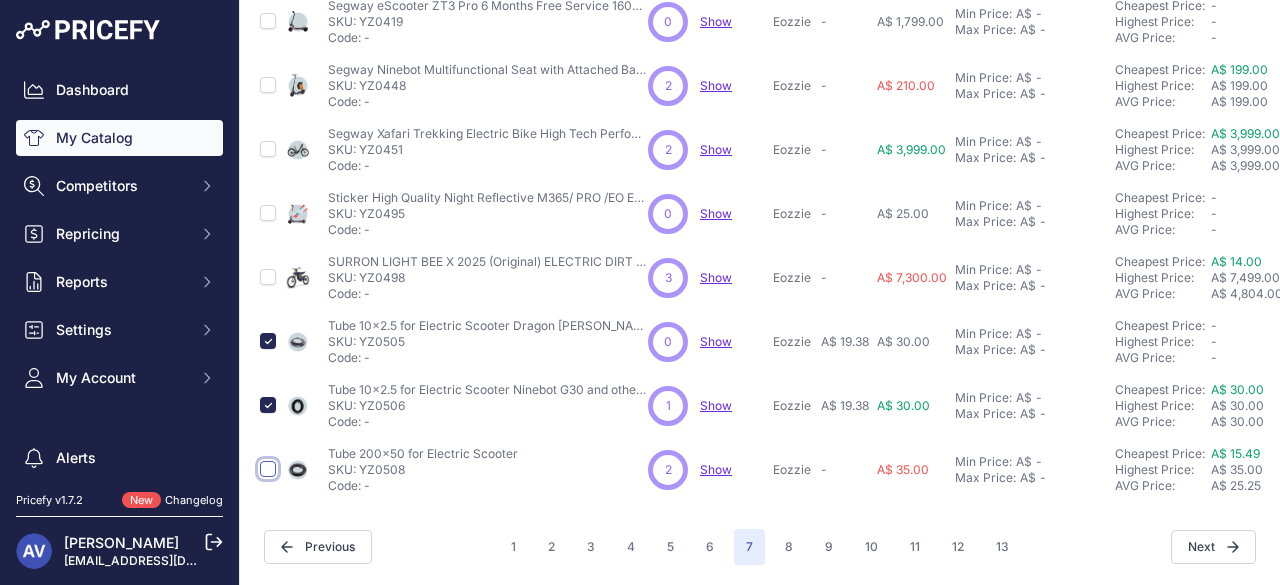 click at bounding box center [268, 469] 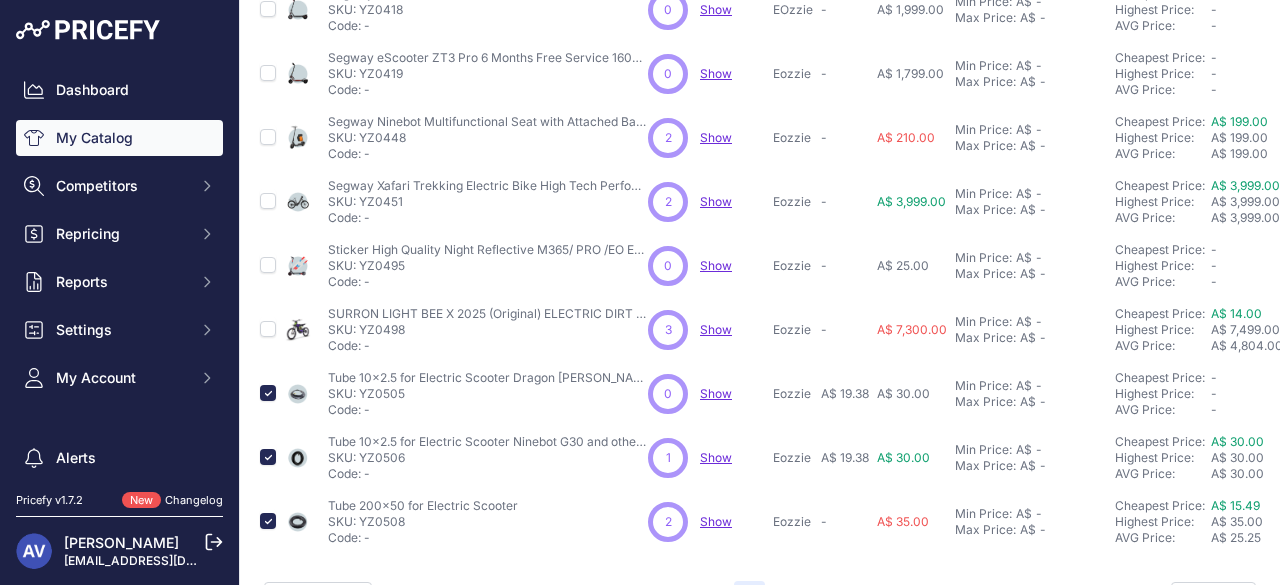 scroll, scrollTop: 664, scrollLeft: 0, axis: vertical 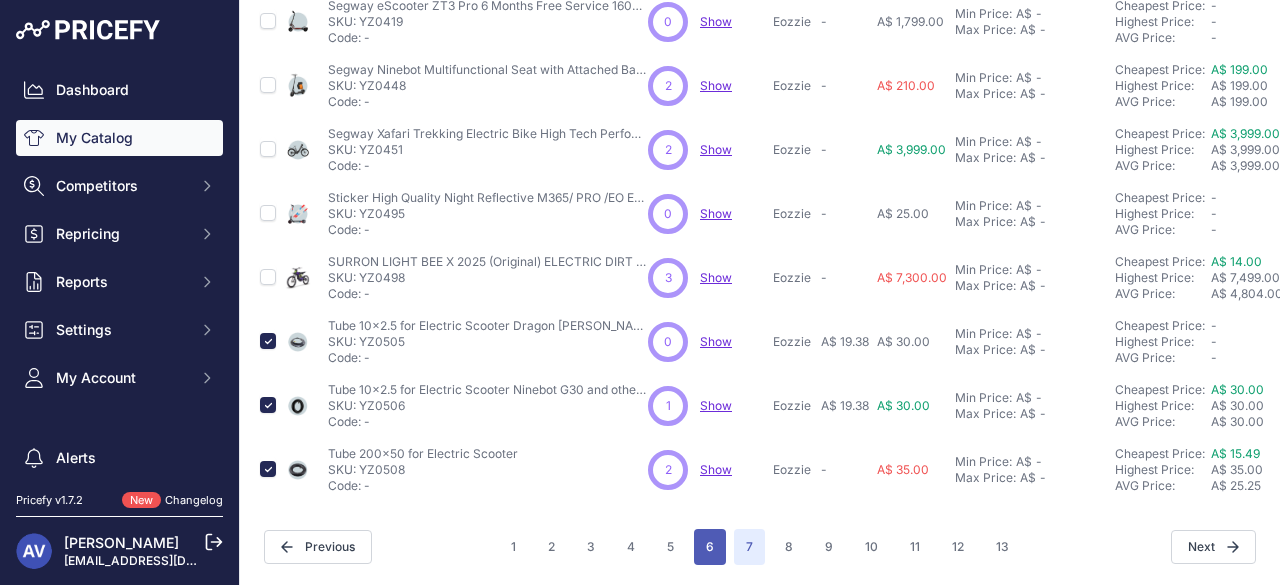 click on "6" at bounding box center [710, 547] 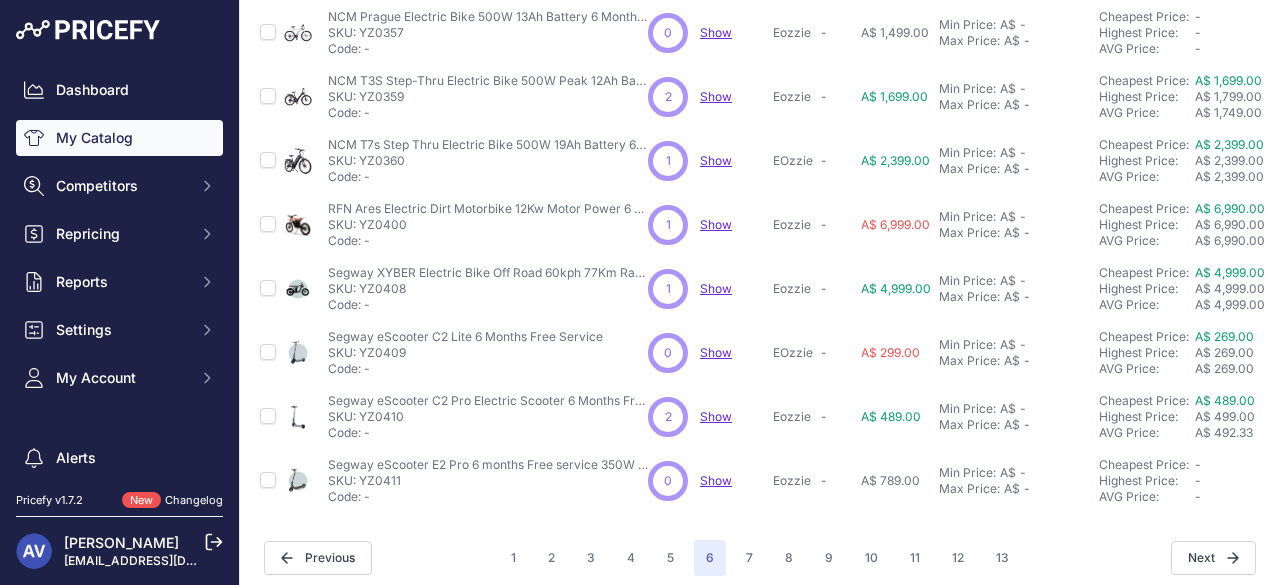 scroll, scrollTop: 664, scrollLeft: 0, axis: vertical 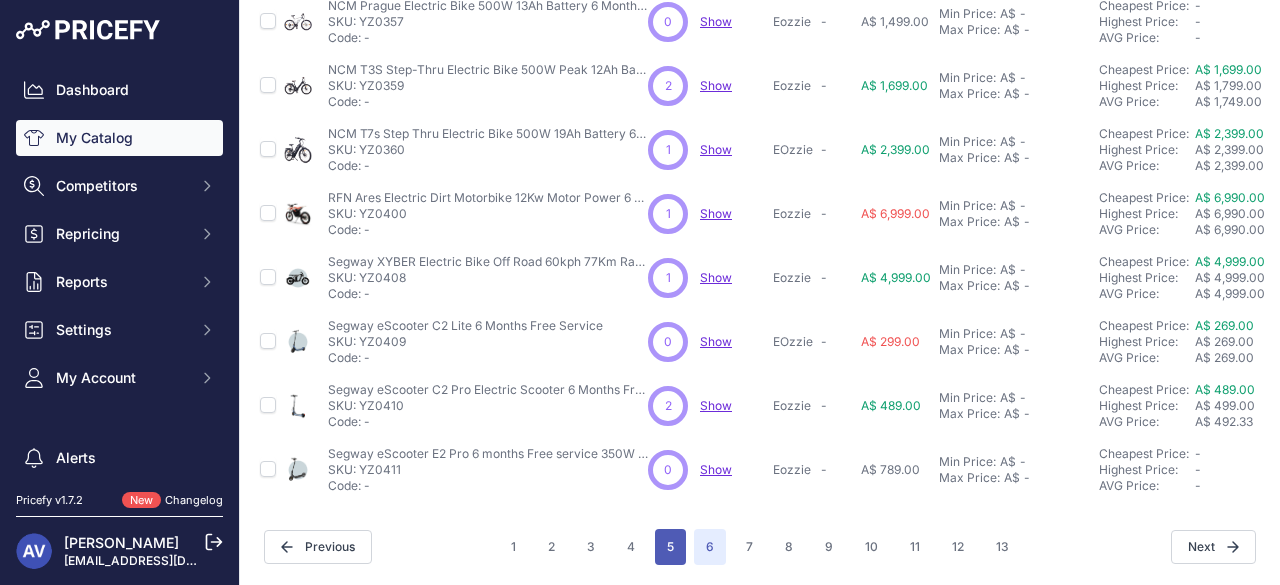 click on "5" at bounding box center (670, 547) 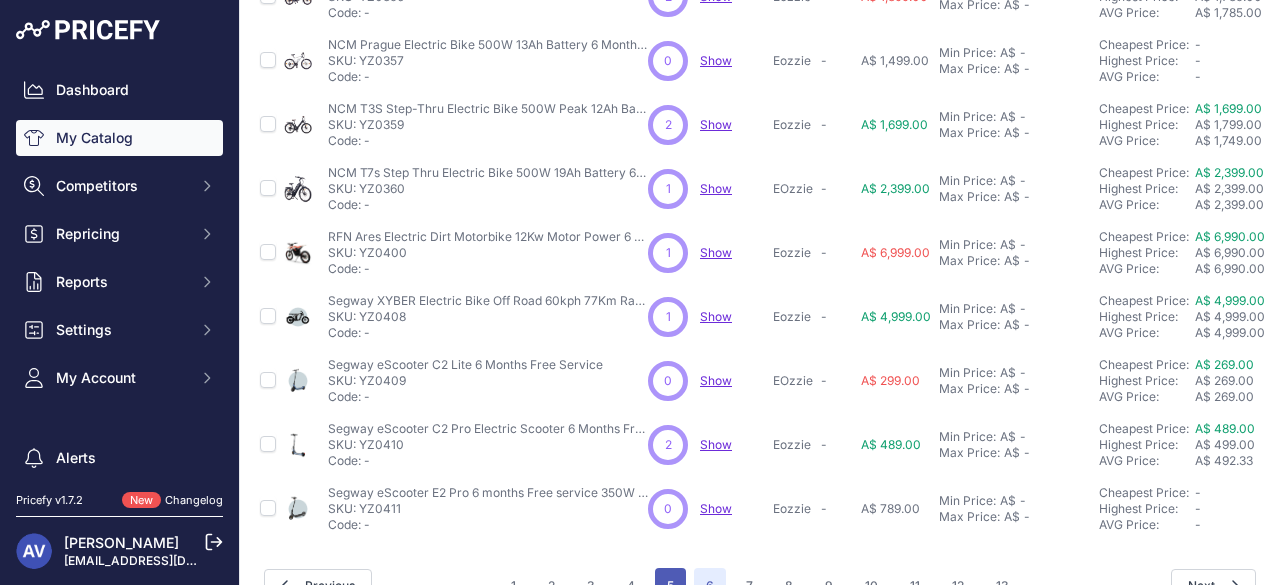 scroll, scrollTop: 715, scrollLeft: 0, axis: vertical 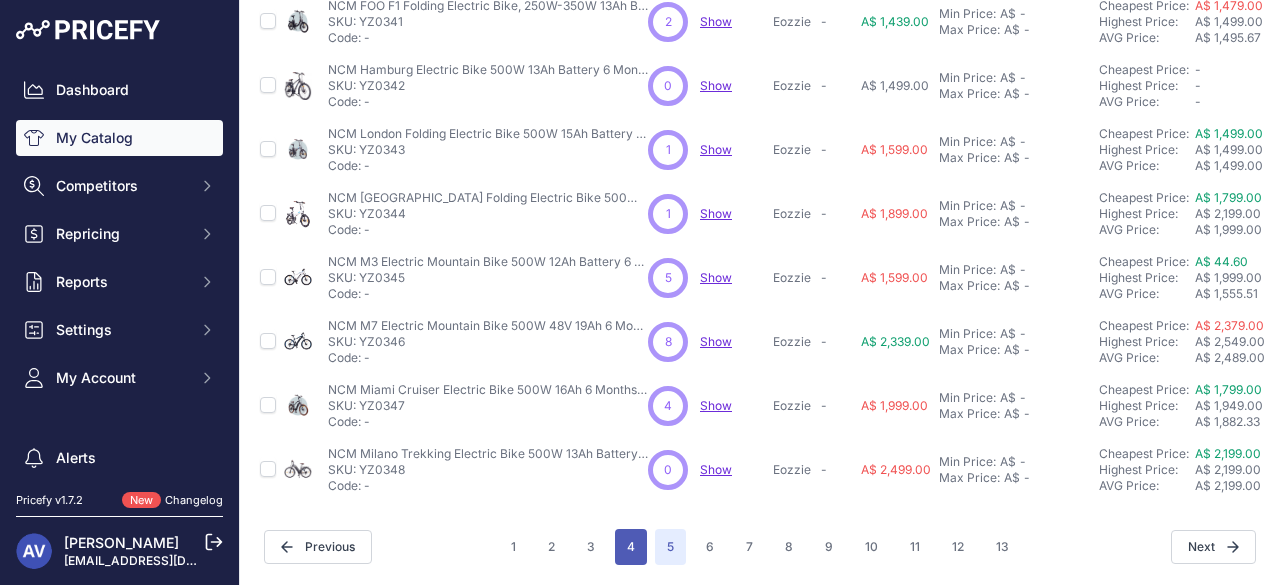 click on "4" at bounding box center [631, 547] 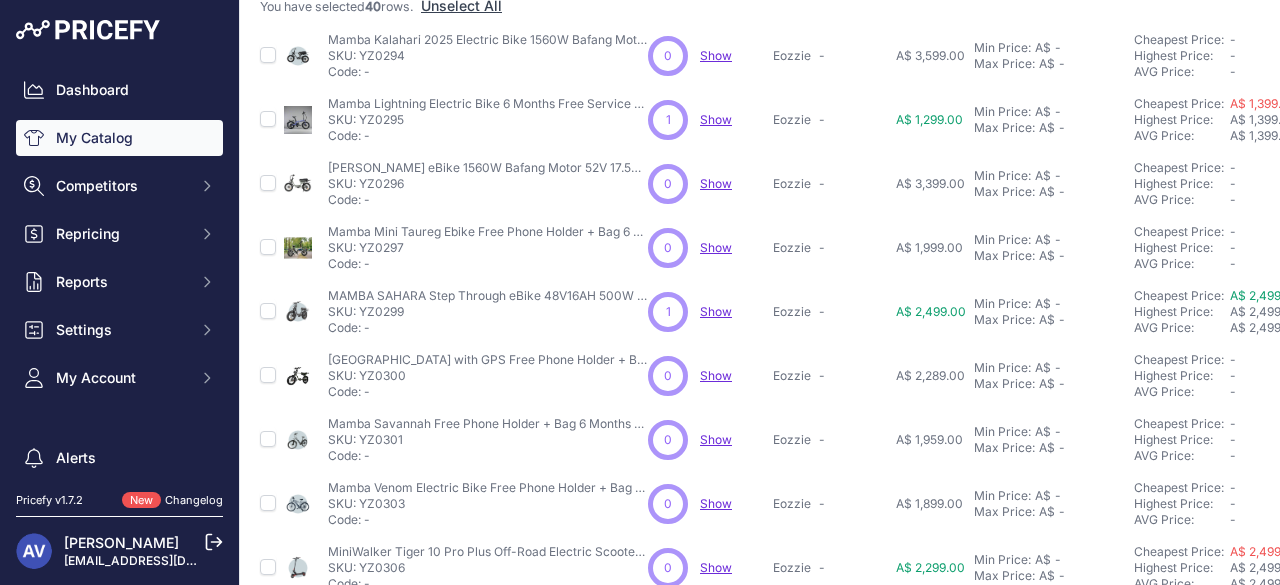 scroll, scrollTop: 0, scrollLeft: 0, axis: both 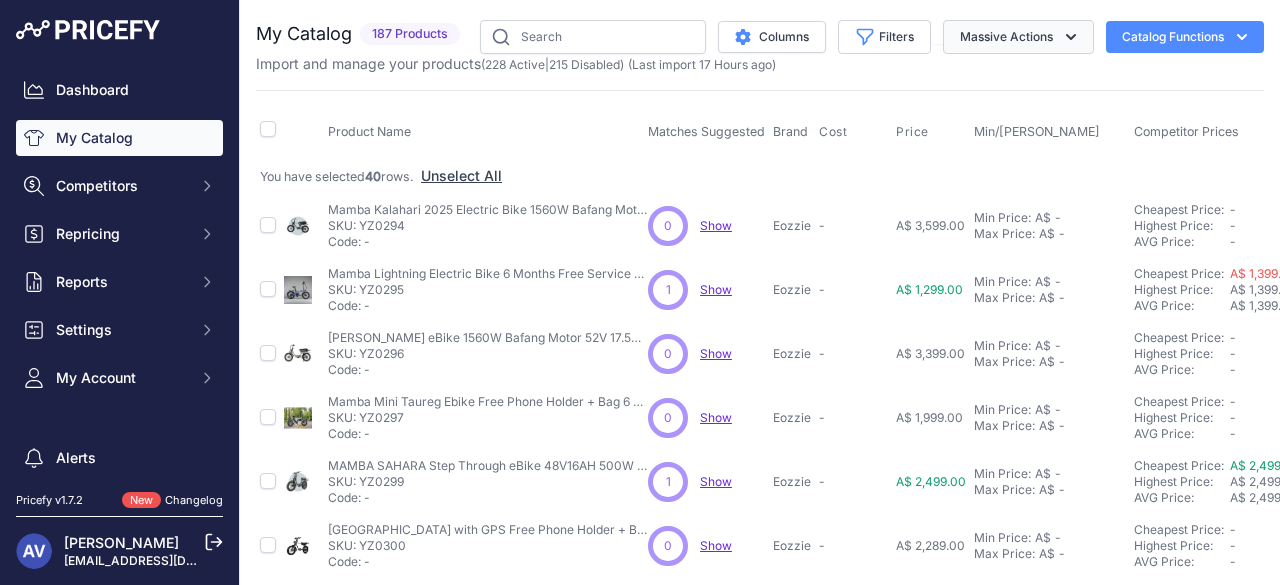 click on "Massive Actions" at bounding box center (1018, 37) 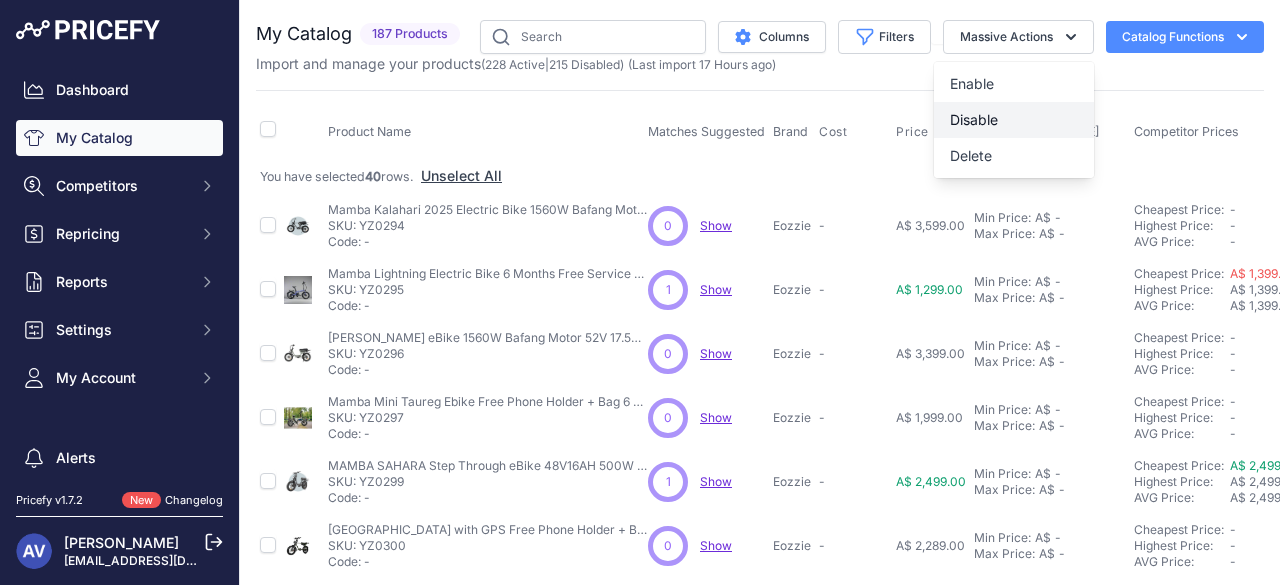 click on "Disable" at bounding box center (974, 119) 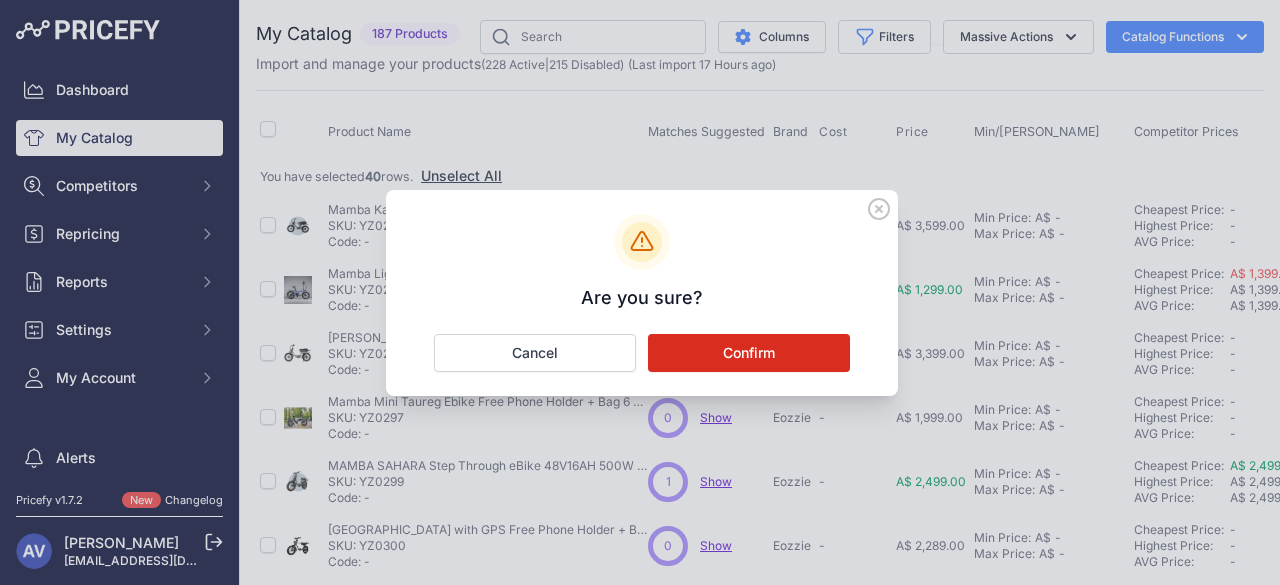 click on "Confirm" at bounding box center (749, 353) 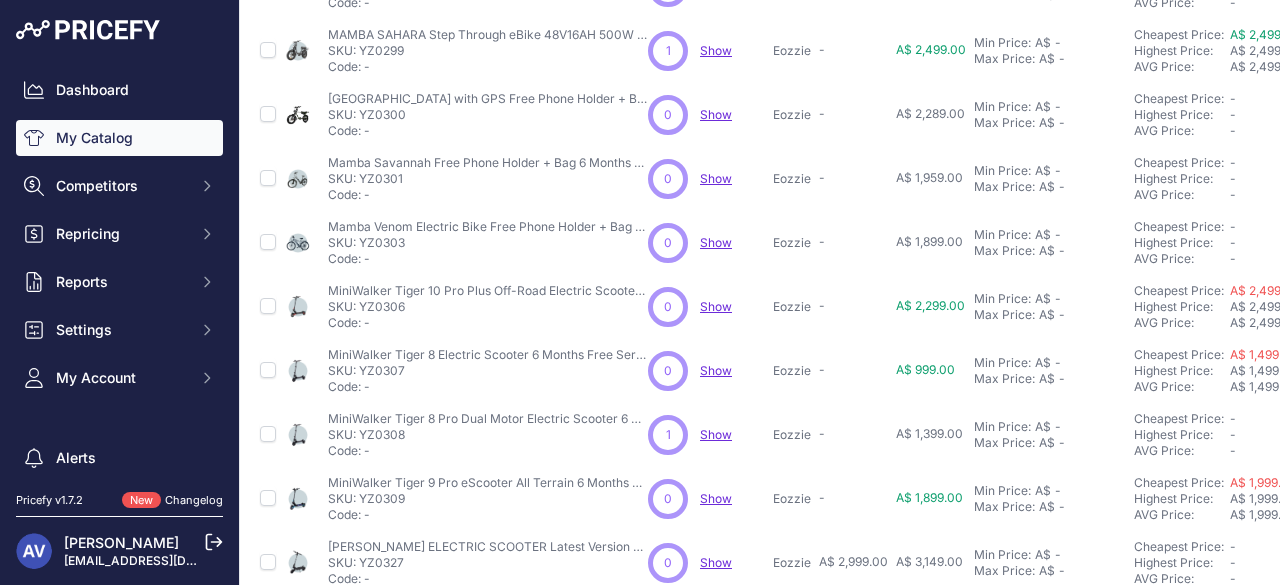 scroll, scrollTop: 628, scrollLeft: 0, axis: vertical 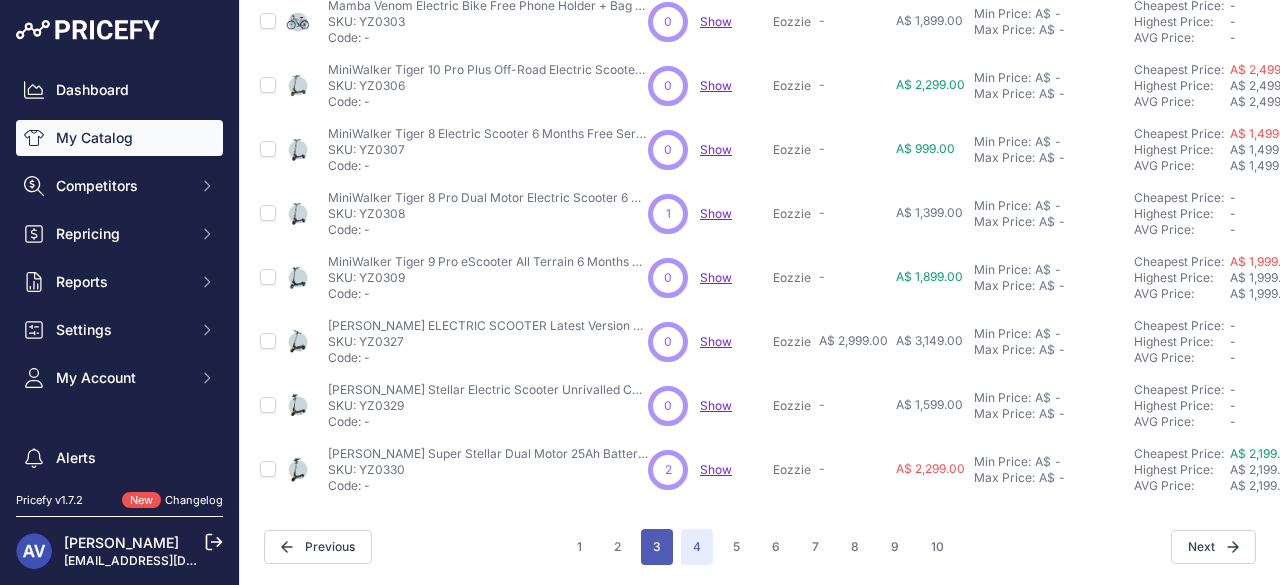 click on "3" at bounding box center (657, 547) 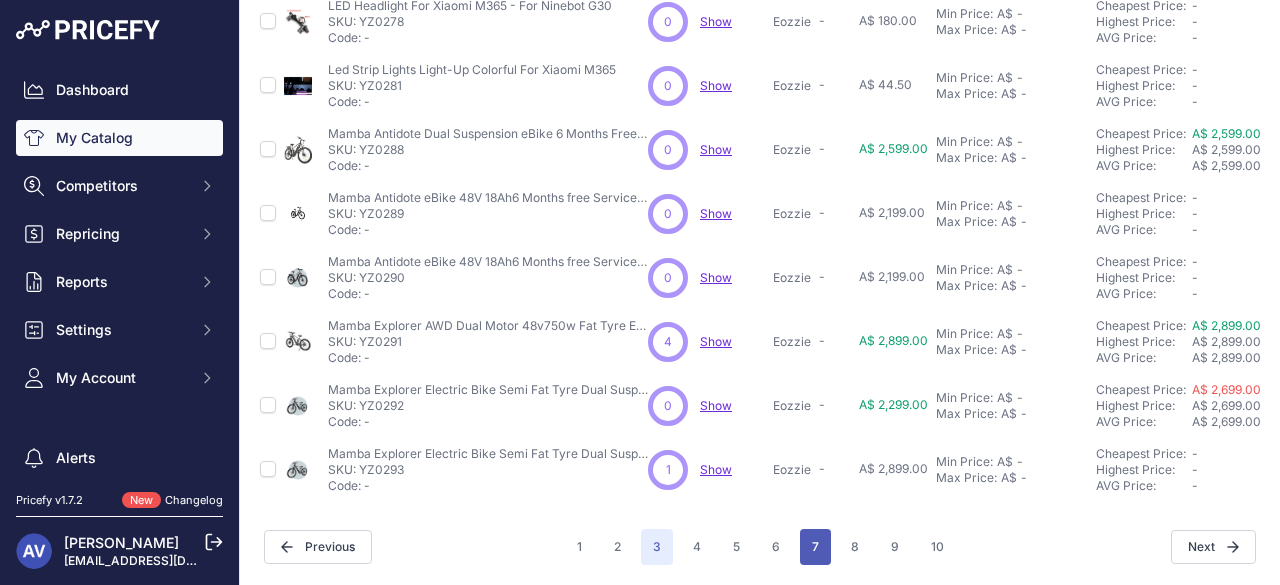 scroll, scrollTop: 628, scrollLeft: 0, axis: vertical 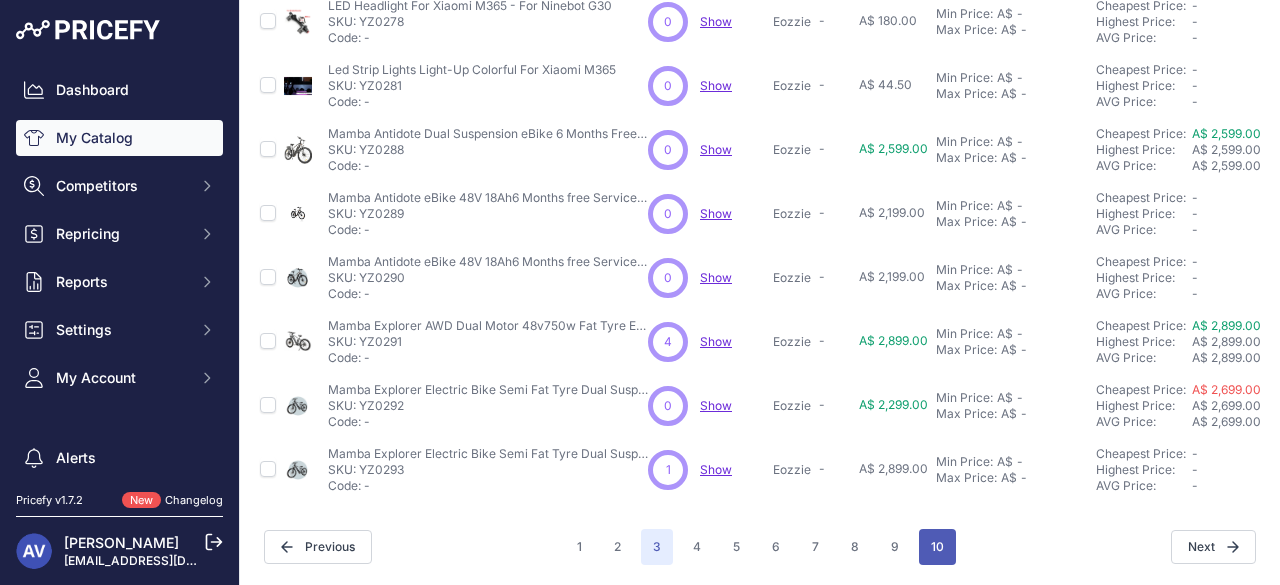 click on "10" at bounding box center (937, 547) 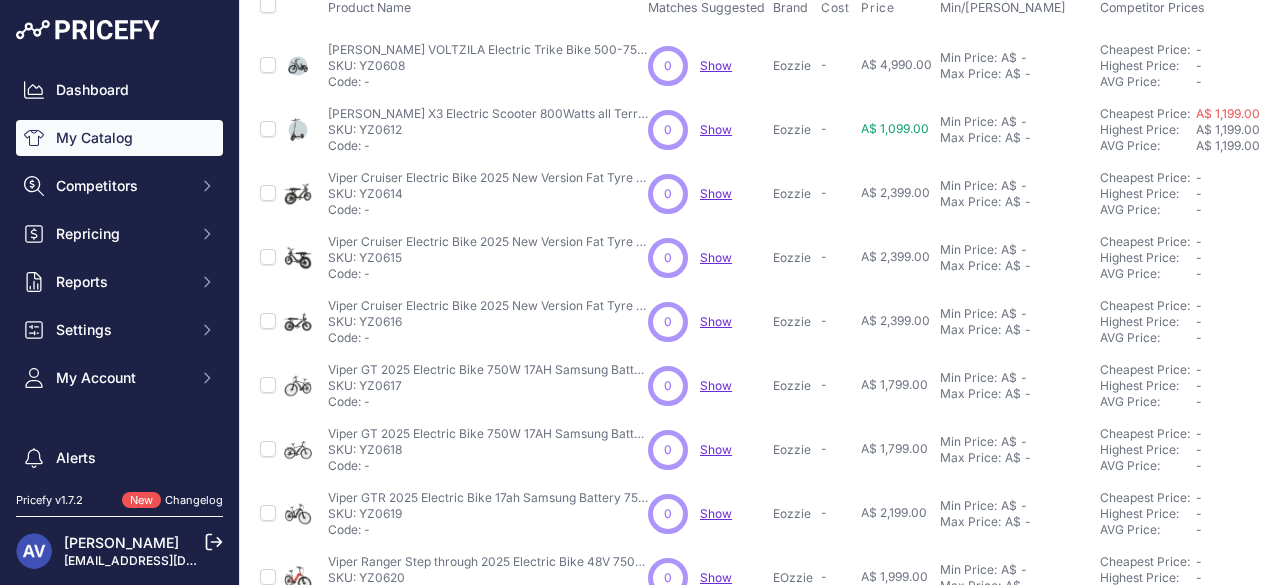 scroll, scrollTop: 0, scrollLeft: 0, axis: both 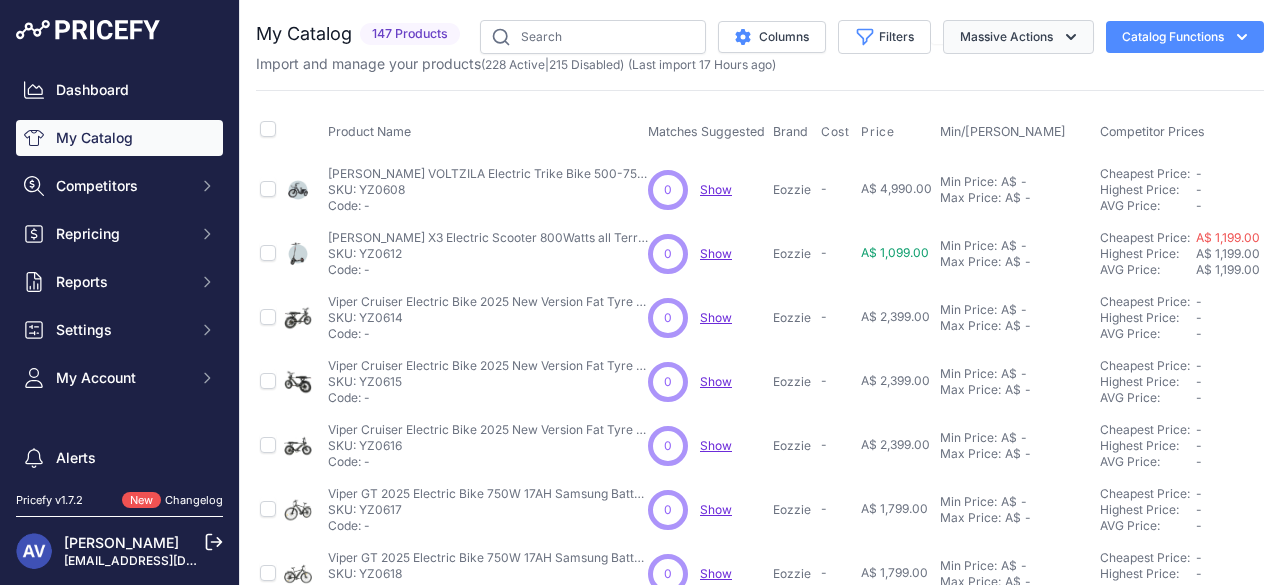 click on "Massive Actions" at bounding box center (1018, 37) 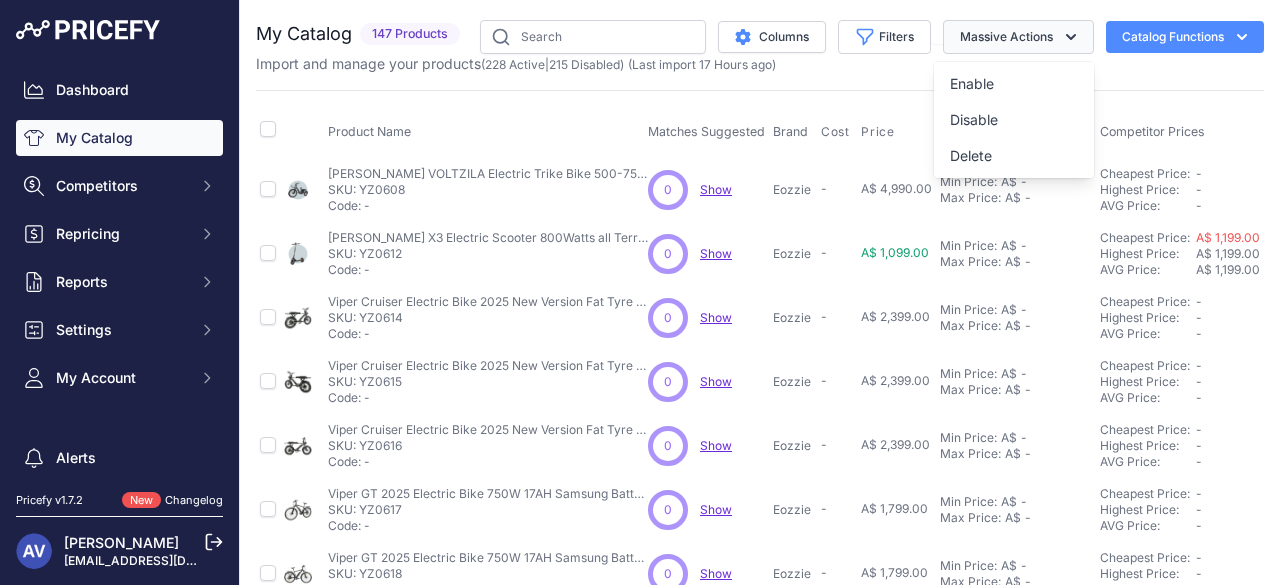 click on "Massive Actions" at bounding box center [1018, 37] 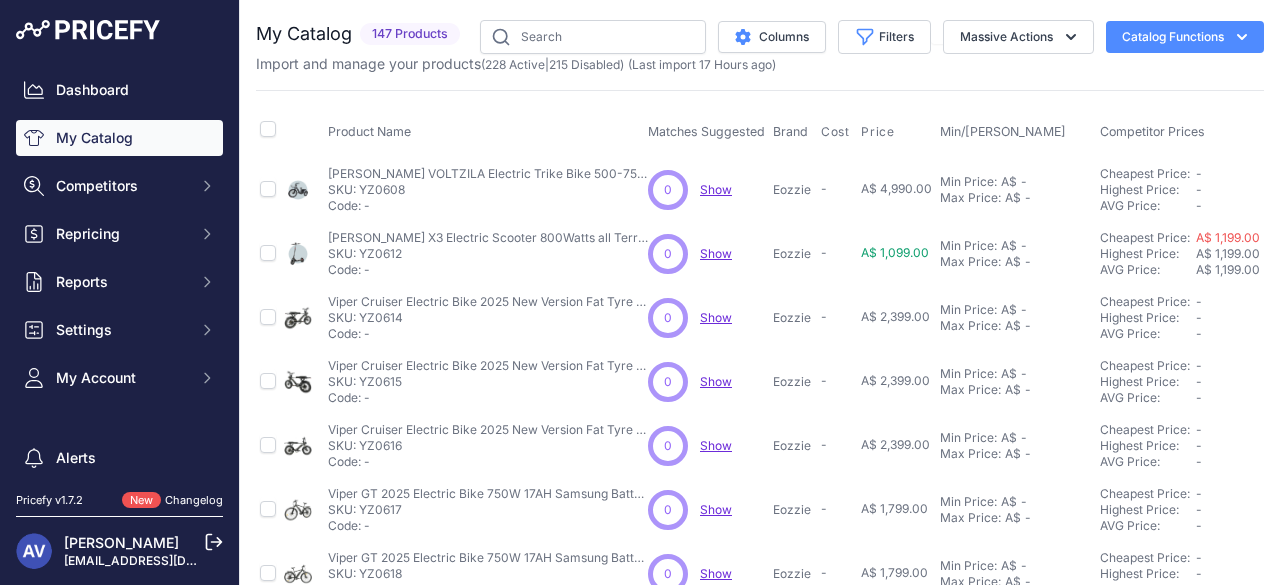 scroll, scrollTop: 436, scrollLeft: 0, axis: vertical 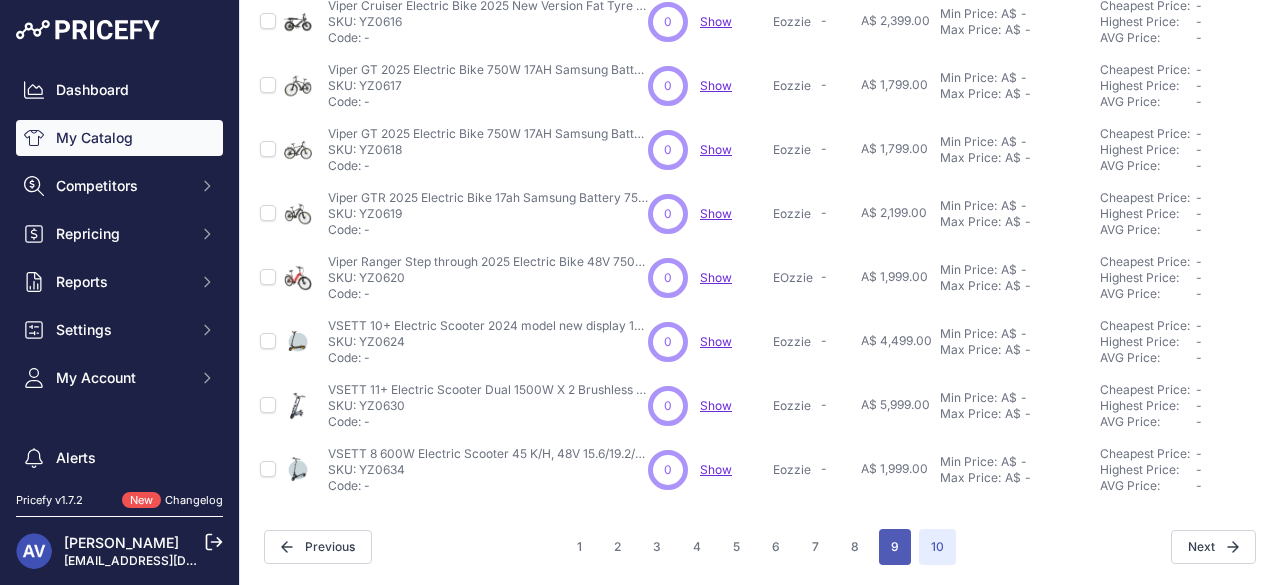 click on "9" at bounding box center (895, 547) 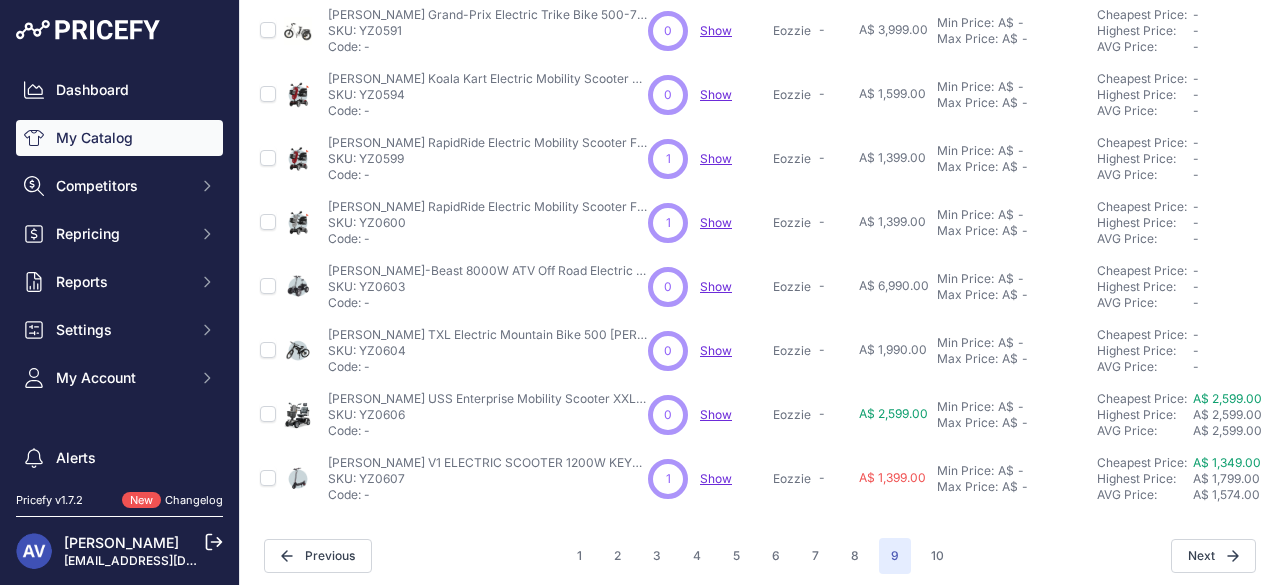 scroll, scrollTop: 628, scrollLeft: 0, axis: vertical 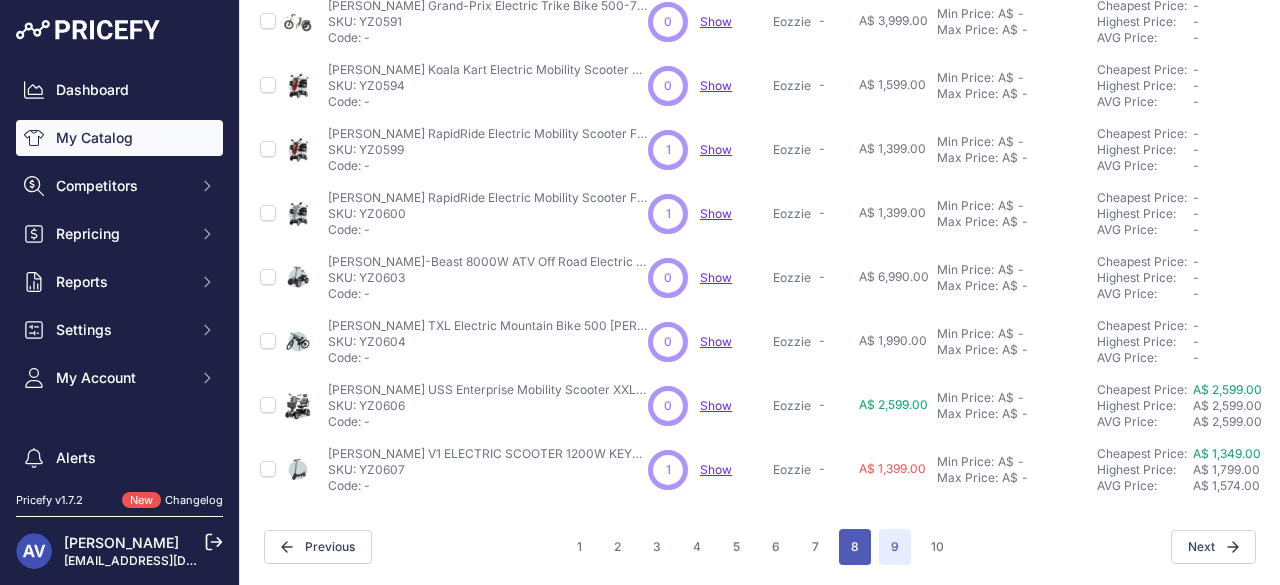 click on "8" at bounding box center [855, 547] 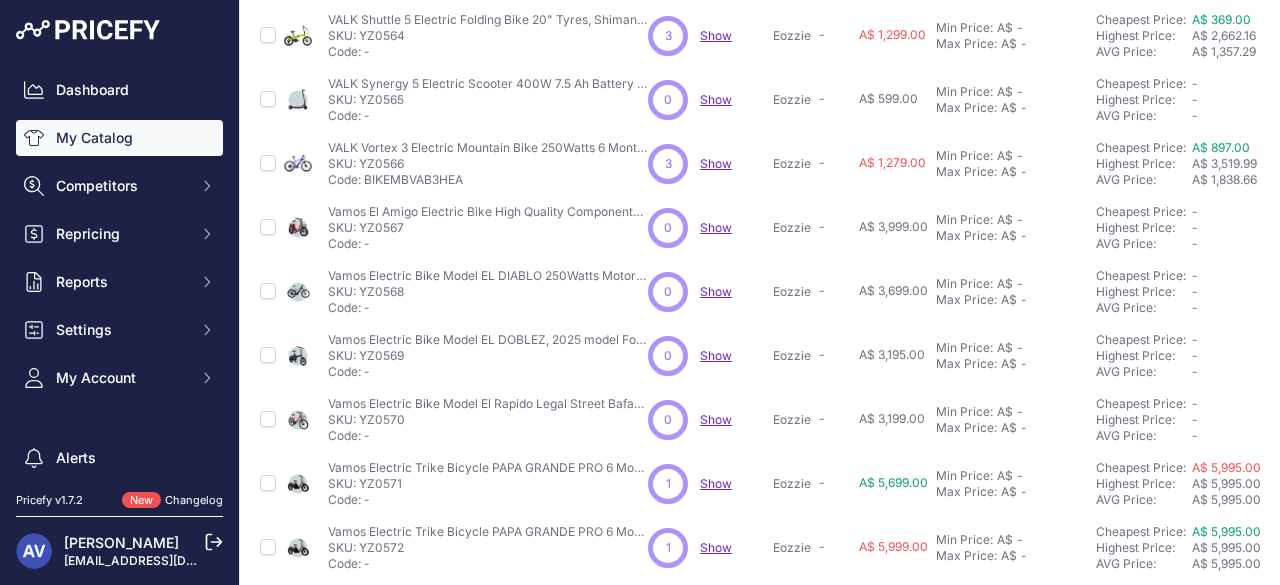 scroll, scrollTop: 628, scrollLeft: 0, axis: vertical 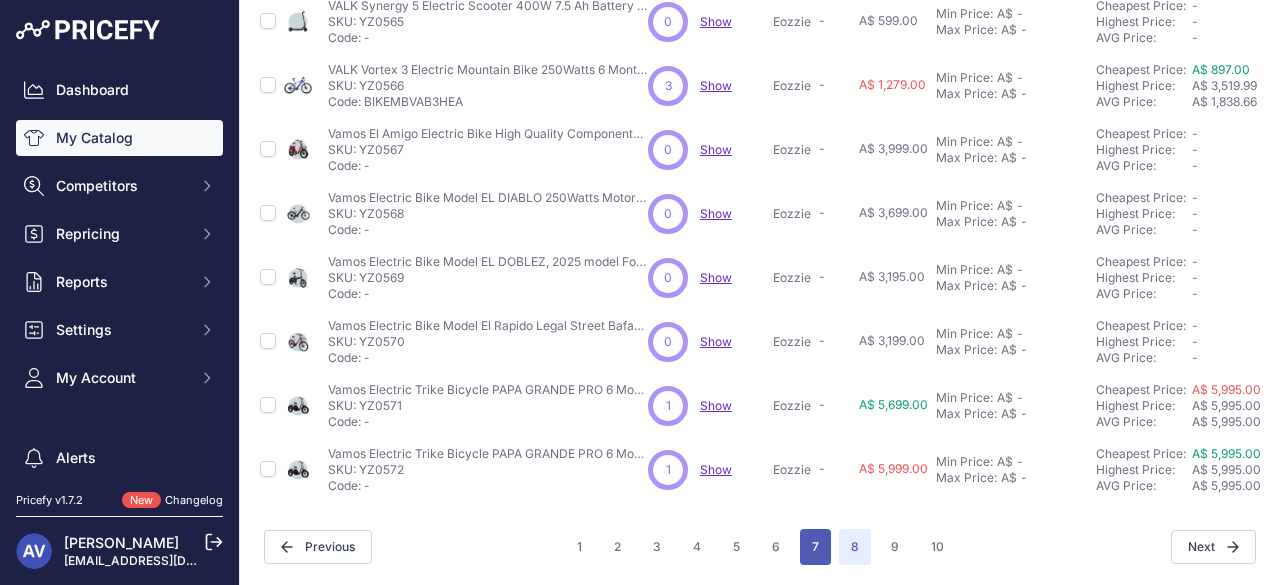 click on "7" at bounding box center (815, 547) 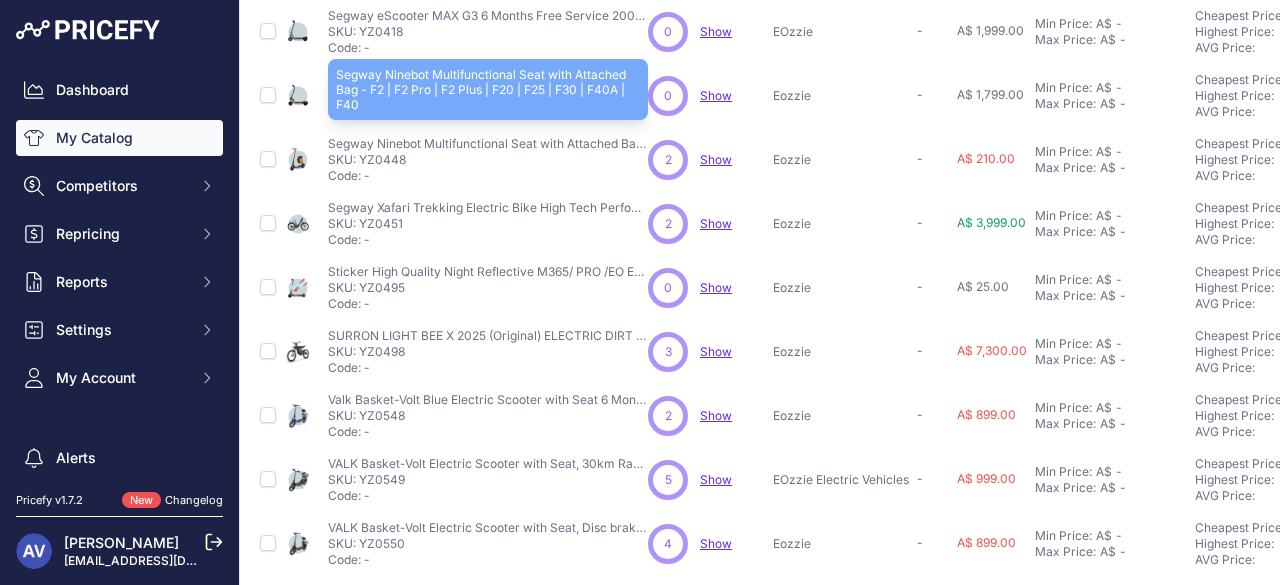 scroll, scrollTop: 628, scrollLeft: 0, axis: vertical 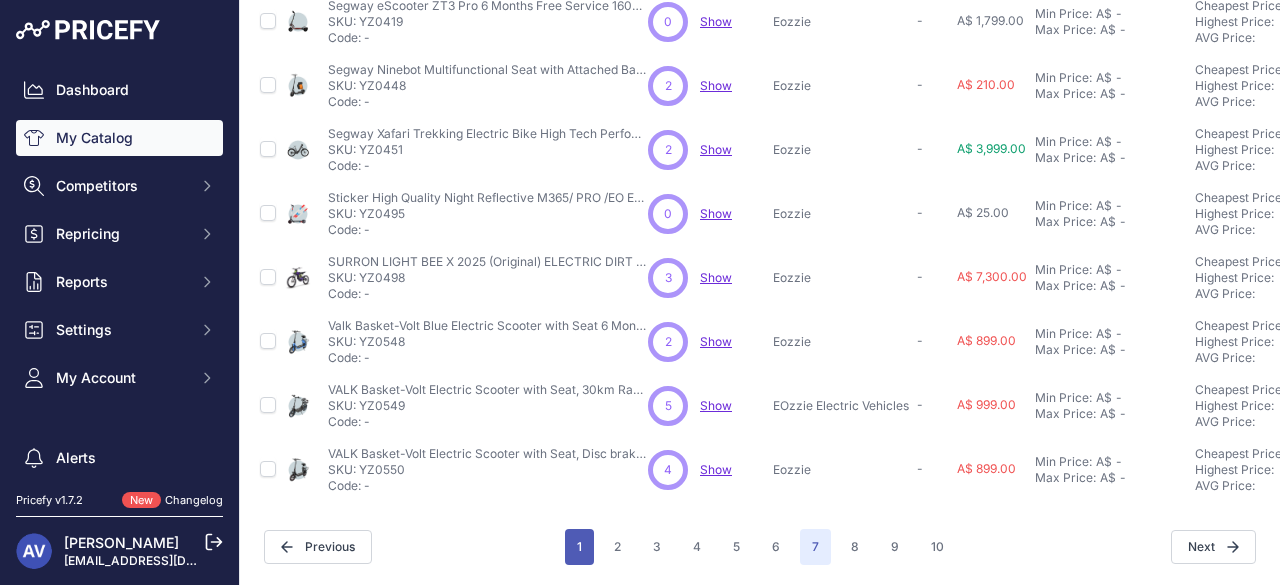 click on "1" at bounding box center (579, 547) 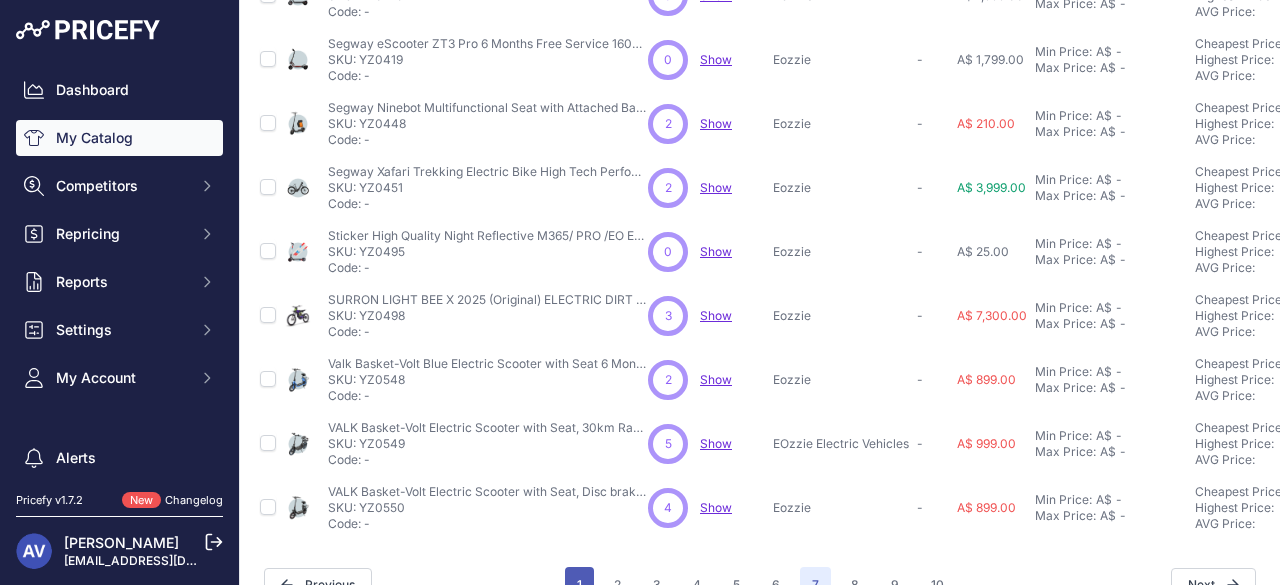 scroll, scrollTop: 679, scrollLeft: 0, axis: vertical 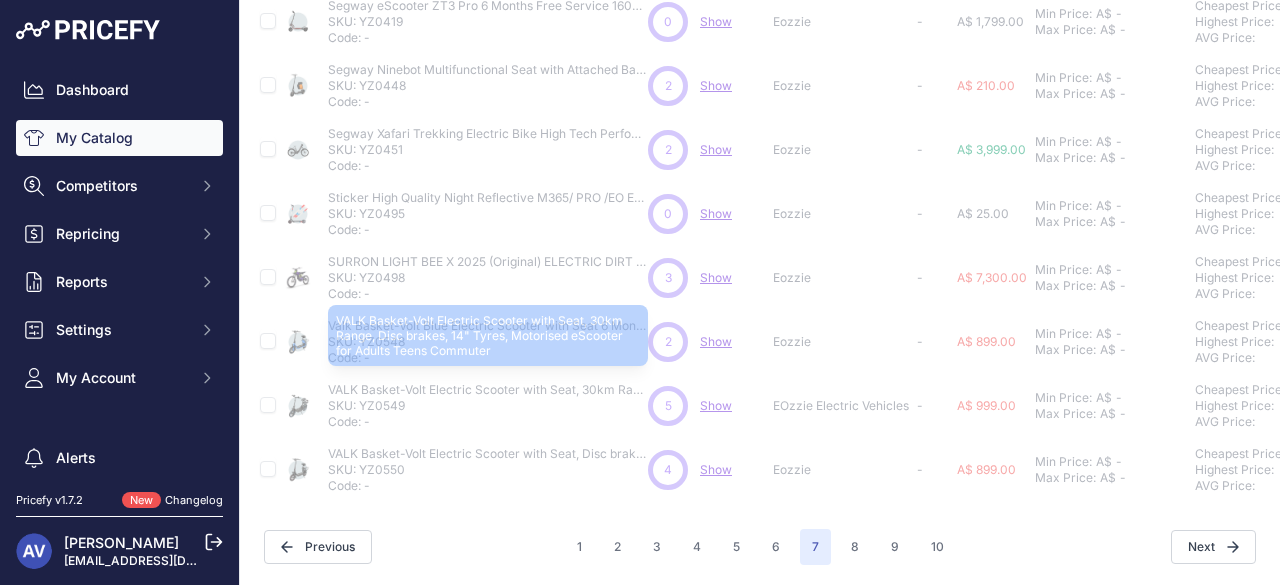 type 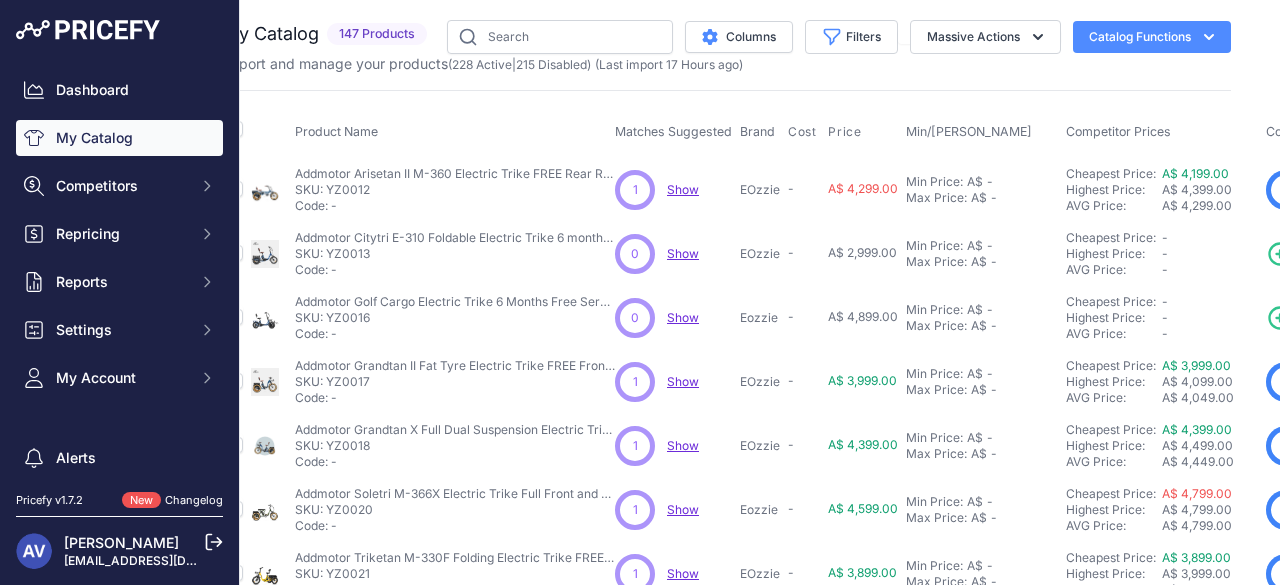 scroll, scrollTop: 0, scrollLeft: 0, axis: both 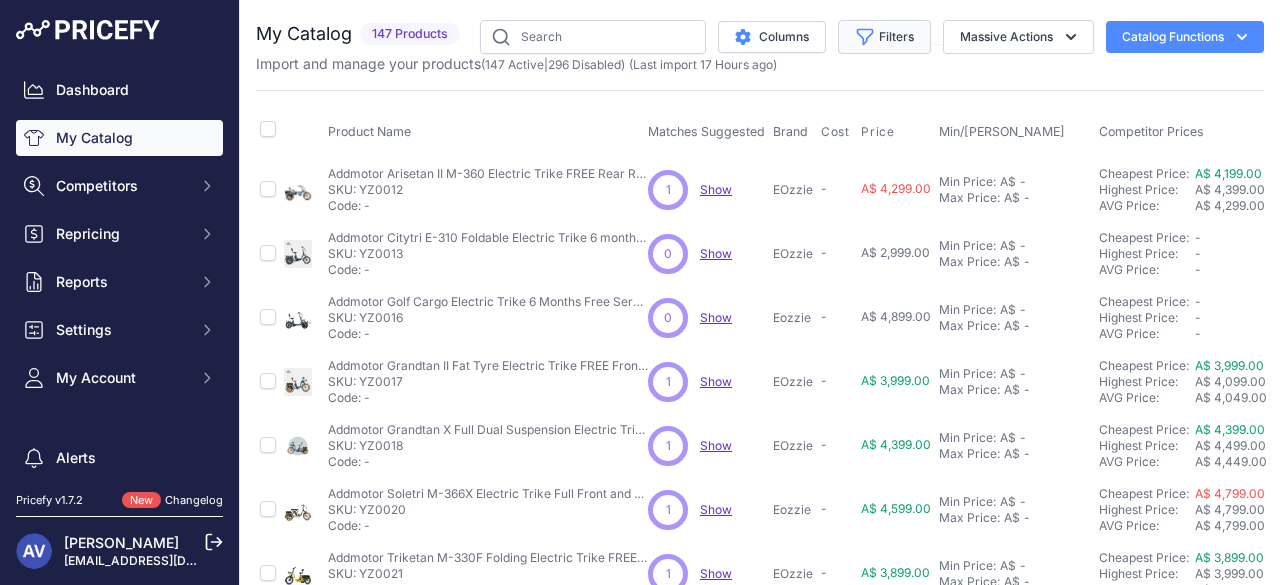 click on "Filters" at bounding box center (884, 37) 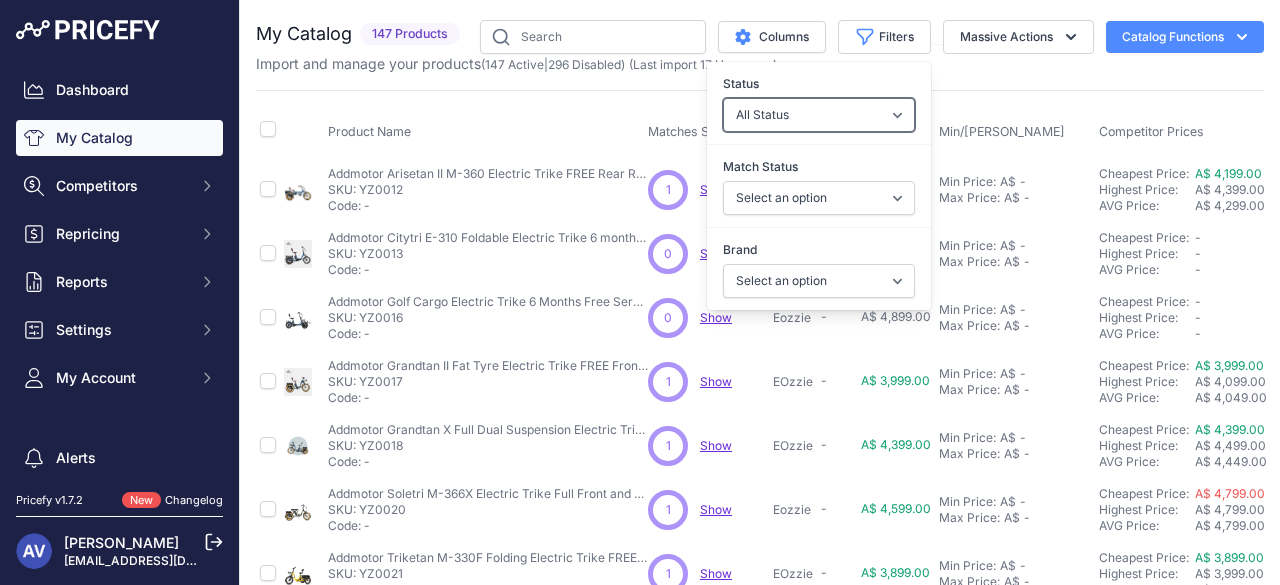 click on "All Status
Only Enabled
Only Disabled" at bounding box center (819, 115) 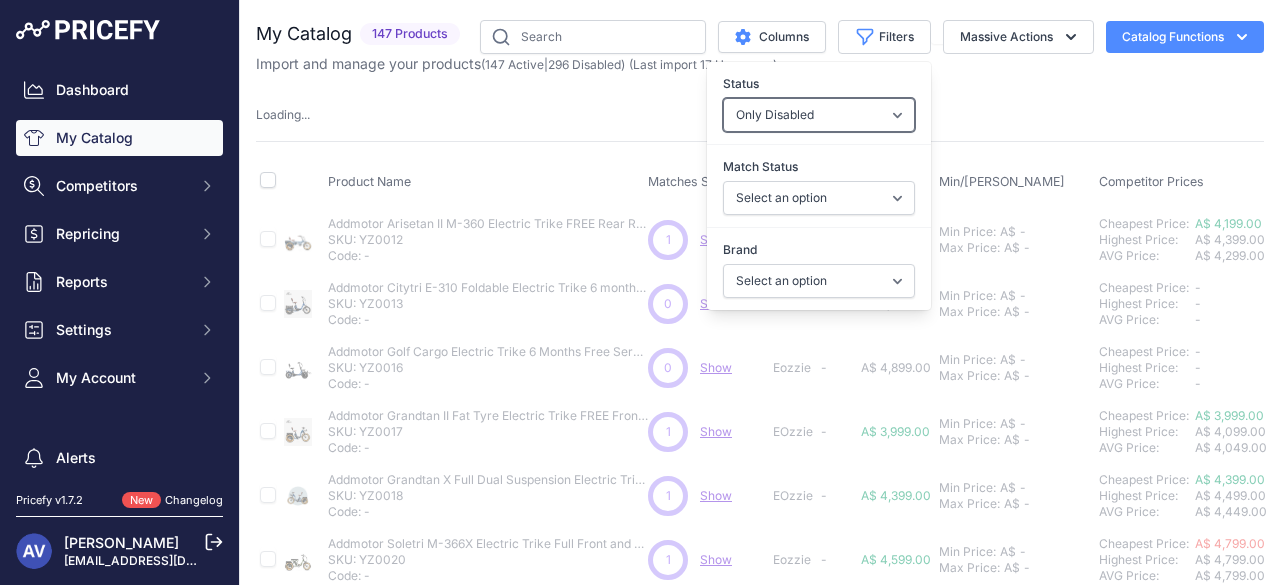 type 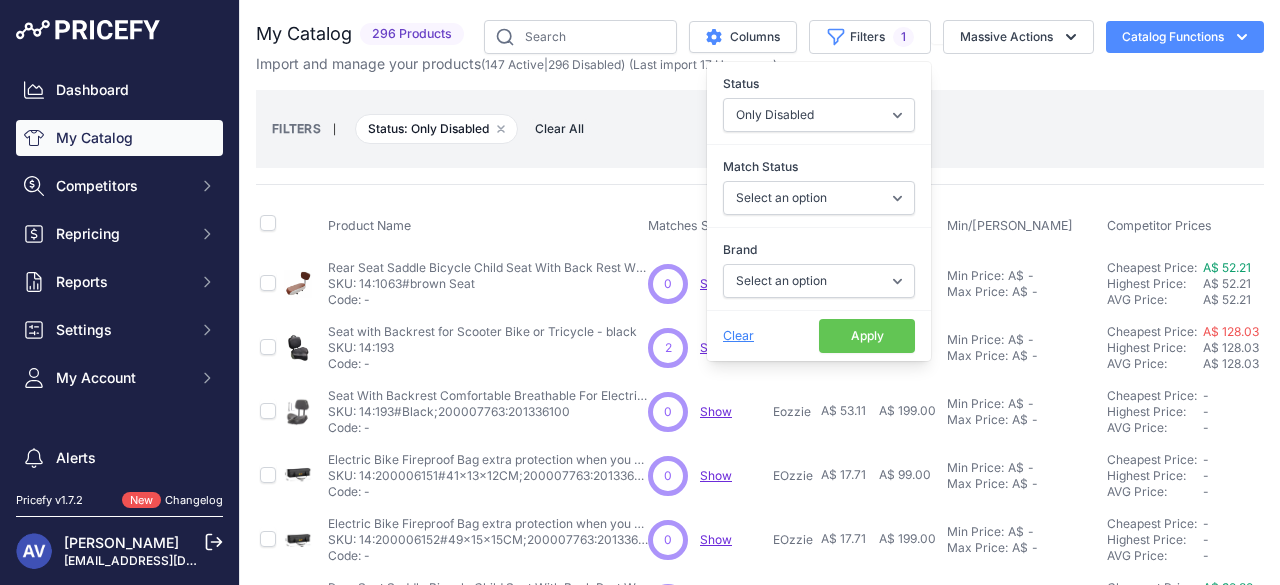 click on "Apply" at bounding box center [867, 336] 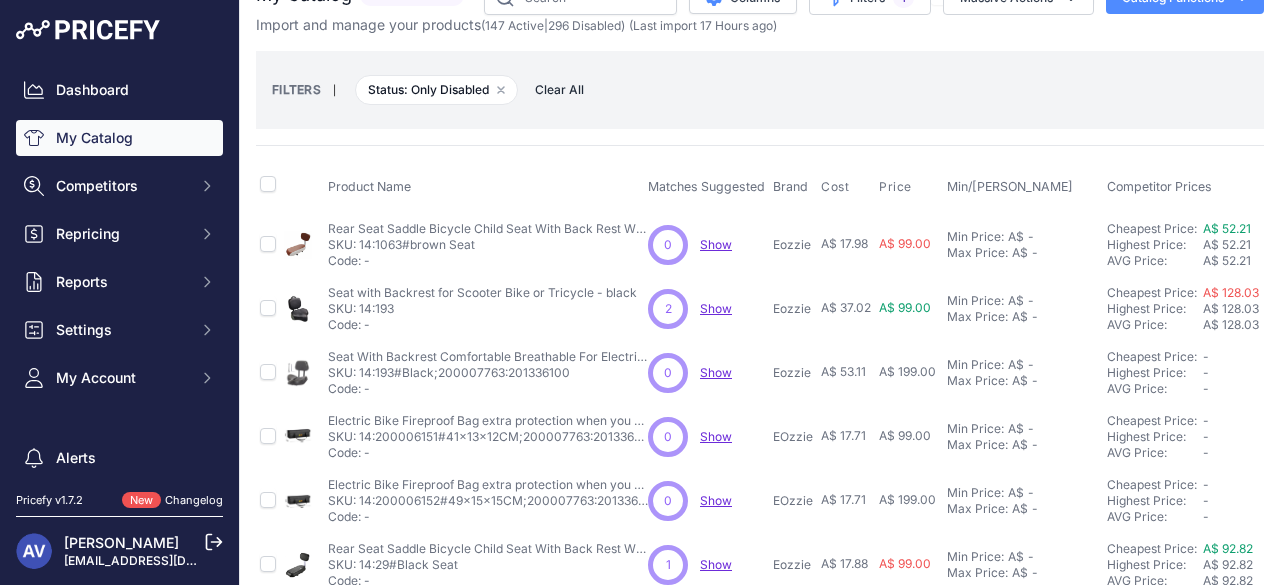 scroll, scrollTop: 0, scrollLeft: 0, axis: both 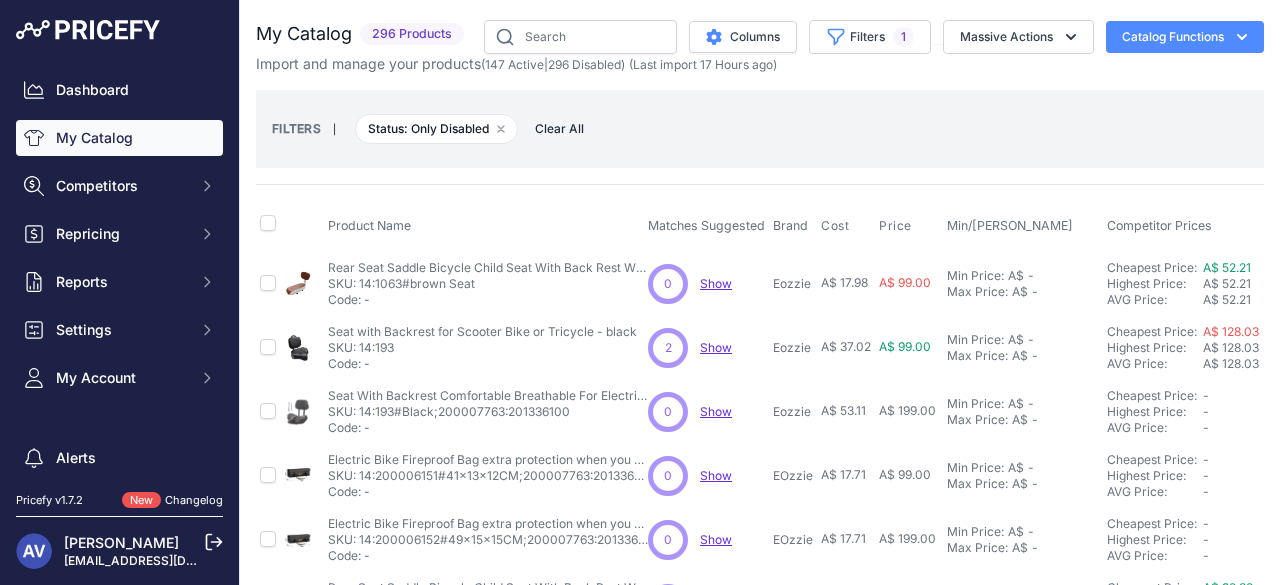 click on "FILTERS |
Status:
Only Disabled
Remove filter option
Clear All" at bounding box center (760, 129) 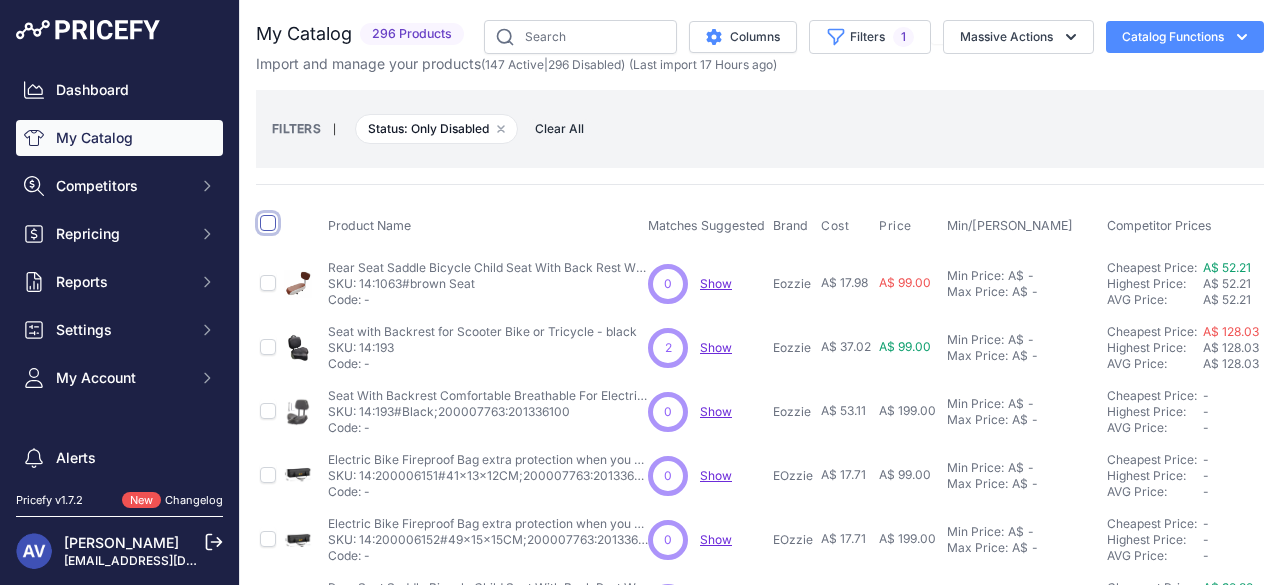 click at bounding box center [268, 223] 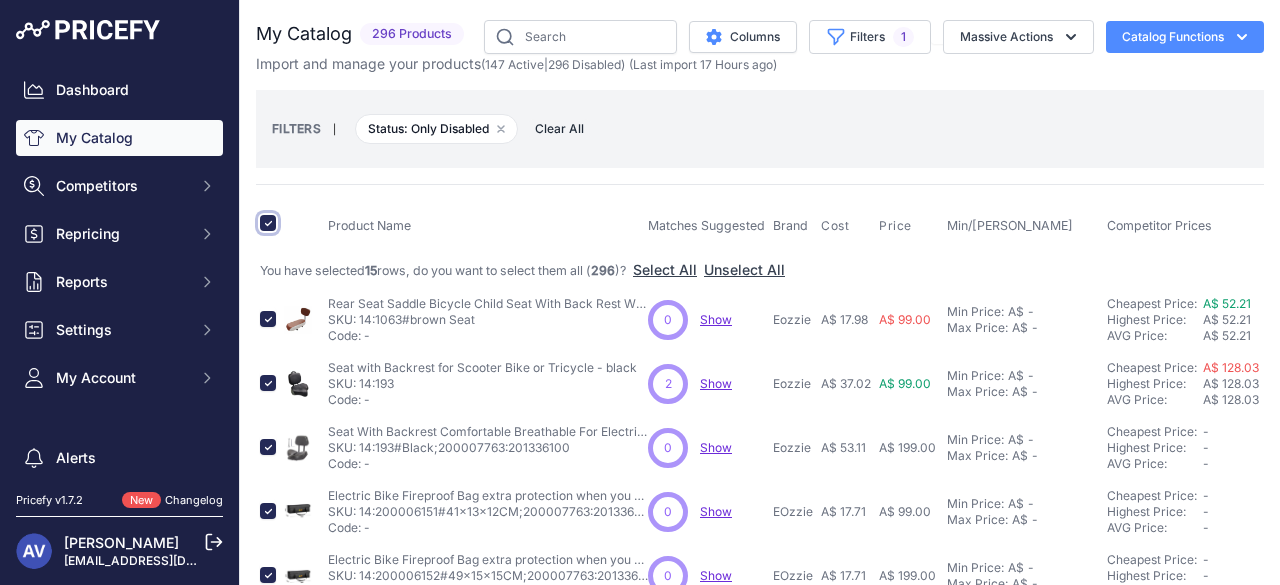 scroll, scrollTop: 758, scrollLeft: 0, axis: vertical 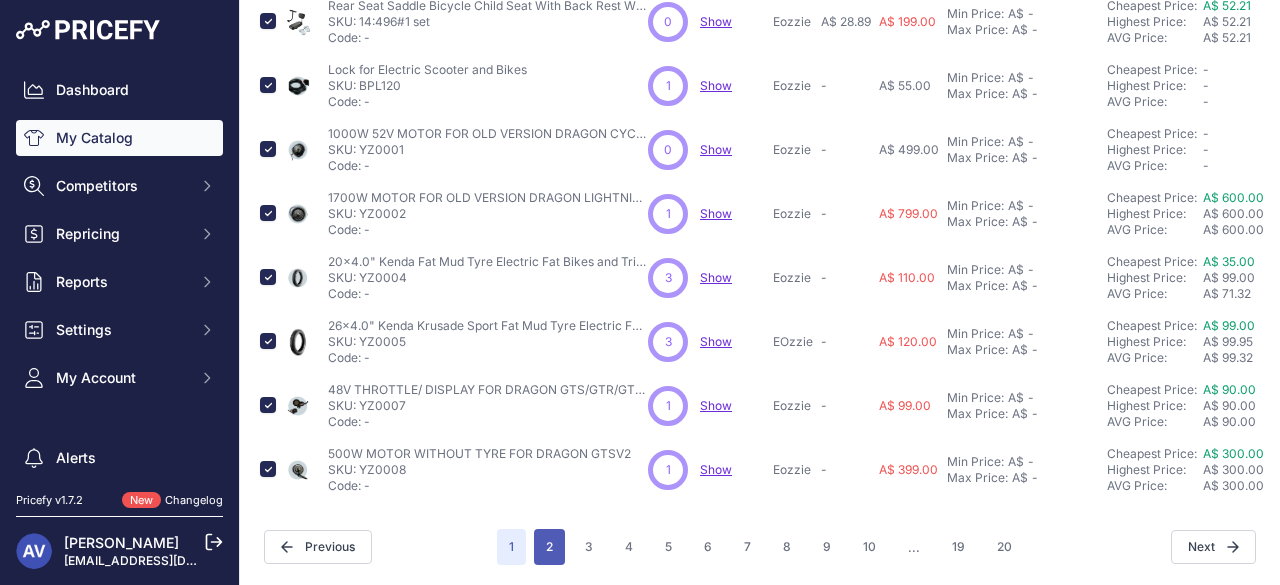 click on "2" at bounding box center (549, 547) 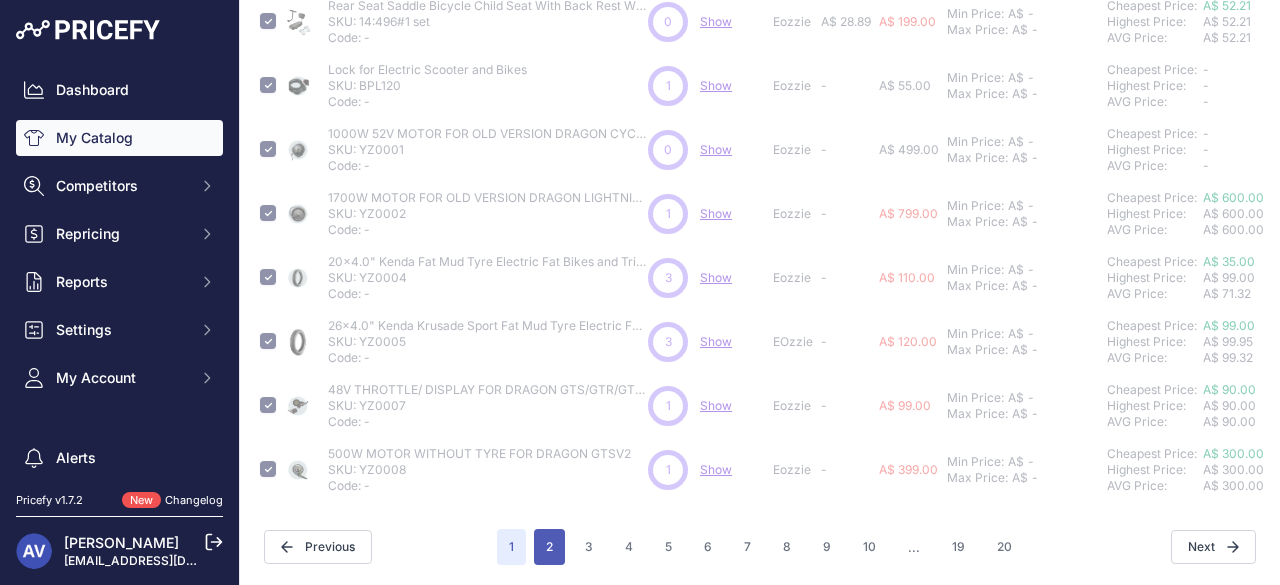 type 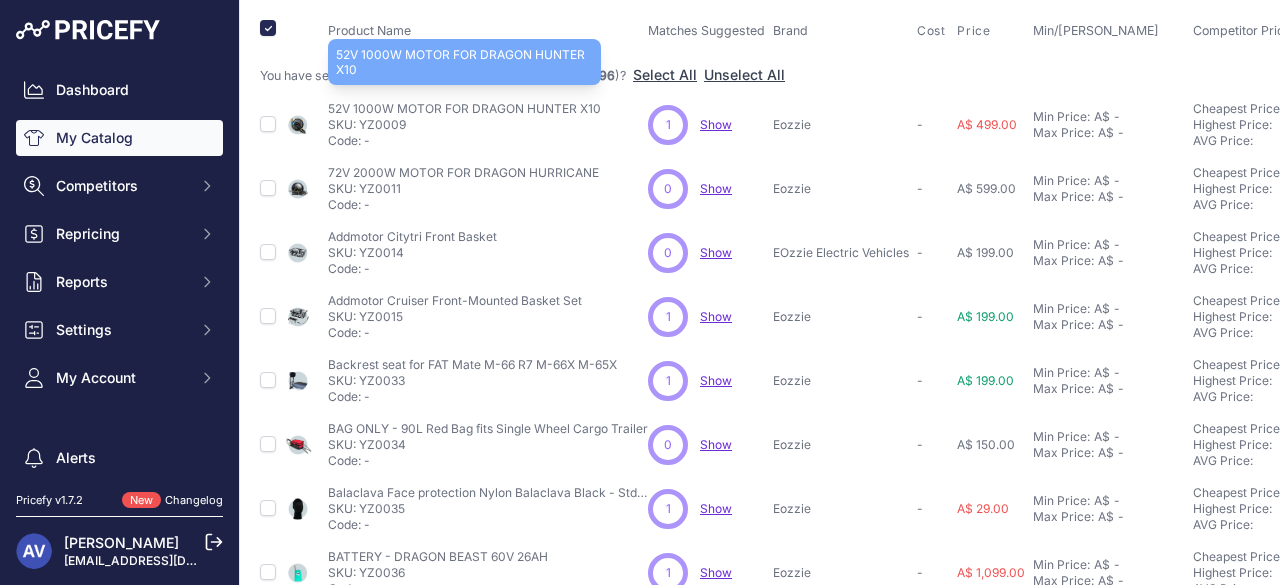 scroll, scrollTop: 196, scrollLeft: 0, axis: vertical 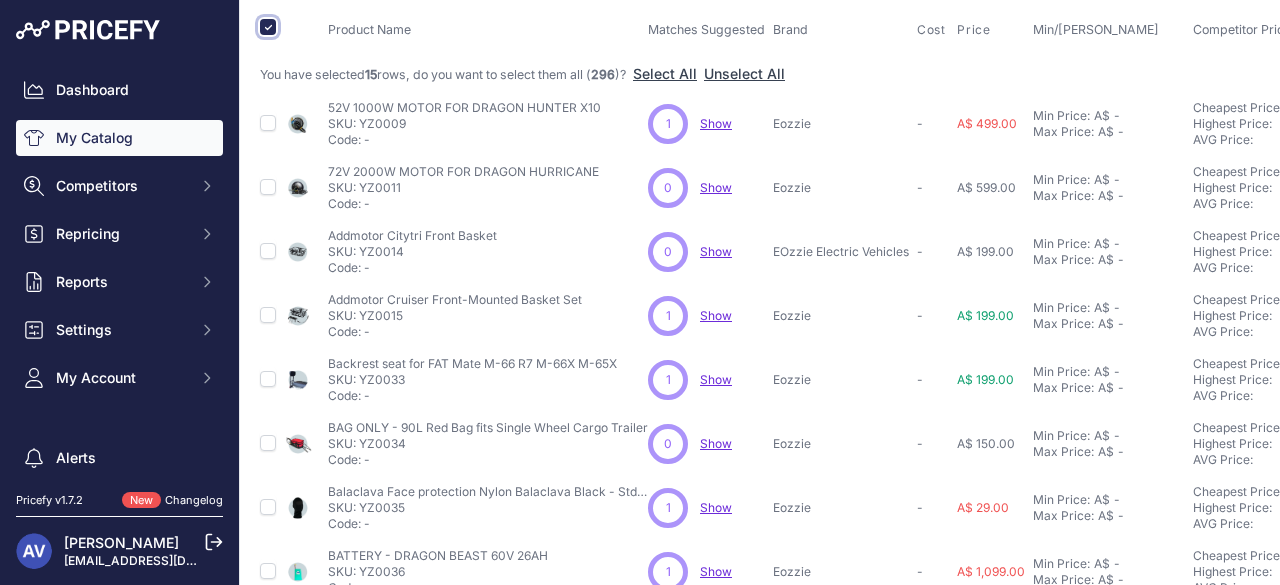 click at bounding box center [268, 27] 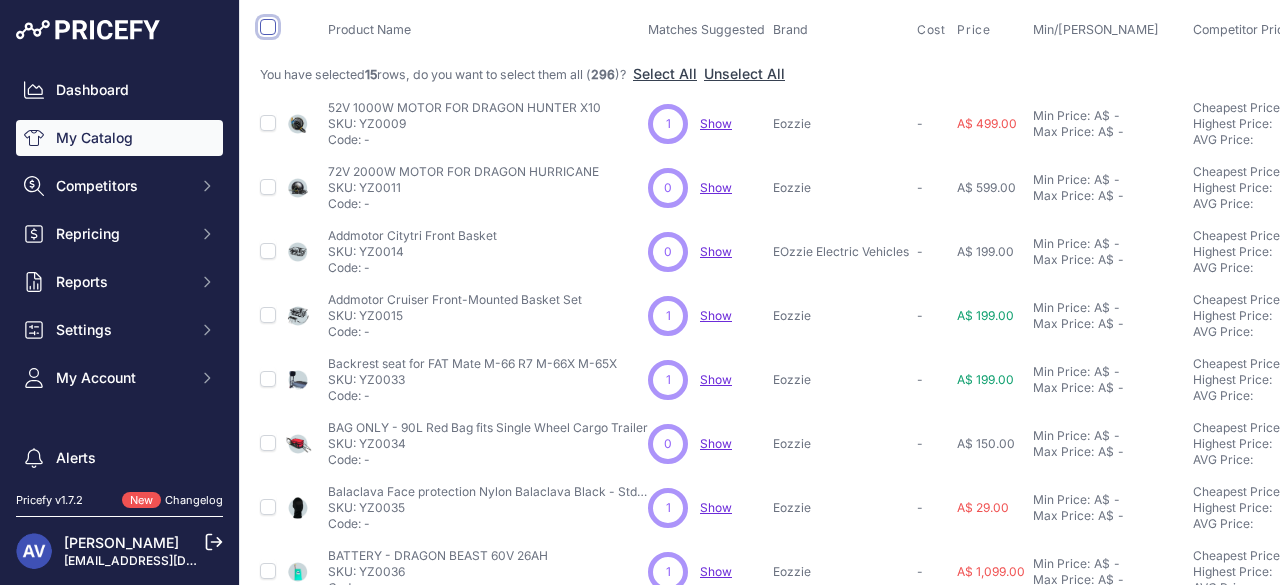 scroll, scrollTop: 230, scrollLeft: 0, axis: vertical 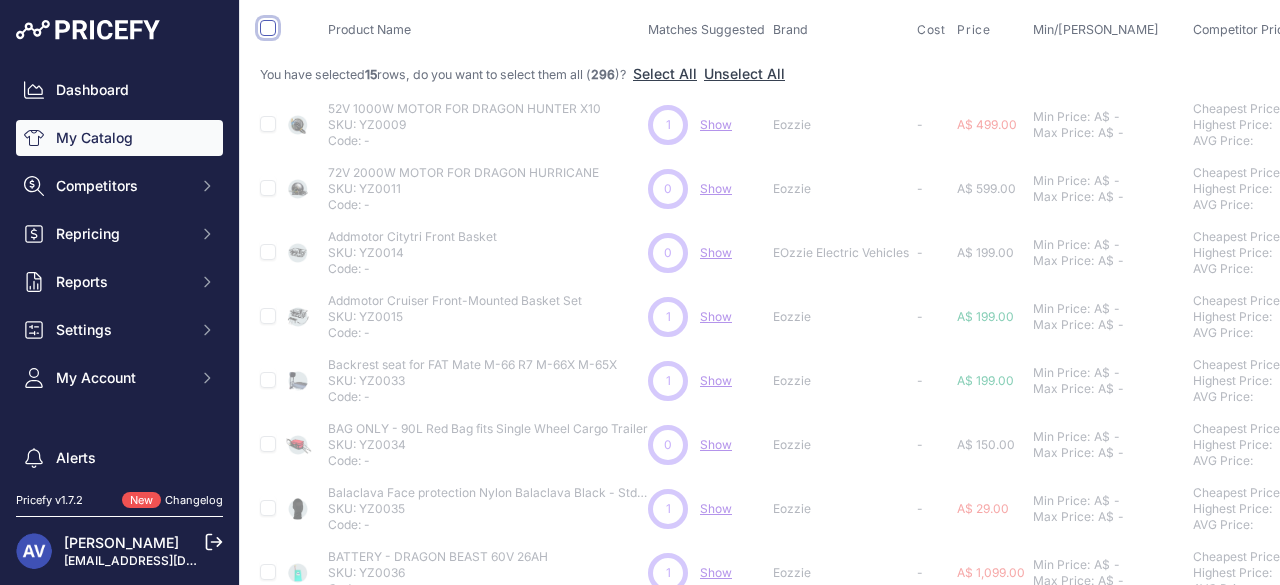 click at bounding box center (268, 28) 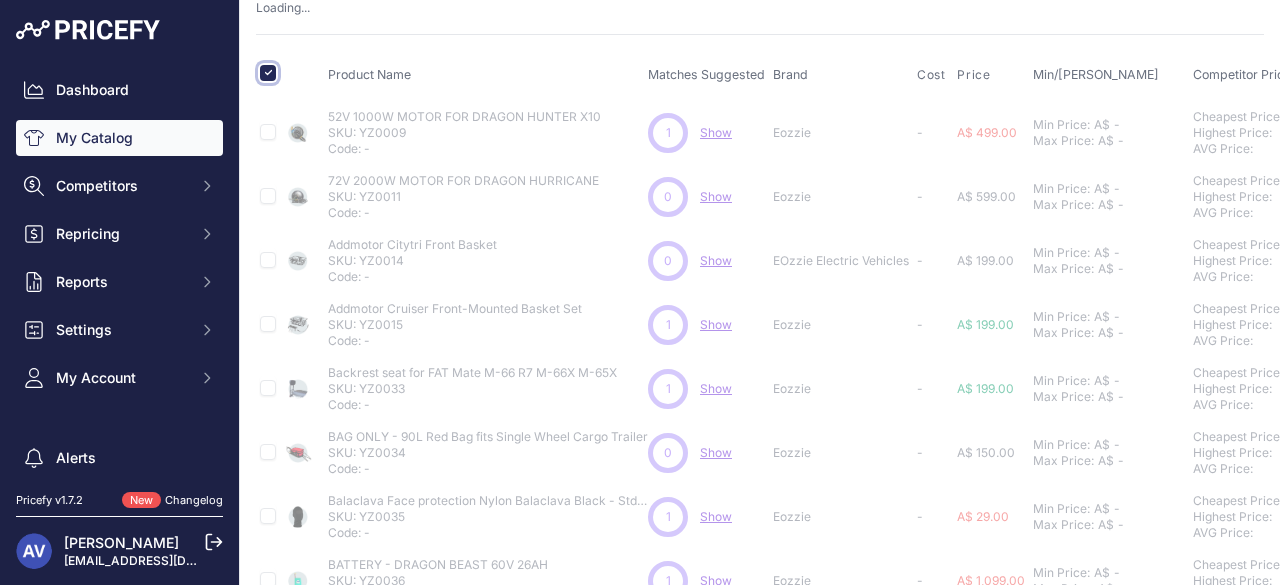 scroll, scrollTop: 194, scrollLeft: 0, axis: vertical 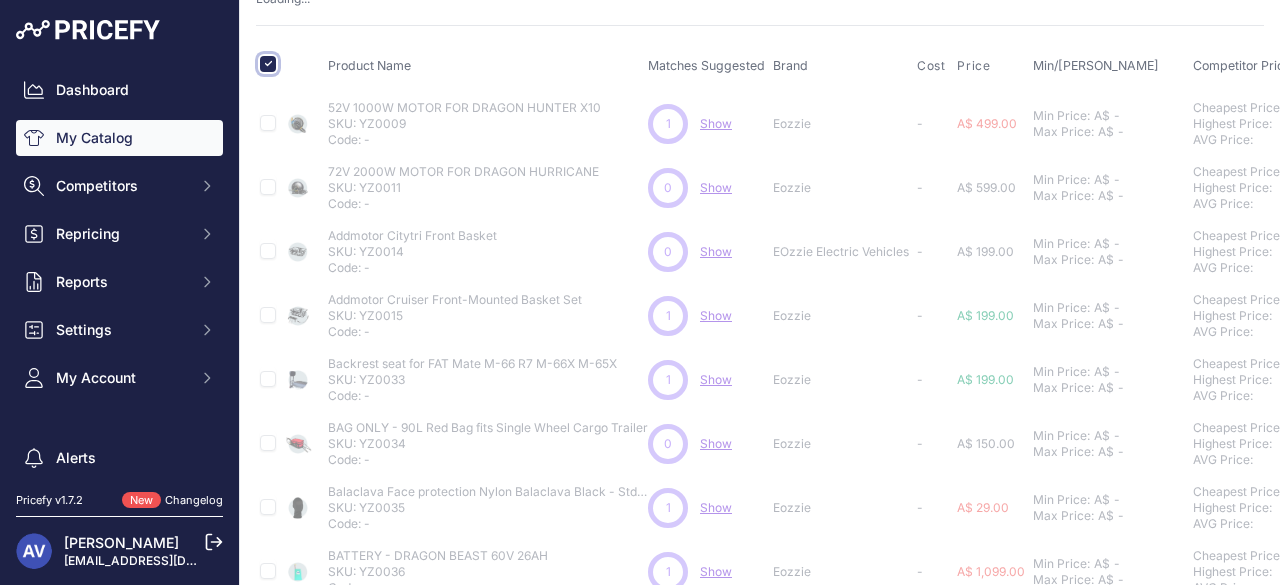 type 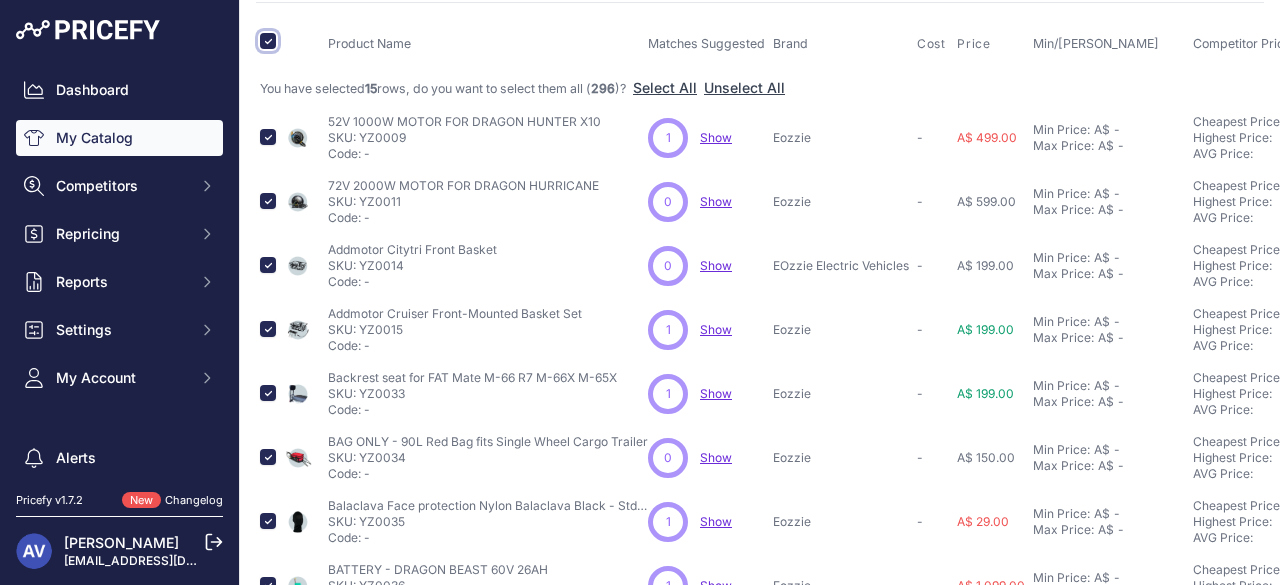 scroll, scrollTop: 0, scrollLeft: 0, axis: both 